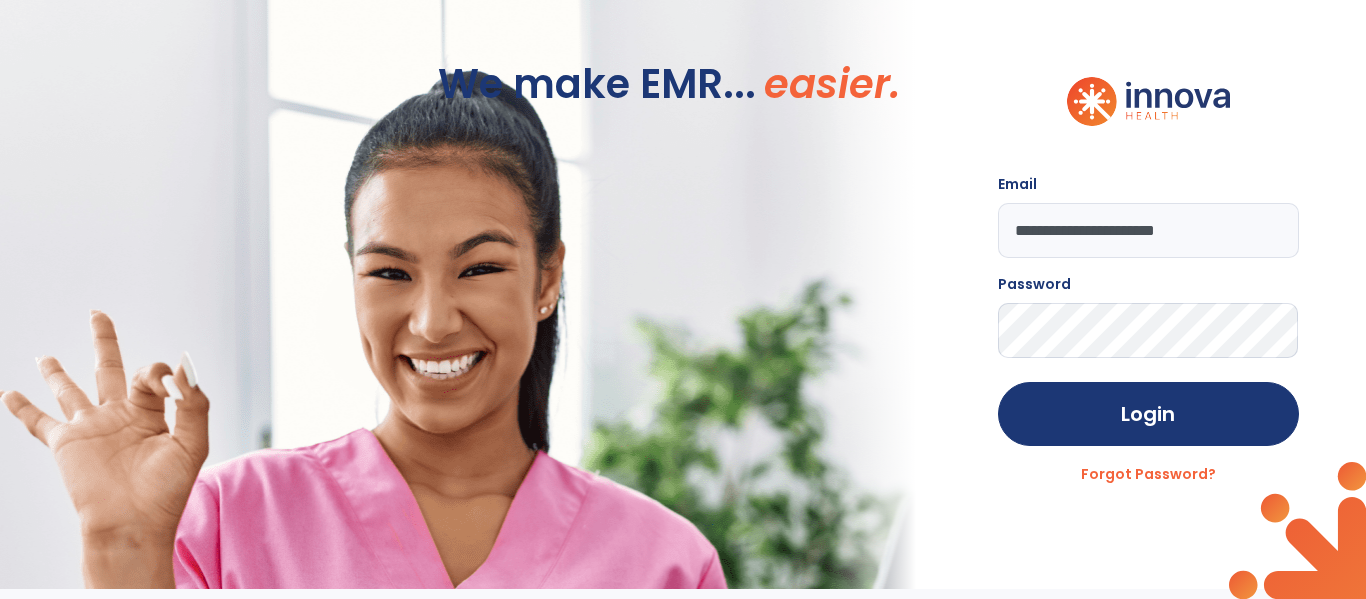 scroll, scrollTop: 0, scrollLeft: 0, axis: both 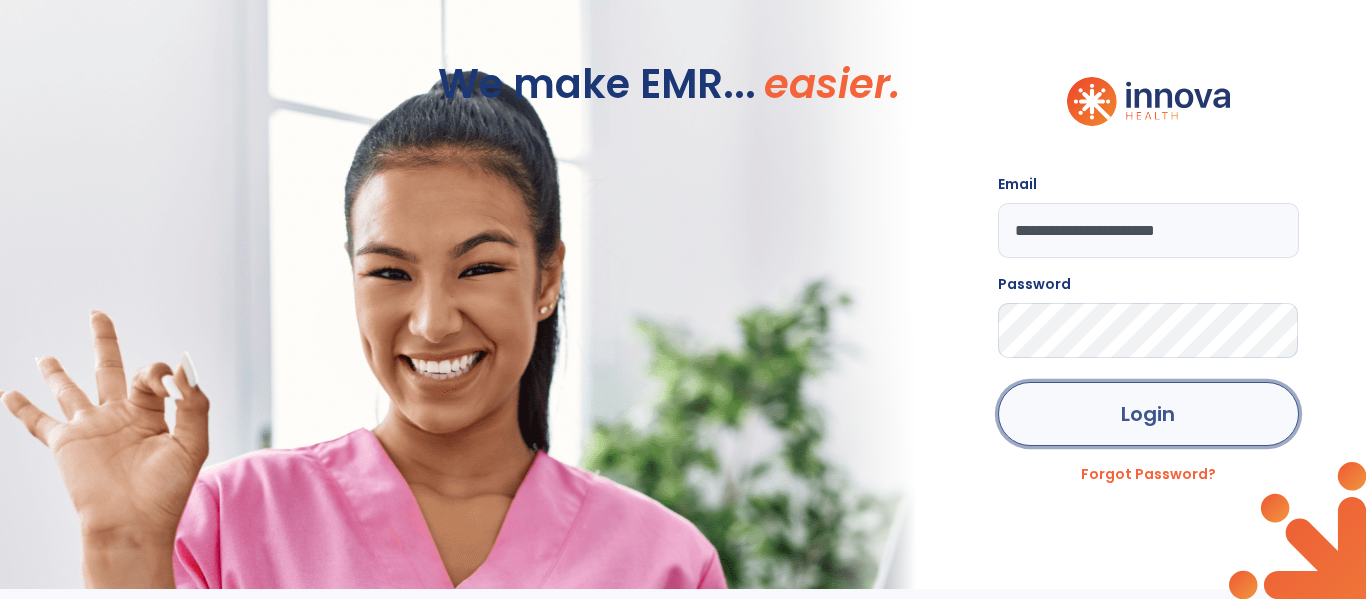 click on "Login" 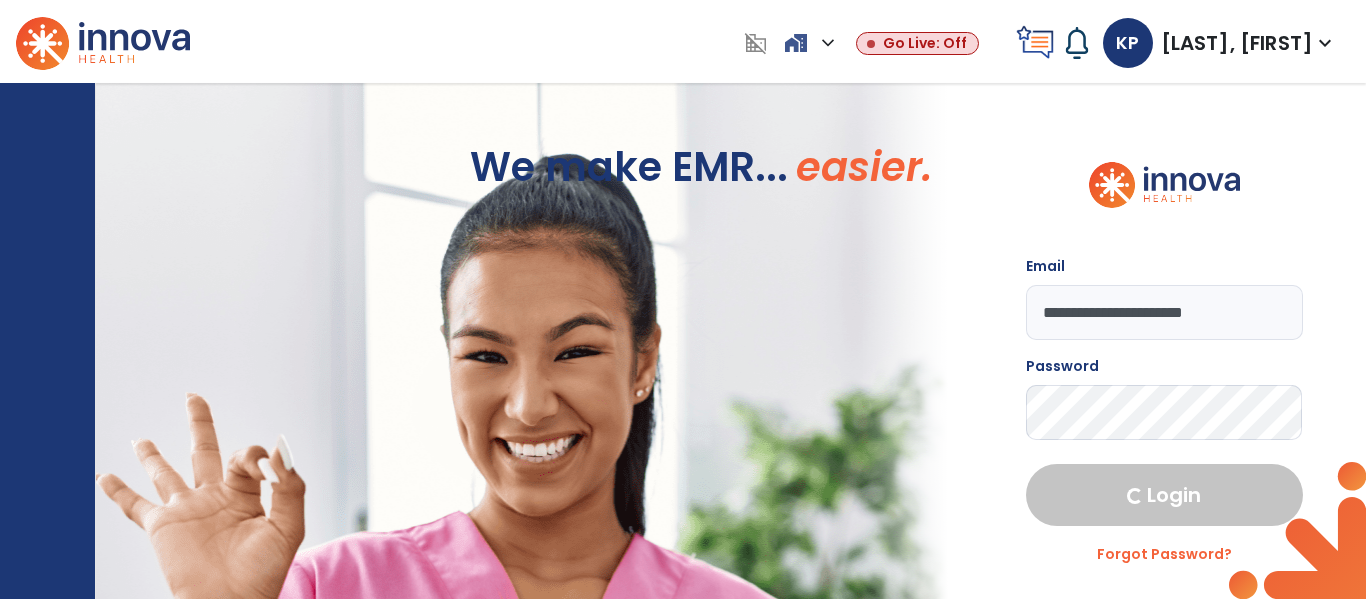 select on "****" 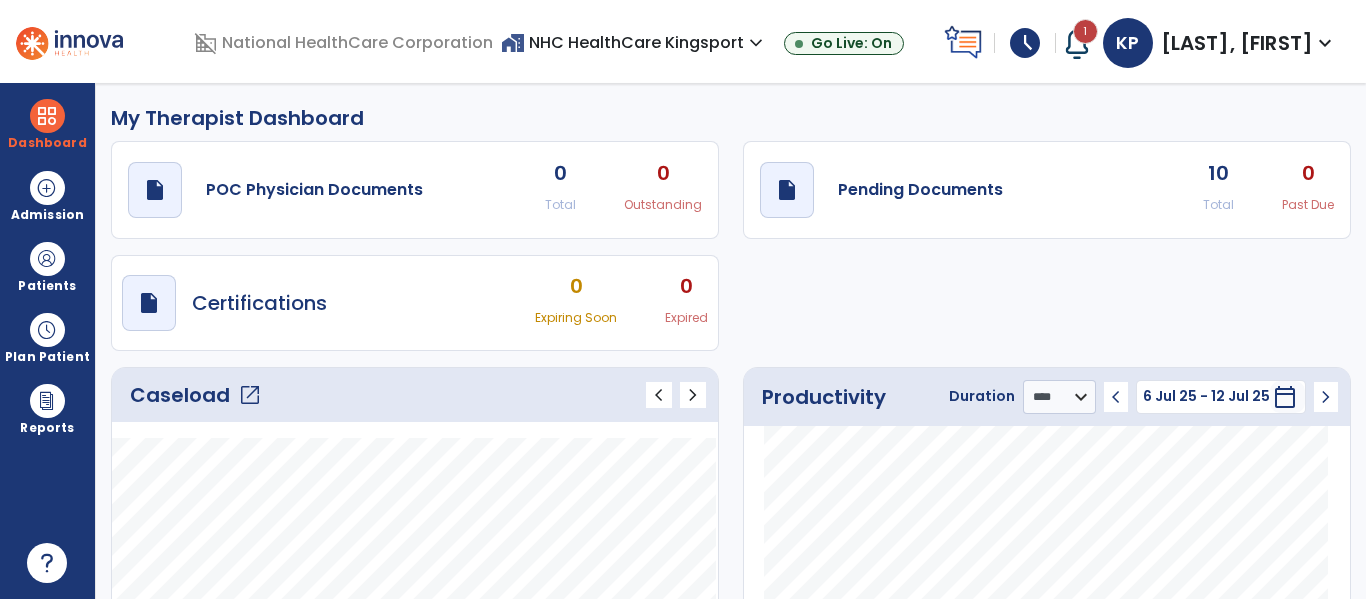 click on "open_in_new" 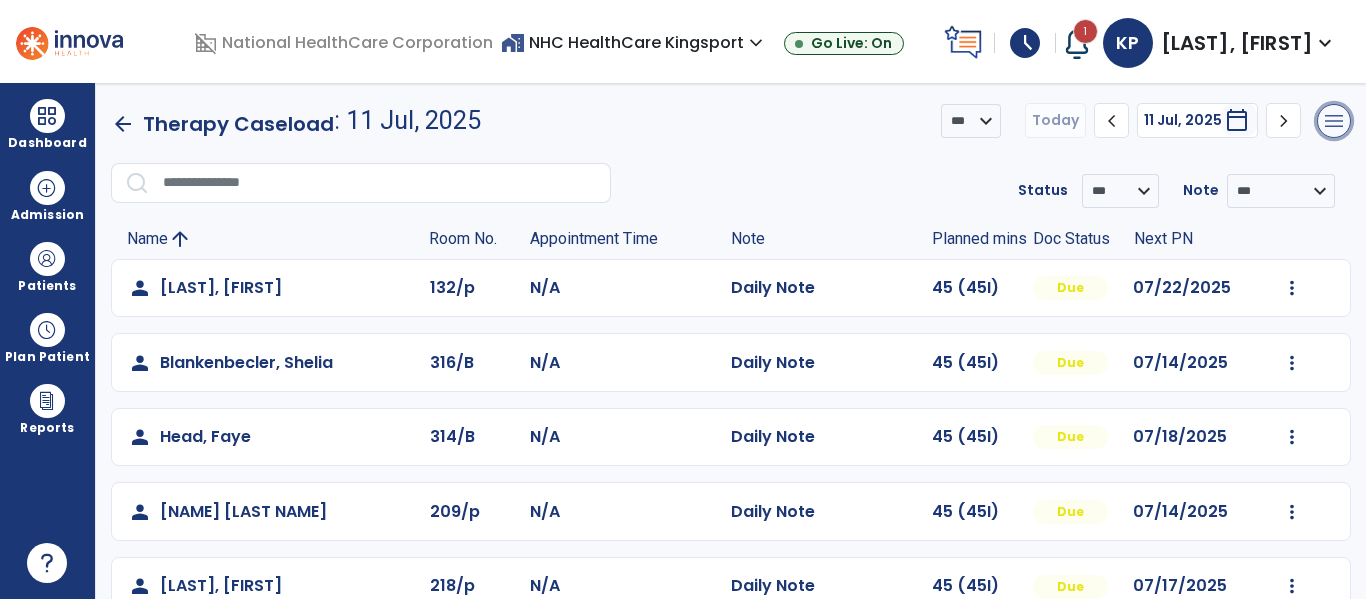 click on "menu" at bounding box center [1334, 121] 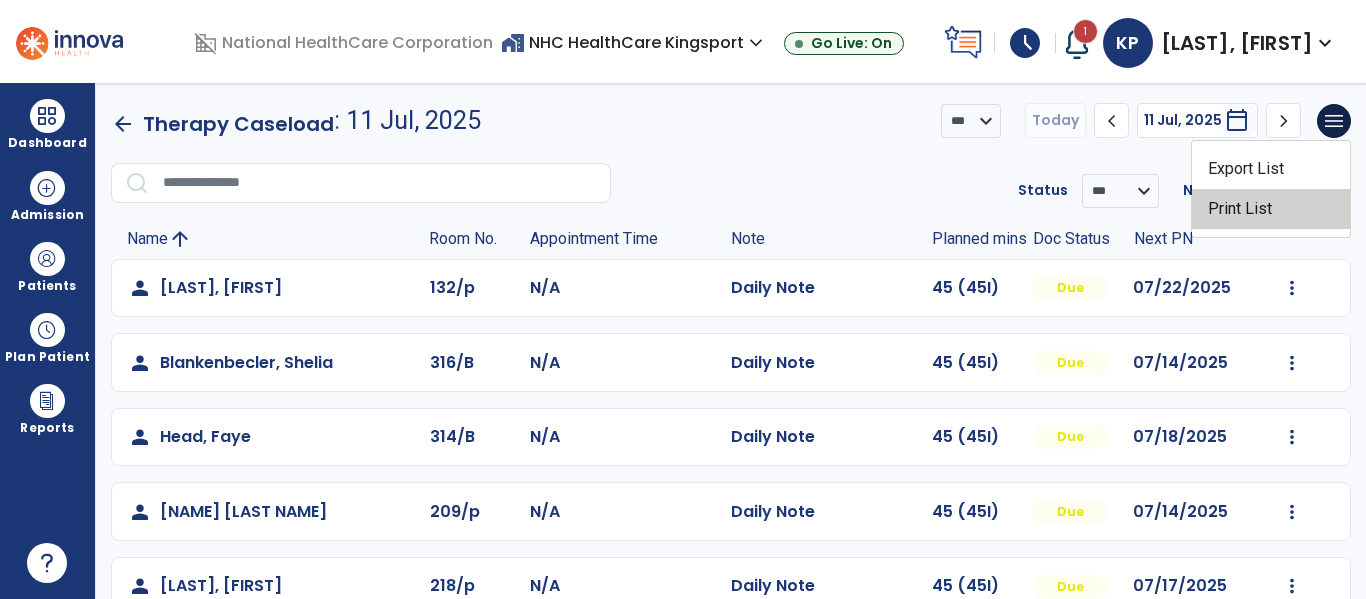 click on "Print List" 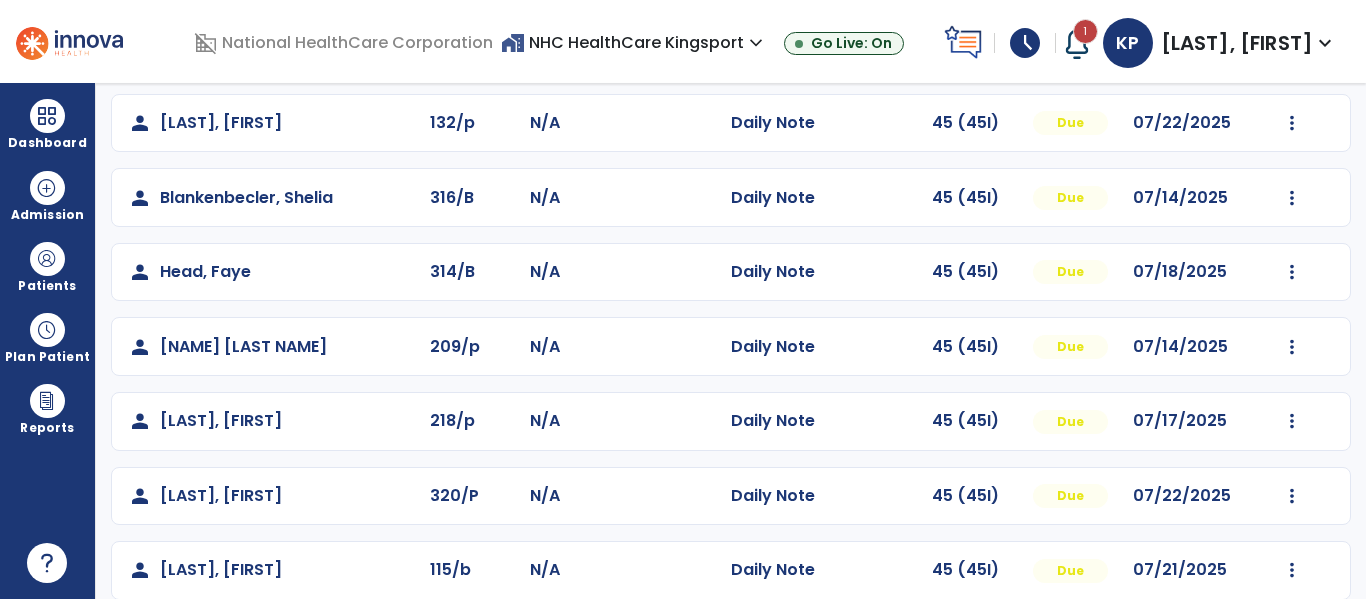 scroll, scrollTop: 169, scrollLeft: 0, axis: vertical 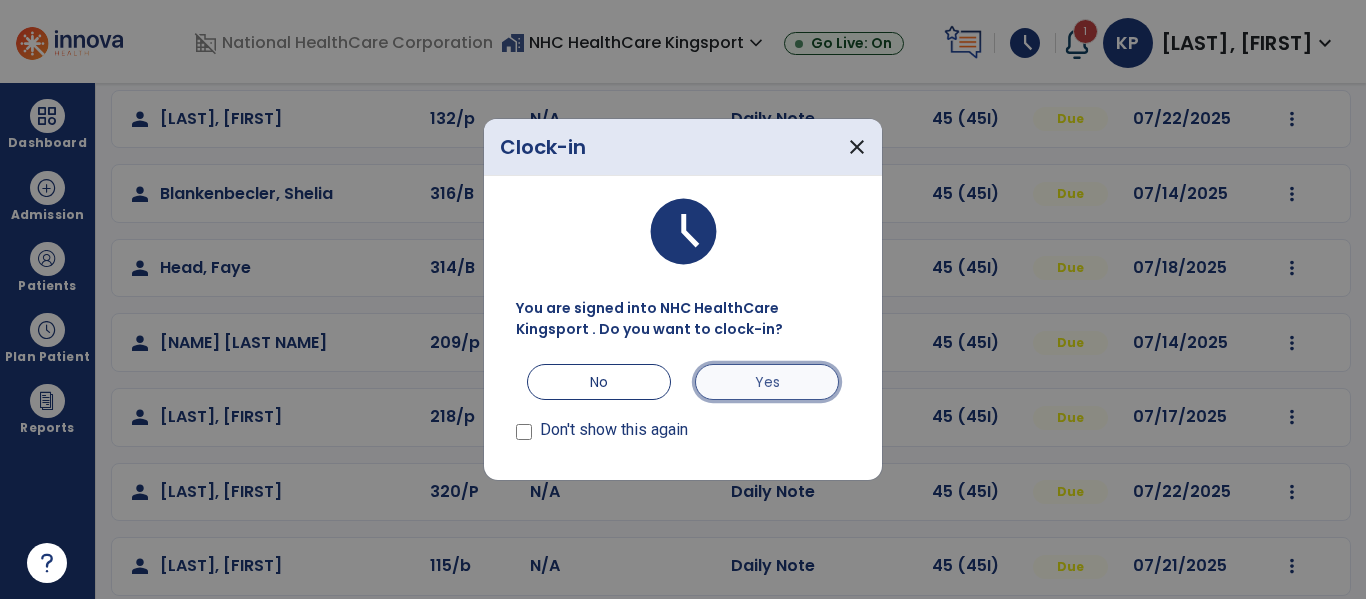click on "Yes" at bounding box center (767, 382) 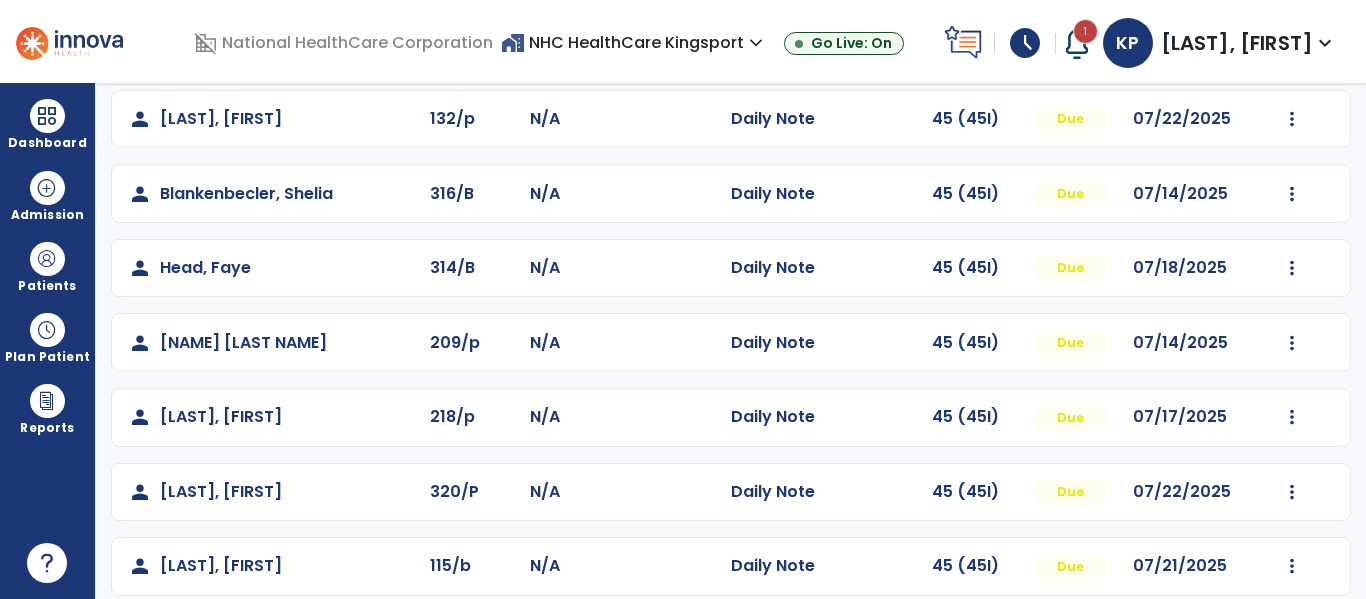 scroll, scrollTop: 0, scrollLeft: 0, axis: both 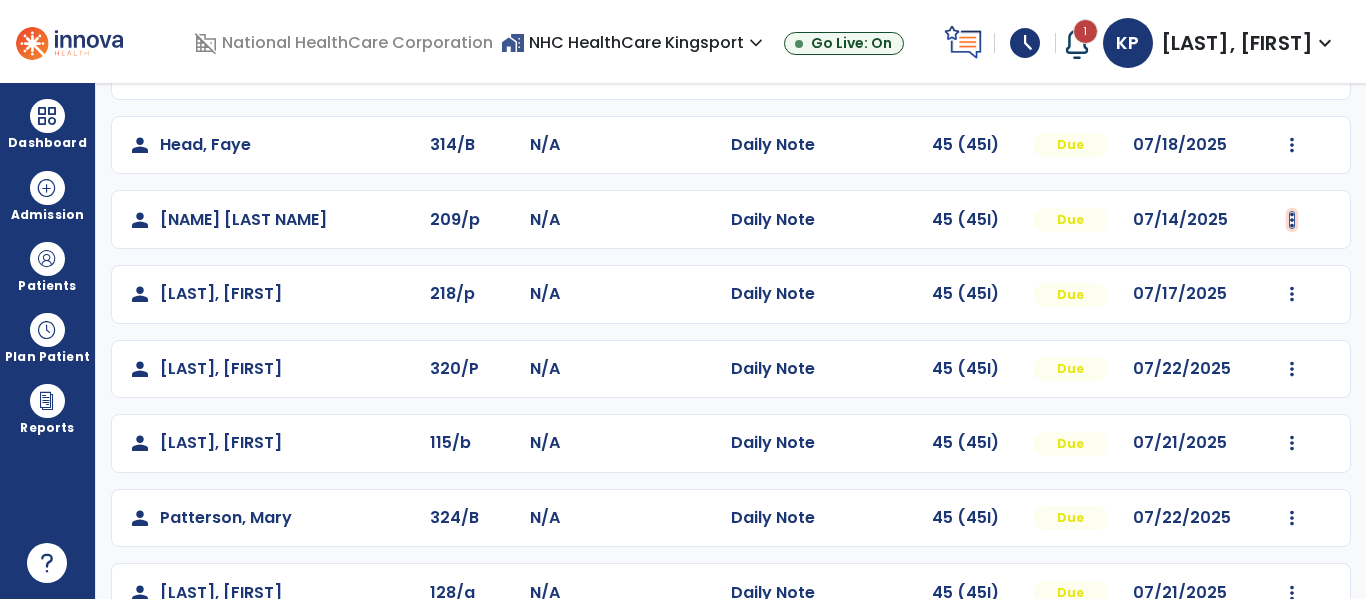 click at bounding box center [1292, -4] 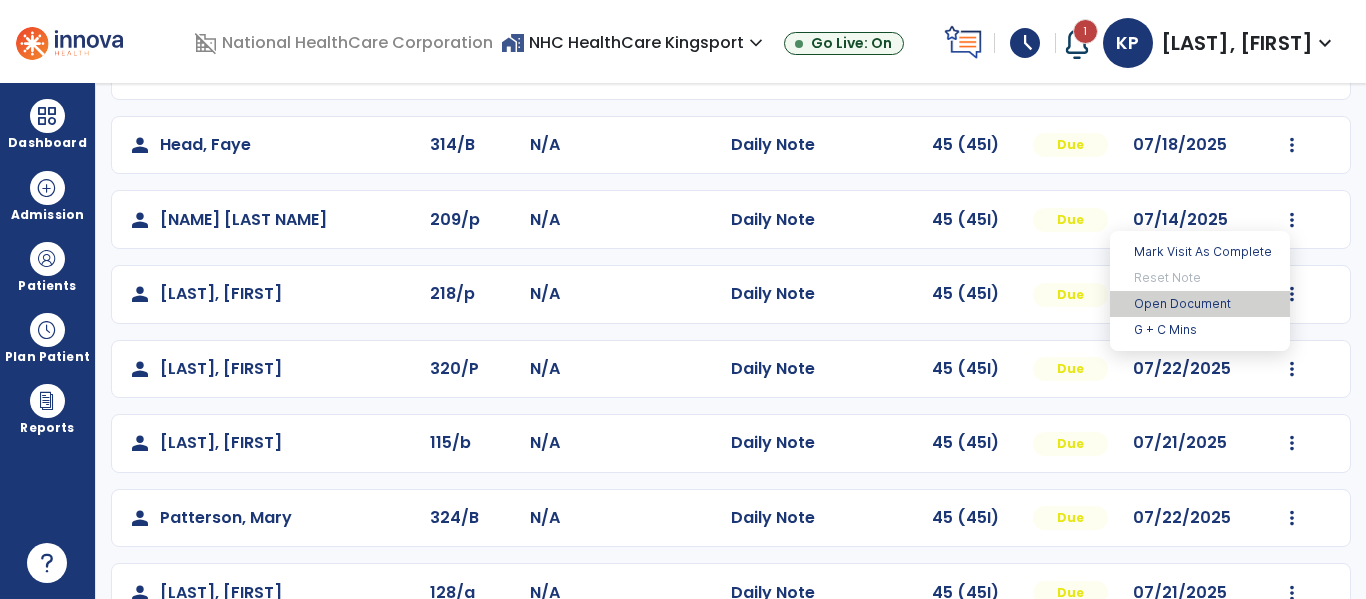 click on "Open Document" at bounding box center [1200, 304] 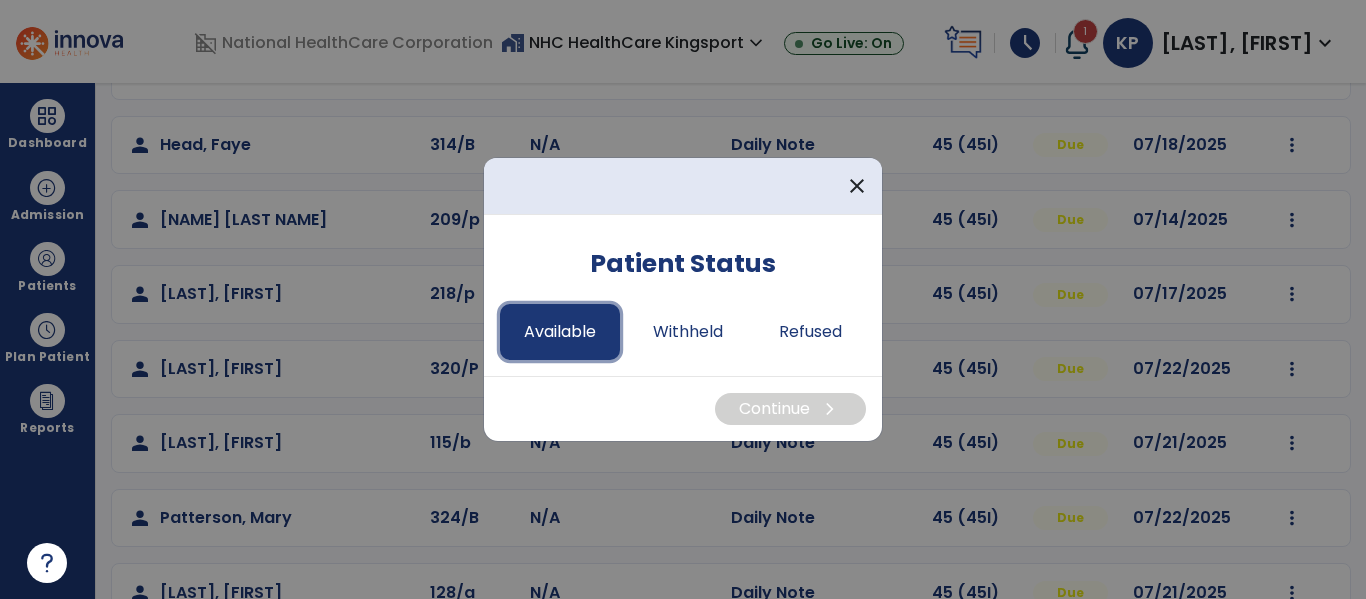 click on "Available" at bounding box center (560, 332) 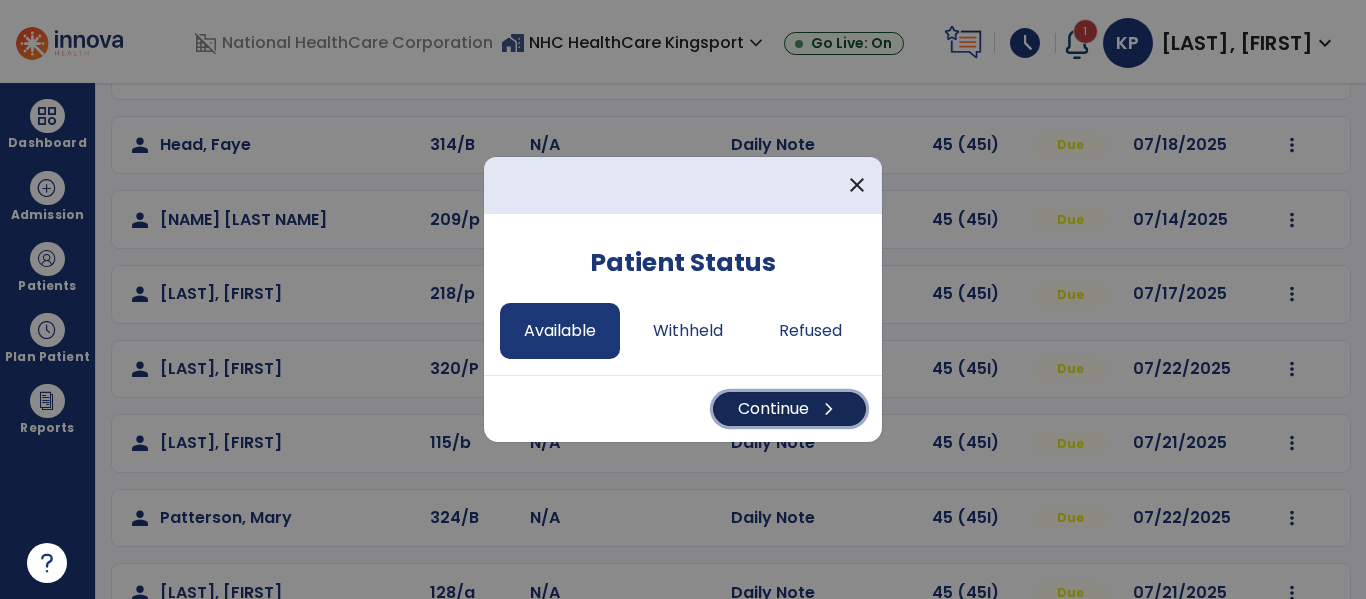 click on "Continue   chevron_right" at bounding box center [789, 409] 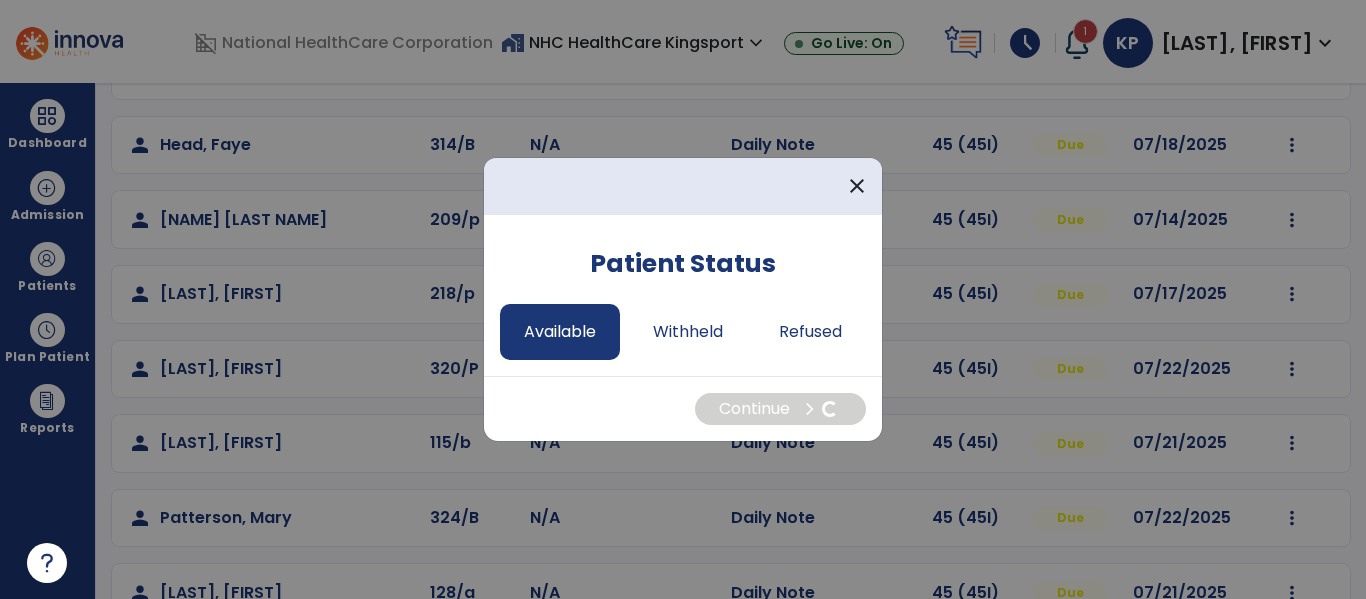 select on "*" 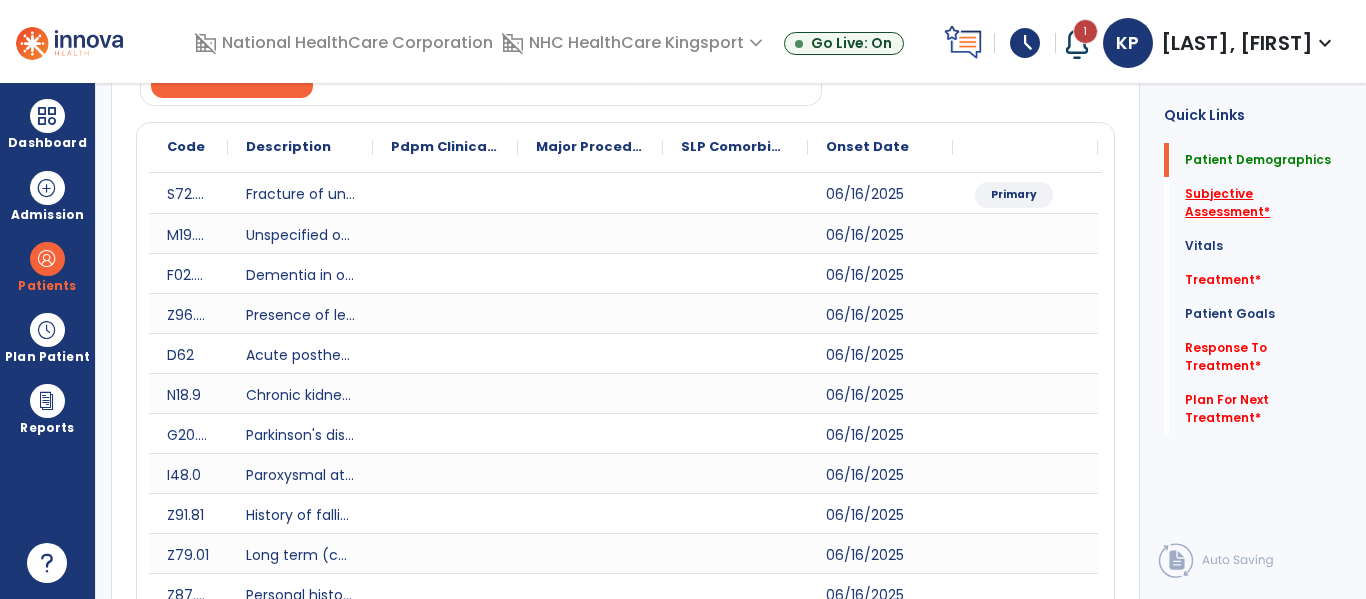 click on "Subjective Assessment   *" 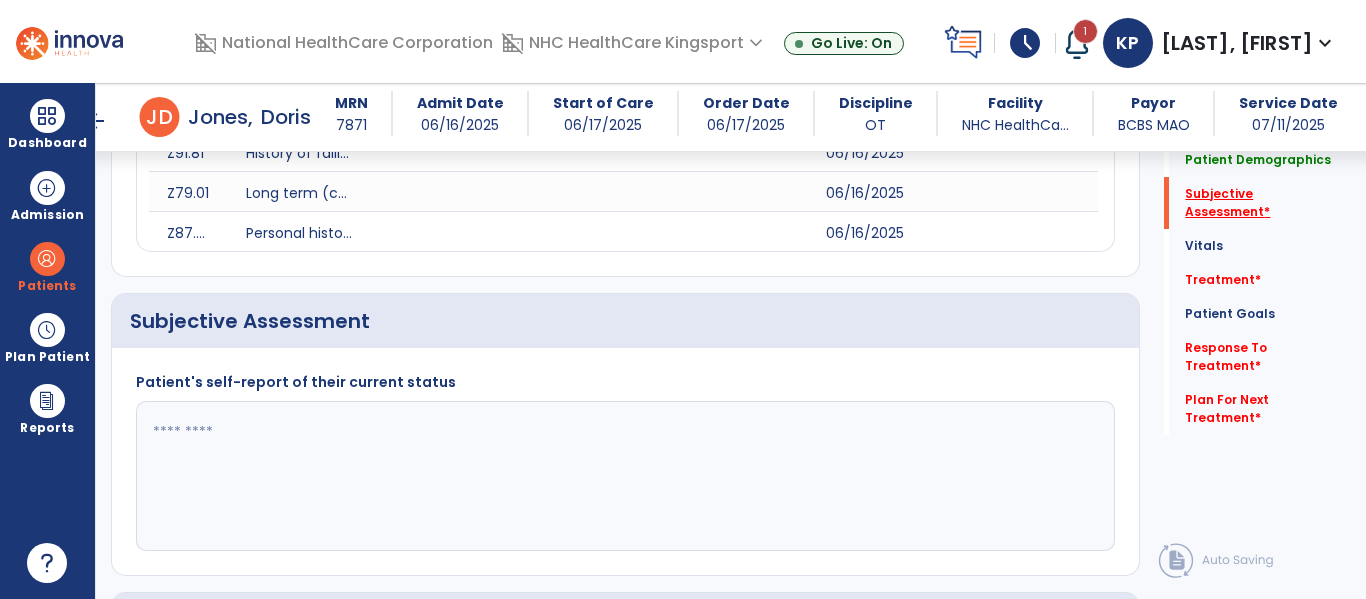 scroll, scrollTop: 747, scrollLeft: 0, axis: vertical 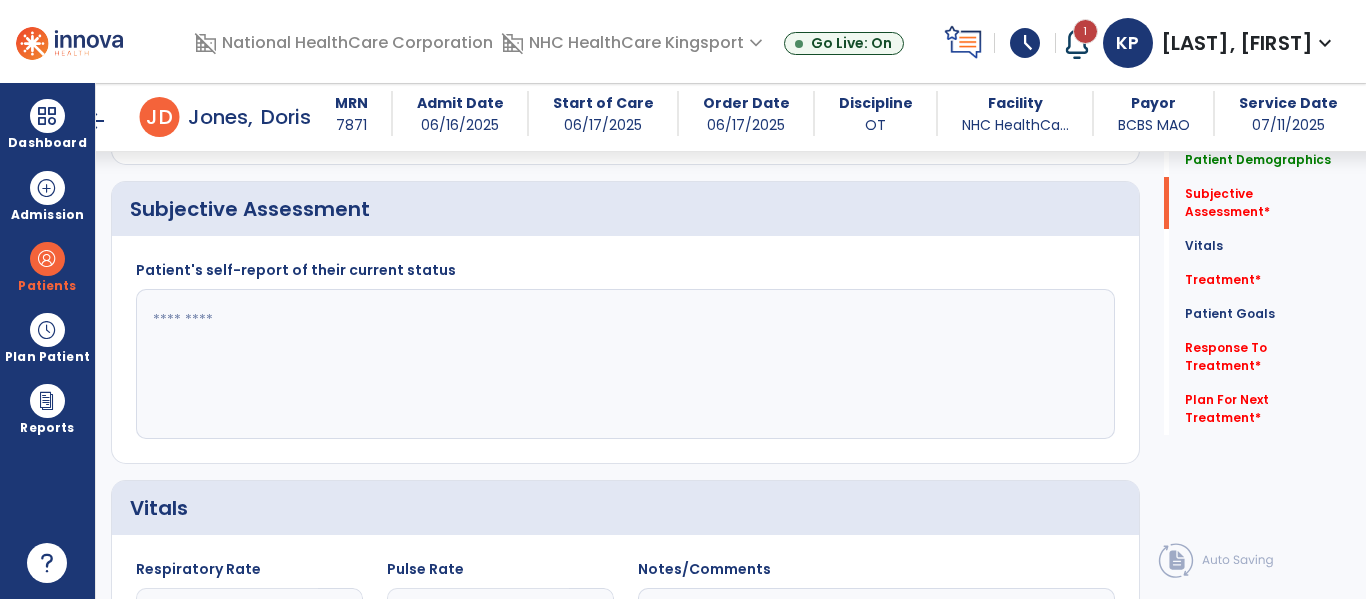 click 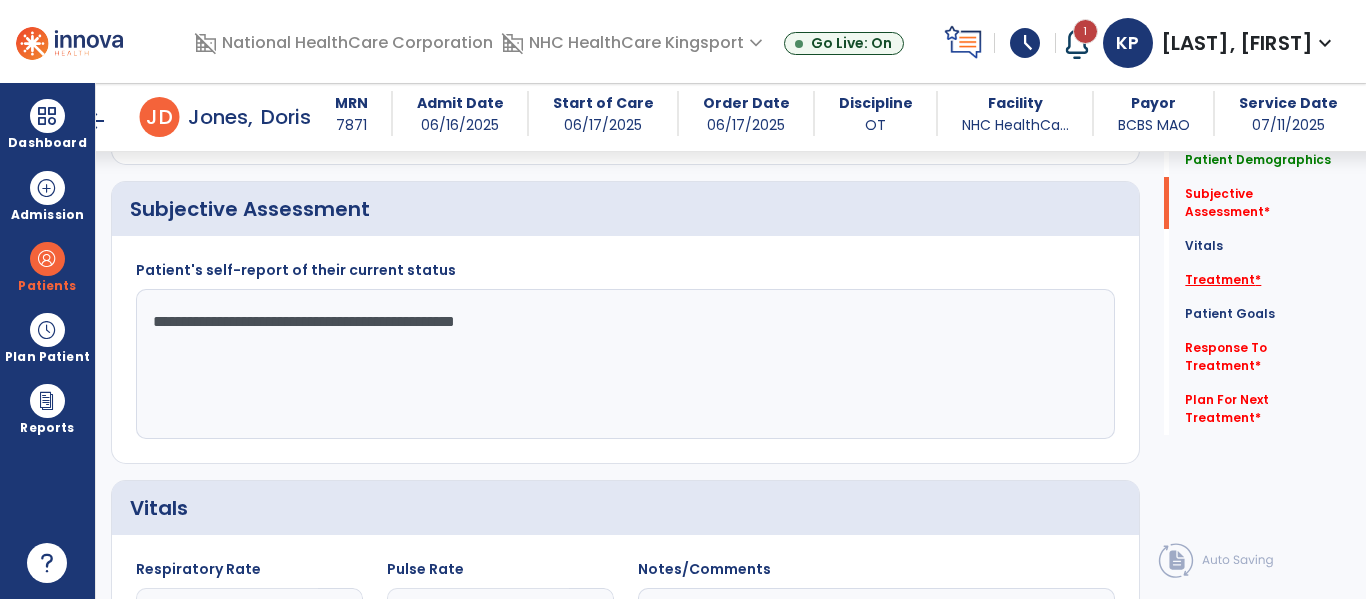 type on "**********" 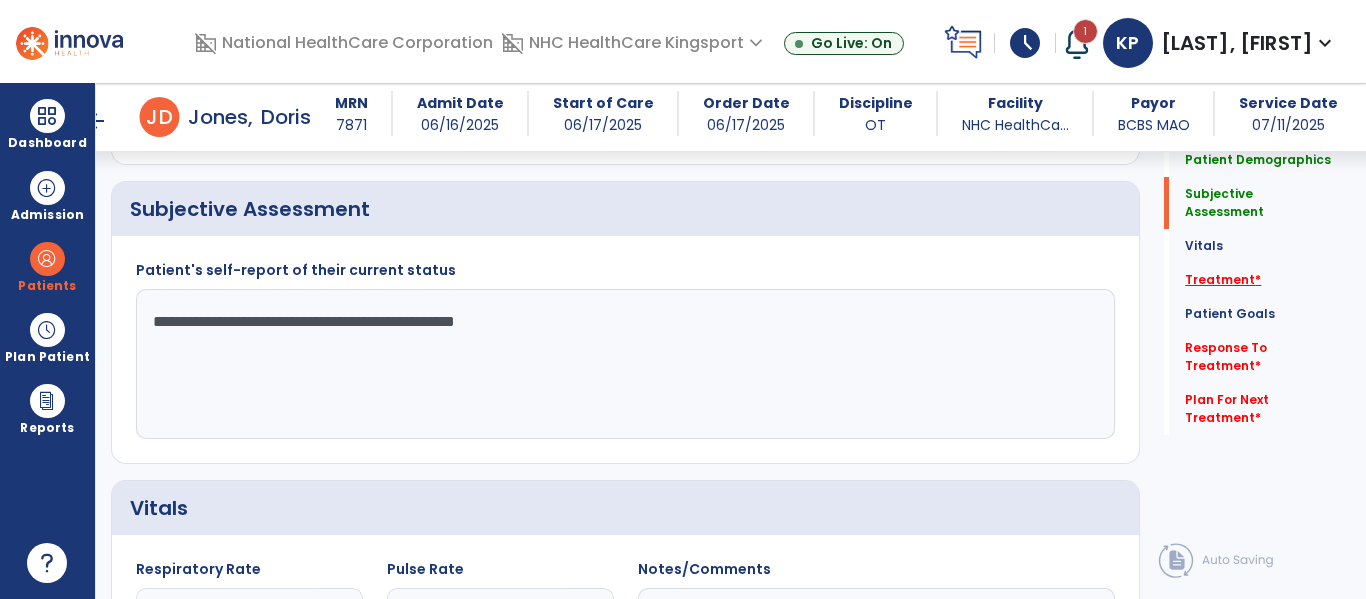 click on "Treatment   *" 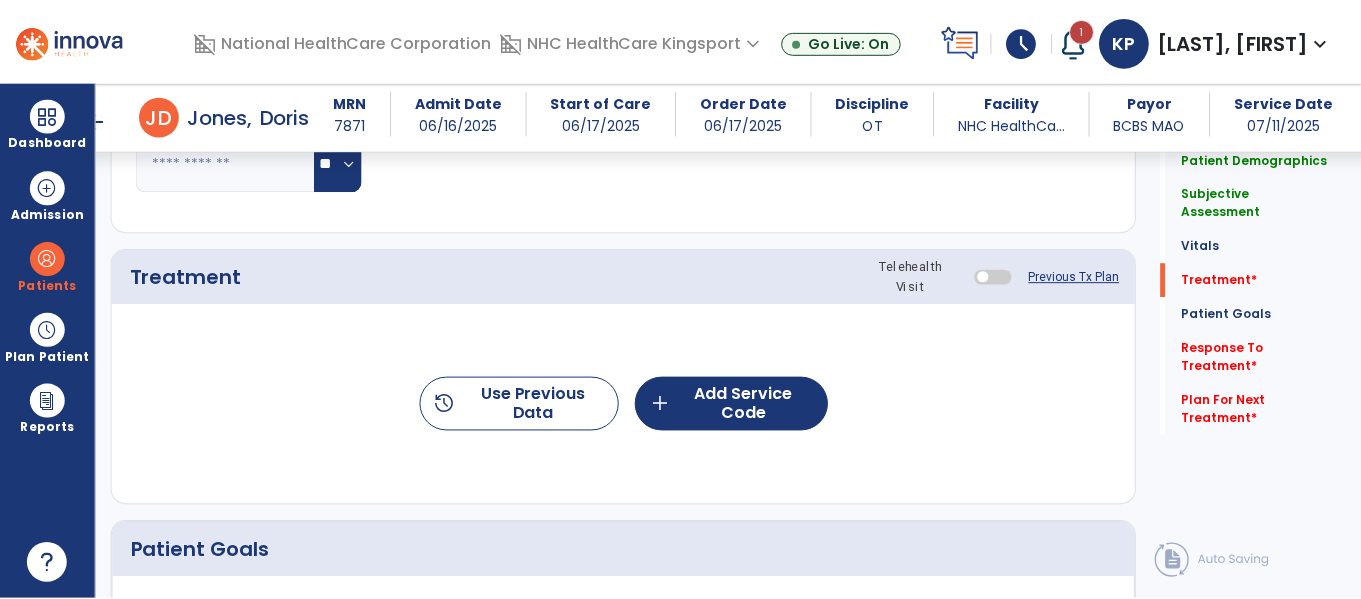scroll, scrollTop: 1437, scrollLeft: 0, axis: vertical 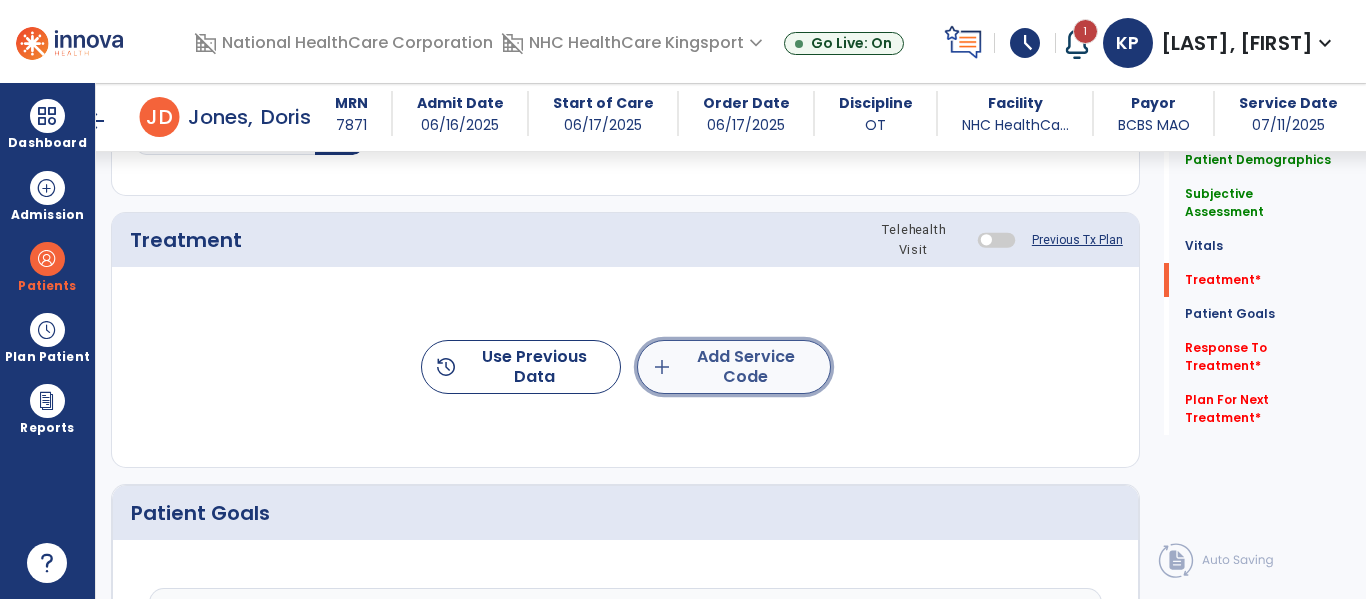 click on "add  Add Service Code" 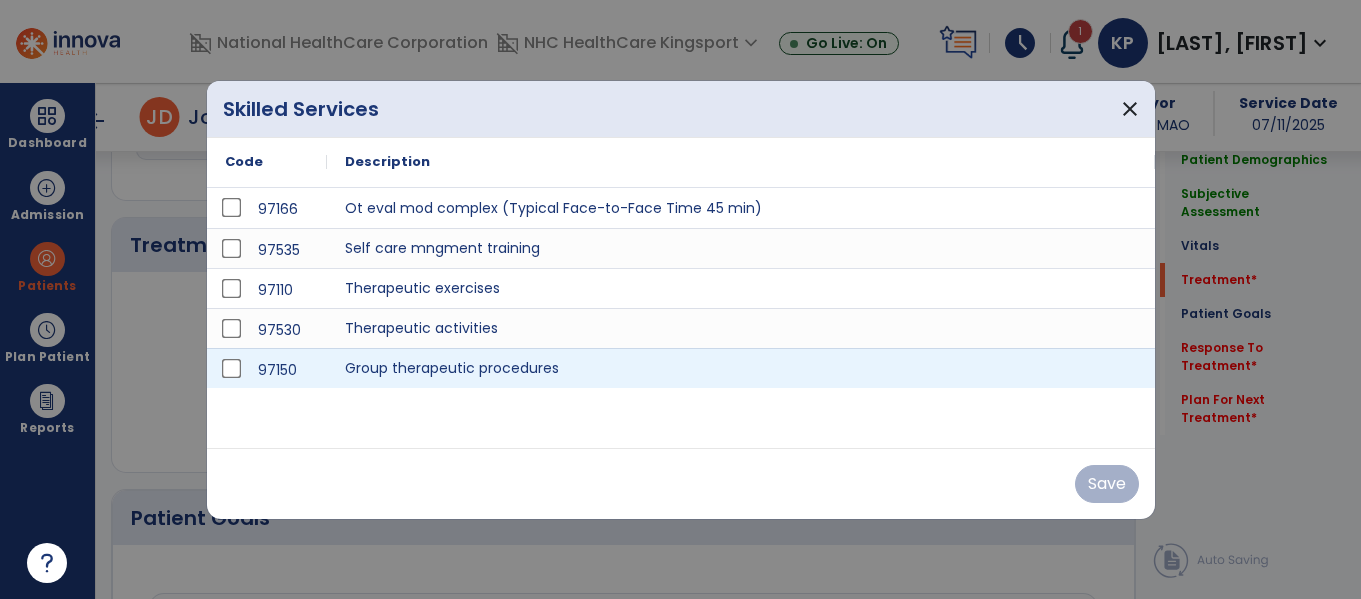 scroll, scrollTop: 1437, scrollLeft: 0, axis: vertical 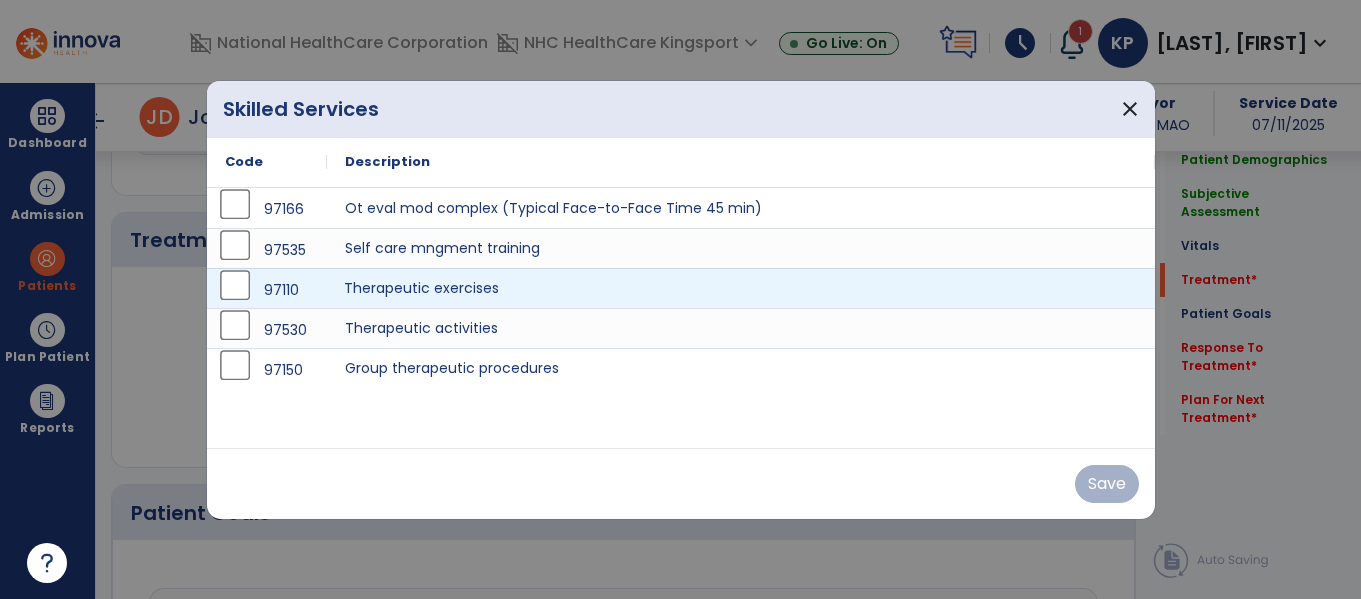 click on "Therapeutic exercises" at bounding box center (741, 288) 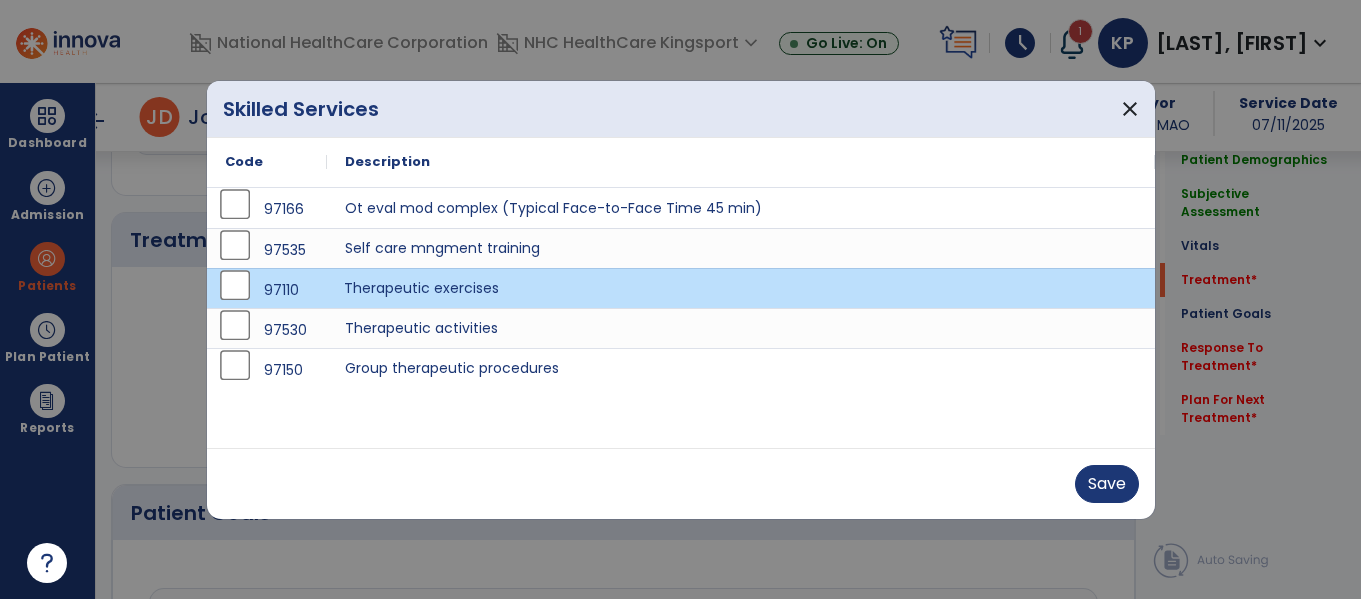 click on "Therapeutic exercises" at bounding box center [741, 288] 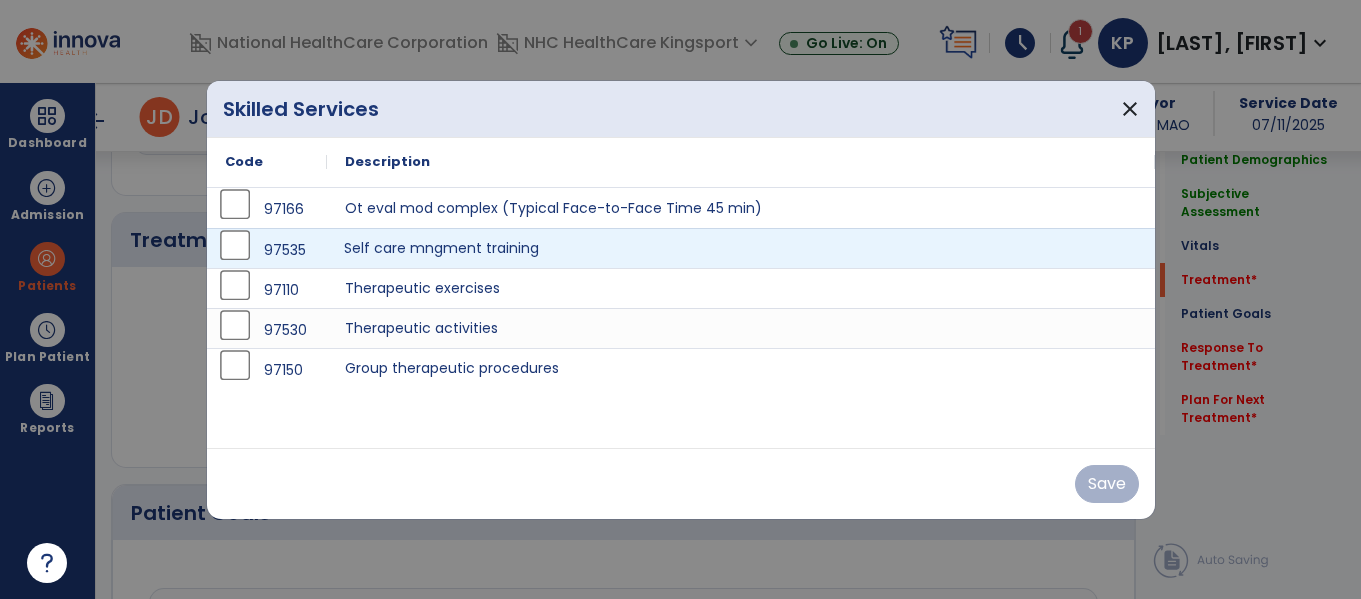 click on "Self care mngment training" at bounding box center [741, 248] 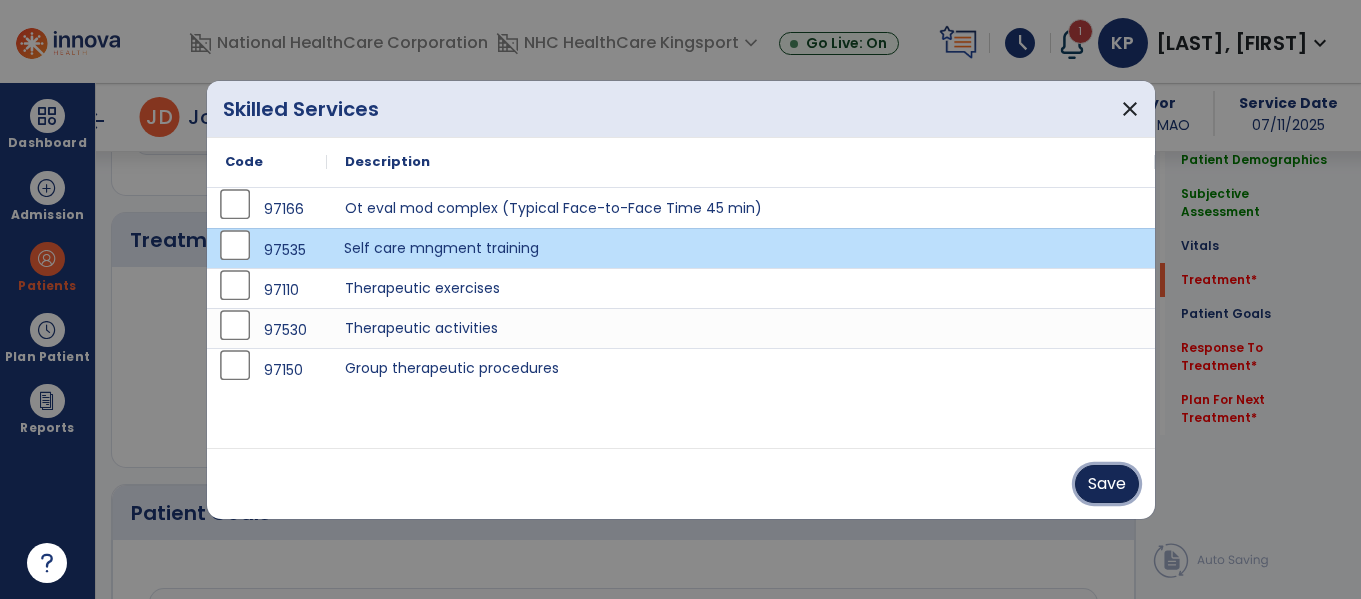 click on "Save" at bounding box center (1107, 484) 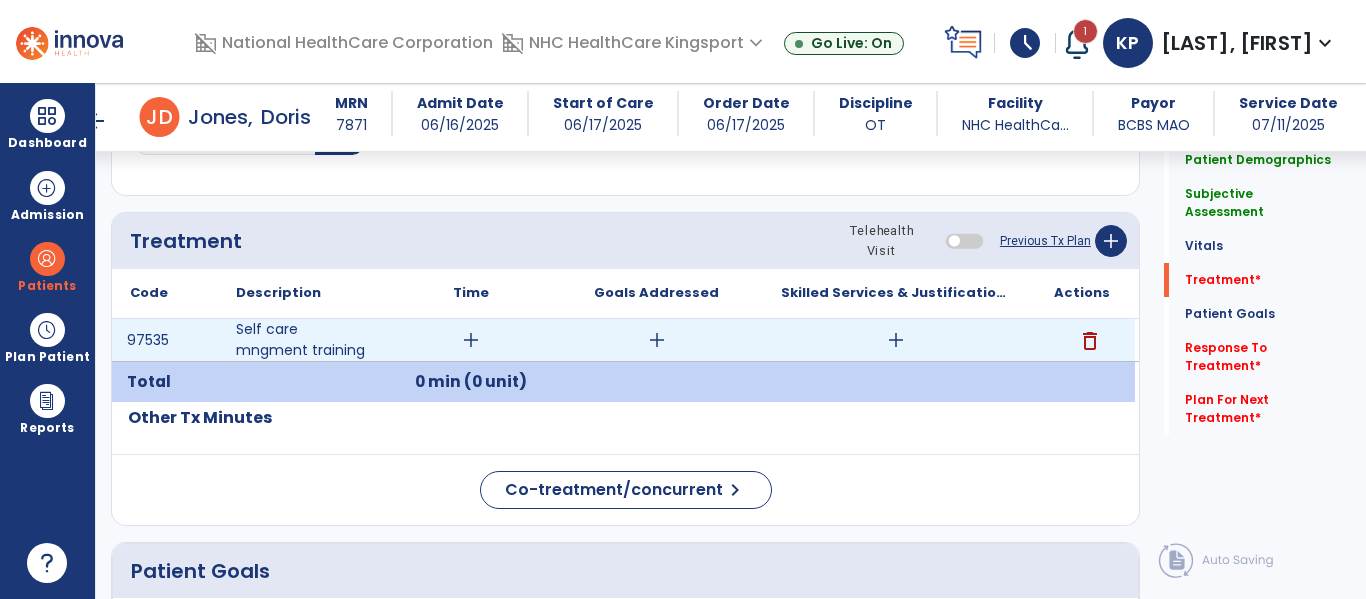click on "add" at bounding box center [471, 340] 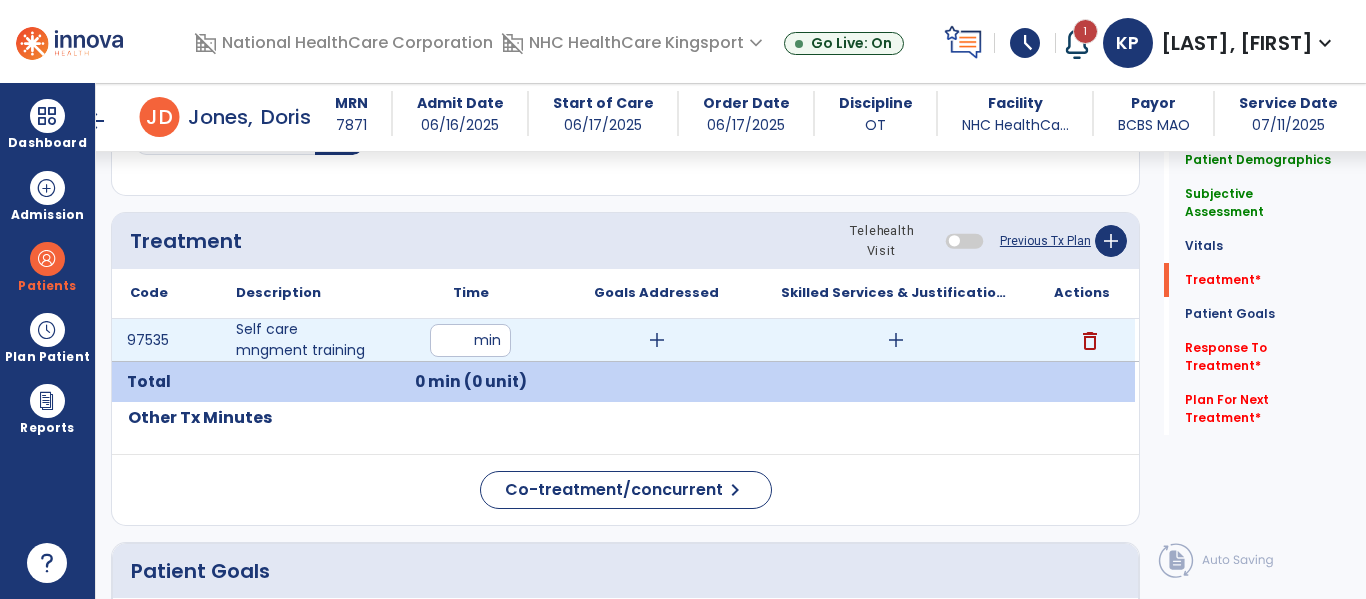 type on "**" 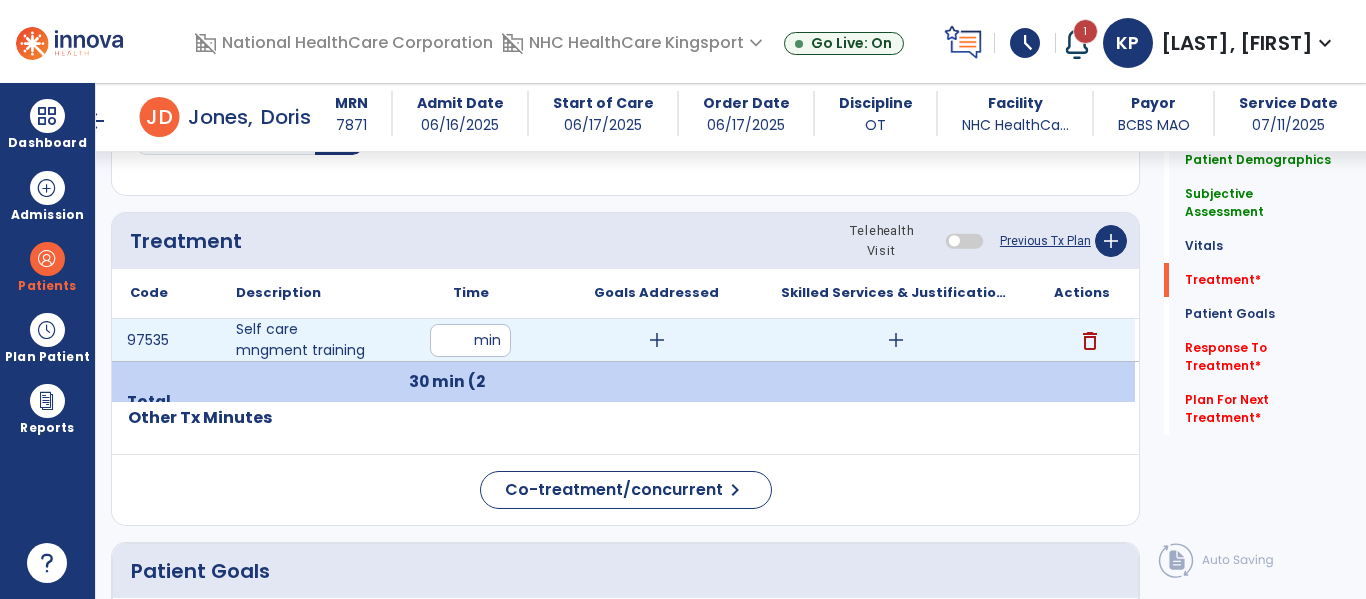 click on "add" at bounding box center (657, 340) 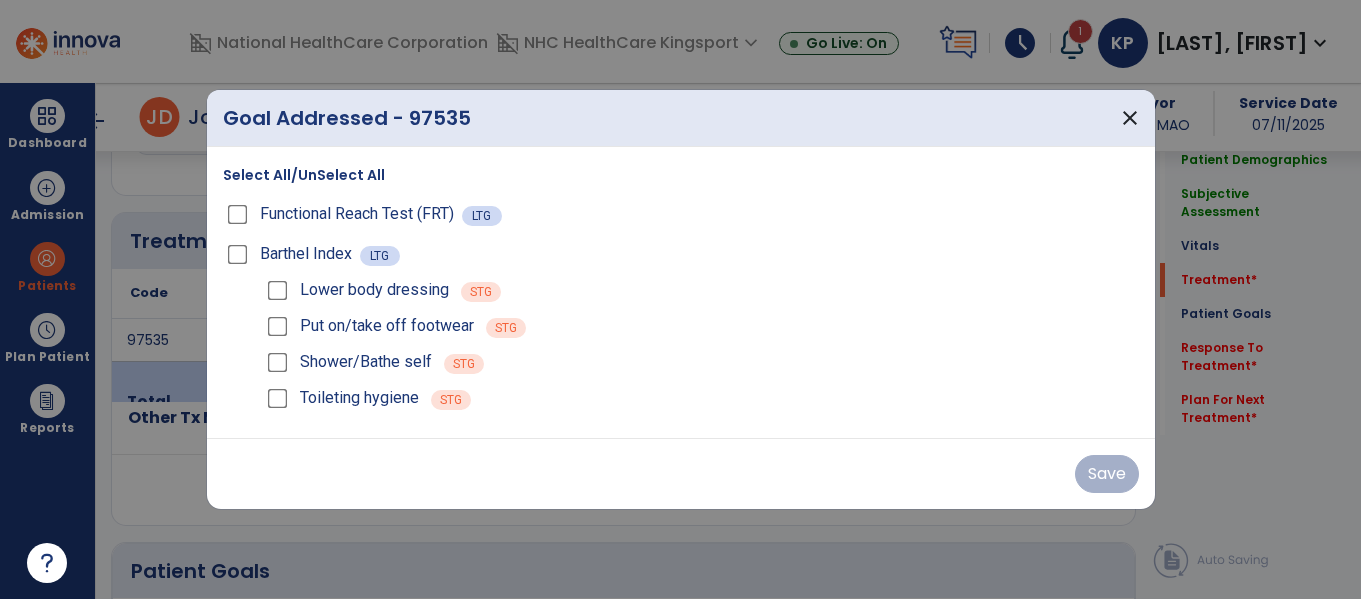 scroll, scrollTop: 1437, scrollLeft: 0, axis: vertical 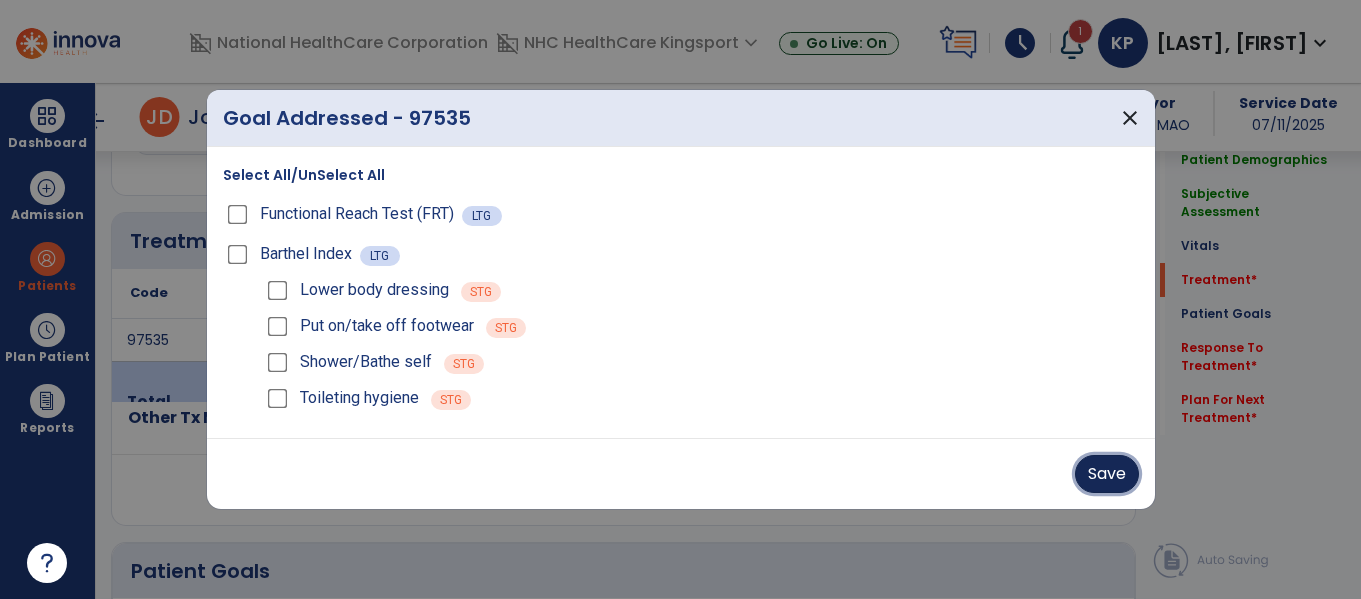 click on "Save" at bounding box center [1107, 474] 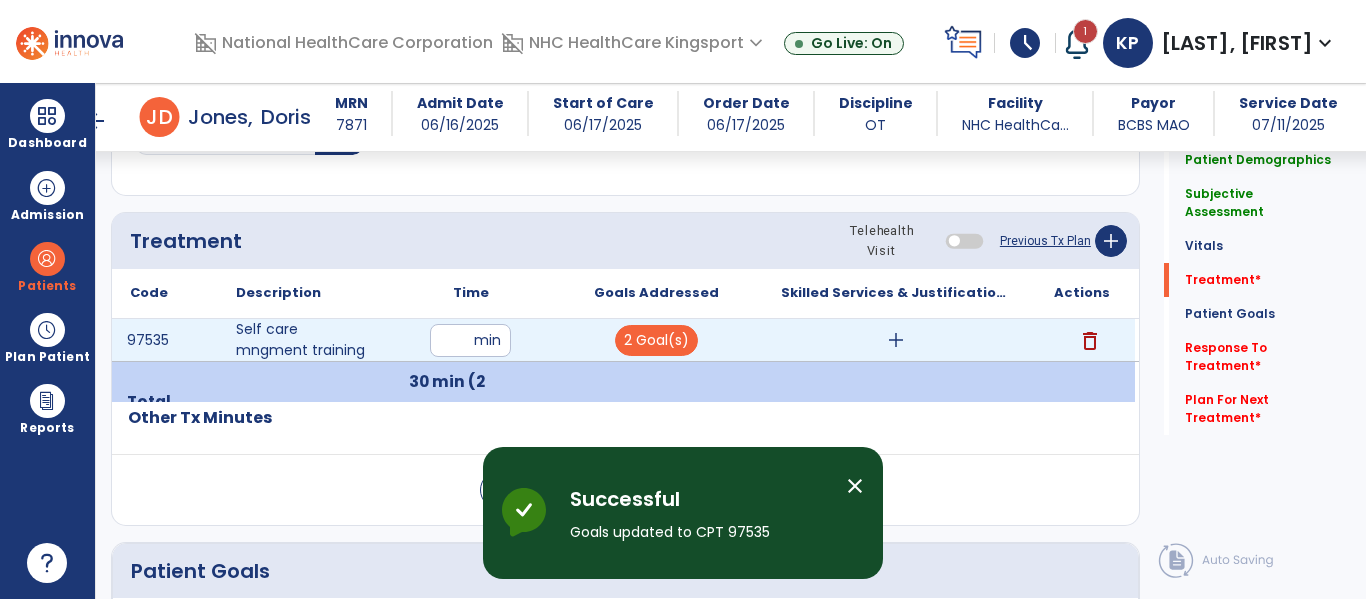 click on "add" at bounding box center (896, 340) 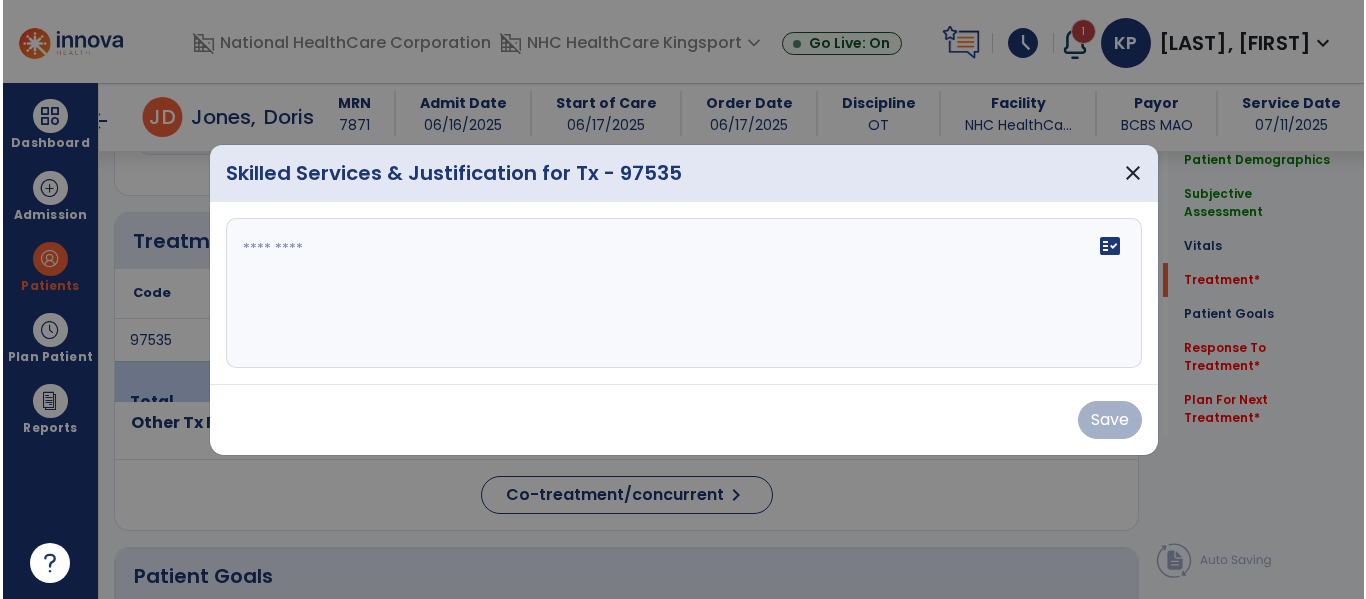 scroll, scrollTop: 1437, scrollLeft: 0, axis: vertical 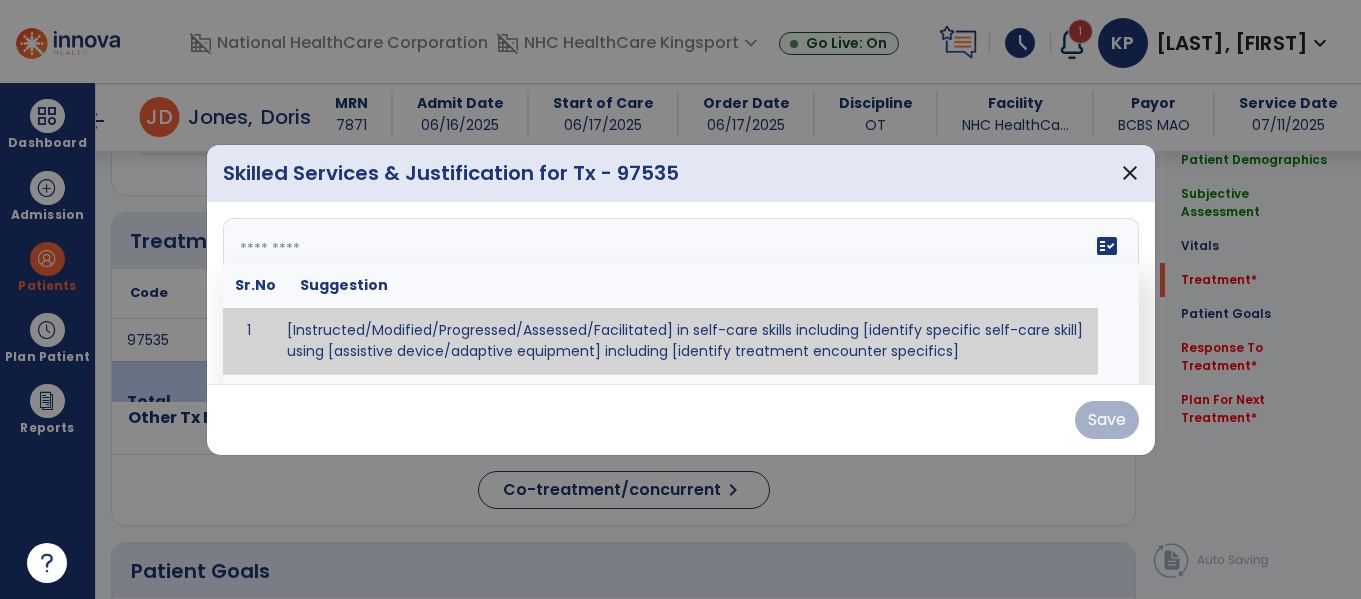 click on "fact_check  Sr.No Suggestion 1 [Instructed/Modified/Progressed/Assessed/Facilitated] in self-care skills including [identify specific self-care skill] using [assistive device/adaptive equipment] including [identify treatment encounter specifics]" at bounding box center (681, 293) 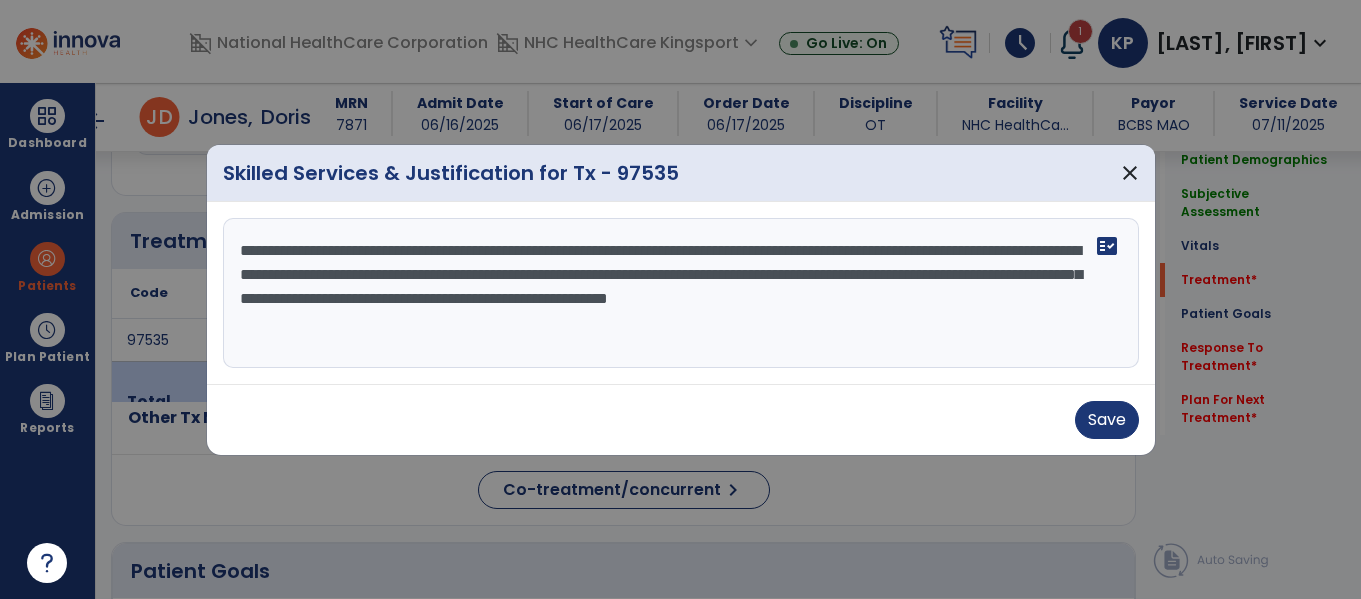 click on "**********" at bounding box center [681, 293] 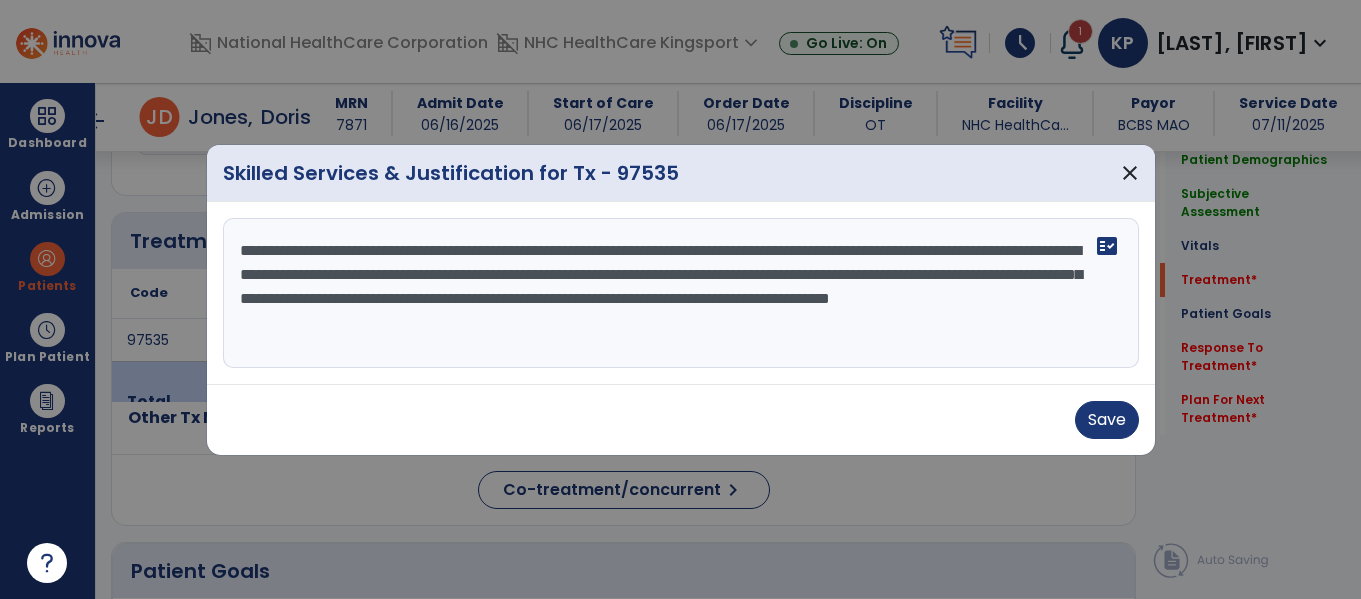 click on "**********" at bounding box center (681, 293) 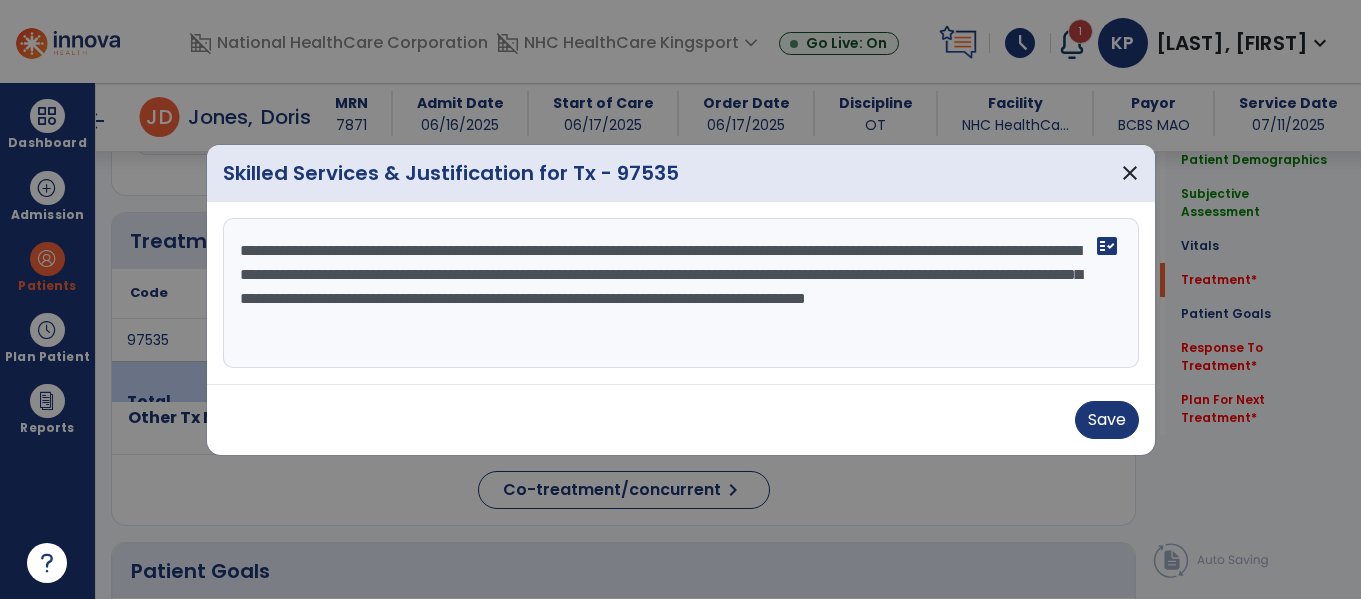 click on "**********" at bounding box center [681, 293] 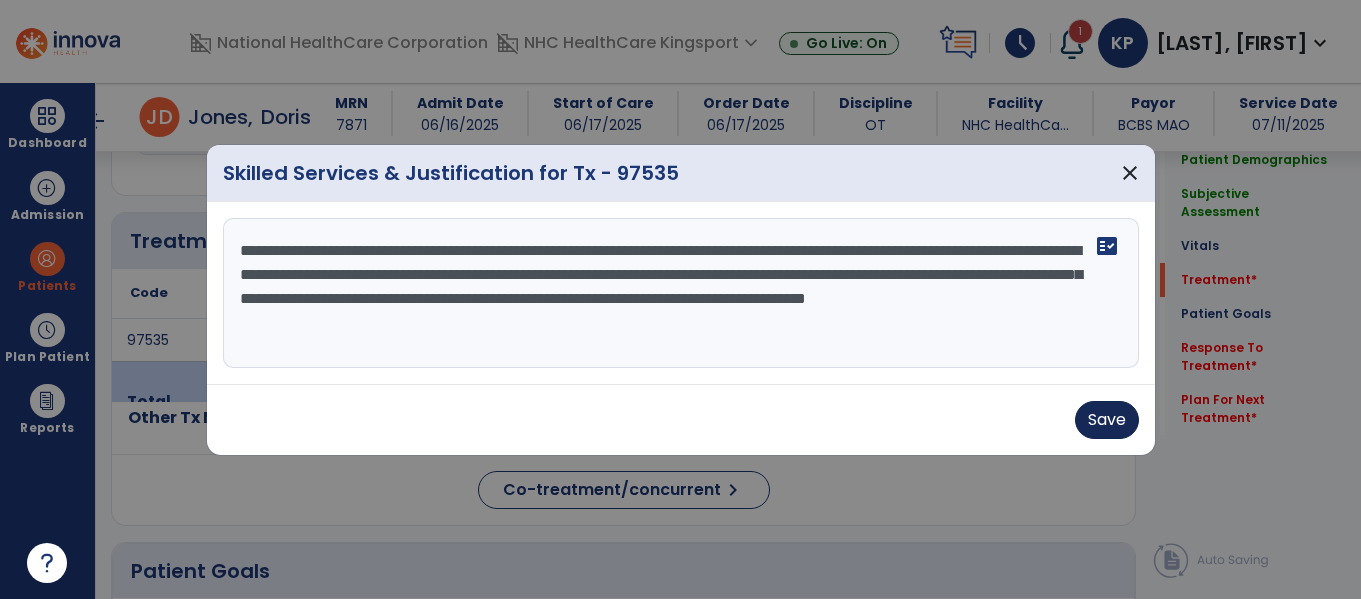 type on "**********" 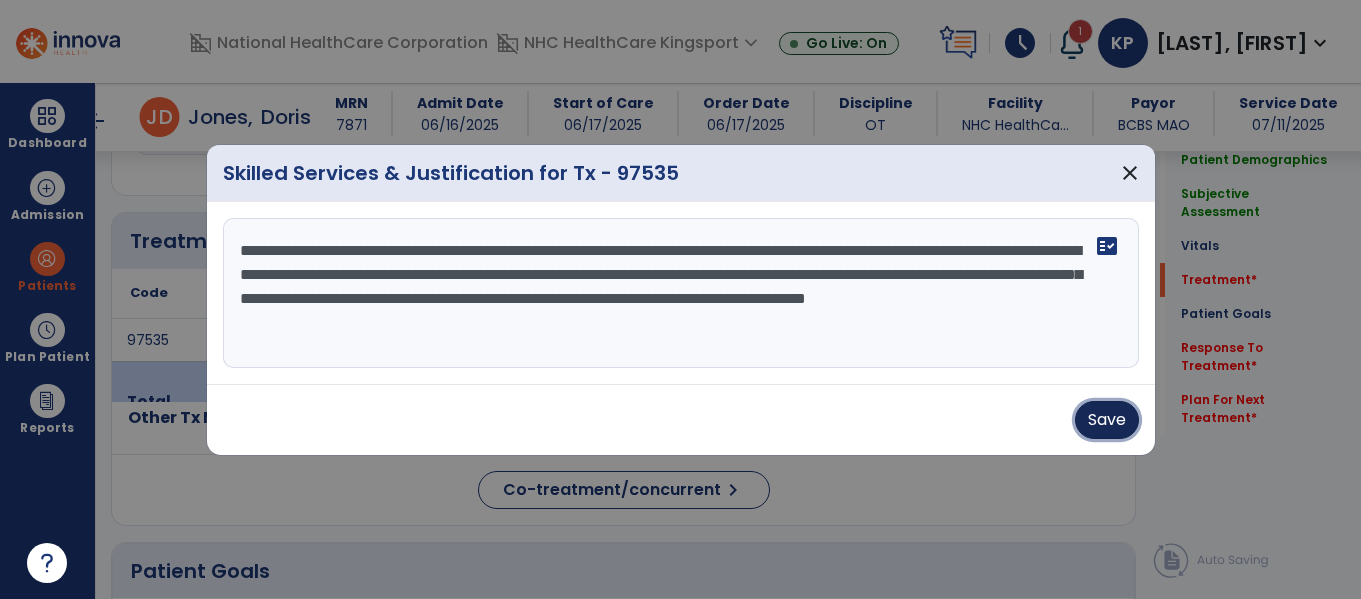 click on "Save" at bounding box center (1107, 420) 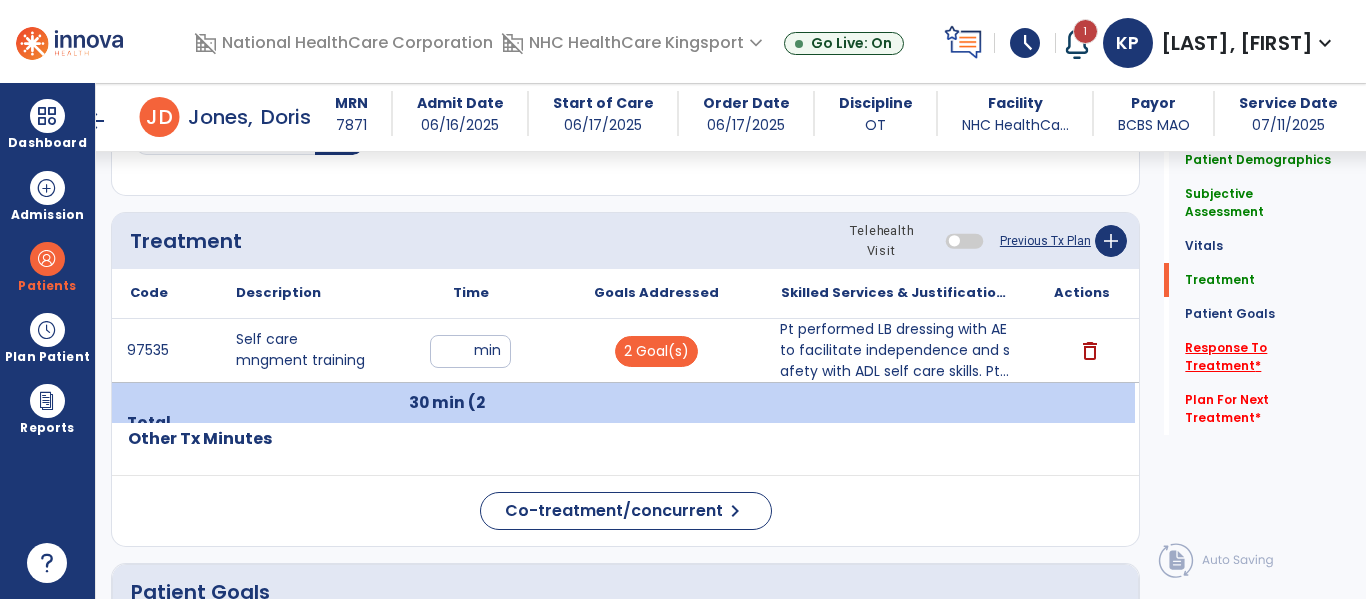 click on "Response To Treatment   *" 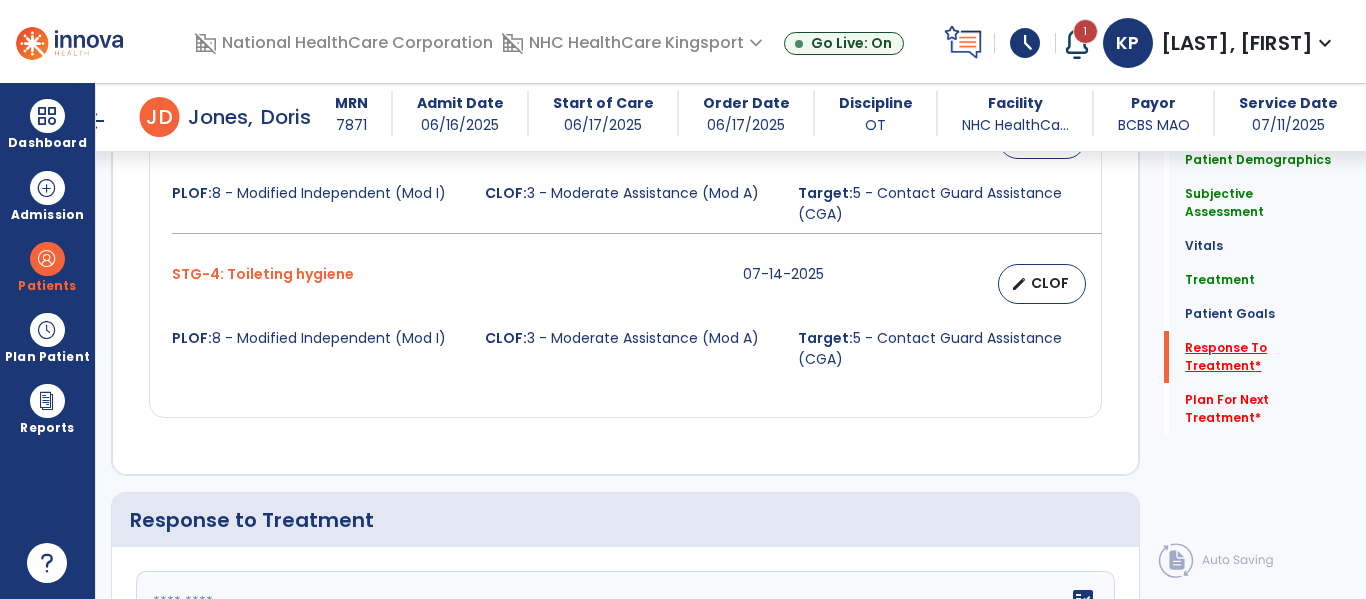 scroll, scrollTop: 2846, scrollLeft: 0, axis: vertical 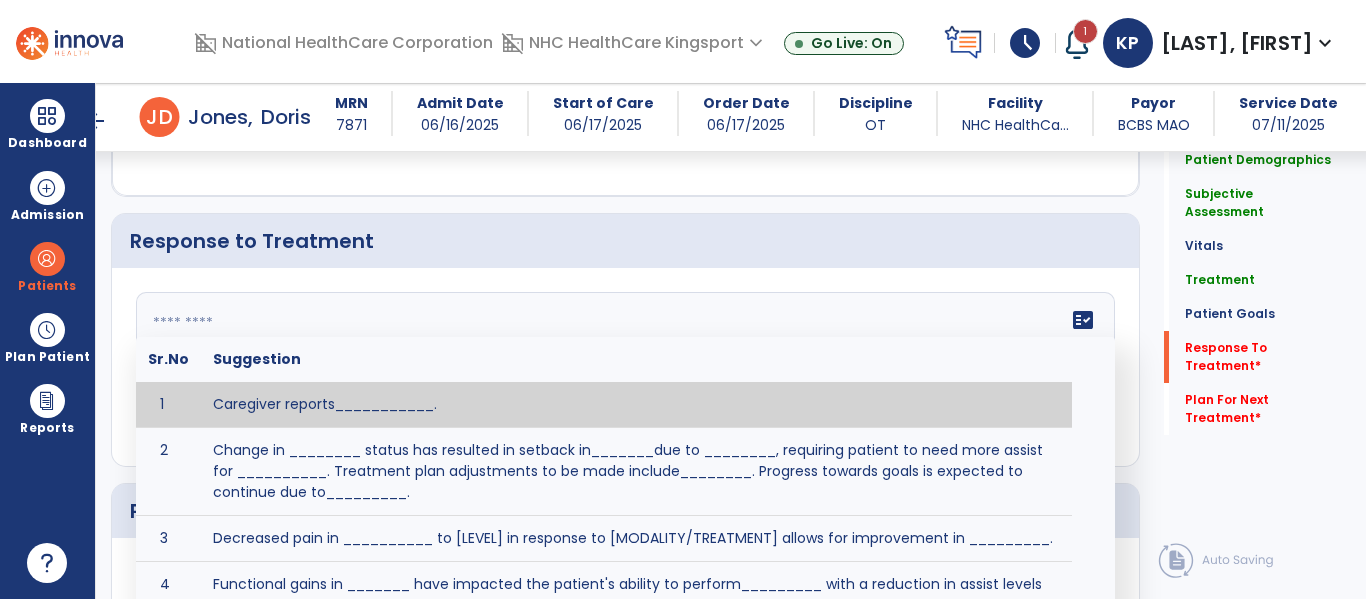 click on "fact_check  Sr.No Suggestion 1 Caregiver reports___________. 2 Change in ________ status has resulted in setback in_______due to ________, requiring patient to need more assist for __________.   Treatment plan adjustments to be made include________.  Progress towards goals is expected to continue due to_________. 3 Decreased pain in __________ to [LEVEL] in response to [MODALITY/TREATMENT] allows for improvement in _________. 4 Functional gains in _______ have impacted the patient's ability to perform_________ with a reduction in assist levels to_________. 5 Functional progress this week has been significant due to__________. 6 Gains in ________ have improved the patient's ability to perform ______with decreased levels of assist to___________. 7 Improvement in ________allows patient to tolerate higher levels of challenges in_________. 8 Pain in [AREA] has decreased to [LEVEL] in response to [TREATMENT/MODALITY], allowing fore ease in completing__________. 9 10 11 12 13 14 15 16 17 18 19 20 21" 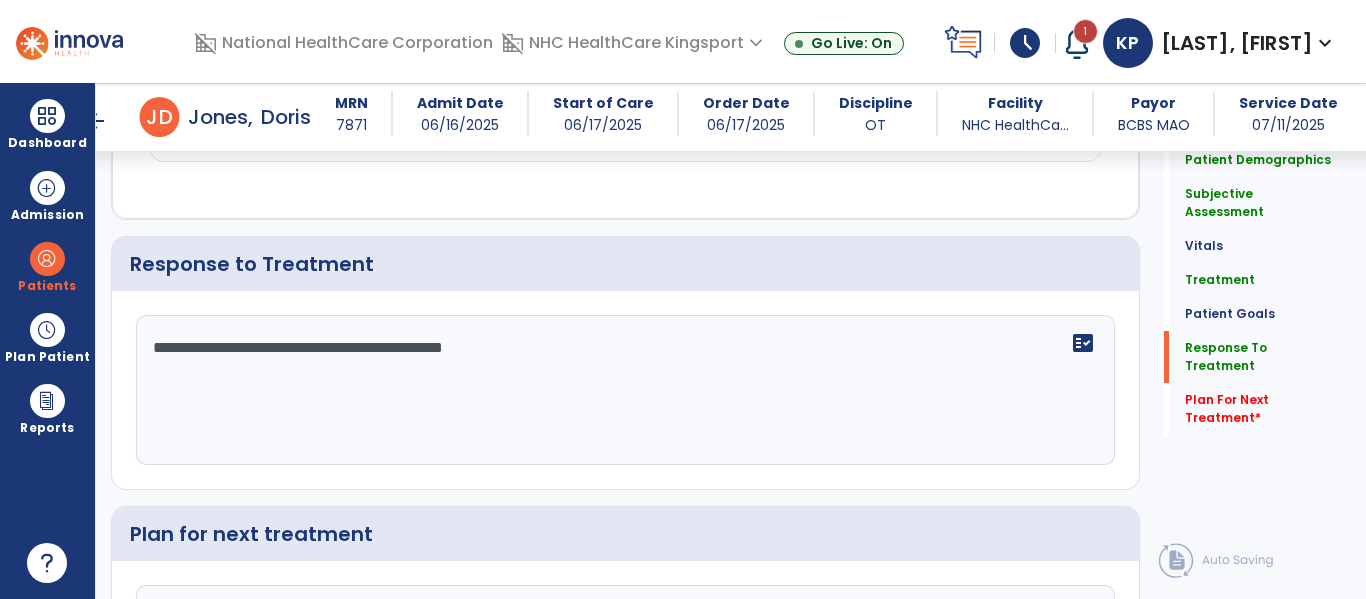 scroll, scrollTop: 2846, scrollLeft: 0, axis: vertical 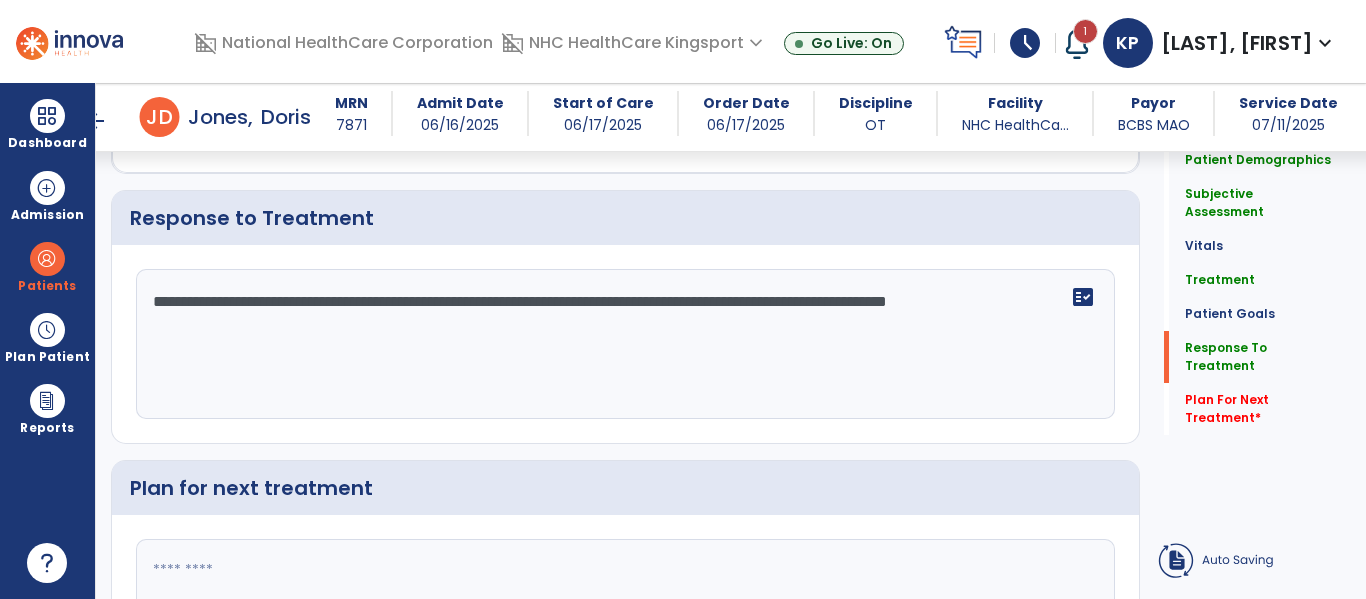 type on "**********" 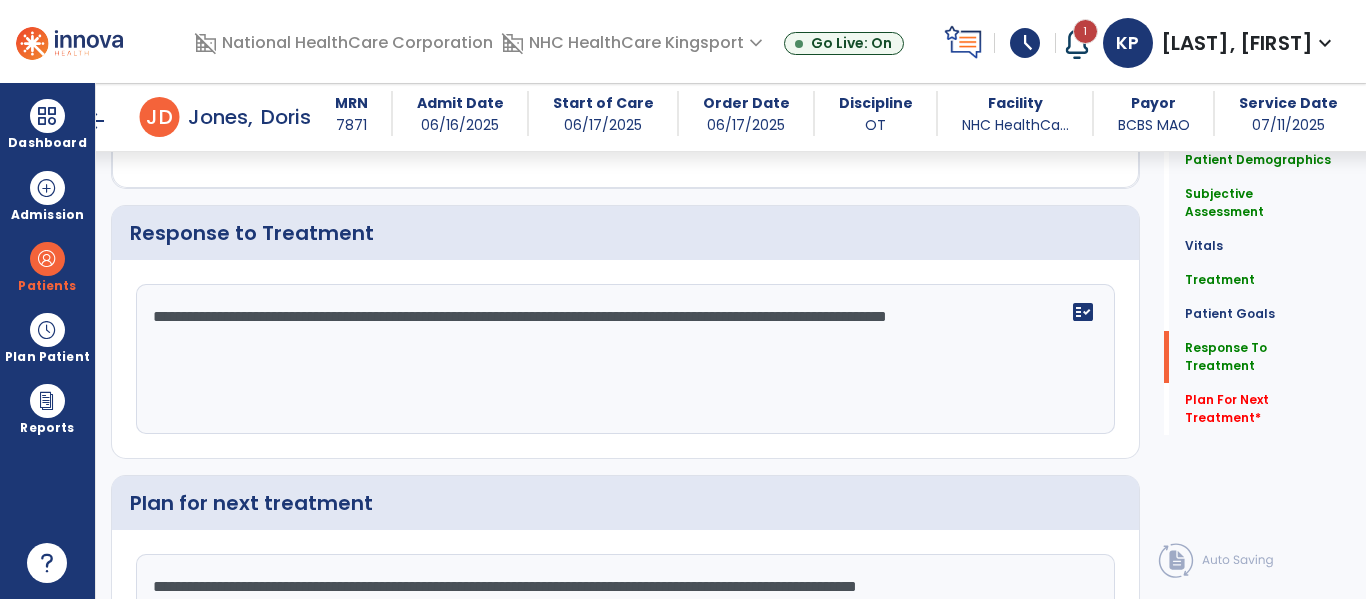 scroll, scrollTop: 2878, scrollLeft: 0, axis: vertical 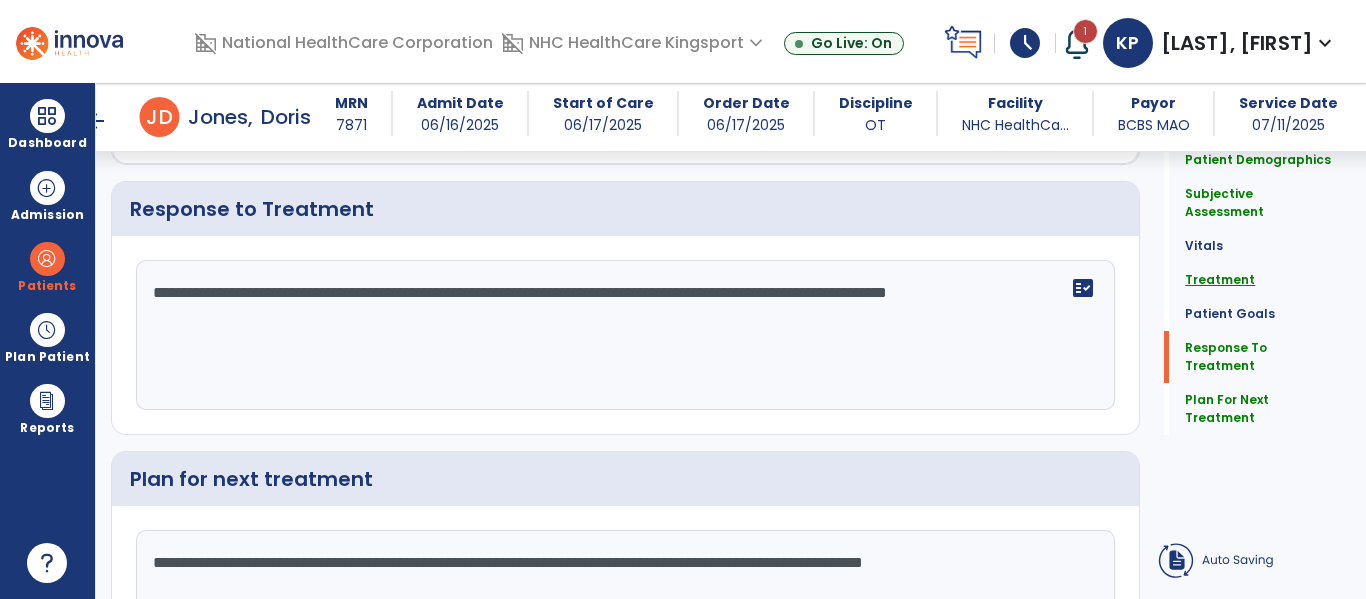 type on "**********" 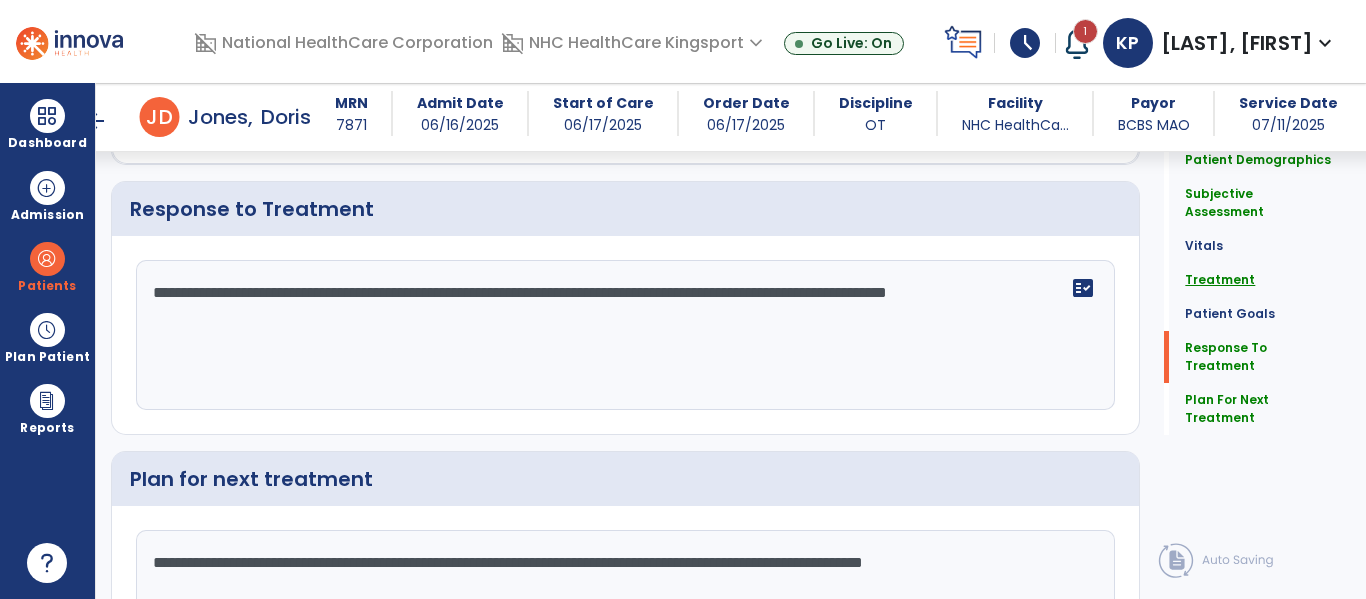 click on "Treatment" 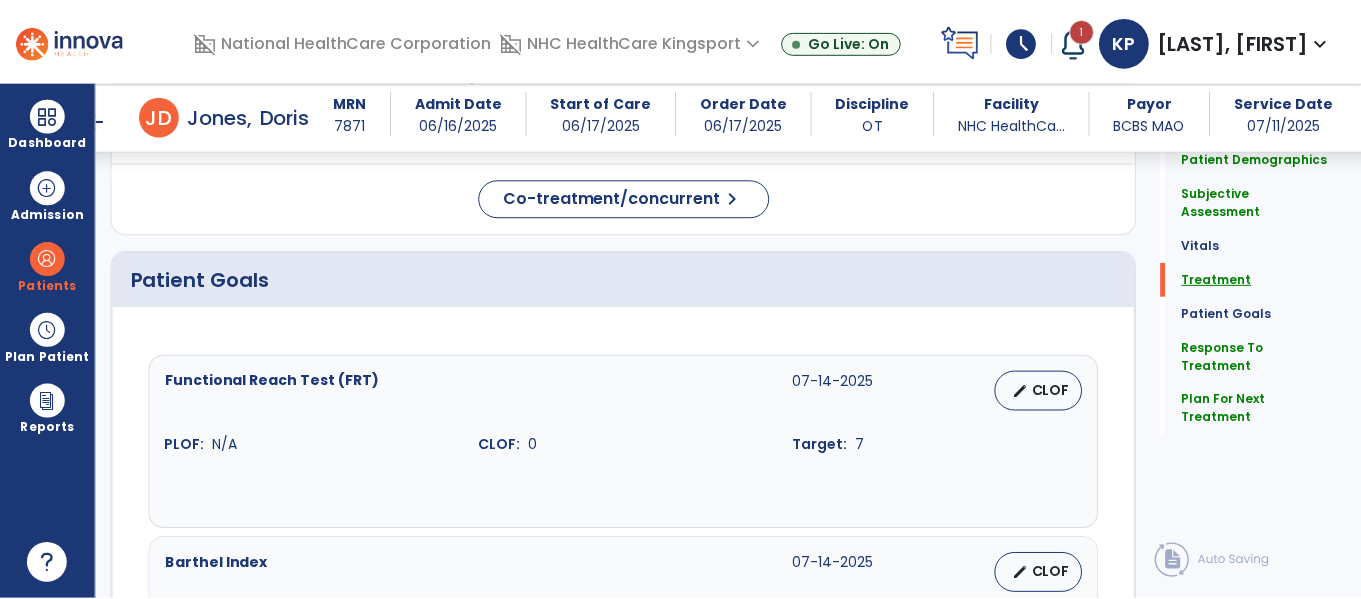 scroll, scrollTop: 1476, scrollLeft: 0, axis: vertical 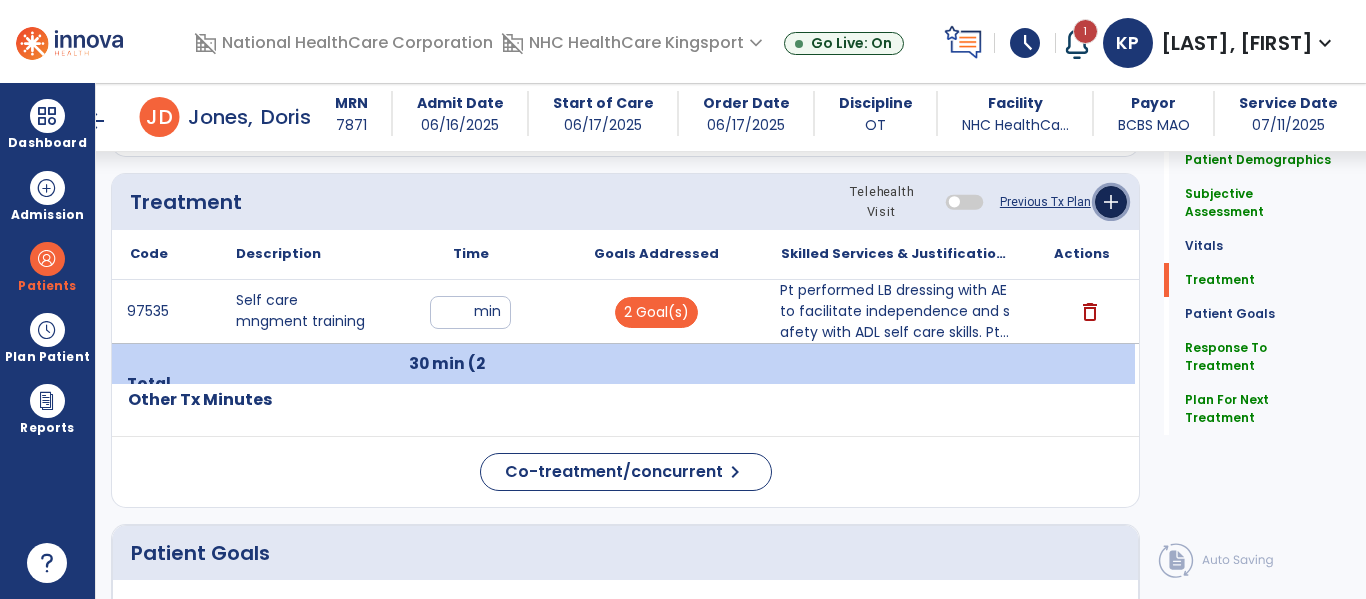click on "add" 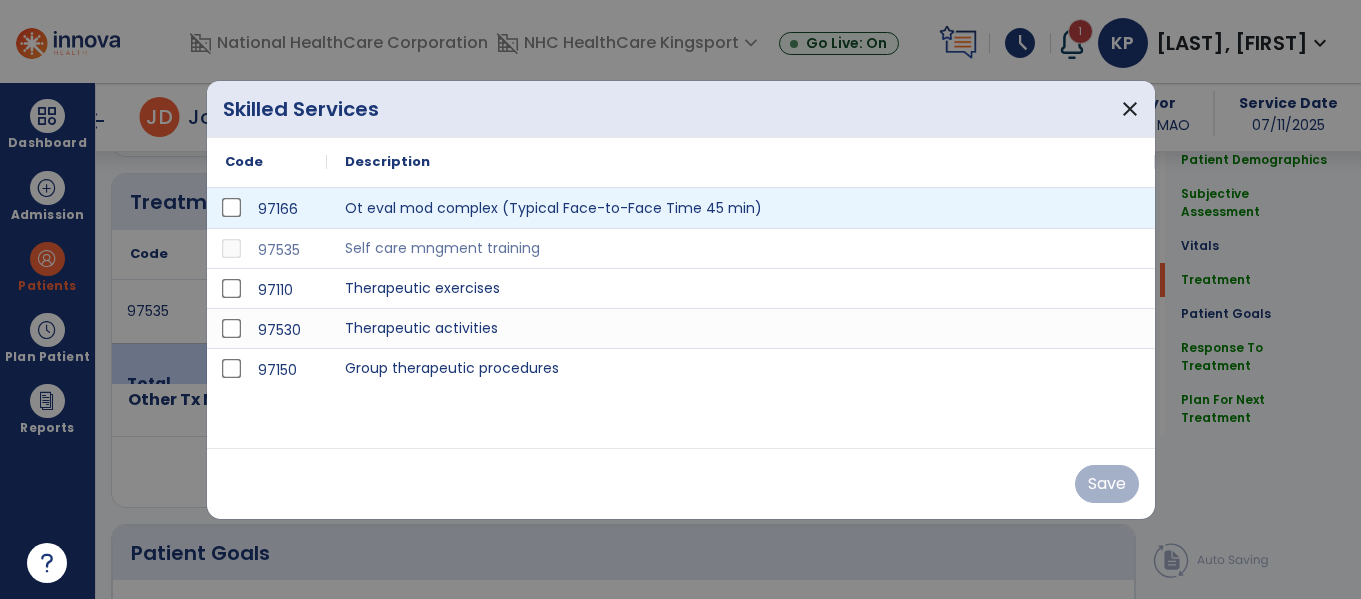 scroll, scrollTop: 1476, scrollLeft: 0, axis: vertical 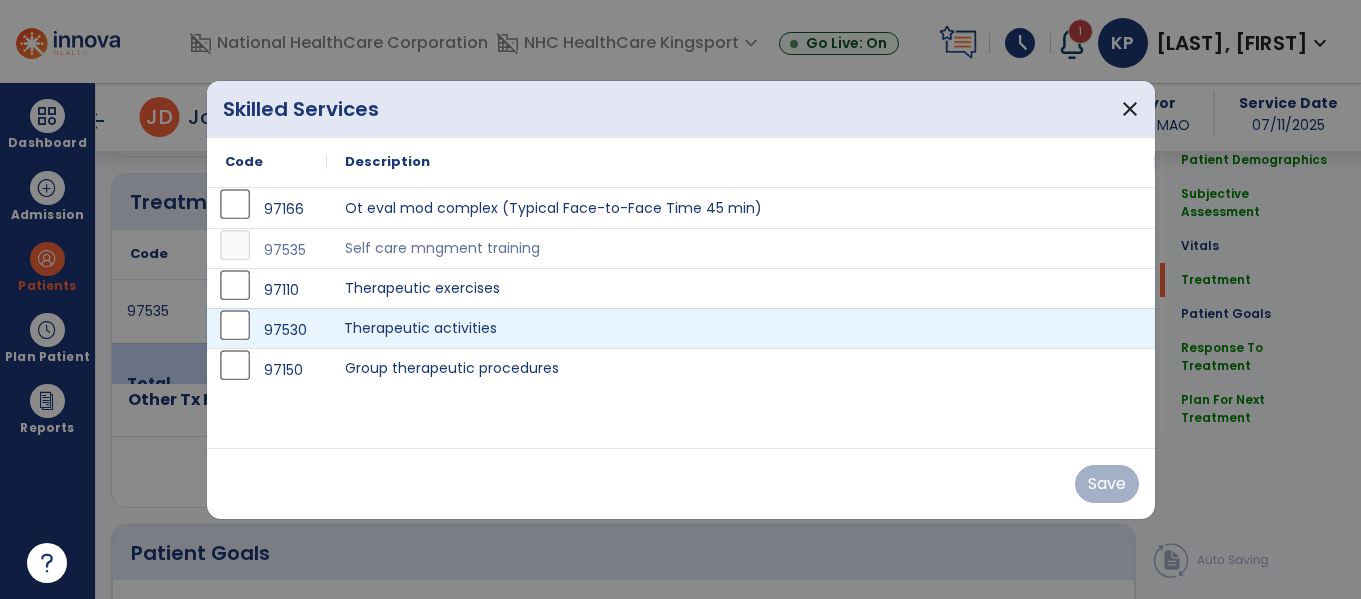 click on "Therapeutic activities" at bounding box center (741, 328) 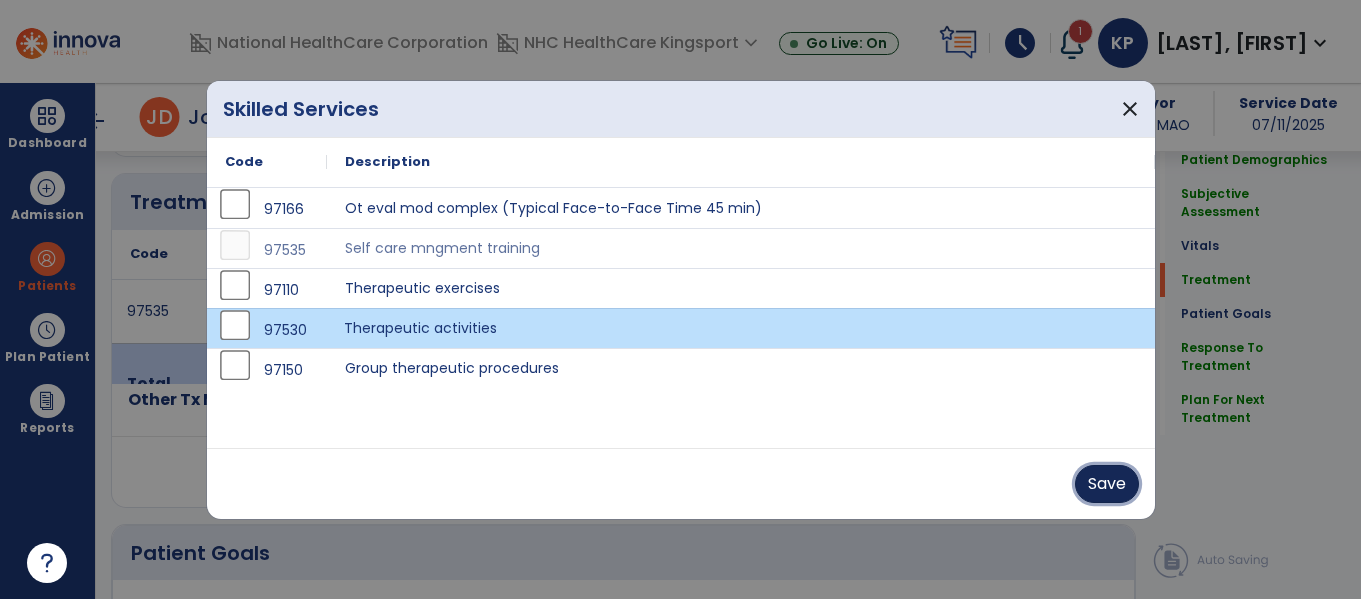 click on "Save" at bounding box center [1107, 484] 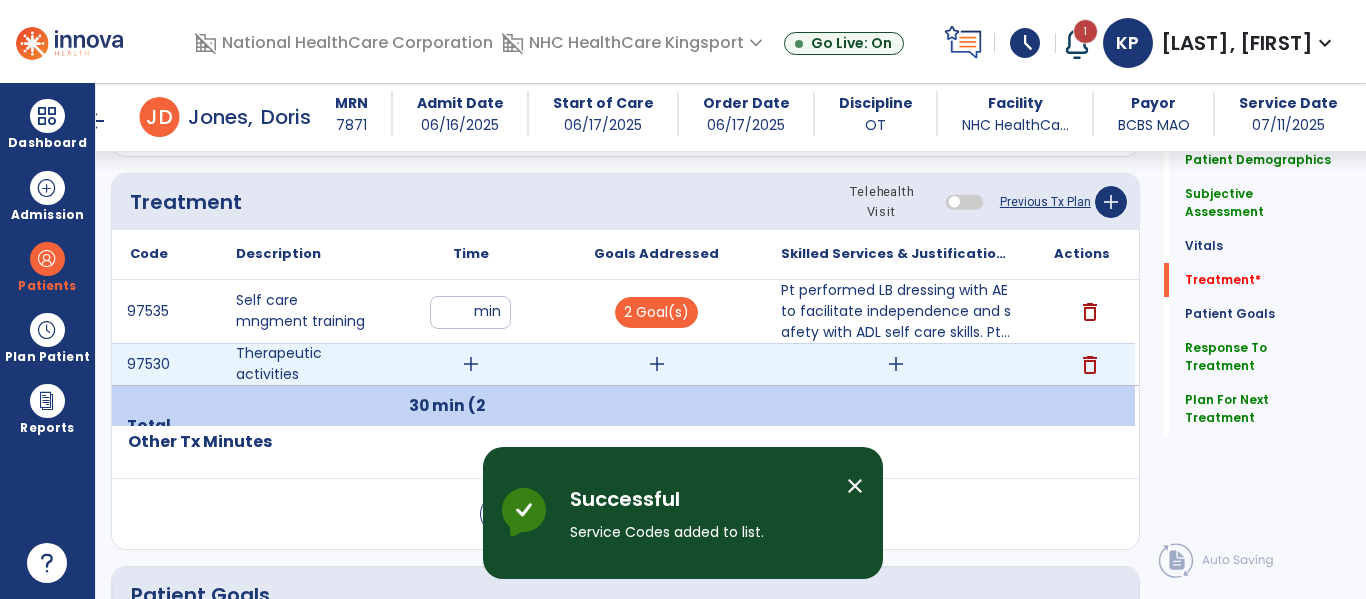 click on "add" at bounding box center (471, 364) 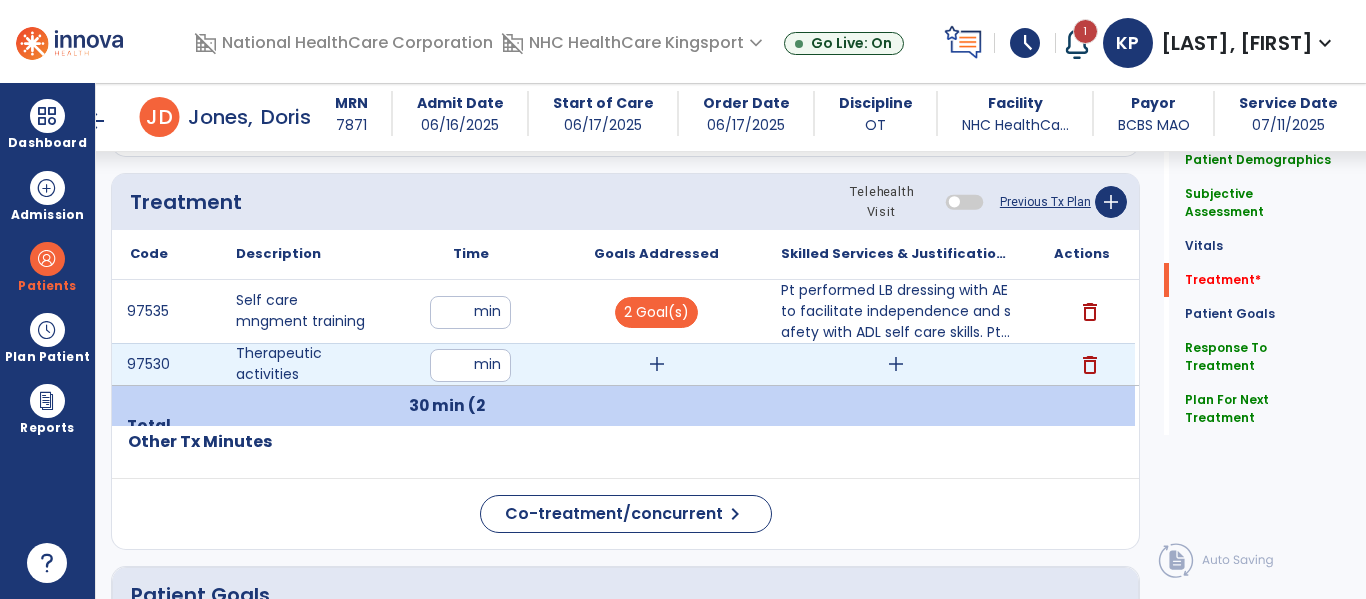 type on "**" 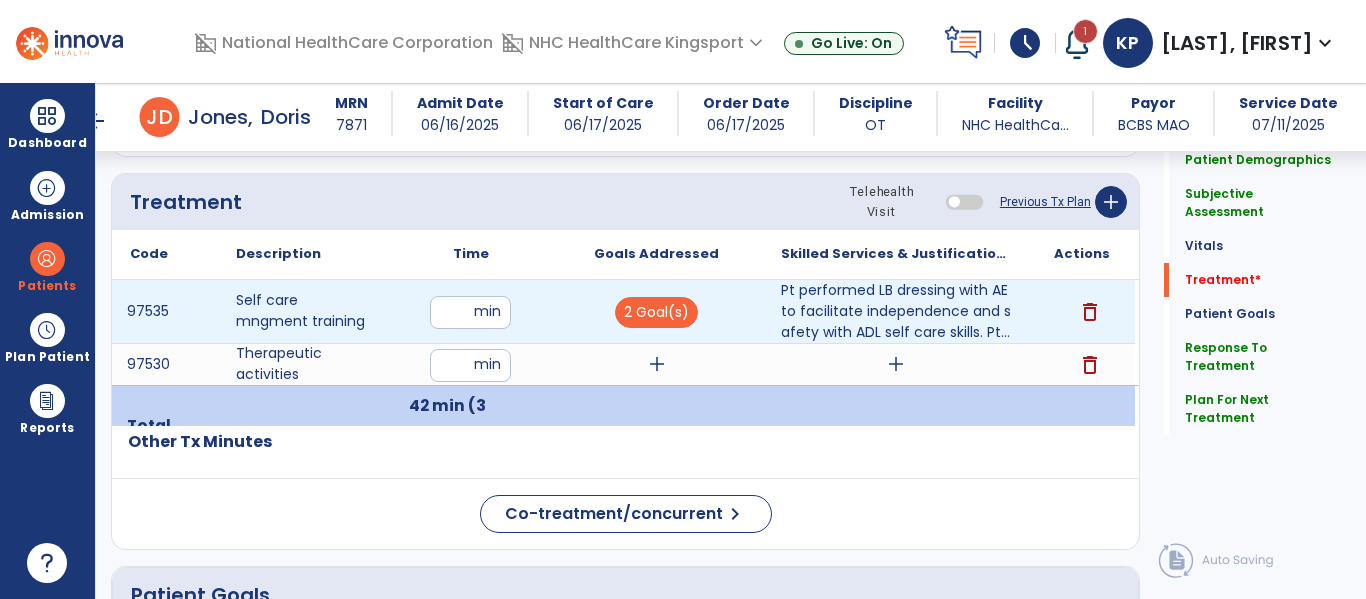 click on "**" at bounding box center (470, 312) 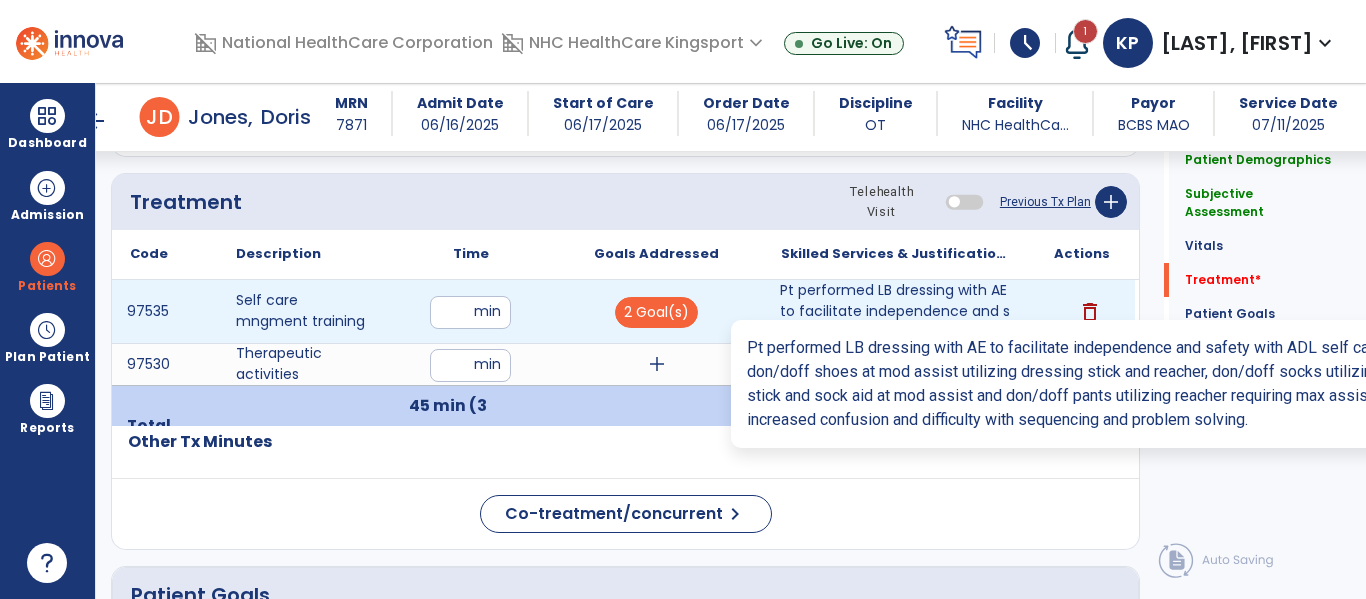 click on "Pt performed LB dressing with AE to facilitate independence and safety with ADL self care skills. Pt..." at bounding box center (896, 311) 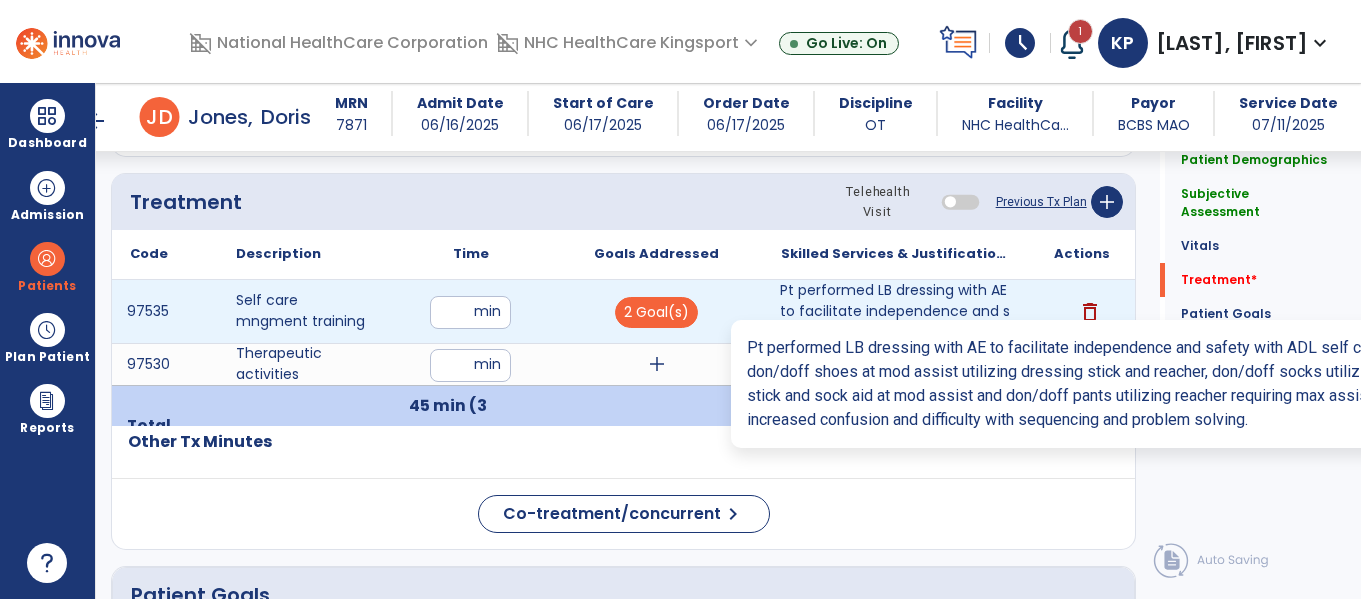 scroll, scrollTop: 1476, scrollLeft: 0, axis: vertical 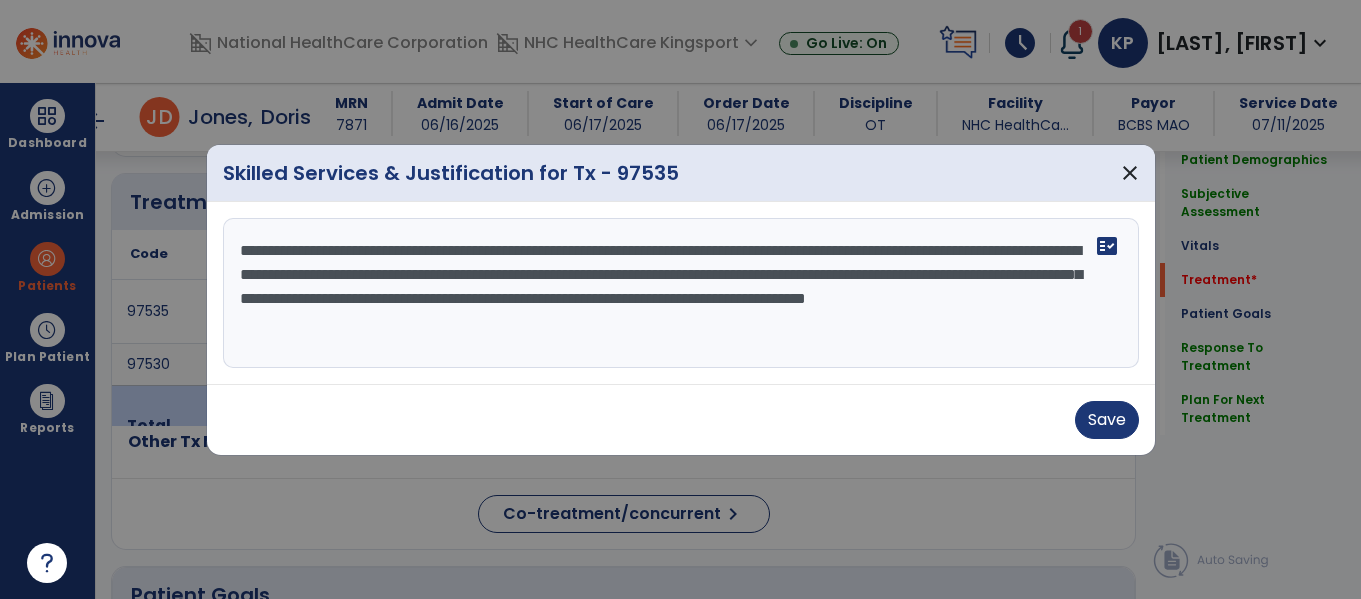 click on "**********" at bounding box center [681, 293] 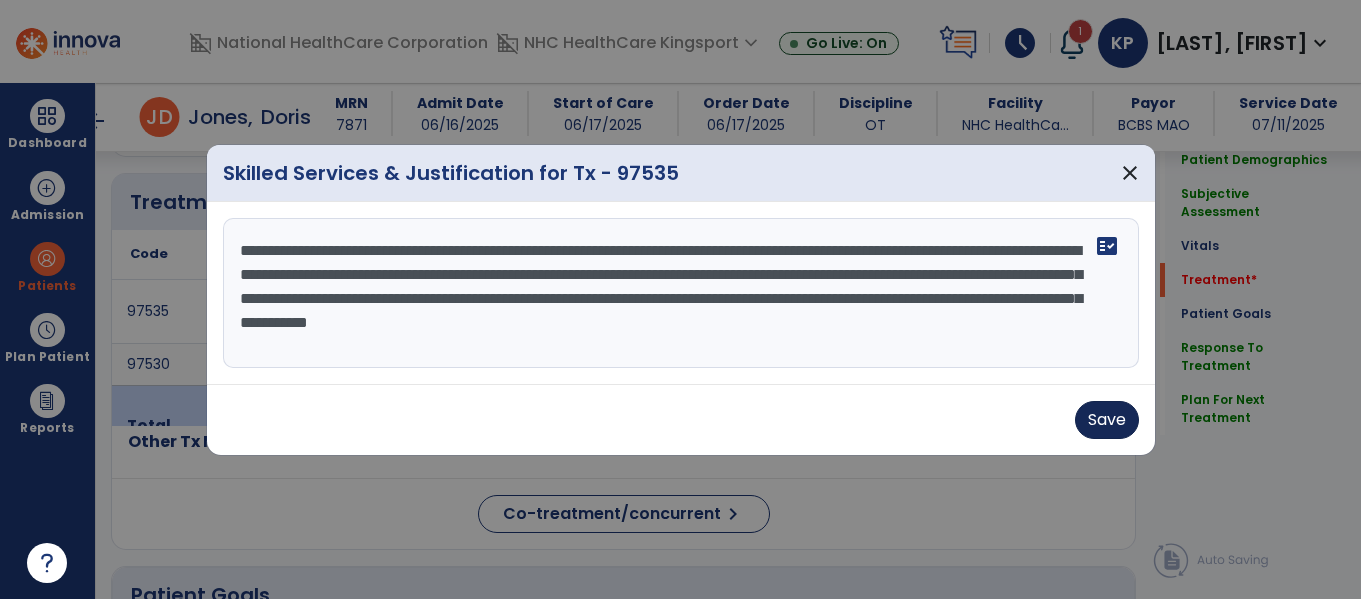 type on "**********" 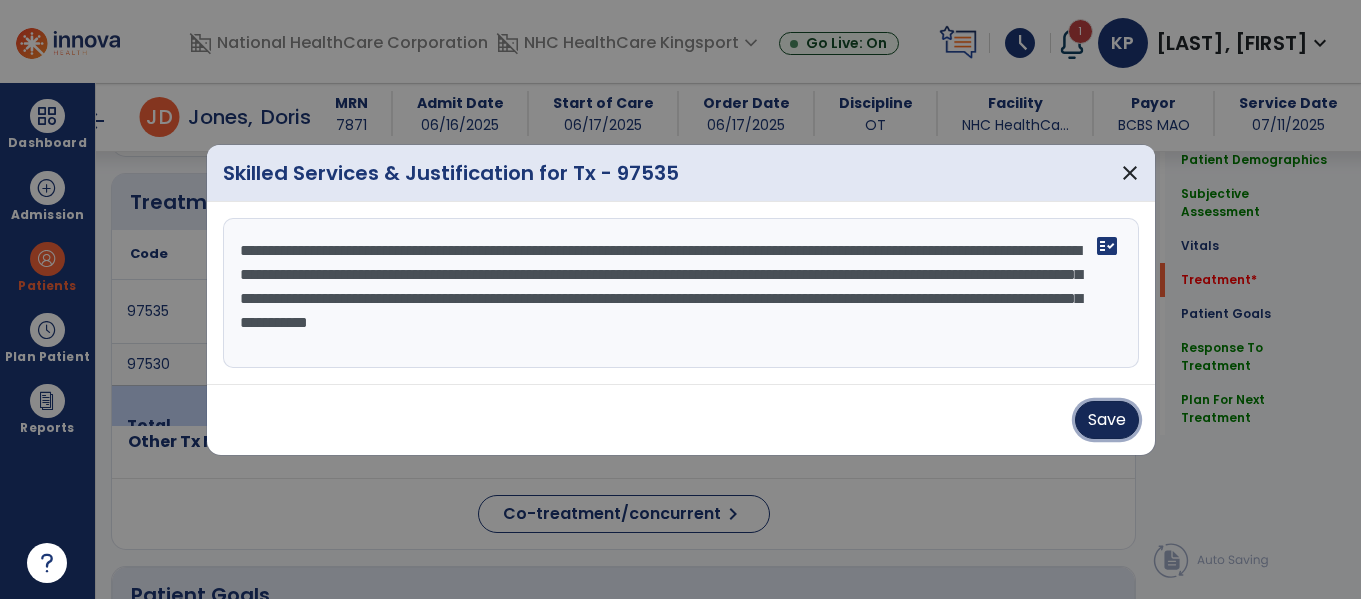 click on "Save" at bounding box center [1107, 420] 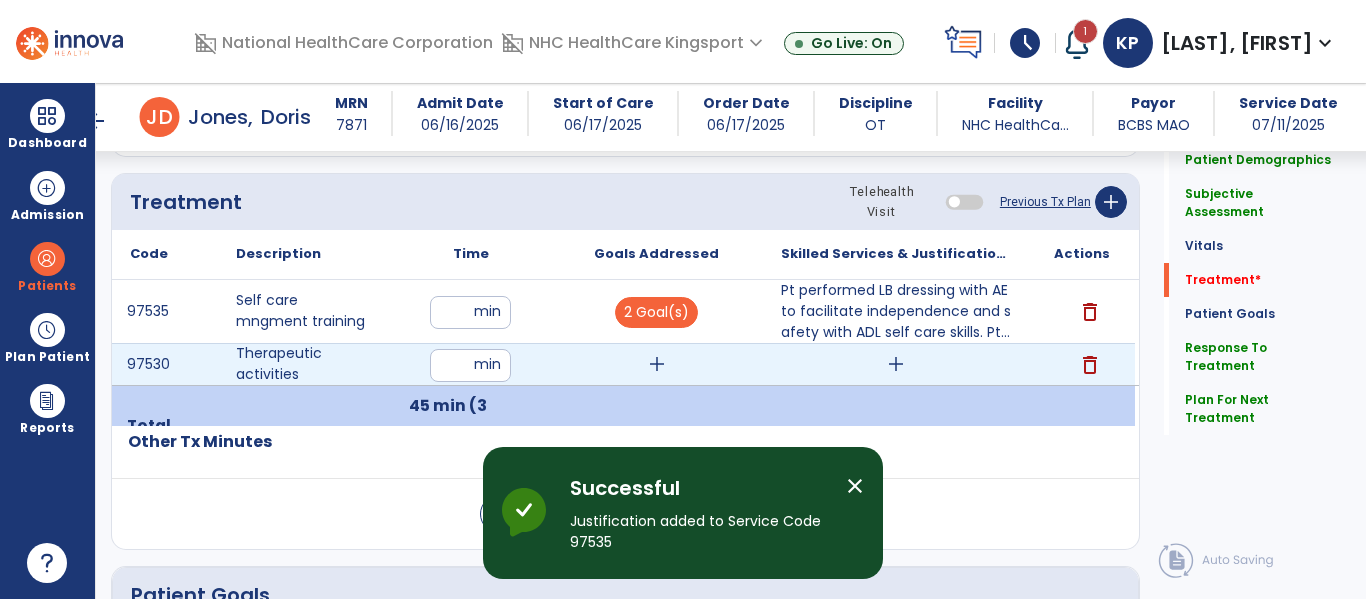 click on "add" at bounding box center (657, 364) 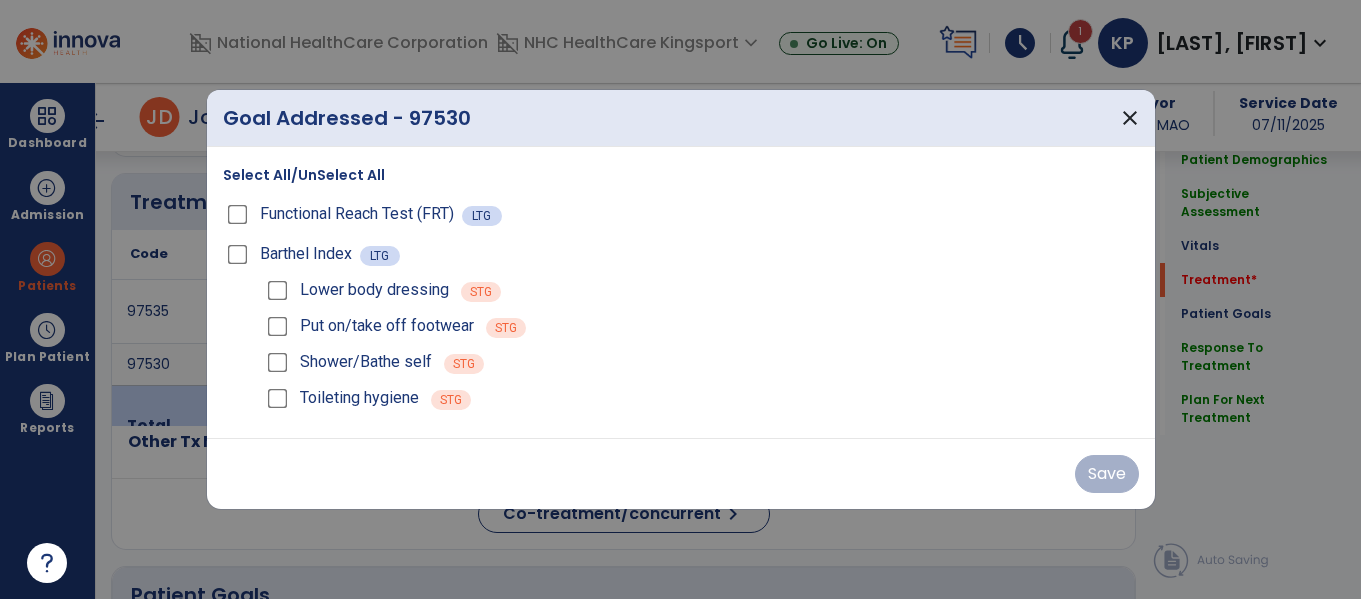 scroll, scrollTop: 1476, scrollLeft: 0, axis: vertical 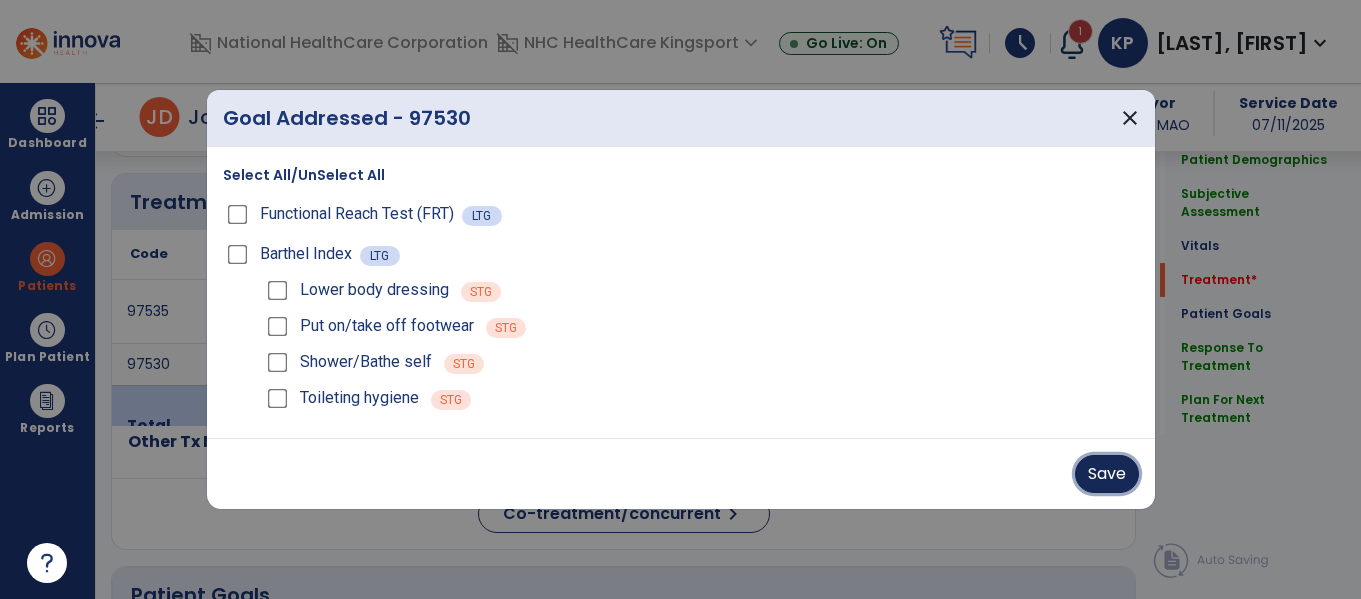 click on "Save" at bounding box center (1107, 474) 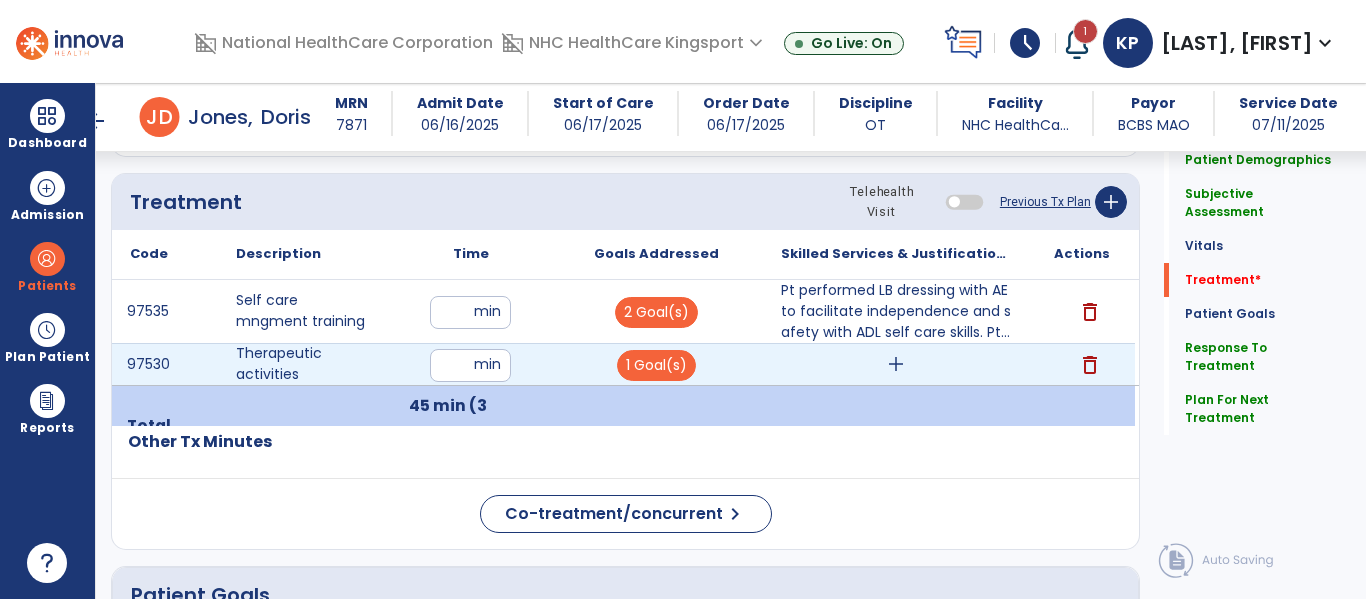 click on "add" at bounding box center [896, 364] 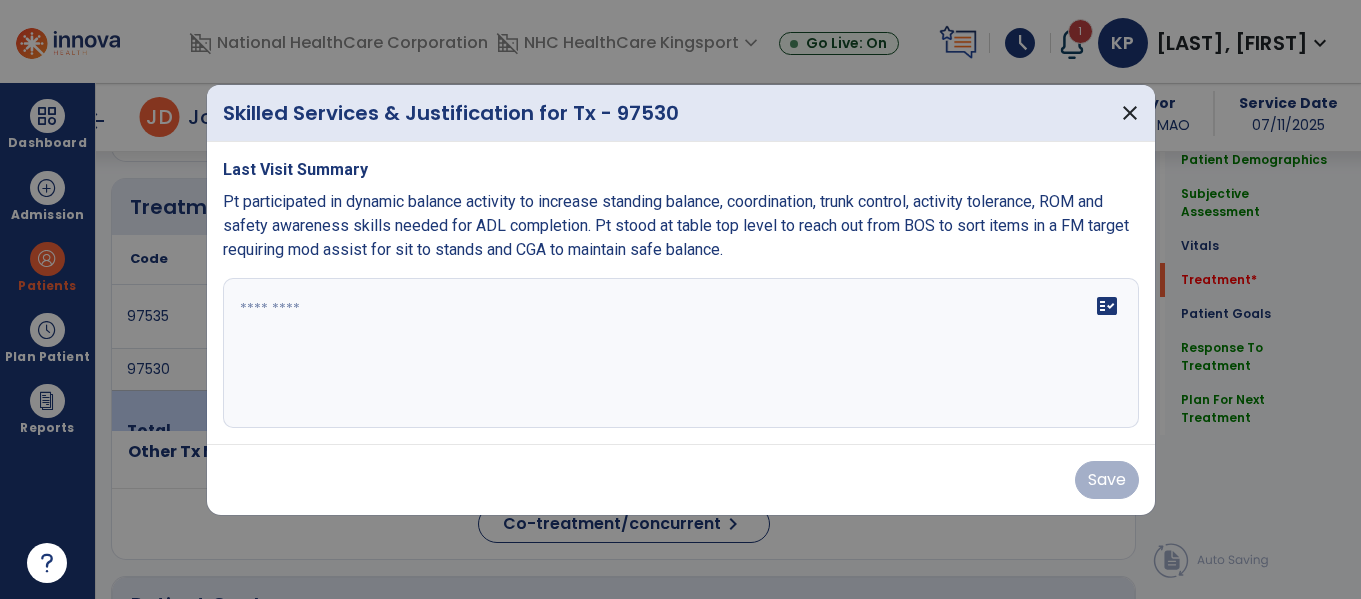 scroll, scrollTop: 1476, scrollLeft: 0, axis: vertical 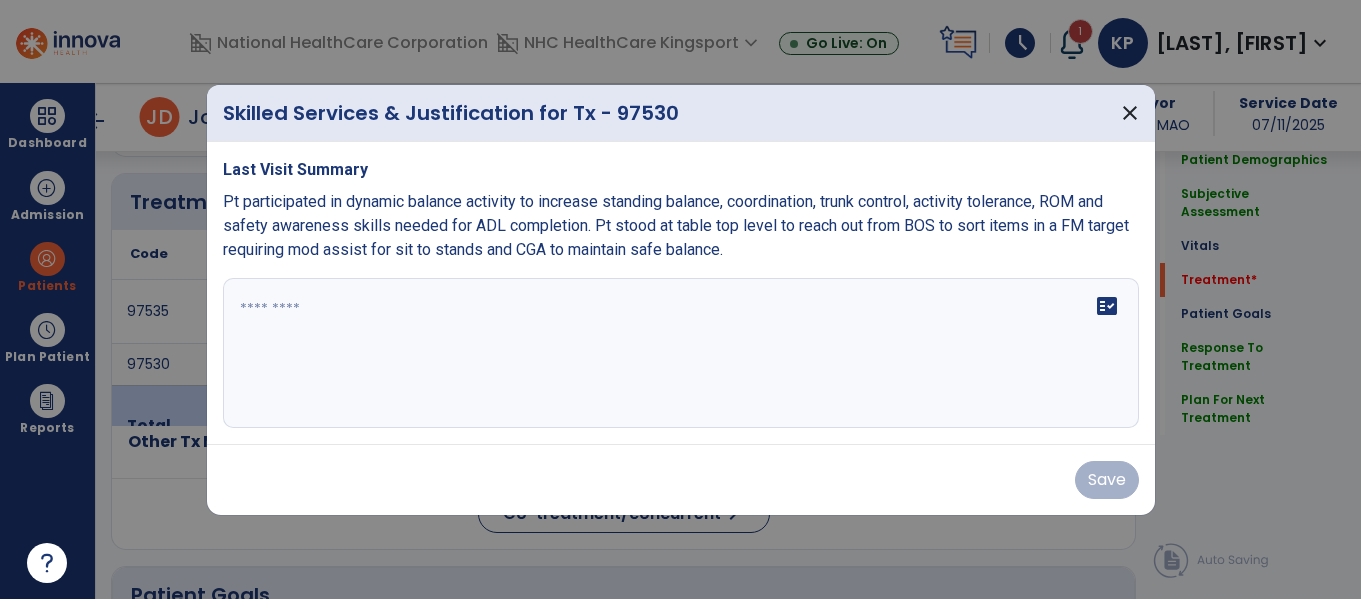 click on "Pt participated in dynamic balance activity to increase standing balance, coordination, trunk control, activity tolerance, ROM and safety awareness skills needed for ADL completion. Pt stood at table top level to reach out from BOS to sort items in a FM target requiring mod assist for sit to stands and CGA to maintain safe balance." at bounding box center (676, 225) 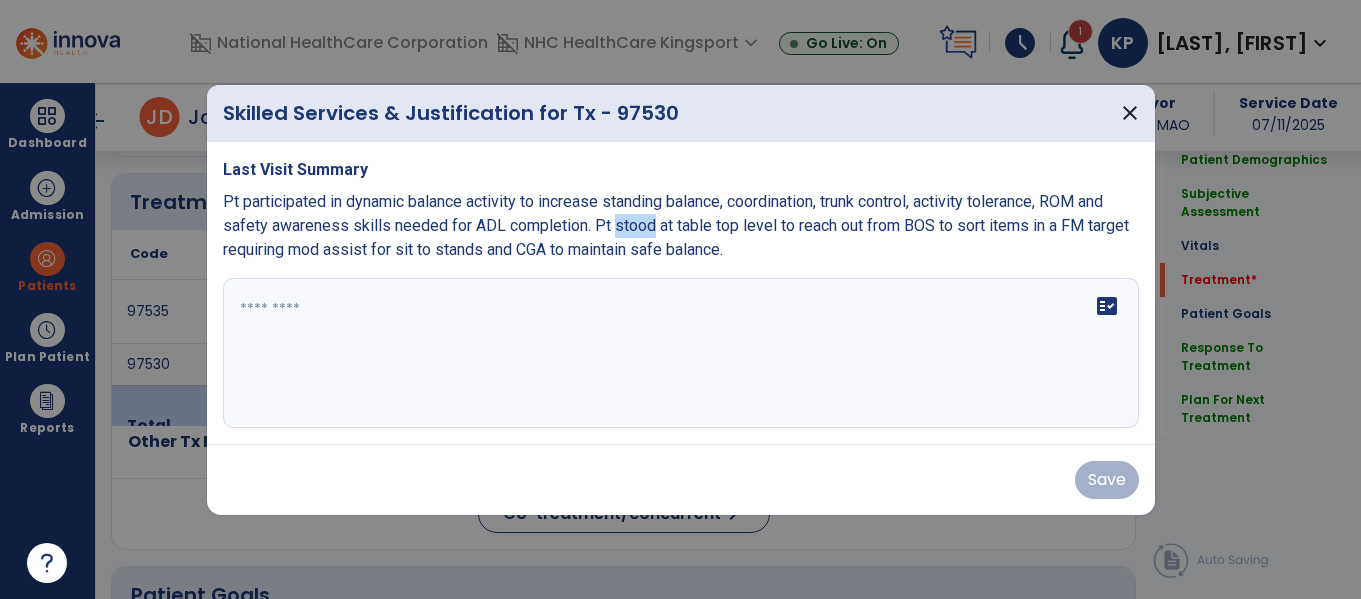 click on "Pt participated in dynamic balance activity to increase standing balance, coordination, trunk control, activity tolerance, ROM and safety awareness skills needed for ADL completion. Pt stood at table top level to reach out from BOS to sort items in a FM target requiring mod assist for sit to stands and CGA to maintain safe balance." at bounding box center (676, 225) 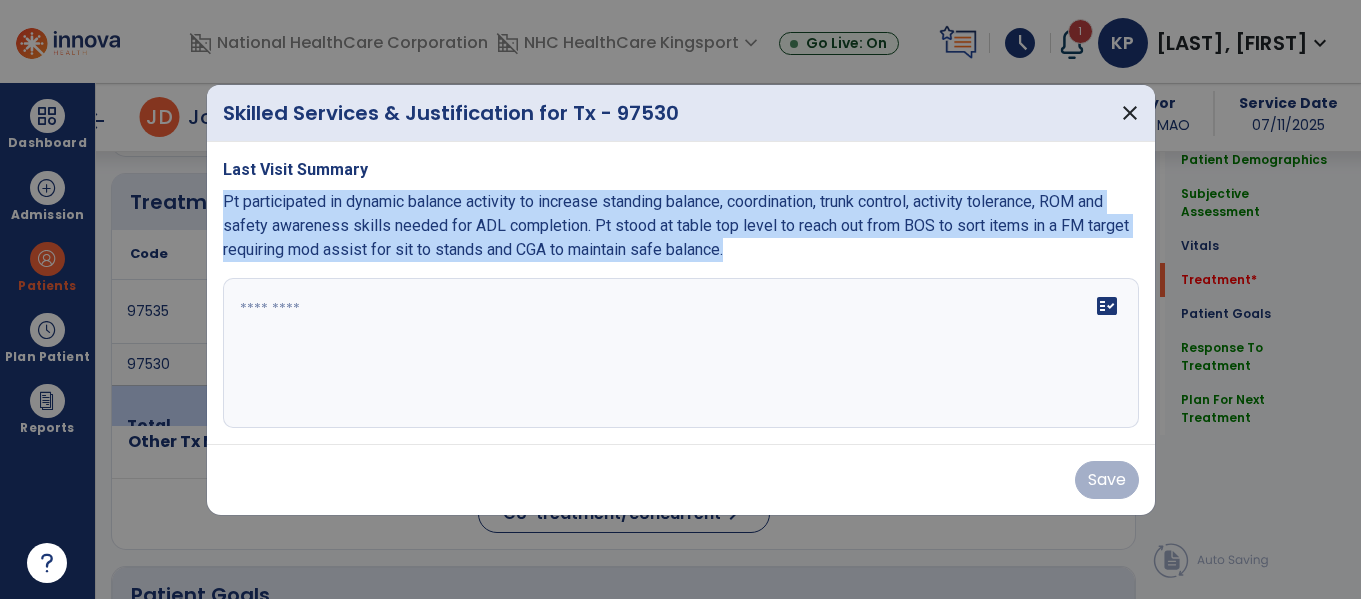click on "Pt participated in dynamic balance activity to increase standing balance, coordination, trunk control, activity tolerance, ROM and safety awareness skills needed for ADL completion. Pt stood at table top level to reach out from BOS to sort items in a FM target requiring mod assist for sit to stands and CGA to maintain safe balance." at bounding box center (676, 225) 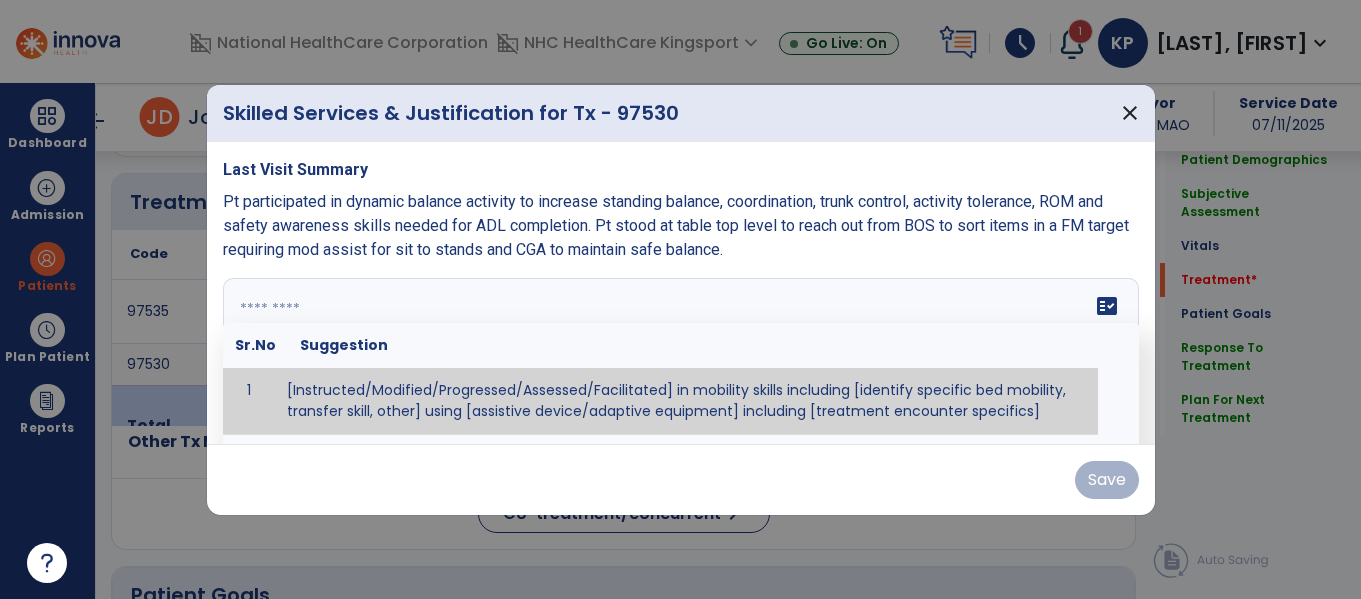 click at bounding box center (678, 353) 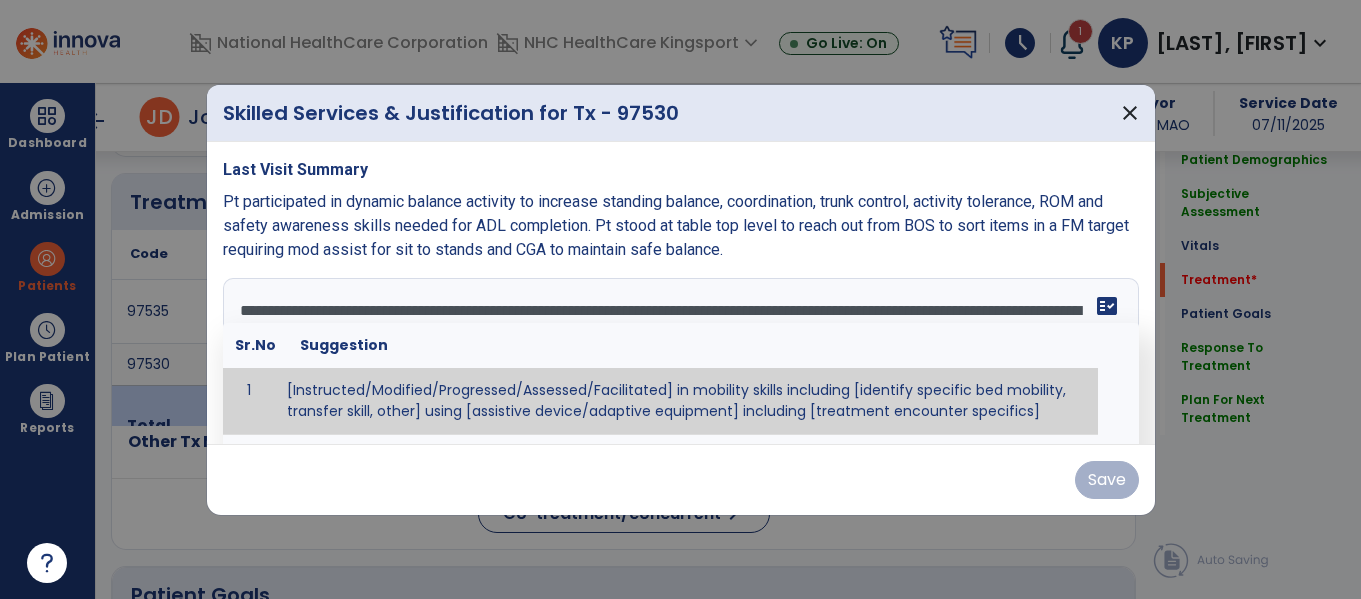 scroll, scrollTop: 16, scrollLeft: 0, axis: vertical 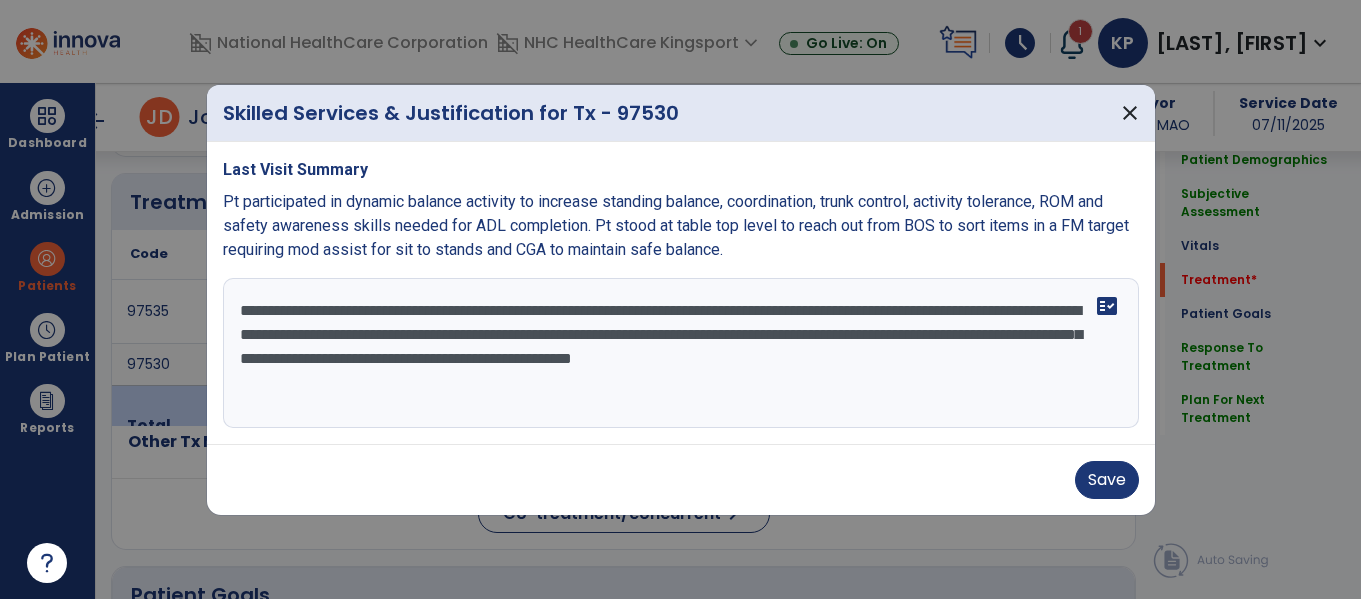 click on "**********" at bounding box center (681, 353) 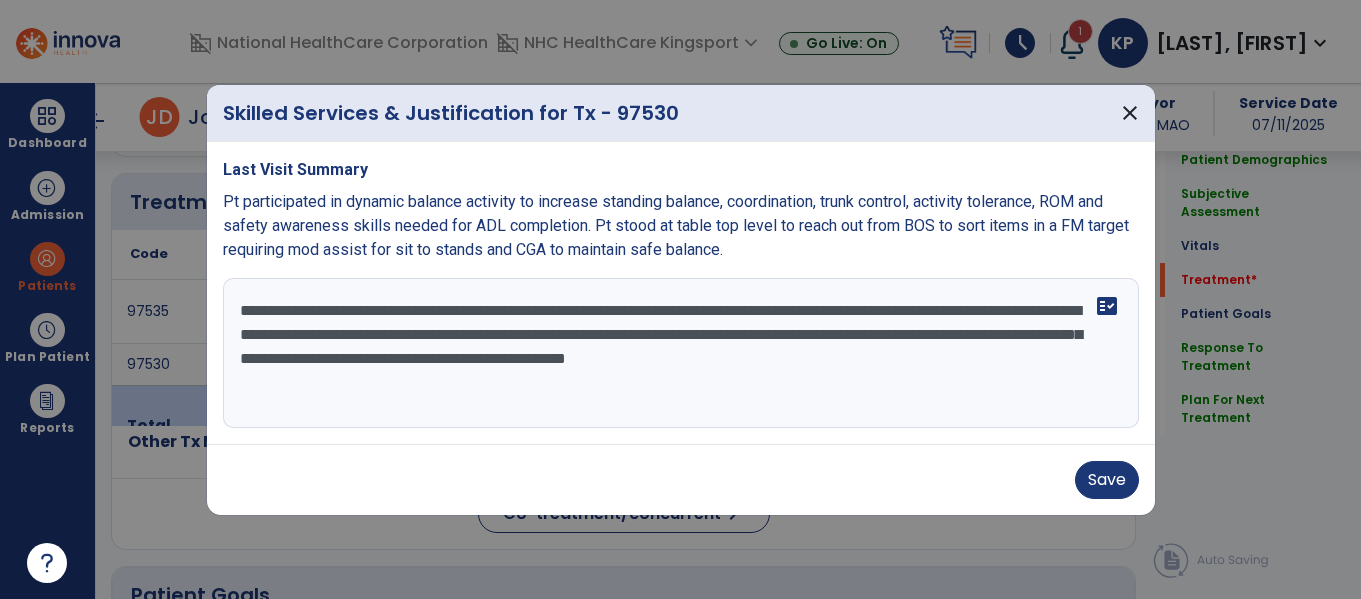 scroll, scrollTop: 0, scrollLeft: 0, axis: both 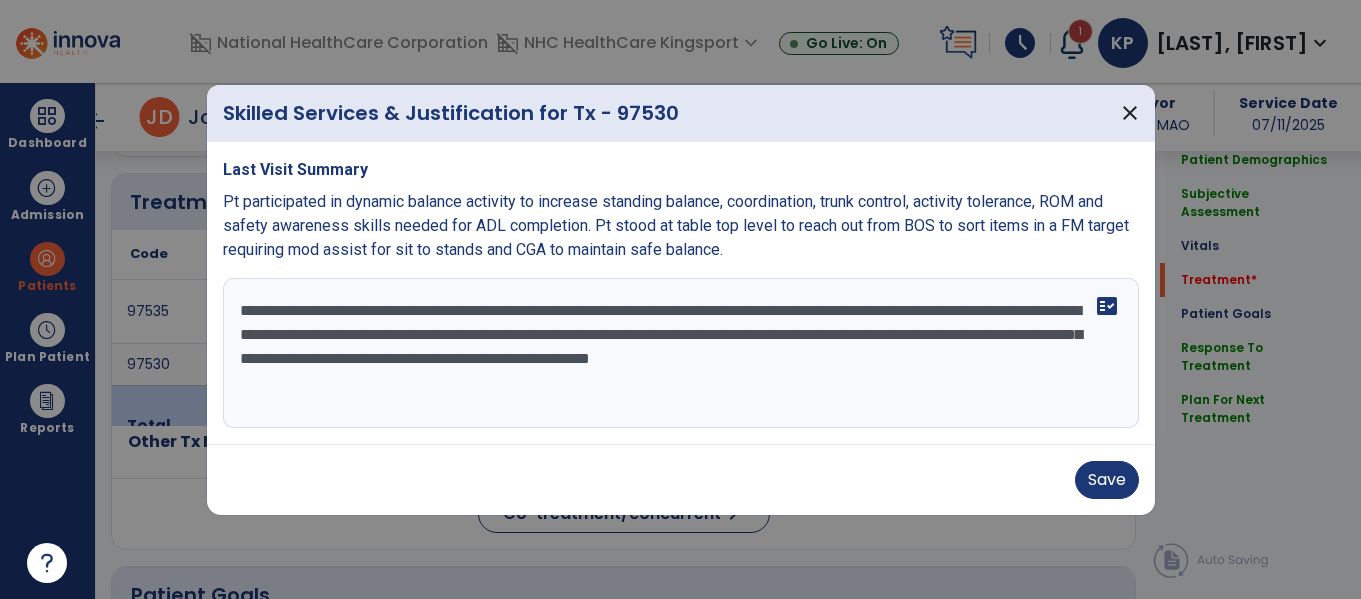 click on "**********" at bounding box center (681, 353) 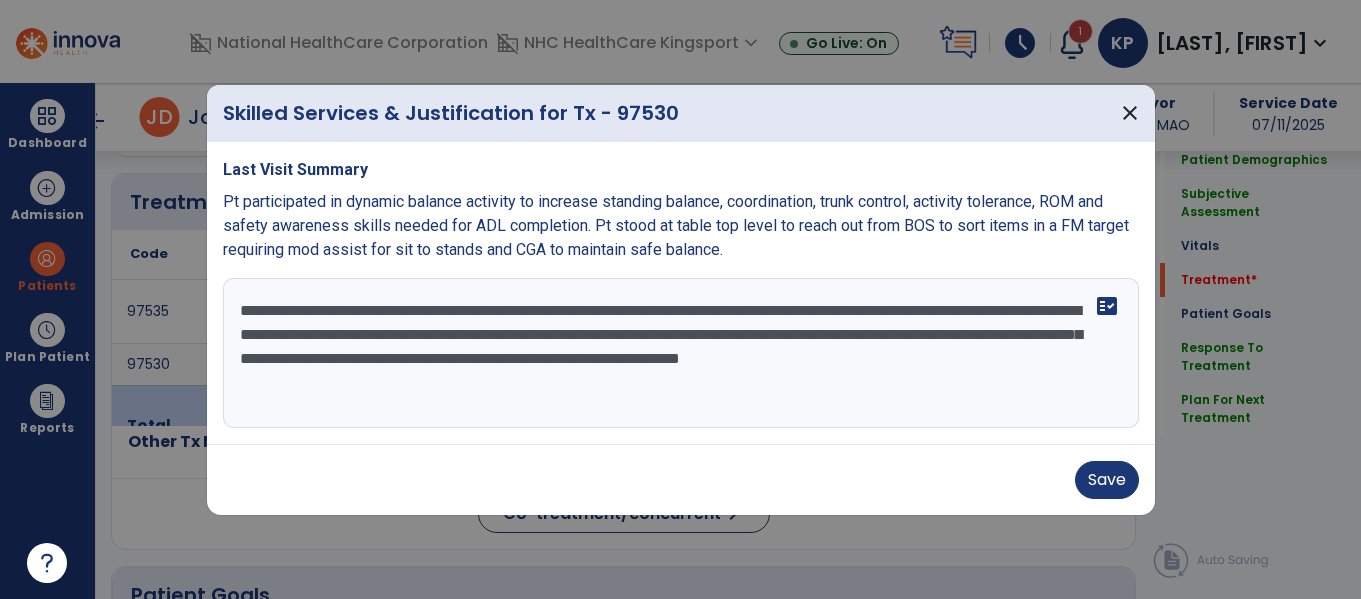 click on "**********" at bounding box center (681, 353) 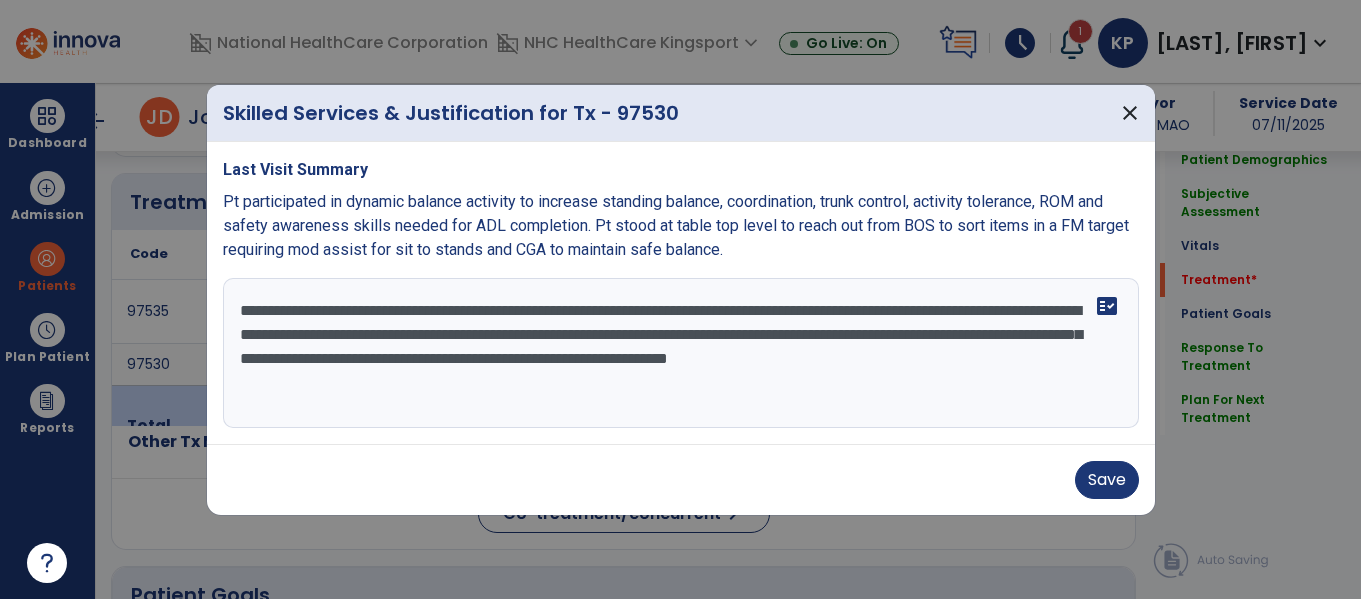drag, startPoint x: 506, startPoint y: 392, endPoint x: 660, endPoint y: 350, distance: 159.62456 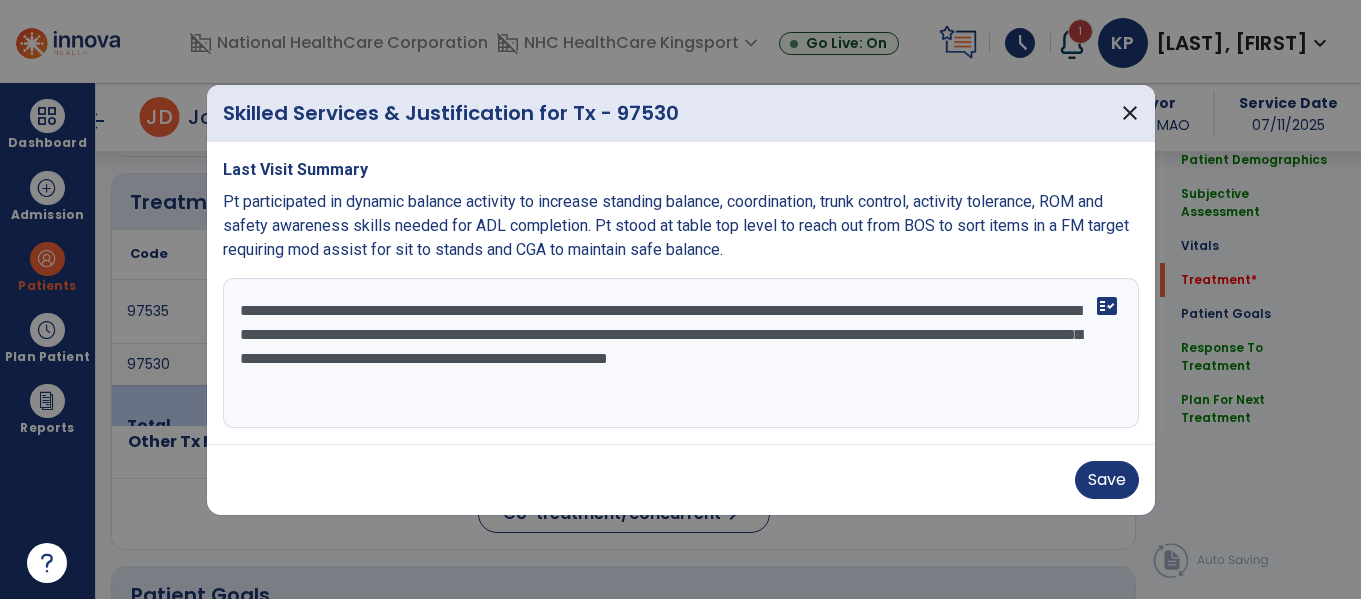 click on "**********" at bounding box center (681, 353) 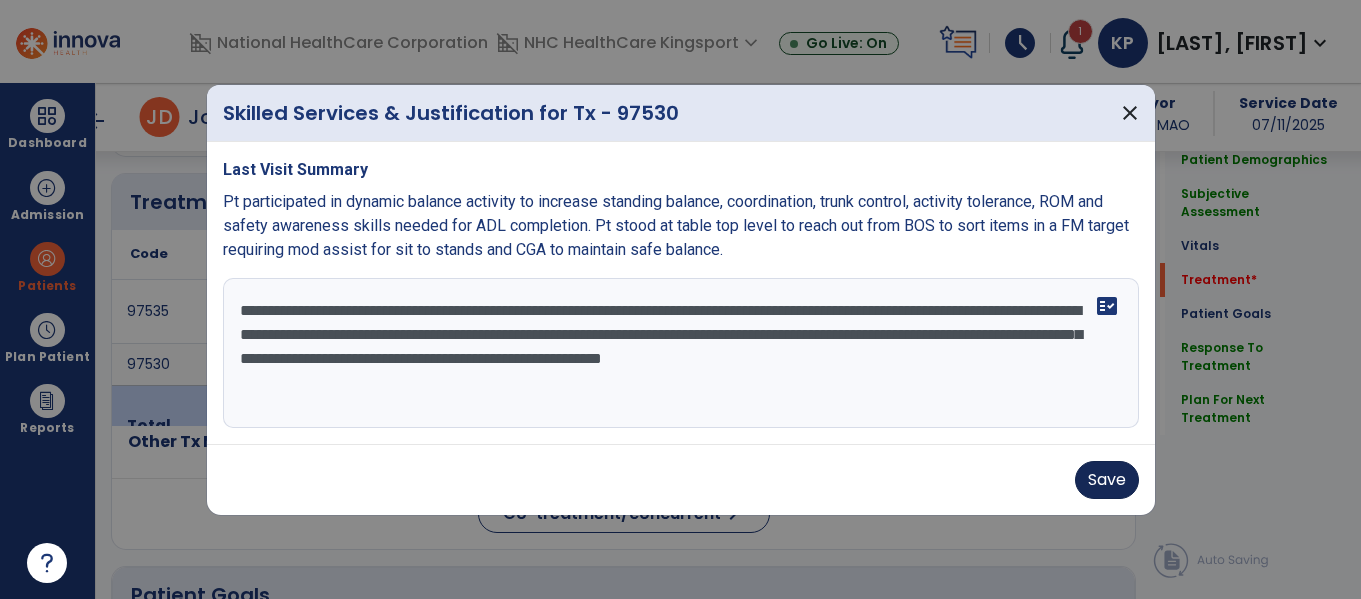 type on "**********" 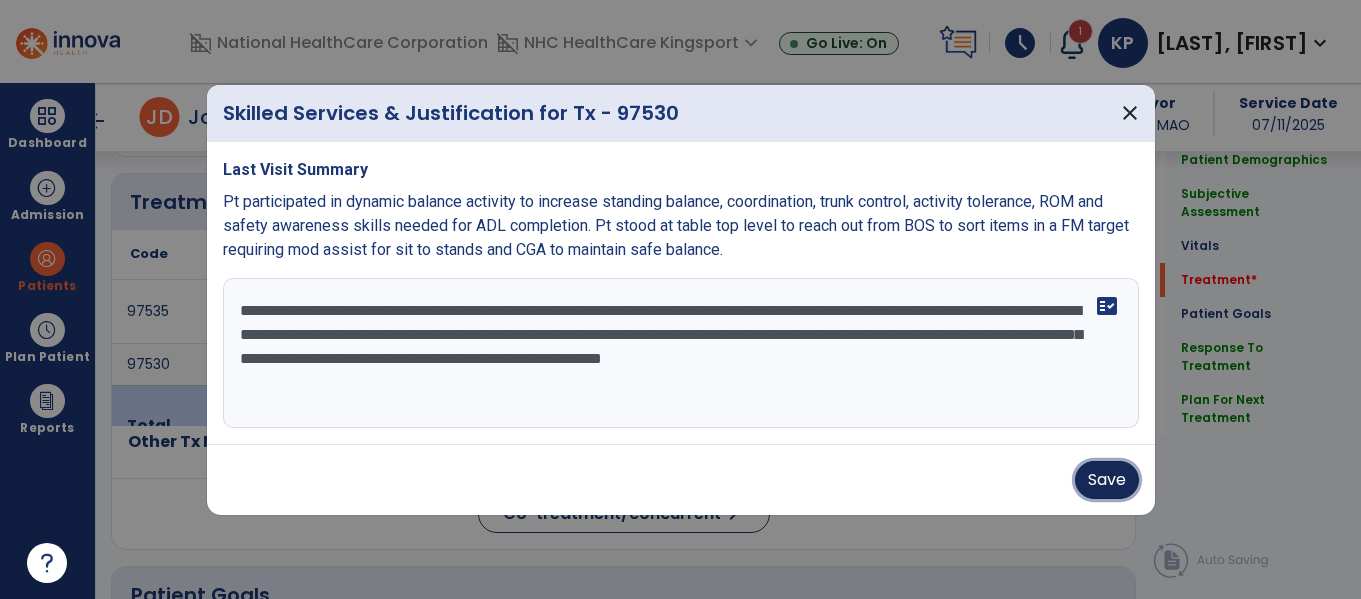 click on "Save" at bounding box center [1107, 480] 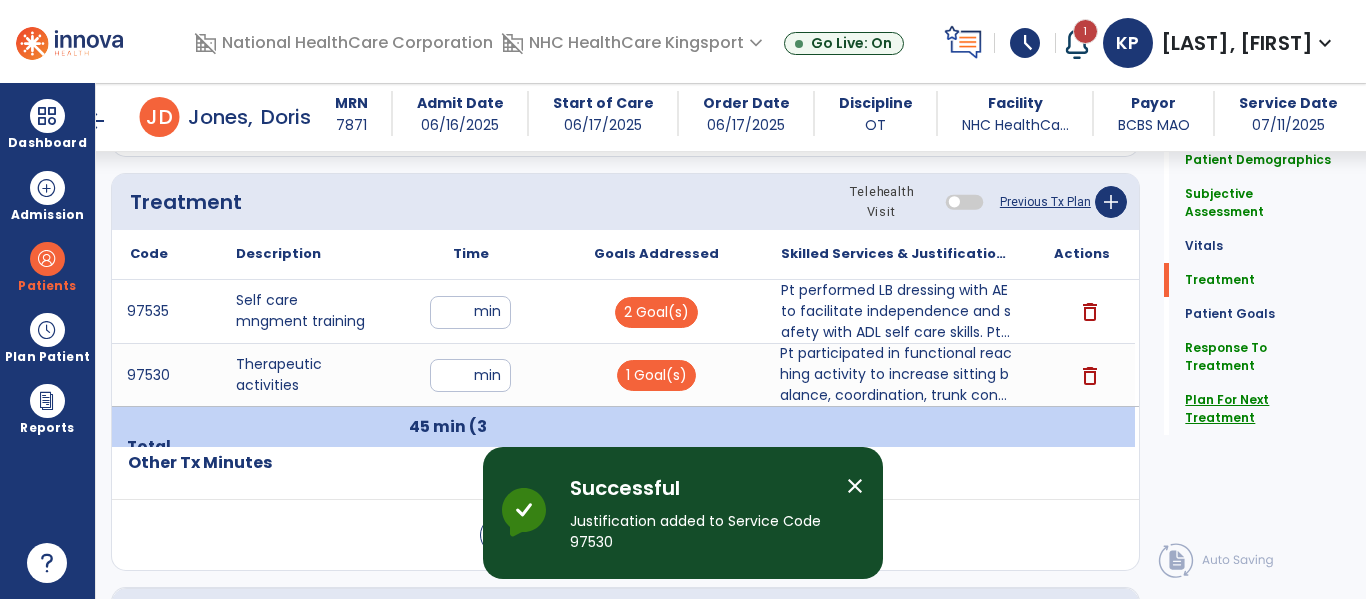 click on "Plan For Next Treatment" 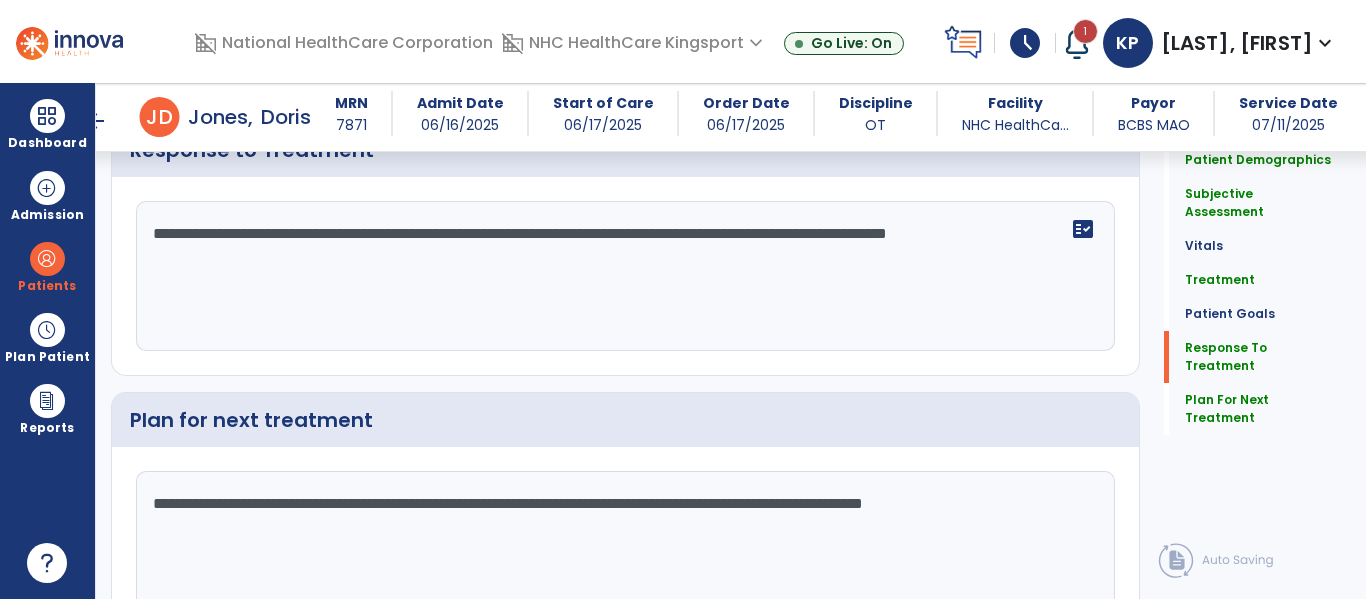 scroll, scrollTop: 3114, scrollLeft: 0, axis: vertical 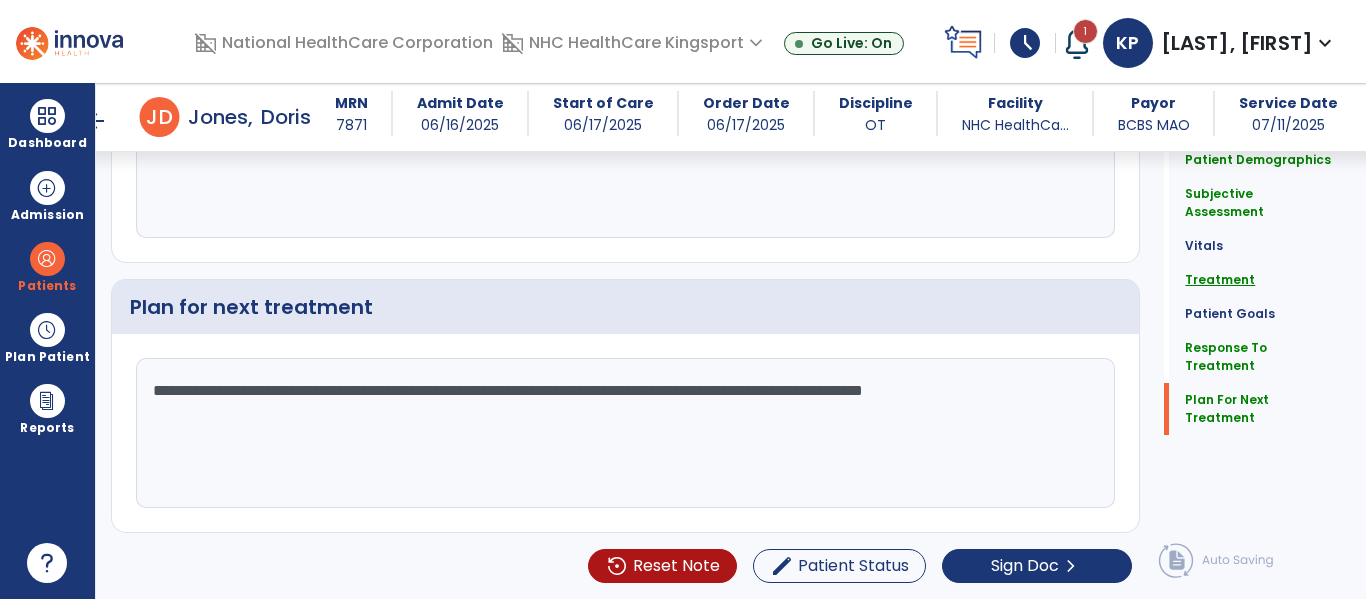 click on "Treatment" 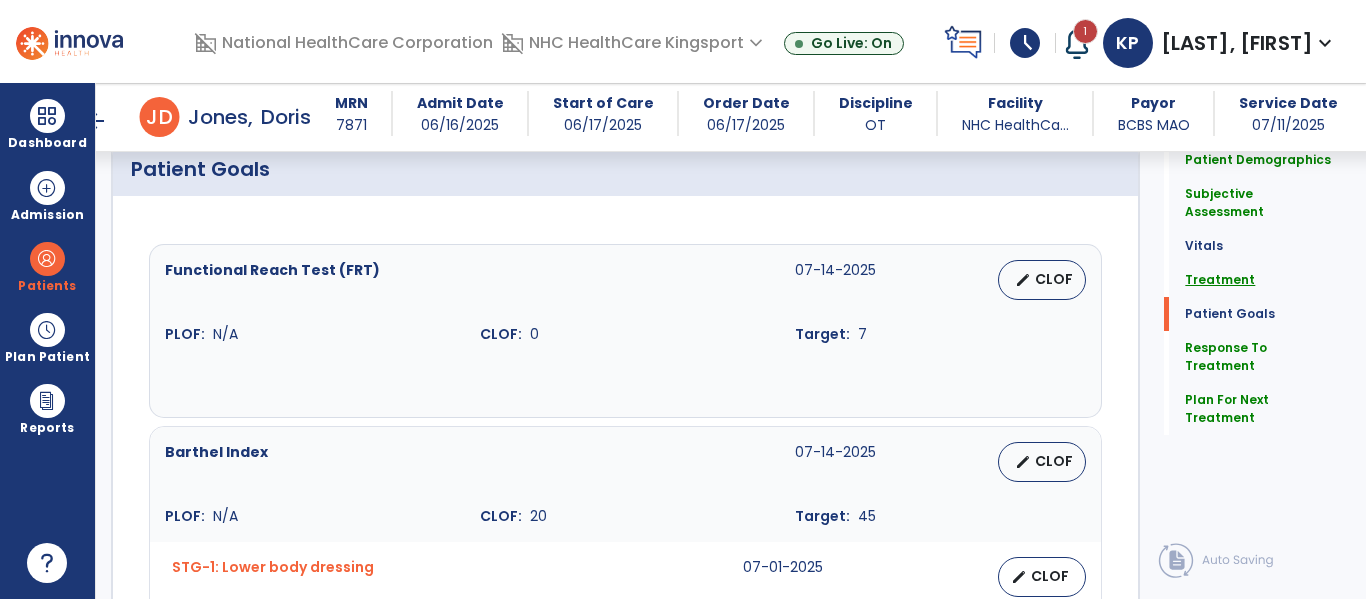 scroll, scrollTop: 1508, scrollLeft: 0, axis: vertical 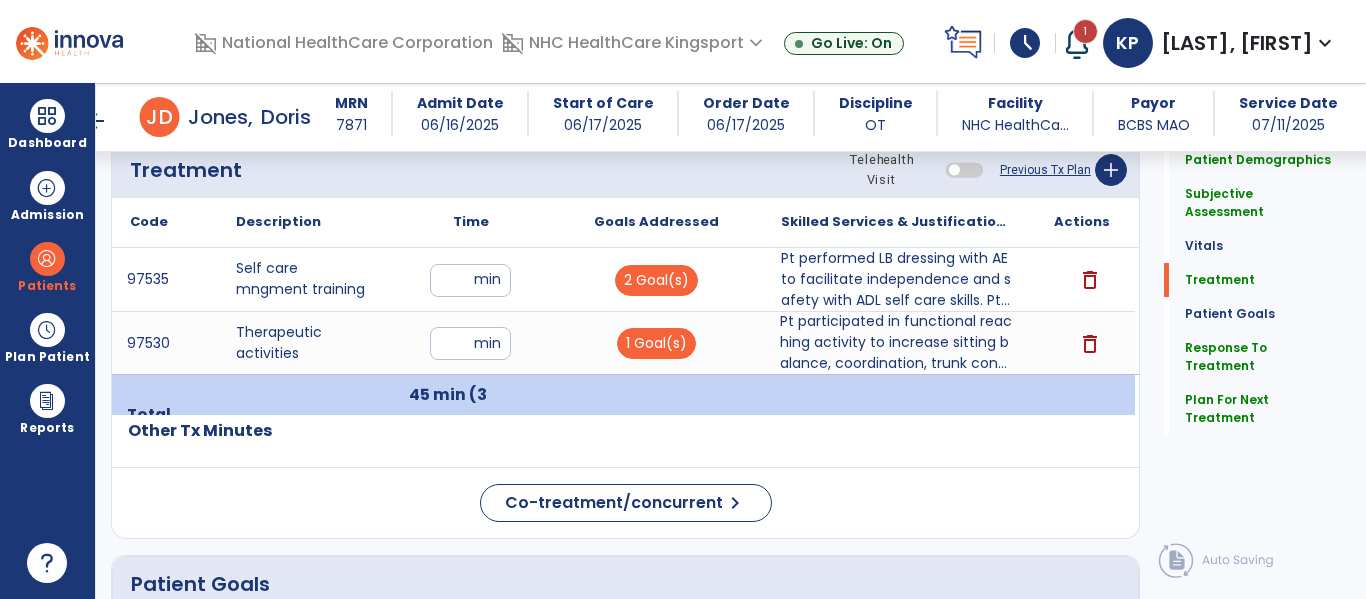 click on "Plan For Next Treatment   Plan For Next Treatment" 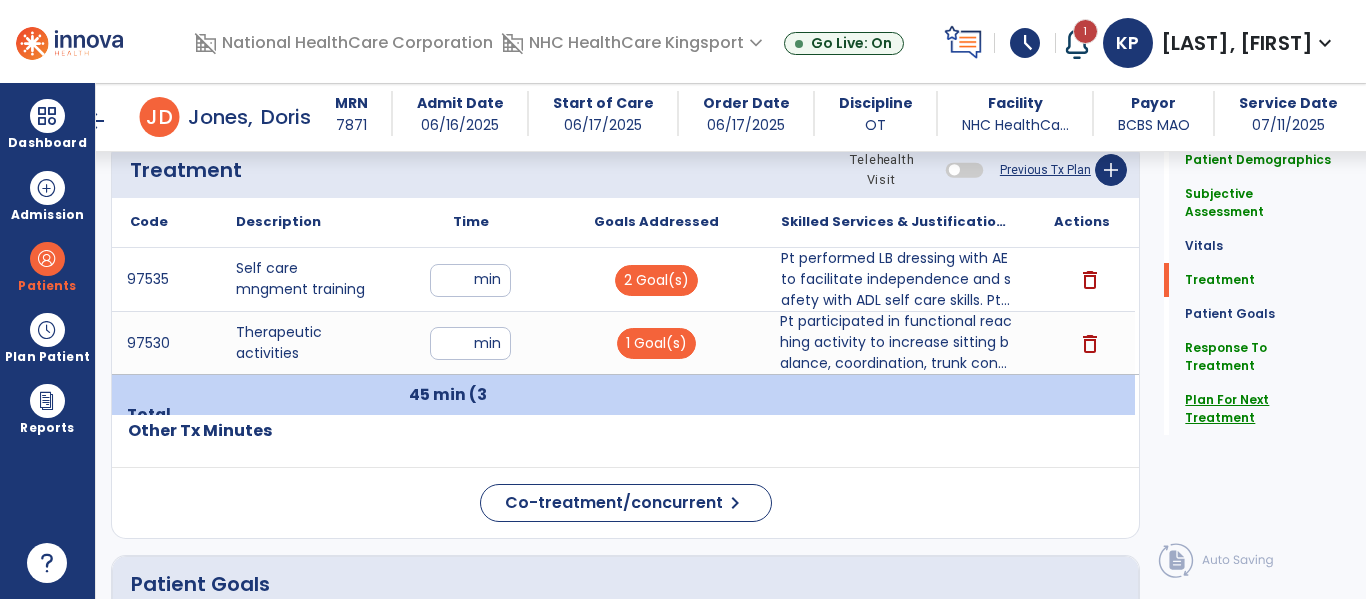 click on "Plan For Next Treatment" 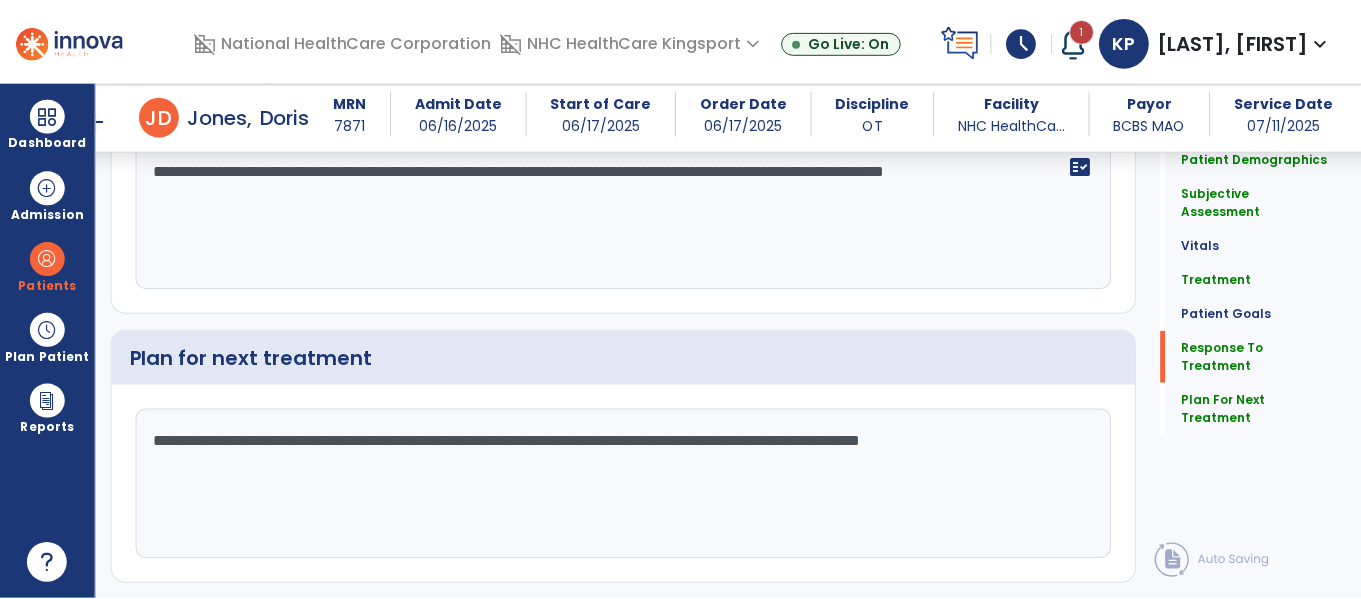 scroll, scrollTop: 3114, scrollLeft: 0, axis: vertical 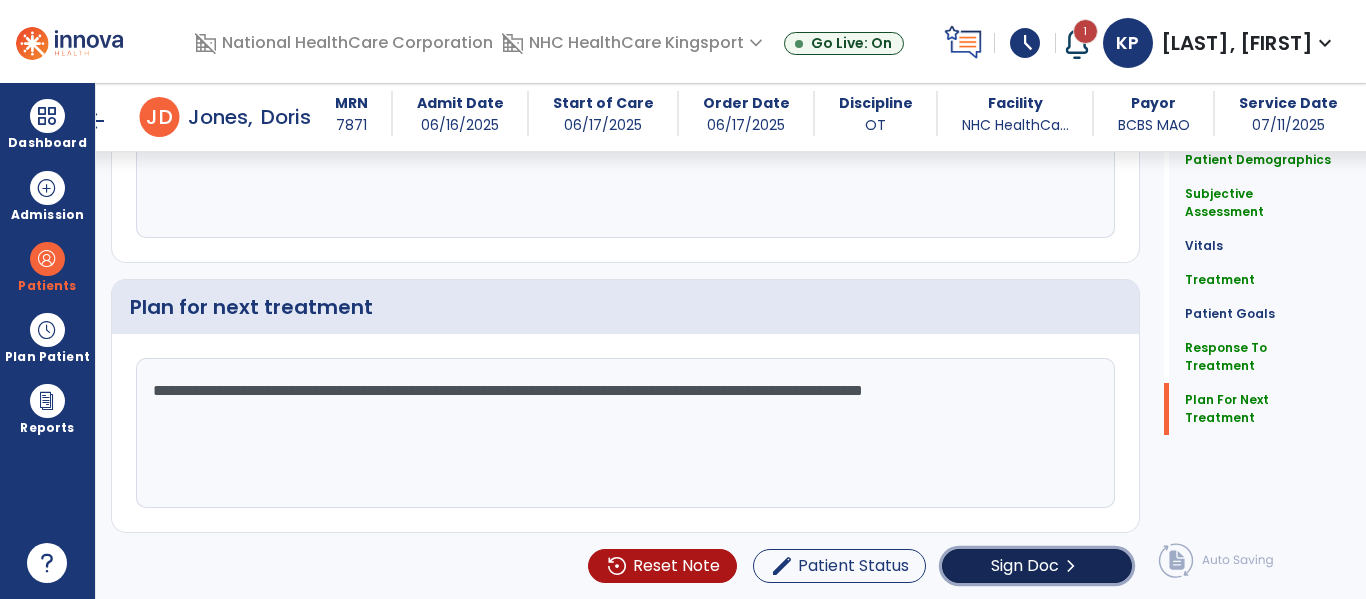 click on "Sign Doc" 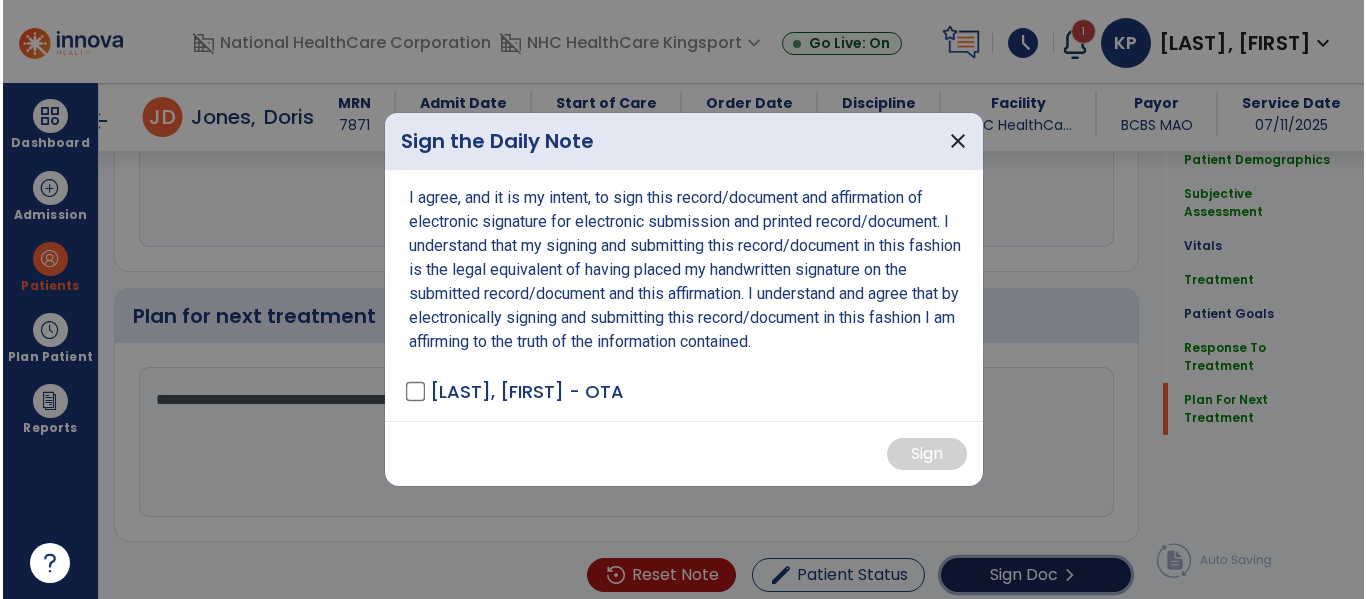 scroll, scrollTop: 3114, scrollLeft: 0, axis: vertical 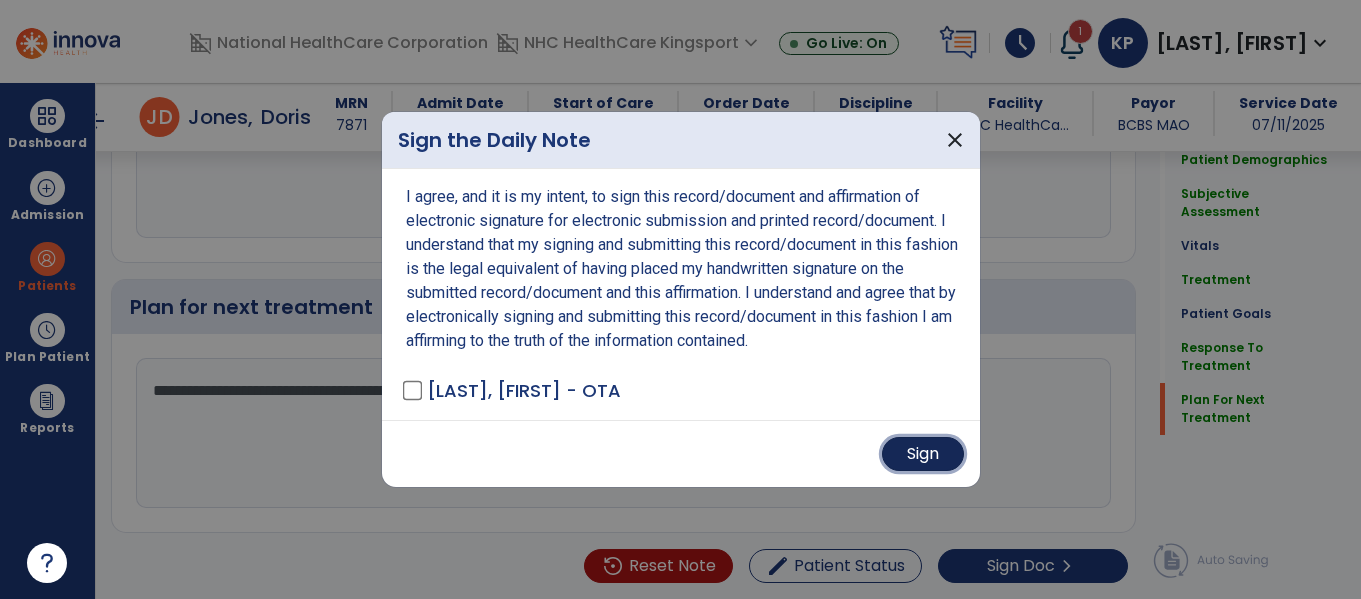 click on "Sign" at bounding box center [923, 454] 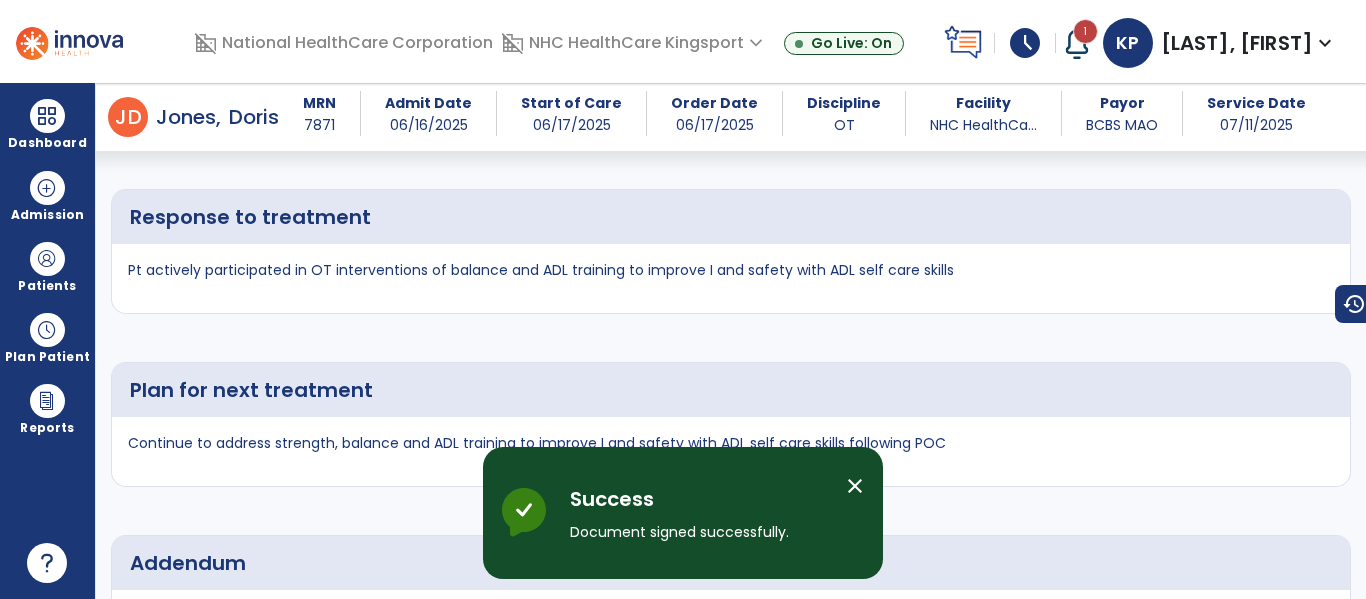 scroll, scrollTop: 4823, scrollLeft: 0, axis: vertical 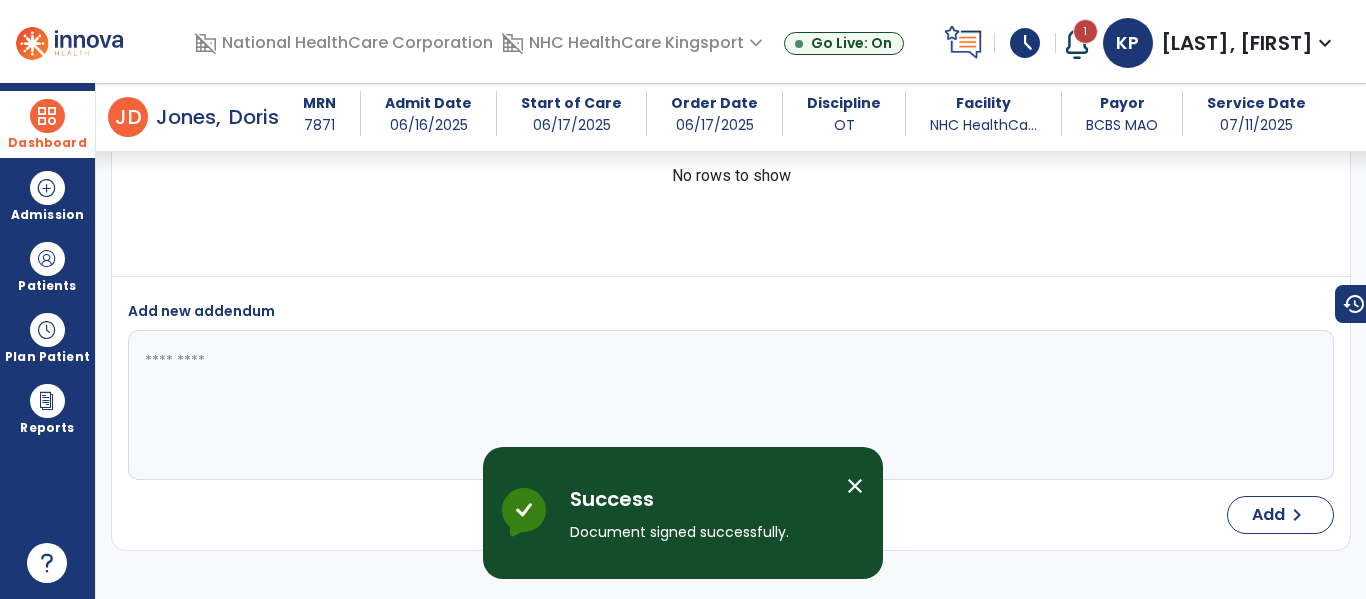 click on "Dashboard" at bounding box center [47, 124] 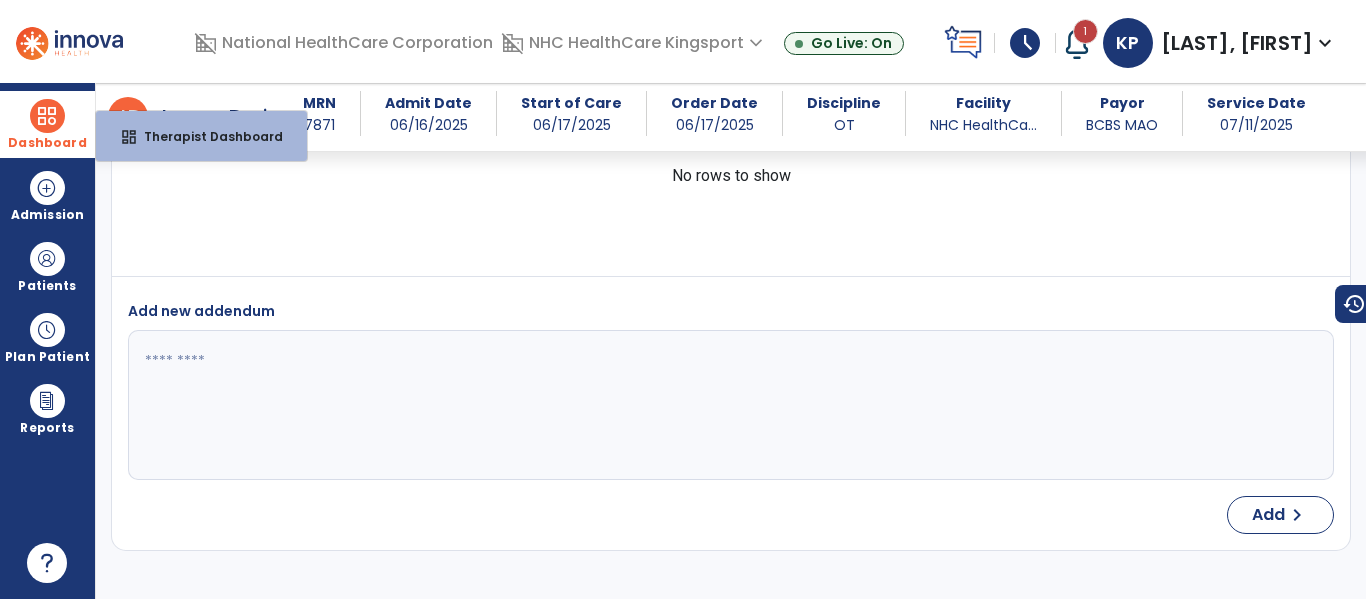 click on "dashboard  Therapist Dashboard" at bounding box center [201, 136] 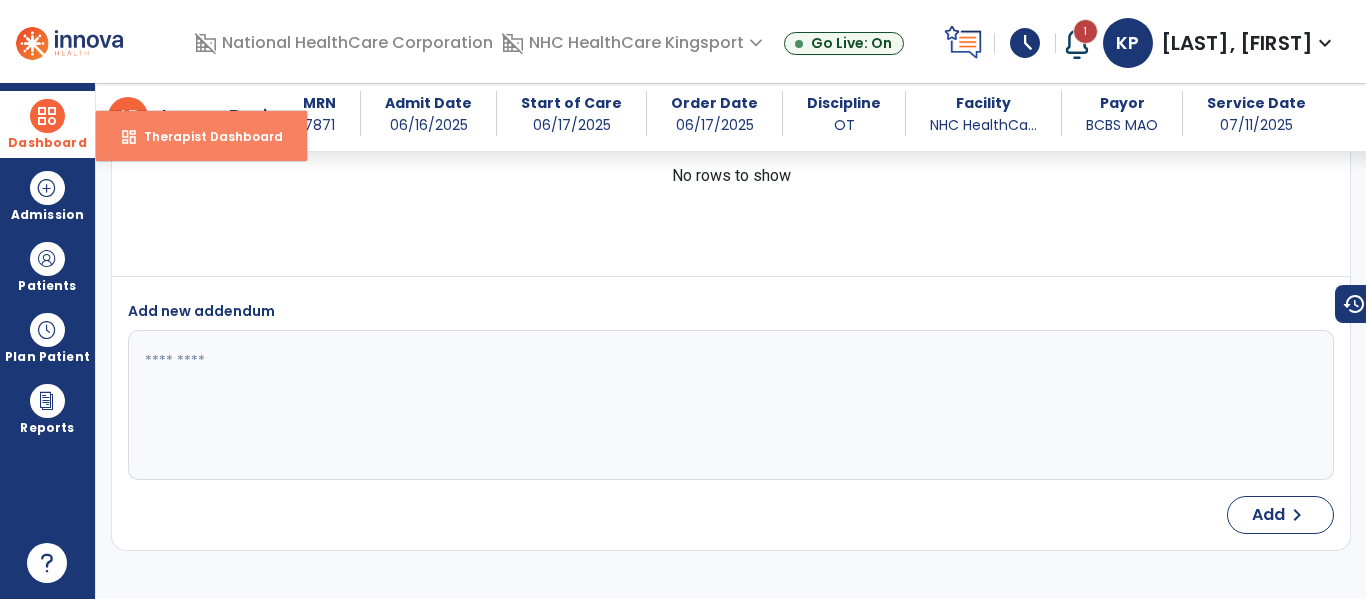 click on "Therapist Dashboard" at bounding box center (205, 136) 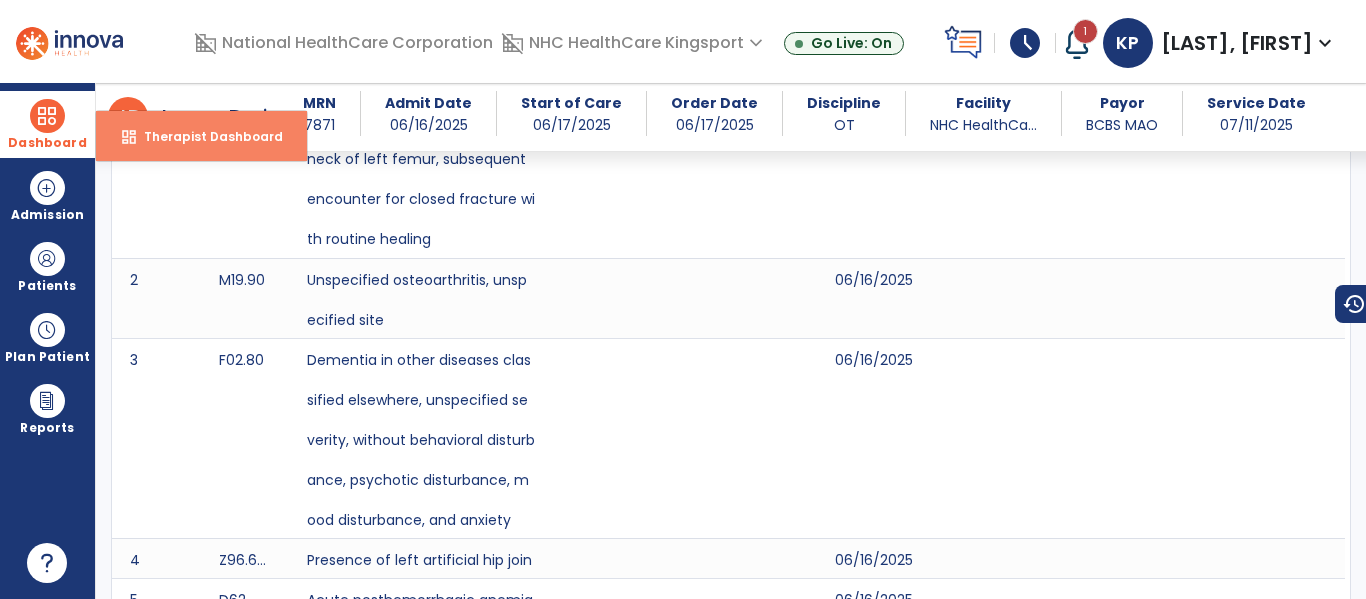 select on "****" 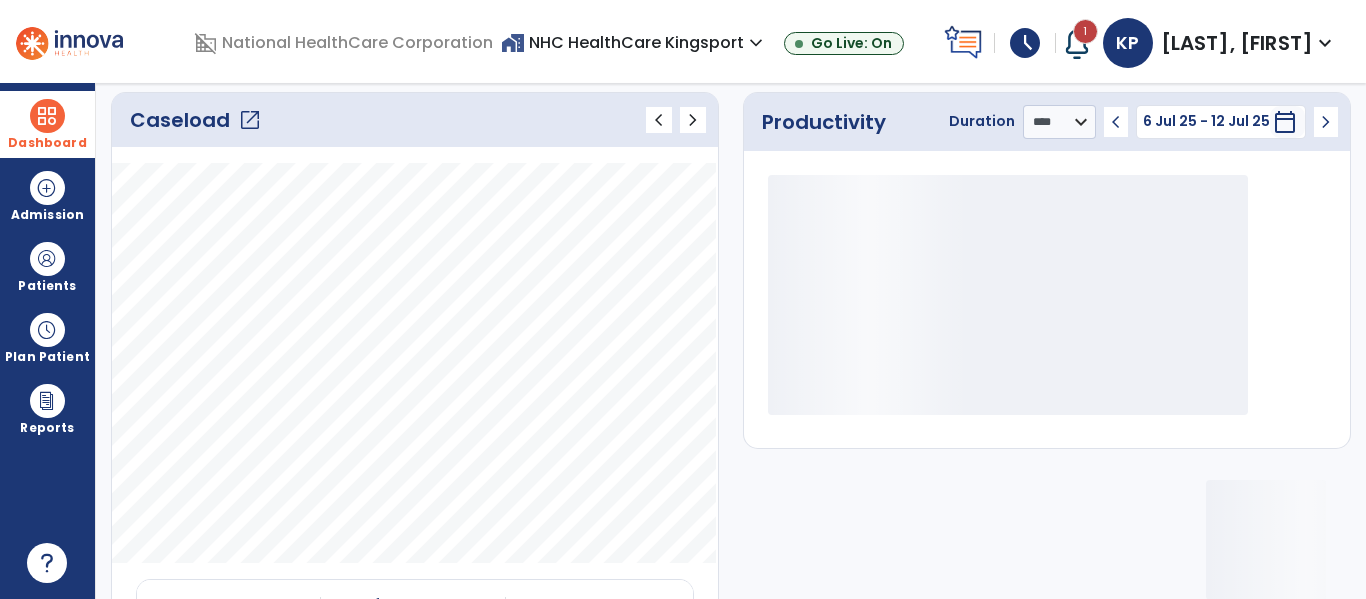 click on "open_in_new" 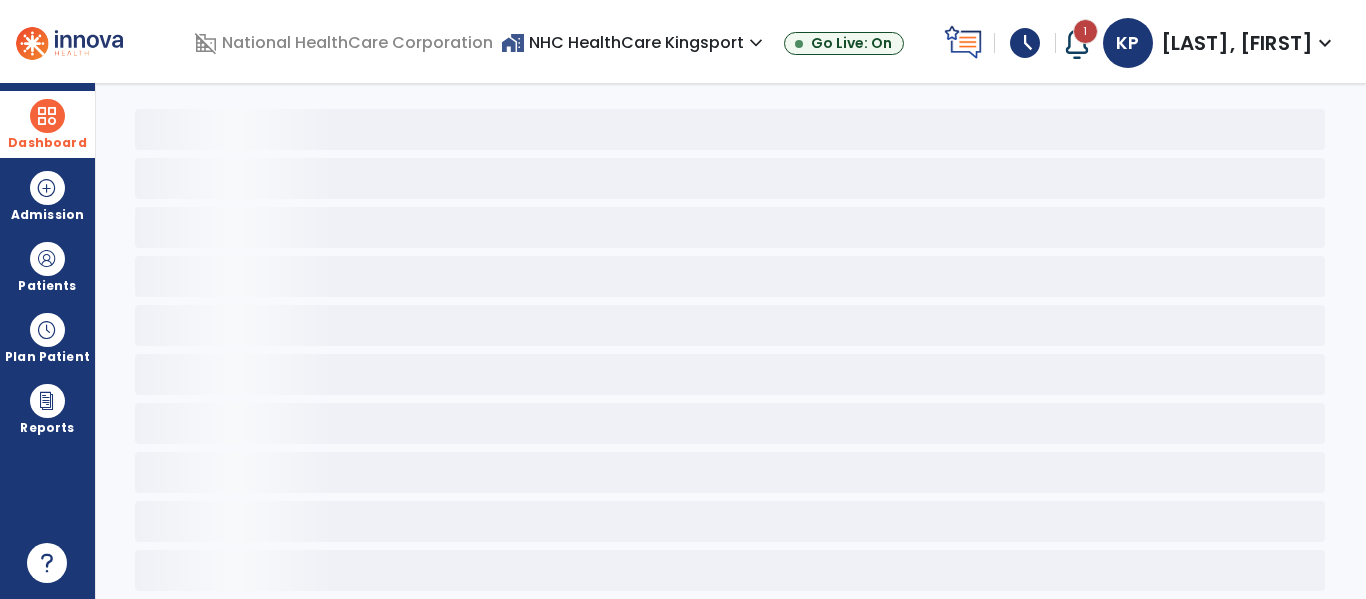 scroll, scrollTop: 68, scrollLeft: 0, axis: vertical 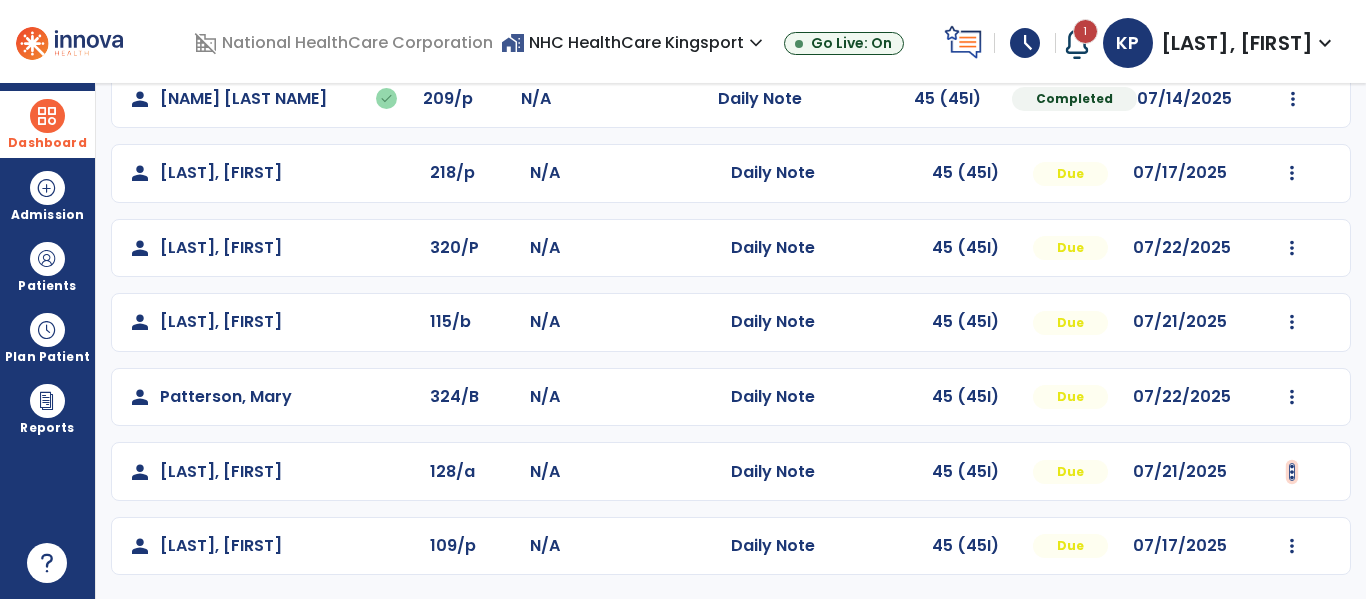 click at bounding box center [1292, -125] 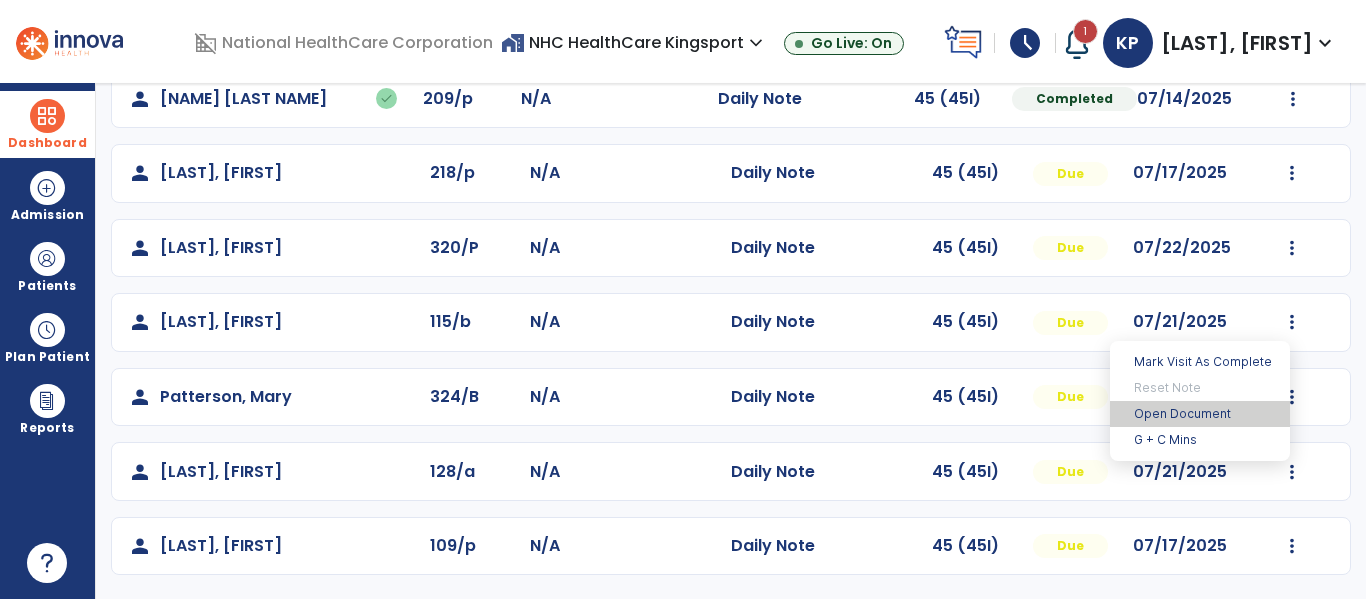click on "Open Document" at bounding box center (1200, 414) 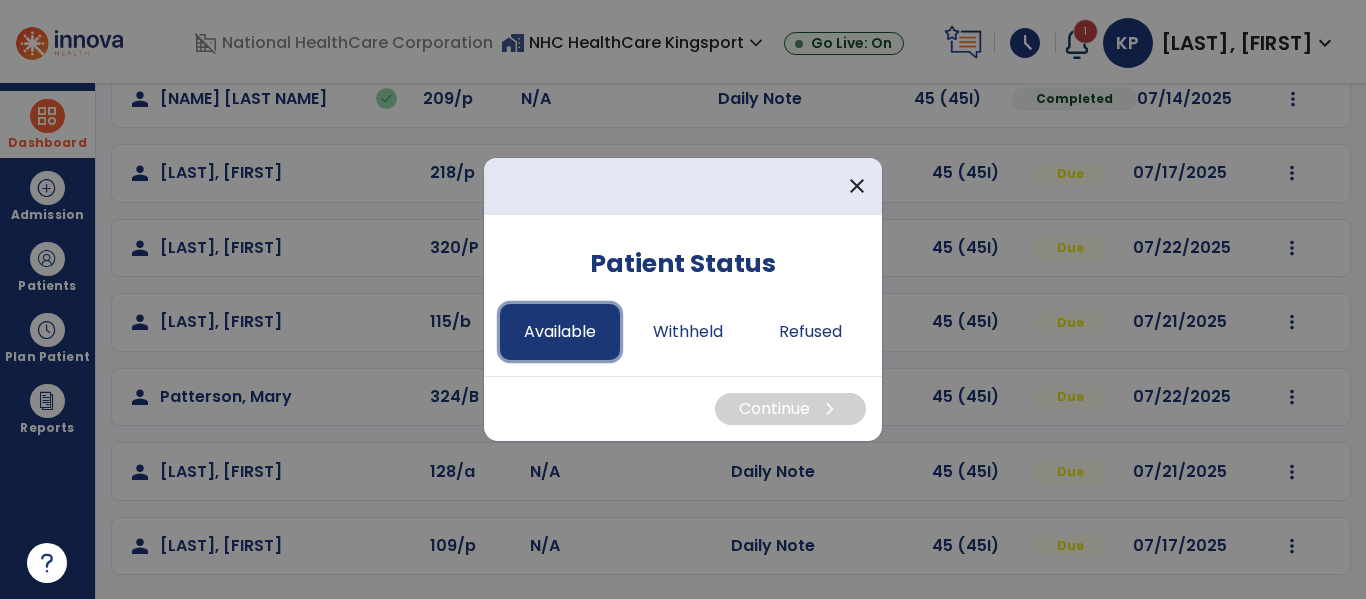 click on "Available" at bounding box center [560, 332] 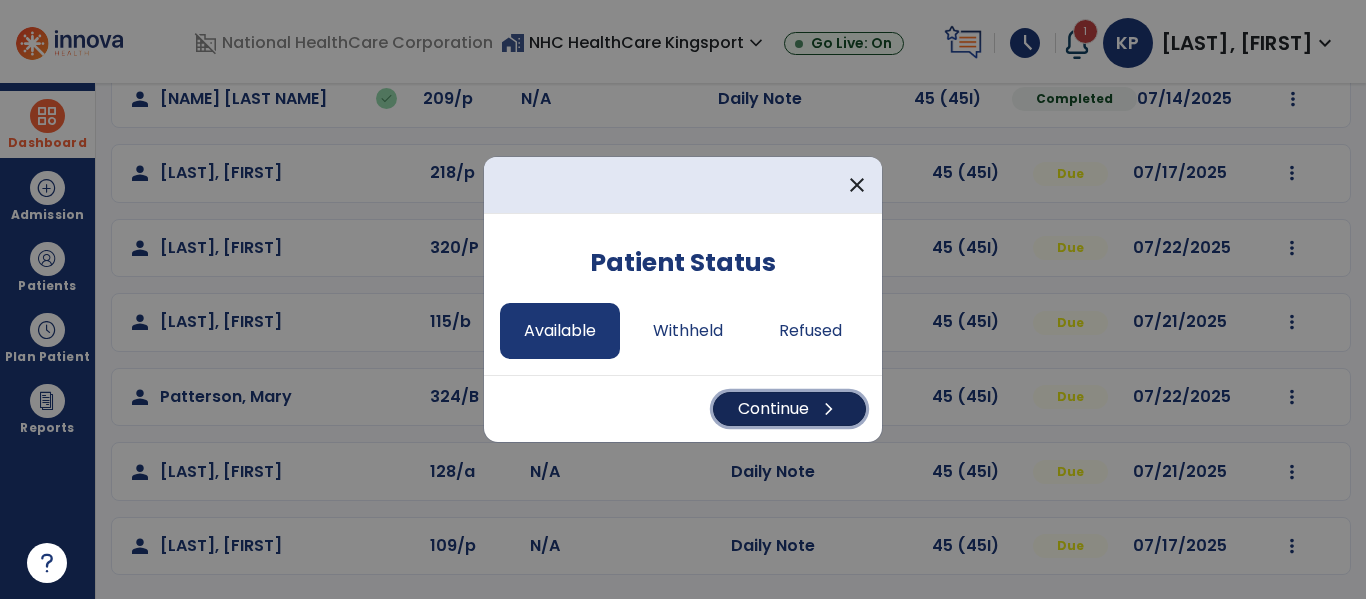 click on "Continue   chevron_right" at bounding box center (789, 409) 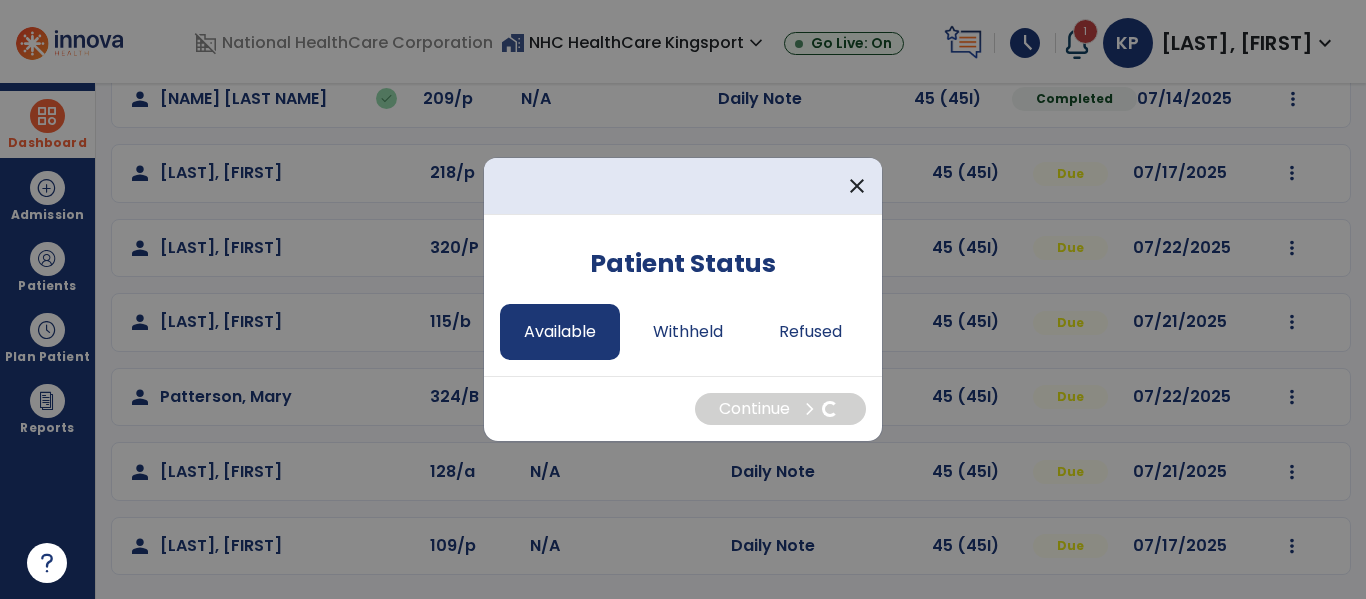 select on "*" 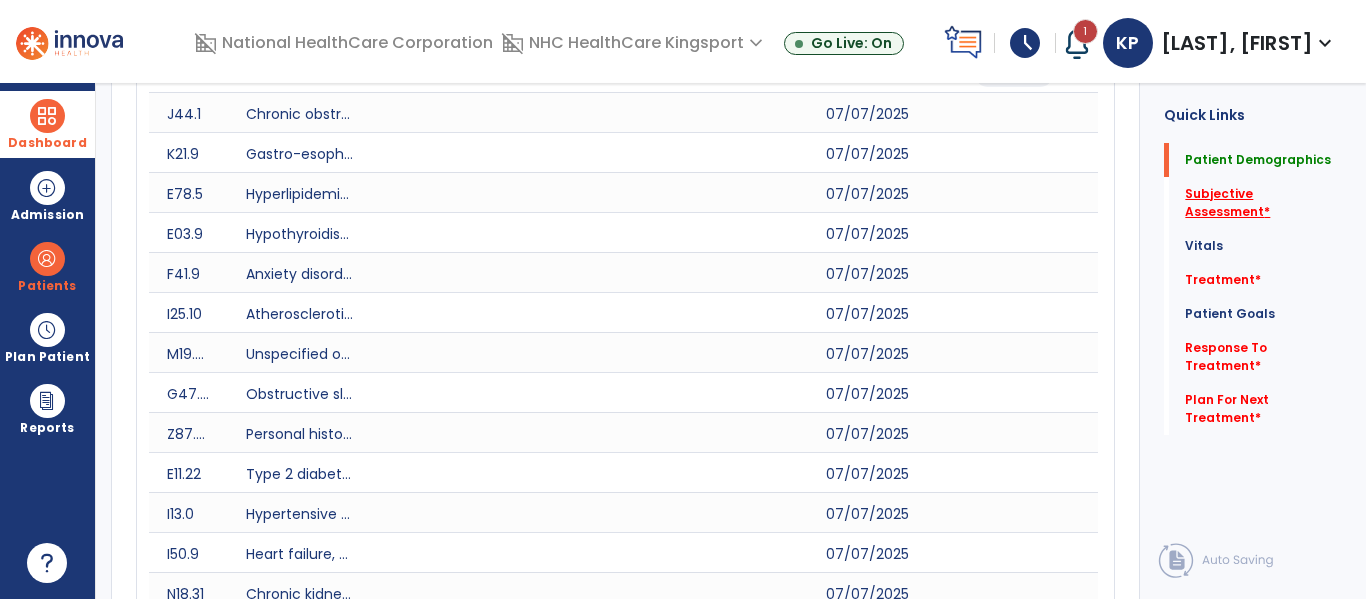 click on "Subjective Assessment   *" 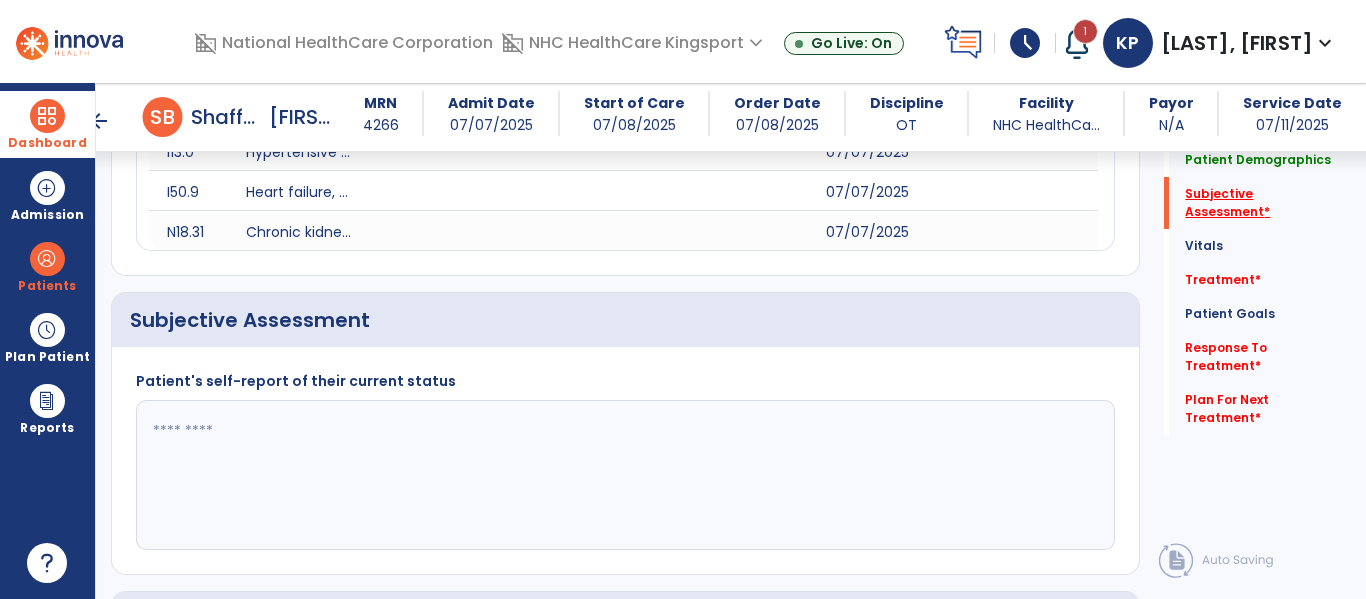 scroll, scrollTop: 867, scrollLeft: 0, axis: vertical 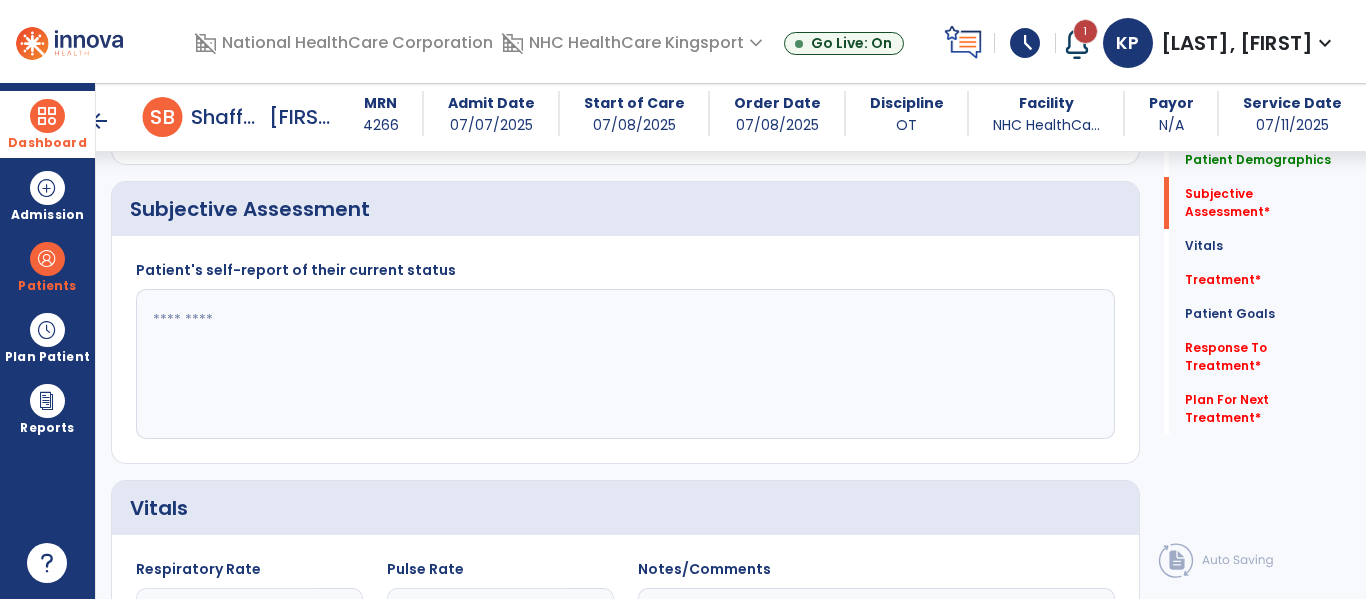 click 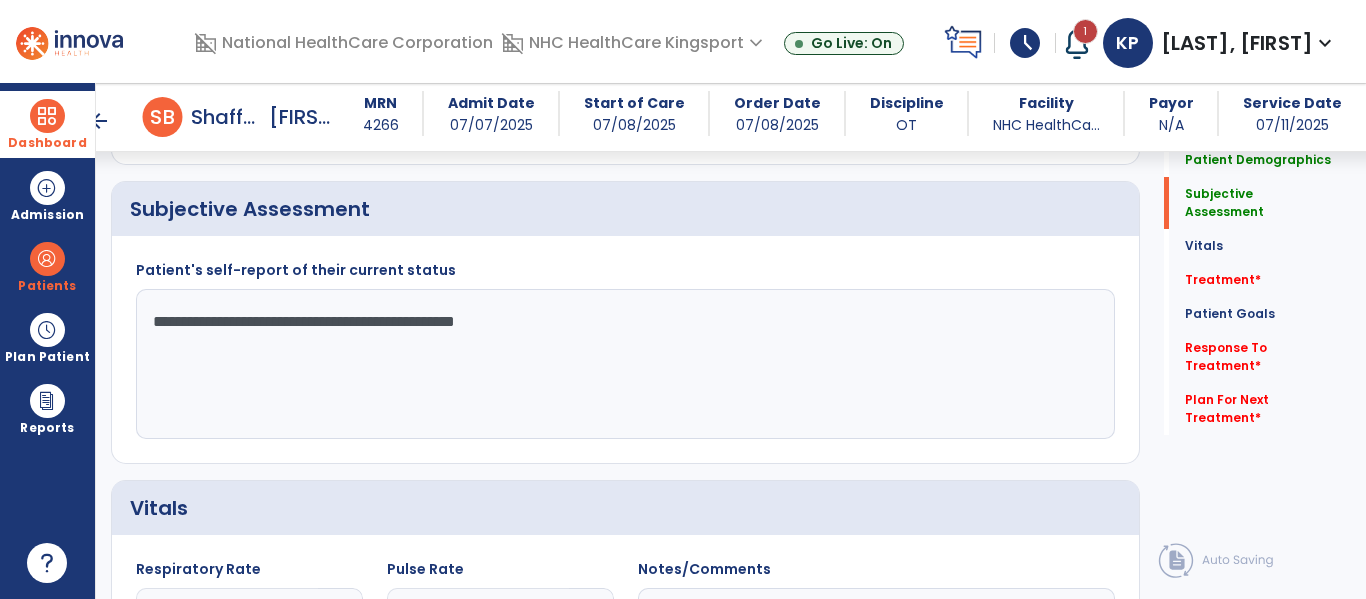 type on "**********" 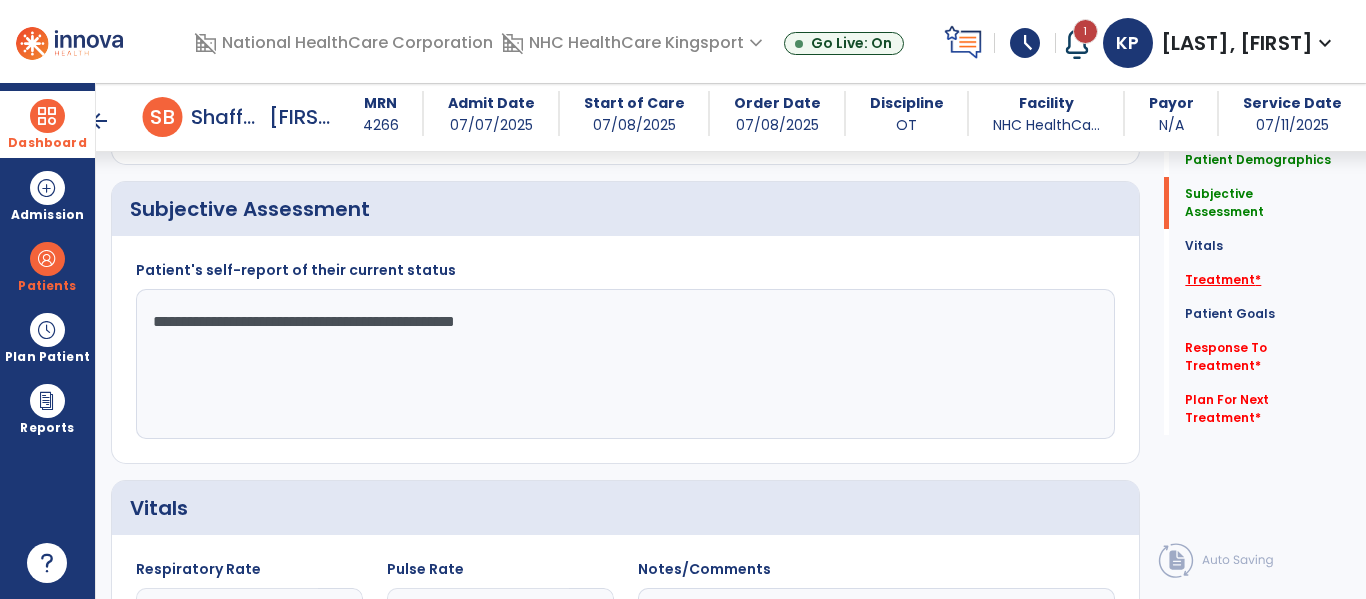 click on "Treatment   *" 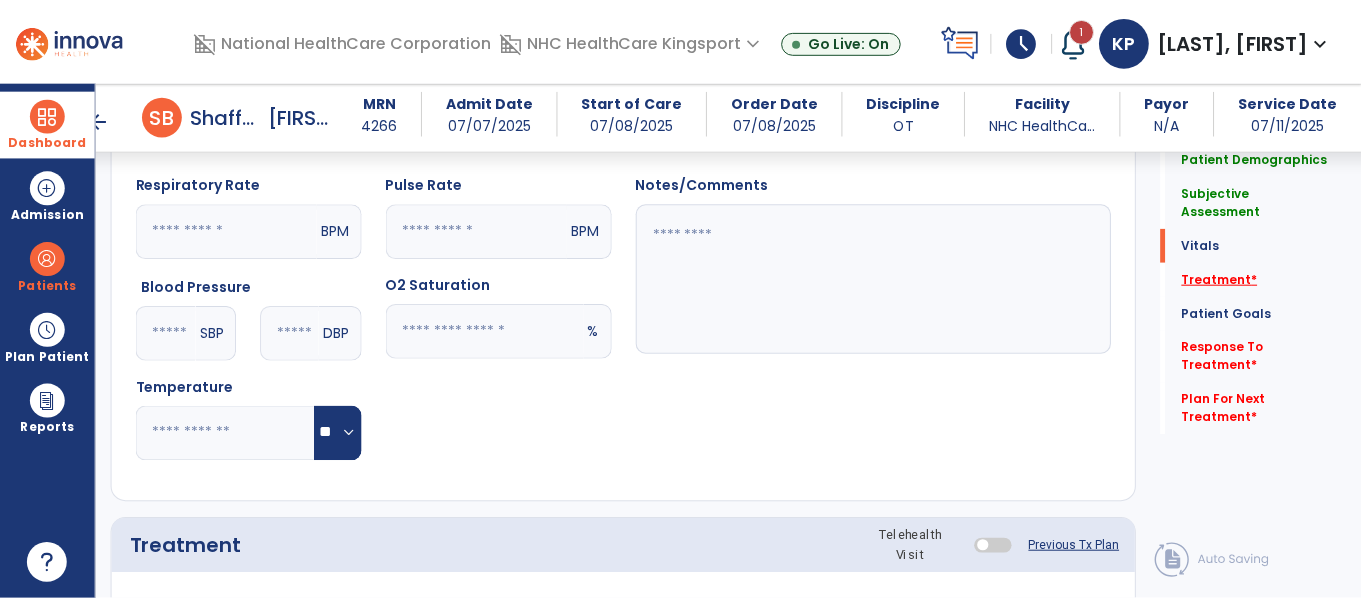 scroll, scrollTop: 1557, scrollLeft: 0, axis: vertical 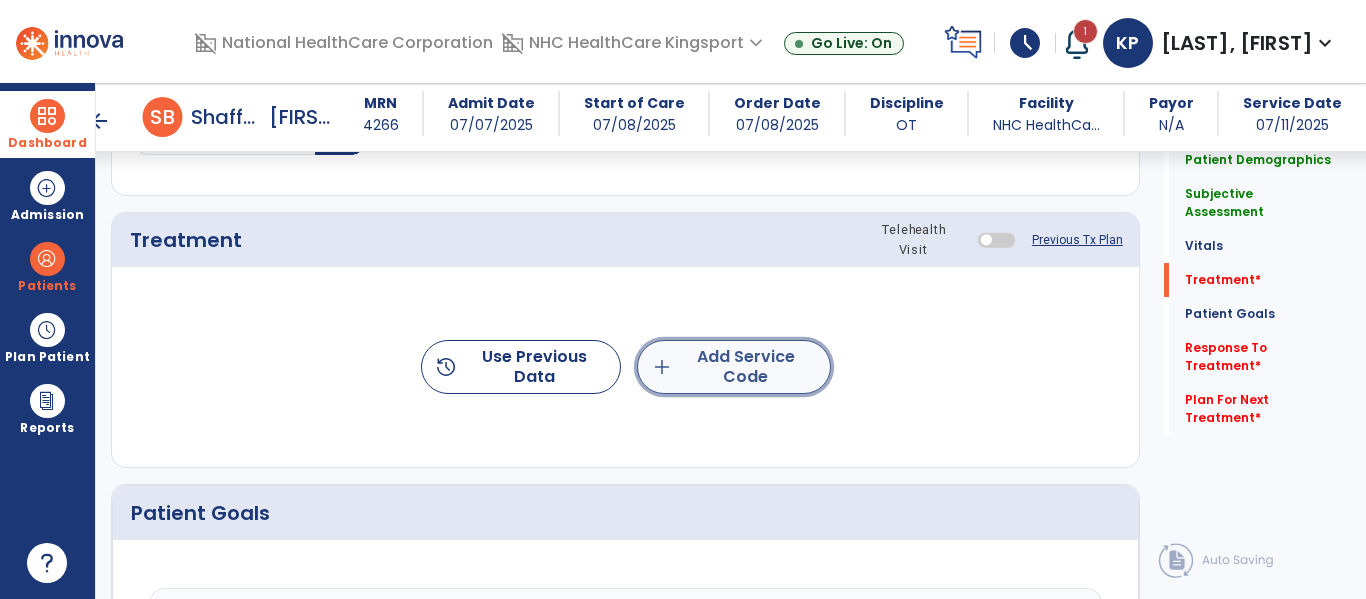 click on "add  Add Service Code" 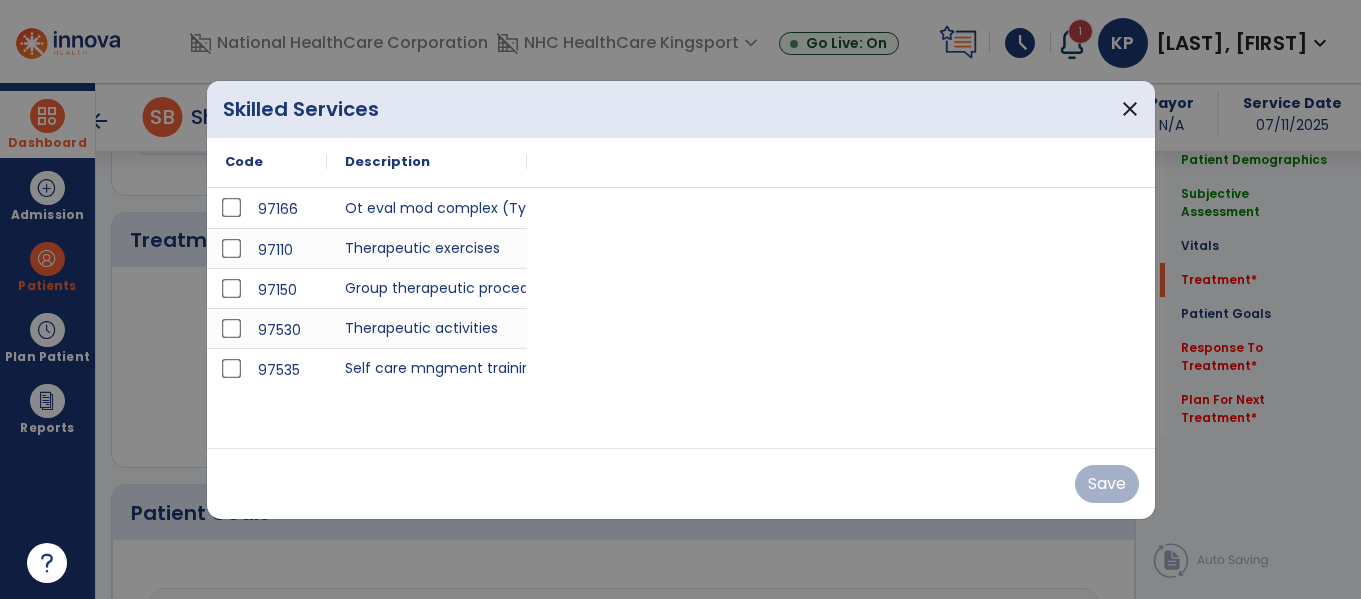 scroll, scrollTop: 1557, scrollLeft: 0, axis: vertical 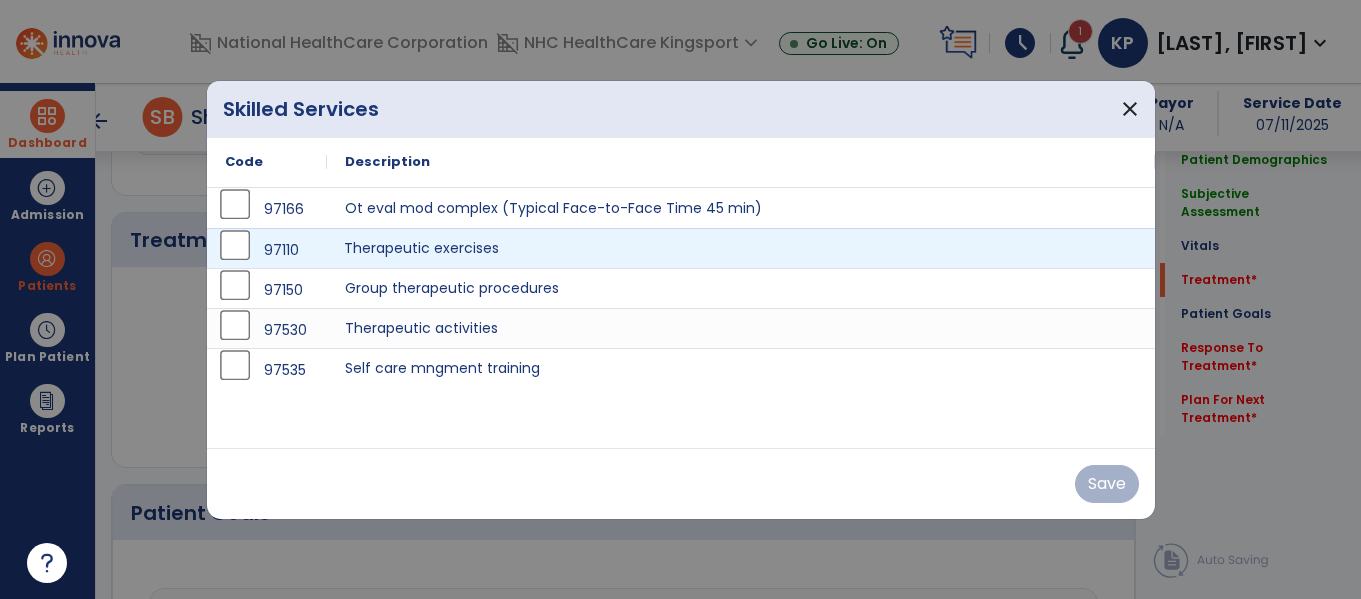 click on "Therapeutic exercises" at bounding box center [741, 248] 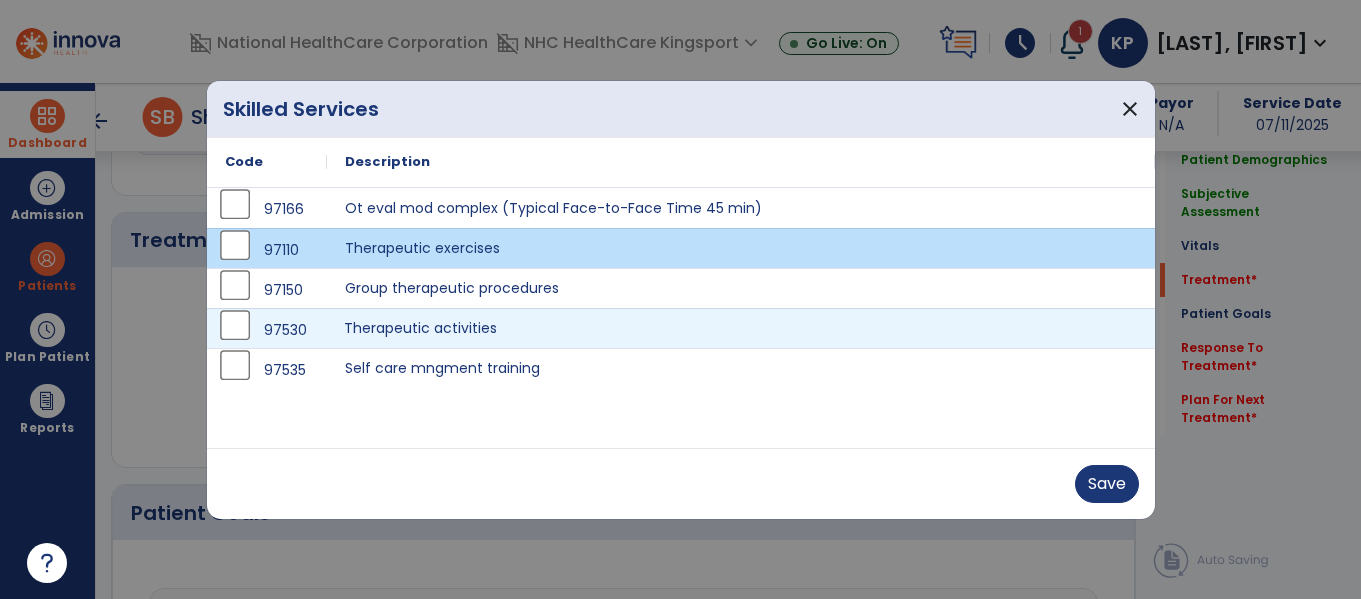 click on "Therapeutic activities" at bounding box center [741, 328] 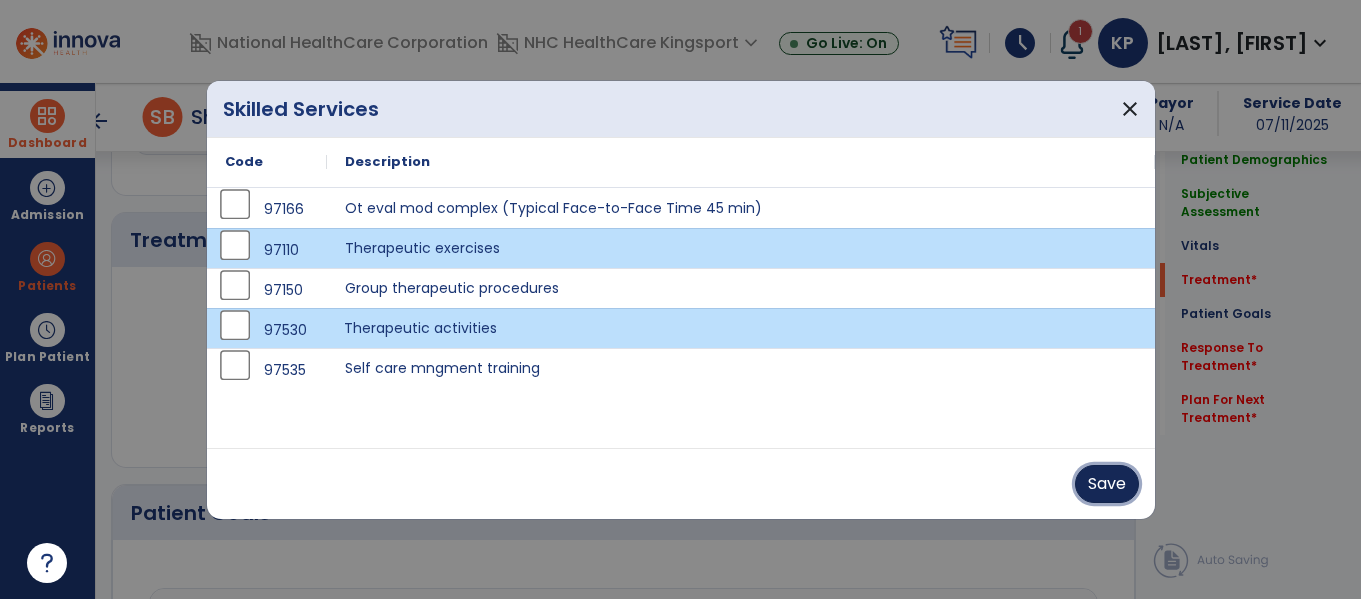 click on "Save" at bounding box center [1107, 484] 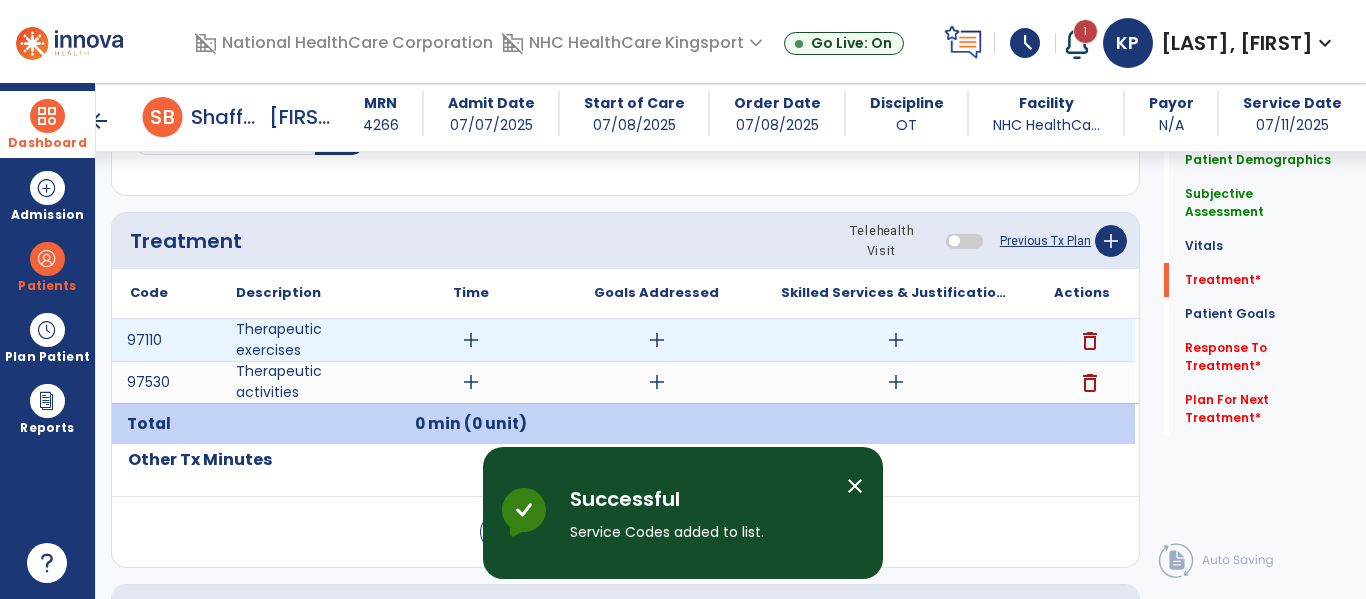 click on "add" at bounding box center [471, 340] 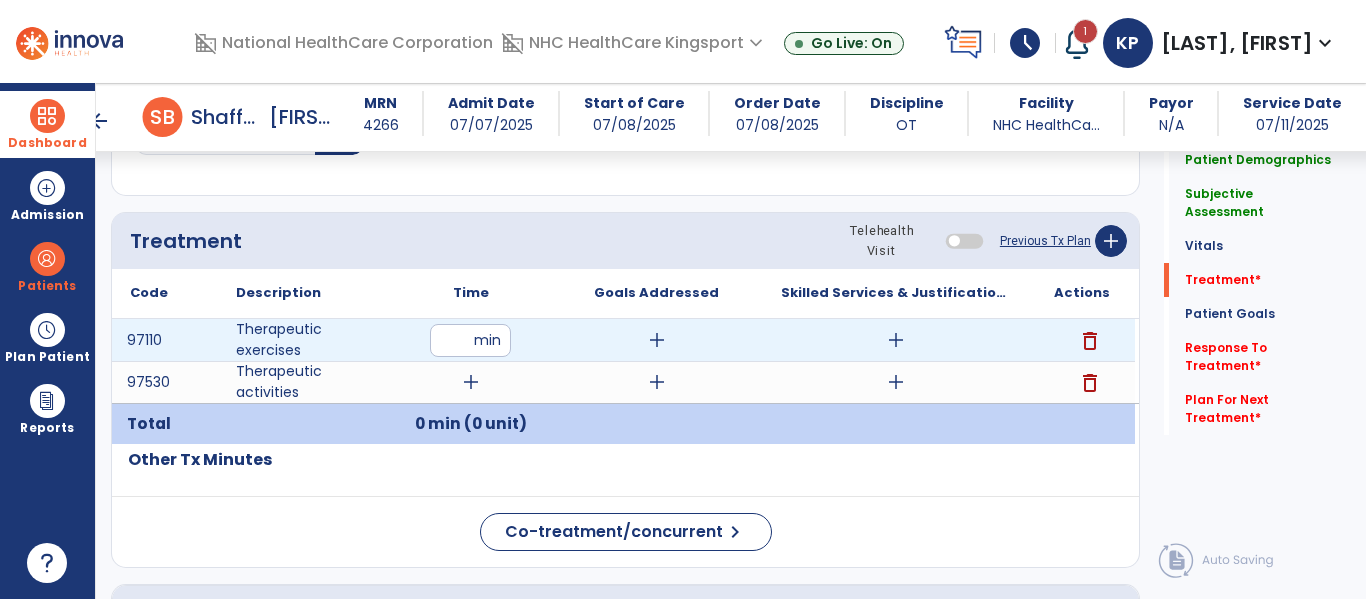 type on "**" 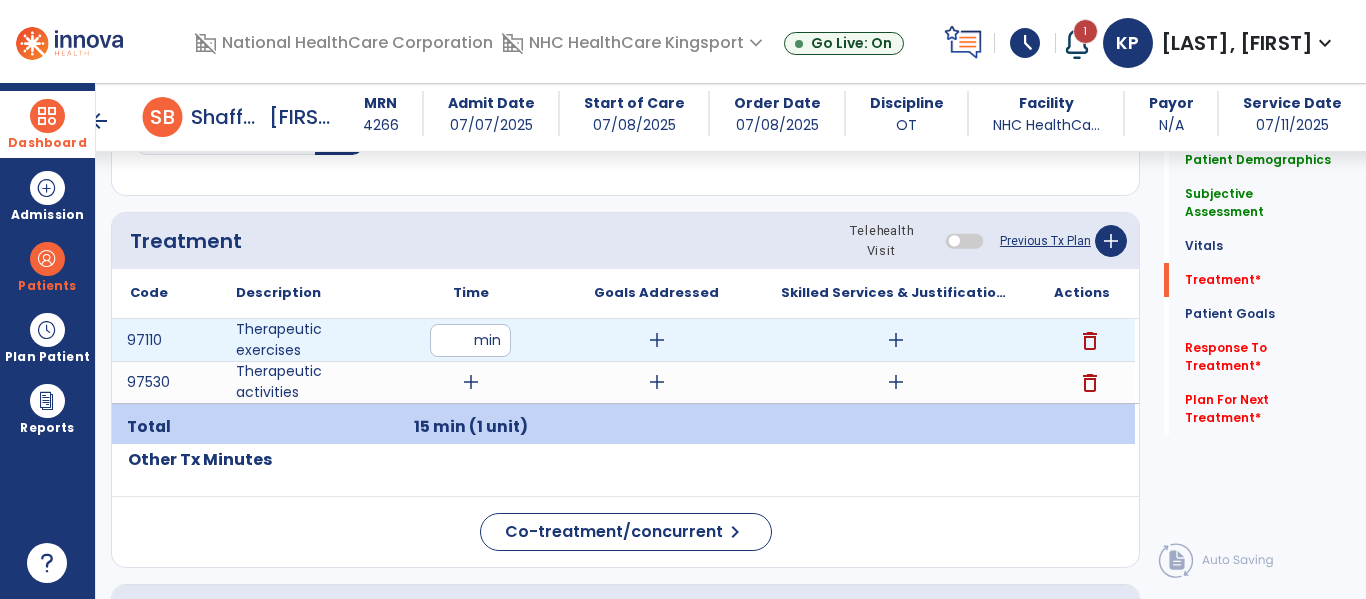 click on "add" at bounding box center (657, 340) 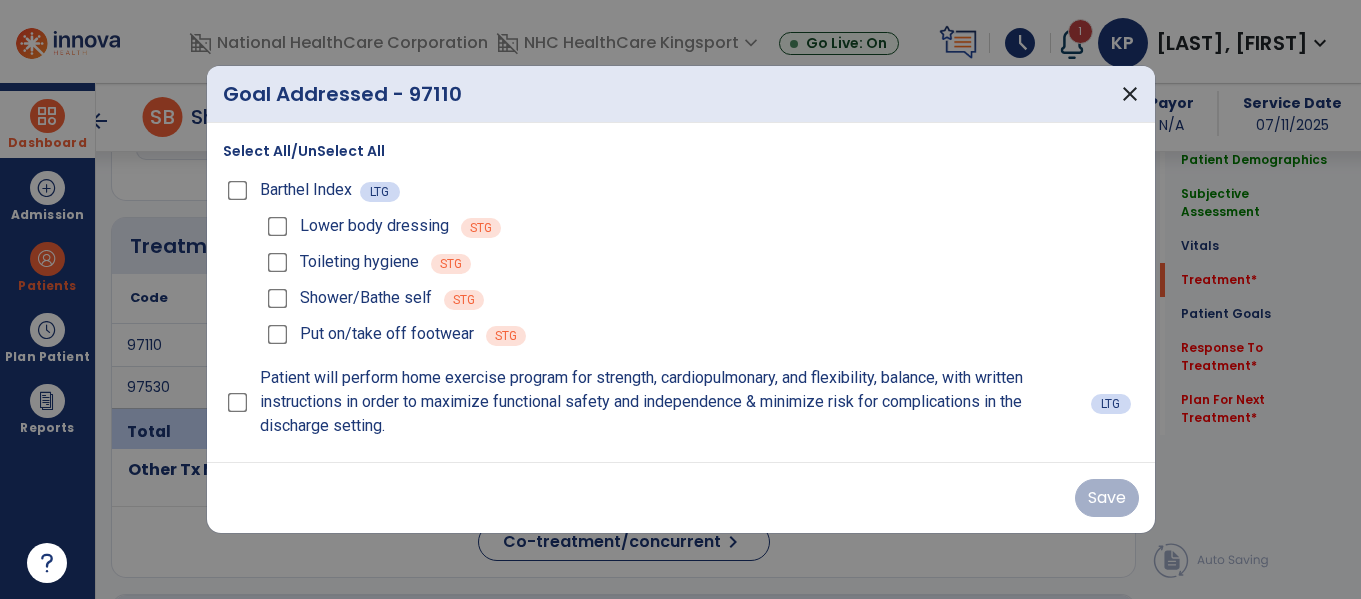 scroll, scrollTop: 1557, scrollLeft: 0, axis: vertical 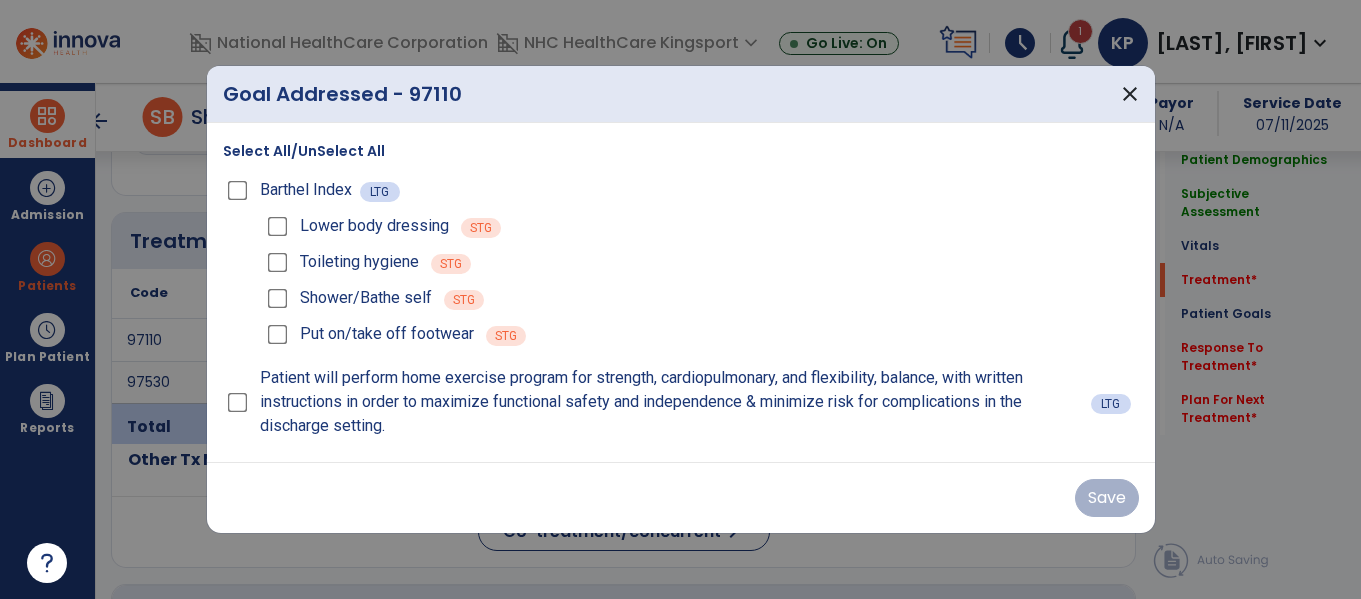 click on "Patient will perform home exercise program for  strength, cardiopulmonary, and flexibility, balance, with written instructions in order to maximize functional safety and independence & minimize risk for complications in the discharge setting." at bounding box center [657, 402] 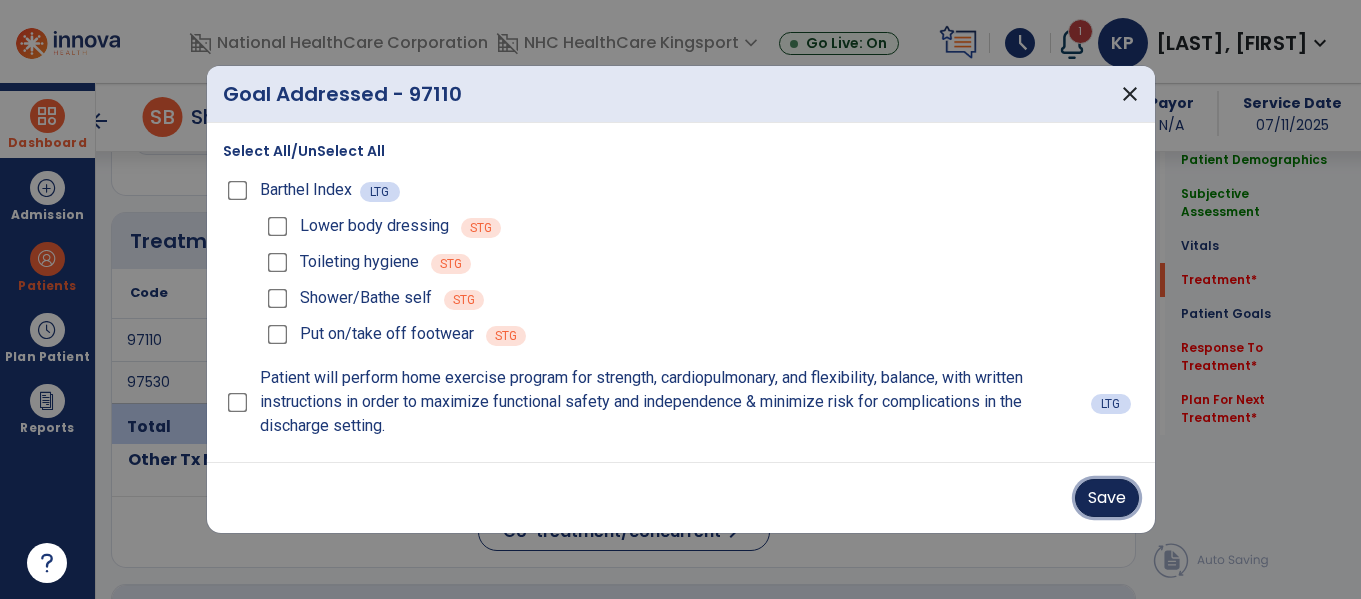 click on "Save" at bounding box center (1107, 498) 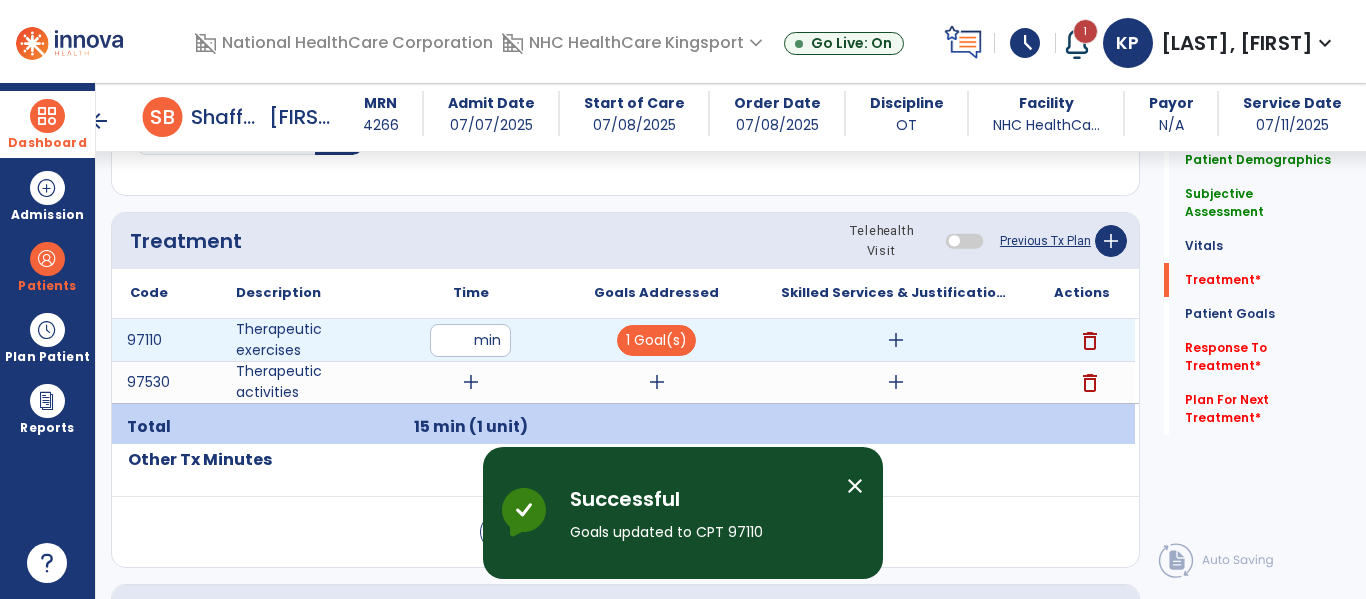 click on "add" at bounding box center [896, 340] 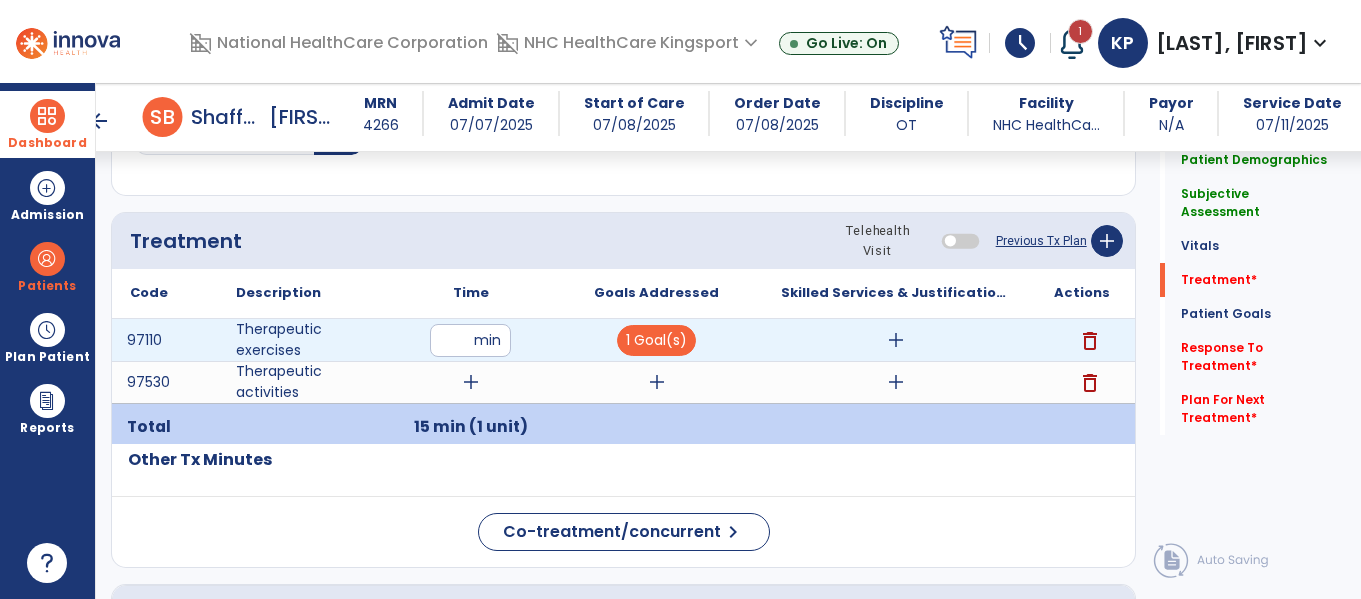 scroll, scrollTop: 1557, scrollLeft: 0, axis: vertical 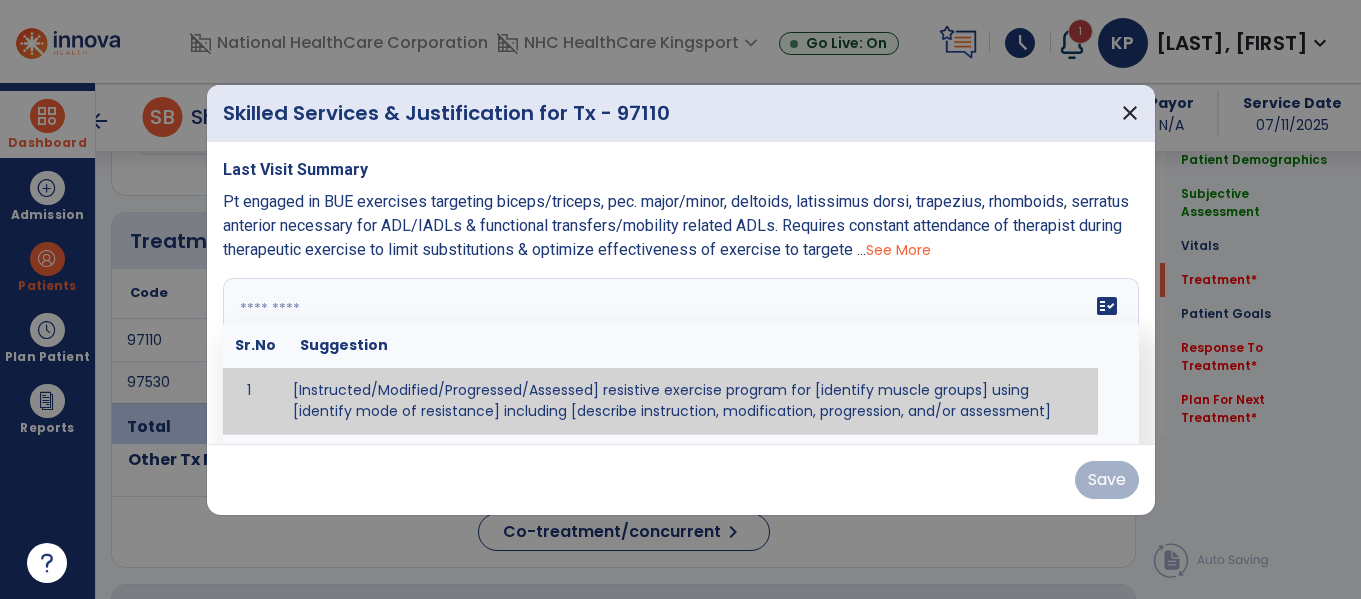 click on "fact_check  Sr.No Suggestion 1 [Instructed/Modified/Progressed/Assessed] resistive exercise program for [identify muscle groups] using [identify mode of resistance] including [describe instruction, modification, progression, and/or assessment] 2 [Instructed/Modified/Progressed/Assessed] aerobic exercise program using [identify equipment/mode] including [describe instruction, modification,progression, and/or assessment] 3 [Instructed/Modified/Progressed/Assessed] [PROM/A/AROM/AROM] program for [identify joint movements] using [contract-relax, over-pressure, inhibitory techniques, other] 4 [Assessed/Tested] aerobic capacity with administration of [aerobic capacity test]" at bounding box center (681, 353) 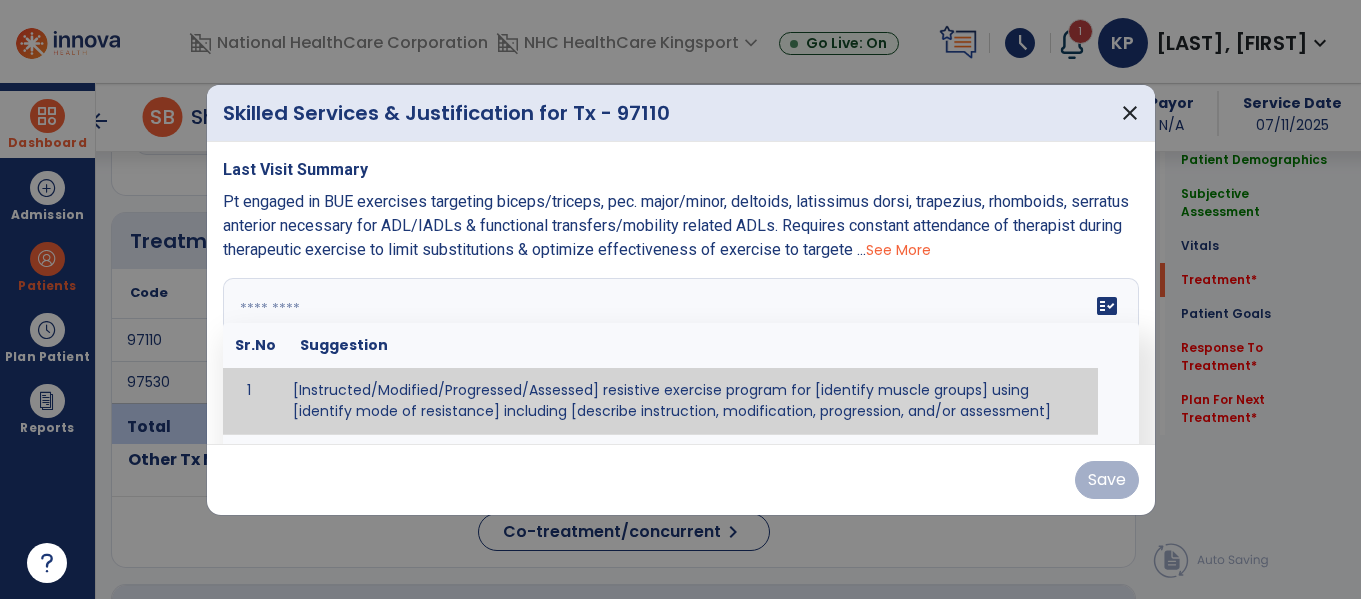 paste on "**********" 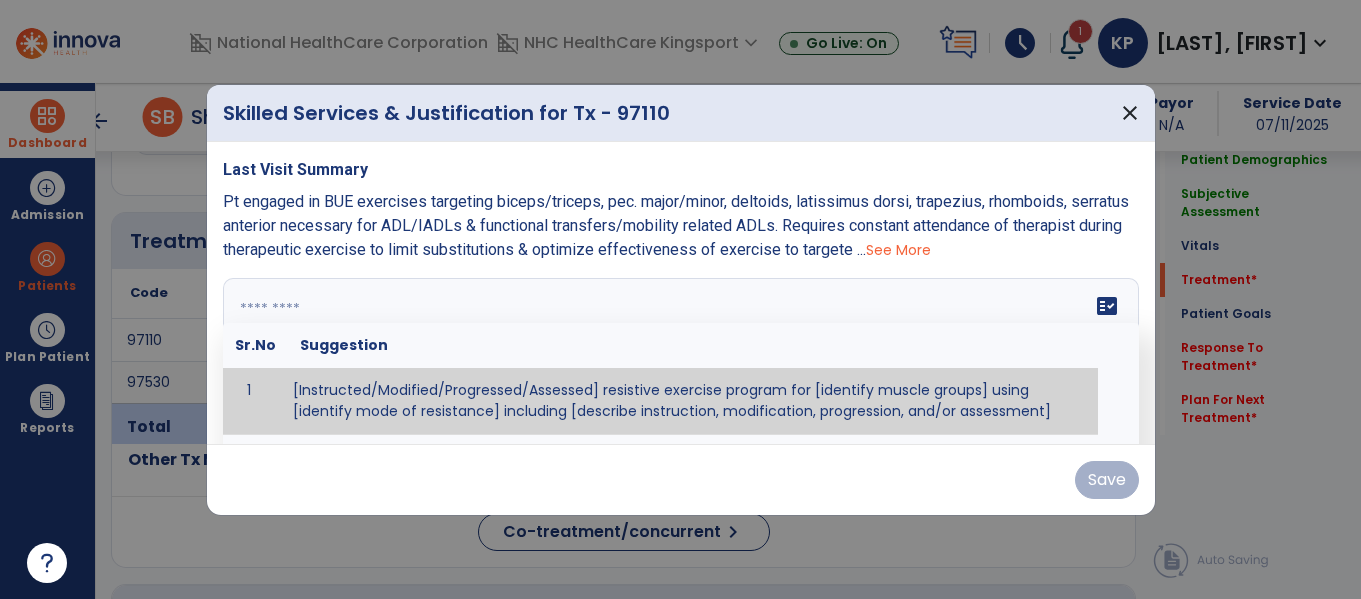 type on "**********" 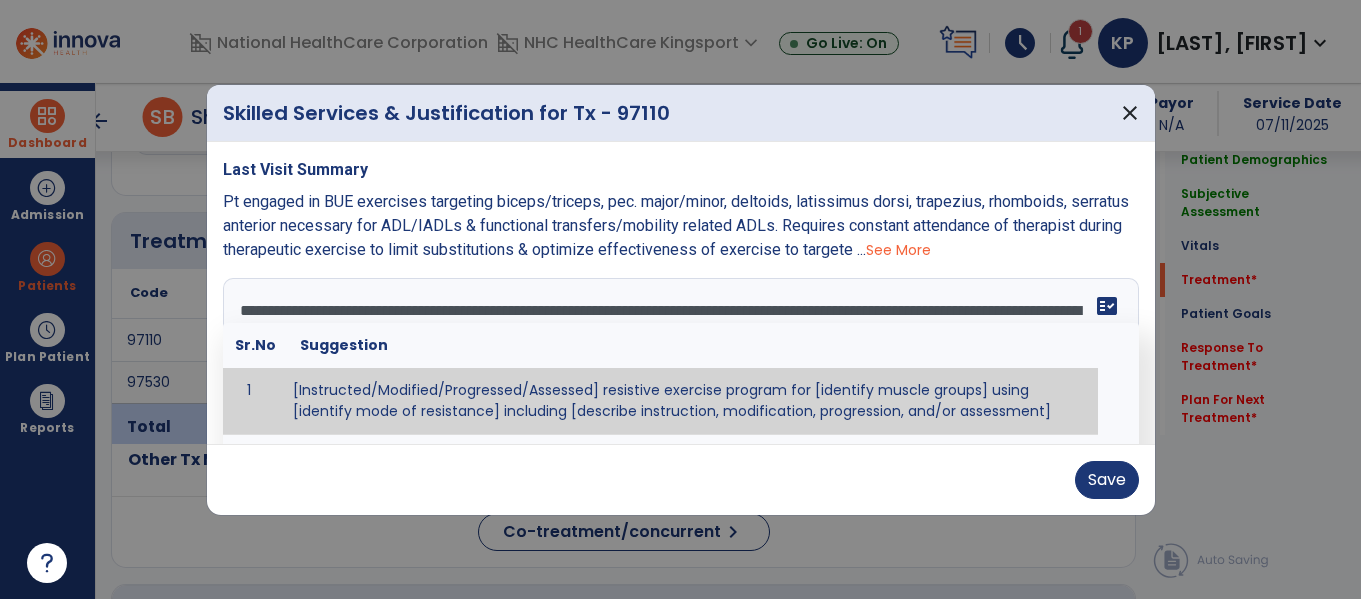 scroll, scrollTop: 16, scrollLeft: 0, axis: vertical 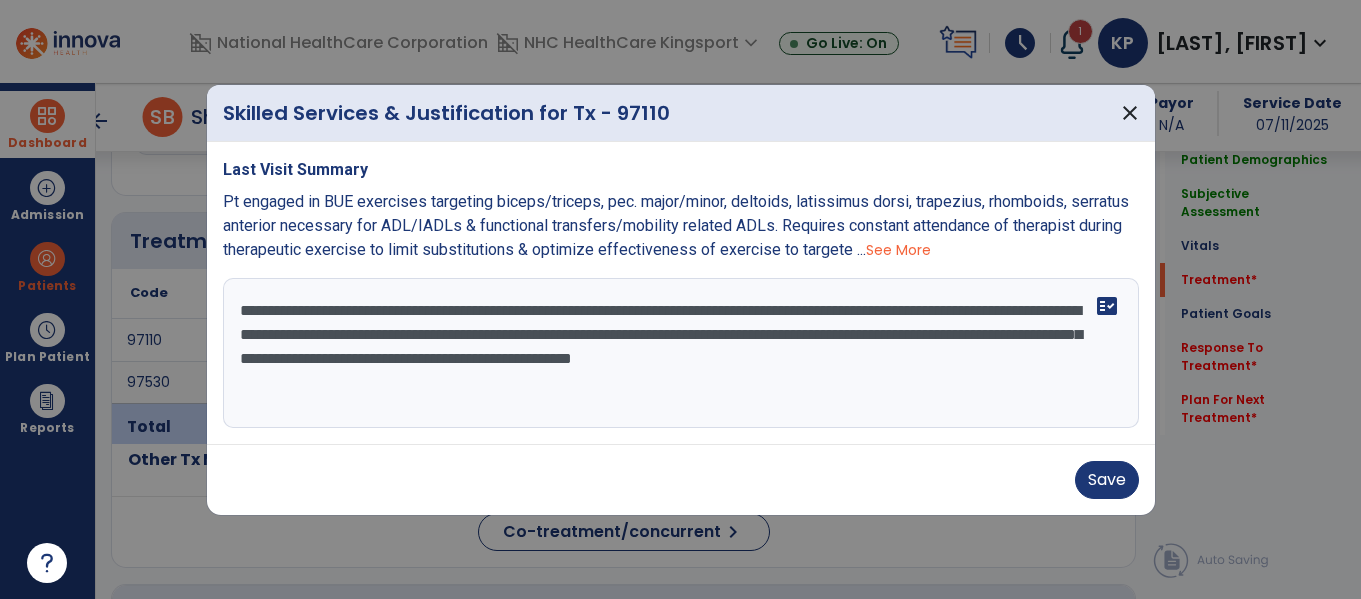click on "**********" at bounding box center (681, 353) 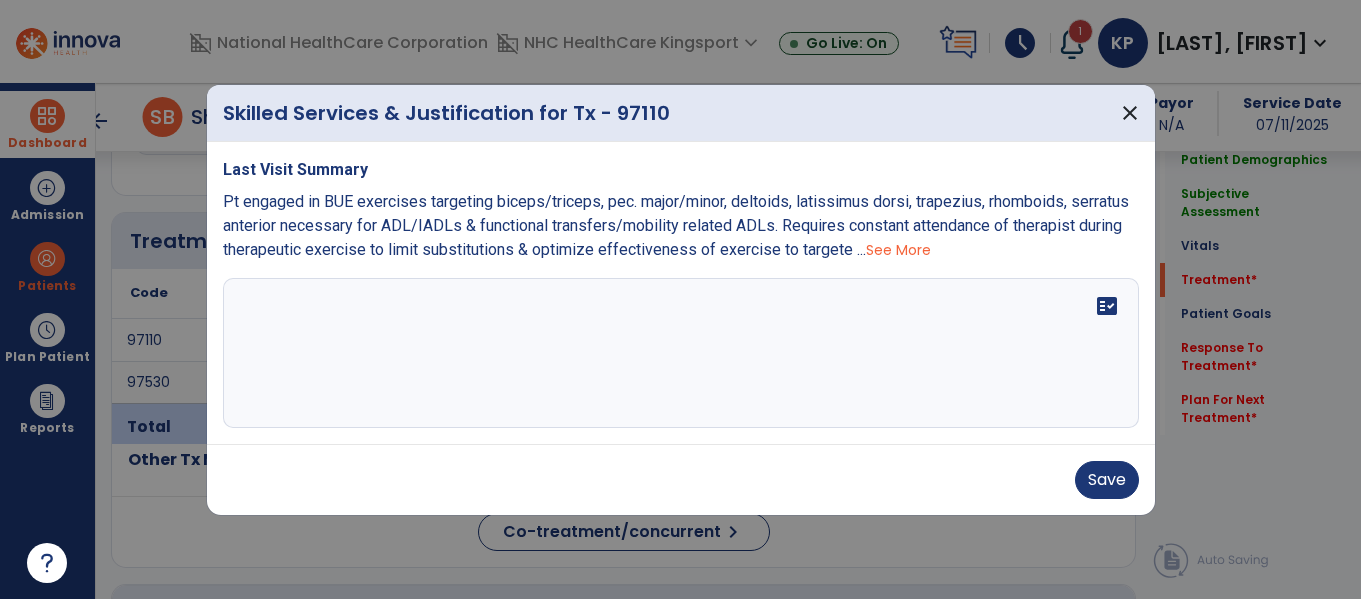 scroll, scrollTop: 0, scrollLeft: 0, axis: both 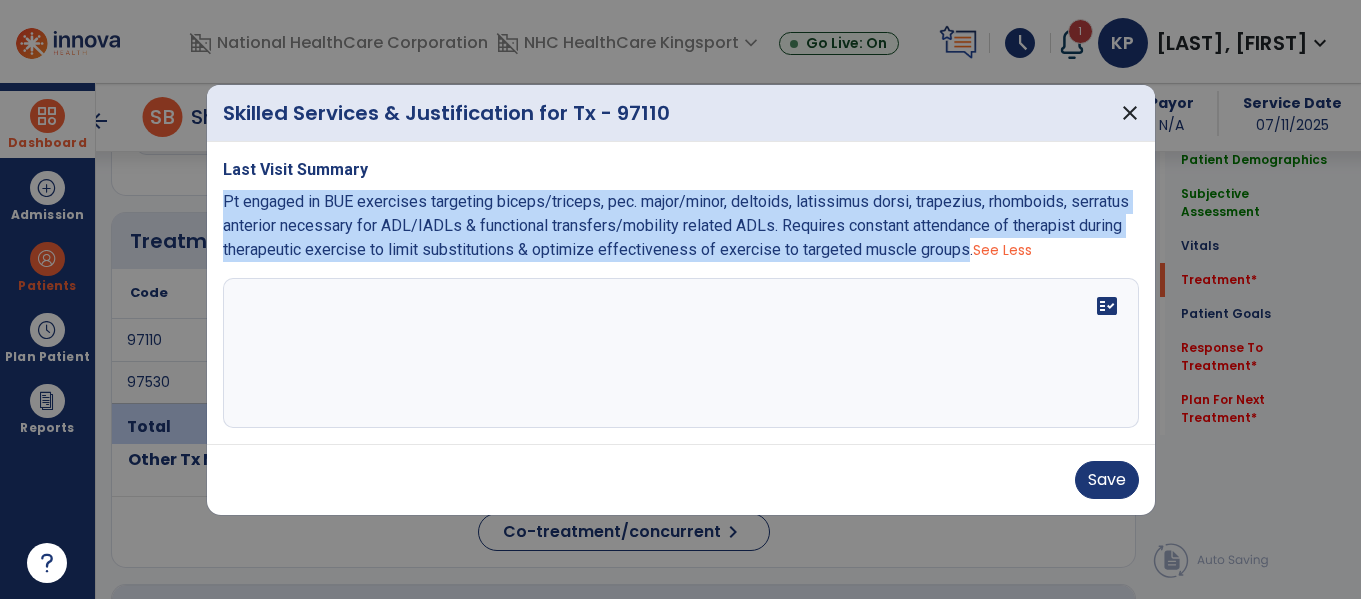 drag, startPoint x: 962, startPoint y: 253, endPoint x: 222, endPoint y: 208, distance: 741.367 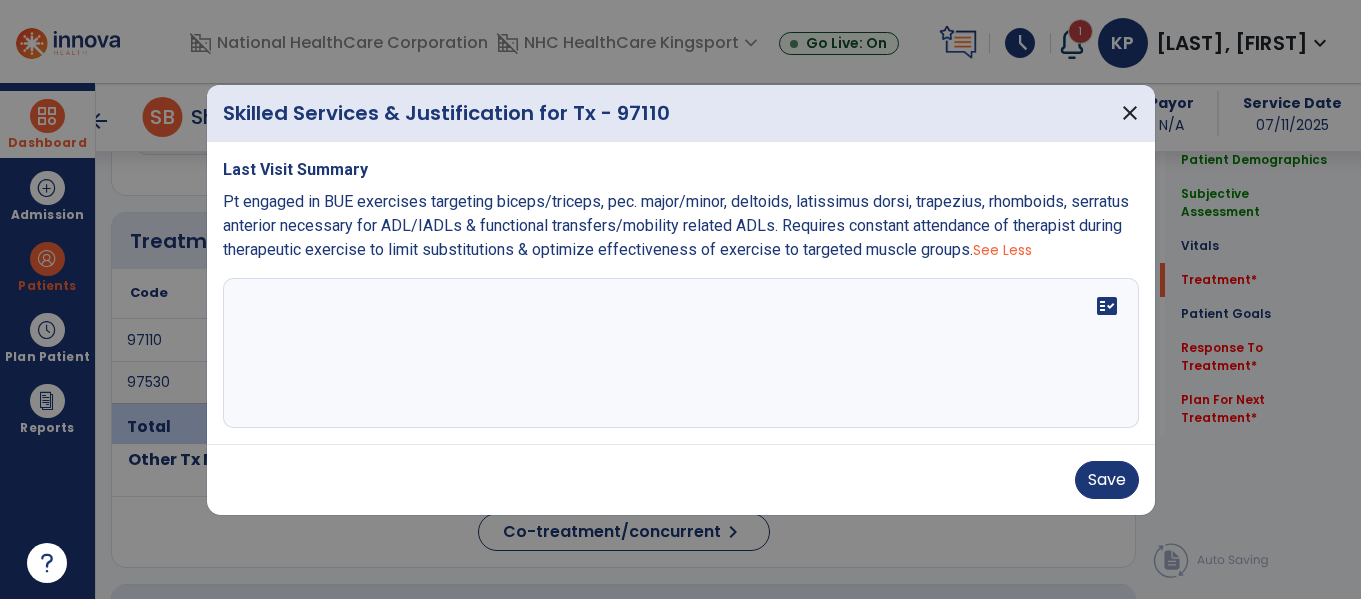 click at bounding box center [681, 353] 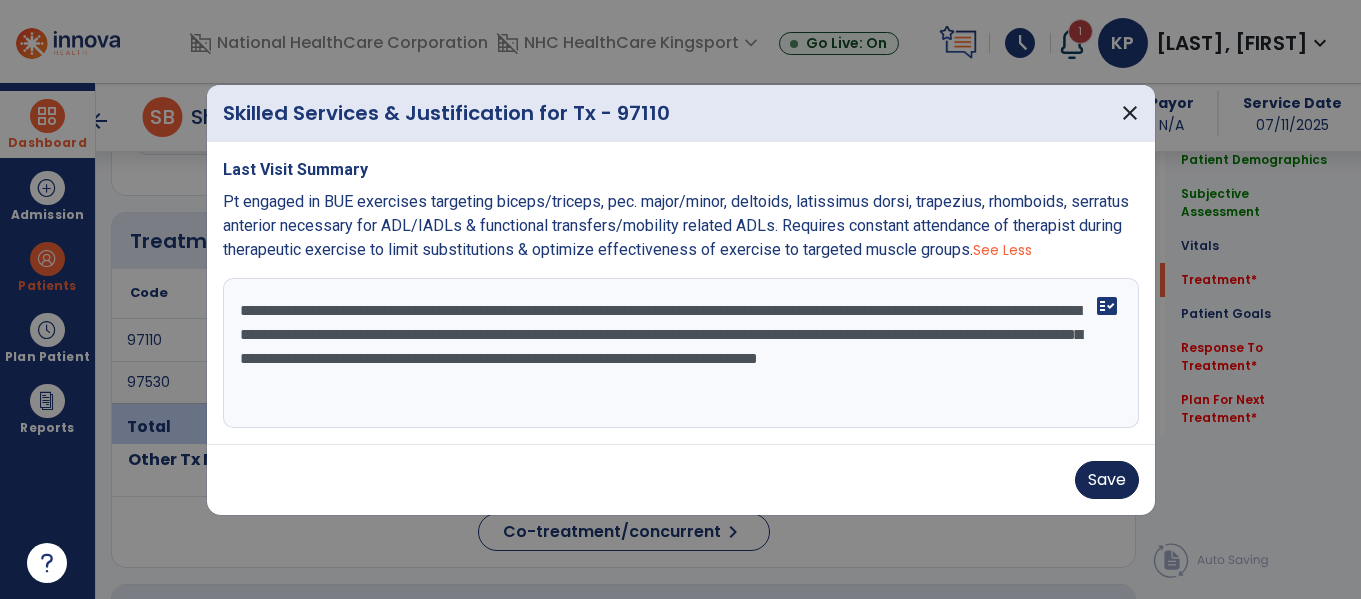 type on "**********" 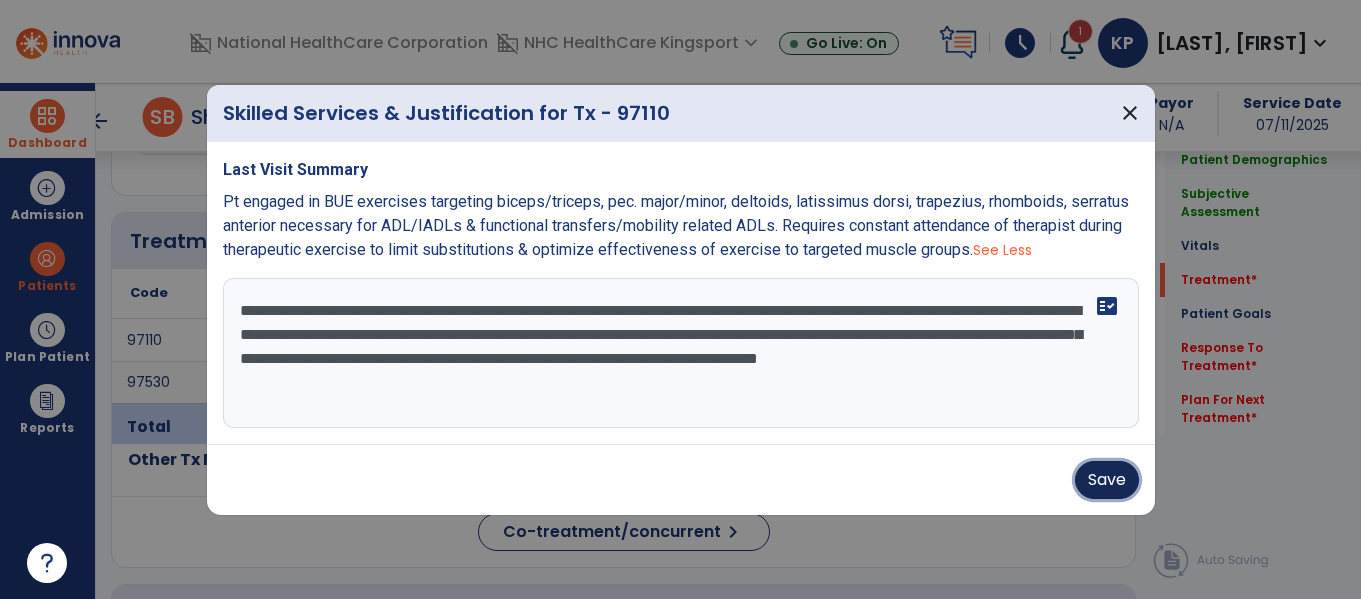 click on "Save" at bounding box center (1107, 480) 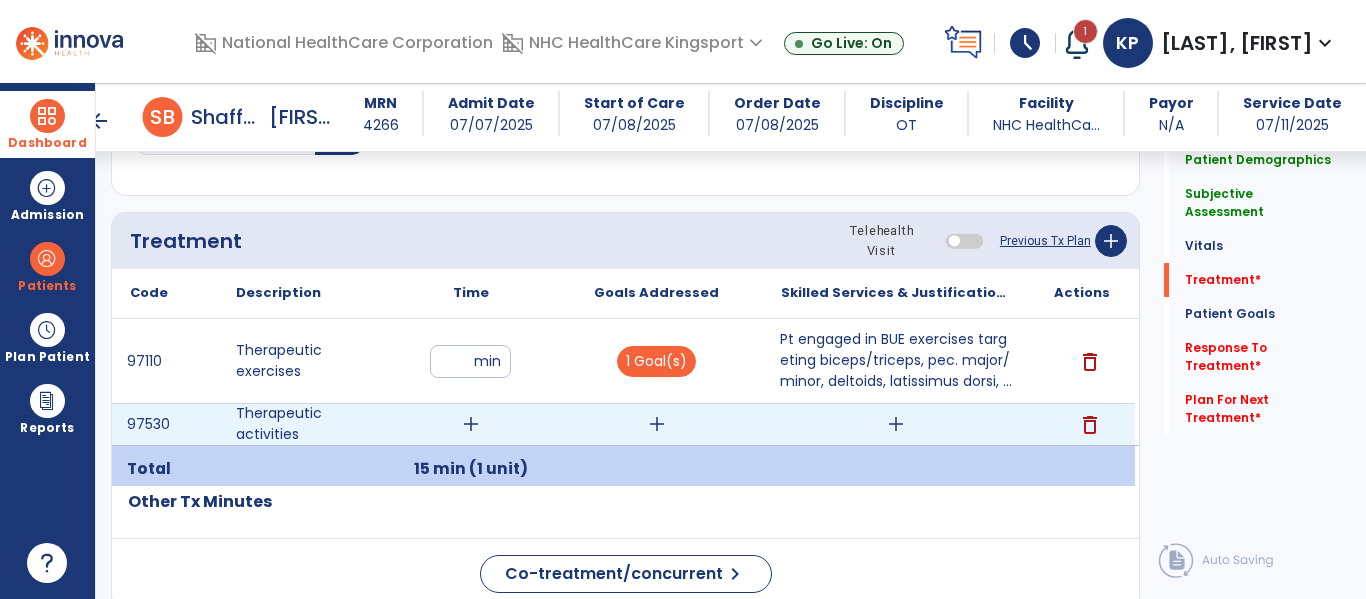 click on "add" at bounding box center [471, 424] 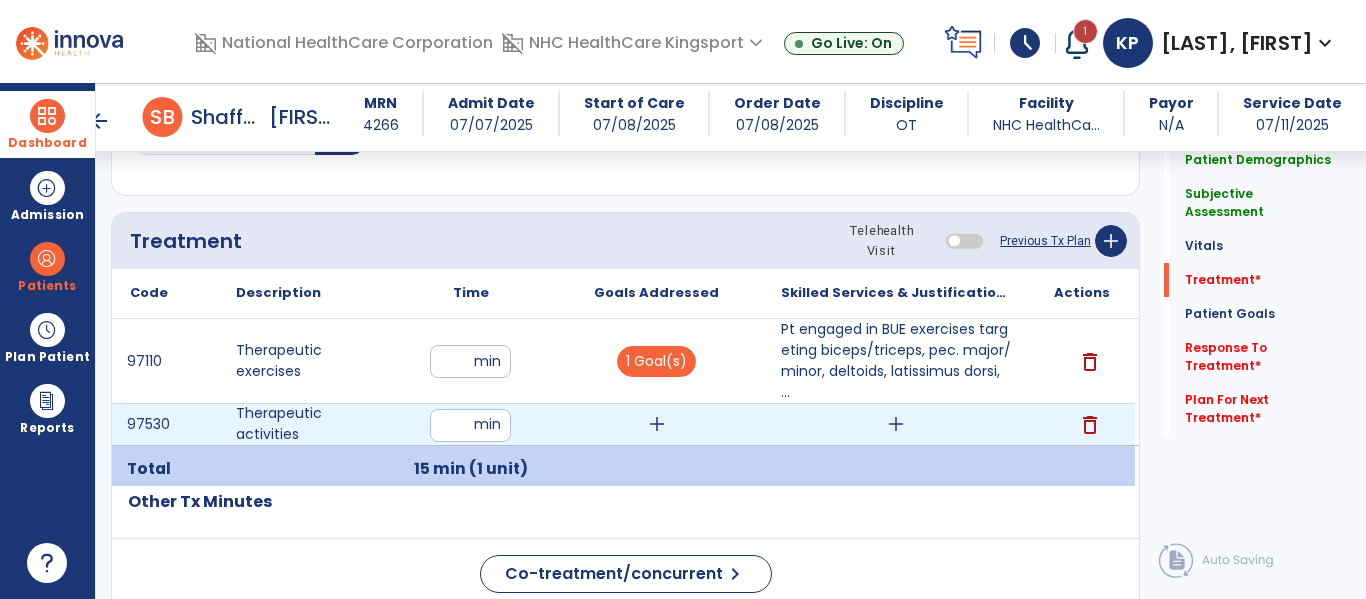 type on "**" 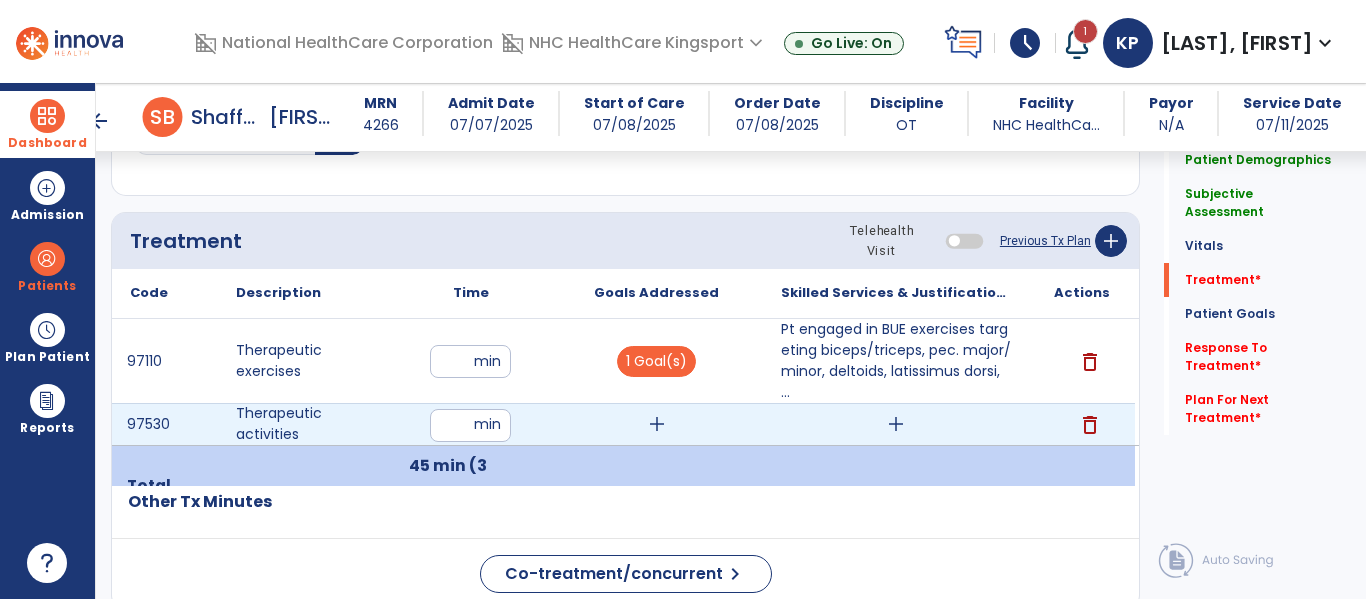 click on "add" at bounding box center [657, 424] 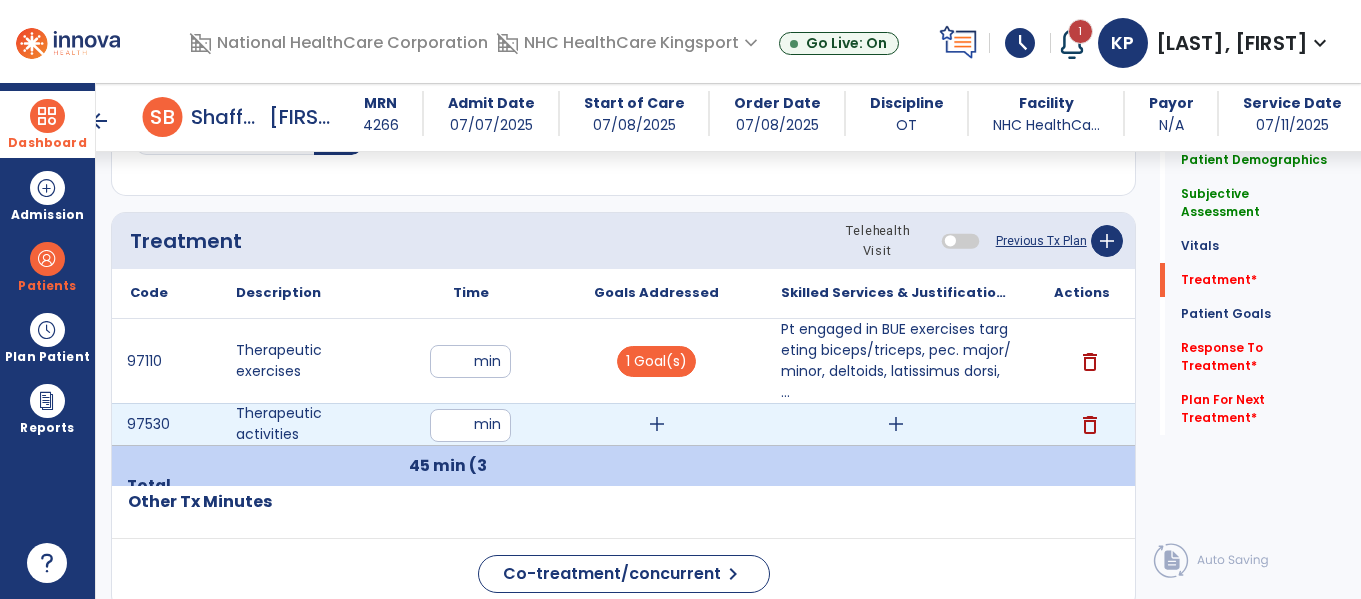 scroll, scrollTop: 1557, scrollLeft: 0, axis: vertical 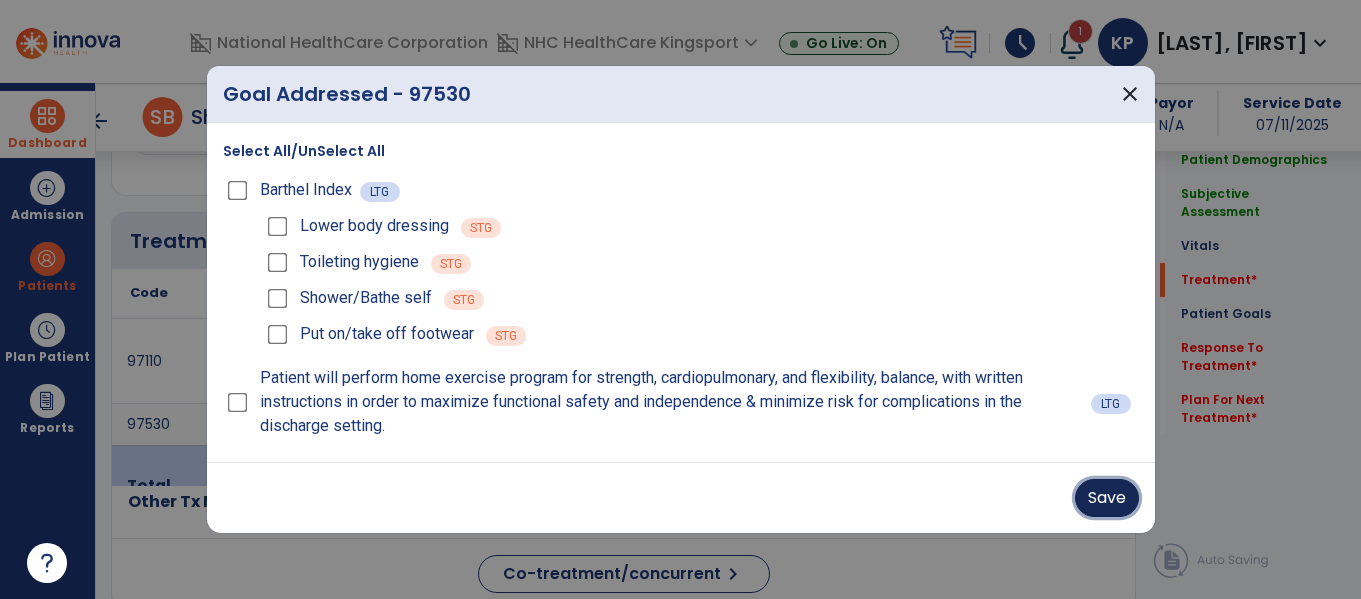 click on "Save" at bounding box center [1107, 498] 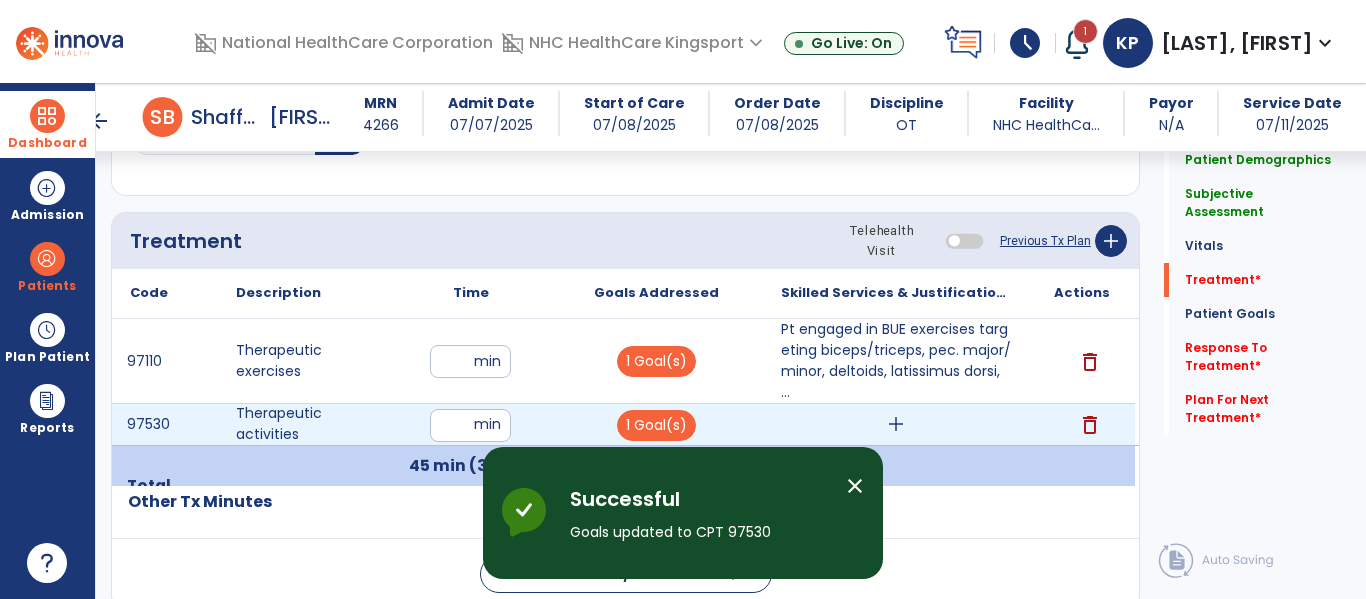 click on "add" at bounding box center (896, 424) 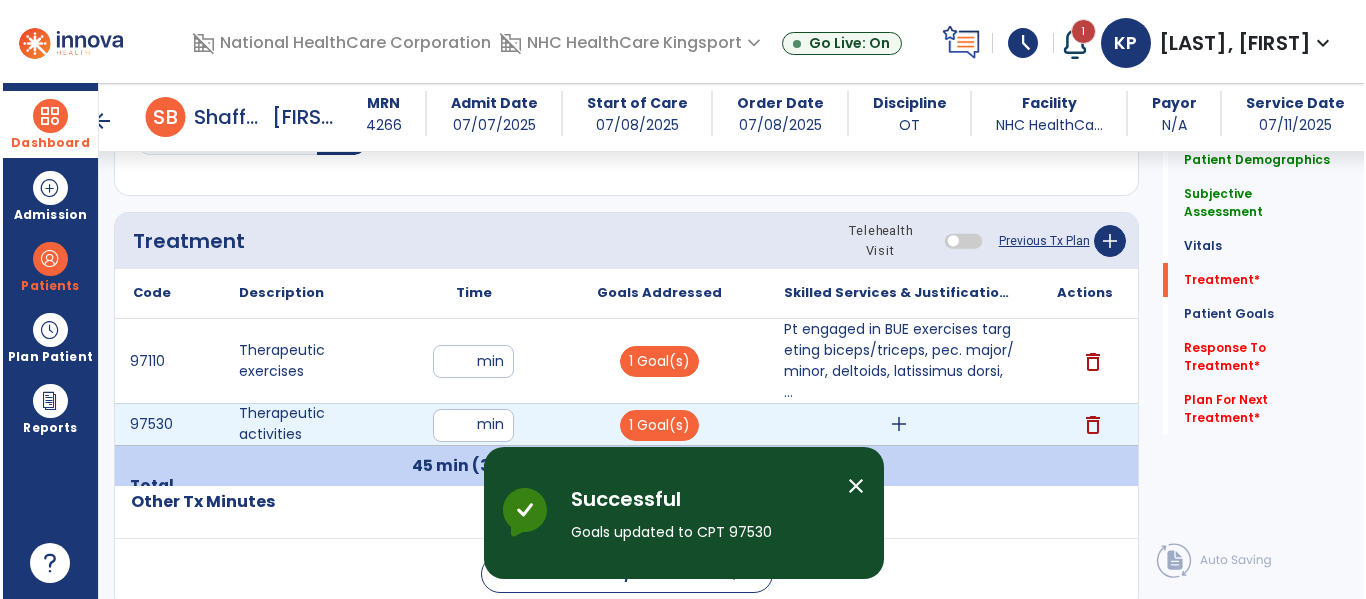 scroll, scrollTop: 1557, scrollLeft: 0, axis: vertical 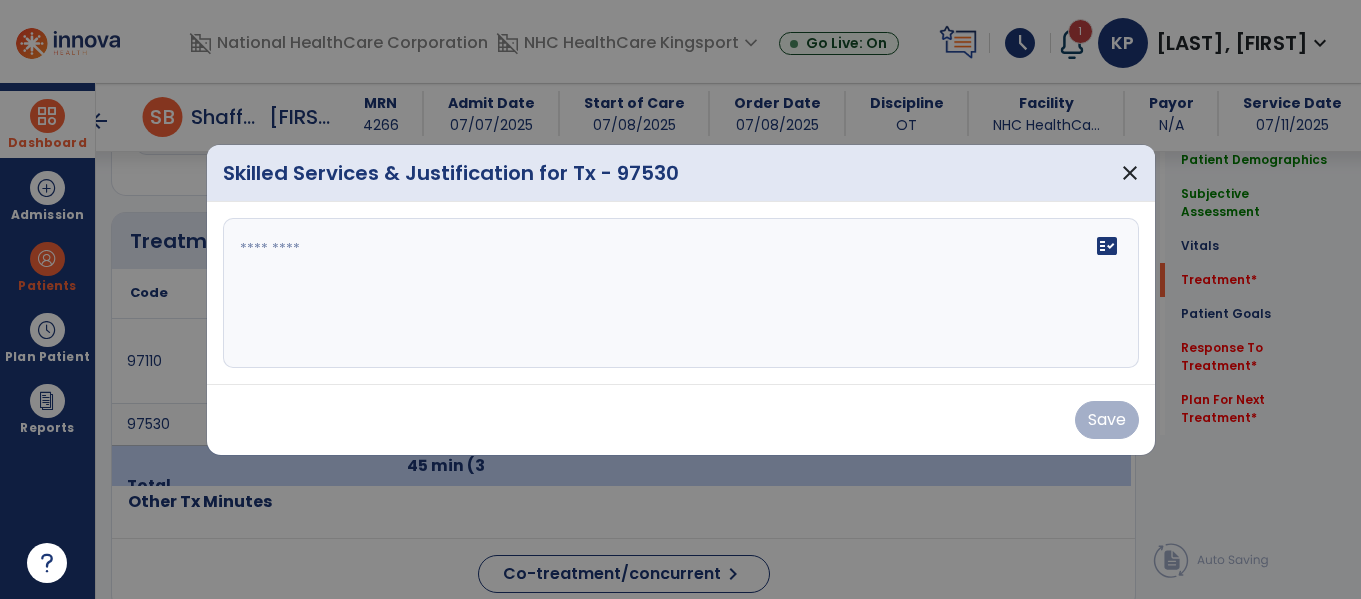 click on "Save" at bounding box center (681, 420) 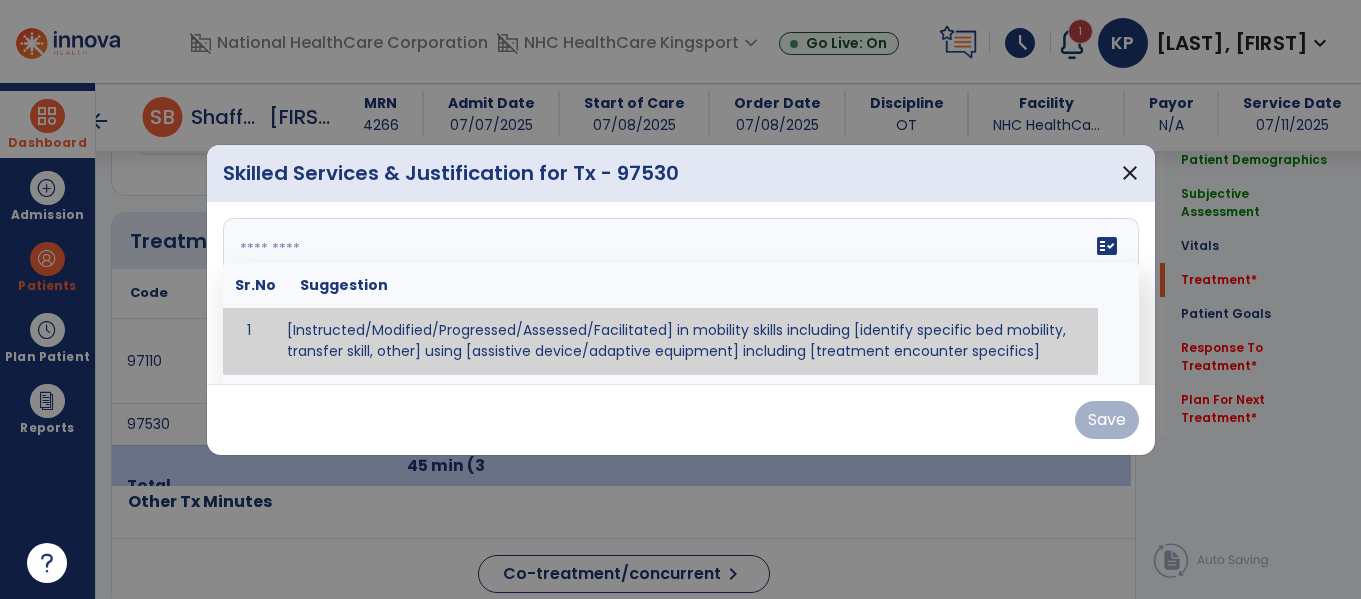 click on "fact_check  Sr.No Suggestion 1 [Instructed/Modified/Progressed/Assessed/Facilitated] in mobility skills including [identify specific bed mobility, transfer skill, other] using [assistive device/adaptive equipment] including [treatment encounter specifics]" at bounding box center [681, 293] 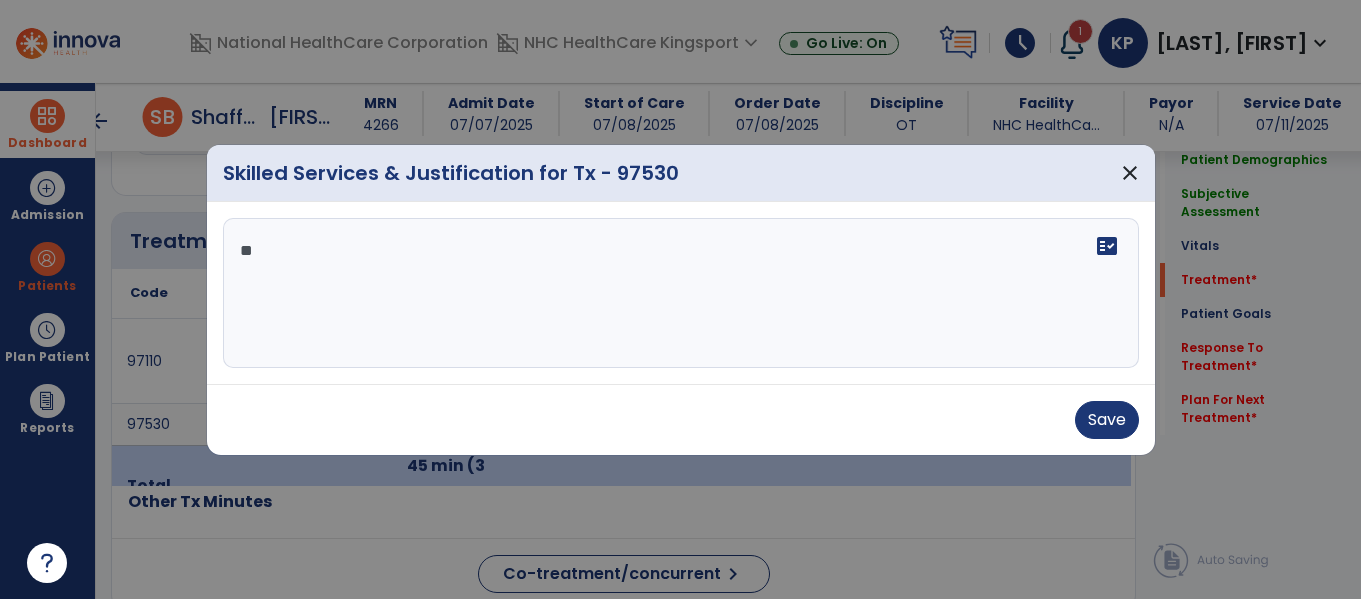 type on "*" 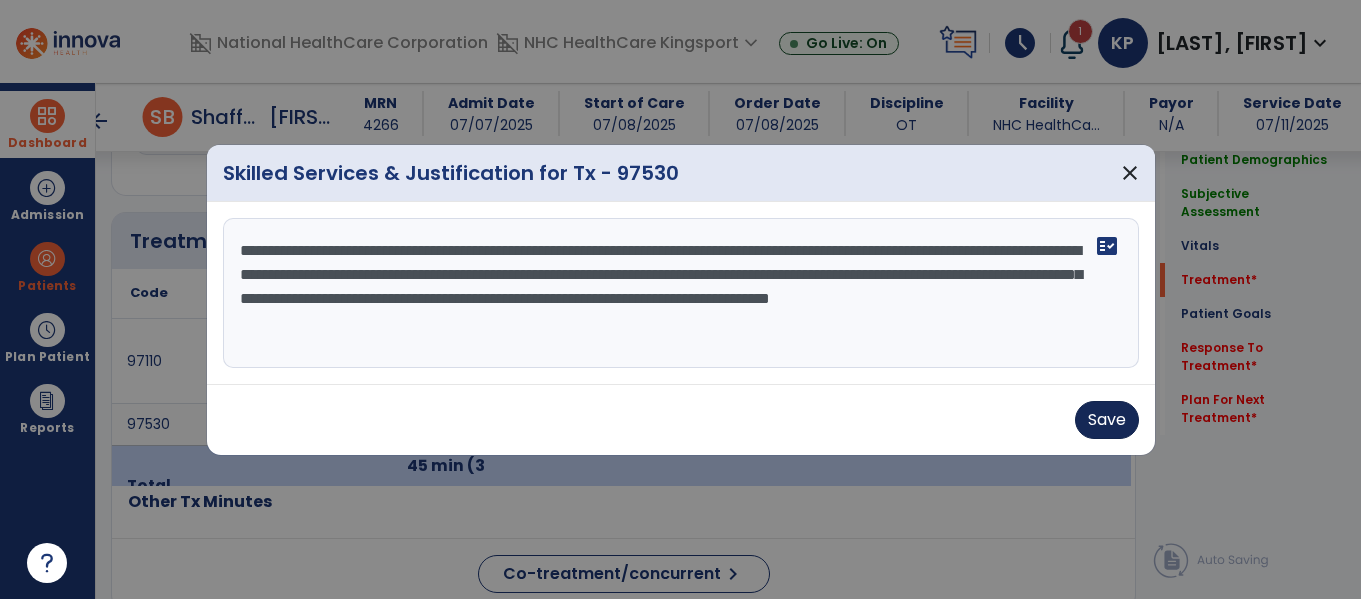 type on "**********" 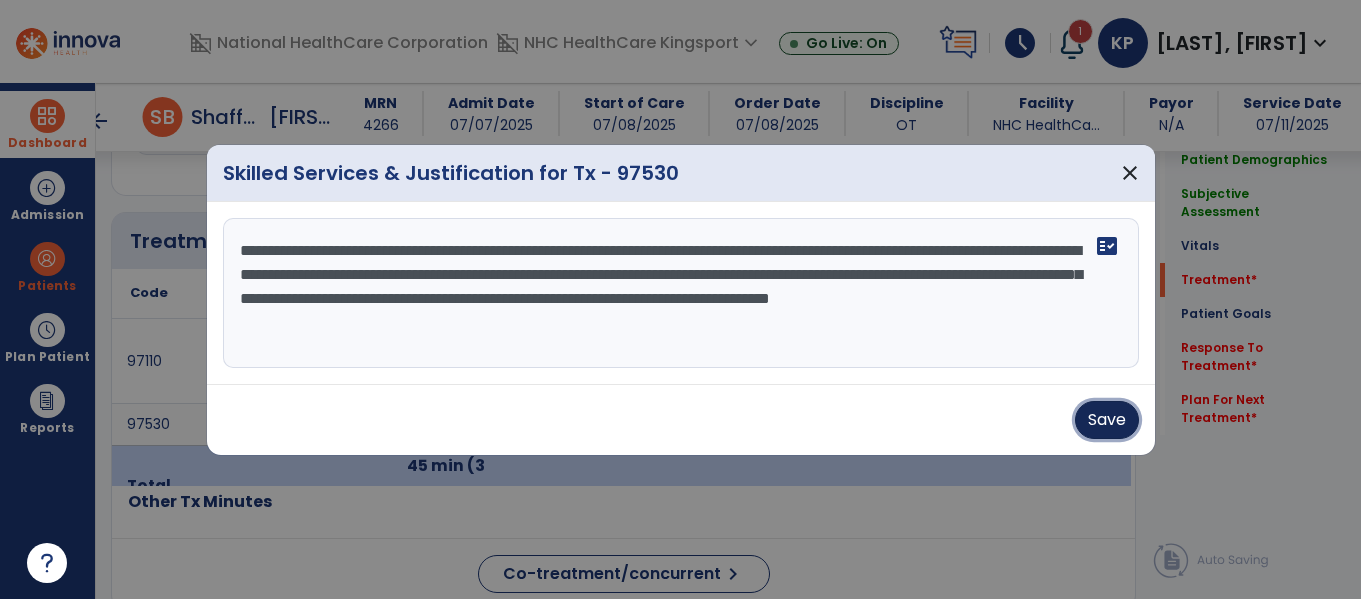 click on "Save" at bounding box center (1107, 420) 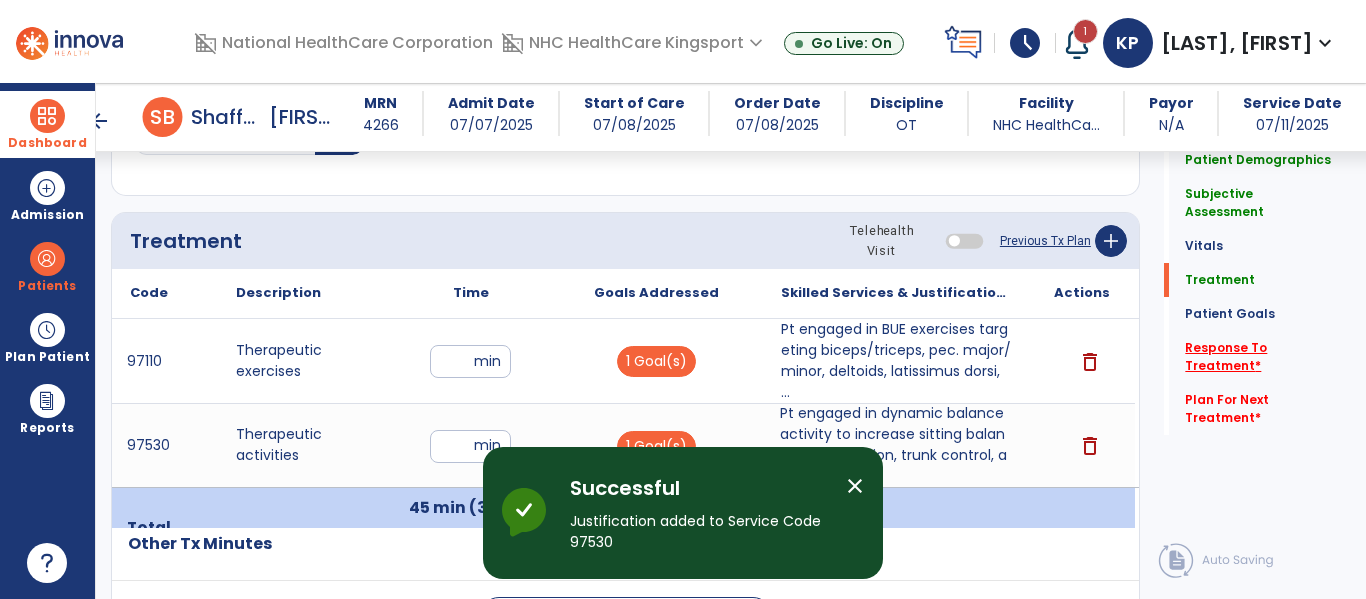 click on "Response To Treatment   *" 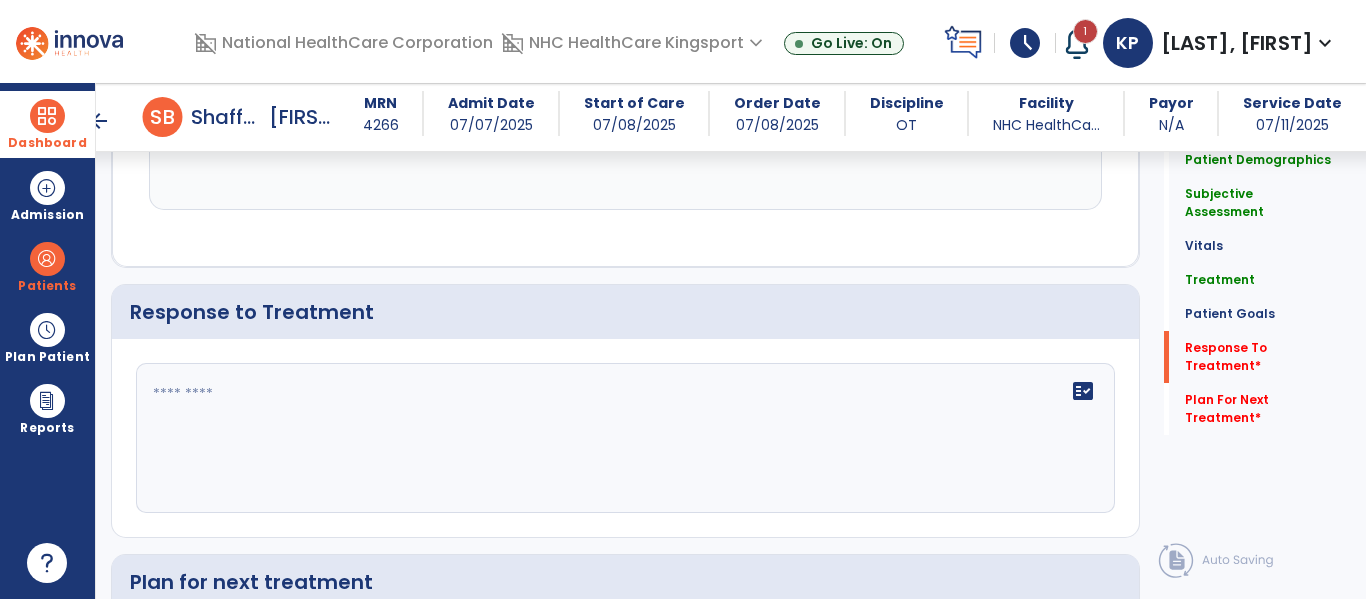 scroll, scrollTop: 3157, scrollLeft: 0, axis: vertical 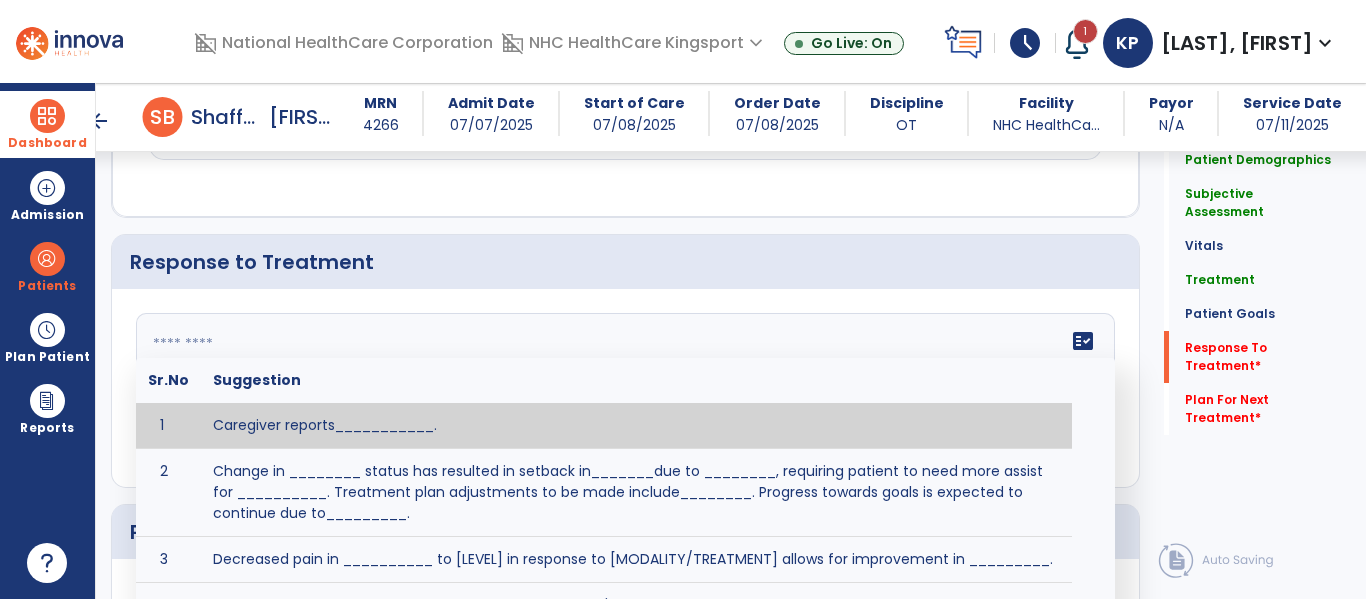click on "fact_check  Sr.No Suggestion 1 Caregiver reports___________. 2 Change in ________ status has resulted in setback in_______due to ________, requiring patient to need more assist for __________.   Treatment plan adjustments to be made include________.  Progress towards goals is expected to continue due to_________. 3 Decreased pain in __________ to [LEVEL] in response to [MODALITY/TREATMENT] allows for improvement in _________. 4 Functional gains in _______ have impacted the patient's ability to perform_________ with a reduction in assist levels to_________. 5 Functional progress this week has been significant due to__________. 6 Gains in ________ have improved the patient's ability to perform ______with decreased levels of assist to___________. 7 Improvement in ________allows patient to tolerate higher levels of challenges in_________. 8 Pain in [AREA] has decreased to [LEVEL] in response to [TREATMENT/MODALITY], allowing fore ease in completing__________. 9 10 11 12 13 14 15 16 17 18 19 20 21" 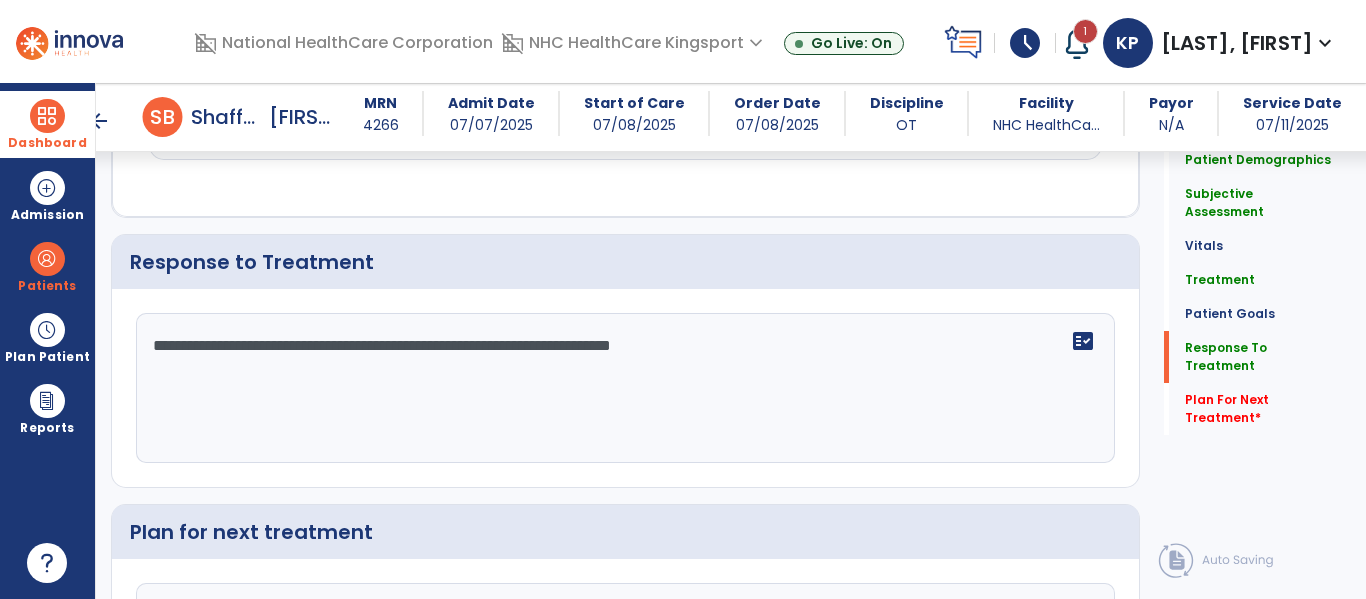 scroll, scrollTop: 3157, scrollLeft: 0, axis: vertical 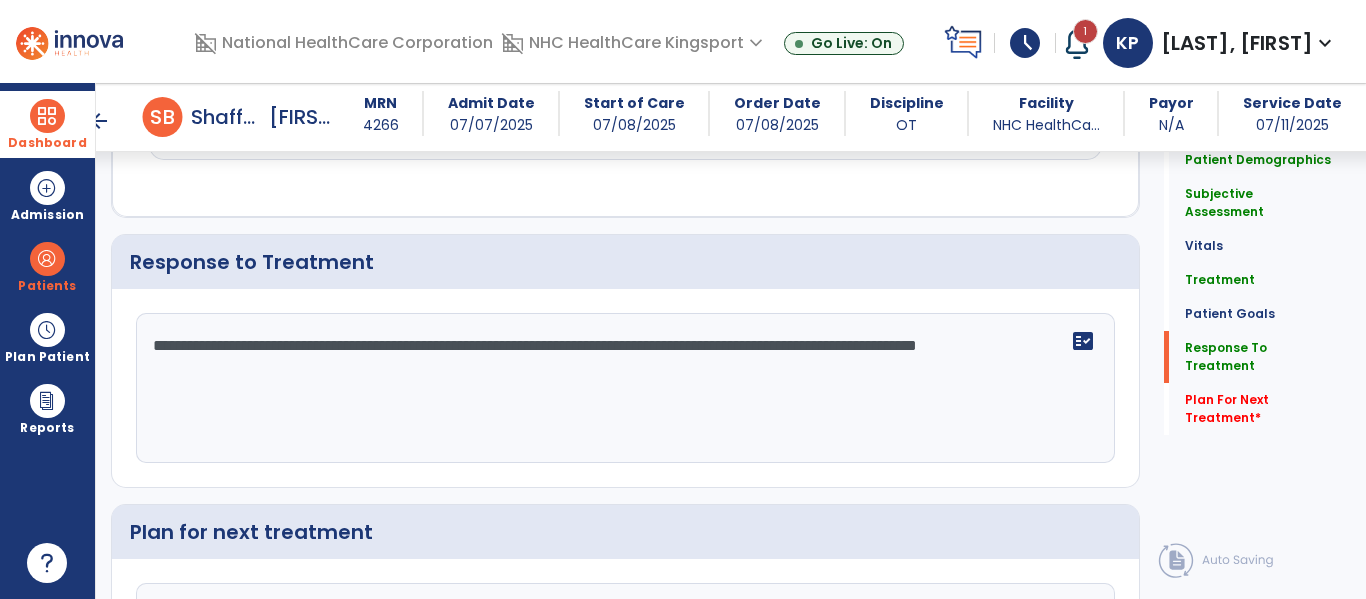 type on "**********" 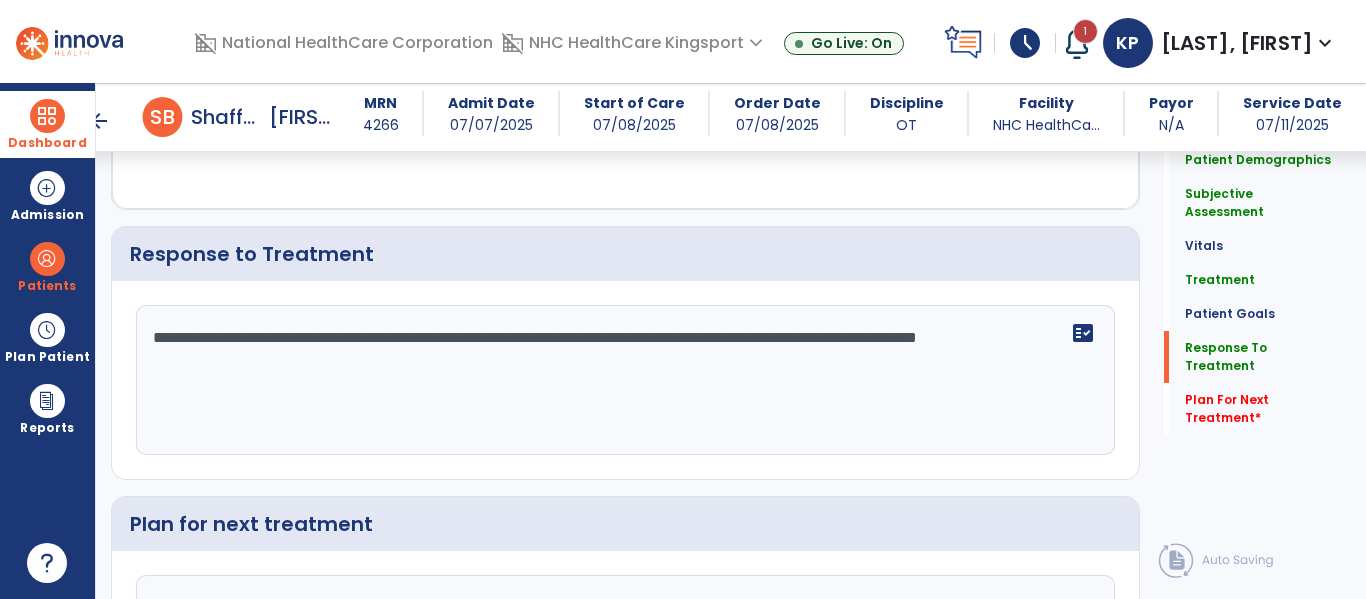 scroll, scrollTop: 3189, scrollLeft: 0, axis: vertical 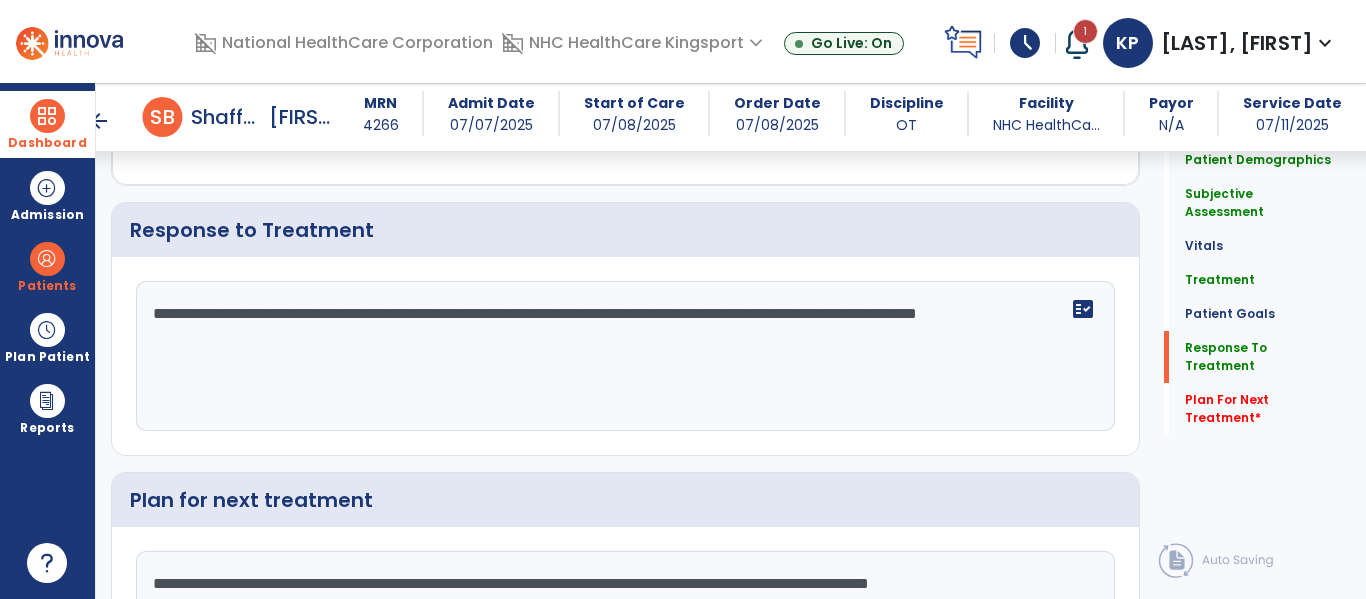 type on "**********" 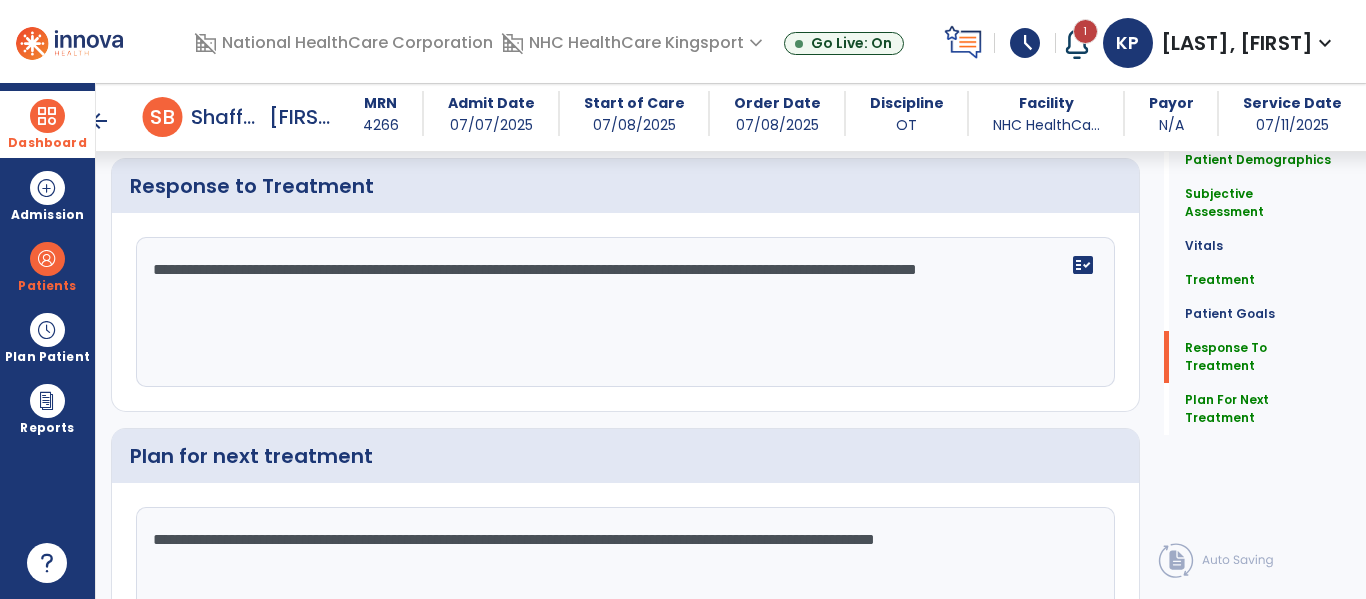 scroll, scrollTop: 3189, scrollLeft: 0, axis: vertical 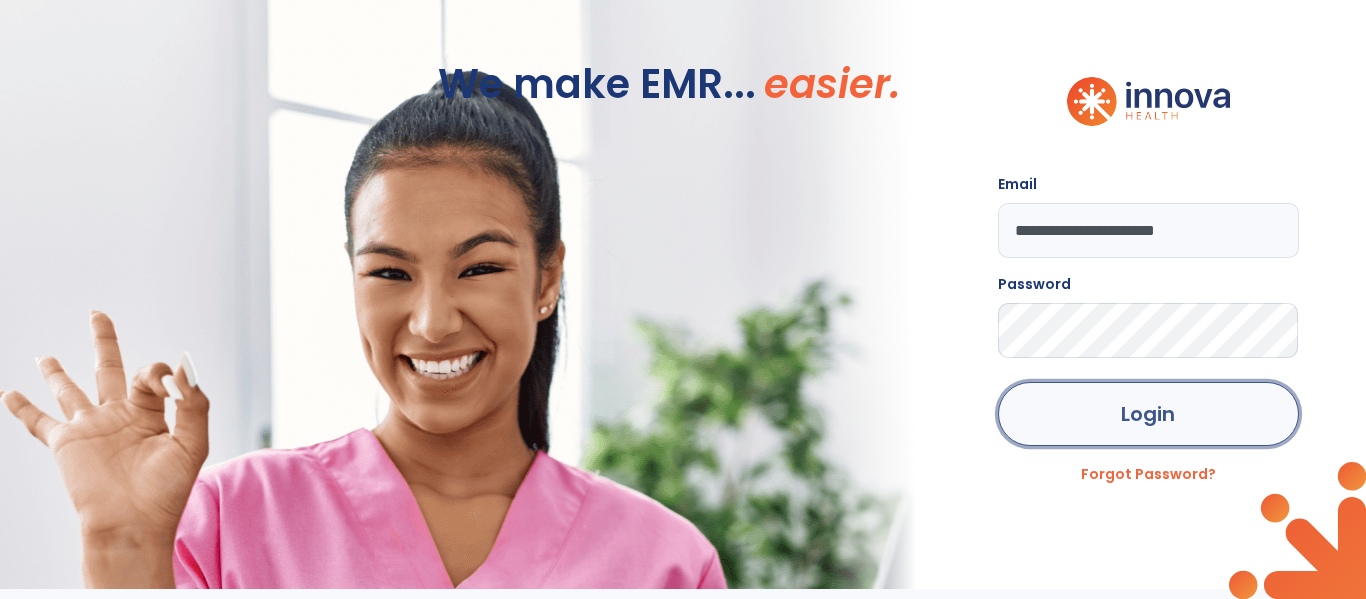 click on "Login" 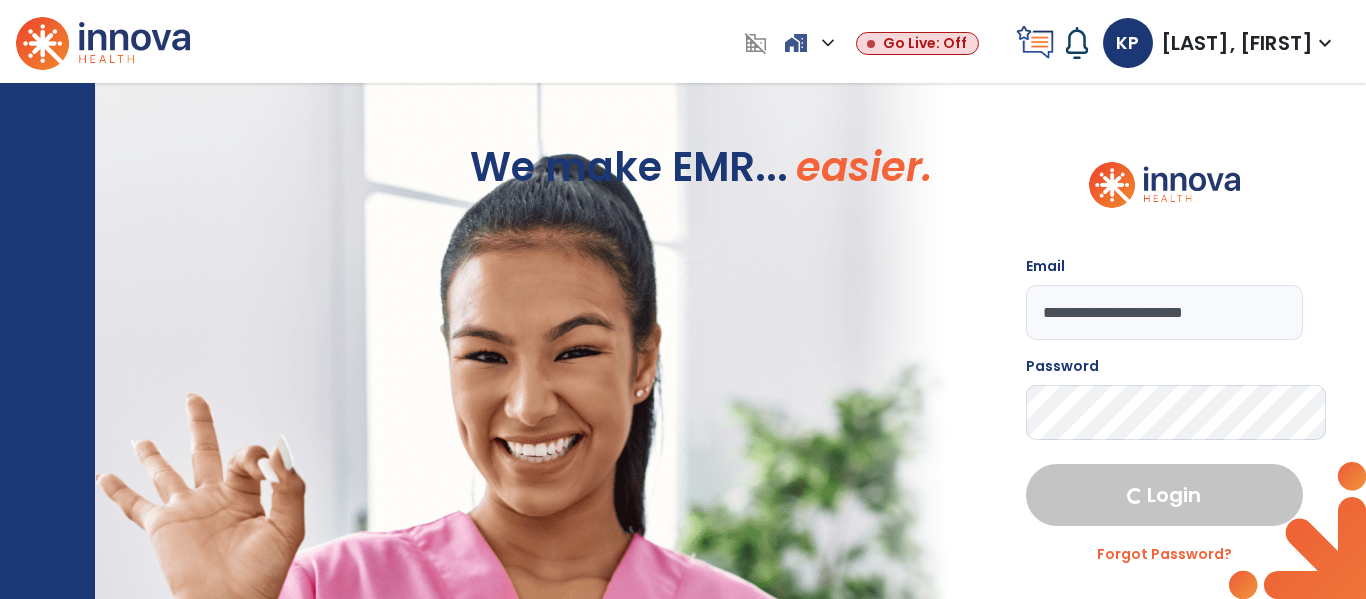 select on "****" 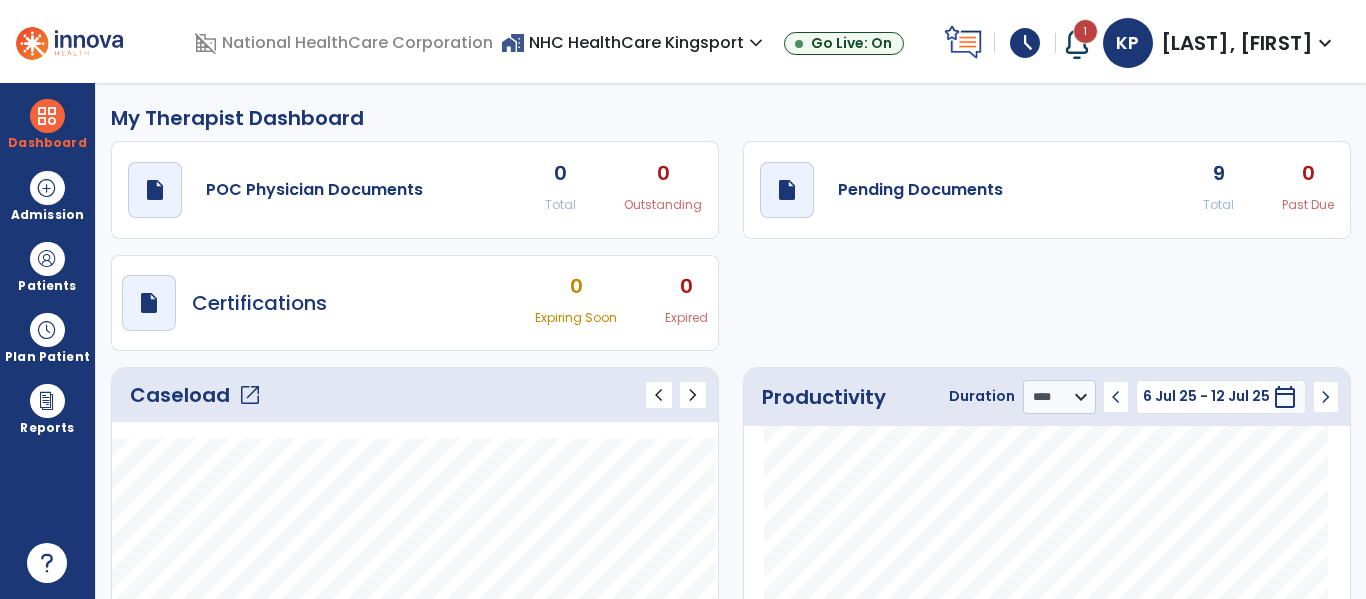 click on "open_in_new" 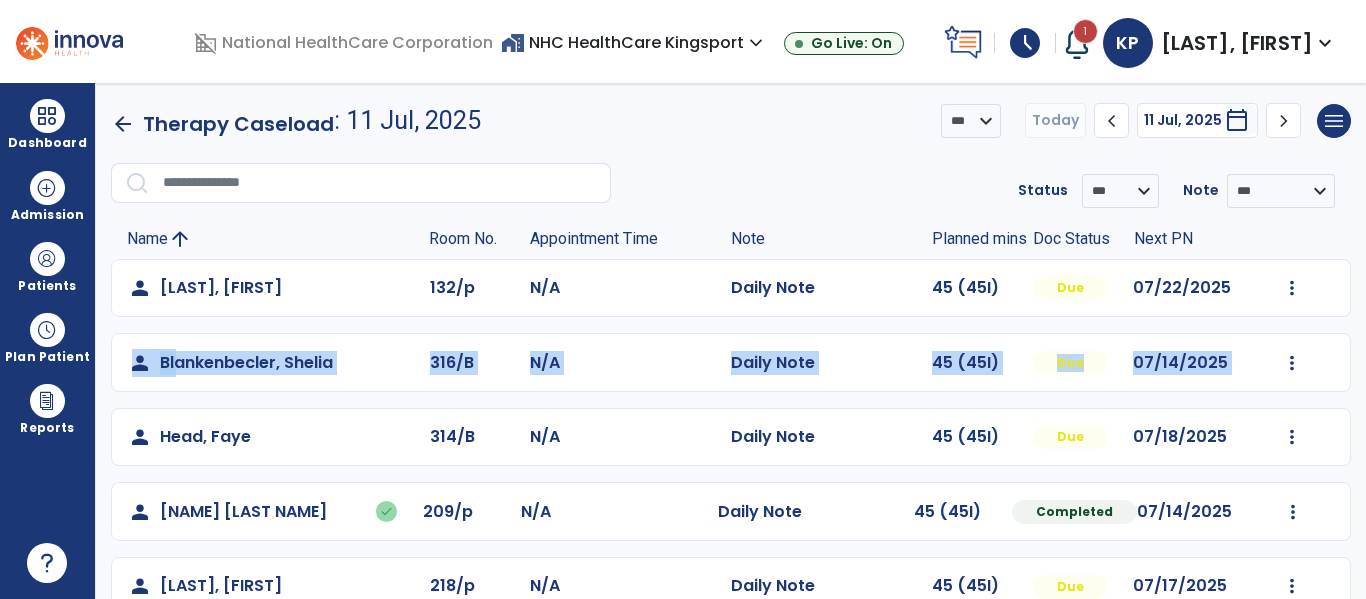 drag, startPoint x: 1357, startPoint y: 263, endPoint x: 1365, endPoint y: 337, distance: 74.431175 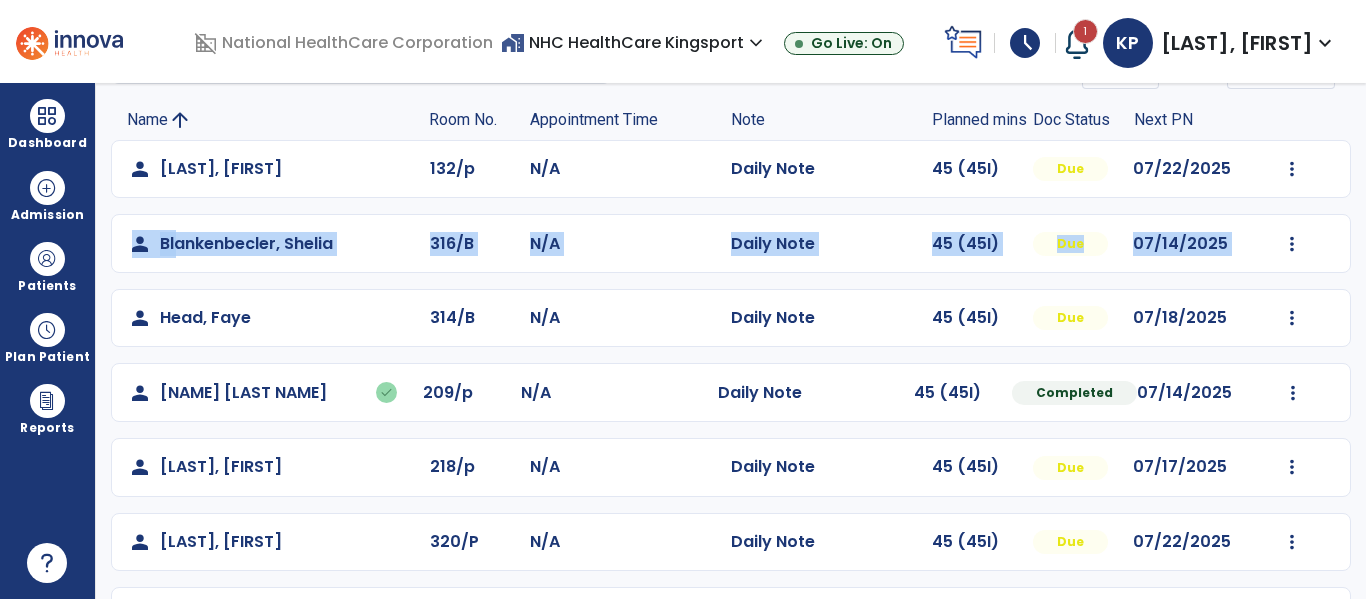 scroll, scrollTop: 126, scrollLeft: 0, axis: vertical 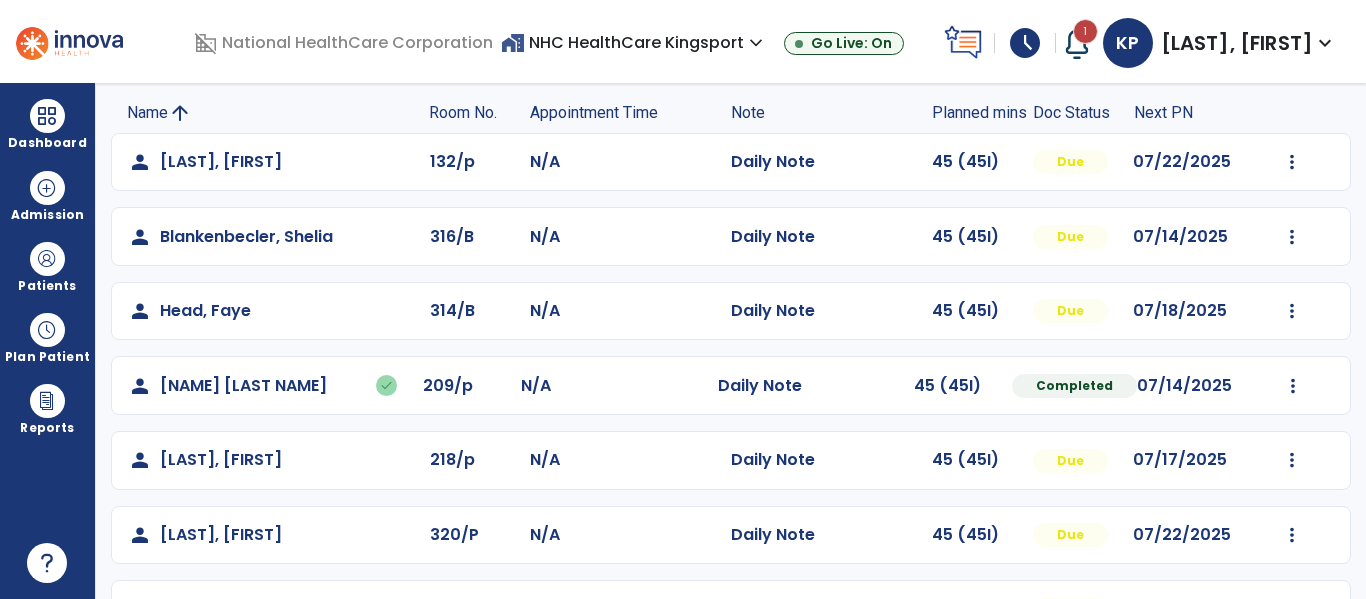 click on "**********" at bounding box center (731, 341) 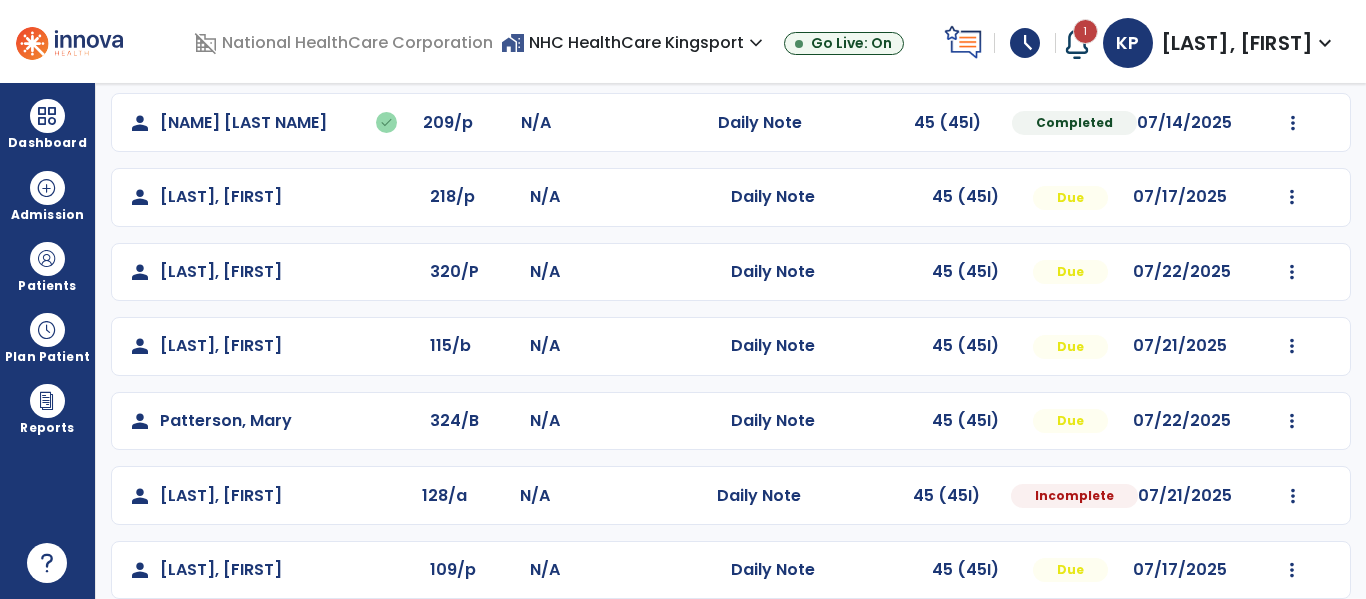 scroll, scrollTop: 413, scrollLeft: 0, axis: vertical 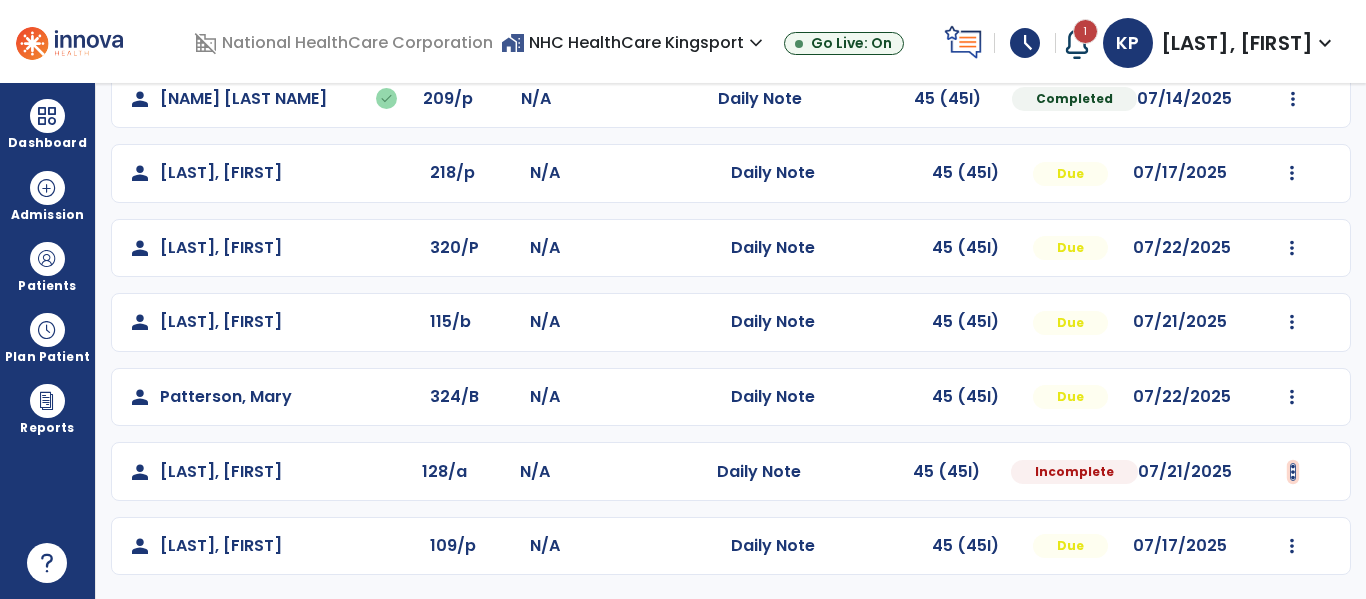 click at bounding box center (1292, -125) 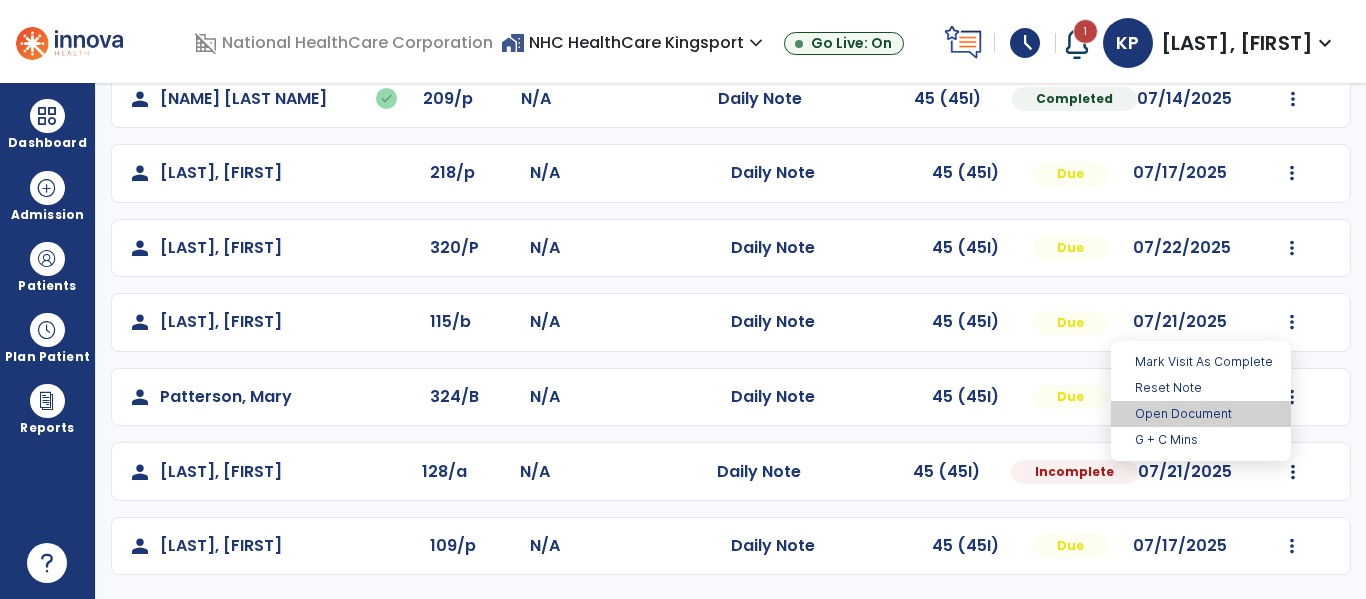 click on "Open Document" at bounding box center (1201, 414) 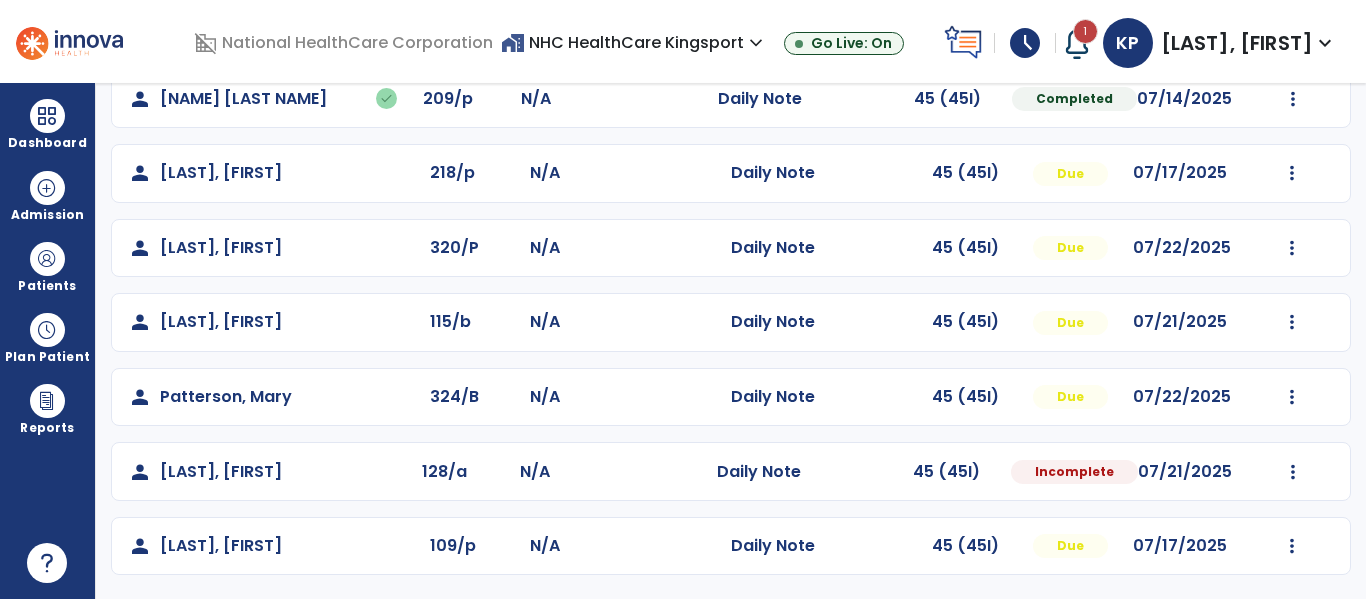 select on "*" 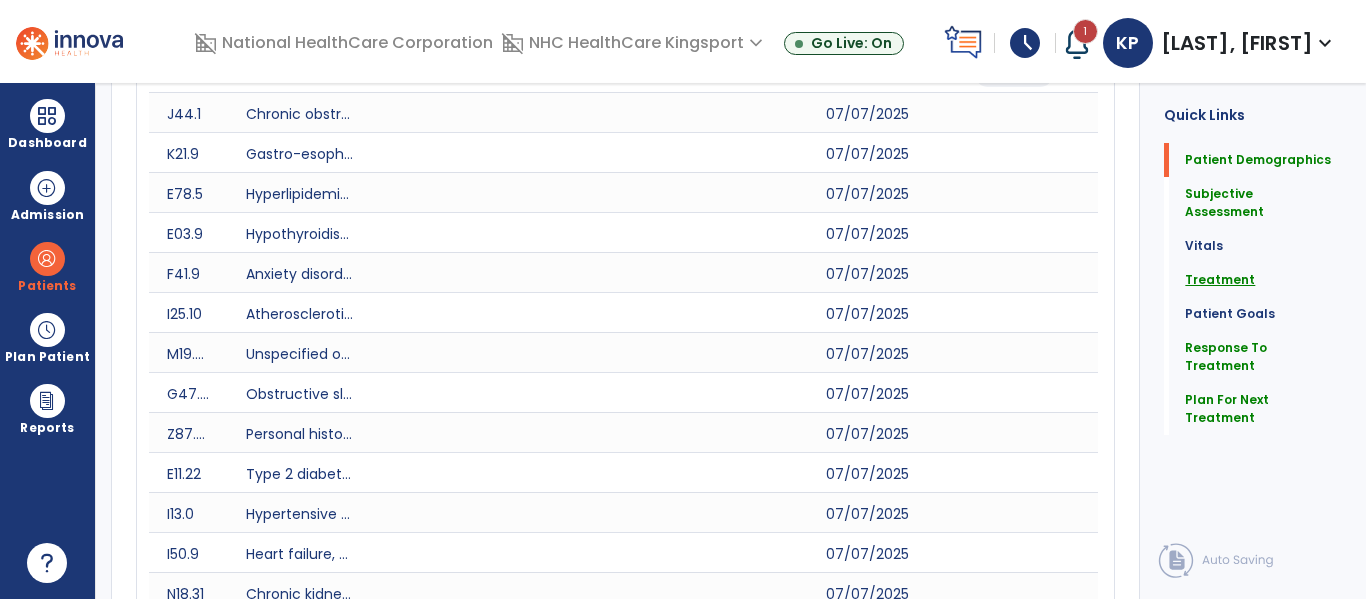 click on "Treatment" 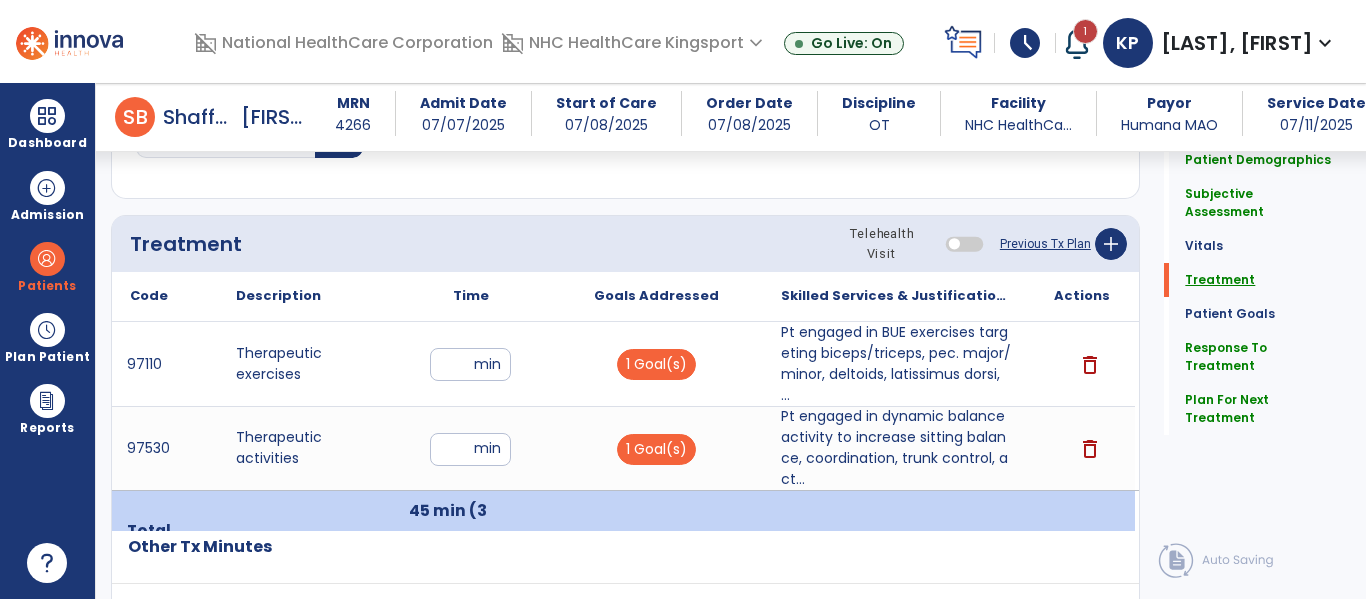 scroll, scrollTop: 1668, scrollLeft: 0, axis: vertical 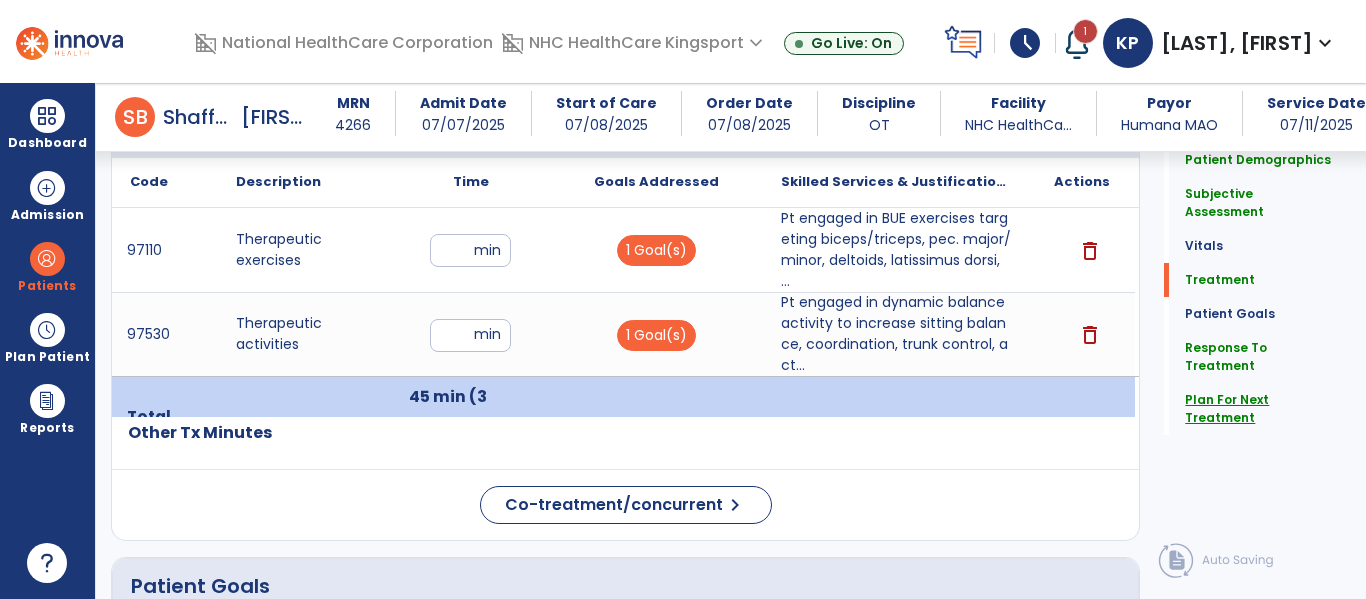 click on "Plan For Next Treatment" 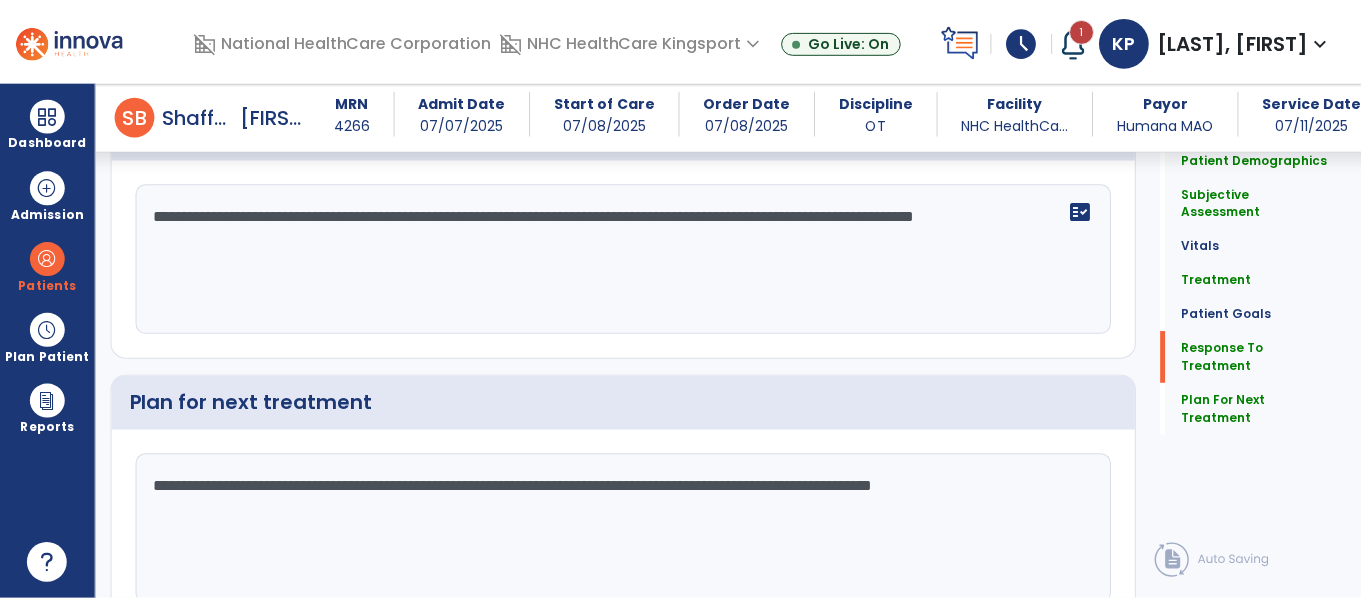 scroll, scrollTop: 3362, scrollLeft: 0, axis: vertical 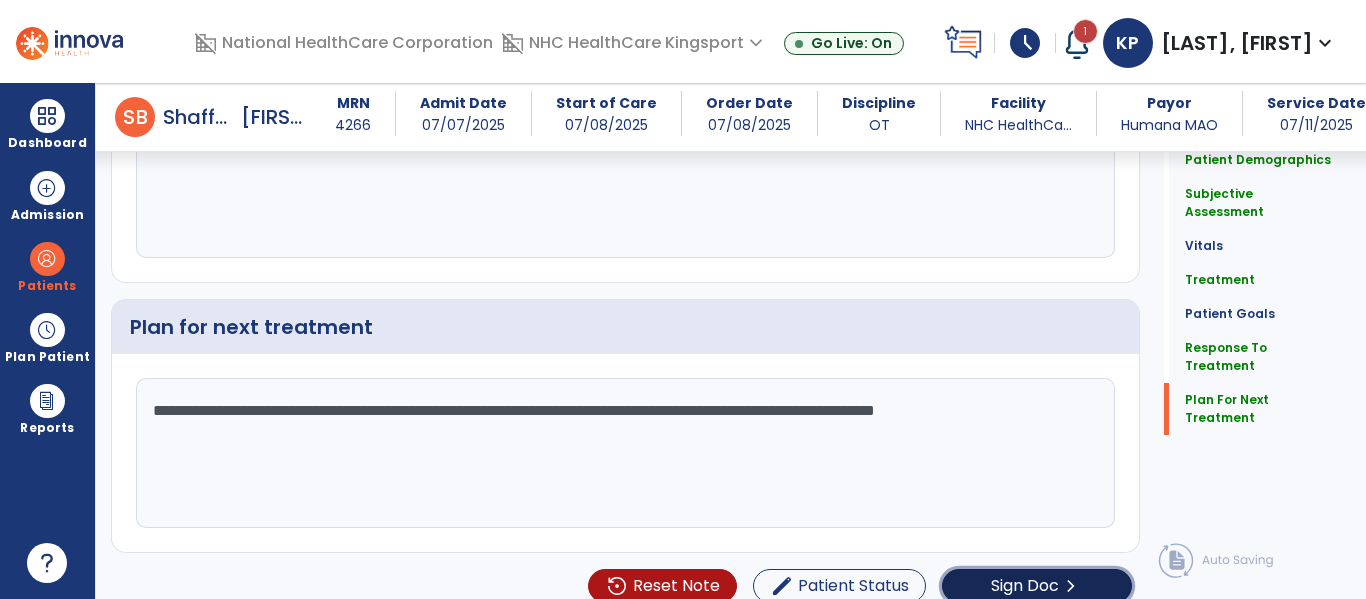 click on "Sign Doc" 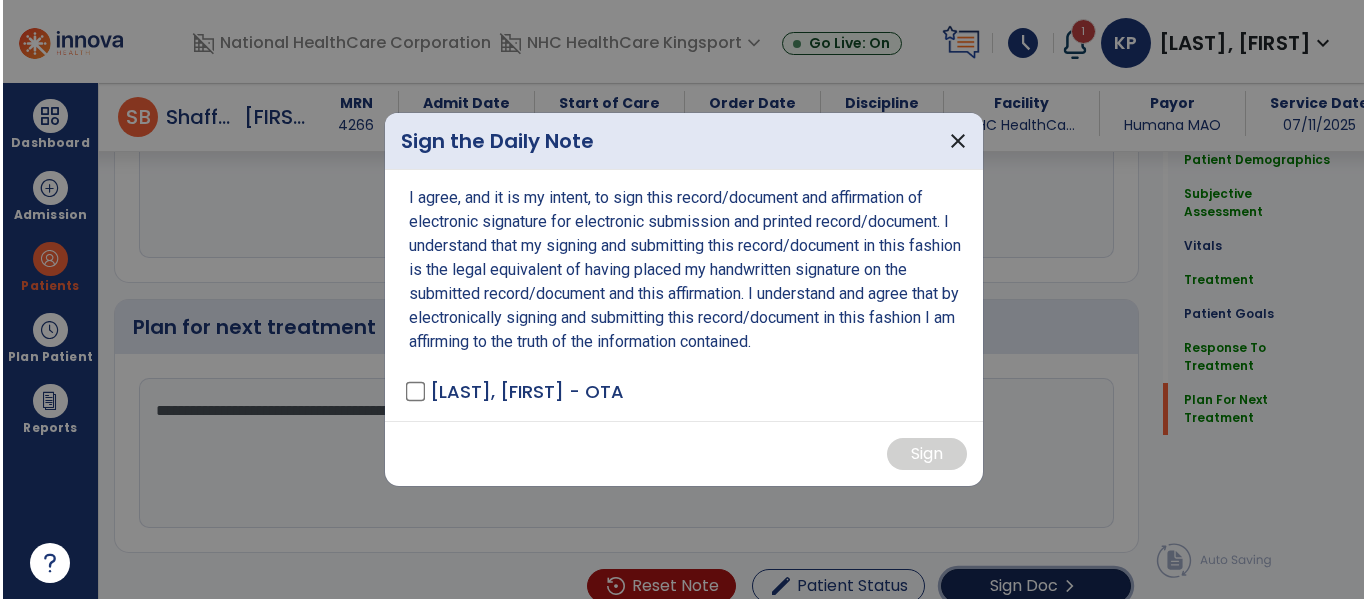scroll, scrollTop: 3362, scrollLeft: 0, axis: vertical 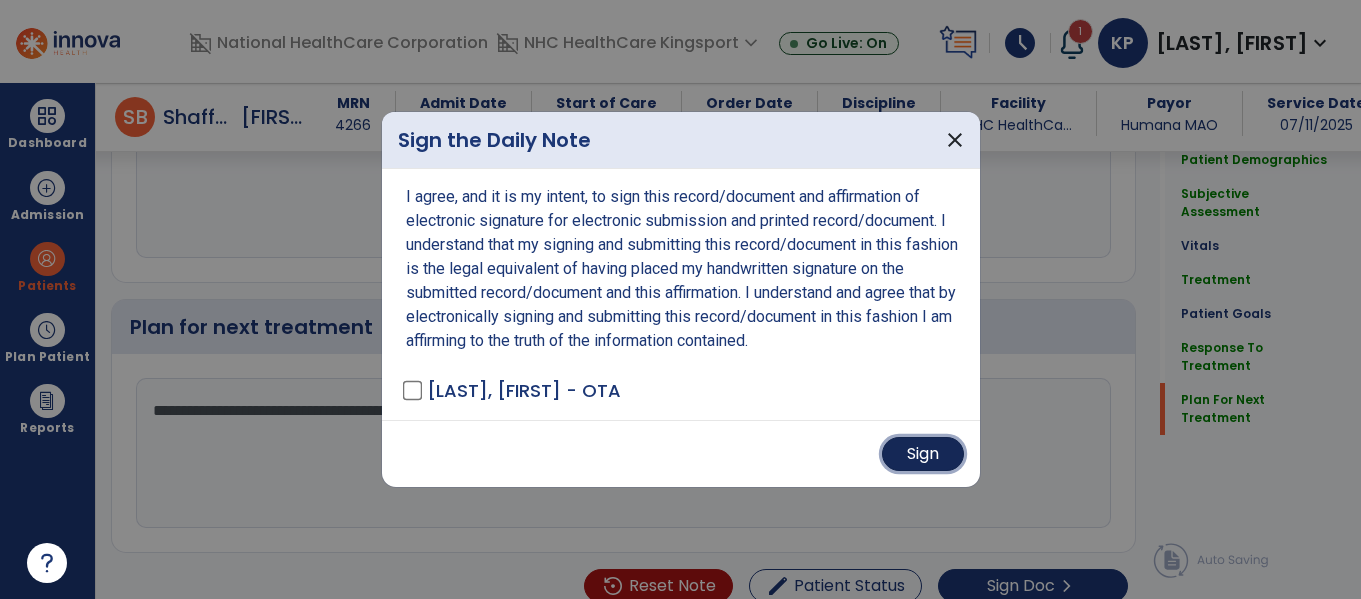 click on "Sign" at bounding box center [923, 454] 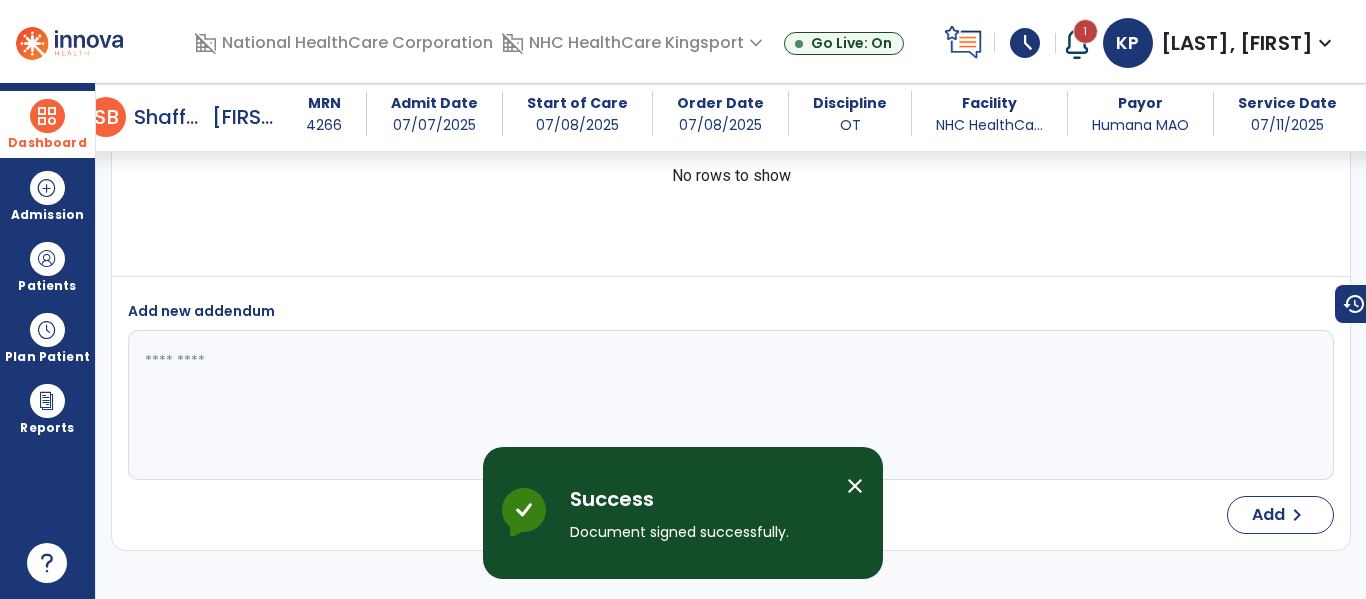 click at bounding box center [47, 116] 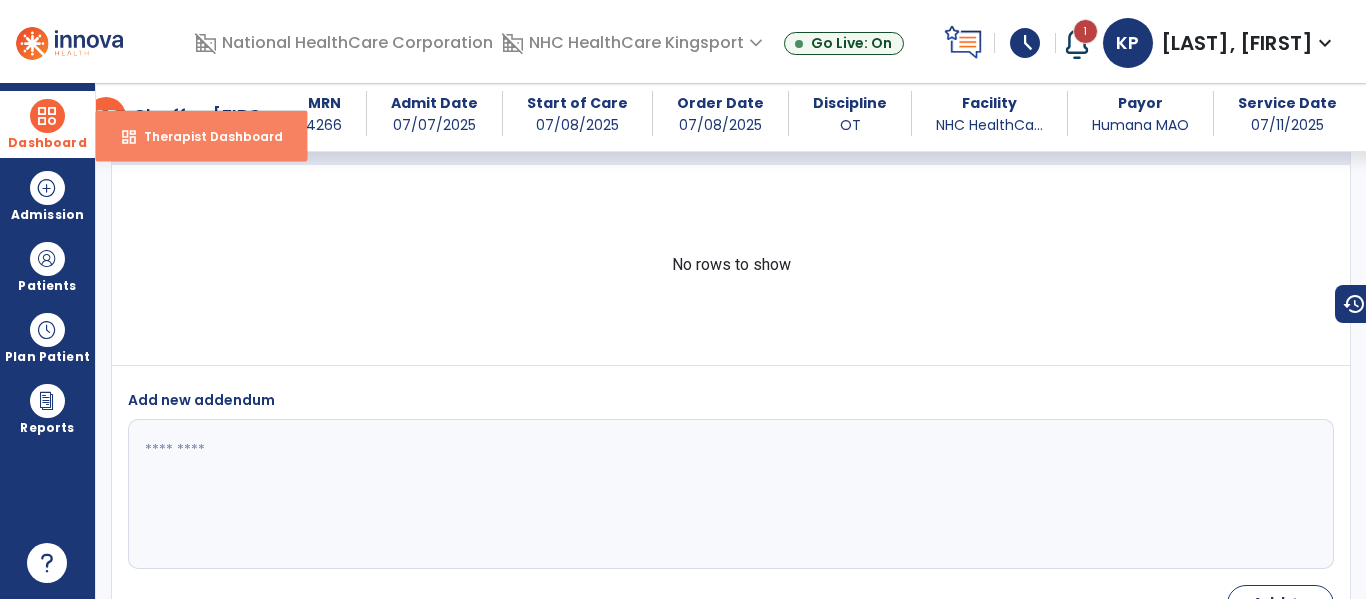 click on "Therapist Dashboard" at bounding box center [205, 136] 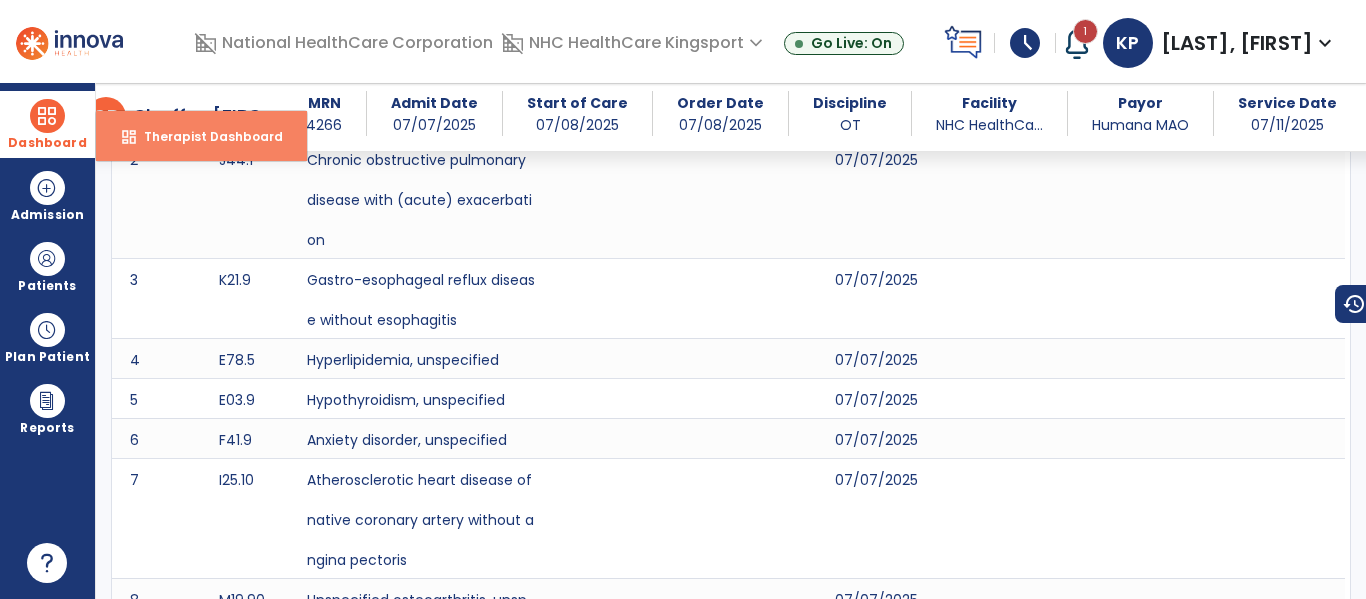 select on "****" 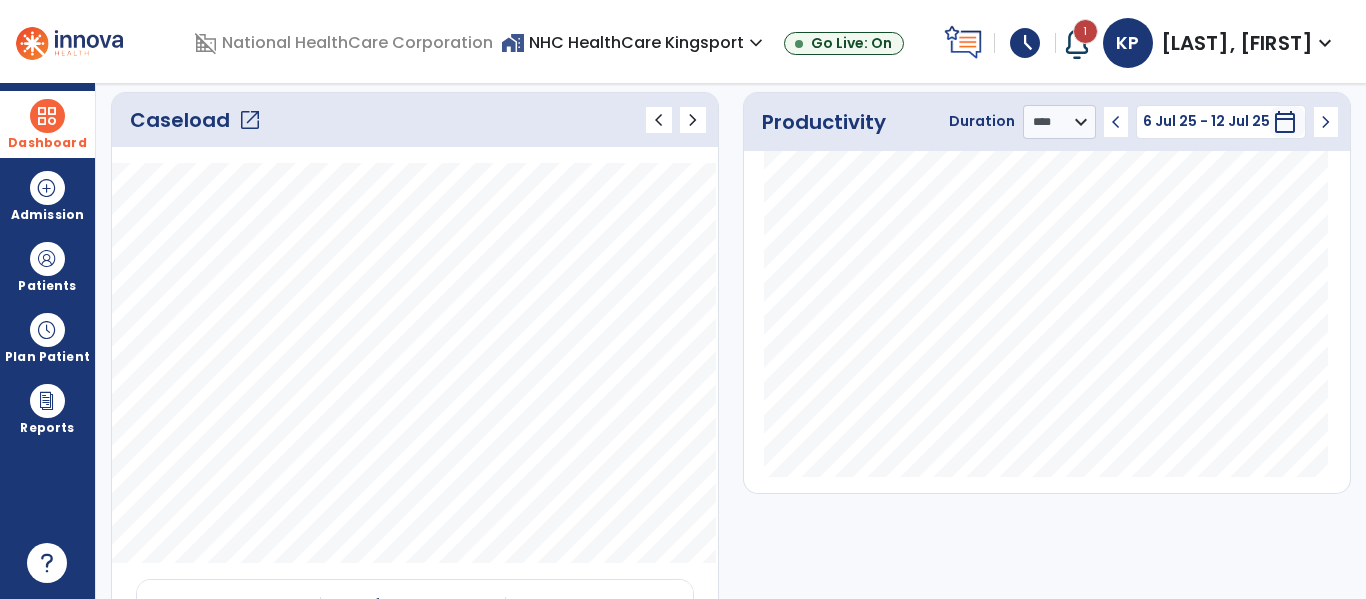 click on "open_in_new" 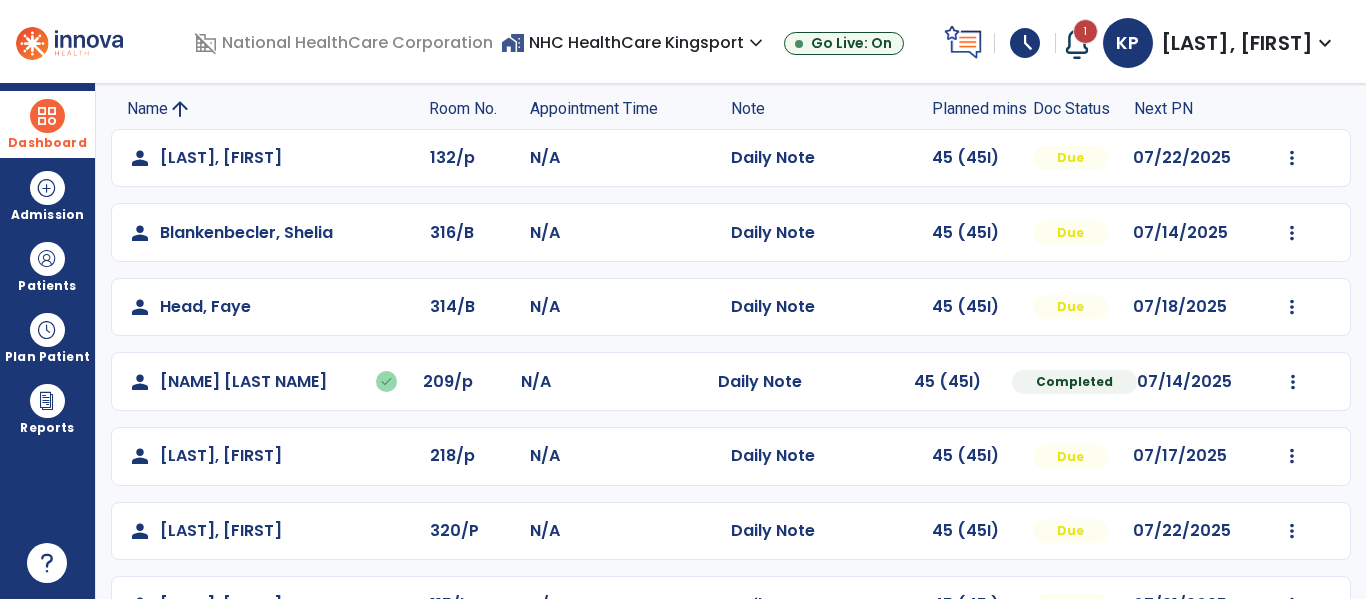 scroll, scrollTop: 133, scrollLeft: 0, axis: vertical 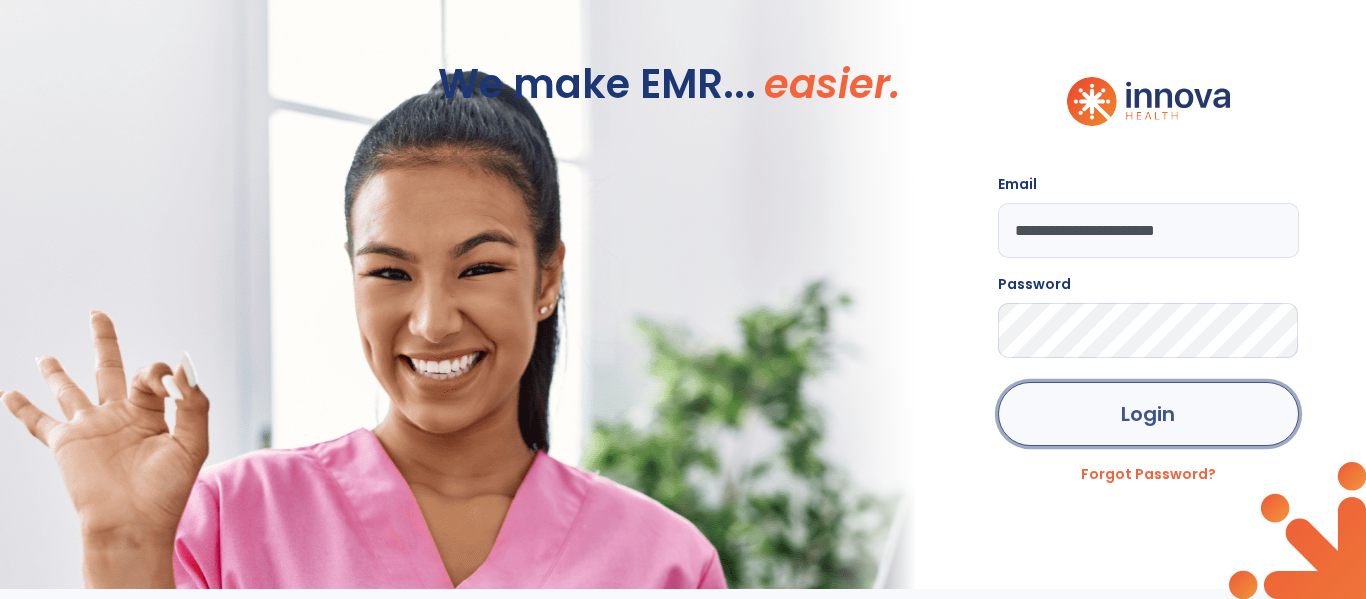 click on "Login" 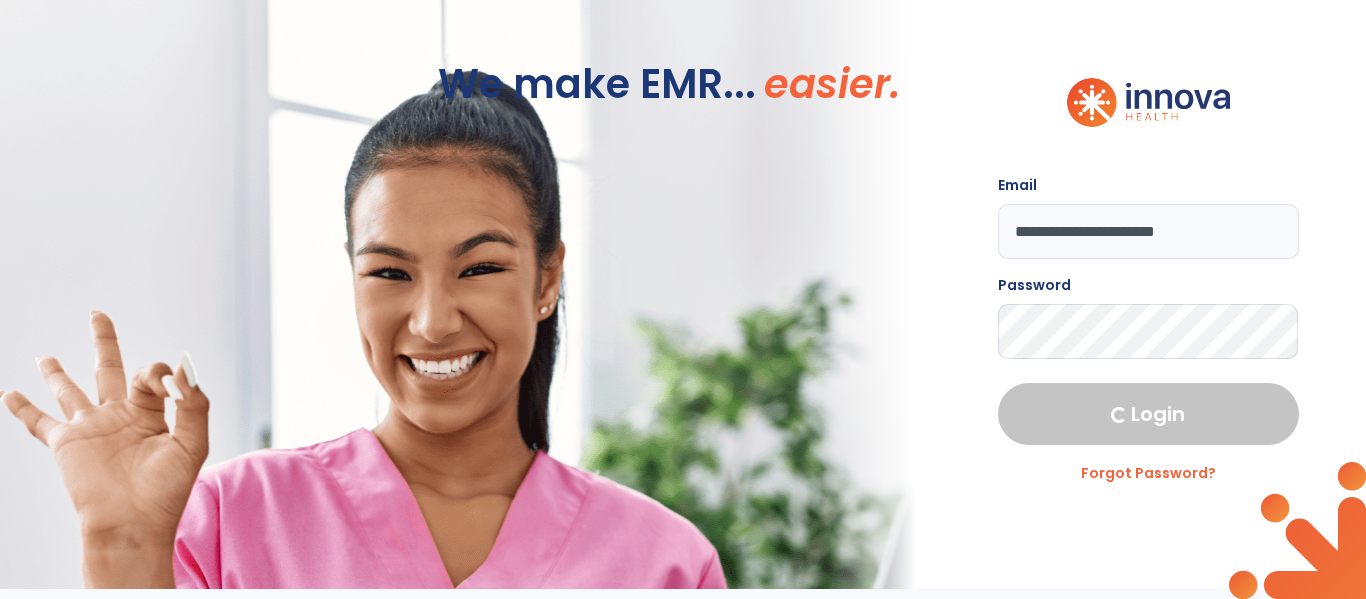 select on "****" 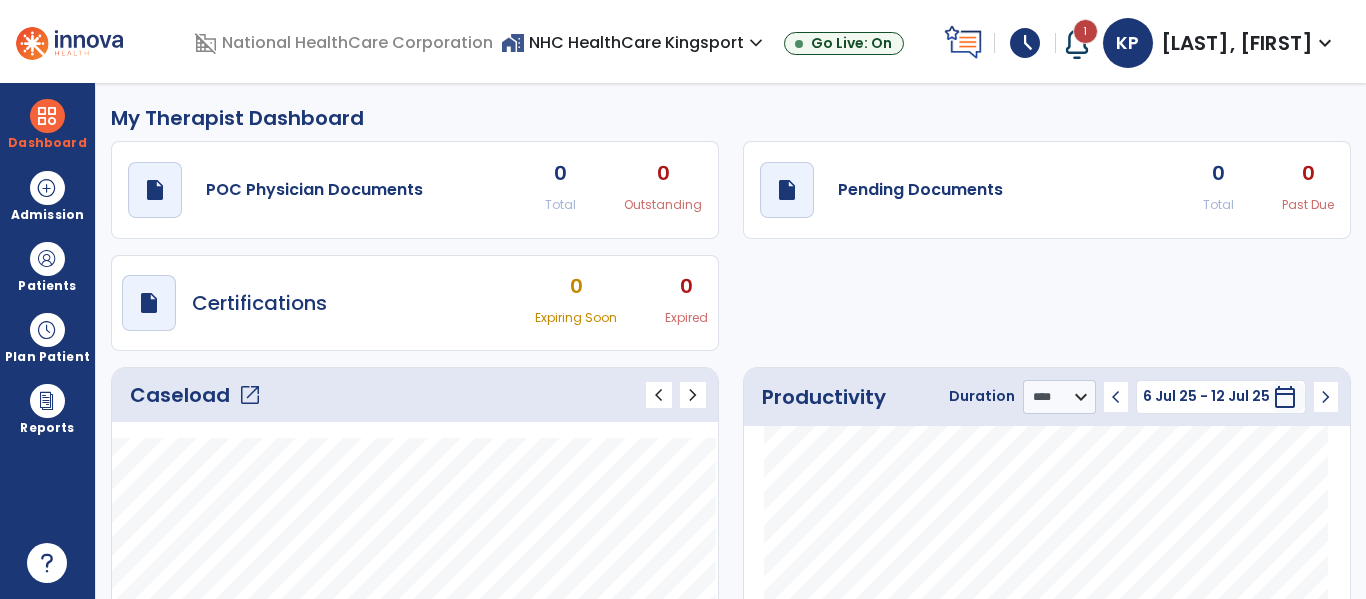 click on "open_in_new" 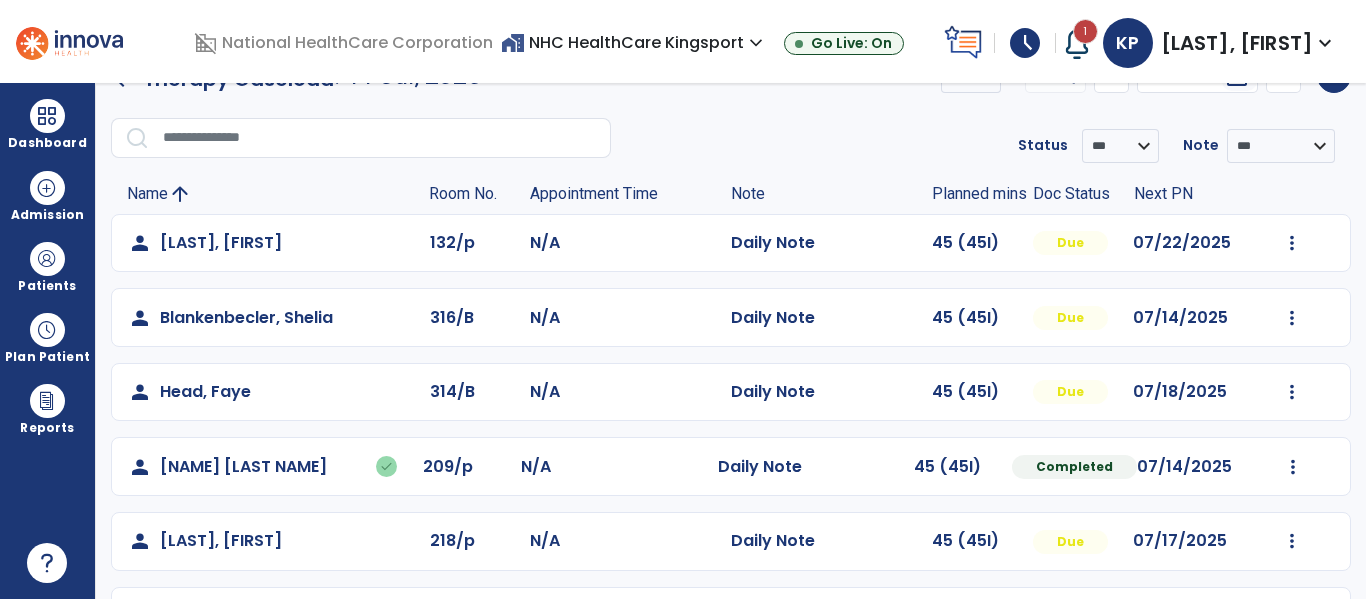 scroll, scrollTop: 47, scrollLeft: 0, axis: vertical 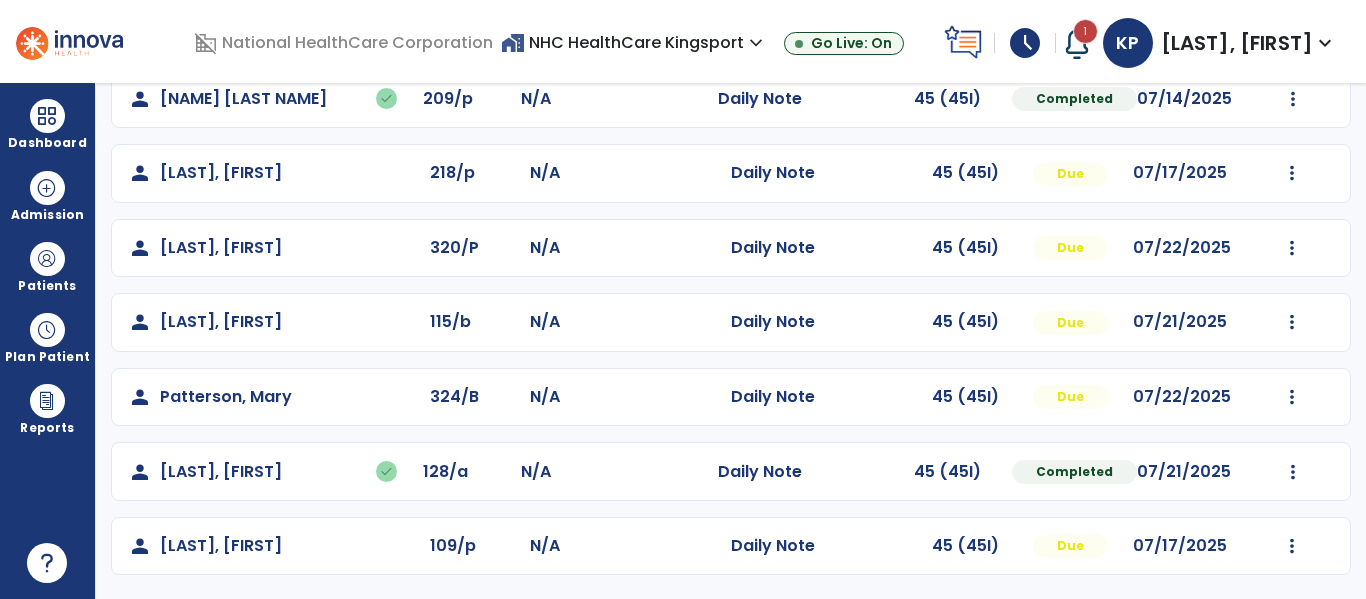 click on "Mark Visit As Complete   Reset Note   Open Document   G + C Mins" 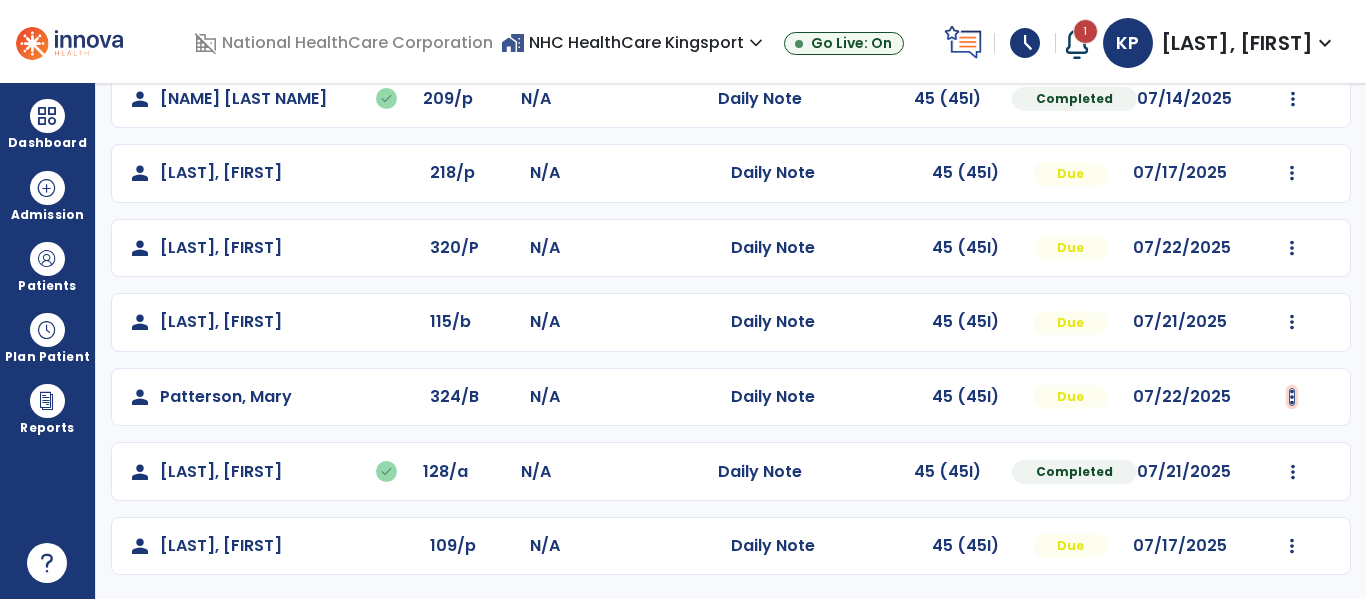 click at bounding box center [1292, -125] 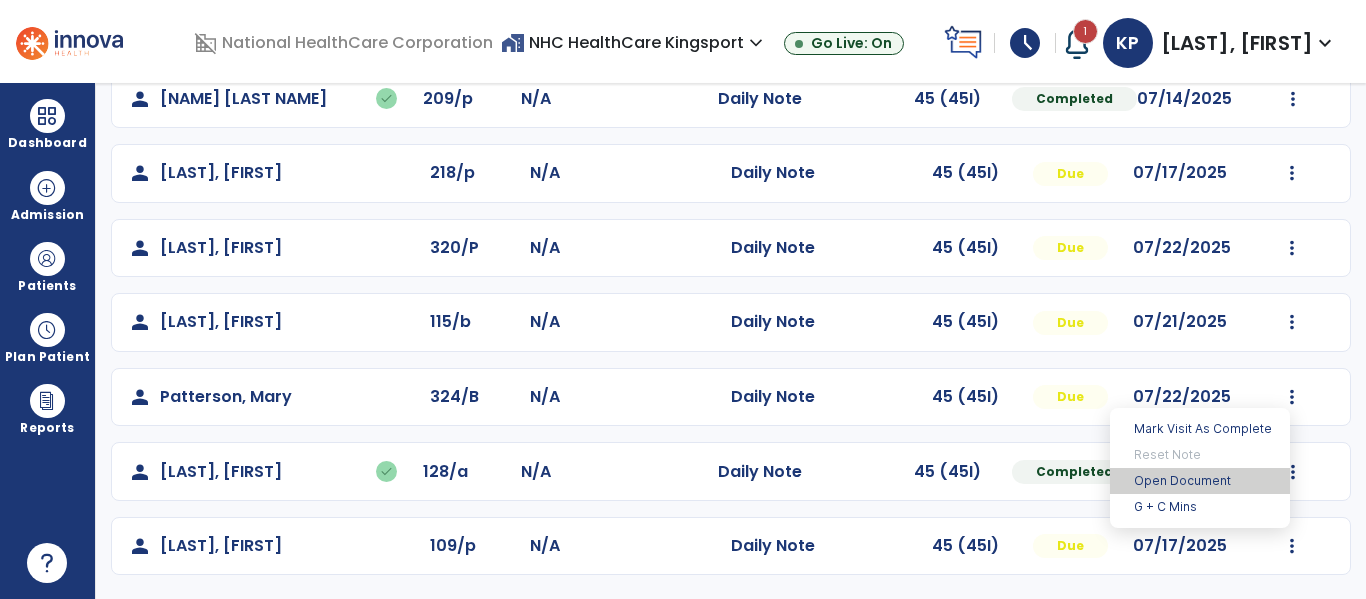 click on "Open Document" at bounding box center [1200, 481] 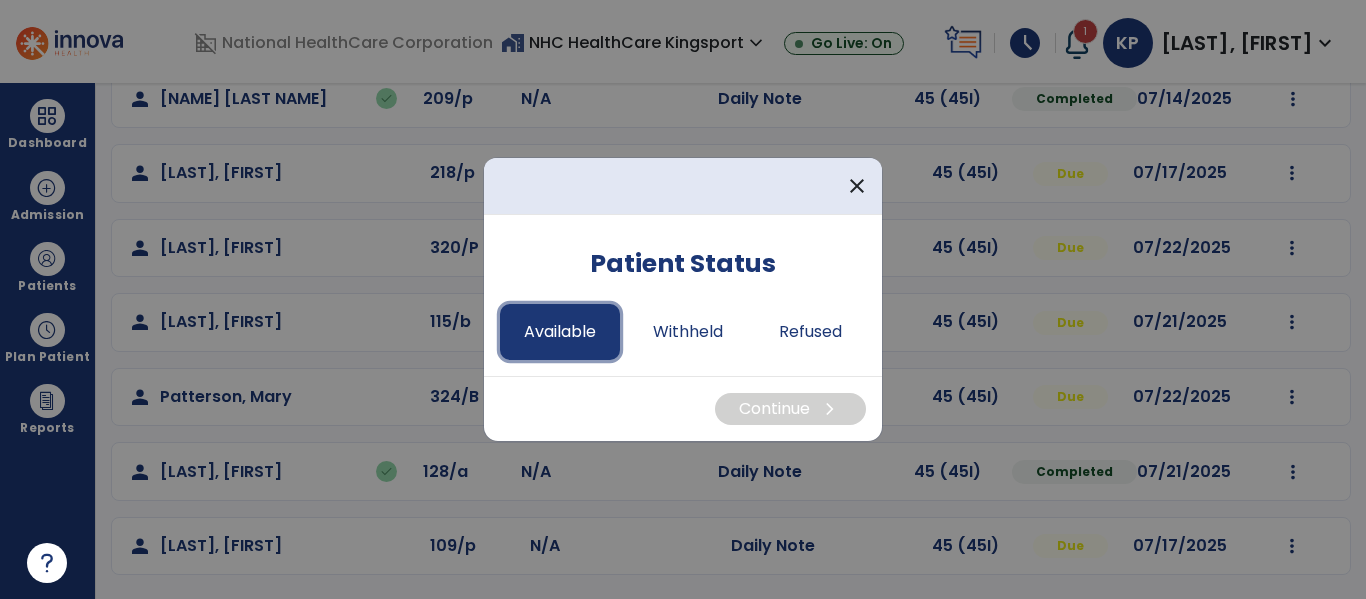 click on "Available" at bounding box center (560, 332) 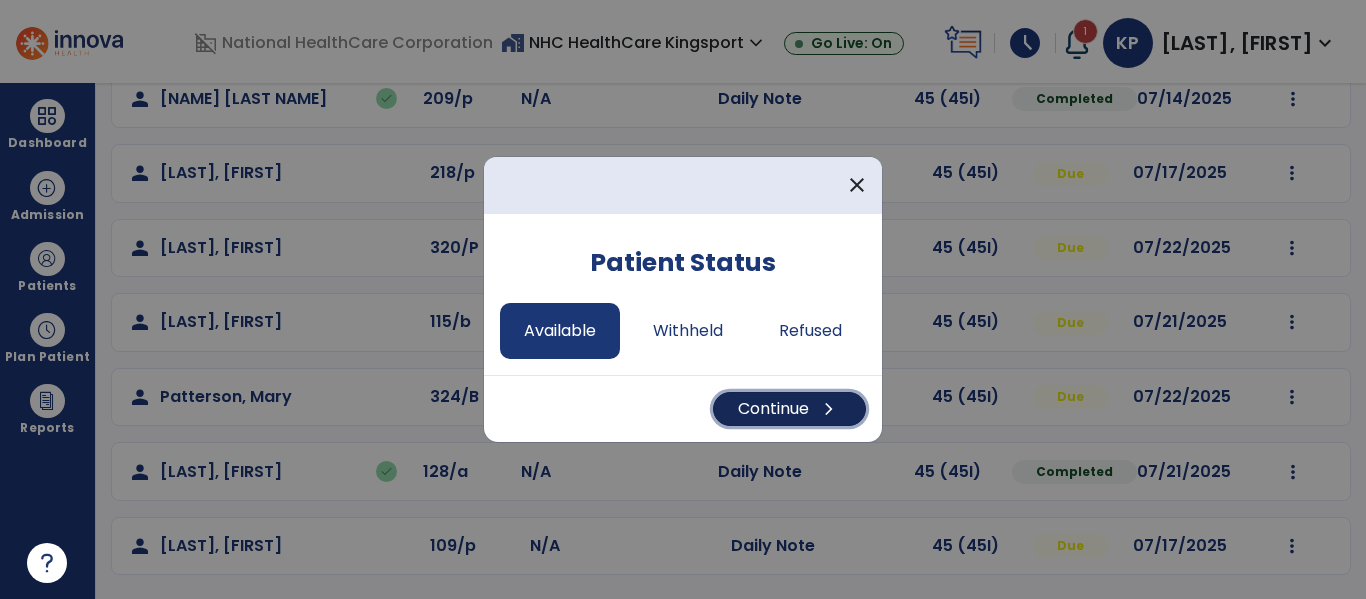 click on "Continue   chevron_right" at bounding box center [789, 409] 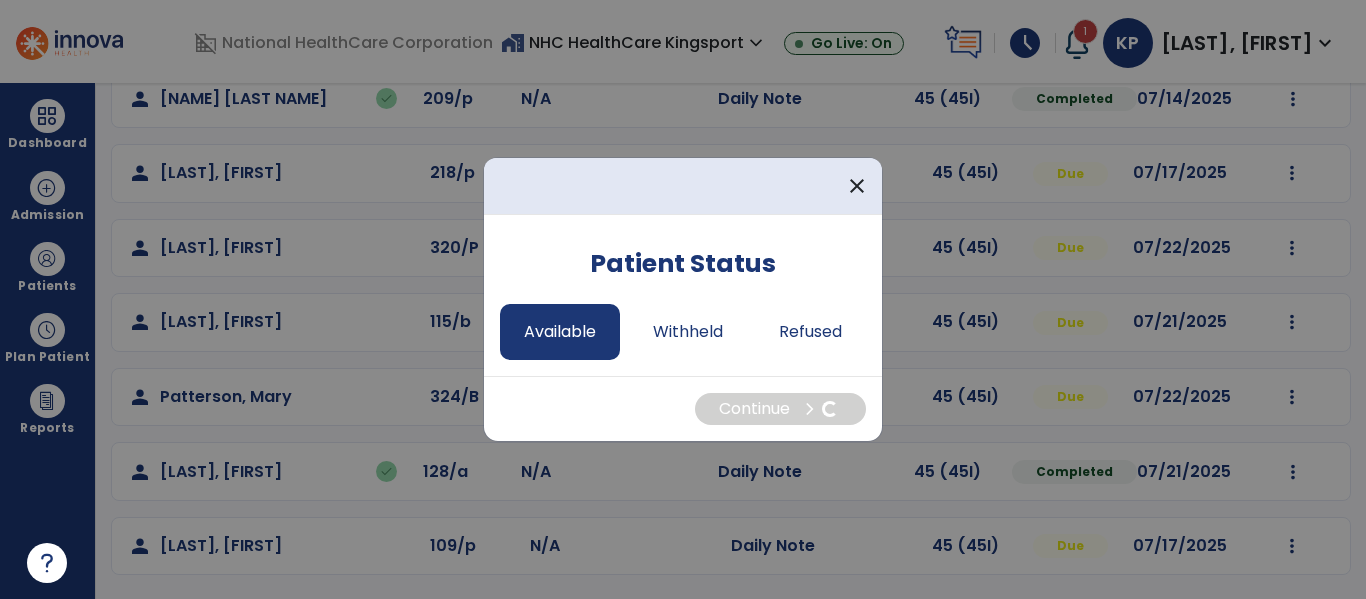 select on "*" 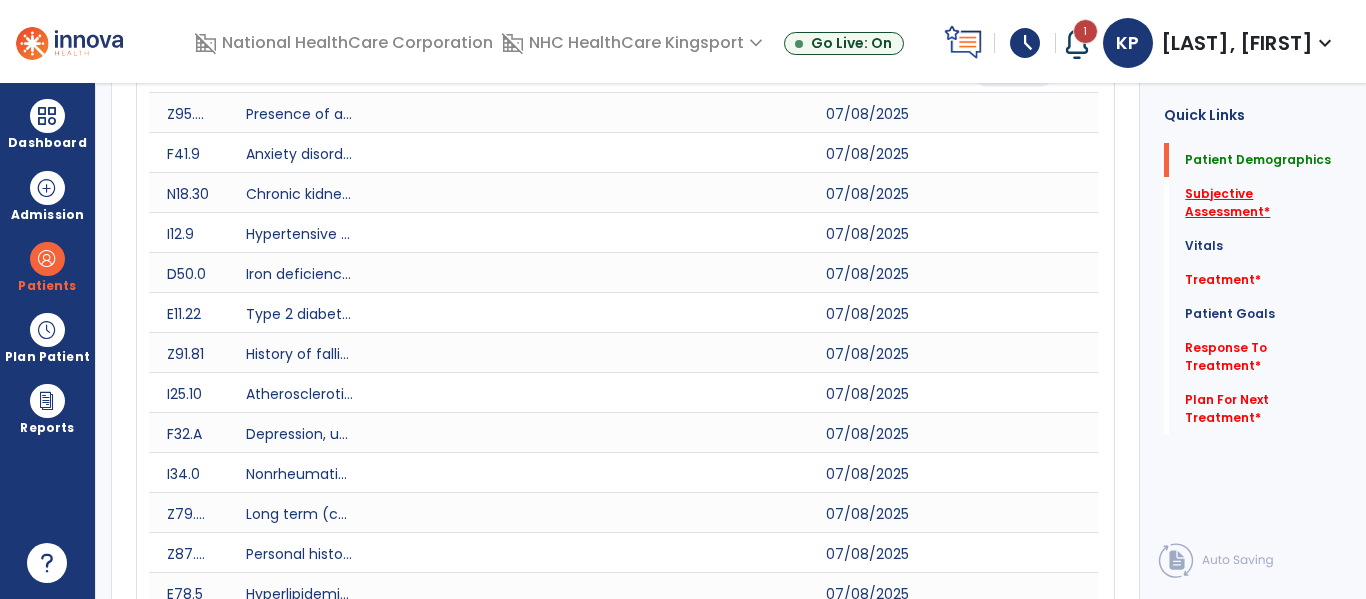click on "Subjective Assessment   *" 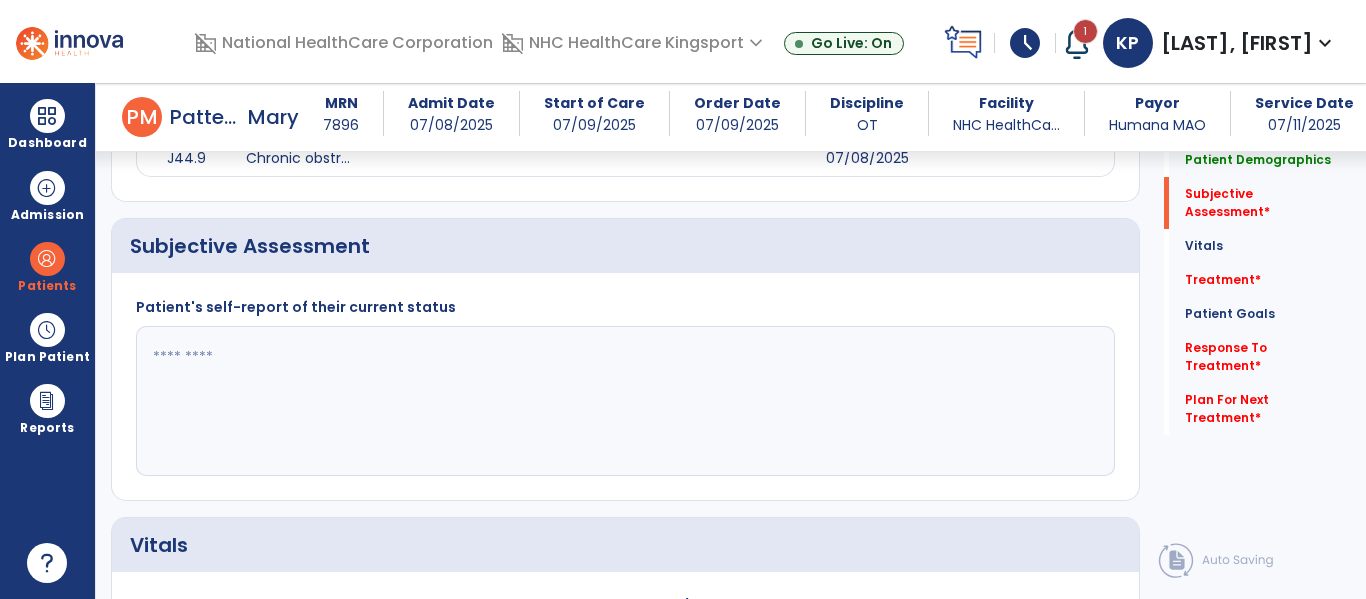 scroll, scrollTop: 907, scrollLeft: 0, axis: vertical 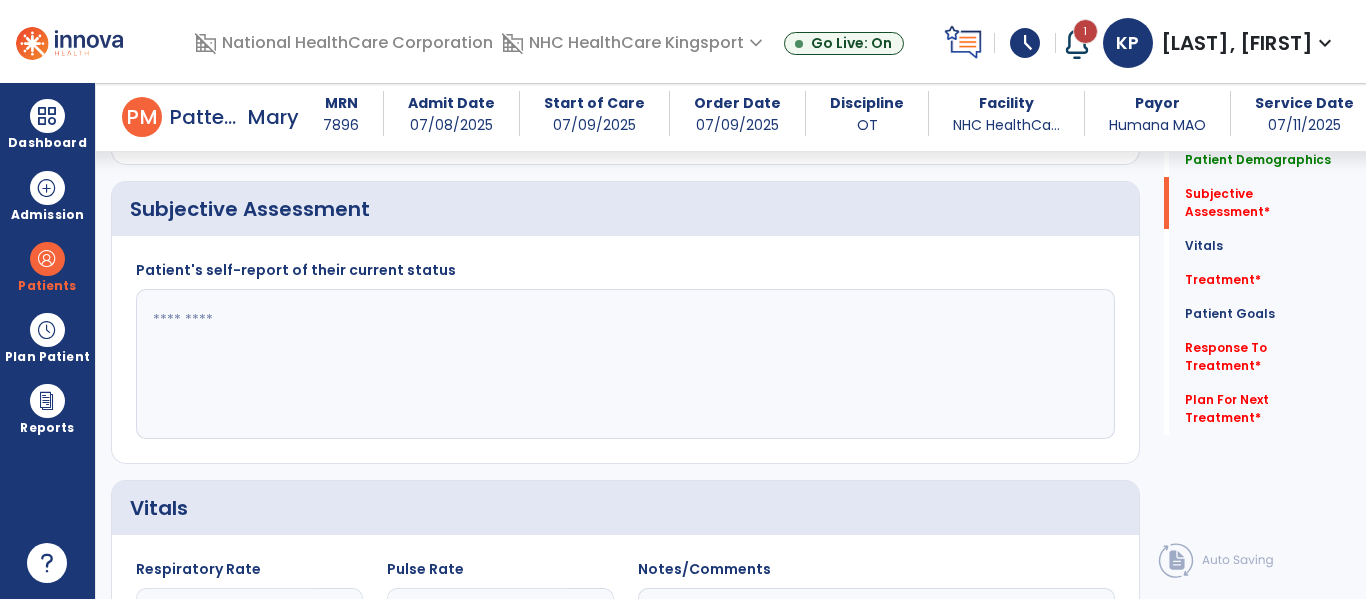click 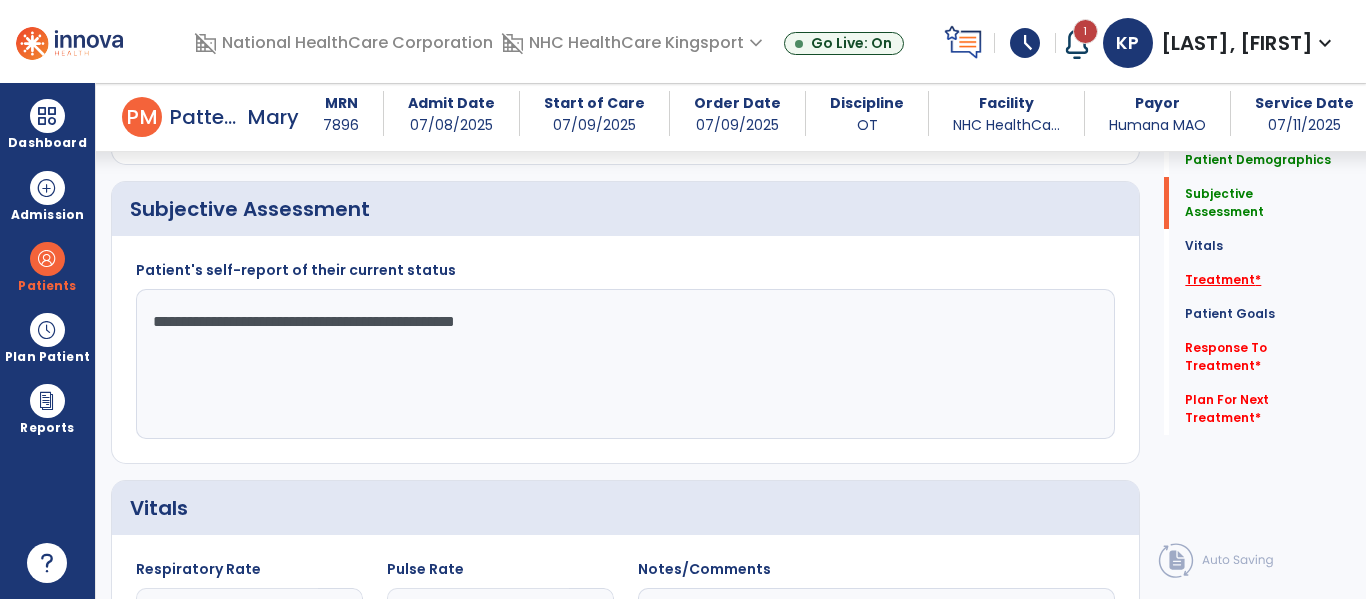type on "**********" 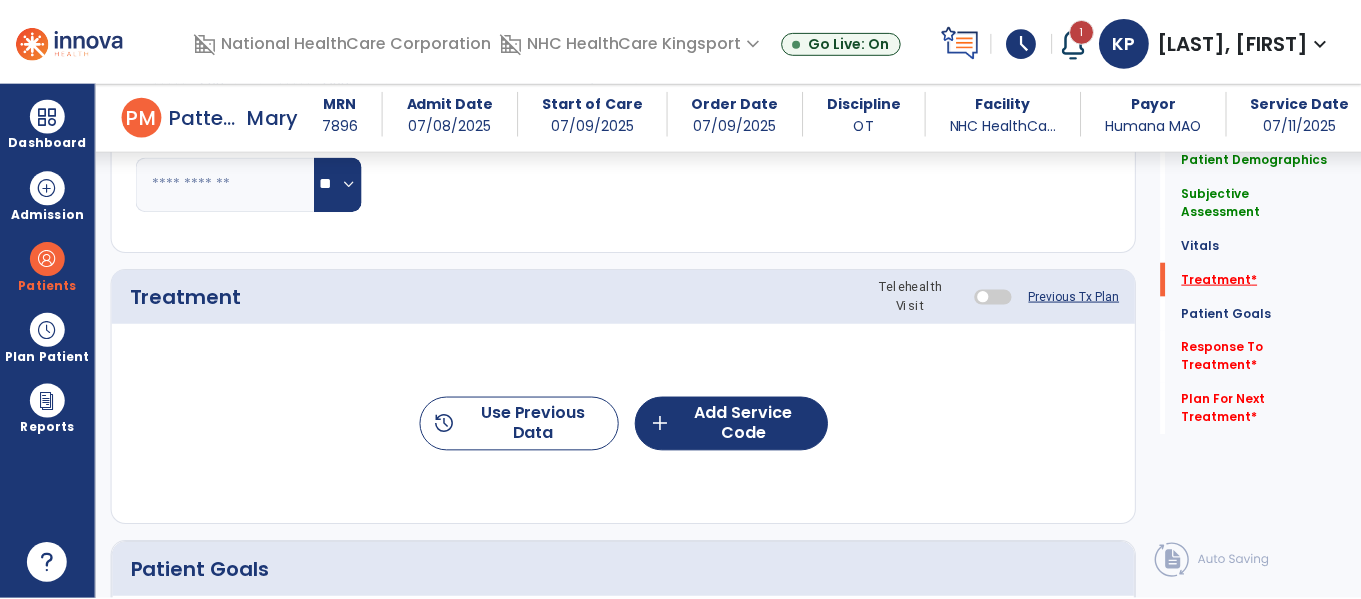 scroll, scrollTop: 1597, scrollLeft: 0, axis: vertical 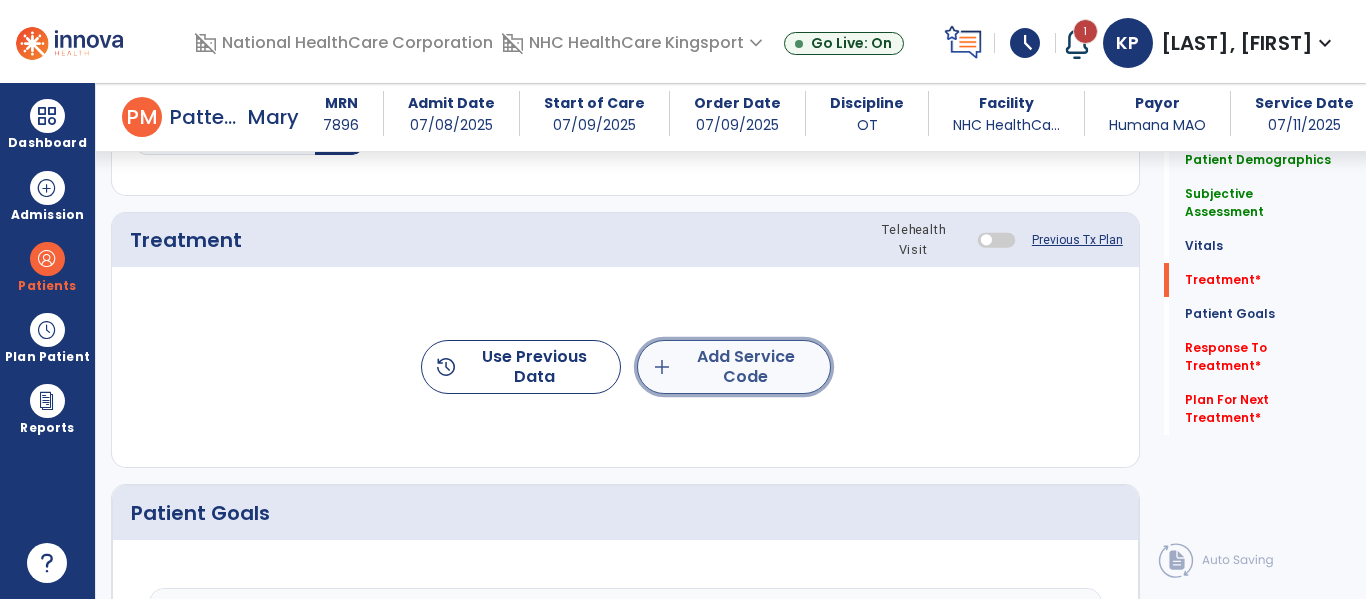 click on "add  Add Service Code" 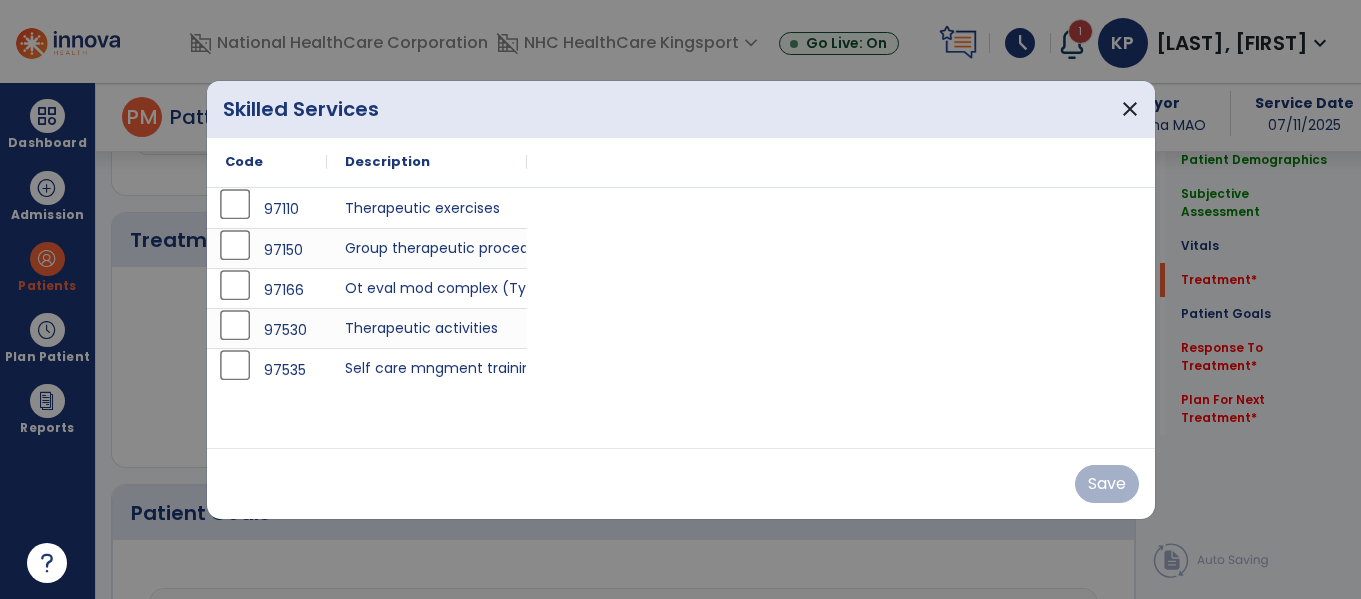 scroll, scrollTop: 1597, scrollLeft: 0, axis: vertical 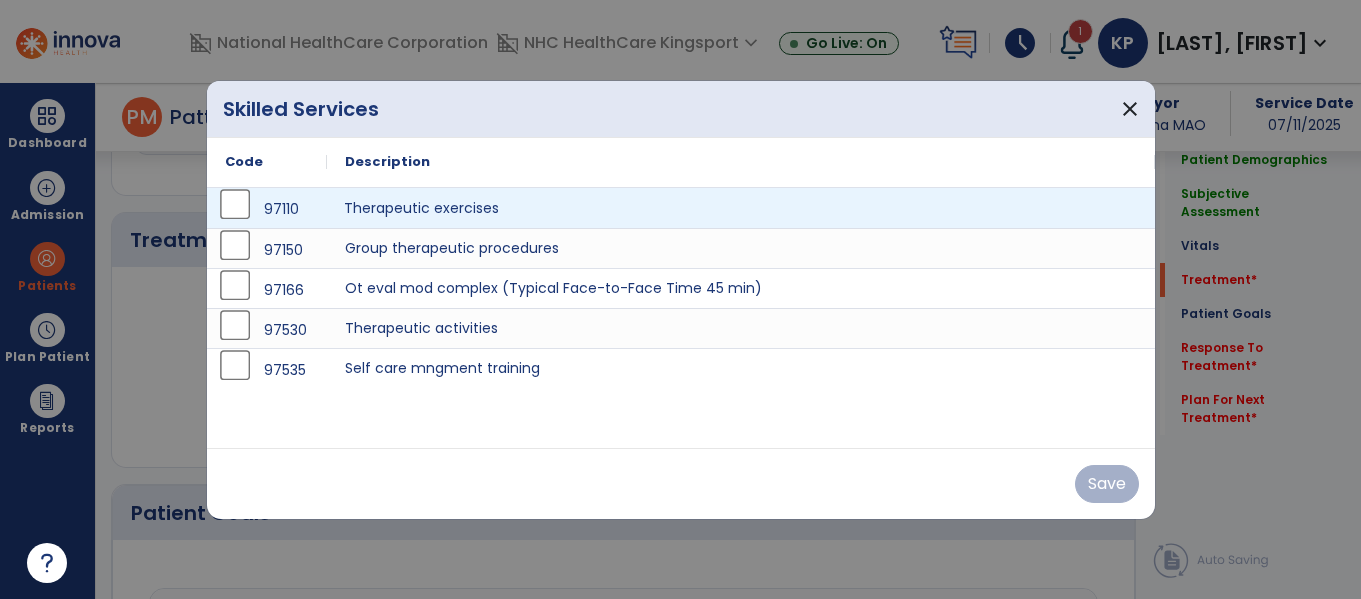 click on "Therapeutic exercises" at bounding box center (741, 208) 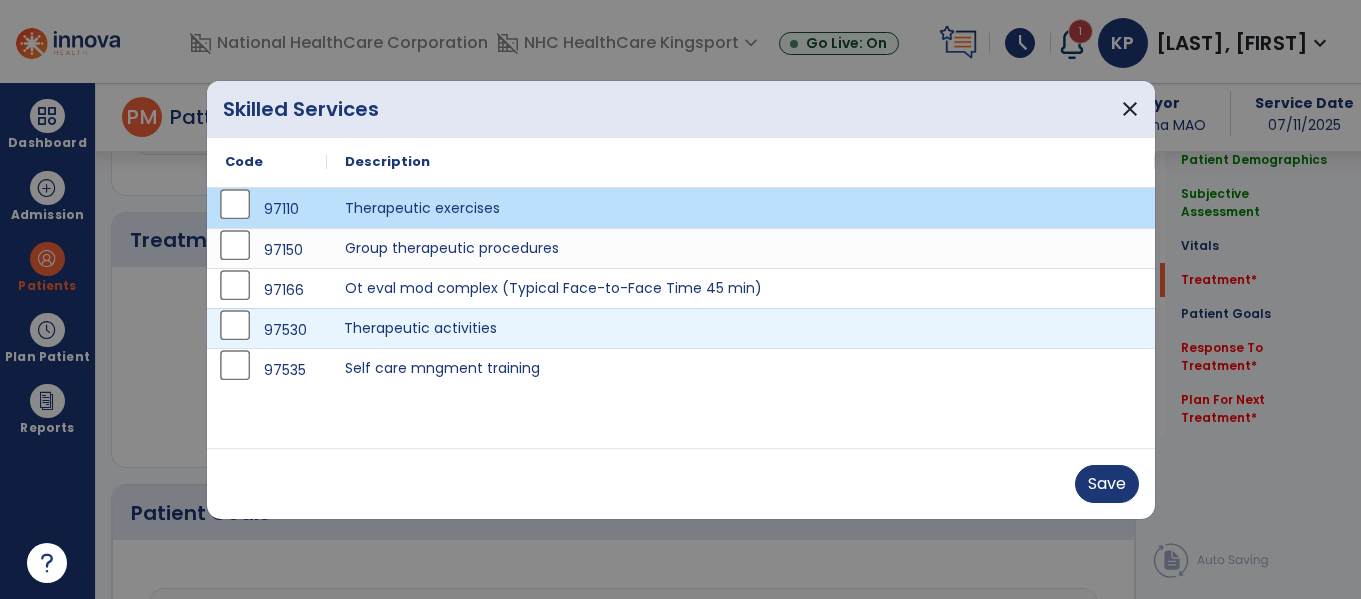 click on "Therapeutic activities" at bounding box center (741, 328) 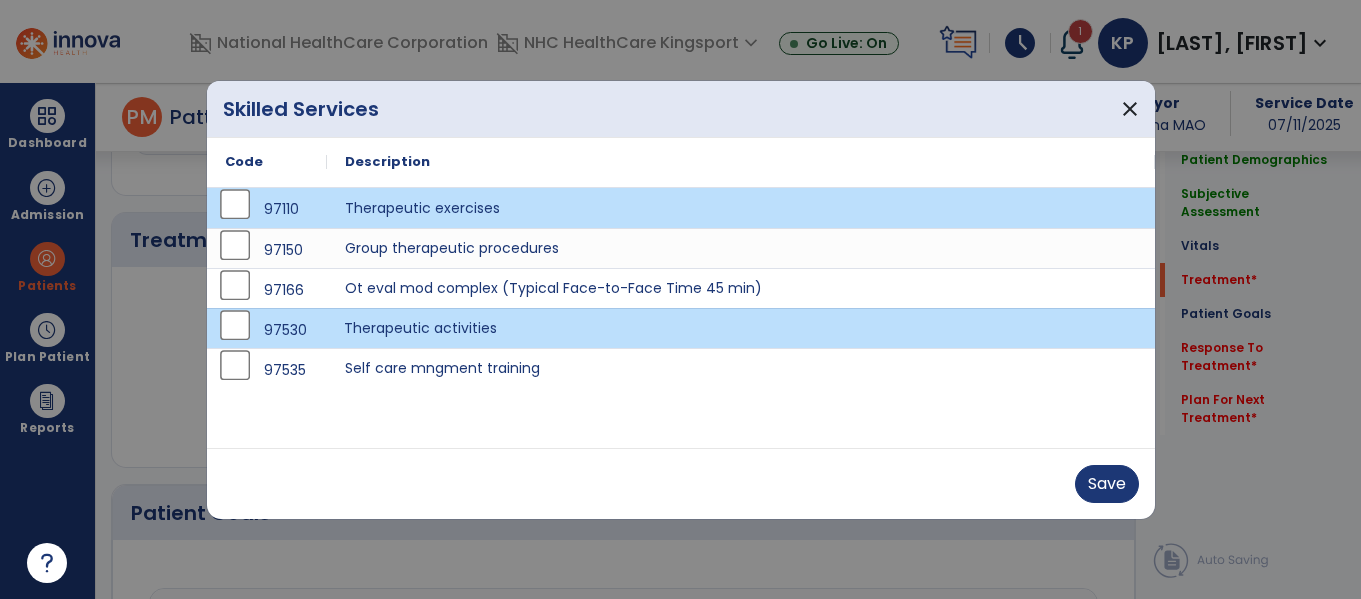 click on "Save" at bounding box center (681, 483) 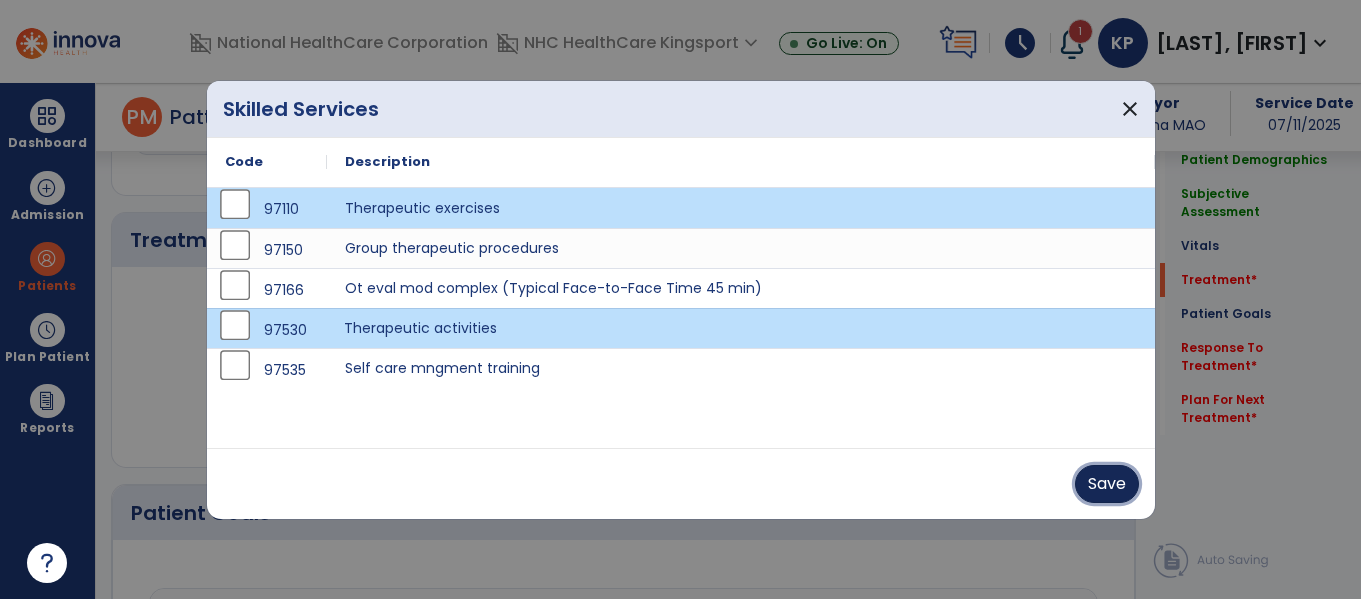 click on "Save" at bounding box center (1107, 484) 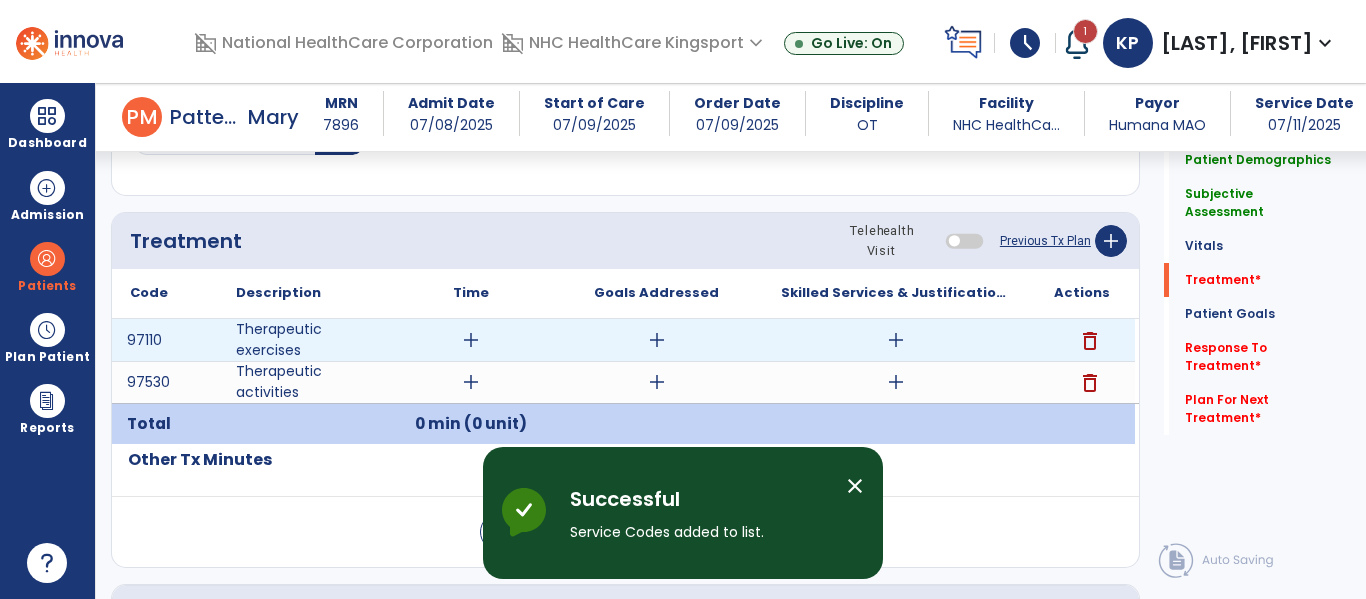 click on "add" at bounding box center [471, 340] 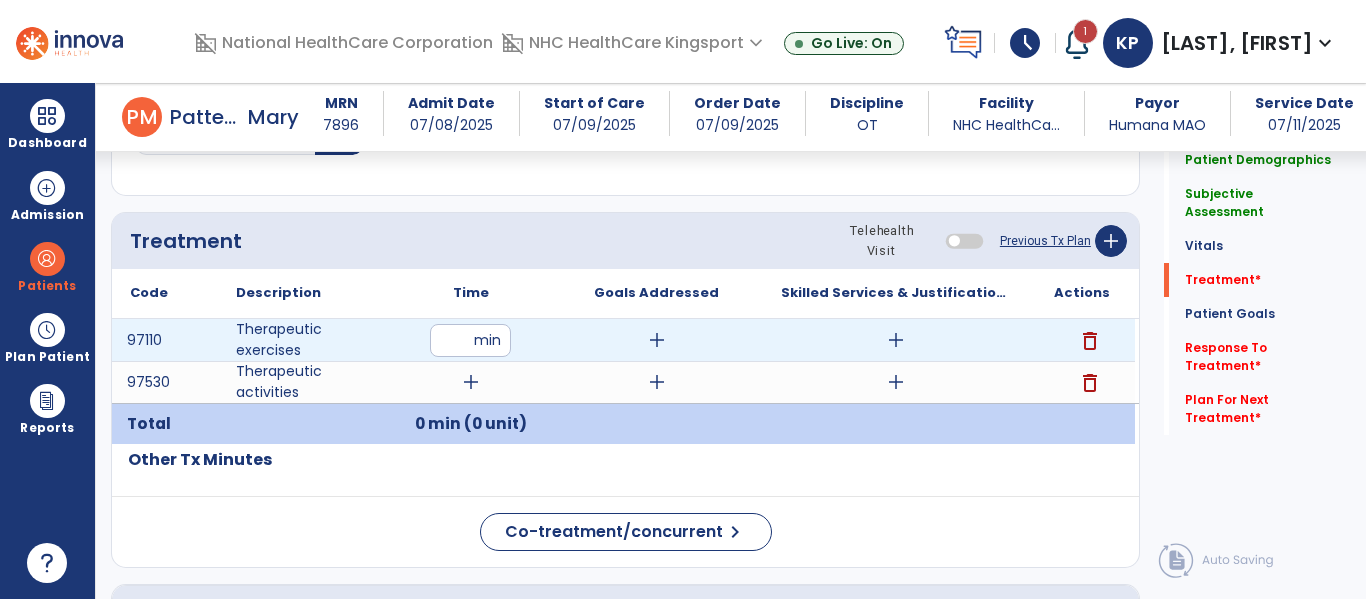 type on "**" 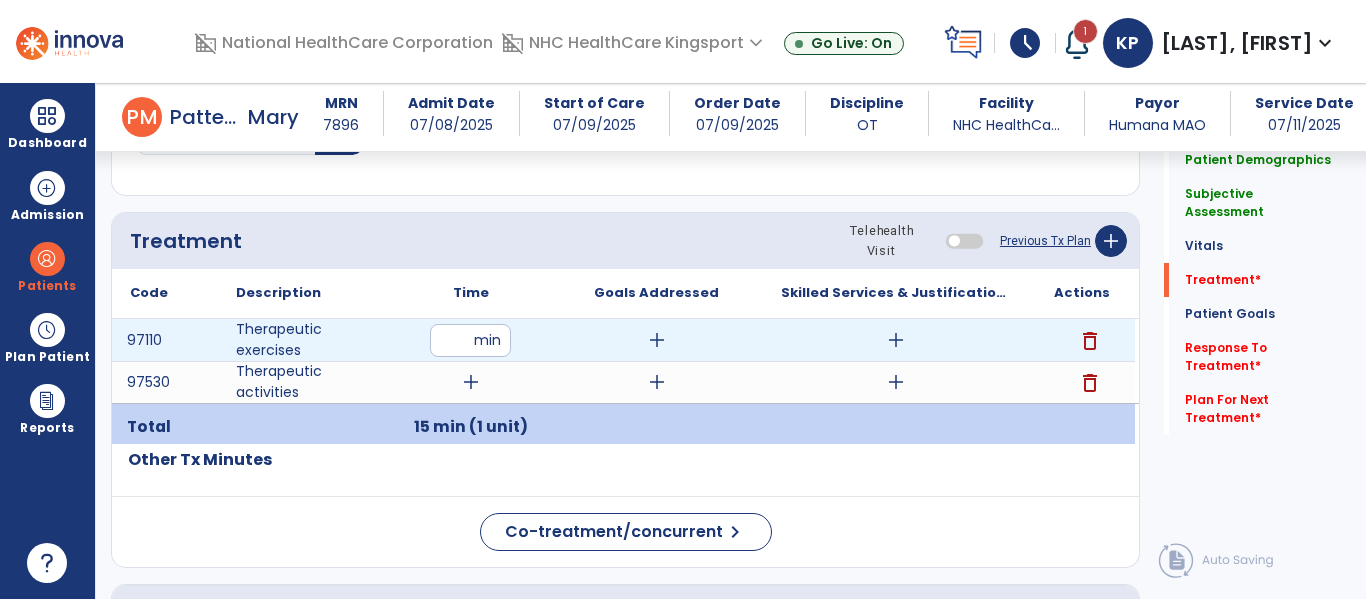 click on "add" at bounding box center (657, 340) 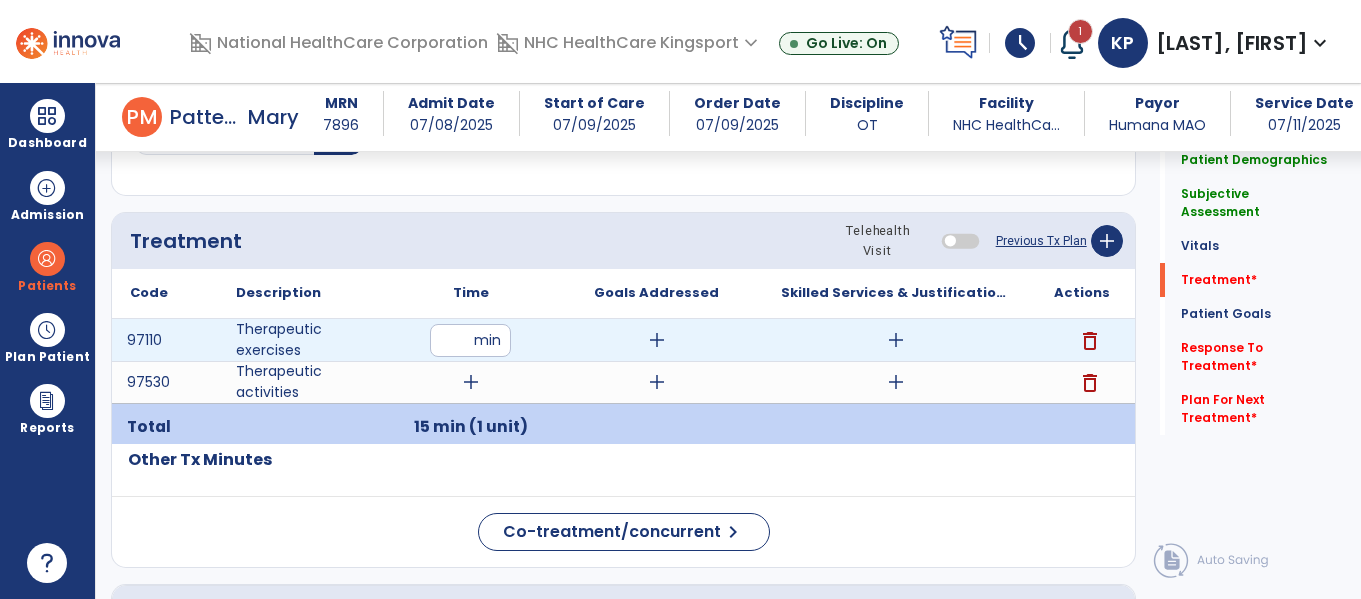 scroll, scrollTop: 1597, scrollLeft: 0, axis: vertical 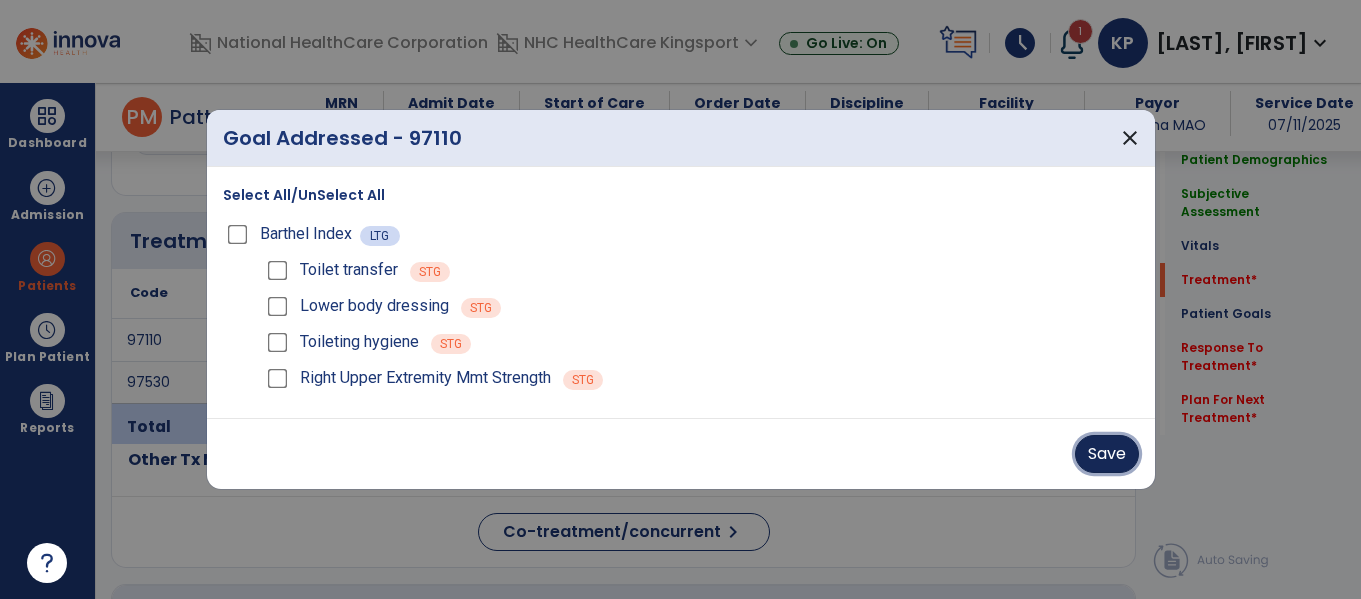 click on "Save" at bounding box center (1107, 454) 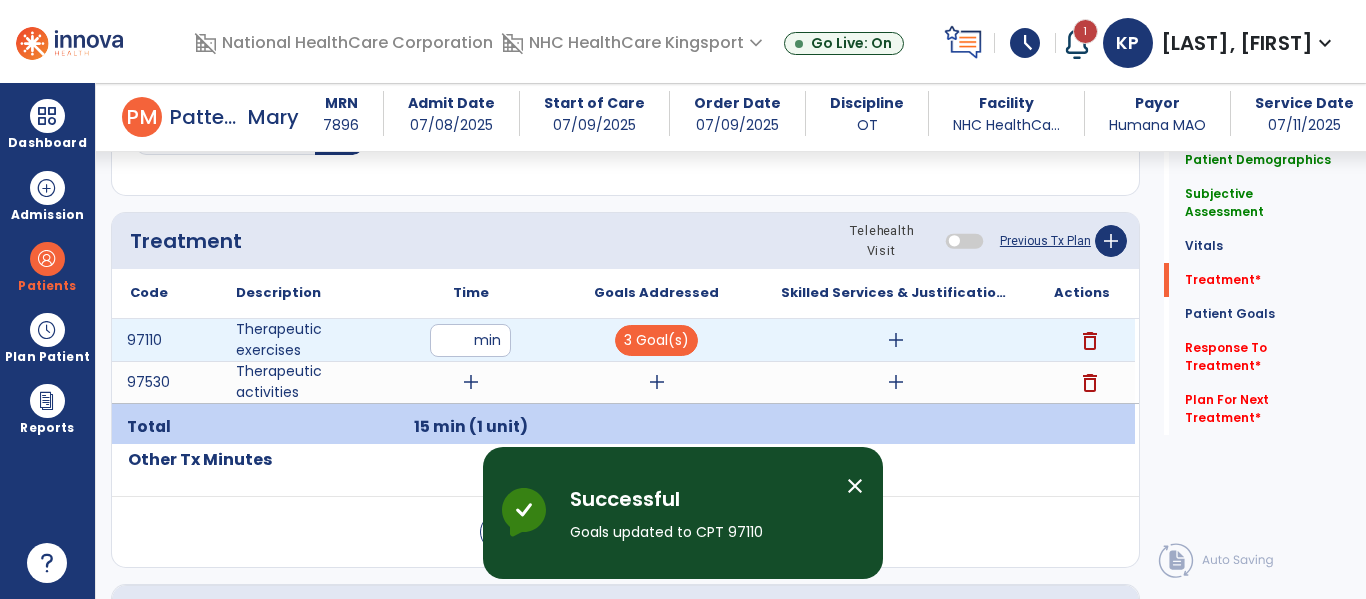 click on "add" at bounding box center [896, 340] 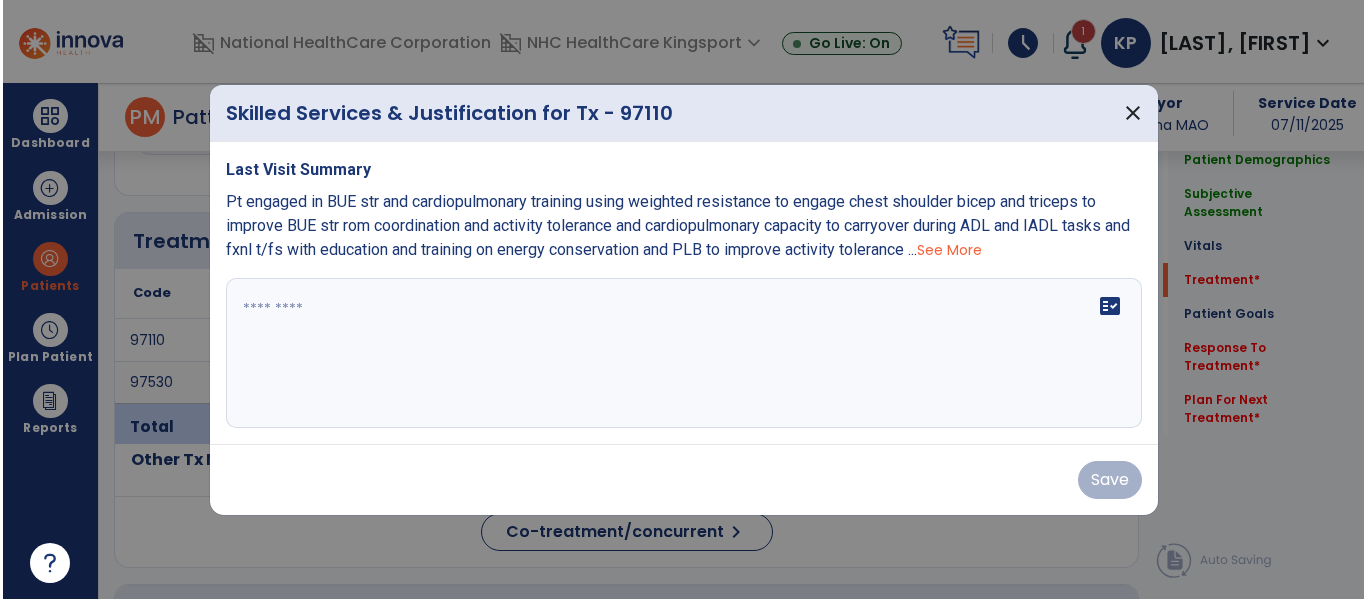 scroll, scrollTop: 1597, scrollLeft: 0, axis: vertical 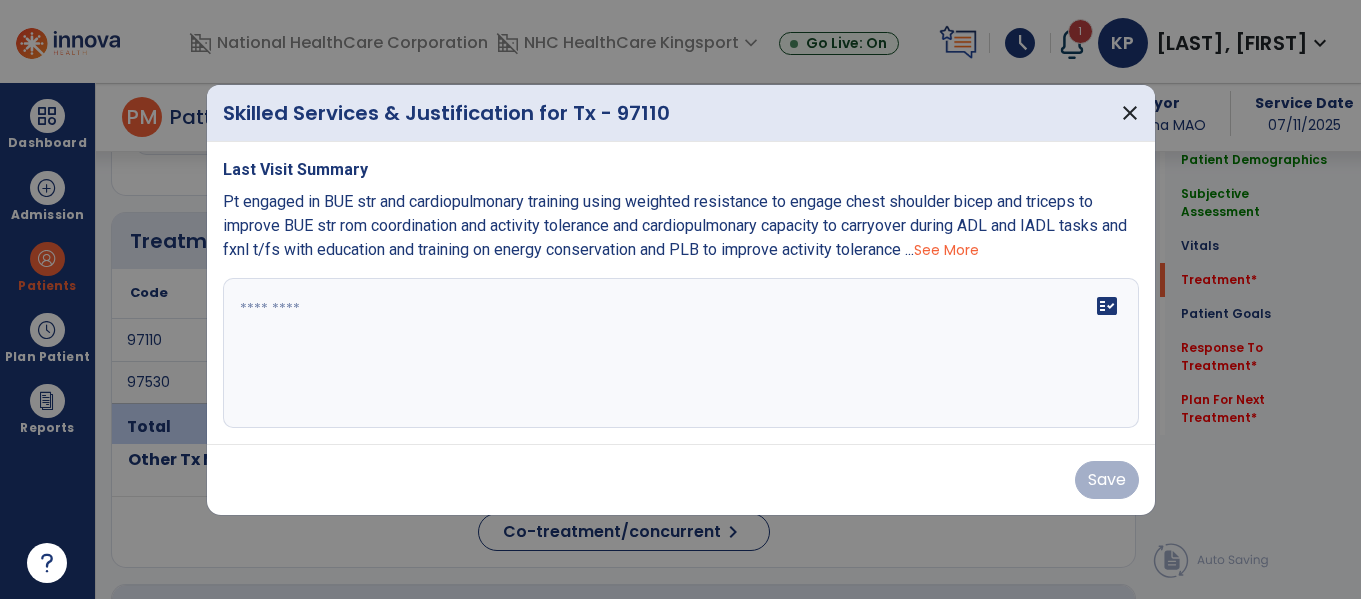 click on "fact_check" at bounding box center (681, 353) 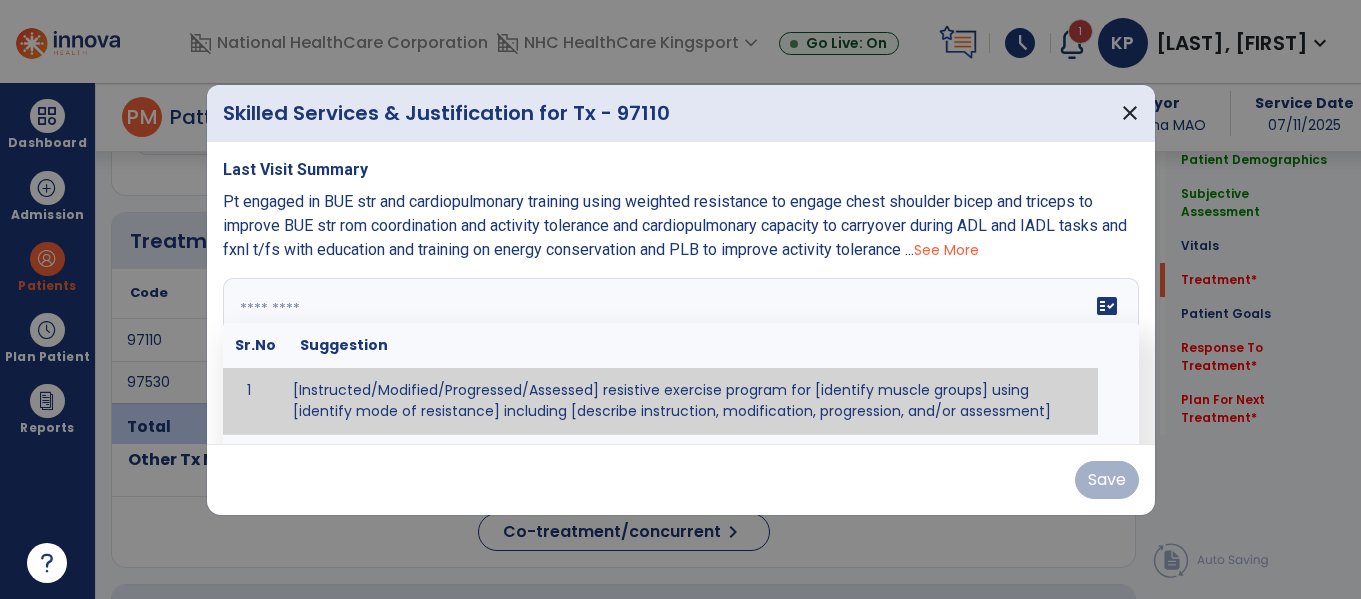 paste on "**********" 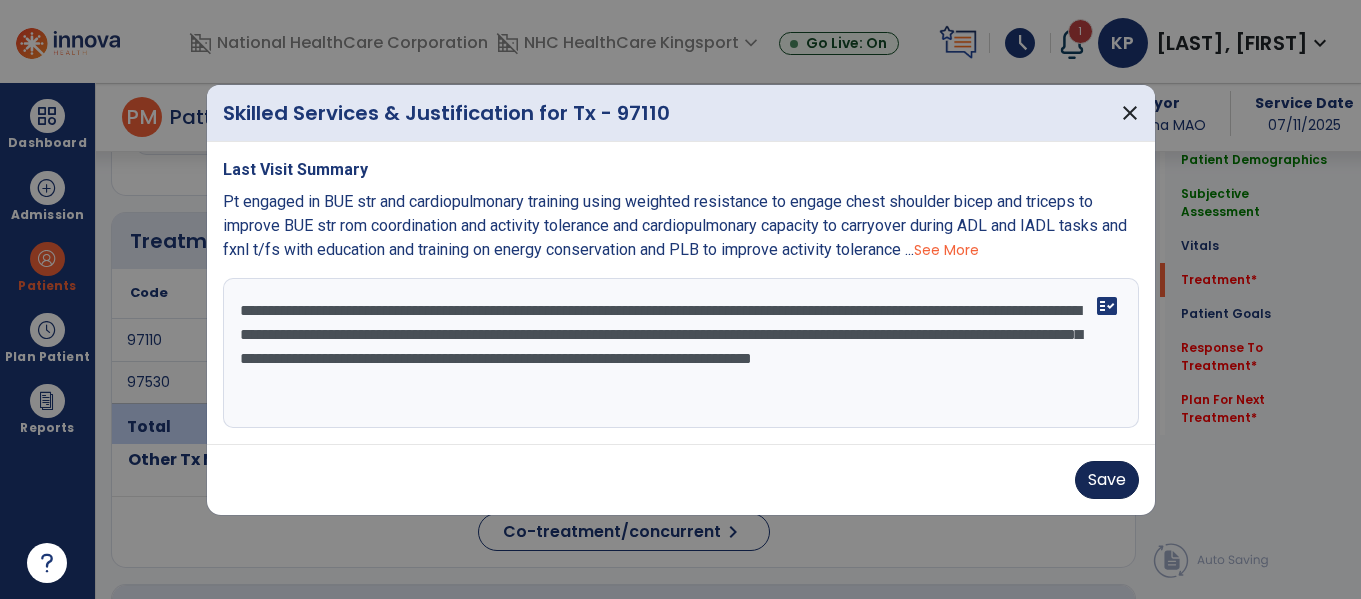 type on "**********" 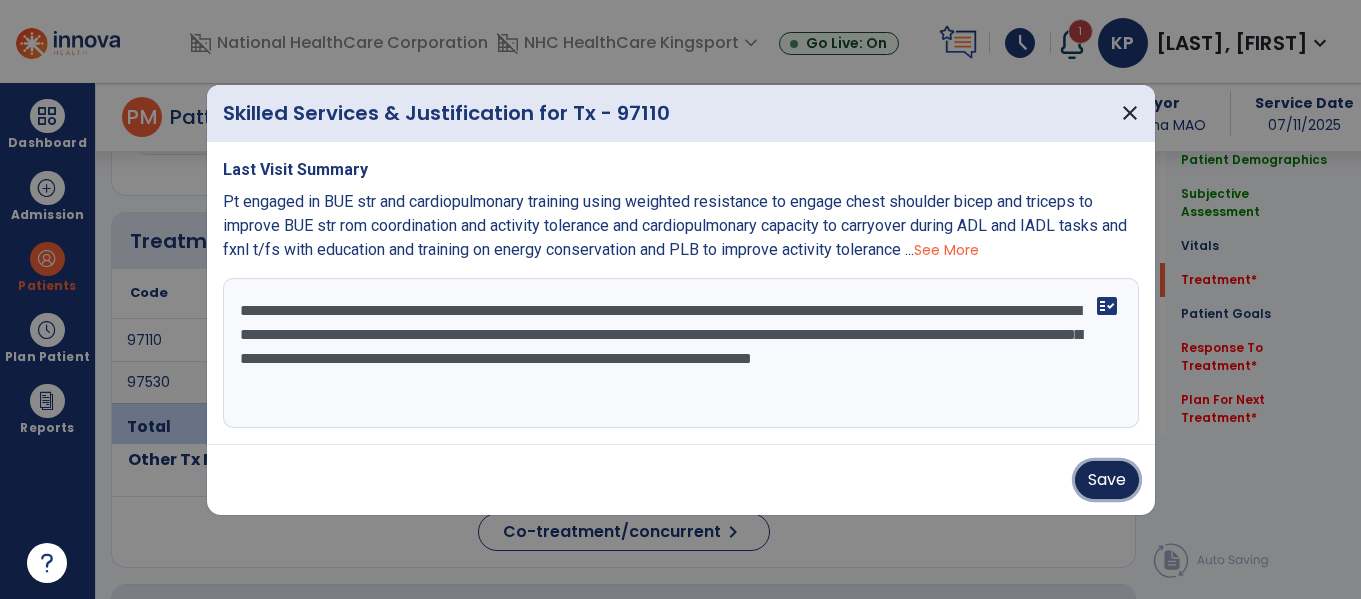 click on "Save" at bounding box center (1107, 480) 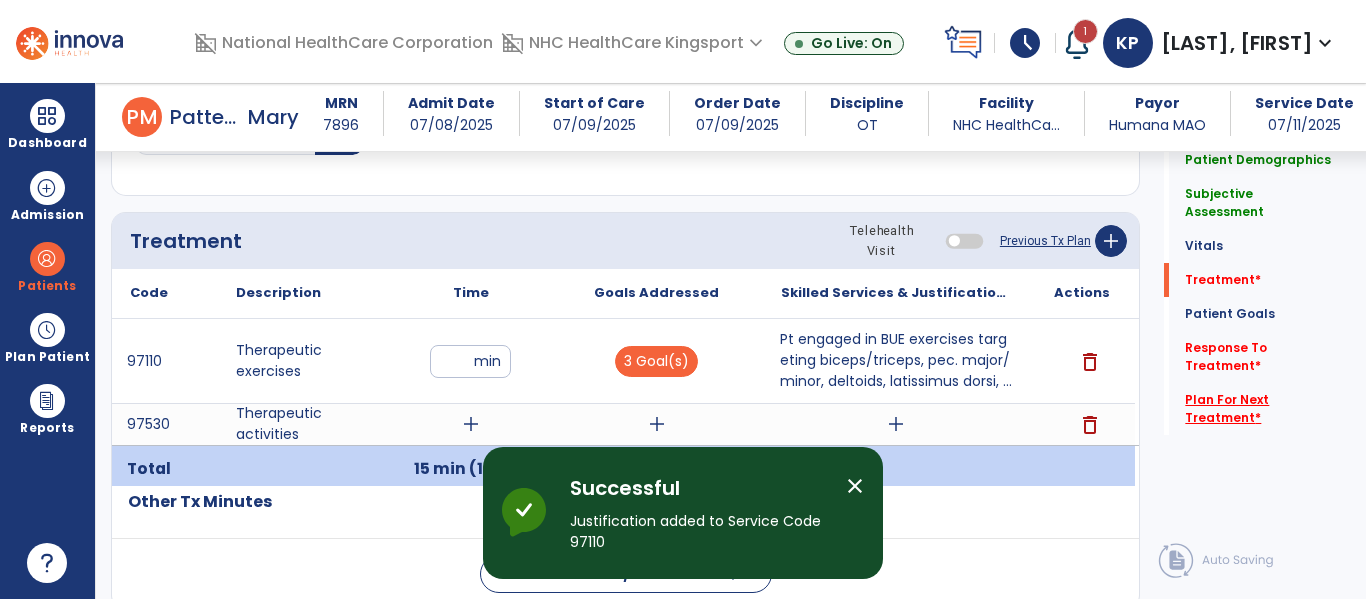 click on "Plan For Next Treatment   *" 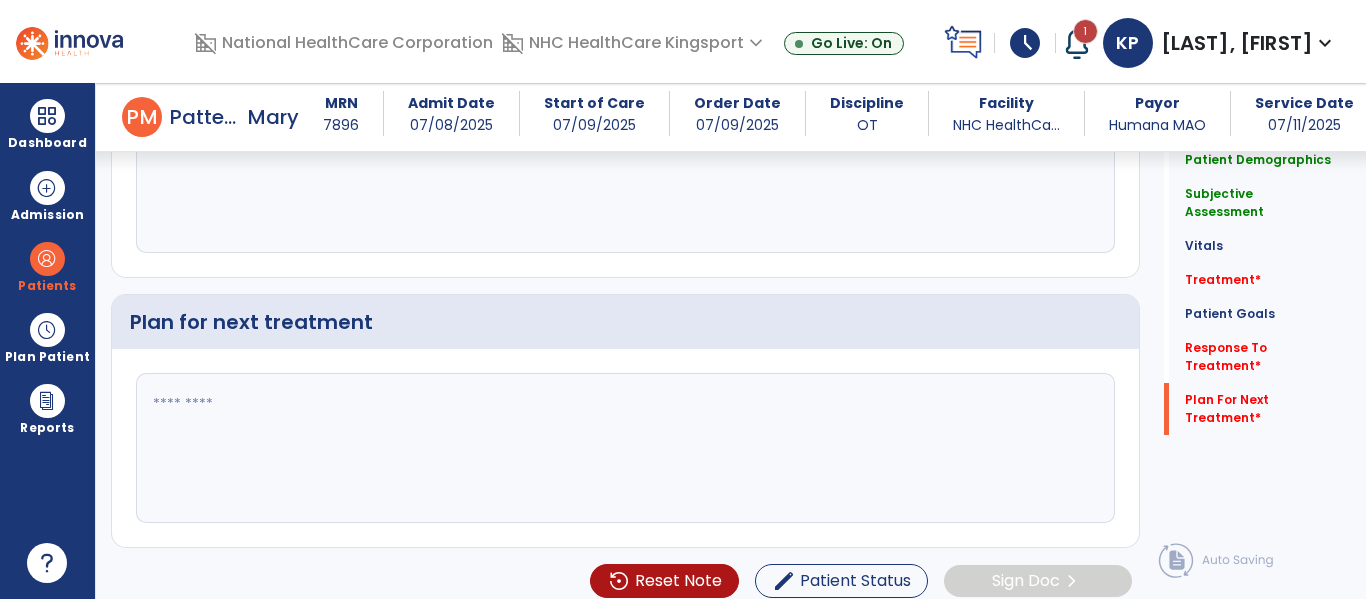 scroll, scrollTop: 3029, scrollLeft: 0, axis: vertical 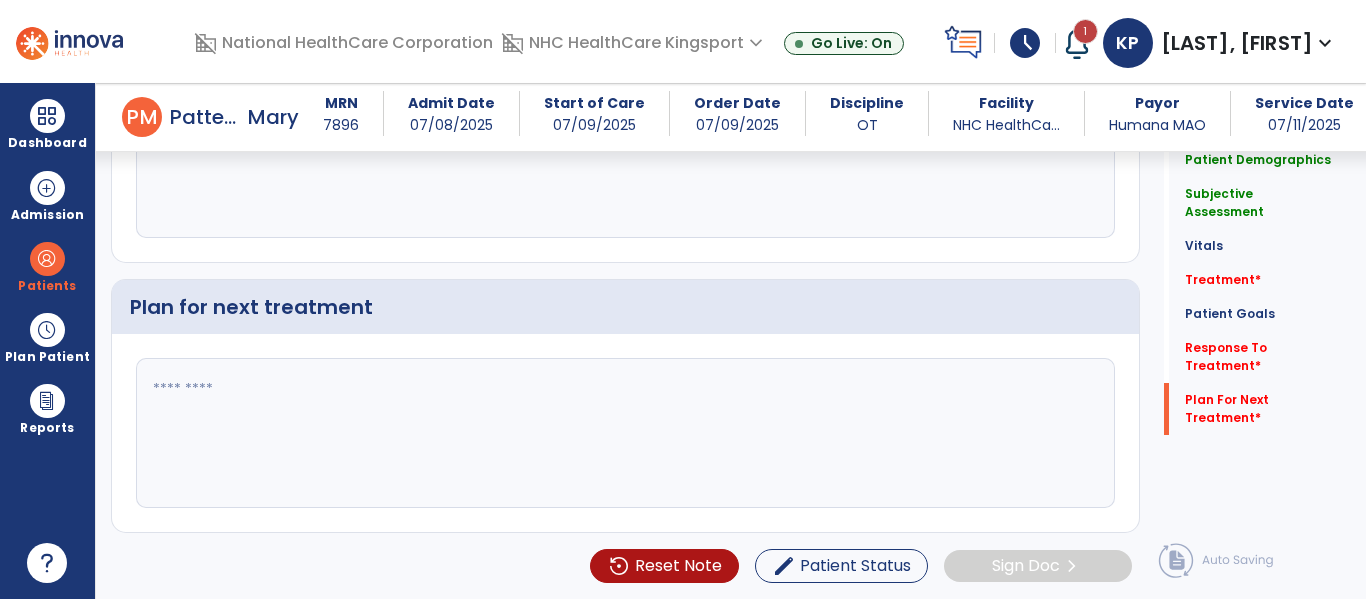 click 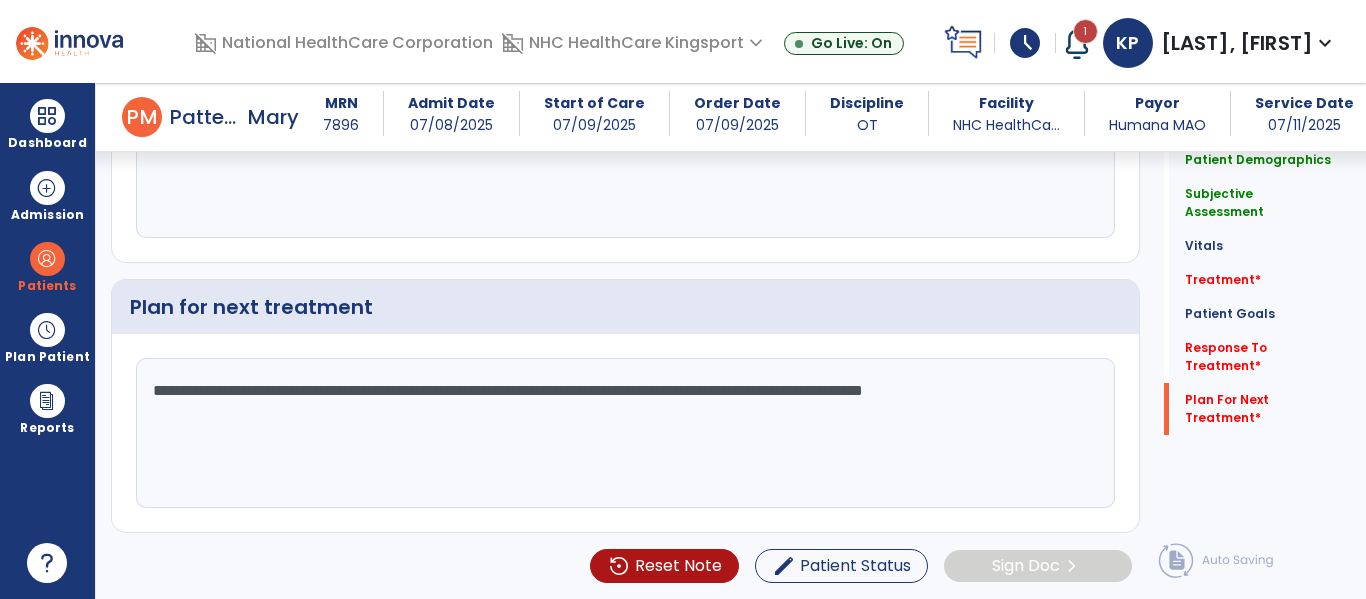 type on "**********" 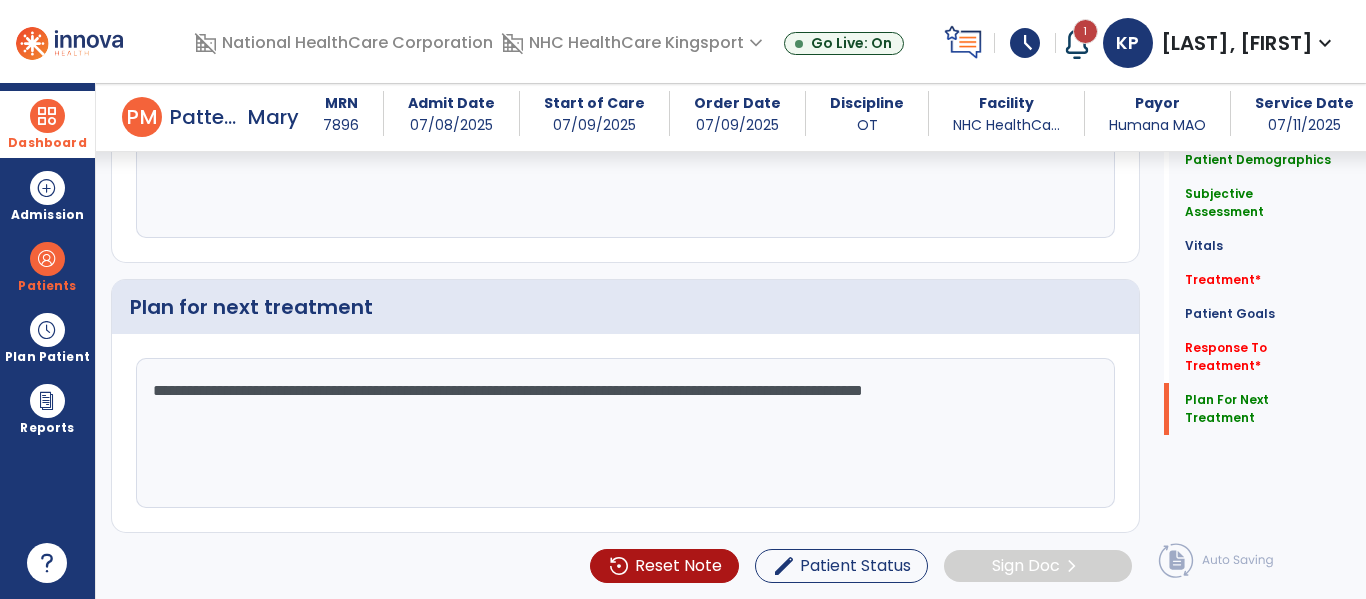 click at bounding box center [47, 116] 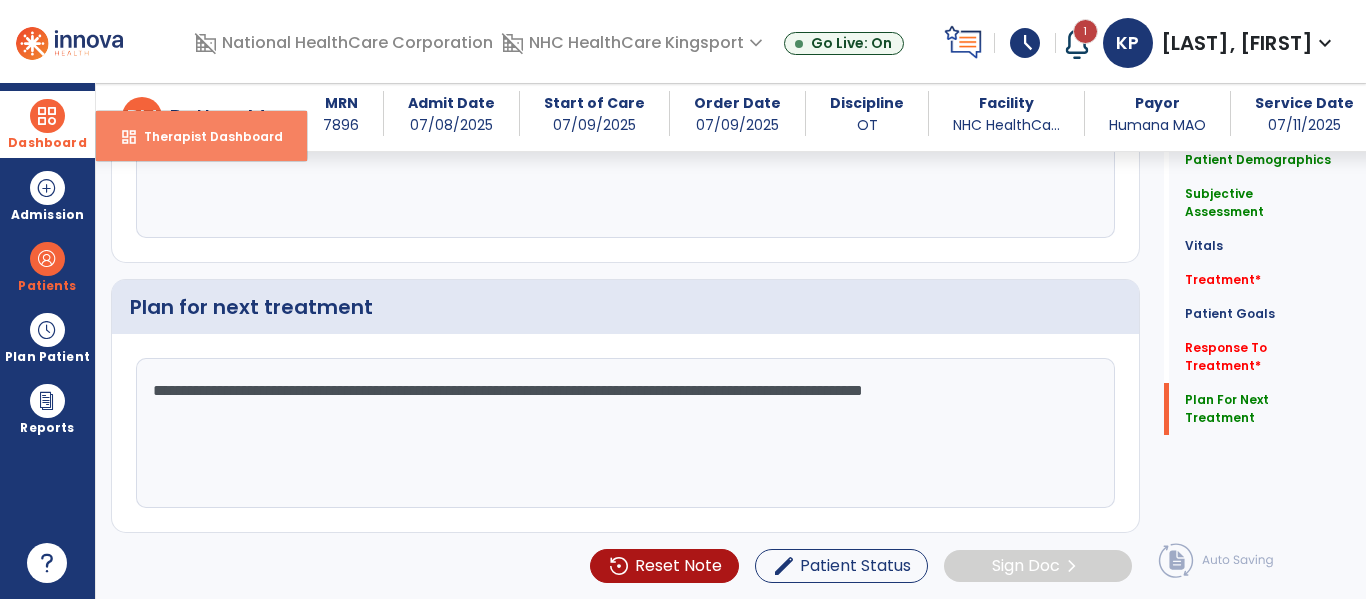 click on "dashboard  Therapist Dashboard" at bounding box center (201, 136) 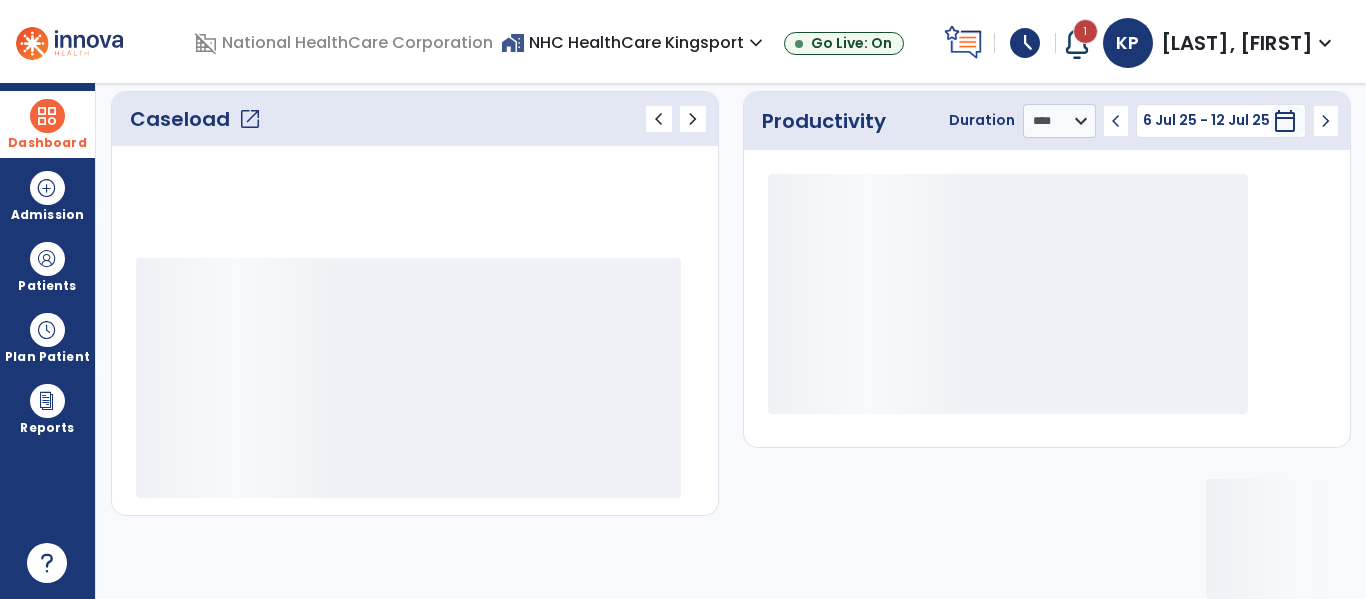 scroll, scrollTop: 275, scrollLeft: 0, axis: vertical 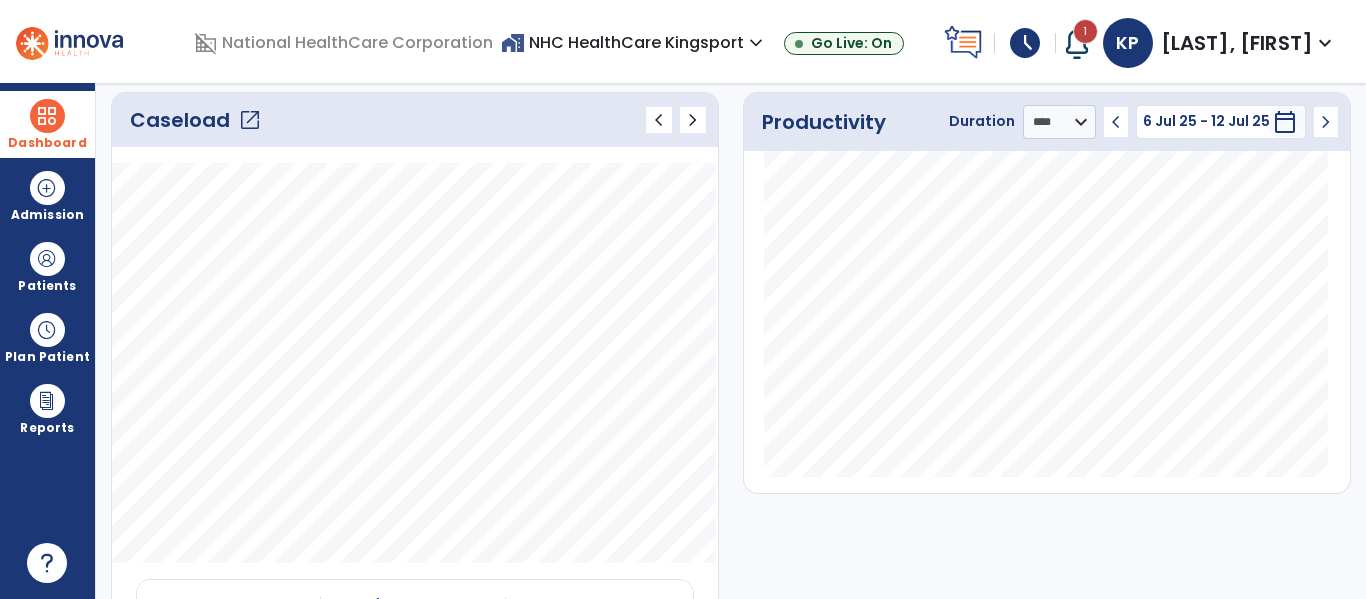 click on "open_in_new" 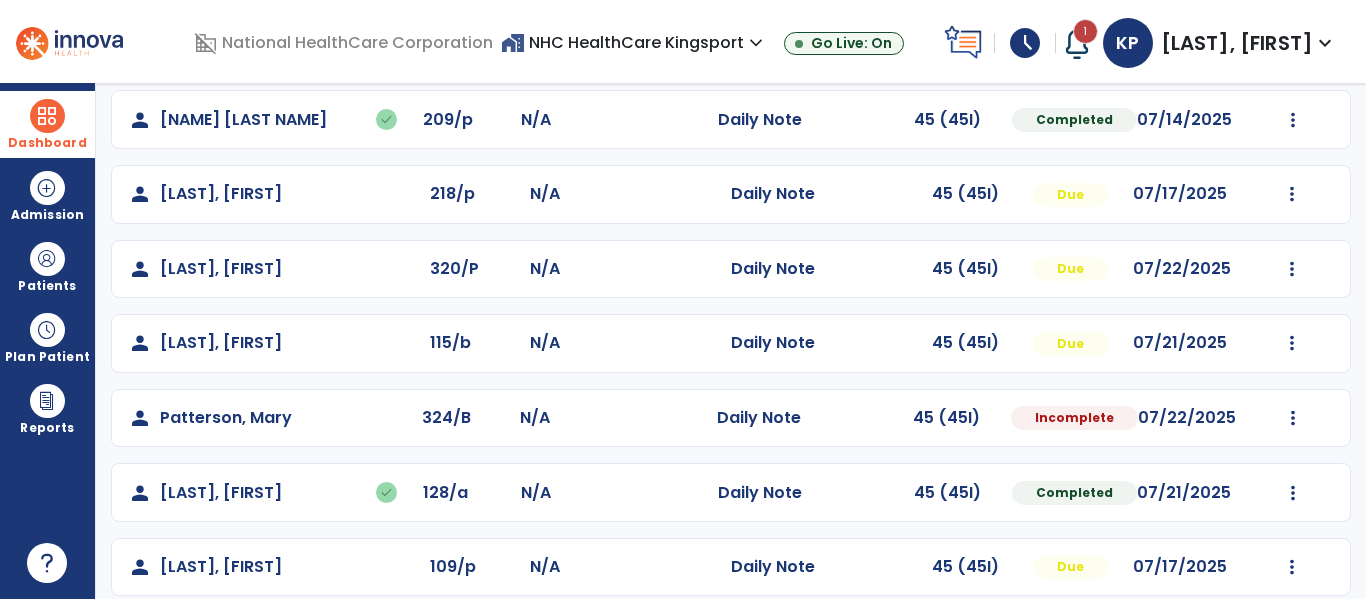 scroll, scrollTop: 394, scrollLeft: 0, axis: vertical 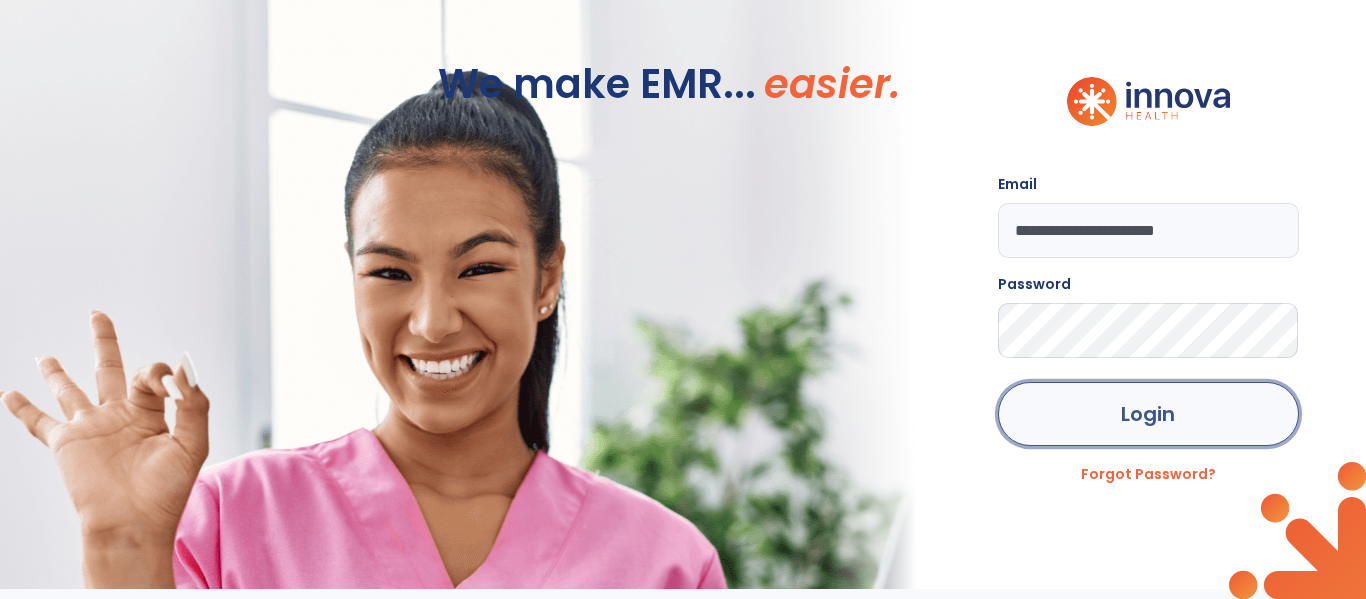 click on "Login" 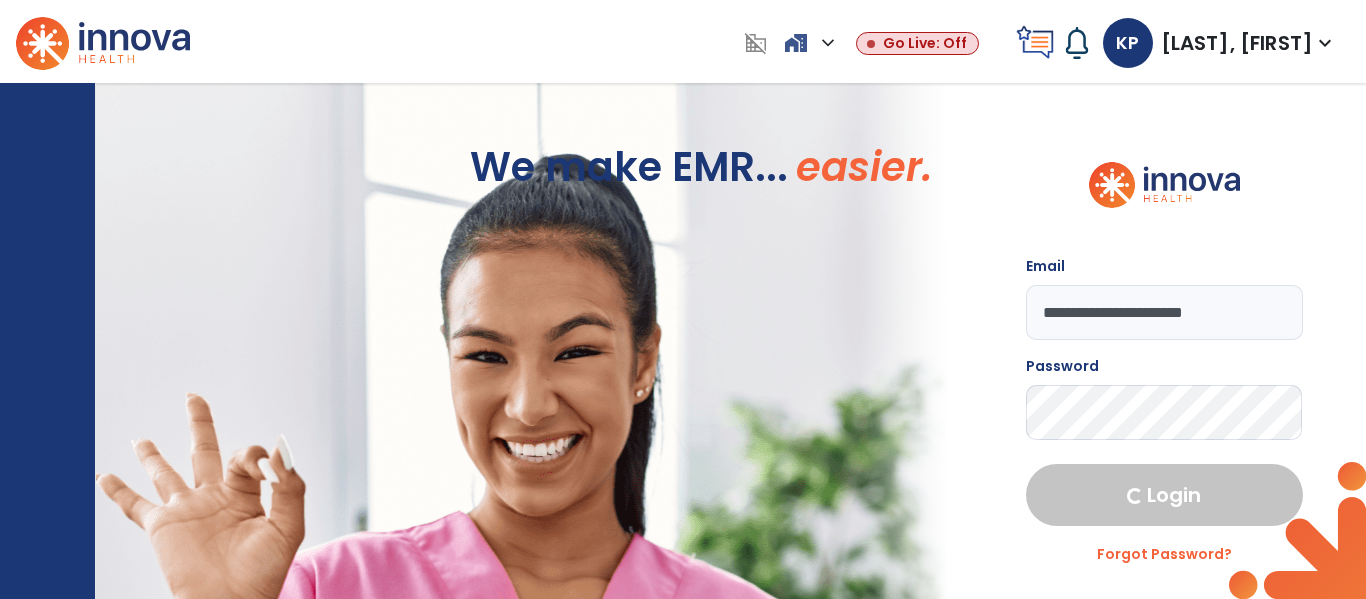 select on "****" 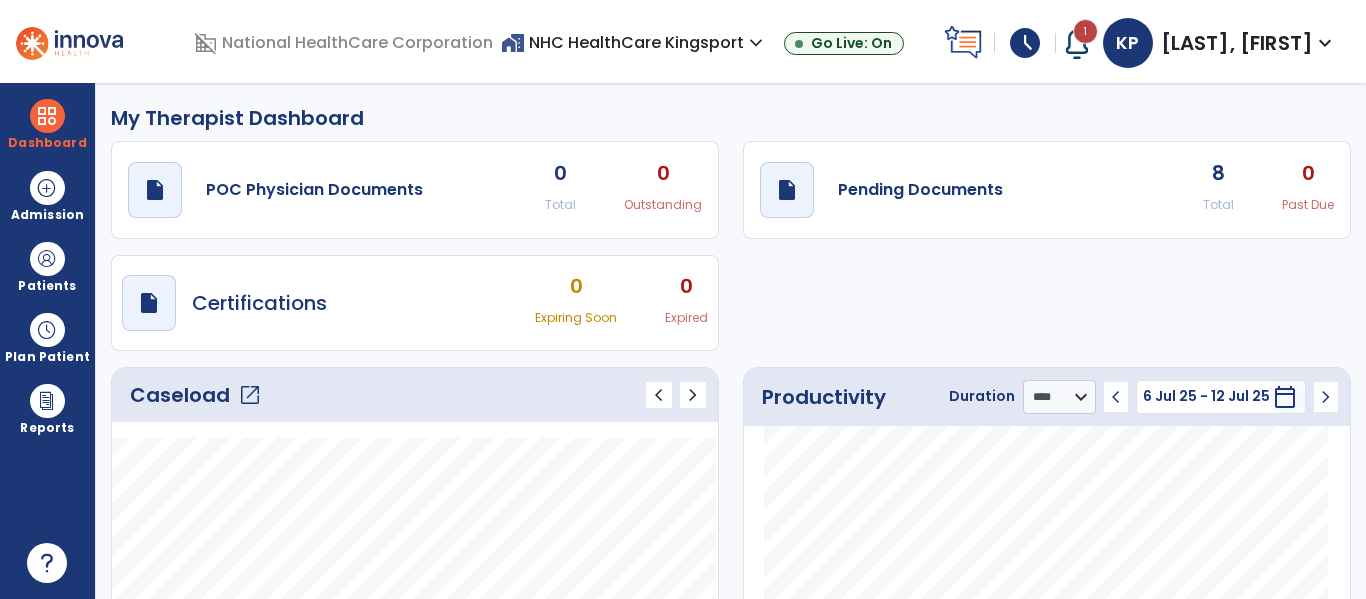 click on "open_in_new" 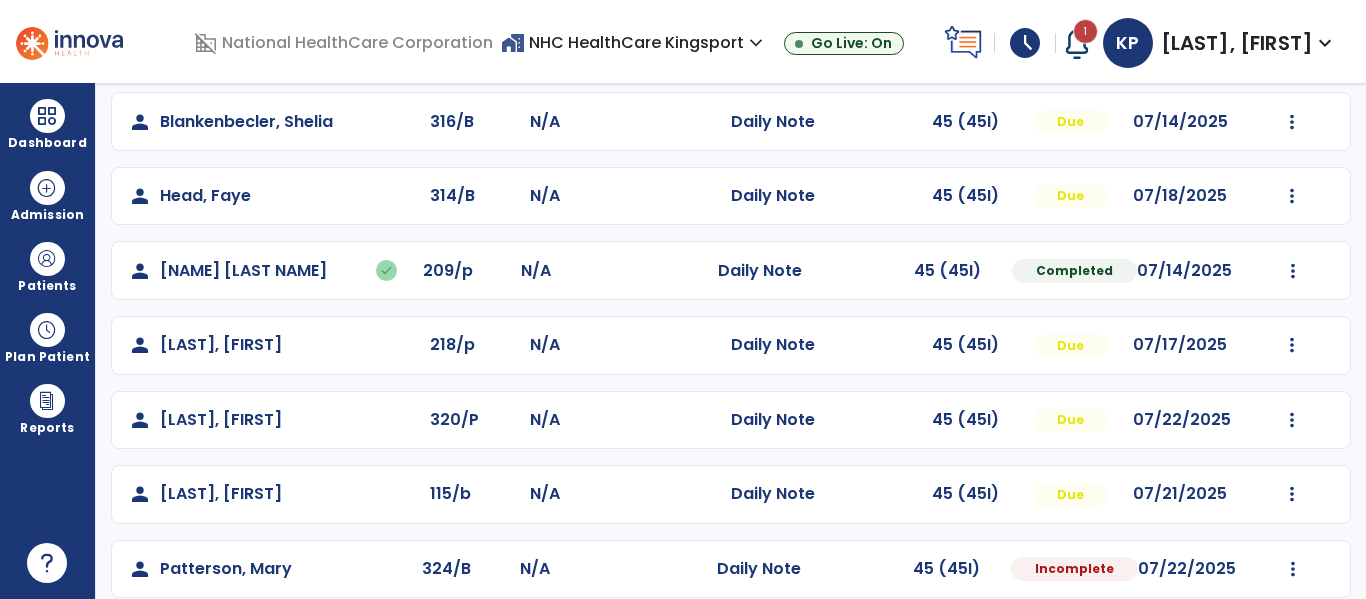 scroll, scrollTop: 272, scrollLeft: 0, axis: vertical 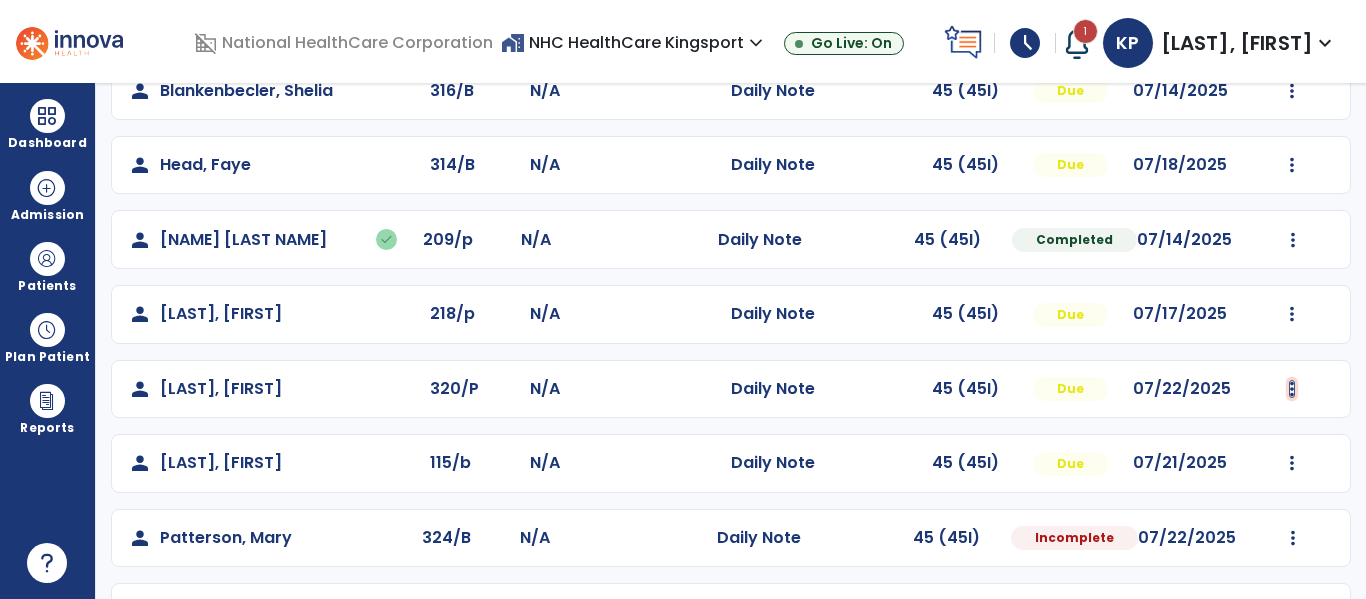 click at bounding box center [1292, 16] 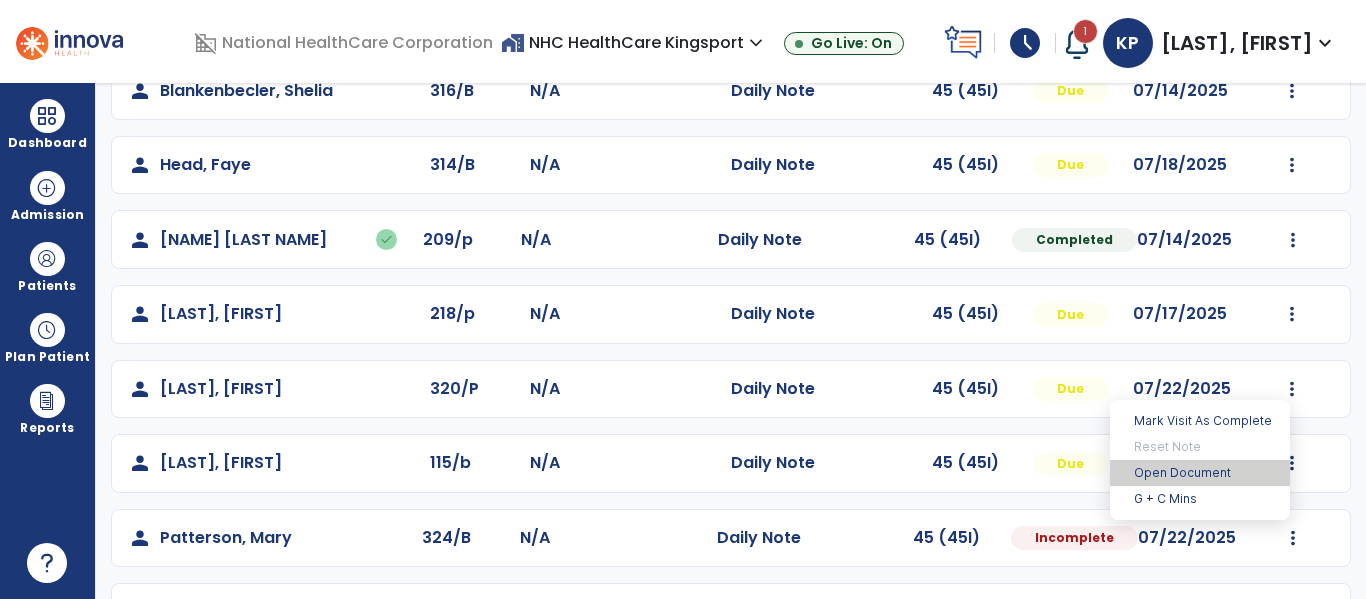 click on "Open Document" at bounding box center [1200, 473] 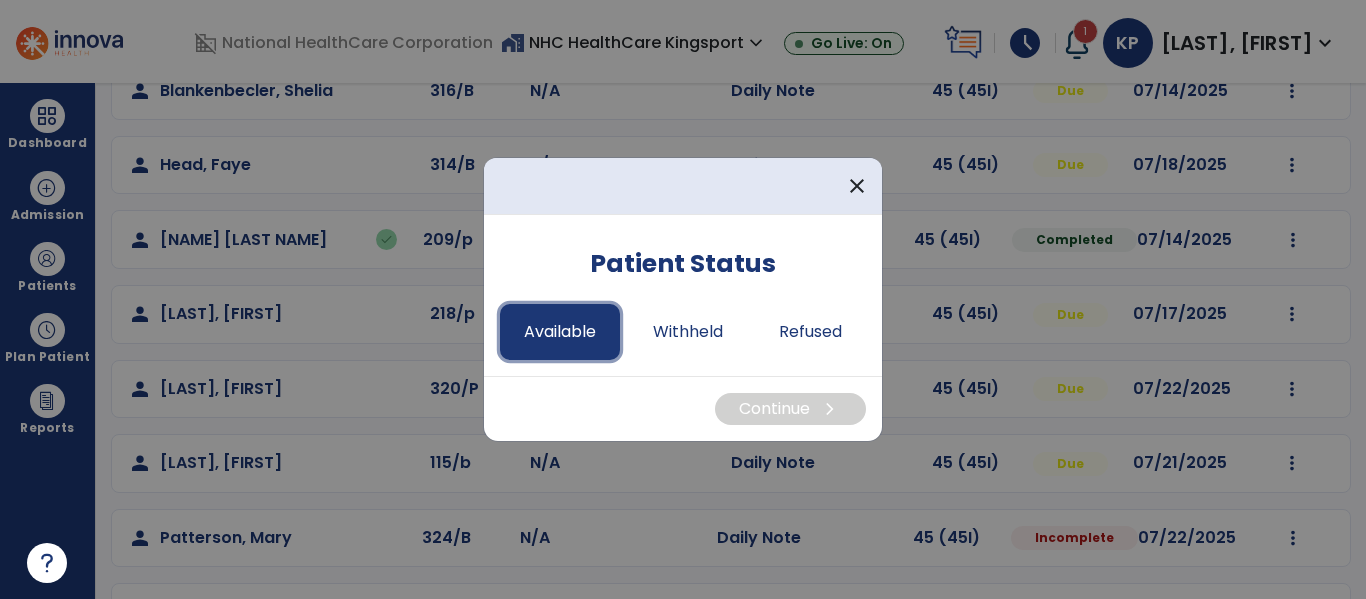 click on "Available" at bounding box center [560, 332] 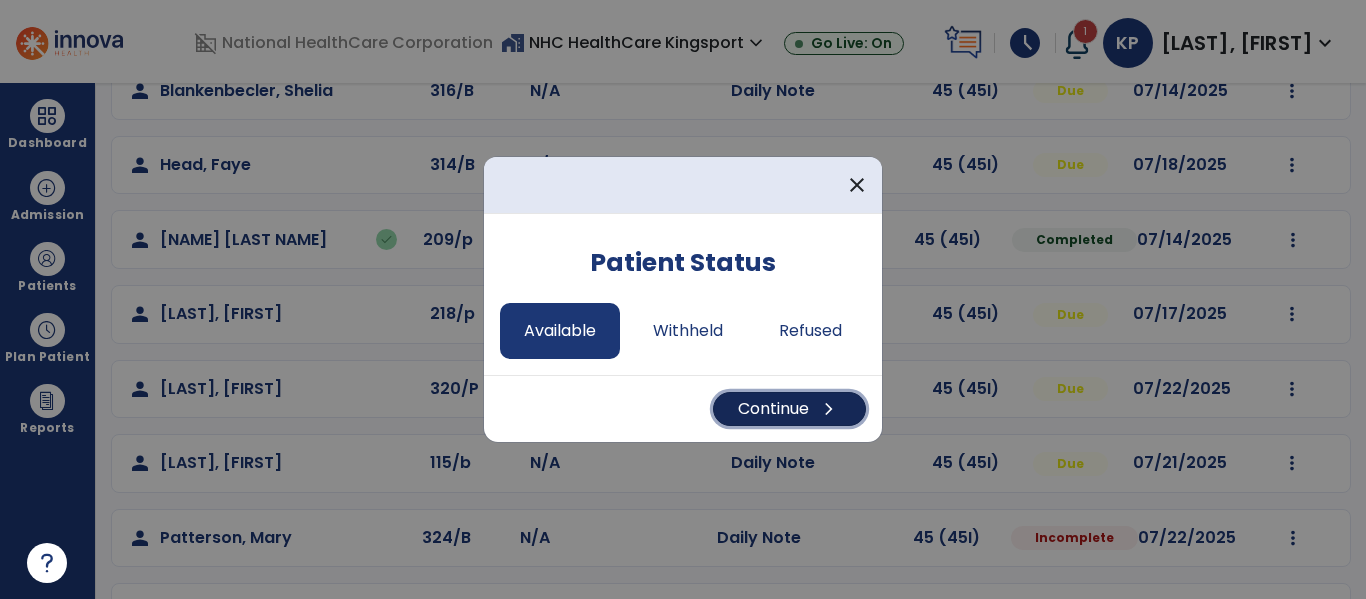 click on "Continue   chevron_right" at bounding box center (789, 409) 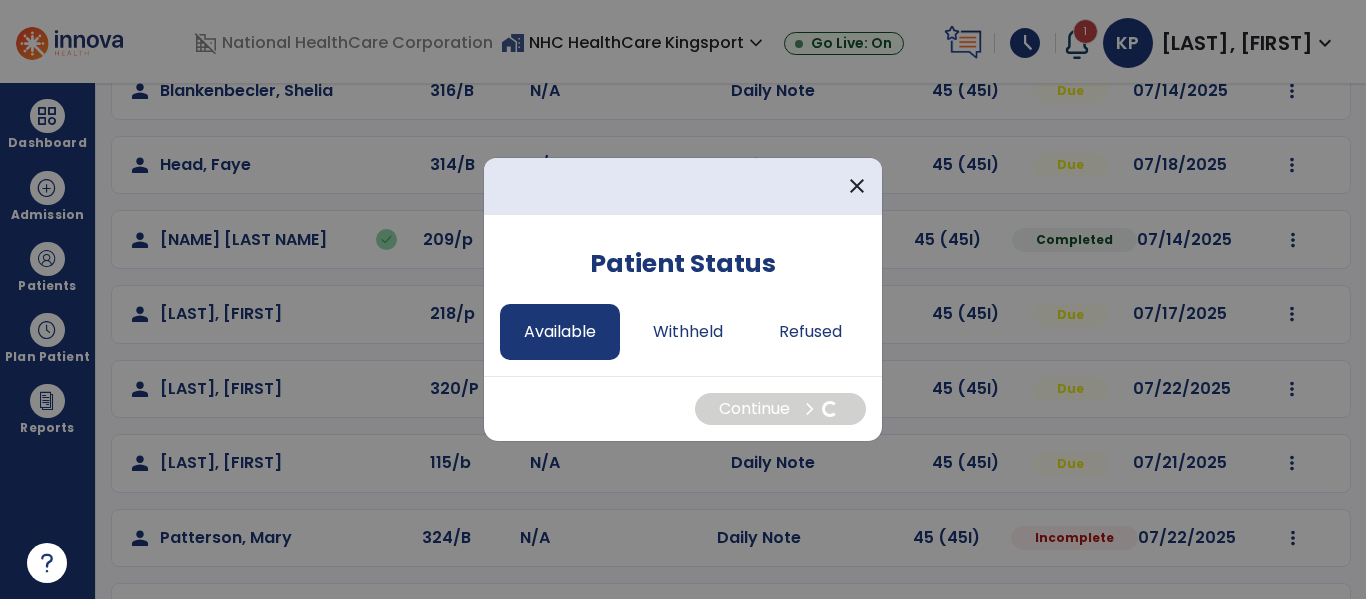 select on "*" 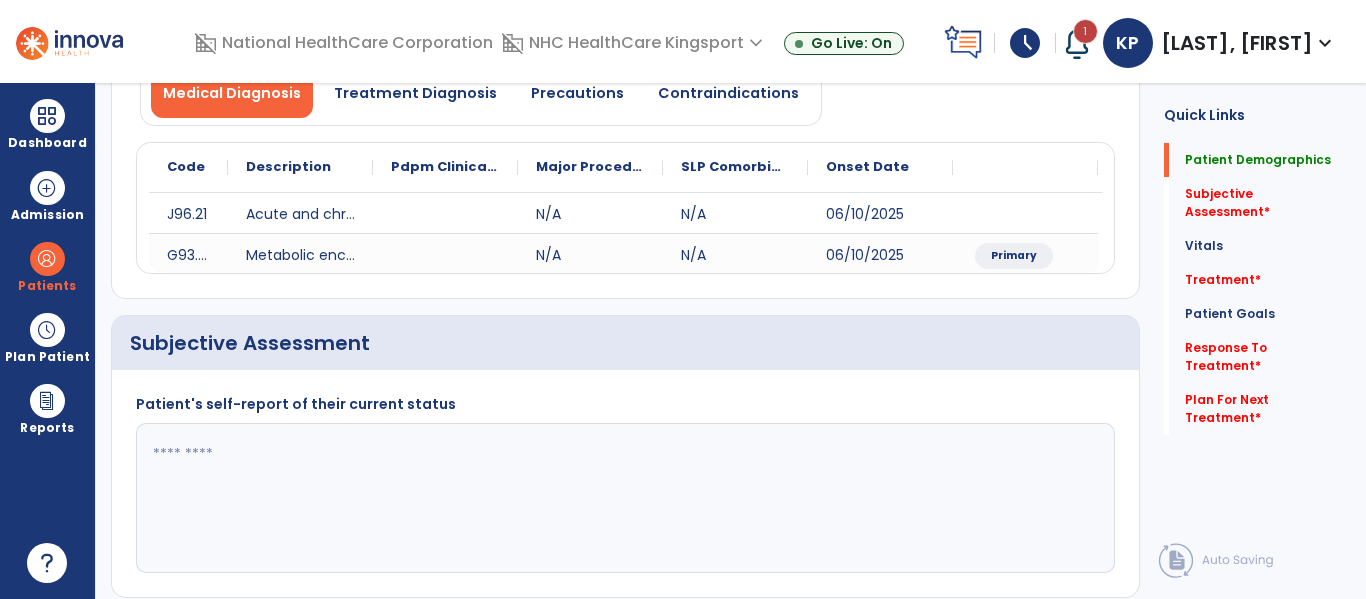 click 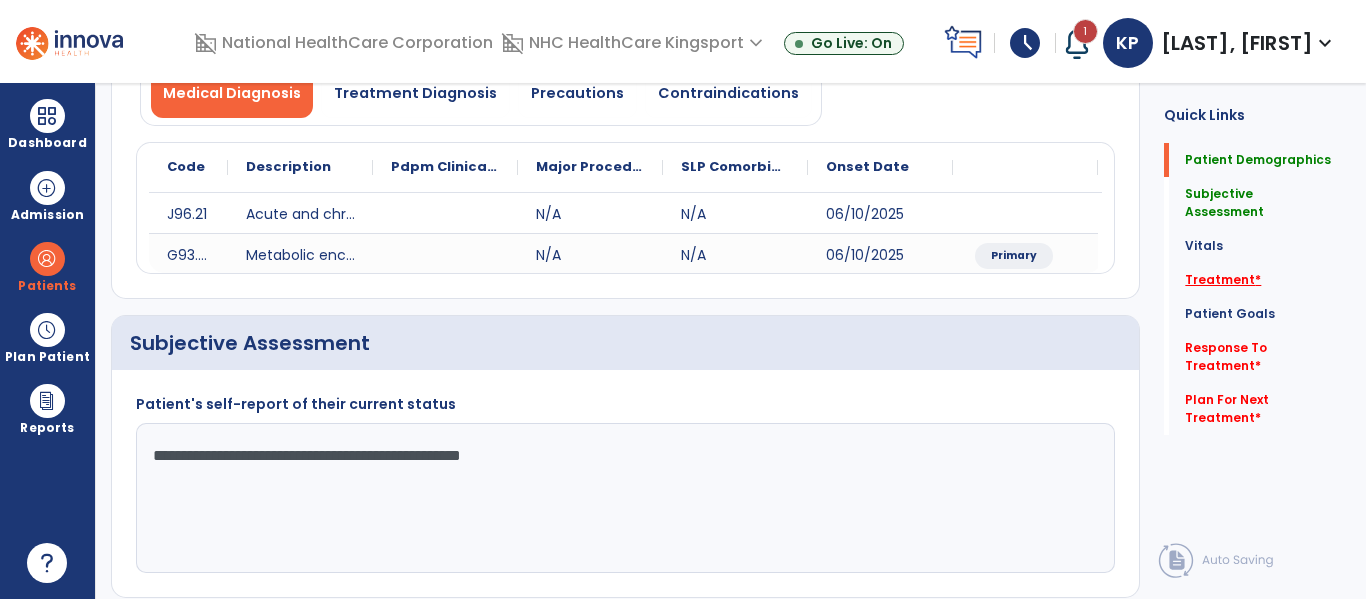 type on "**********" 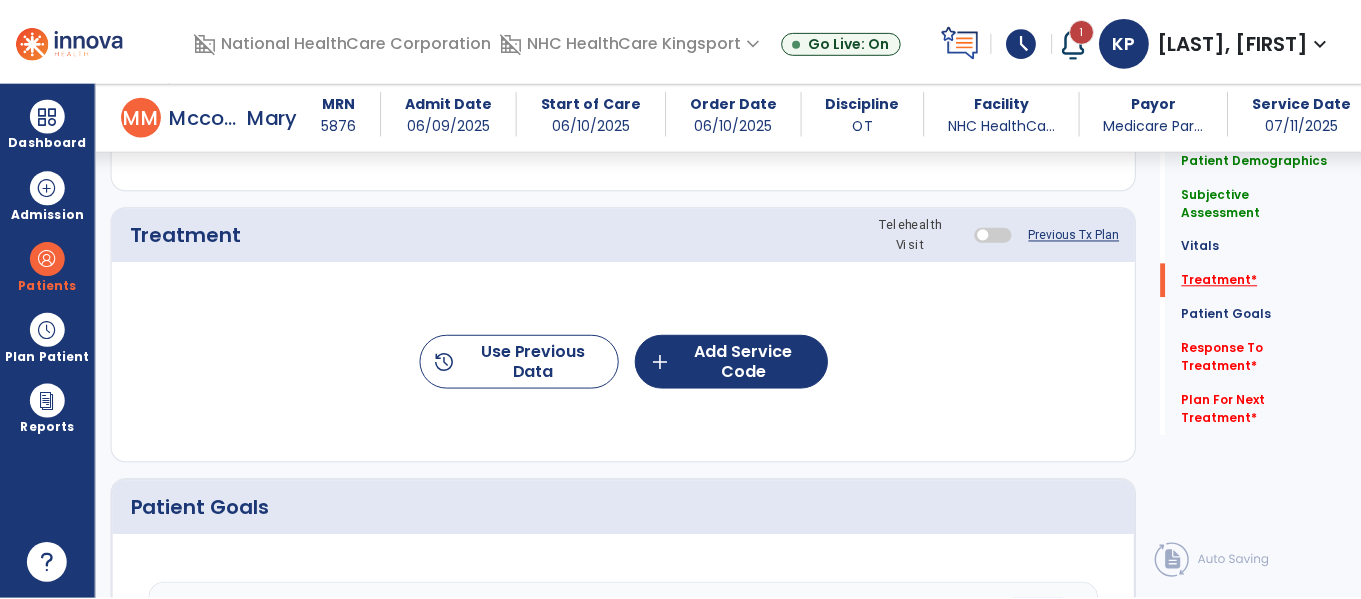 scroll, scrollTop: 1096, scrollLeft: 0, axis: vertical 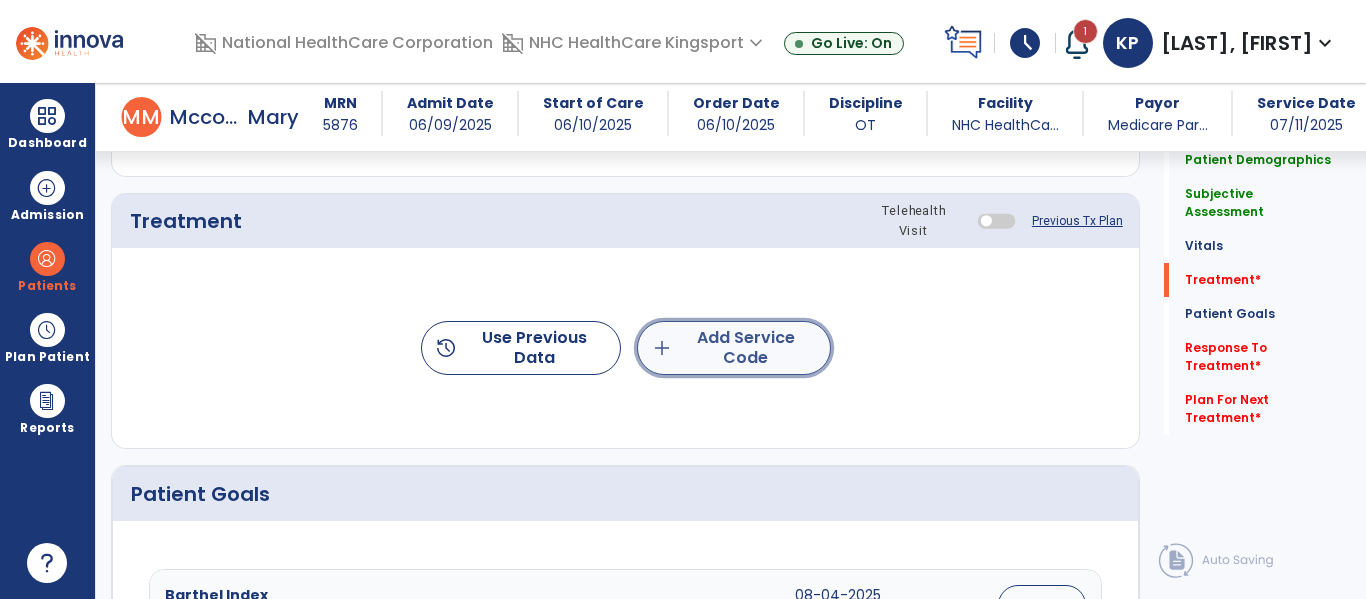 click on "add  Add Service Code" 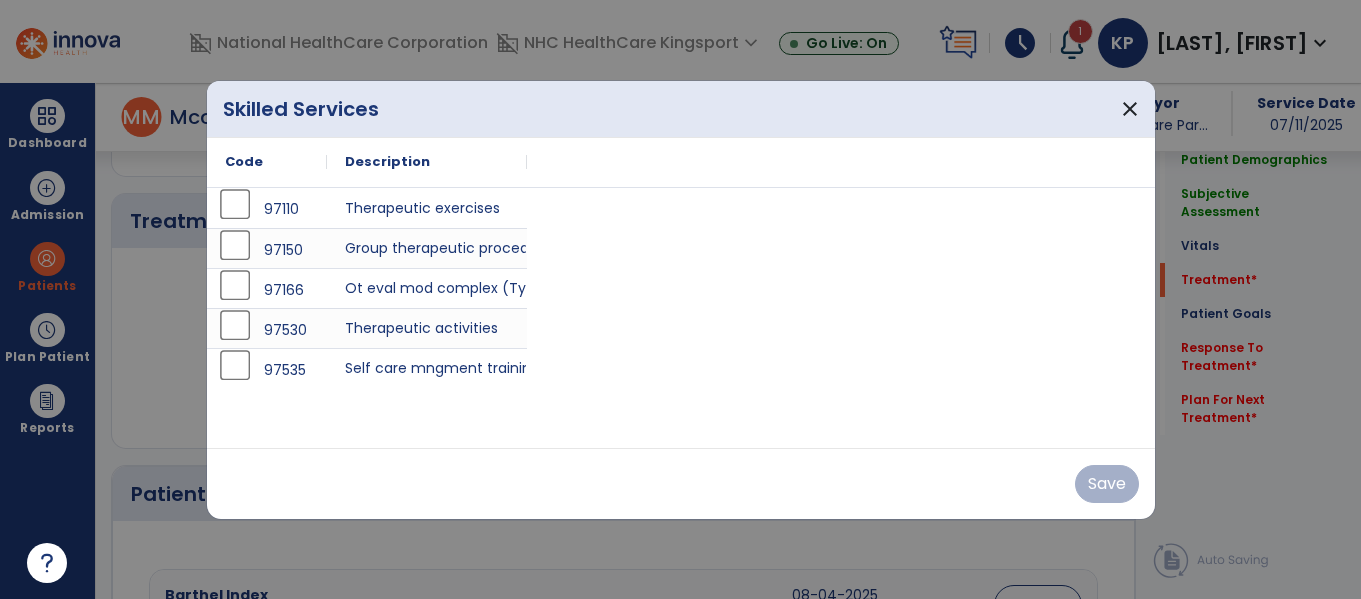 scroll, scrollTop: 1096, scrollLeft: 0, axis: vertical 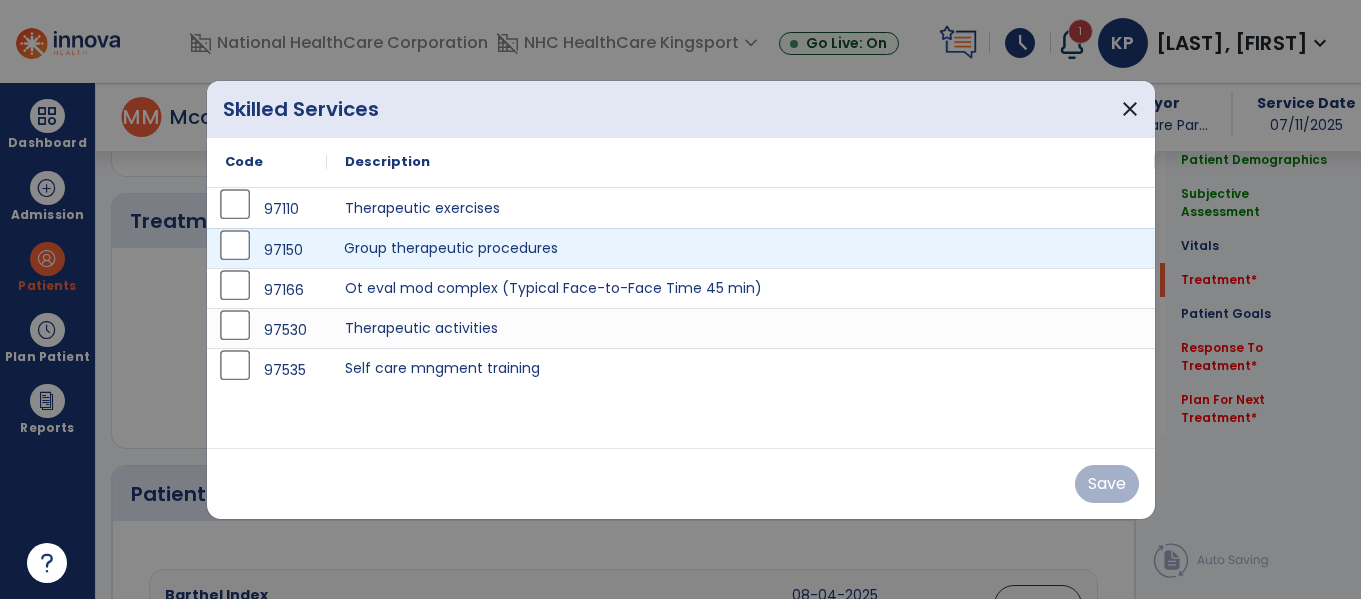click on "Group therapeutic procedures" at bounding box center [741, 248] 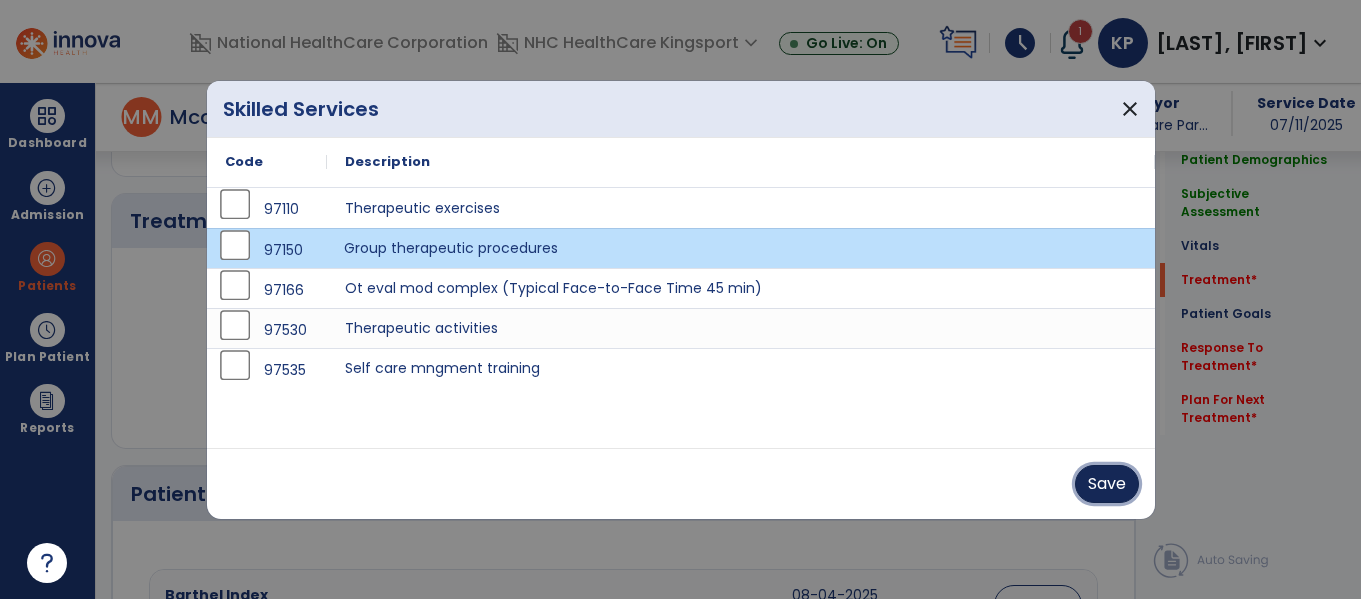 click on "Save" at bounding box center [1107, 484] 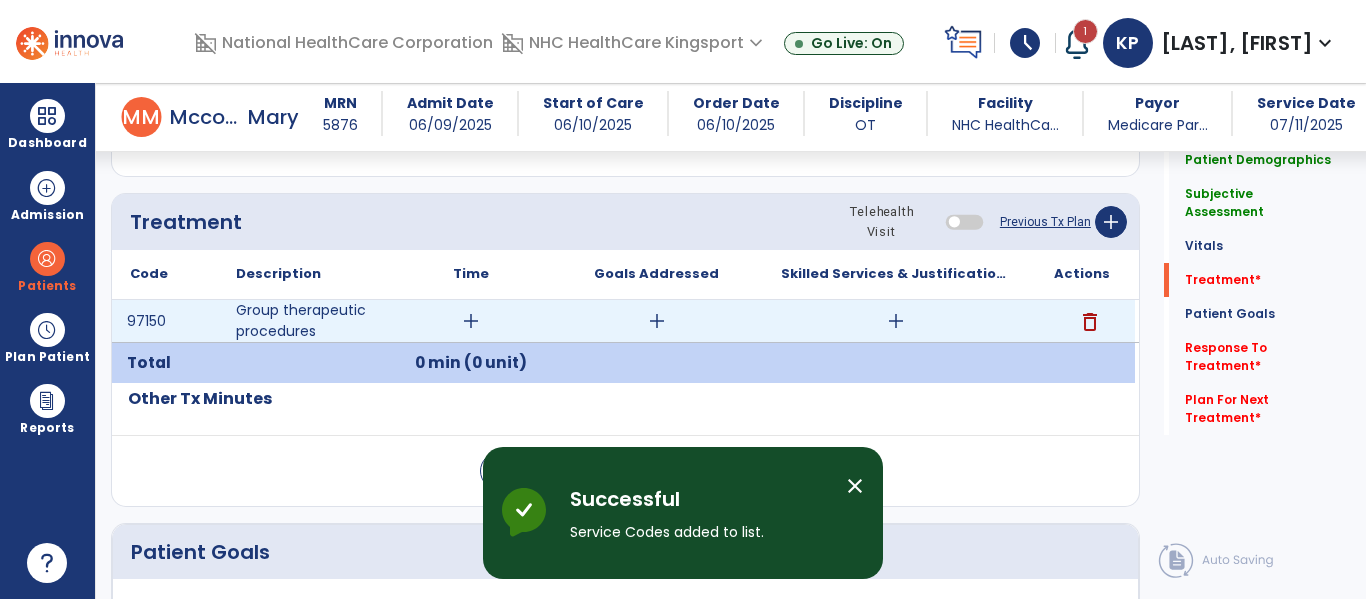 click on "add" at bounding box center [471, 321] 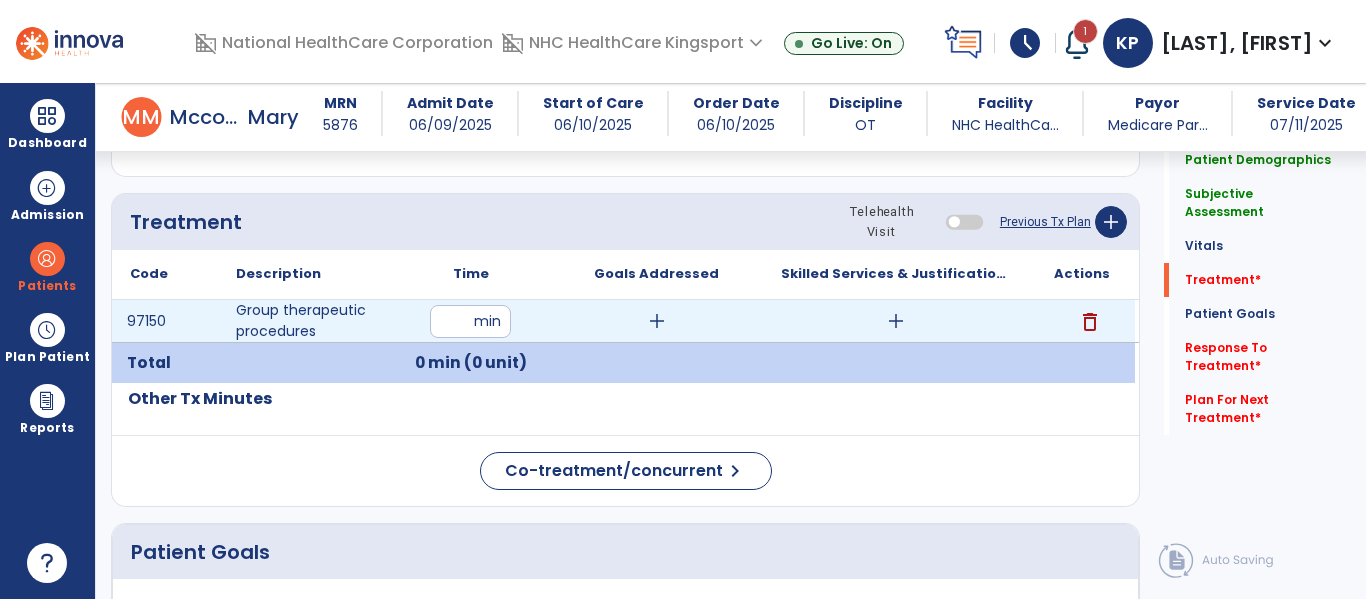 type on "**" 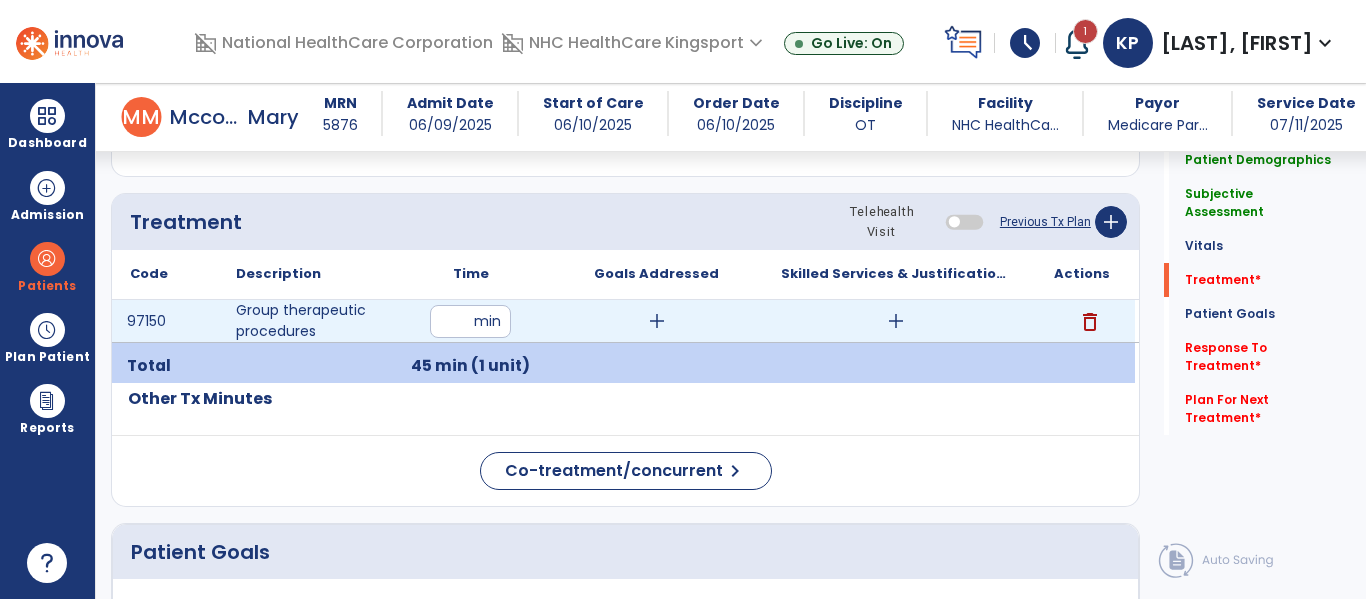 click on "add" at bounding box center (657, 321) 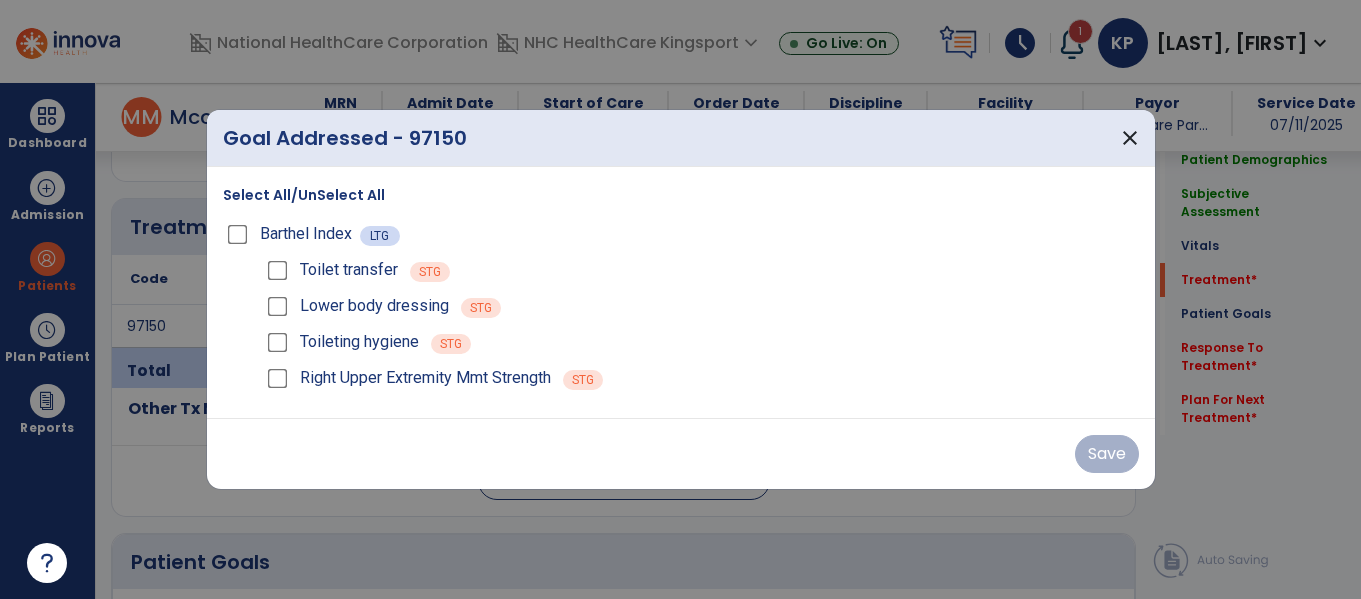scroll, scrollTop: 1096, scrollLeft: 0, axis: vertical 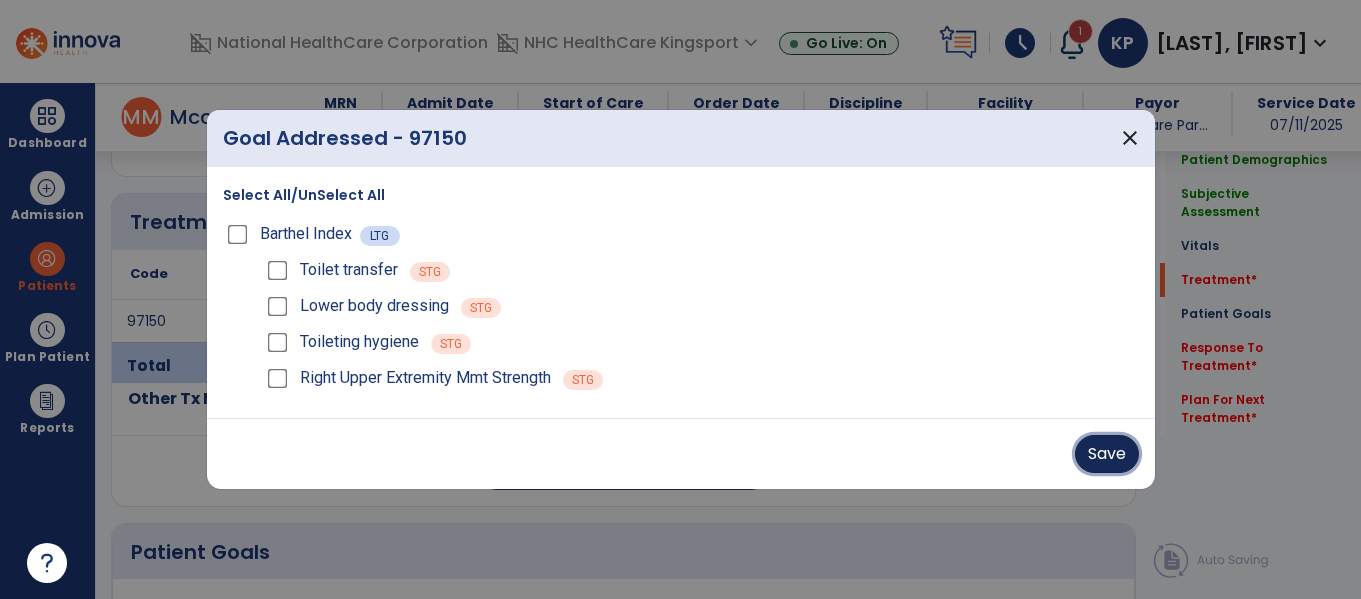 click on "Save" at bounding box center [1107, 454] 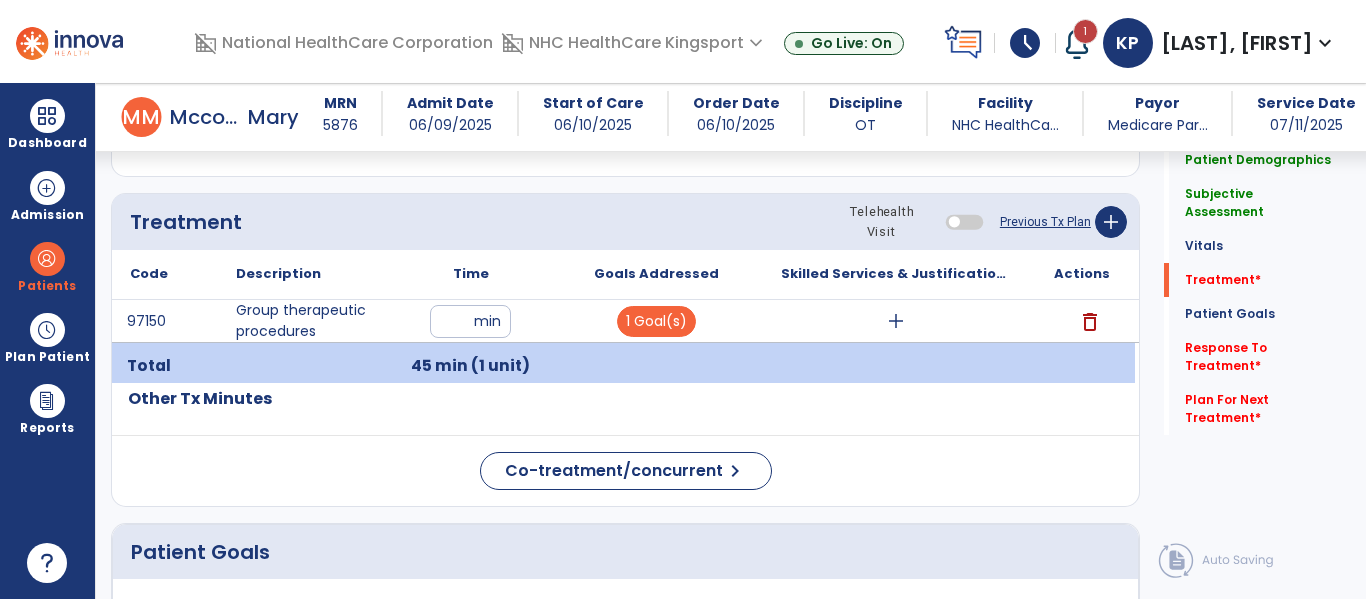 click 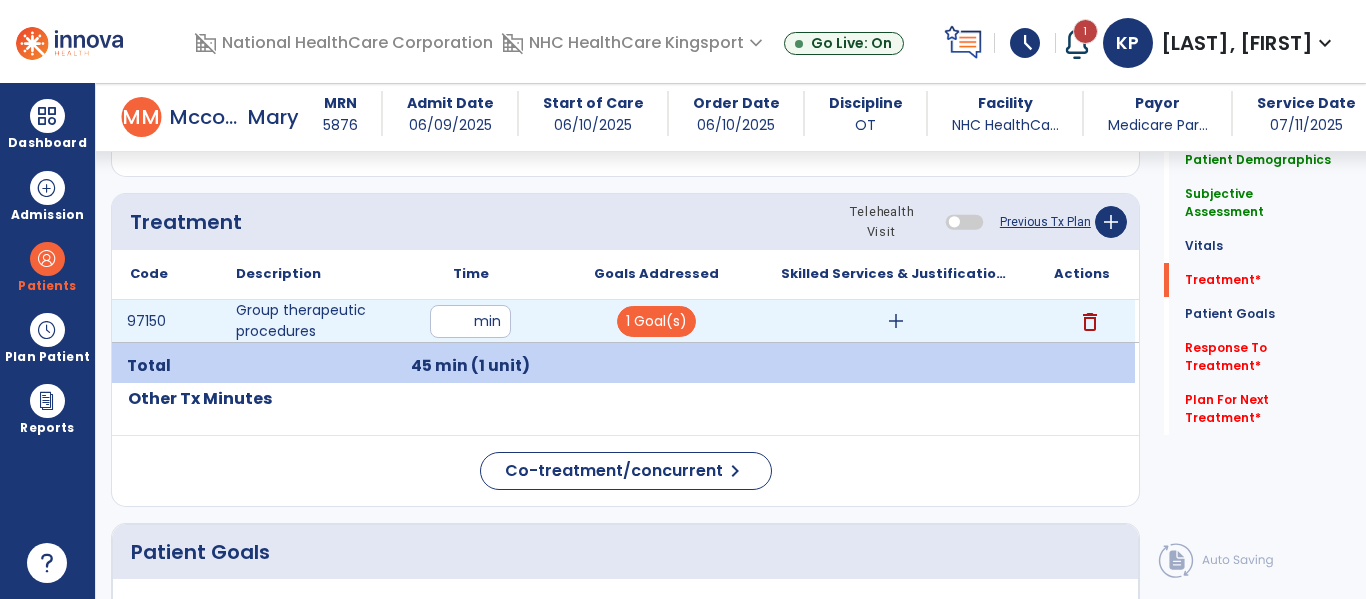 click on "add" at bounding box center (896, 321) 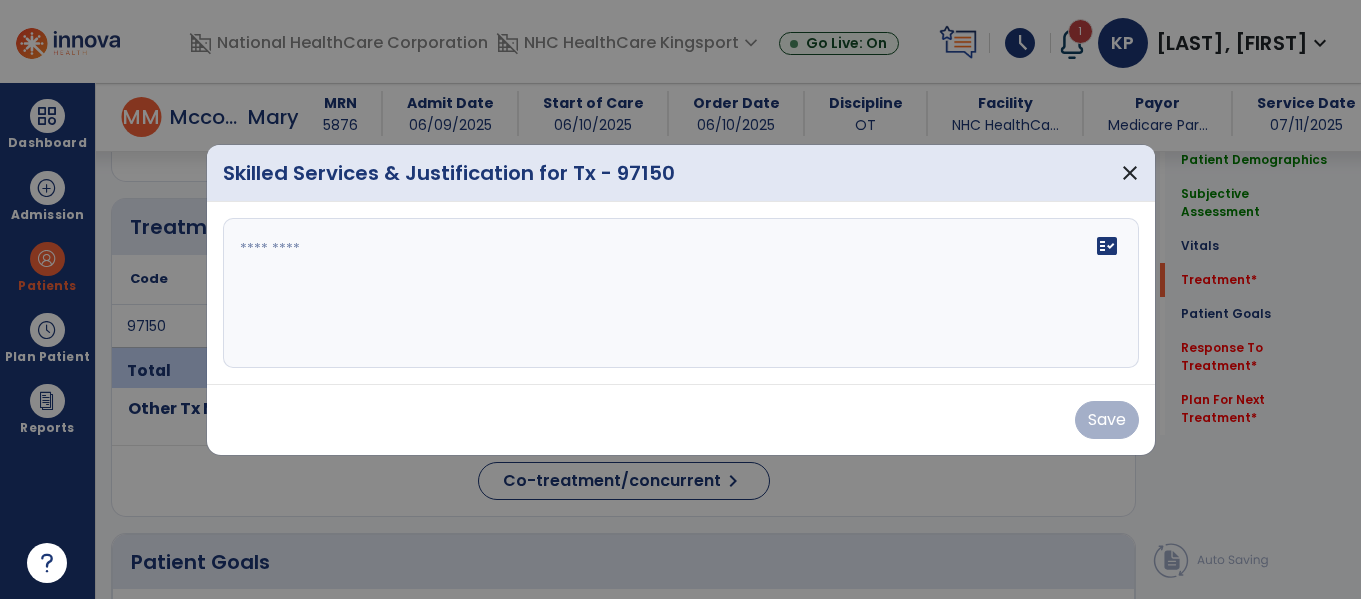 scroll, scrollTop: 1096, scrollLeft: 0, axis: vertical 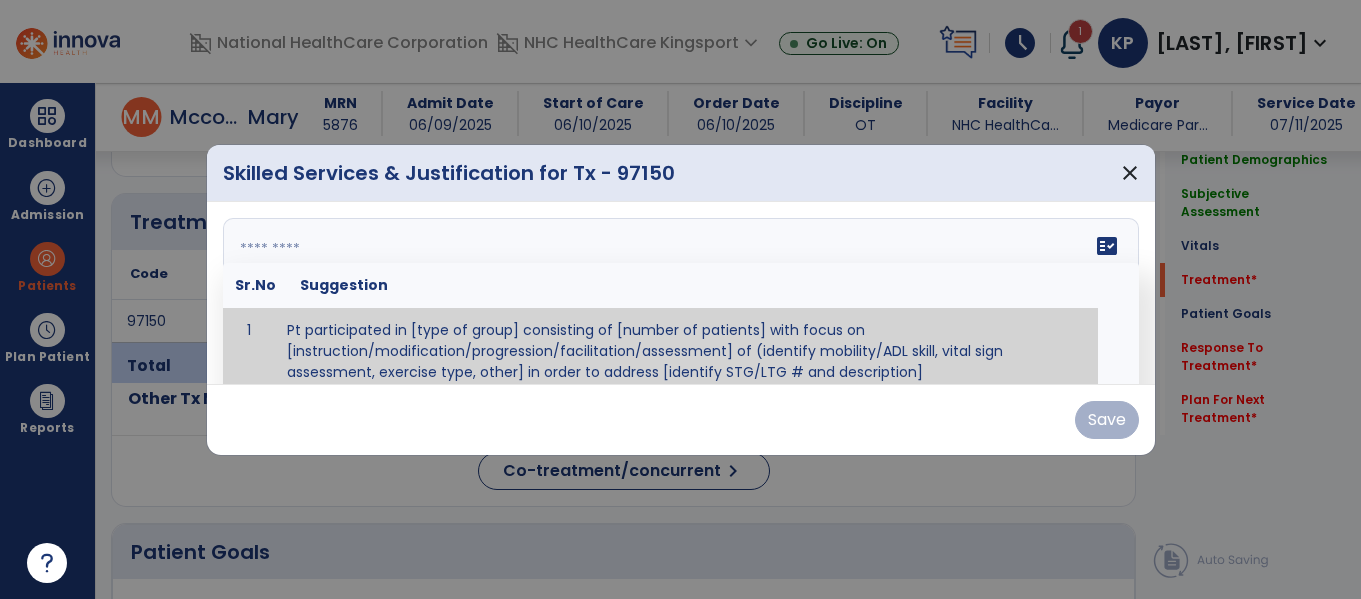 click on "fact_check  Sr.No Suggestion 1 Pt participated in [type of group] consisting of [number of patients] with focus on [instruction/modification/progression/facilitation/assessment] of (identify mobility/ADL skill, vital sign assessment, exercise type, other] in order to address [identify STG/LTG # and description]" at bounding box center [681, 293] 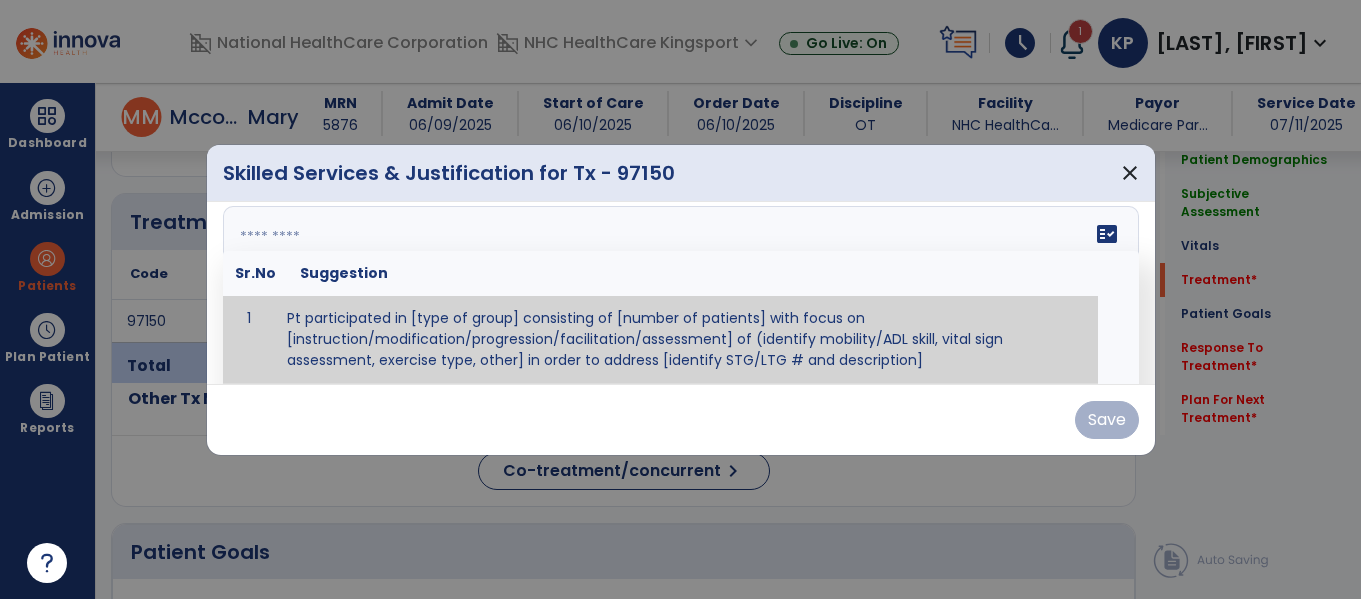 paste on "**********" 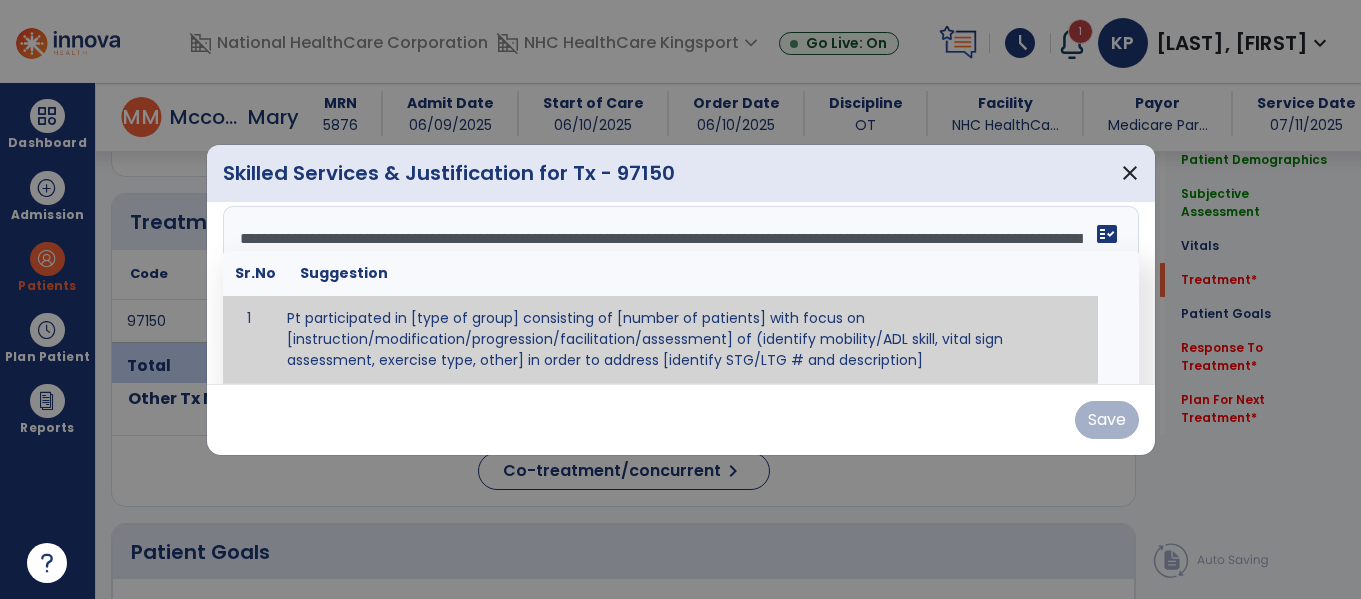 scroll, scrollTop: 64, scrollLeft: 0, axis: vertical 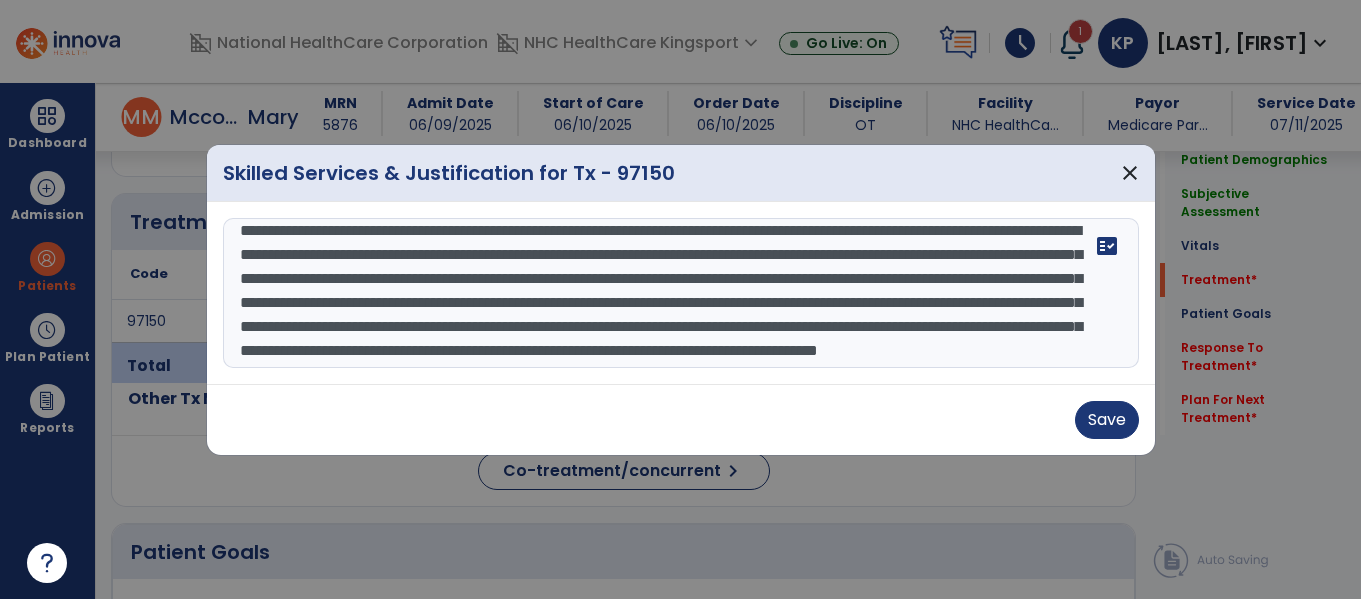 click on "**********" at bounding box center (681, 293) 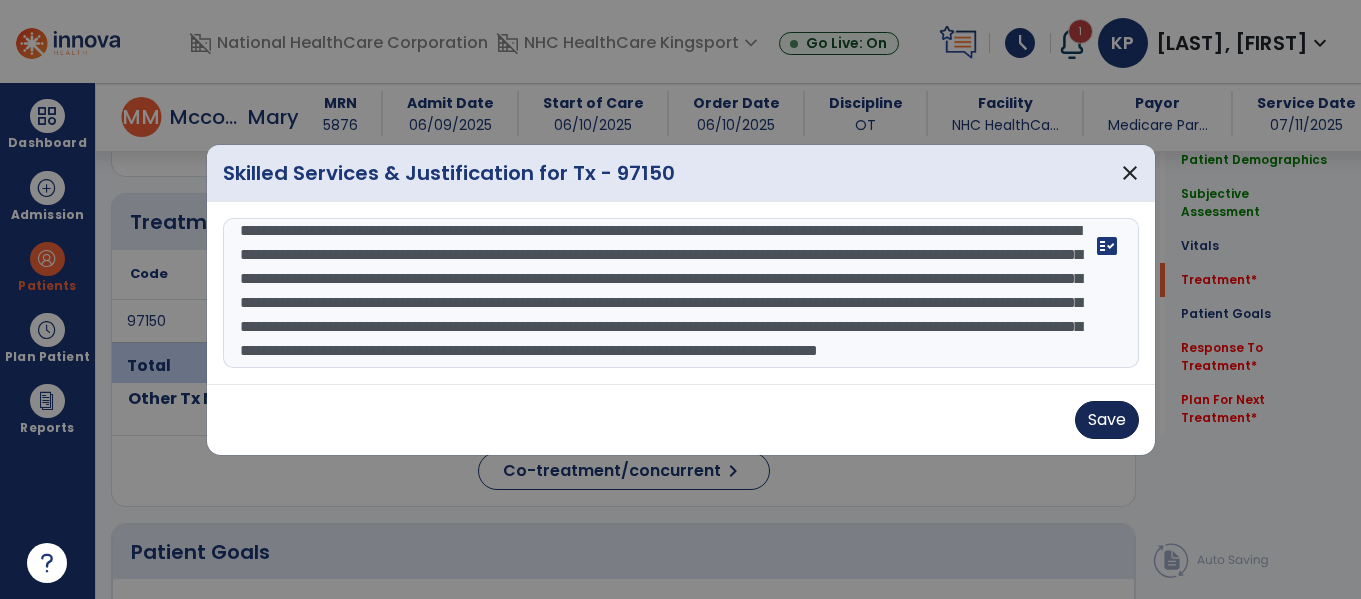 type on "**********" 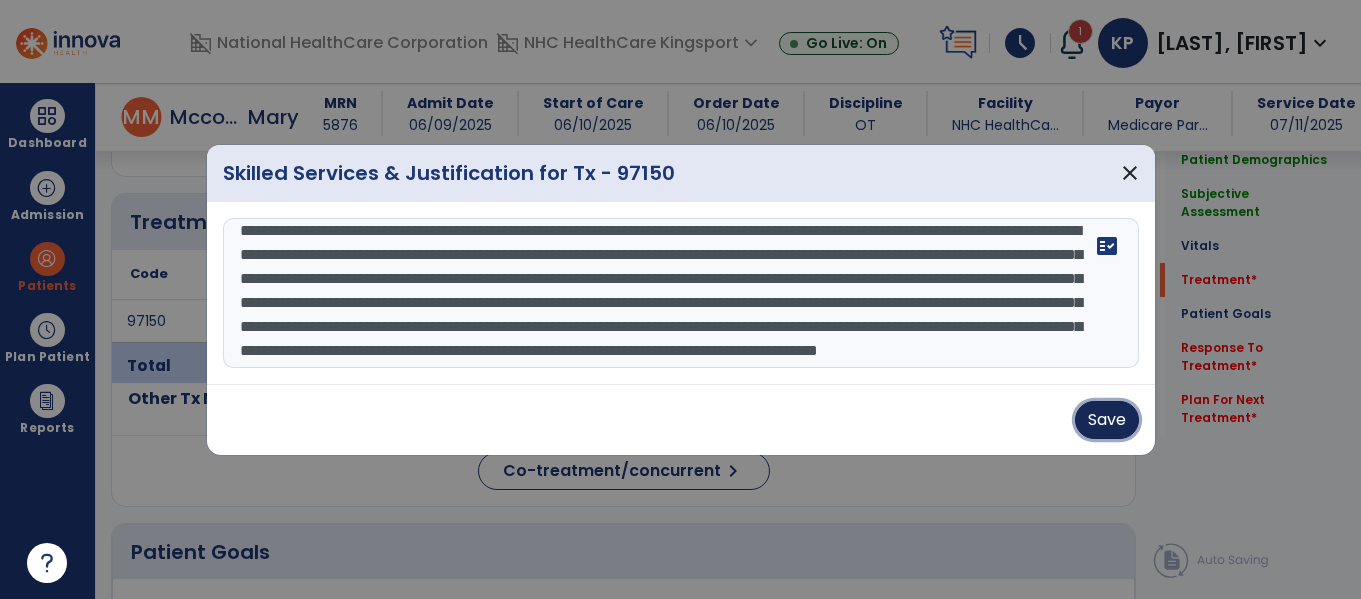 click on "Save" at bounding box center (1107, 420) 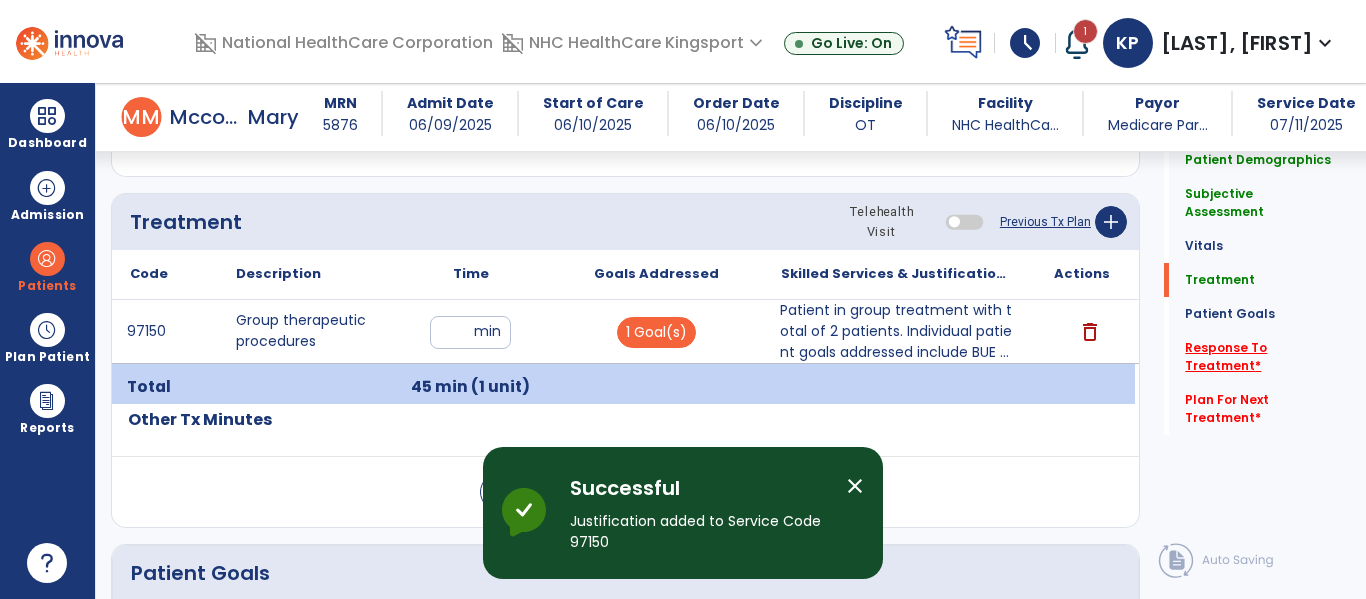 click on "Response To Treatment   *" 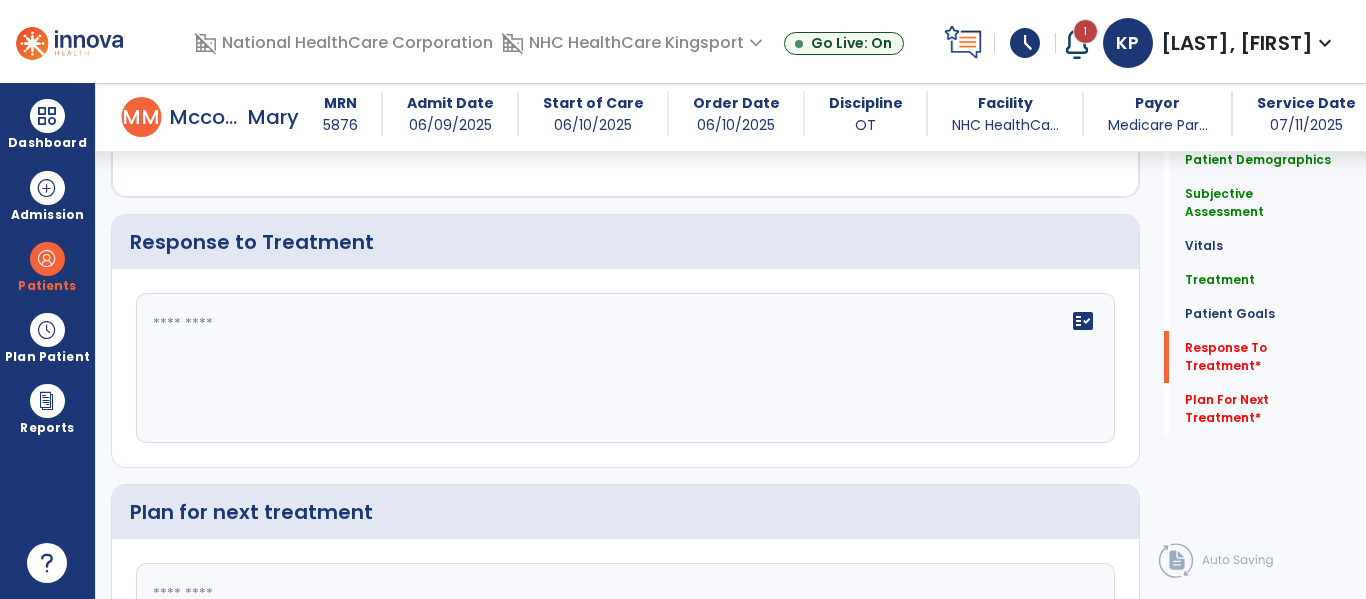 scroll, scrollTop: 2241, scrollLeft: 0, axis: vertical 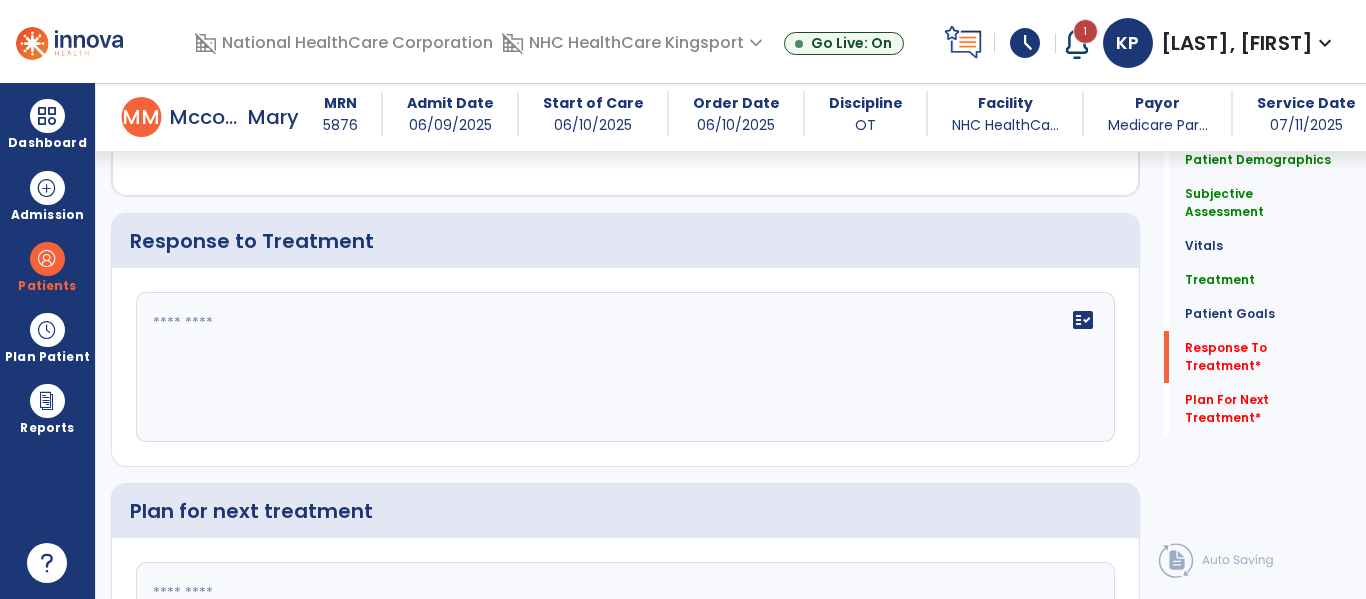 click on "fact_check" 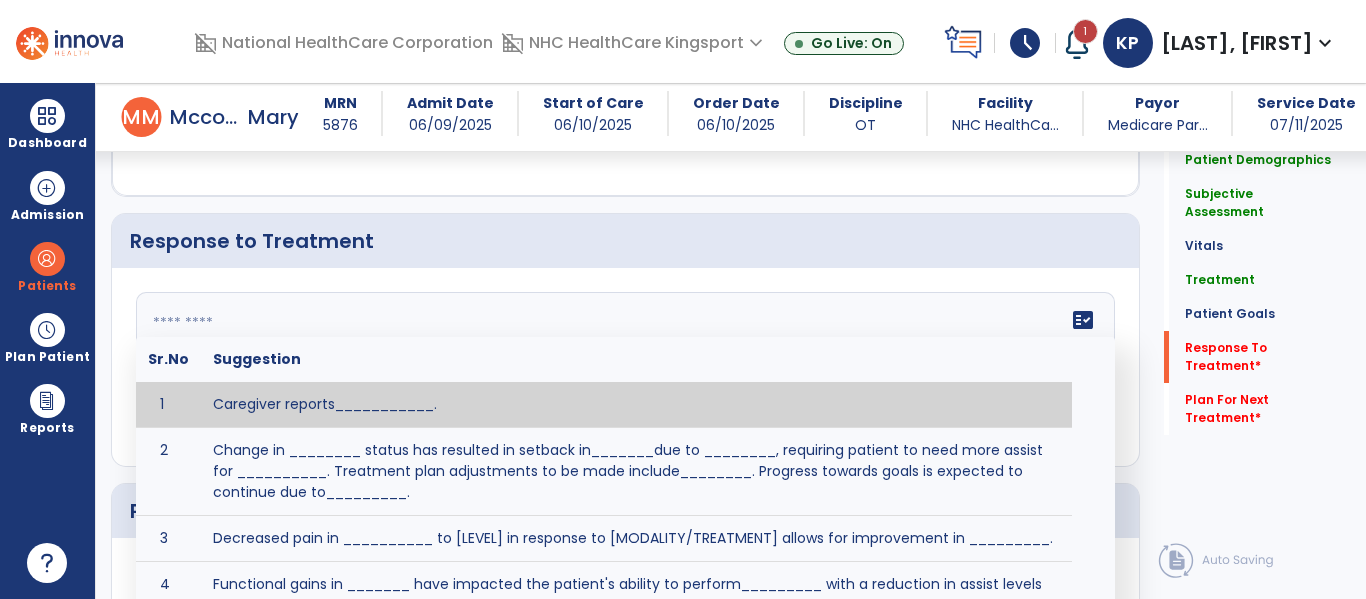 paste on "**********" 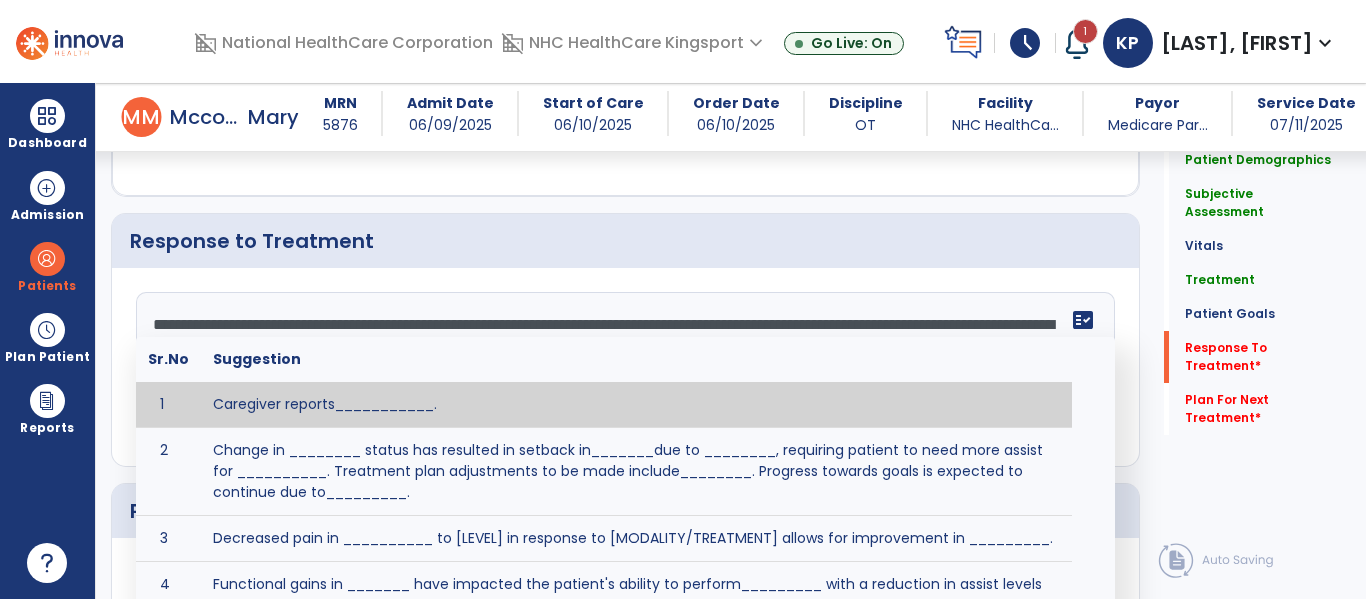 scroll, scrollTop: 63, scrollLeft: 0, axis: vertical 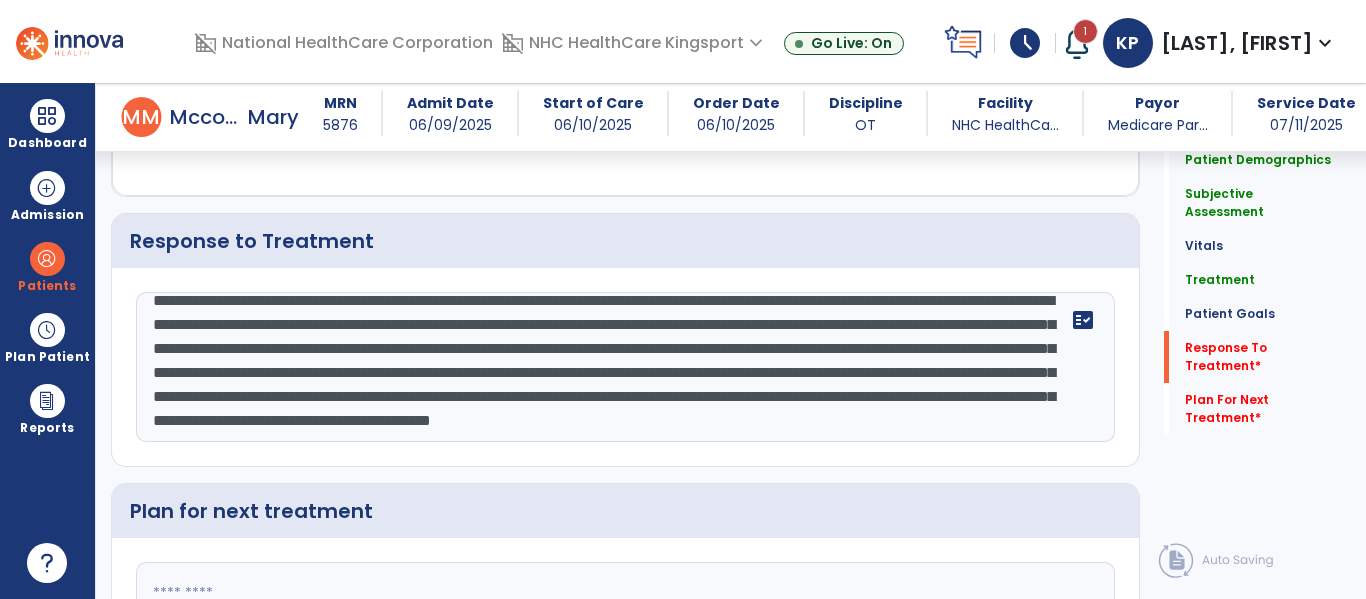 type on "**********" 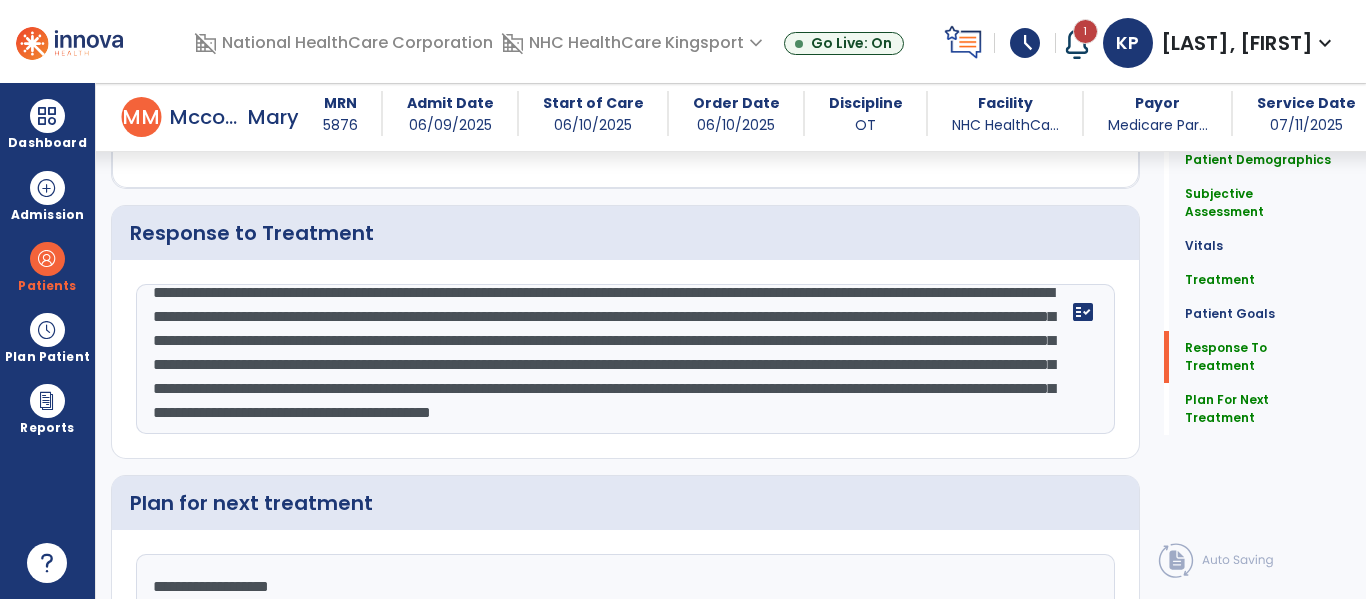 scroll, scrollTop: 2249, scrollLeft: 0, axis: vertical 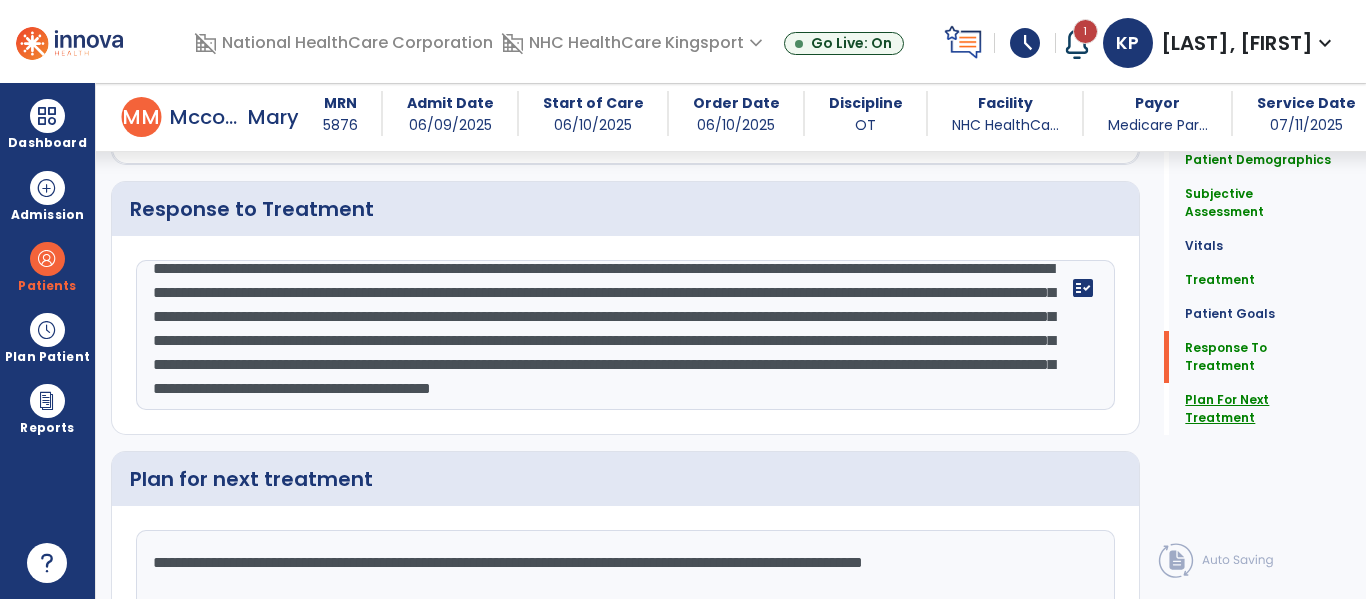 type on "**********" 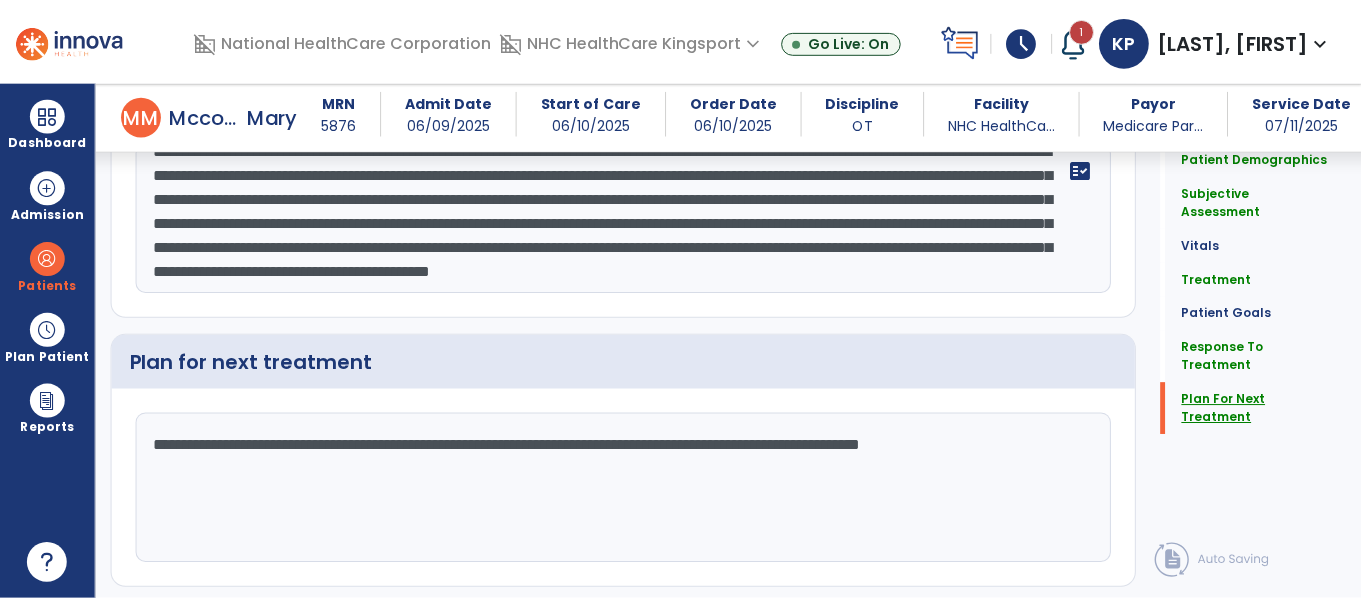 scroll, scrollTop: 2446, scrollLeft: 0, axis: vertical 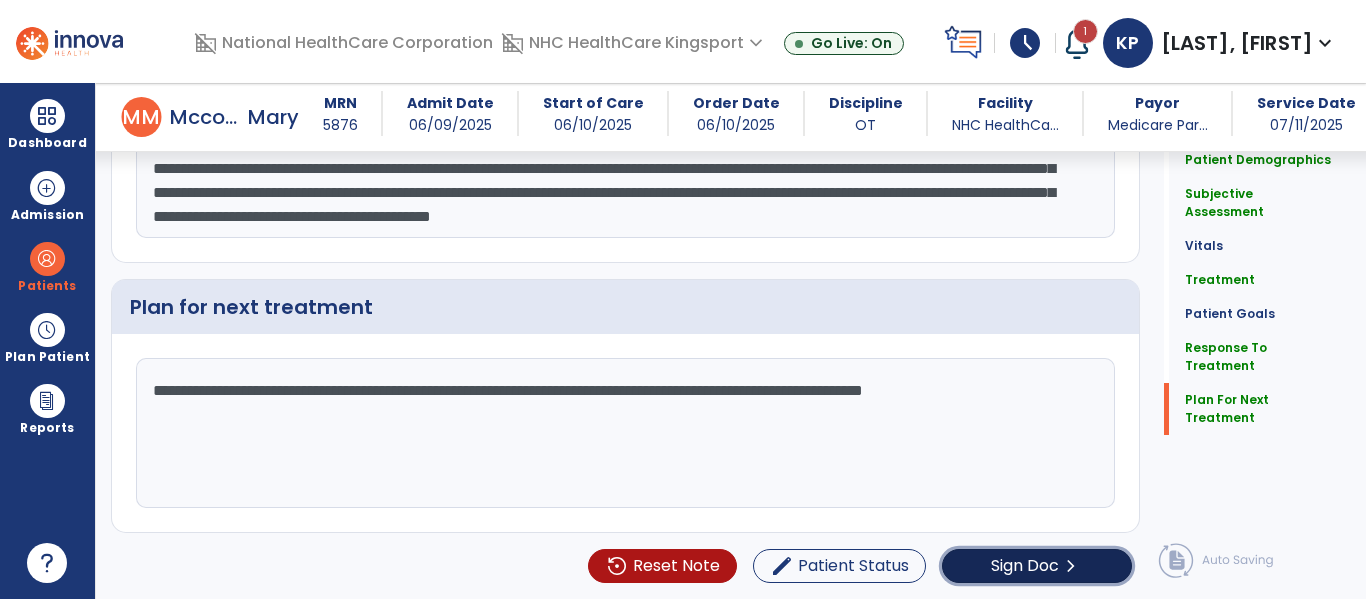 click on "chevron_right" 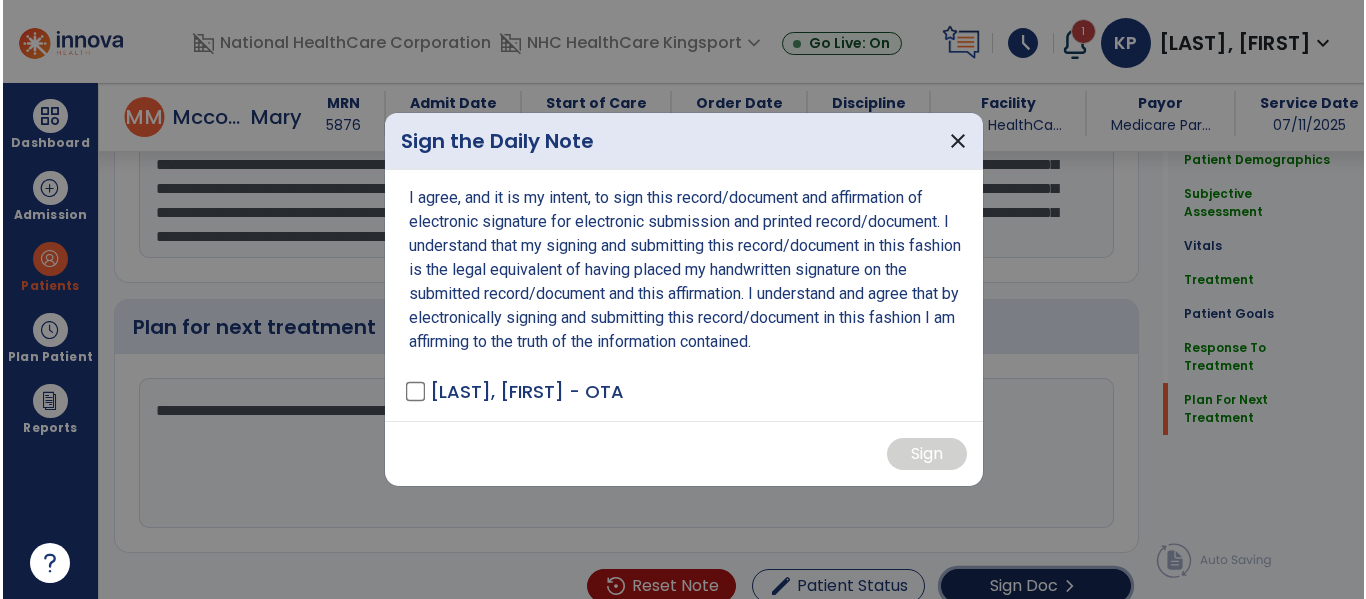 scroll, scrollTop: 2467, scrollLeft: 0, axis: vertical 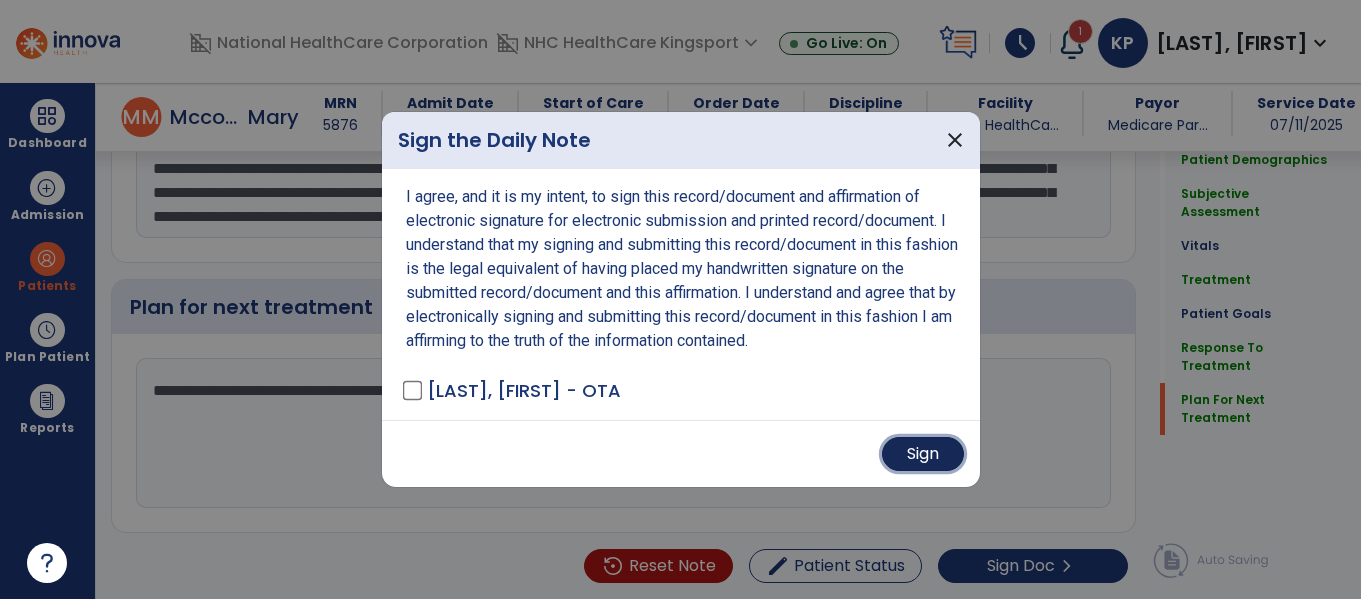click on "Sign" at bounding box center (923, 454) 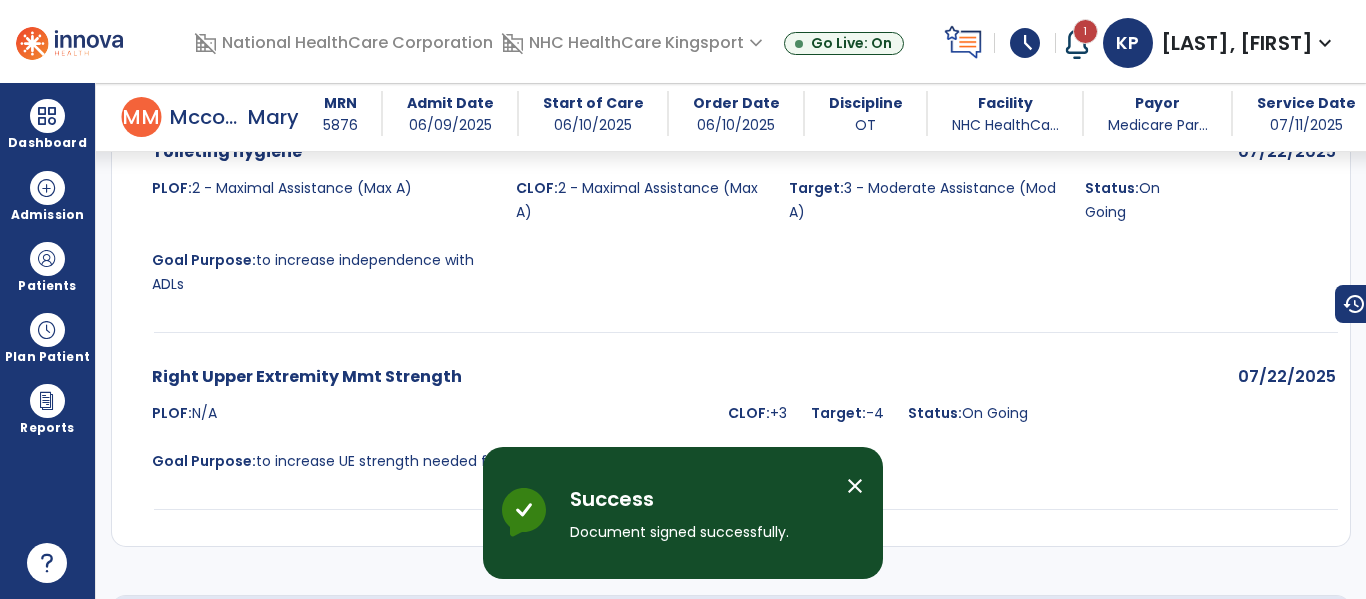 scroll, scrollTop: 3820, scrollLeft: 0, axis: vertical 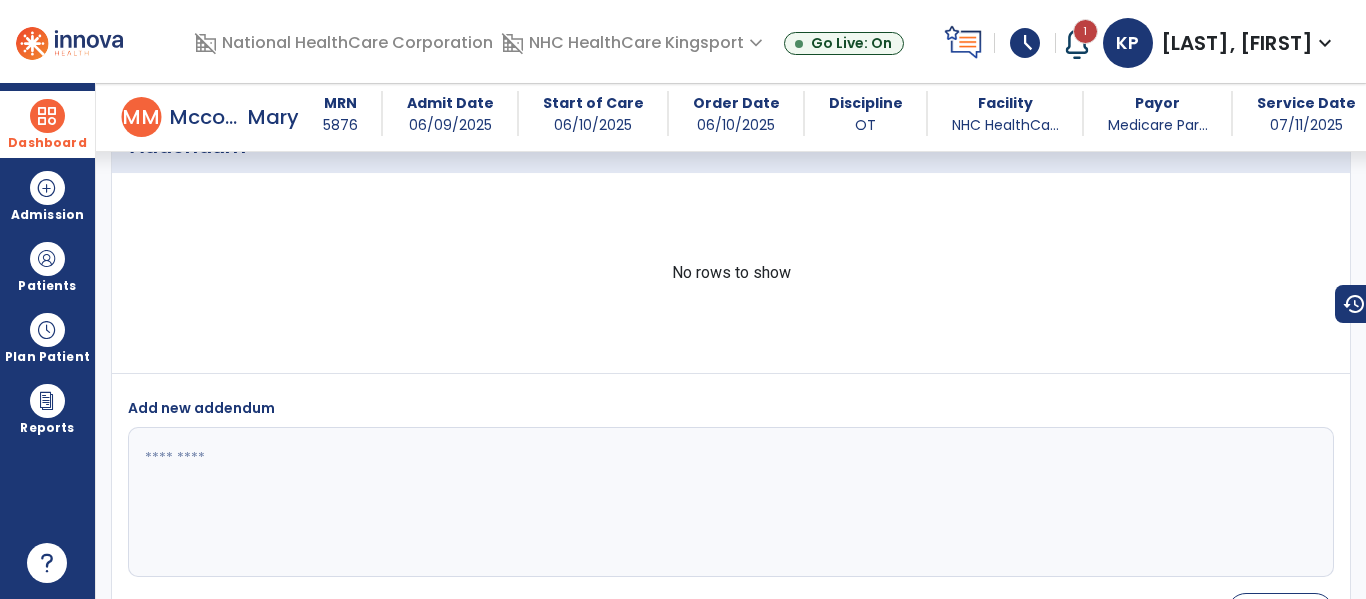 click at bounding box center [47, 116] 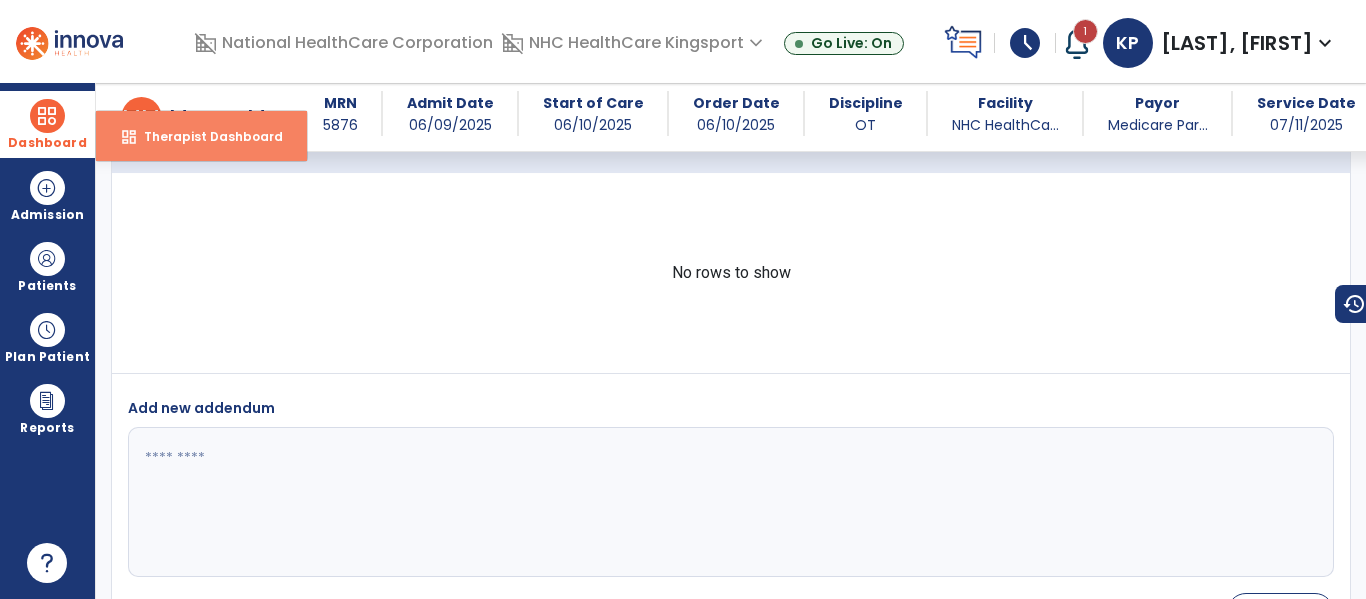 click on "Therapist Dashboard" at bounding box center [205, 136] 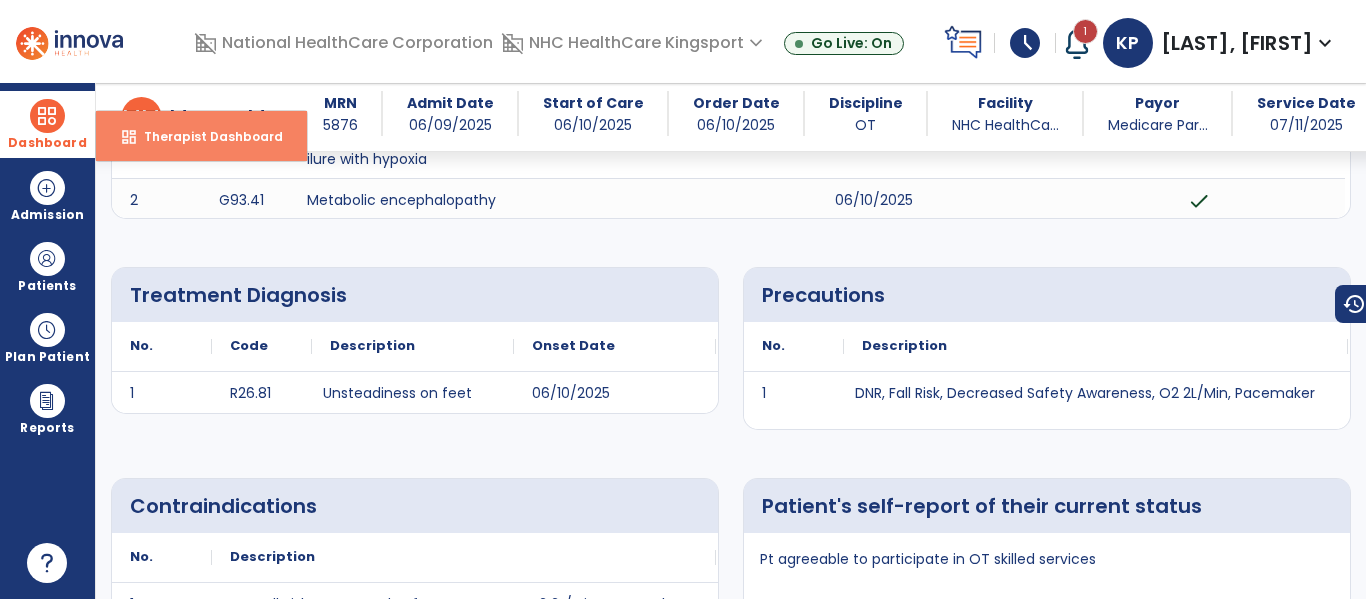 select on "****" 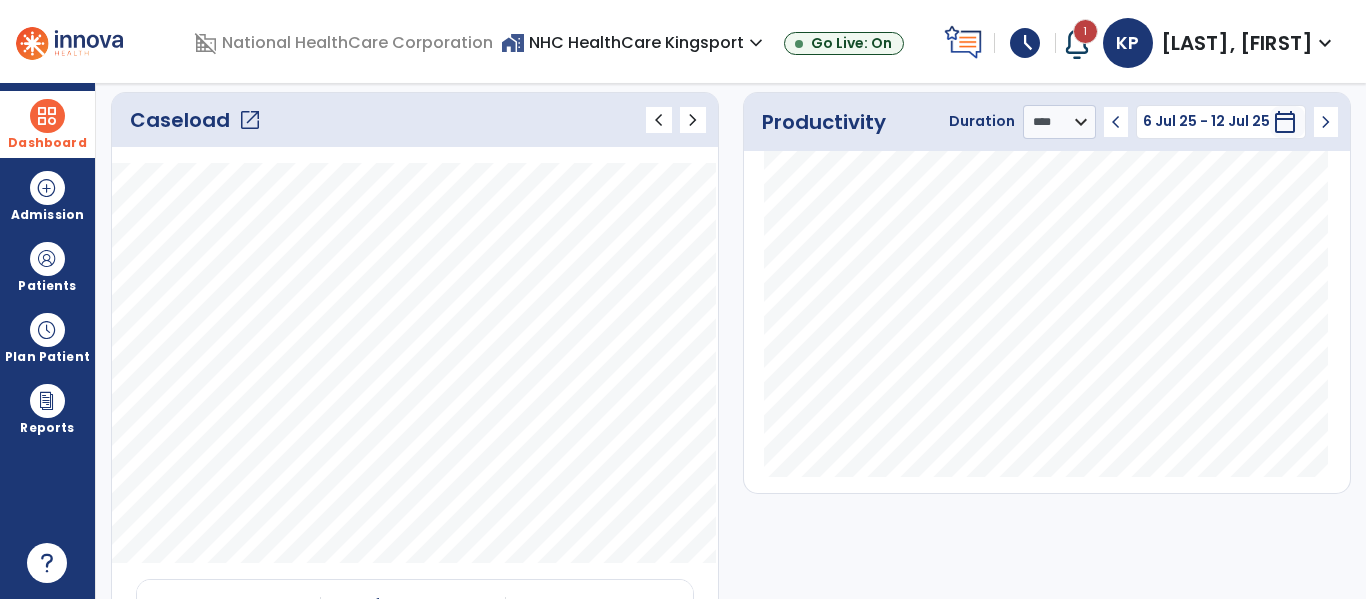click on "open_in_new" 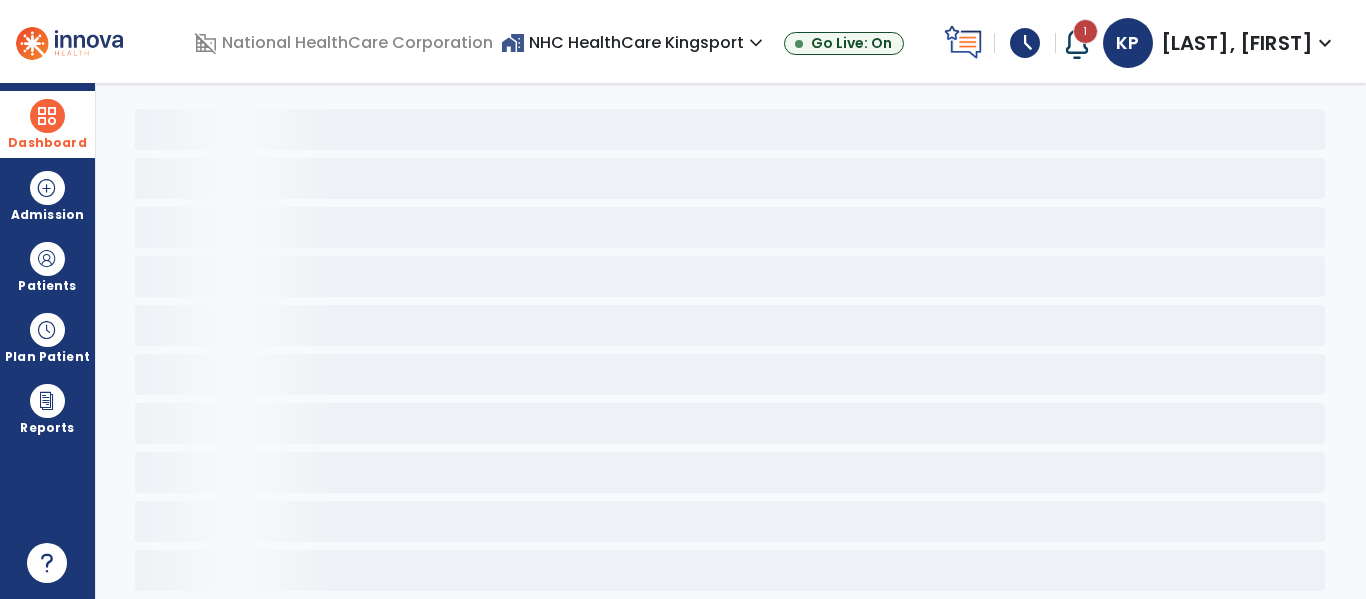 scroll, scrollTop: 68, scrollLeft: 0, axis: vertical 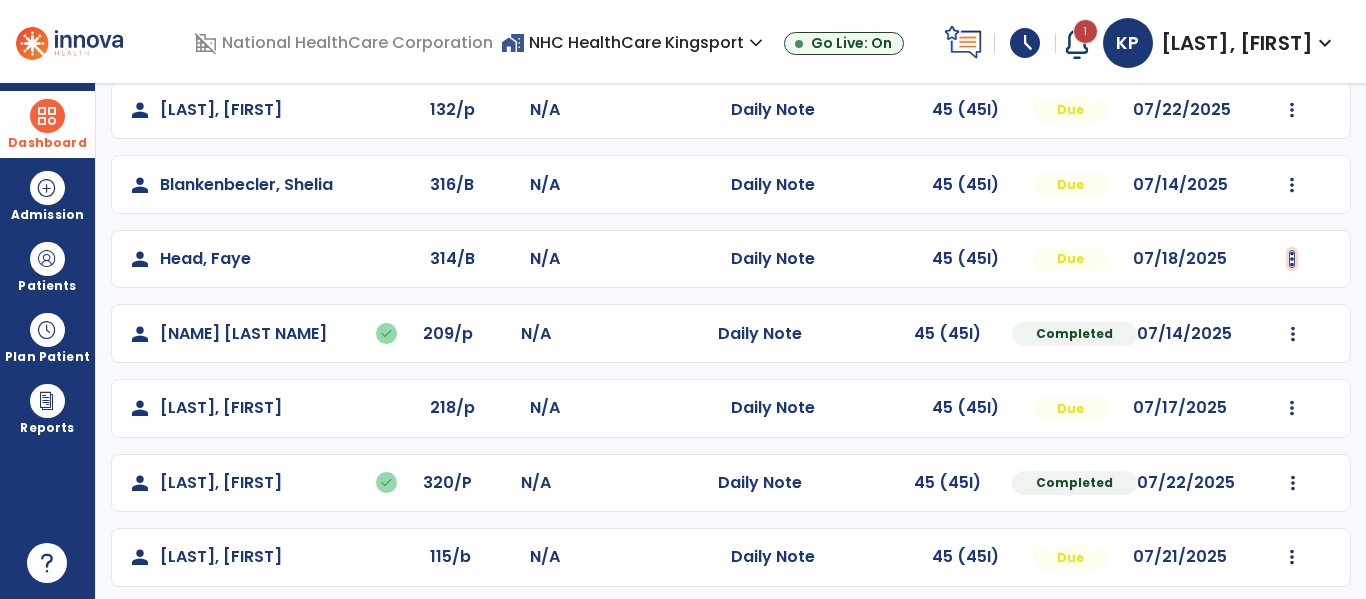 click at bounding box center [1292, 110] 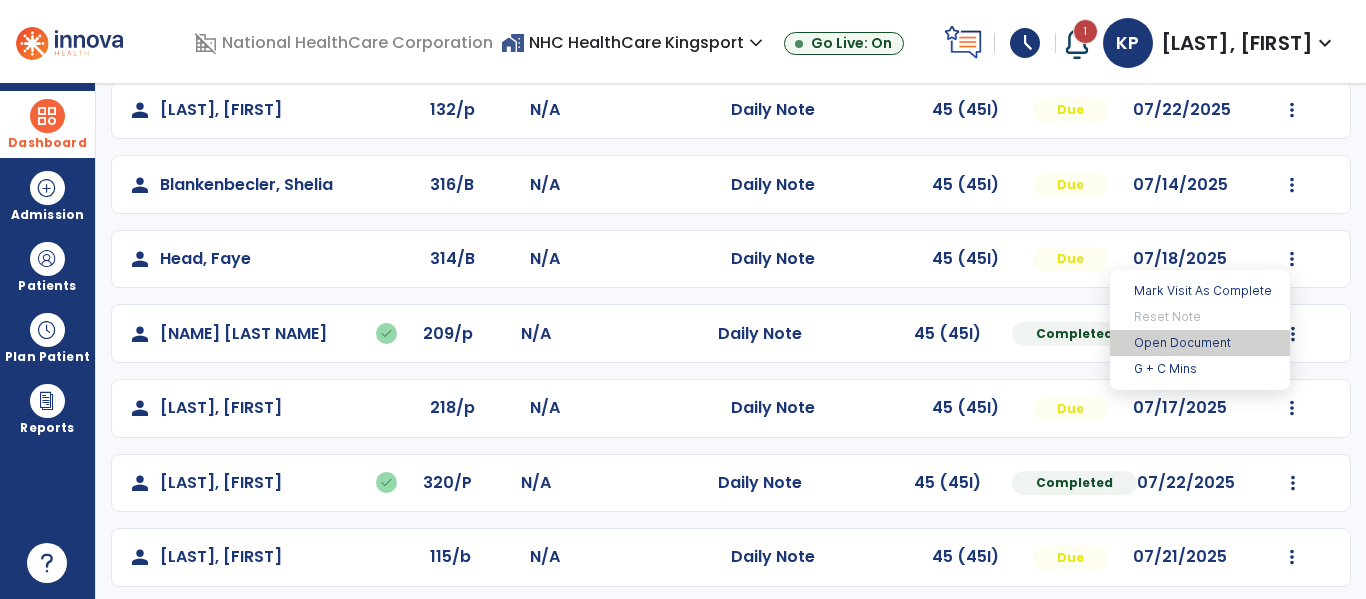 click on "Open Document" at bounding box center [1200, 343] 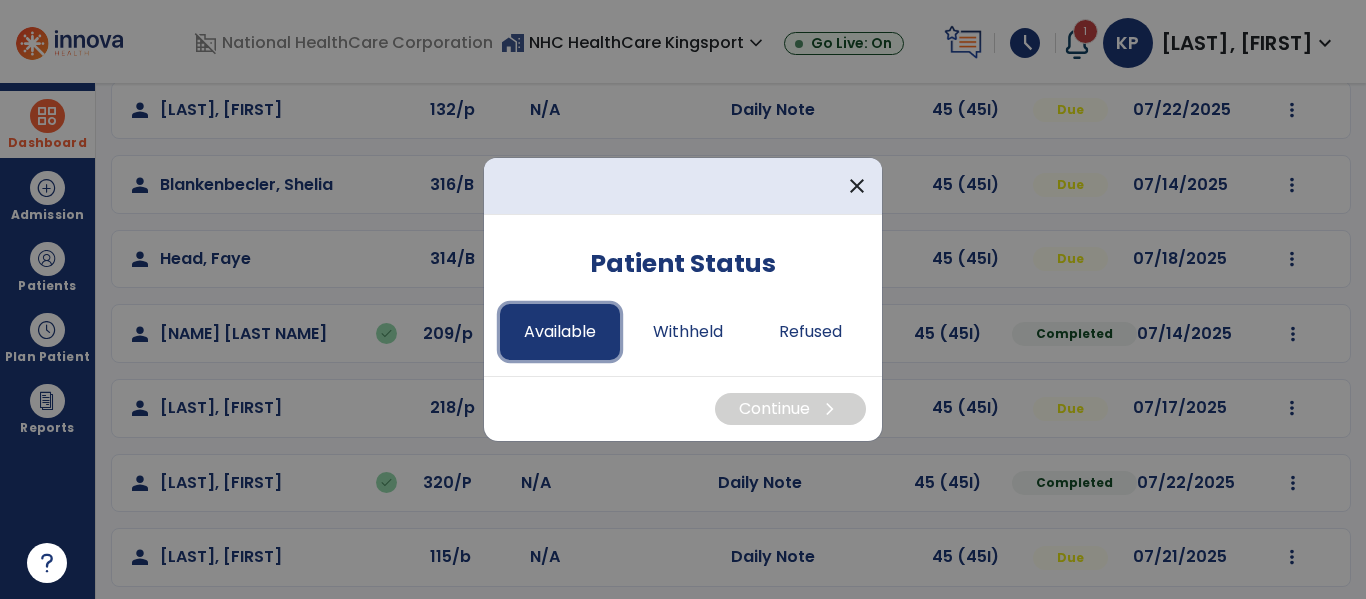 click on "Available" at bounding box center (560, 332) 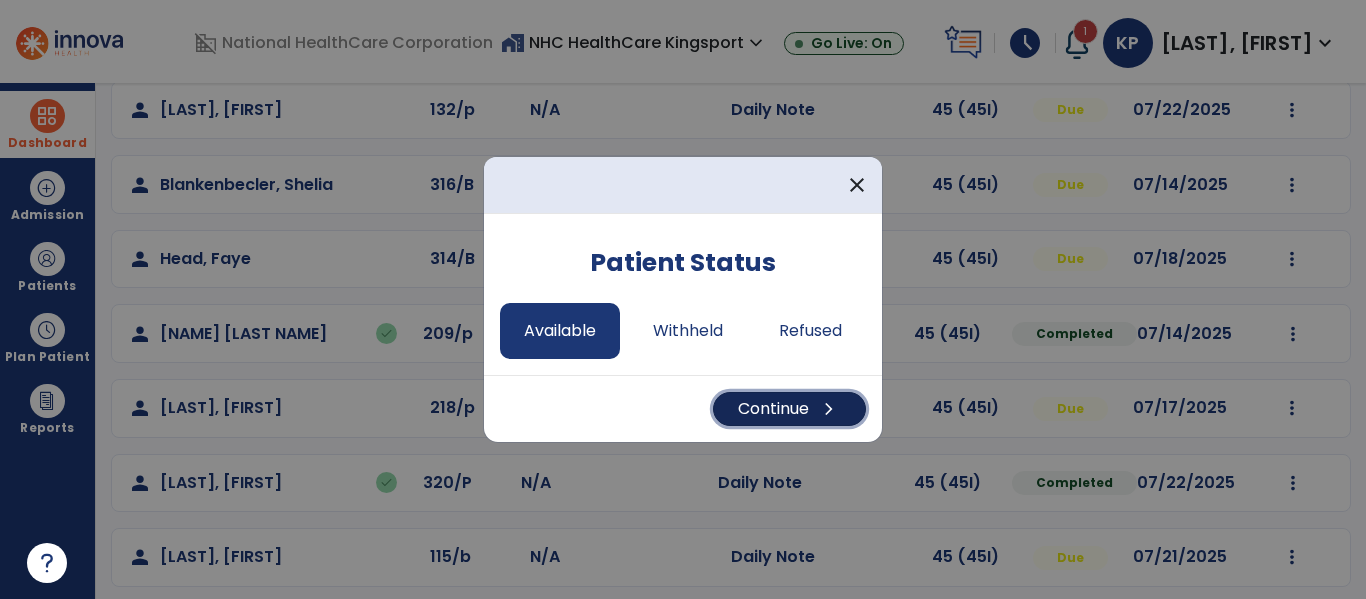 click on "Continue   chevron_right" at bounding box center (789, 409) 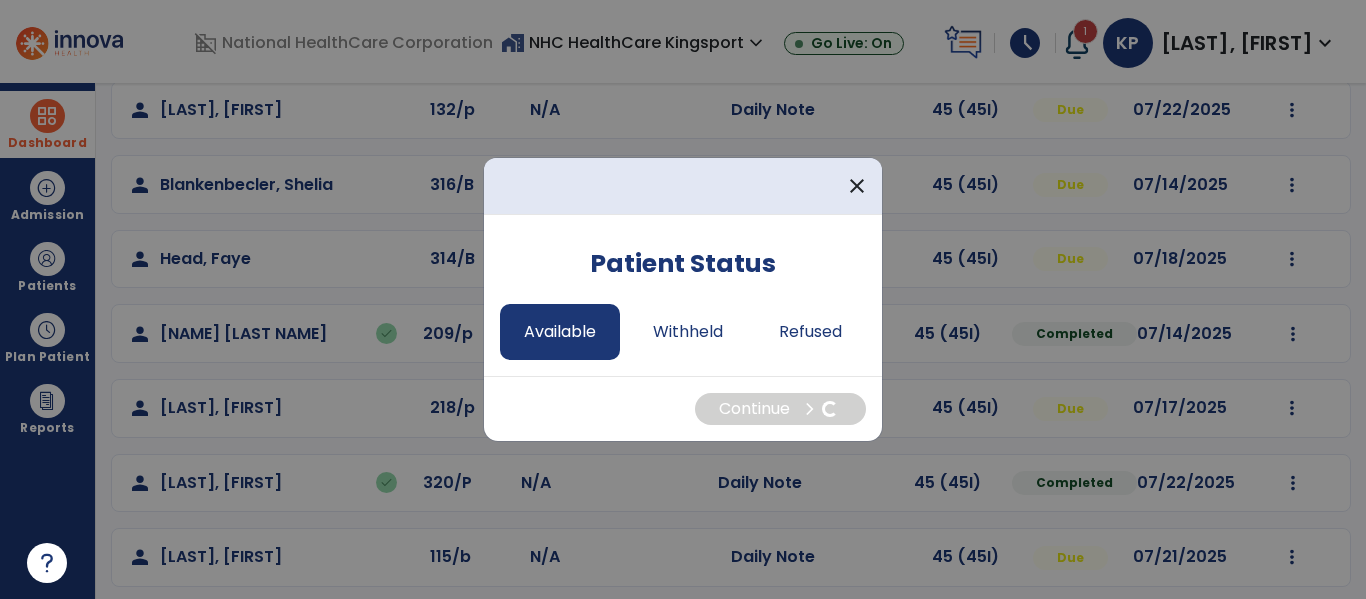 select on "*" 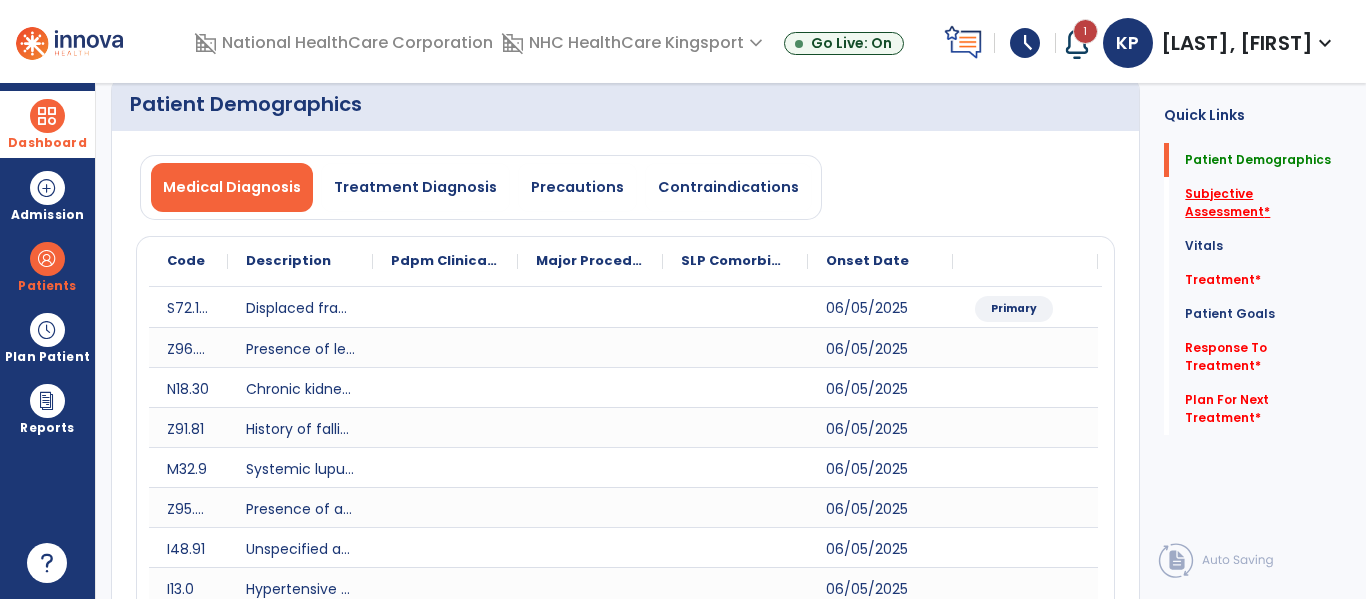 click on "Subjective Assessment   *" 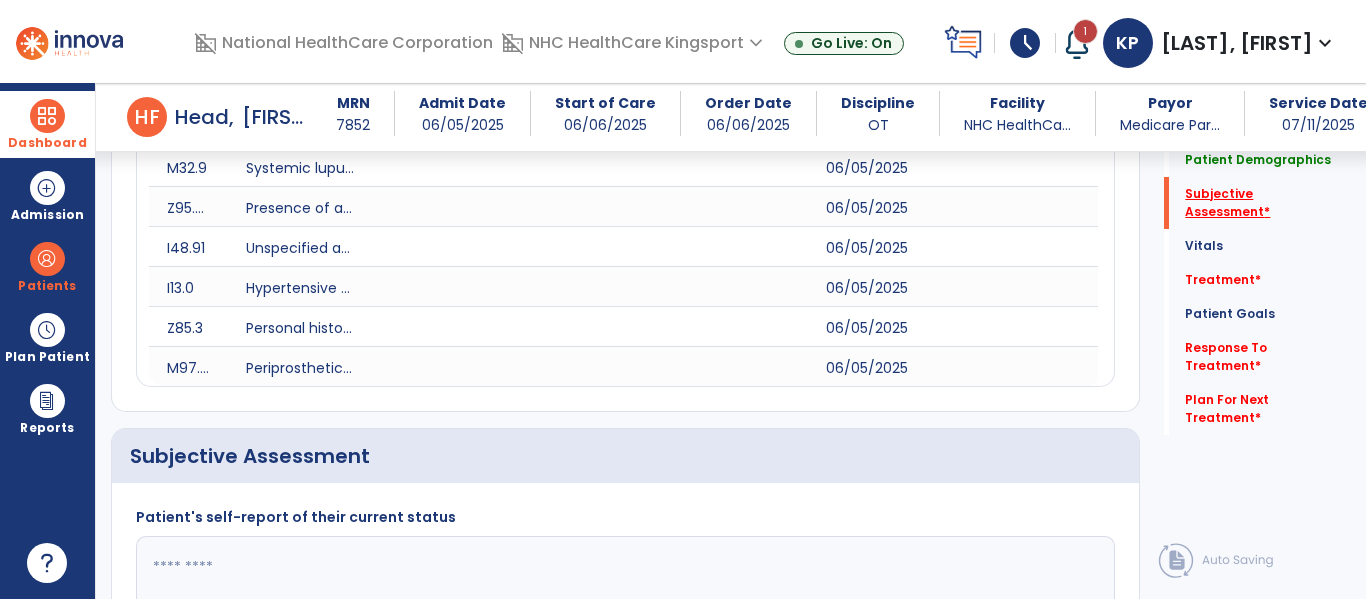 scroll, scrollTop: 707, scrollLeft: 0, axis: vertical 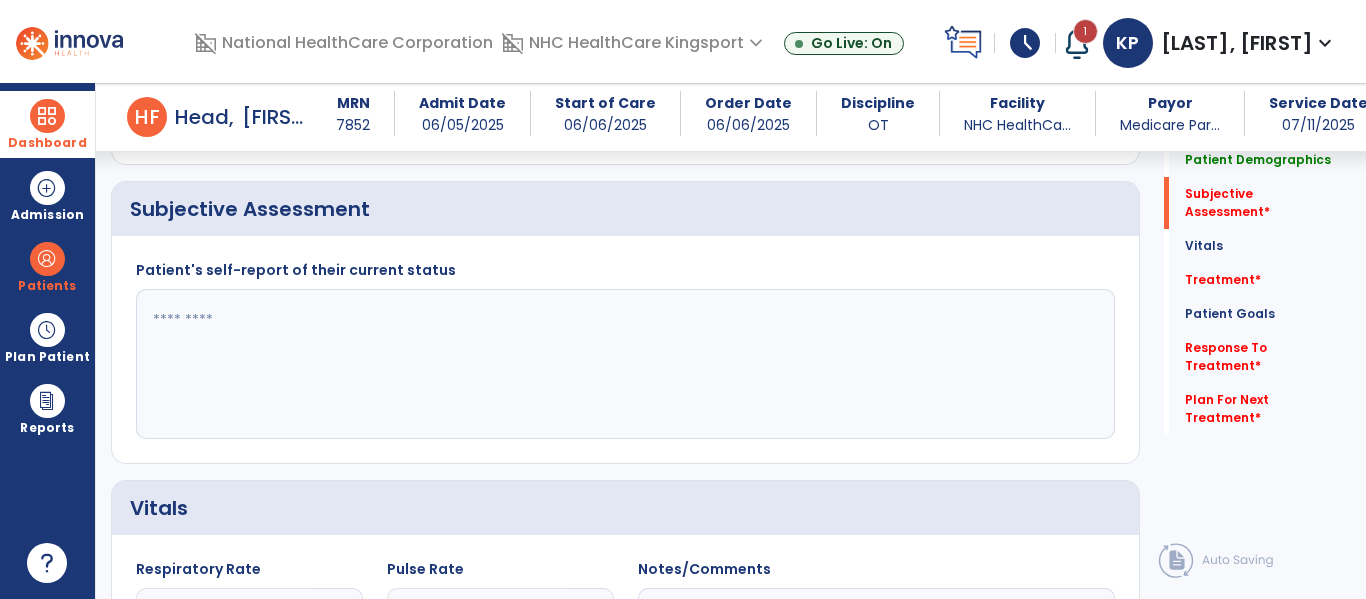 click 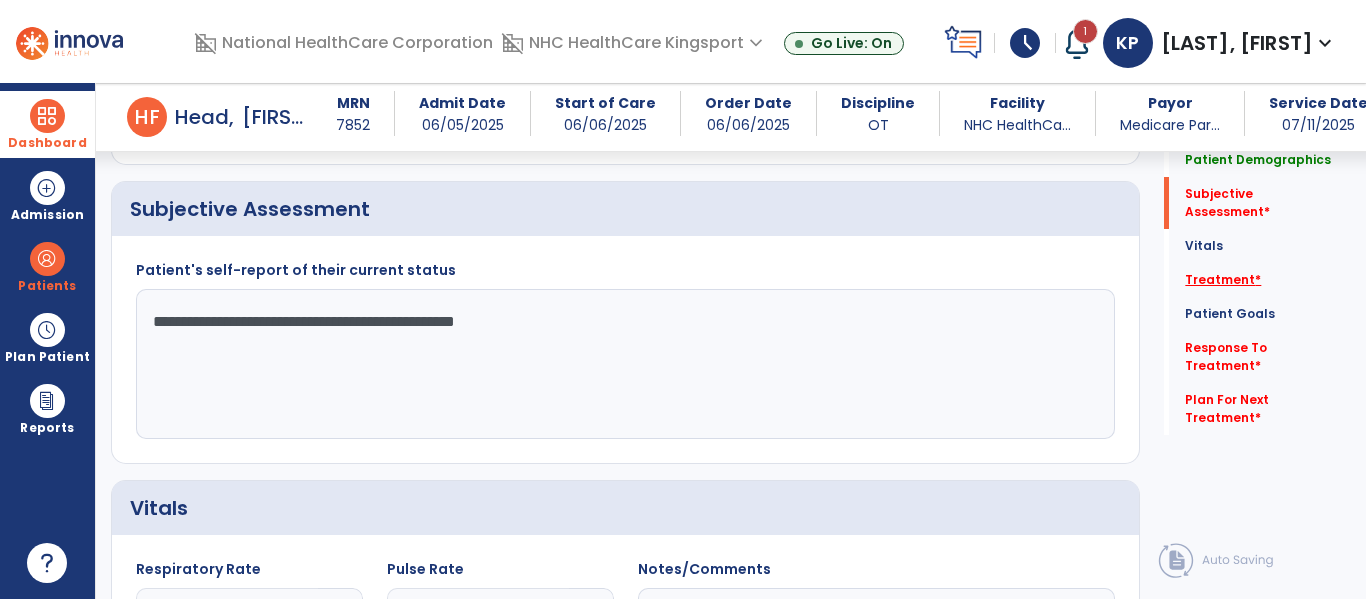 type on "**********" 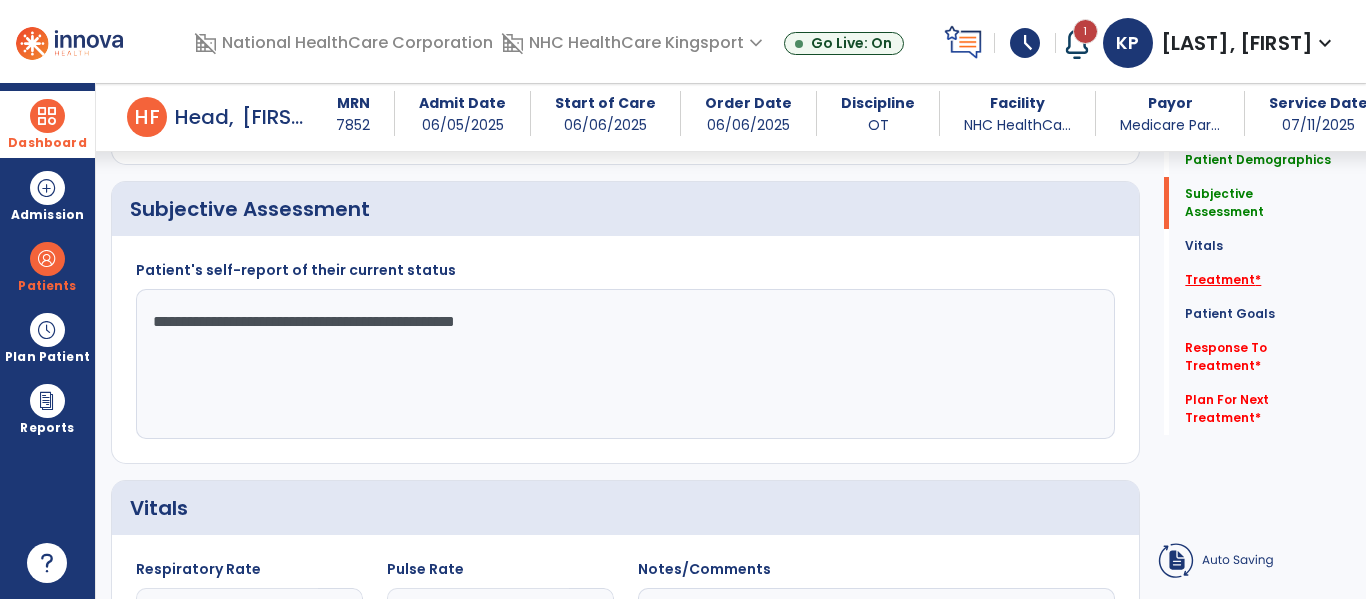 click on "Patient Goals   Patient Goals" 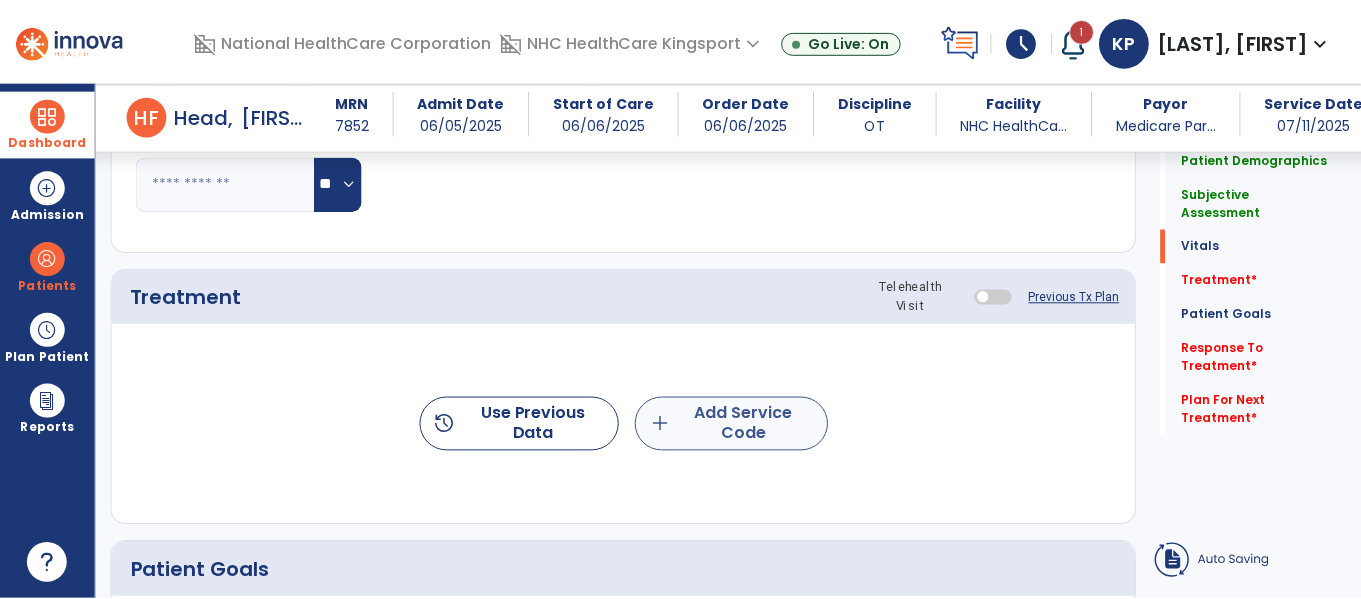 scroll, scrollTop: 1397, scrollLeft: 0, axis: vertical 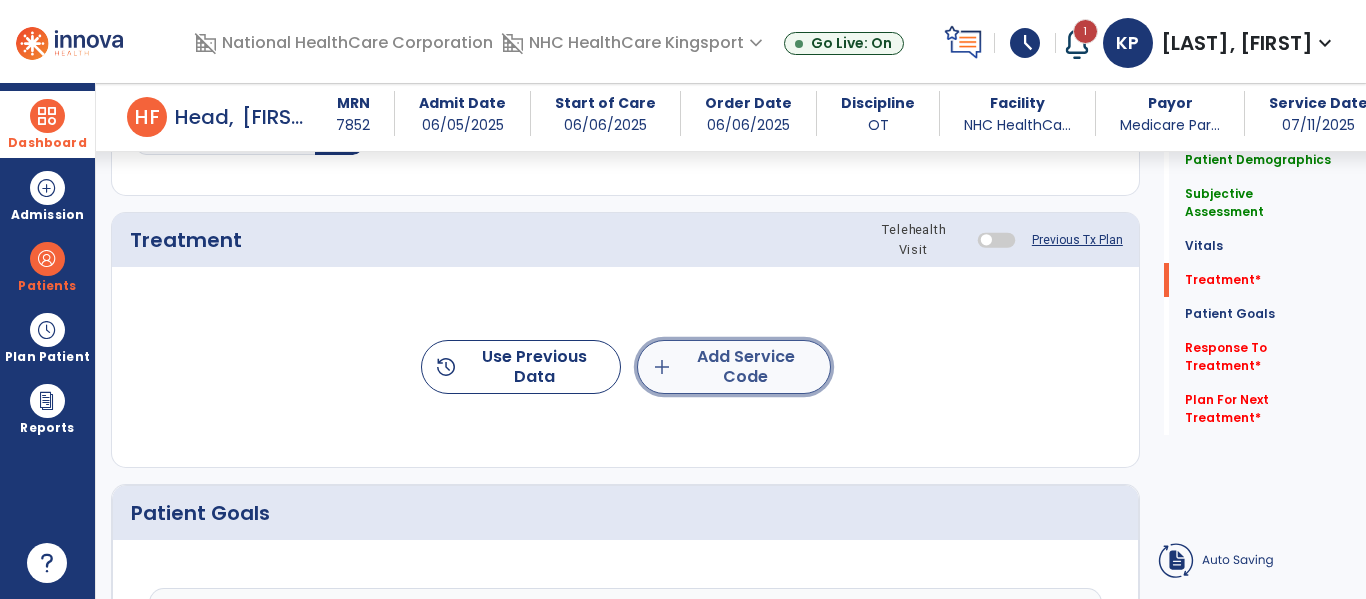click on "add  Add Service Code" 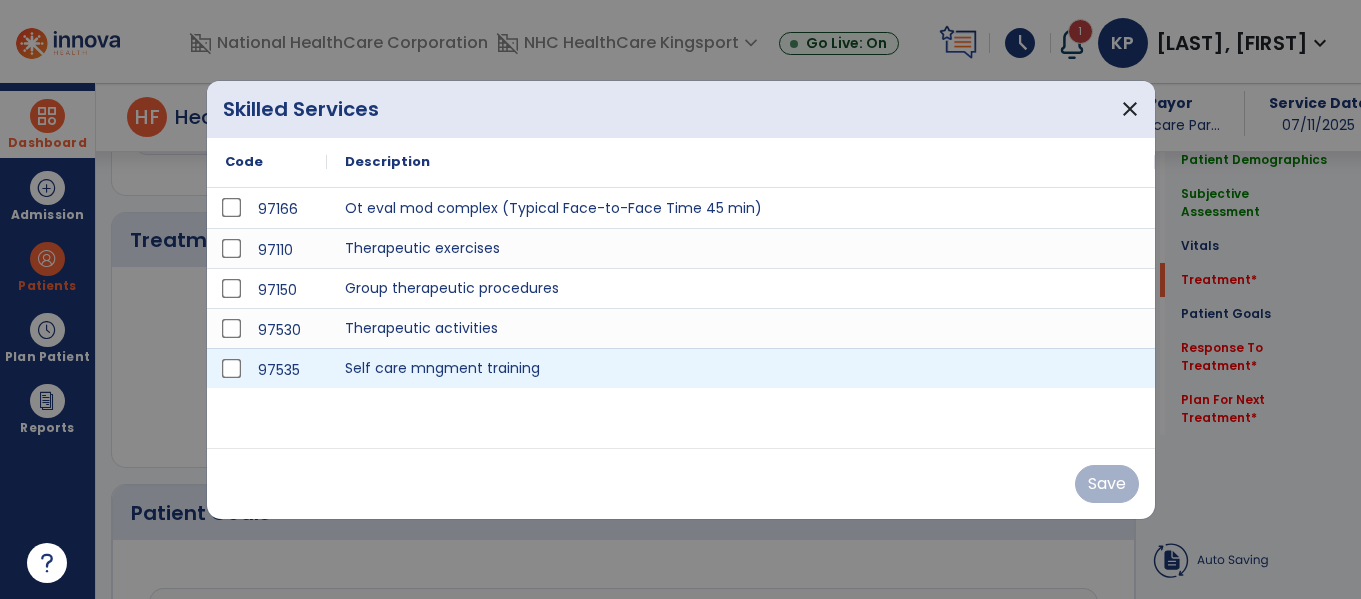 scroll, scrollTop: 1397, scrollLeft: 0, axis: vertical 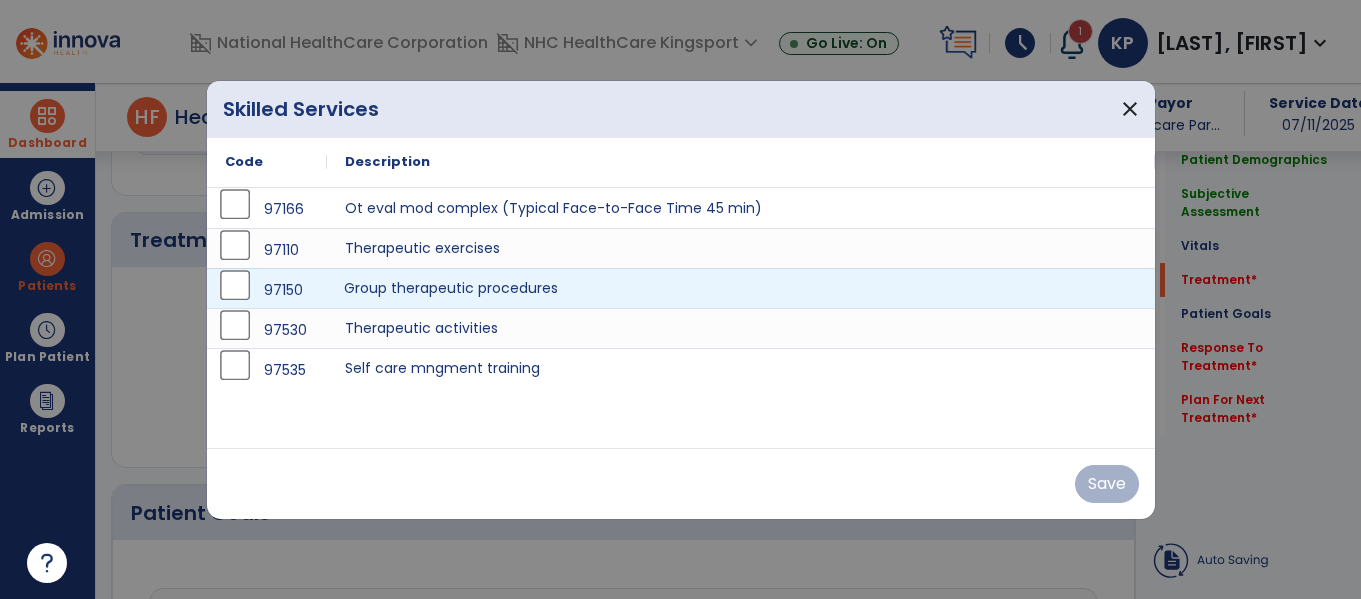 click on "Group therapeutic procedures" at bounding box center [741, 288] 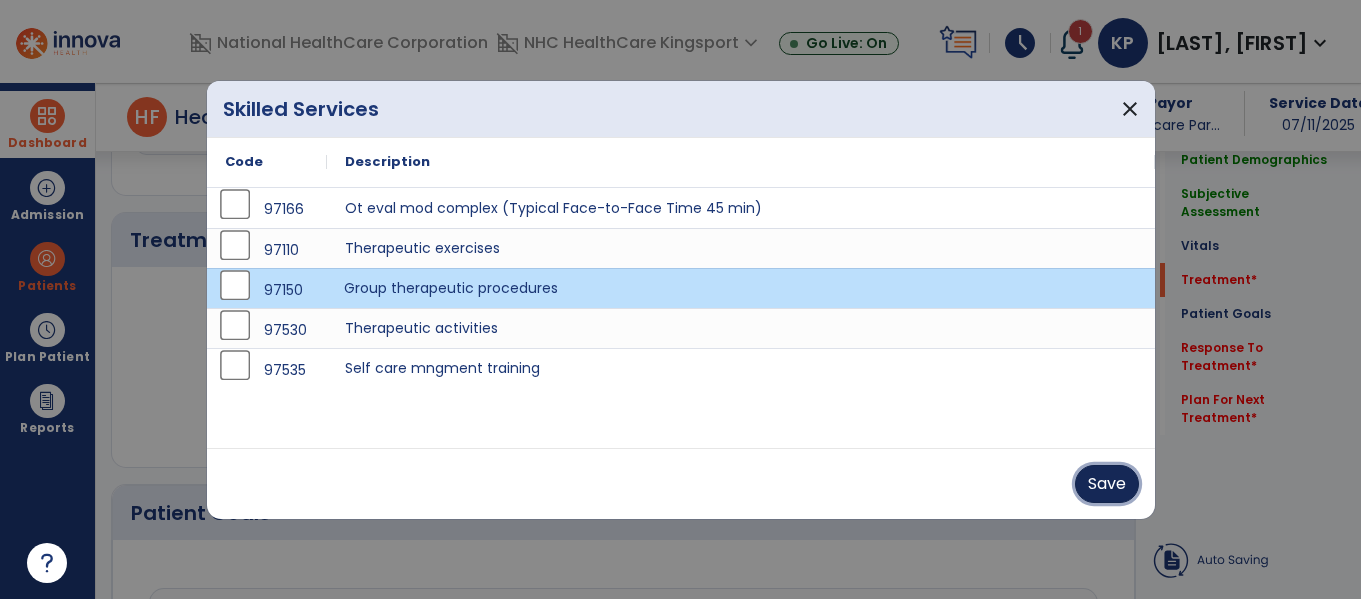 click on "Save" at bounding box center (1107, 484) 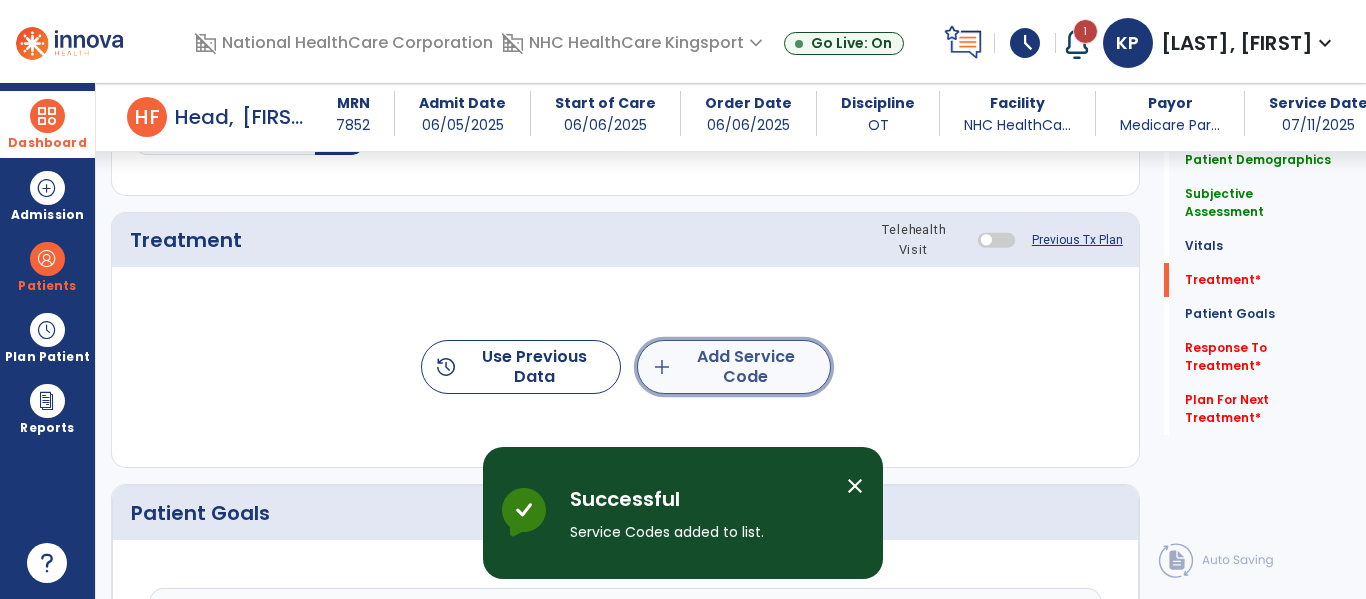 click on "add  Add Service Code" 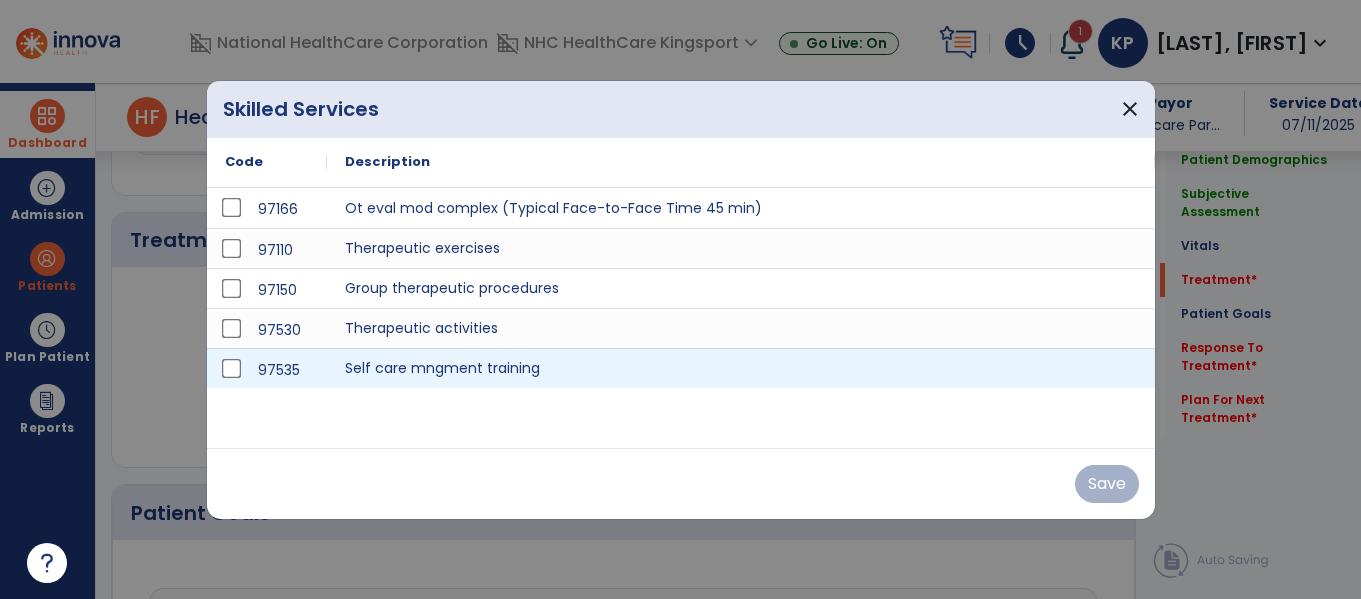 scroll, scrollTop: 1397, scrollLeft: 0, axis: vertical 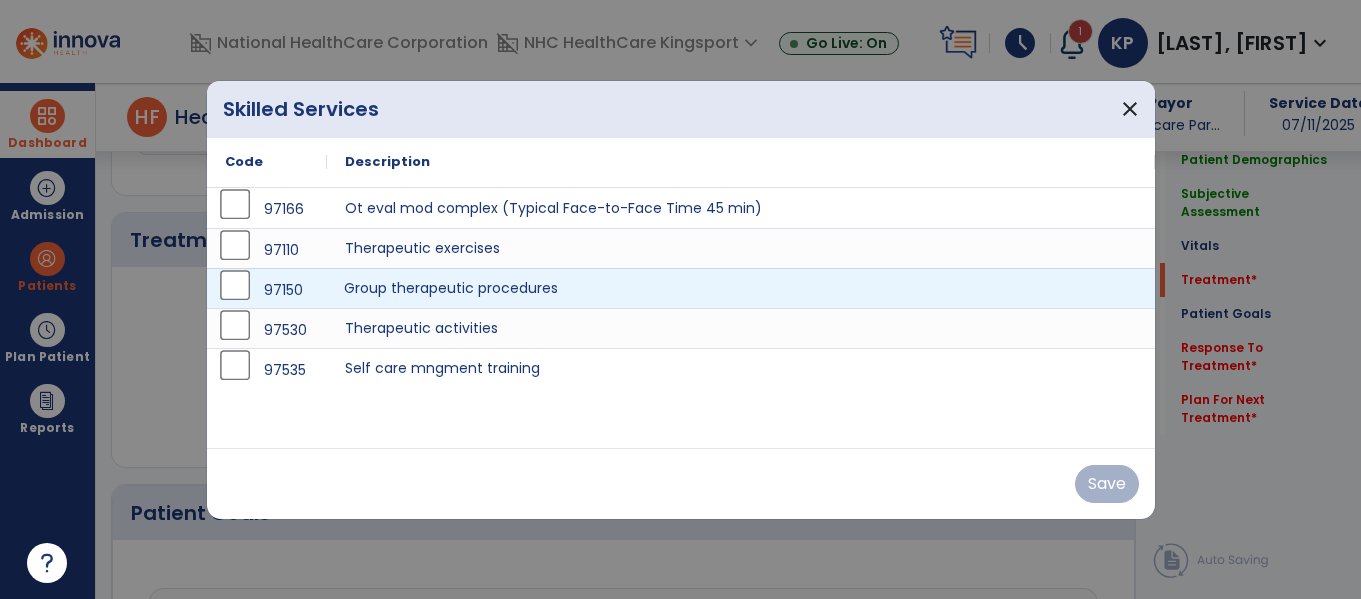 click on "Group therapeutic procedures" at bounding box center (741, 288) 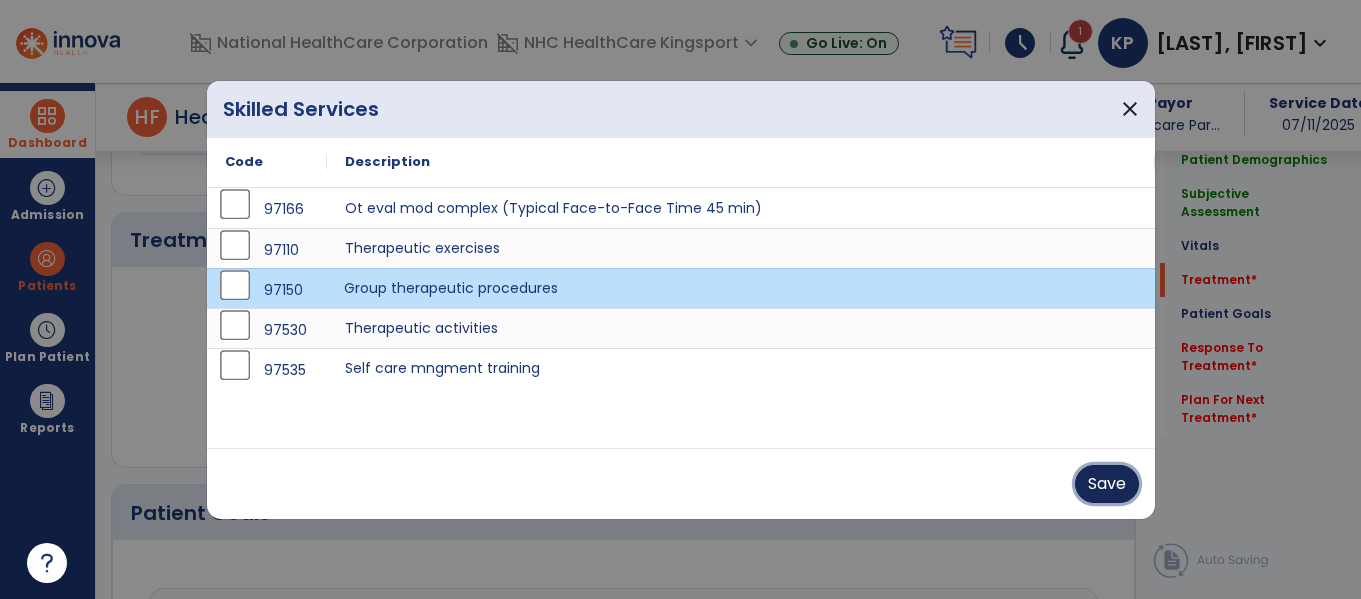 click on "Save" at bounding box center (1107, 484) 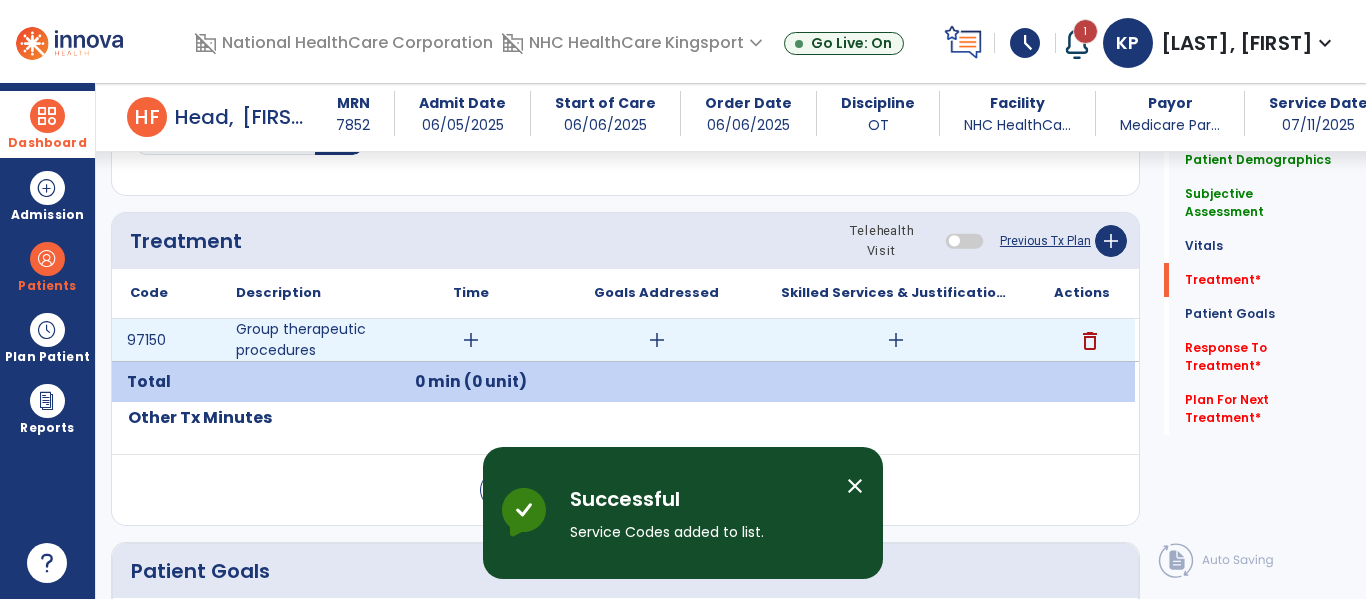 click on "add" at bounding box center (471, 340) 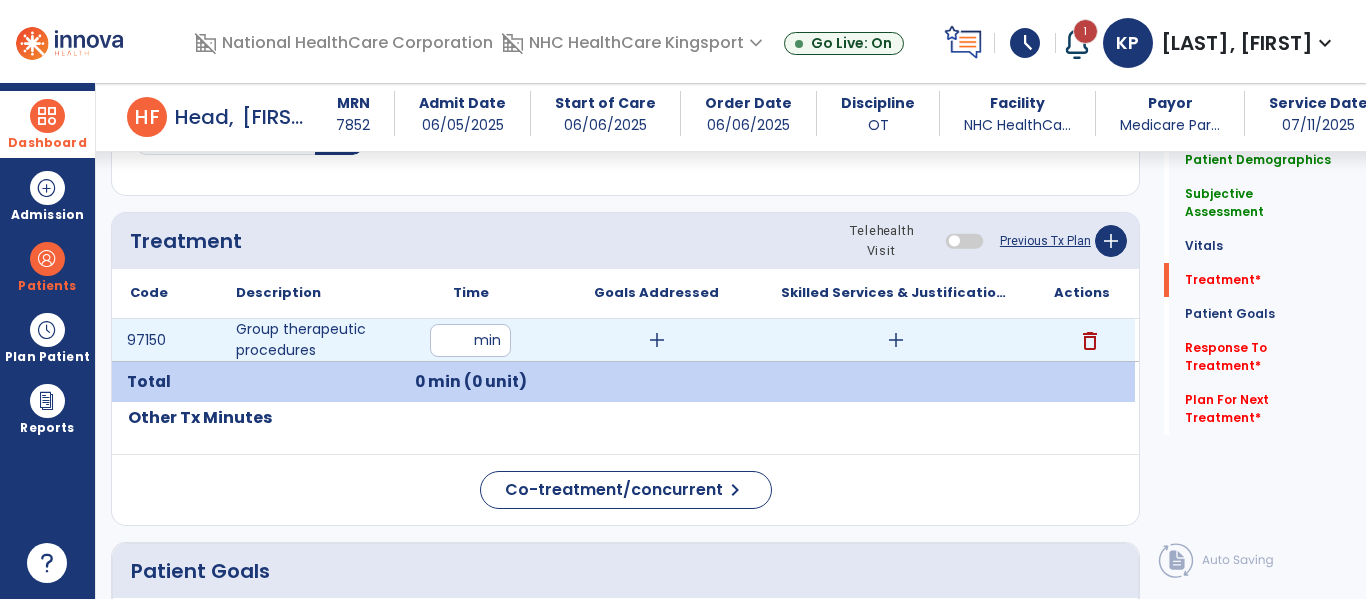 type on "**" 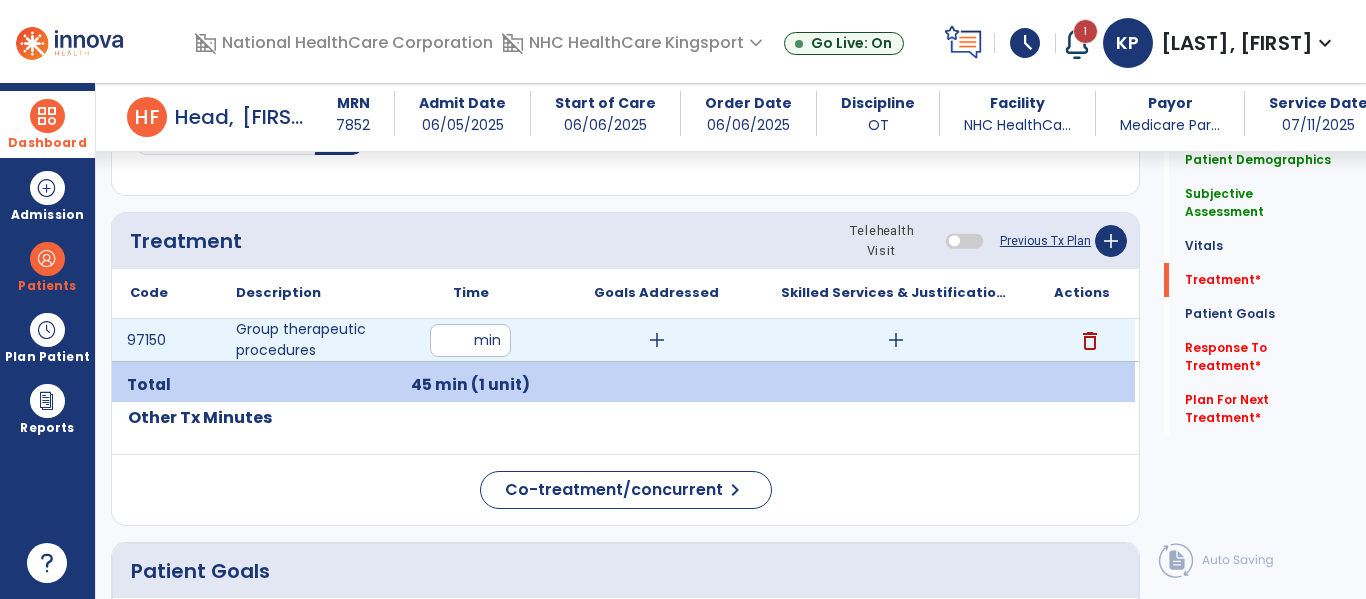 click on "add" at bounding box center (657, 340) 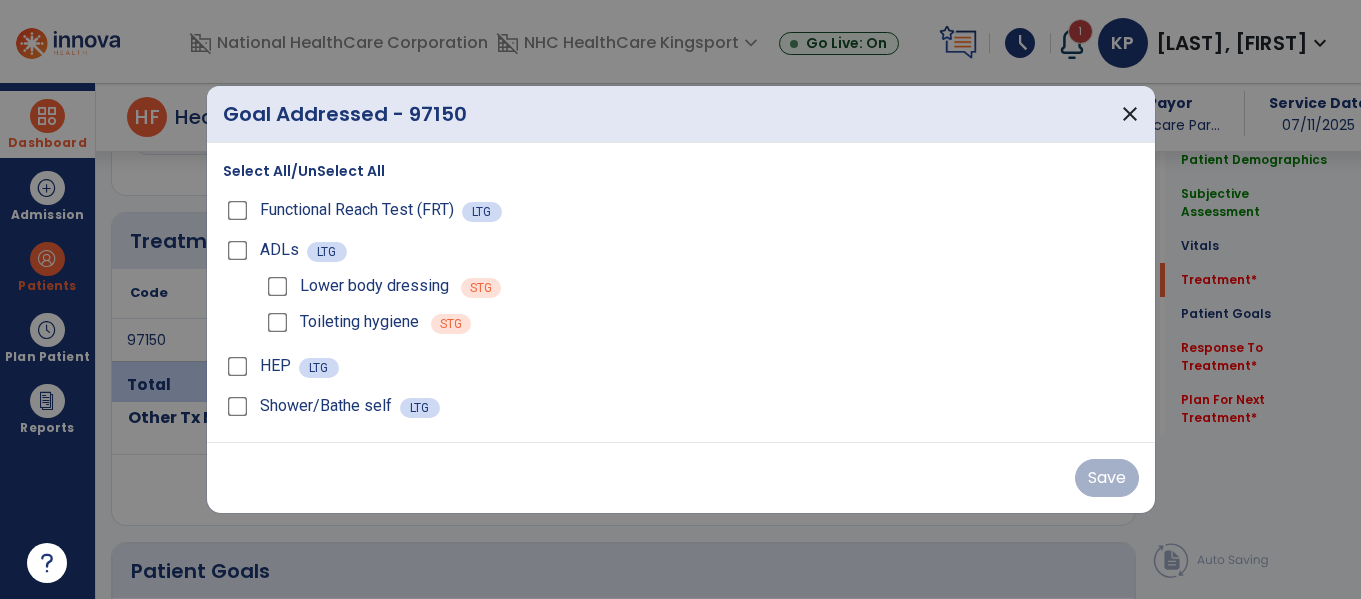 scroll, scrollTop: 1397, scrollLeft: 0, axis: vertical 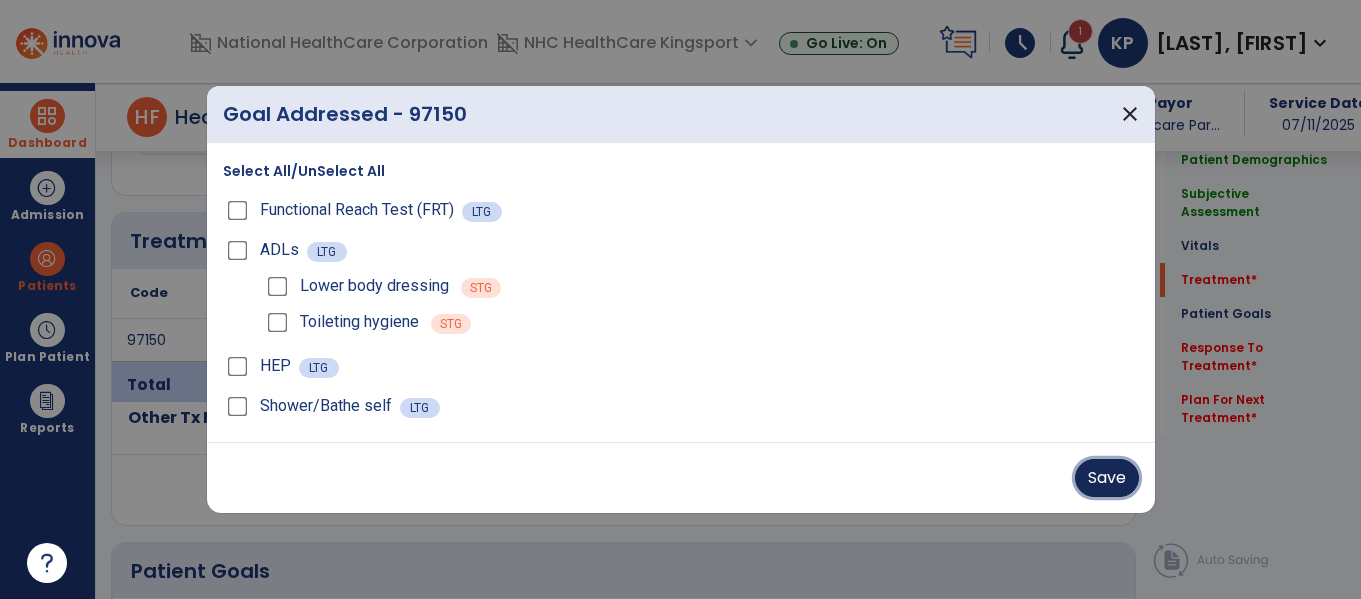 click on "Save" at bounding box center (1107, 478) 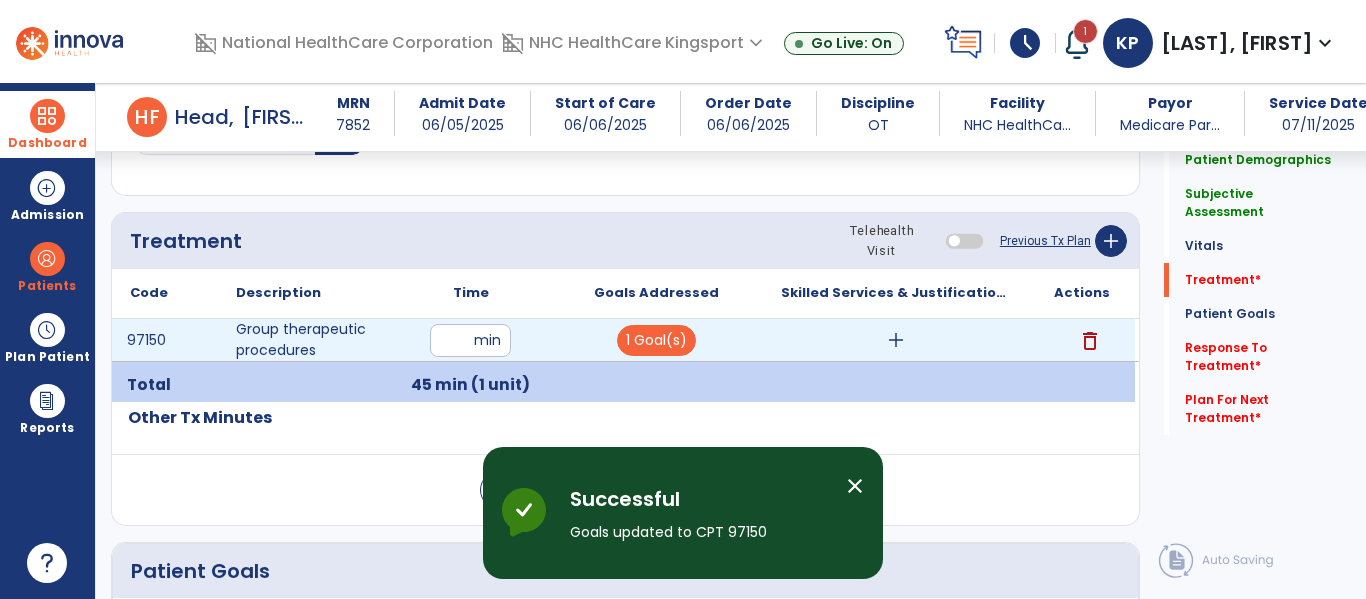 click on "add" at bounding box center (896, 340) 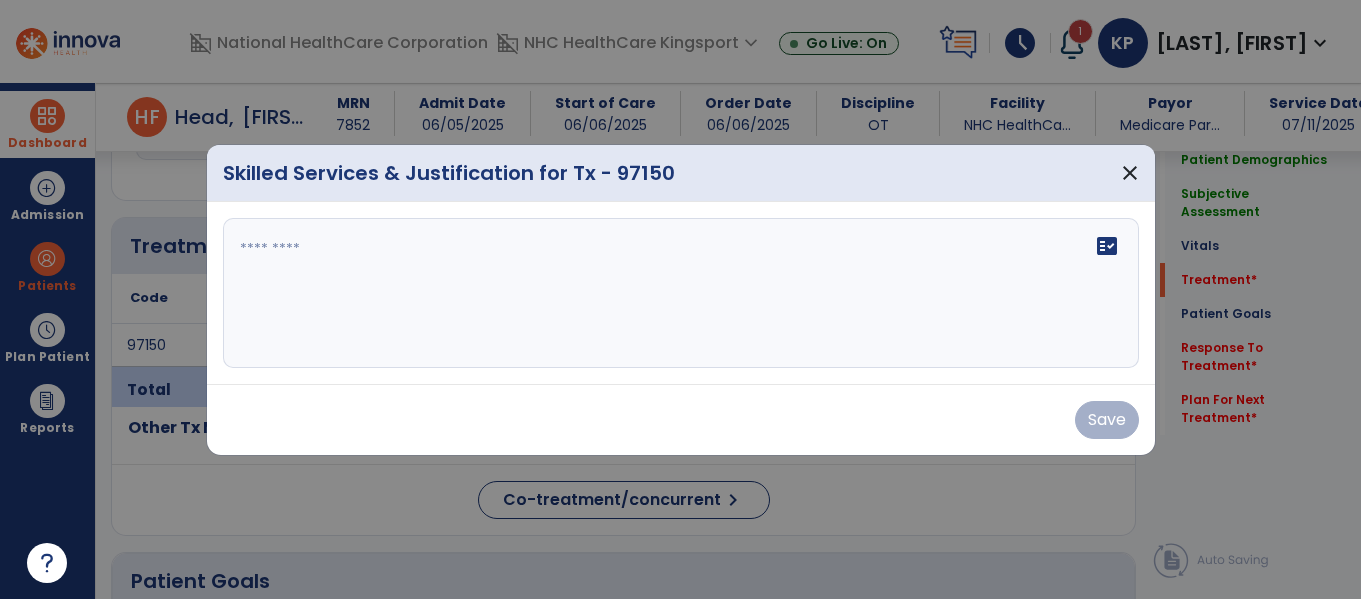 scroll, scrollTop: 1397, scrollLeft: 0, axis: vertical 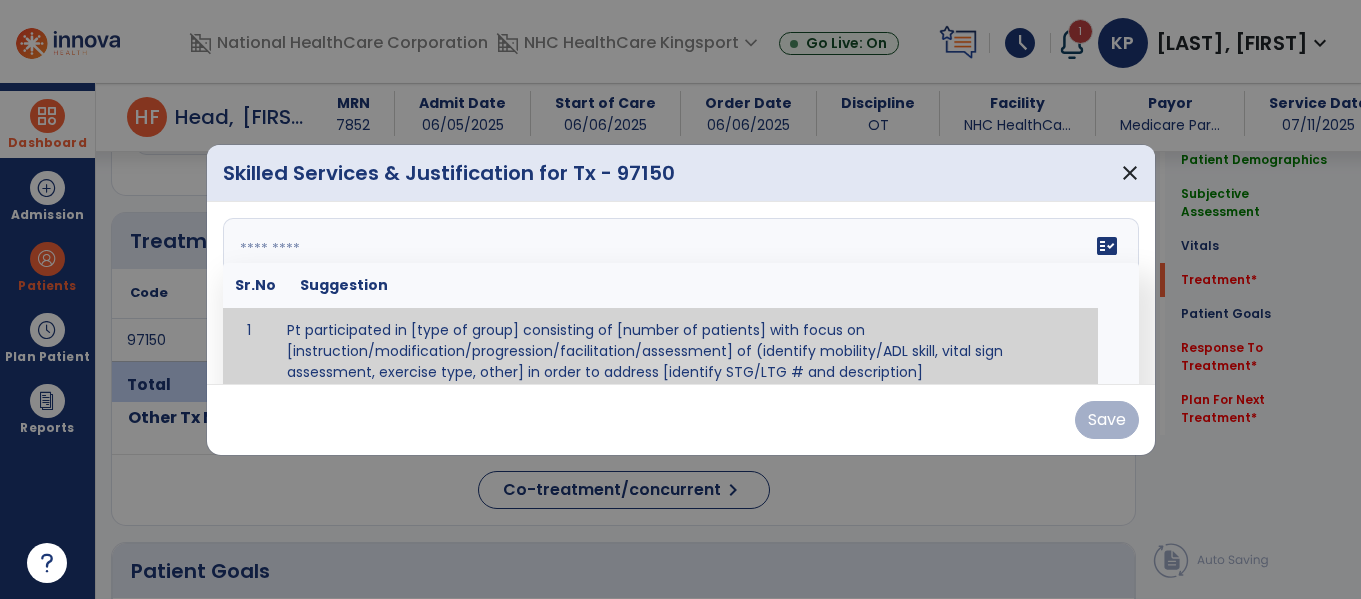 click on "fact_check  Sr.No Suggestion 1 Pt participated in [type of group] consisting of [number of patients] with focus on [instruction/modification/progression/facilitation/assessment] of (identify mobility/ADL skill, vital sign assessment, exercise type, other] in order to address [identify STG/LTG # and description]" at bounding box center (681, 293) 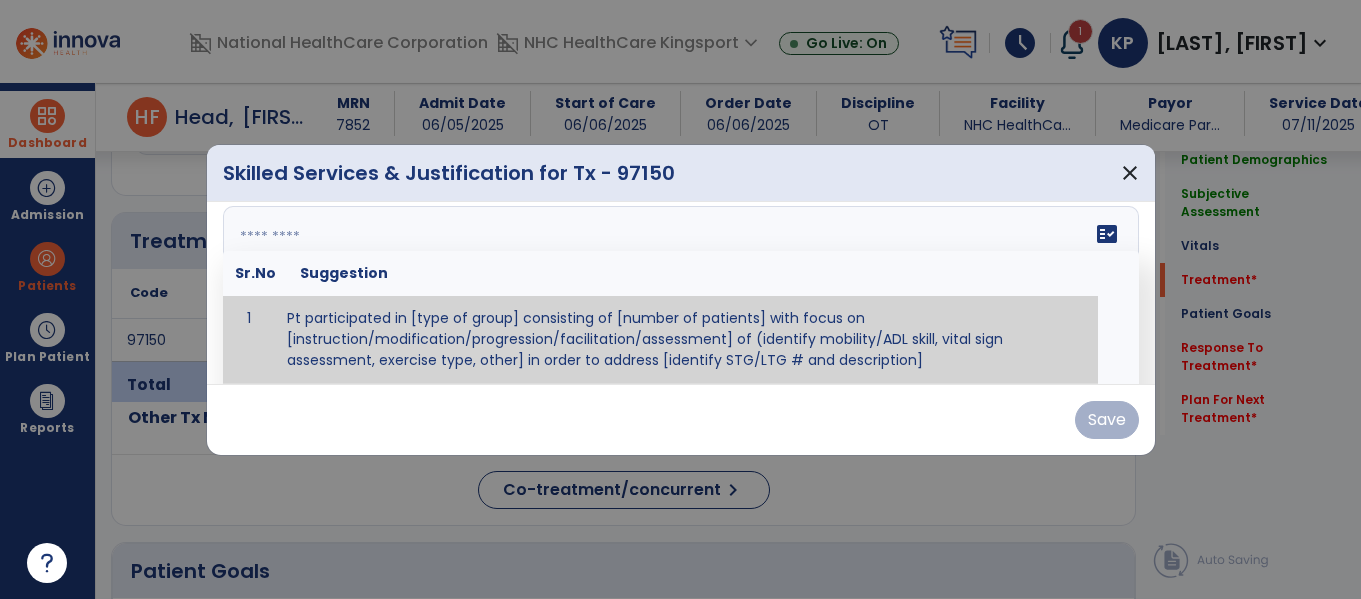 paste on "**********" 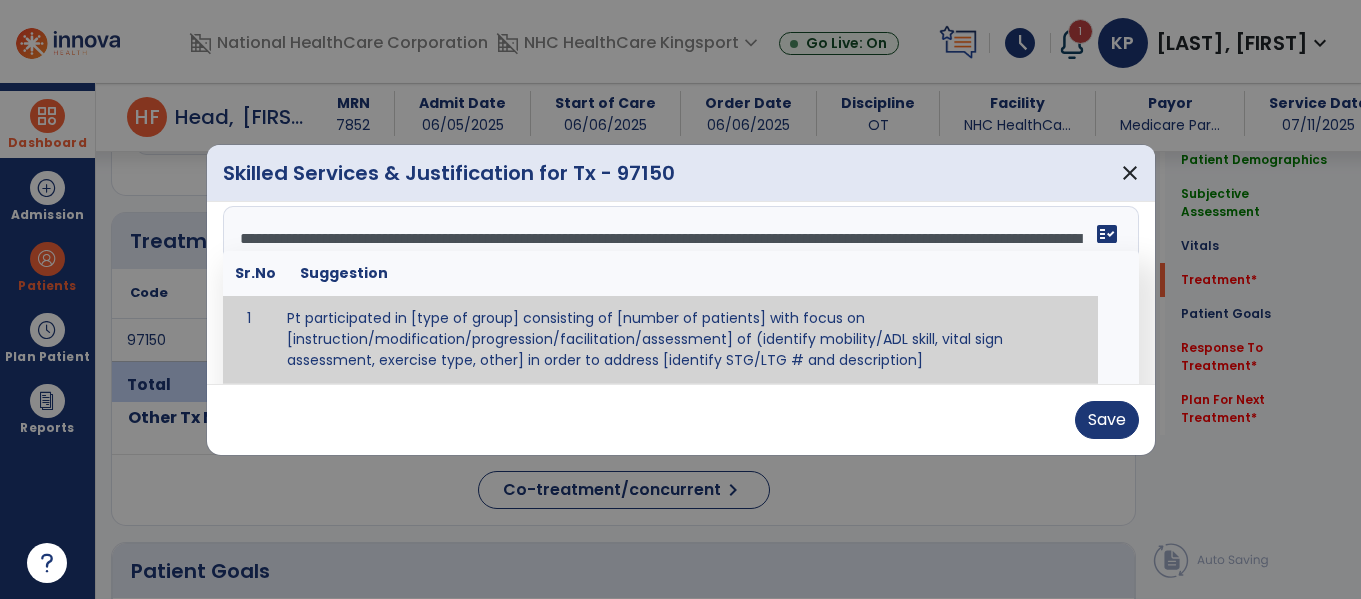 scroll, scrollTop: 64, scrollLeft: 0, axis: vertical 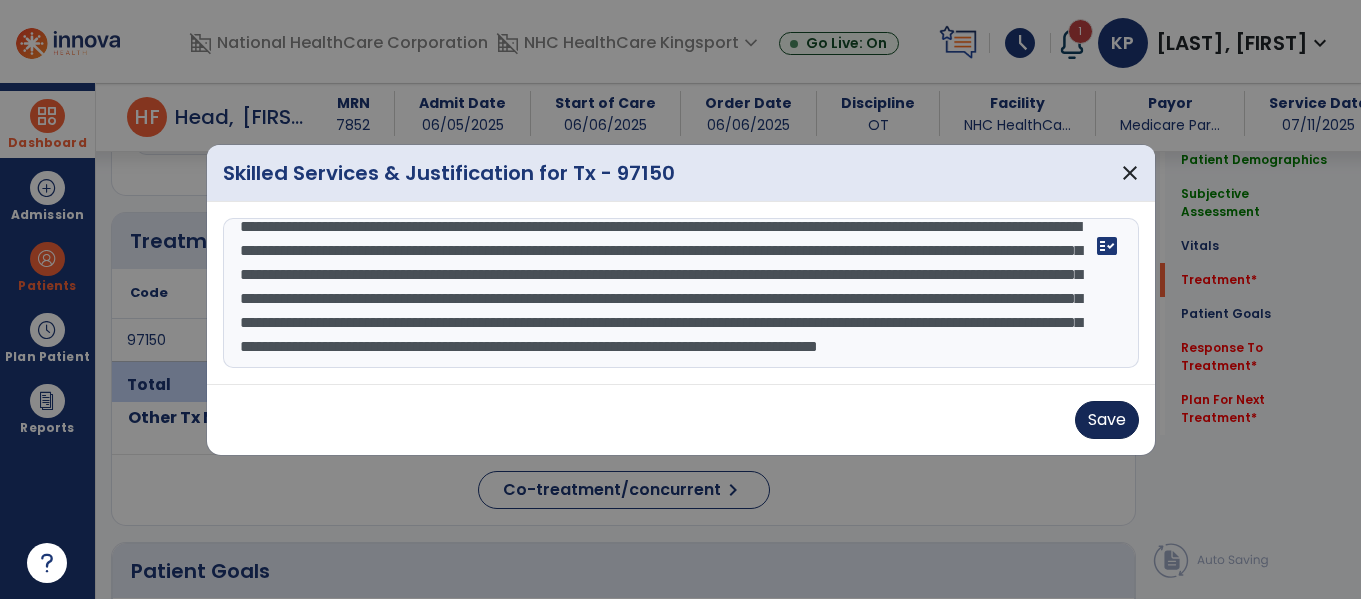 type on "**********" 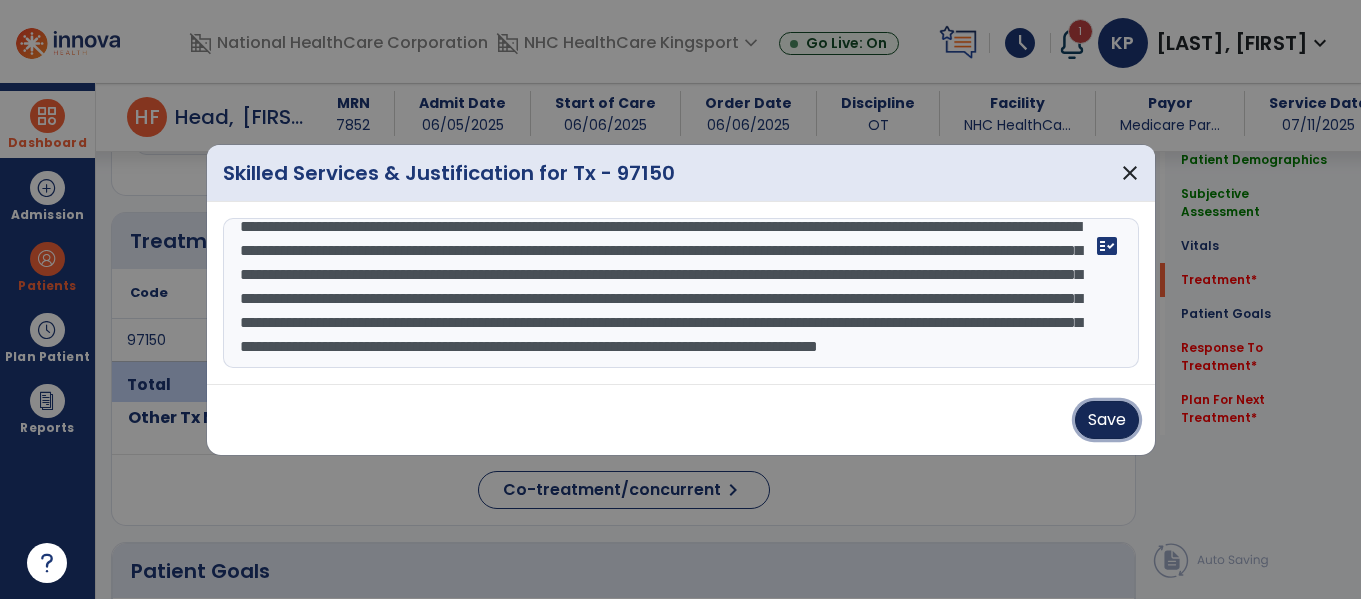 click on "Save" at bounding box center [1107, 420] 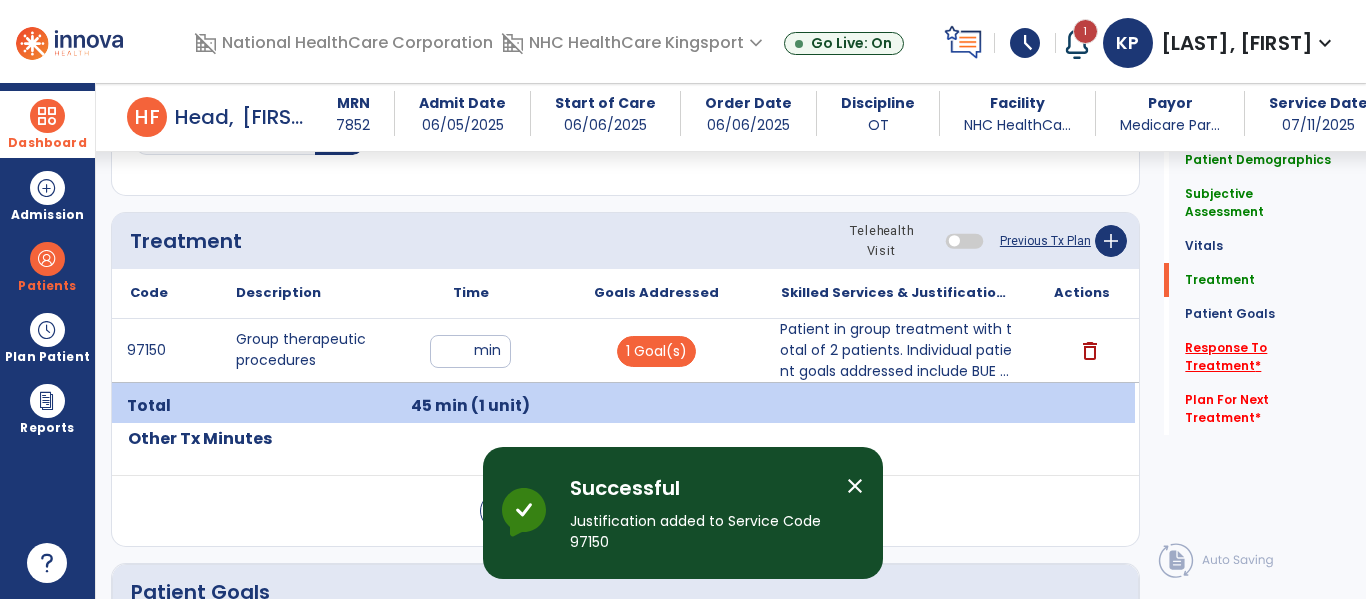 click on "Response To Treatment   *" 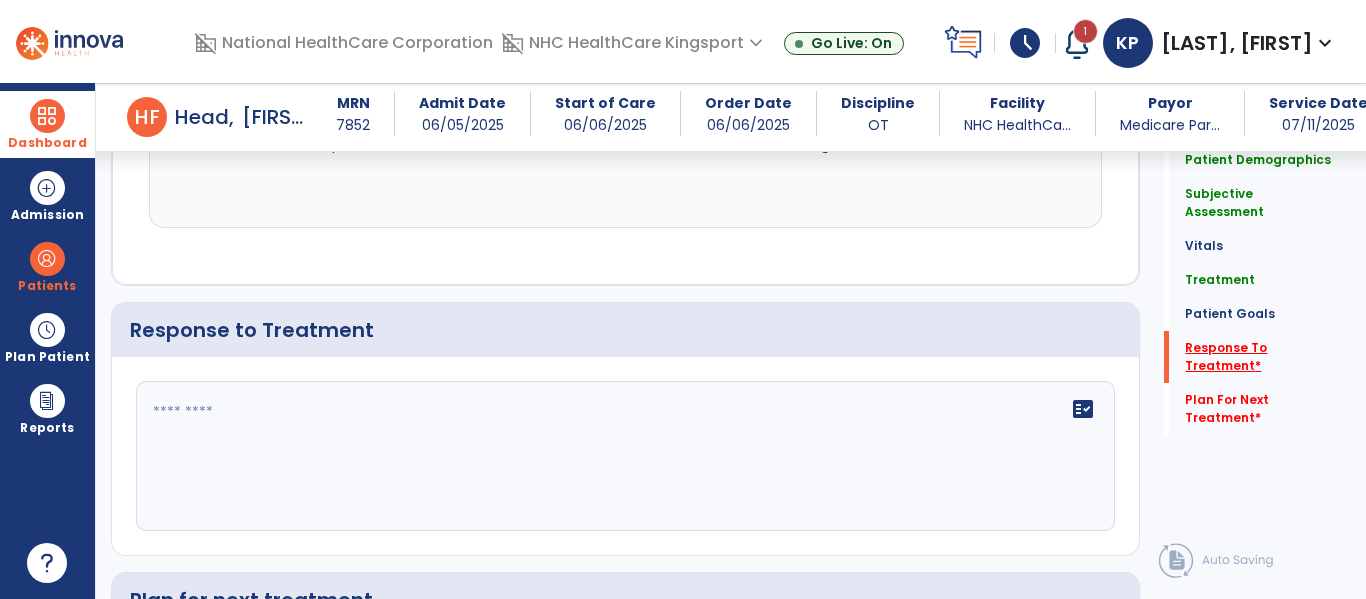 scroll, scrollTop: 2985, scrollLeft: 0, axis: vertical 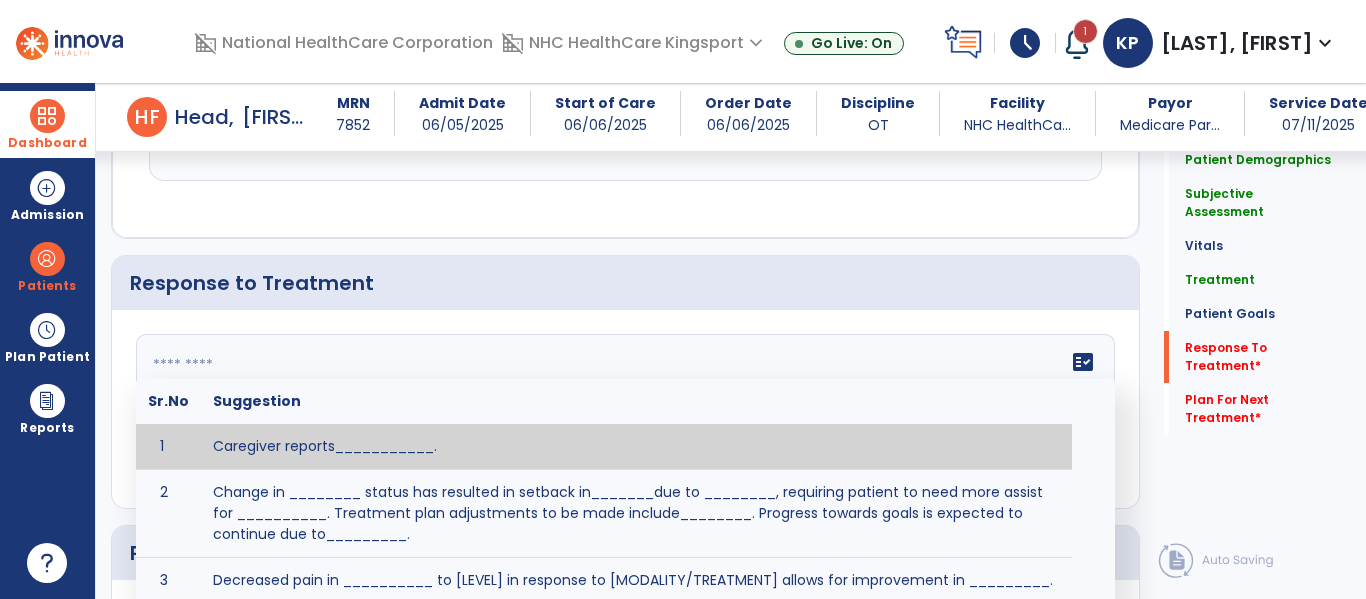 click 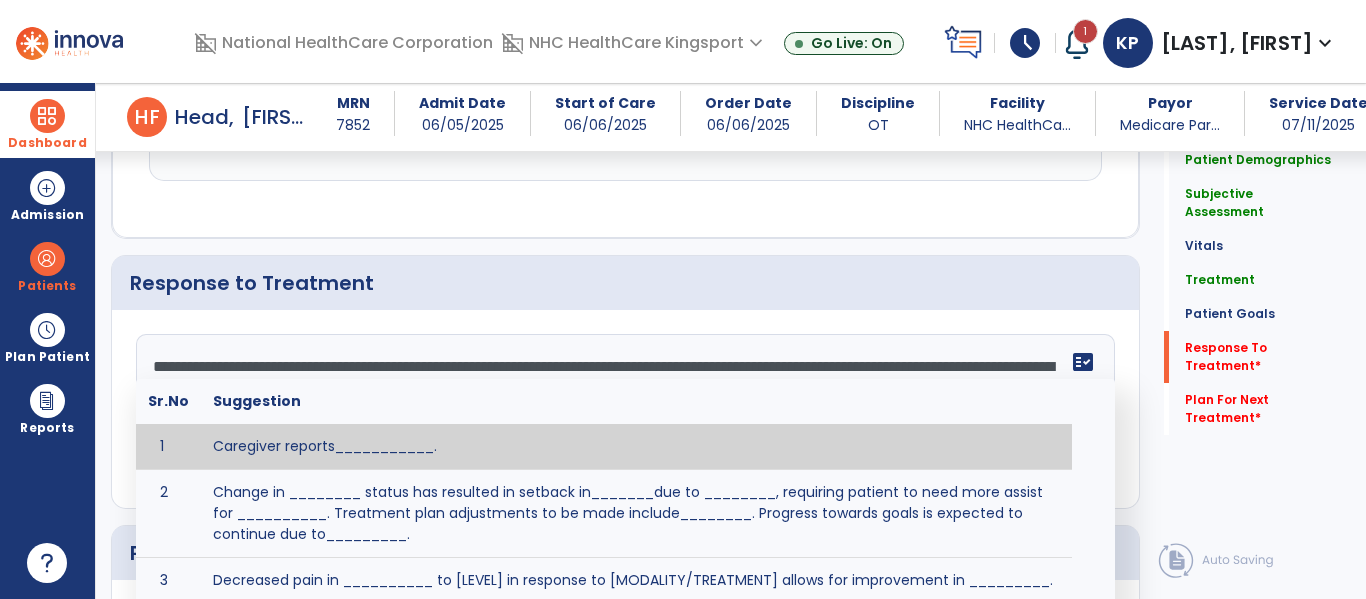 scroll, scrollTop: 63, scrollLeft: 0, axis: vertical 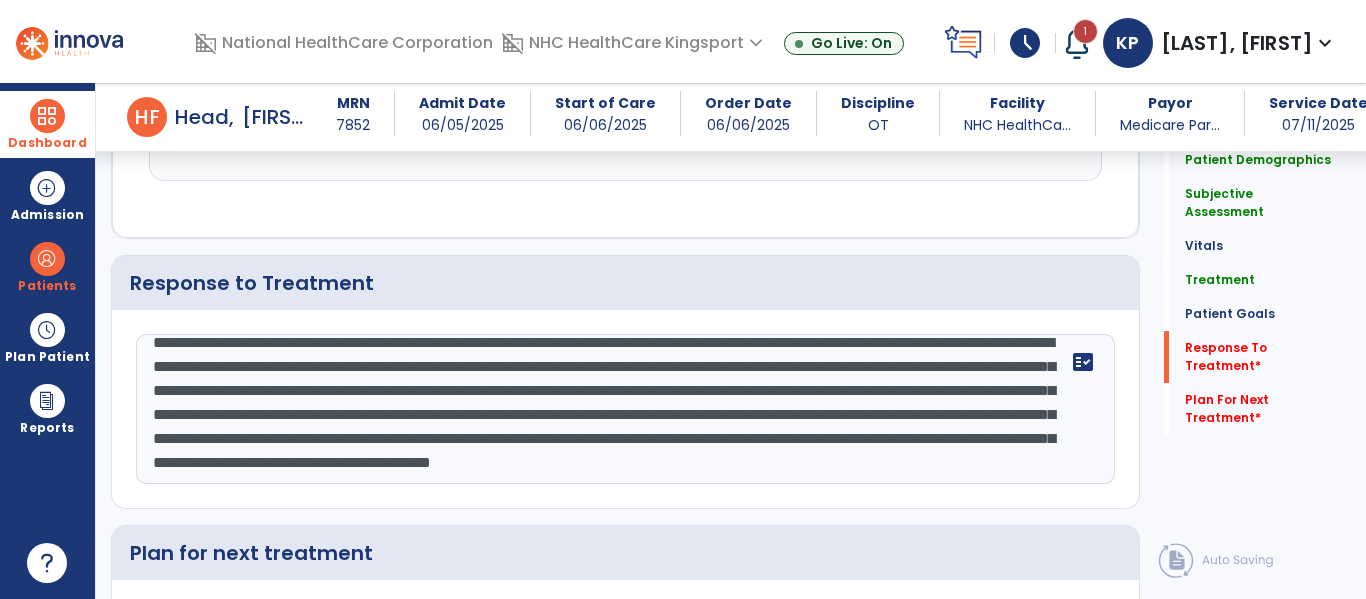 type on "**********" 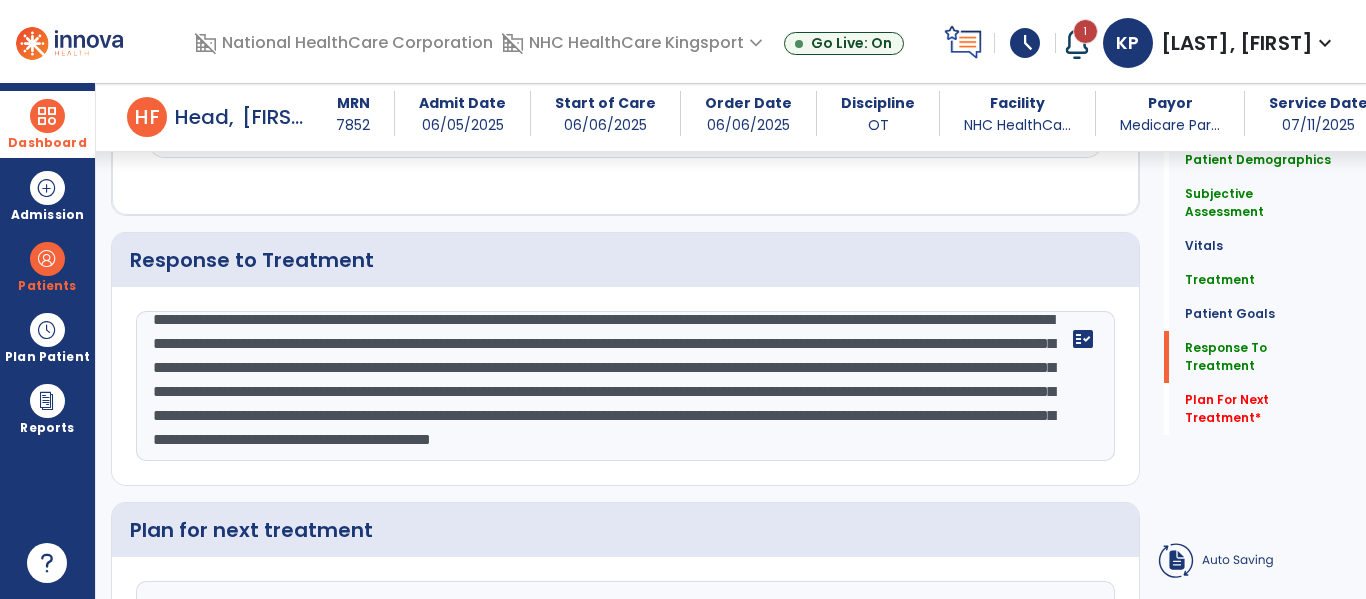 click 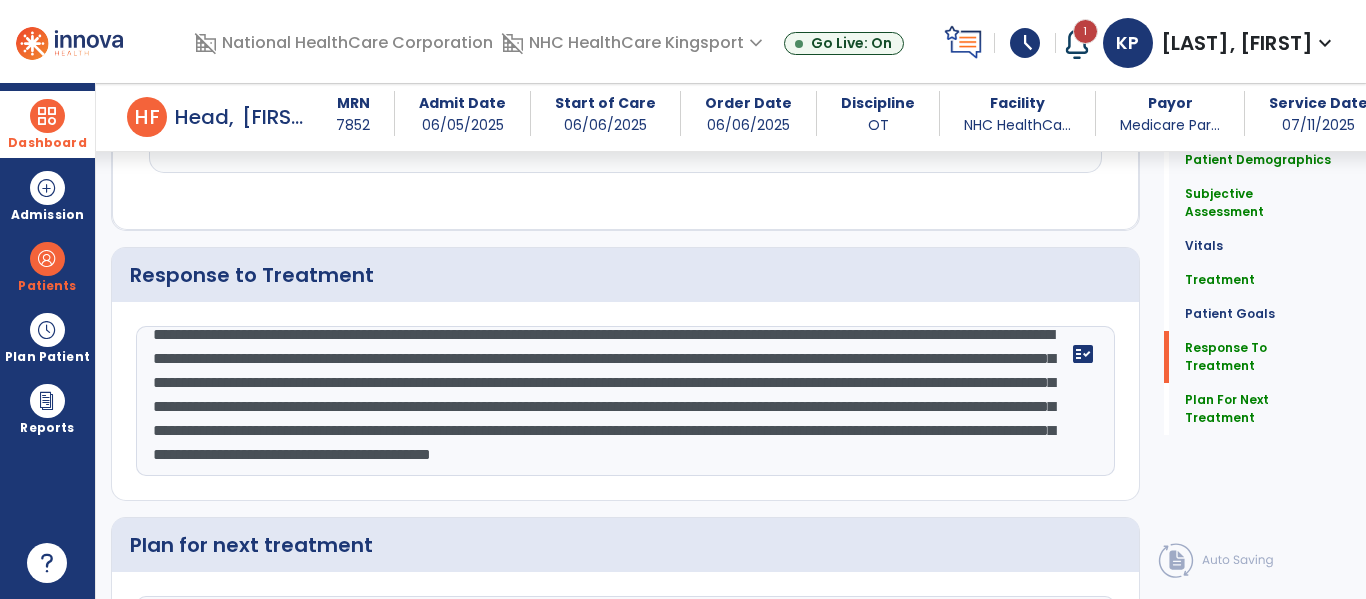 scroll, scrollTop: 3017, scrollLeft: 0, axis: vertical 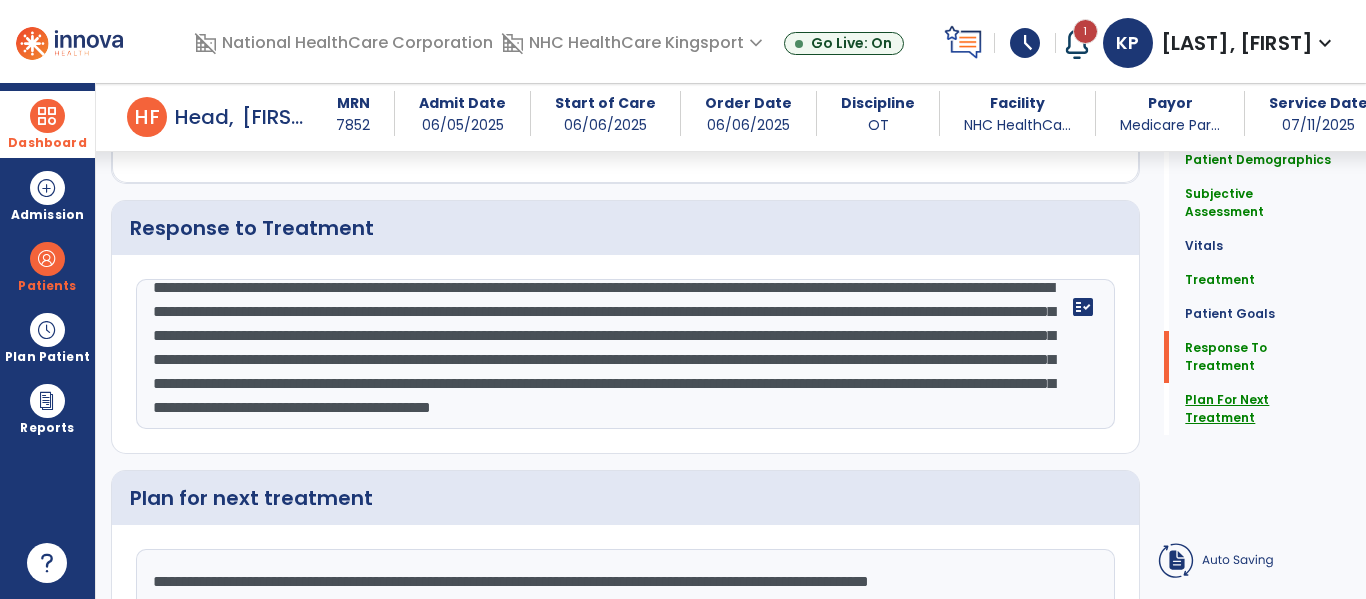 type on "**********" 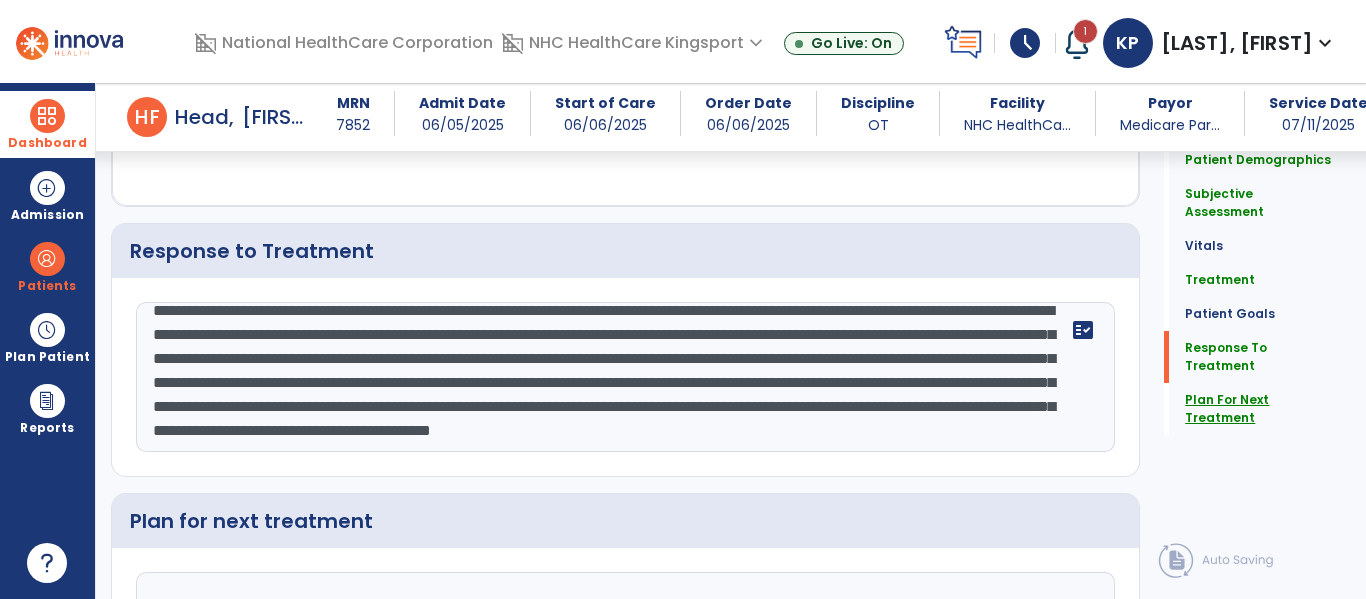 click on "Plan For Next Treatment" 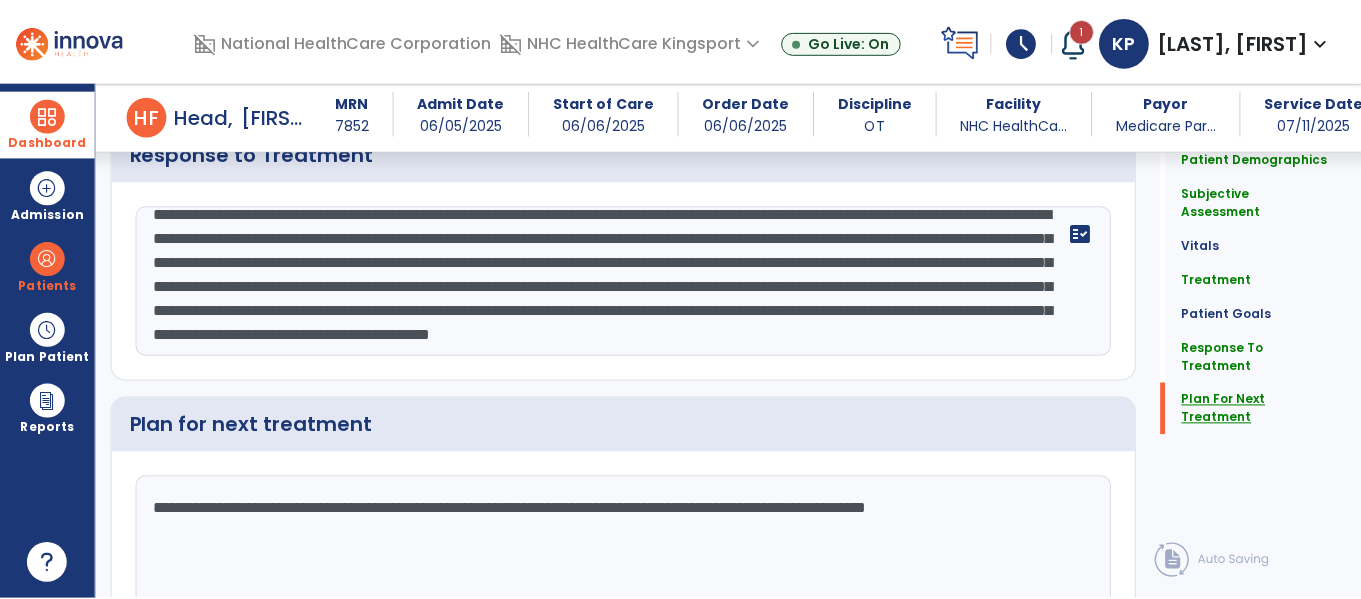 scroll, scrollTop: 3190, scrollLeft: 0, axis: vertical 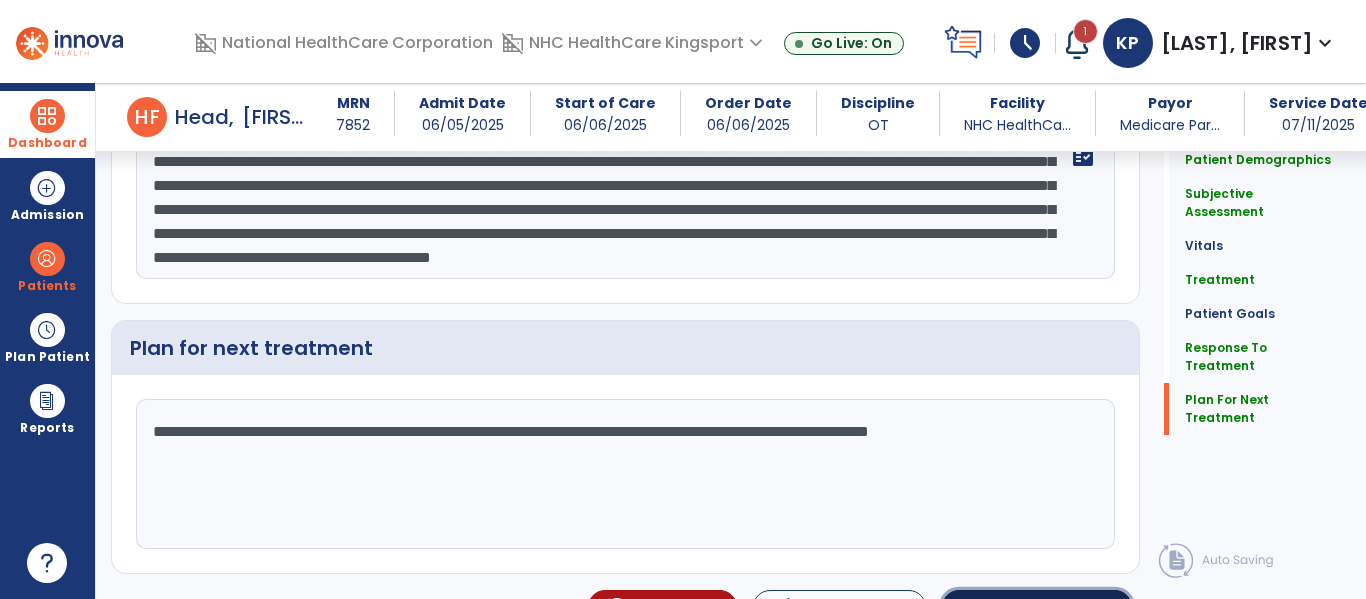 click on "Sign Doc" 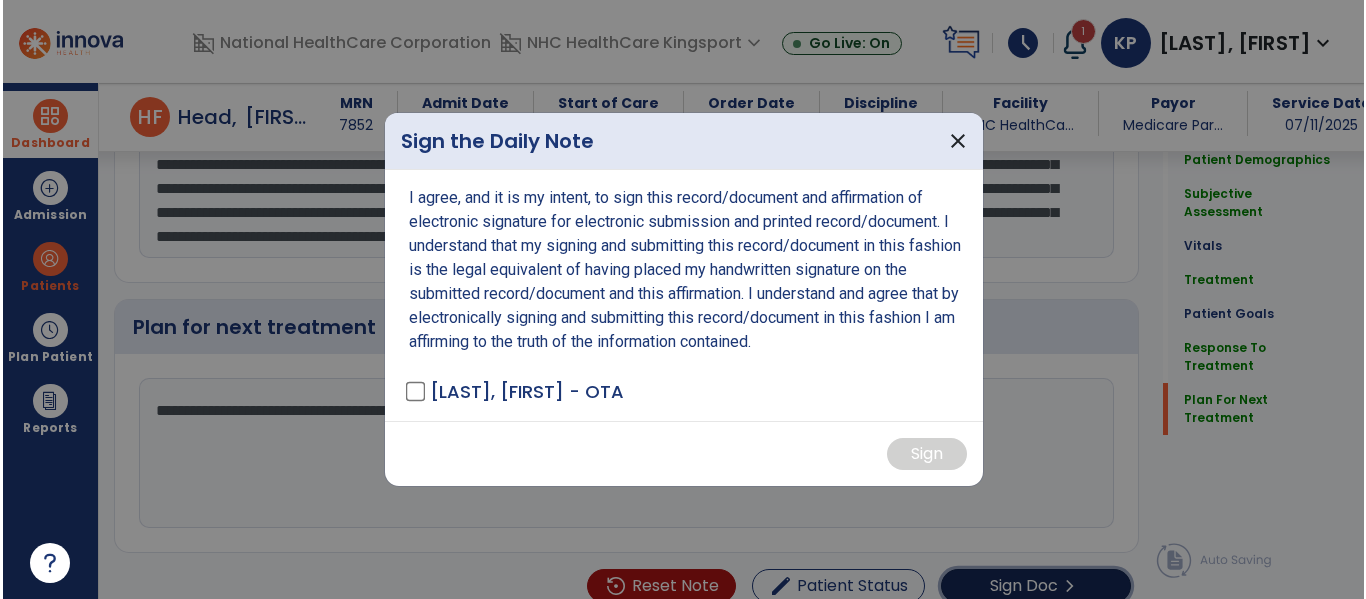 scroll, scrollTop: 3253, scrollLeft: 0, axis: vertical 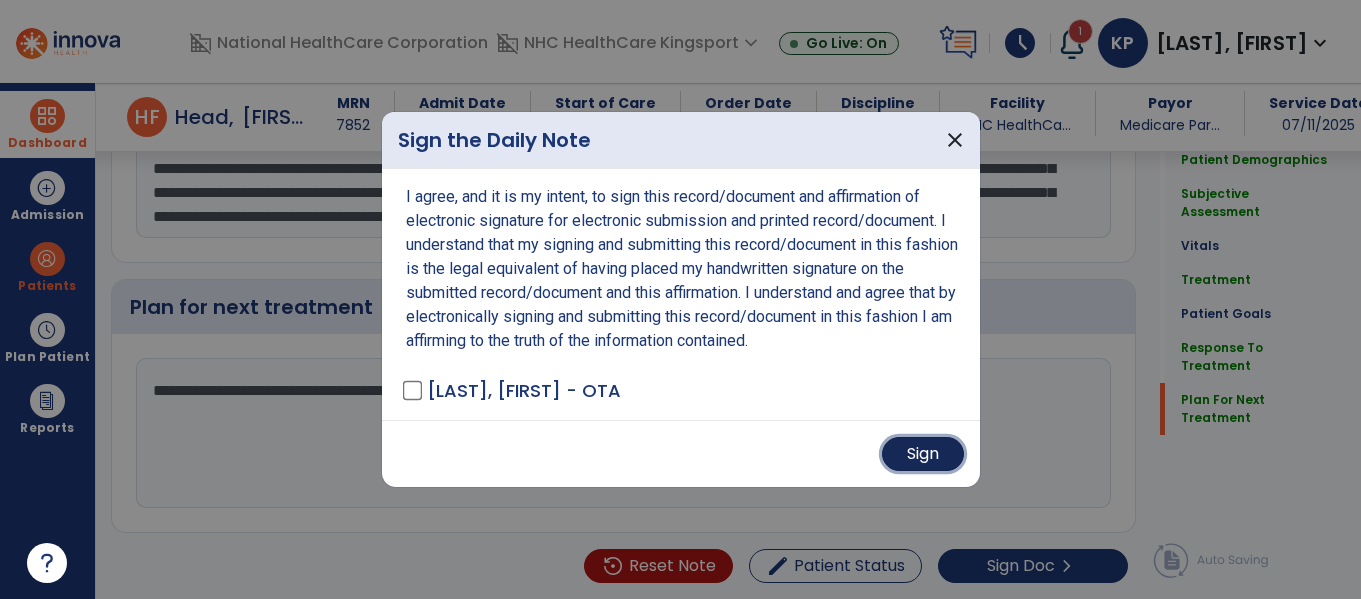click on "Sign" at bounding box center [923, 454] 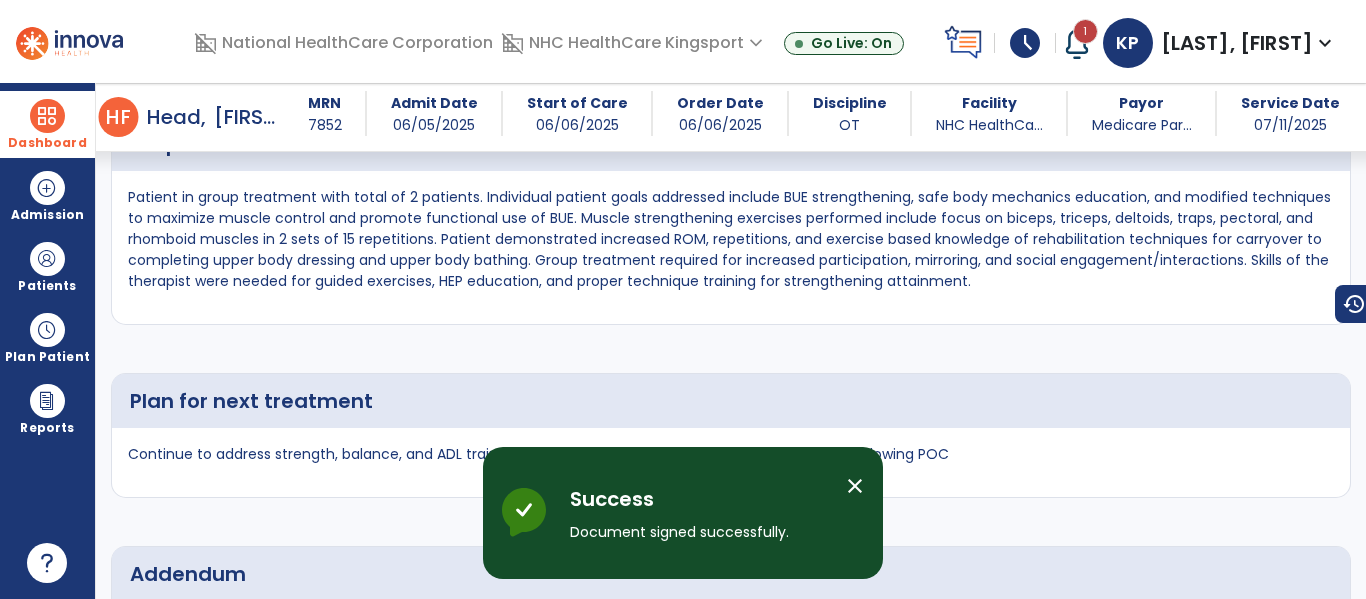 scroll, scrollTop: 5293, scrollLeft: 0, axis: vertical 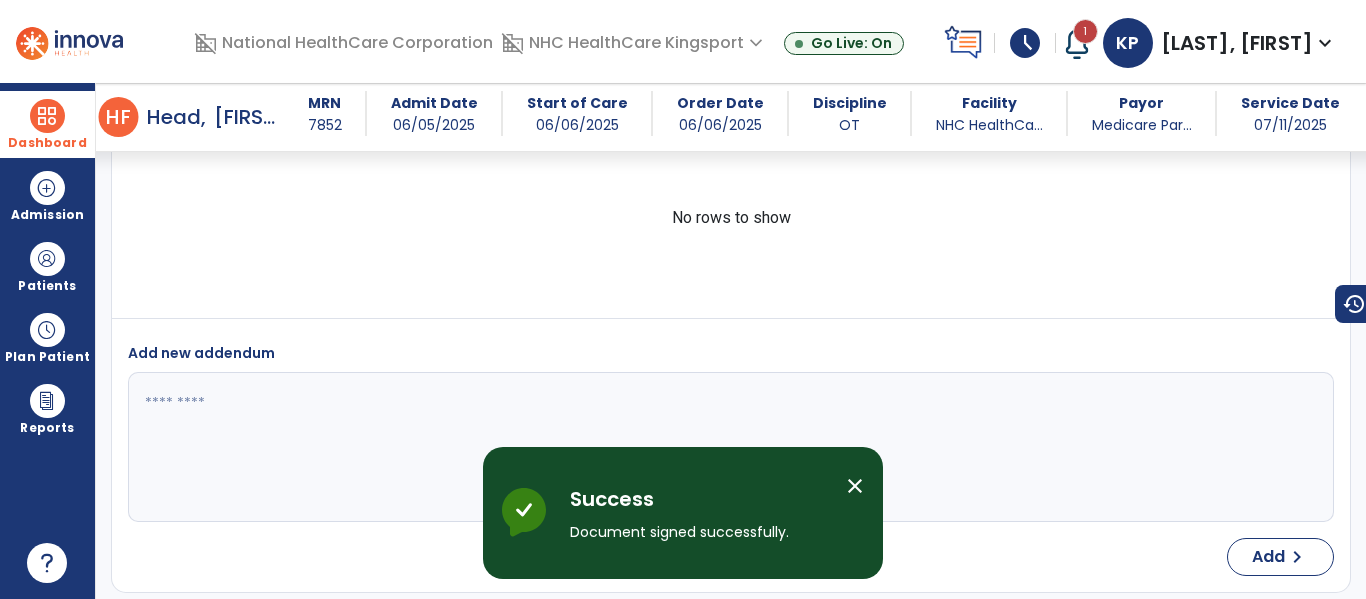 click on "Dashboard" at bounding box center [47, 124] 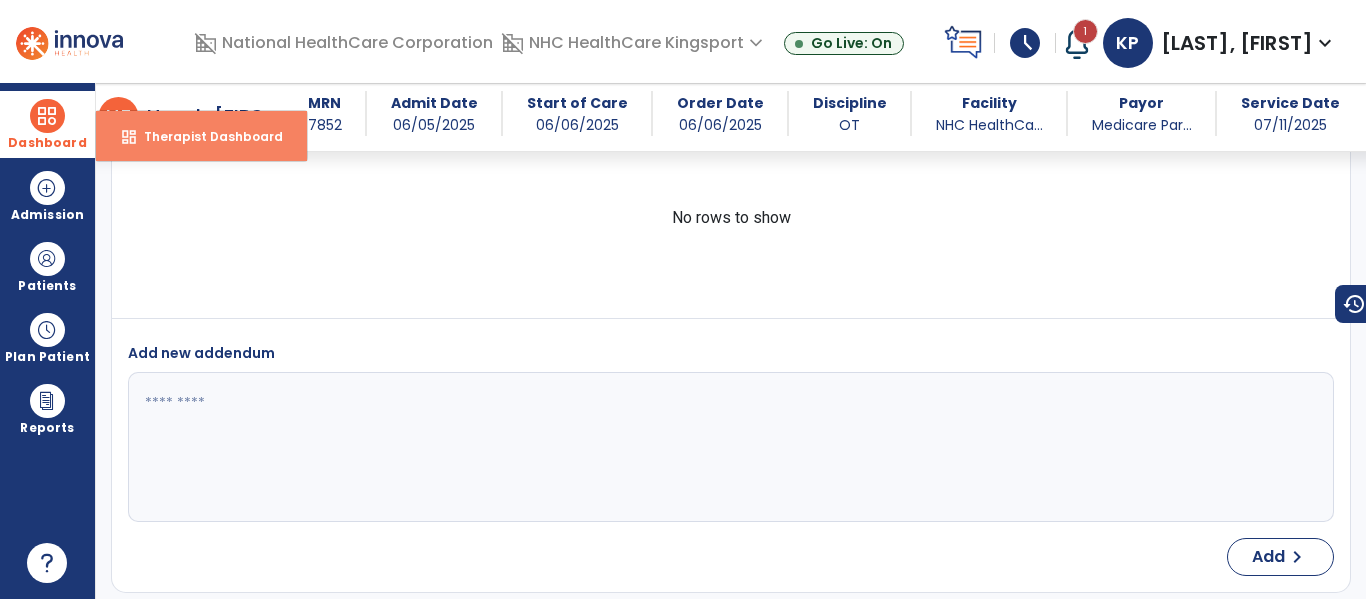 click on "Therapist Dashboard" at bounding box center [205, 136] 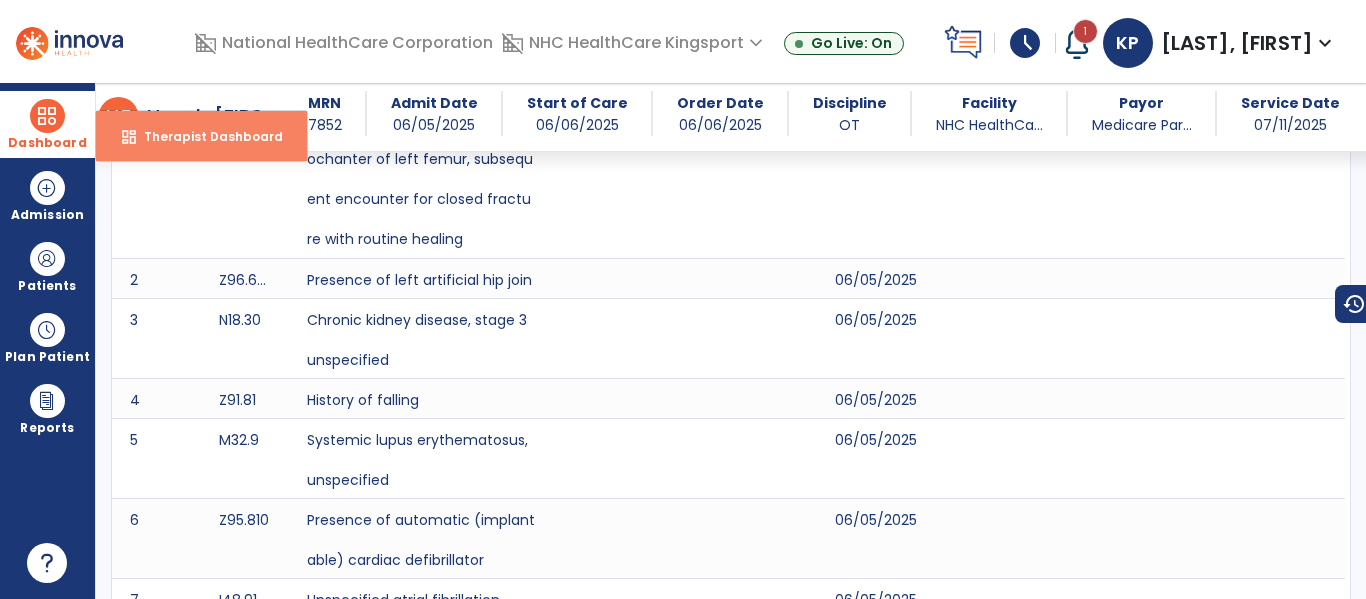 select on "****" 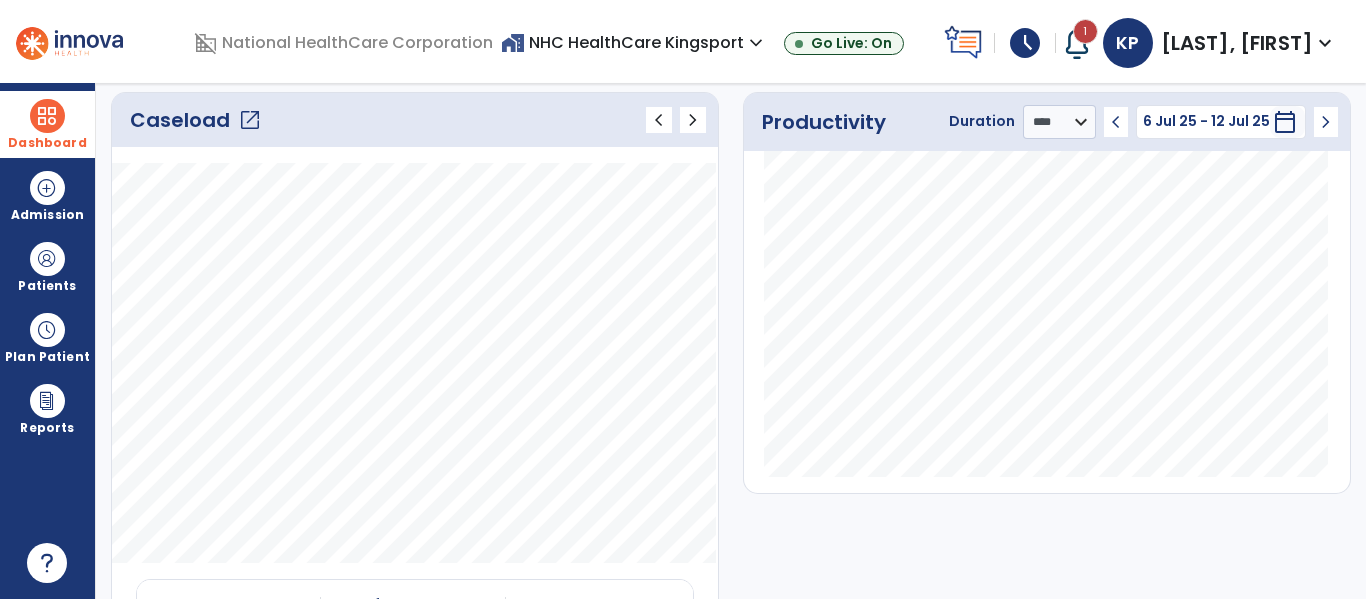 click on "open_in_new" 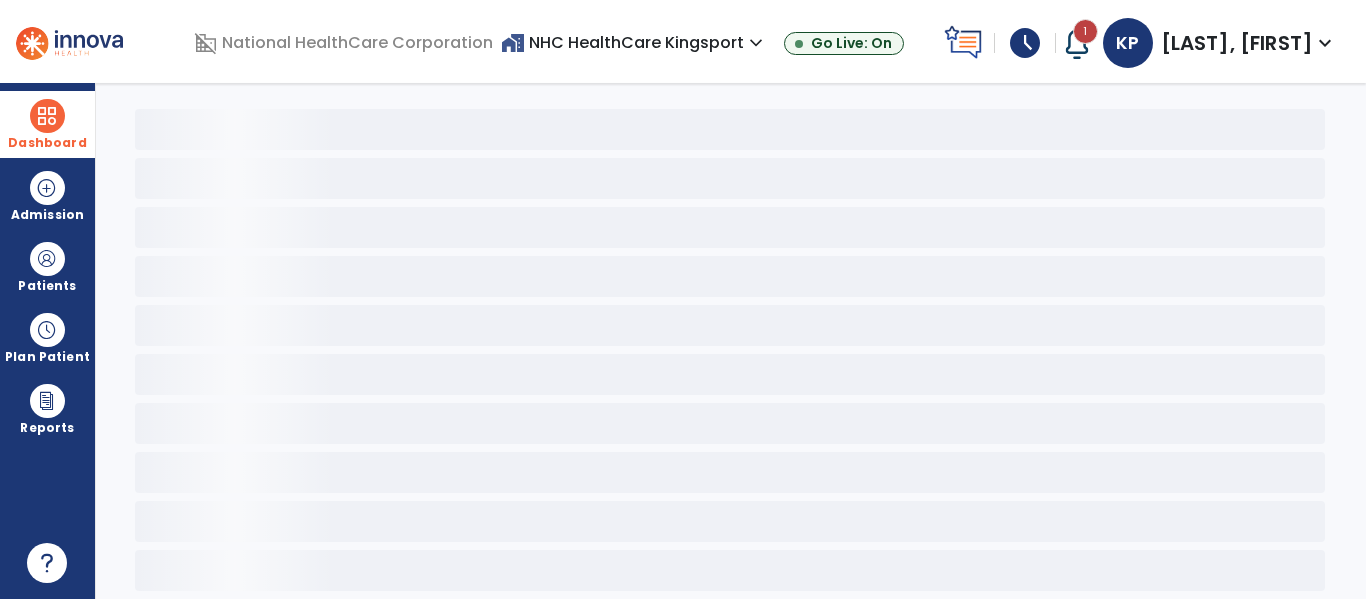 scroll, scrollTop: 68, scrollLeft: 0, axis: vertical 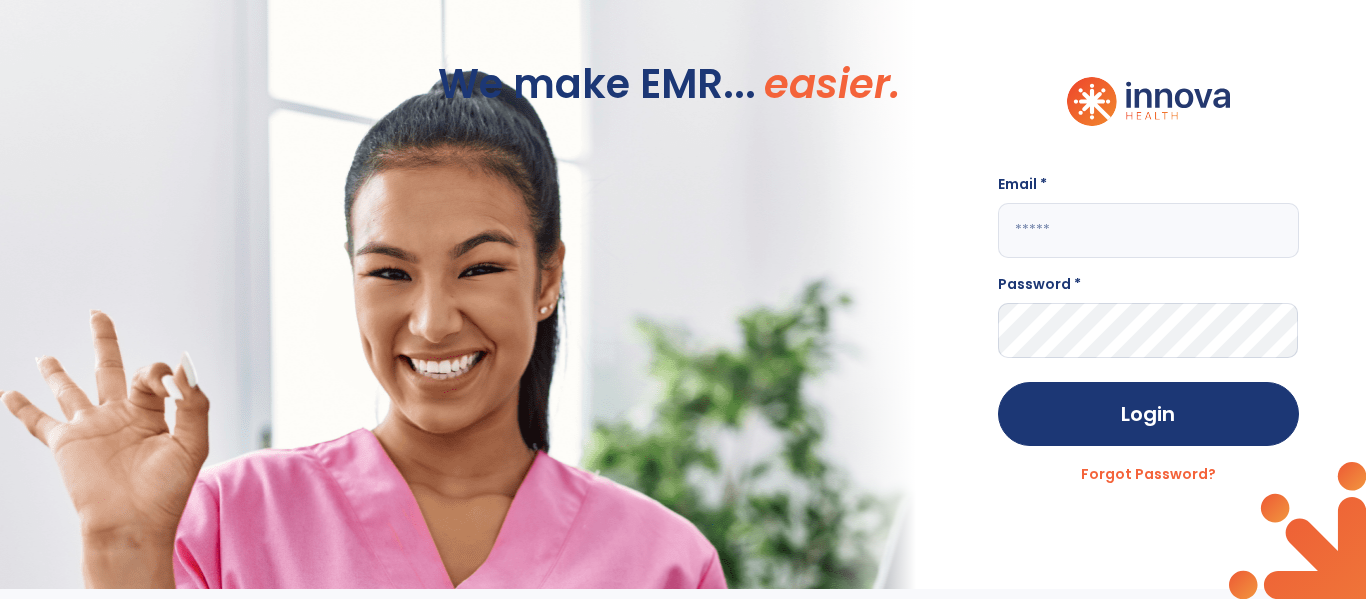 type on "**********" 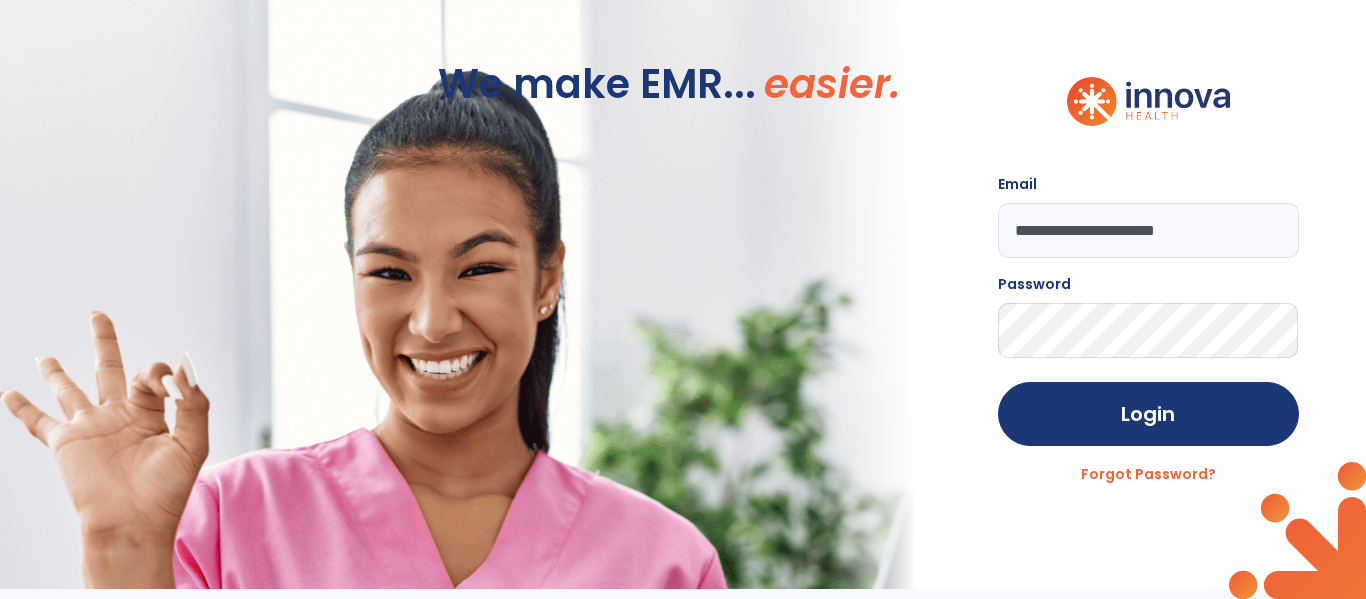 click 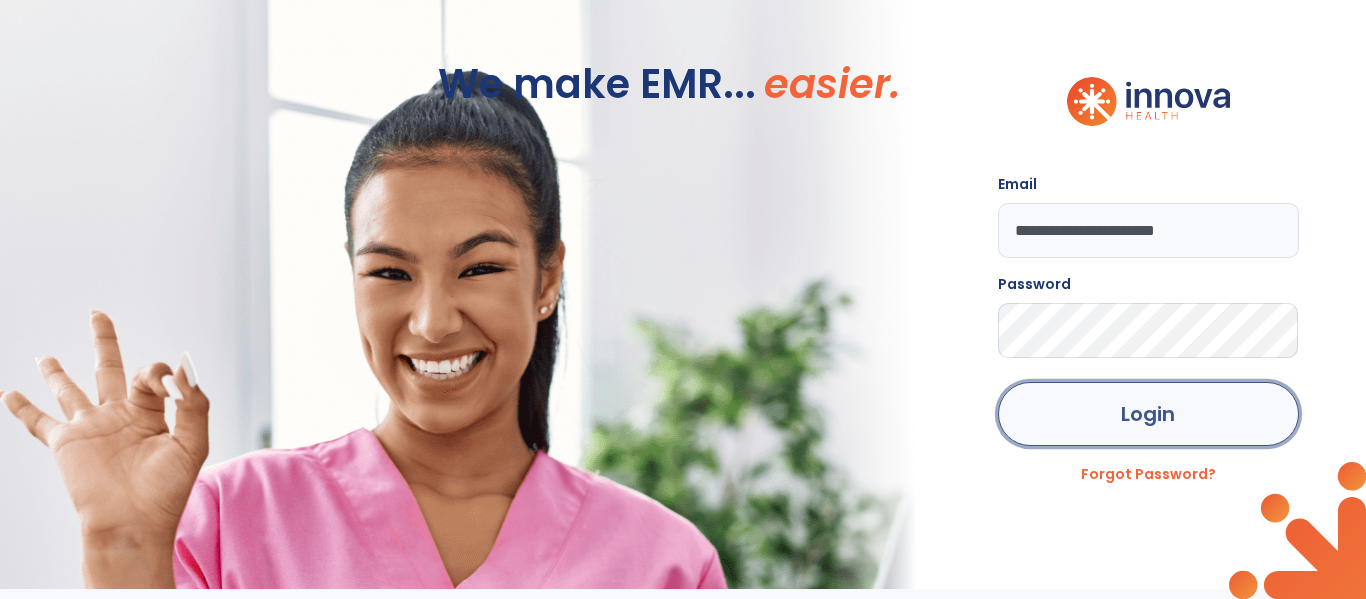 click on "Login" 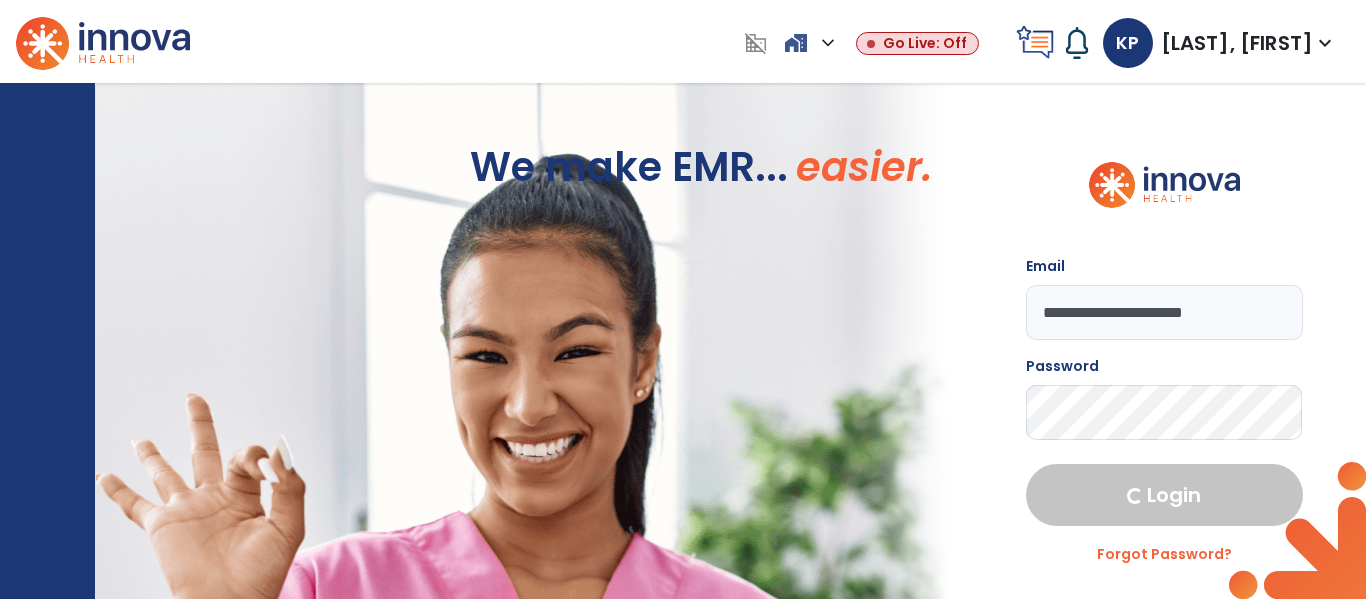 select on "****" 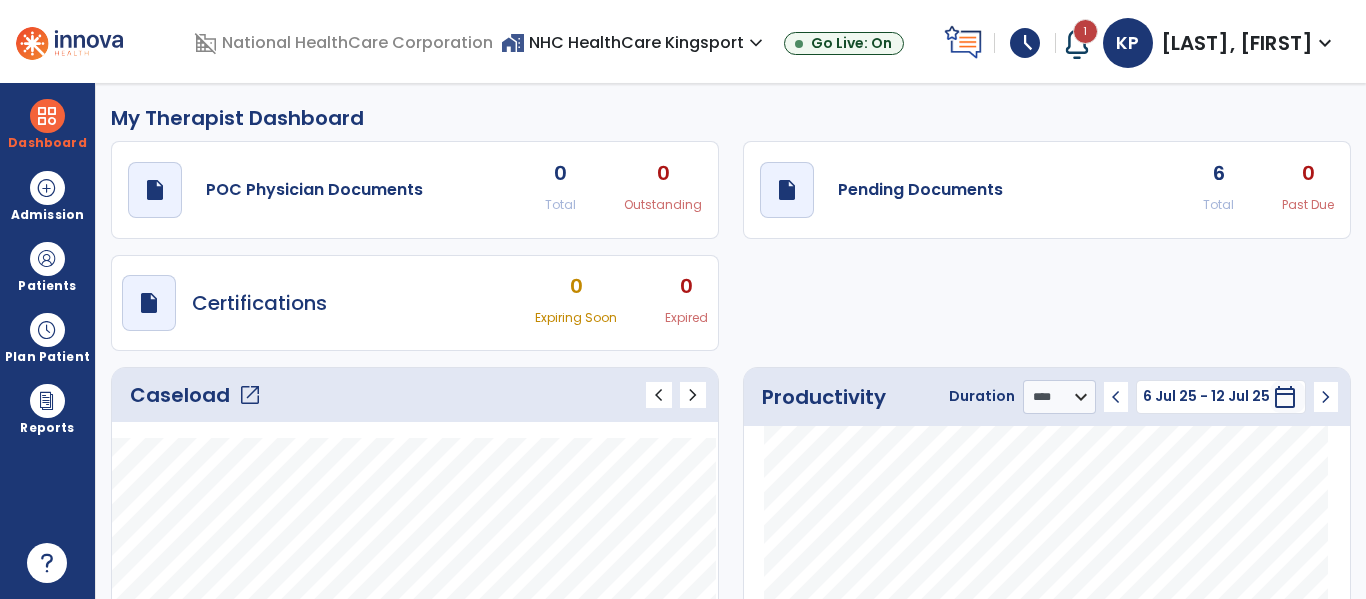 click on "open_in_new" 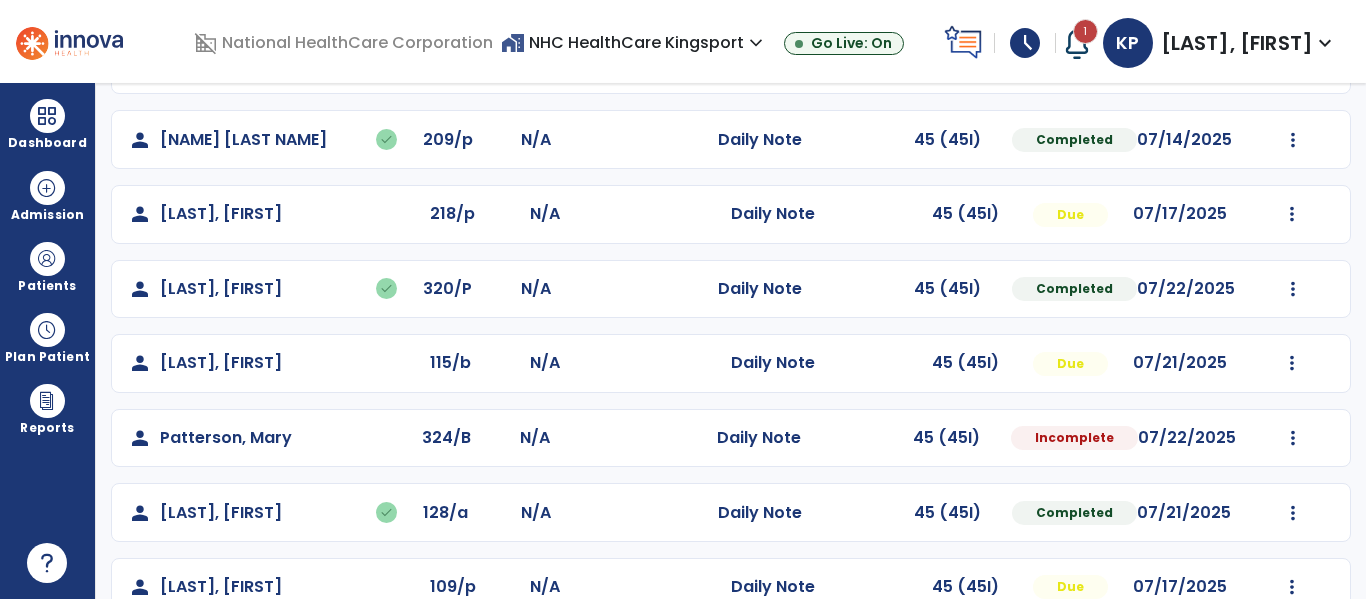scroll, scrollTop: 375, scrollLeft: 0, axis: vertical 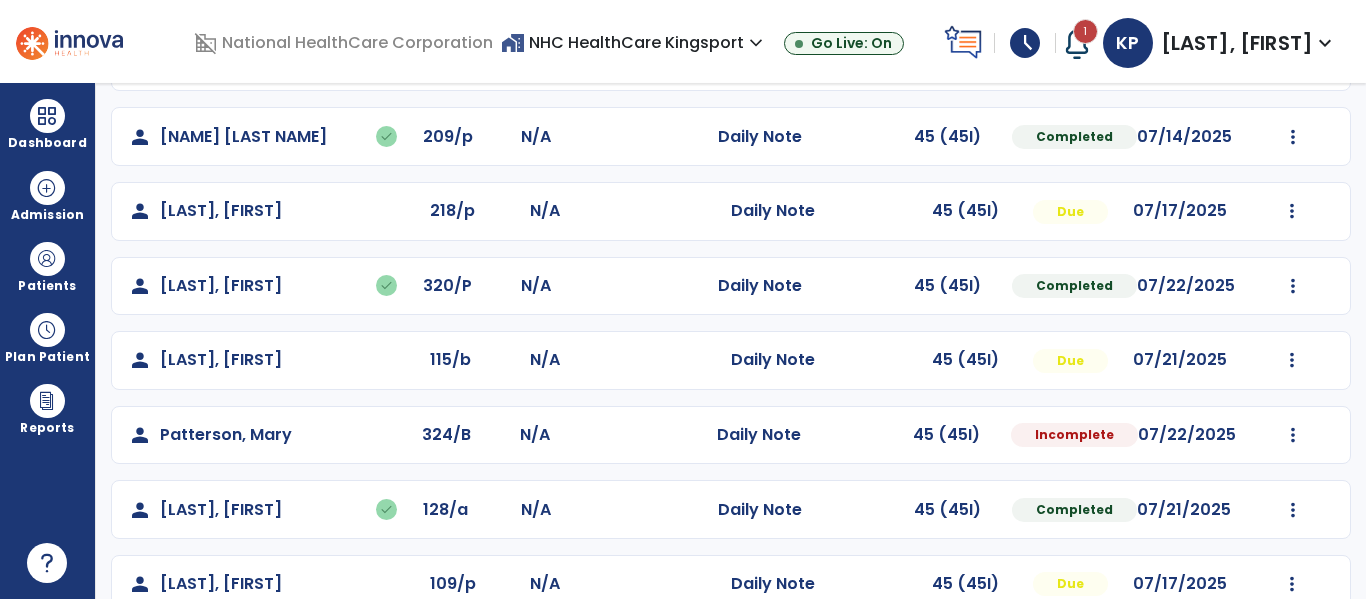 click on "person [LAST], [FIRST] 218/p N/A Daily Note 45 (45I) Due 07/17/2025 Mark Visit As Complete Reset Note Open Document G + C Mins" 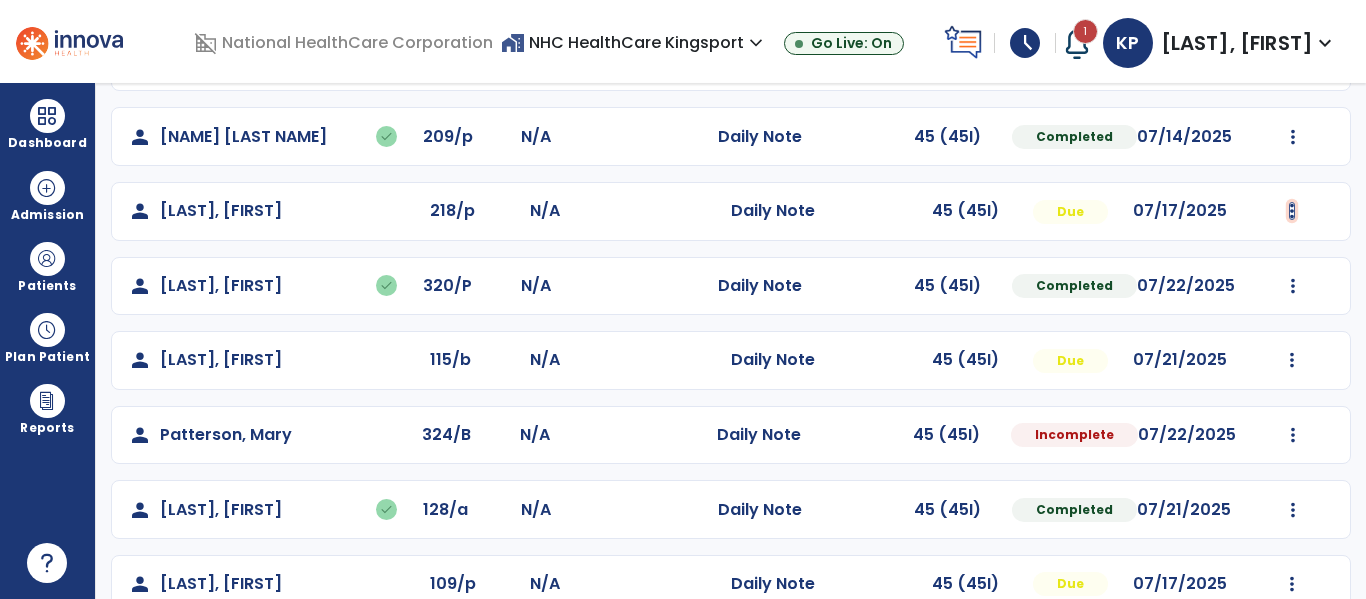 click at bounding box center [1292, -87] 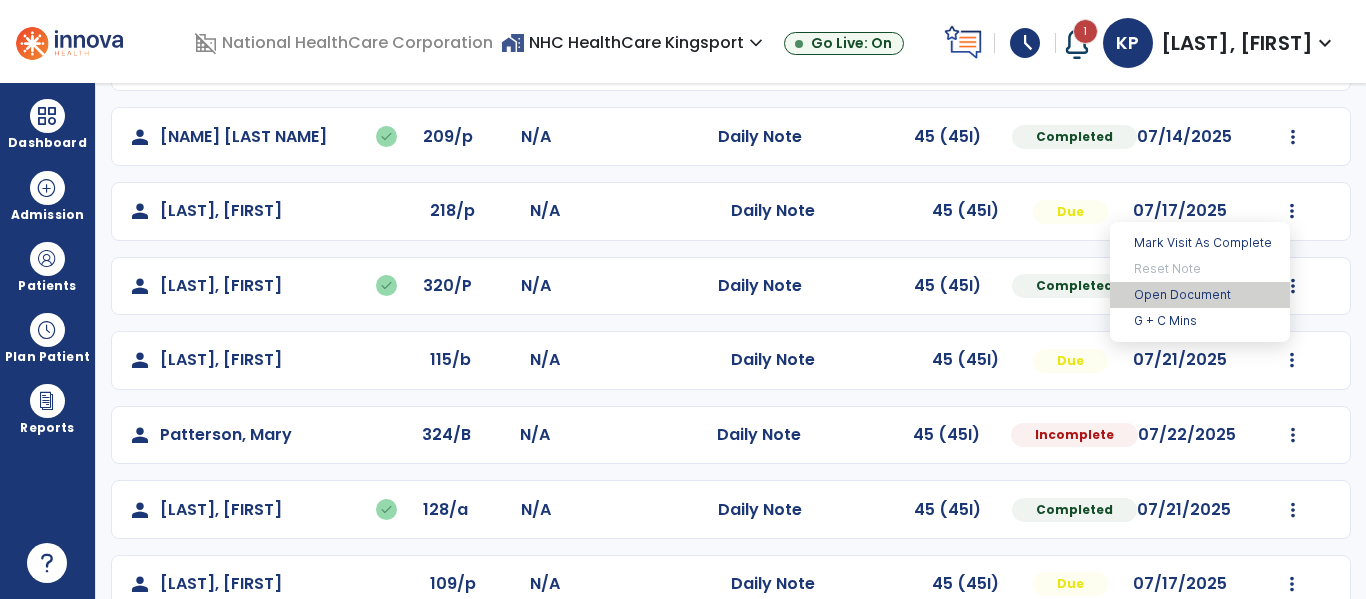 click on "Open Document" at bounding box center (1200, 295) 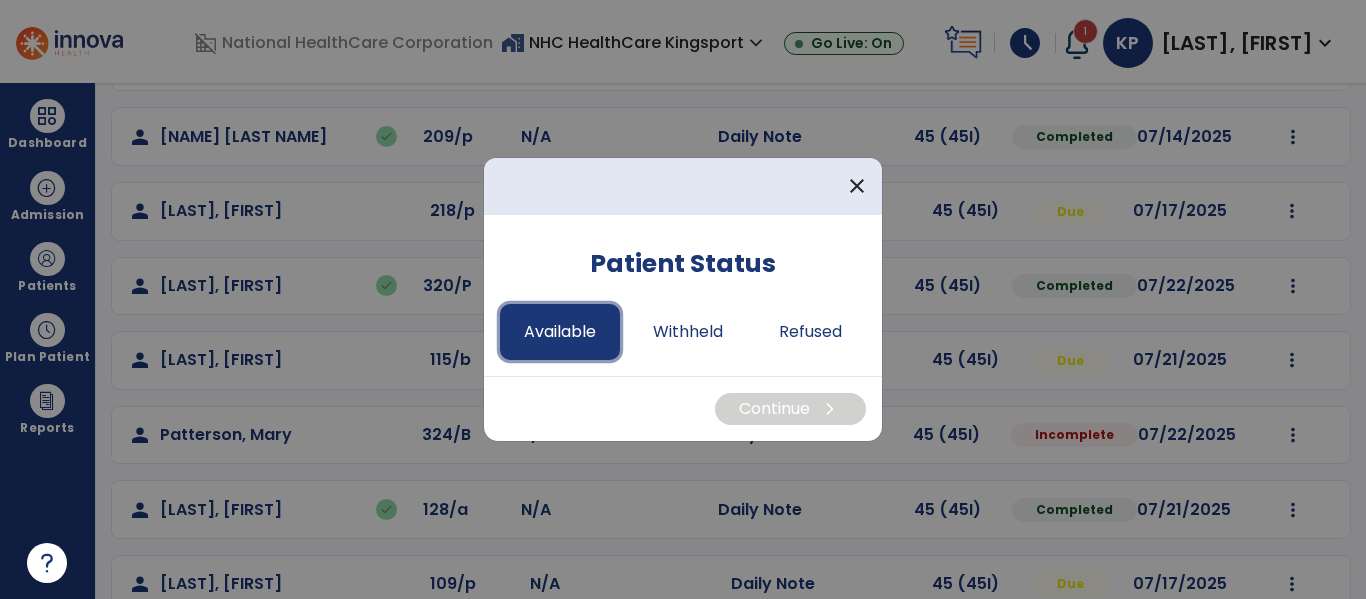 click on "Available" at bounding box center (560, 332) 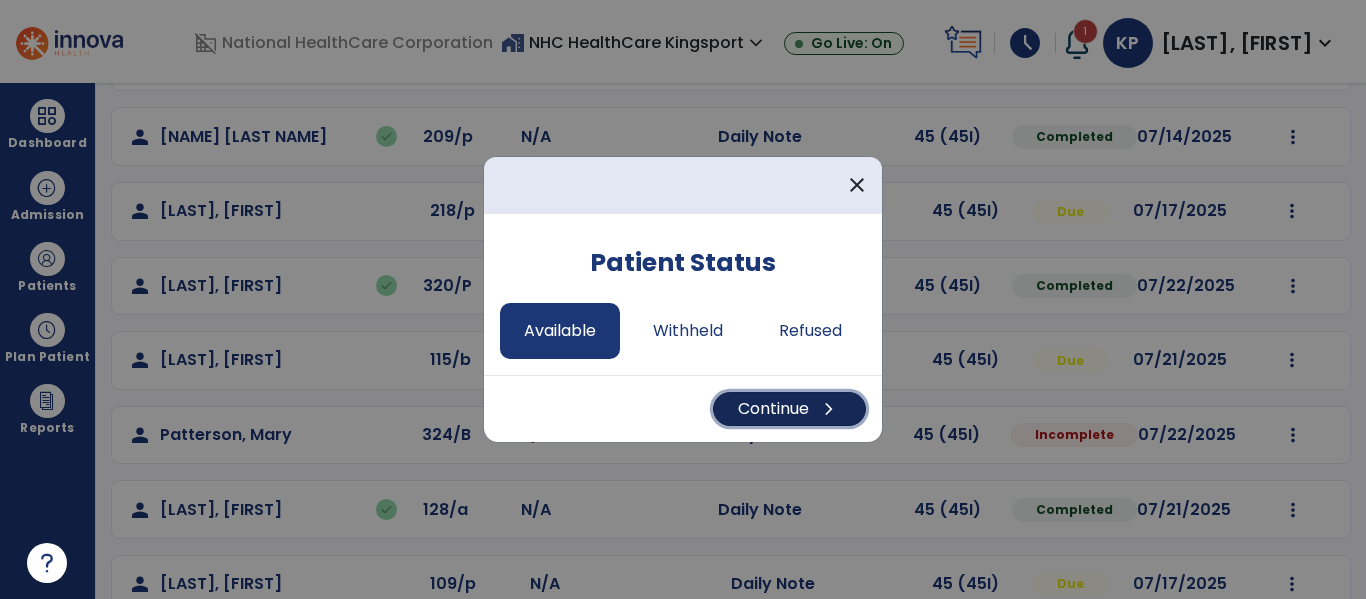 click on "Continue   chevron_right" at bounding box center [789, 409] 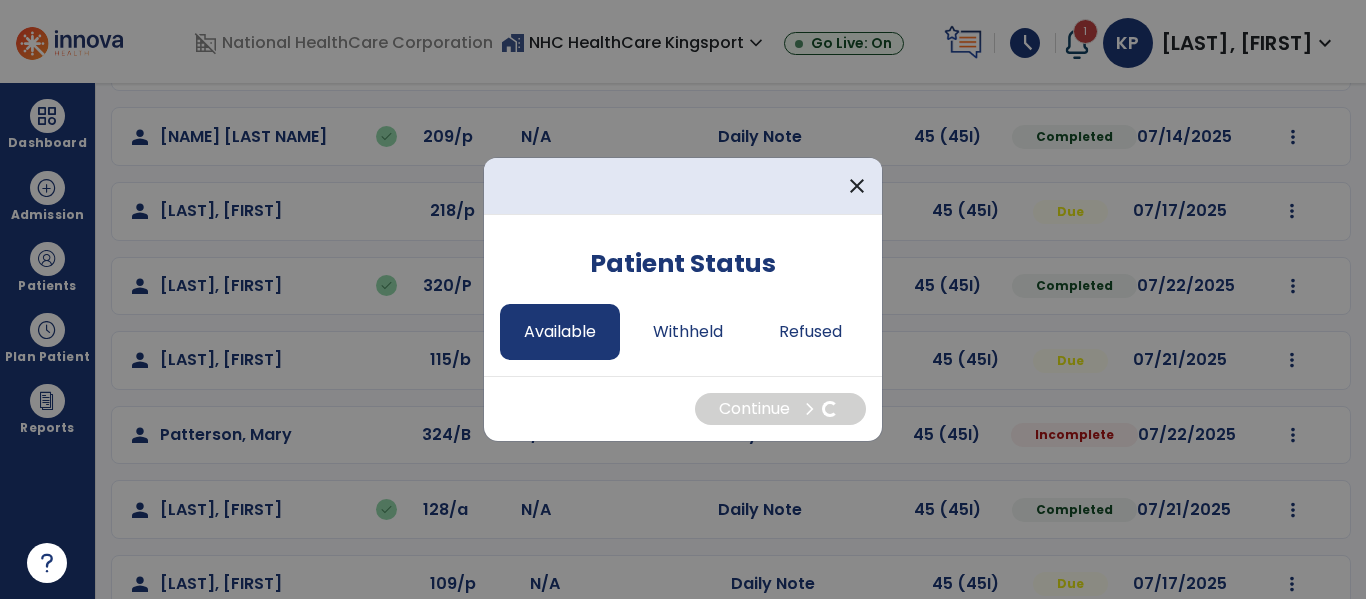 select on "*" 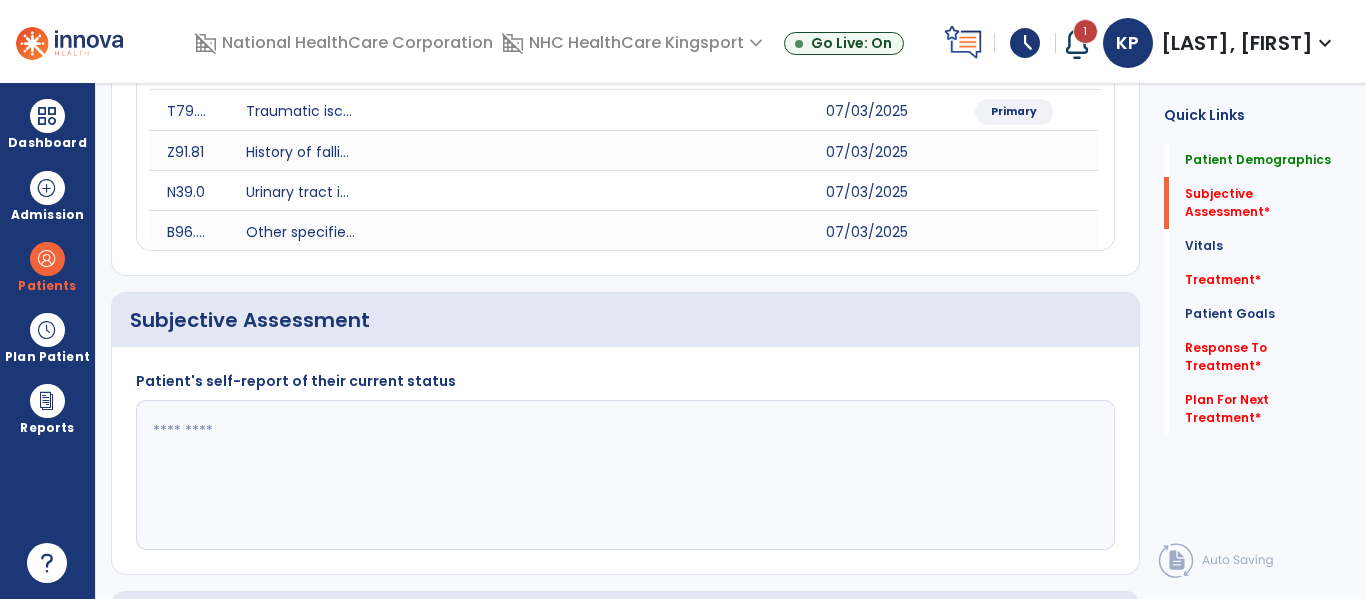 click 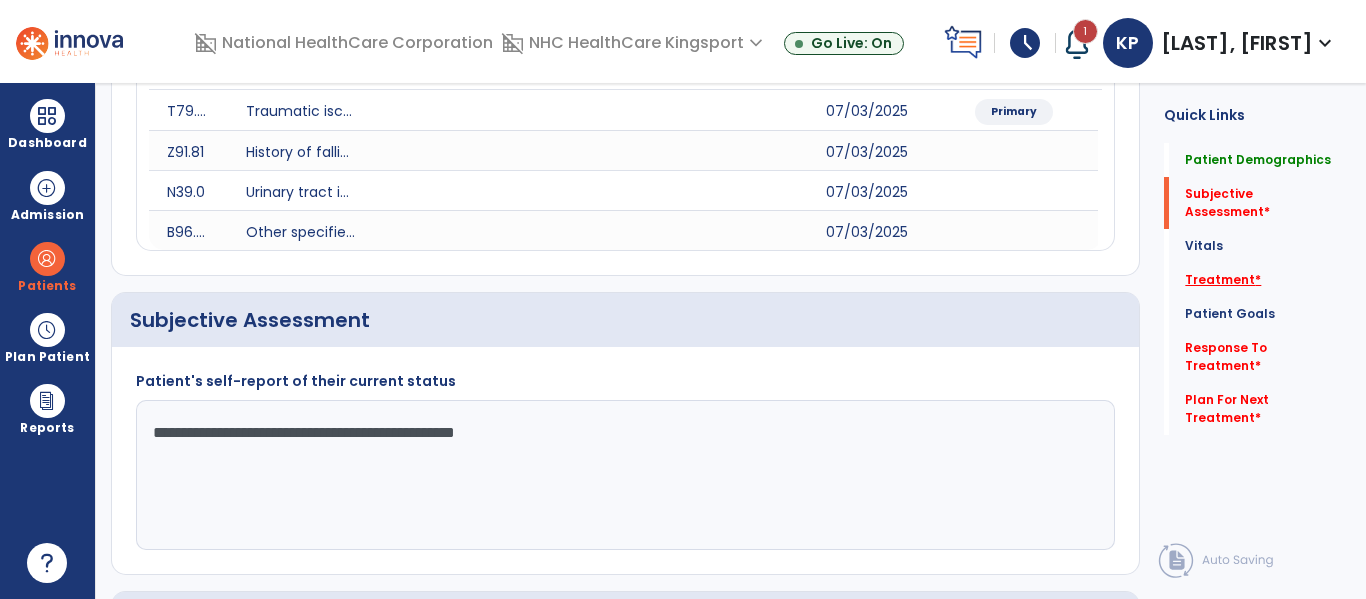 type on "**********" 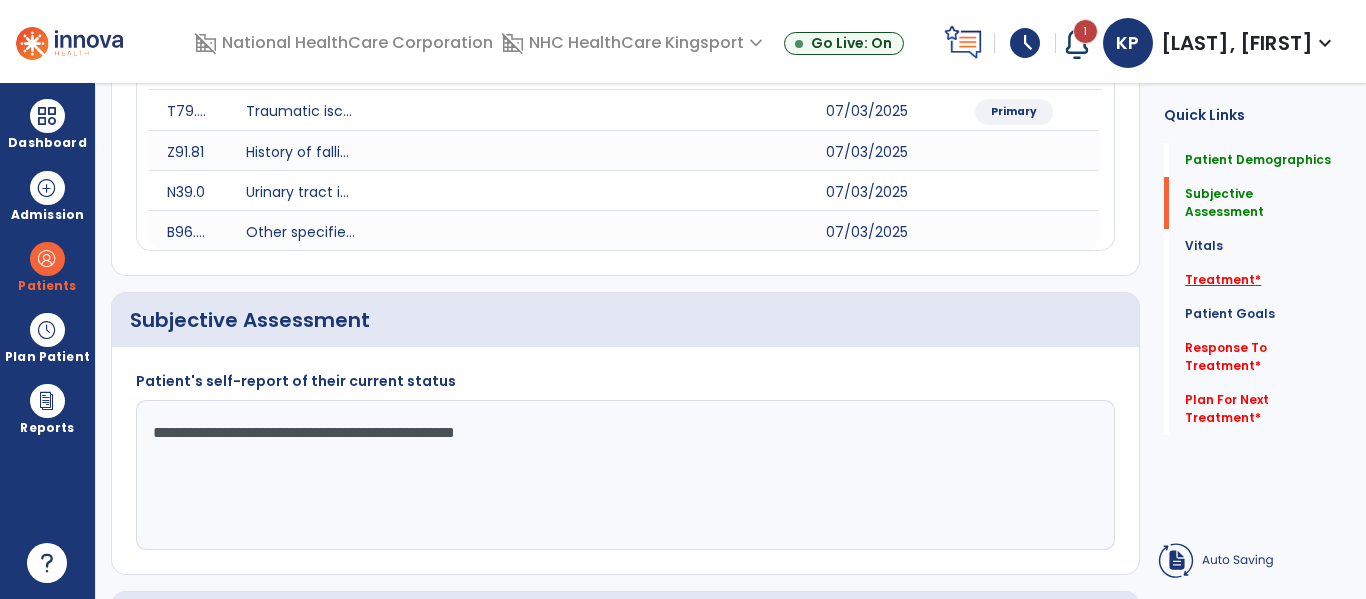 click on "Patient Goals" 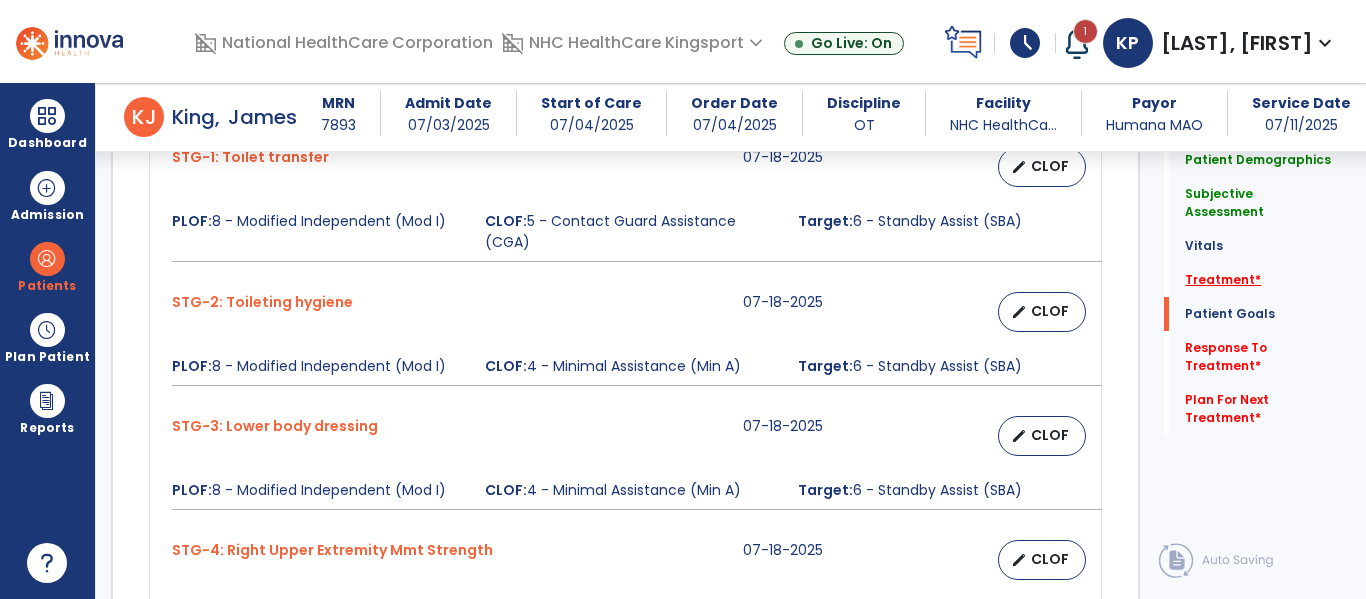 click on "Treatment   *" 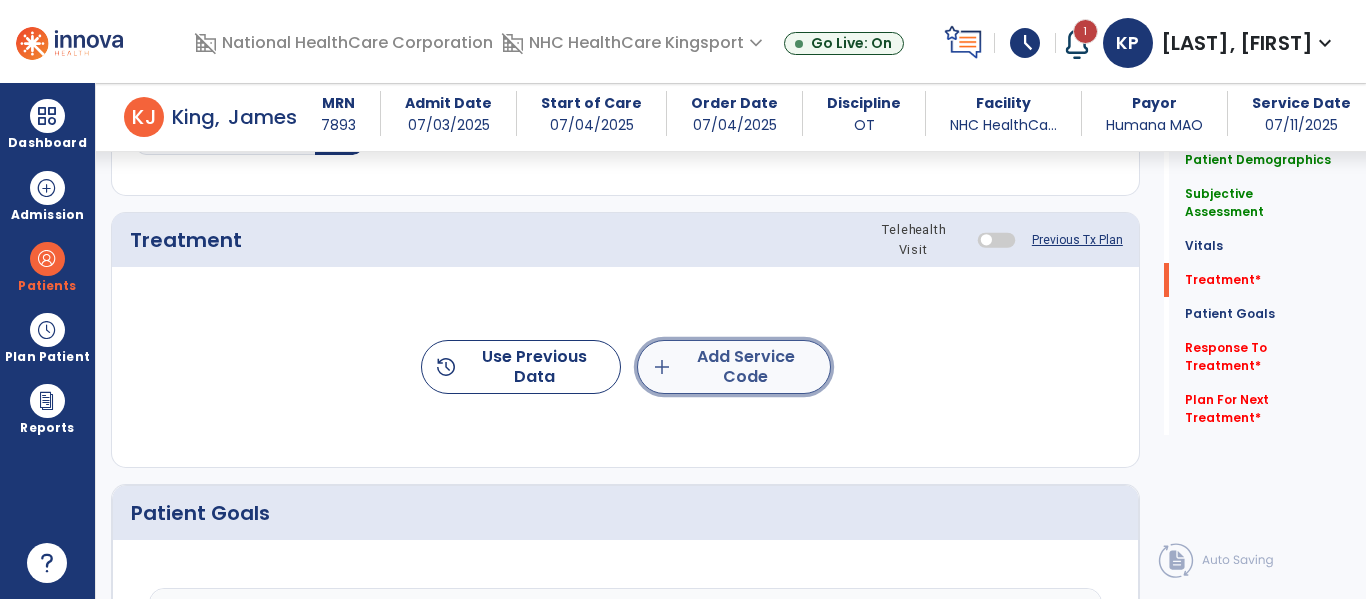 click on "add  Add Service Code" 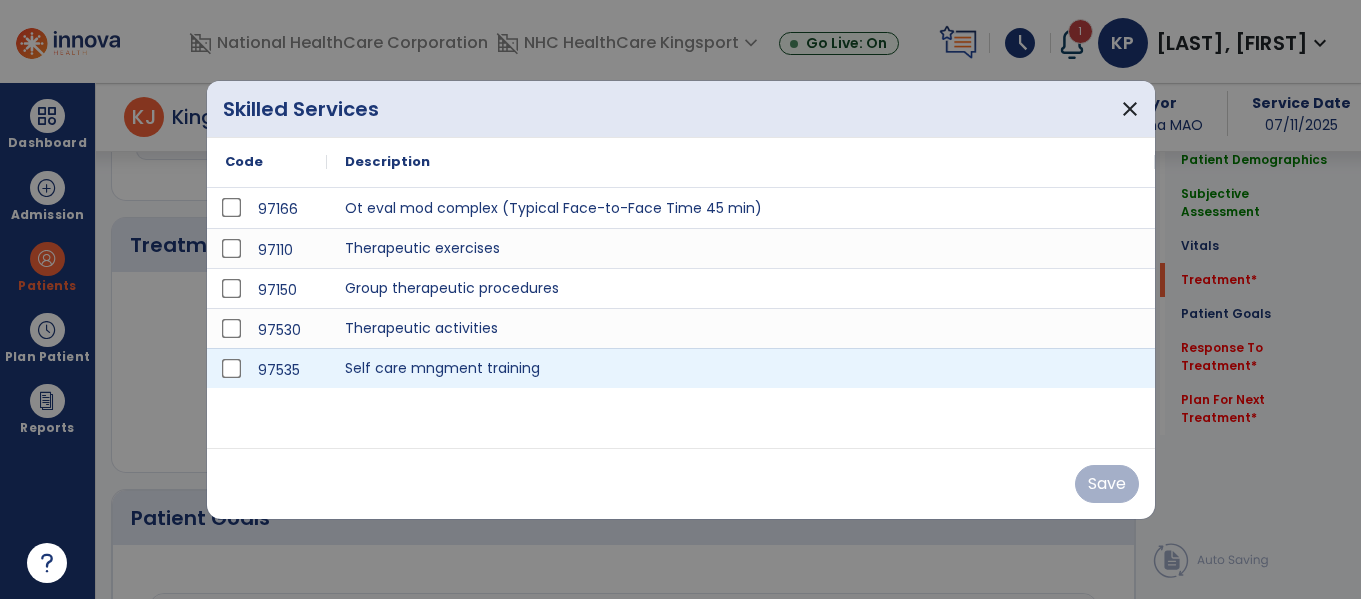 scroll, scrollTop: 1157, scrollLeft: 0, axis: vertical 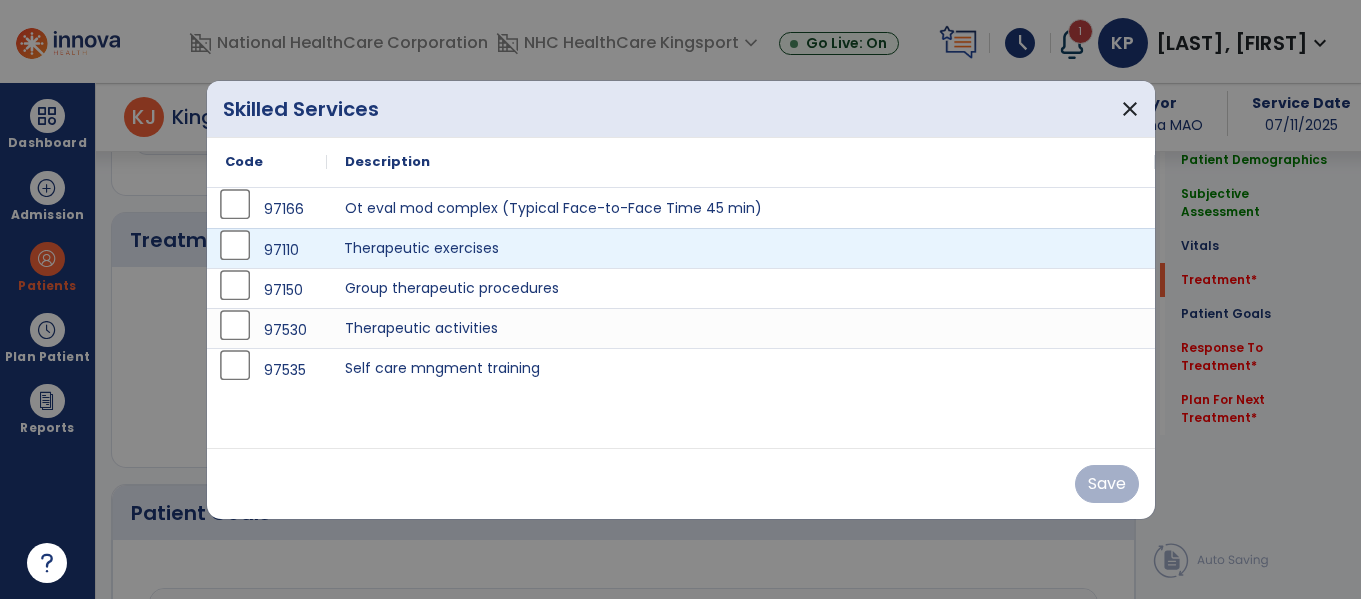 click on "Therapeutic exercises" at bounding box center (741, 248) 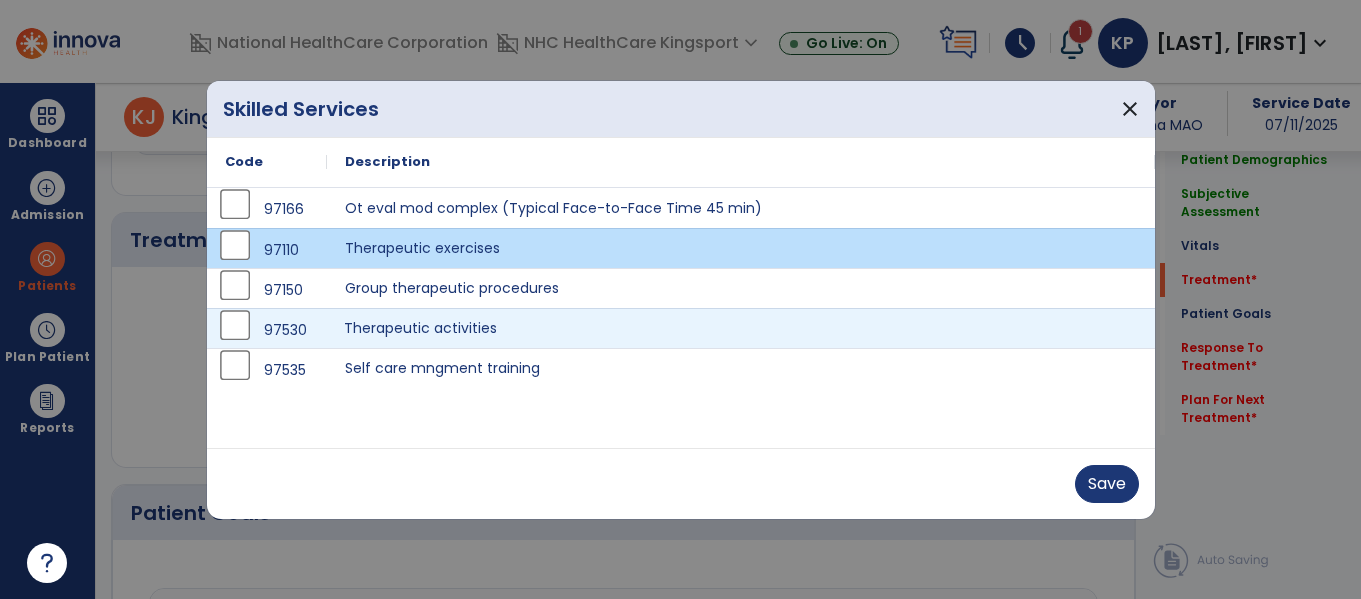 click on "Therapeutic activities" at bounding box center (741, 328) 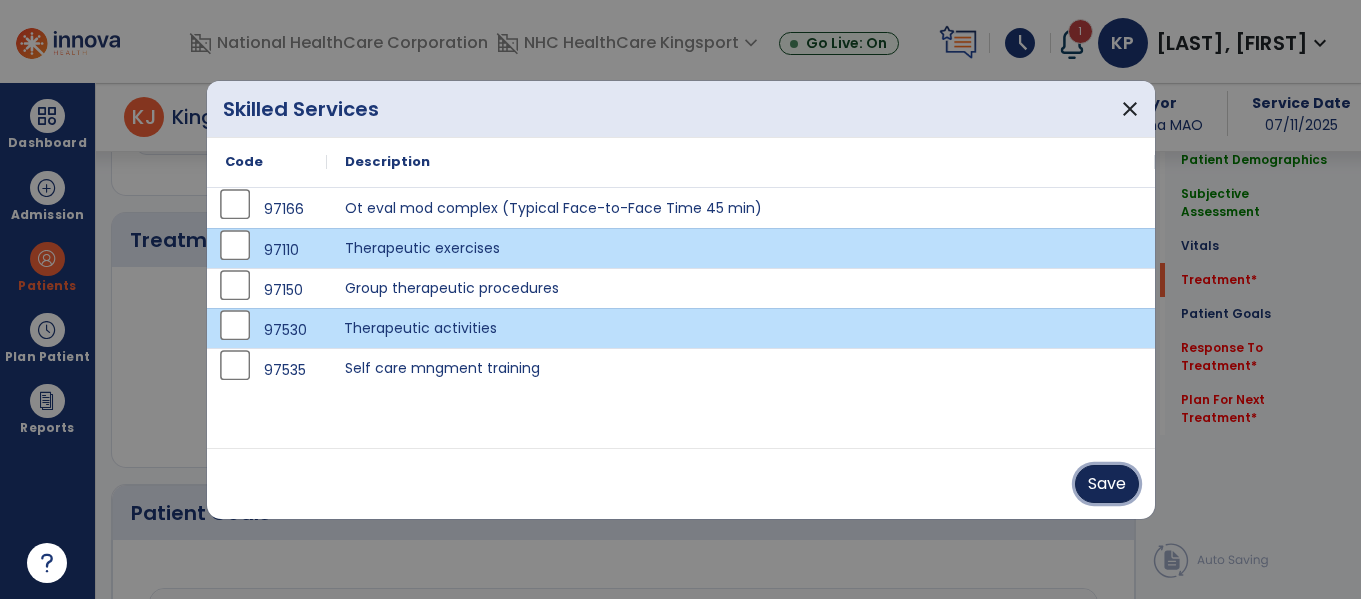 click on "Save" at bounding box center [1107, 484] 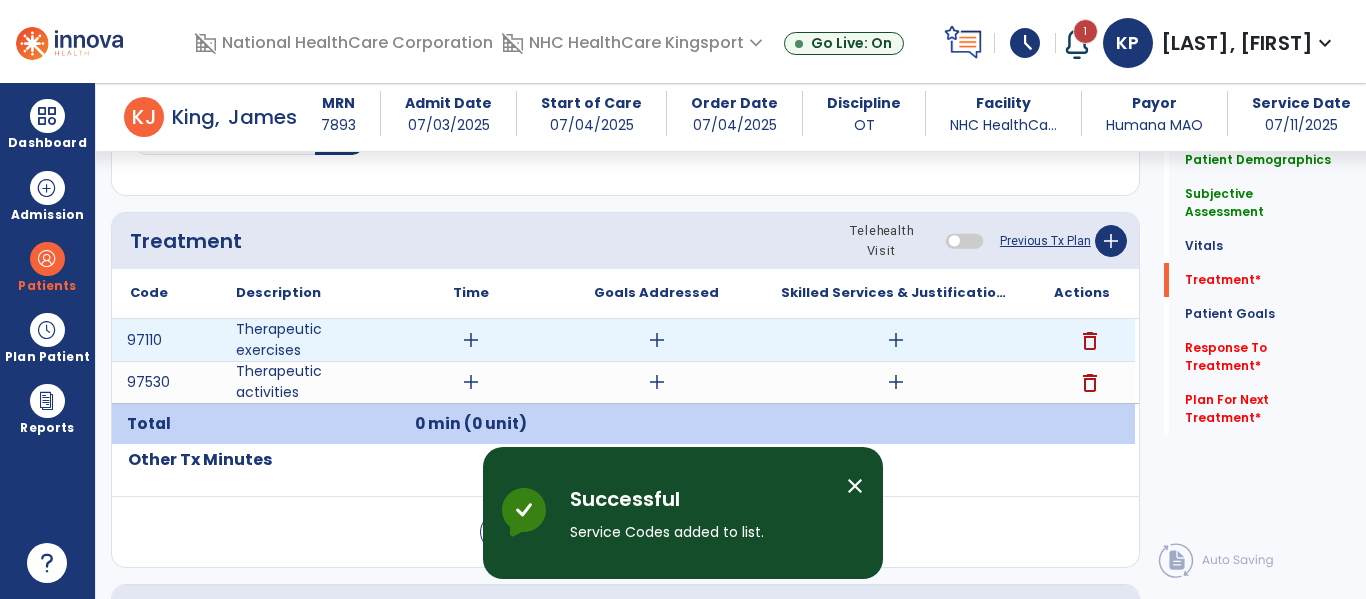 click on "add" at bounding box center [471, 340] 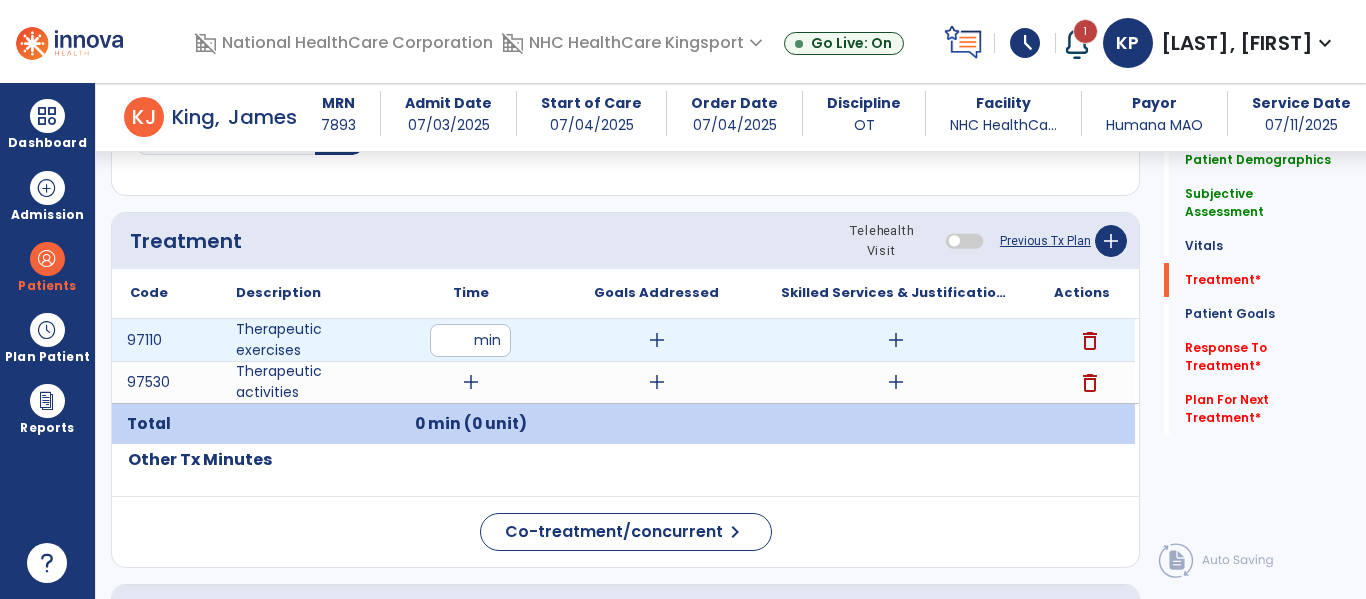 type on "**" 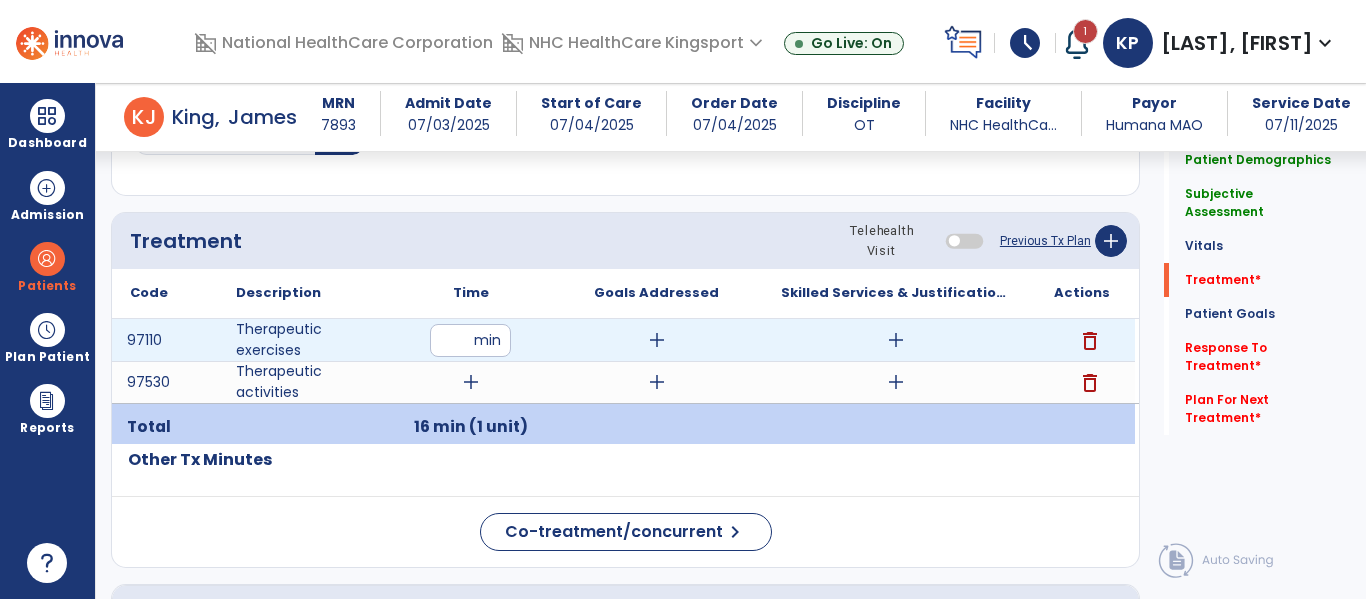 click on "add" at bounding box center [657, 340] 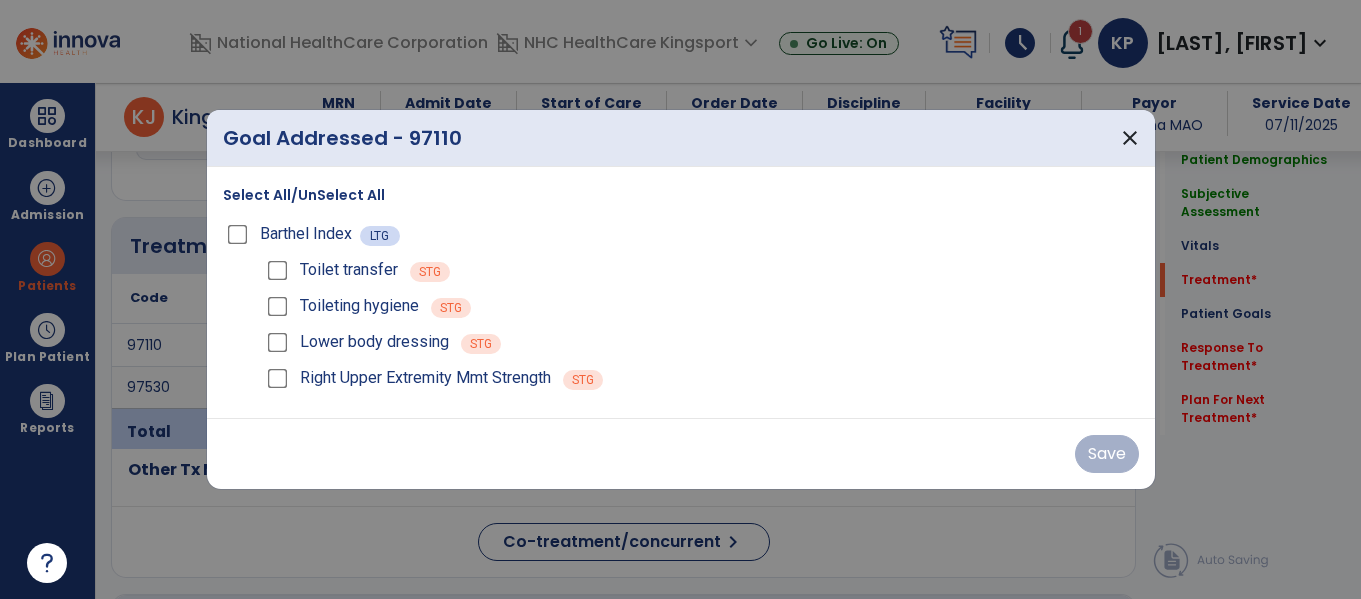scroll, scrollTop: 1157, scrollLeft: 0, axis: vertical 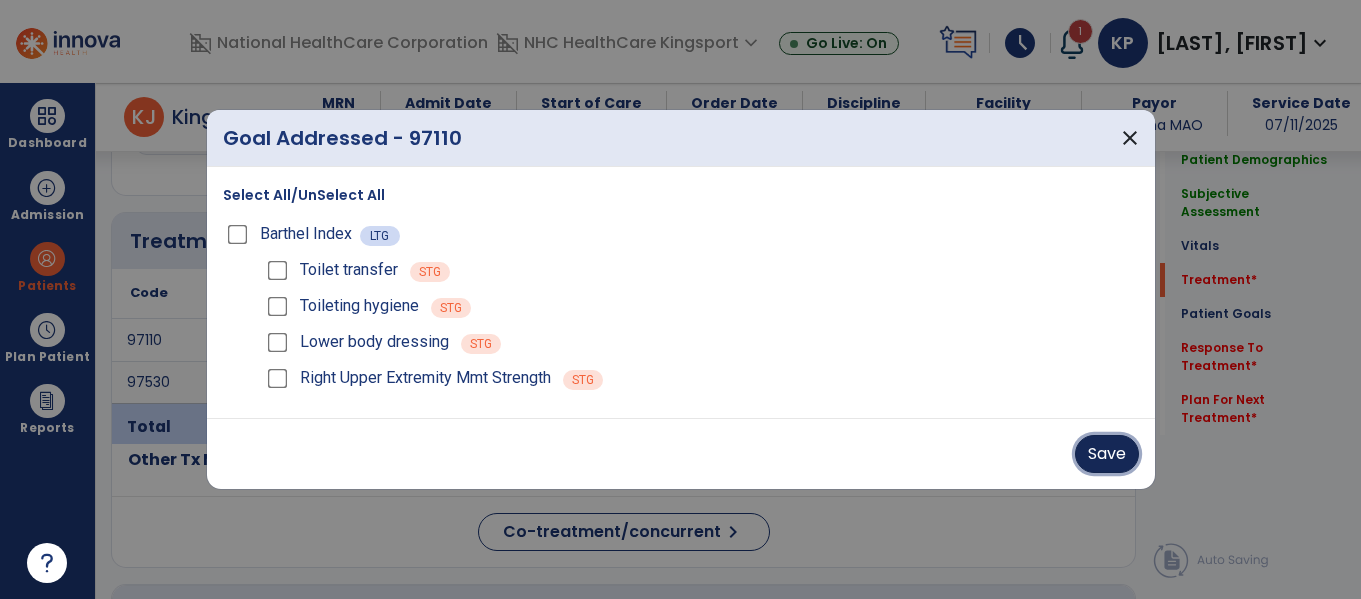click on "Save" at bounding box center [1107, 454] 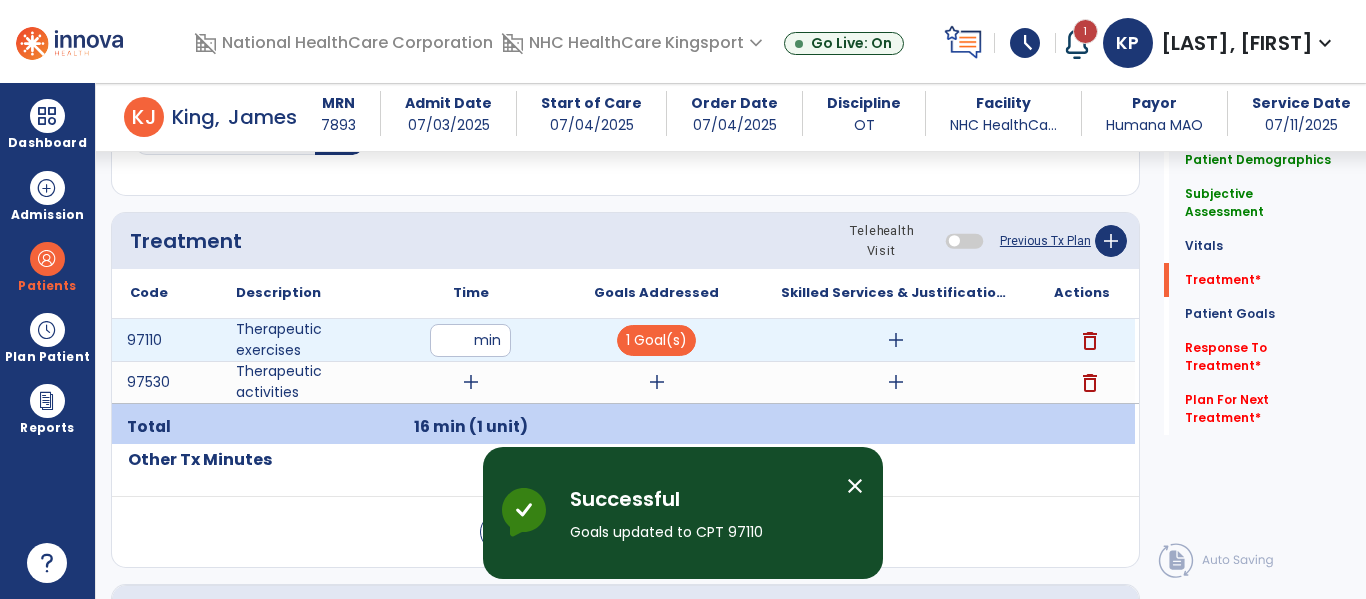 click on "add" at bounding box center [896, 340] 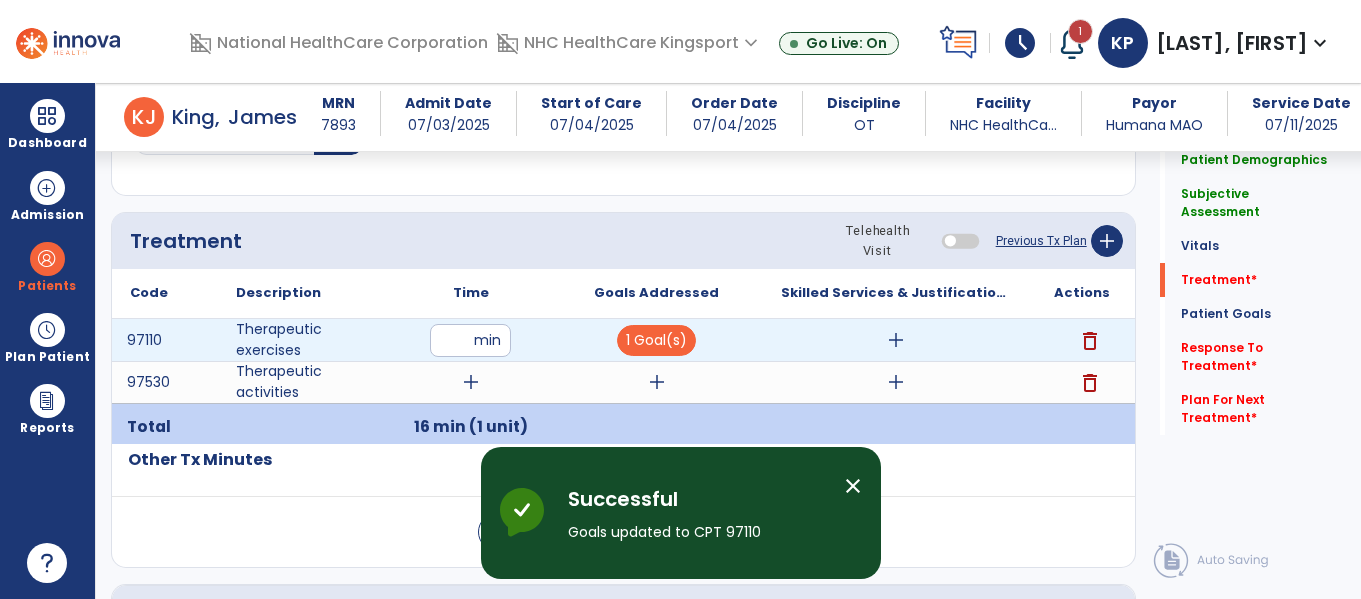 scroll, scrollTop: 1157, scrollLeft: 0, axis: vertical 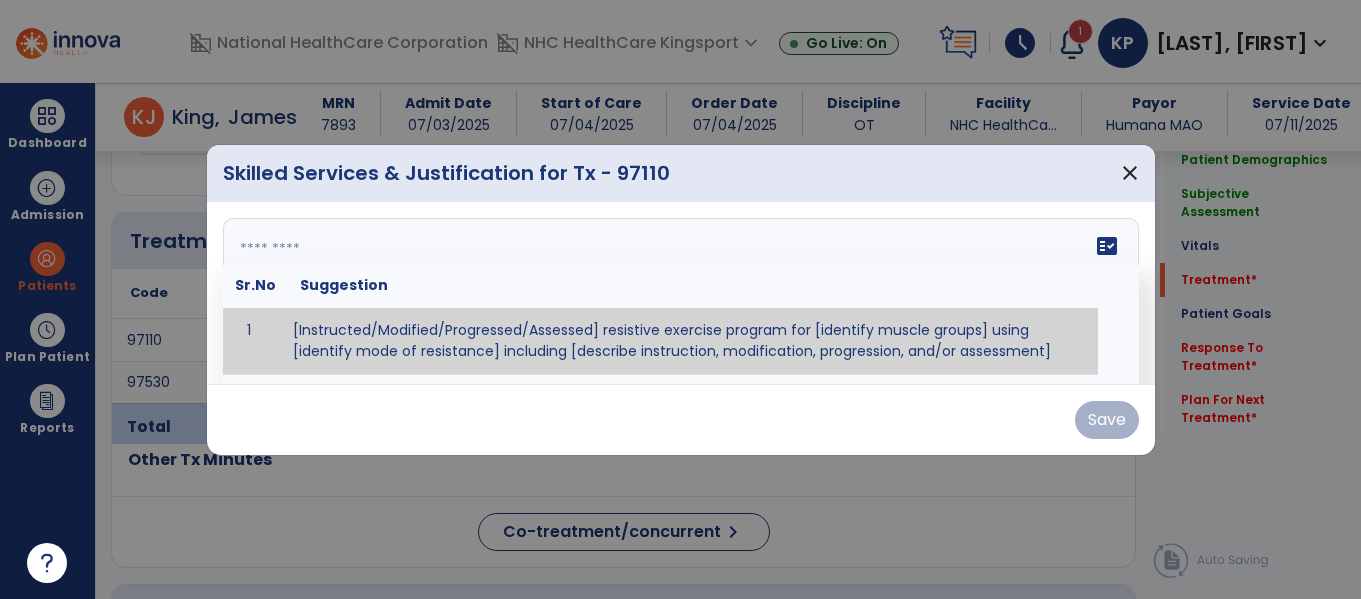 click on "fact_check  Sr.No Suggestion 1 [Instructed/Modified/Progressed/Assessed] resistive exercise program for [identify muscle groups] using [identify mode of resistance] including [describe instruction, modification, progression, and/or assessment] 2 [Instructed/Modified/Progressed/Assessed] aerobic exercise program using [identify equipment/mode] including [describe instruction, modification,progression, and/or assessment] 3 [Instructed/Modified/Progressed/Assessed] [PROM/A/AROM/AROM] program for [identify joint movements] using [contract-relax, over-pressure, inhibitory techniques, other] 4 [Assessed/Tested] aerobic capacity with administration of [aerobic capacity test]" at bounding box center [681, 293] 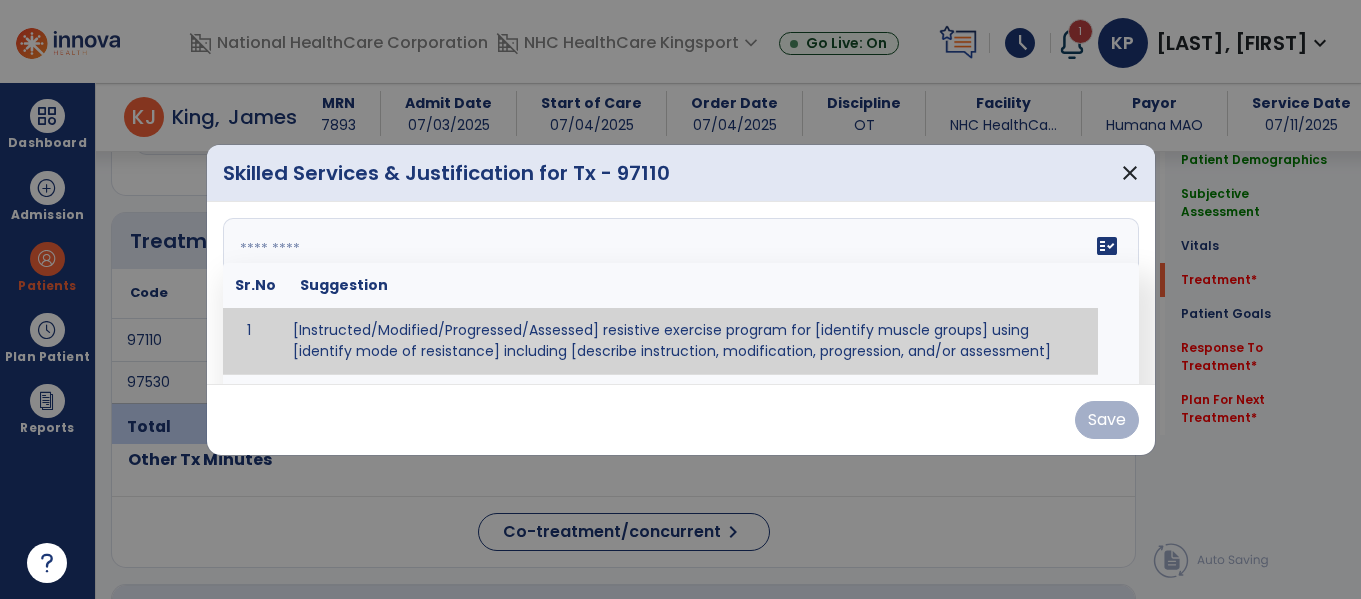 paste on "**********" 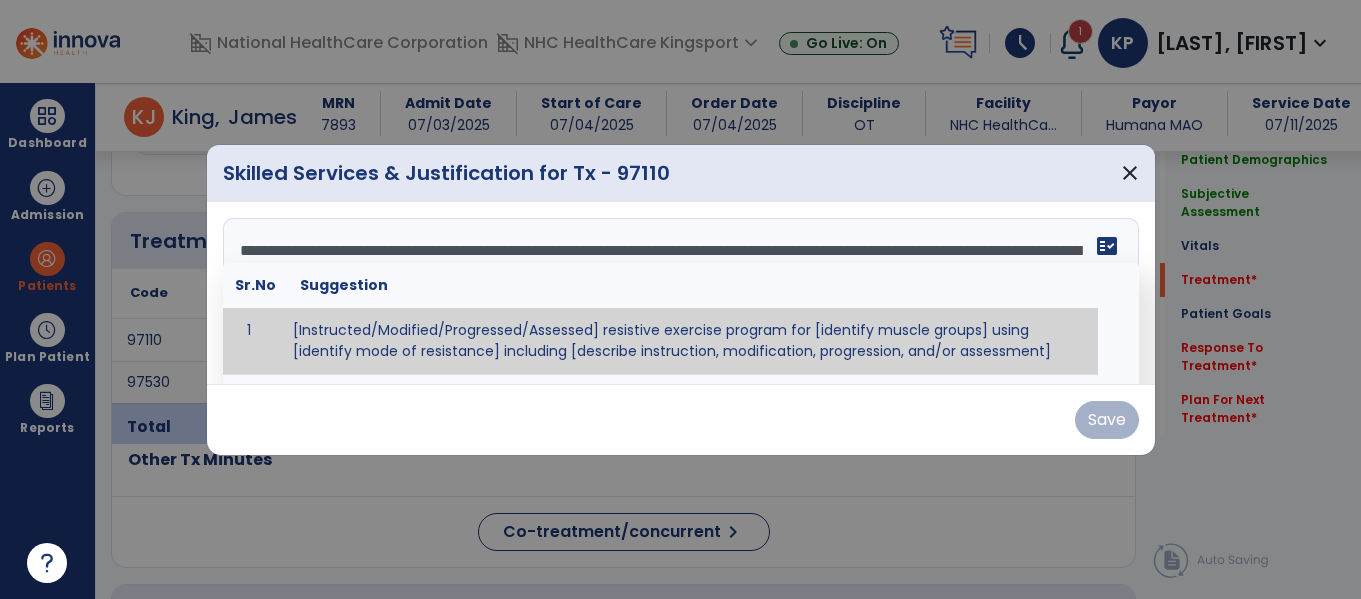 scroll, scrollTop: 64, scrollLeft: 0, axis: vertical 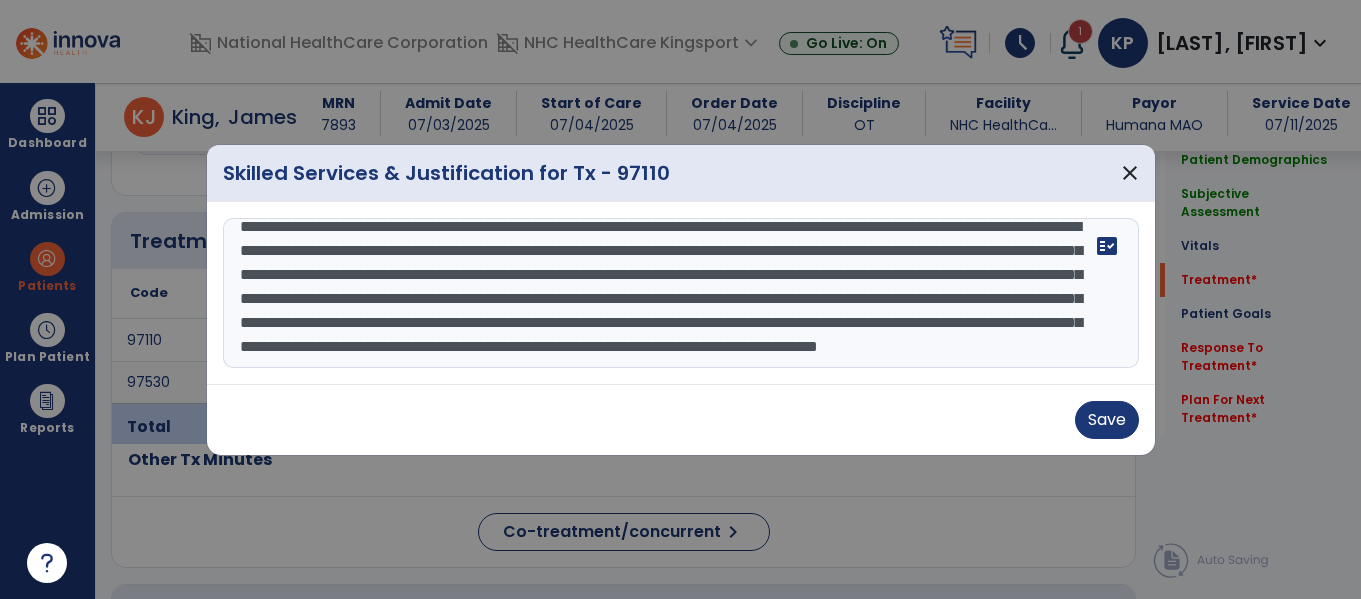 click on "**********" at bounding box center (681, 293) 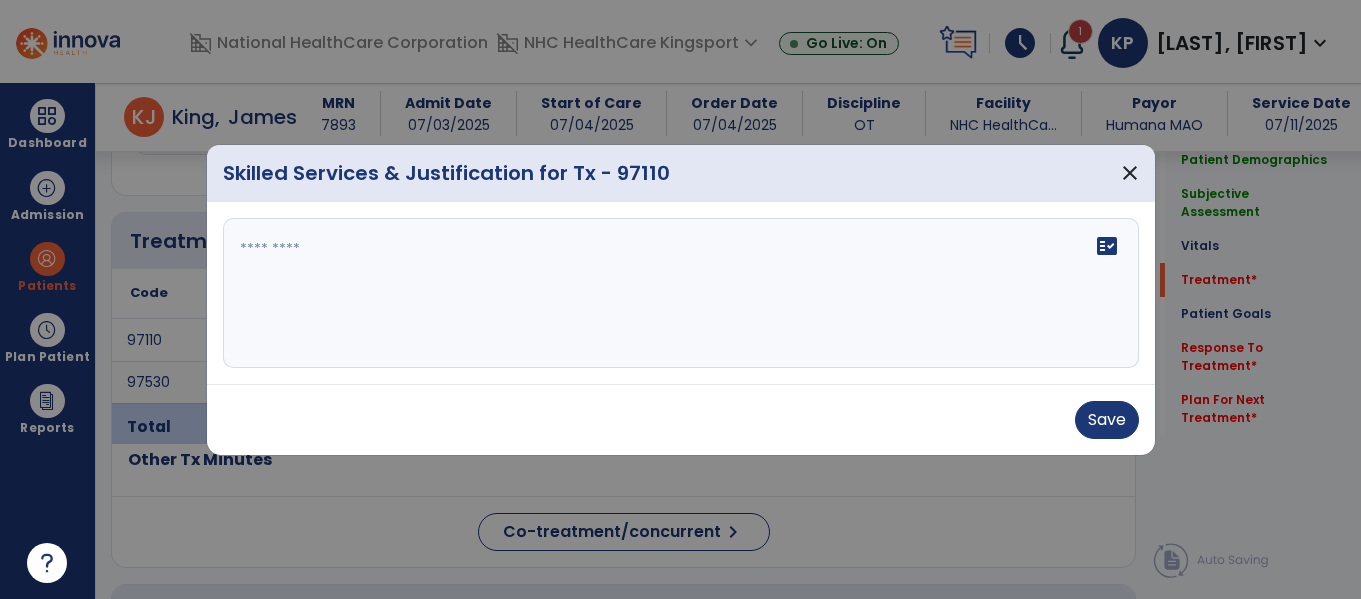 scroll, scrollTop: 0, scrollLeft: 0, axis: both 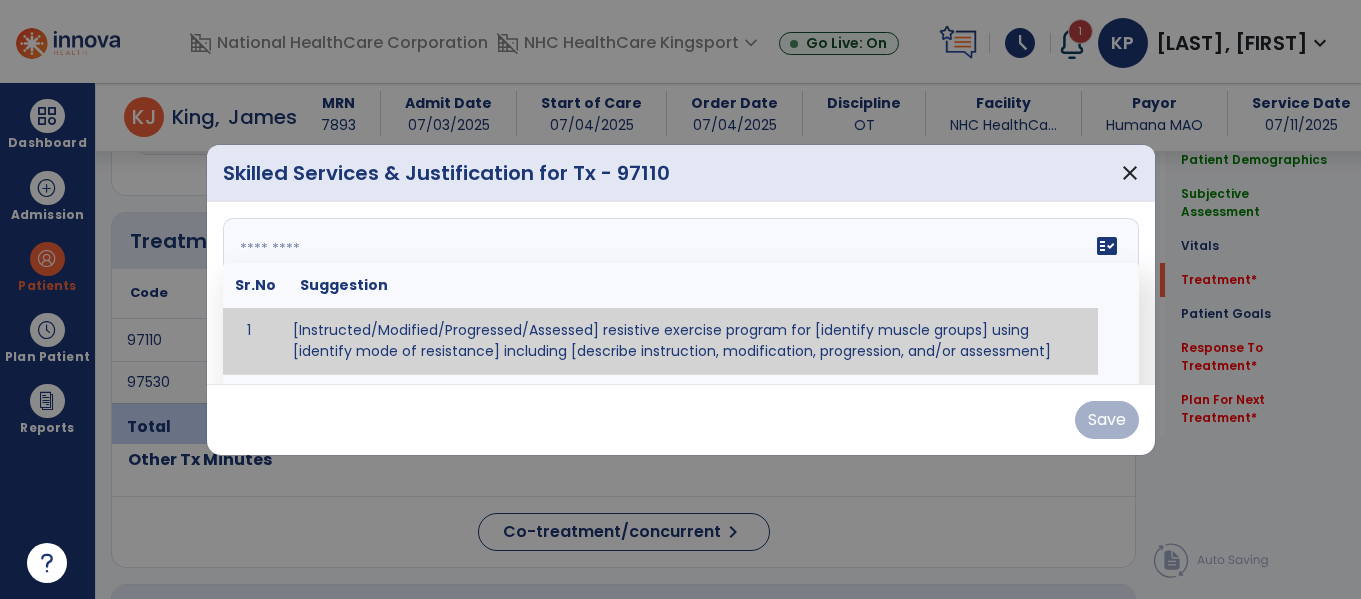 click at bounding box center [678, 293] 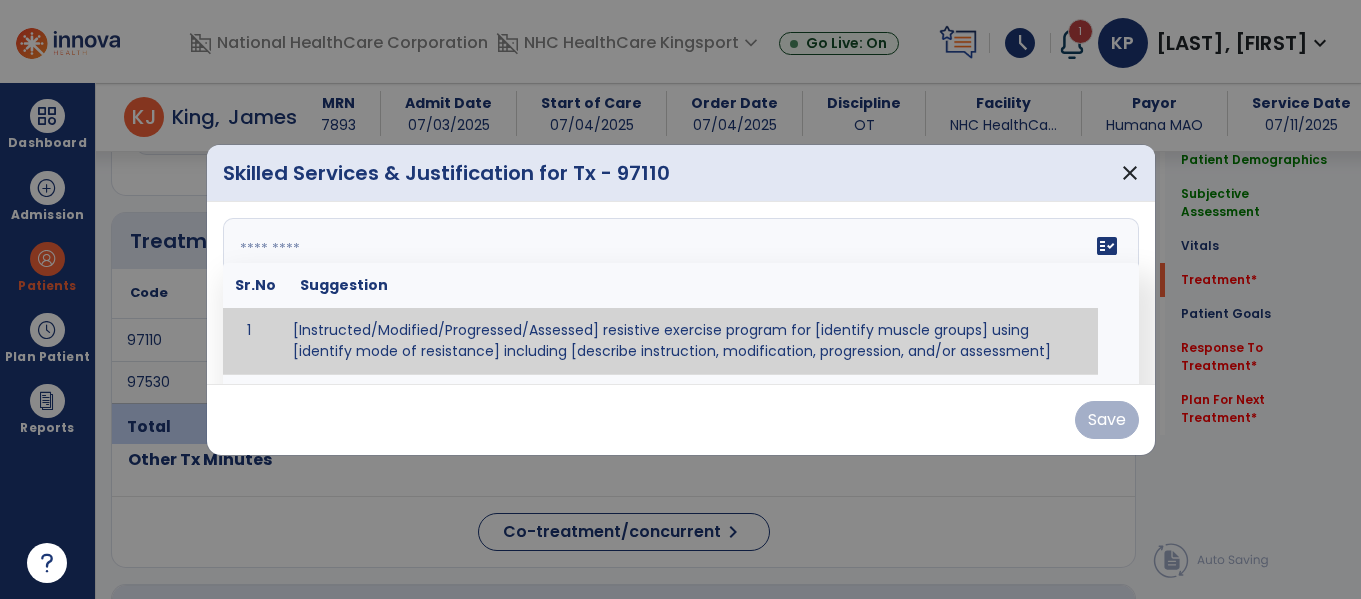 paste on "**********" 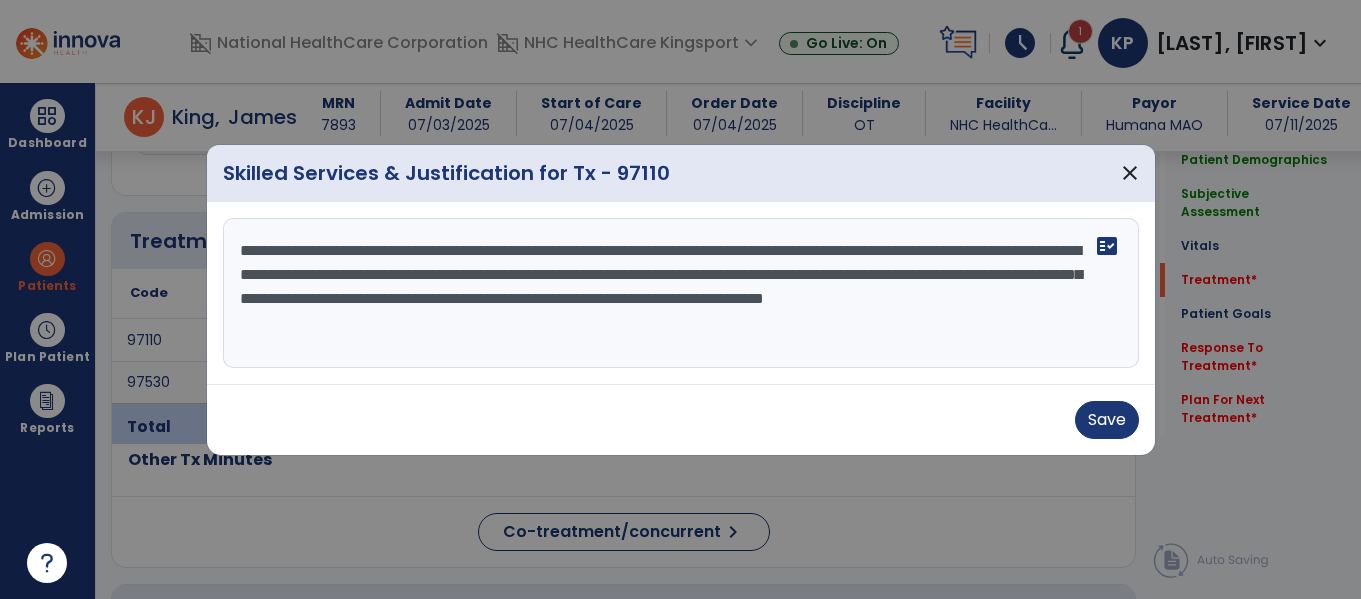 click on "**********" at bounding box center (681, 293) 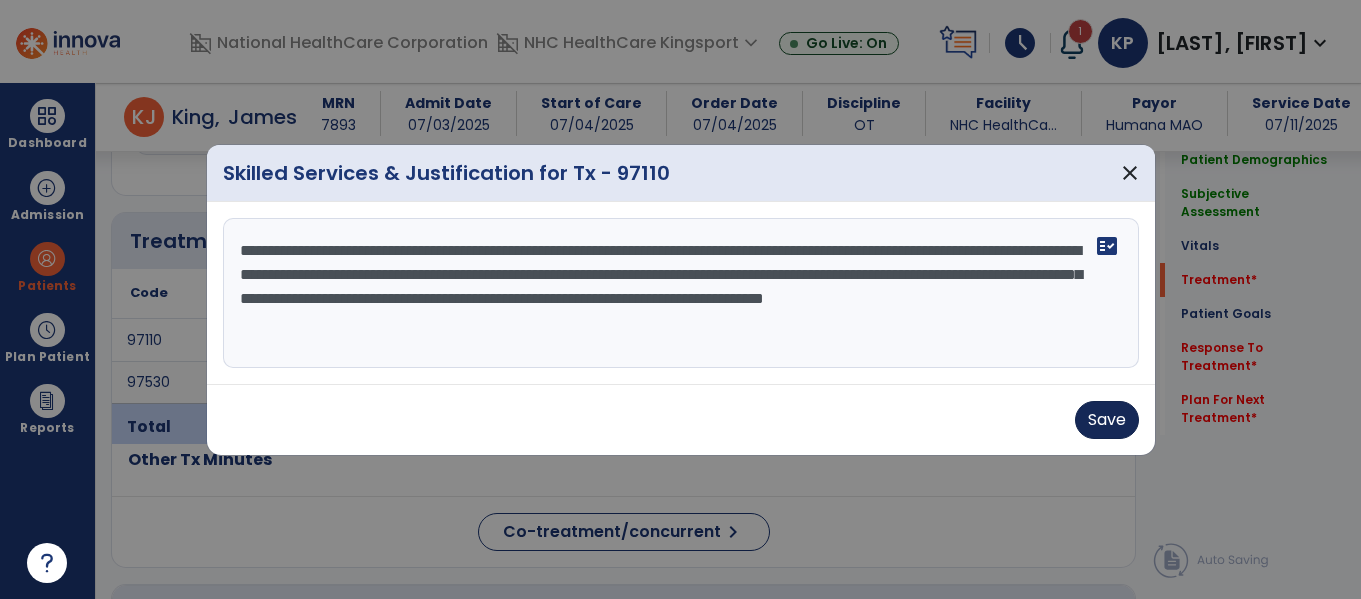 type on "**********" 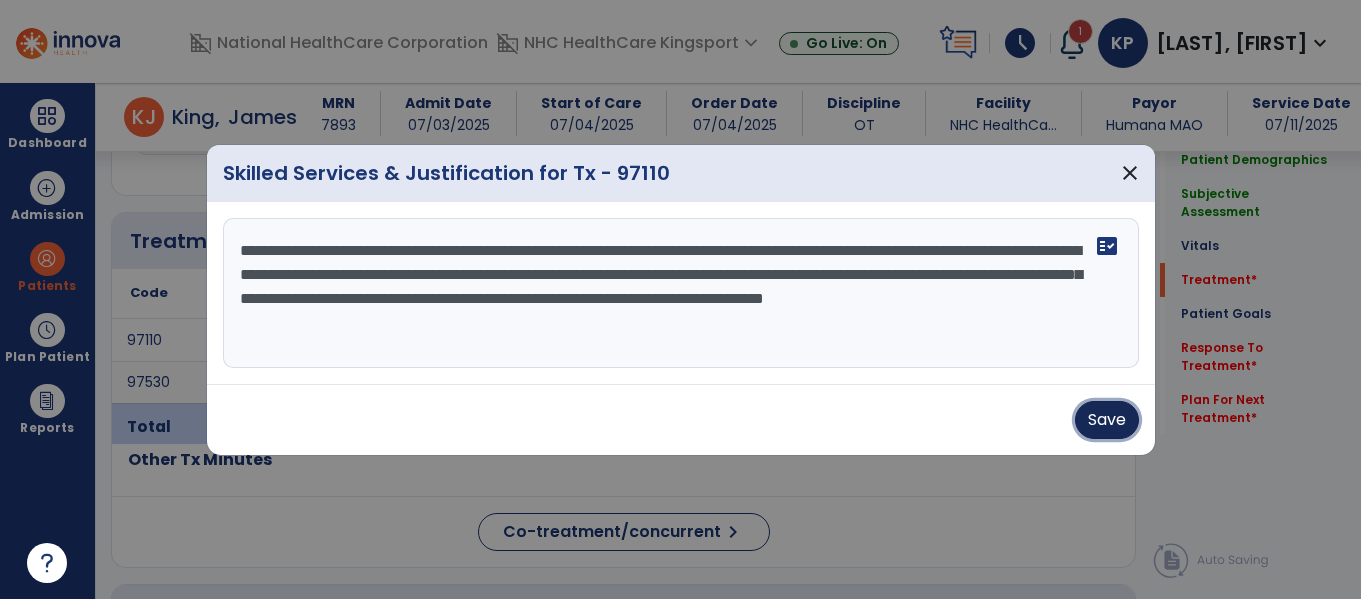 click on "Save" at bounding box center (1107, 420) 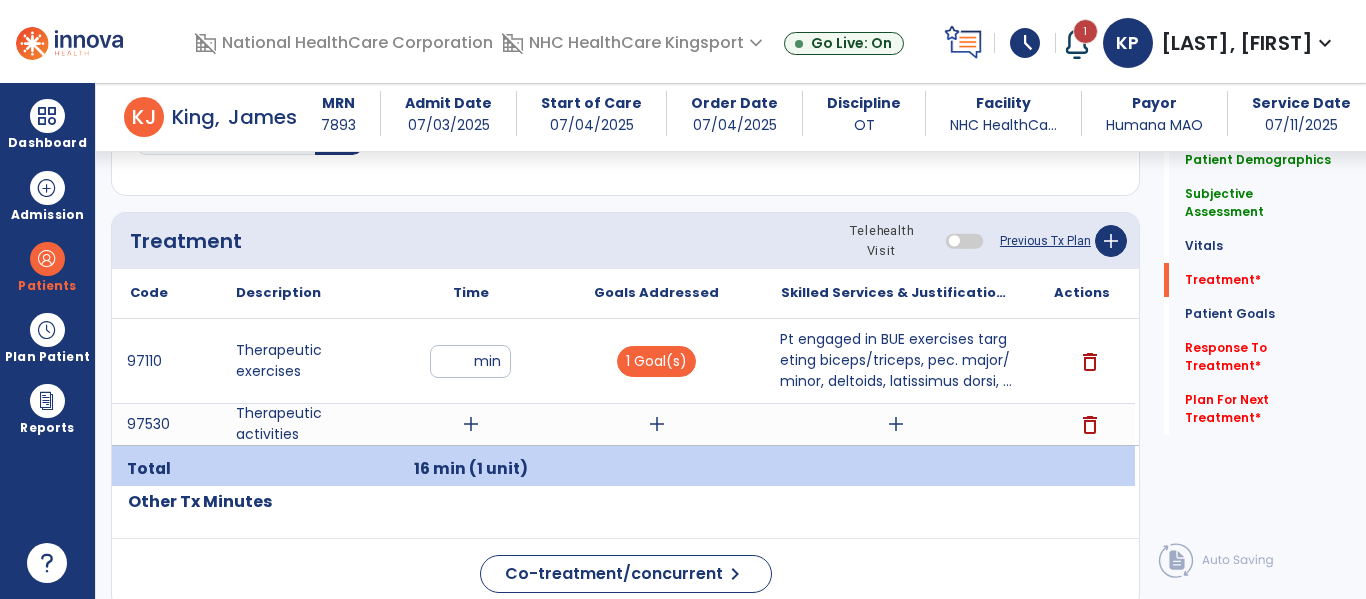 click on "Other Tx Minutes" 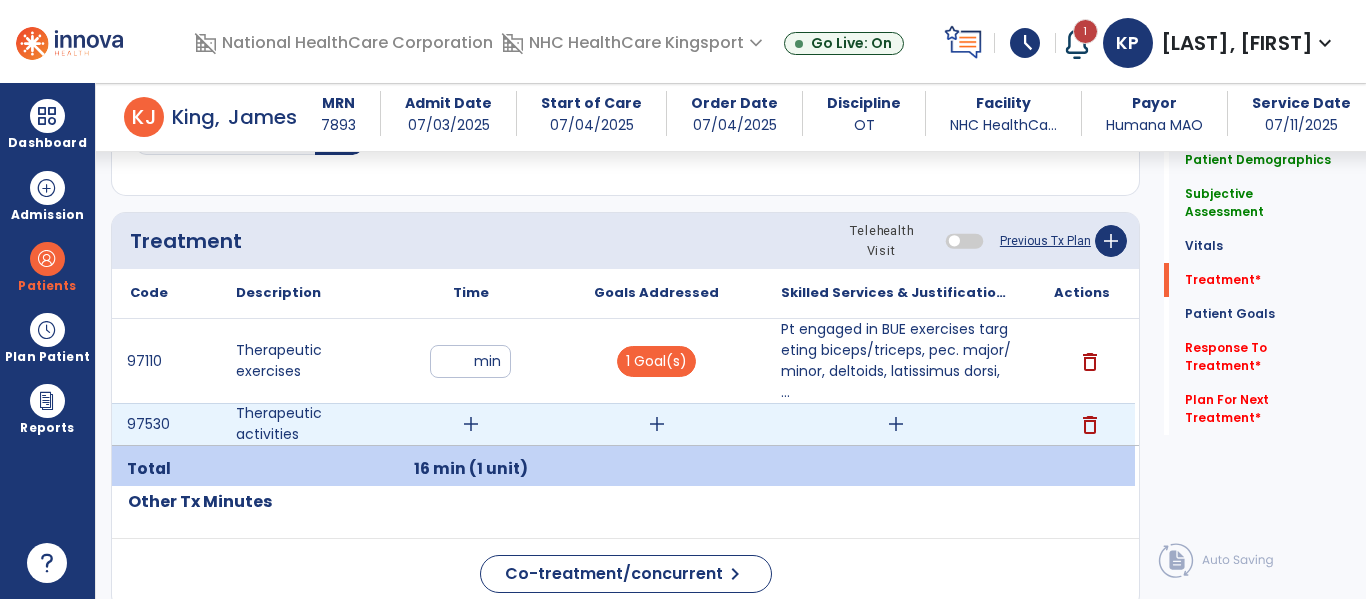 click on "add" at bounding box center [471, 424] 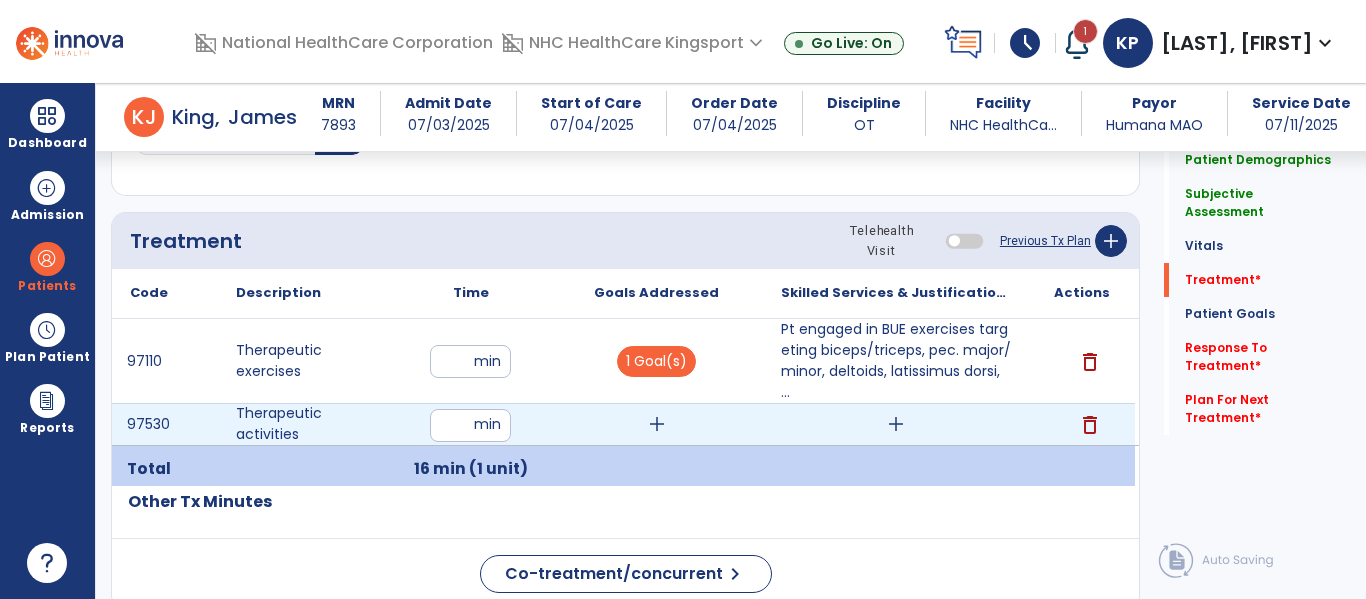 type on "**" 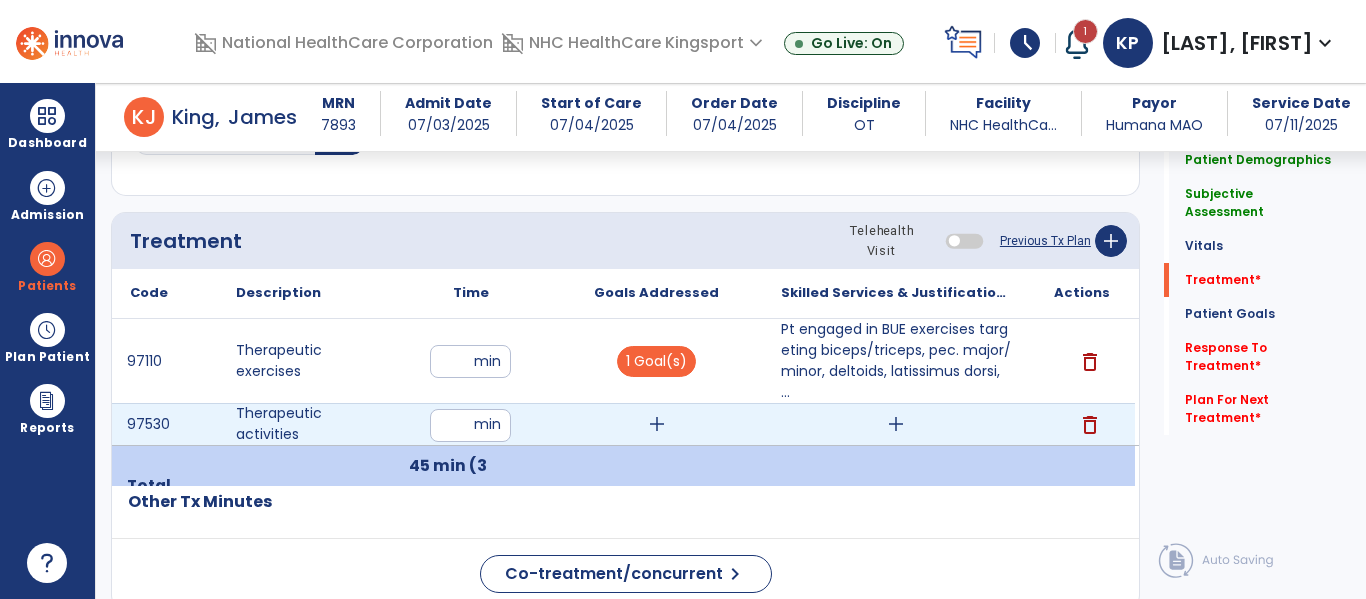 click on "add" at bounding box center (657, 424) 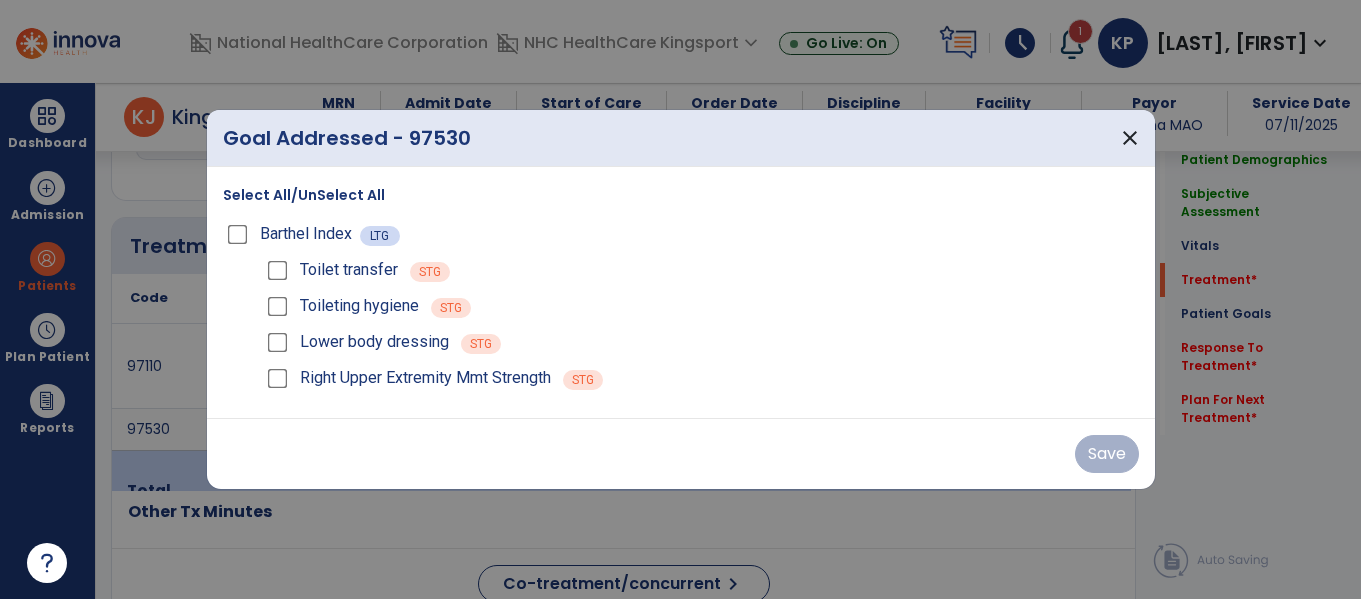 scroll, scrollTop: 1157, scrollLeft: 0, axis: vertical 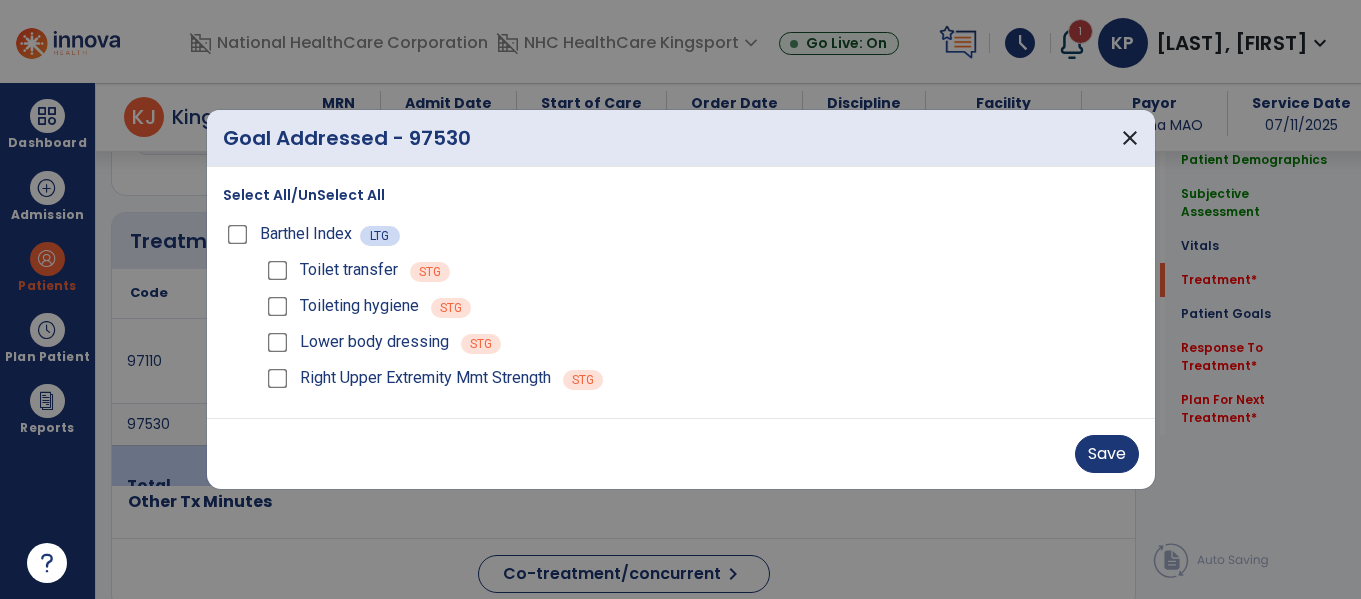 click on "Toilet transfer" at bounding box center [330, 270] 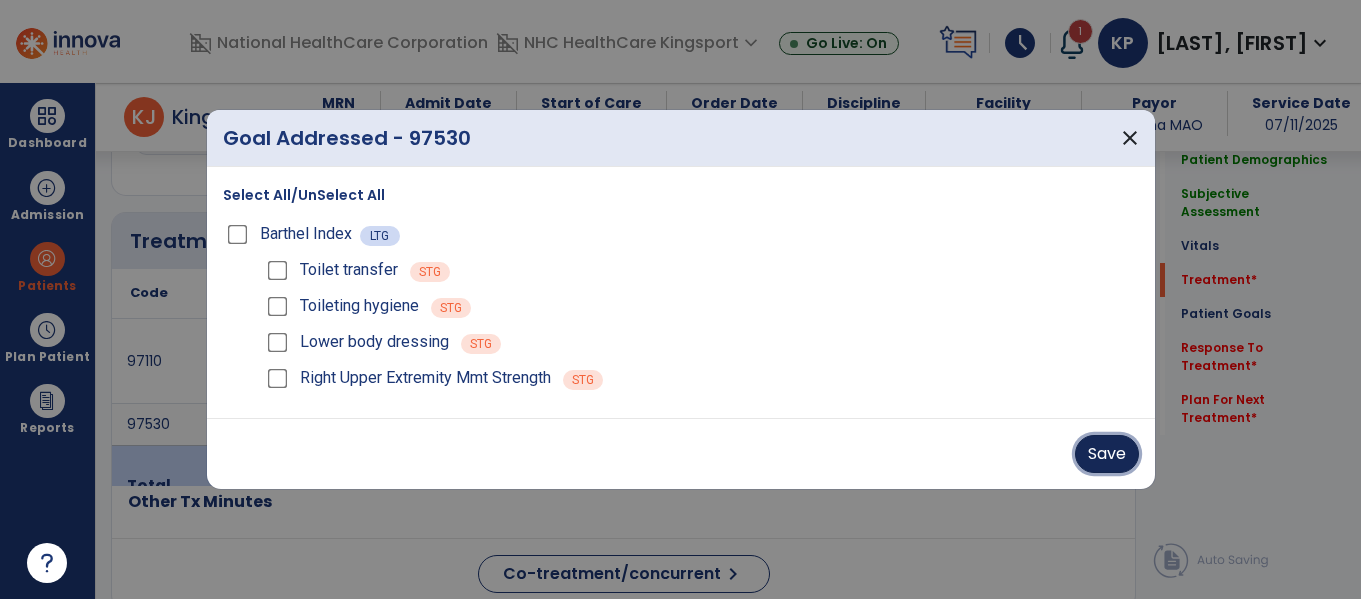 click on "Save" at bounding box center (1107, 454) 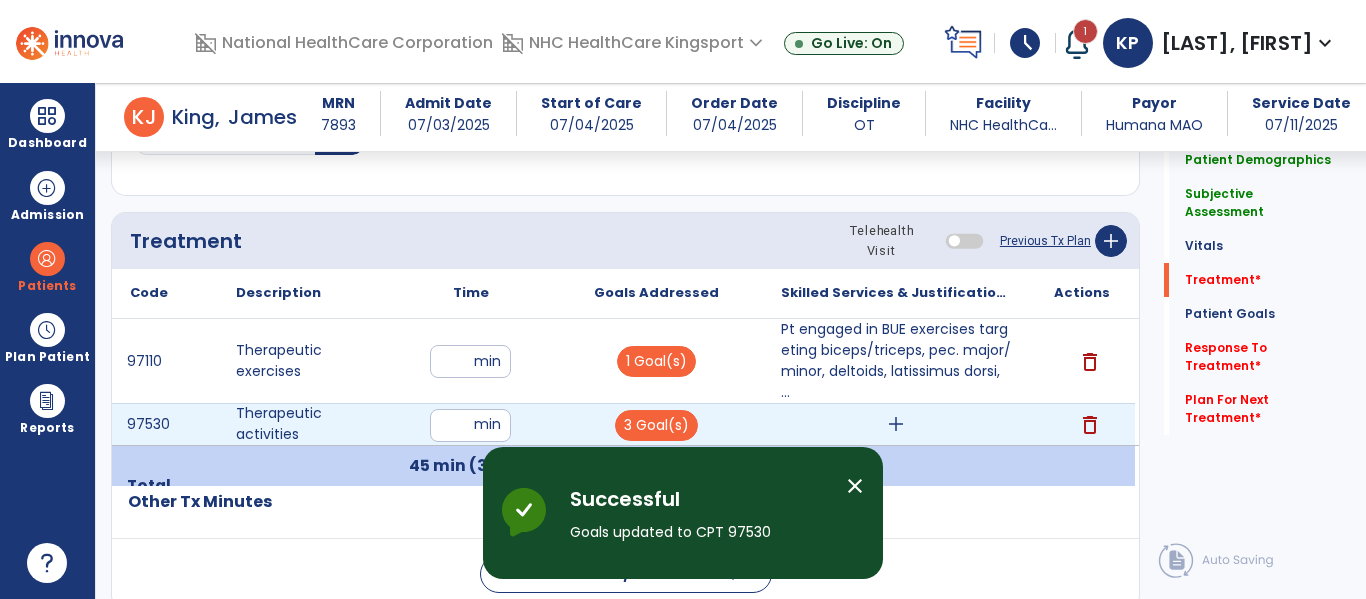 click on "add" at bounding box center [896, 424] 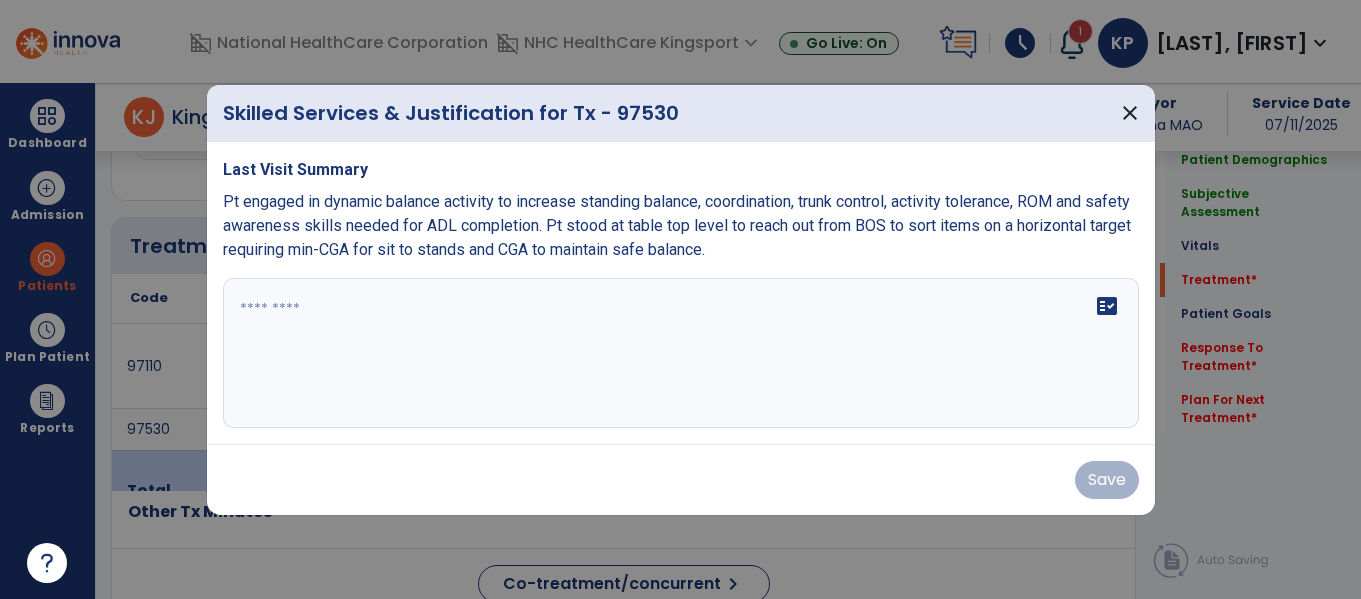 scroll, scrollTop: 1157, scrollLeft: 0, axis: vertical 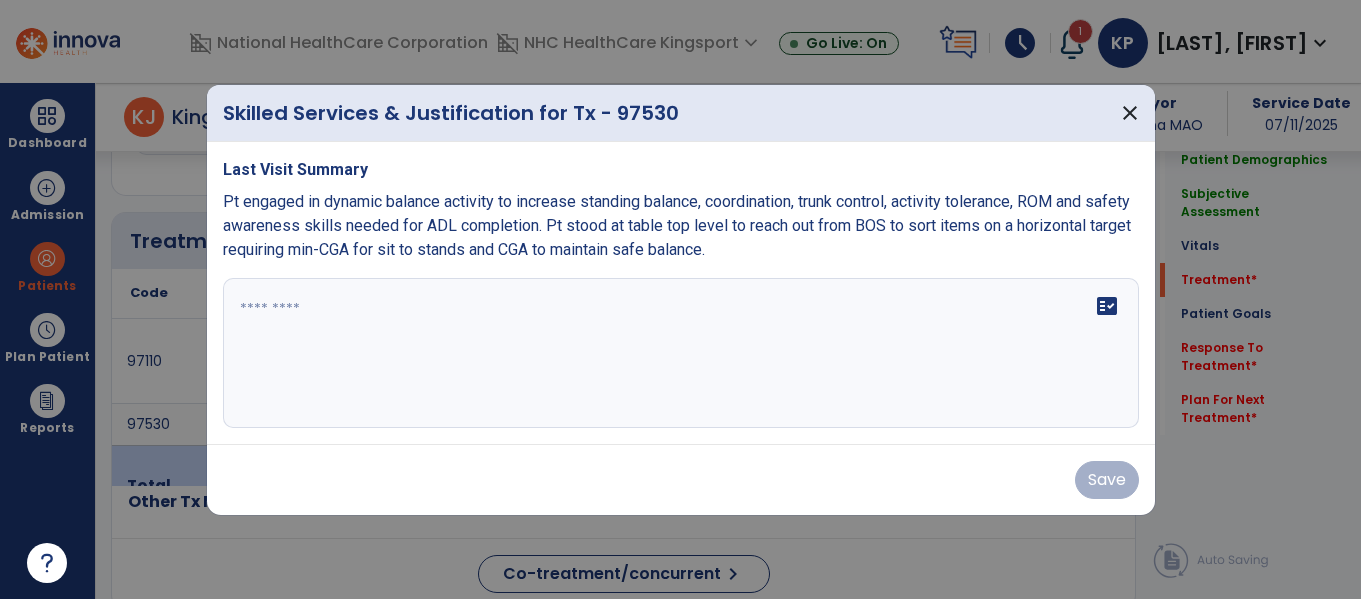 click on "Pt engaged in dynamic balance activity to increase standing balance, coordination, trunk control, activity tolerance, ROM and safety awareness skills needed for ADL completion. Pt stood at table top level to reach out from BOS to sort items on a horizontal target requiring min-CGA for sit to stands and CGA to maintain safe balance." at bounding box center [677, 225] 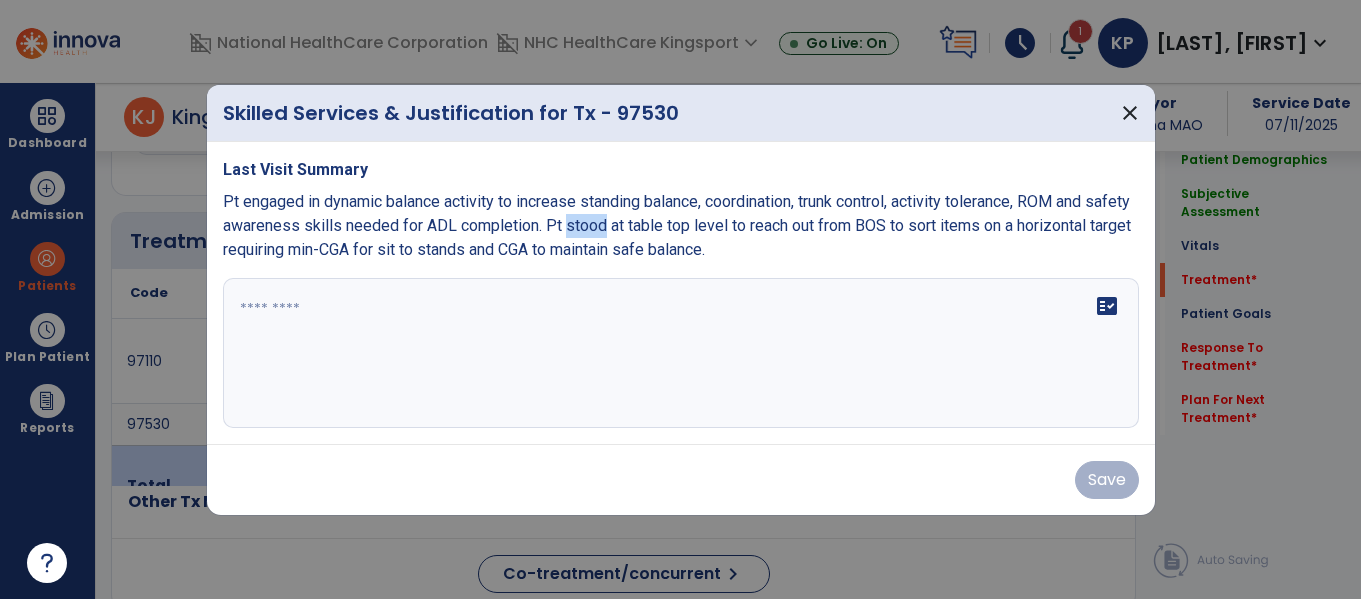 click on "Pt engaged in dynamic balance activity to increase standing balance, coordination, trunk control, activity tolerance, ROM and safety awareness skills needed for ADL completion. Pt stood at table top level to reach out from BOS to sort items on a horizontal target requiring min-CGA for sit to stands and CGA to maintain safe balance." at bounding box center [677, 225] 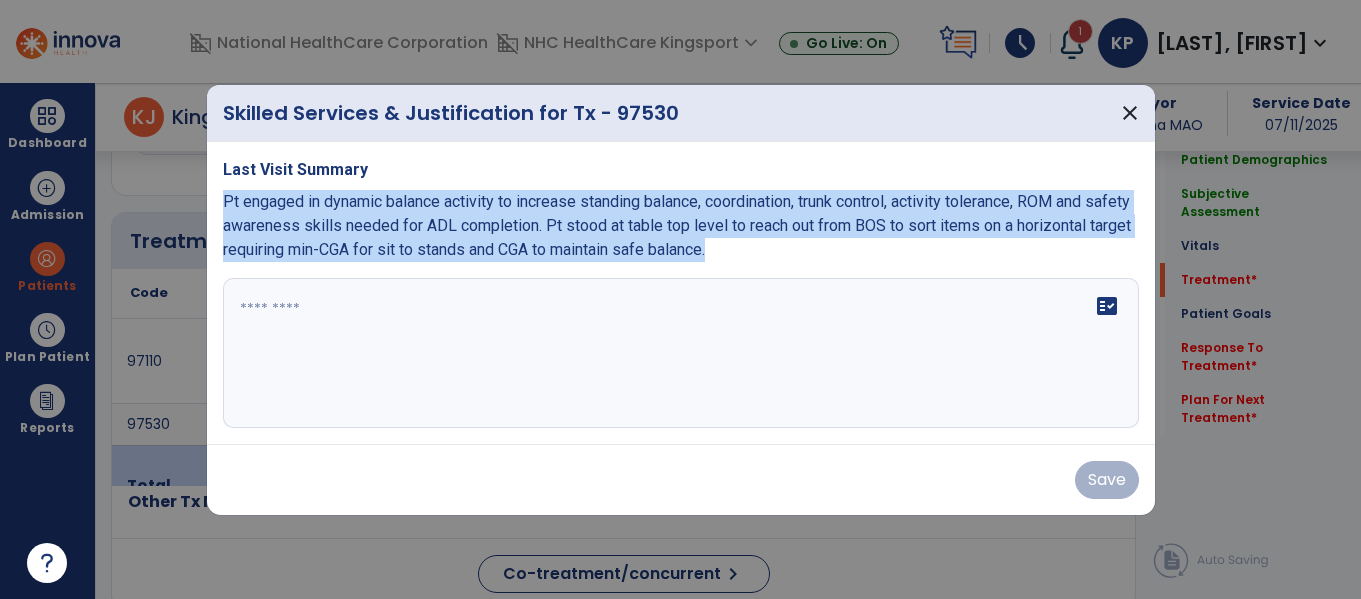 click on "Pt engaged in dynamic balance activity to increase standing balance, coordination, trunk control, activity tolerance, ROM and safety awareness skills needed for ADL completion. Pt stood at table top level to reach out from BOS to sort items on a horizontal target requiring min-CGA for sit to stands and CGA to maintain safe balance." at bounding box center [677, 225] 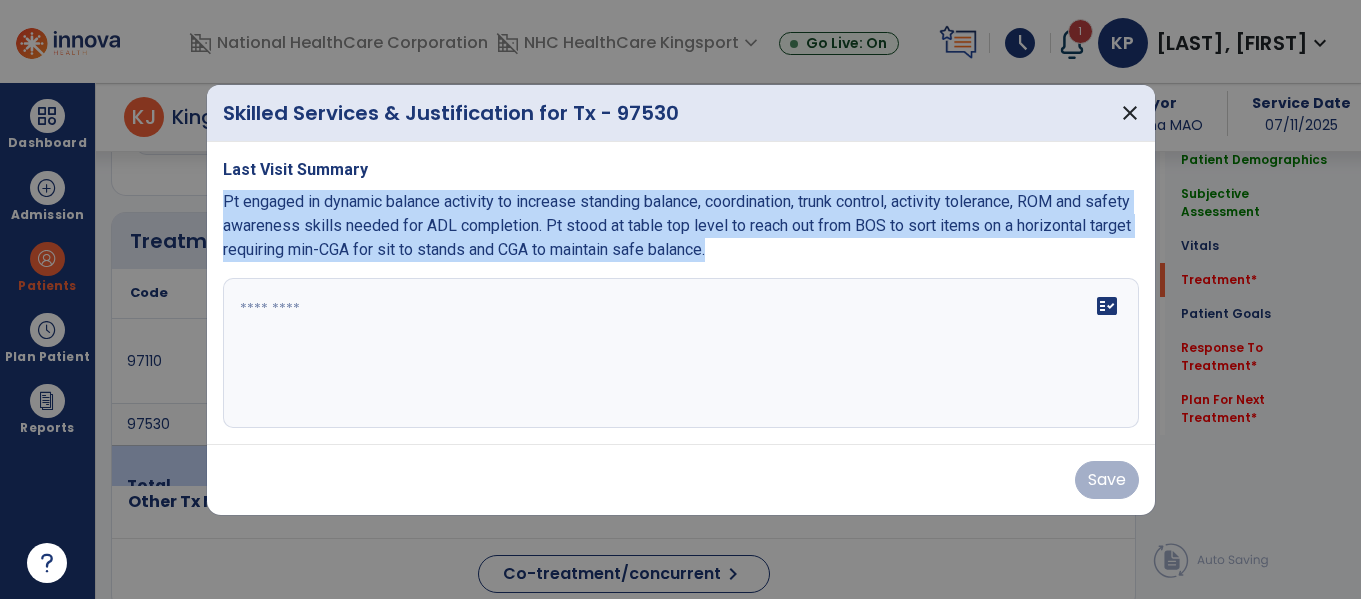 copy on "Pt engaged in dynamic balance activity to increase standing balance, coordination, trunk control, activity tolerance, ROM and safety awareness skills needed for ADL completion. Pt stood at table top level to reach out from BOS to sort items on a horizontal target requiring min-CGA for sit to stands and CGA to maintain safe balance." 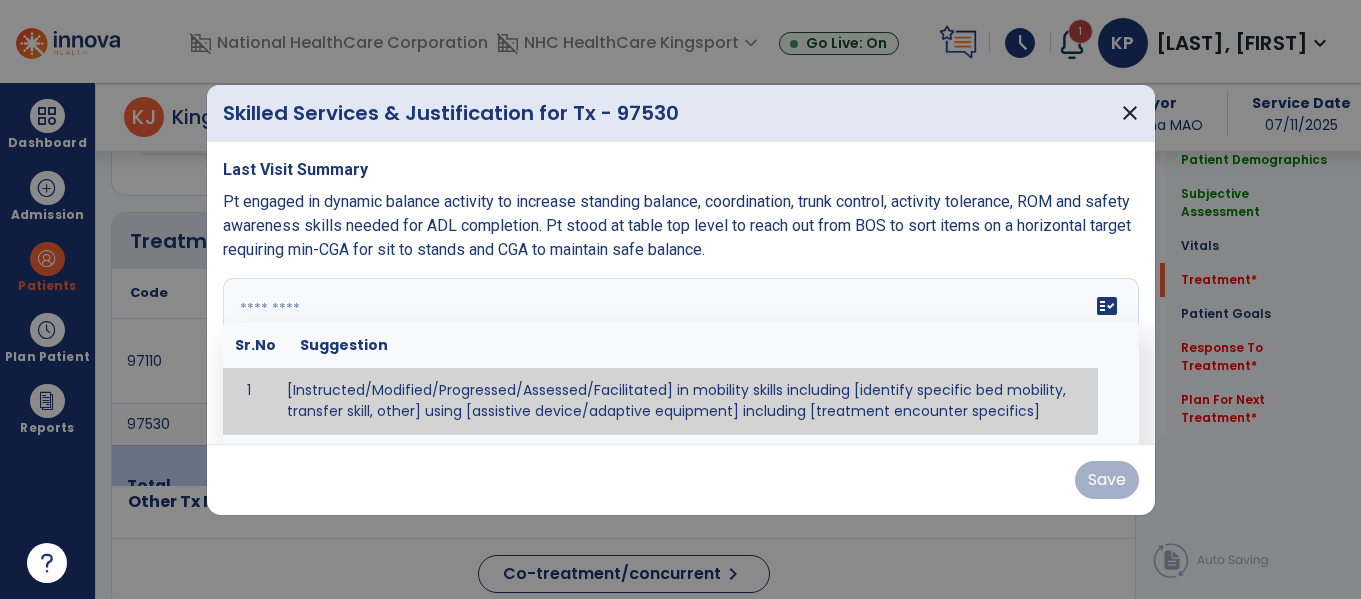 click on "fact_check  Sr.No Suggestion 1 [Instructed/Modified/Progressed/Assessed/Facilitated] in mobility skills including [identify specific bed mobility, transfer skill, other] using [assistive device/adaptive equipment] including [treatment encounter specifics]" at bounding box center (681, 353) 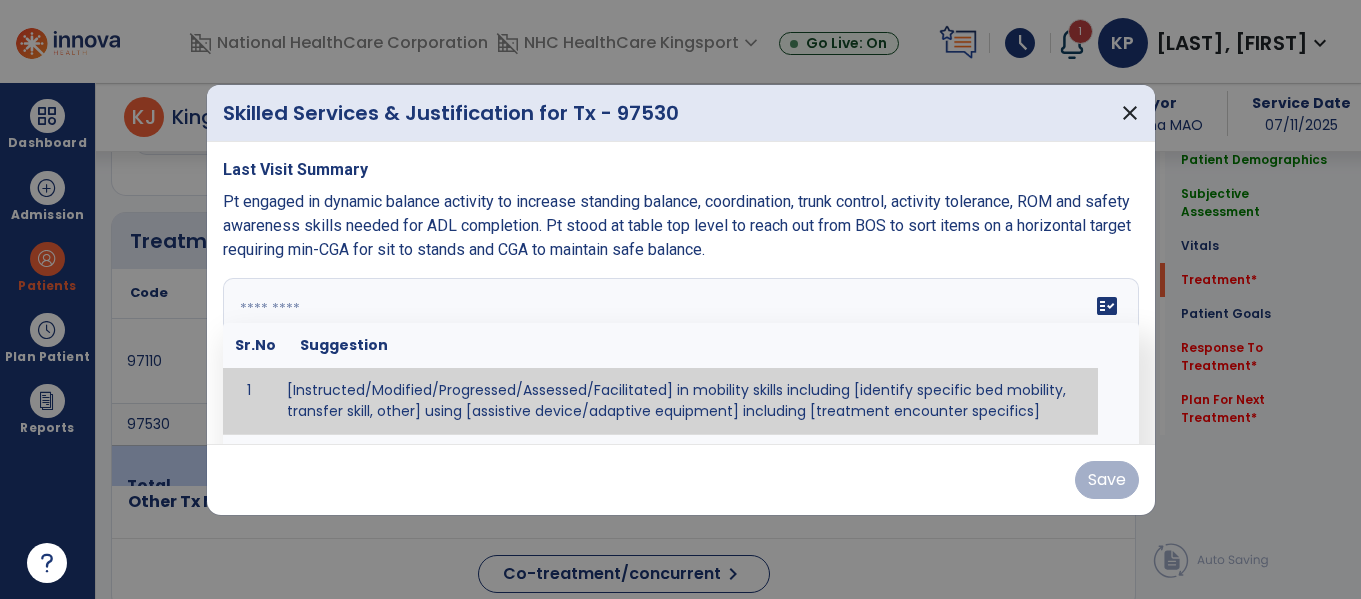paste on "**********" 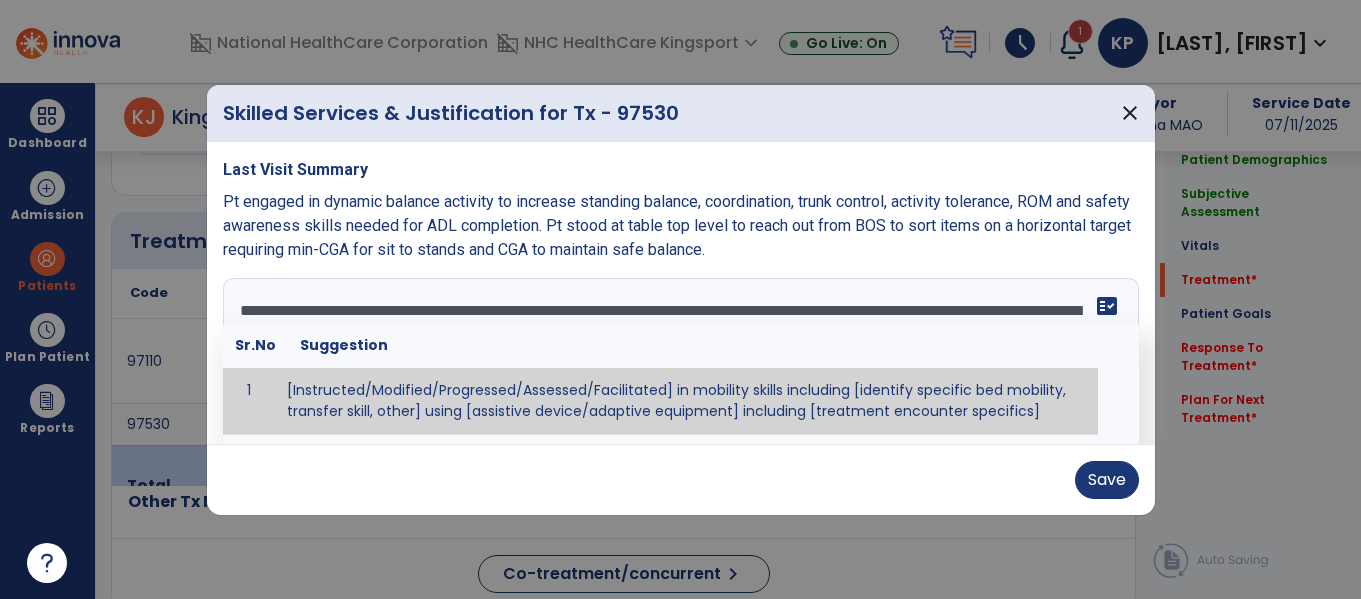 scroll, scrollTop: 16, scrollLeft: 0, axis: vertical 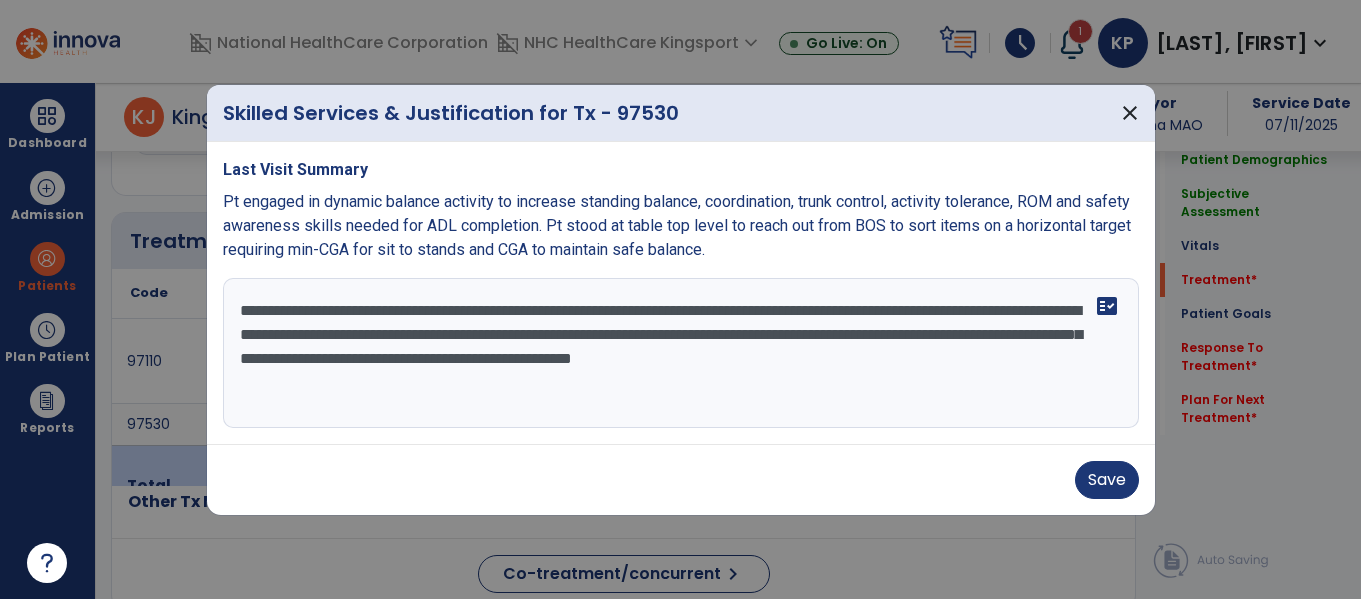 drag, startPoint x: 676, startPoint y: 342, endPoint x: 263, endPoint y: 344, distance: 413.00485 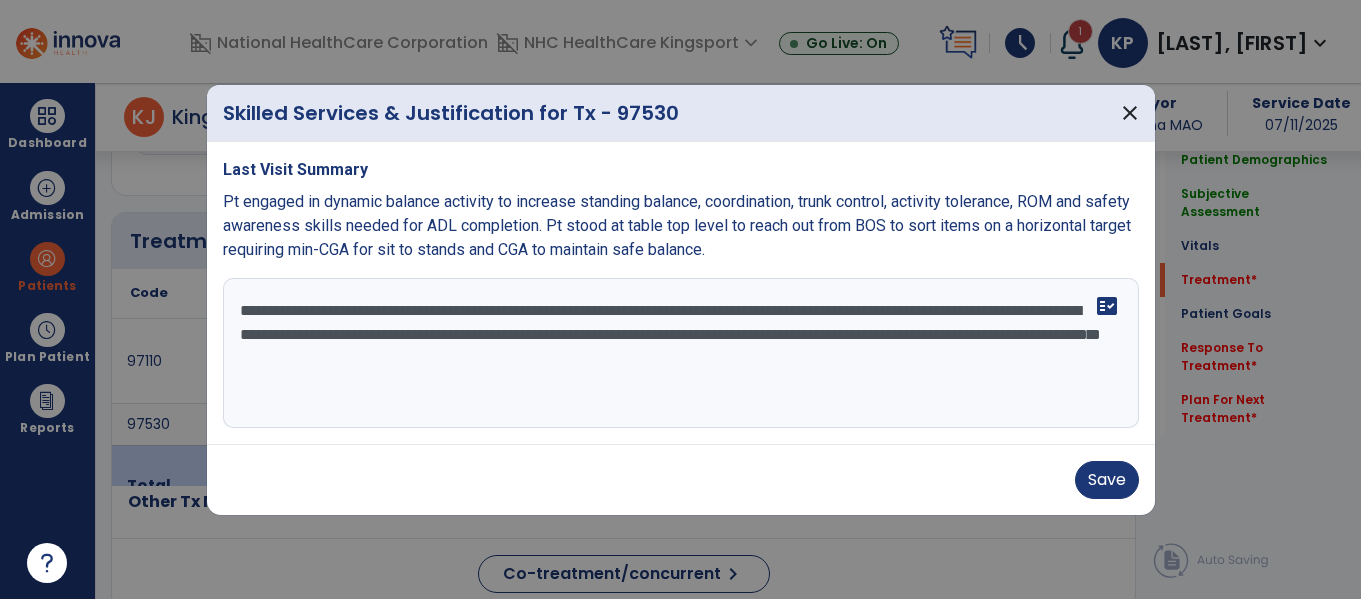 scroll, scrollTop: 0, scrollLeft: 0, axis: both 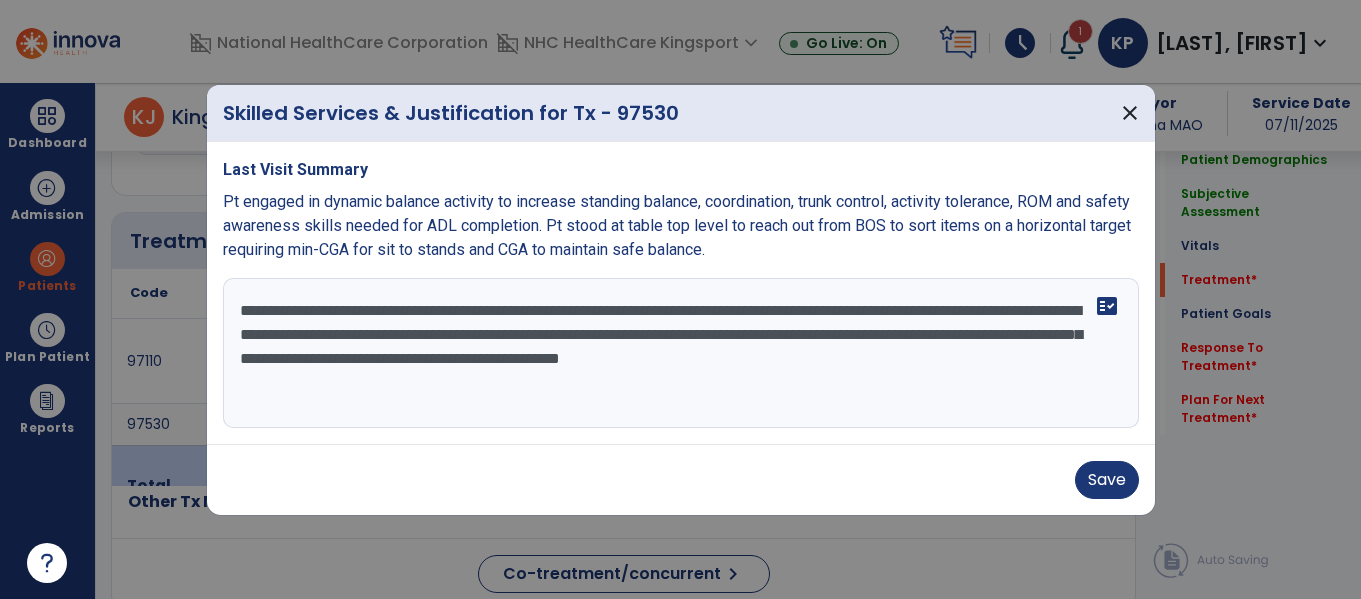 click on "**********" at bounding box center [681, 353] 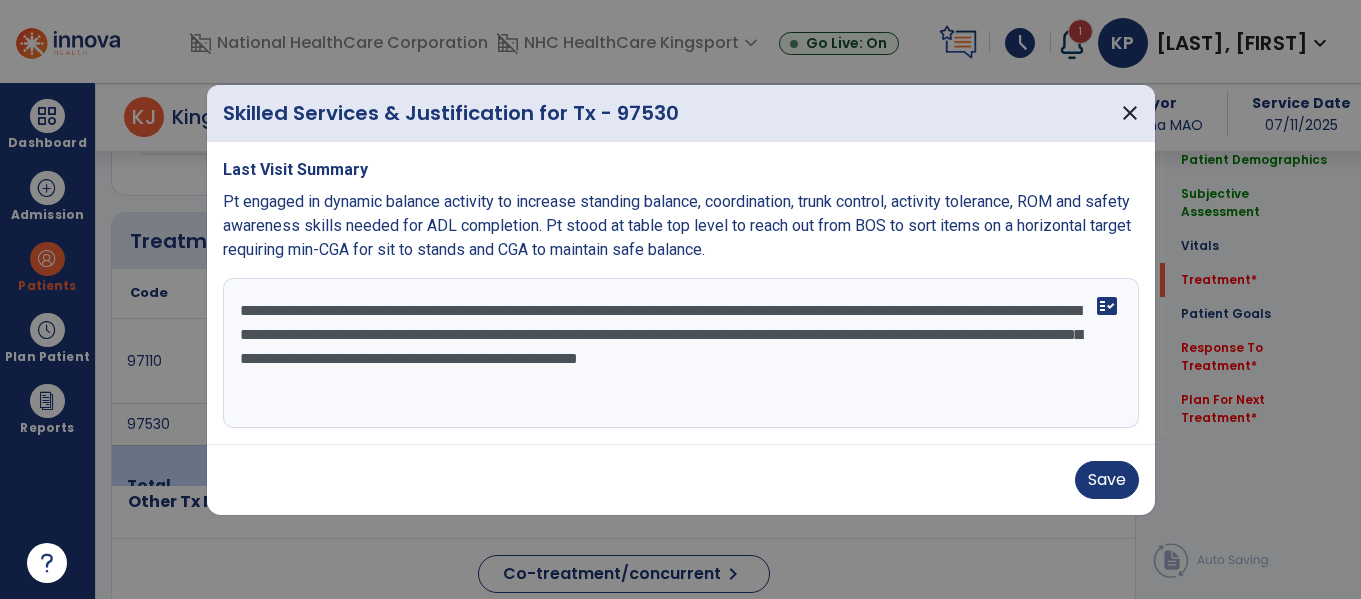 click on "**********" at bounding box center [681, 353] 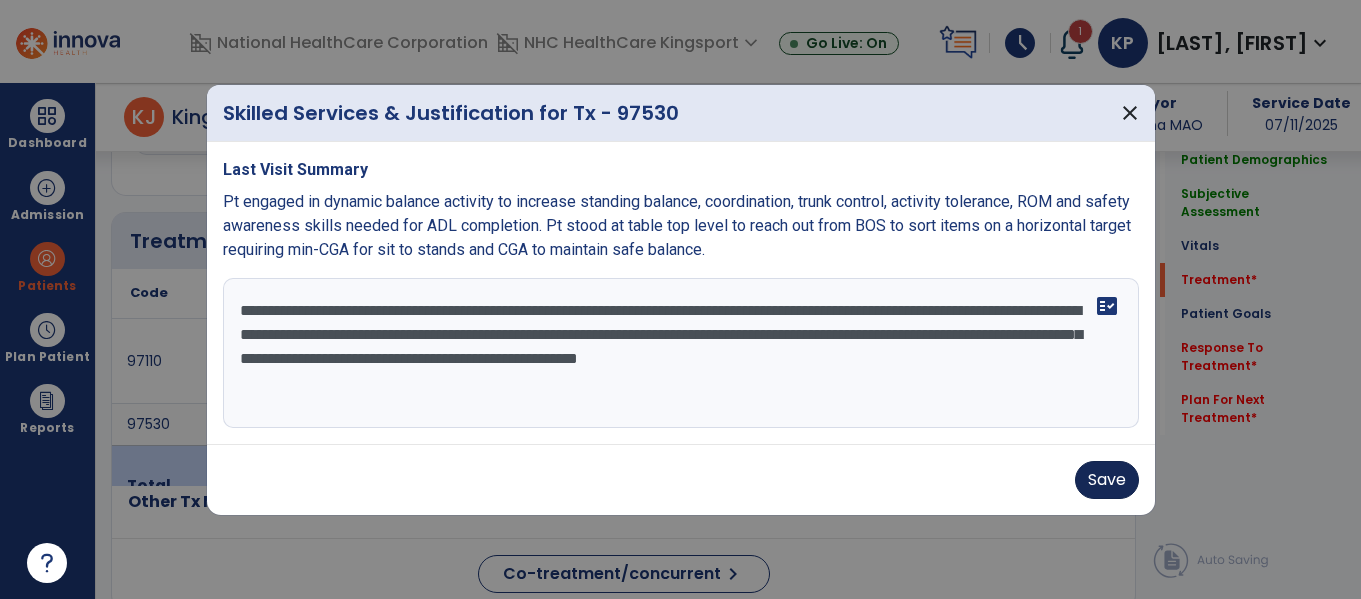type on "**********" 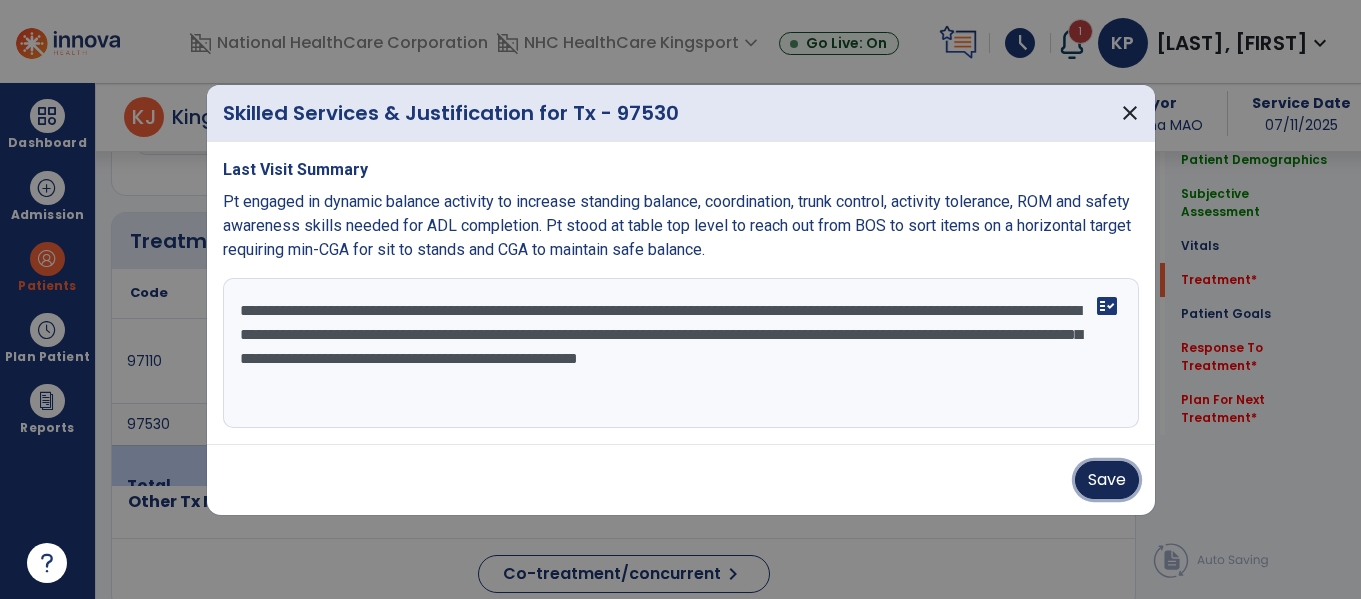 click on "Save" at bounding box center (1107, 480) 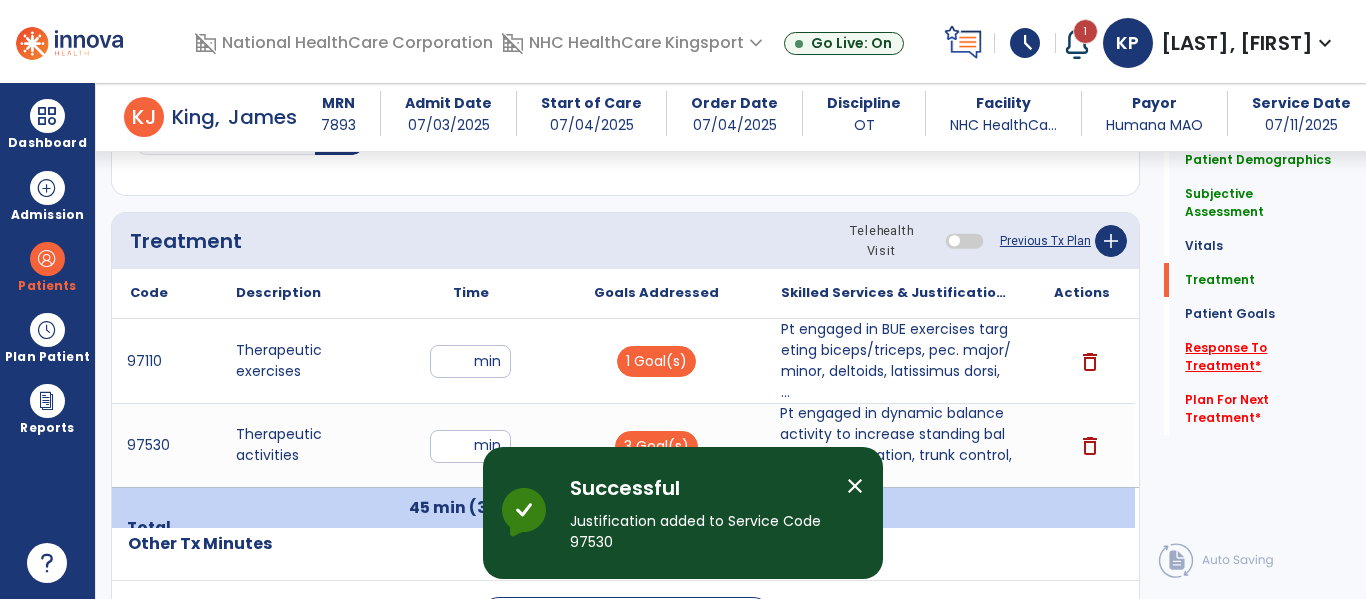 click on "Response To Treatment   *" 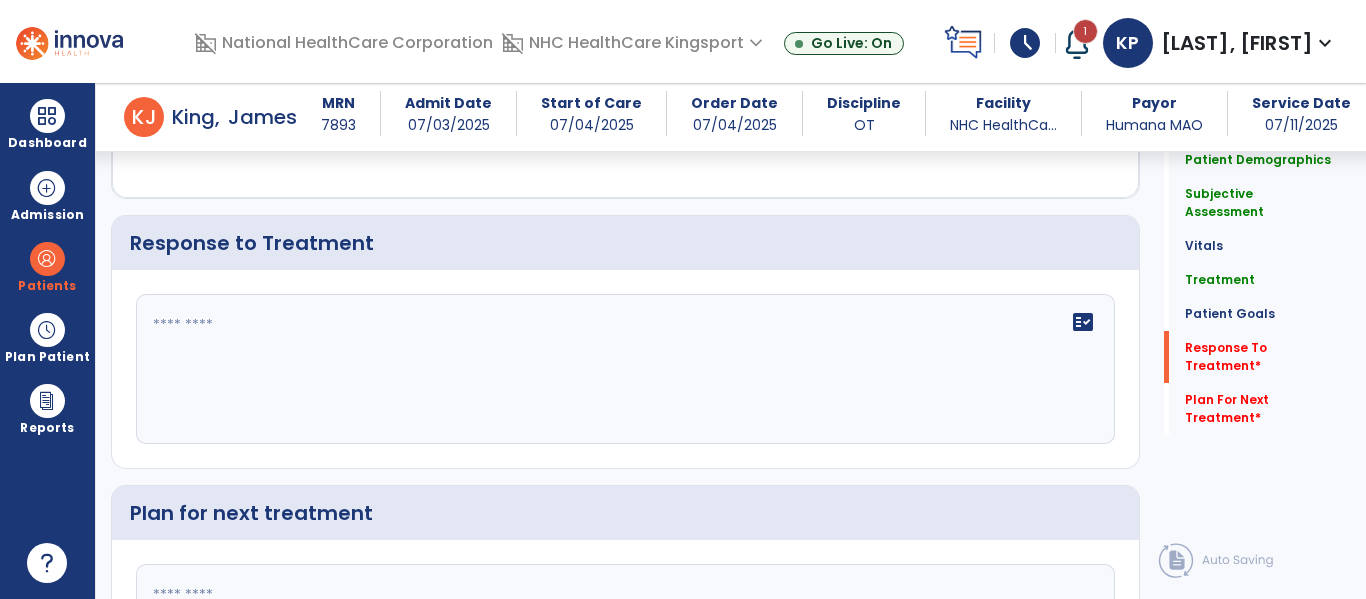 scroll, scrollTop: 2447, scrollLeft: 0, axis: vertical 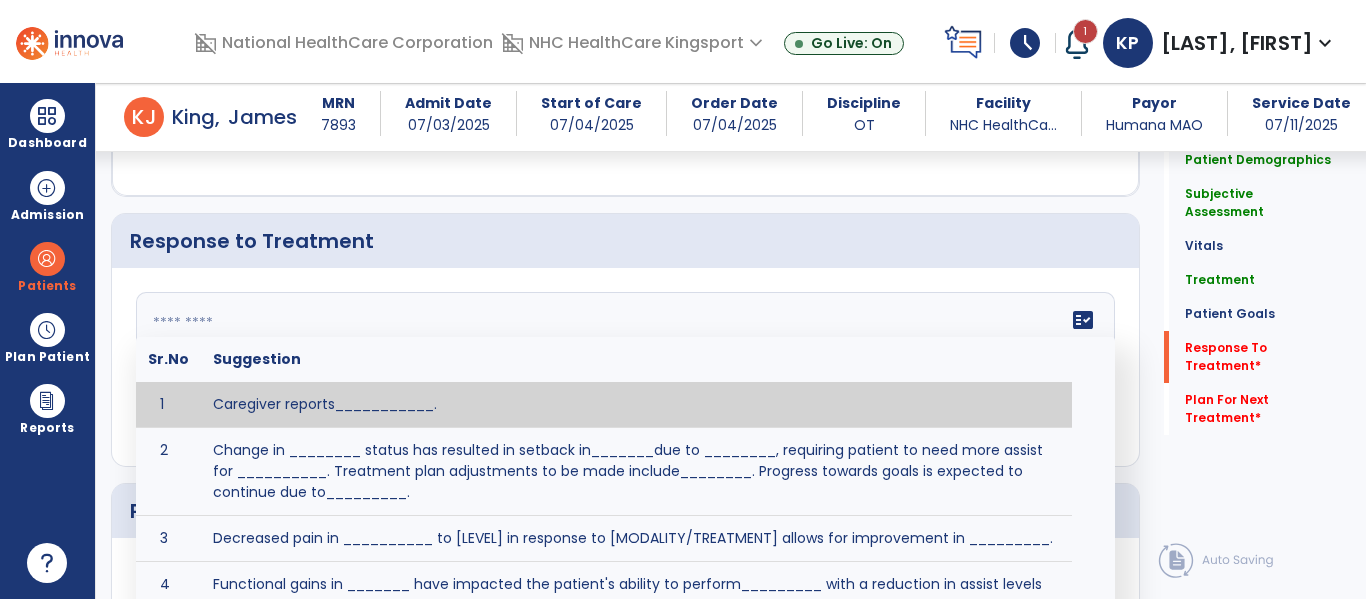 click on "fact_check  Sr.No Suggestion 1 Caregiver reports___________. 2 Change in ________ status has resulted in setback in_______due to ________, requiring patient to need more assist for __________.   Treatment plan adjustments to be made include________.  Progress towards goals is expected to continue due to_________. 3 Decreased pain in __________ to [LEVEL] in response to [MODALITY/TREATMENT] allows for improvement in _________. 4 Functional gains in _______ have impacted the patient's ability to perform_________ with a reduction in assist levels to_________. 5 Functional progress this week has been significant due to__________. 6 Gains in ________ have improved the patient's ability to perform ______with decreased levels of assist to___________. 7 Improvement in ________allows patient to tolerate higher levels of challenges in_________. 8 Pain in [AREA] has decreased to [LEVEL] in response to [TREATMENT/MODALITY], allowing fore ease in completing__________. 9 10 11 12 13 14 15 16 17 18 19 20 21" 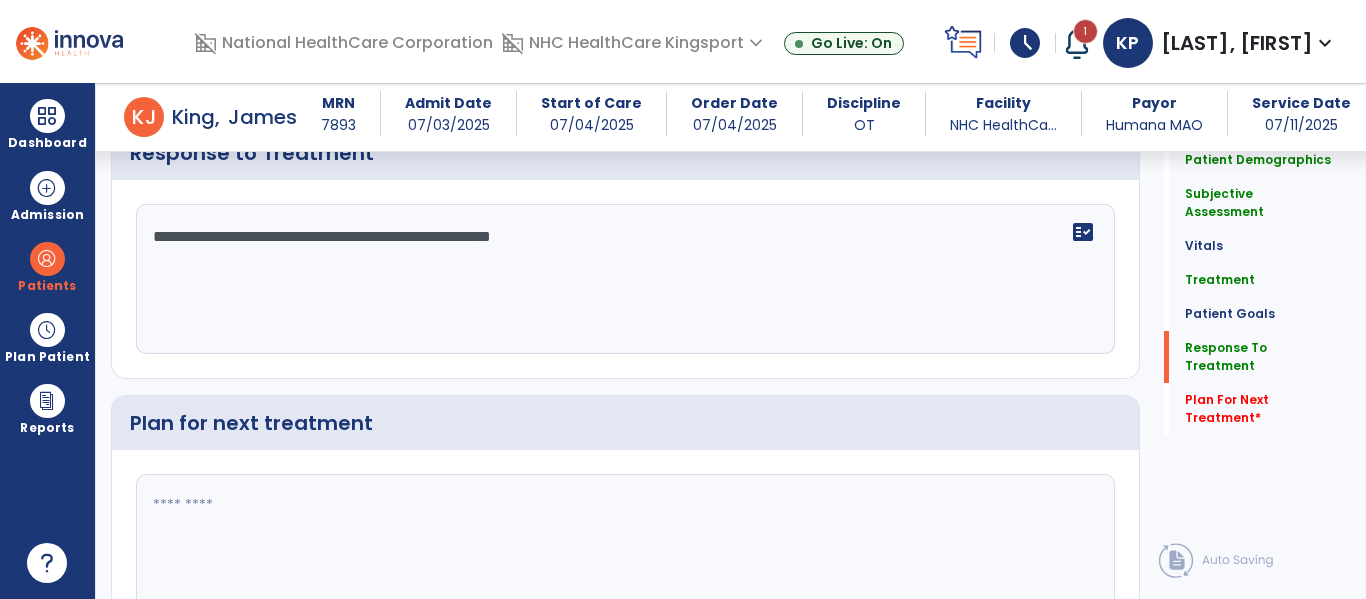 scroll, scrollTop: 2447, scrollLeft: 0, axis: vertical 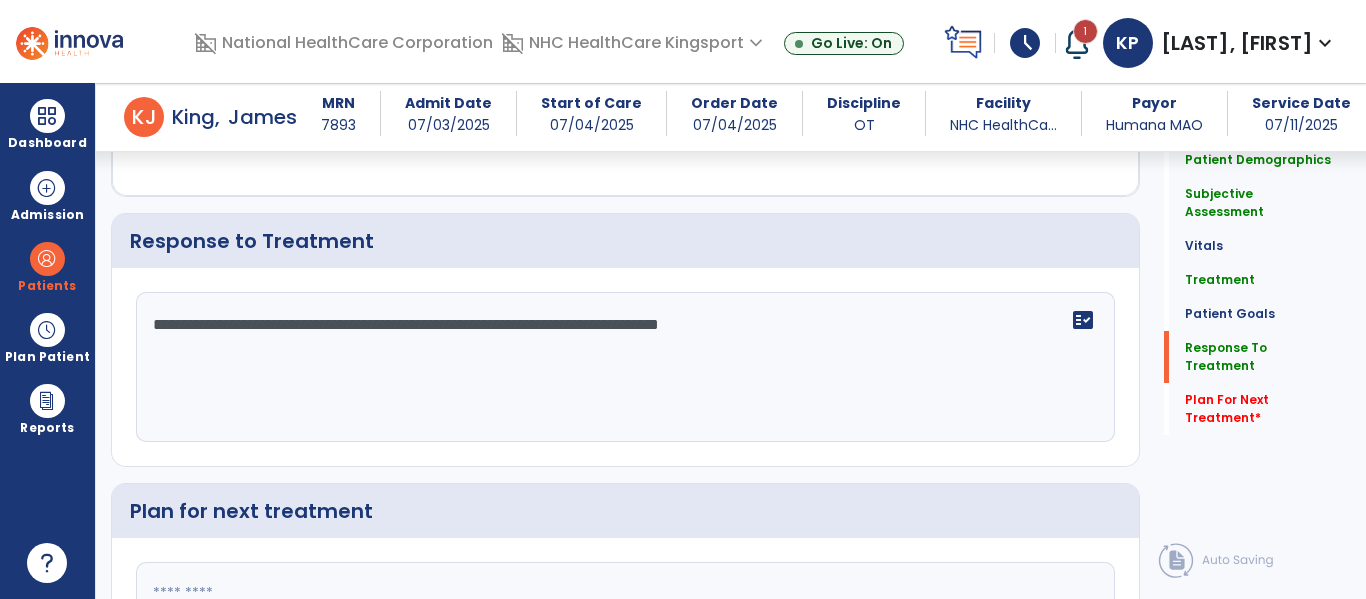 click on "**********" 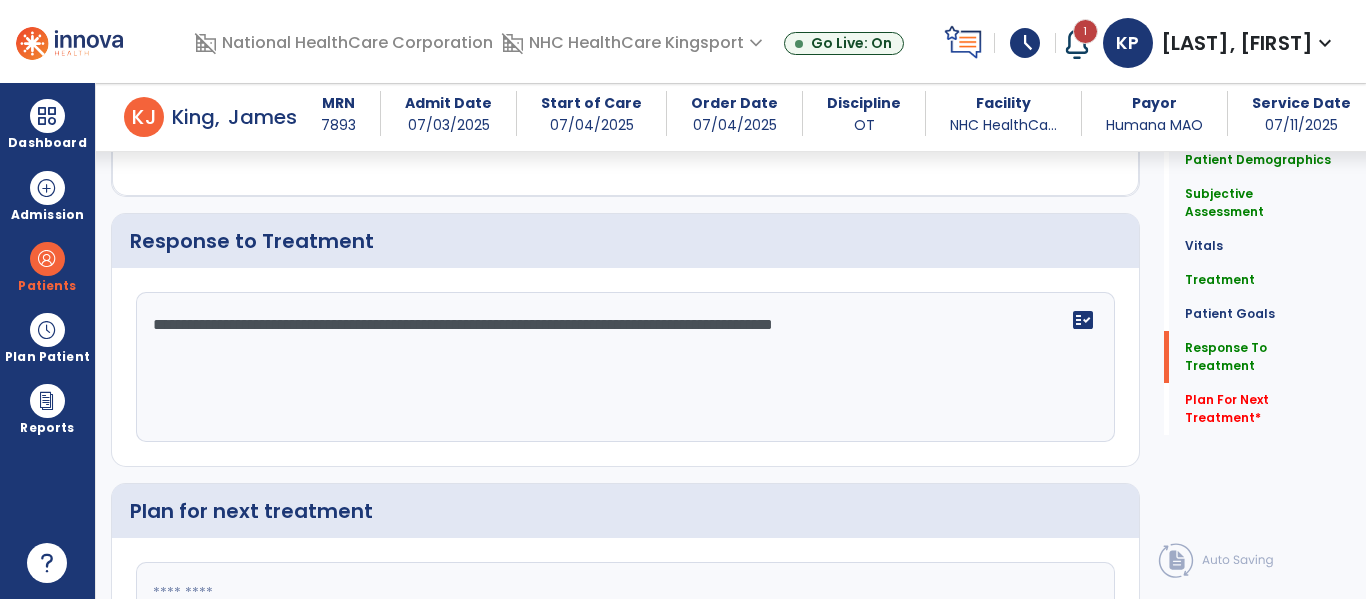 type on "**********" 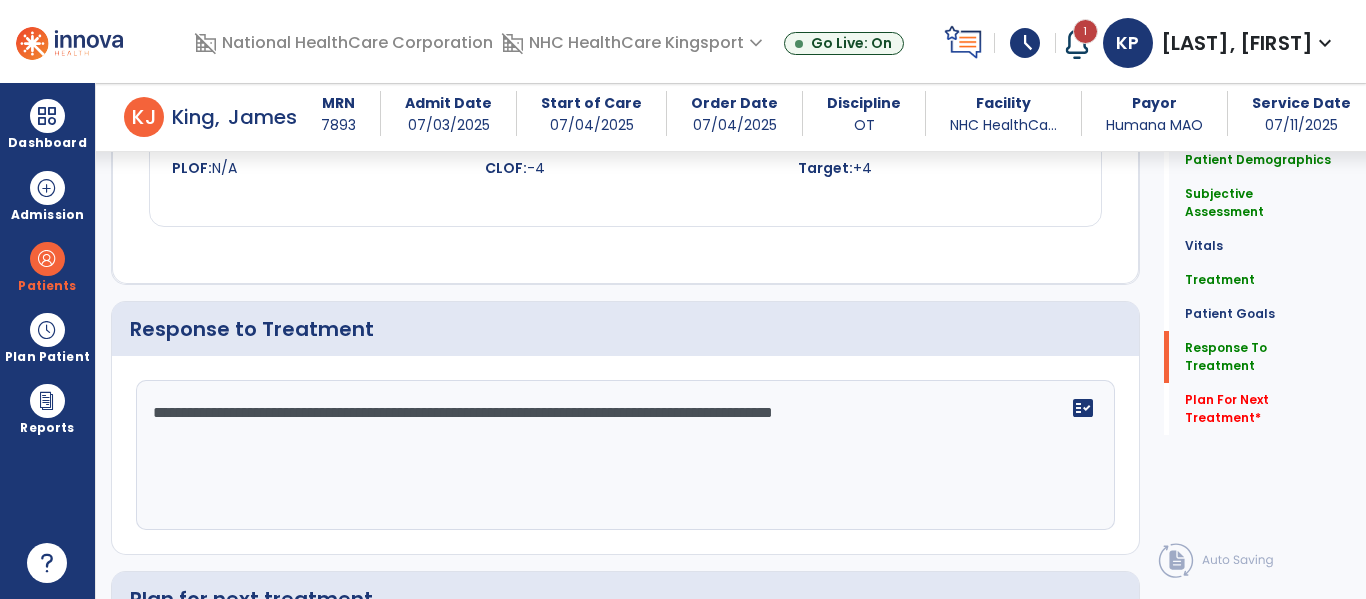 scroll, scrollTop: 2447, scrollLeft: 0, axis: vertical 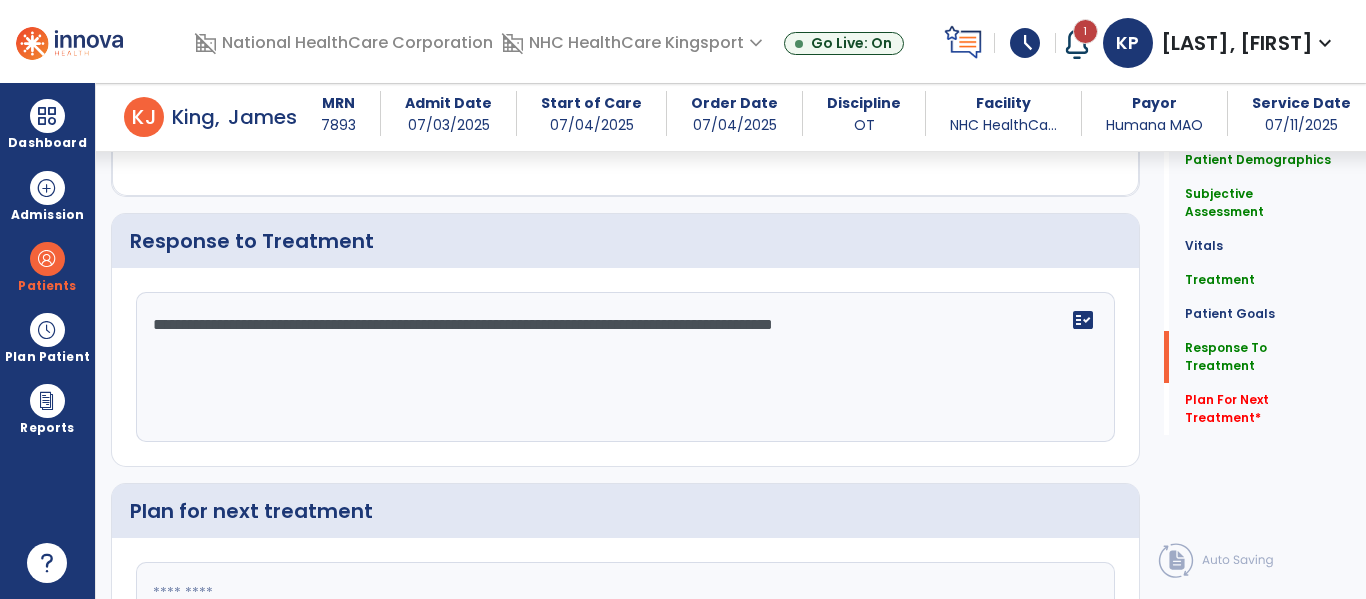 click 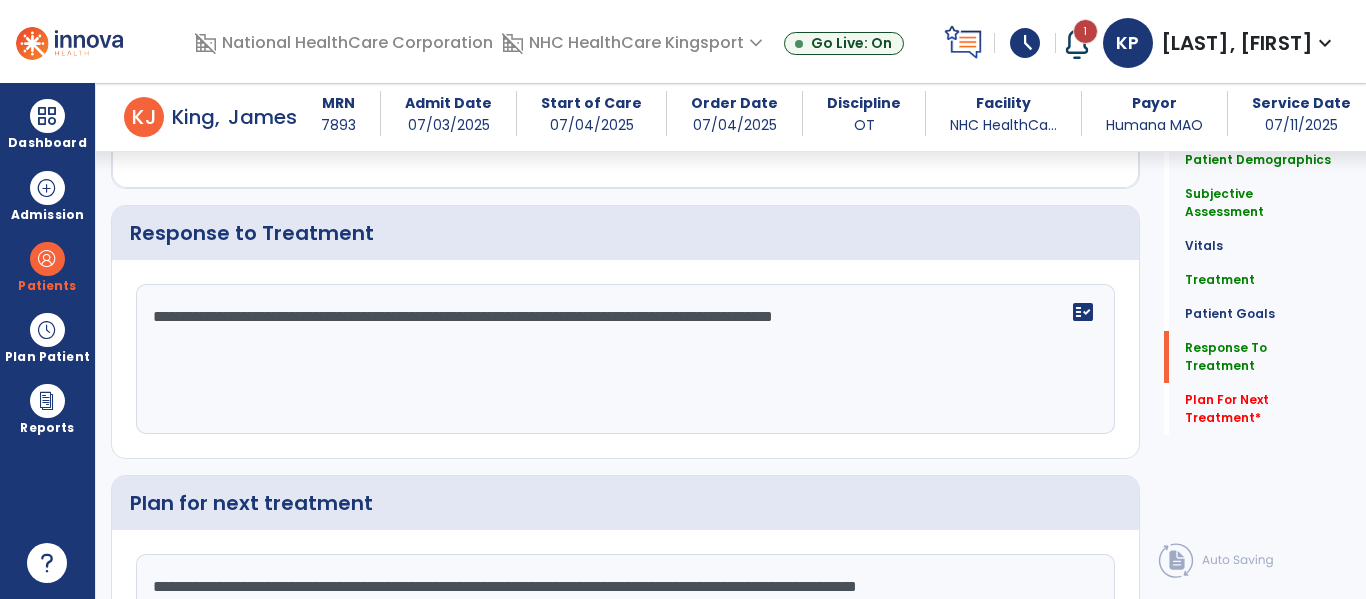 scroll, scrollTop: 2479, scrollLeft: 0, axis: vertical 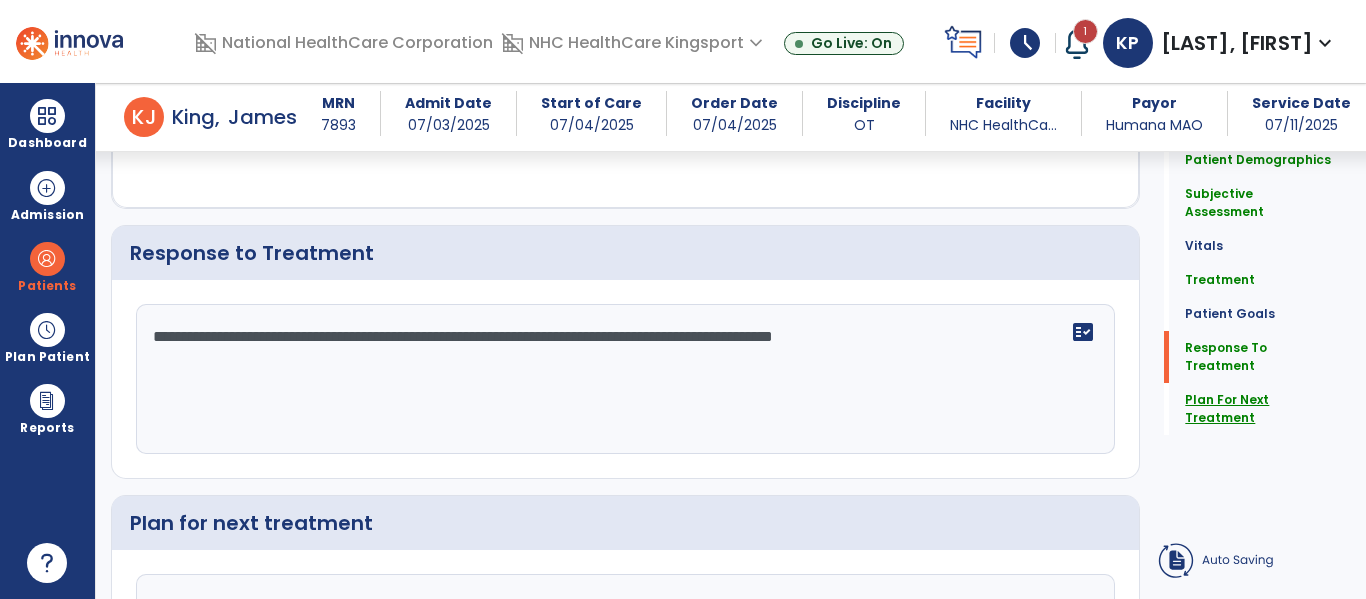 type on "**********" 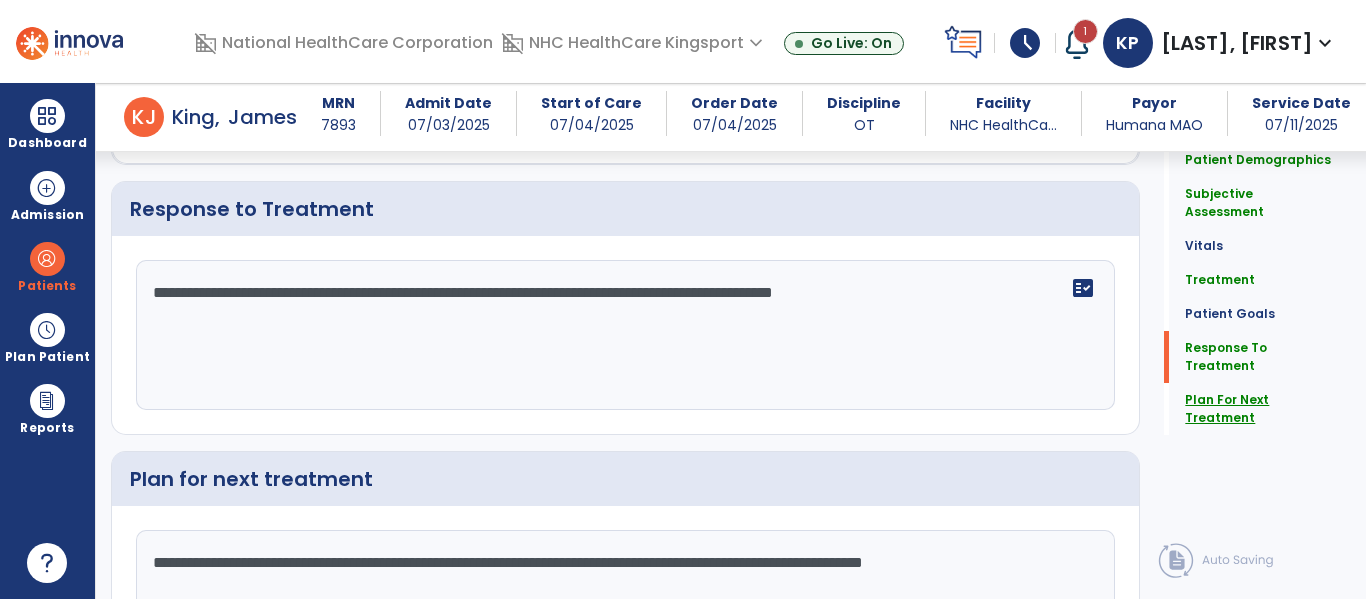 click on "Plan For Next Treatment" 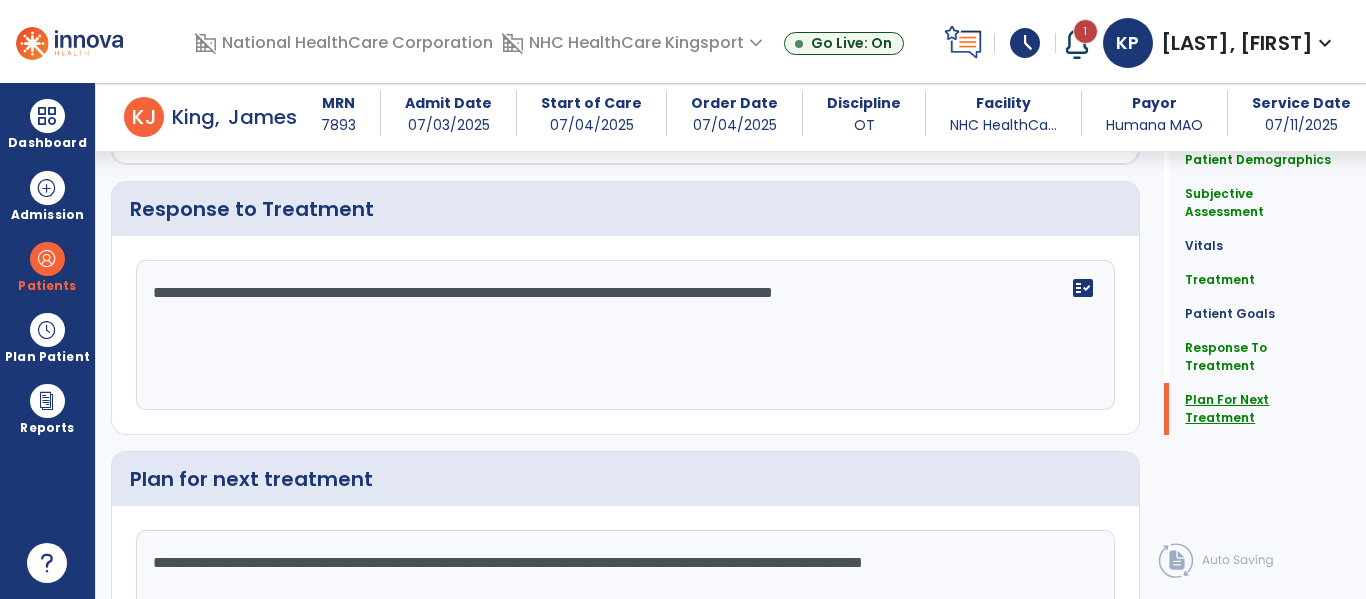 scroll, scrollTop: 2652, scrollLeft: 0, axis: vertical 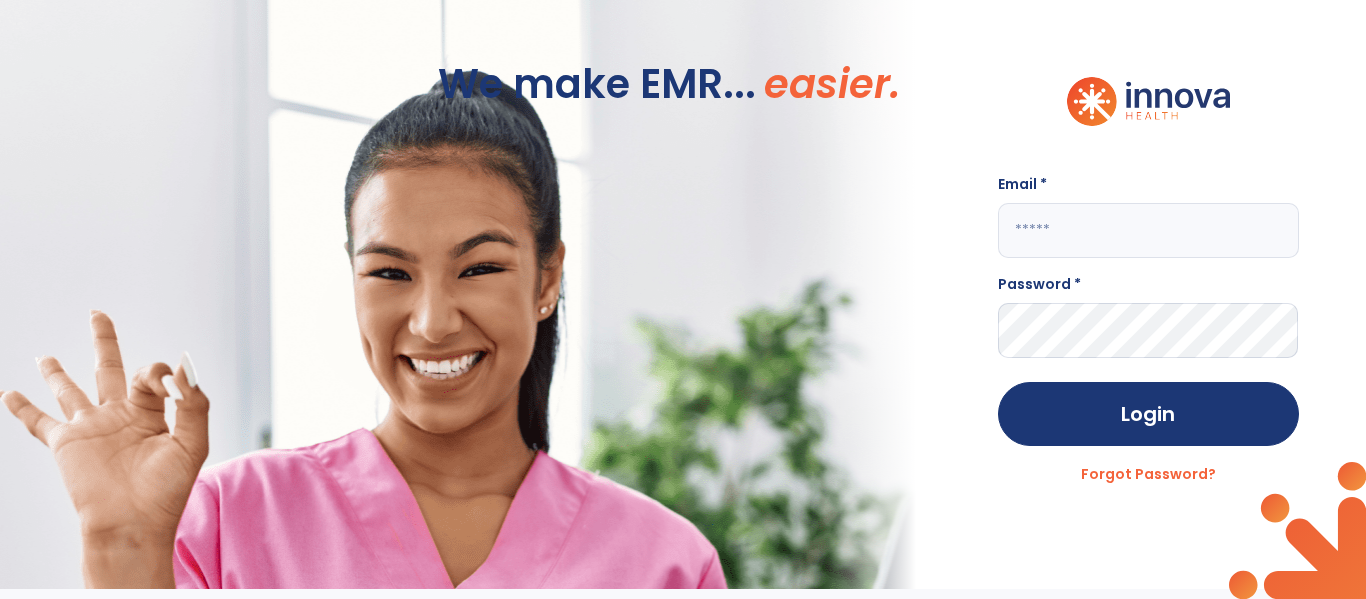type on "**********" 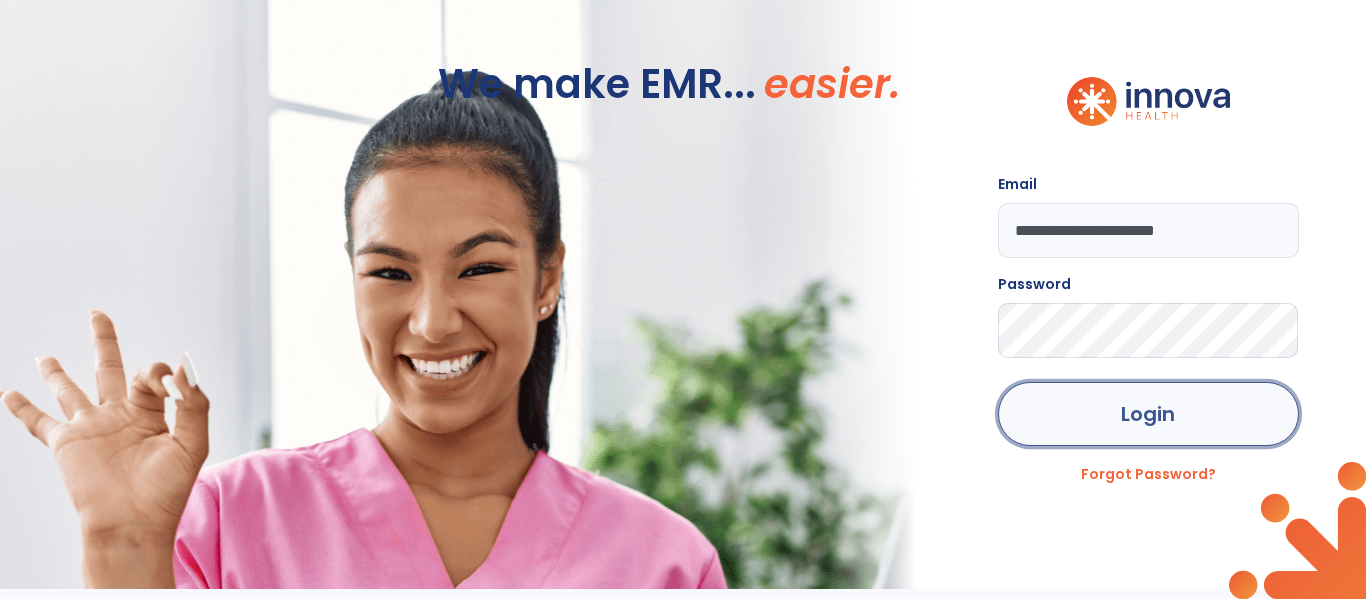 click on "Login" 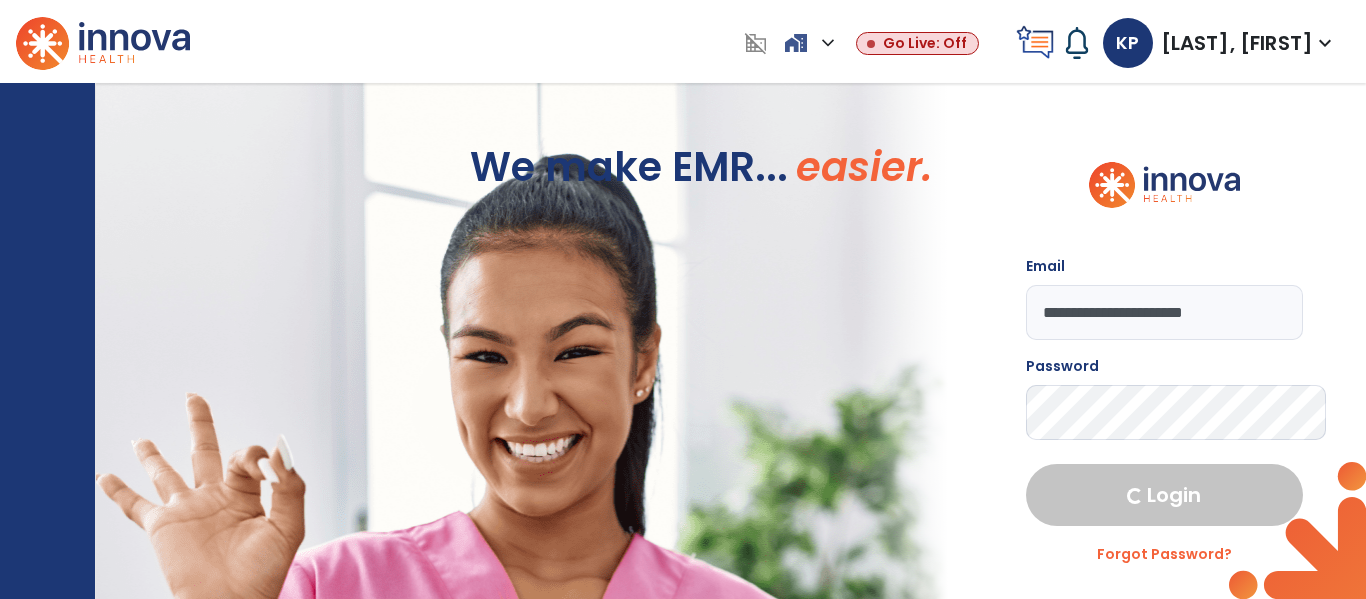 select on "****" 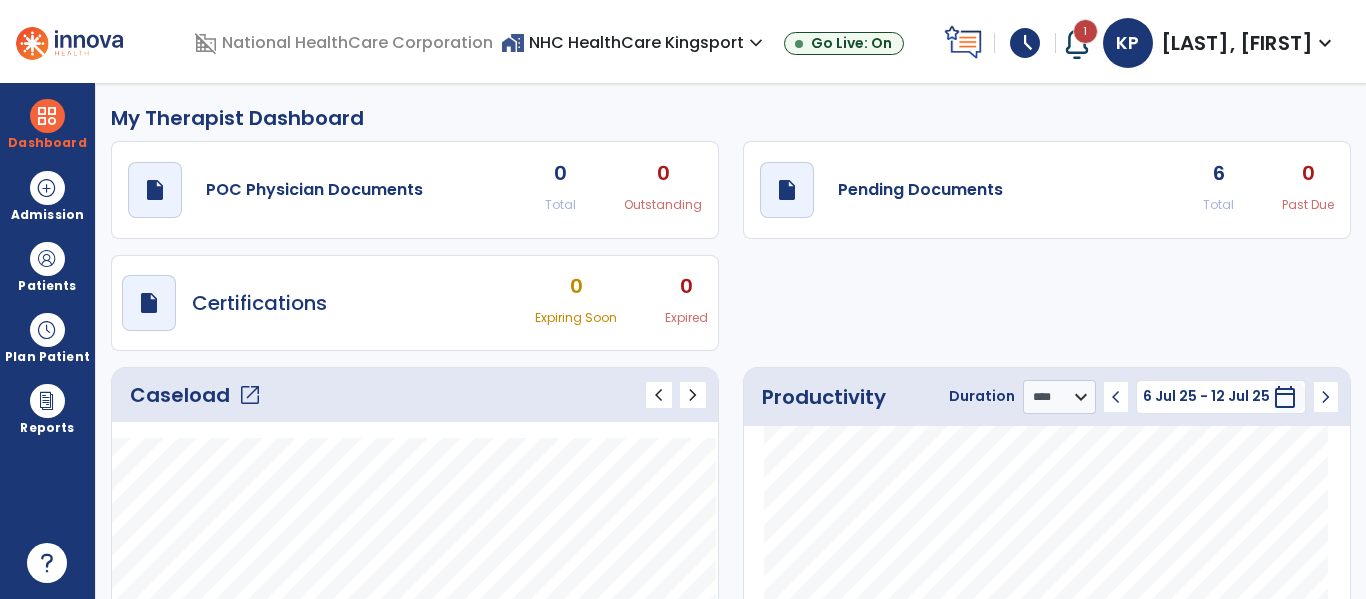 click on "open_in_new" 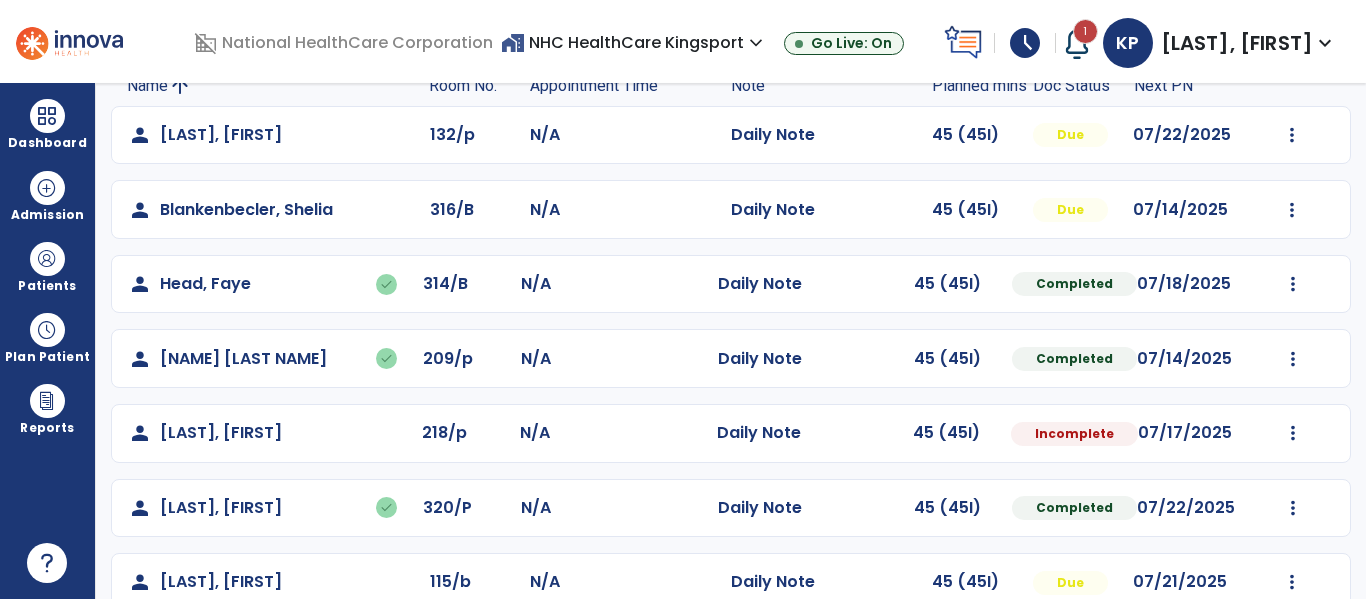 scroll, scrollTop: 167, scrollLeft: 0, axis: vertical 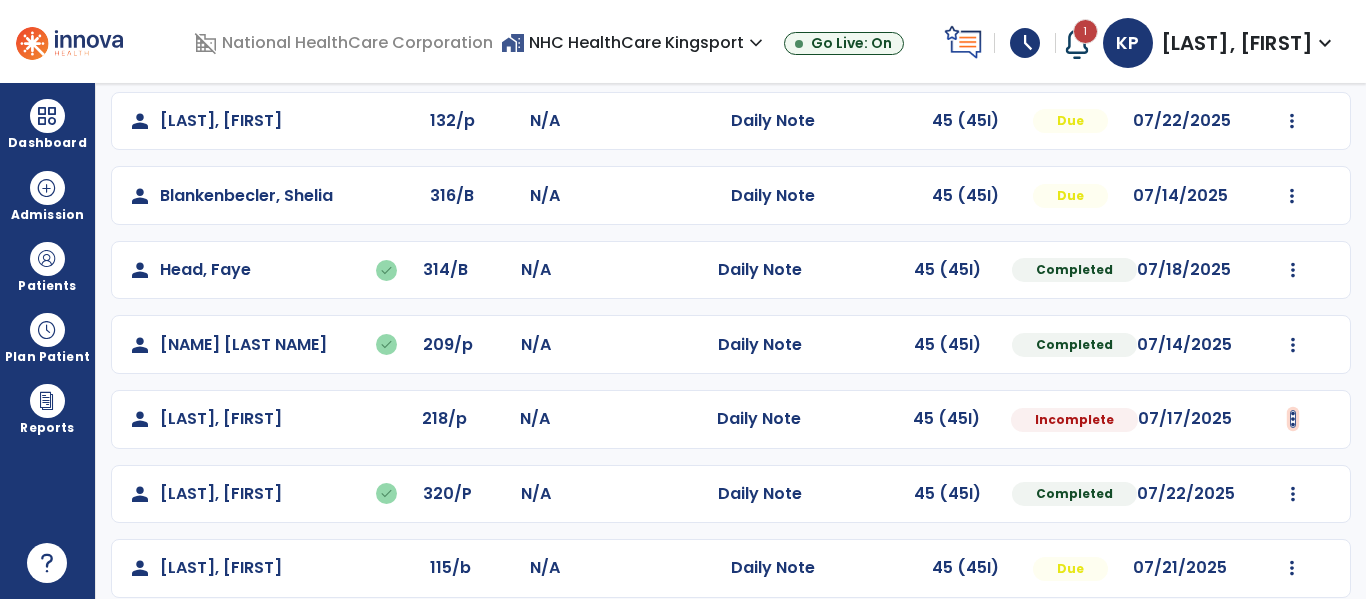 click at bounding box center (1292, 121) 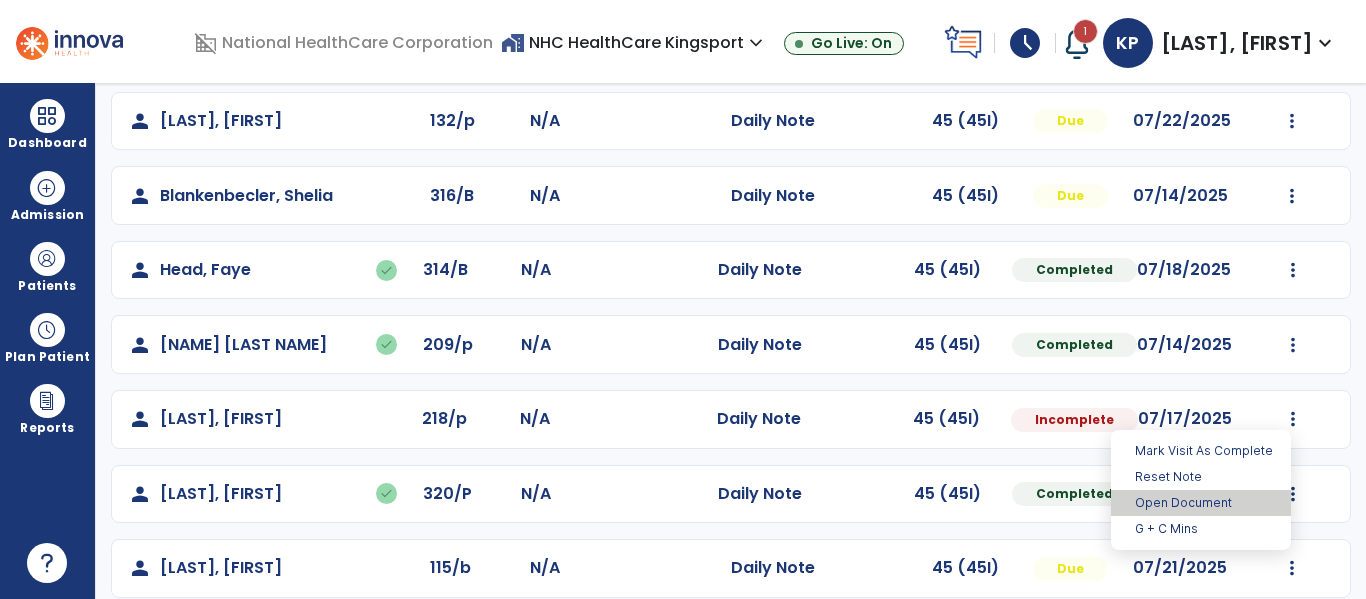 click on "Open Document" at bounding box center [1201, 503] 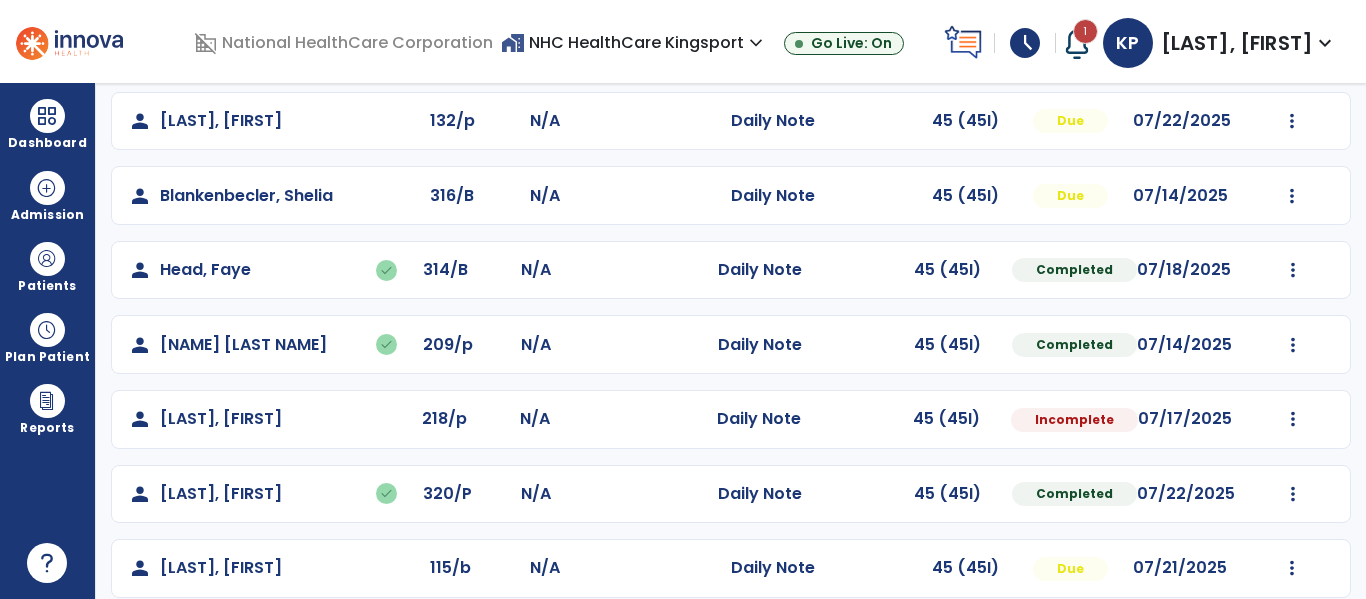 select on "*" 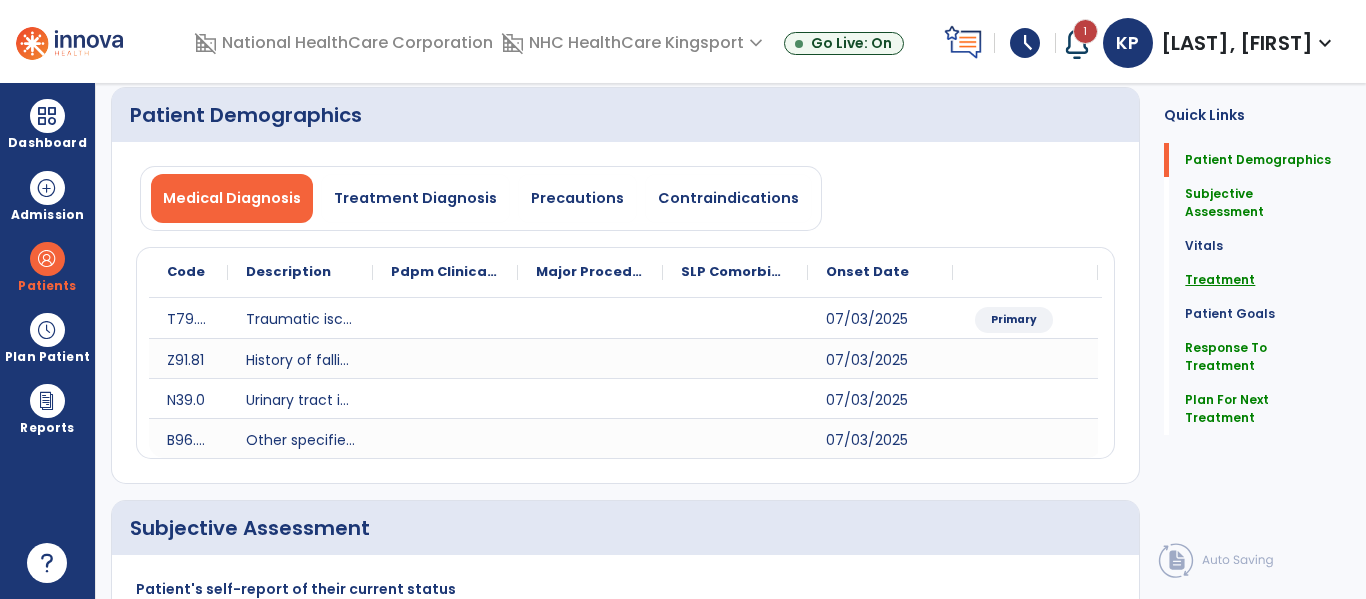 click on "Treatment" 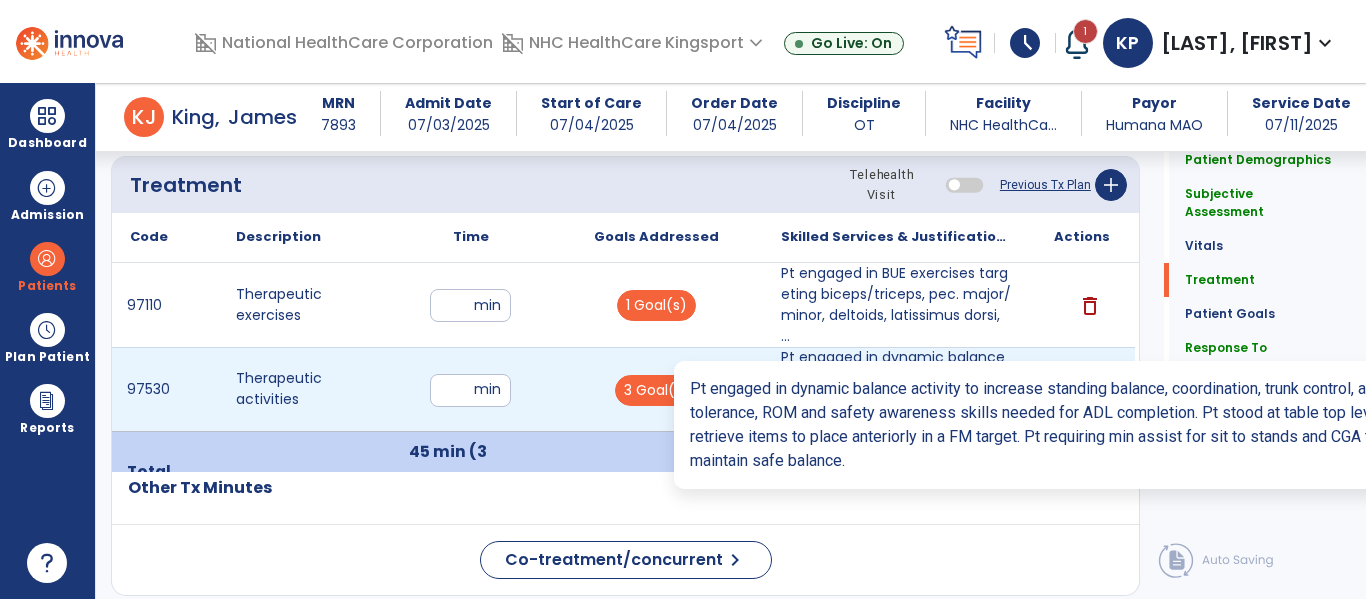 scroll, scrollTop: 1268, scrollLeft: 0, axis: vertical 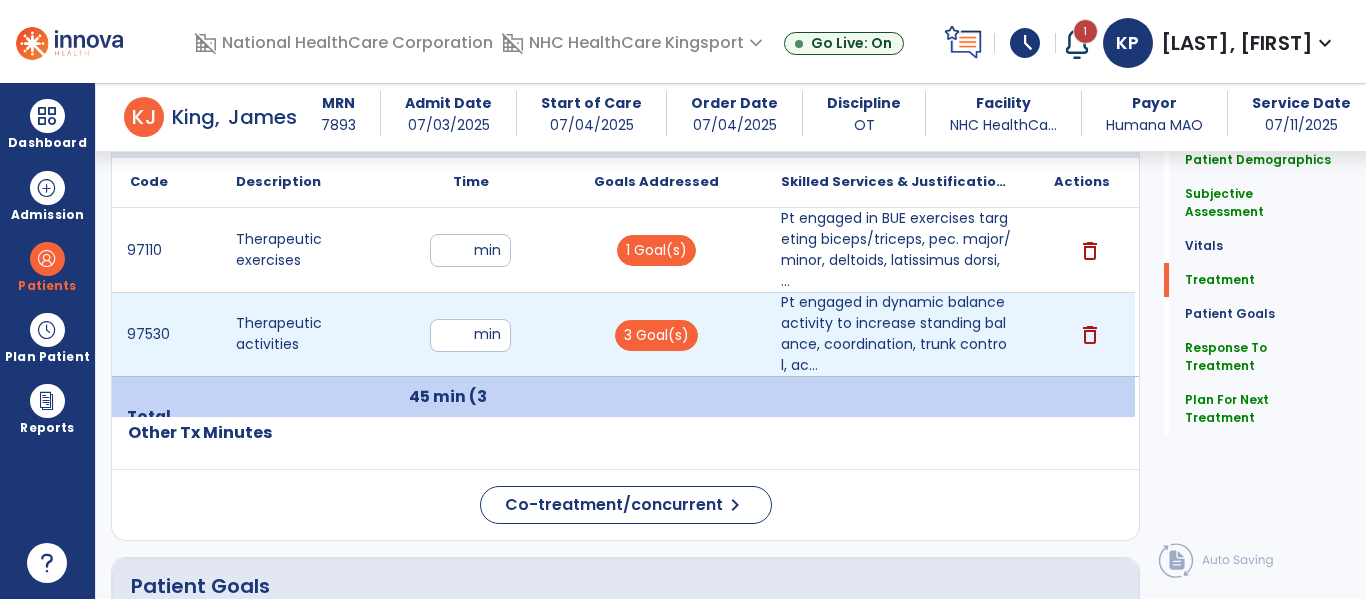 click on "**" at bounding box center [470, 335] 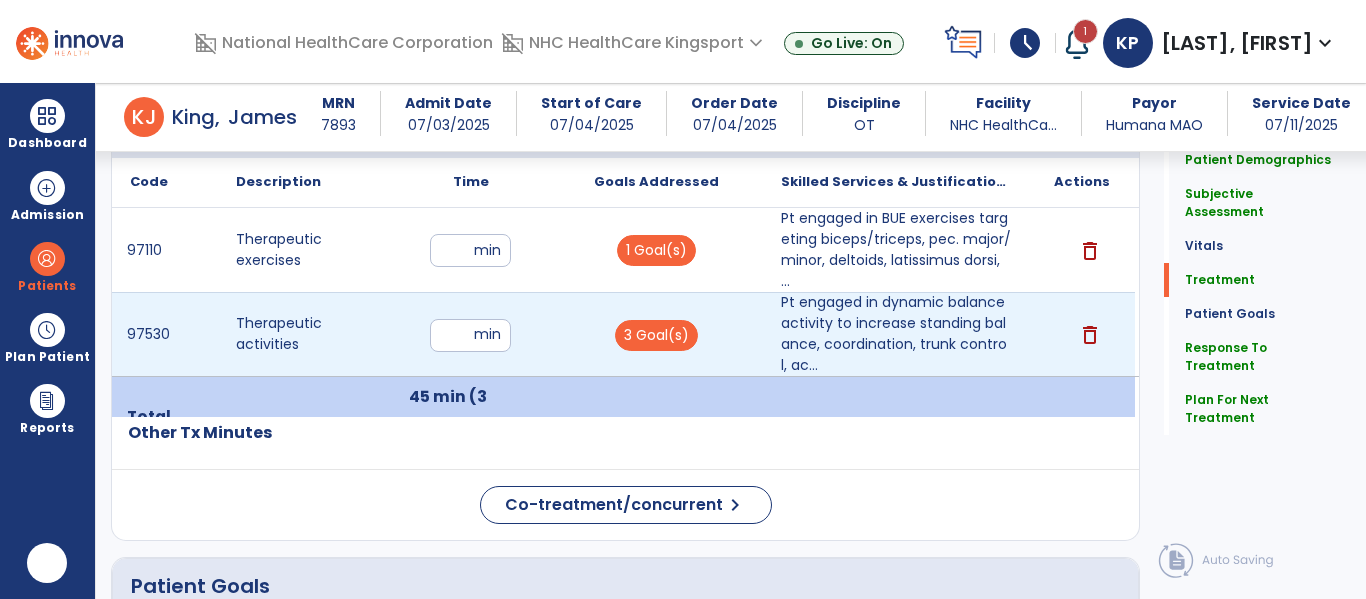 scroll, scrollTop: 0, scrollLeft: 0, axis: both 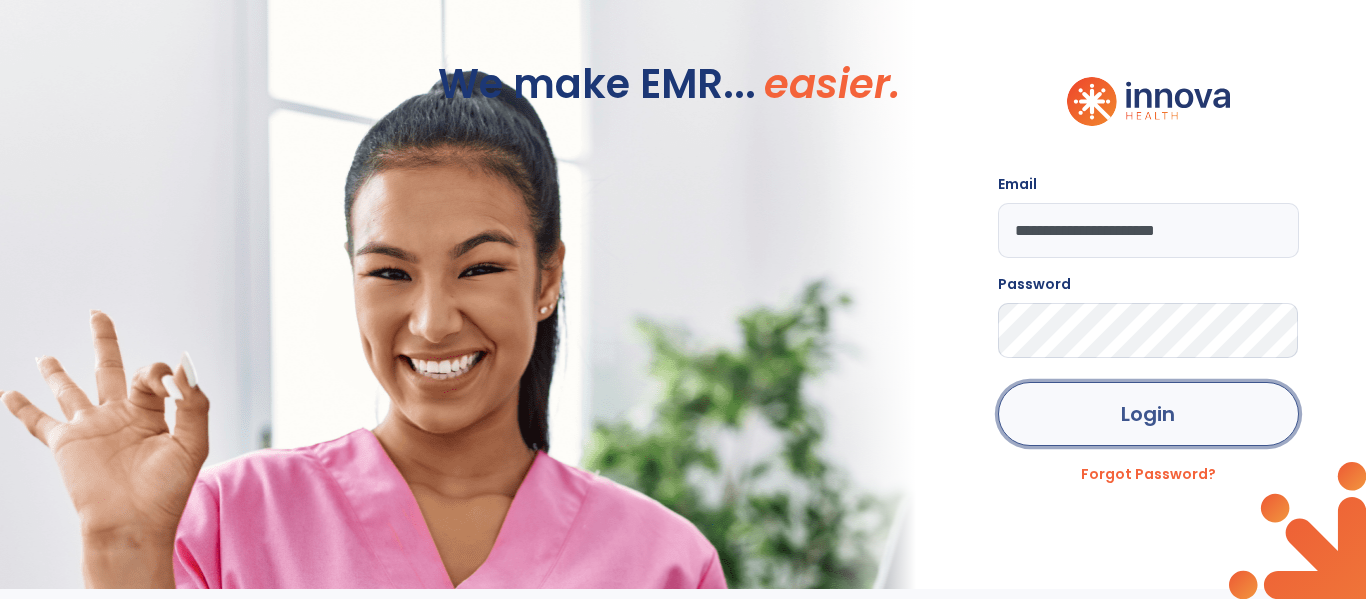 click on "Login" 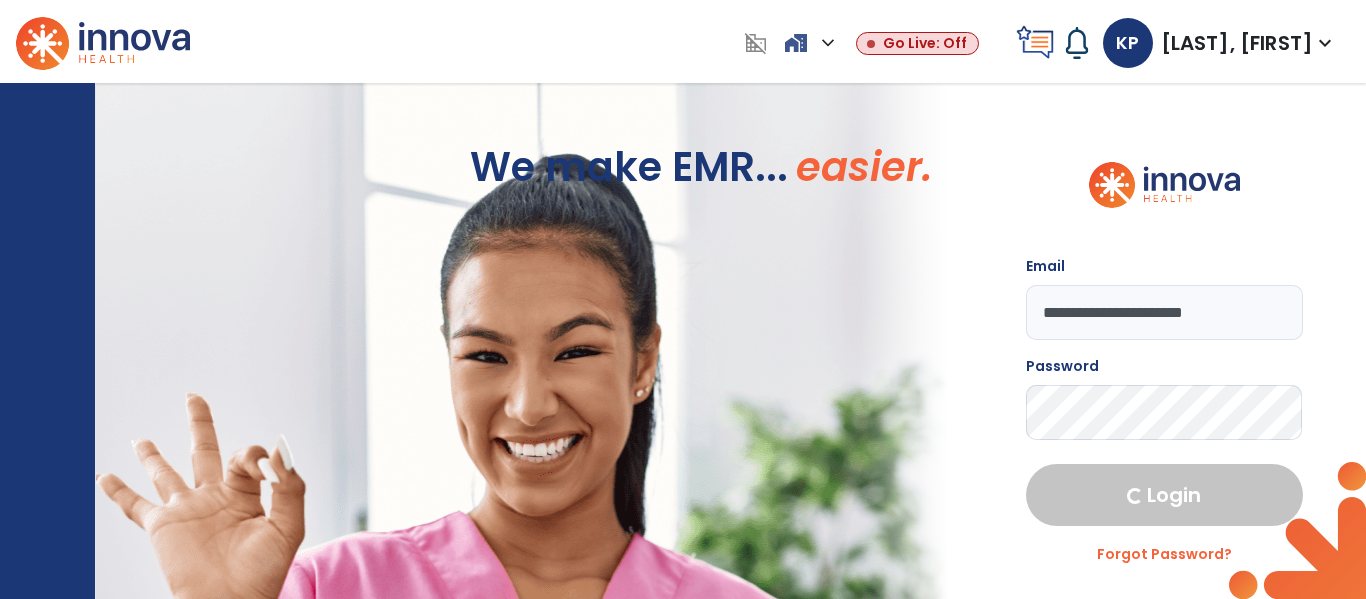 select on "****" 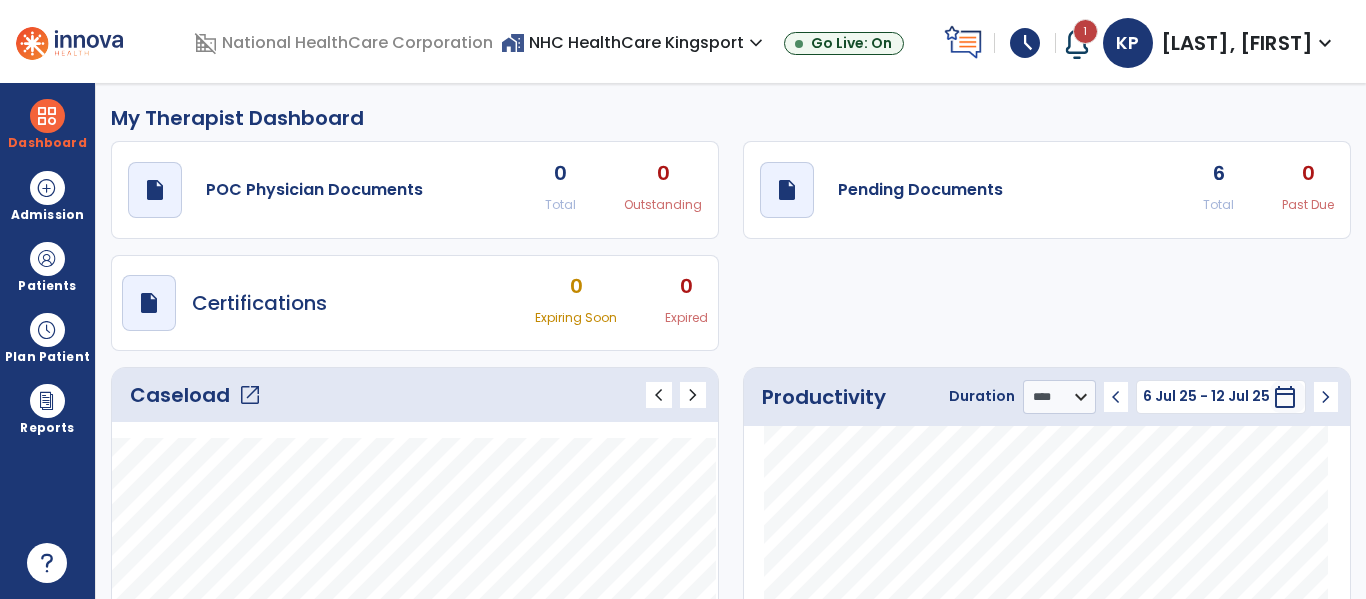 click on "open_in_new" 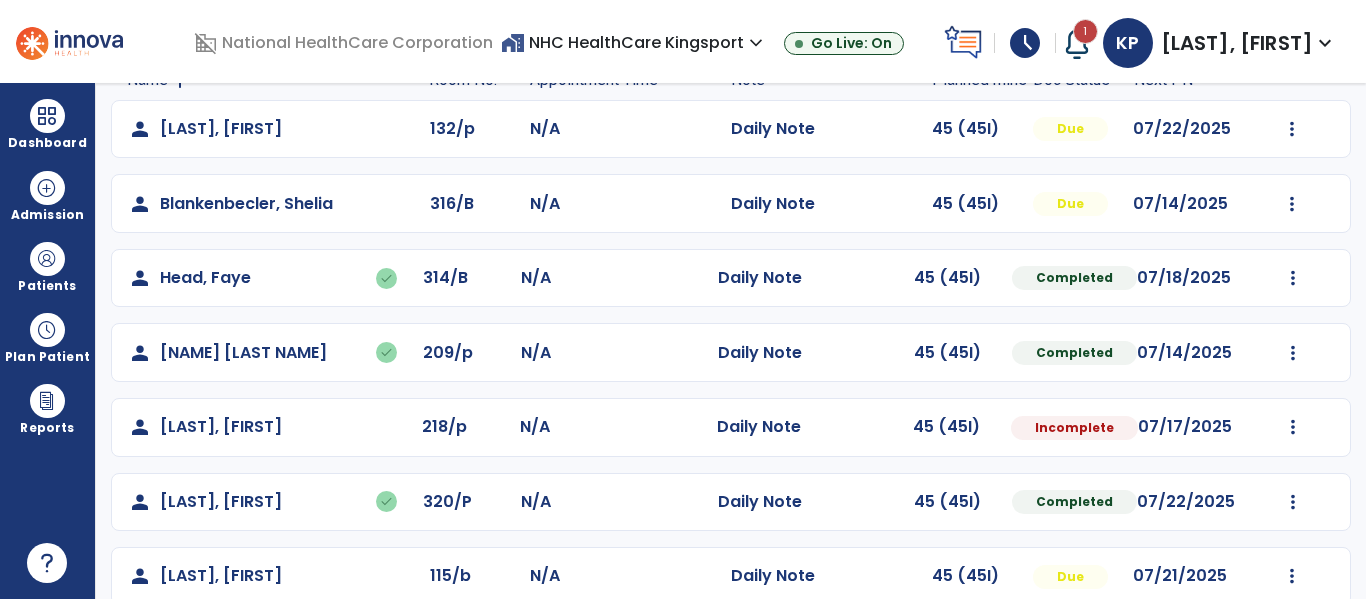 scroll, scrollTop: 160, scrollLeft: 0, axis: vertical 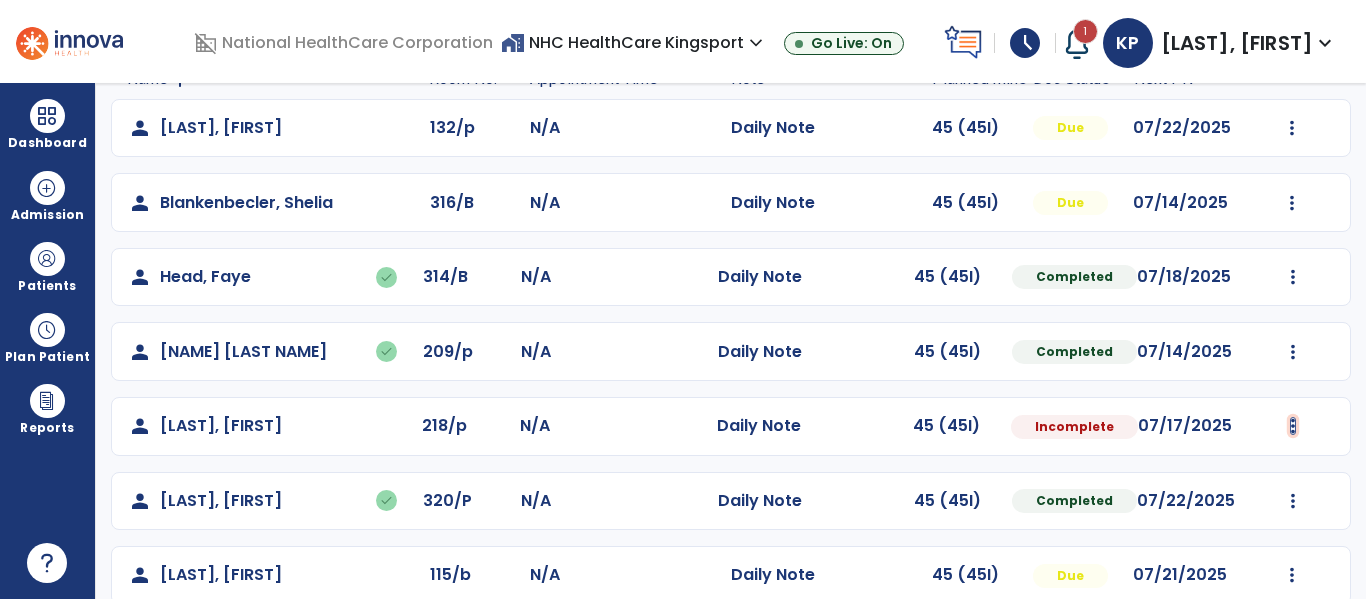 click at bounding box center [1292, 128] 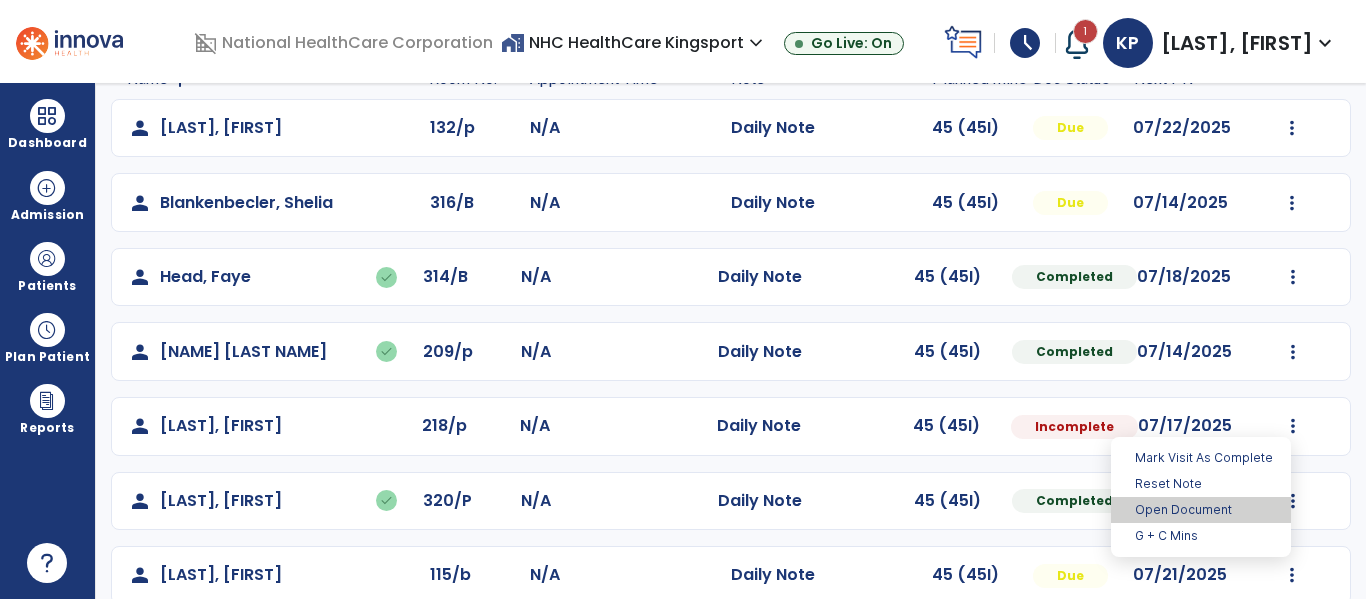 click on "Open Document" at bounding box center (1201, 510) 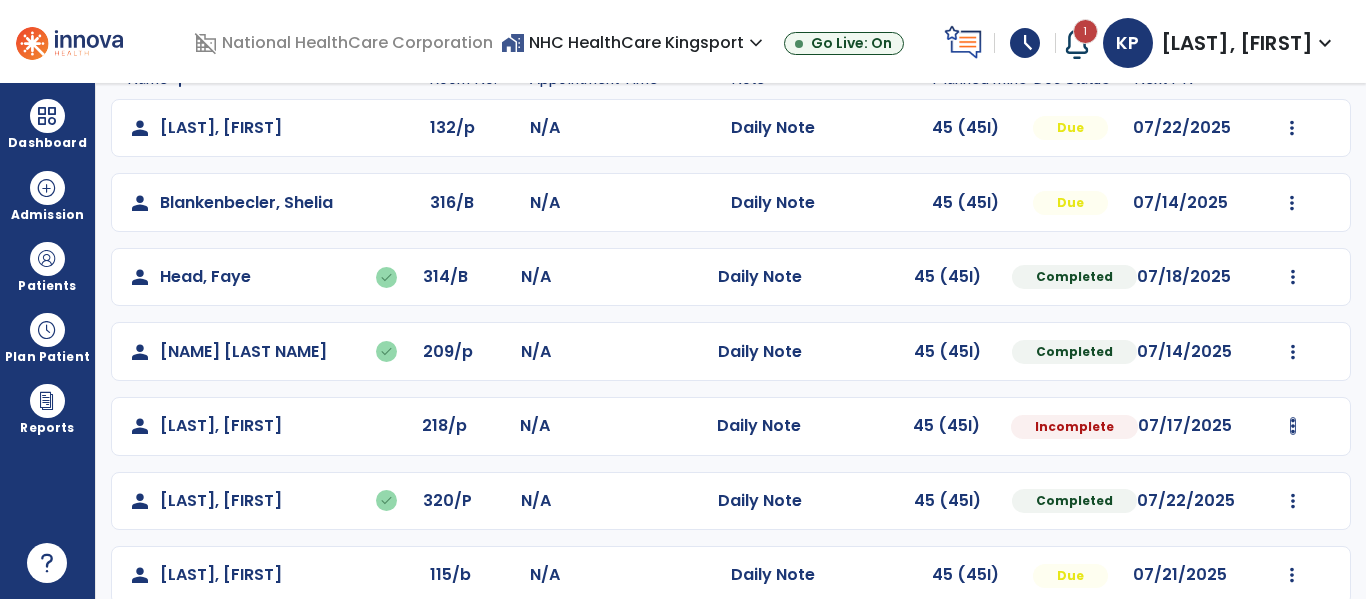 select on "*" 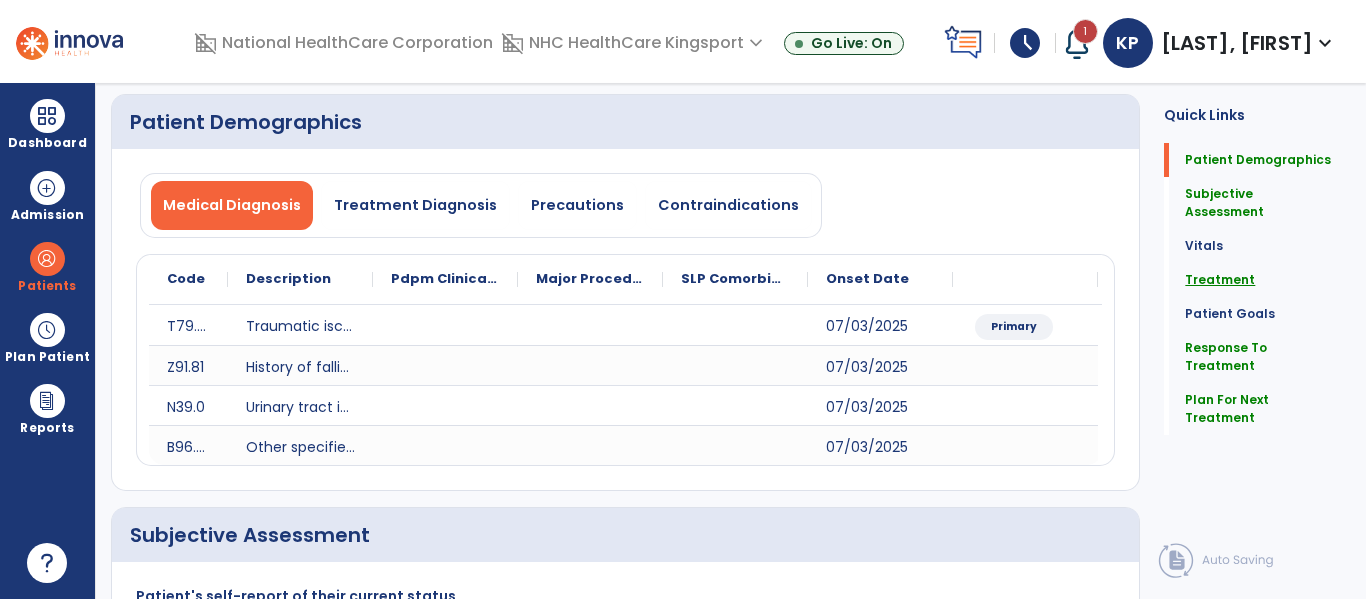 click on "Treatment" 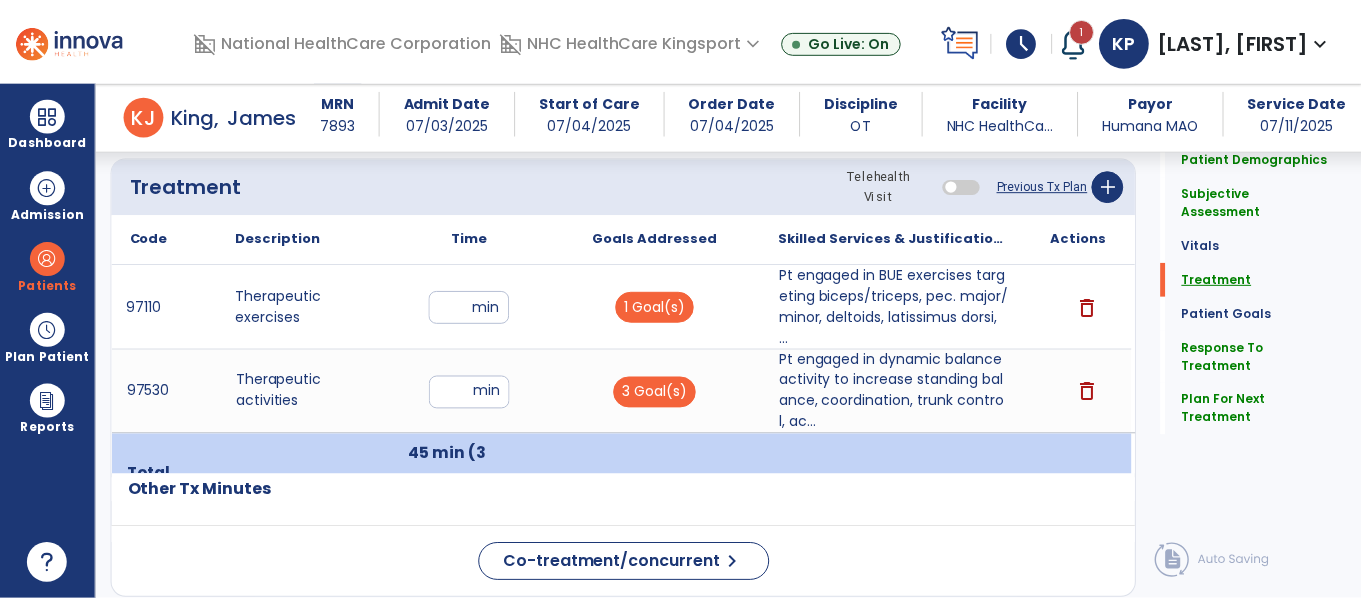 scroll, scrollTop: 1268, scrollLeft: 0, axis: vertical 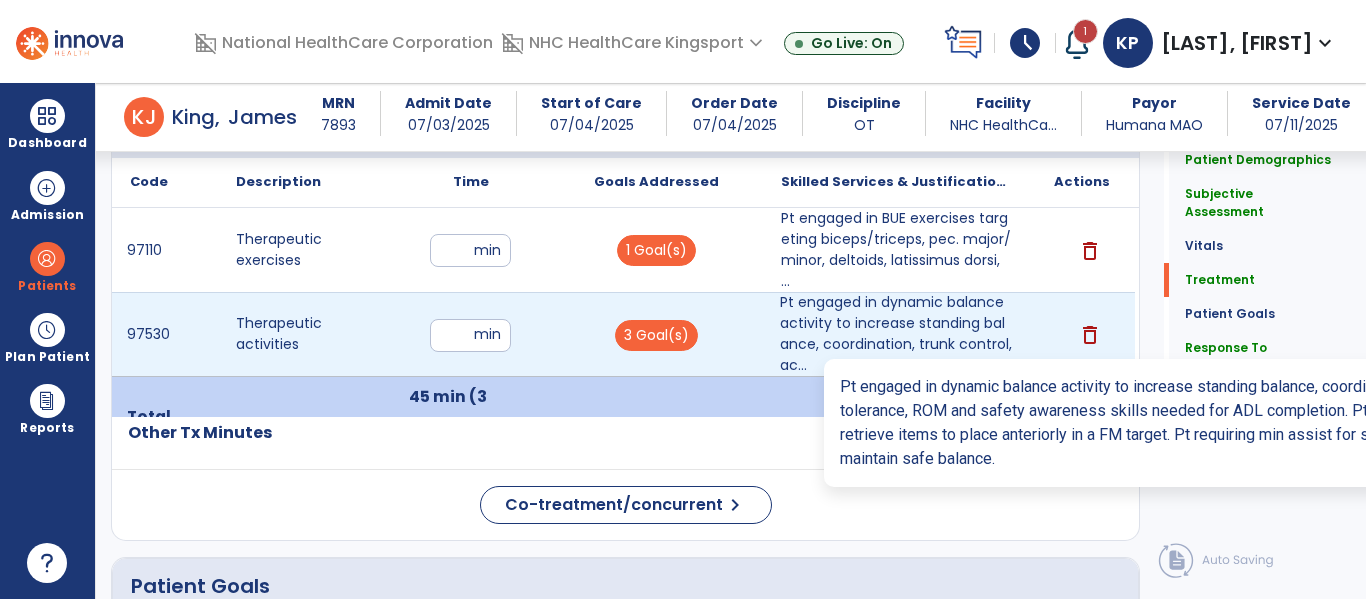 click on "Pt engaged in dynamic balance activity to increase standing balance, coordination, trunk control, ac..." at bounding box center (896, 334) 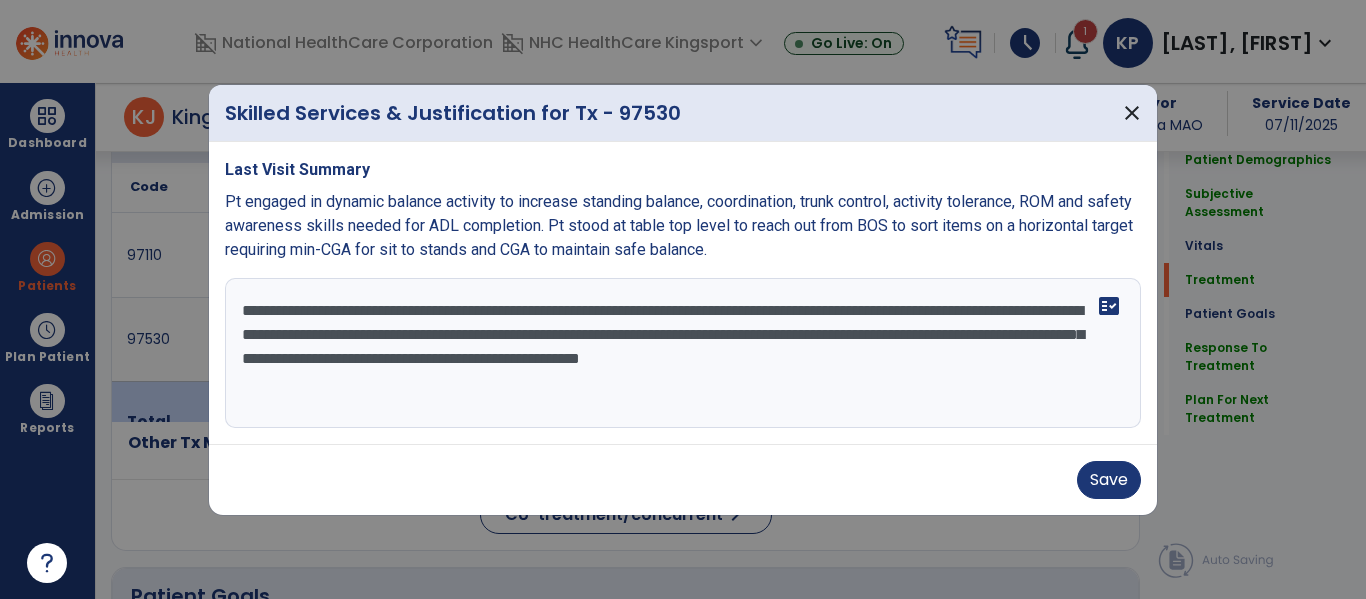 scroll, scrollTop: 1268, scrollLeft: 0, axis: vertical 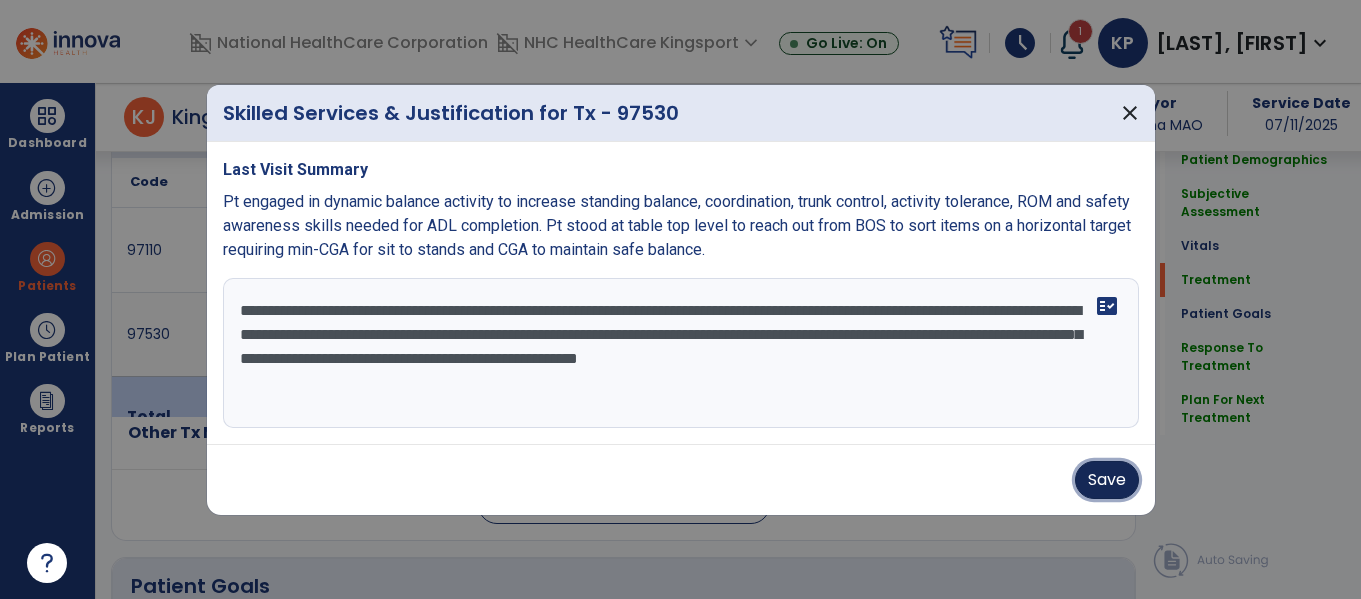 click on "Save" at bounding box center [1107, 480] 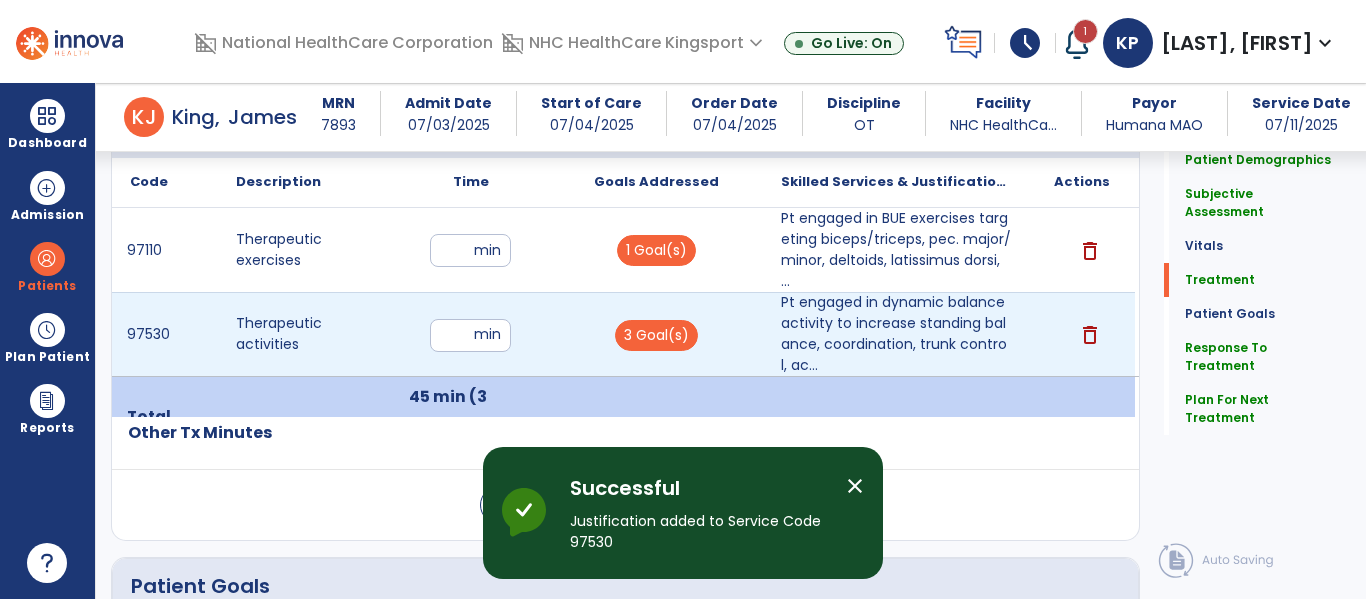 click on "**" at bounding box center (470, 335) 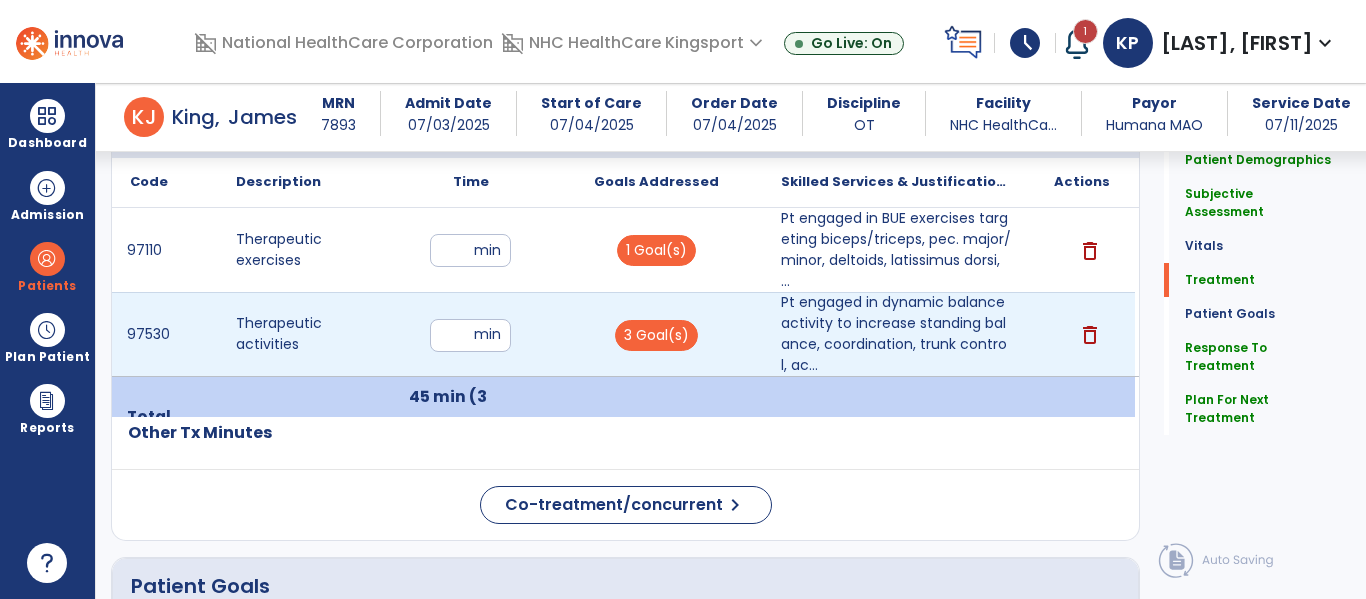 type on "*" 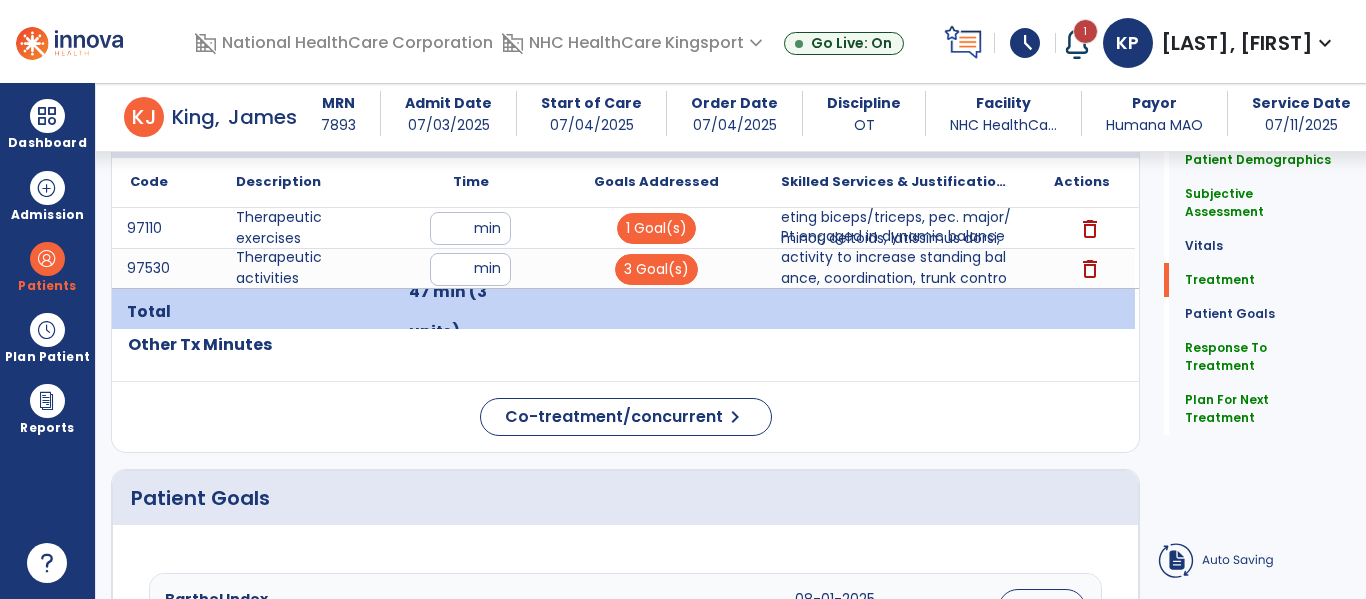 click on "Patient Demographics  Medical Diagnosis   Treatment Diagnosis   Precautions   Contraindications
Code
Description
Pdpm Clinical Category
T79.6XXD" 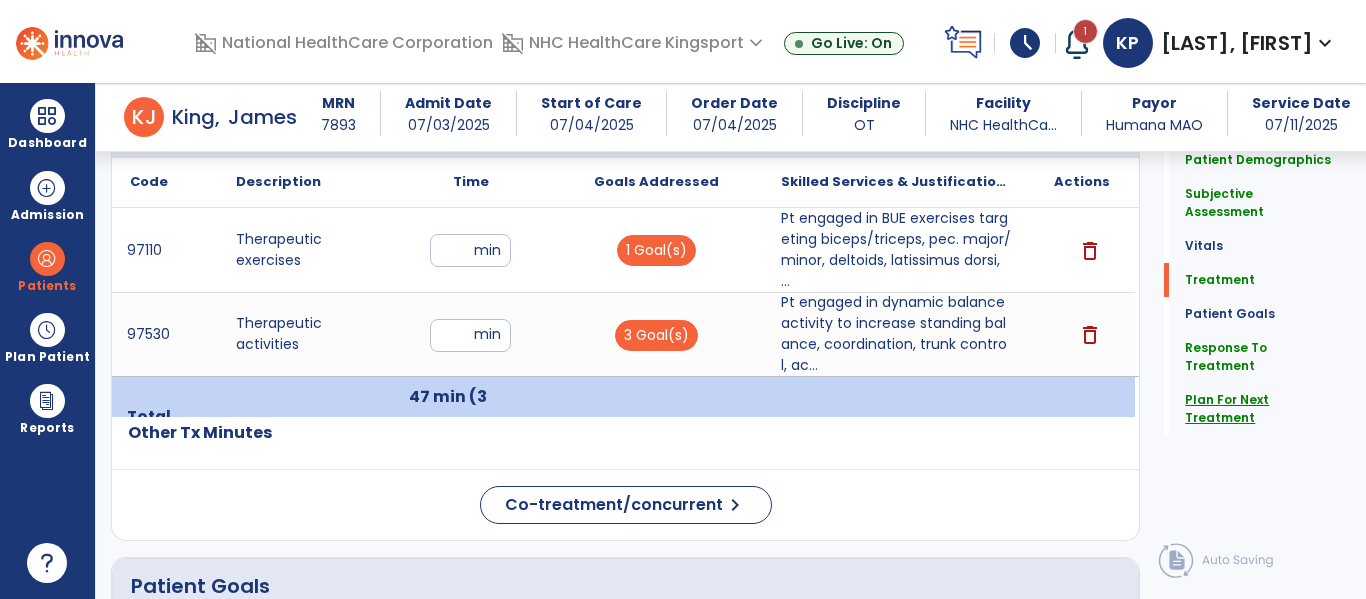 click on "Plan For Next Treatment" 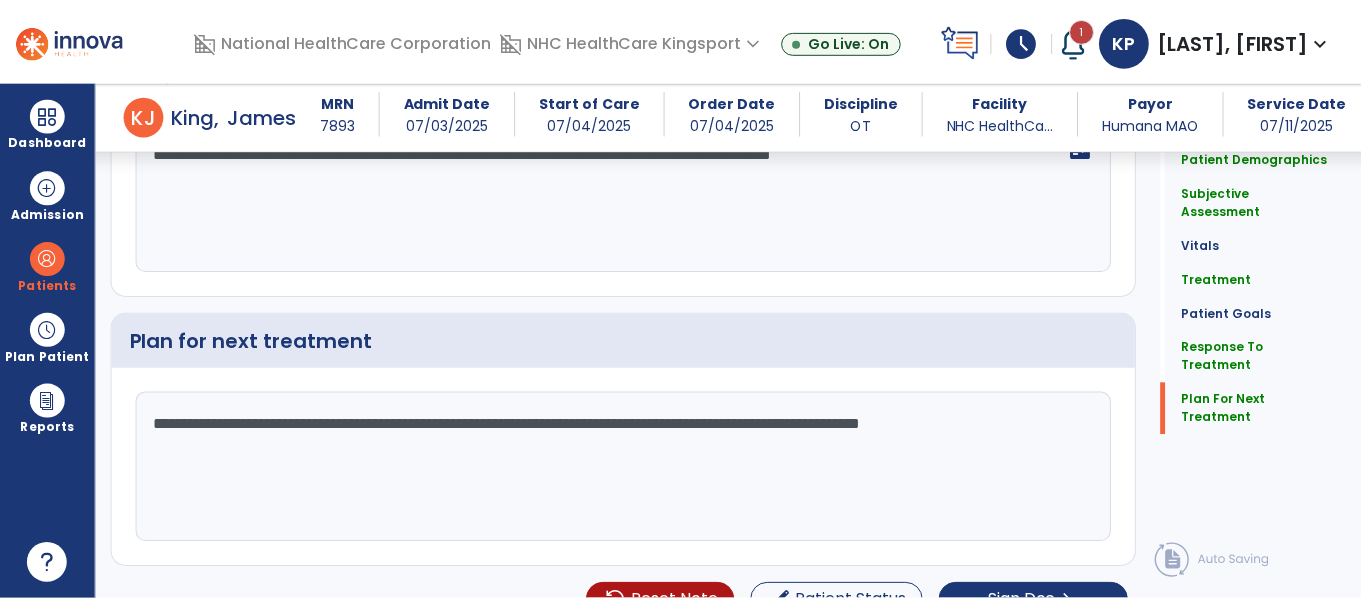 scroll, scrollTop: 2652, scrollLeft: 0, axis: vertical 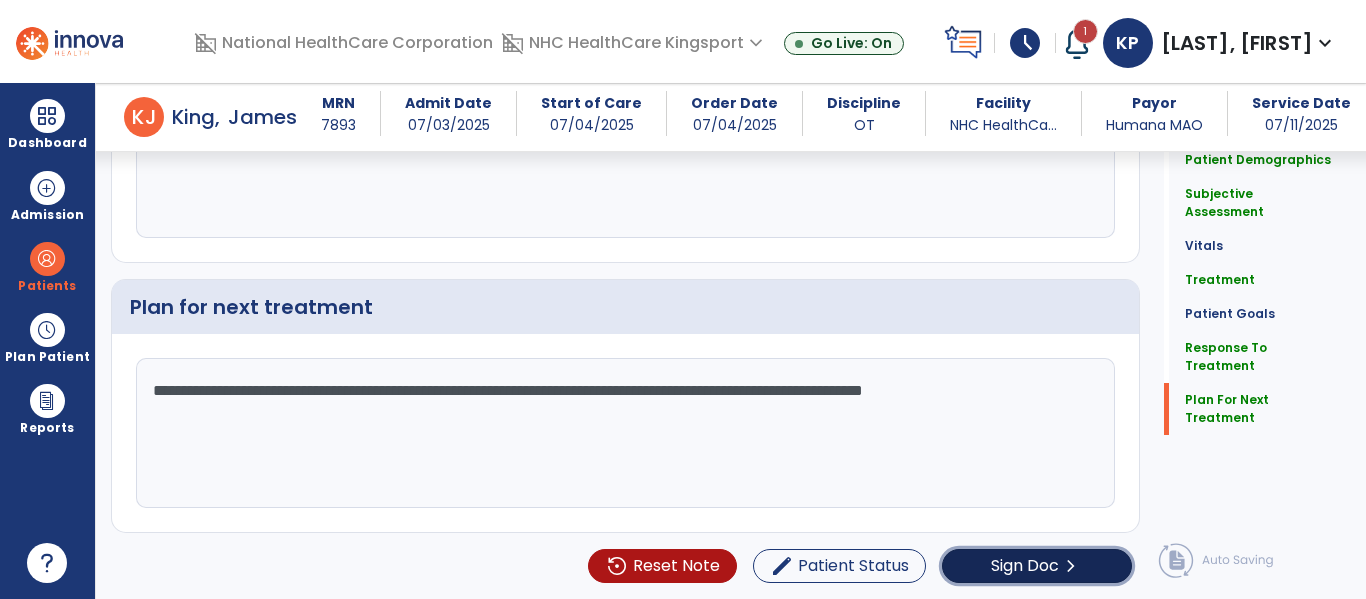 click on "Sign Doc" 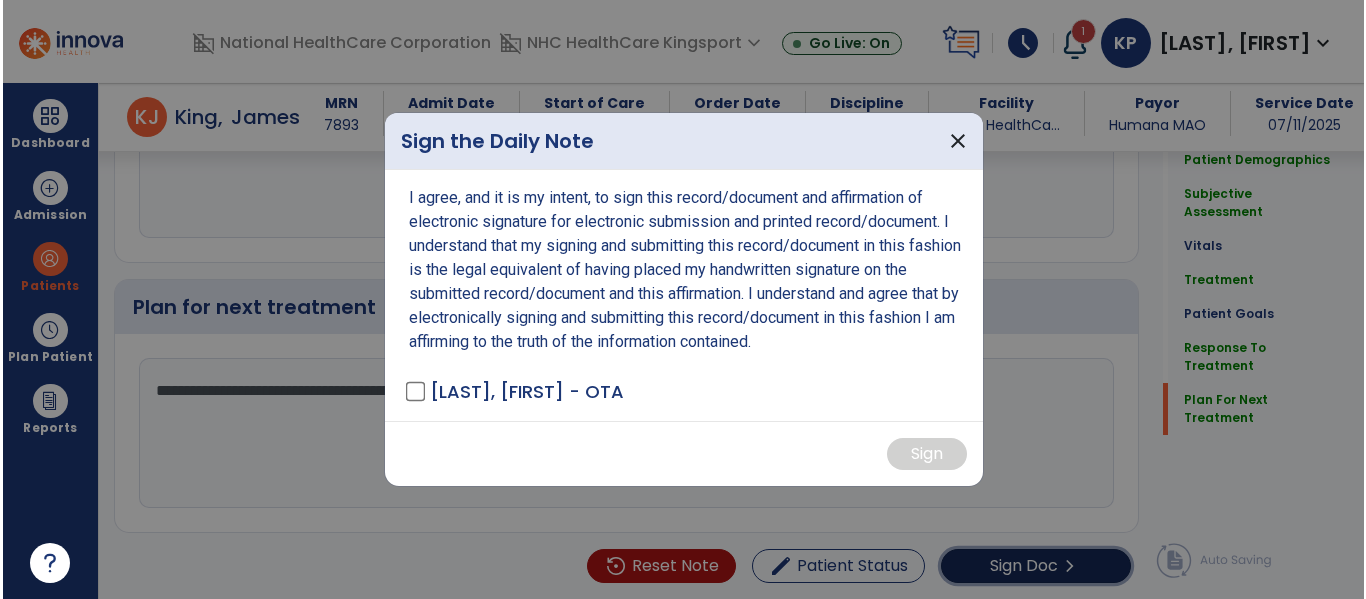 scroll, scrollTop: 2652, scrollLeft: 0, axis: vertical 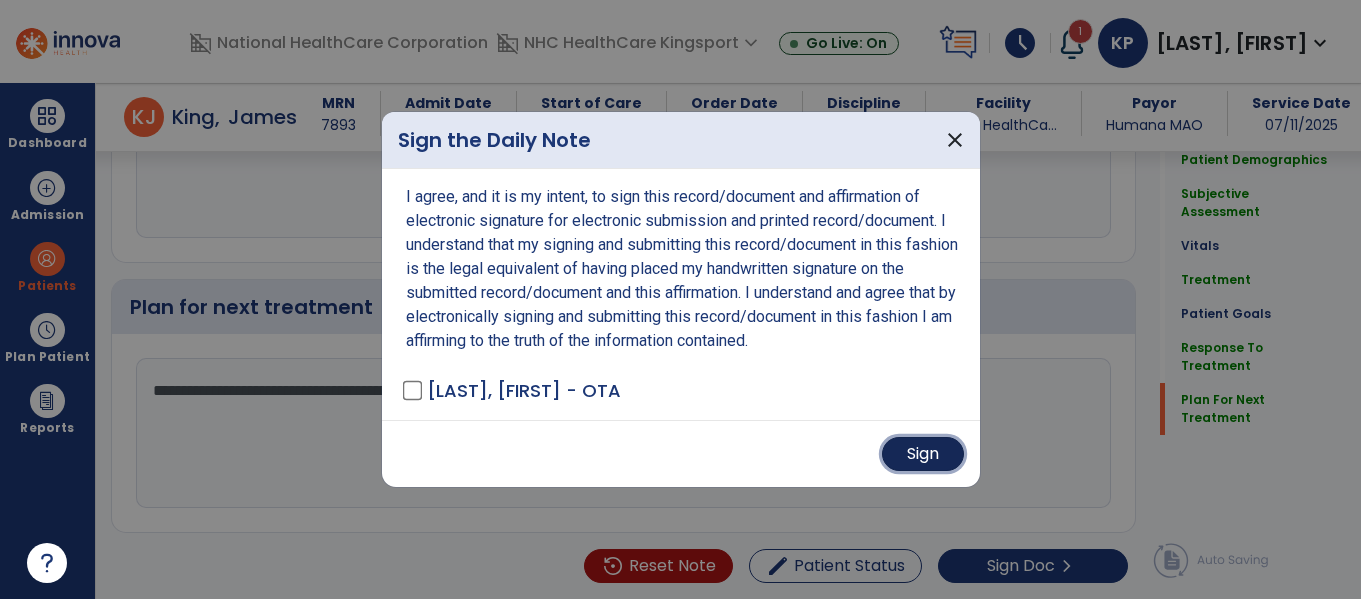 click on "Sign" at bounding box center (923, 454) 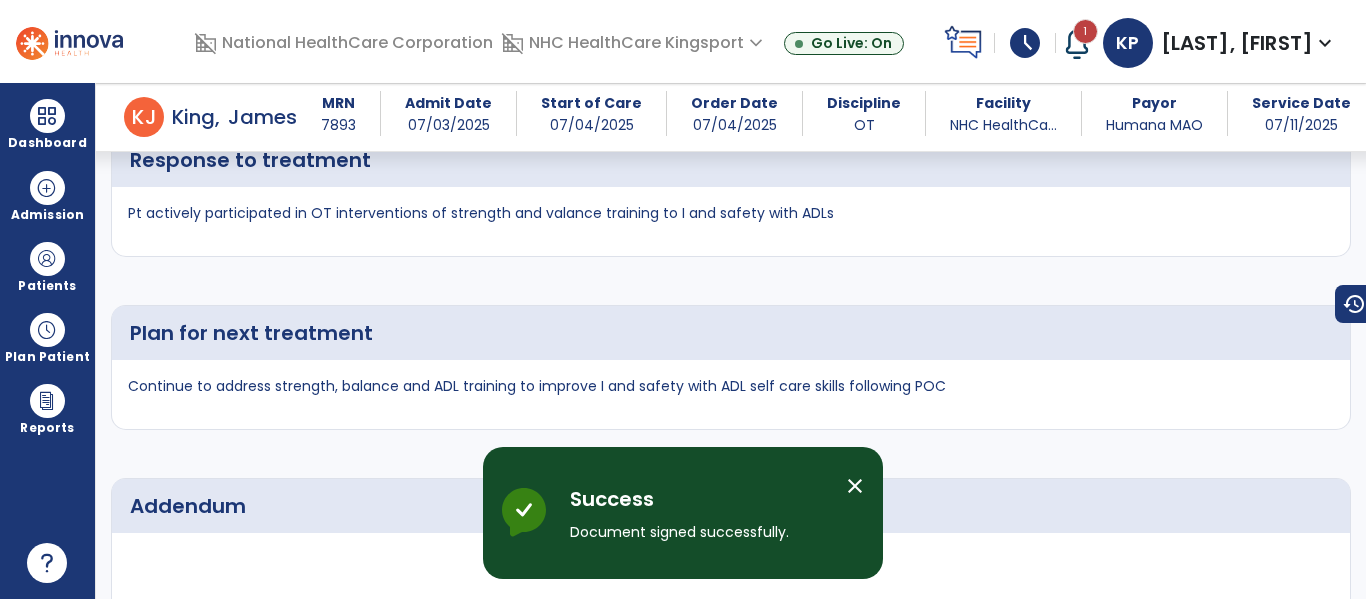scroll, scrollTop: 3894, scrollLeft: 0, axis: vertical 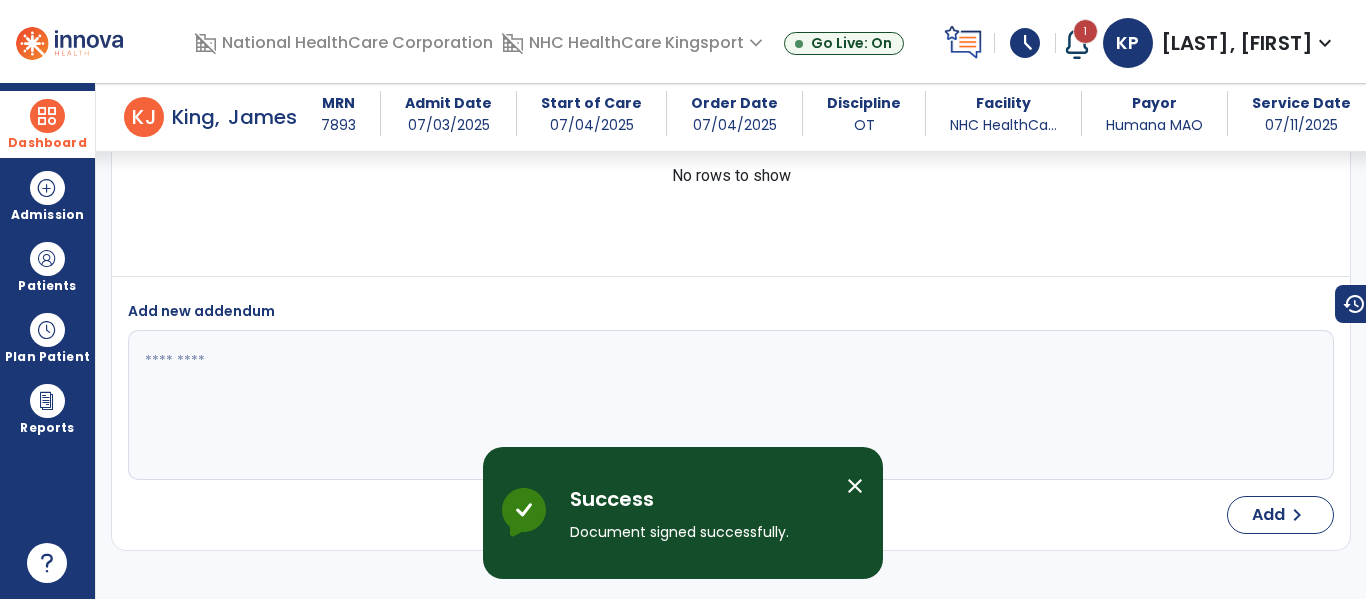 click on "Dashboard" at bounding box center [47, 143] 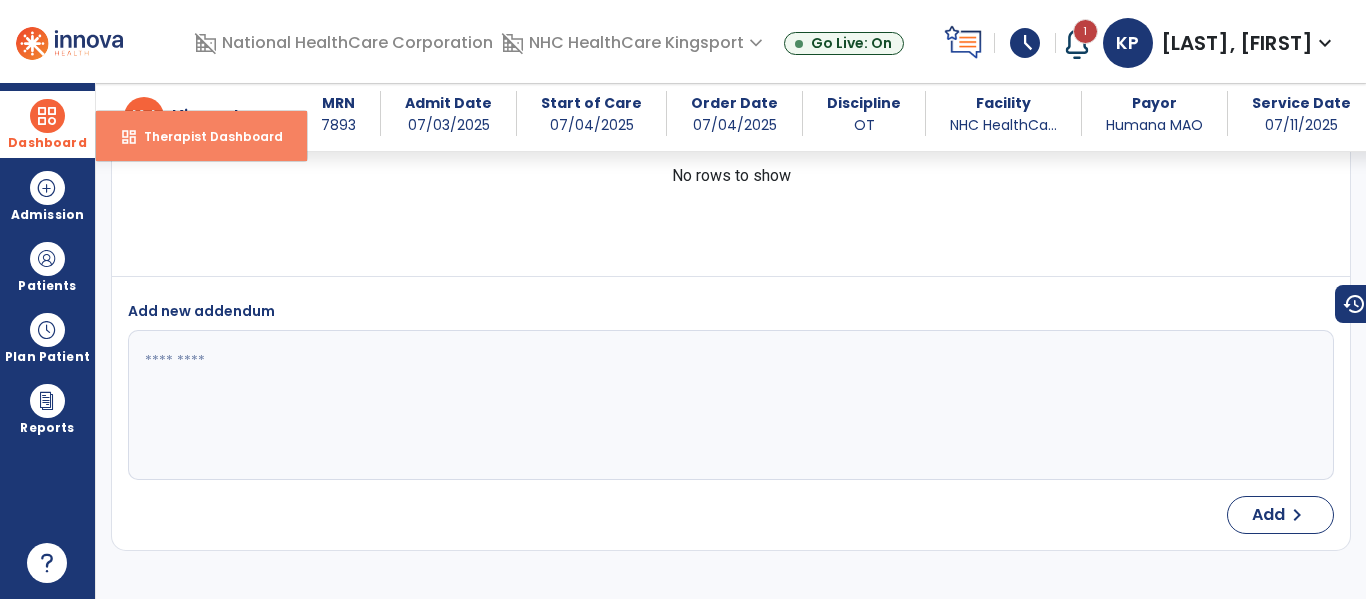 click on "dashboard  Therapist Dashboard" at bounding box center [201, 136] 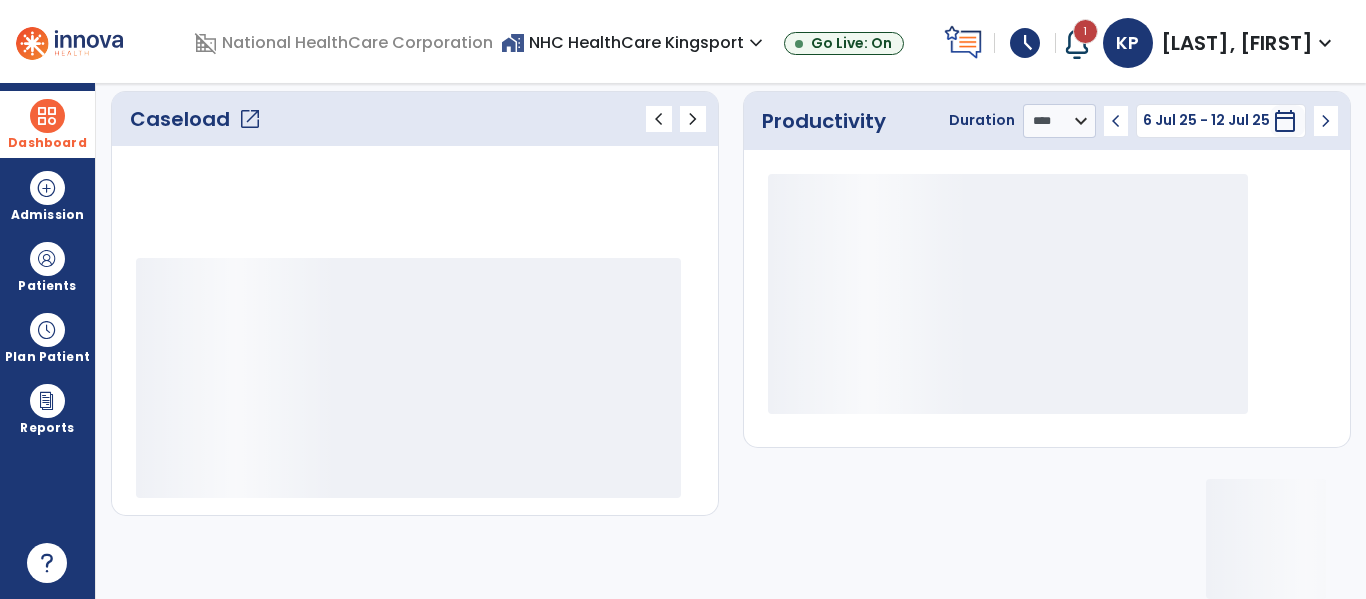 scroll, scrollTop: 275, scrollLeft: 0, axis: vertical 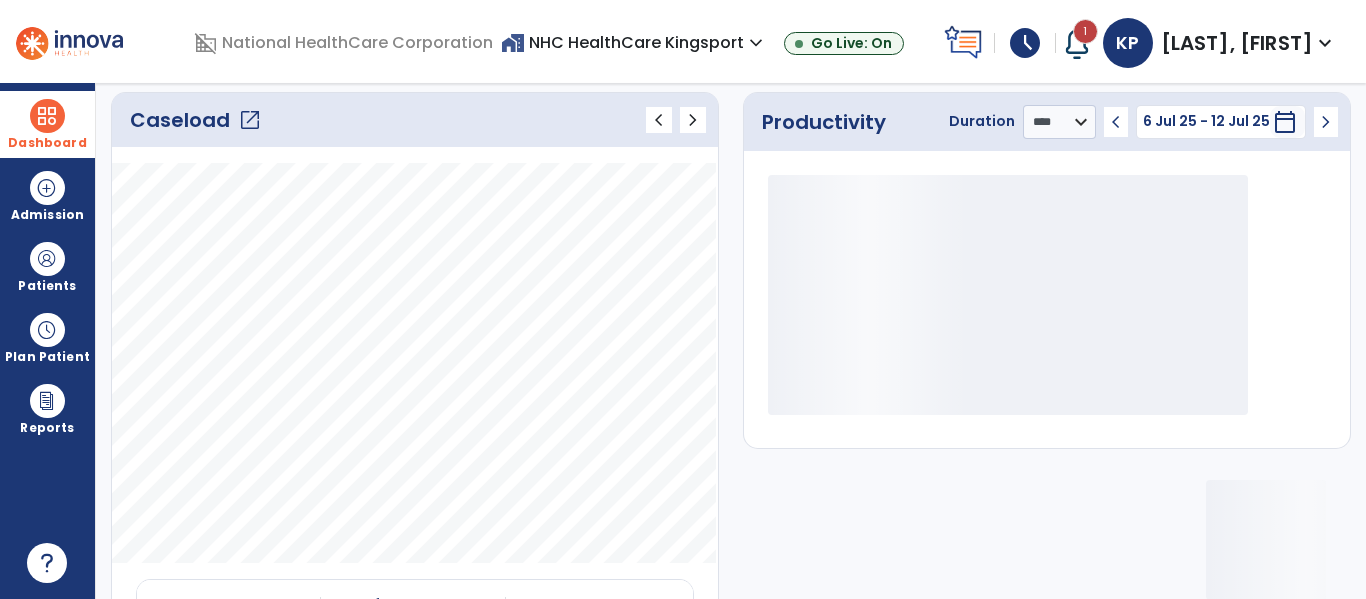 click on "open_in_new" 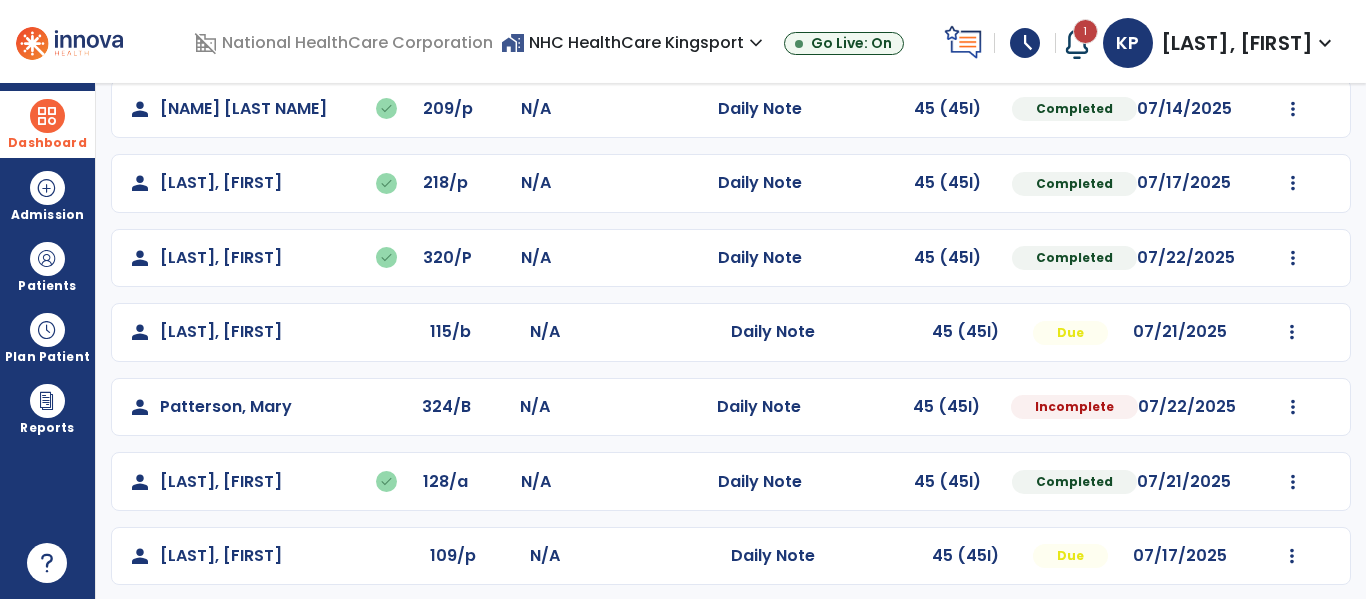 scroll, scrollTop: 413, scrollLeft: 0, axis: vertical 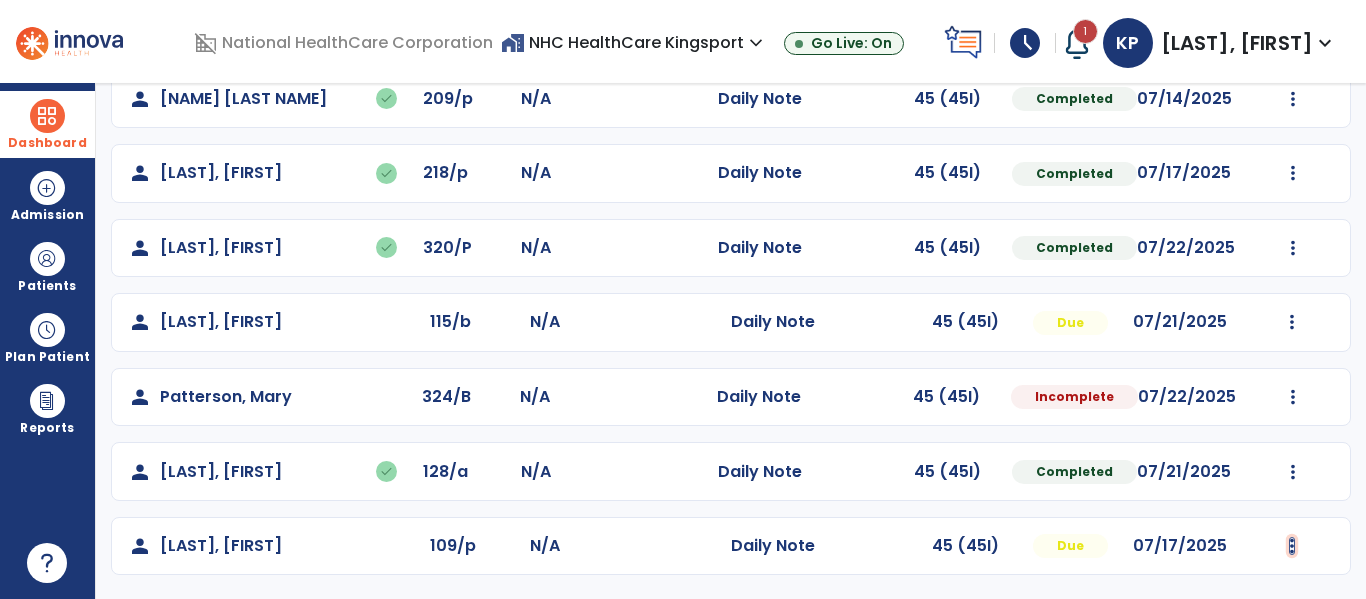 click at bounding box center [1292, -125] 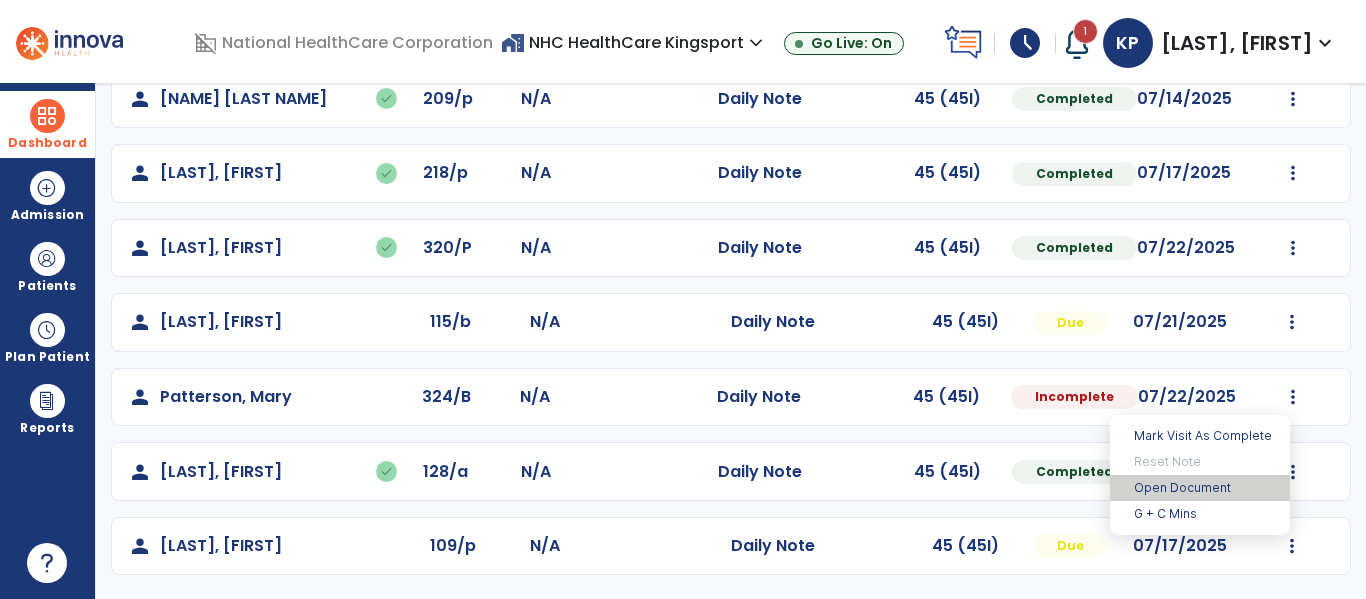 click on "Open Document" at bounding box center (1200, 488) 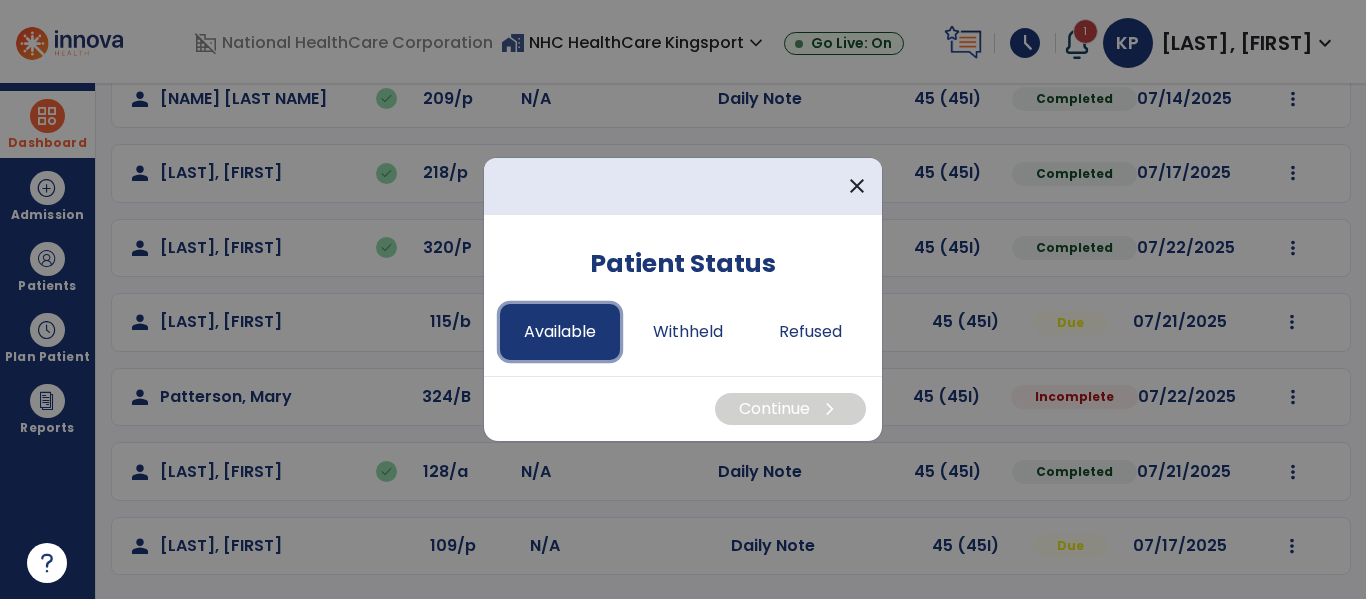 click on "Available" at bounding box center [560, 332] 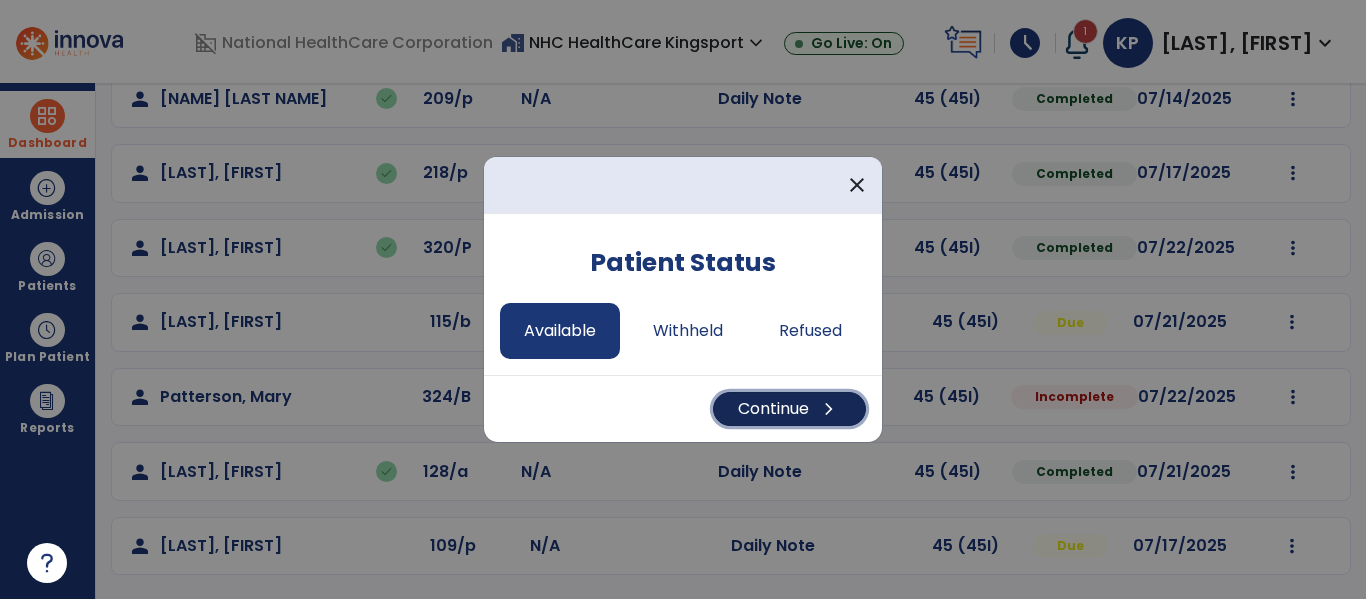 click on "Continue   chevron_right" at bounding box center (789, 409) 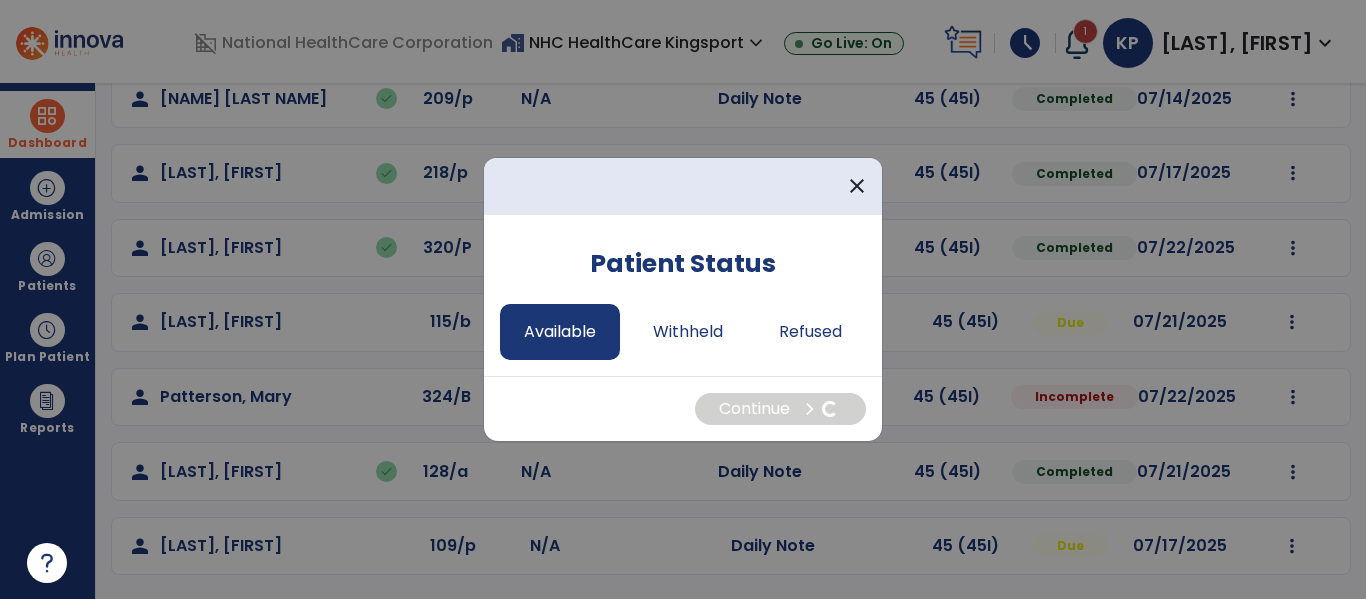 select on "*" 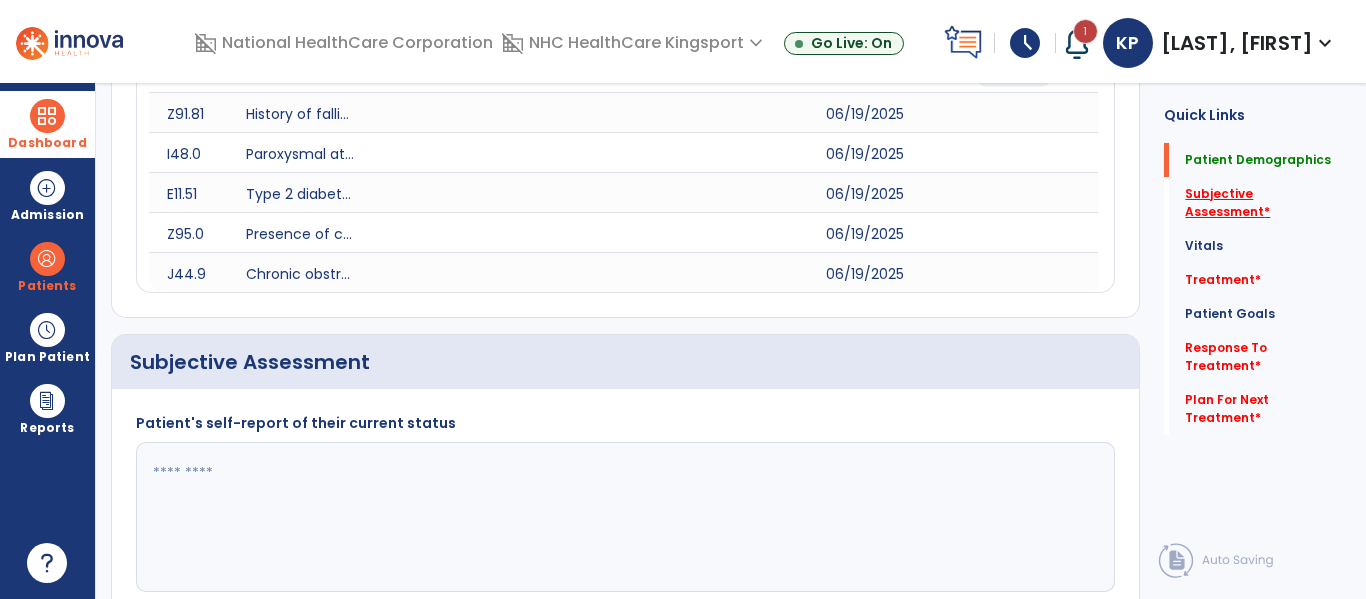 click on "Subjective Assessment   *" 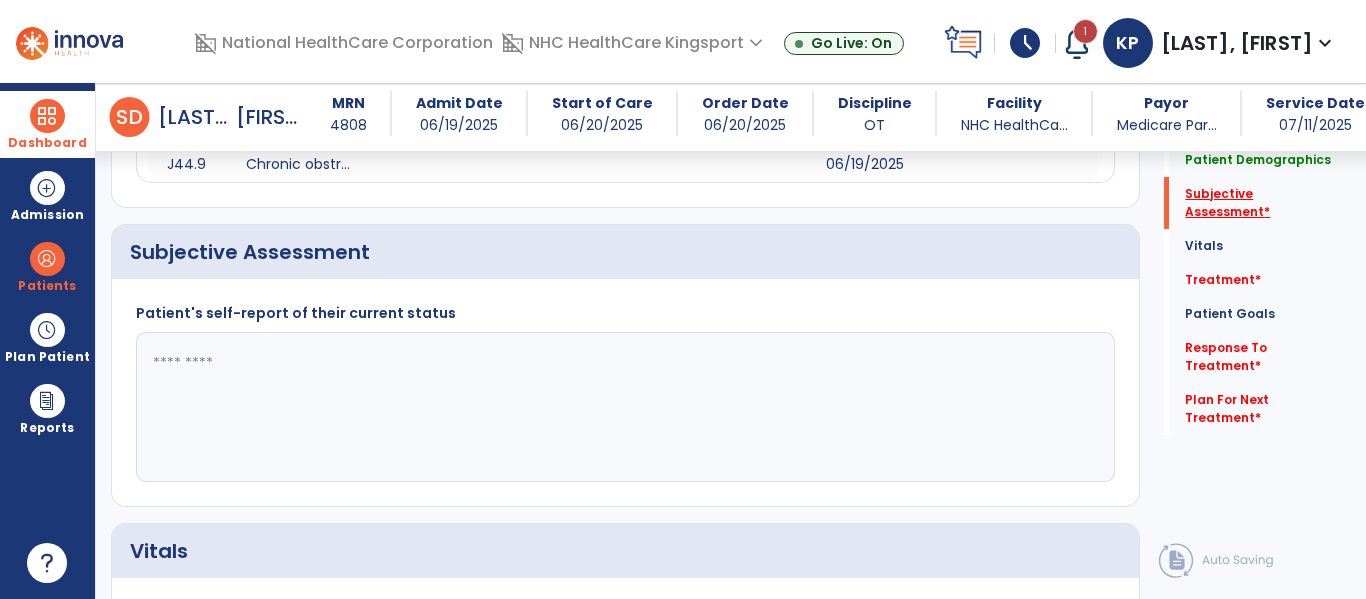 scroll, scrollTop: 547, scrollLeft: 0, axis: vertical 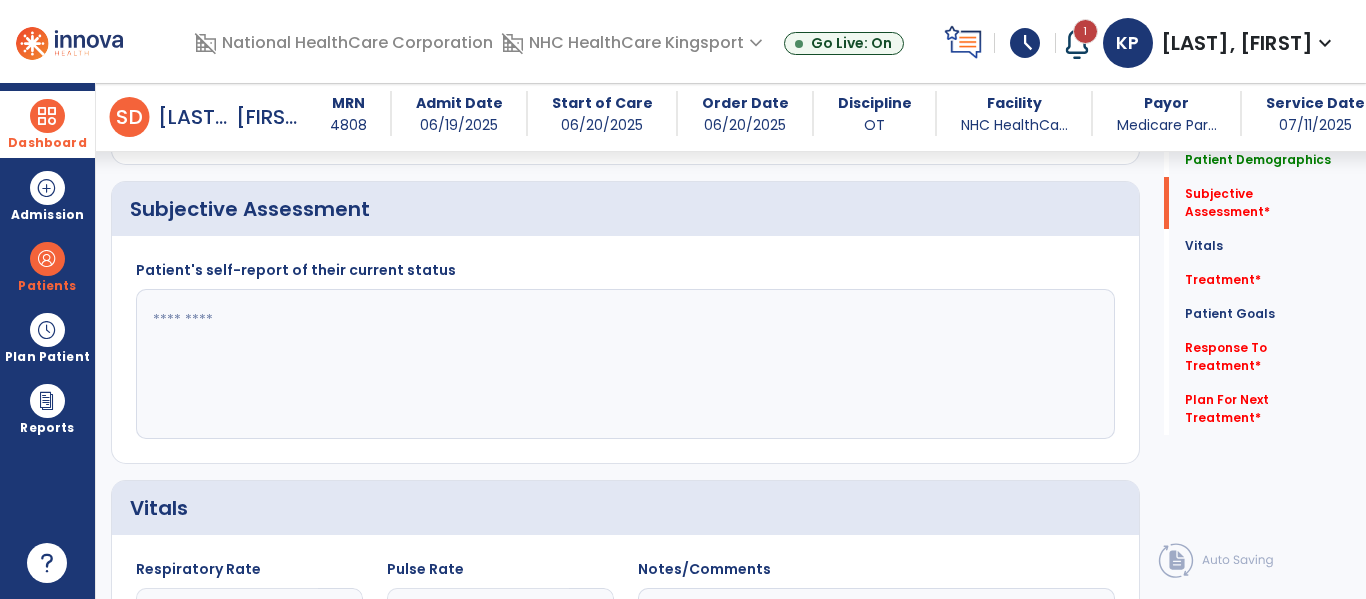 click 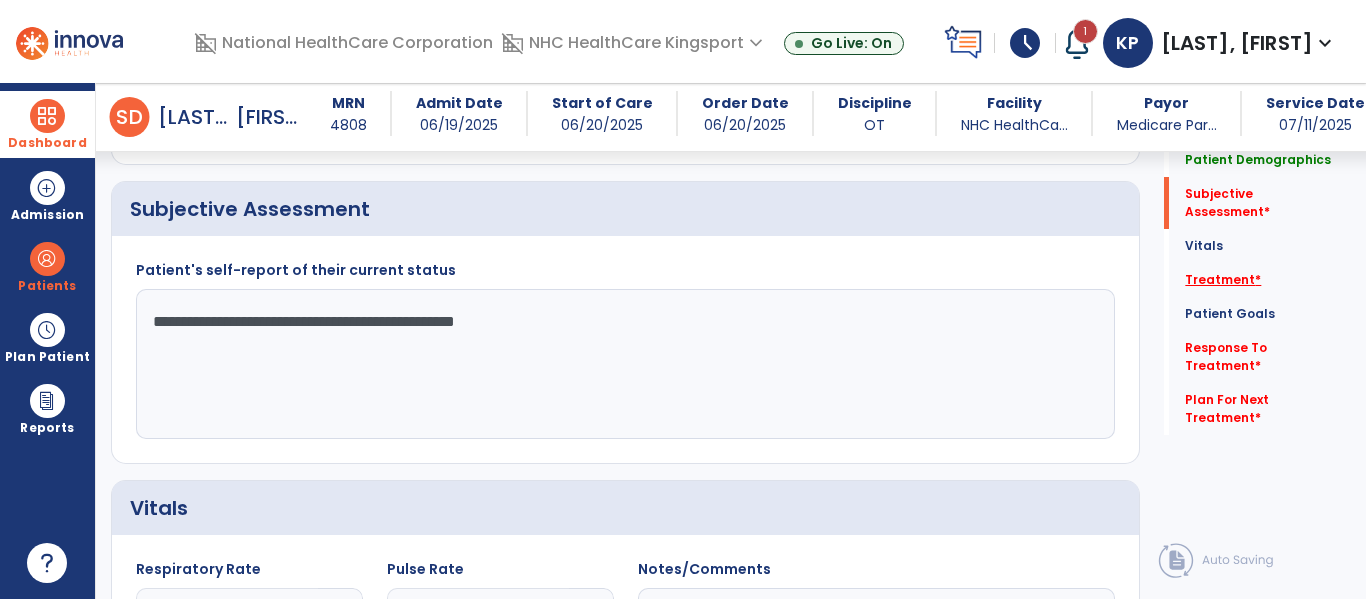 type on "**********" 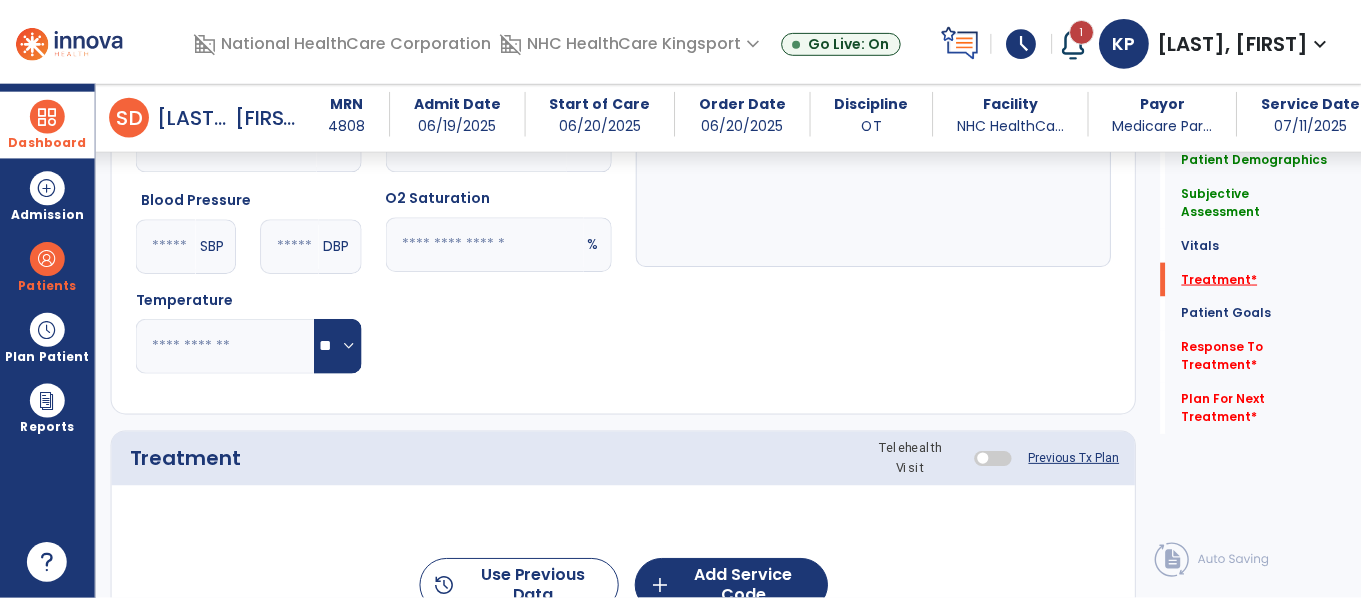 scroll, scrollTop: 1237, scrollLeft: 0, axis: vertical 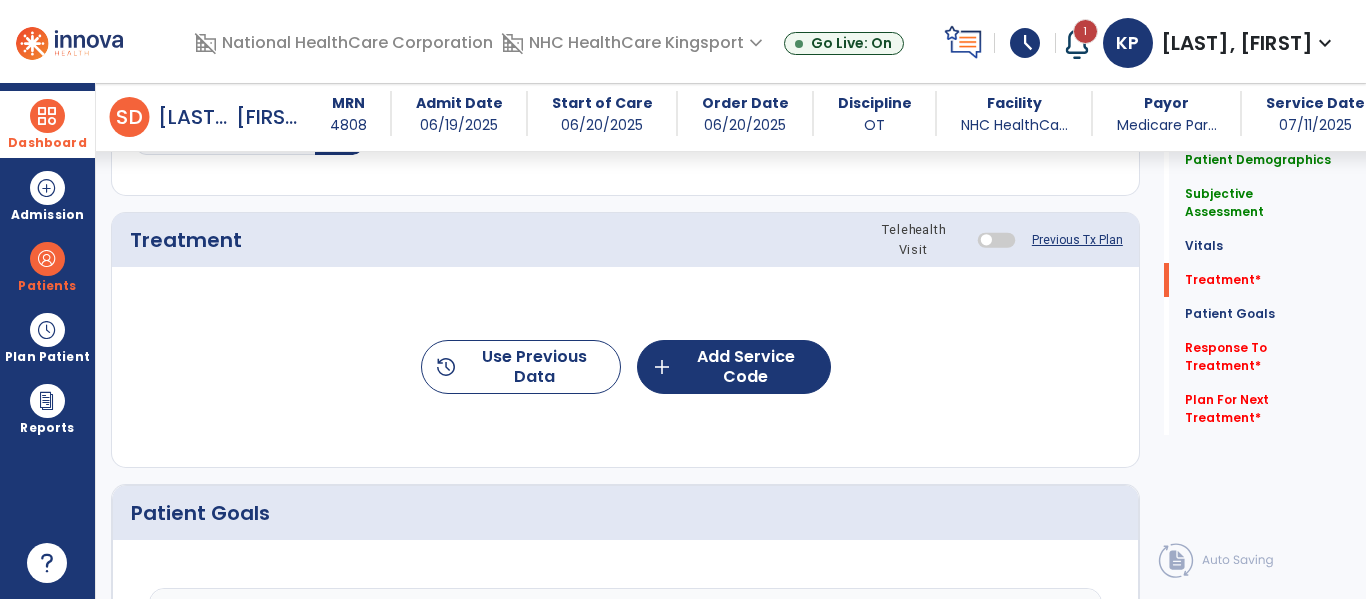 click on "history  Use Previous Data  add  Add Service Code" 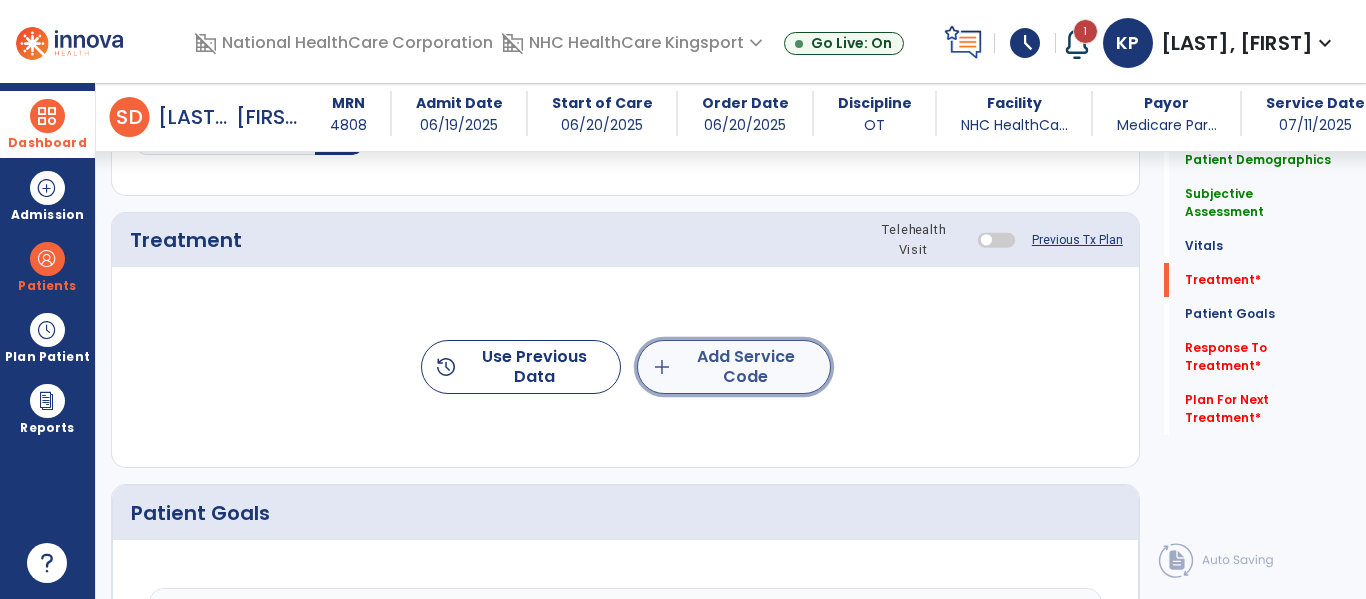 click on "add  Add Service Code" 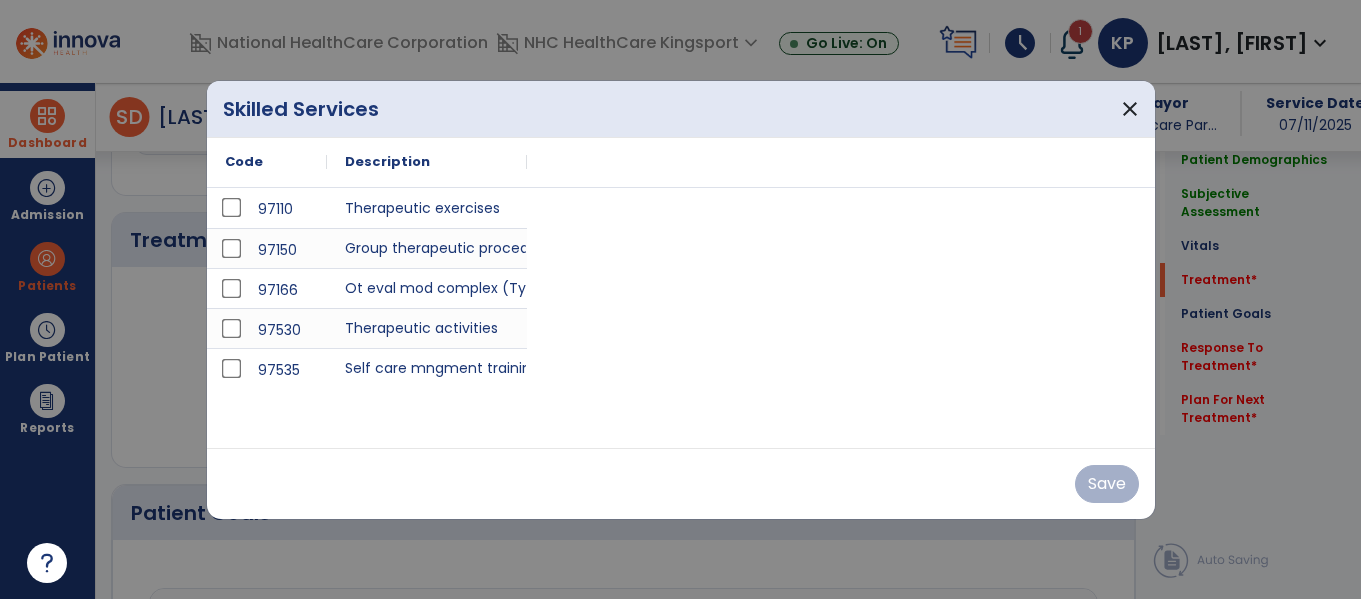 scroll, scrollTop: 1237, scrollLeft: 0, axis: vertical 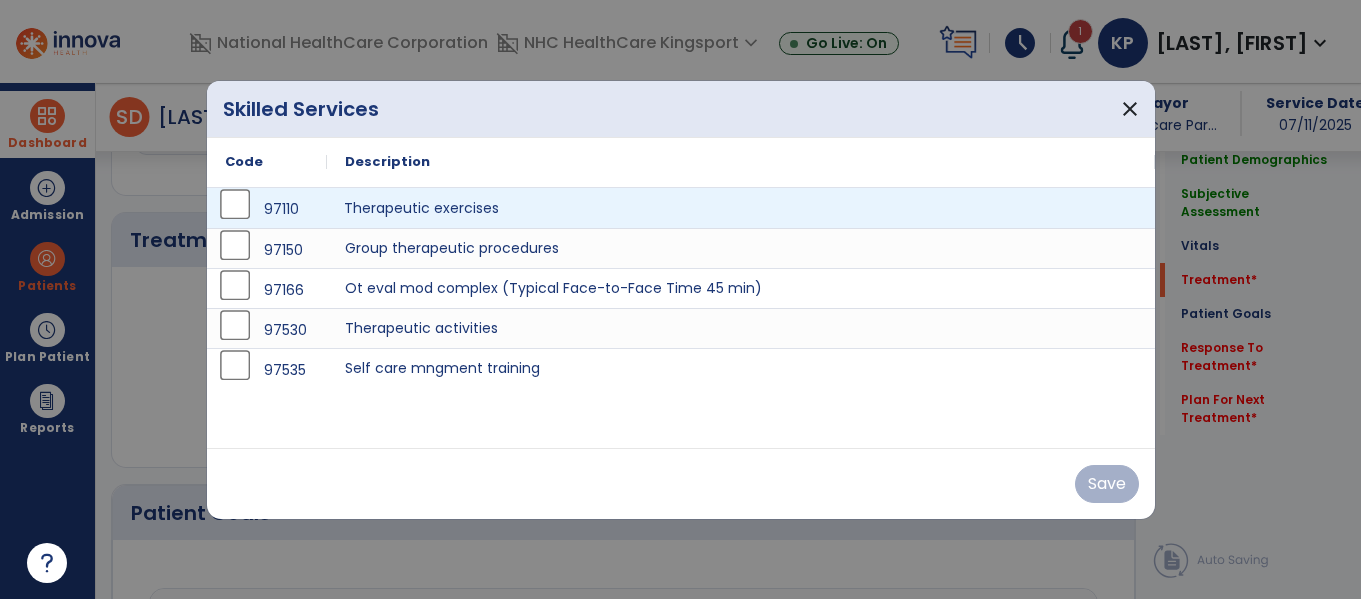 click on "Therapeutic exercises" at bounding box center (741, 208) 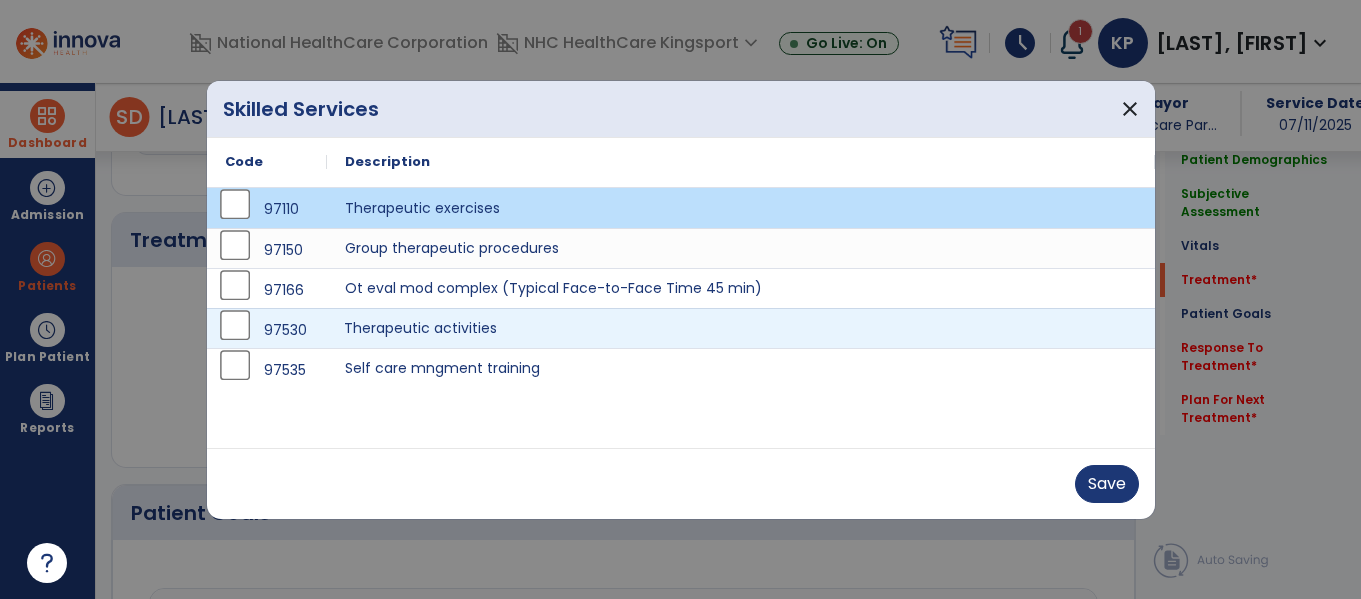 click on "Therapeutic activities" at bounding box center [741, 328] 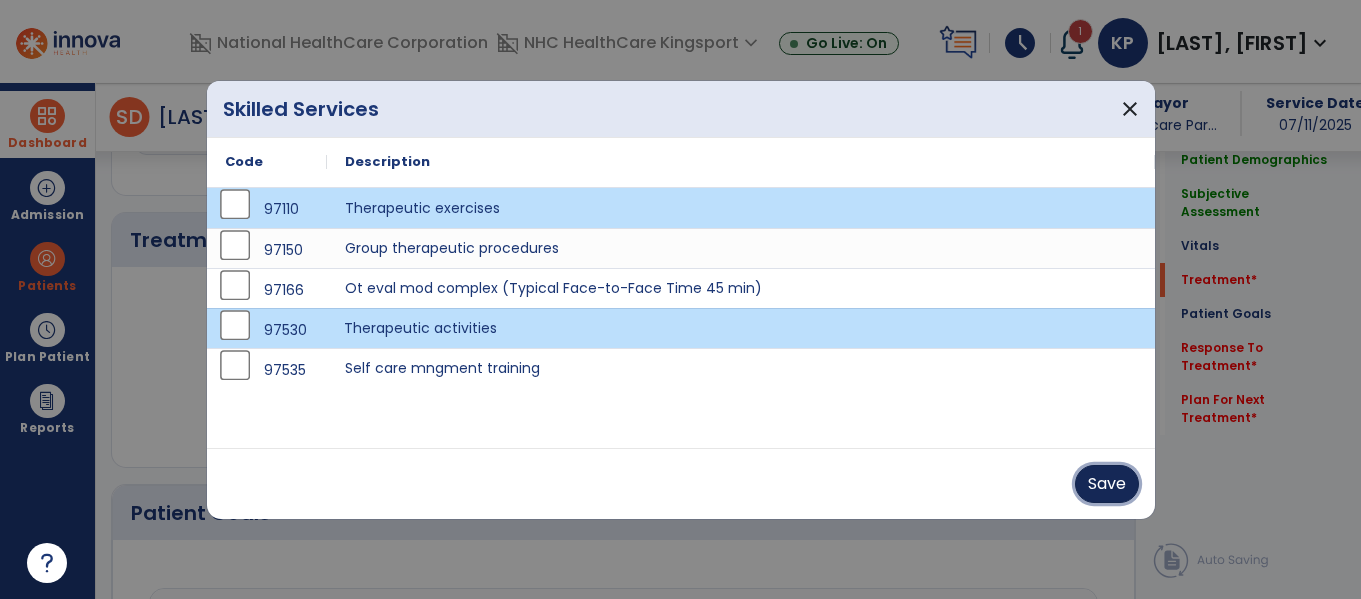 click on "Save" at bounding box center [1107, 484] 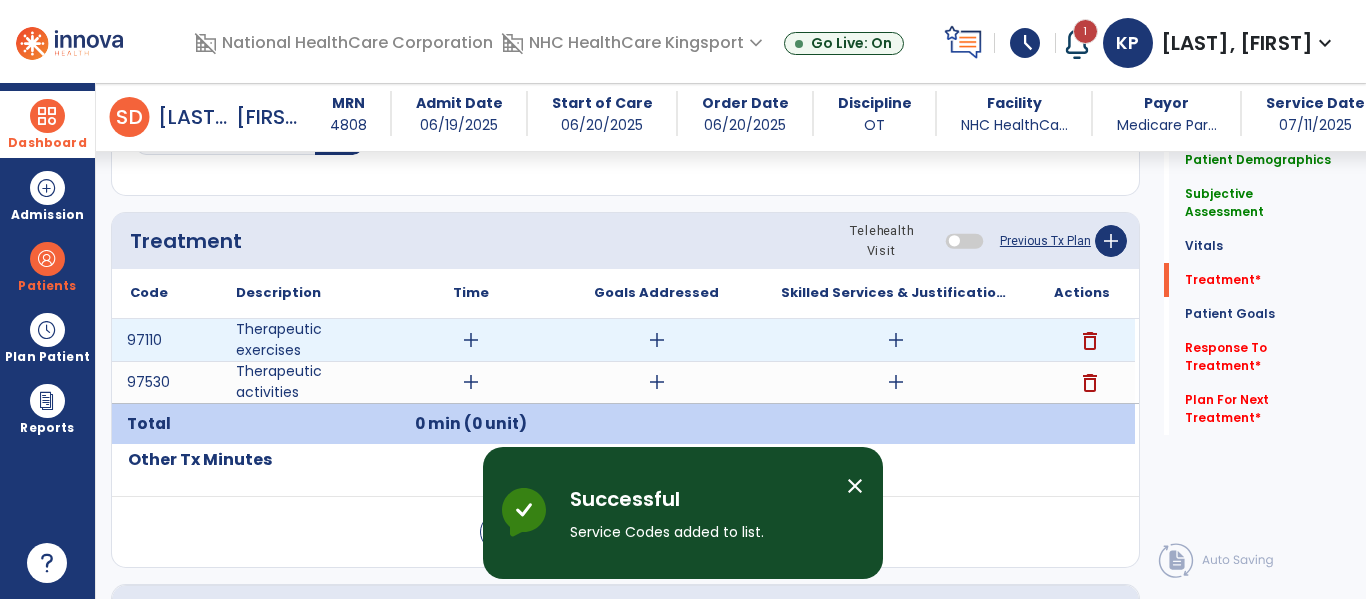 click on "add" at bounding box center [471, 340] 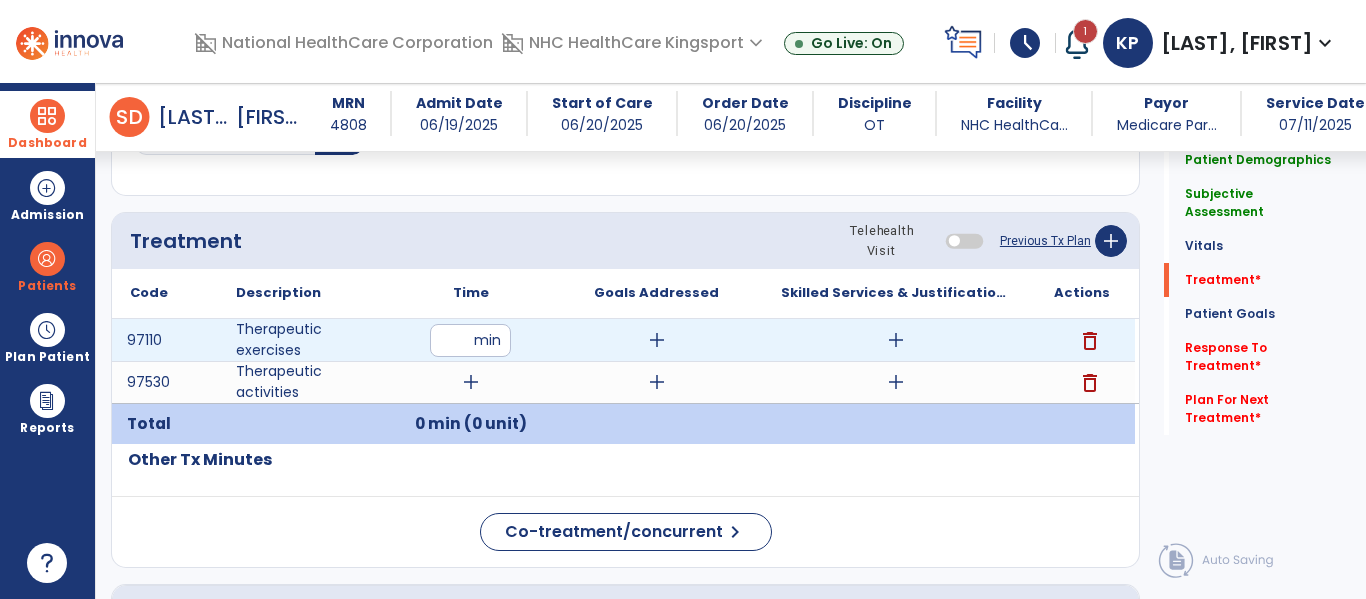 type on "**" 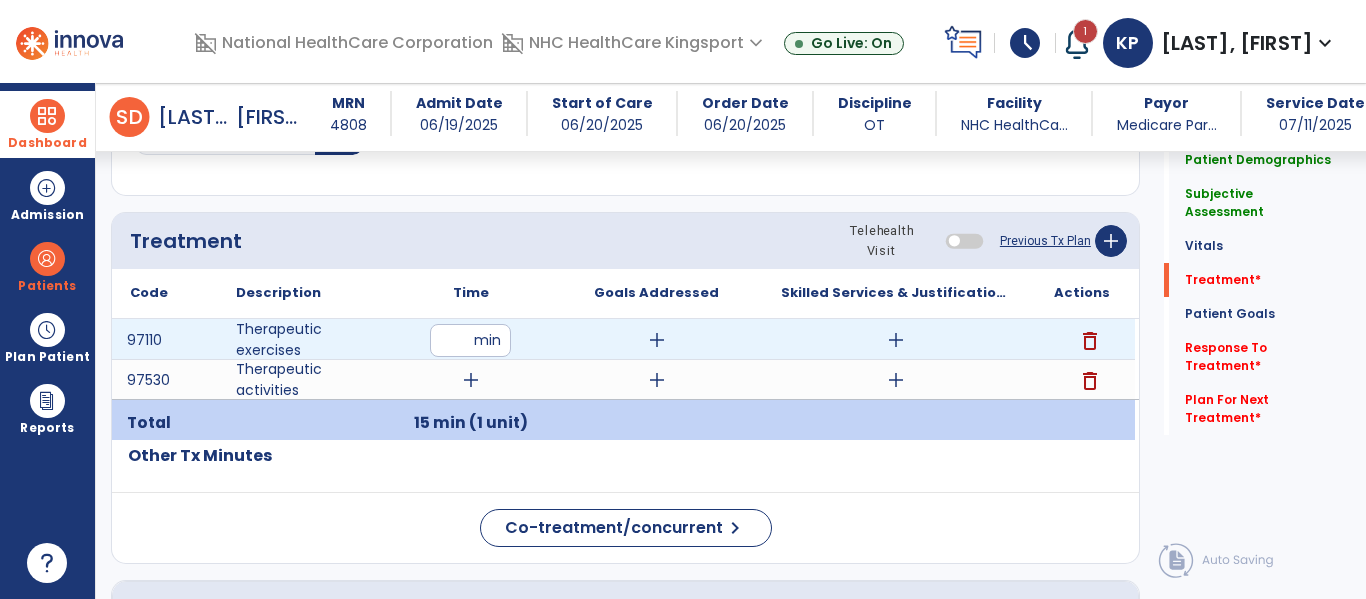 click on "add" at bounding box center (657, 340) 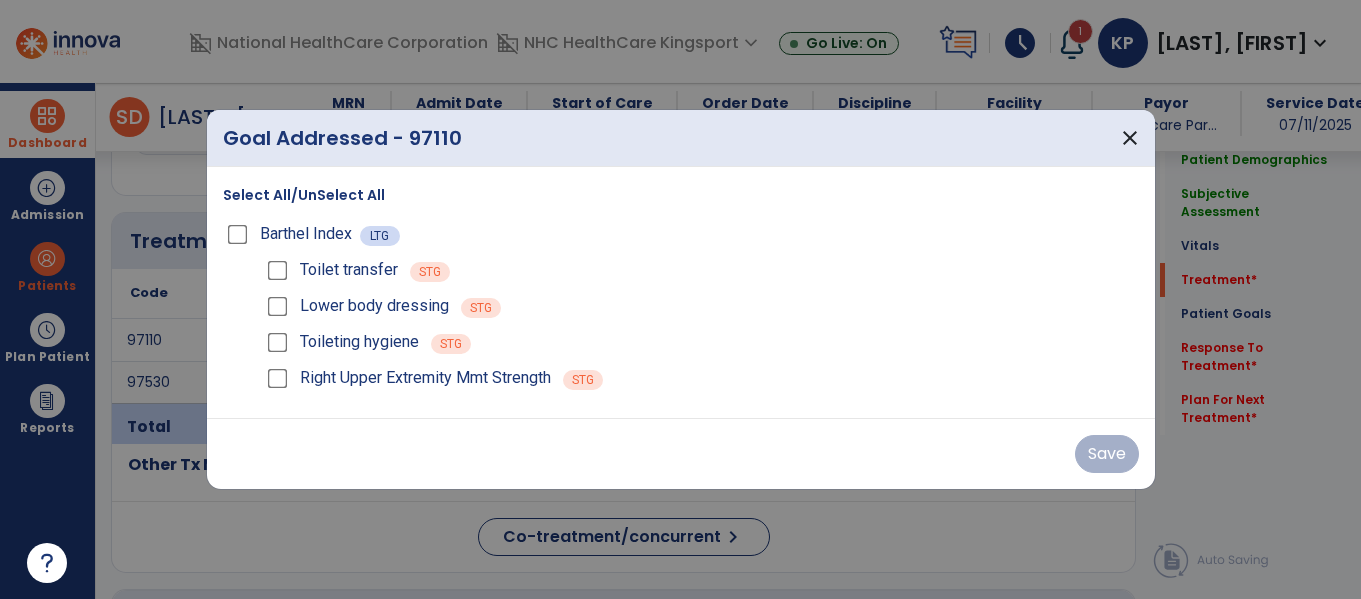 scroll, scrollTop: 1237, scrollLeft: 0, axis: vertical 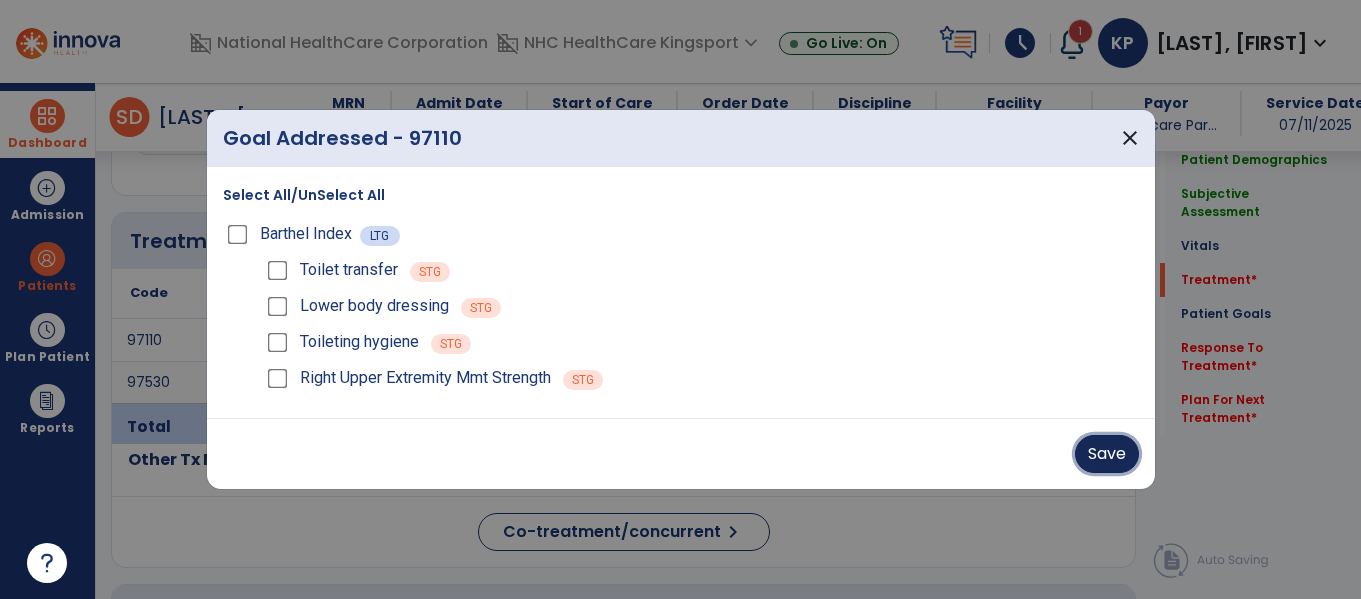 click on "Save" at bounding box center (1107, 454) 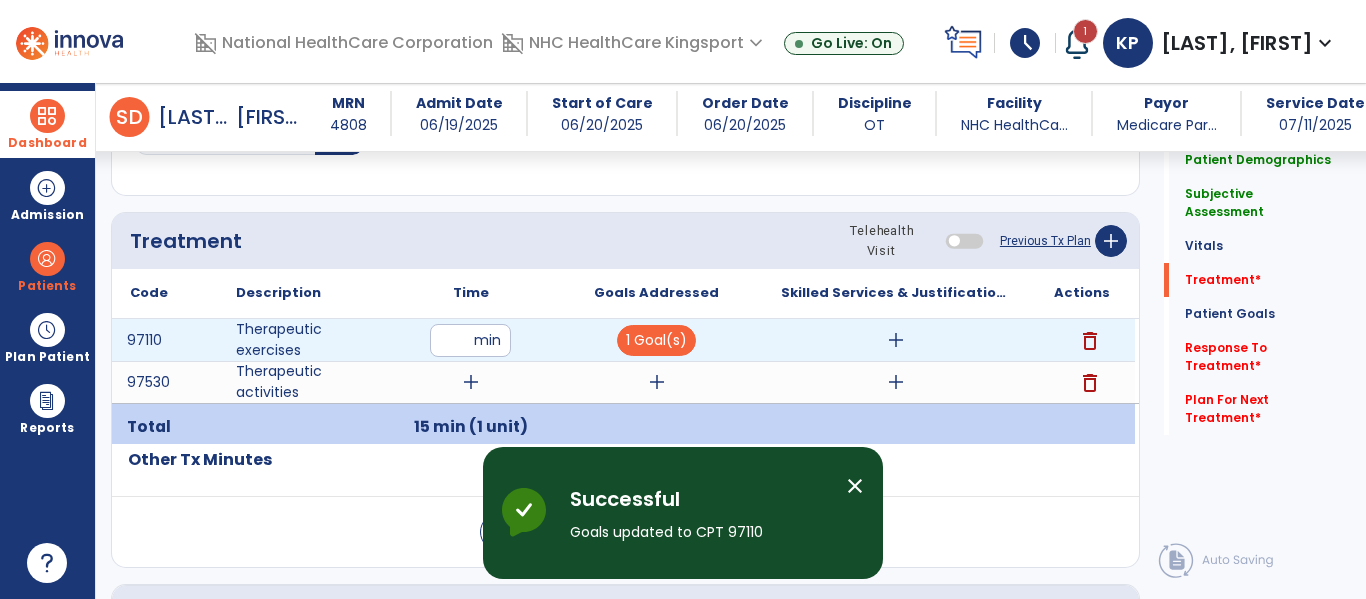 click on "add" at bounding box center (896, 340) 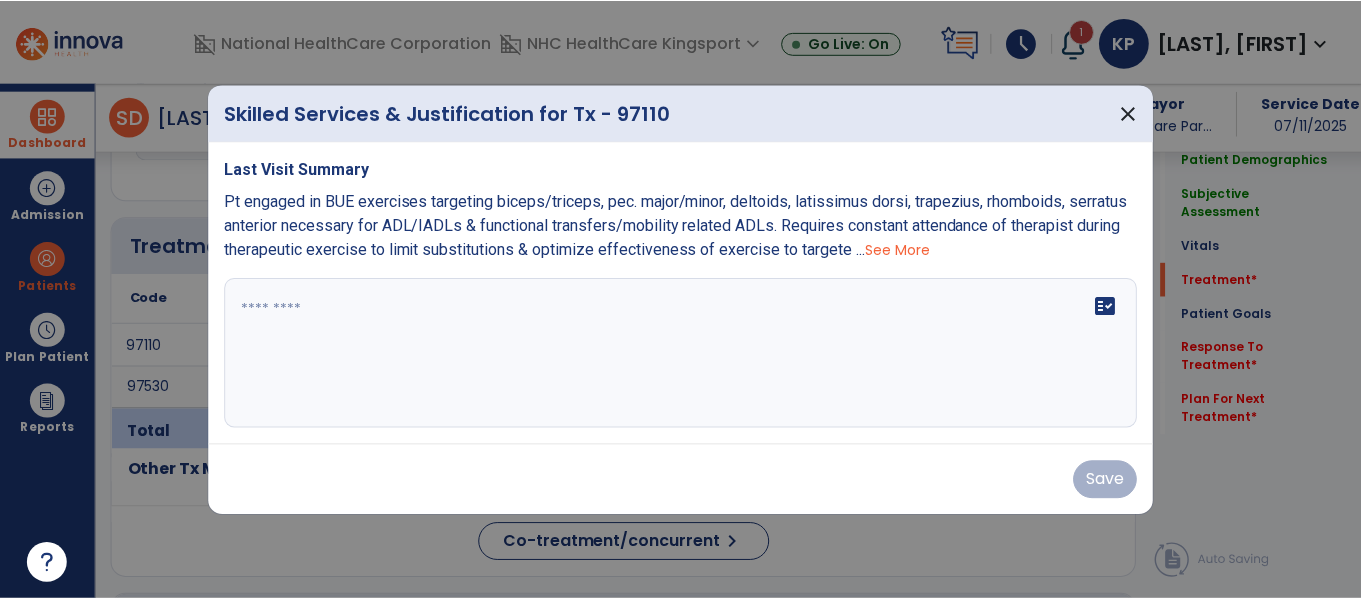 scroll, scrollTop: 1237, scrollLeft: 0, axis: vertical 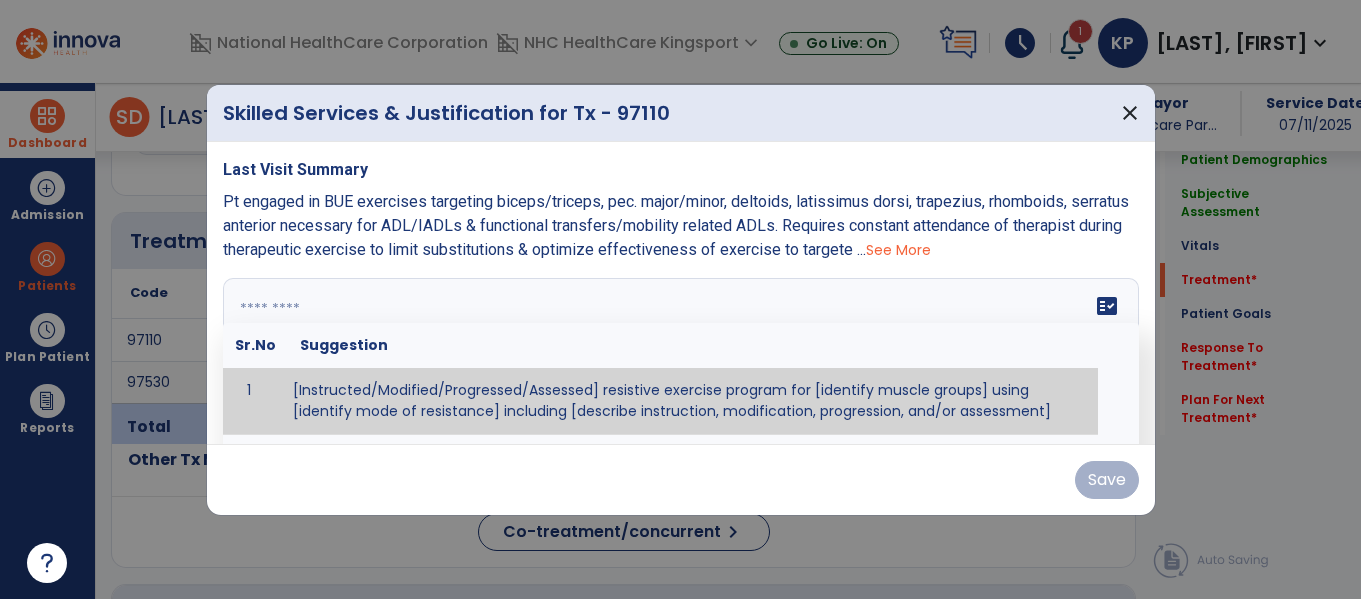 click on "fact_check  Sr.No Suggestion 1 [Instructed/Modified/Progressed/Assessed] resistive exercise program for [identify muscle groups] using [identify mode of resistance] including [describe instruction, modification, progression, and/or assessment] 2 [Instructed/Modified/Progressed/Assessed] aerobic exercise program using [identify equipment/mode] including [describe instruction, modification,progression, and/or assessment] 3 [Instructed/Modified/Progressed/Assessed] [PROM/A/AROM/AROM] program for [identify joint movements] using [contract-relax, over-pressure, inhibitory techniques, other] 4 [Assessed/Tested] aerobic capacity with administration of [aerobic capacity test]" at bounding box center [681, 353] 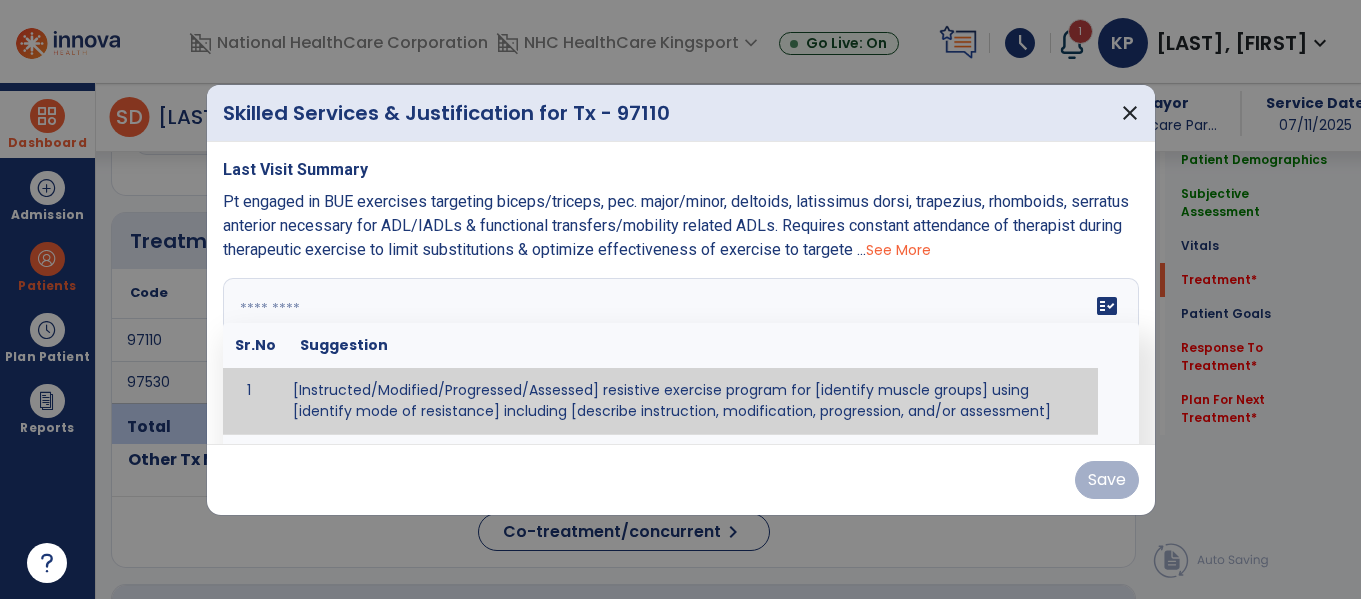 paste on "**********" 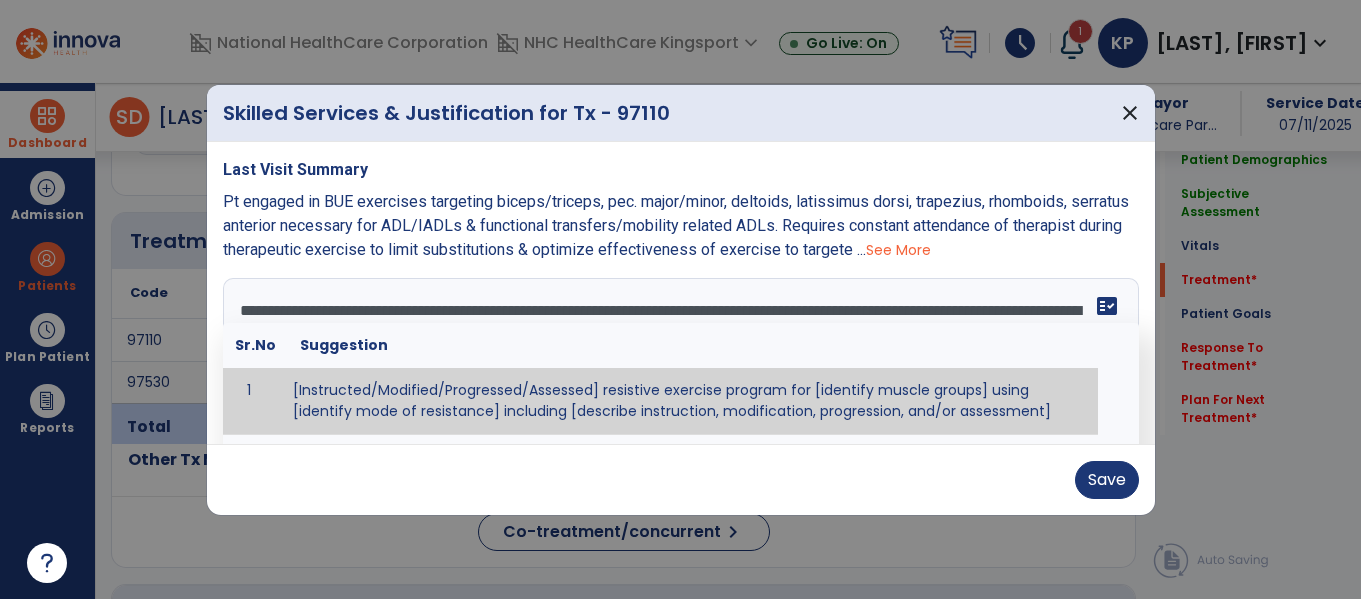 scroll, scrollTop: 16, scrollLeft: 0, axis: vertical 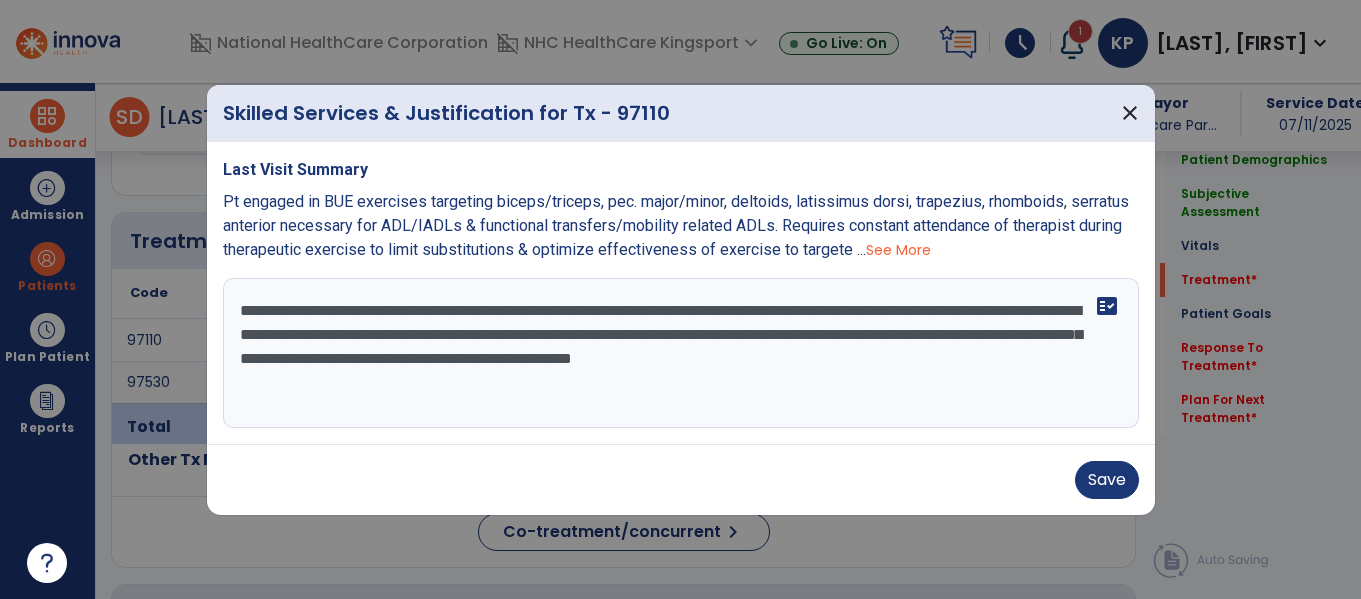 click on "**********" at bounding box center [681, 353] 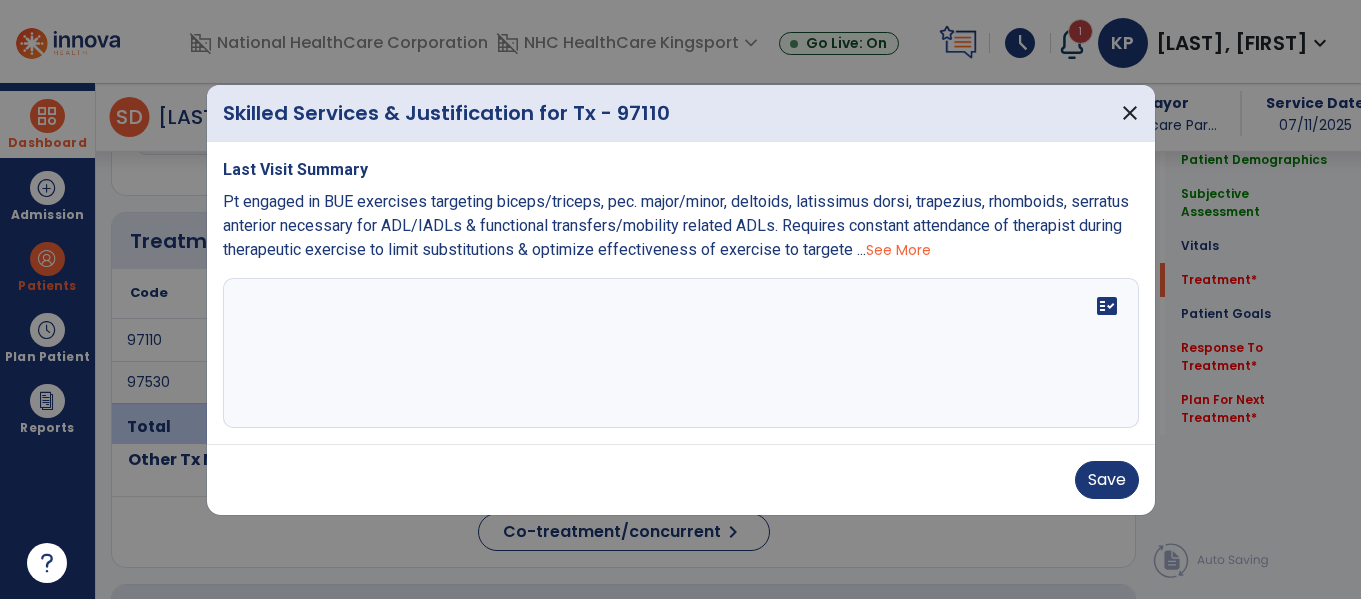 scroll, scrollTop: 0, scrollLeft: 0, axis: both 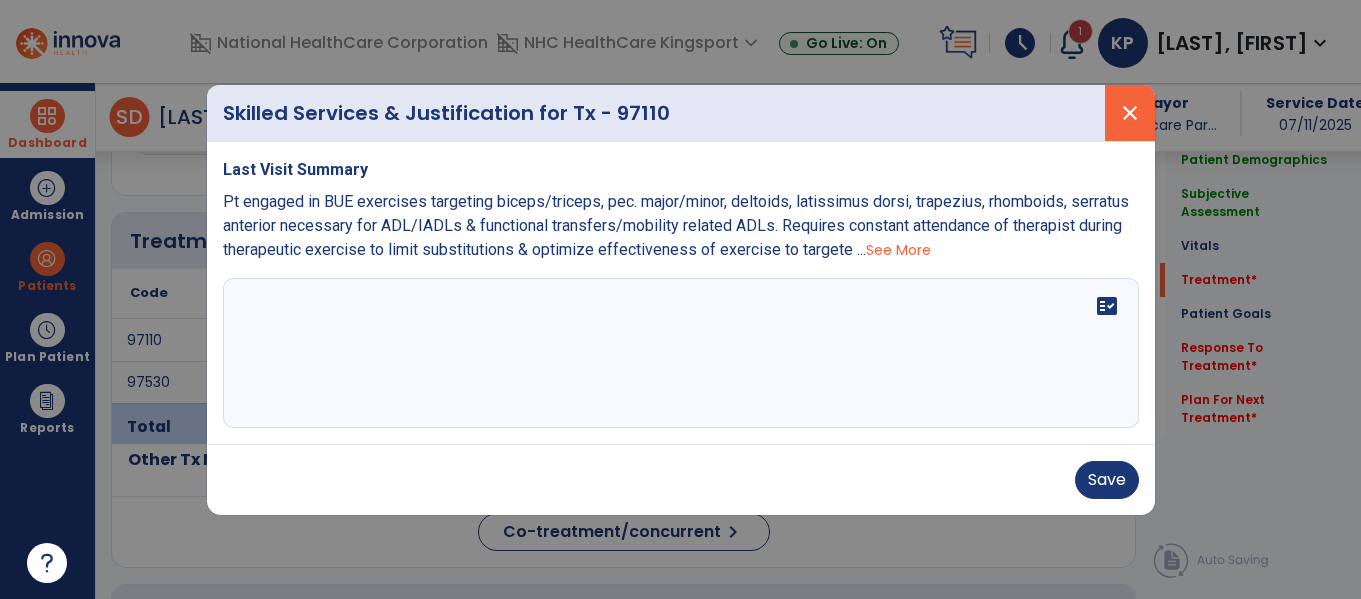 type 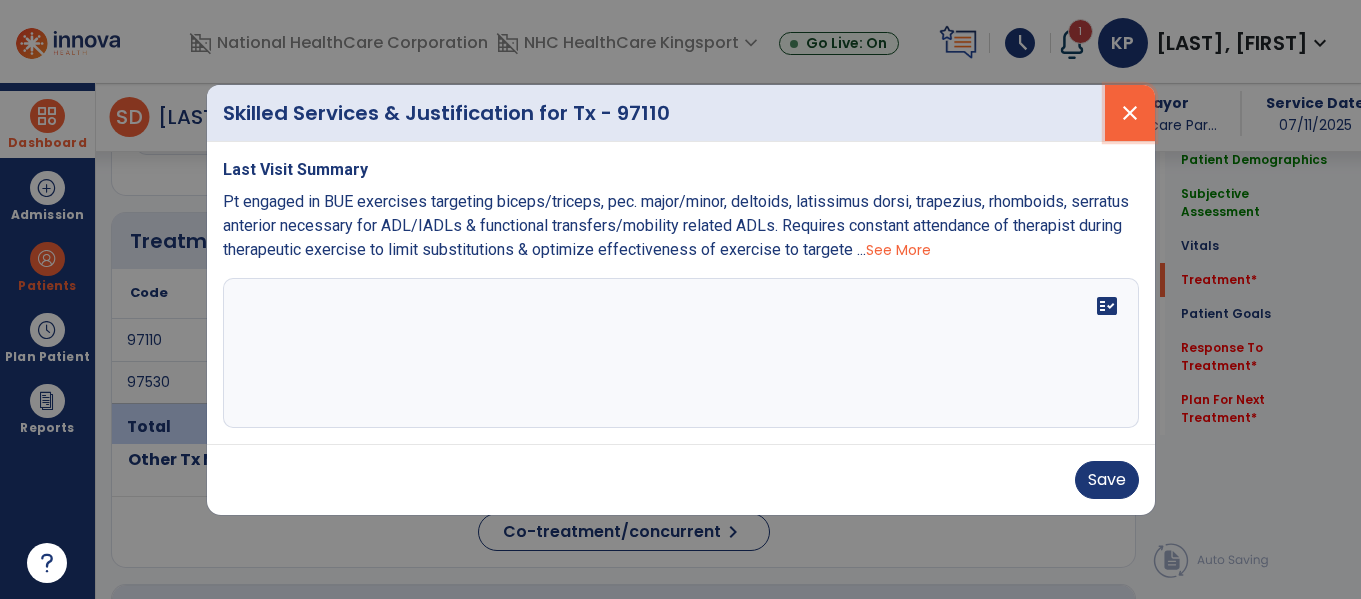 click on "close" at bounding box center (1130, 113) 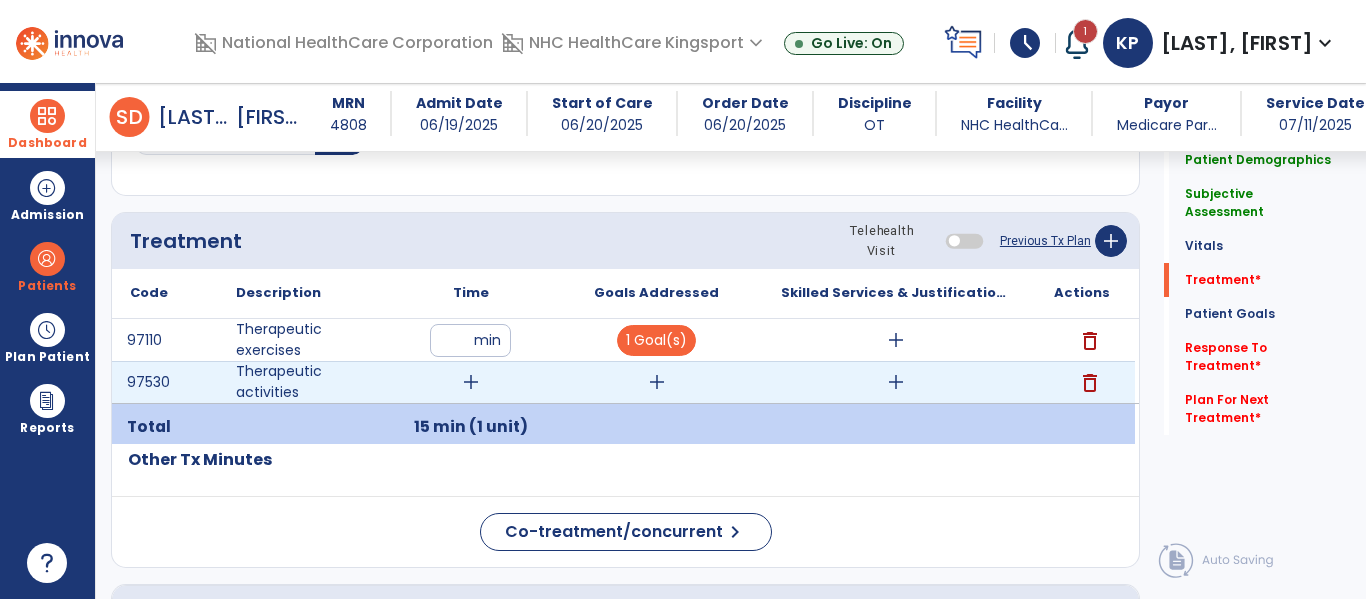 click on "add" at bounding box center [896, 382] 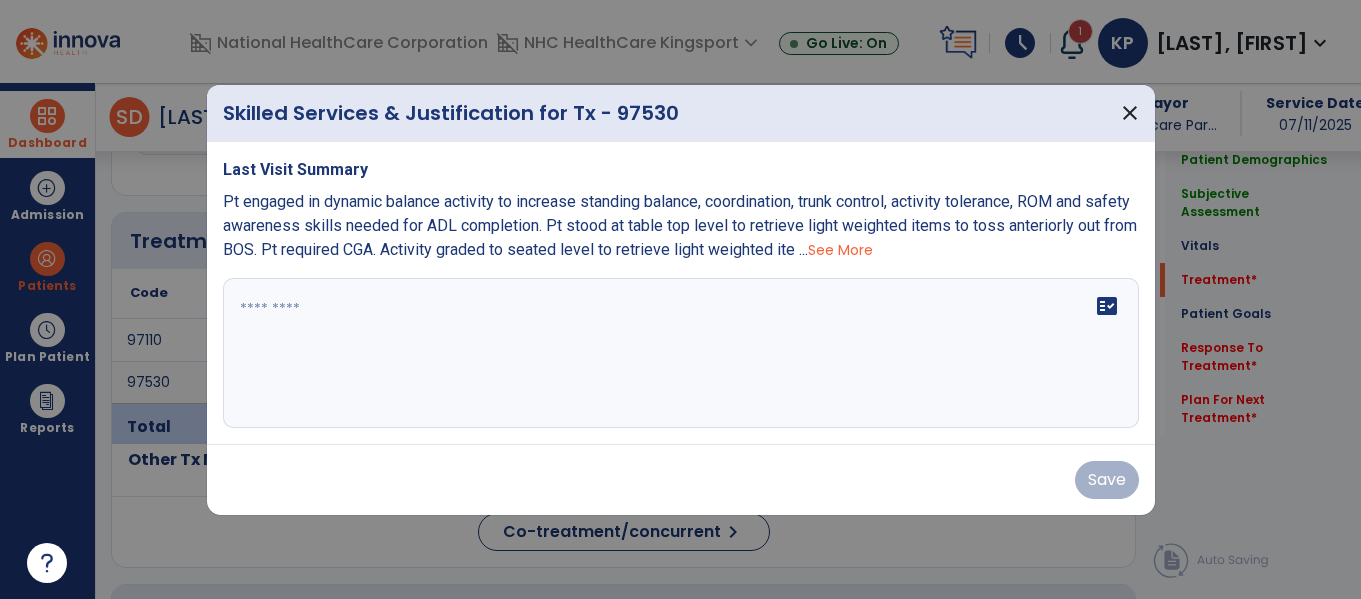 scroll, scrollTop: 1237, scrollLeft: 0, axis: vertical 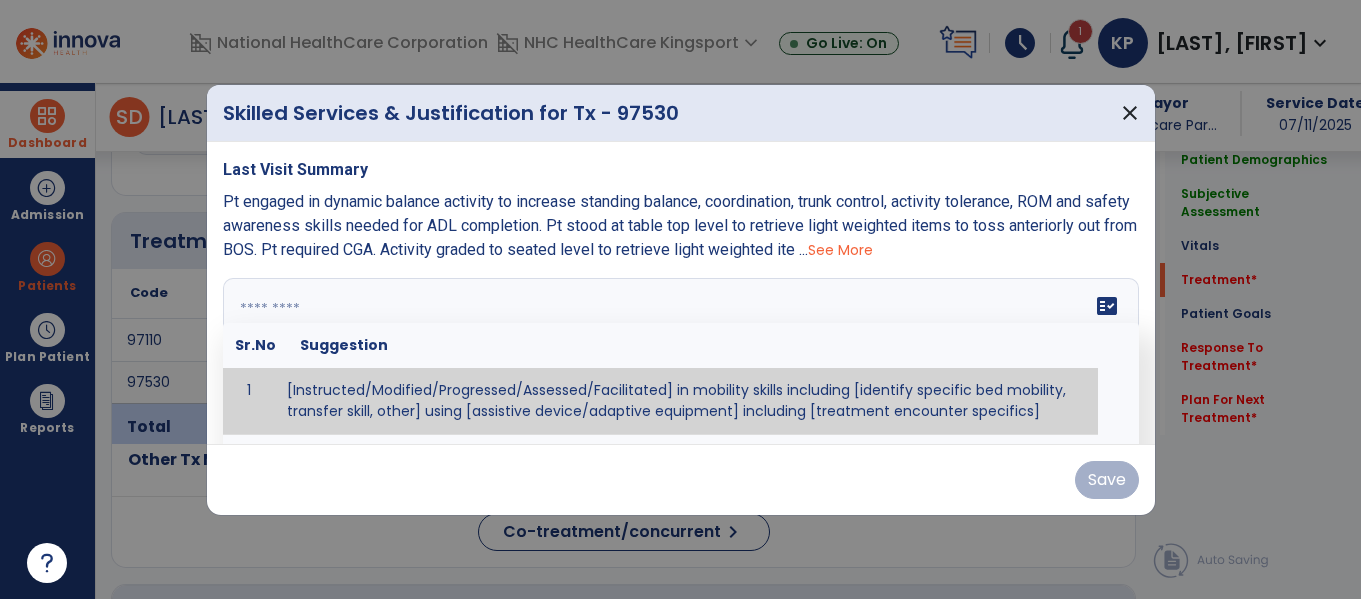 click on "fact_check  Sr.No Suggestion 1 [Instructed/Modified/Progressed/Assessed/Facilitated] in mobility skills including [identify specific bed mobility, transfer skill, other] using [assistive device/adaptive equipment] including [treatment encounter specifics]" at bounding box center (681, 353) 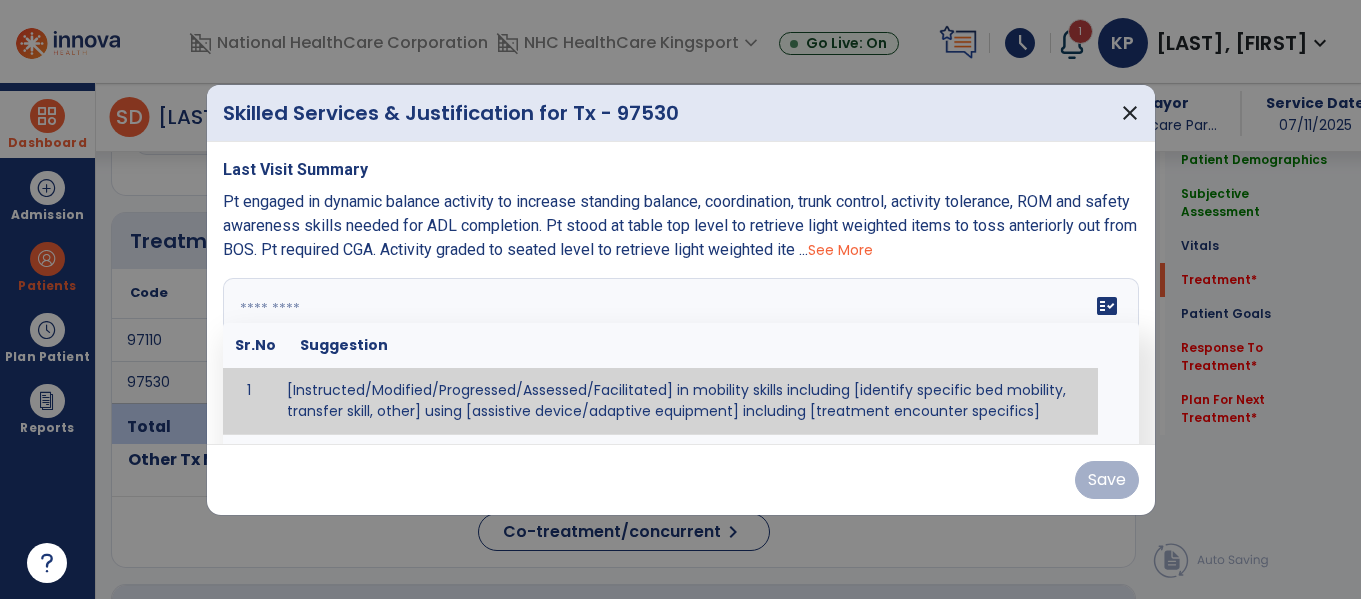 paste on "**********" 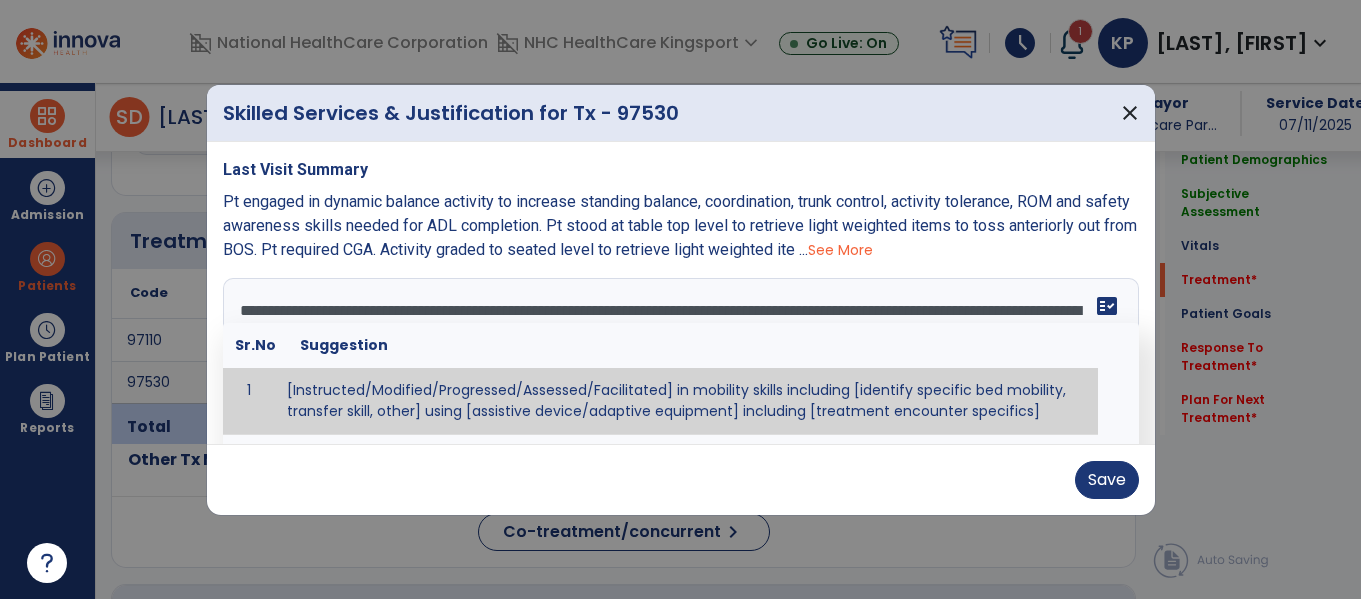 type on "**********" 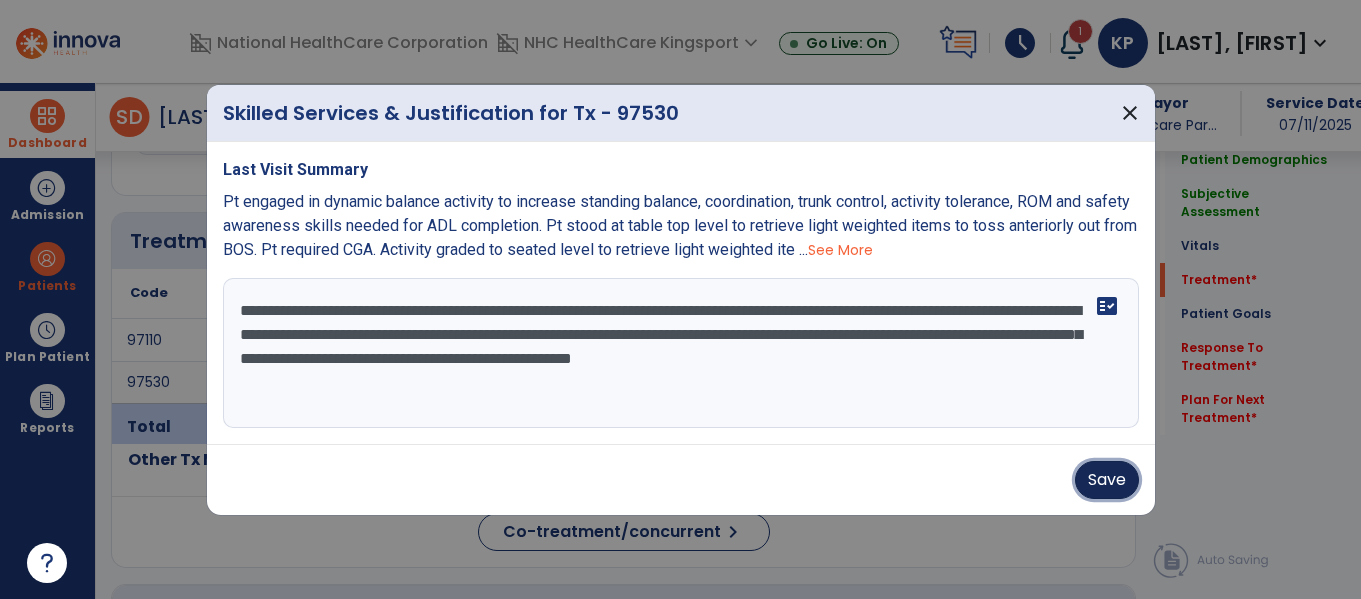 click on "Save" at bounding box center [1107, 480] 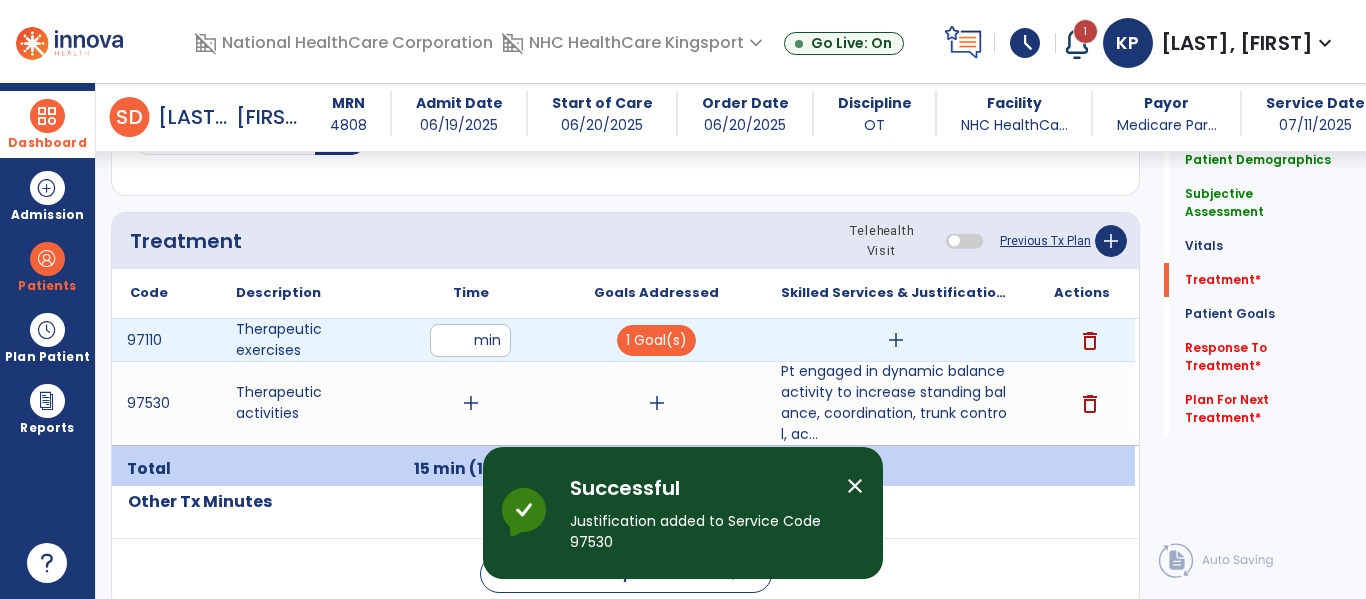 click on "add" at bounding box center [896, 340] 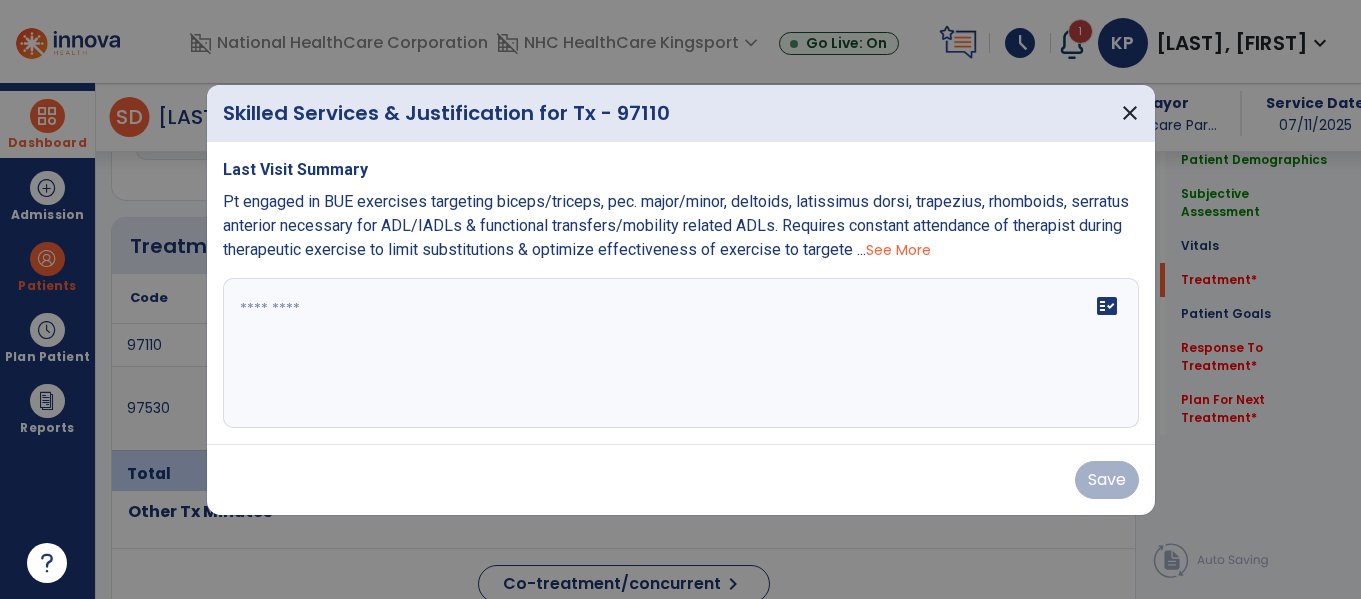 scroll, scrollTop: 1237, scrollLeft: 0, axis: vertical 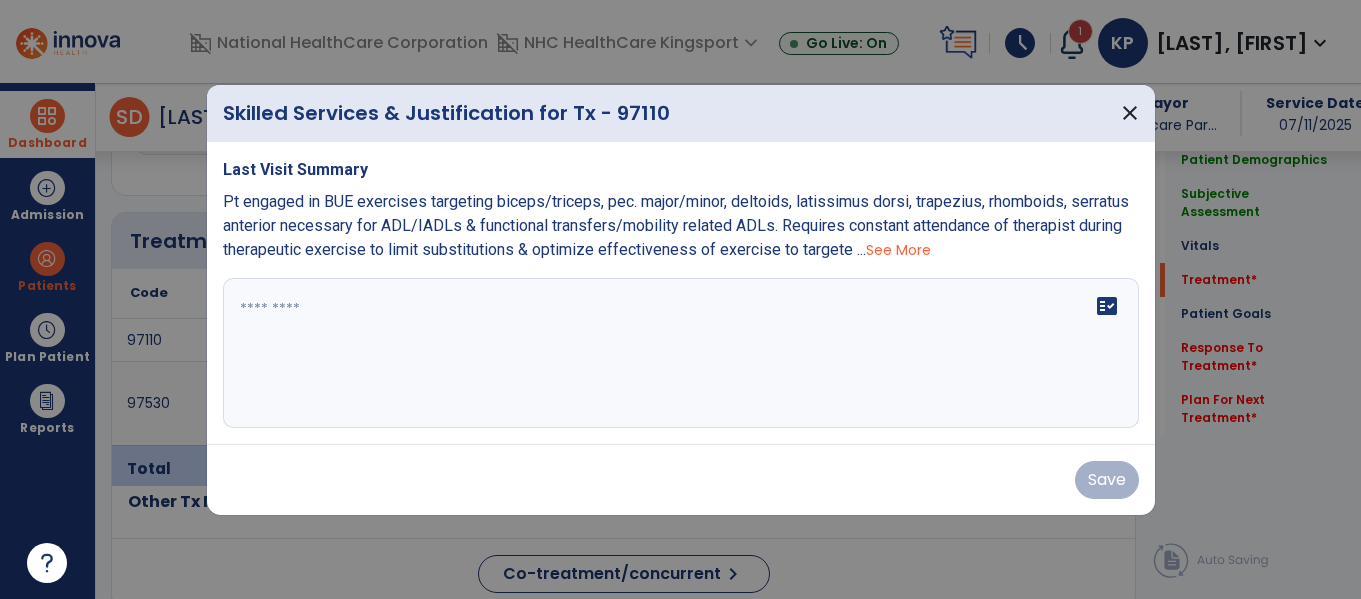 click on "fact_check" at bounding box center [681, 353] 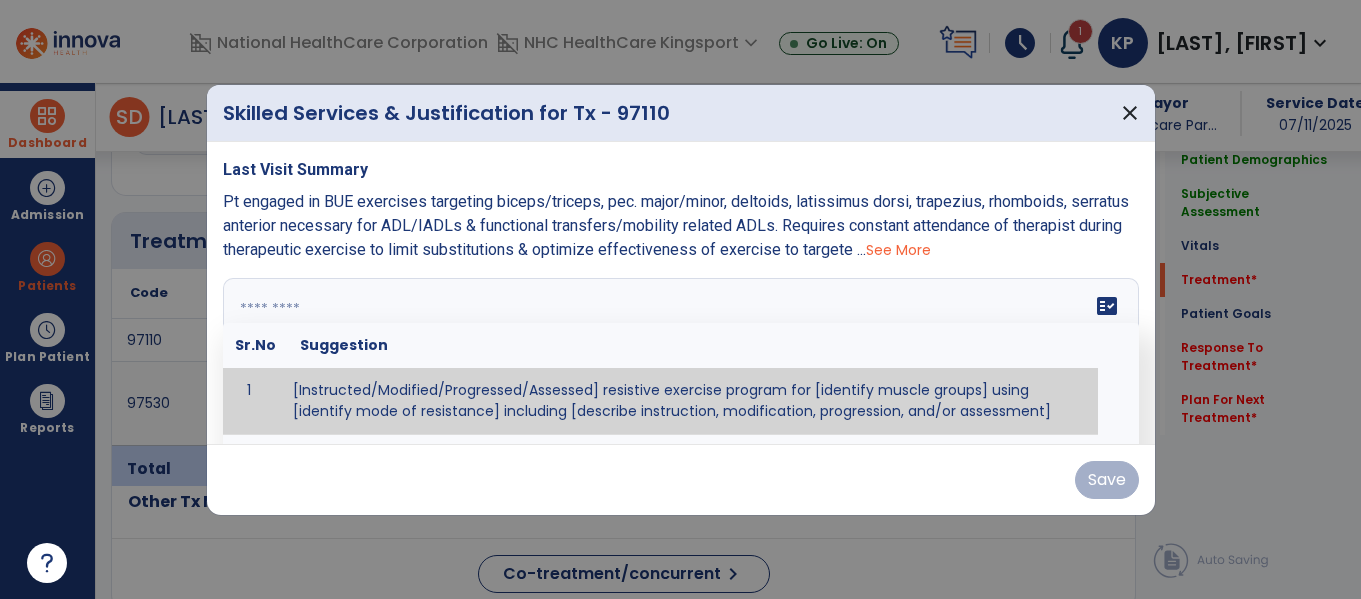 paste on "**********" 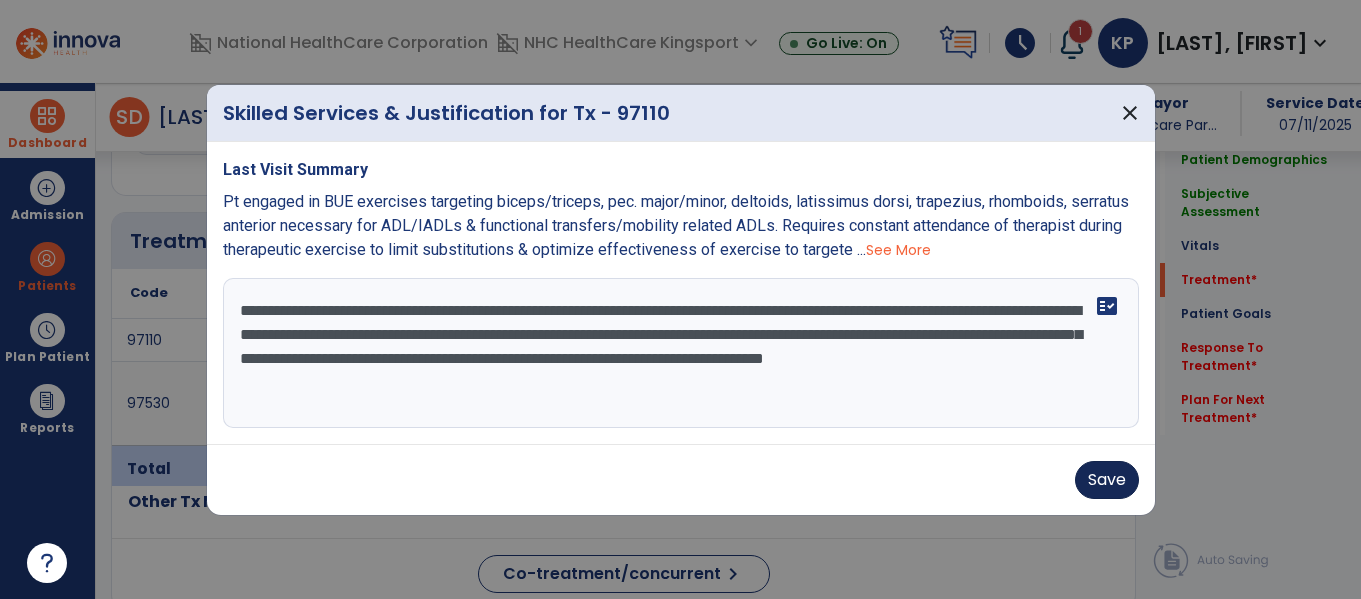 type on "**********" 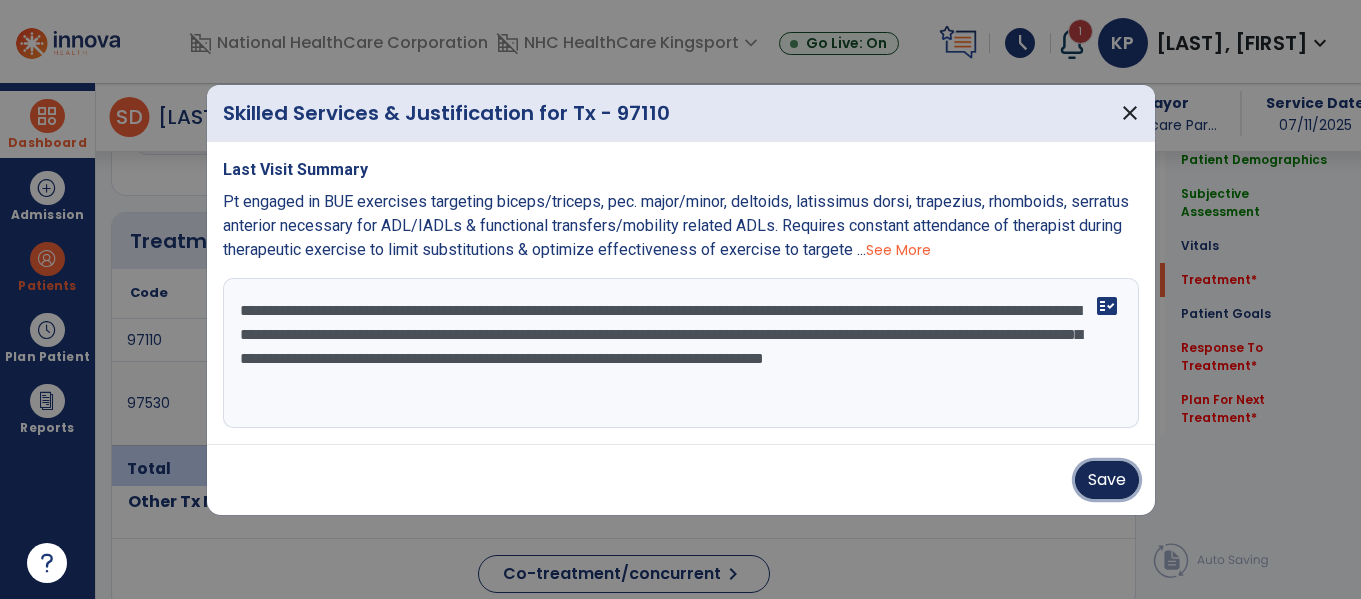click on "Save" at bounding box center (1107, 480) 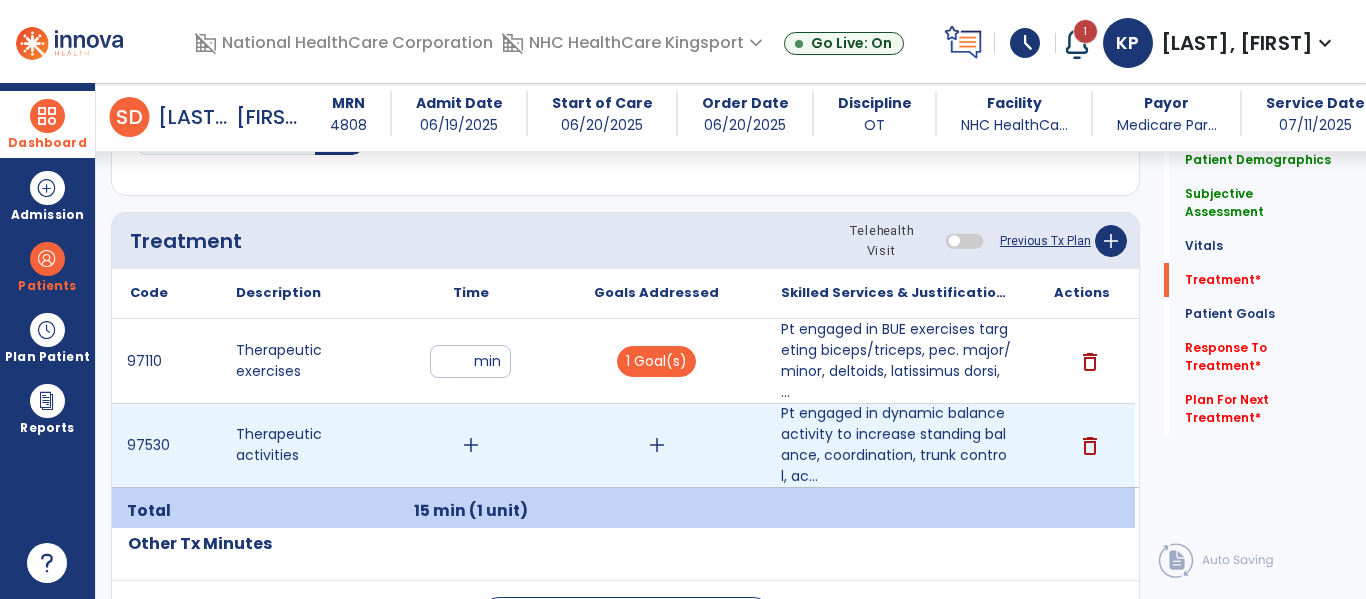 click on "add" at bounding box center [471, 445] 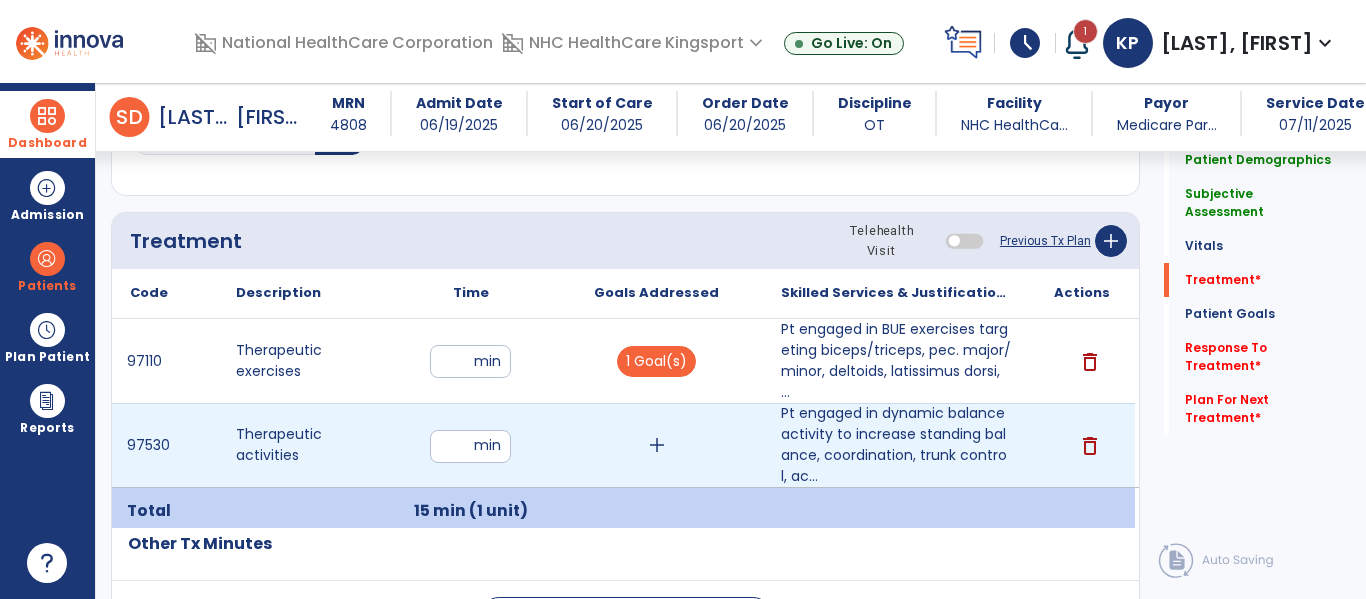type on "**" 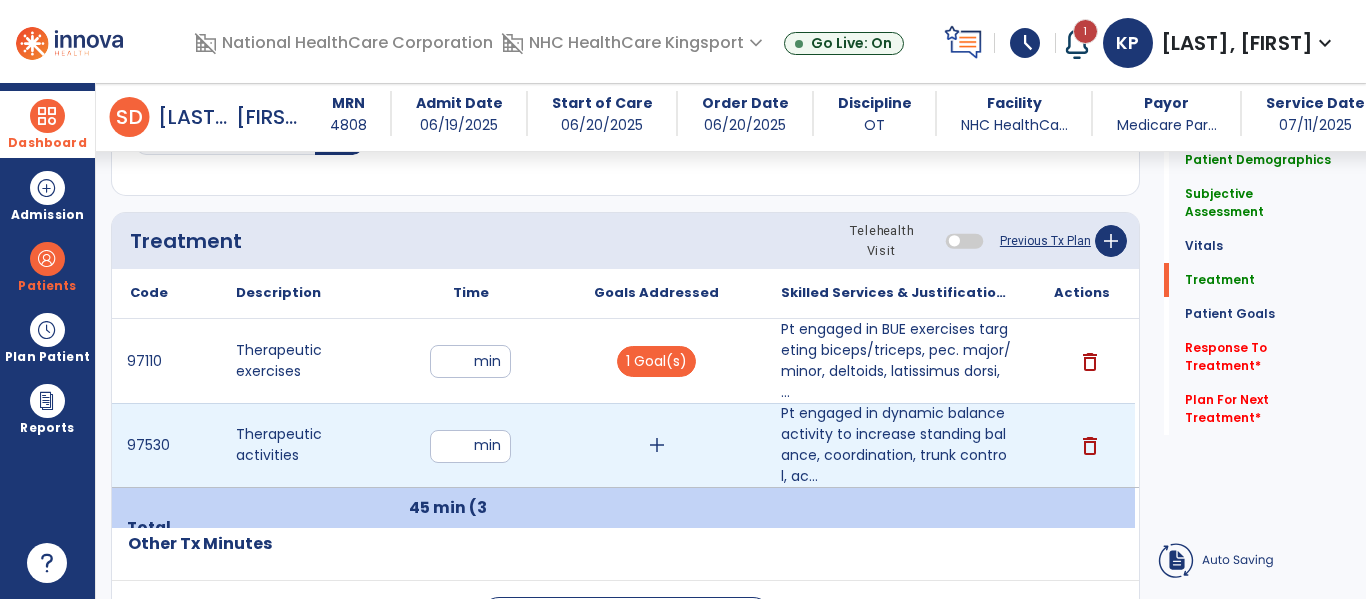 click on "add" at bounding box center [657, 445] 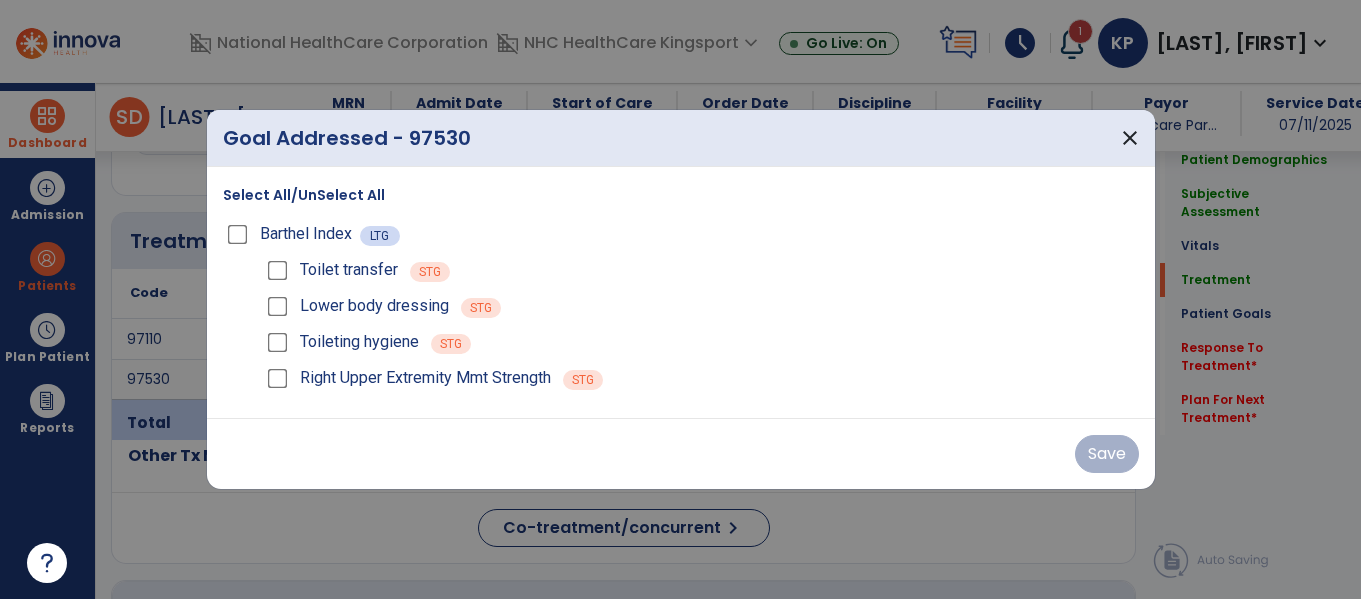 scroll, scrollTop: 1237, scrollLeft: 0, axis: vertical 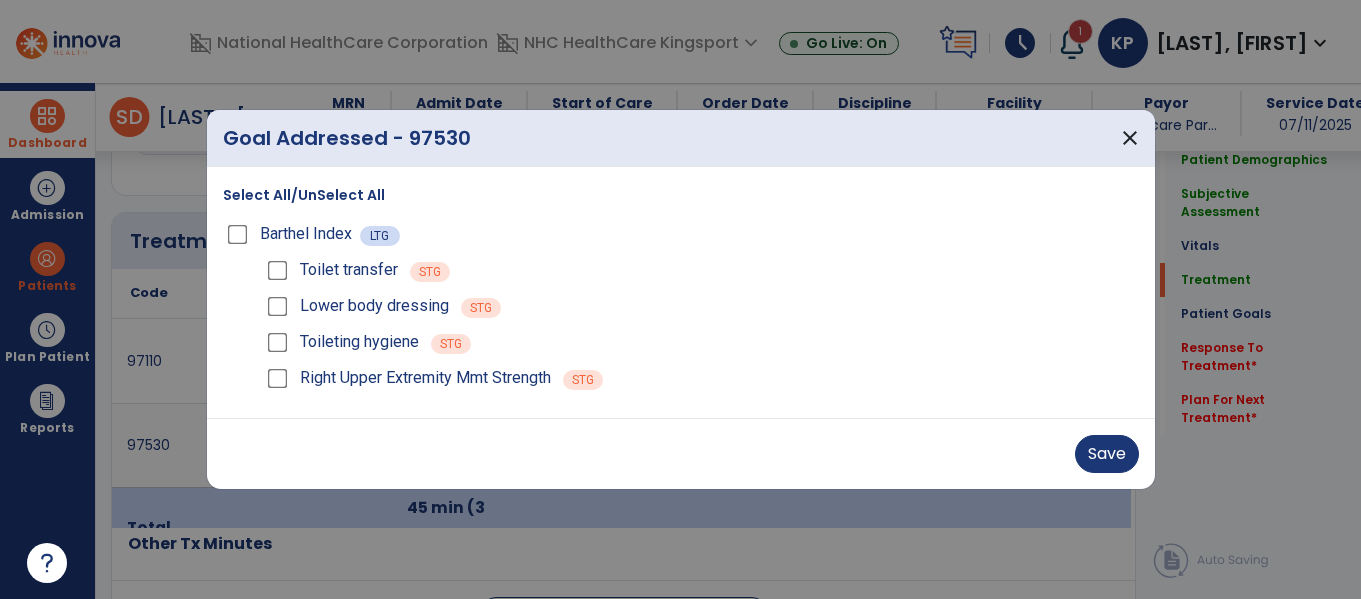 click on "Lower body dressing" at bounding box center [356, 306] 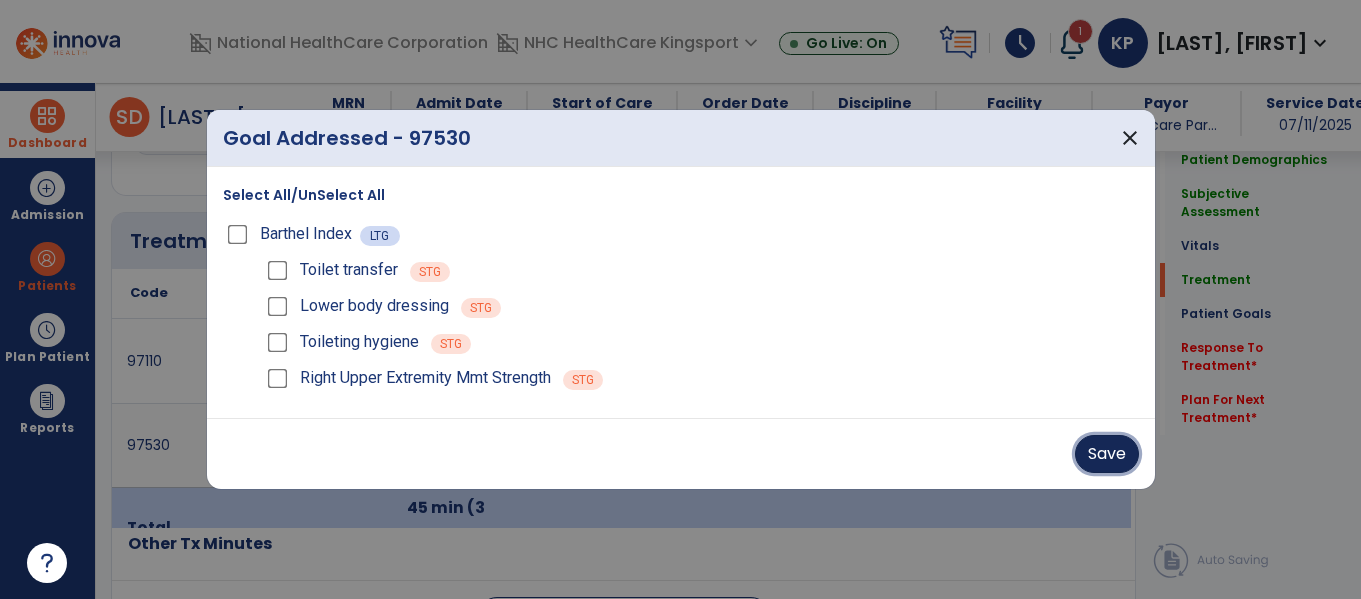 click on "Save" at bounding box center [1107, 454] 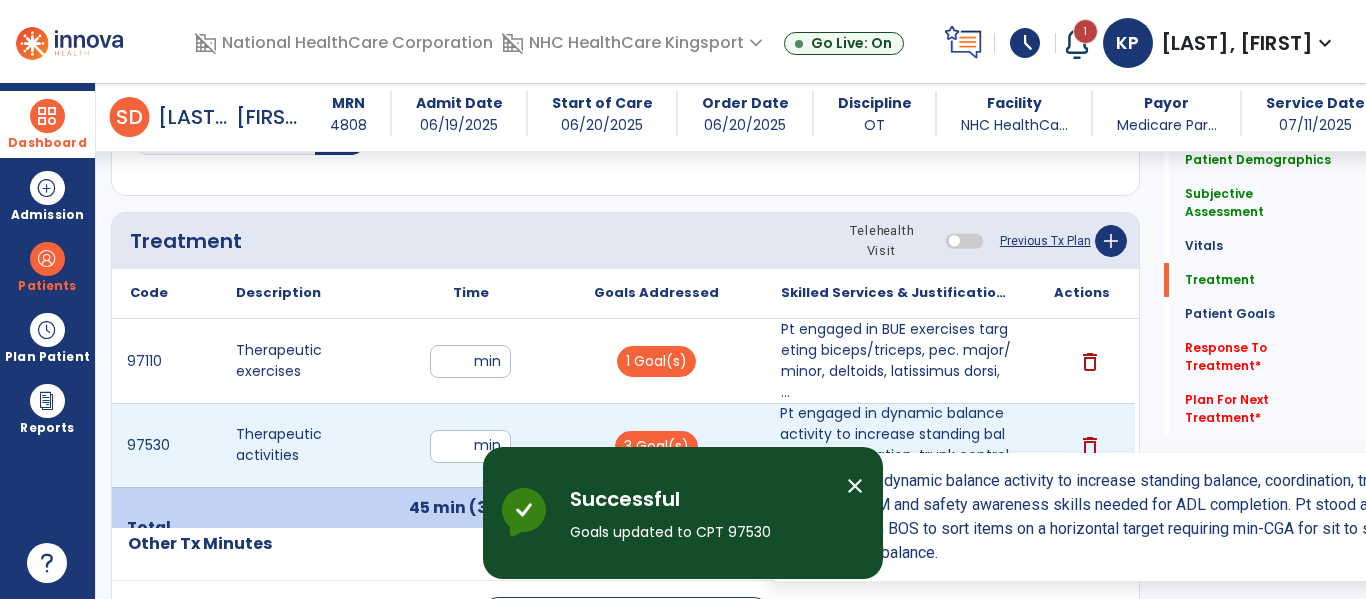 click on "Pt engaged in dynamic balance activity to increase standing balance, coordination, trunk control, ac..." at bounding box center [896, 445] 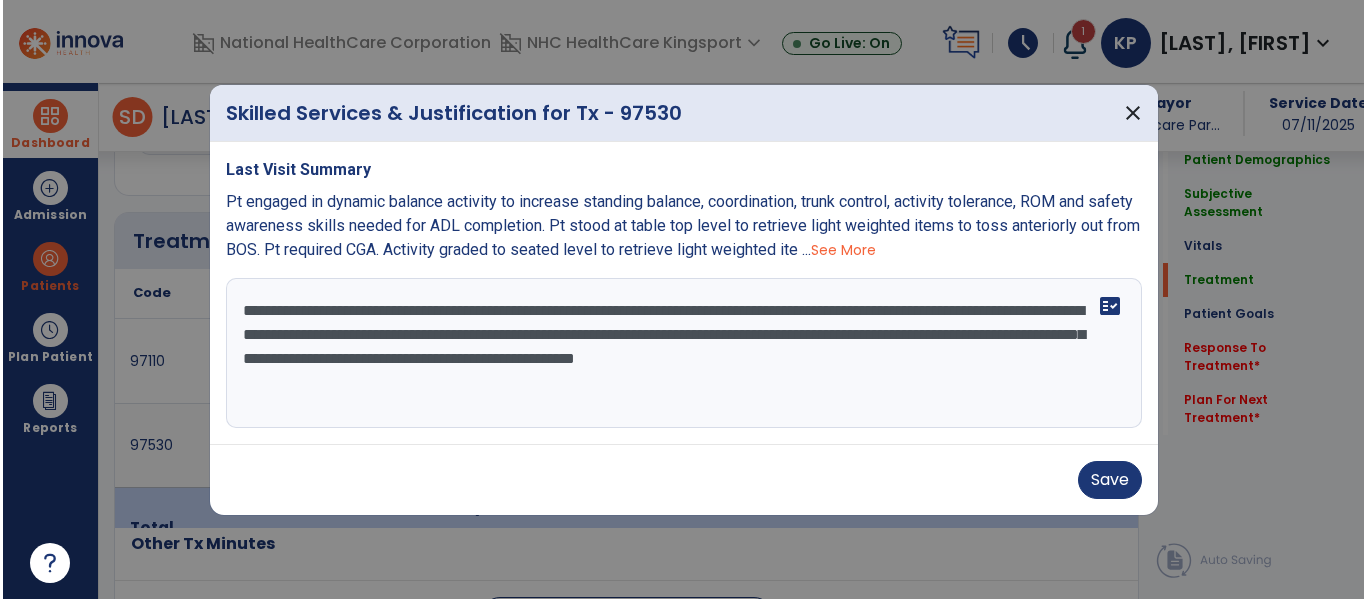 scroll, scrollTop: 1237, scrollLeft: 0, axis: vertical 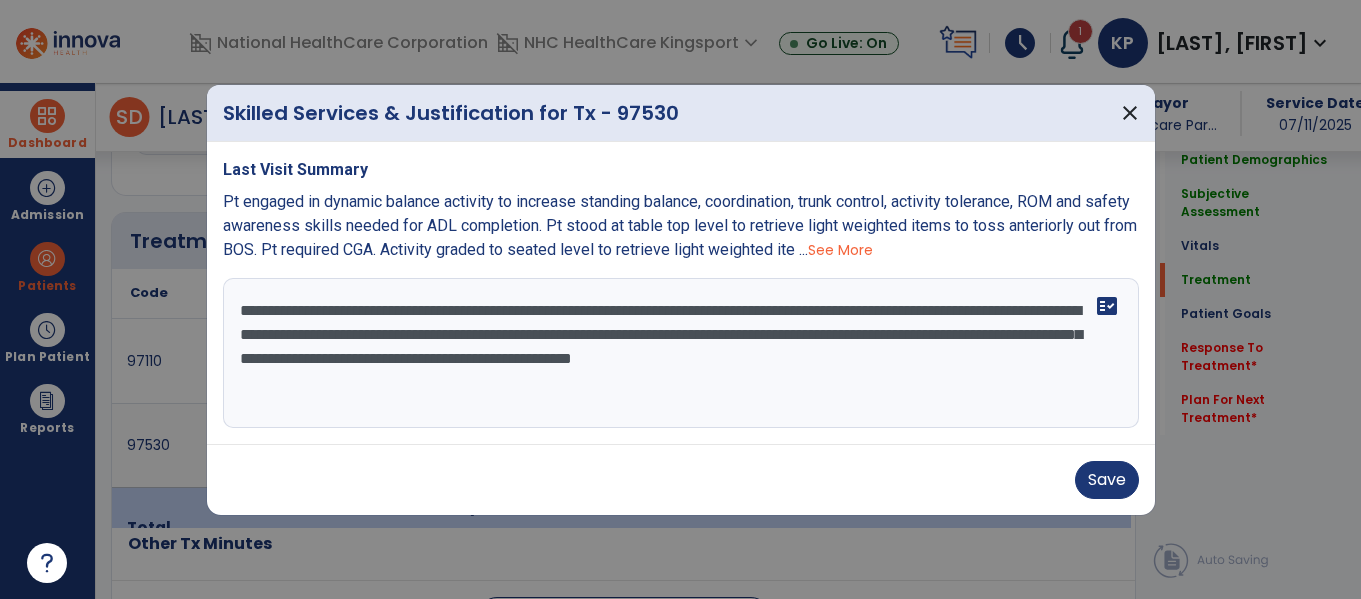 click on "**********" at bounding box center (681, 353) 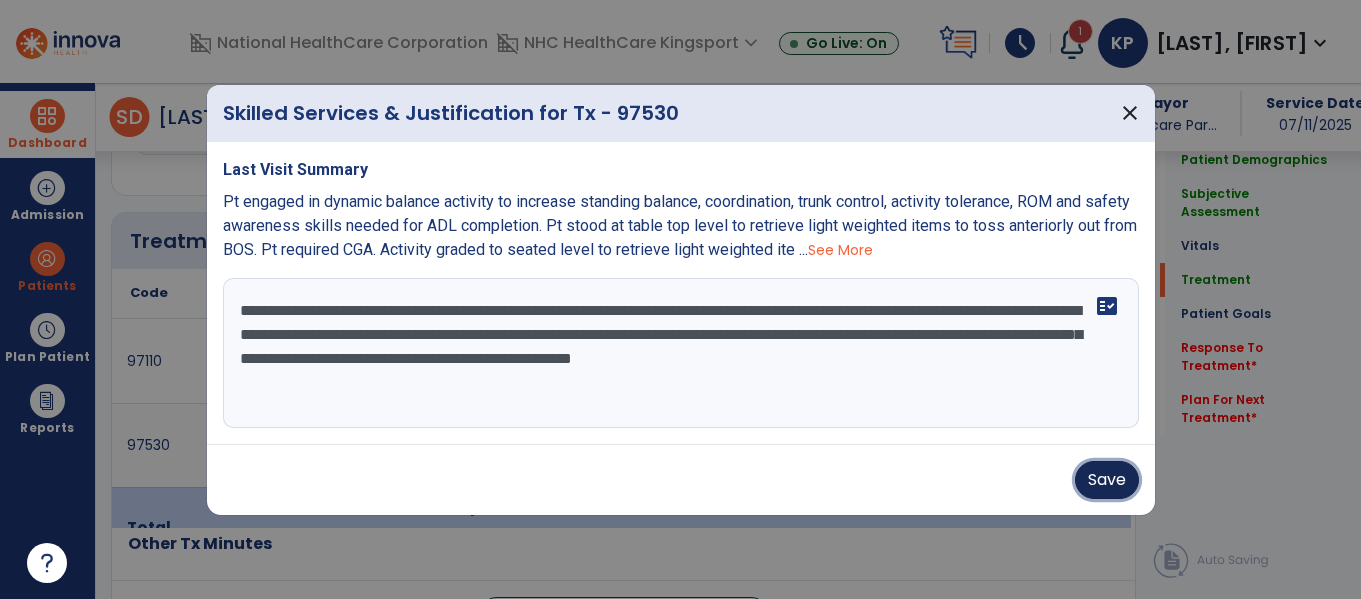 click on "Save" at bounding box center [1107, 480] 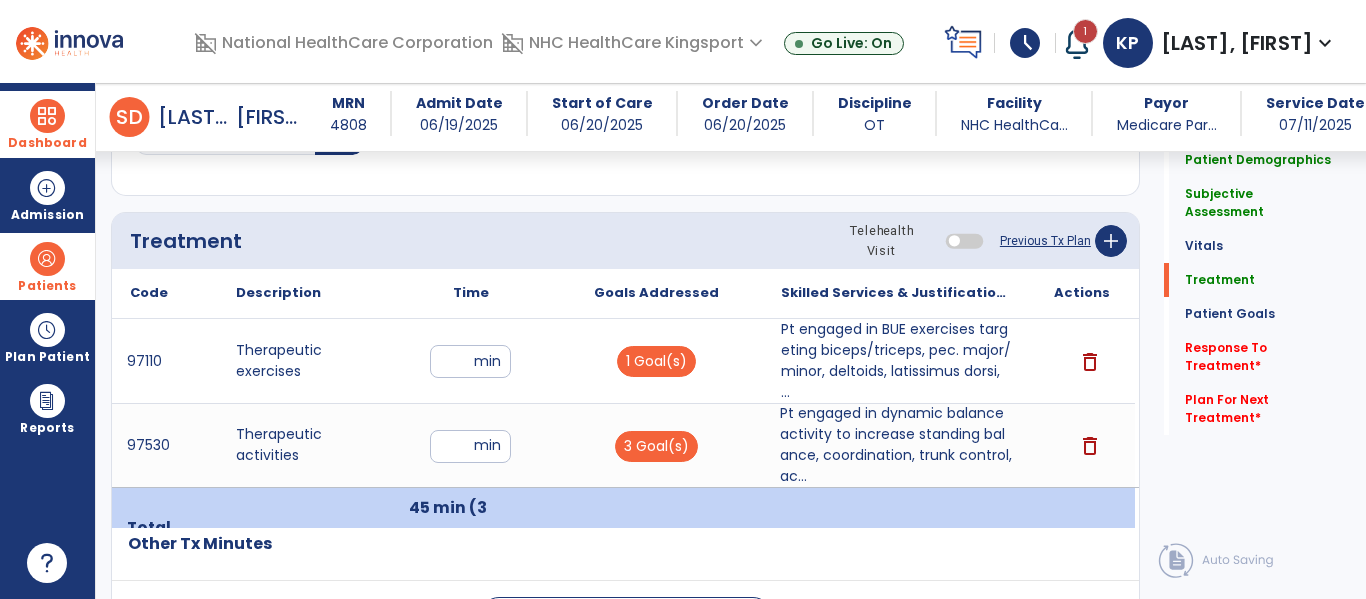 click on "Patients" at bounding box center (47, 266) 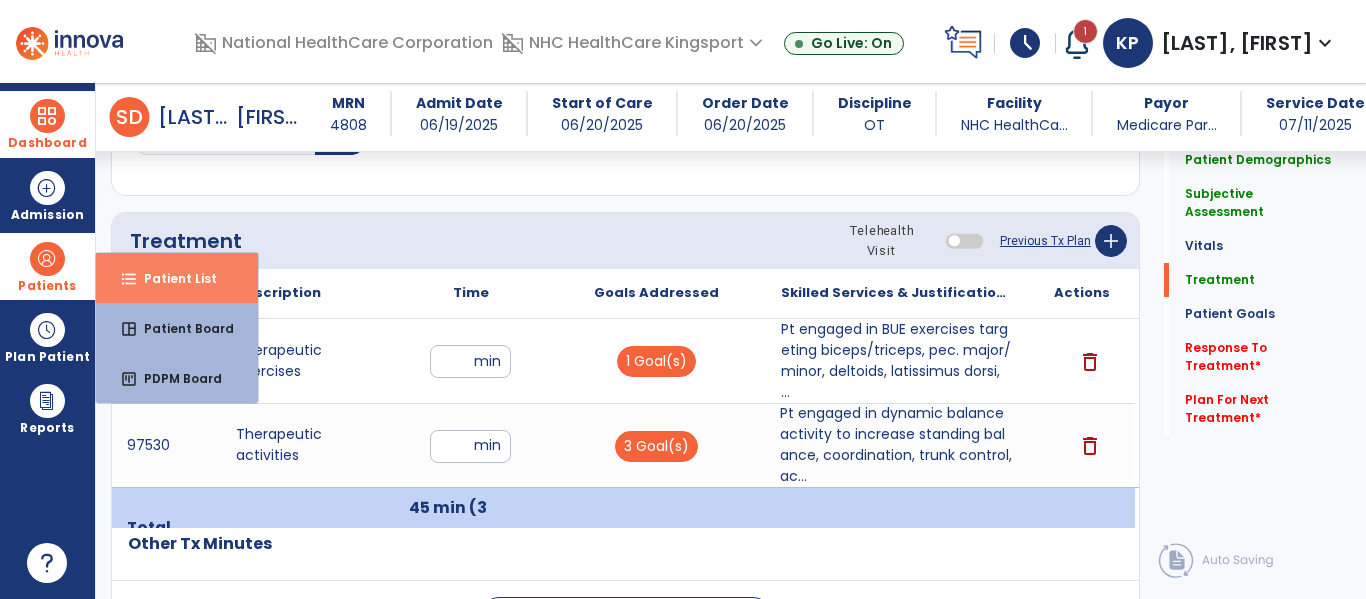 click on "Patient List" at bounding box center [172, 278] 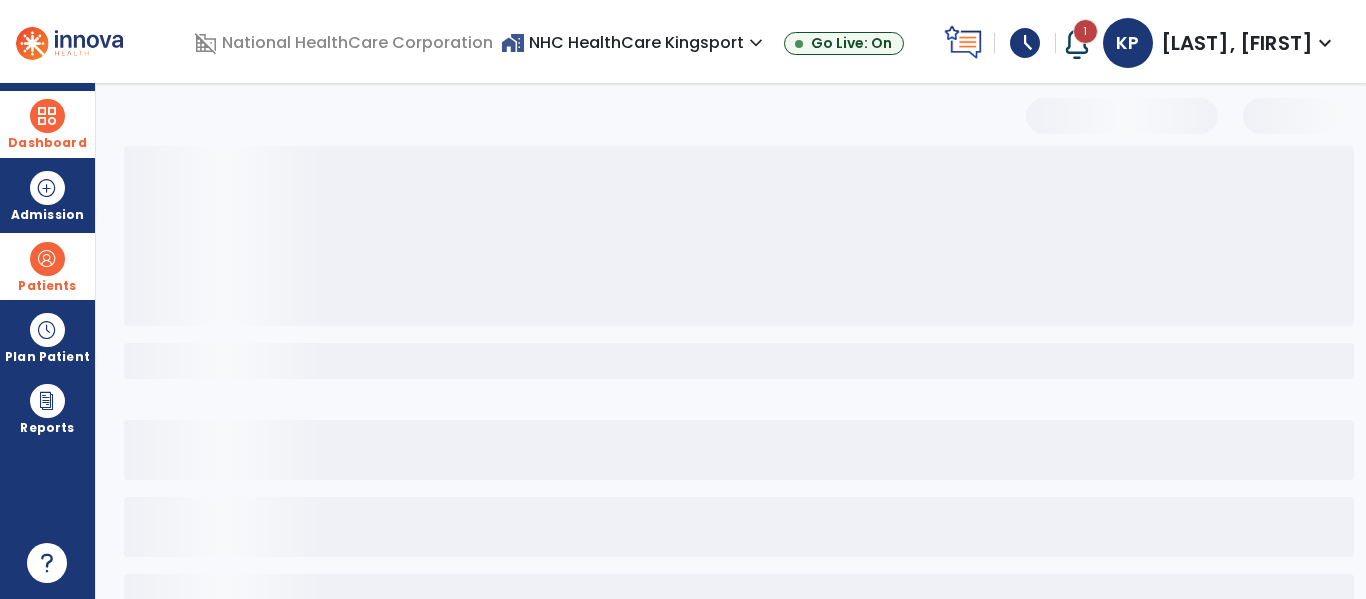 scroll, scrollTop: 144, scrollLeft: 0, axis: vertical 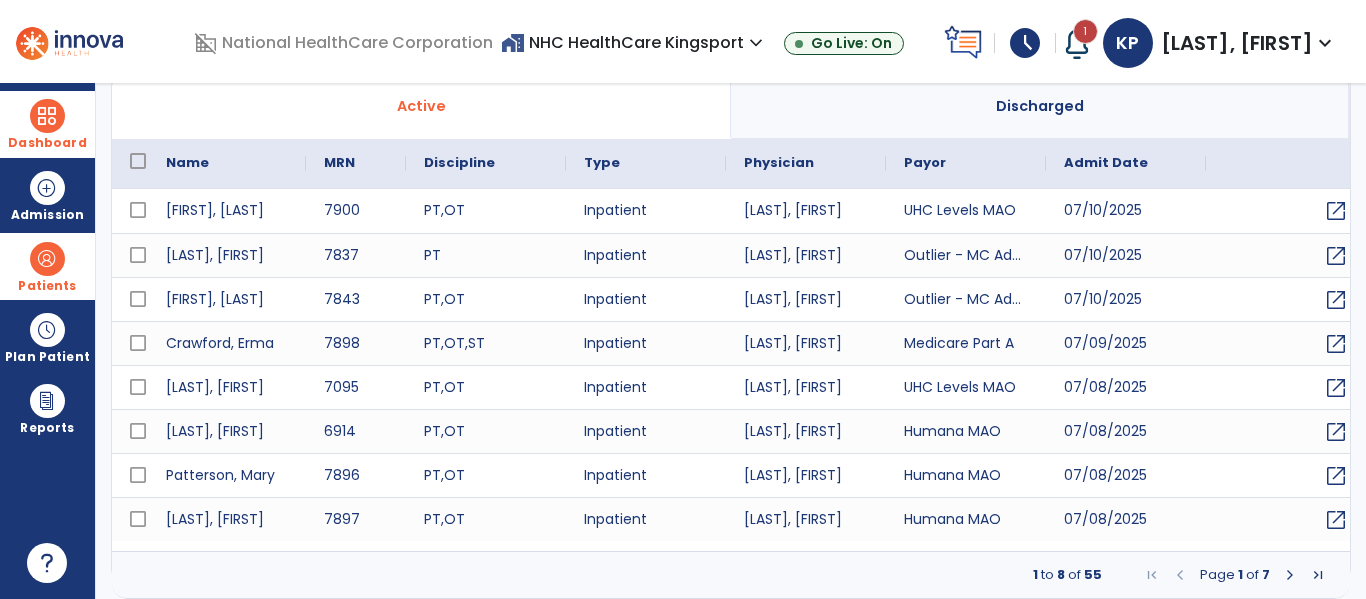 select on "***" 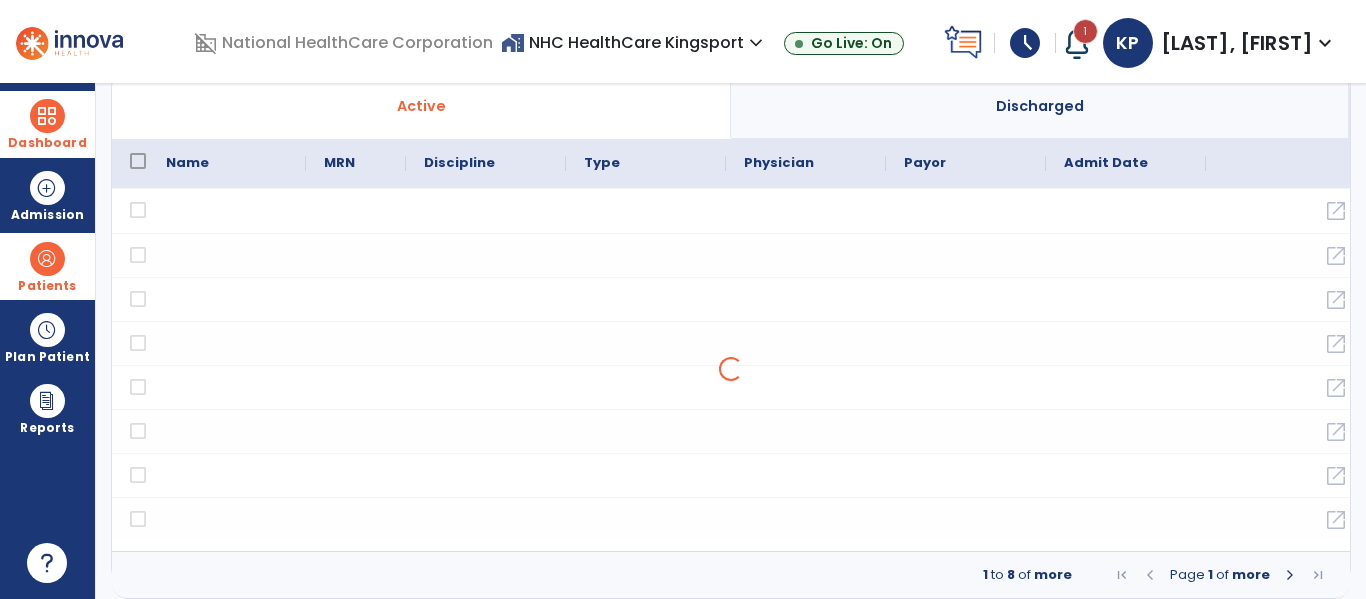 type 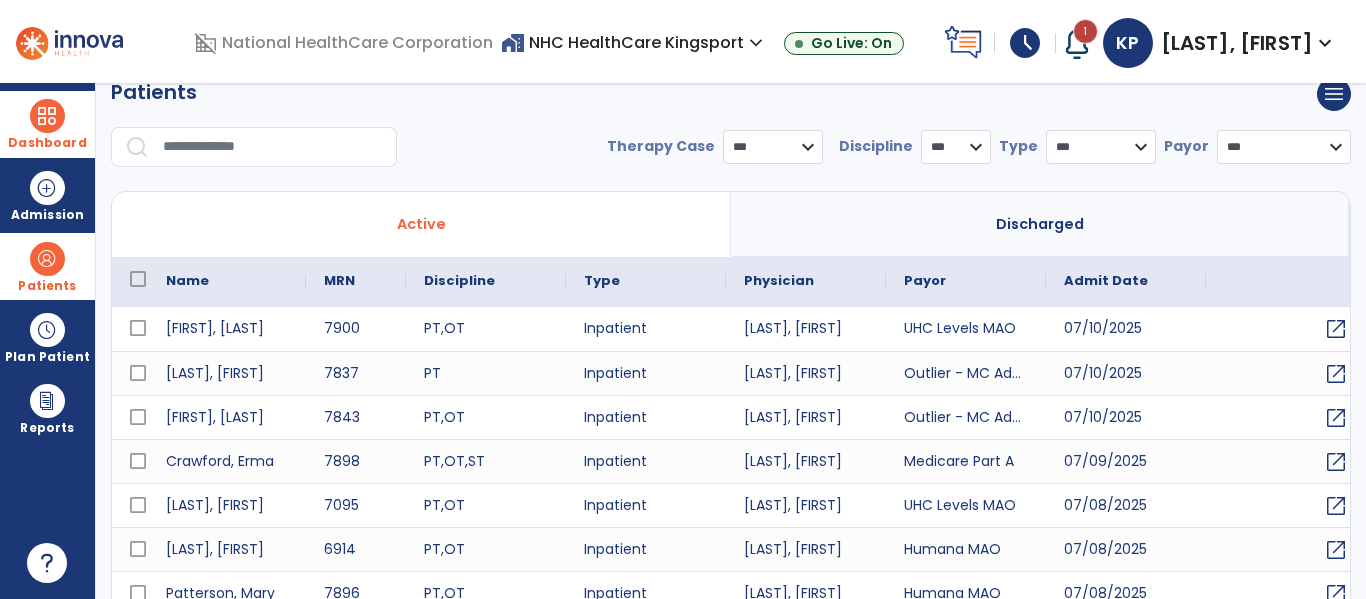 scroll, scrollTop: 24, scrollLeft: 0, axis: vertical 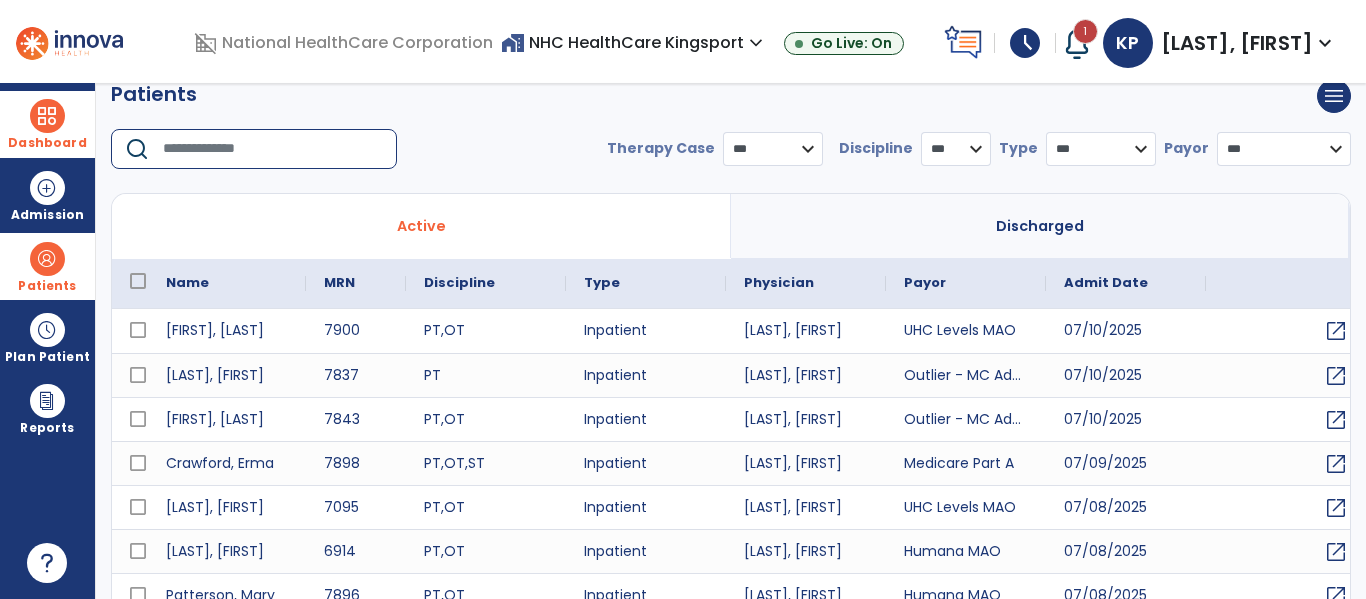 click at bounding box center [273, 149] 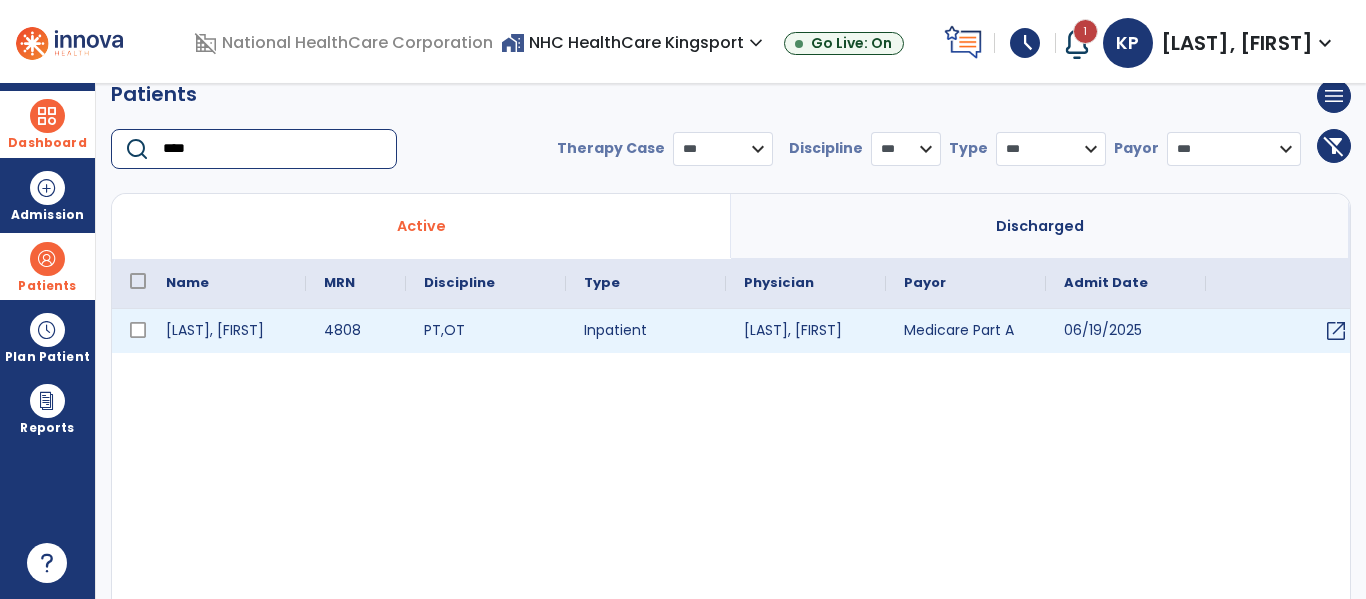 type on "****" 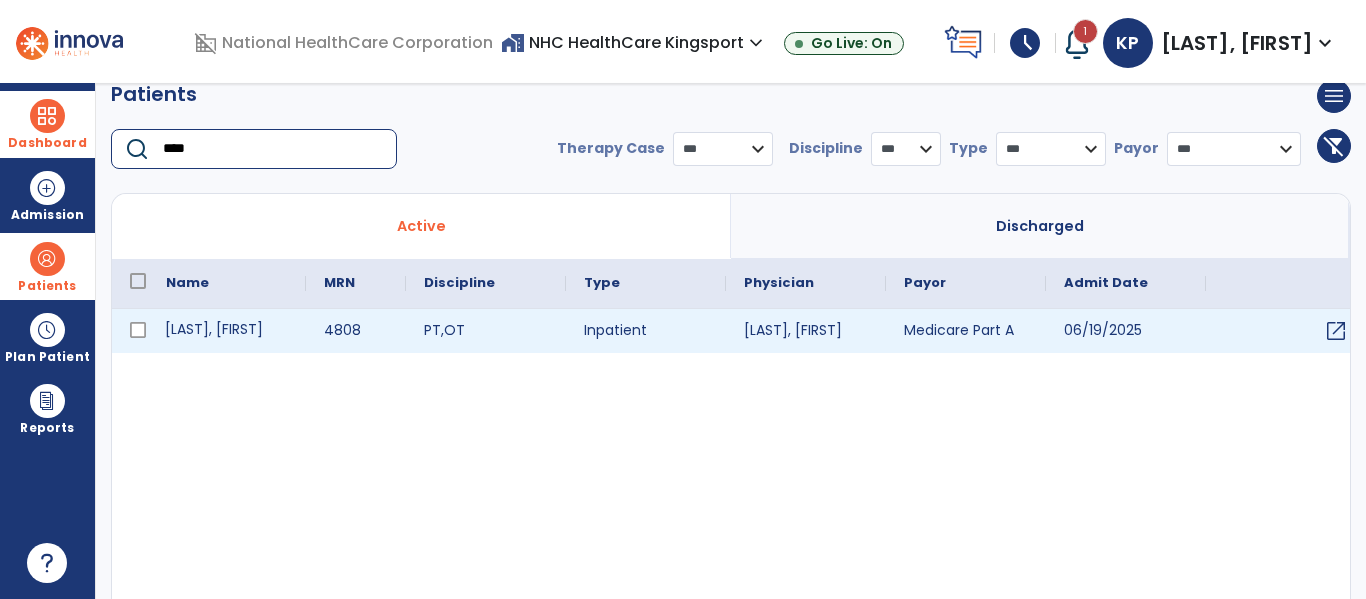 click on "[LAST], [FIRST]" at bounding box center [227, 331] 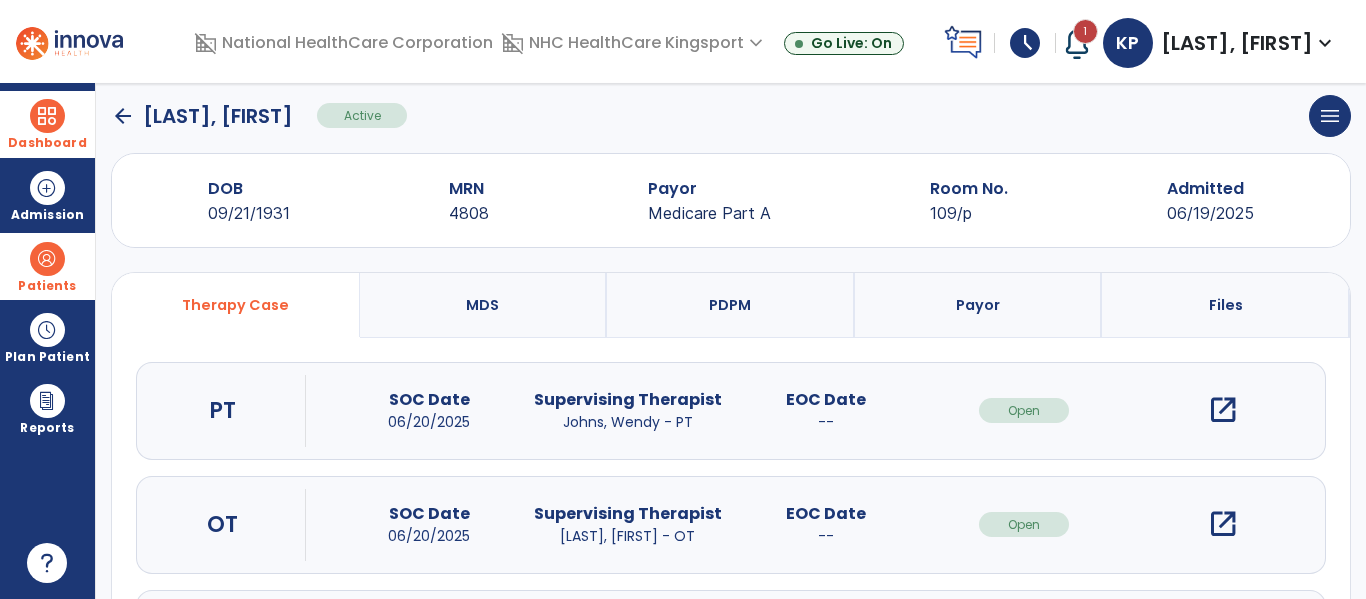 click on "open_in_new" at bounding box center [1223, 524] 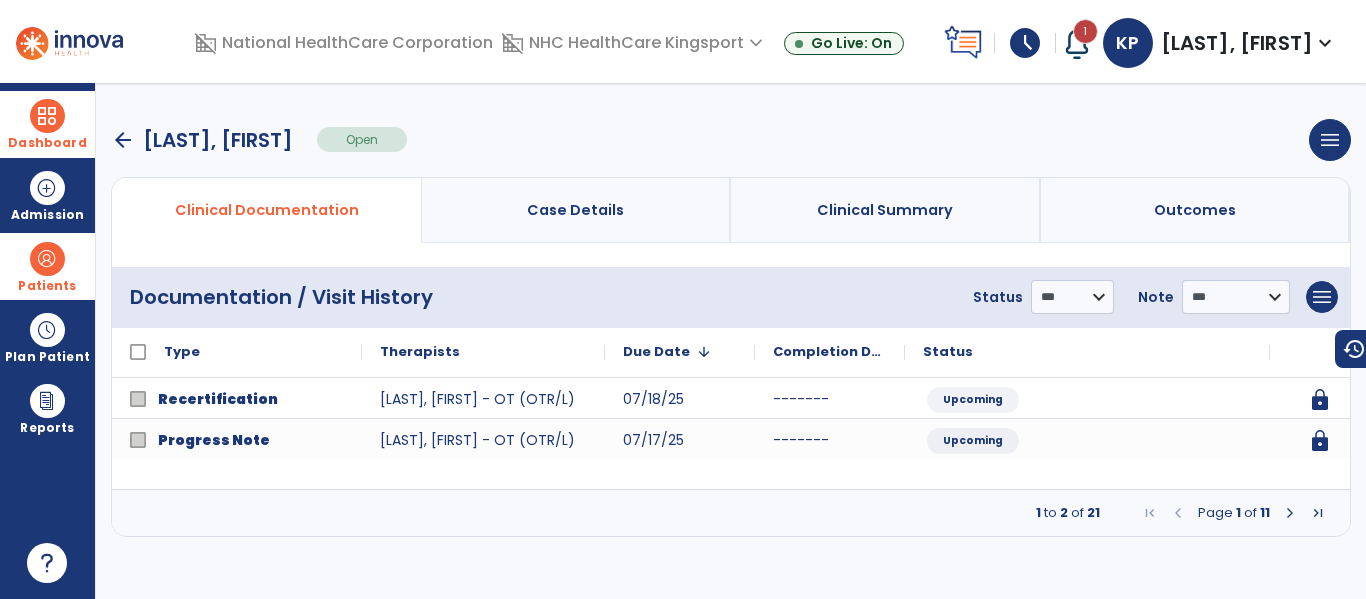 click at bounding box center [1290, 513] 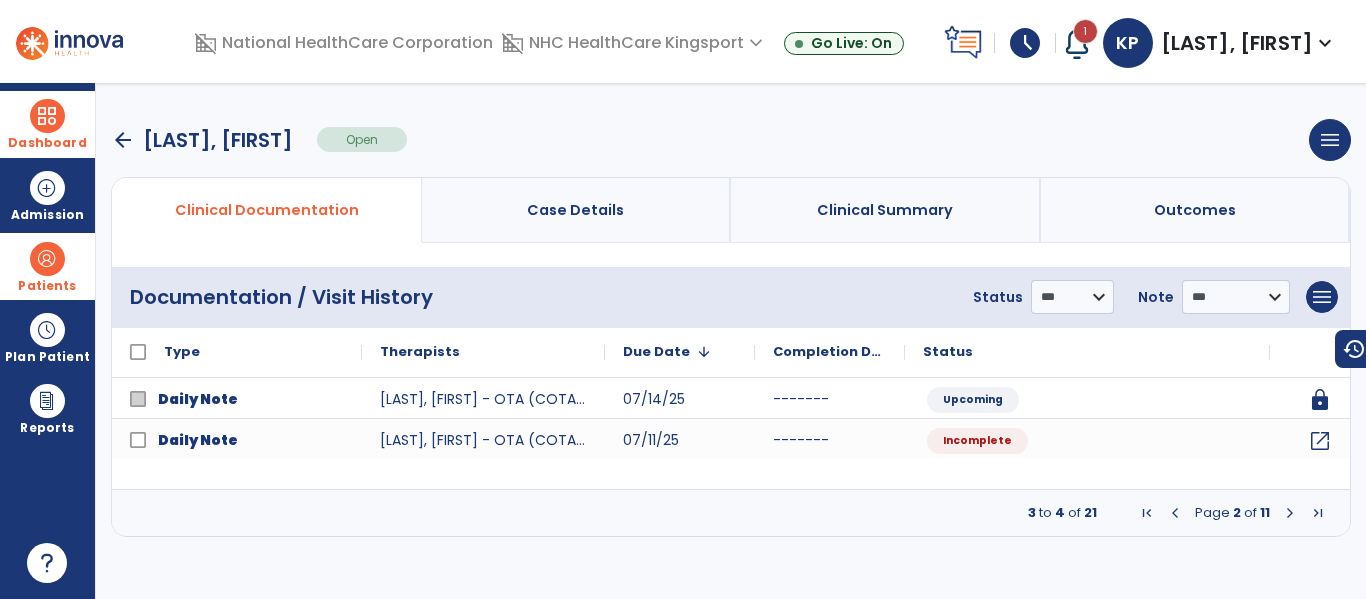 click at bounding box center (1290, 513) 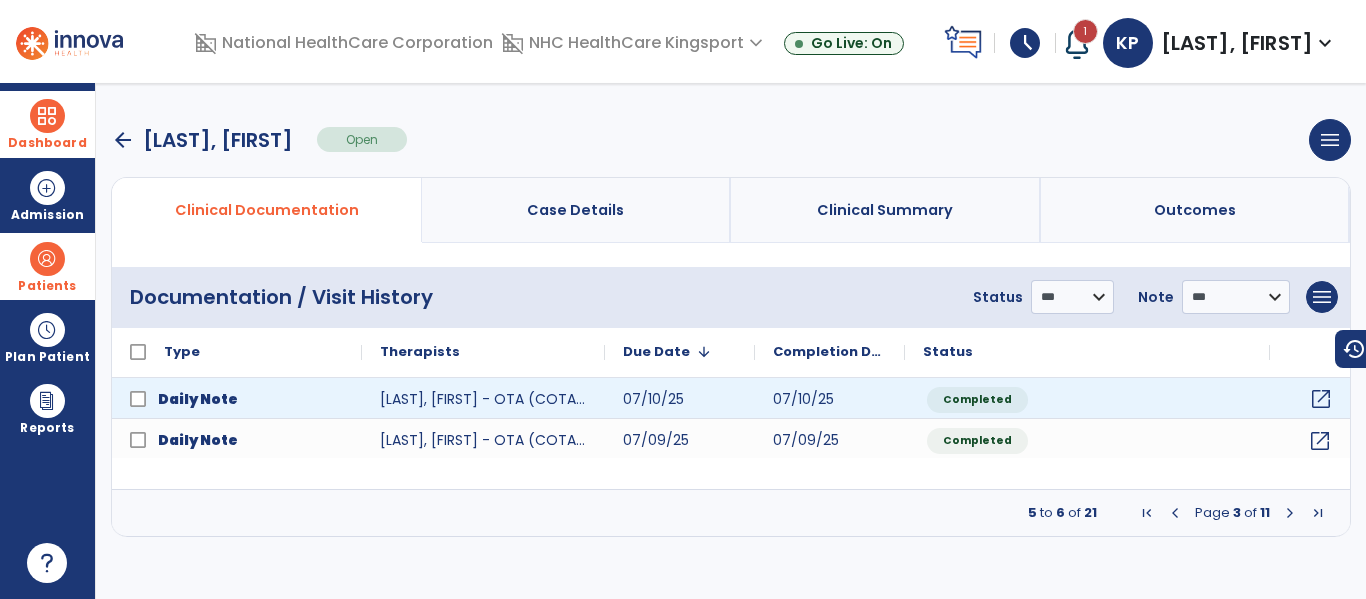 click on "open_in_new" 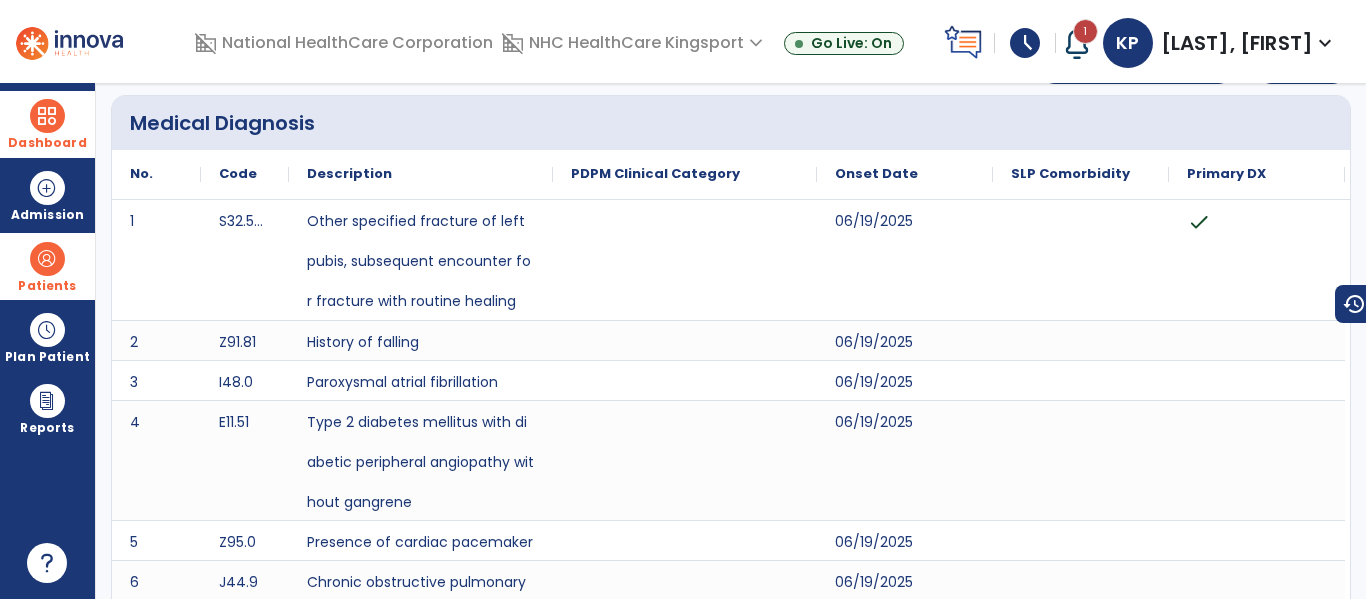 scroll, scrollTop: 0, scrollLeft: 0, axis: both 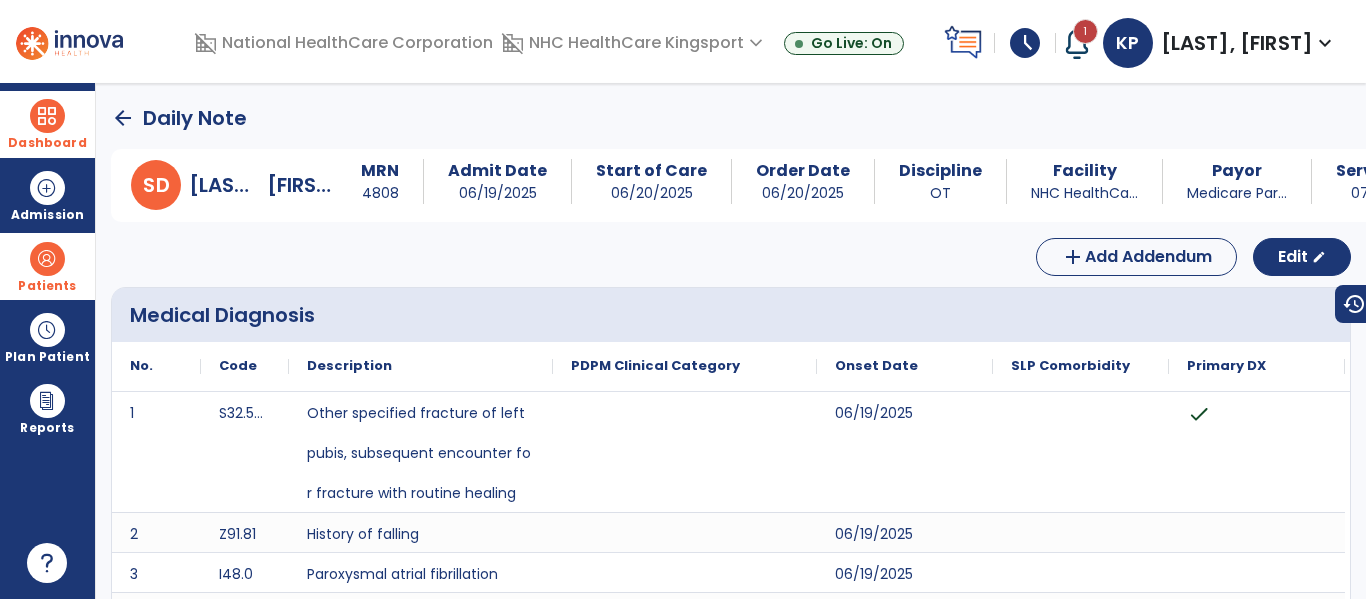 click on "arrow_back" 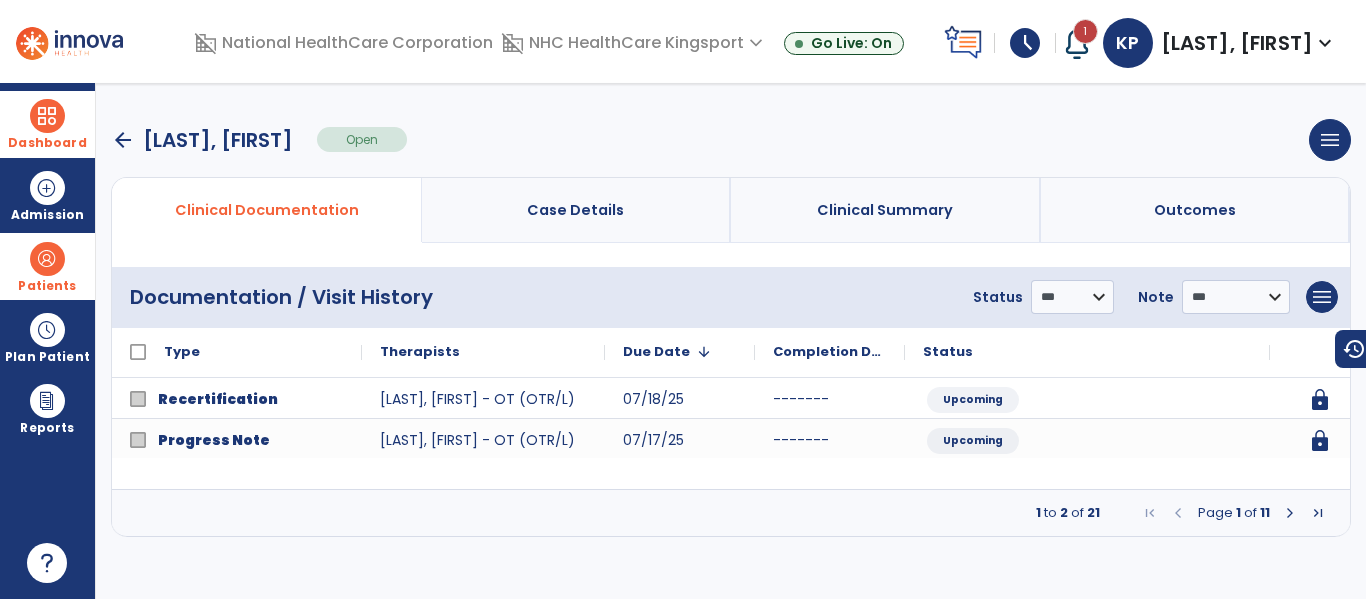 click at bounding box center [1290, 513] 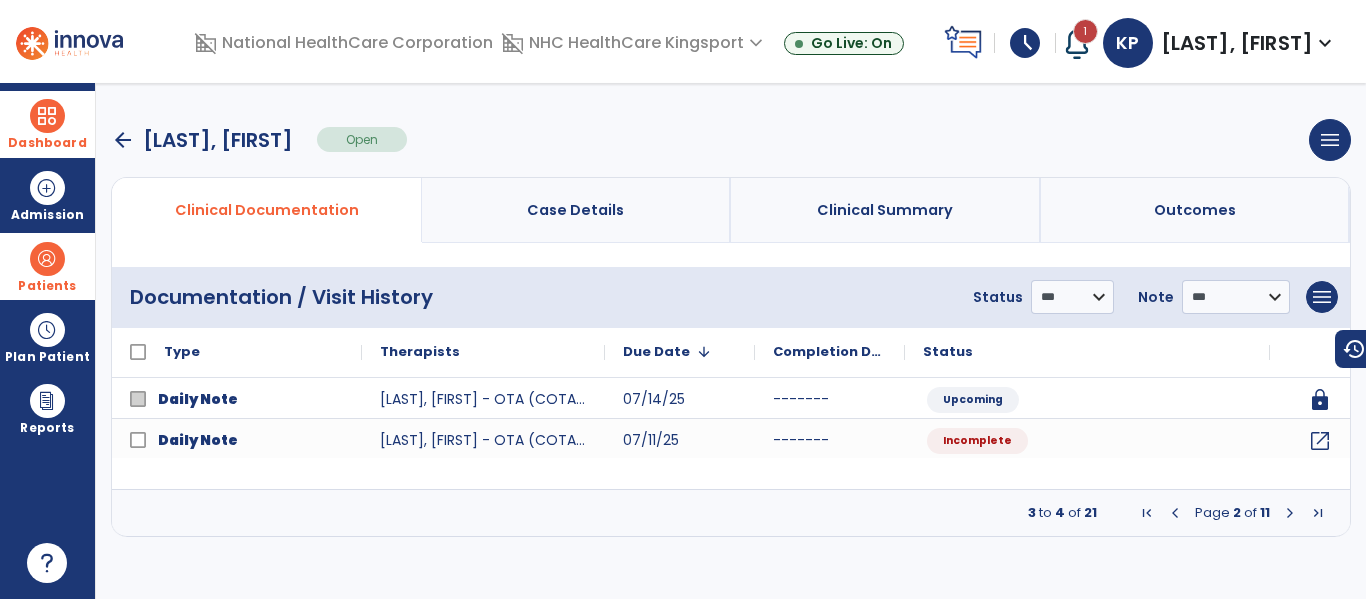 click at bounding box center [1290, 513] 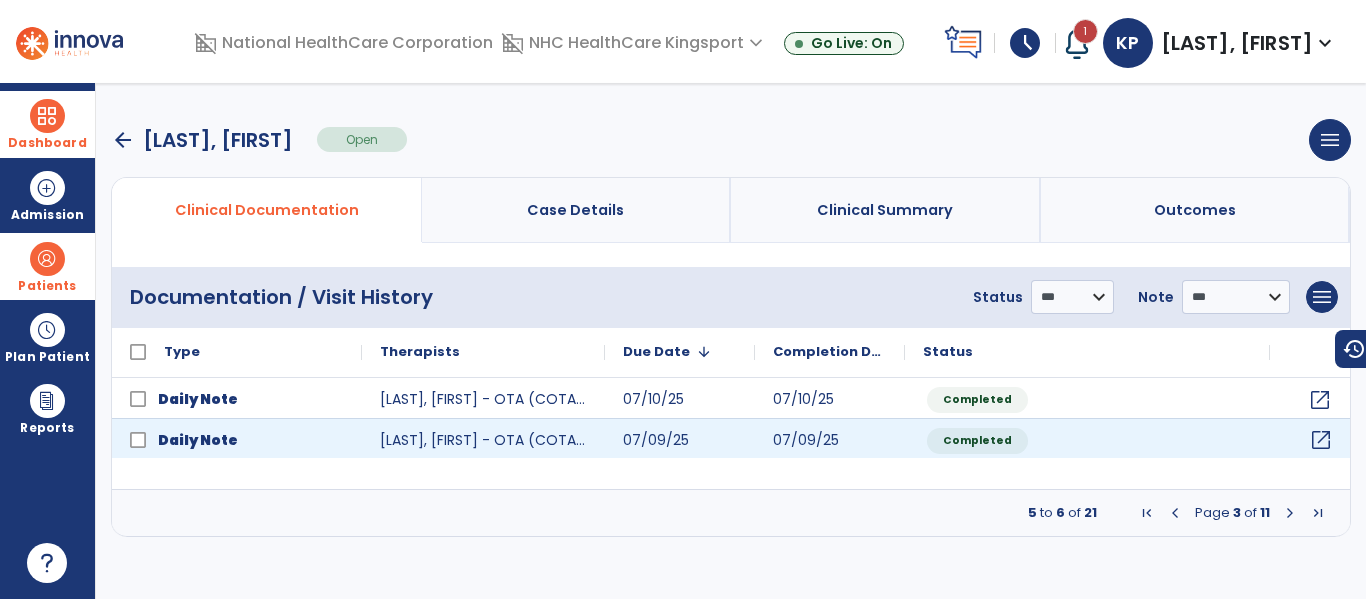 click on "open_in_new" 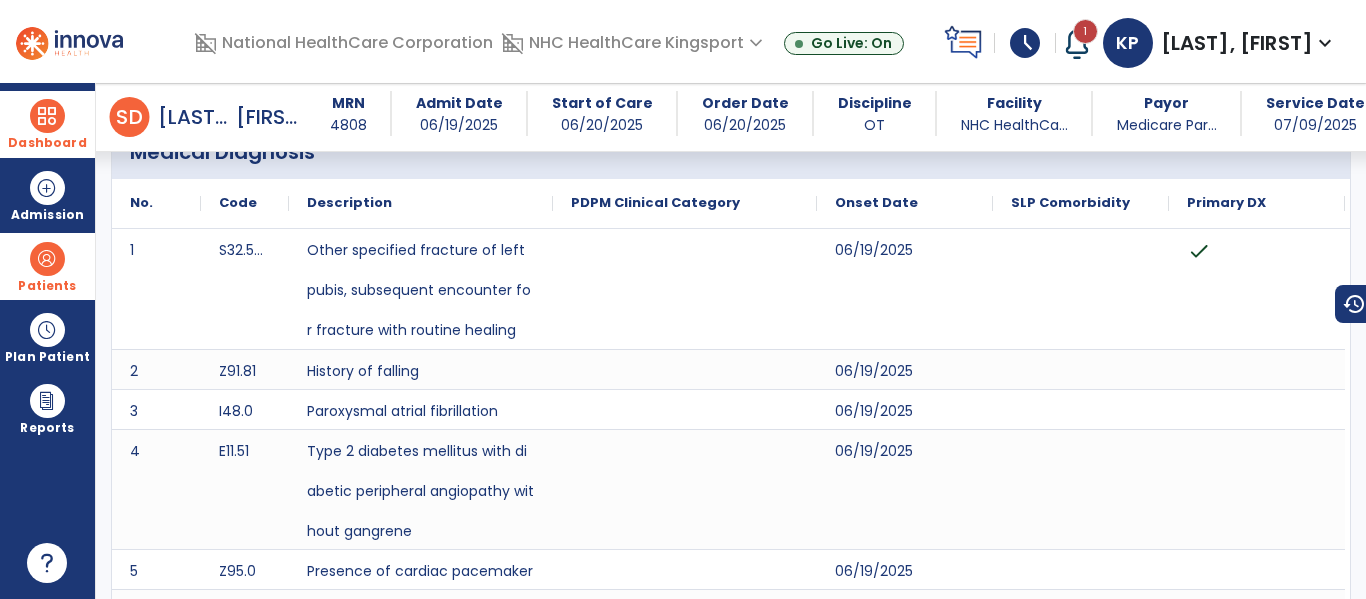 scroll, scrollTop: 0, scrollLeft: 0, axis: both 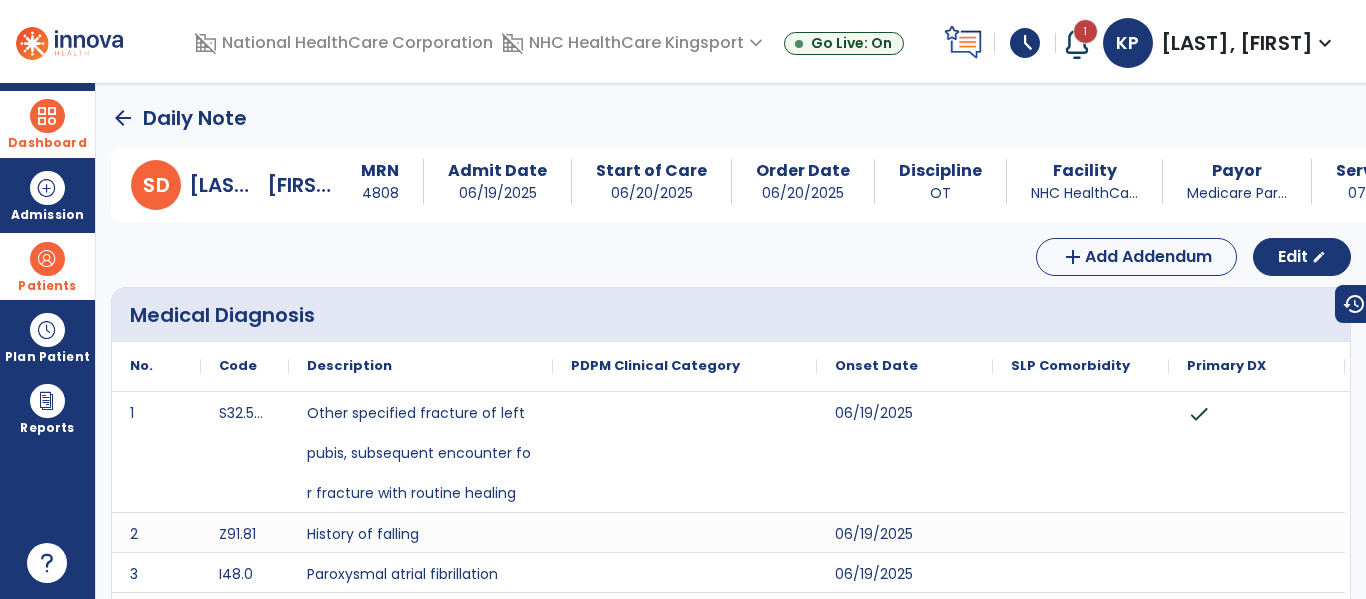 click on "arrow_back" 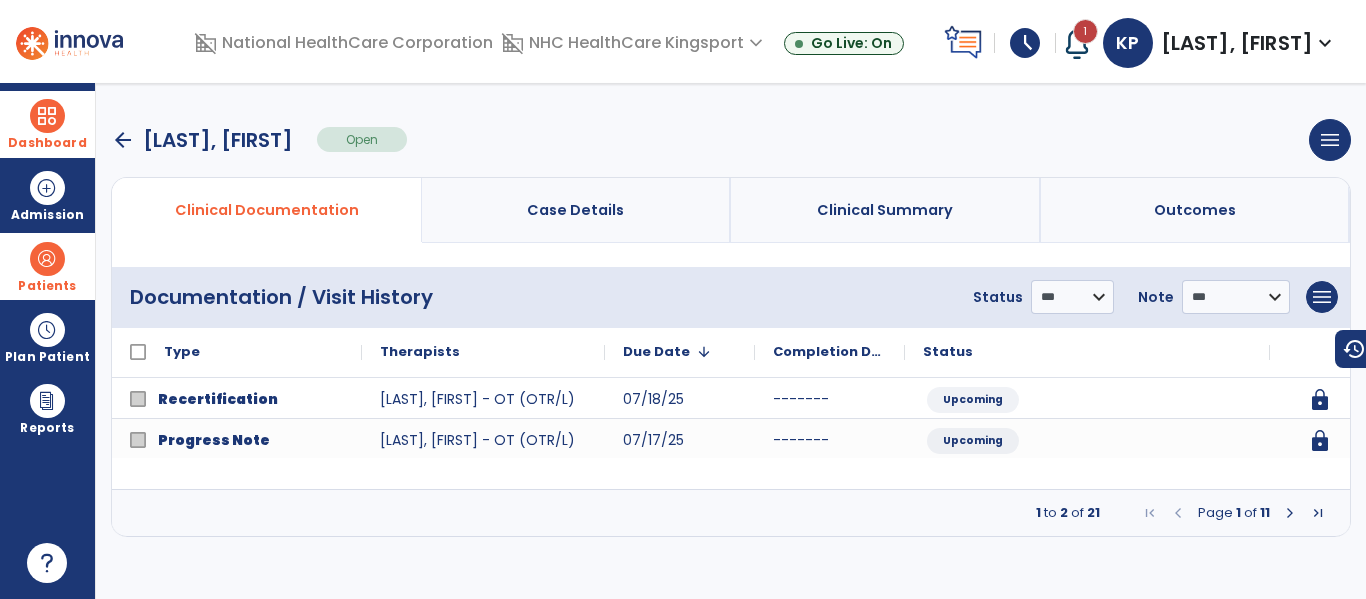 click at bounding box center (1290, 513) 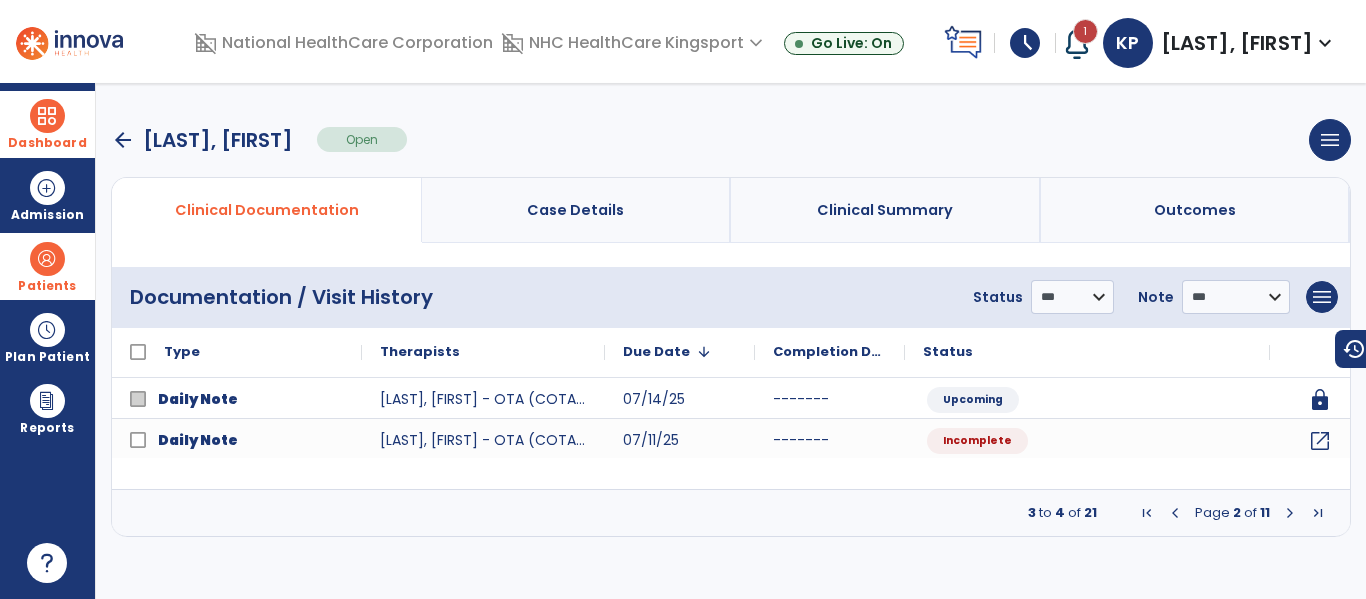 click at bounding box center [1290, 513] 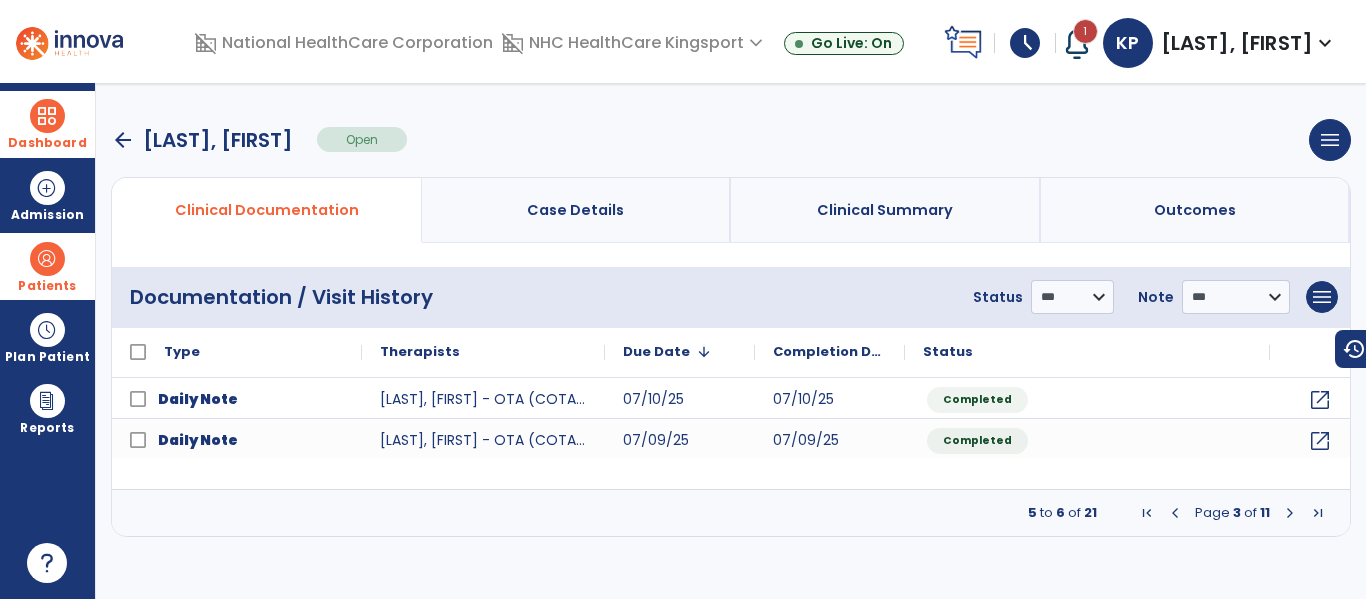 click at bounding box center [1290, 513] 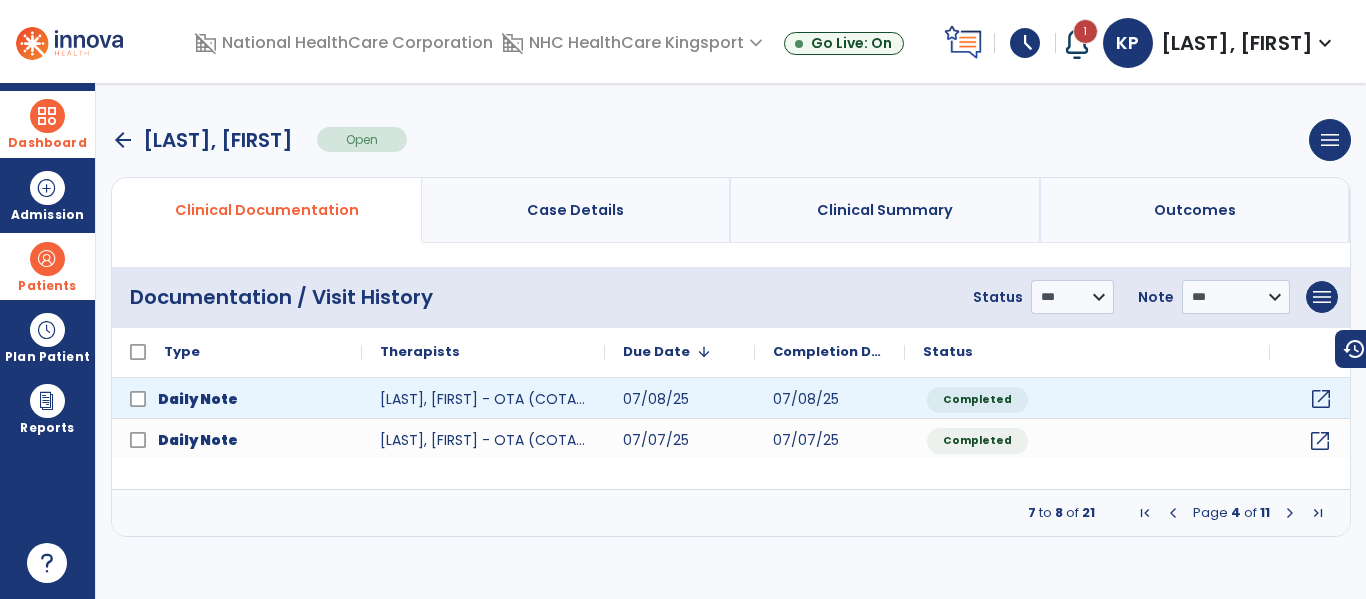click on "open_in_new" 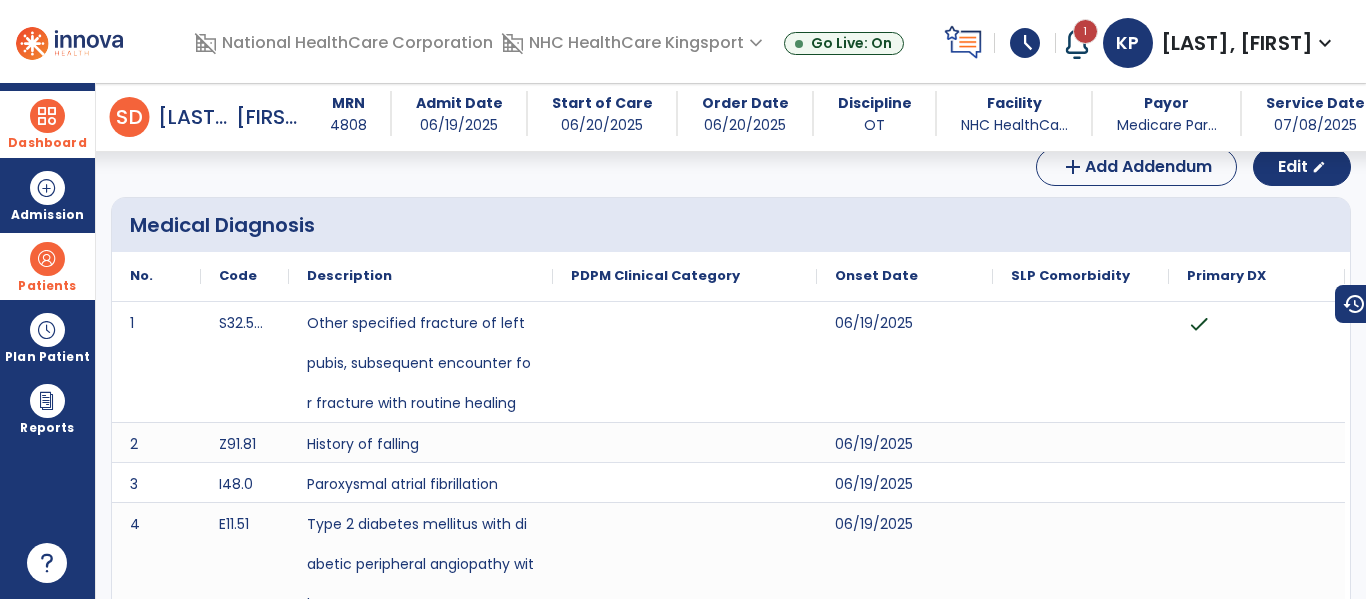 scroll, scrollTop: 0, scrollLeft: 0, axis: both 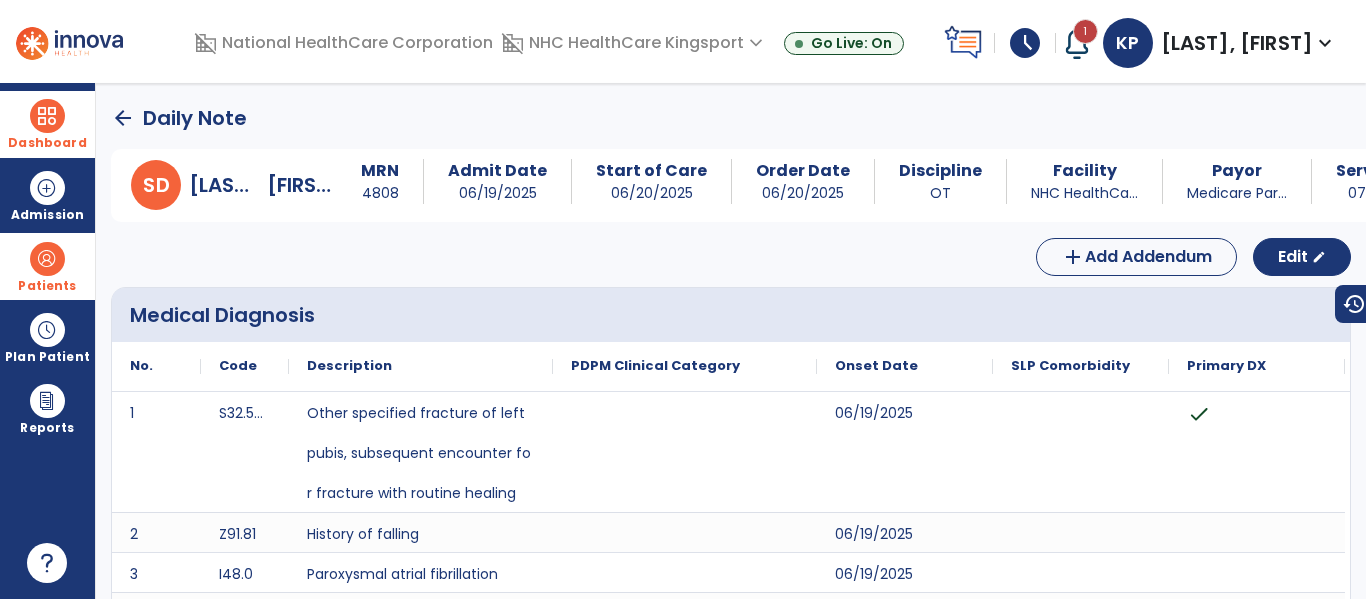 click on "arrow_back" 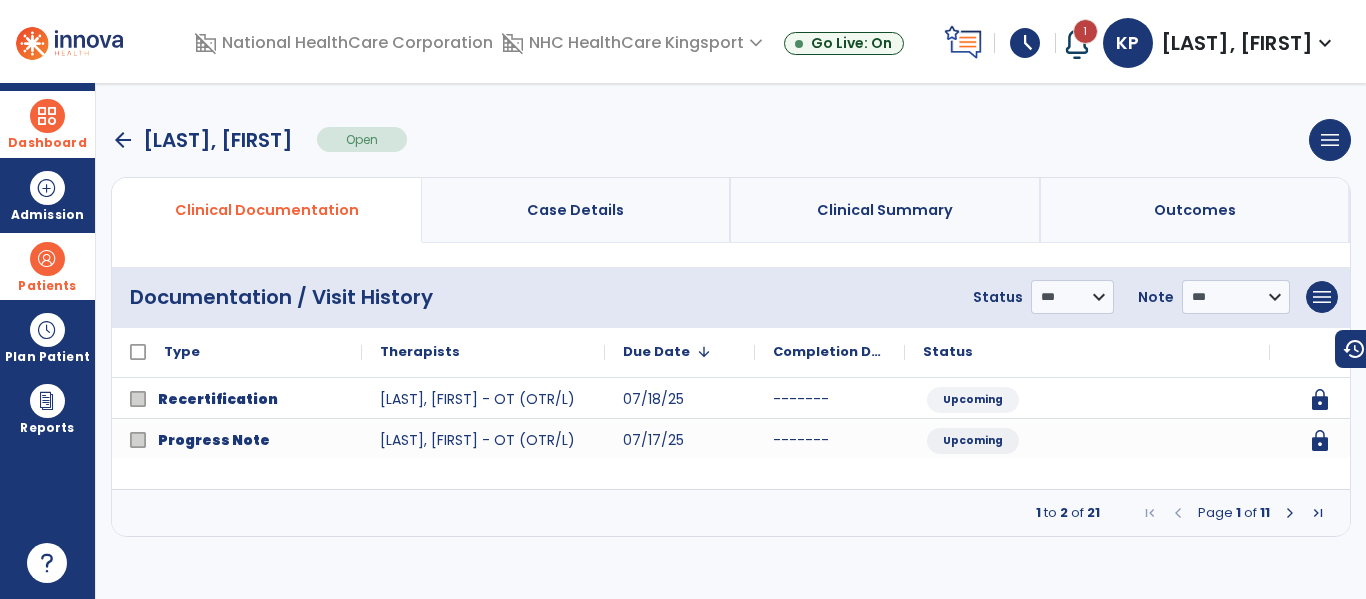 click at bounding box center [1290, 513] 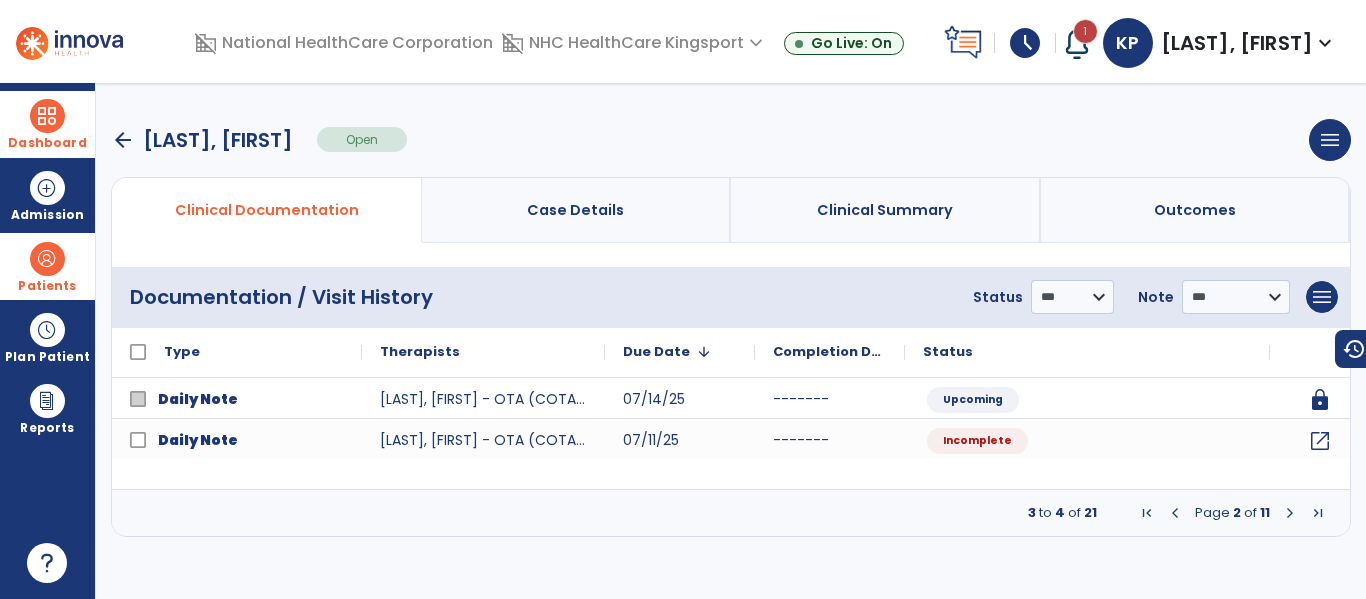 click at bounding box center [1290, 513] 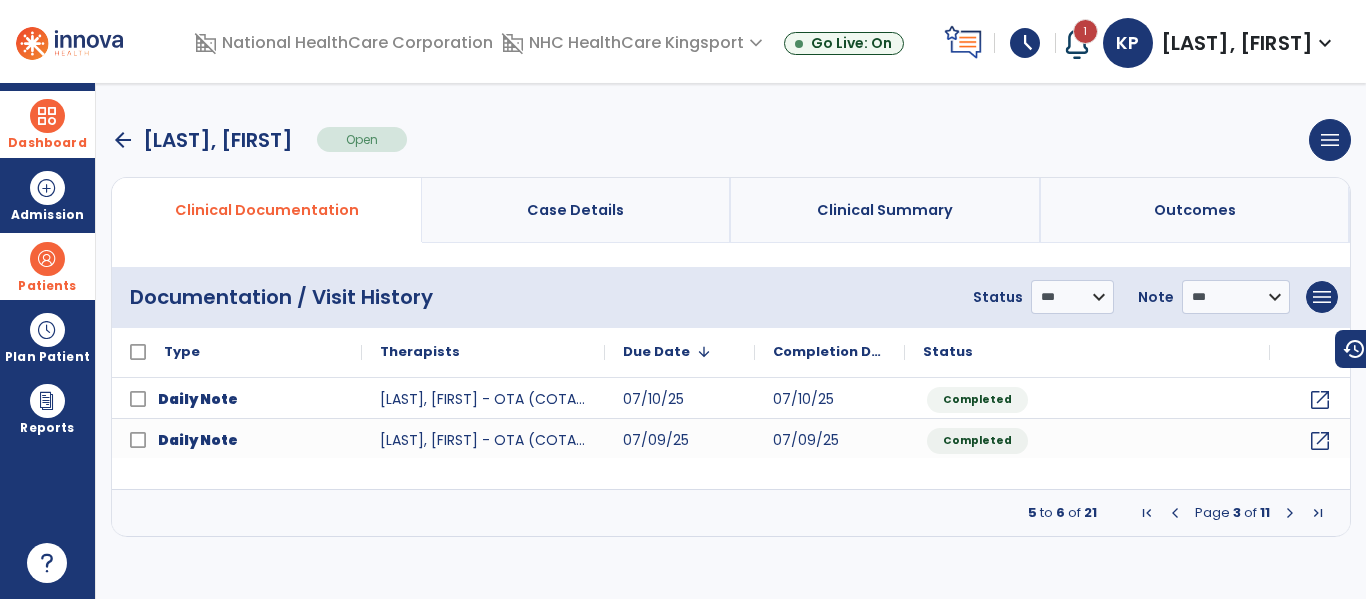 click at bounding box center [1290, 513] 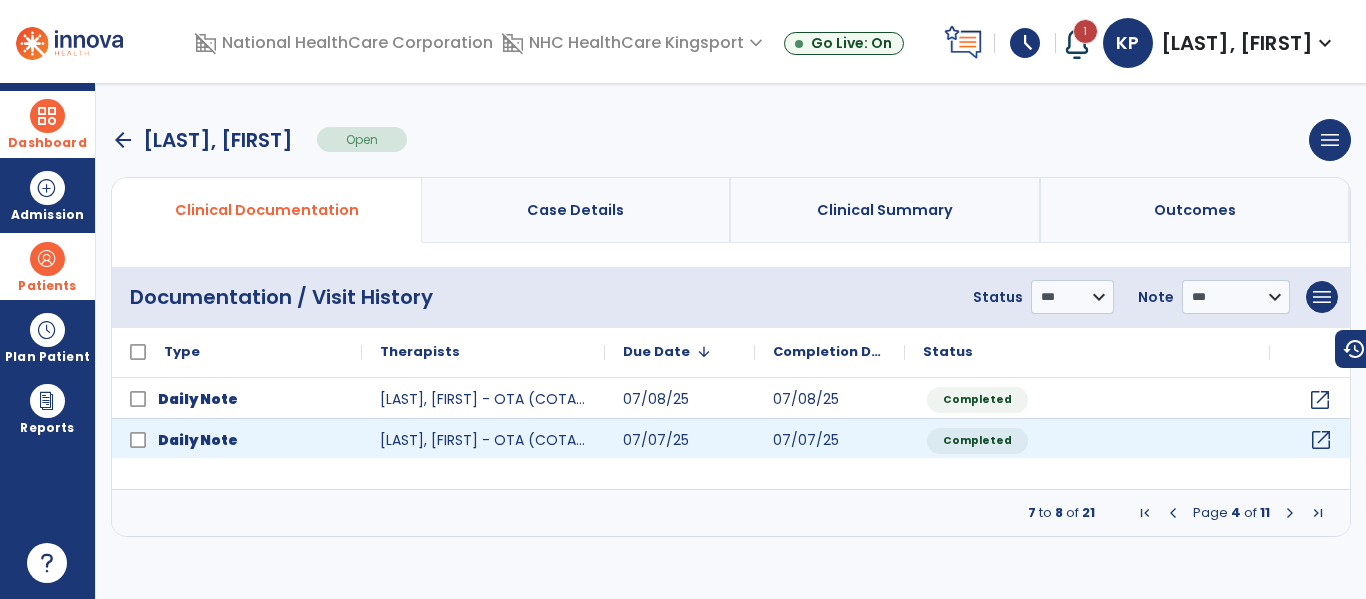 click on "open_in_new" 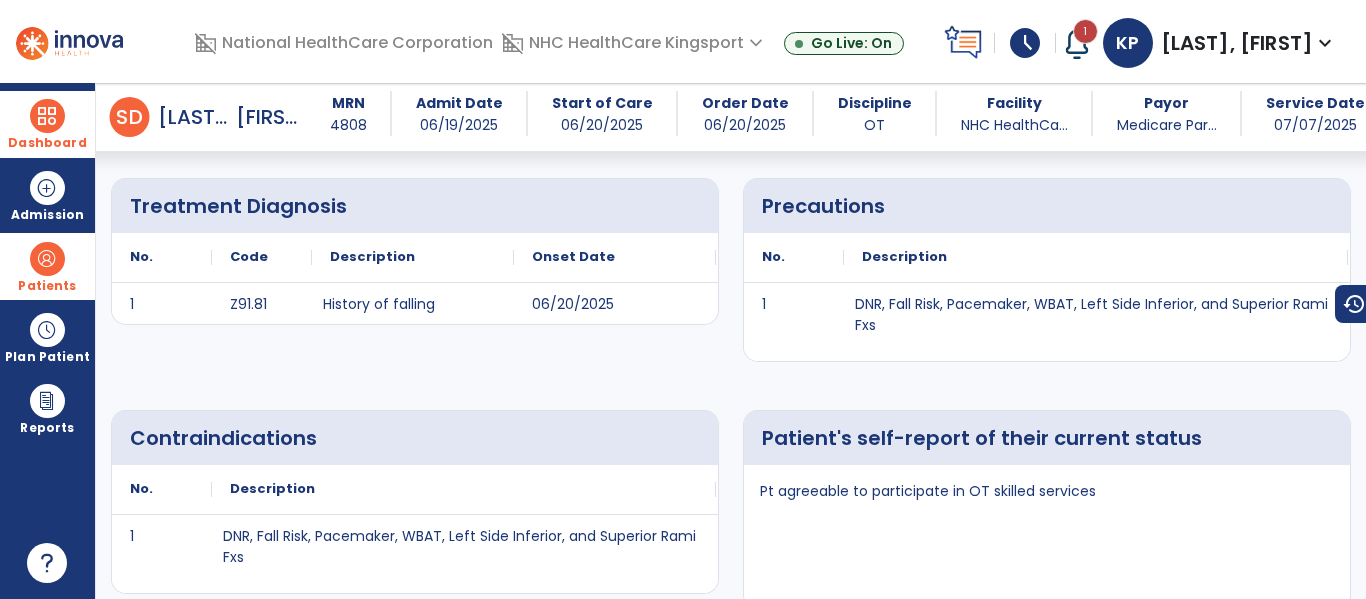scroll, scrollTop: 0, scrollLeft: 0, axis: both 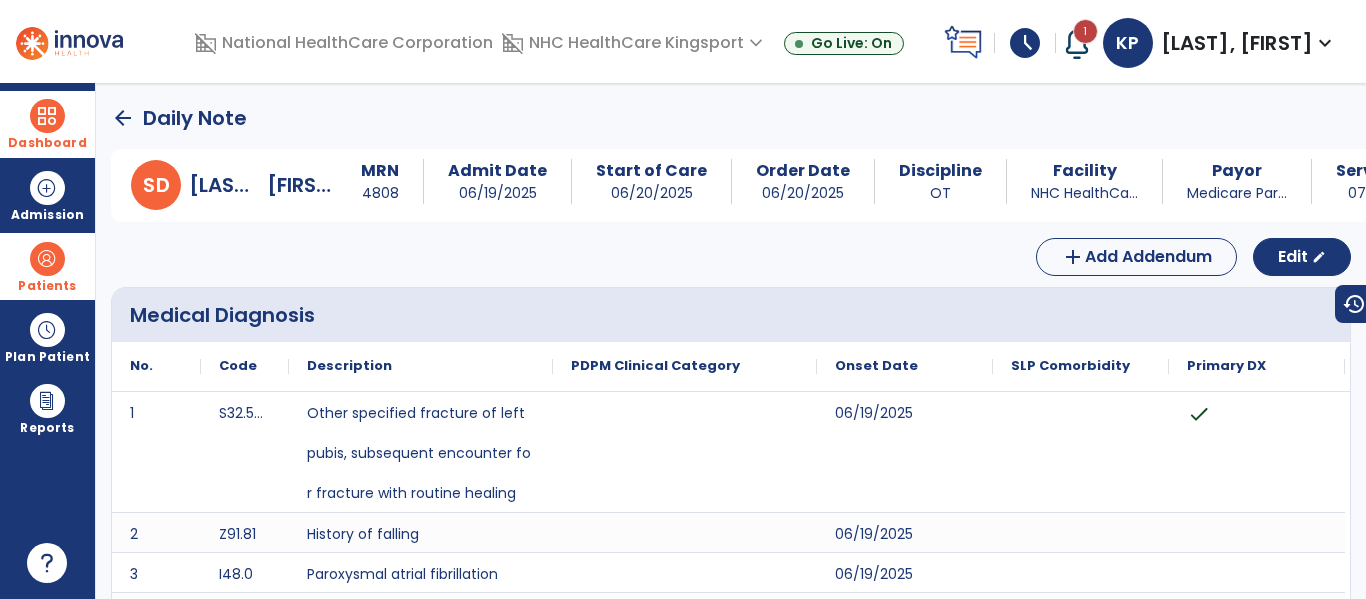 click on "arrow_back" 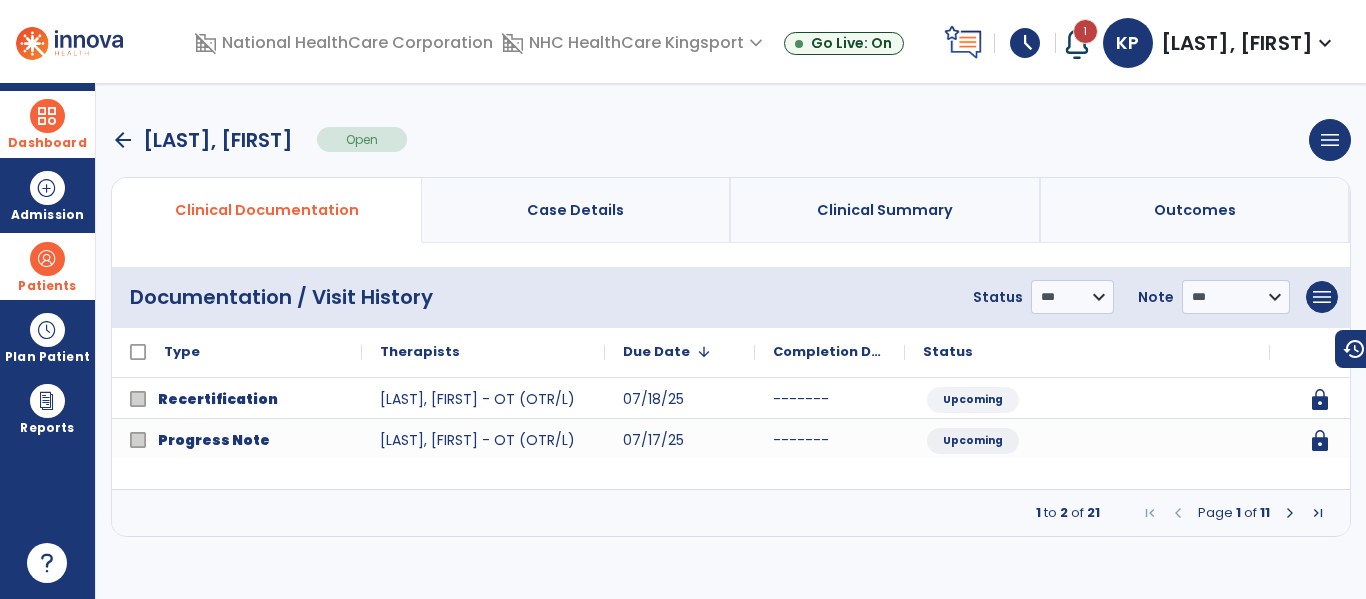 click on "Dashboard" at bounding box center [47, 143] 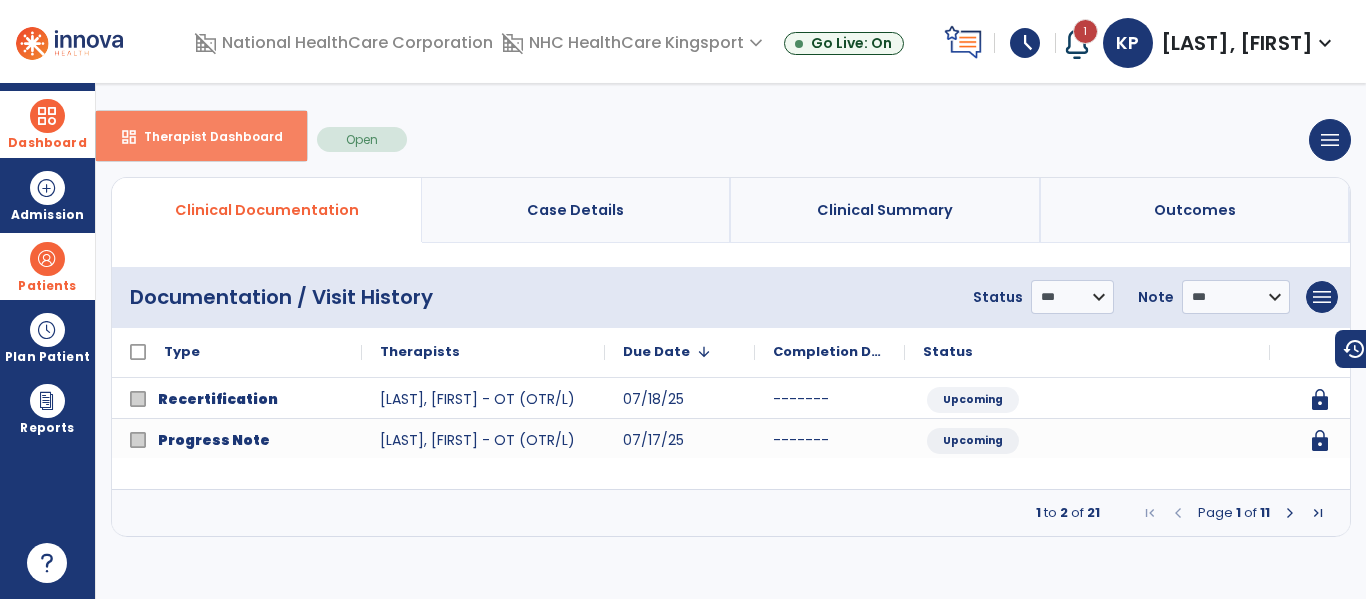 click on "dashboard  Therapist Dashboard" at bounding box center (201, 136) 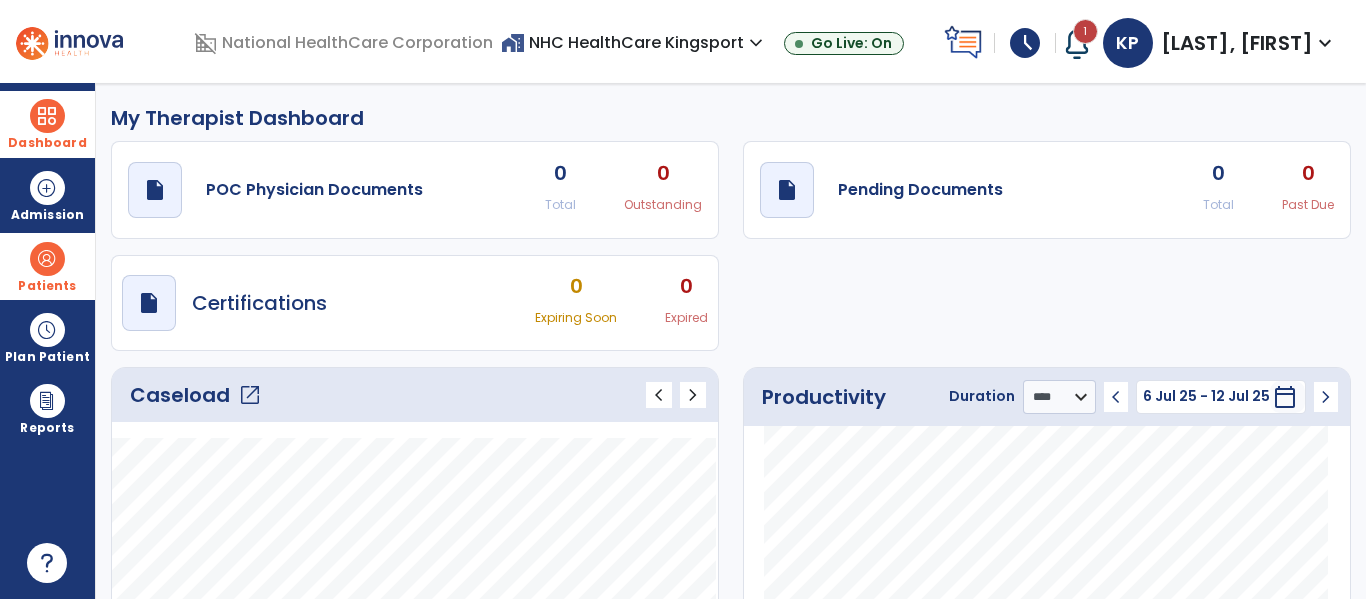 click on "open_in_new" 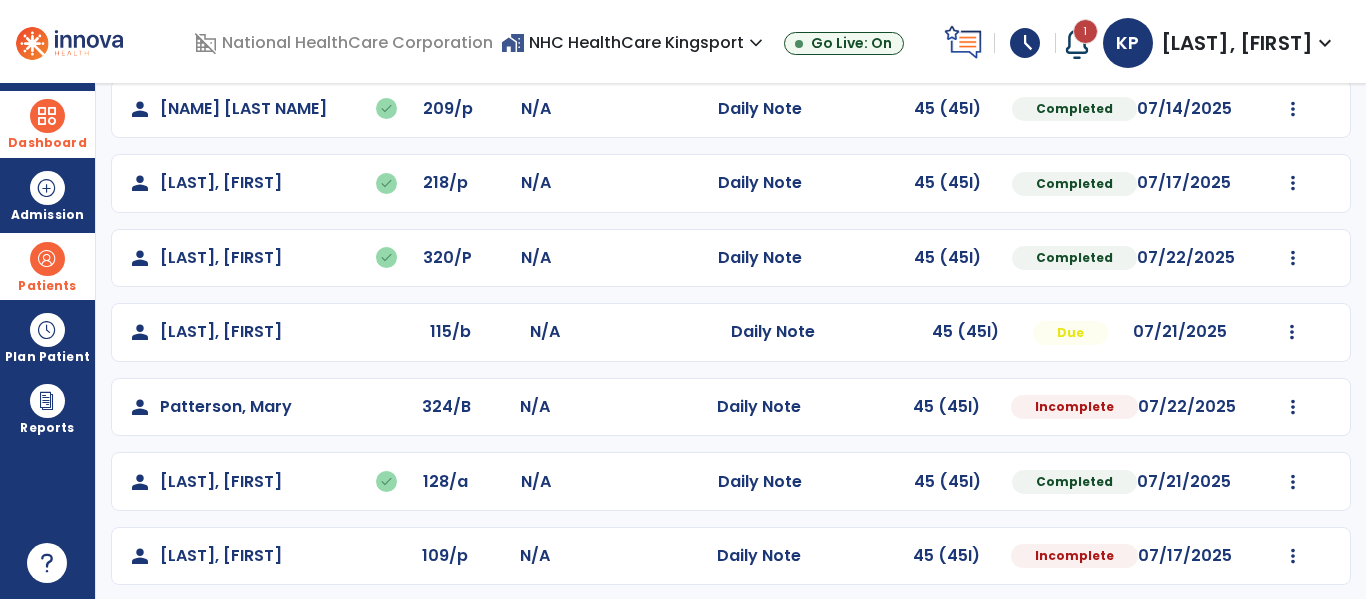 scroll, scrollTop: 413, scrollLeft: 0, axis: vertical 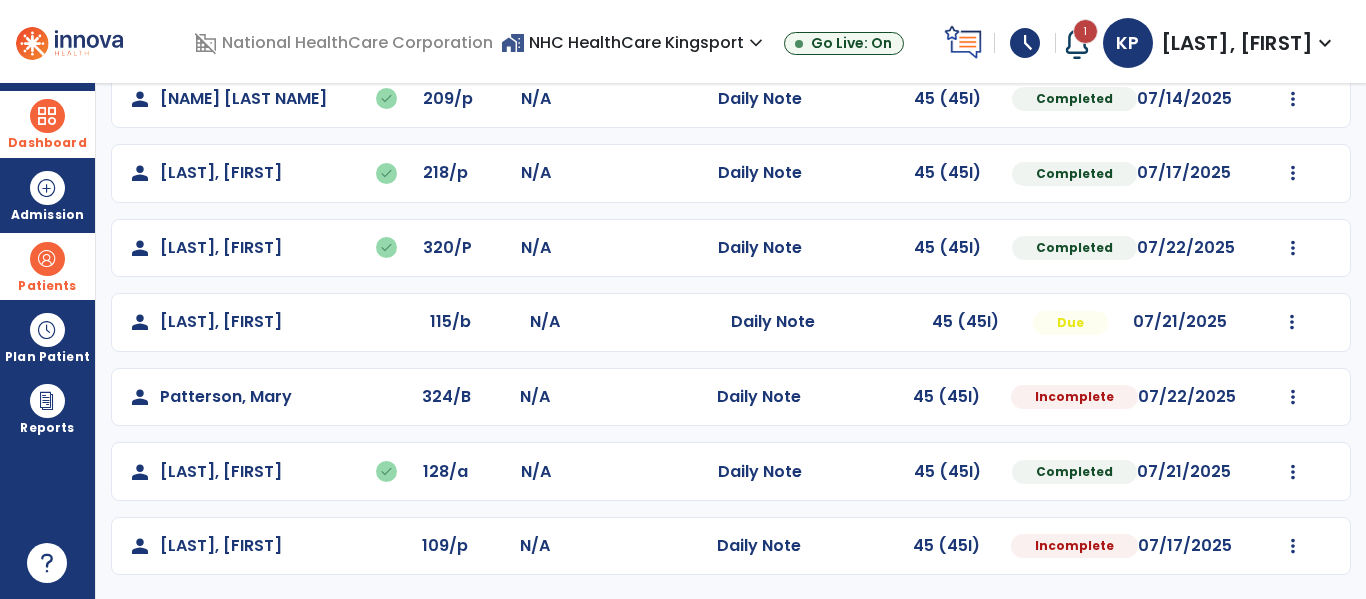 click on "Mark Visit As Complete   Reset Note   Open Document   G + C Mins" 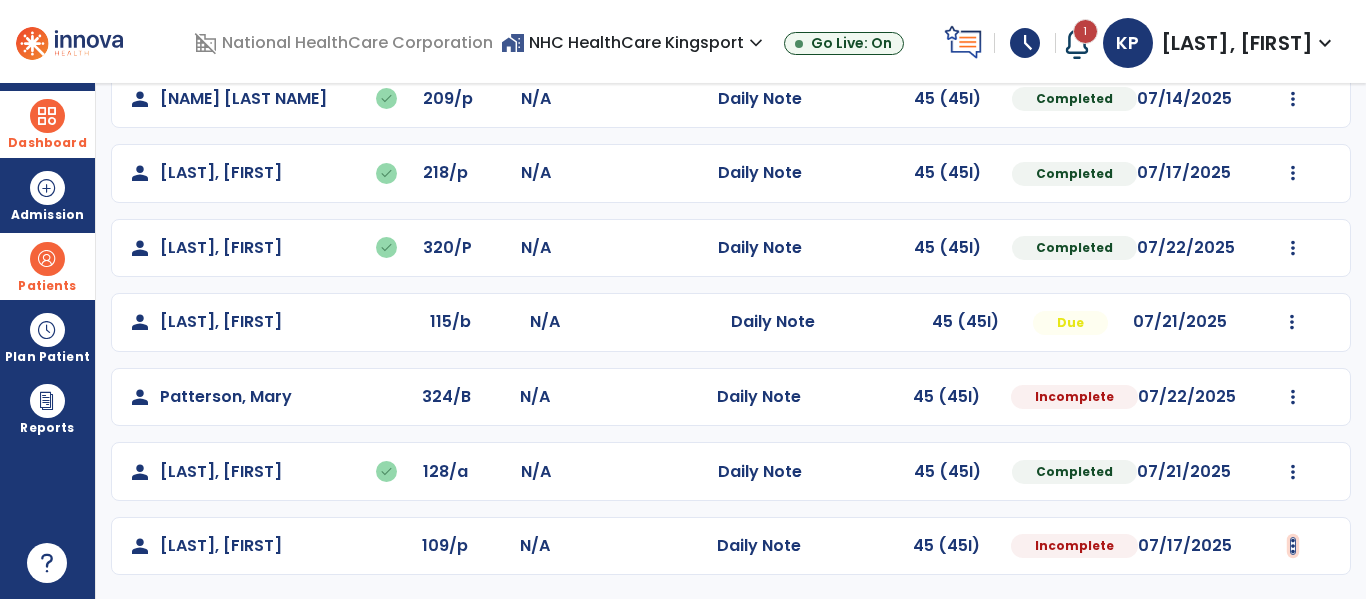 click at bounding box center (1292, -125) 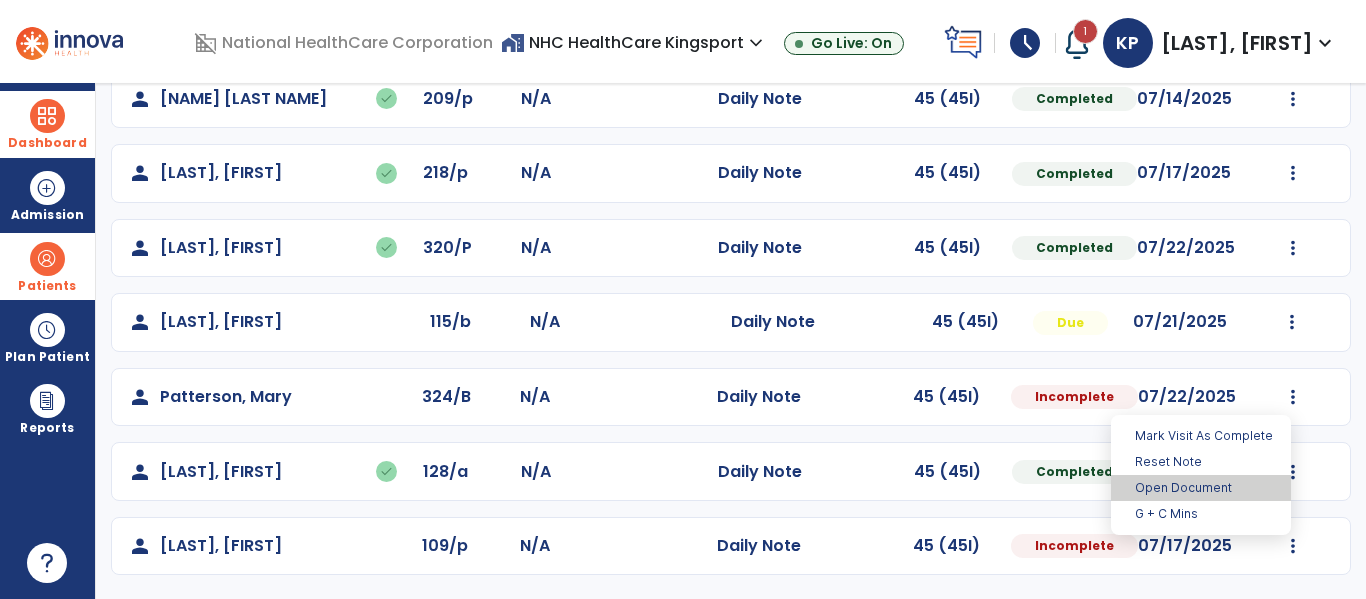 click on "Open Document" at bounding box center [1201, 488] 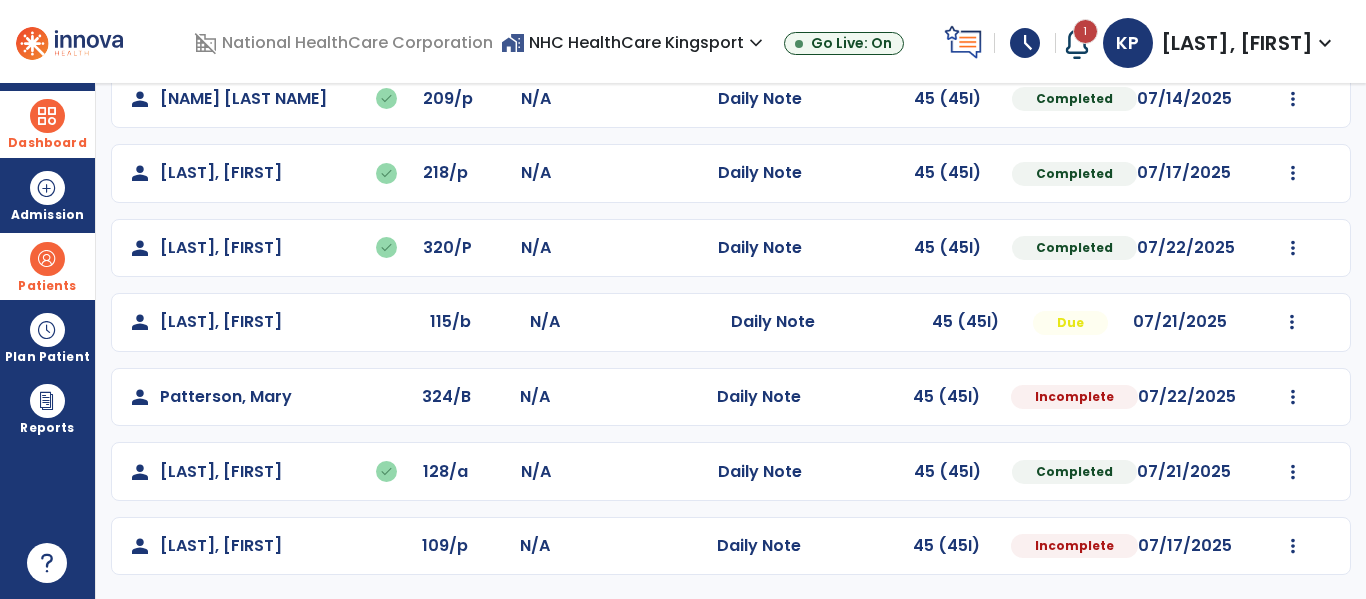 select on "*" 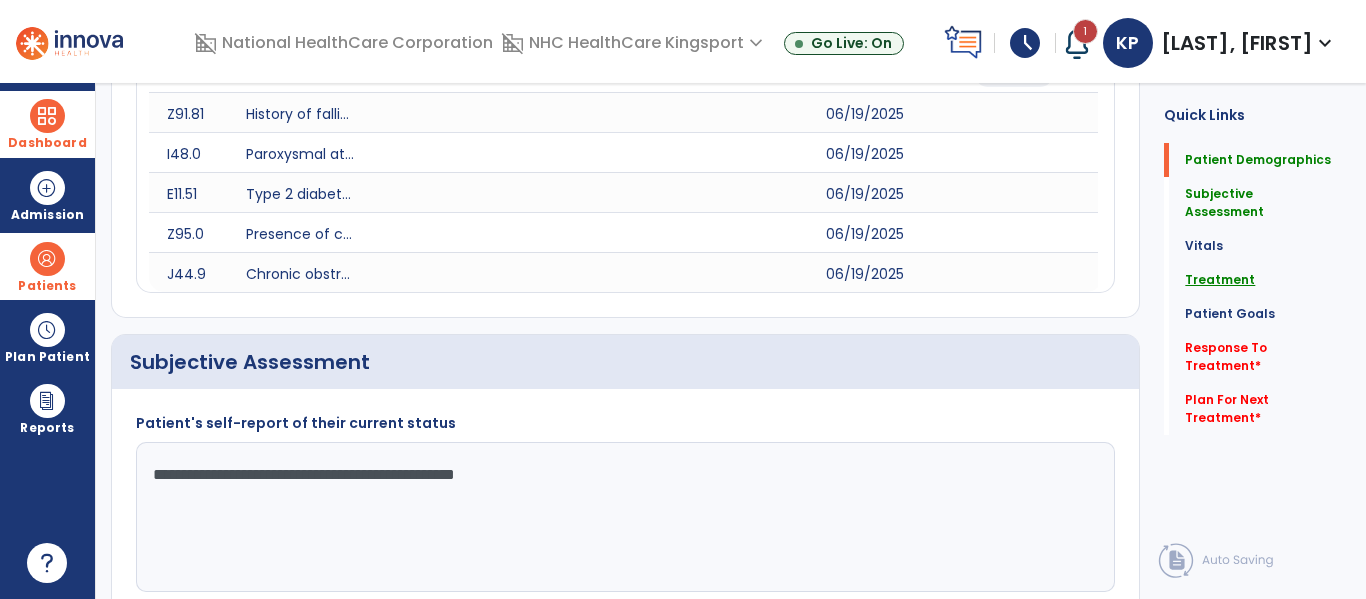 click on "Treatment" 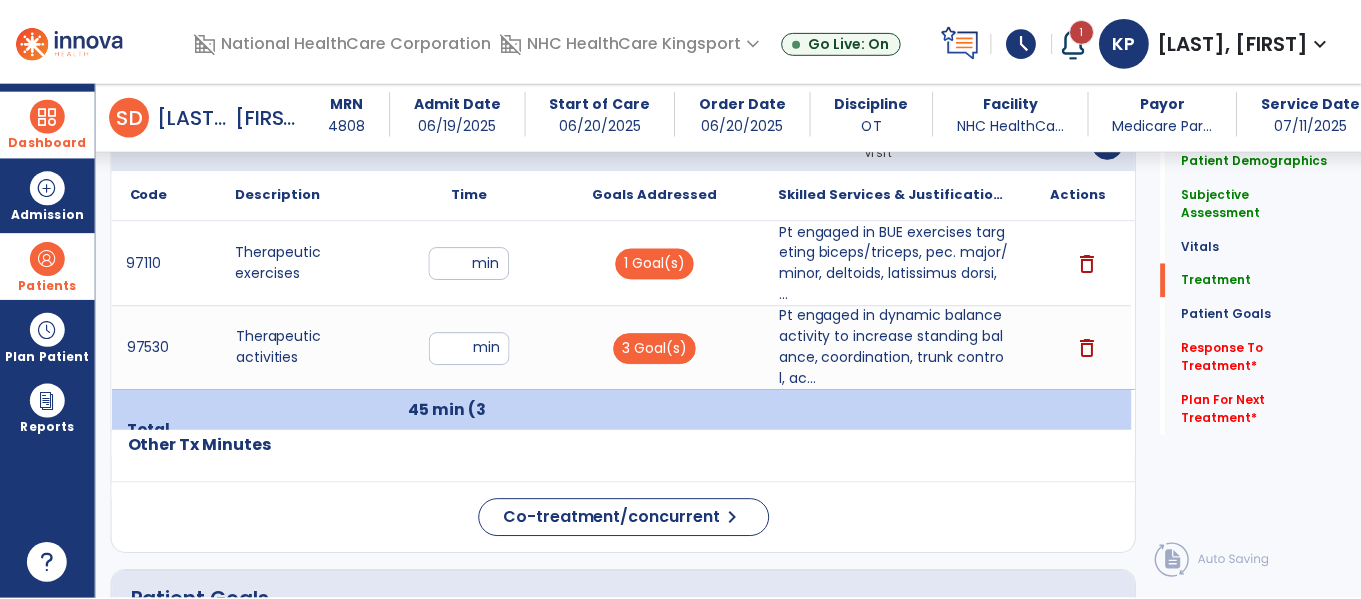 scroll, scrollTop: 1348, scrollLeft: 0, axis: vertical 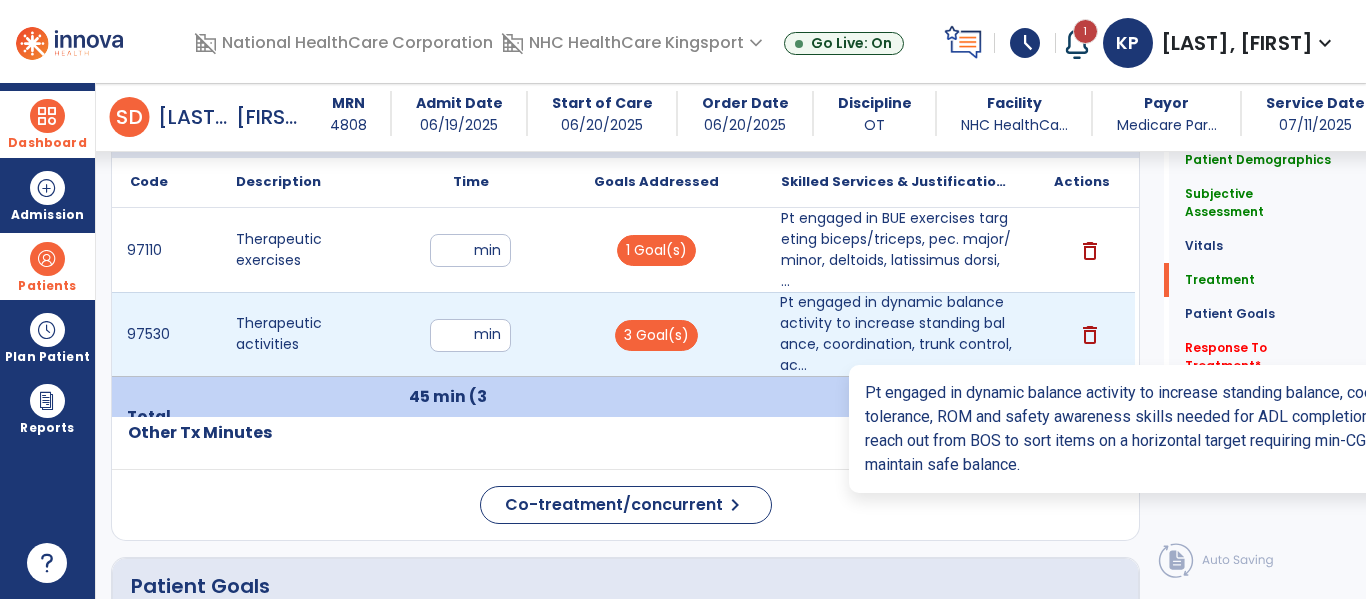 click on "Pt engaged in dynamic balance activity to increase standing balance, coordination, trunk control, ac..." at bounding box center [896, 334] 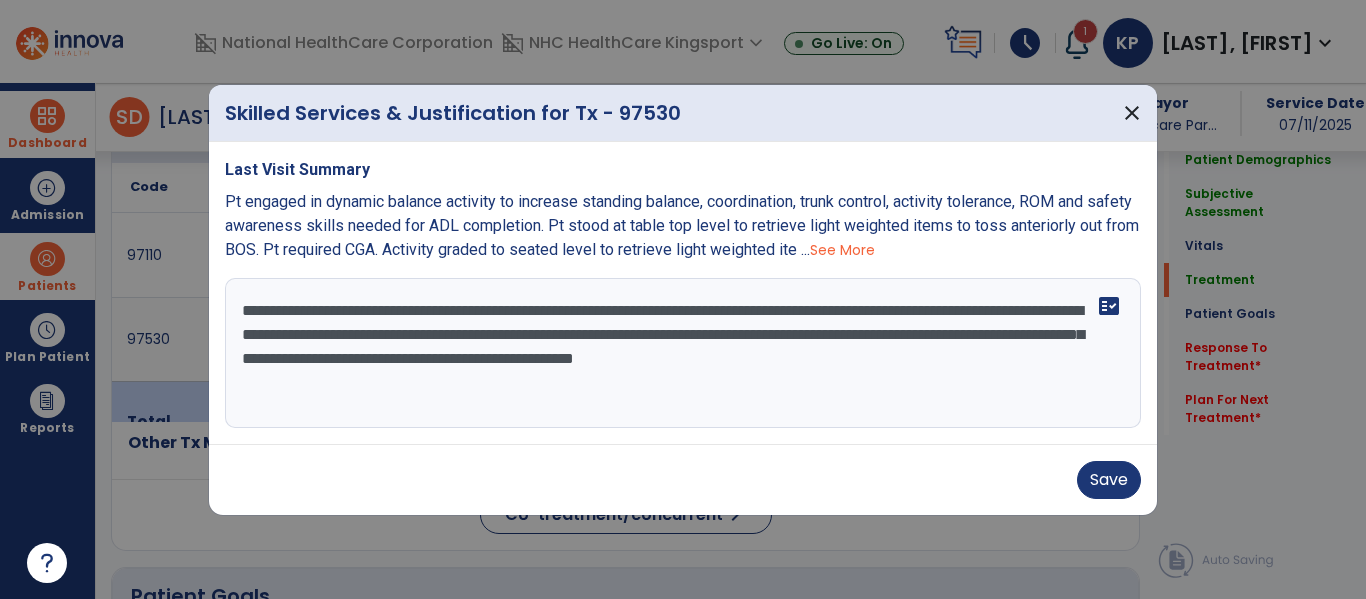 scroll, scrollTop: 1348, scrollLeft: 0, axis: vertical 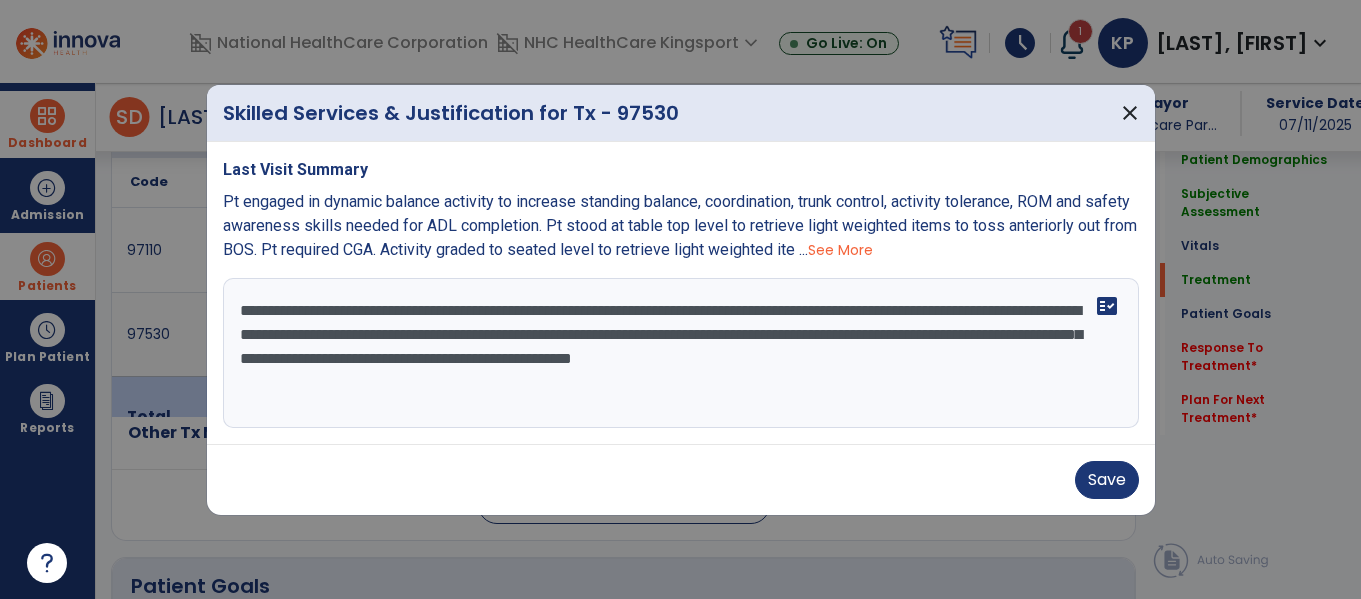 drag, startPoint x: 502, startPoint y: 308, endPoint x: 354, endPoint y: 307, distance: 148.00337 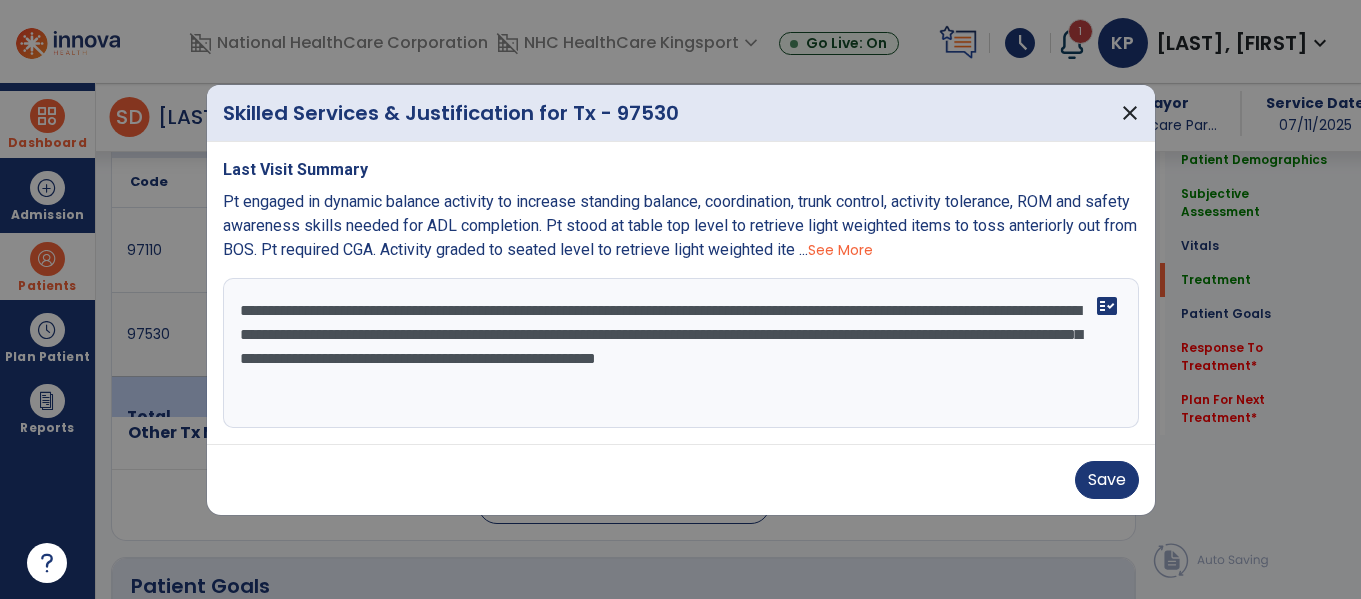 click on "**********" at bounding box center (681, 353) 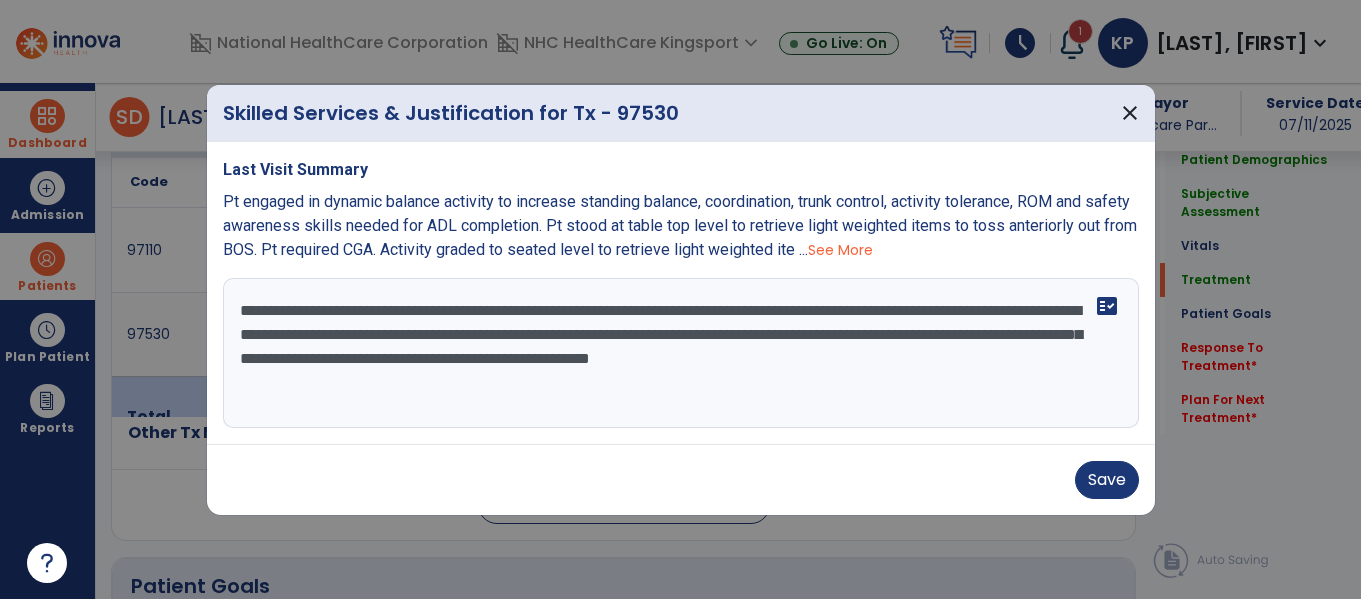 click on "**********" at bounding box center (681, 353) 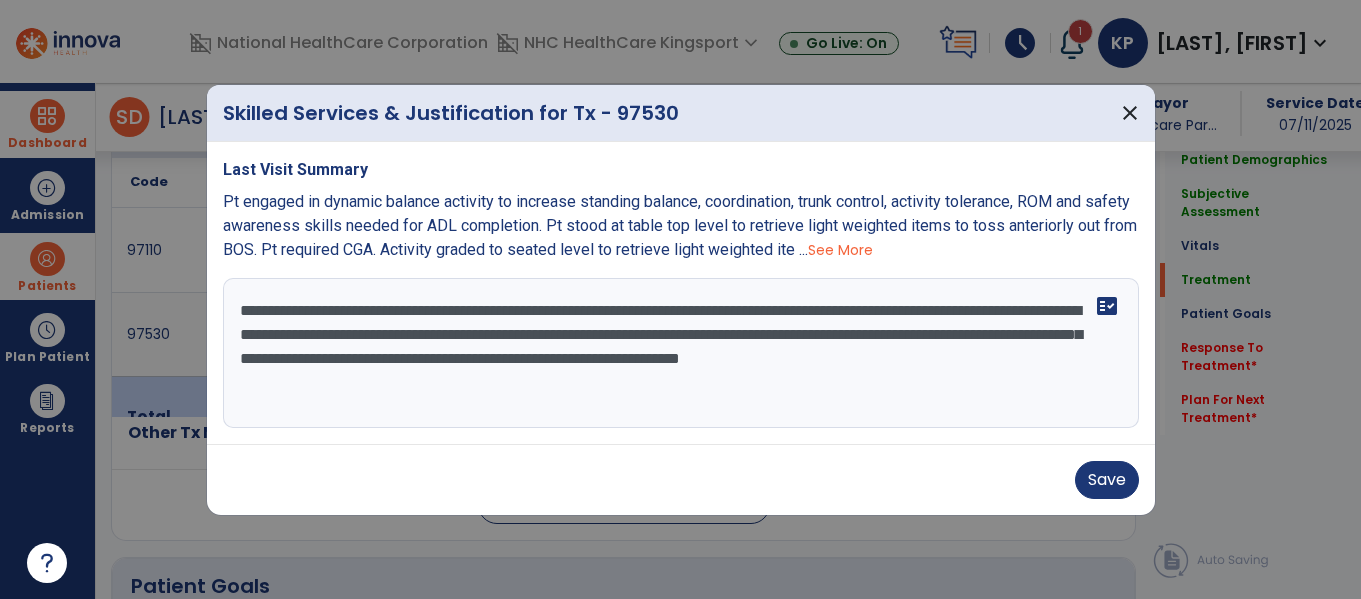 click on "**********" at bounding box center (681, 353) 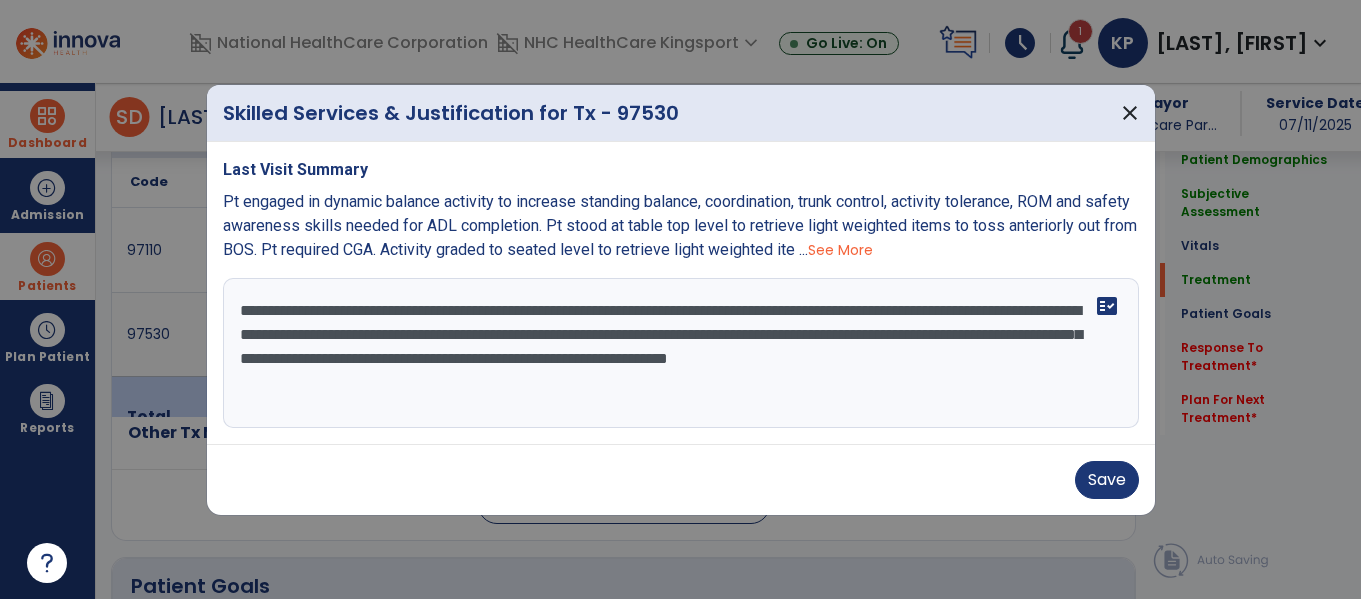 drag, startPoint x: 587, startPoint y: 390, endPoint x: 570, endPoint y: 366, distance: 29.410883 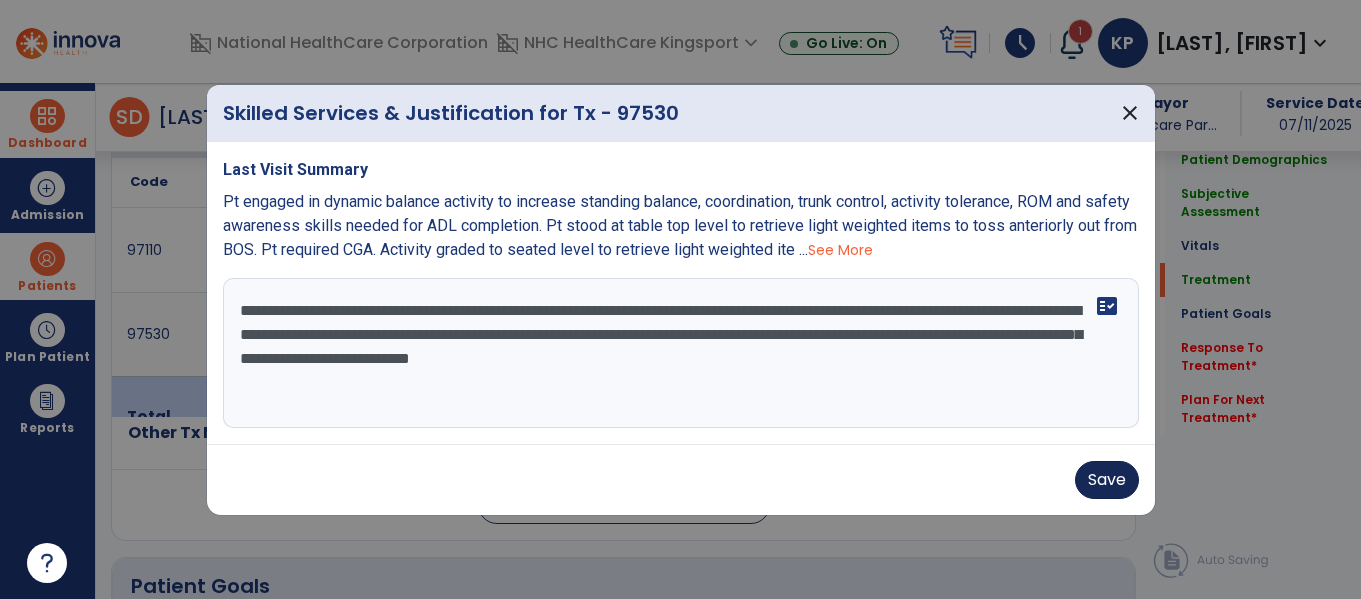 type on "**********" 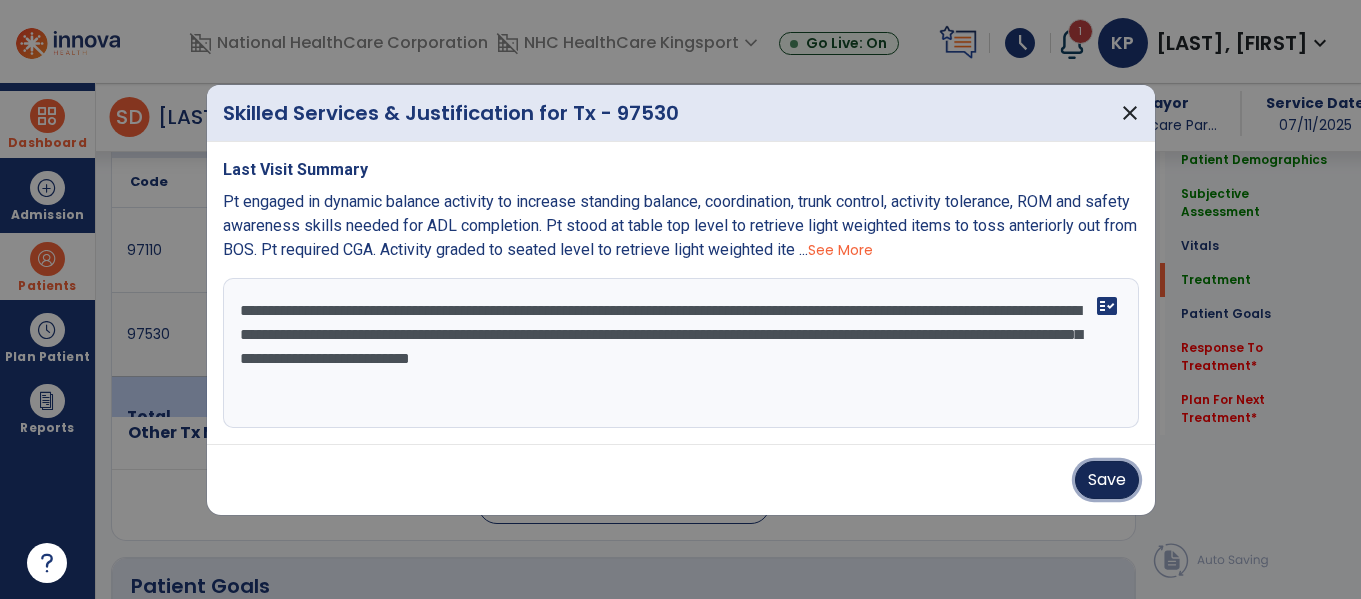 click on "Save" at bounding box center [1107, 480] 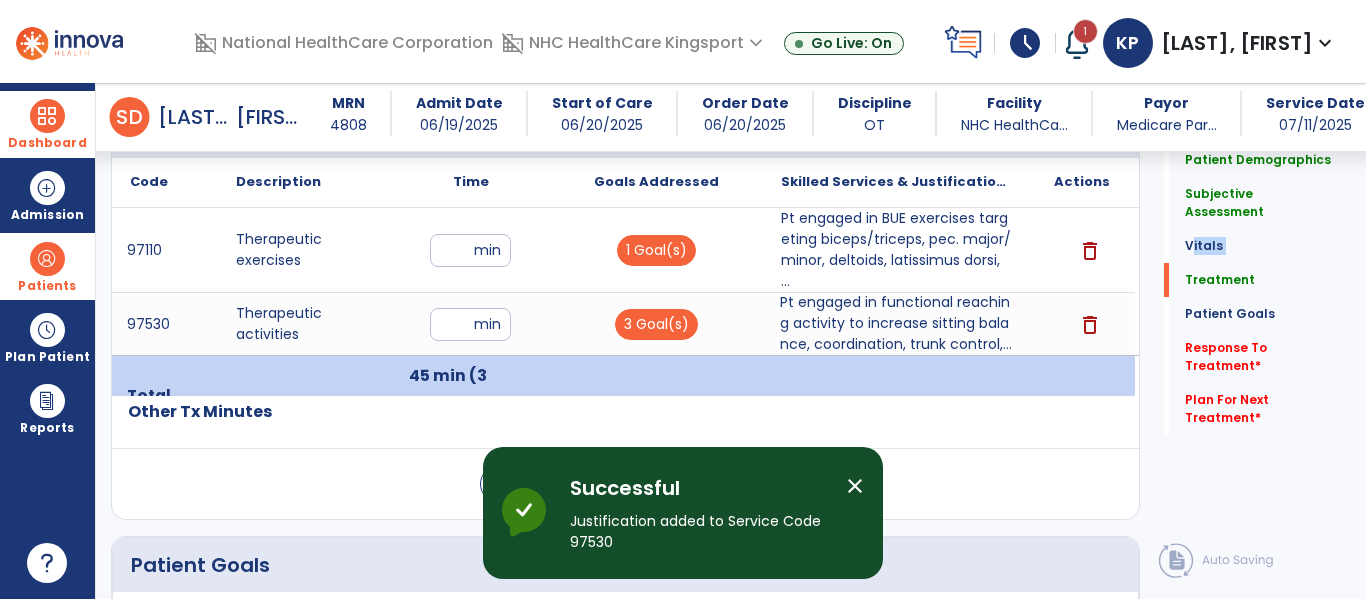 drag, startPoint x: 1162, startPoint y: 259, endPoint x: 1162, endPoint y: 238, distance: 21 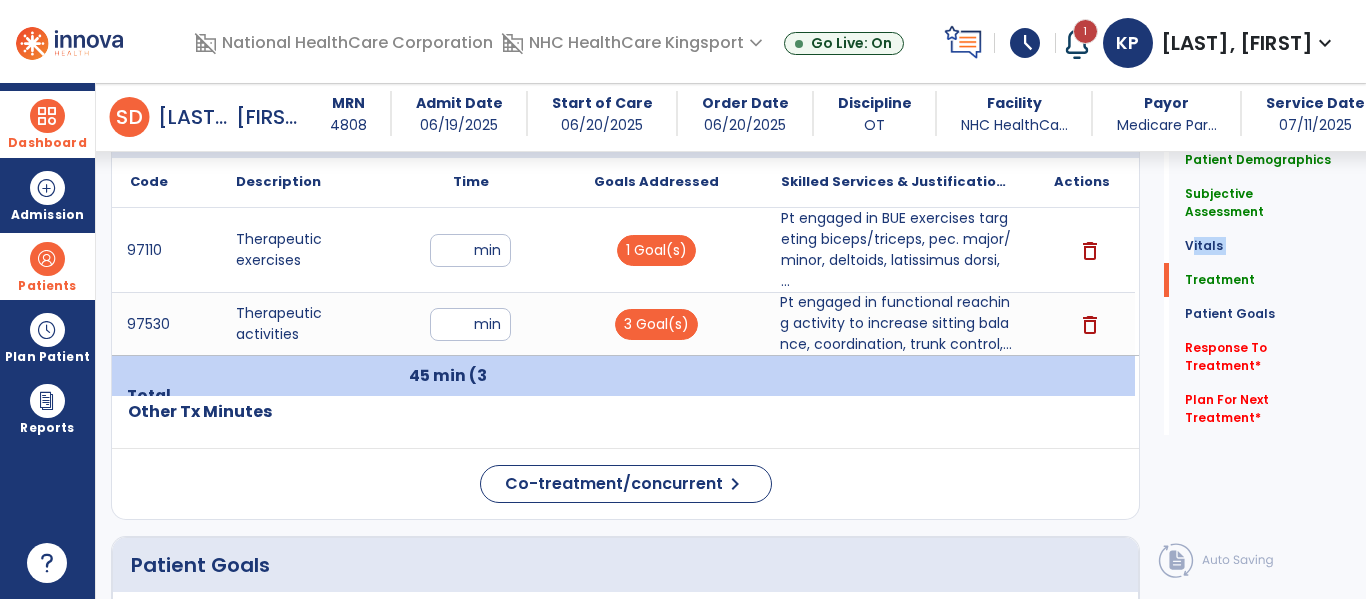 click on "Vitals   Vitals" 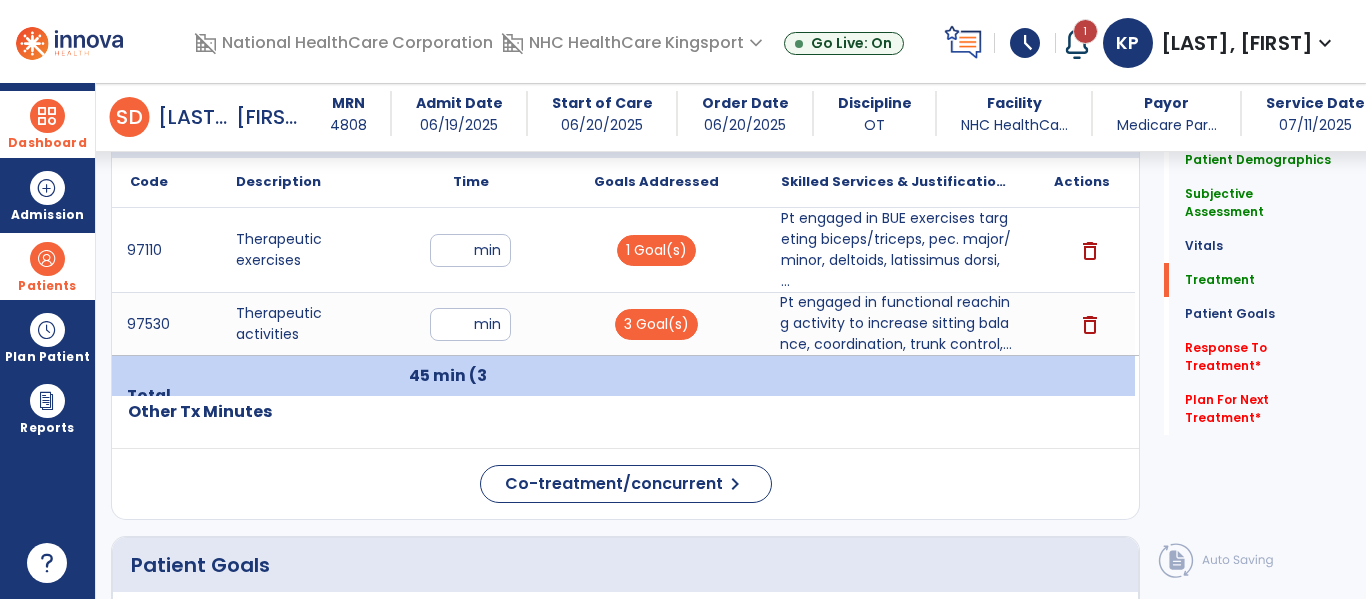 click on "Patient Demographics  Medical Diagnosis   Treatment Diagnosis   Precautions   Contraindications
Code
Description
Pdpm Clinical Category
S32.592D" 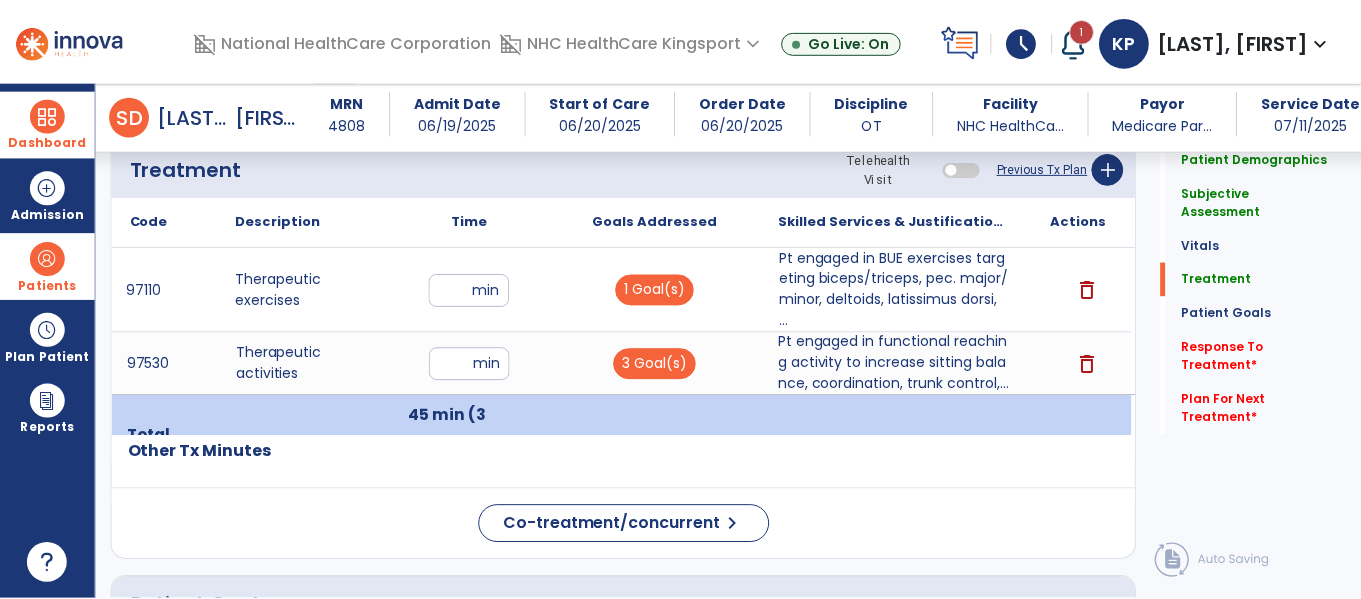 scroll, scrollTop: 1268, scrollLeft: 0, axis: vertical 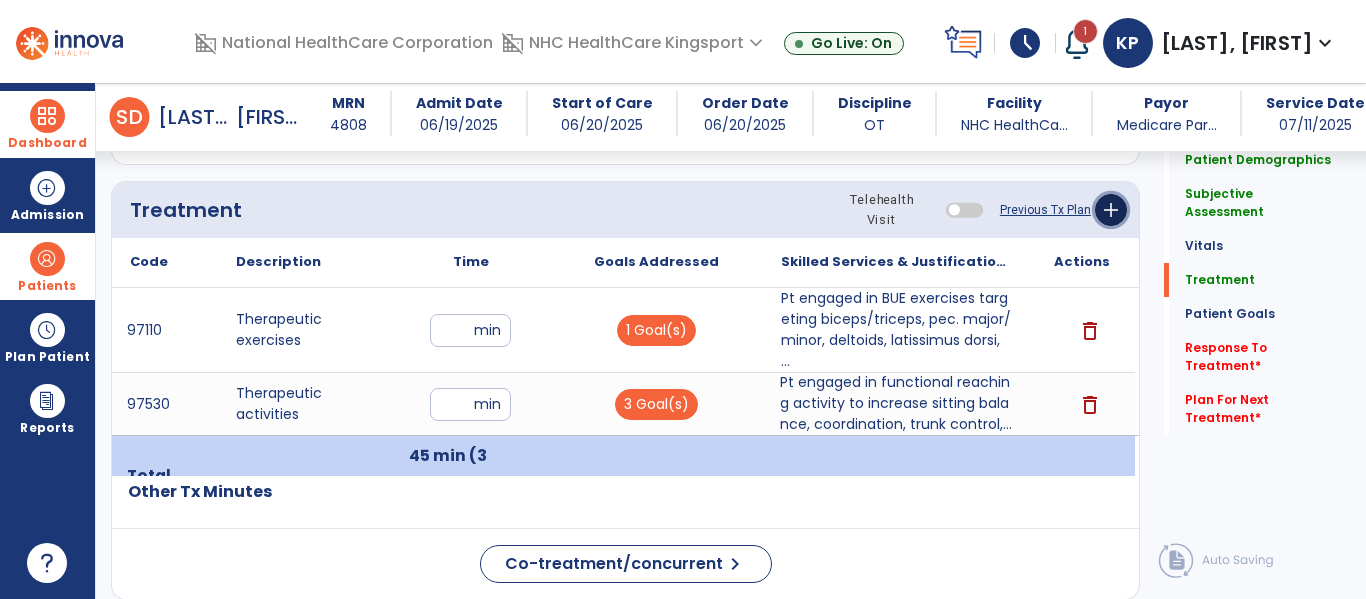 click on "add" 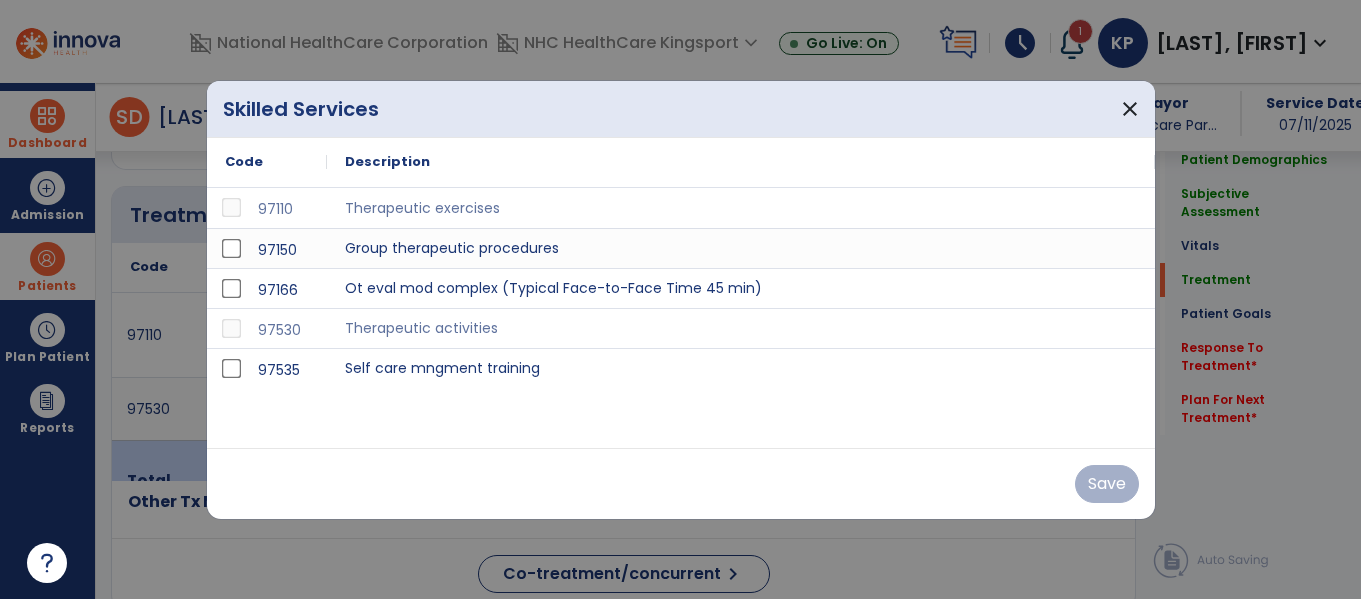 scroll, scrollTop: 1268, scrollLeft: 0, axis: vertical 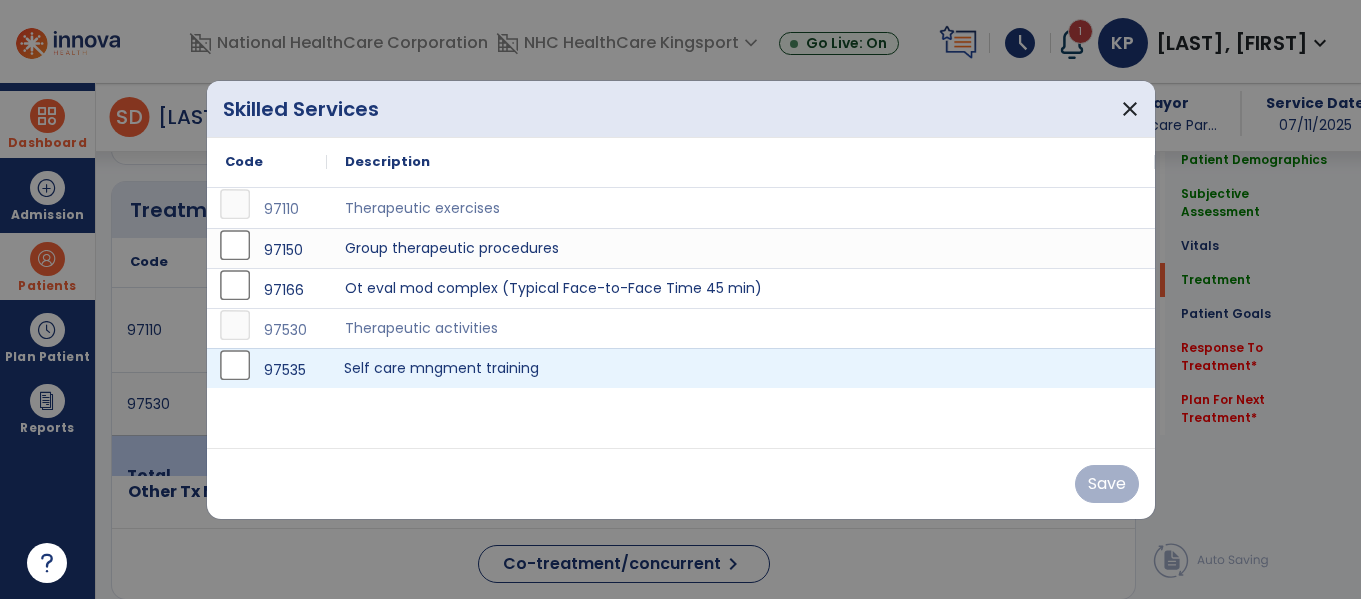 click on "Self care mngment training" at bounding box center (741, 368) 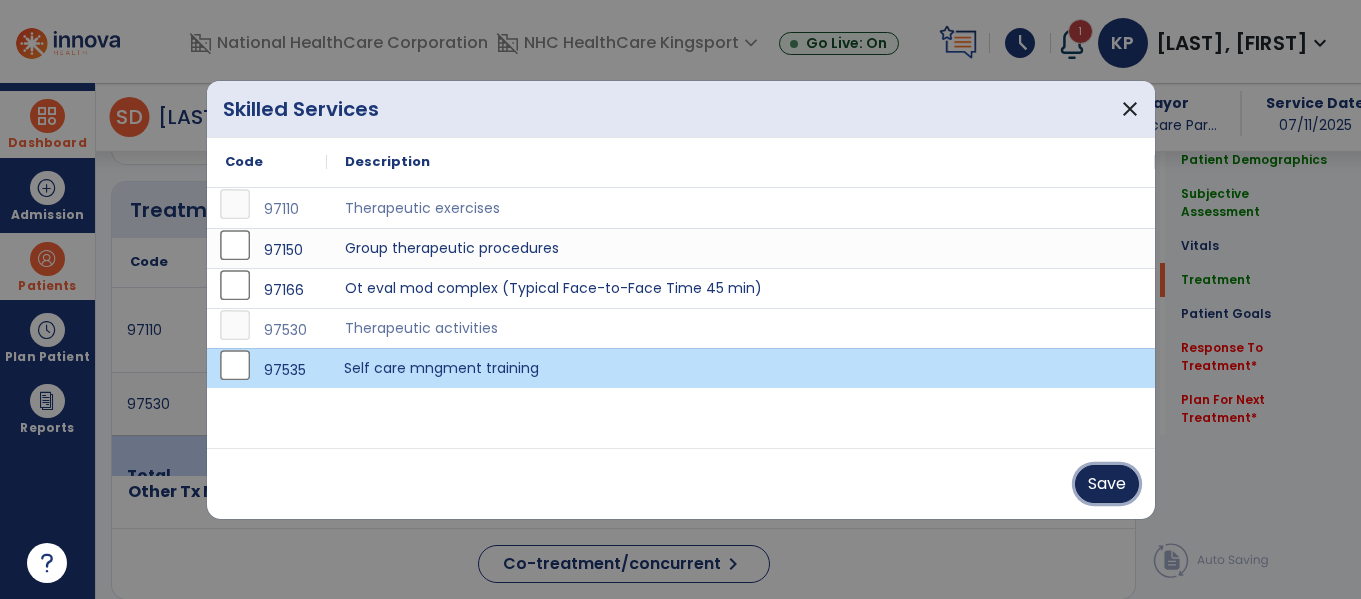 click on "Save" at bounding box center (1107, 484) 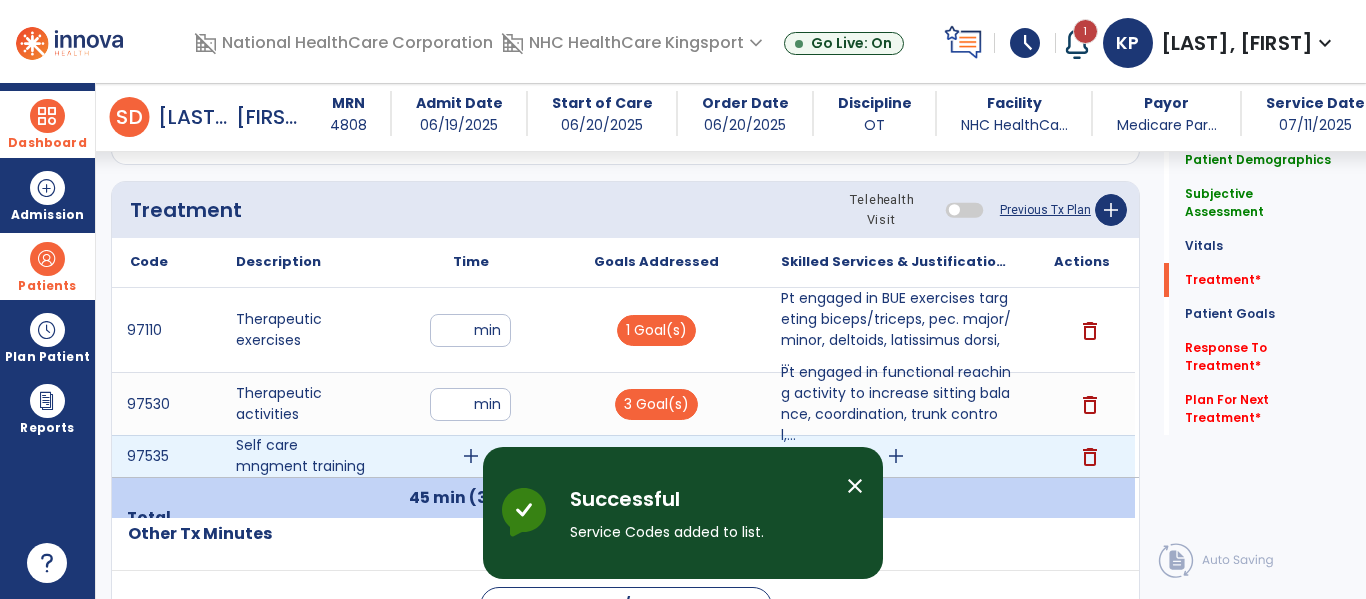 click on "add" at bounding box center (471, 456) 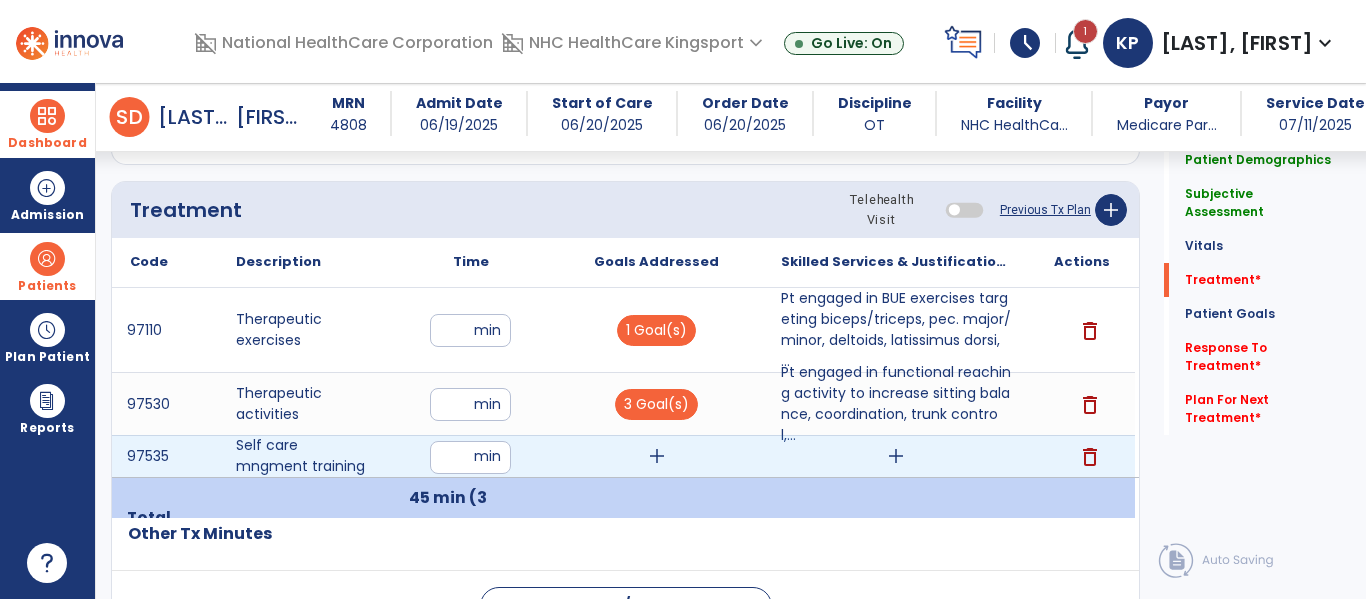 type on "**" 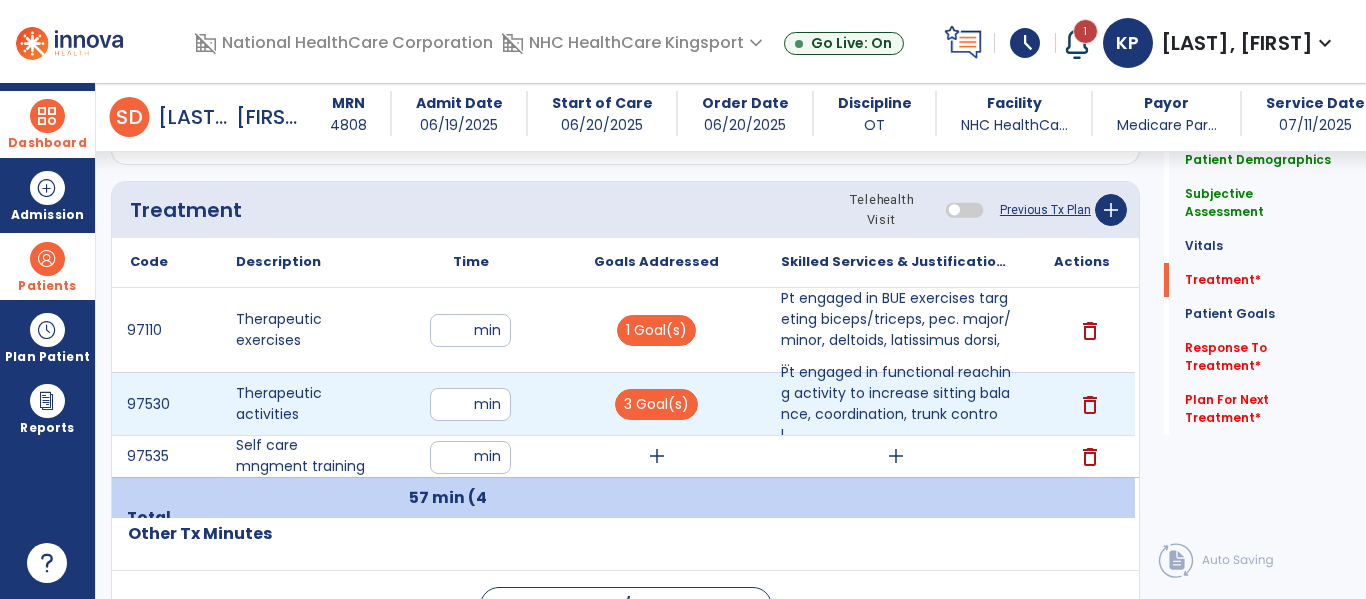 click on "**" at bounding box center (470, 404) 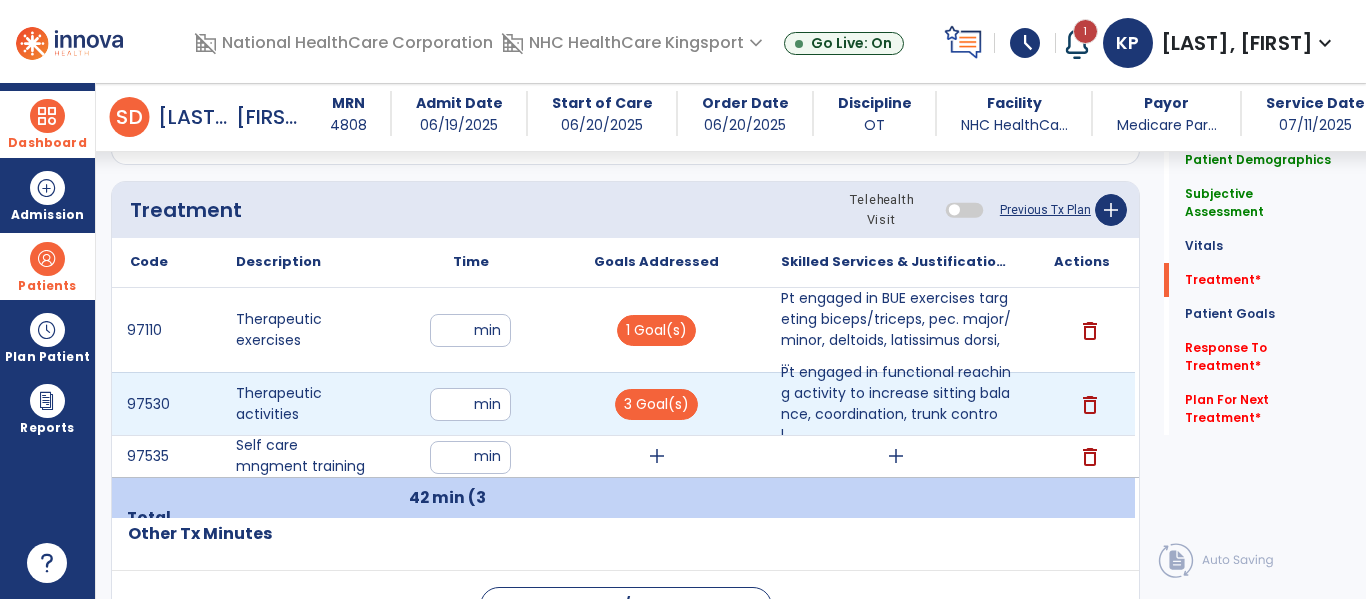 click on "**" at bounding box center [470, 404] 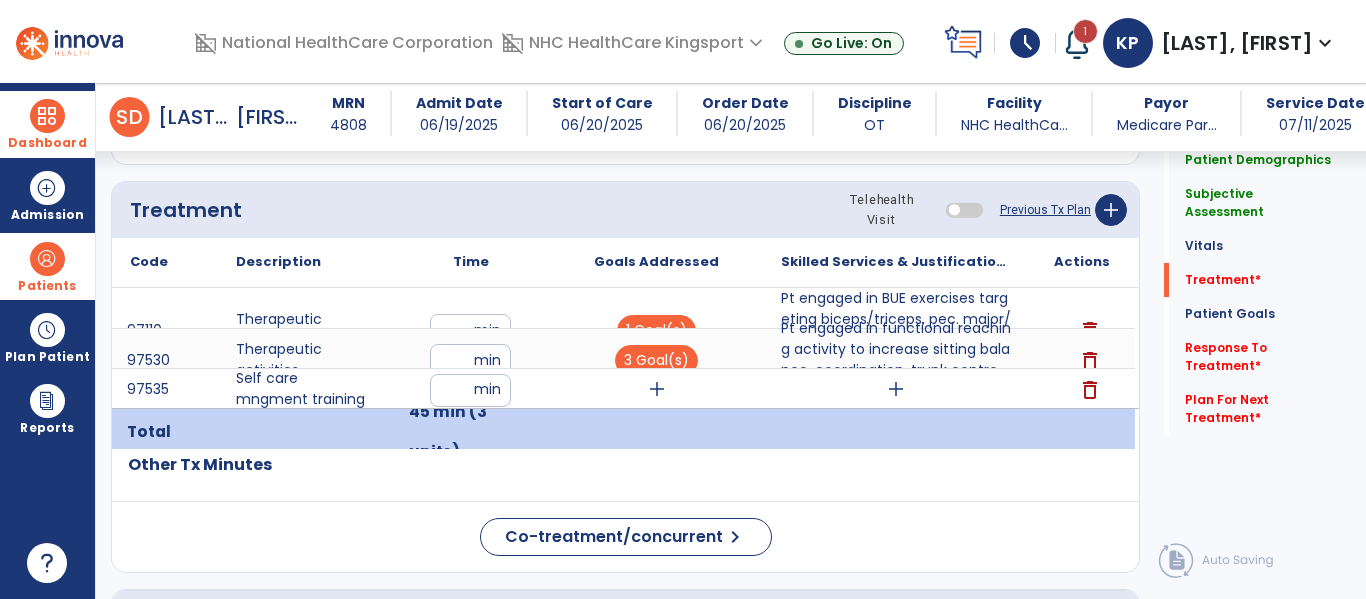 click on "Code
Description
Time" 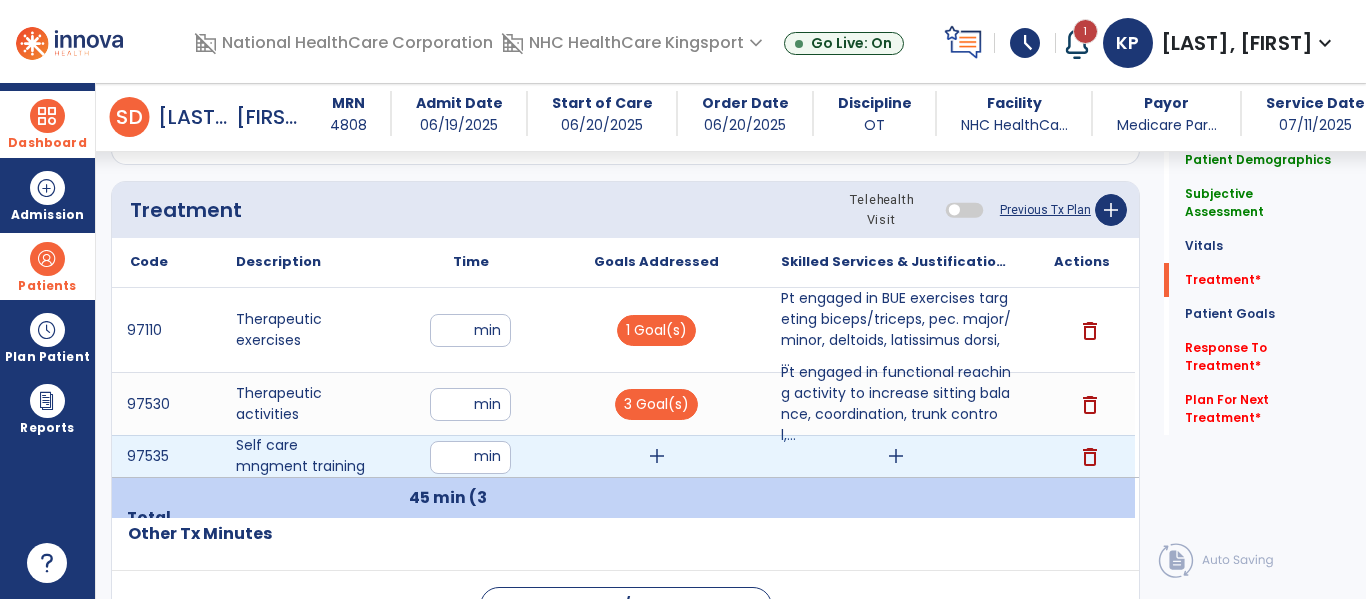 click on "add" at bounding box center (657, 456) 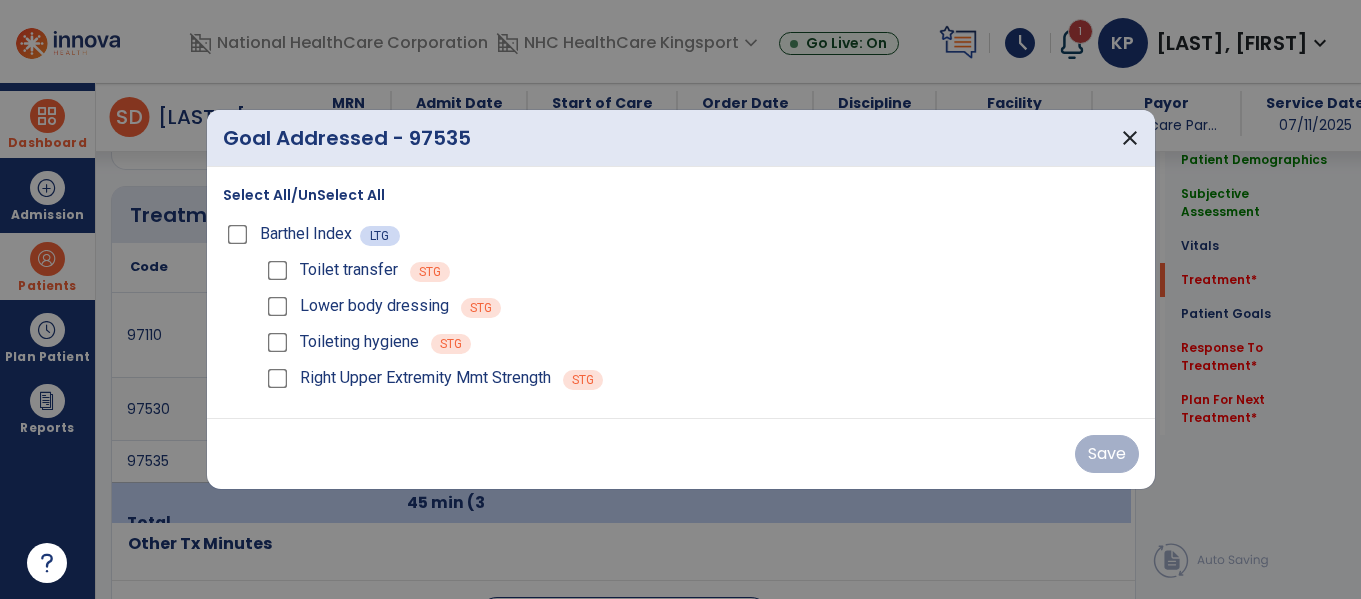 scroll, scrollTop: 1268, scrollLeft: 0, axis: vertical 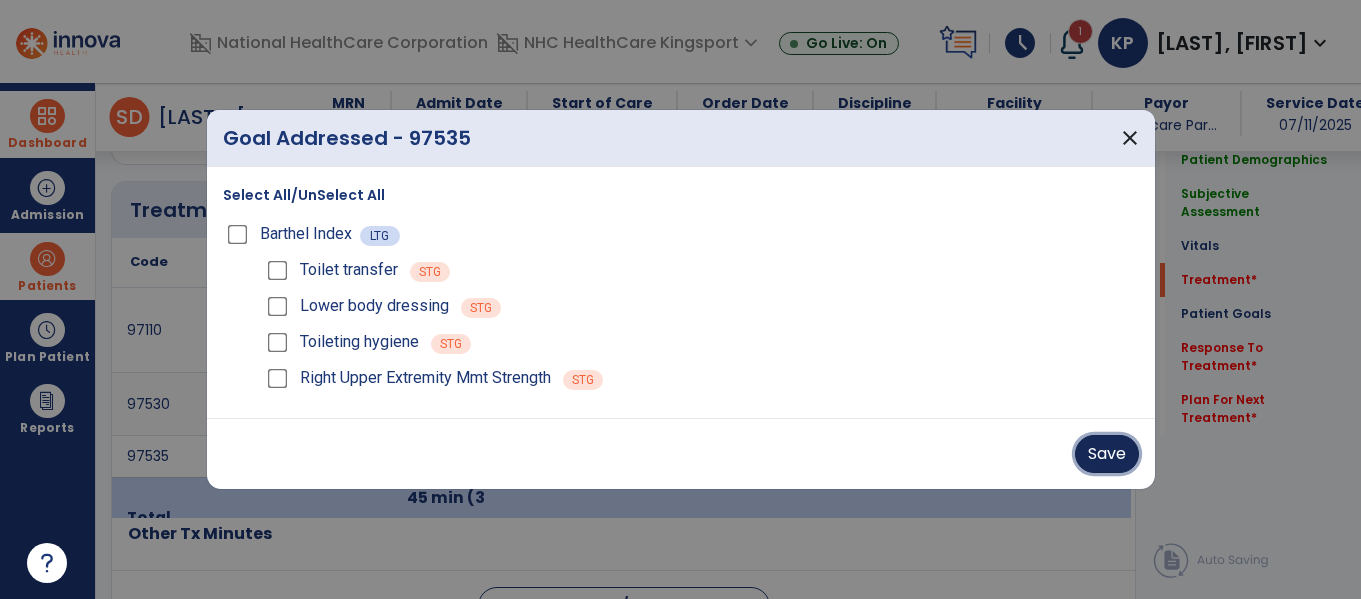 click on "Save" at bounding box center (1107, 454) 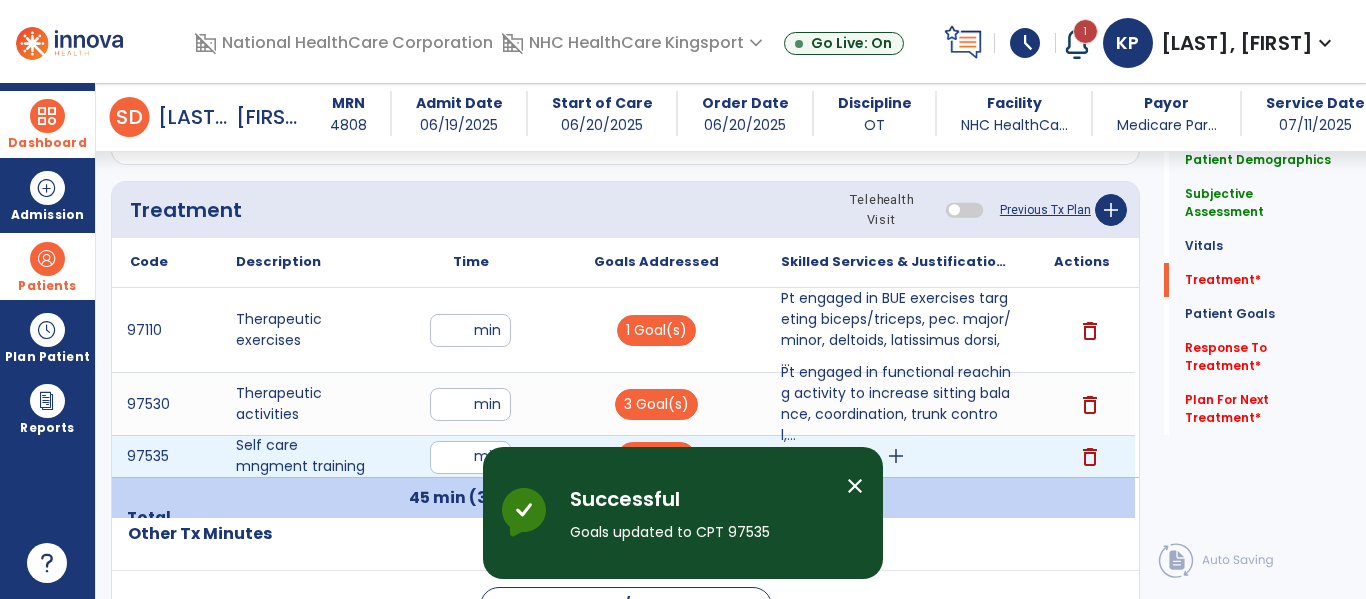 click on "add" at bounding box center [896, 456] 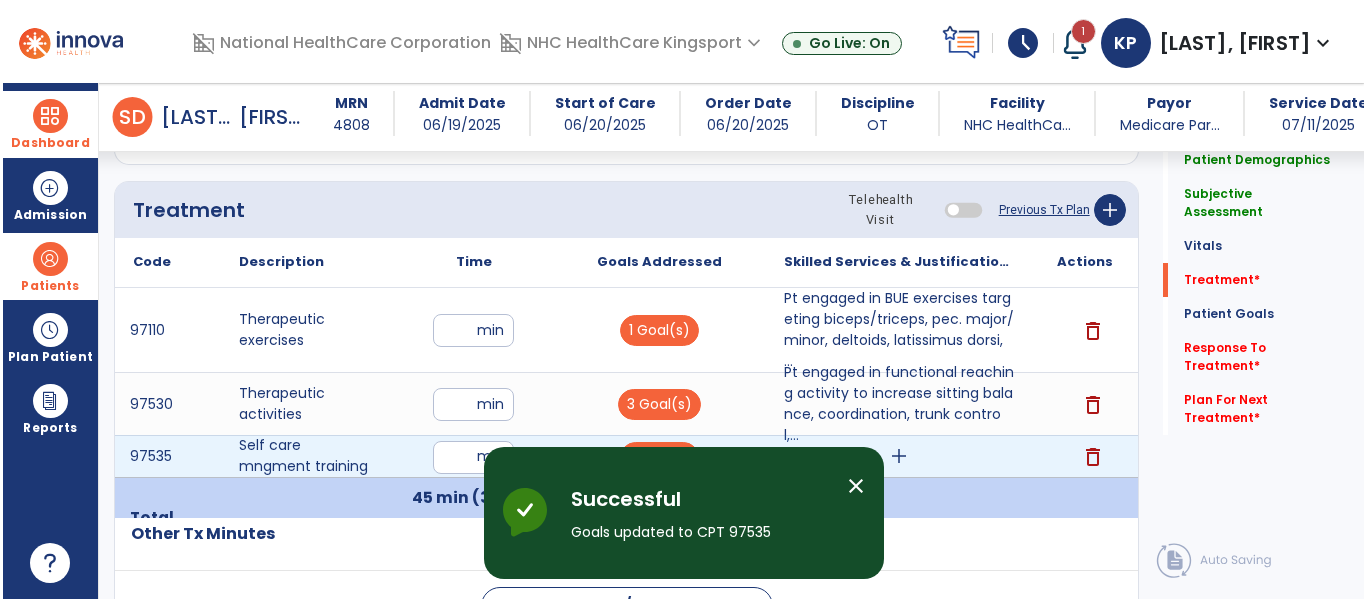scroll, scrollTop: 1268, scrollLeft: 0, axis: vertical 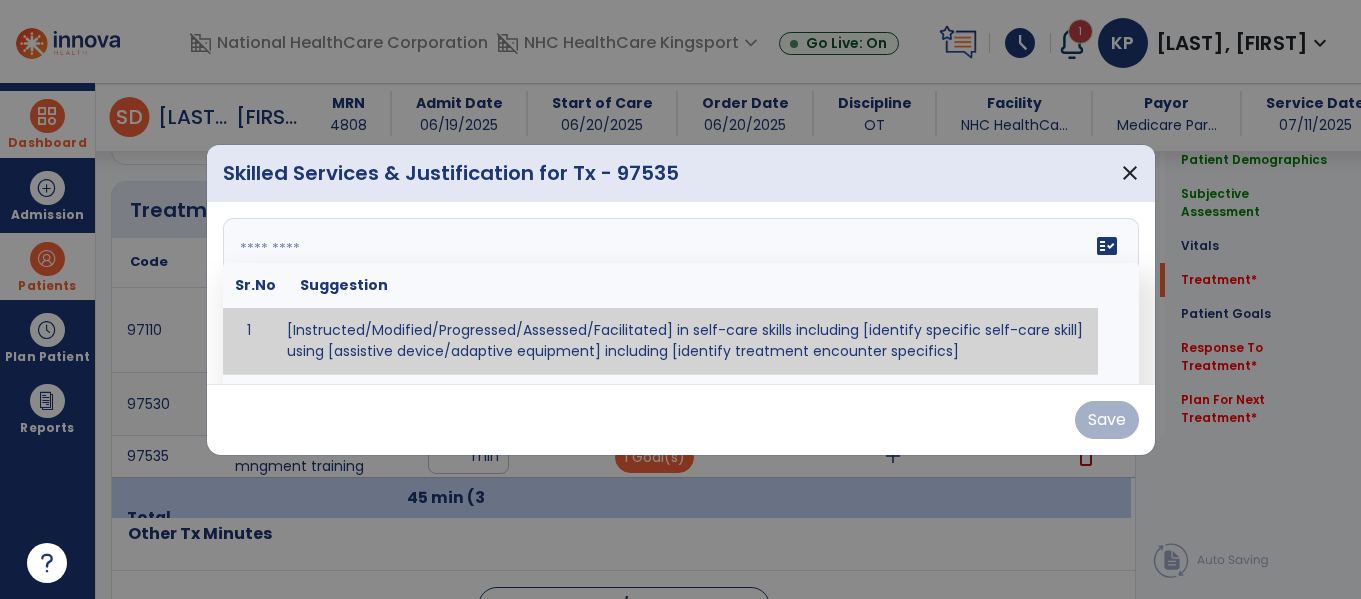 click on "fact_check  Sr.No Suggestion 1 [Instructed/Modified/Progressed/Assessed/Facilitated] in self-care skills including [identify specific self-care skill] using [assistive device/adaptive equipment] including [identify treatment encounter specifics]" at bounding box center (681, 293) 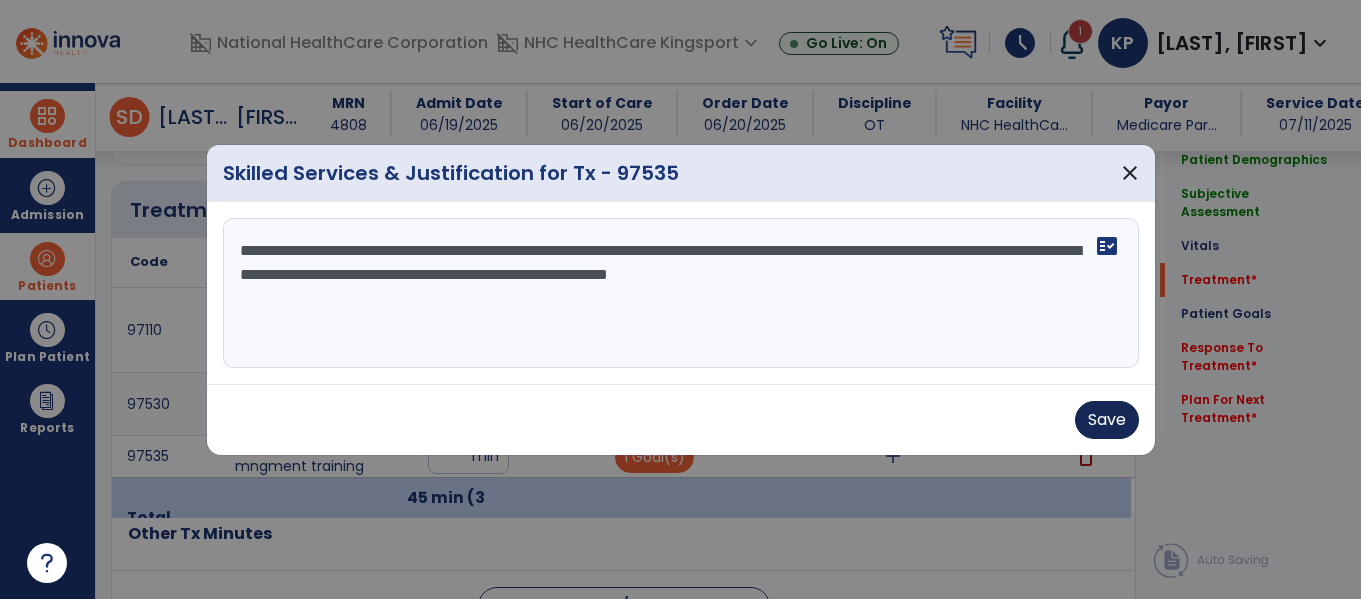 type on "**********" 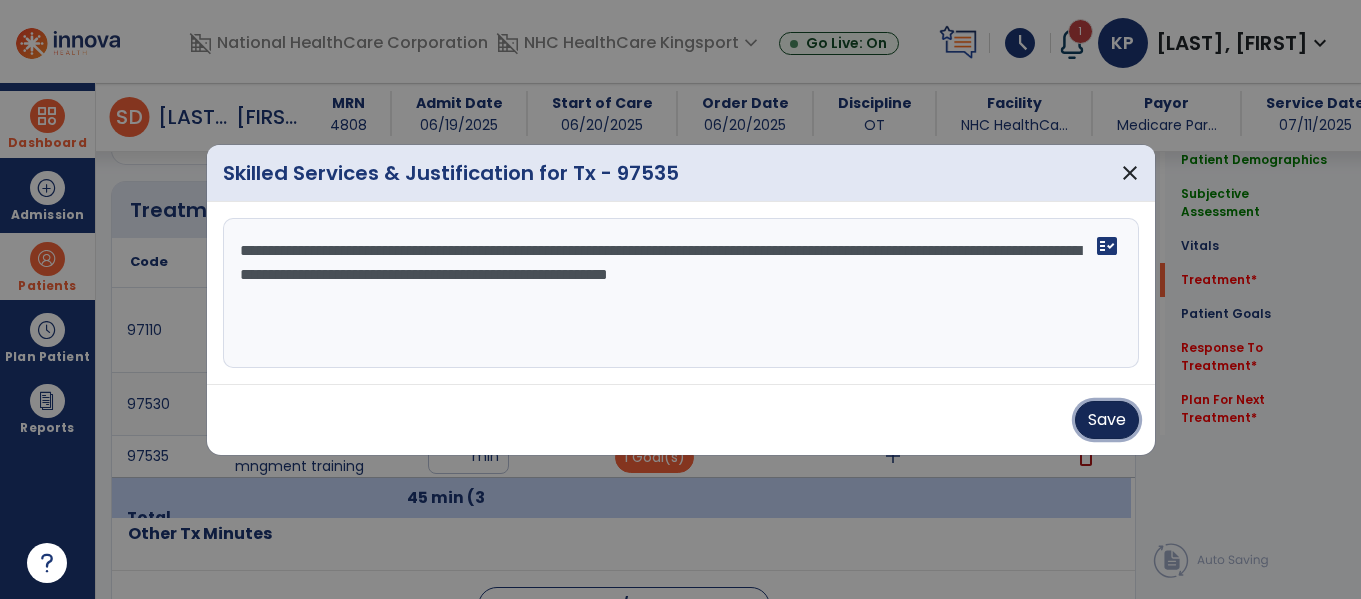 click on "Save" at bounding box center [1107, 420] 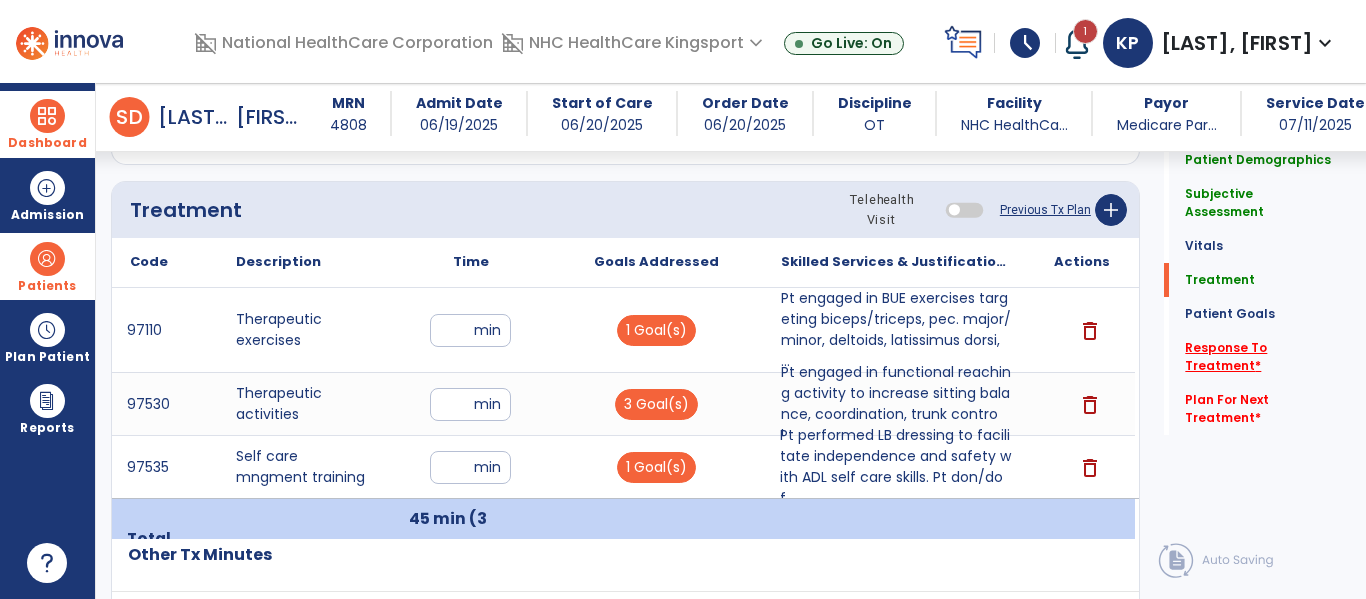 click on "Response To Treatment   *" 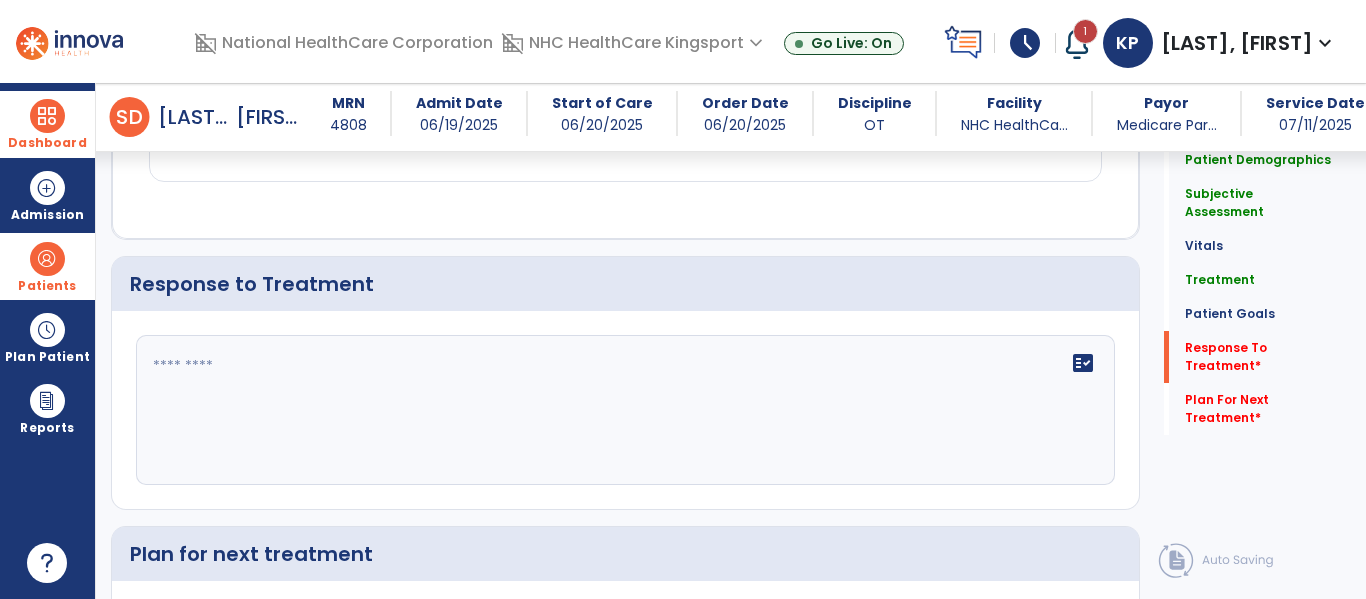 scroll, scrollTop: 2548, scrollLeft: 0, axis: vertical 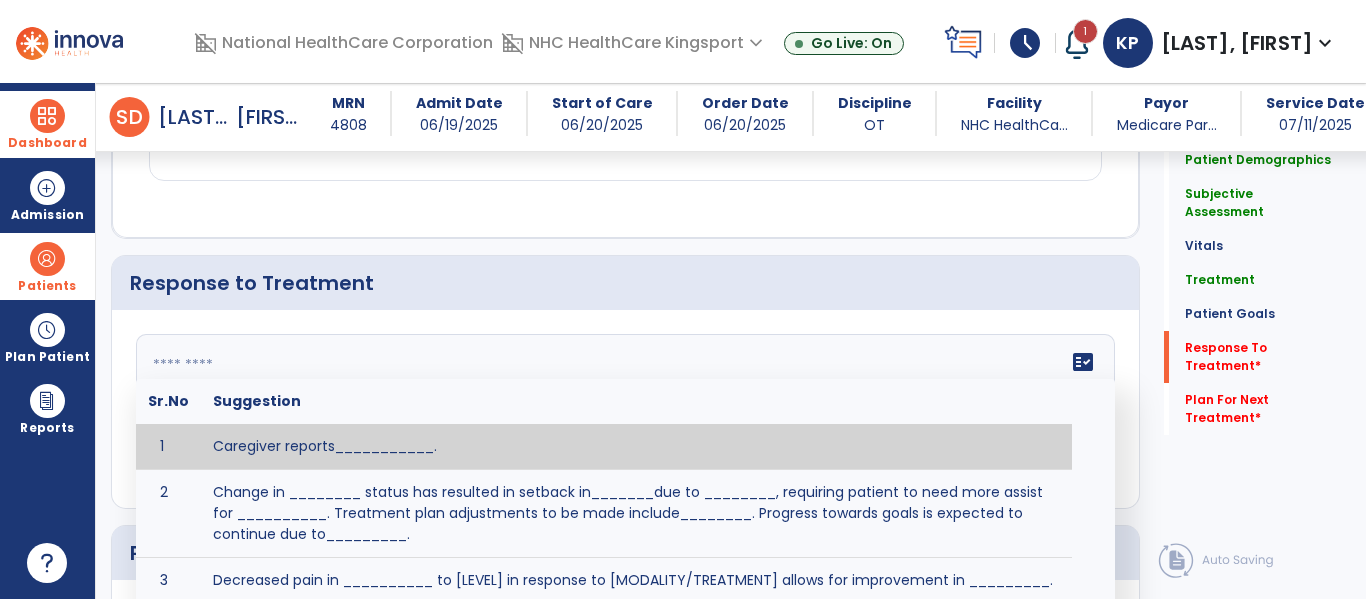 click on "fact_check  Sr.No Suggestion 1 Caregiver reports___________. 2 Change in ________ status has resulted in setback in_______due to ________, requiring patient to need more assist for __________.   Treatment plan adjustments to be made include________.  Progress towards goals is expected to continue due to_________. 3 Decreased pain in __________ to [LEVEL] in response to [MODALITY/TREATMENT] allows for improvement in _________. 4 Functional gains in _______ have impacted the patient's ability to perform_________ with a reduction in assist levels to_________. 5 Functional progress this week has been significant due to__________. 6 Gains in ________ have improved the patient's ability to perform ______with decreased levels of assist to___________. 7 Improvement in ________allows patient to tolerate higher levels of challenges in_________. 8 Pain in [AREA] has decreased to [LEVEL] in response to [TREATMENT/MODALITY], allowing fore ease in completing__________. 9 10 11 12 13 14 15 16 17 18 19 20 21" 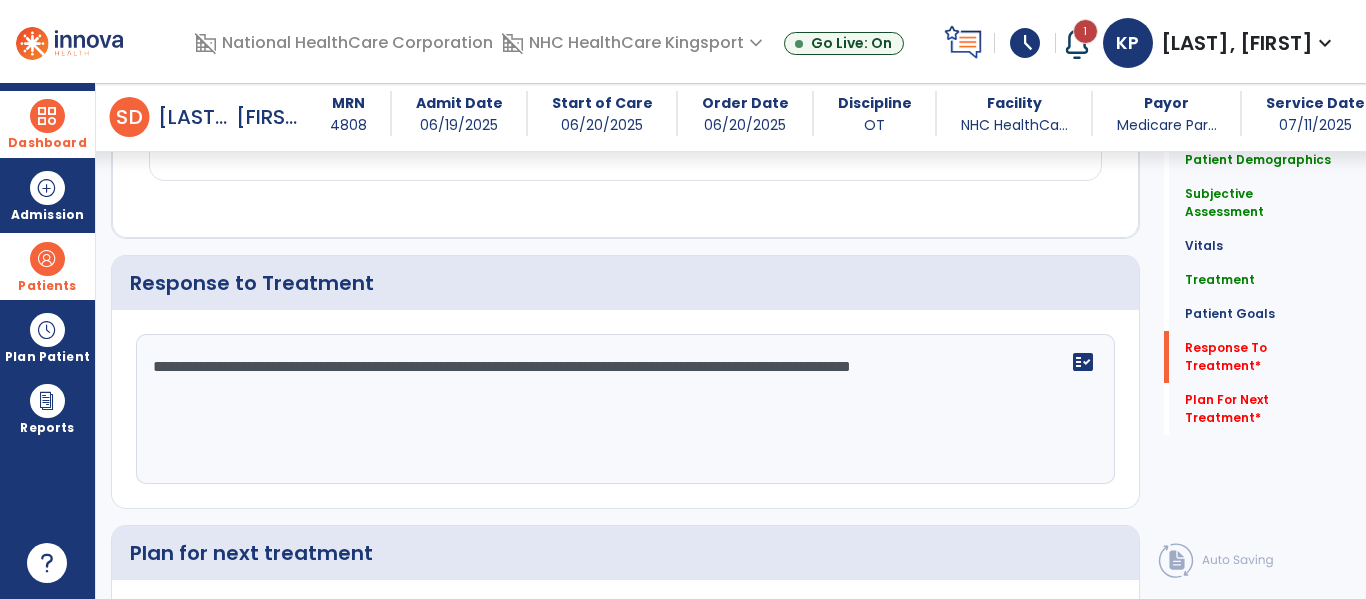 type on "**********" 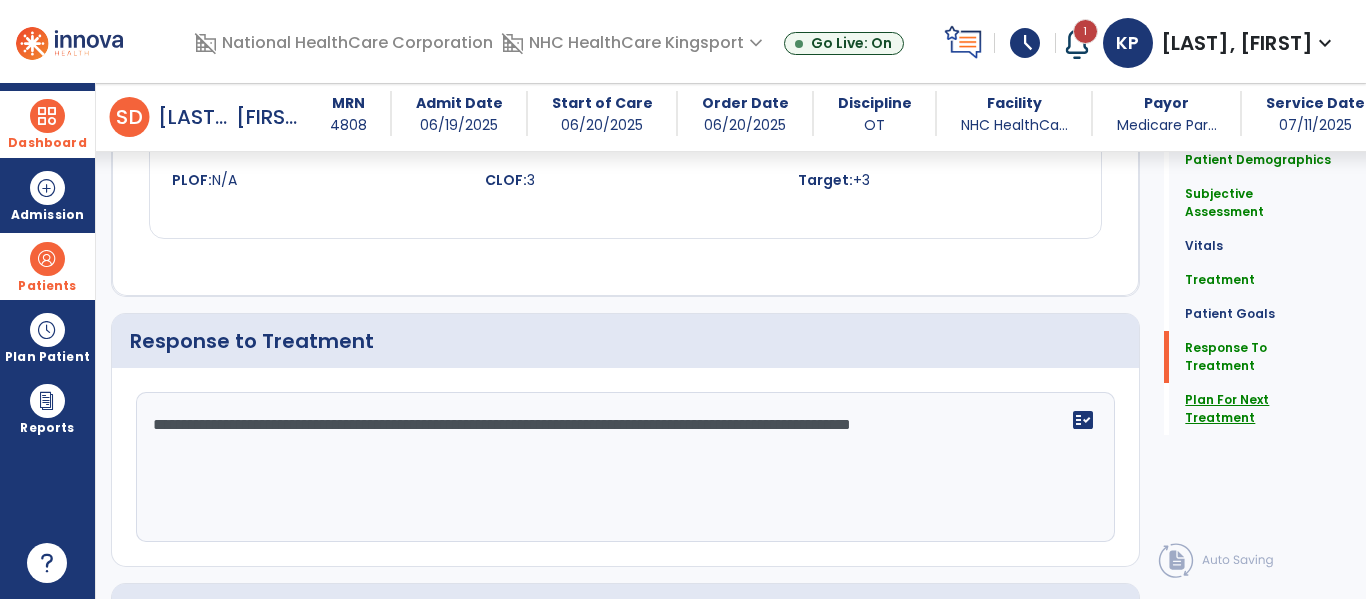 scroll, scrollTop: 2580, scrollLeft: 0, axis: vertical 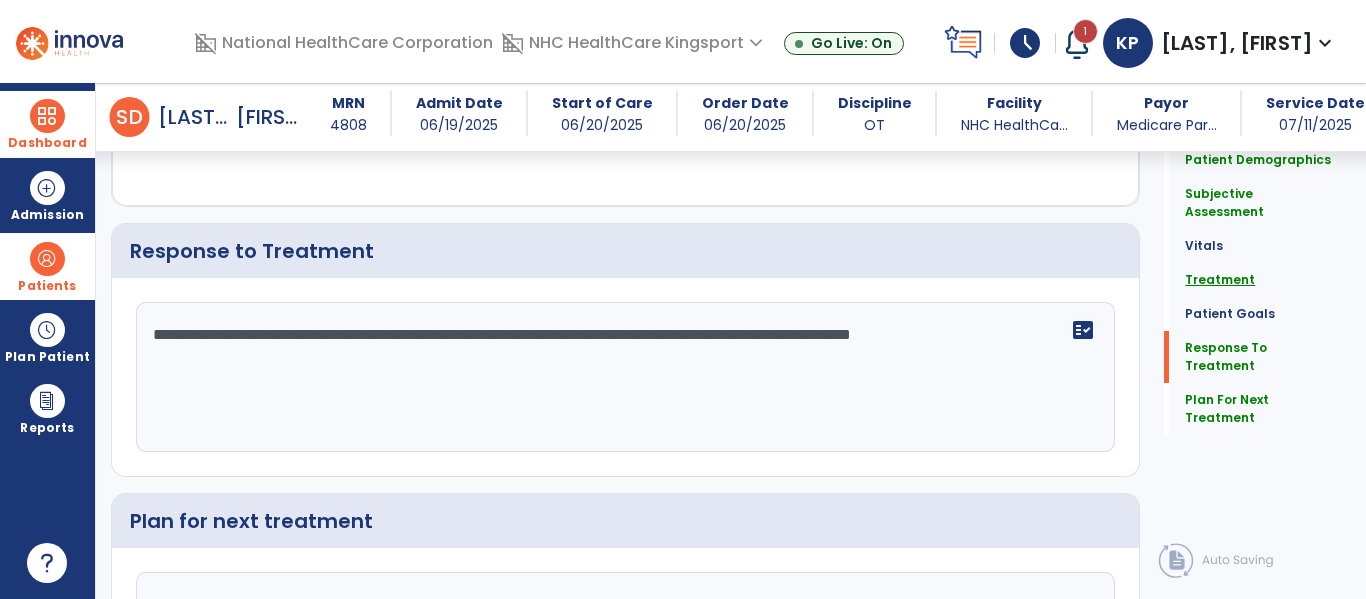type on "**********" 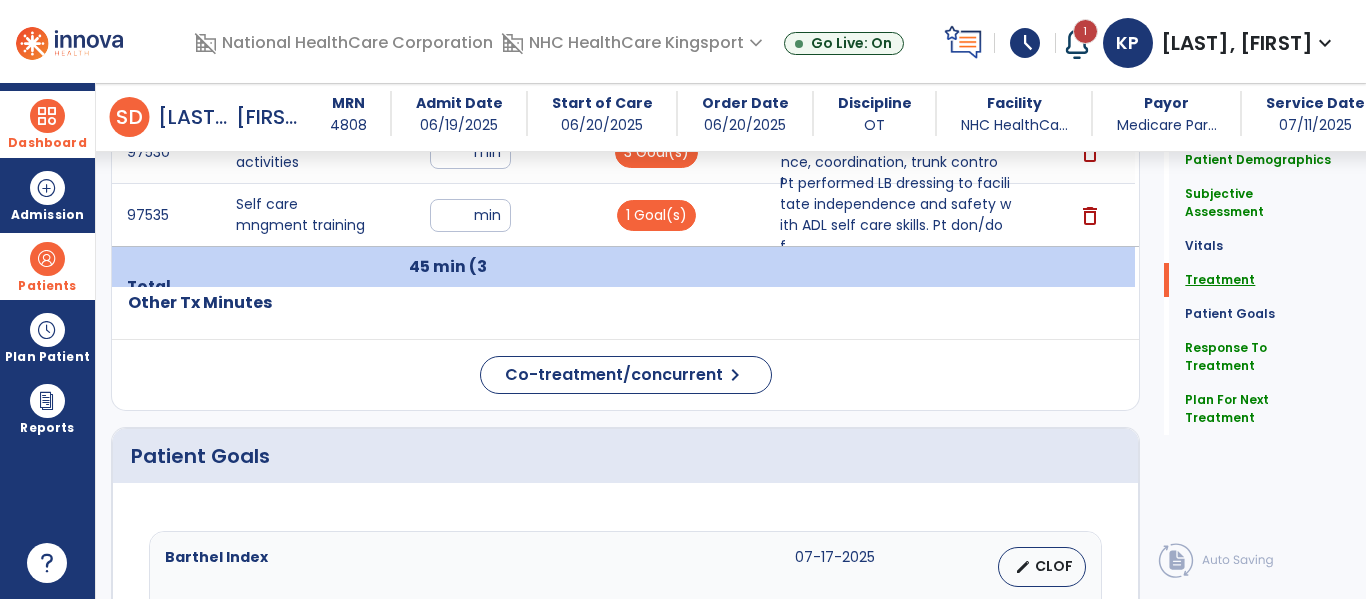 scroll, scrollTop: 1350, scrollLeft: 0, axis: vertical 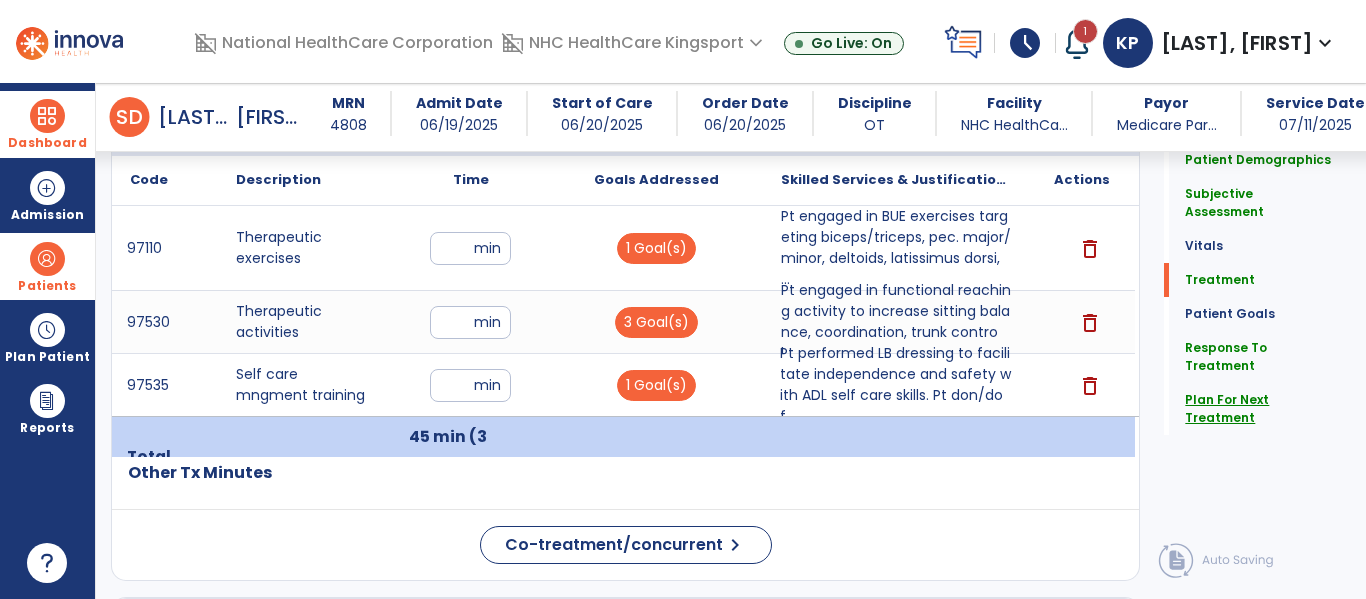 click on "Plan For Next Treatment" 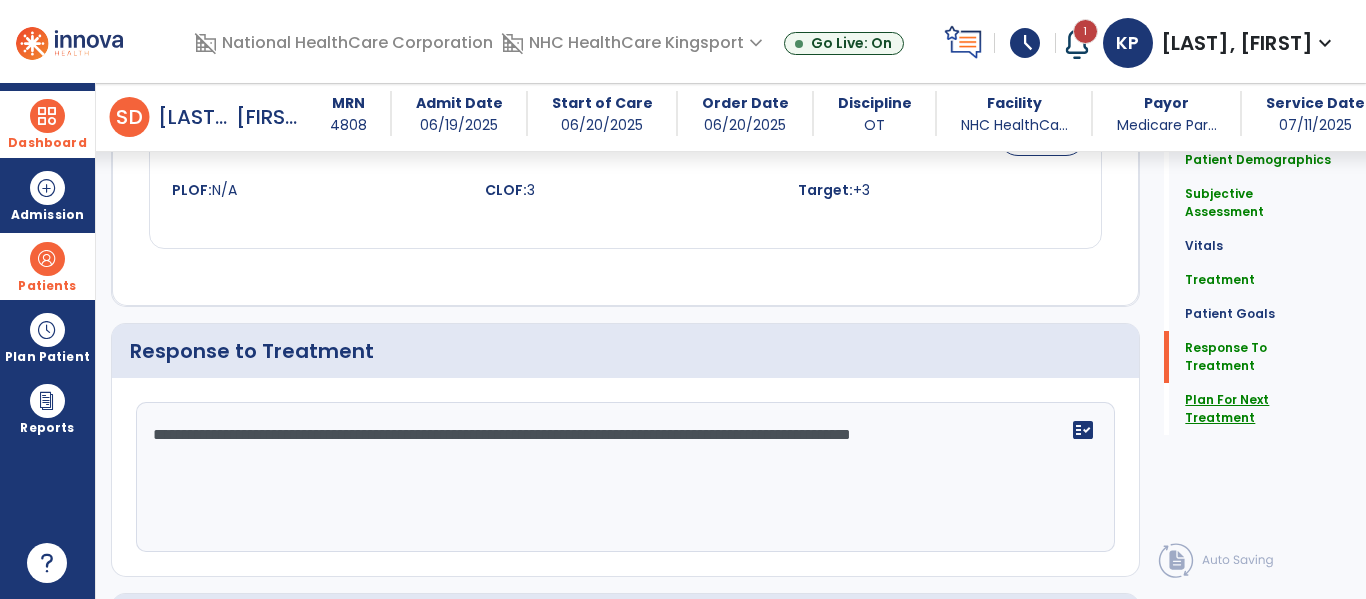 scroll, scrollTop: 2753, scrollLeft: 0, axis: vertical 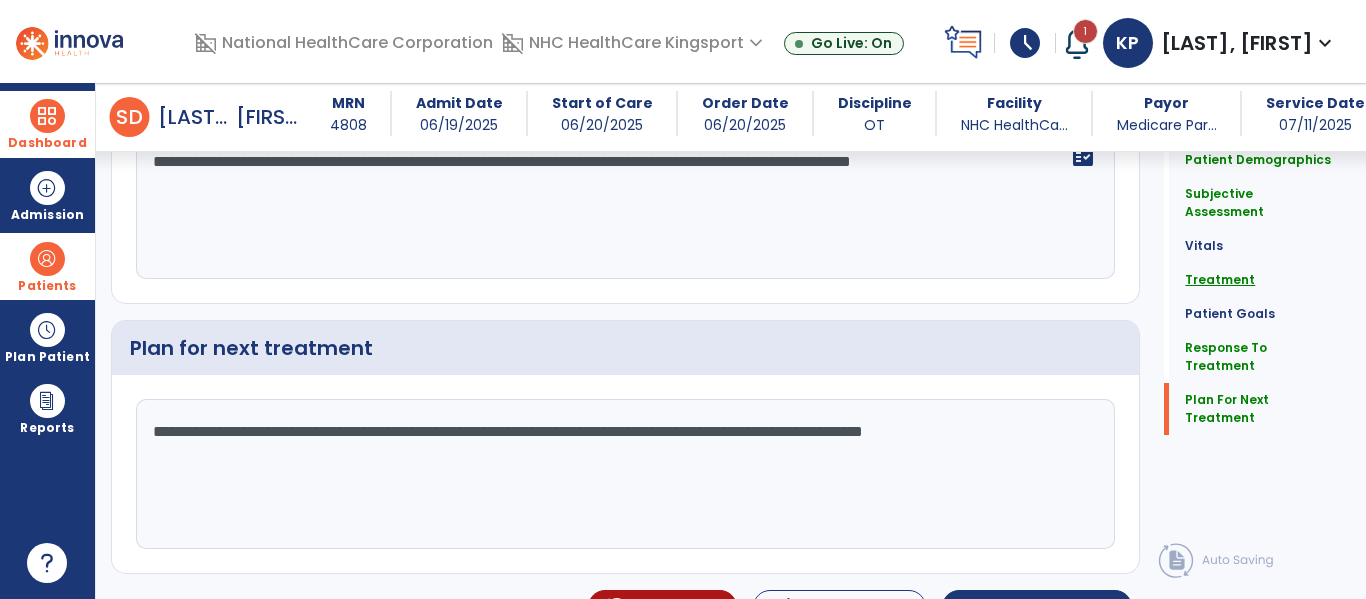 click on "Treatment" 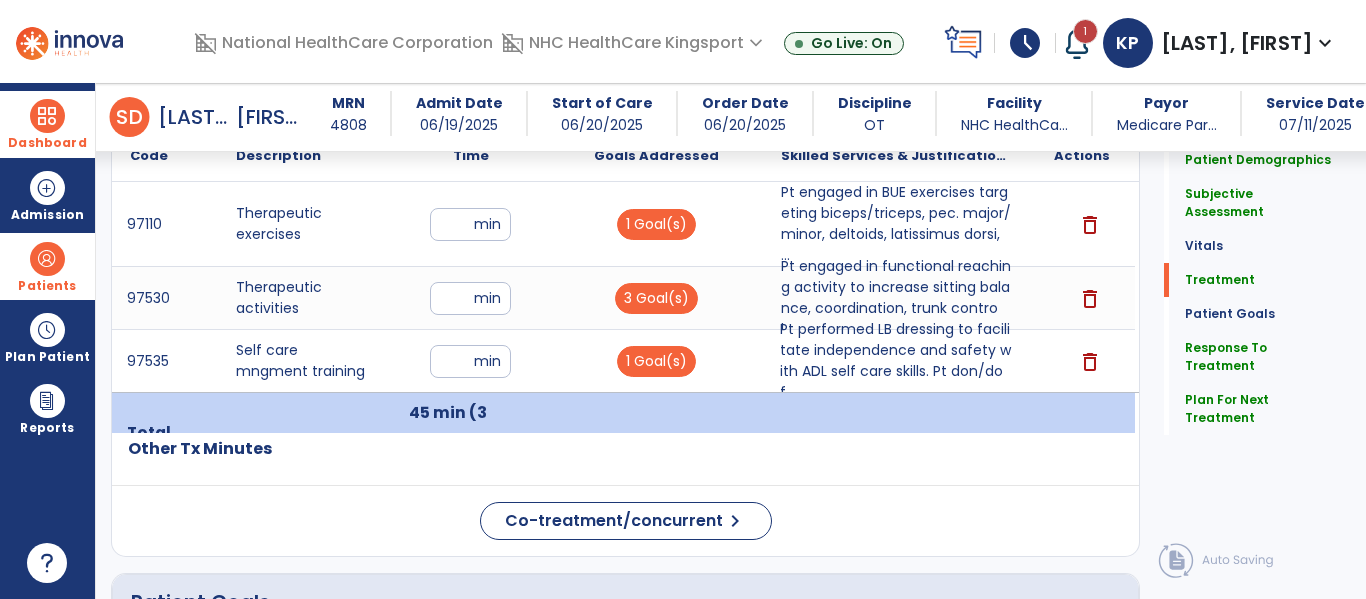 scroll, scrollTop: 1350, scrollLeft: 0, axis: vertical 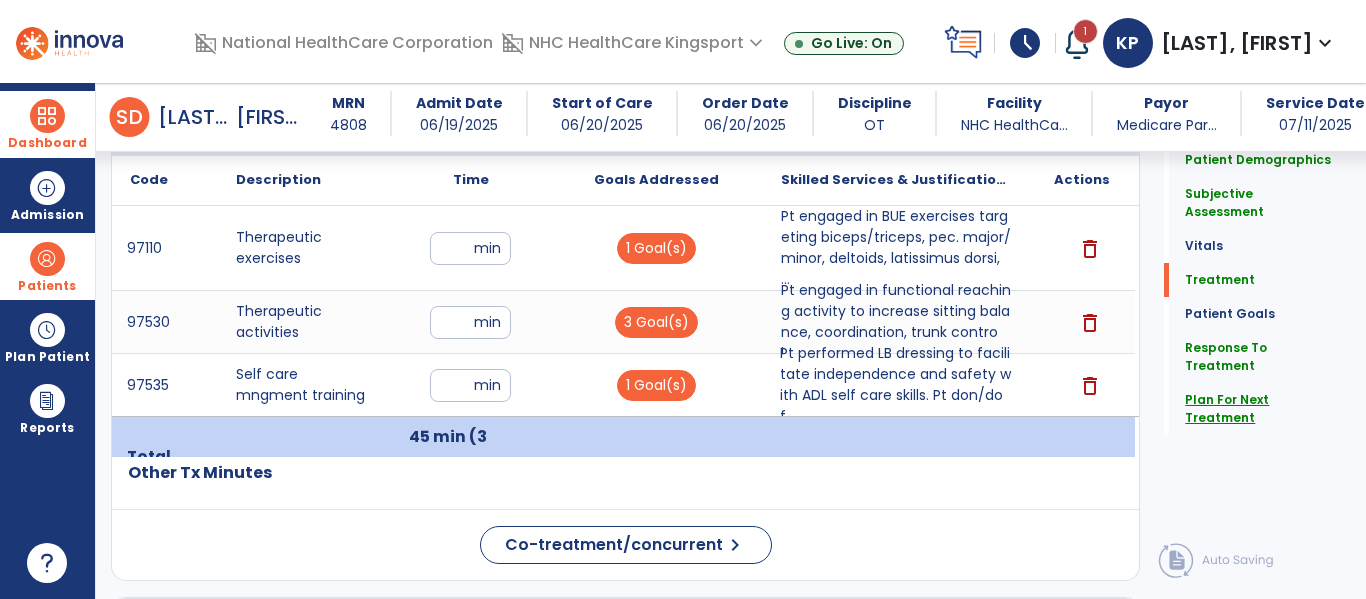 click on "Plan For Next Treatment" 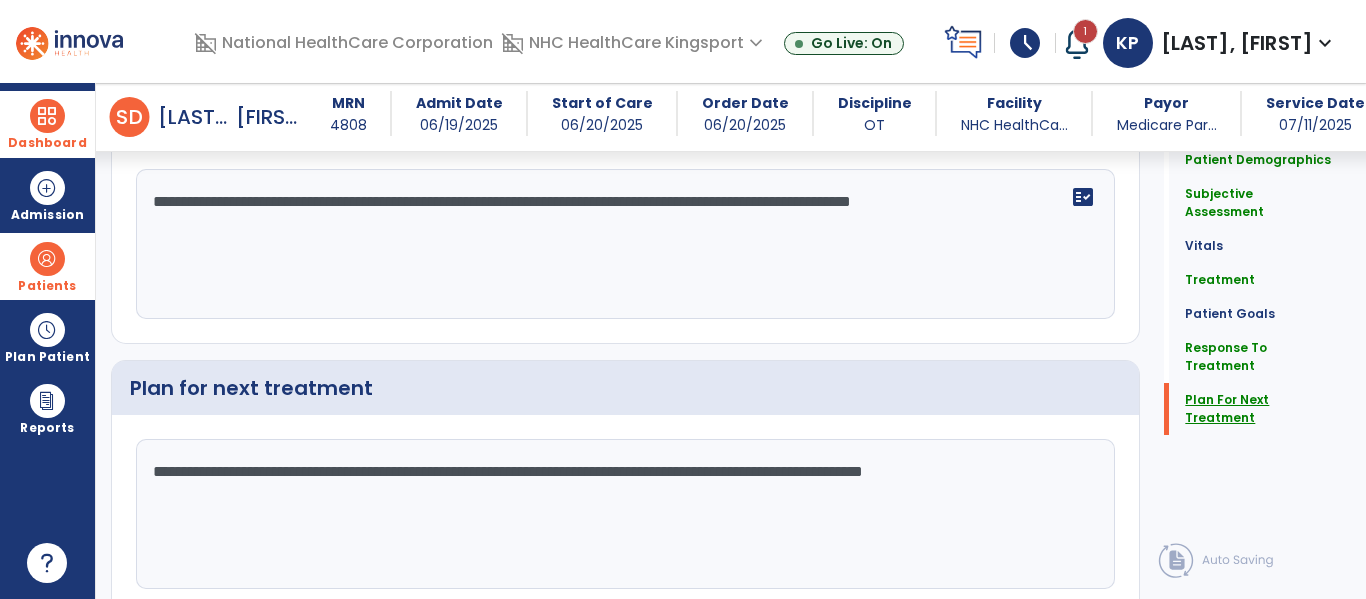 scroll, scrollTop: 2753, scrollLeft: 0, axis: vertical 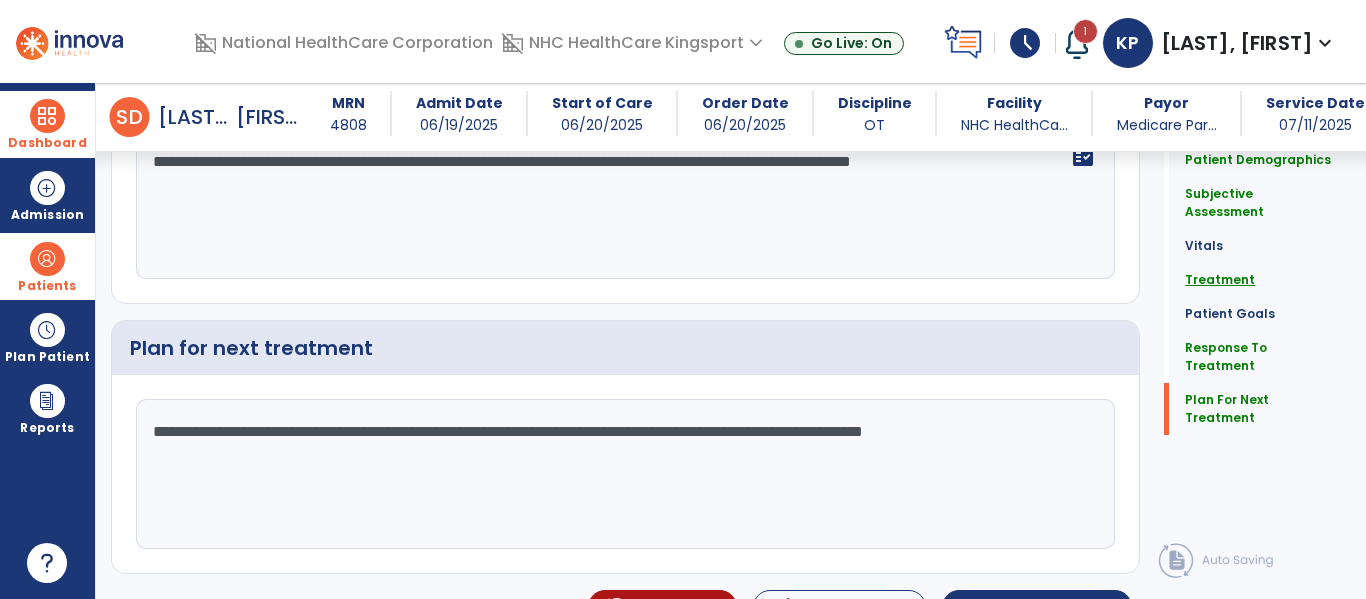 click on "Treatment" 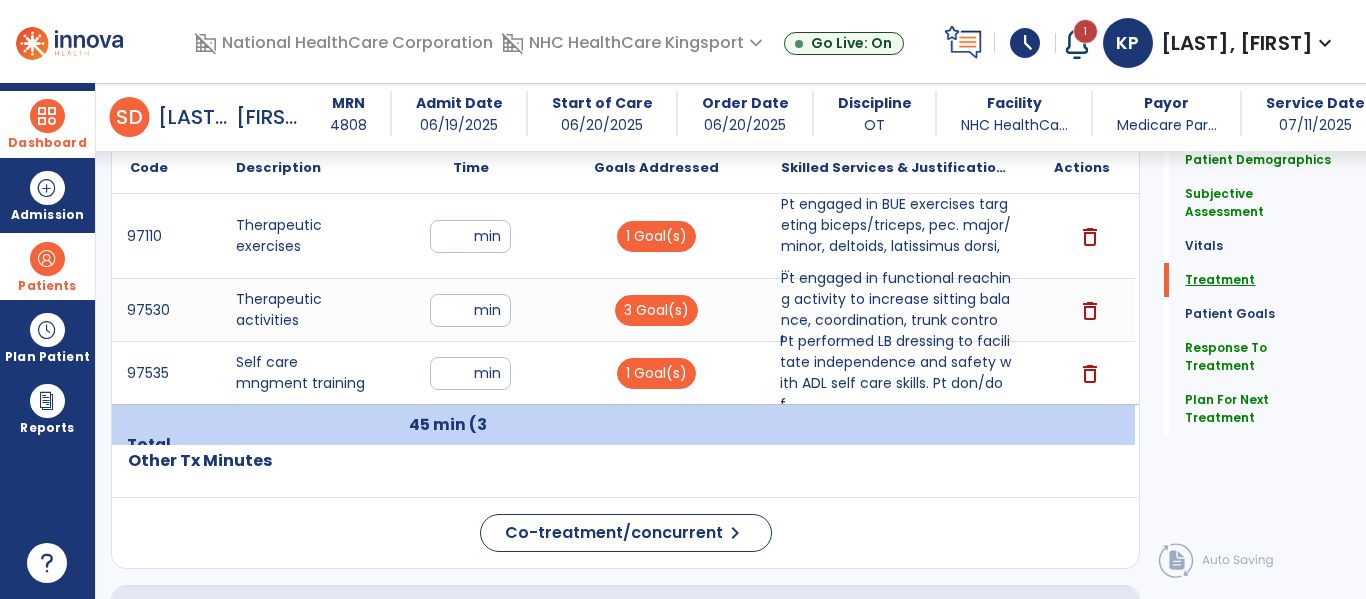 scroll, scrollTop: 1350, scrollLeft: 0, axis: vertical 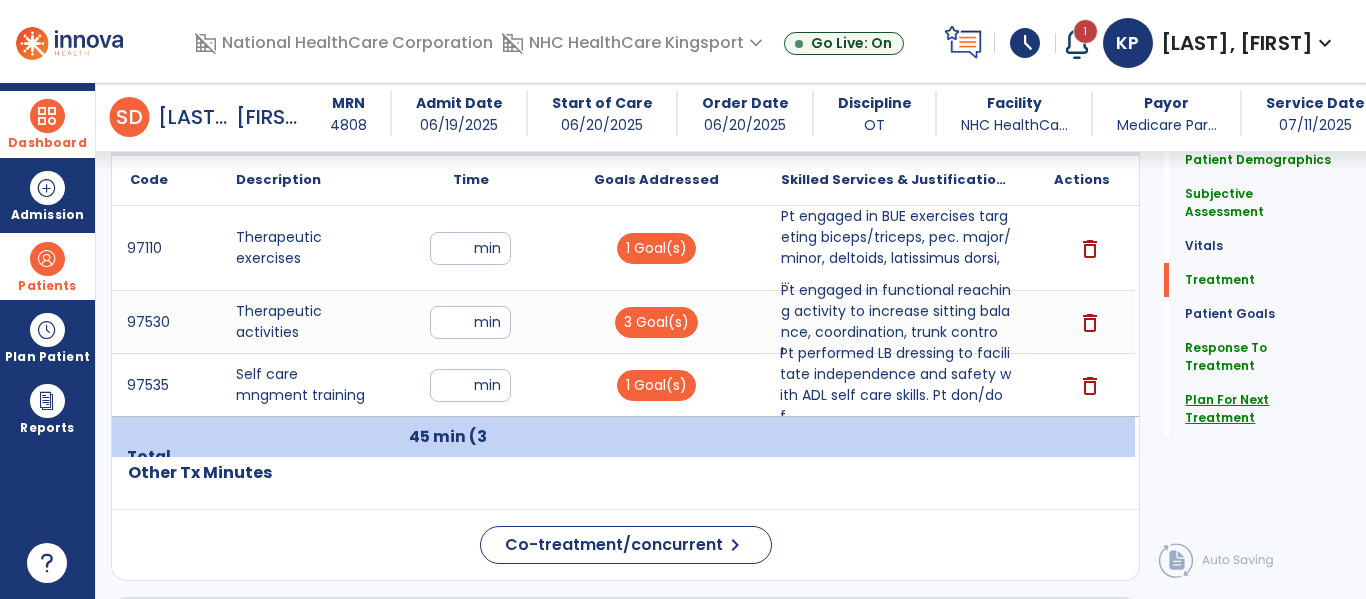 click on "Plan For Next Treatment" 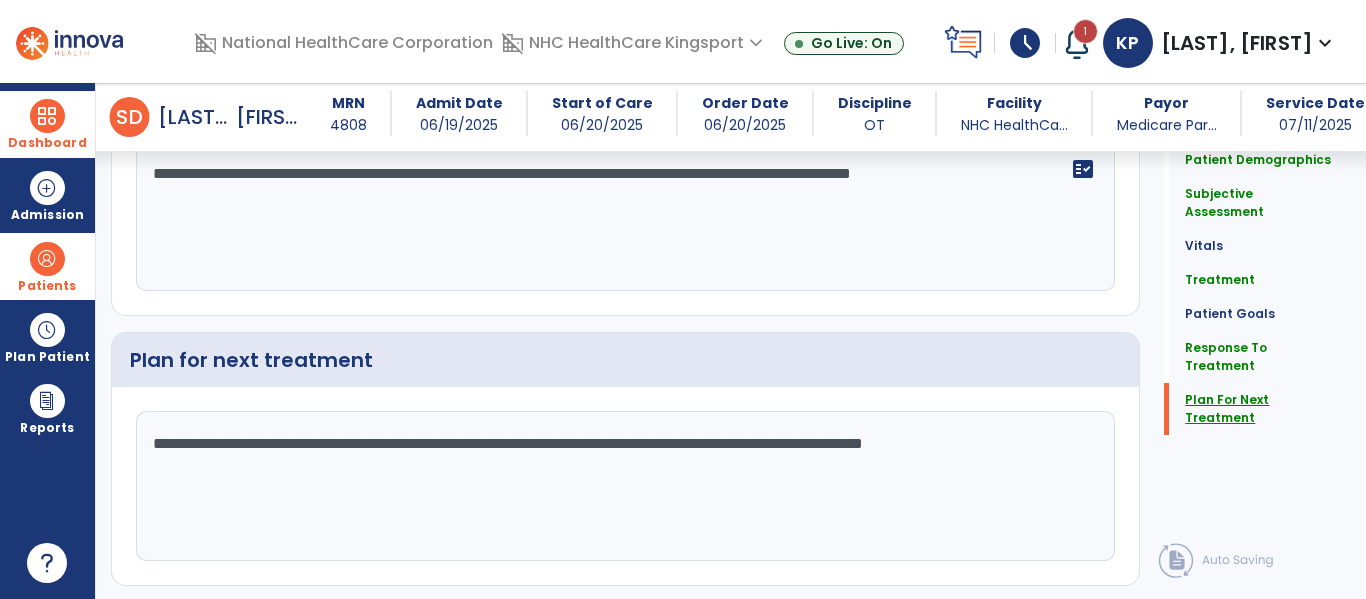 scroll, scrollTop: 2753, scrollLeft: 0, axis: vertical 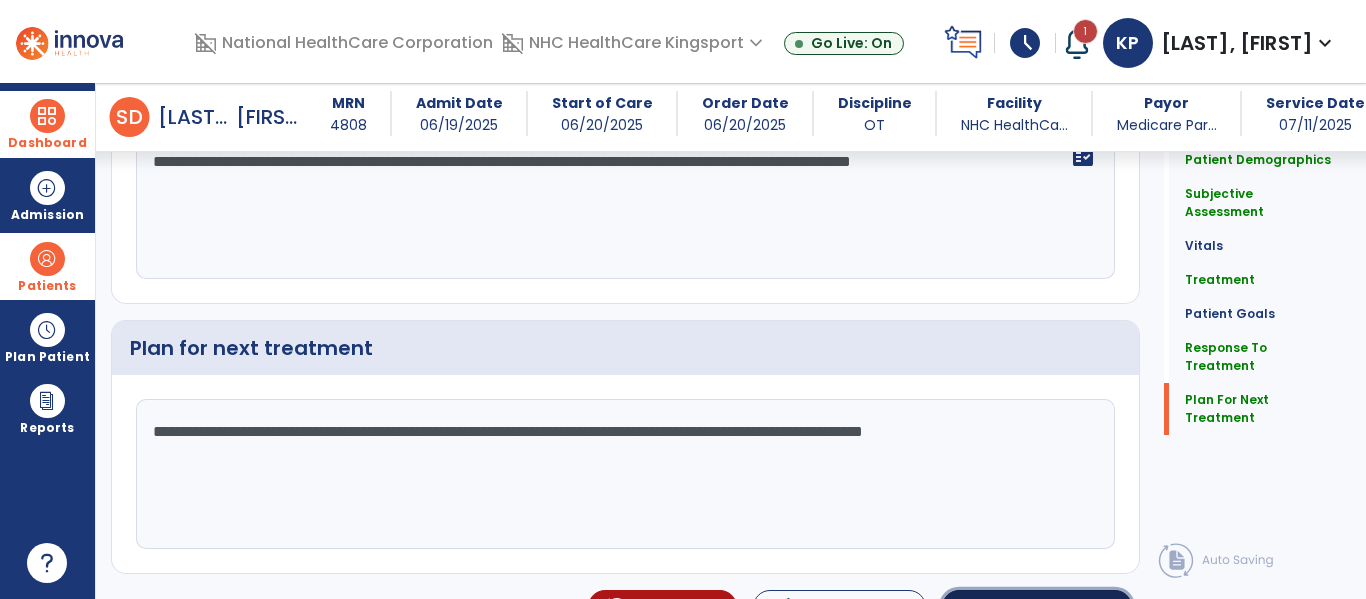 click on "Sign Doc  chevron_right" 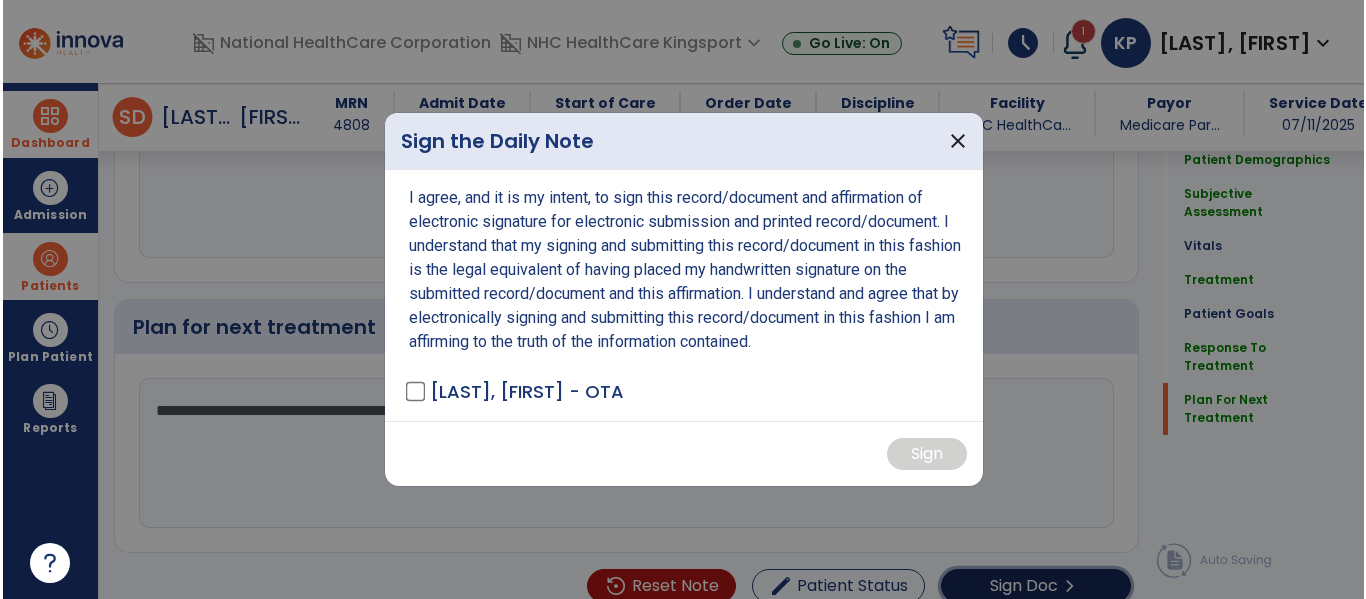 scroll, scrollTop: 2816, scrollLeft: 0, axis: vertical 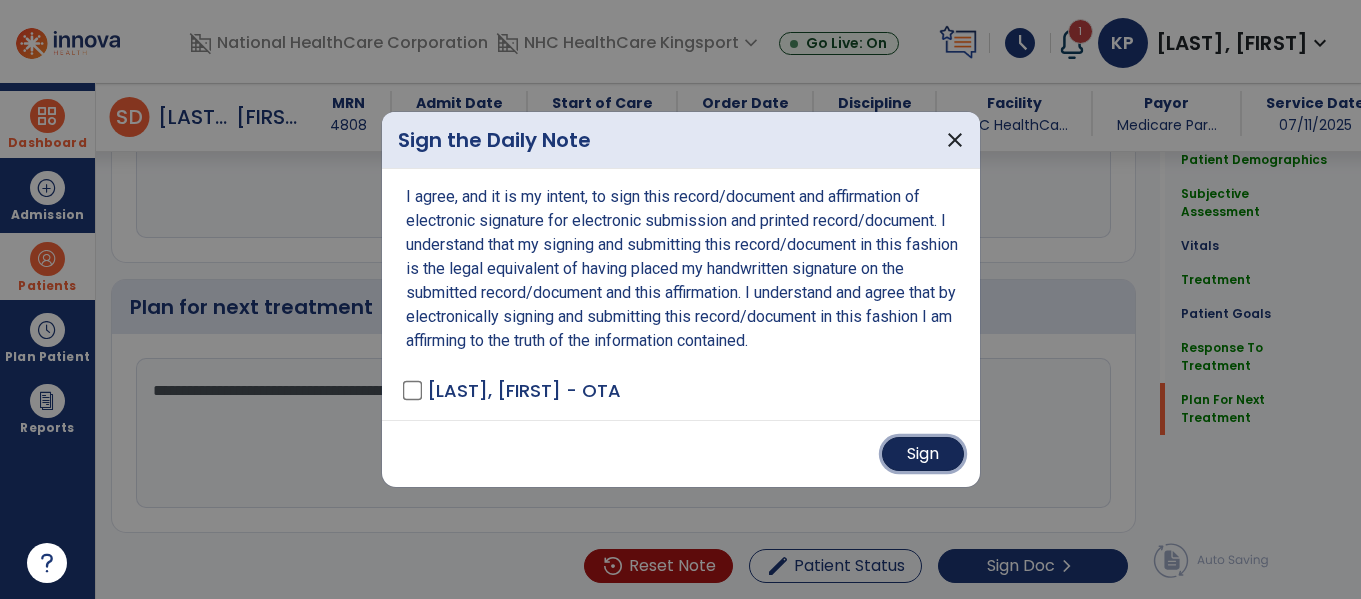 click on "Sign" at bounding box center (923, 454) 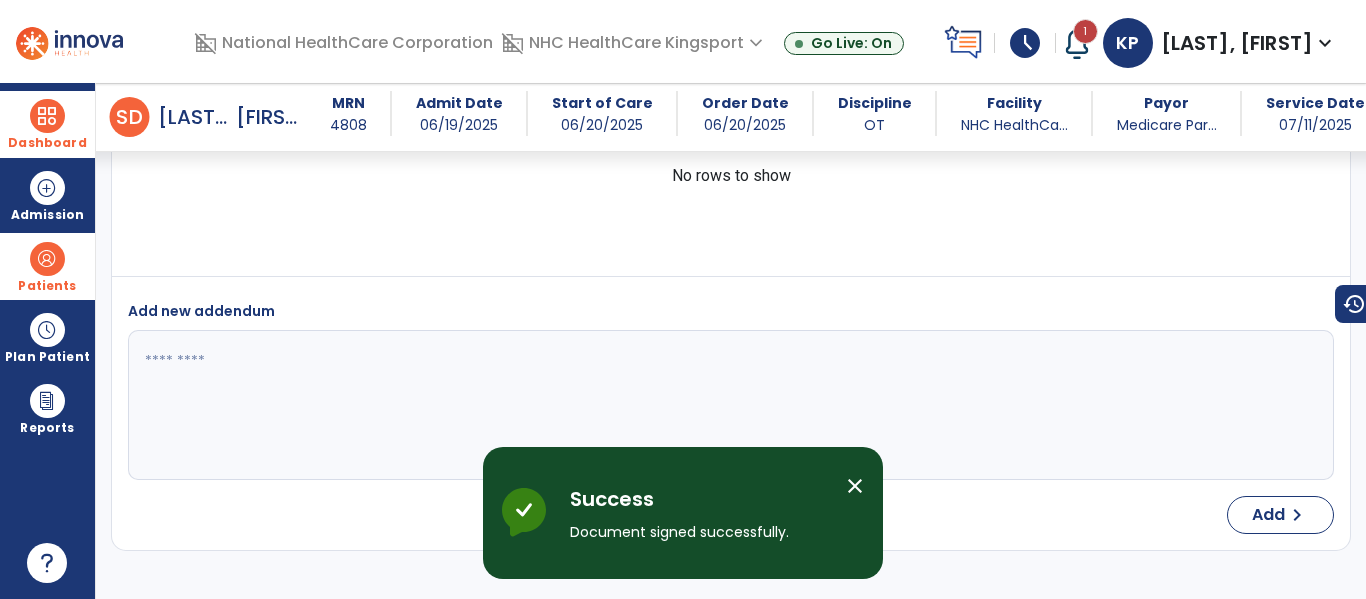 click at bounding box center (47, 116) 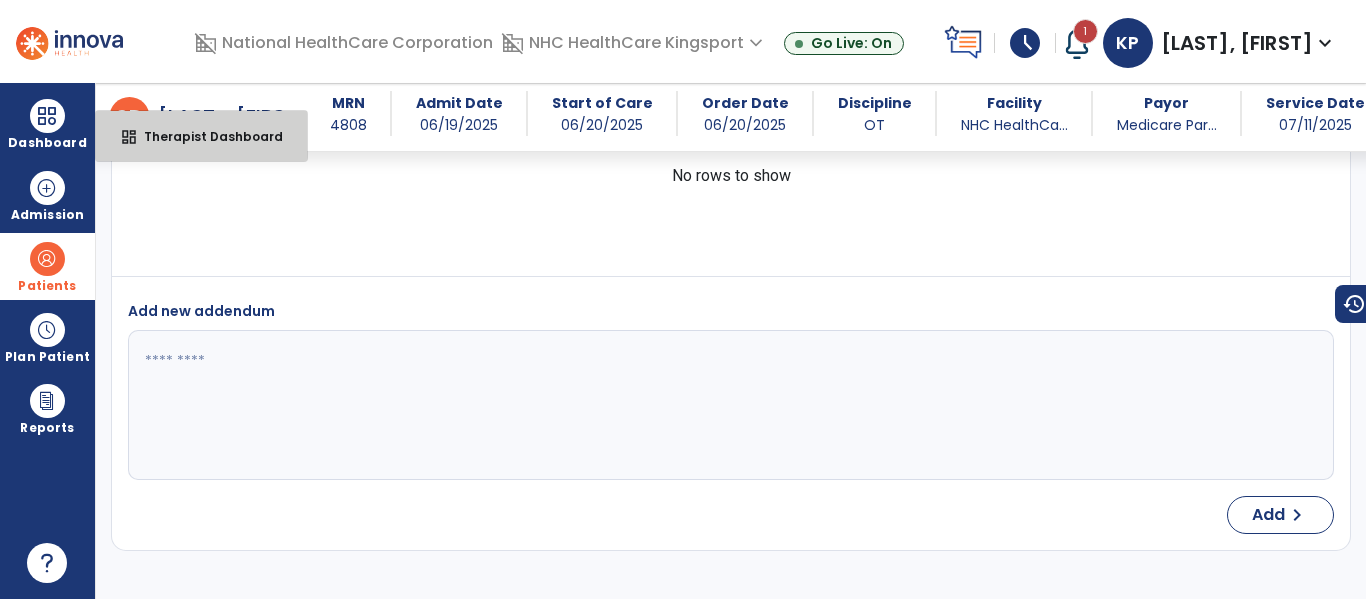 click on "Therapist Dashboard" at bounding box center (205, 136) 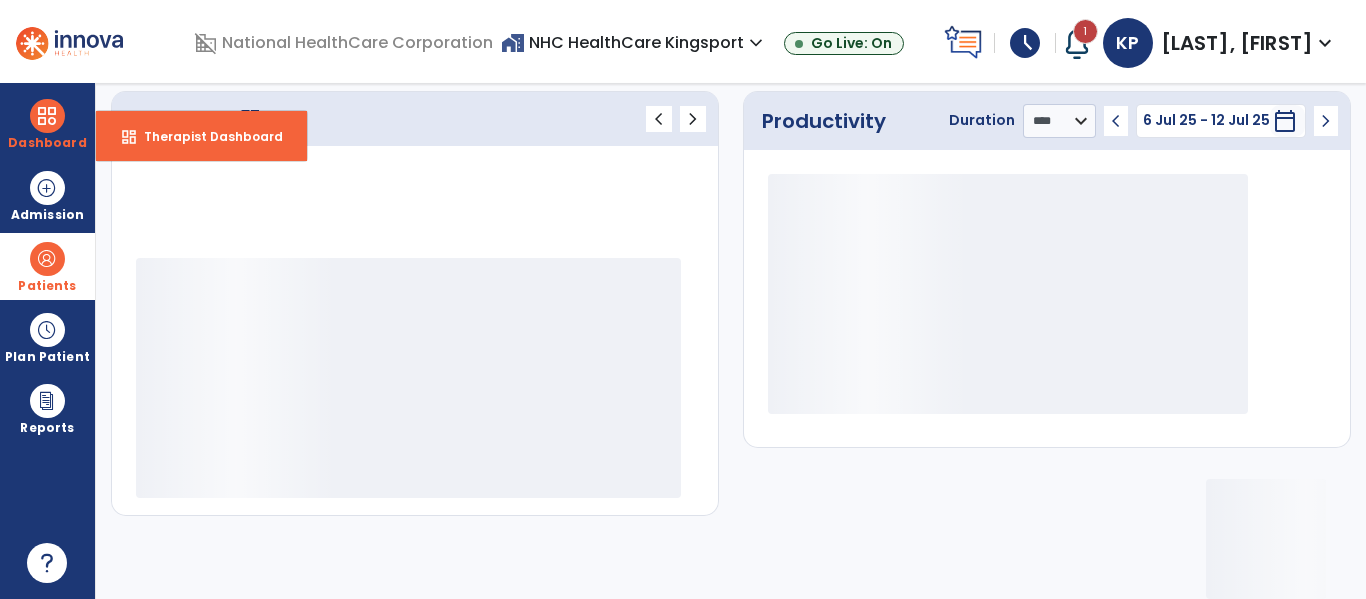scroll, scrollTop: 275, scrollLeft: 0, axis: vertical 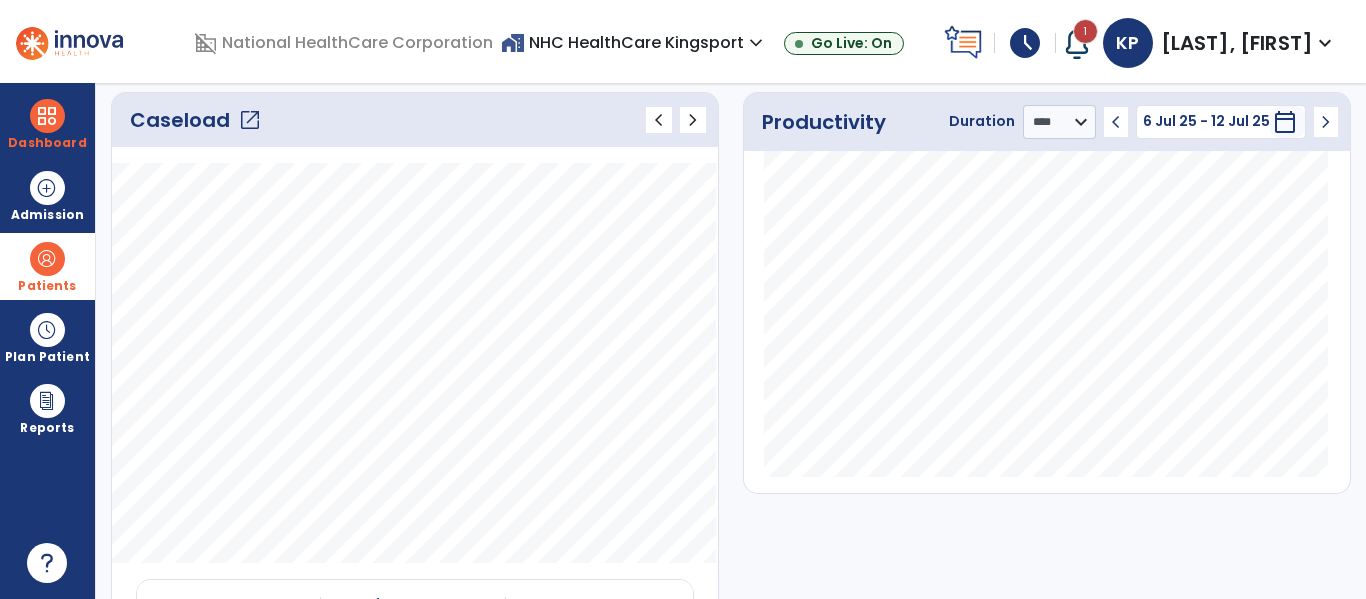 click on "schedule" at bounding box center [1025, 43] 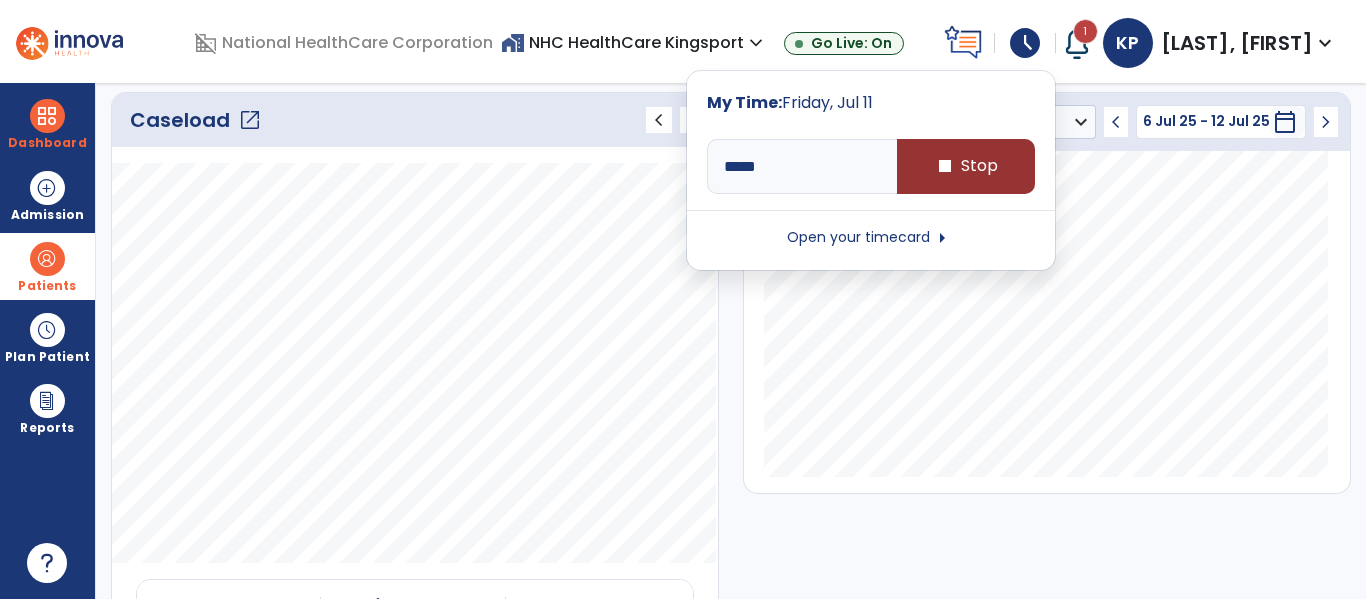 click on "stop  Stop" at bounding box center [966, 166] 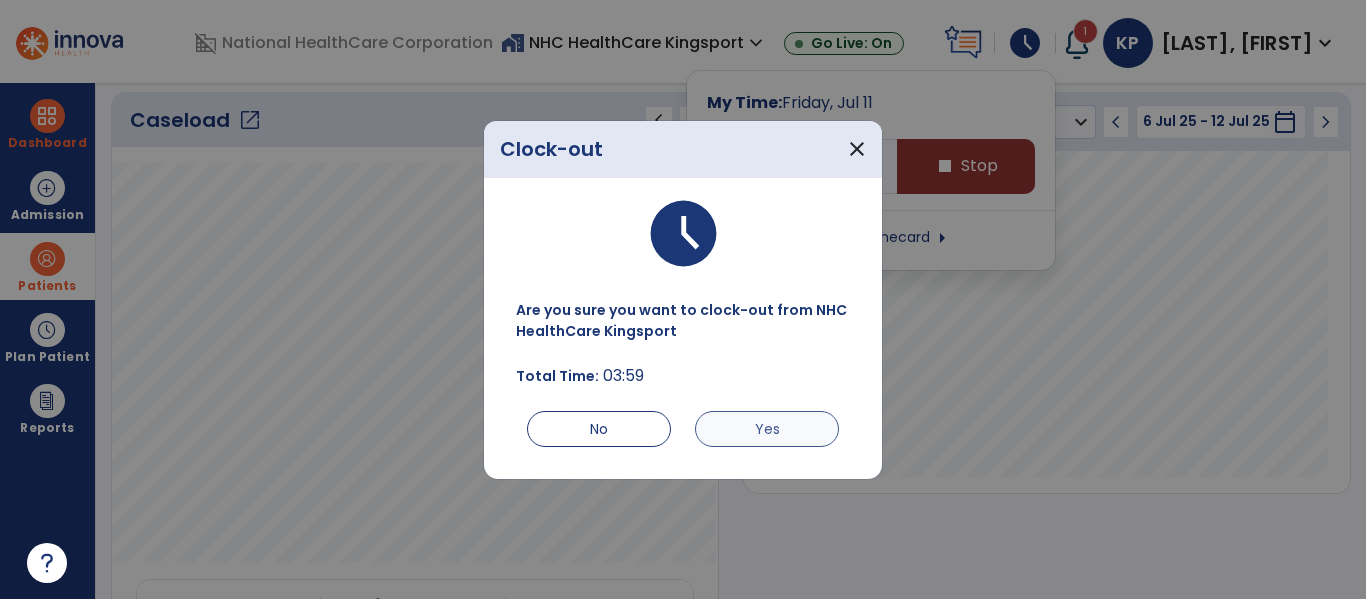 type on "*****" 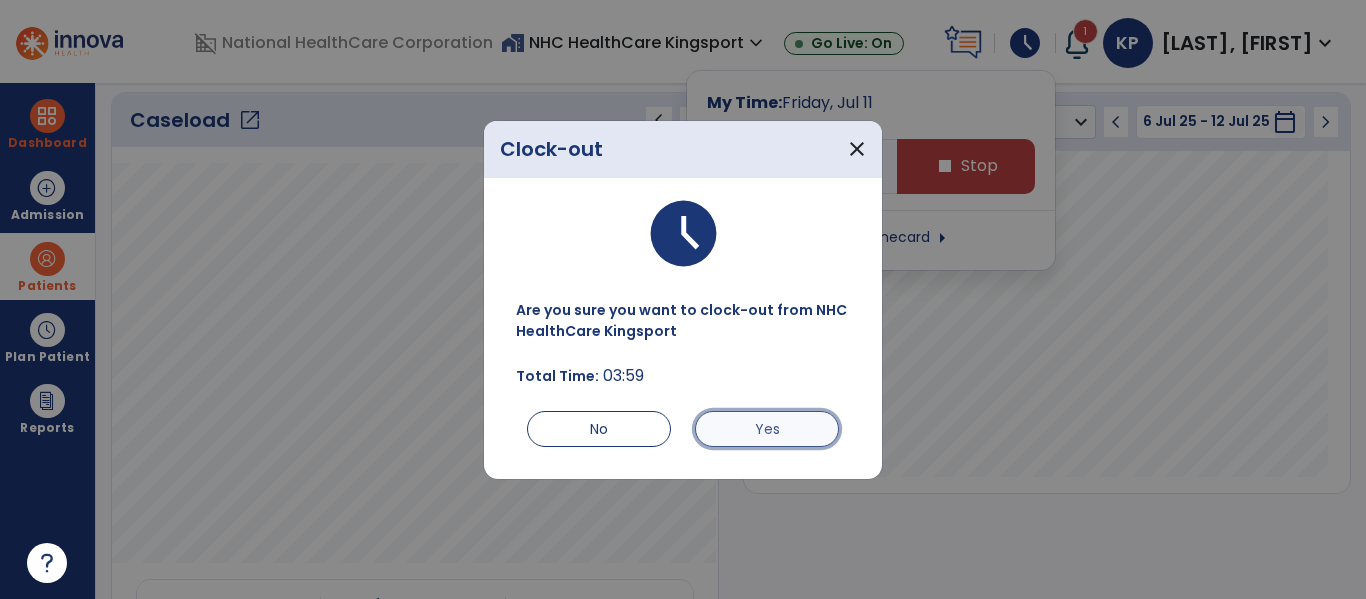 click on "Yes" at bounding box center (767, 429) 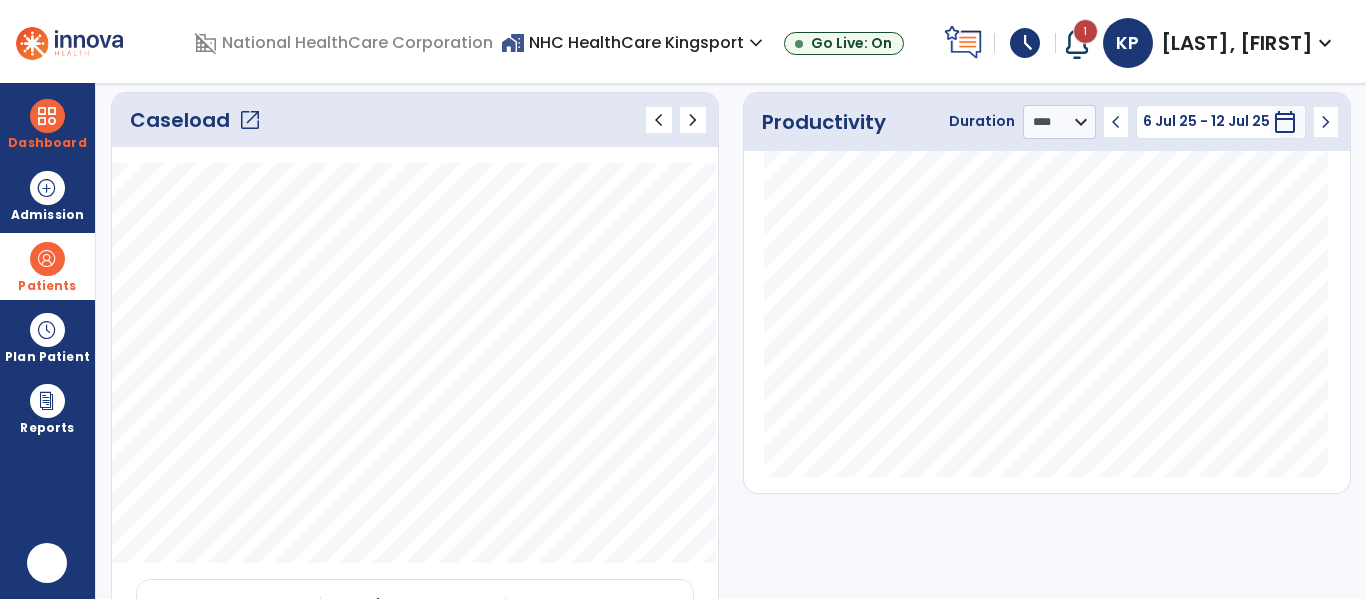 scroll, scrollTop: 0, scrollLeft: 0, axis: both 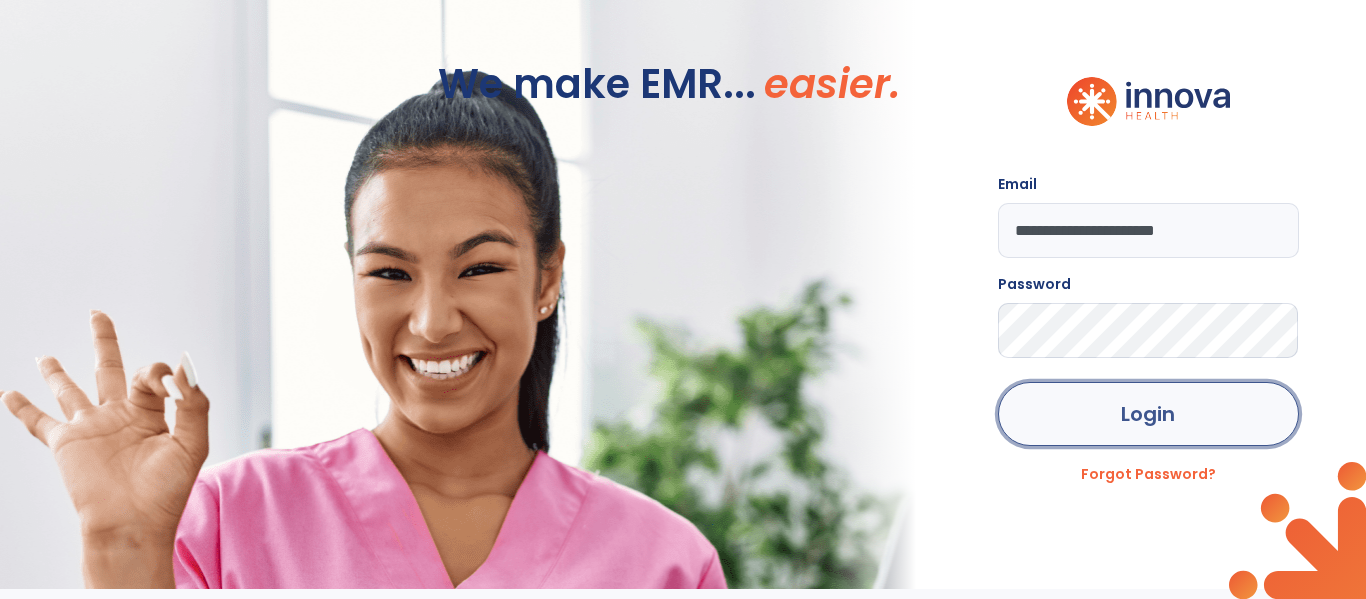 click on "Login" 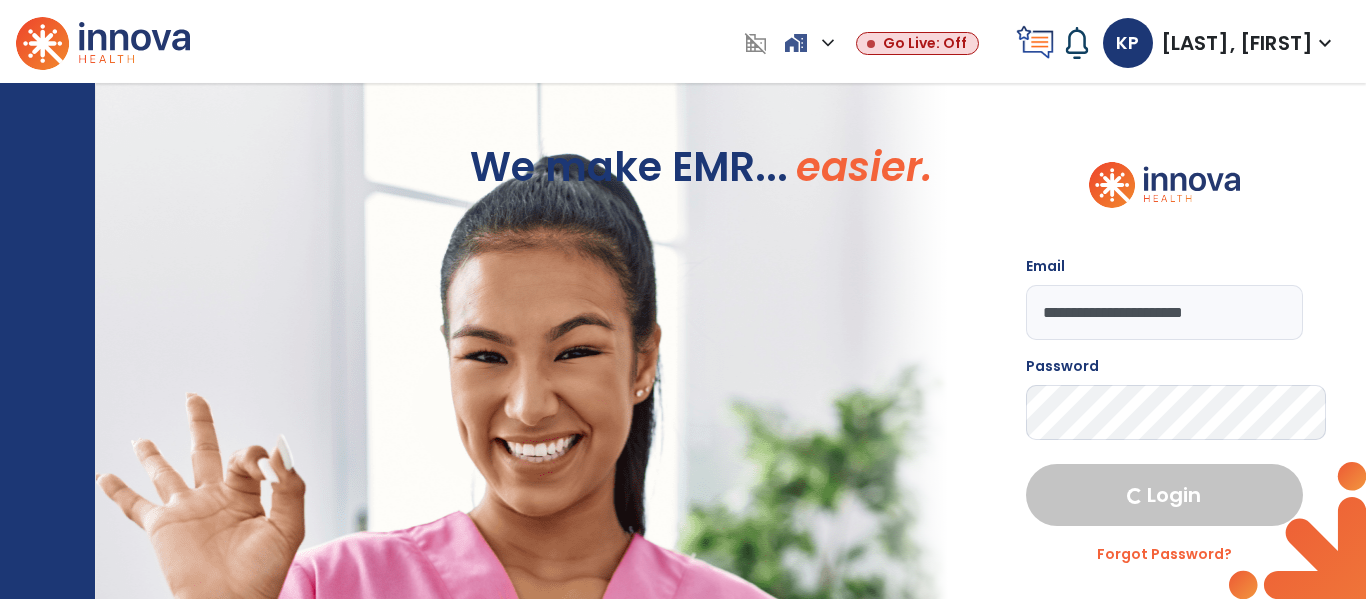 select on "****" 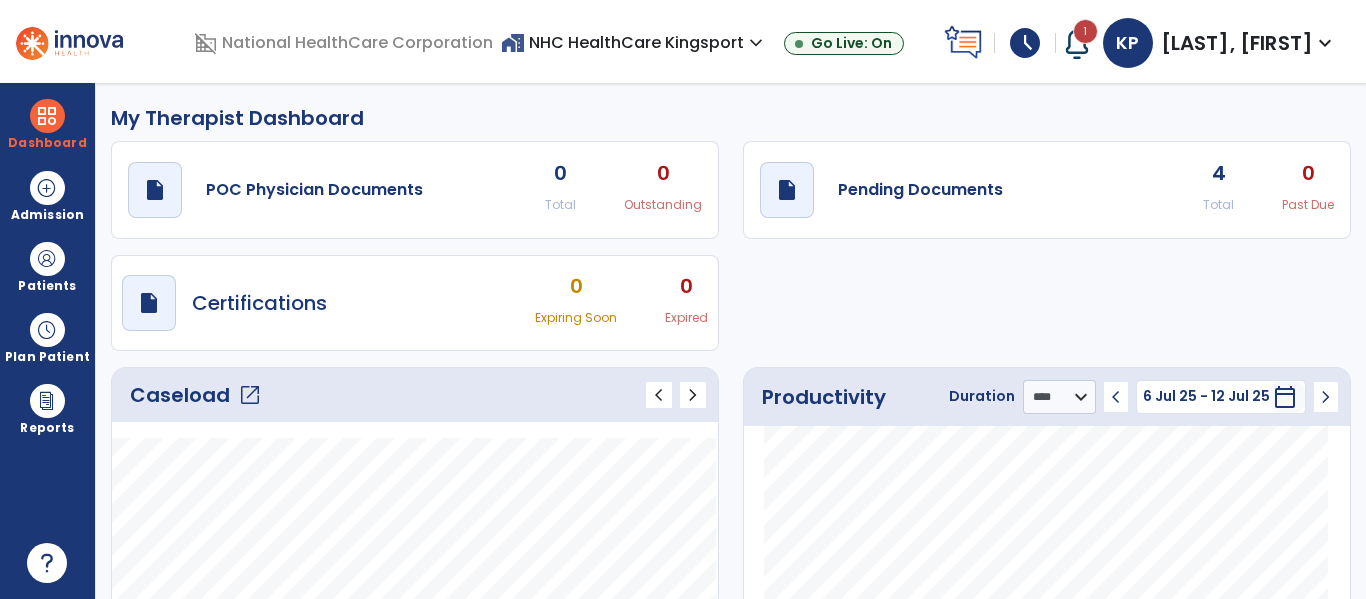click on "schedule" at bounding box center [1025, 43] 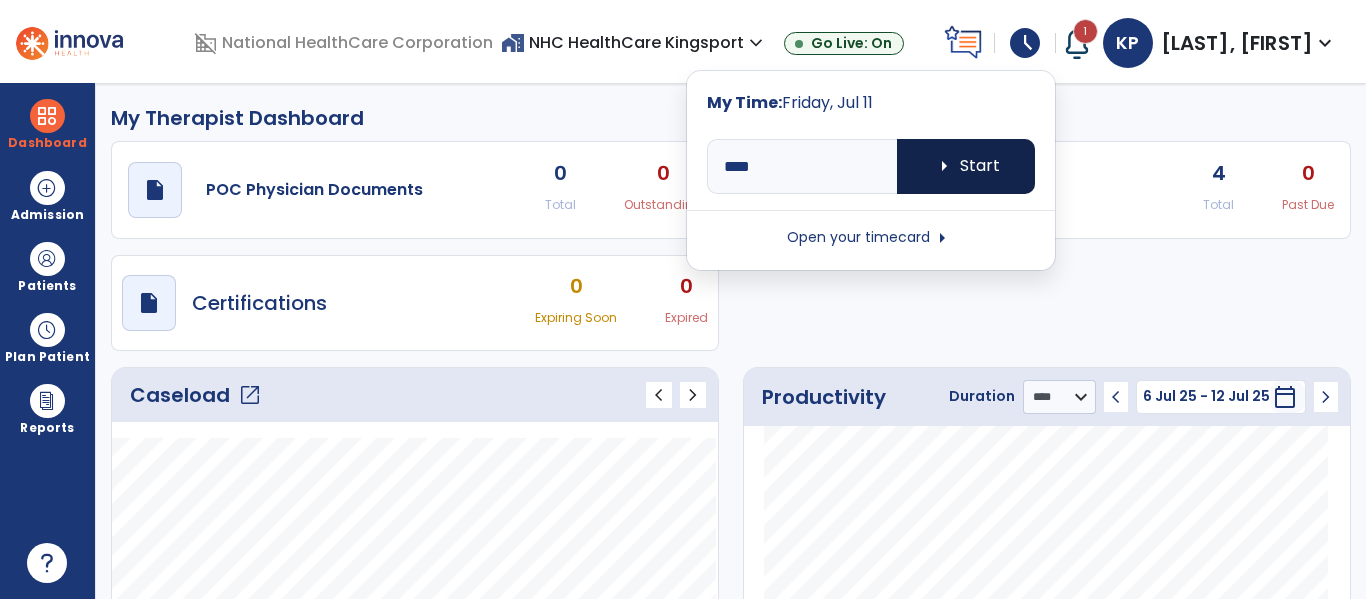 click on "arrow_right  Start" at bounding box center (966, 166) 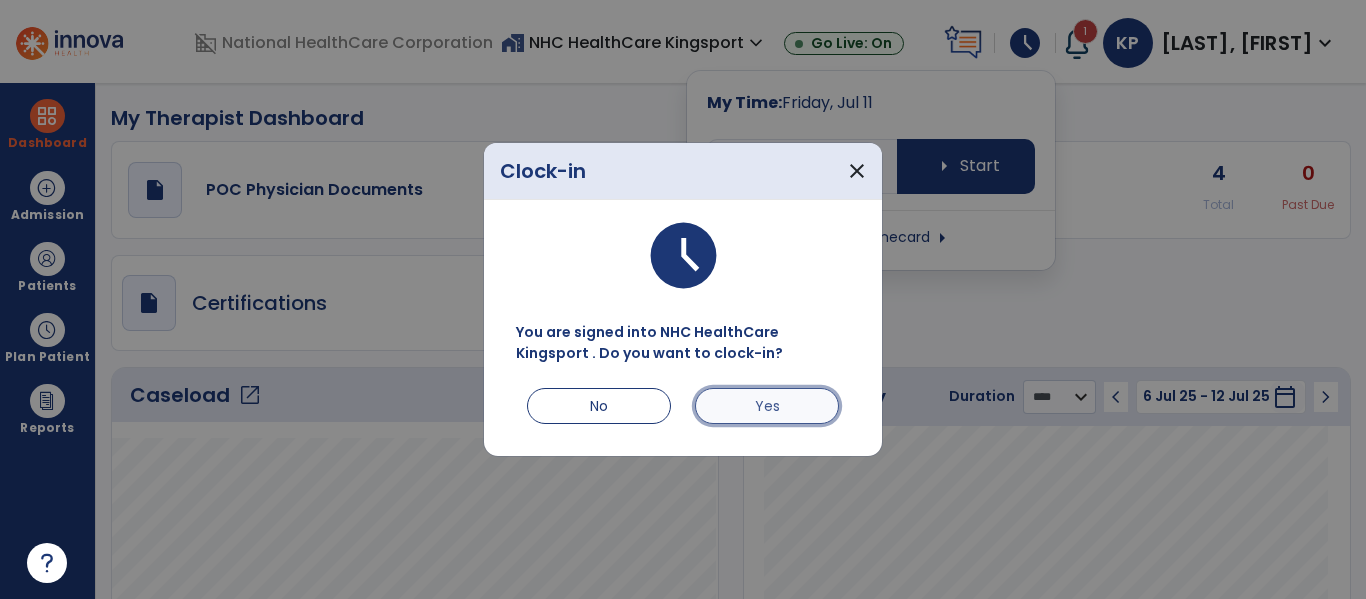click on "Yes" at bounding box center (767, 406) 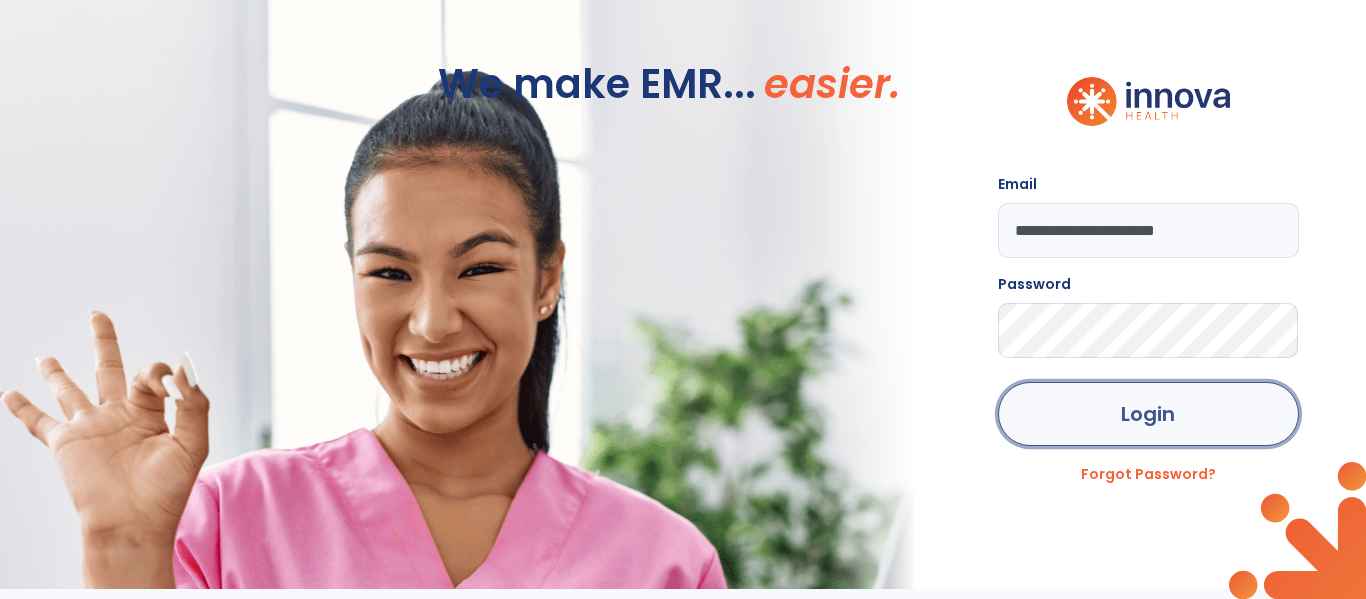 click on "Login" 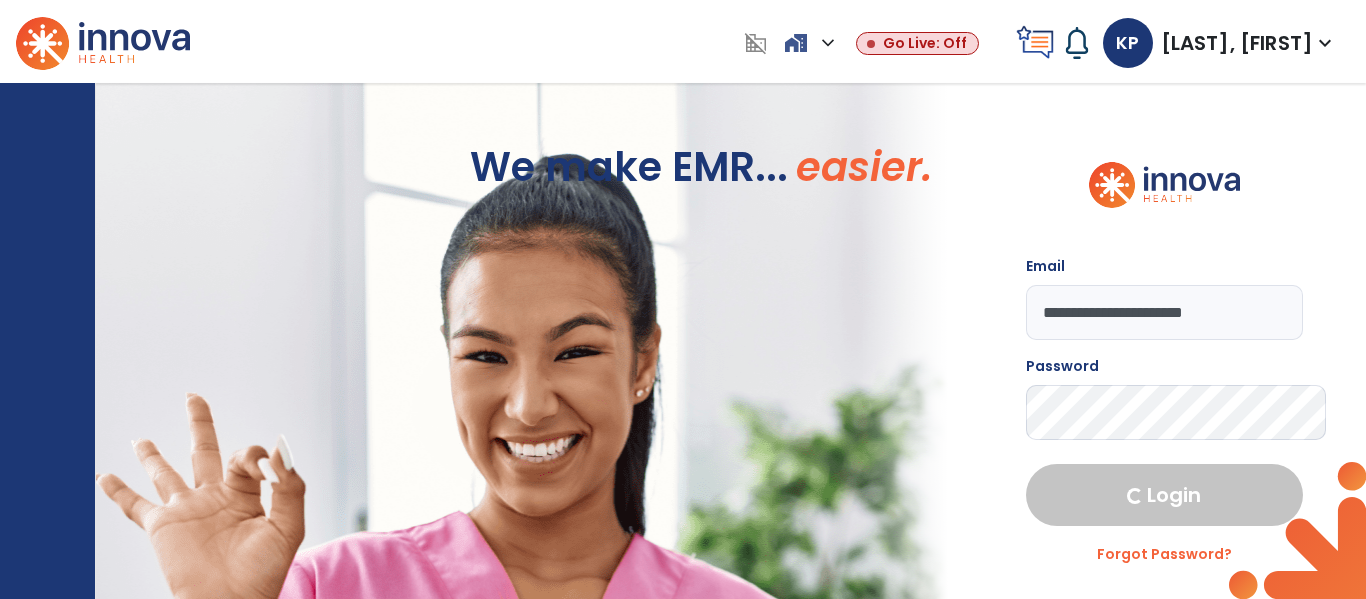 select on "****" 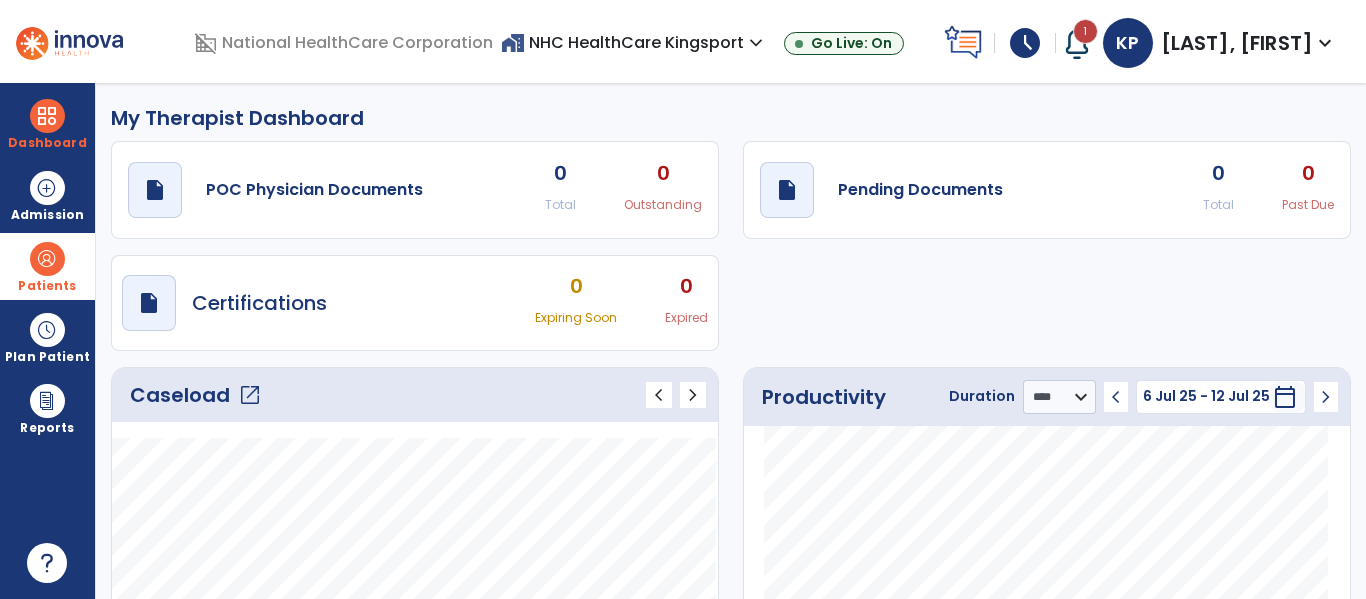 click on "Patients" at bounding box center (47, 266) 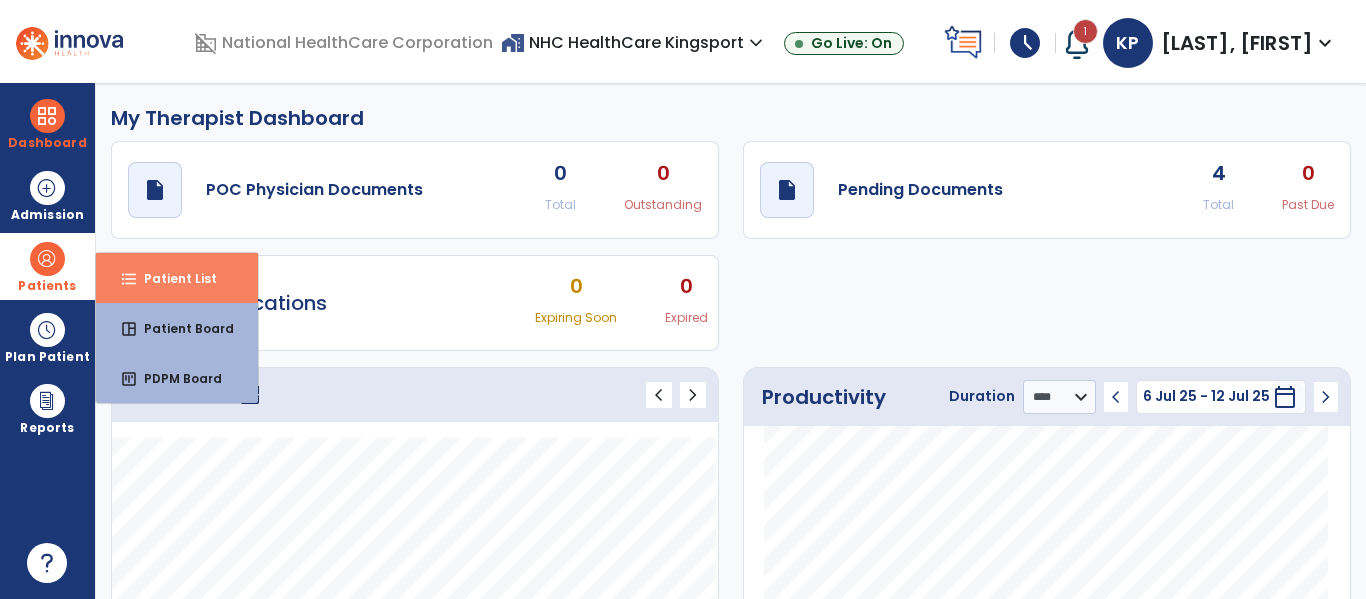 click on "Patient List" at bounding box center (172, 278) 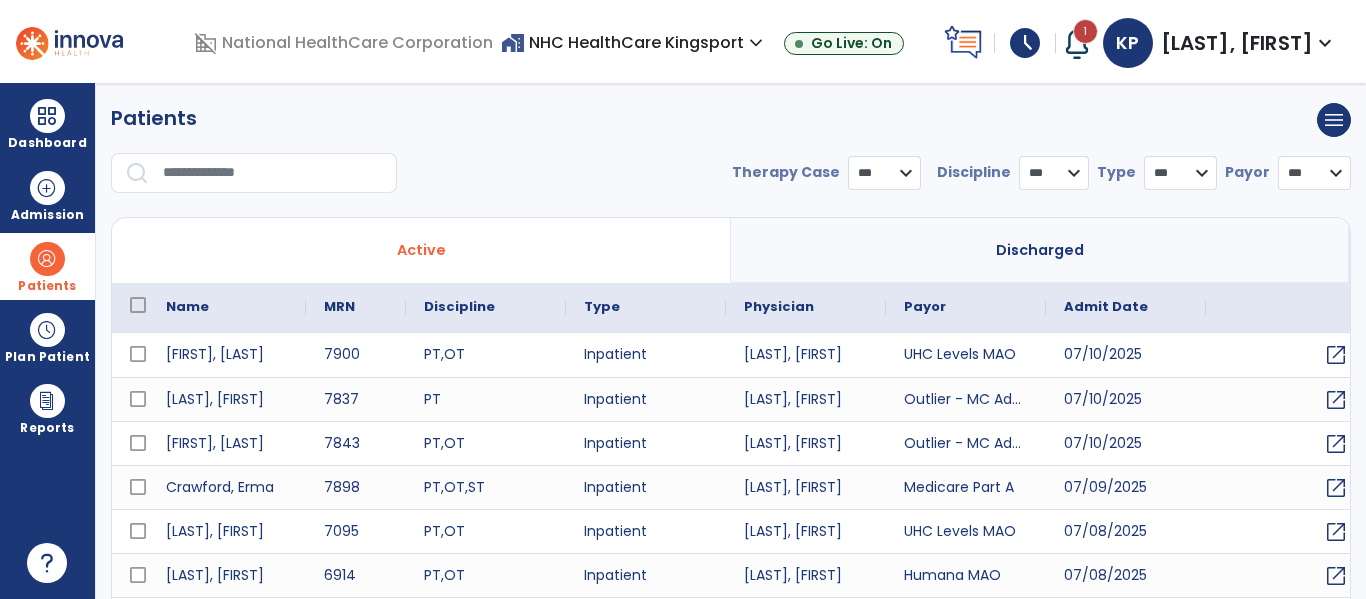 select on "***" 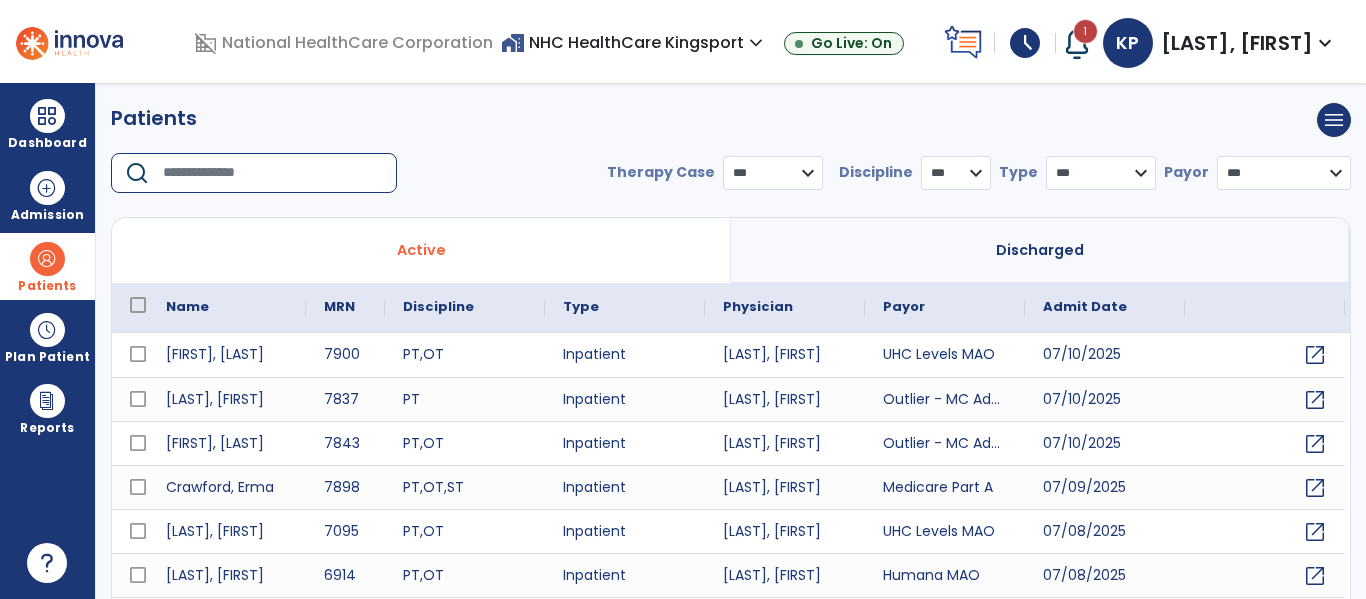 click at bounding box center (273, 173) 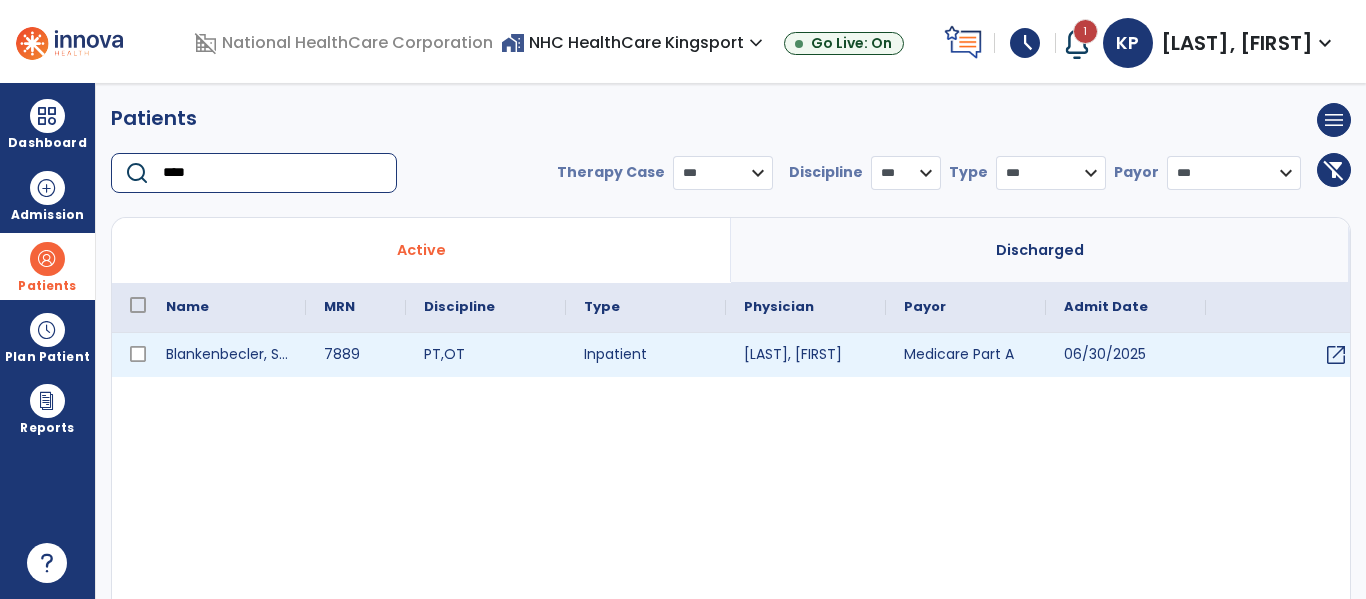 type on "****" 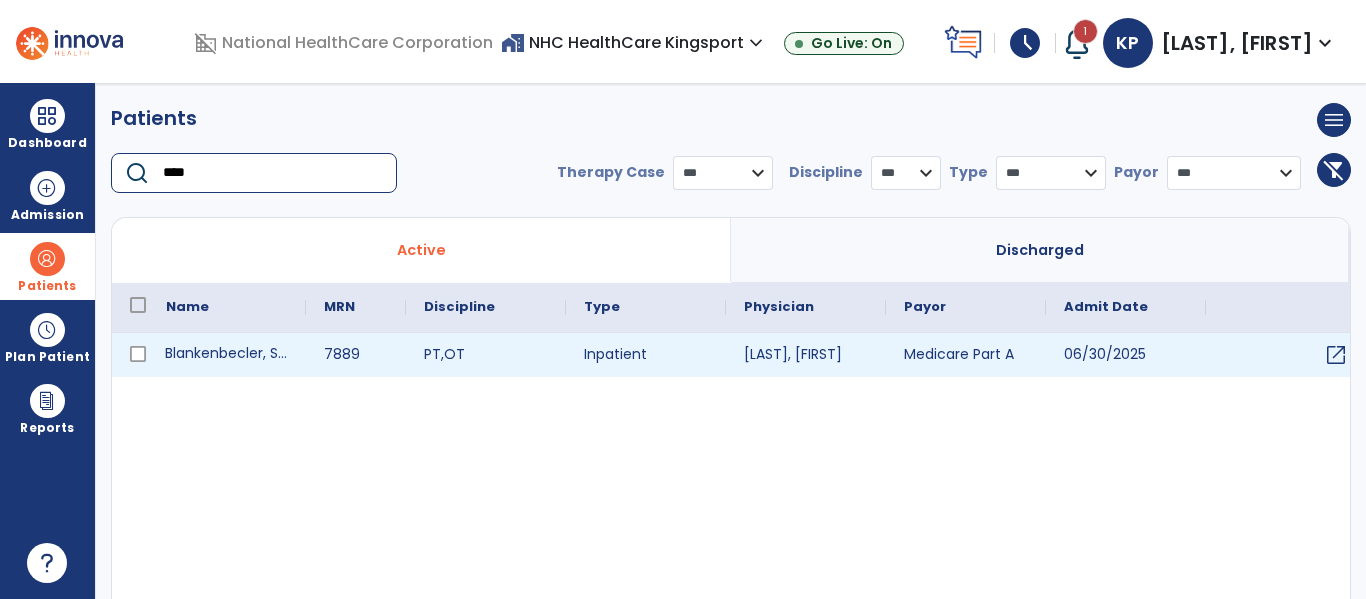click on "Blankenbecler, Shelia" at bounding box center [227, 355] 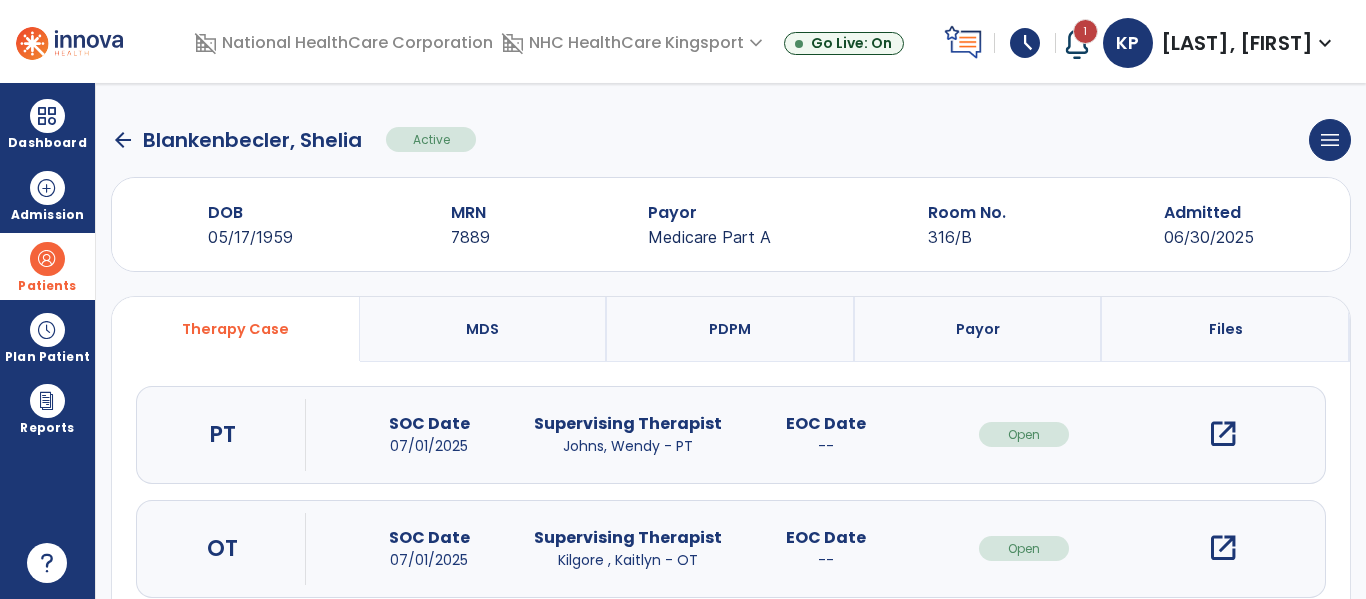 click on "open_in_new" at bounding box center [1223, 434] 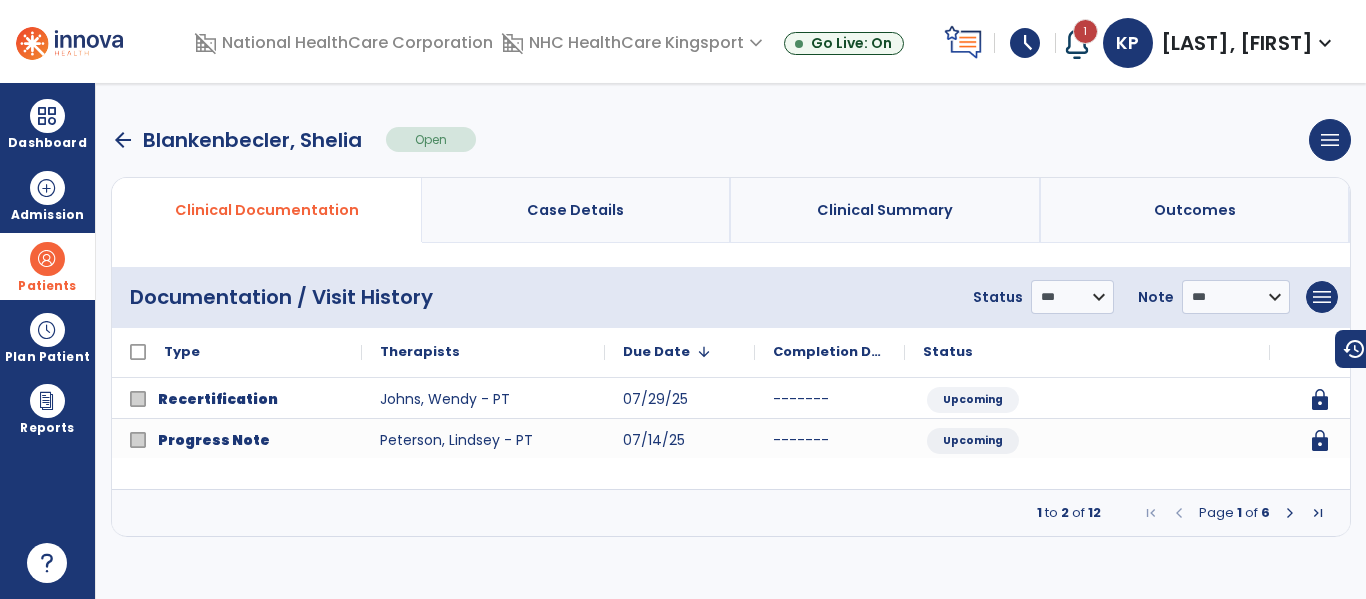 click at bounding box center [1290, 513] 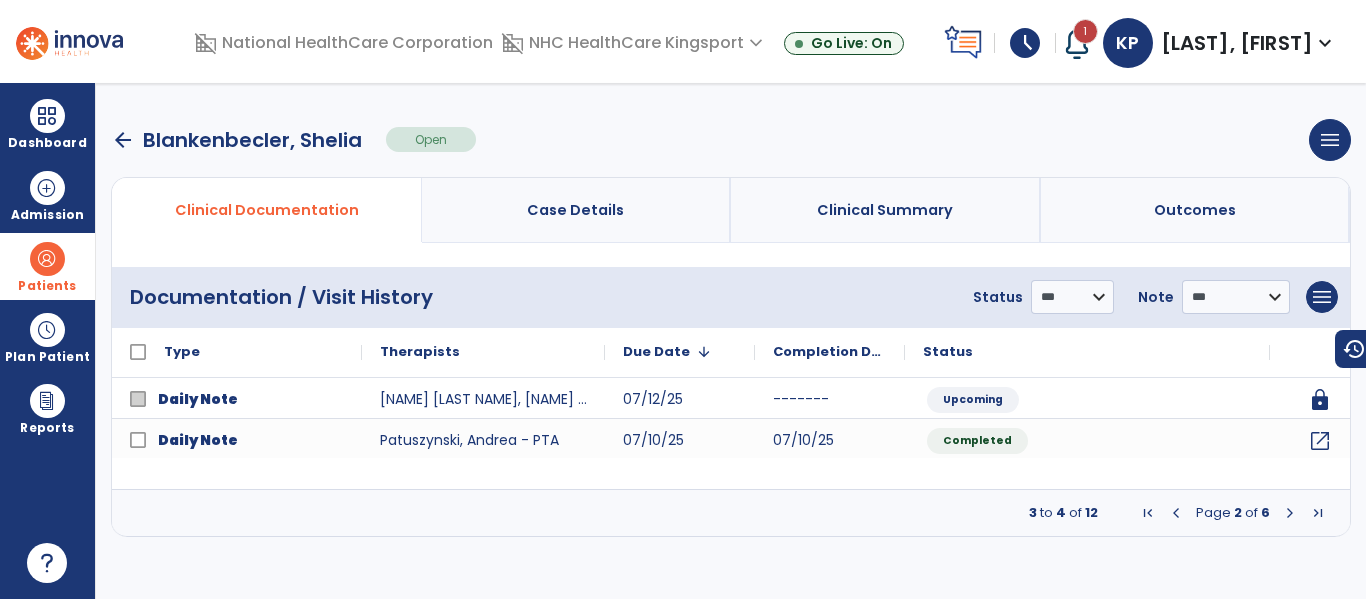 click at bounding box center [1290, 513] 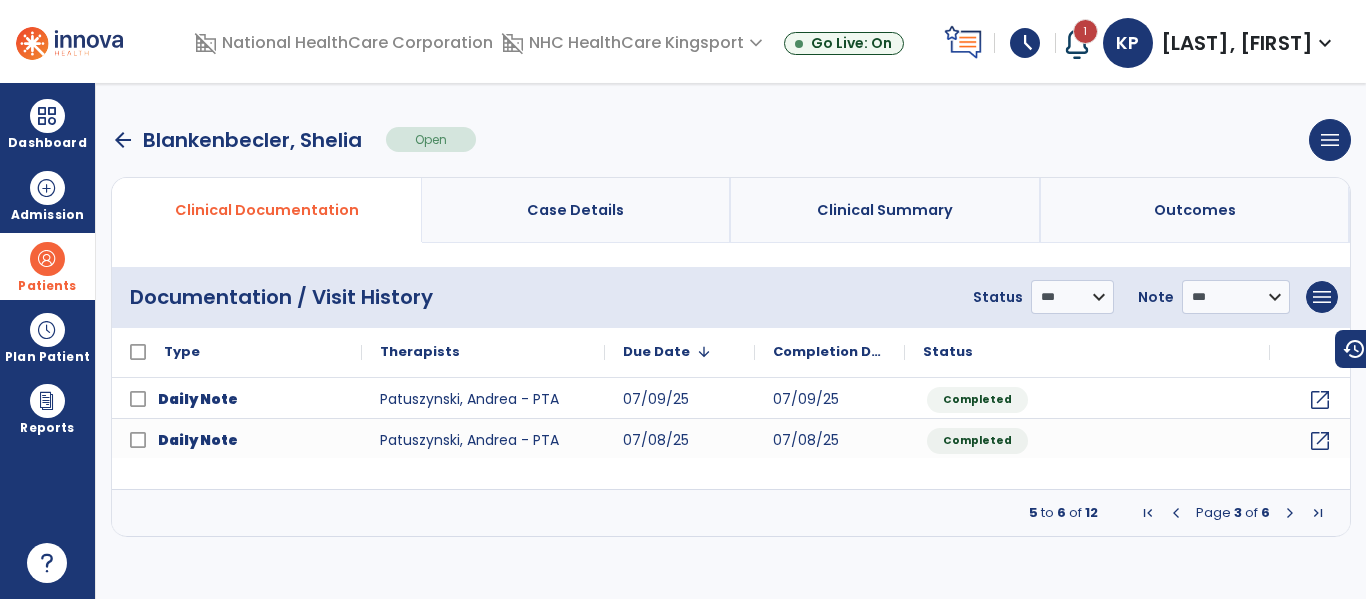 click at bounding box center (1176, 513) 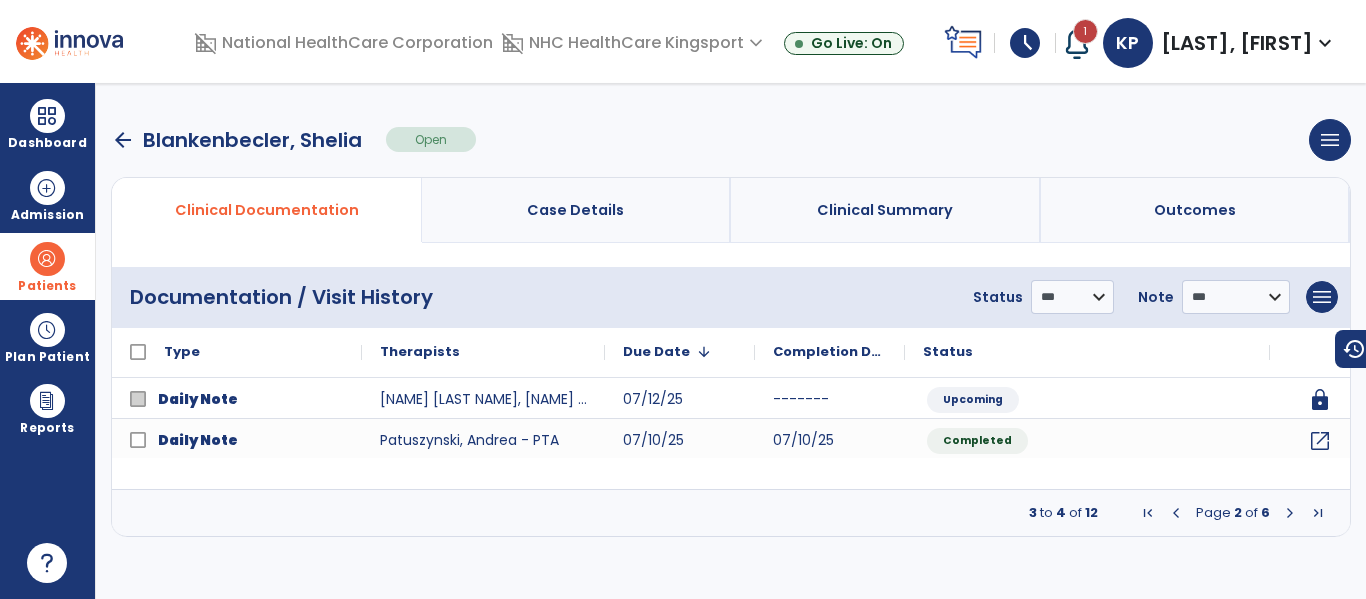 click at bounding box center [1176, 513] 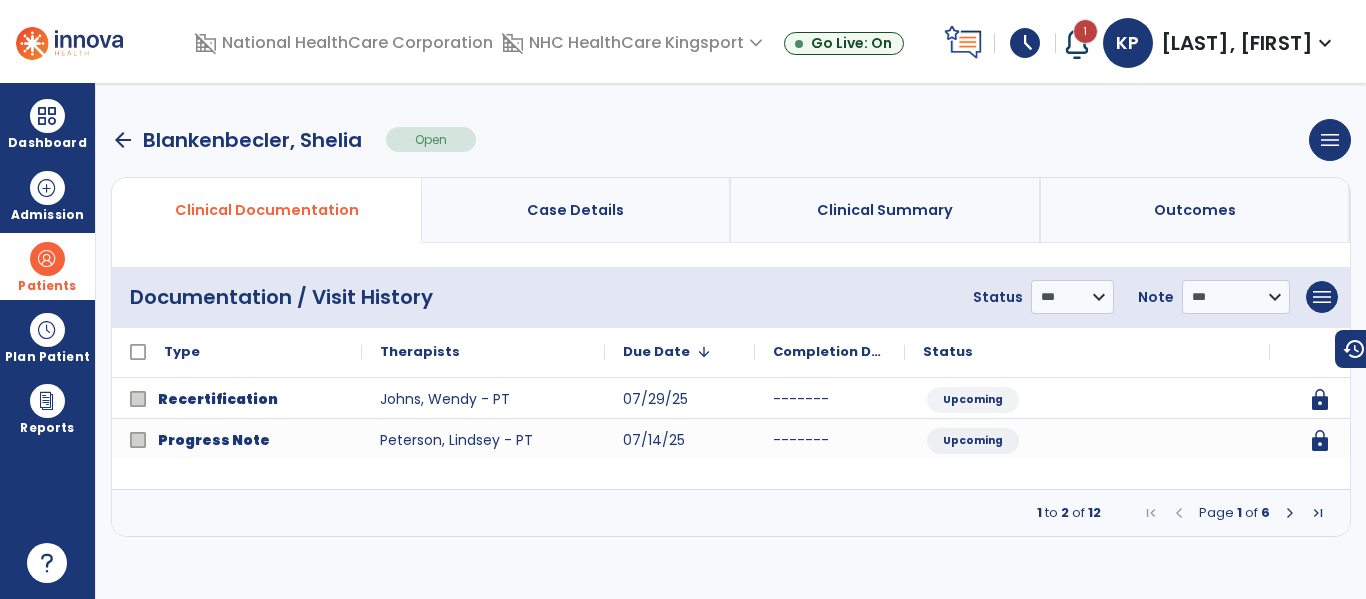 click at bounding box center (1290, 513) 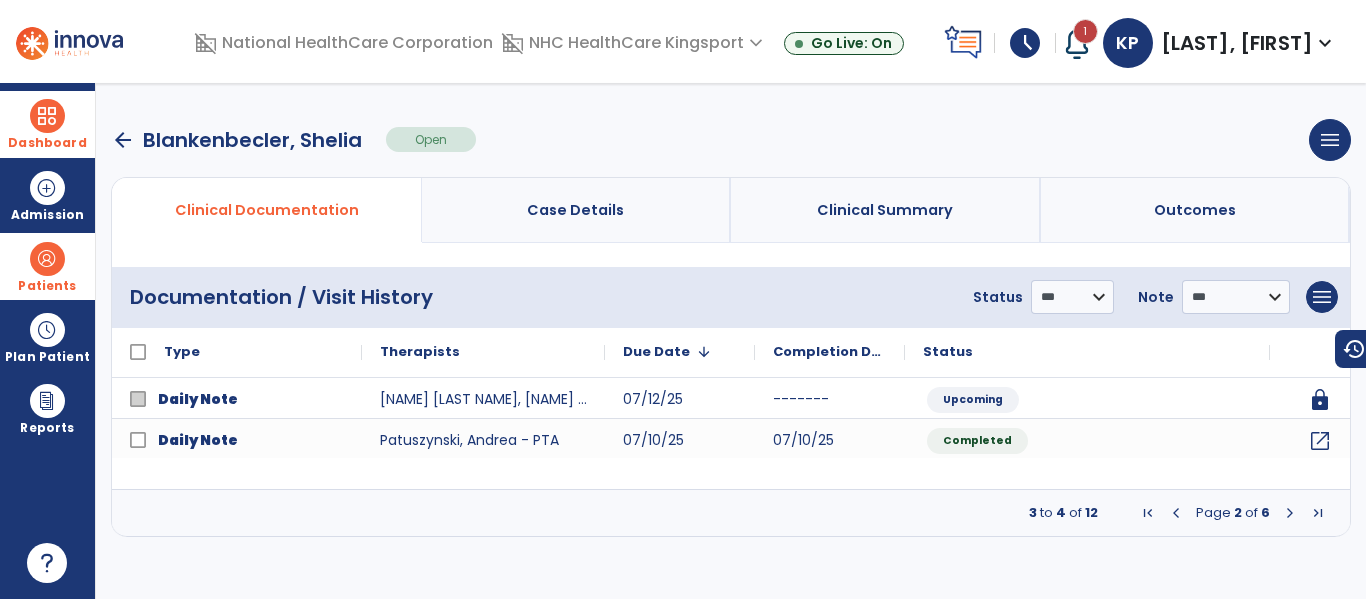 click at bounding box center [47, 116] 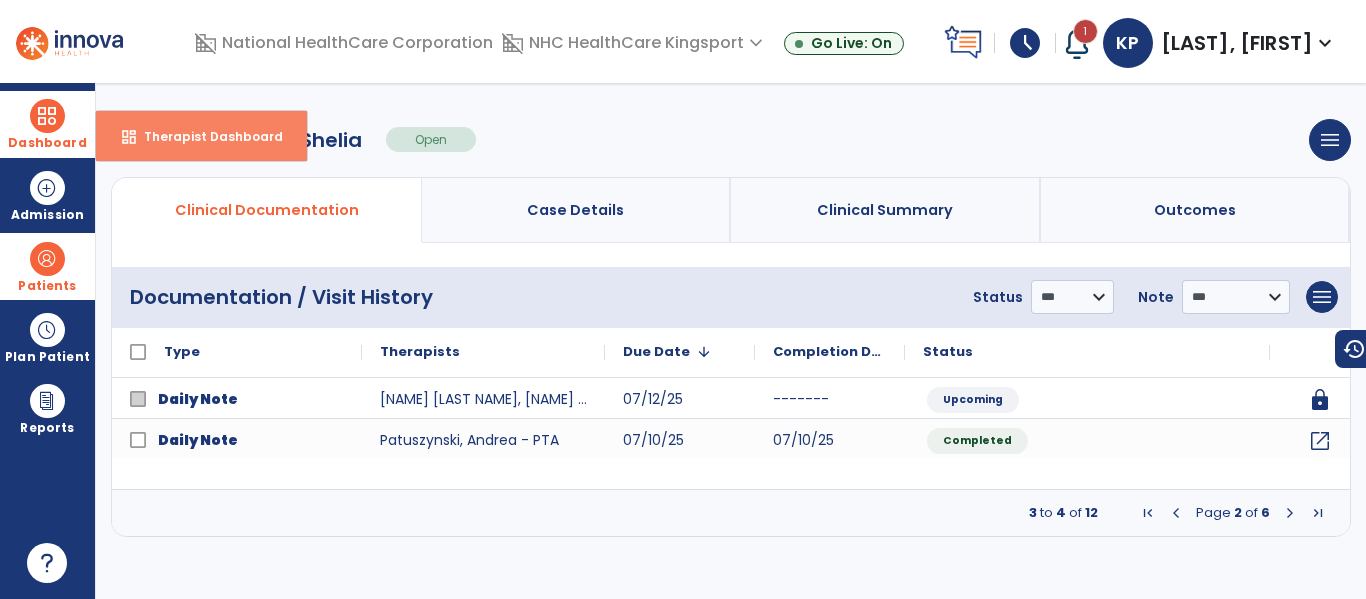 click on "Therapist Dashboard" at bounding box center (205, 136) 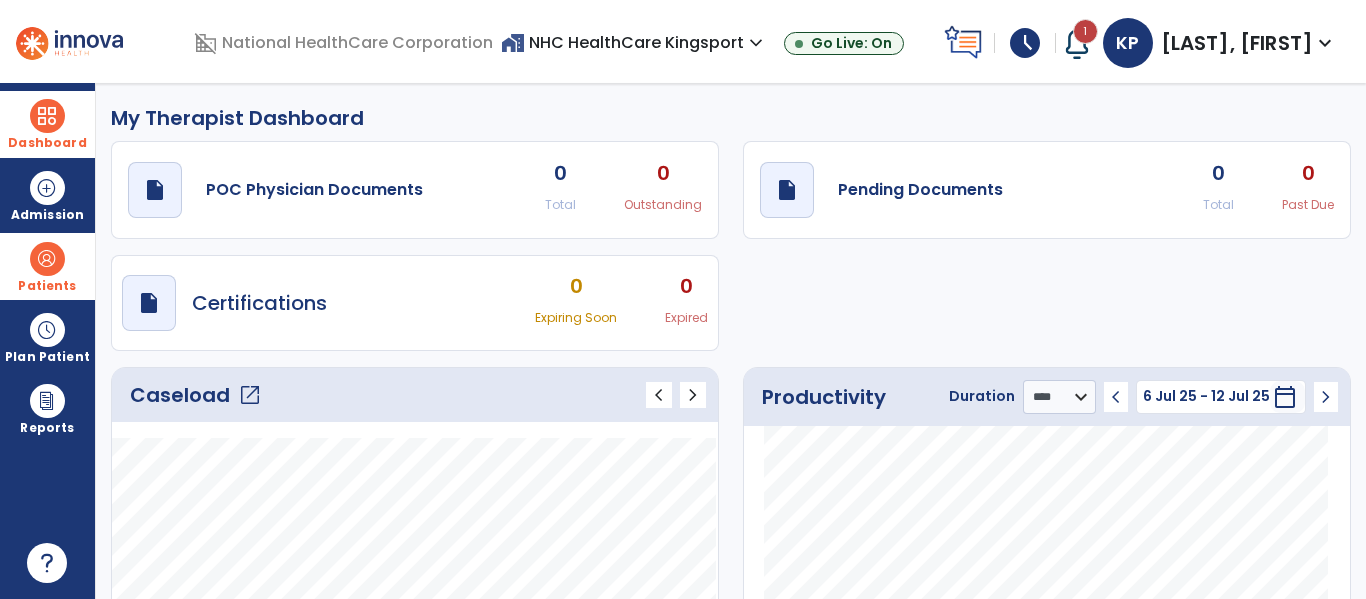 click on "open_in_new" 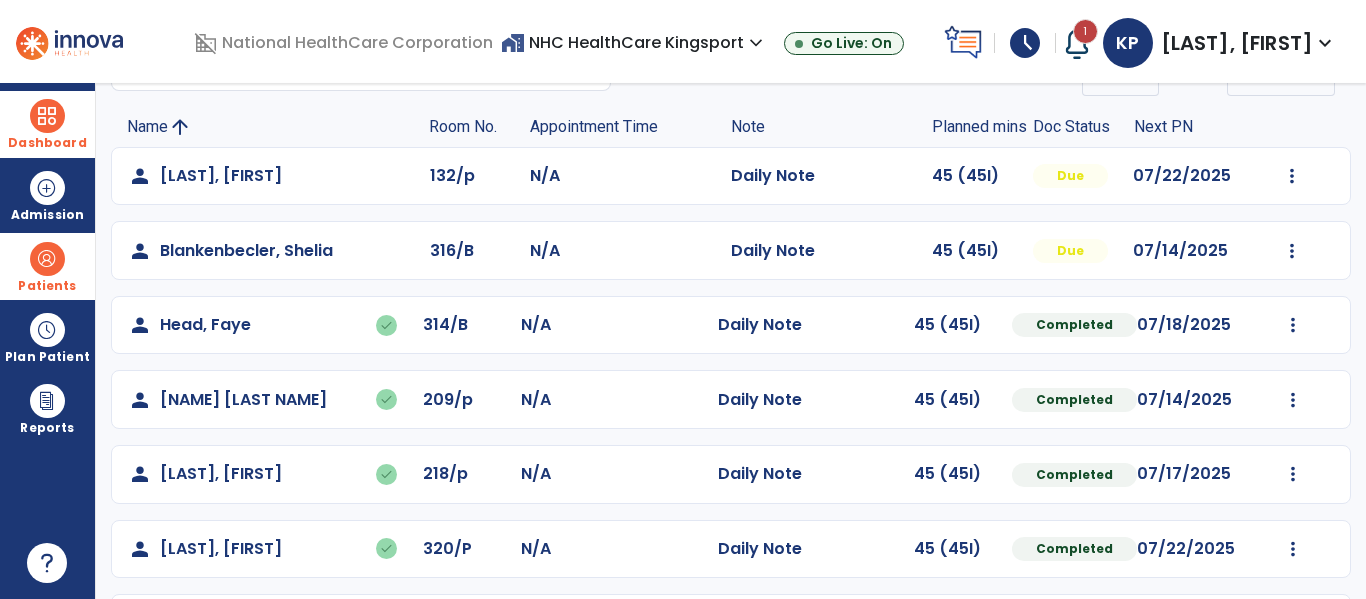 scroll, scrollTop: 118, scrollLeft: 0, axis: vertical 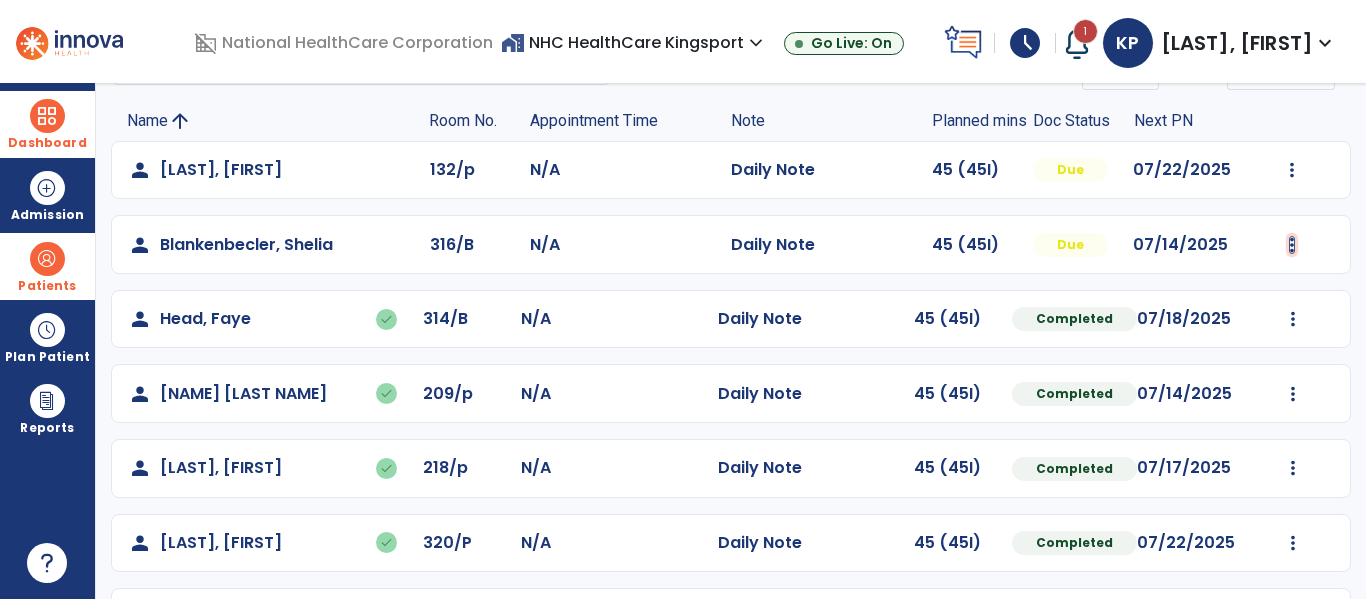 click at bounding box center (1292, 170) 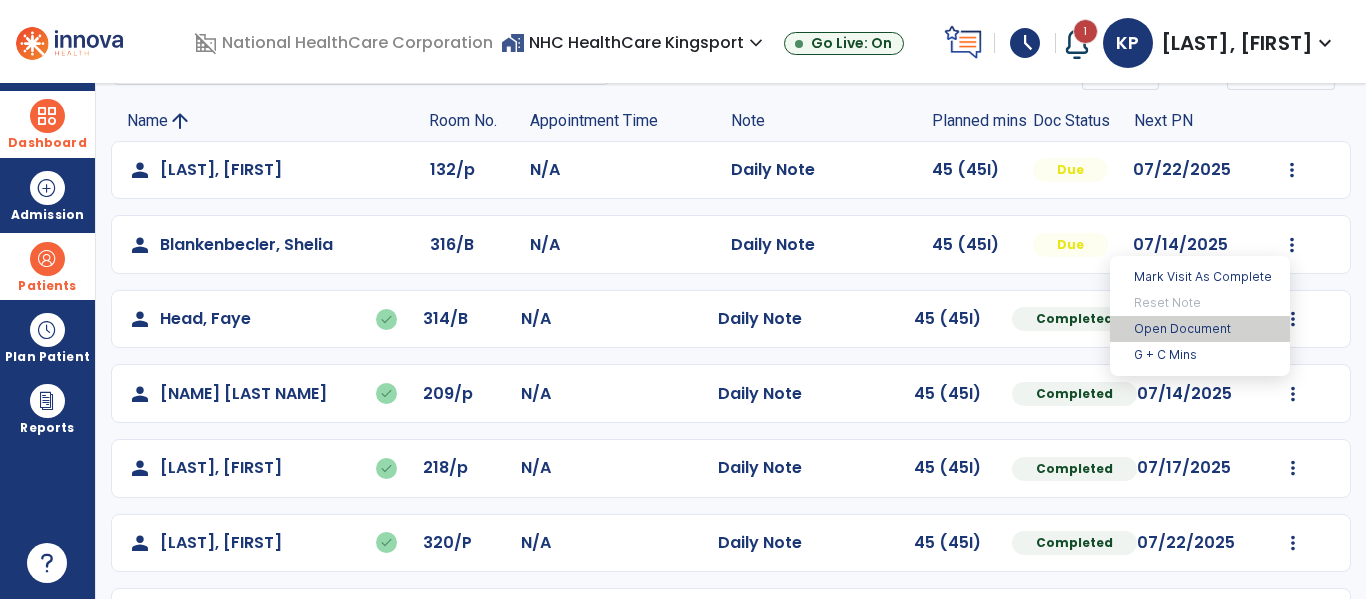 click on "Open Document" at bounding box center (1200, 329) 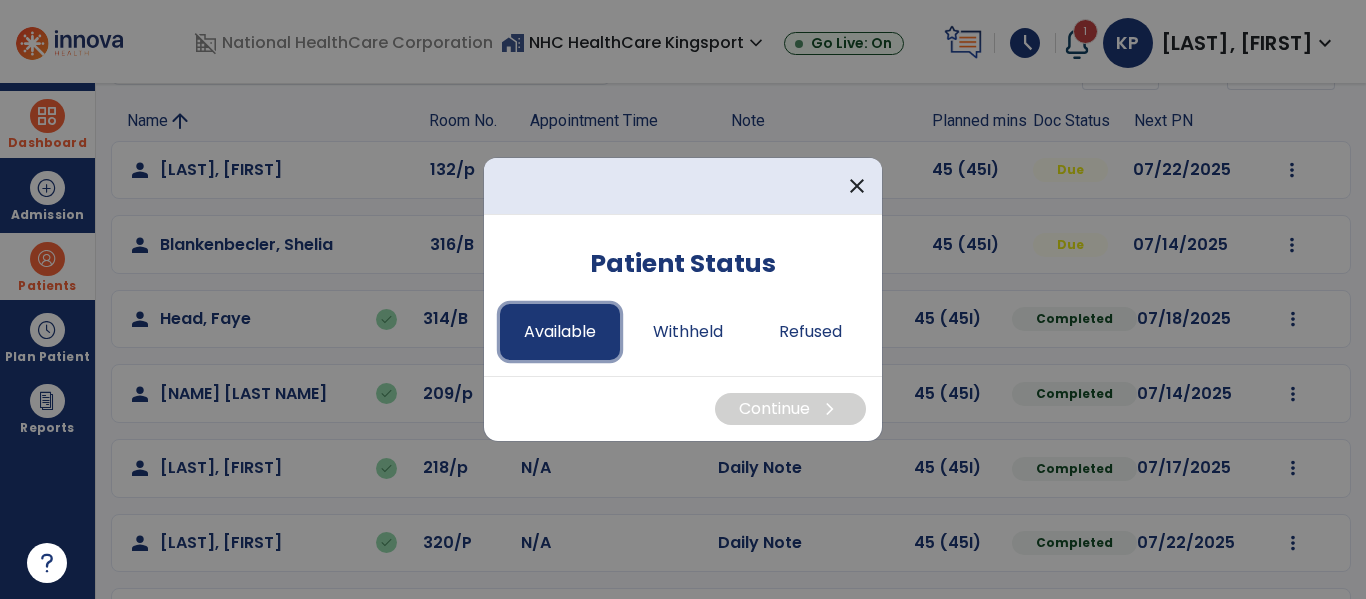 click on "Available" at bounding box center (560, 332) 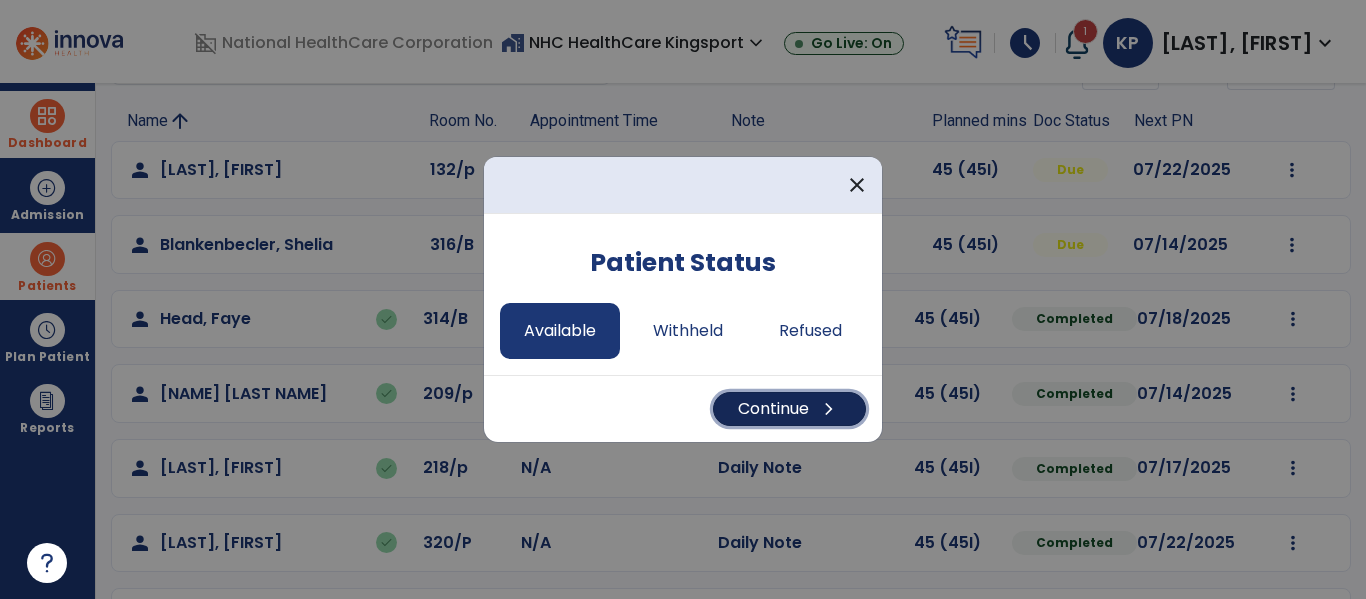 click on "Continue   chevron_right" at bounding box center (789, 409) 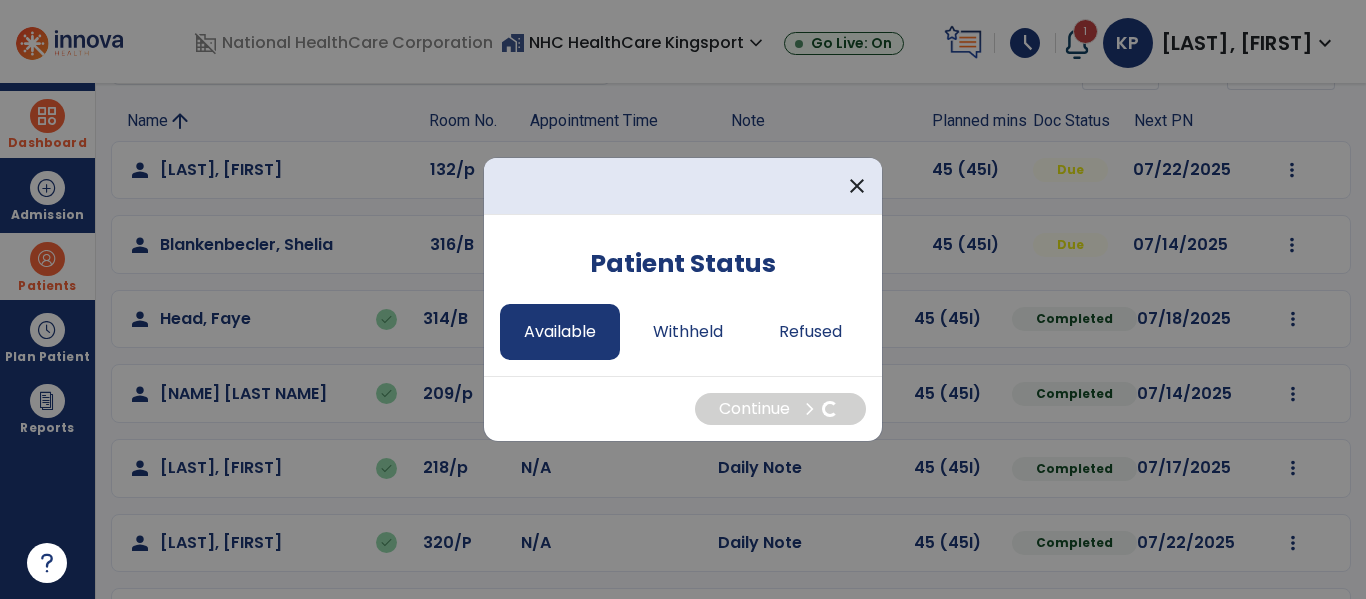 select on "*" 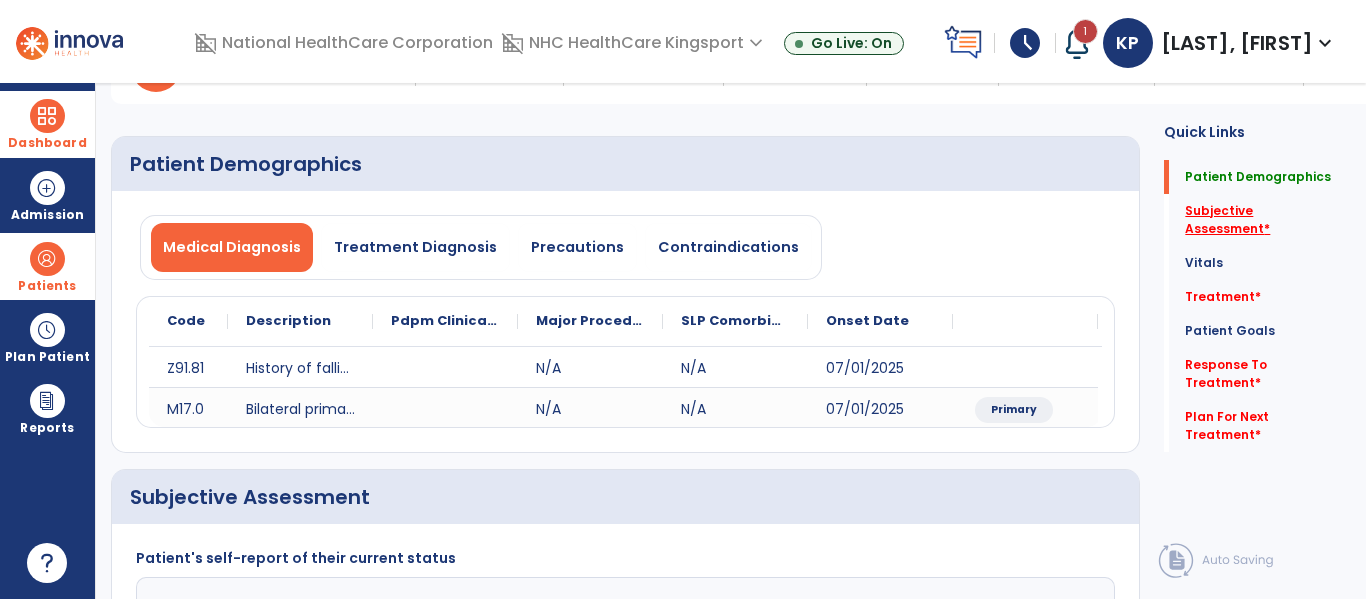 click on "Subjective Assessment   *" 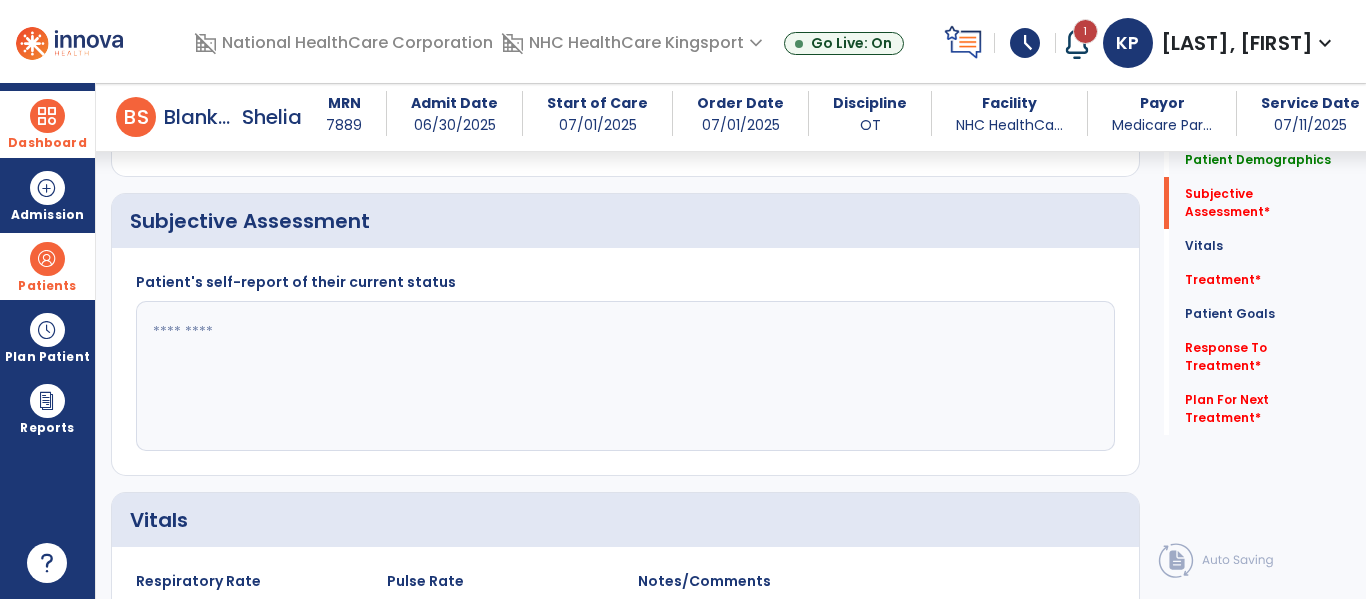 scroll, scrollTop: 387, scrollLeft: 0, axis: vertical 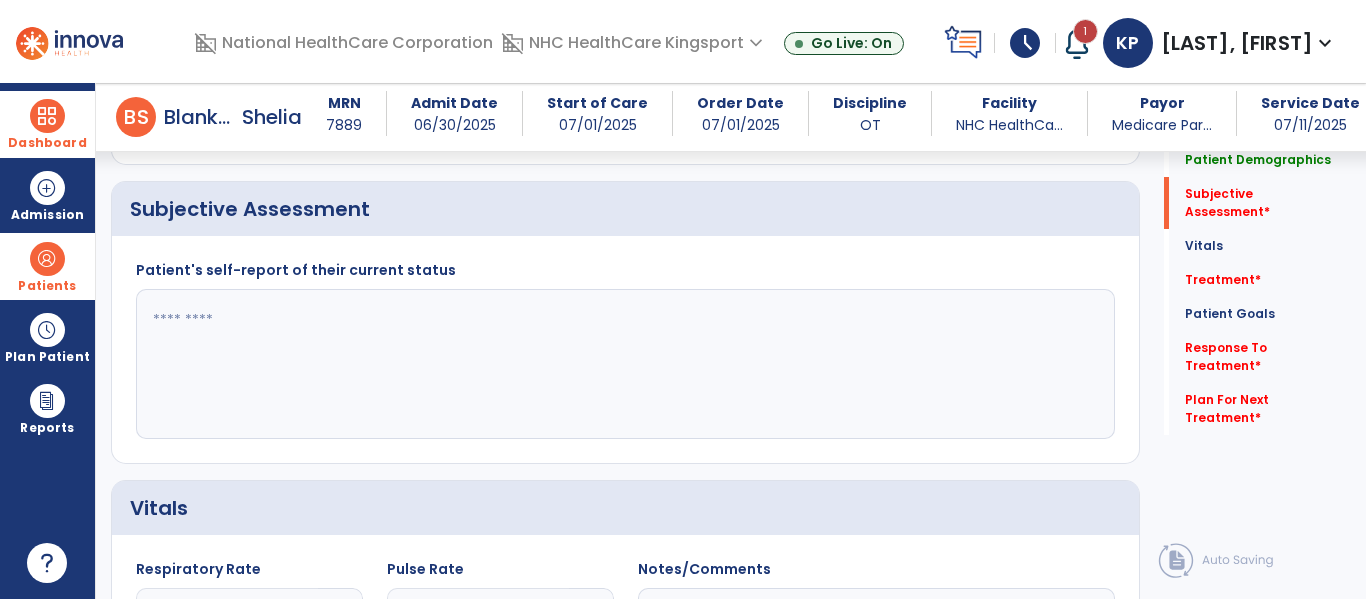 click 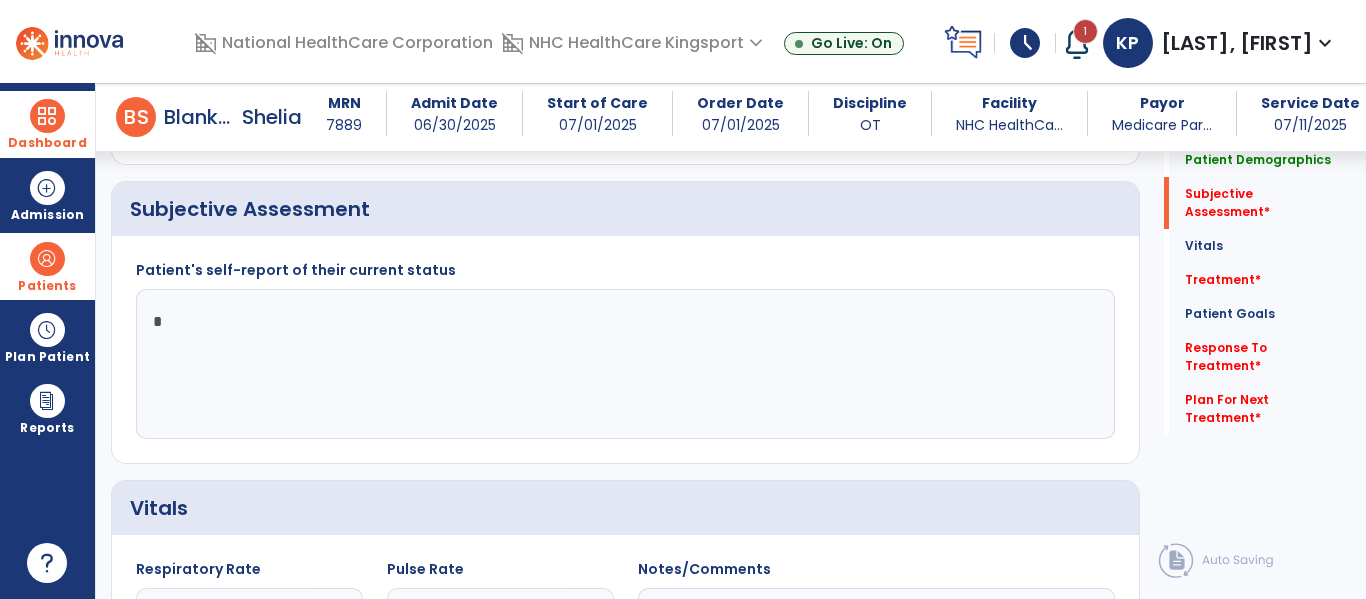 click on "*" 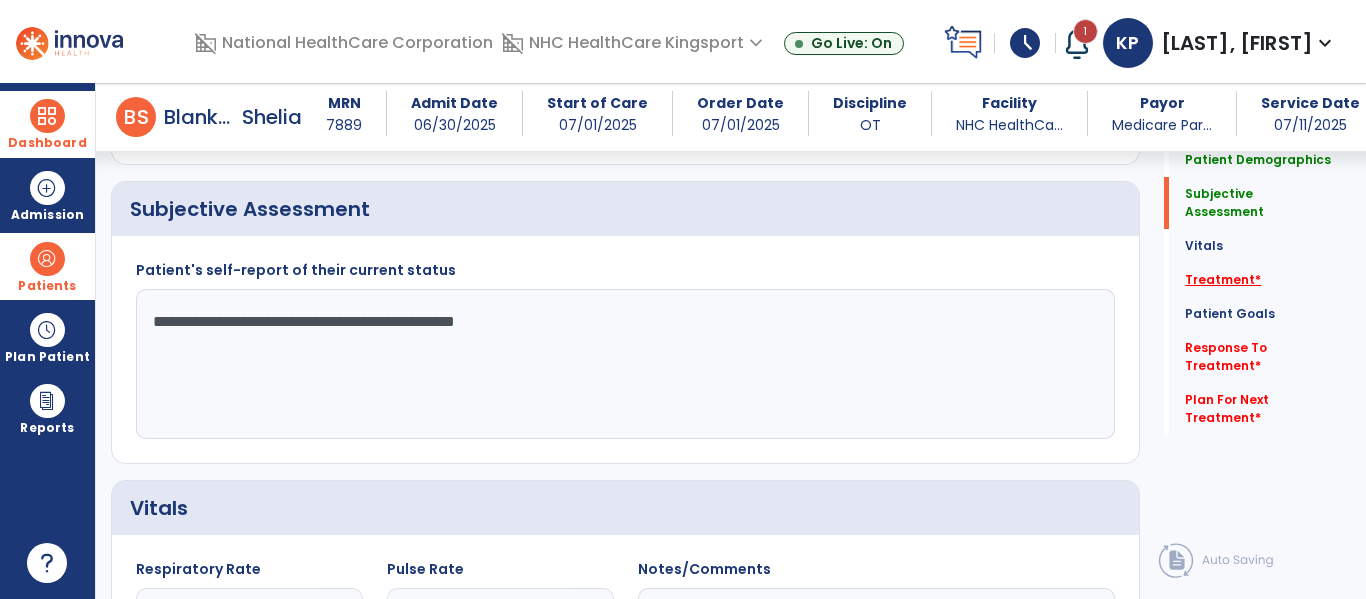 type on "**********" 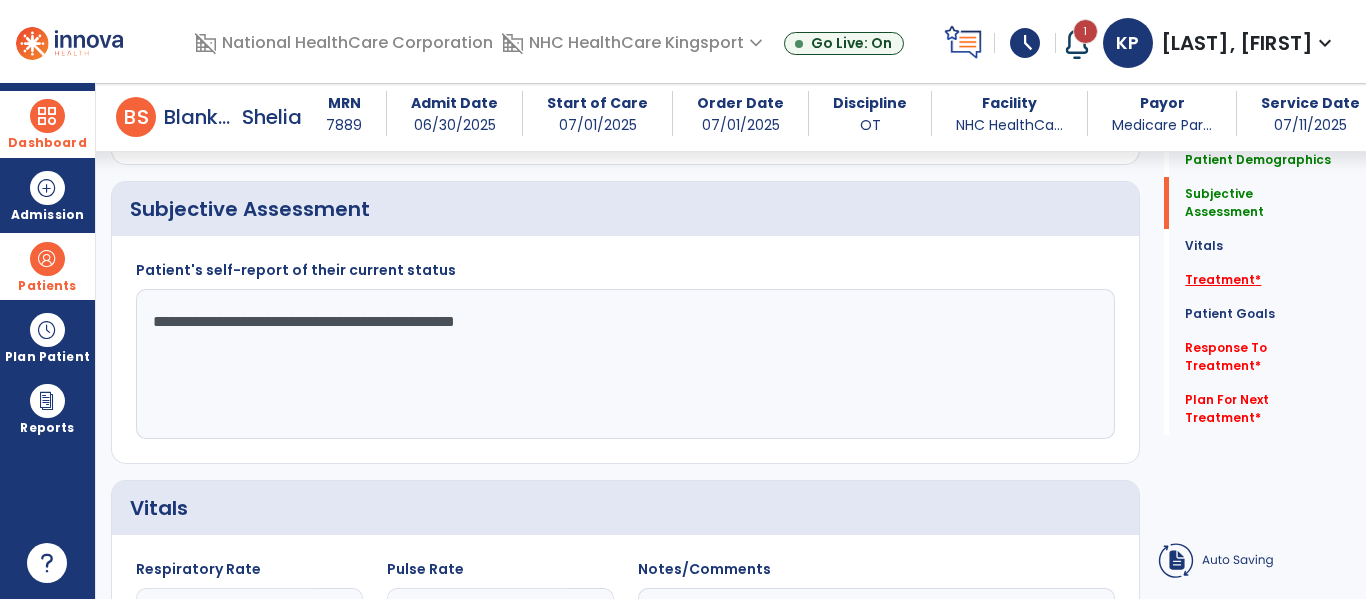 click on "Treatment   *" 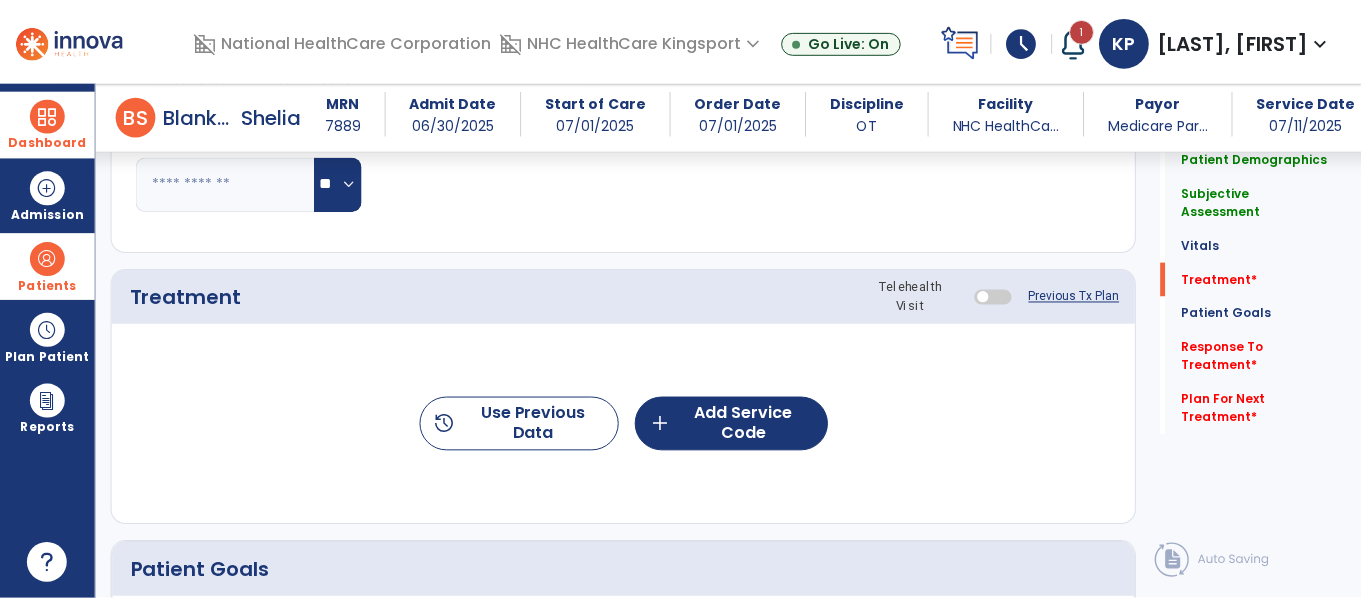 scroll, scrollTop: 1077, scrollLeft: 0, axis: vertical 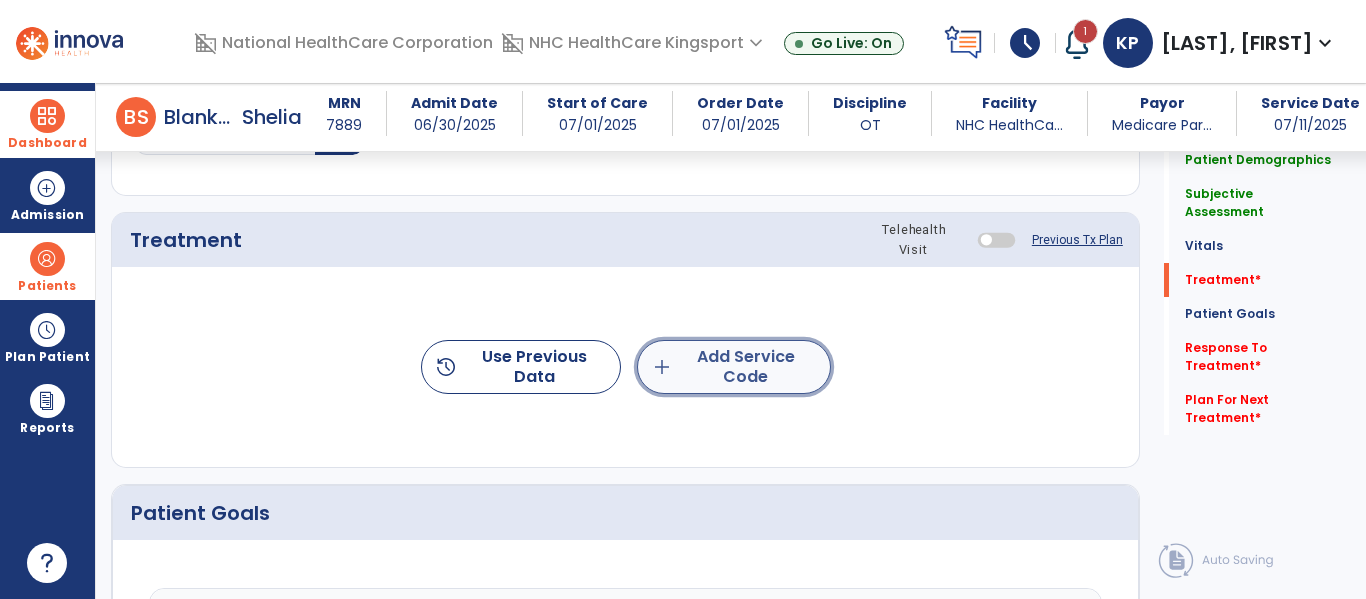 click on "add  Add Service Code" 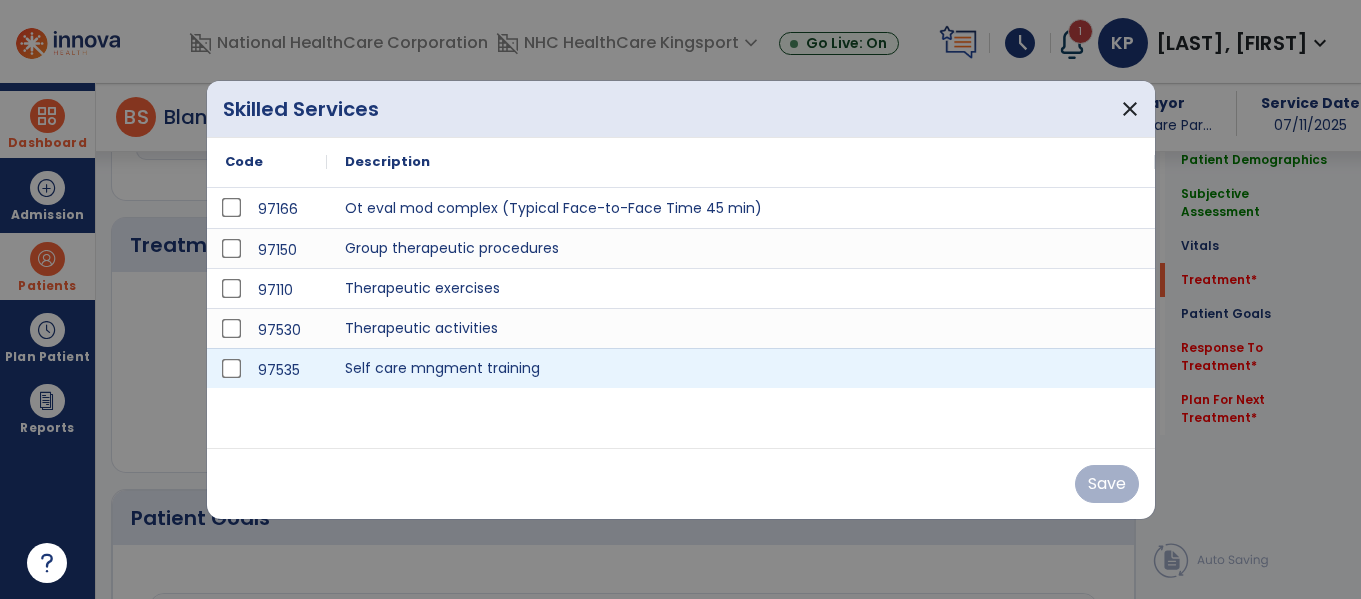 scroll, scrollTop: 1077, scrollLeft: 0, axis: vertical 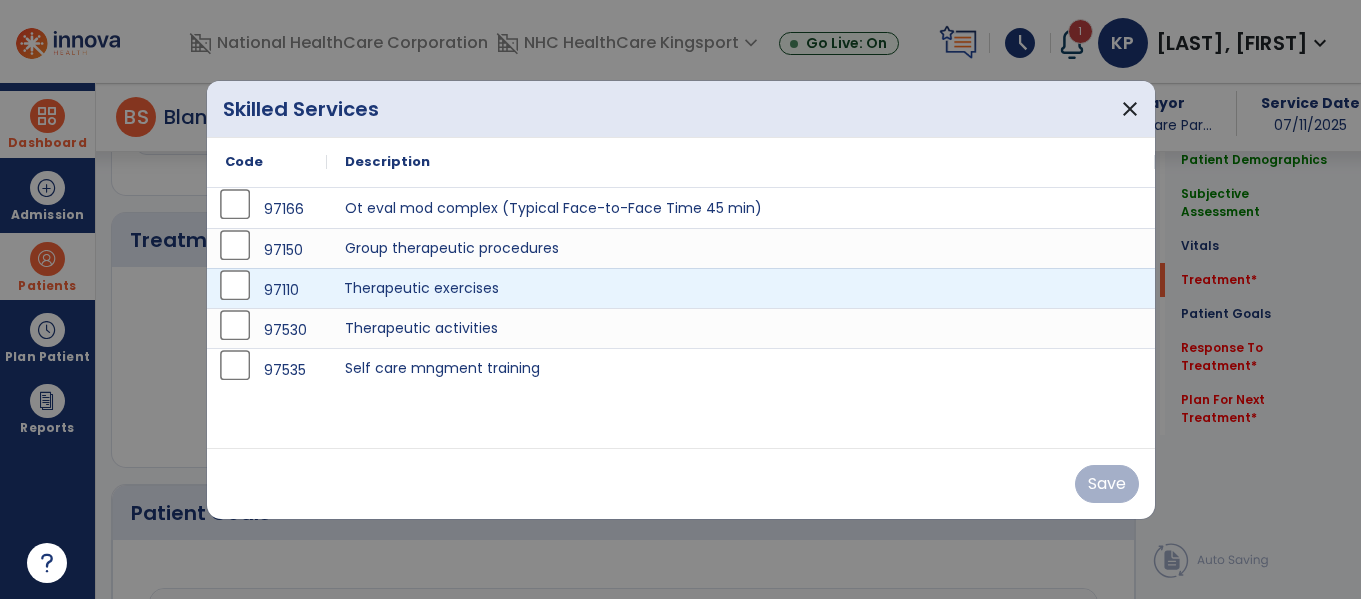 click on "Therapeutic exercises" at bounding box center (741, 288) 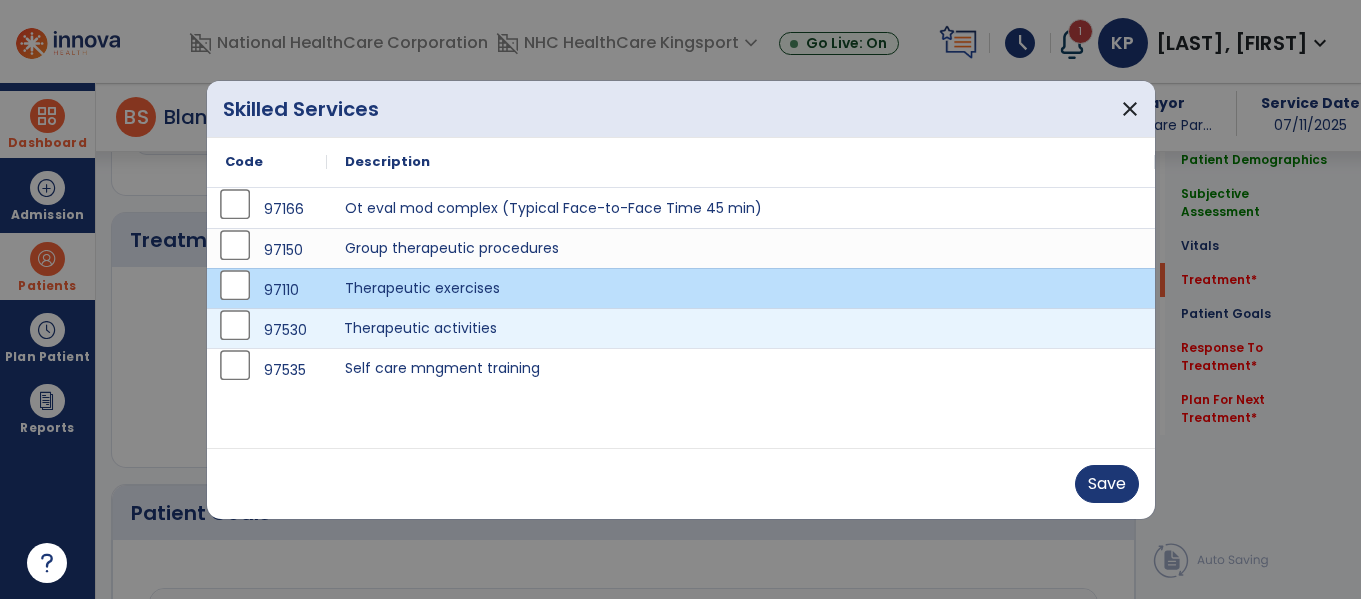 click on "Therapeutic activities" at bounding box center (741, 328) 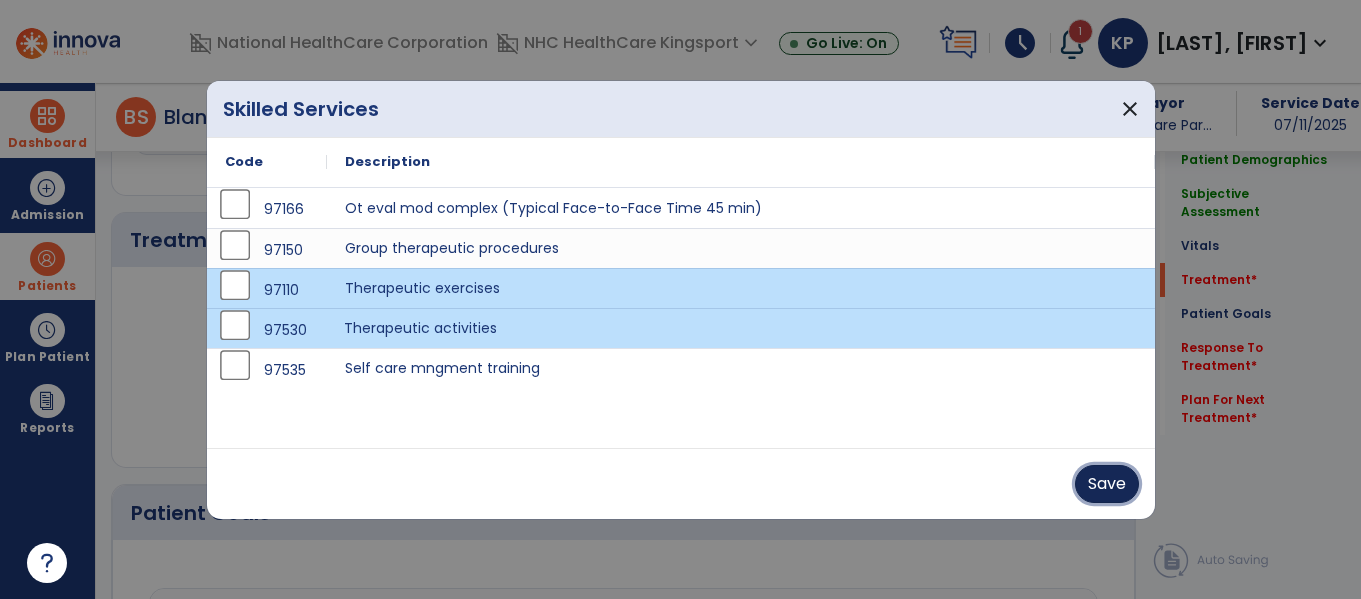 click on "Save" at bounding box center [1107, 484] 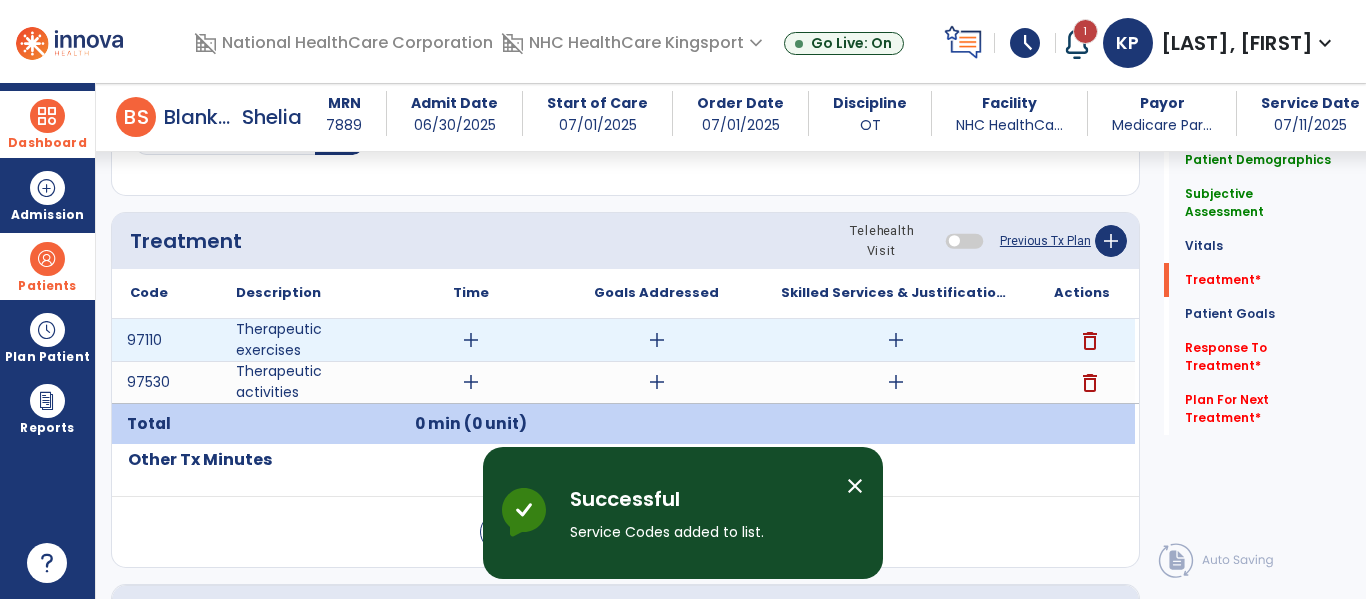 click on "add" at bounding box center [471, 340] 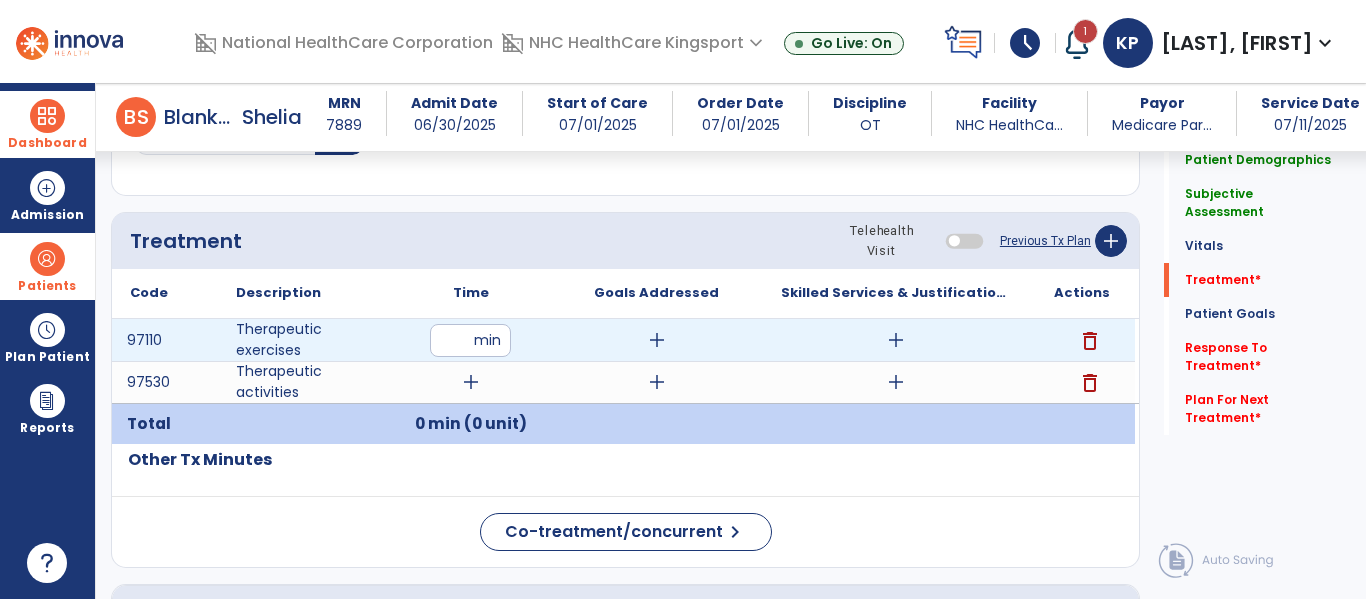 type on "**" 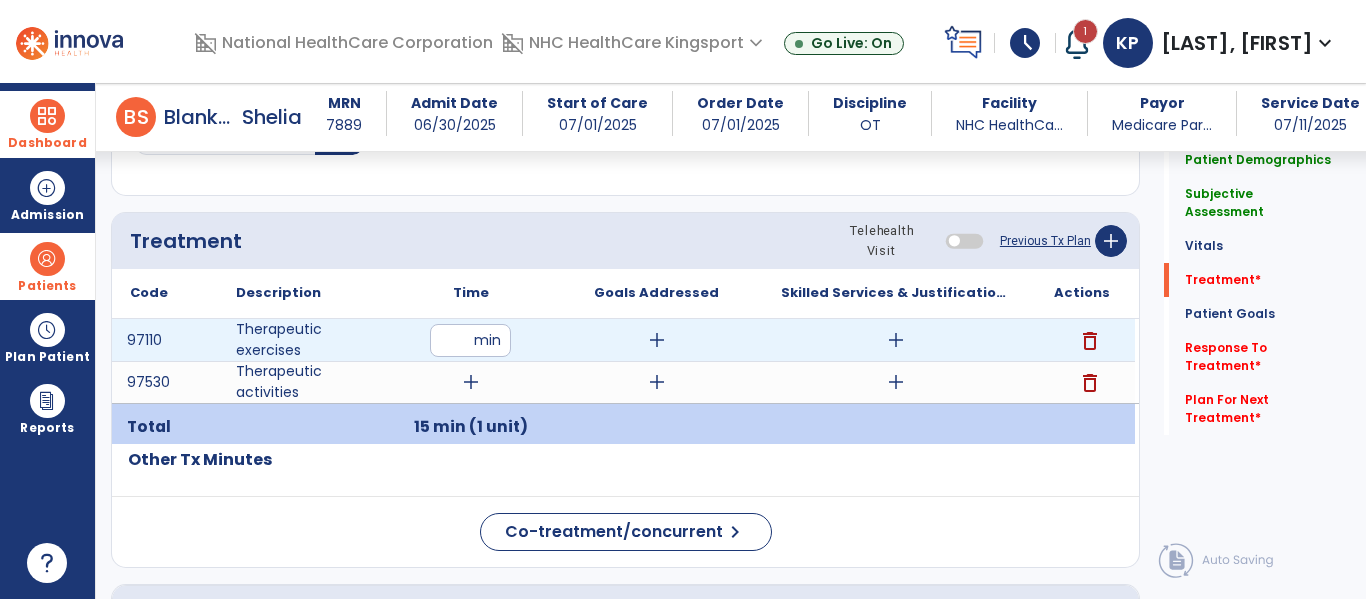click on "add" at bounding box center (657, 340) 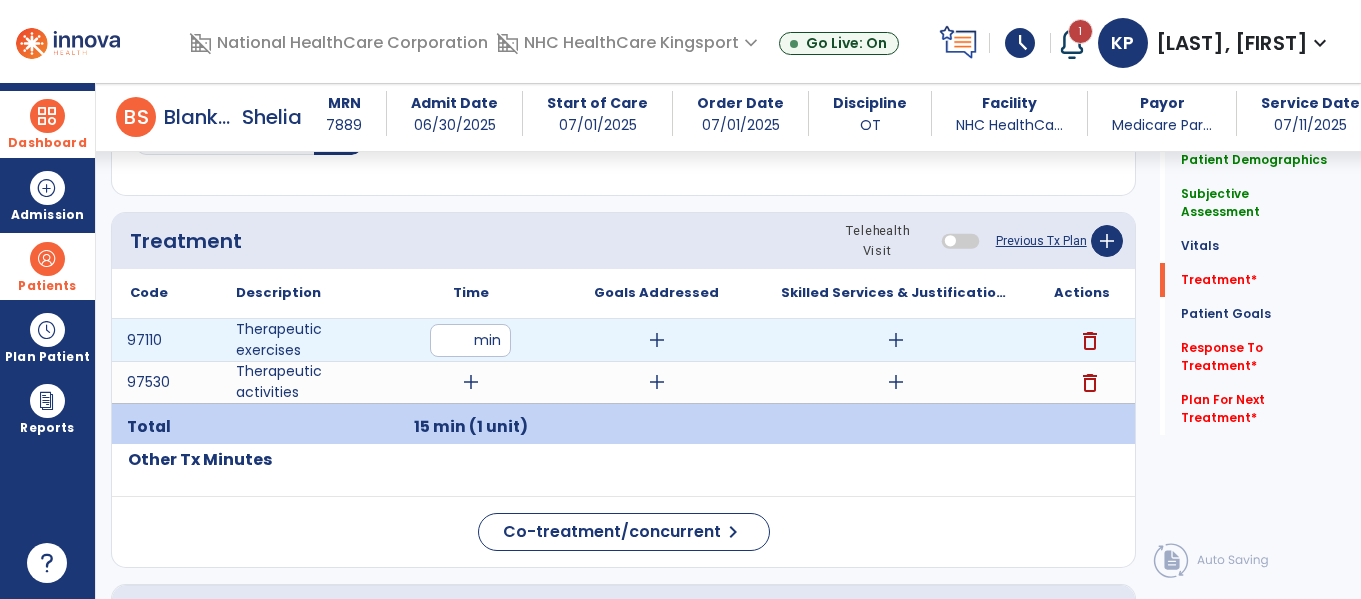 scroll, scrollTop: 1077, scrollLeft: 0, axis: vertical 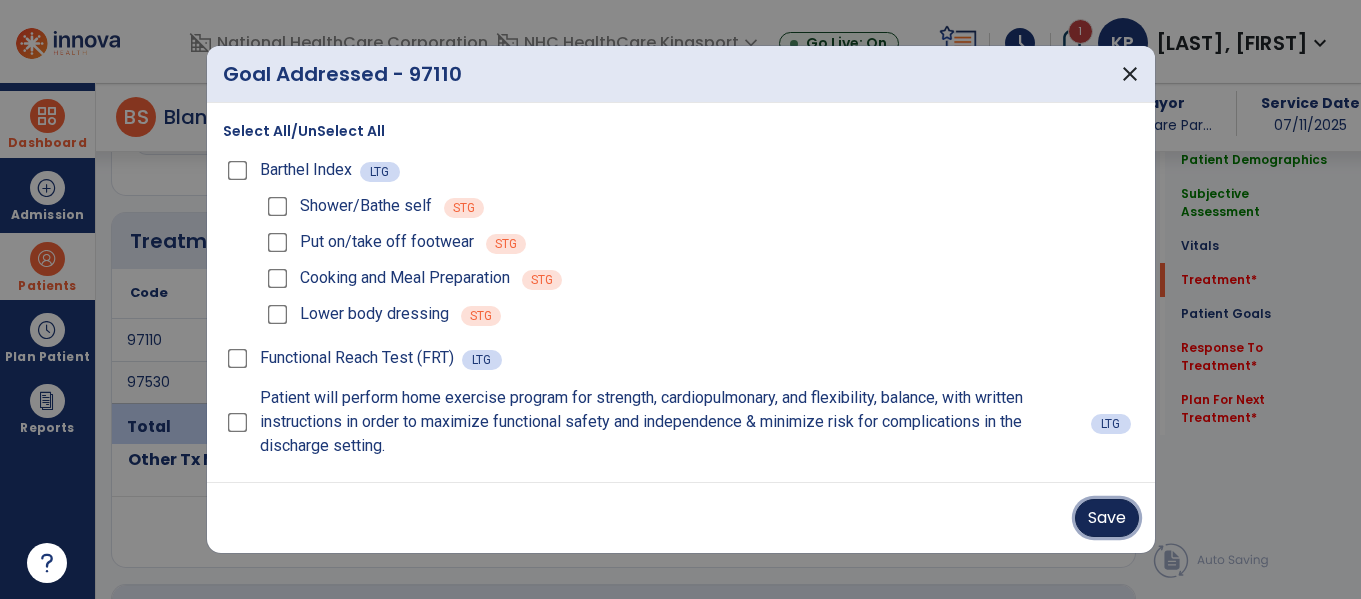 click on "Save" at bounding box center (1107, 518) 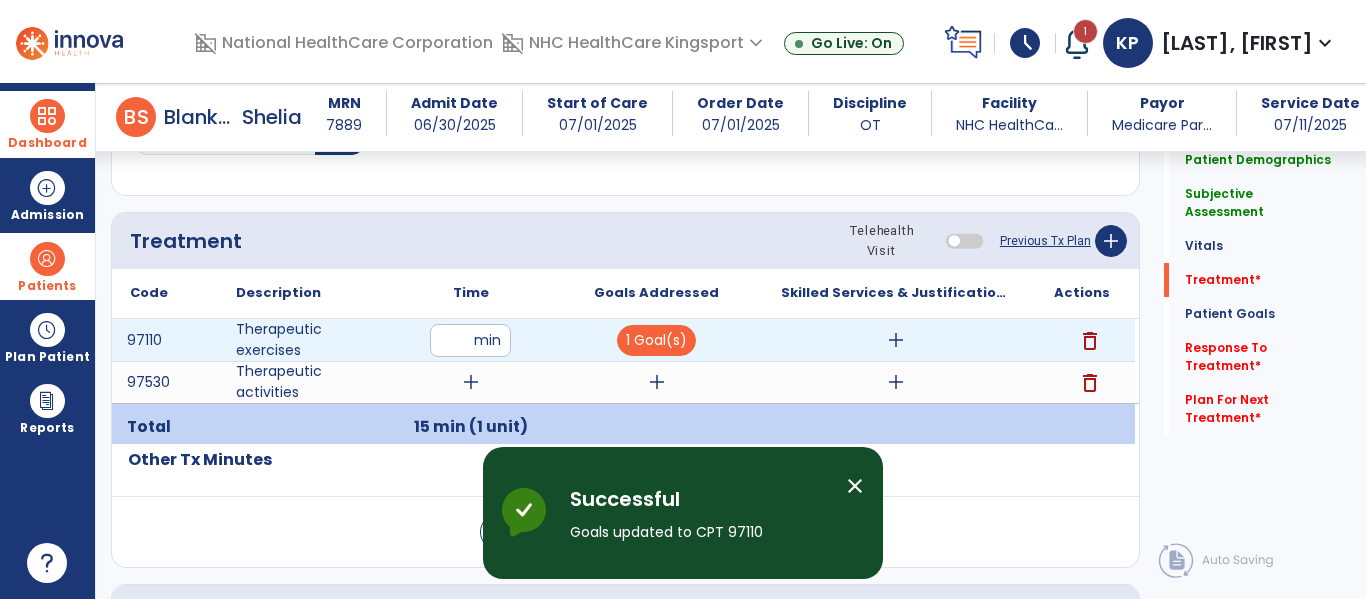 click on "add" at bounding box center [896, 340] 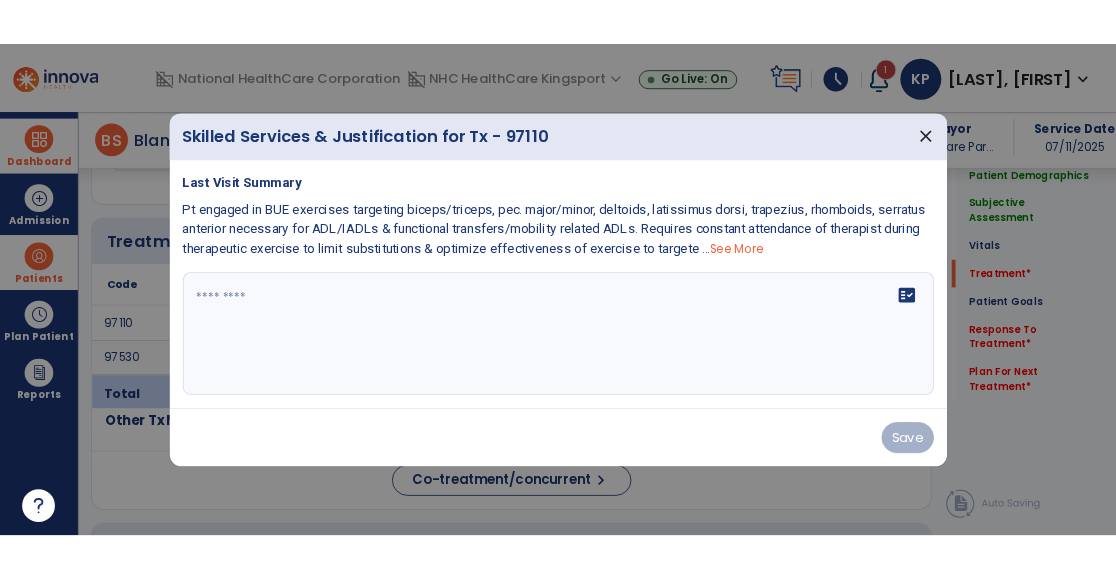 scroll, scrollTop: 1077, scrollLeft: 0, axis: vertical 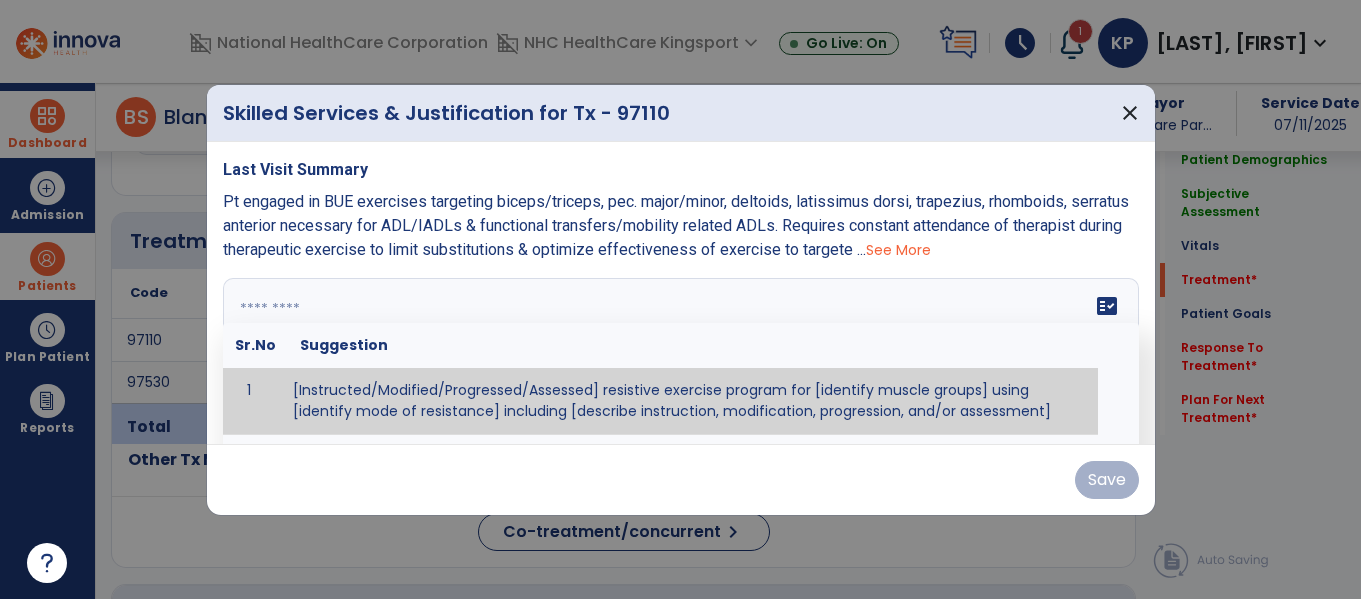 click on "fact_check  Sr.No Suggestion 1 [Instructed/Modified/Progressed/Assessed] resistive exercise program for [identify muscle groups] using [identify mode of resistance] including [describe instruction, modification, progression, and/or assessment] 2 [Instructed/Modified/Progressed/Assessed] aerobic exercise program using [identify equipment/mode] including [describe instruction, modification,progression, and/or assessment] 3 [Instructed/Modified/Progressed/Assessed] [PROM/A/AROM/AROM] program for [identify joint movements] using [contract-relax, over-pressure, inhibitory techniques, other] 4 [Assessed/Tested] aerobic capacity with administration of [aerobic capacity test]" at bounding box center [681, 353] 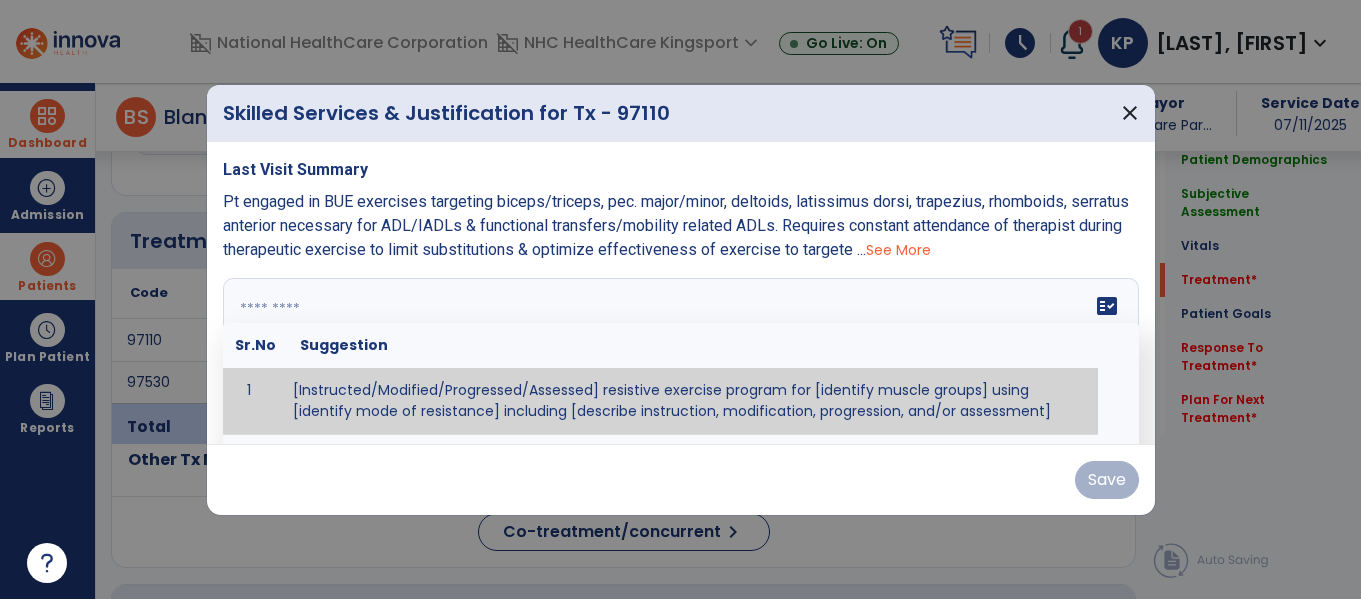 paste on "**********" 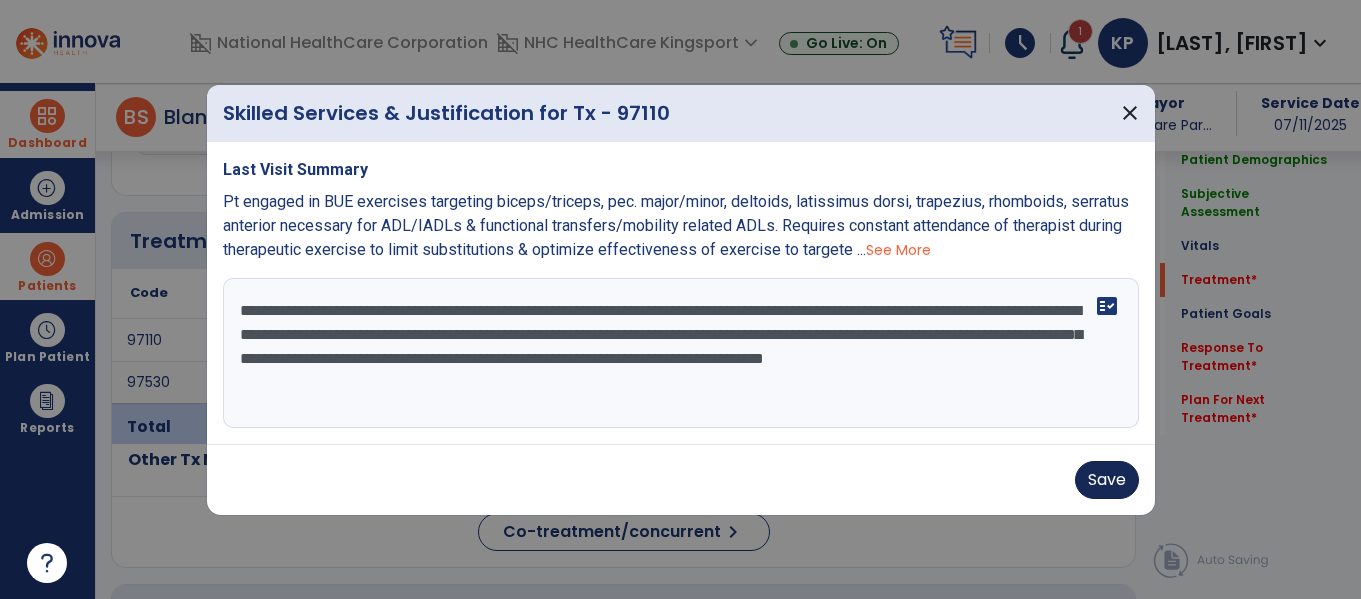 type on "**********" 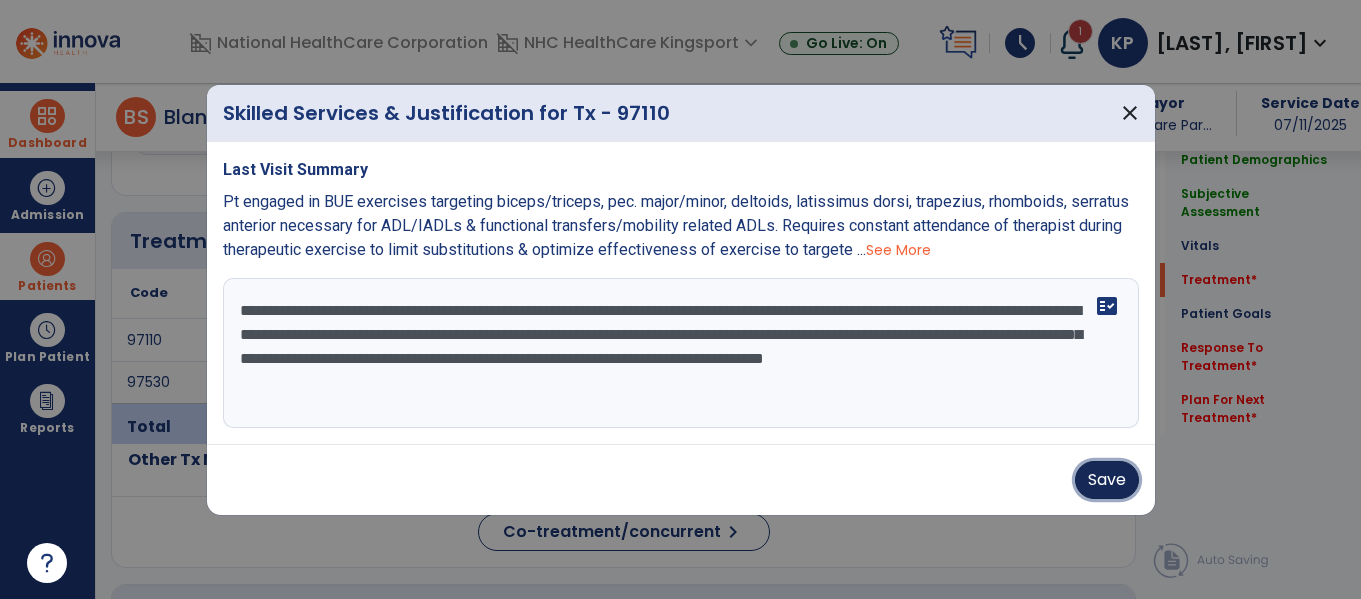 click on "Save" at bounding box center [1107, 480] 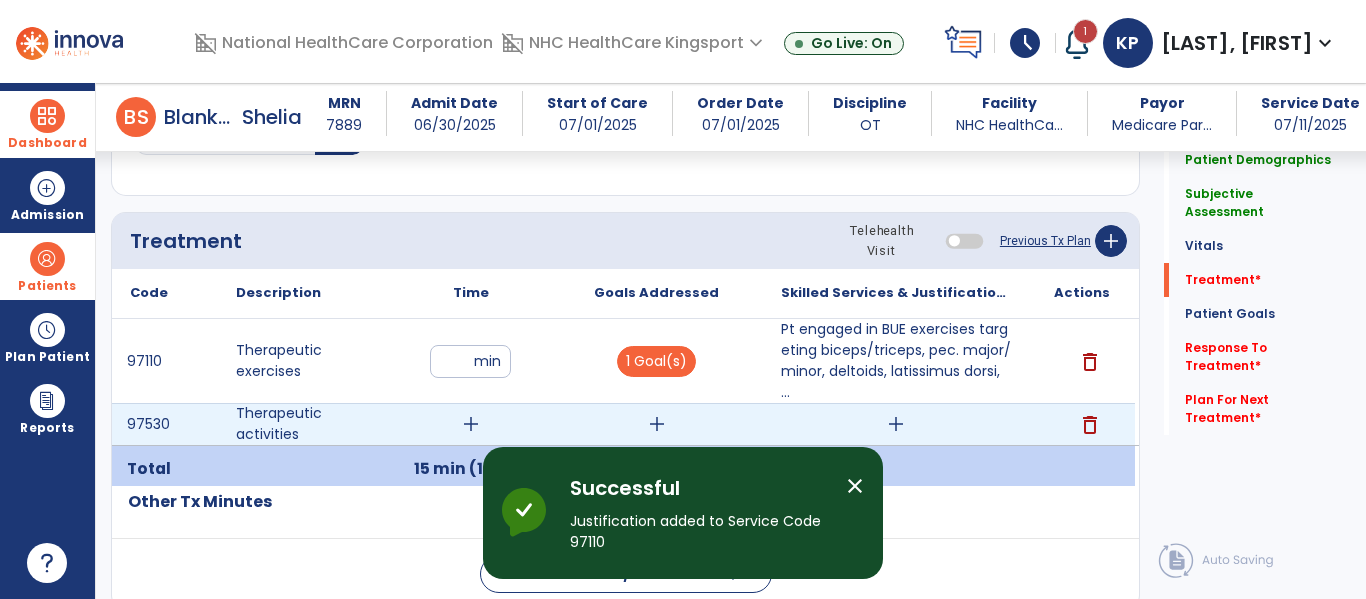 click on "add" at bounding box center [471, 424] 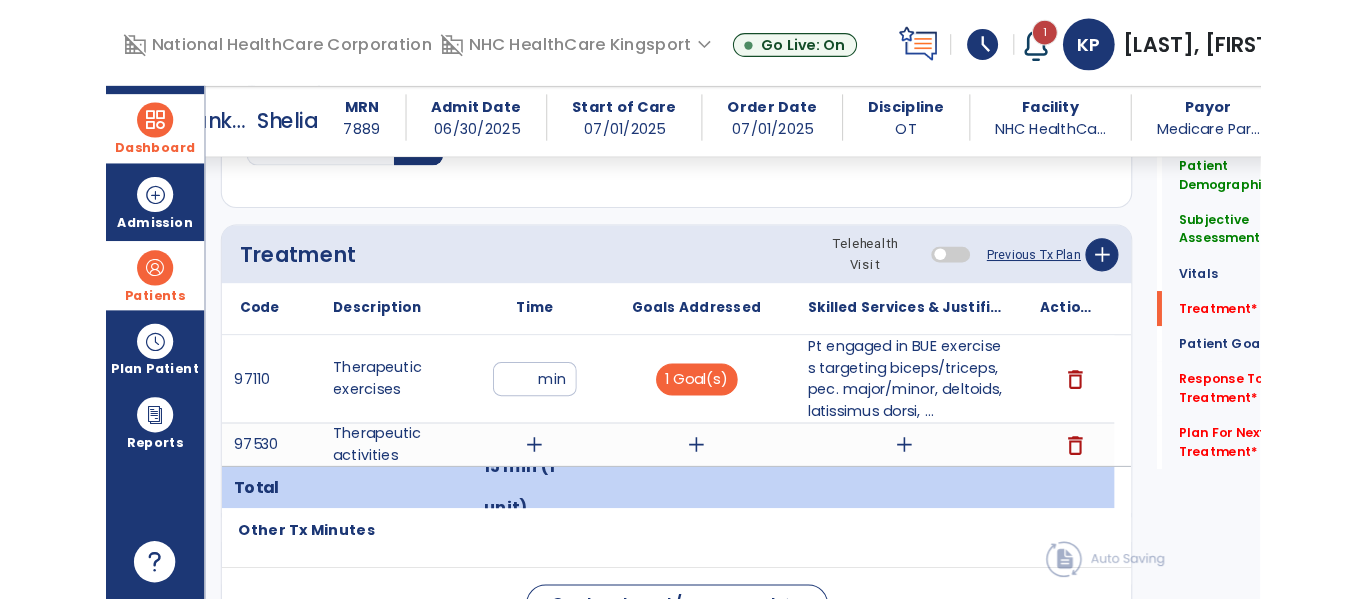scroll, scrollTop: 1077, scrollLeft: 0, axis: vertical 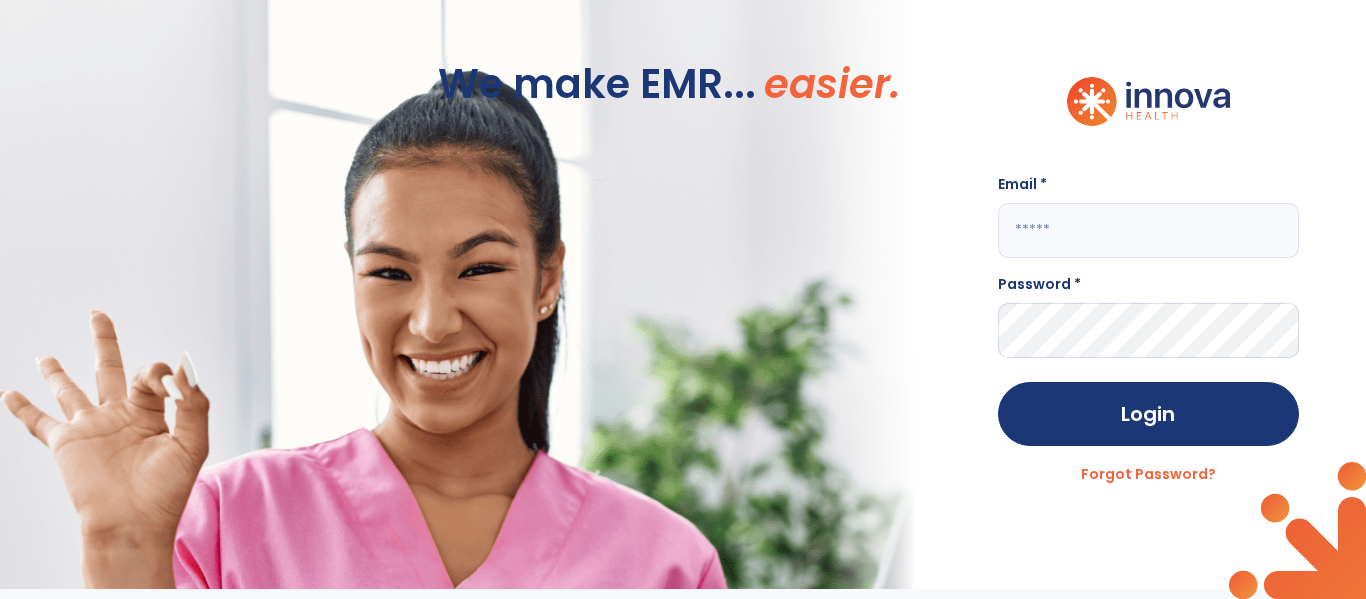 type on "**********" 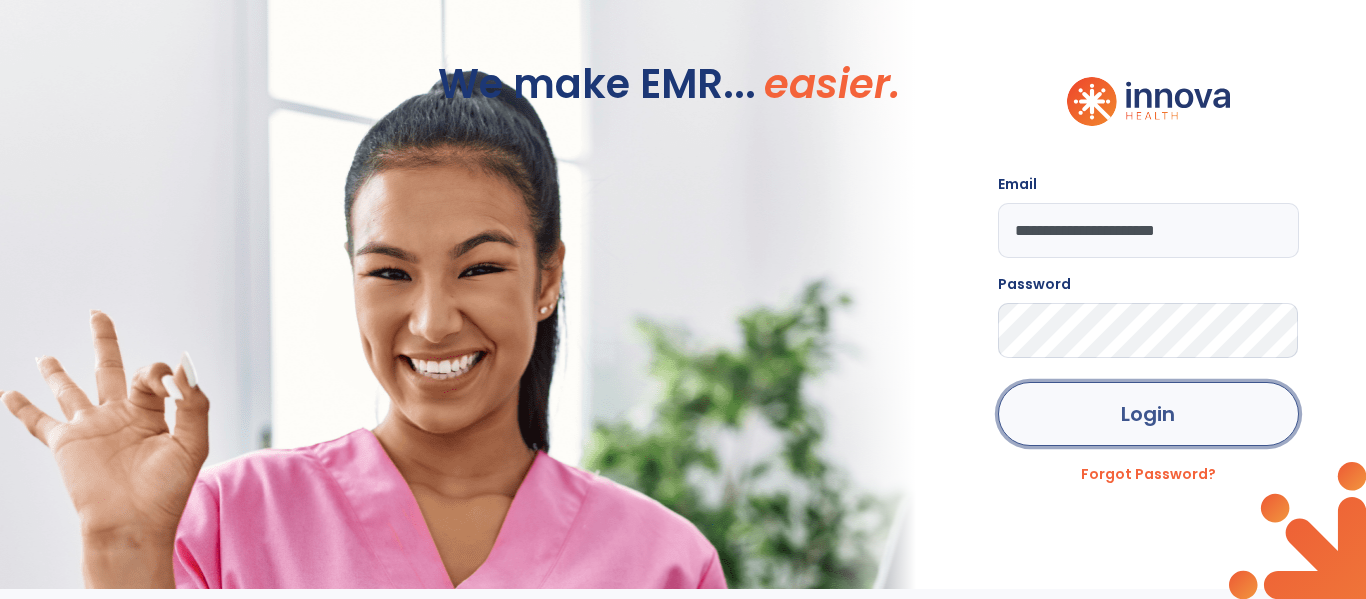 click on "Login" 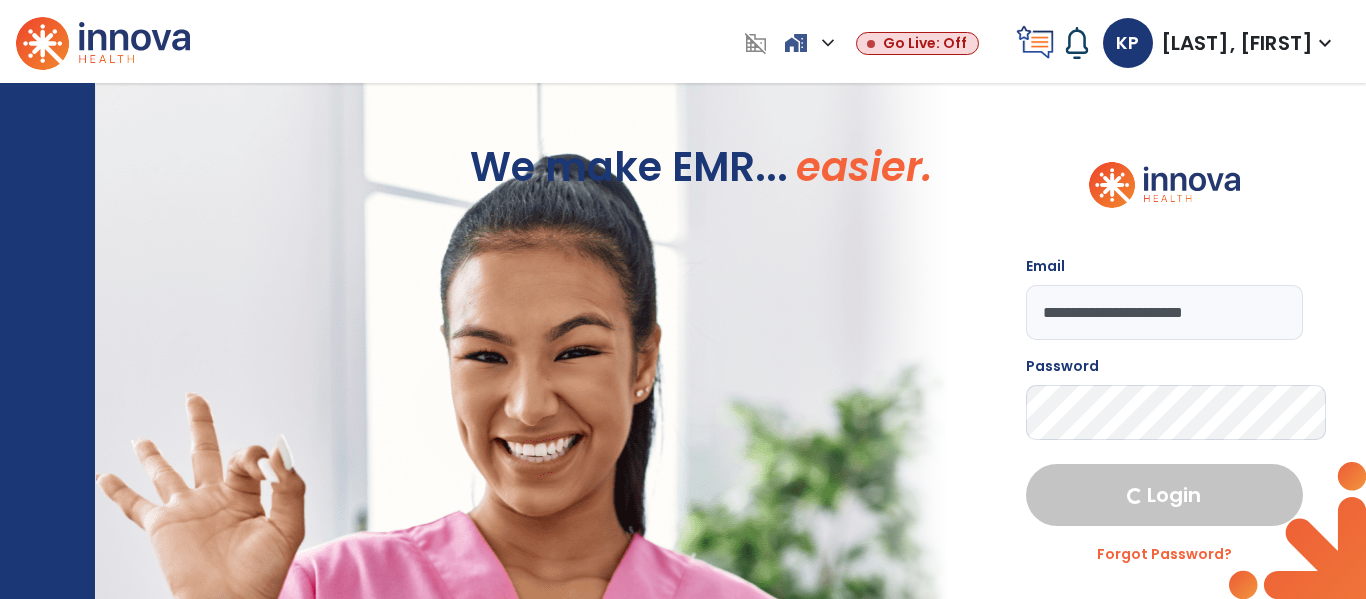 select on "****" 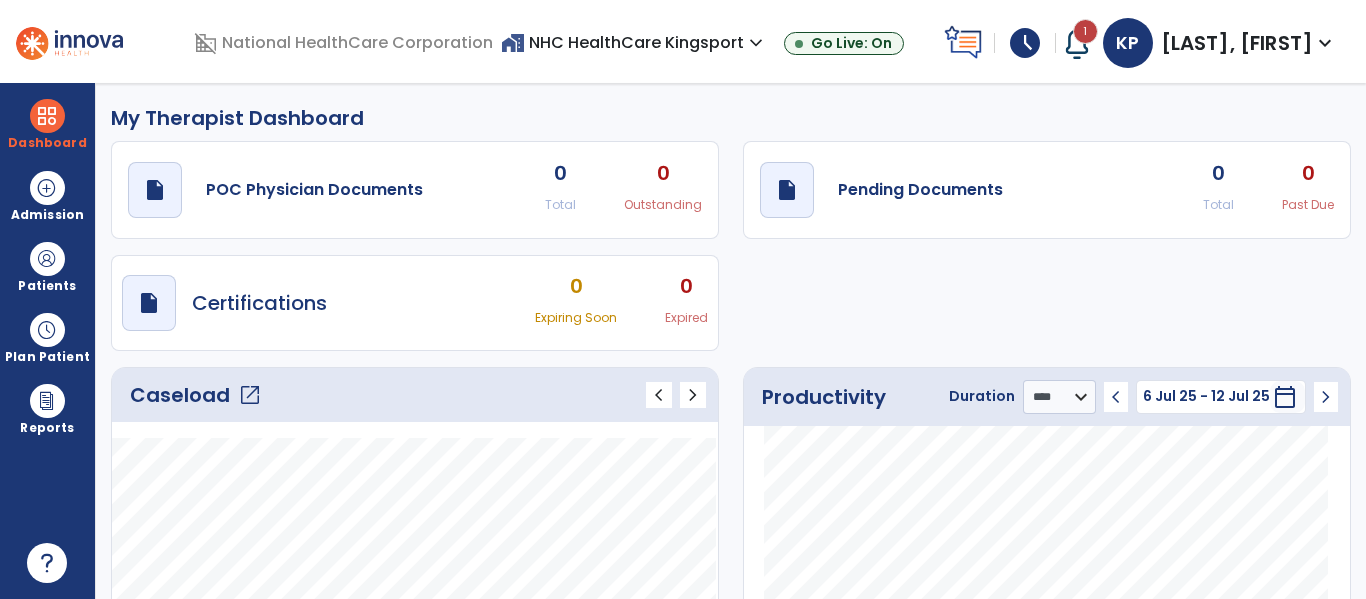 click on "open_in_new" 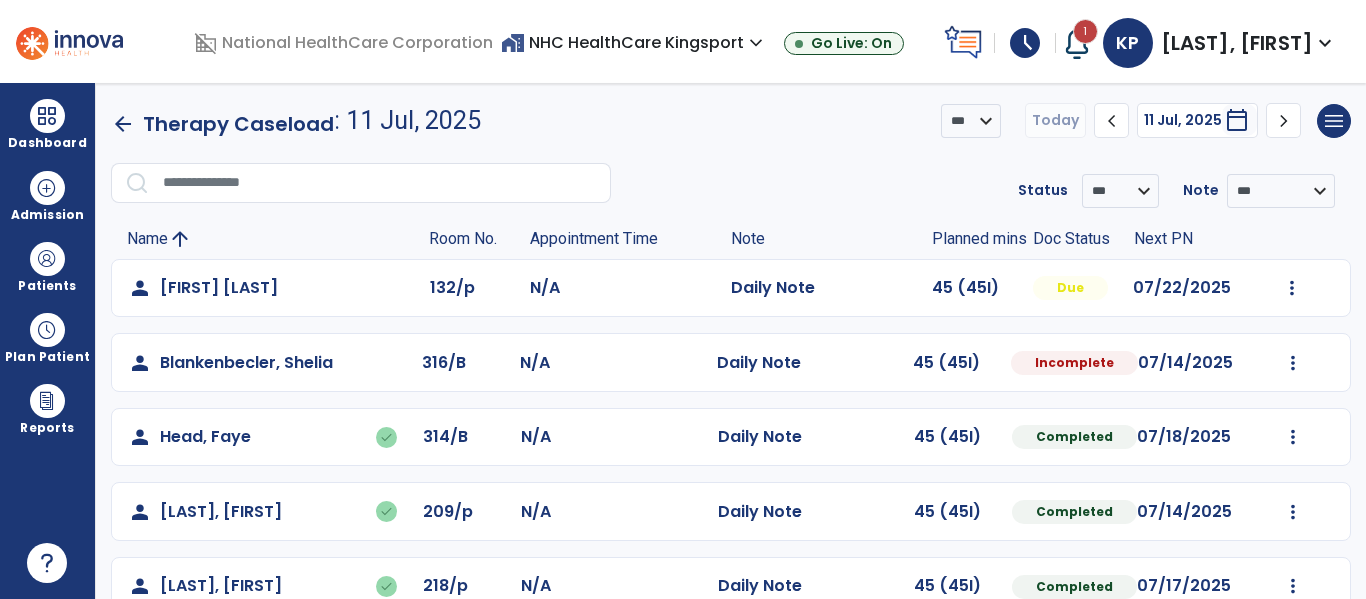 scroll, scrollTop: 0, scrollLeft: 0, axis: both 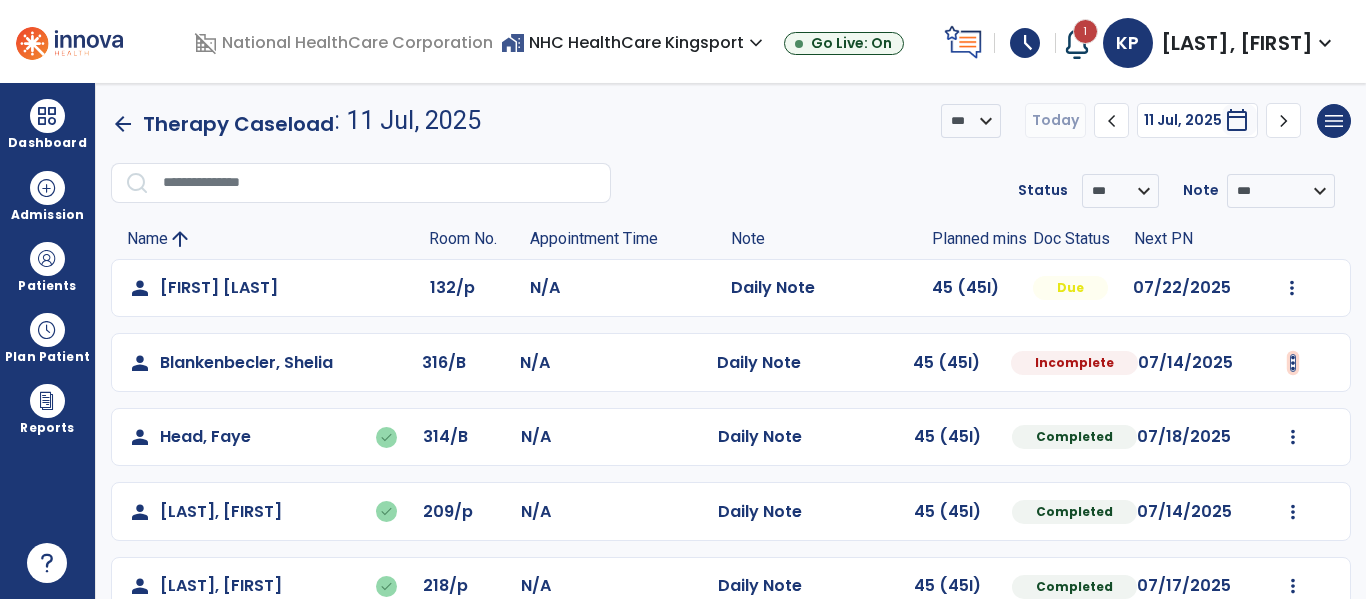 click at bounding box center (1292, 288) 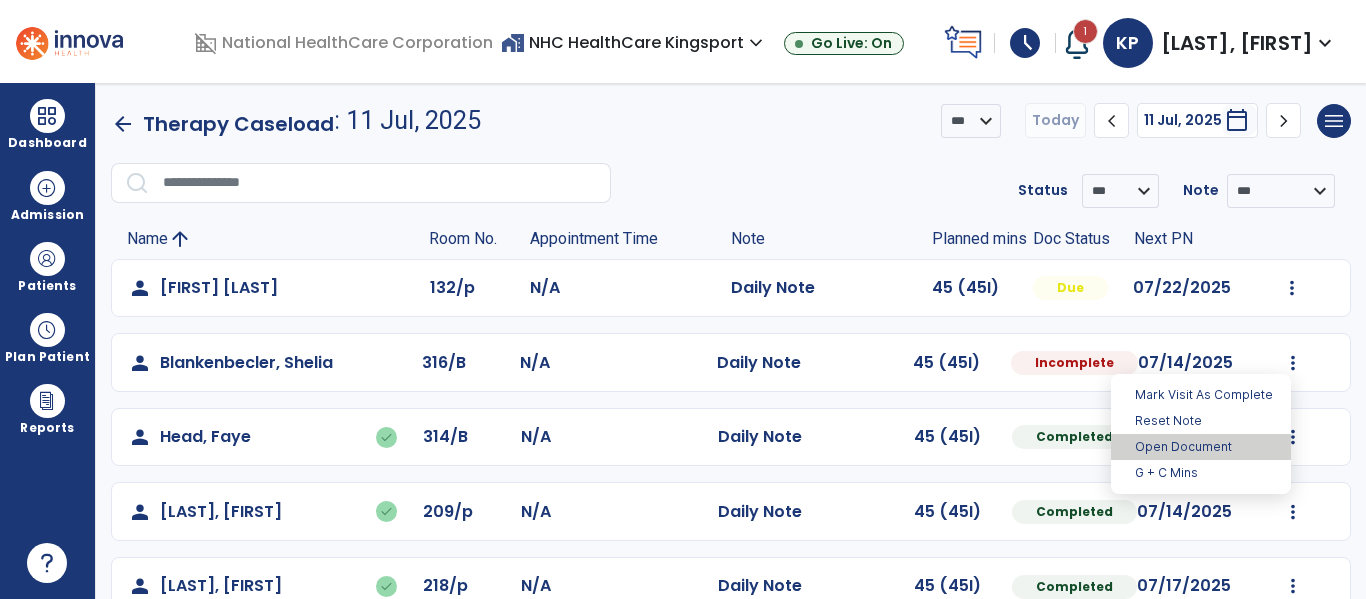 click on "Open Document" at bounding box center (1201, 447) 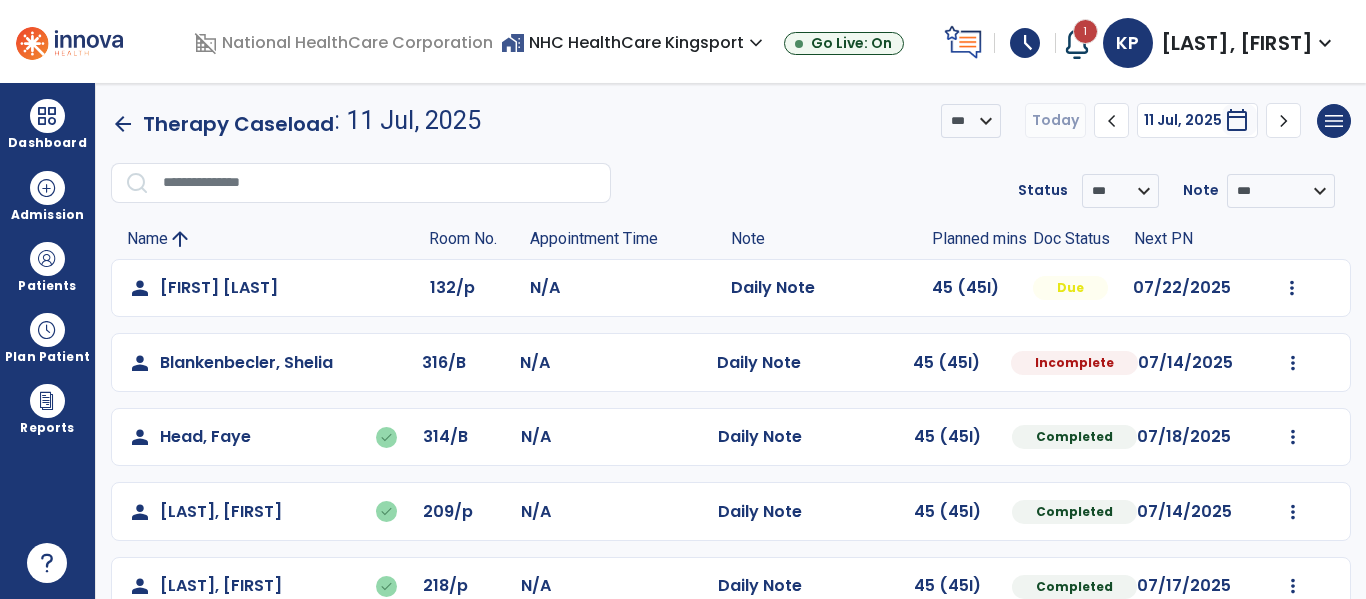 select on "*" 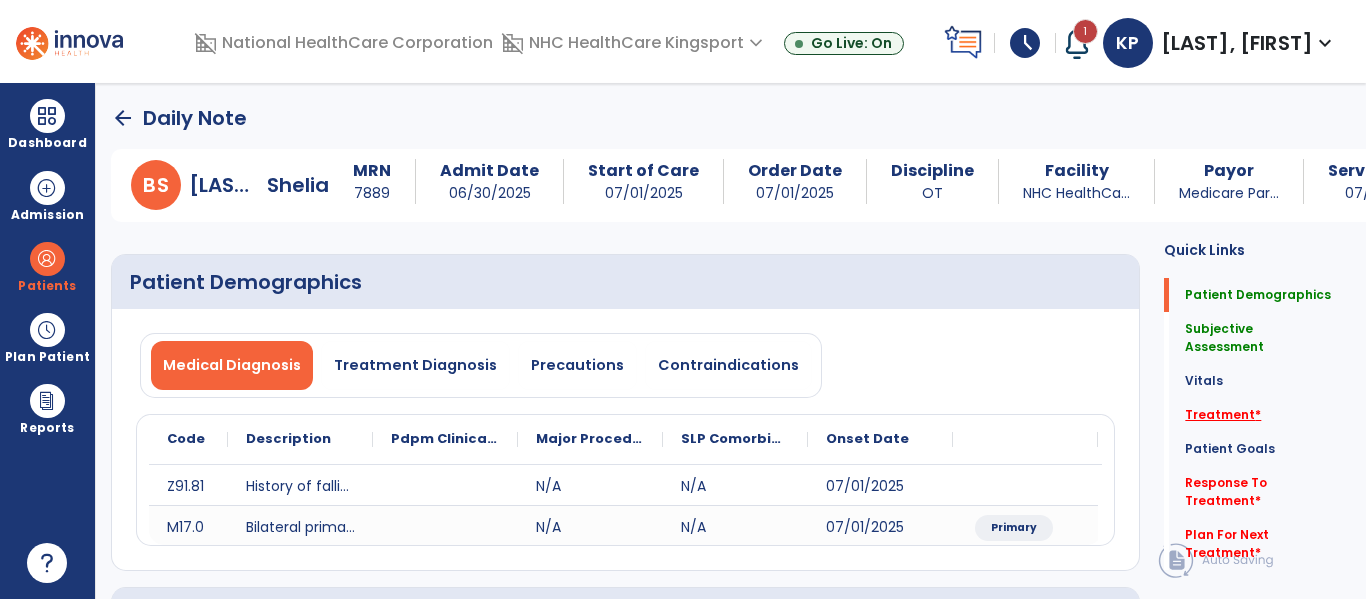 click on "Treatment   *" 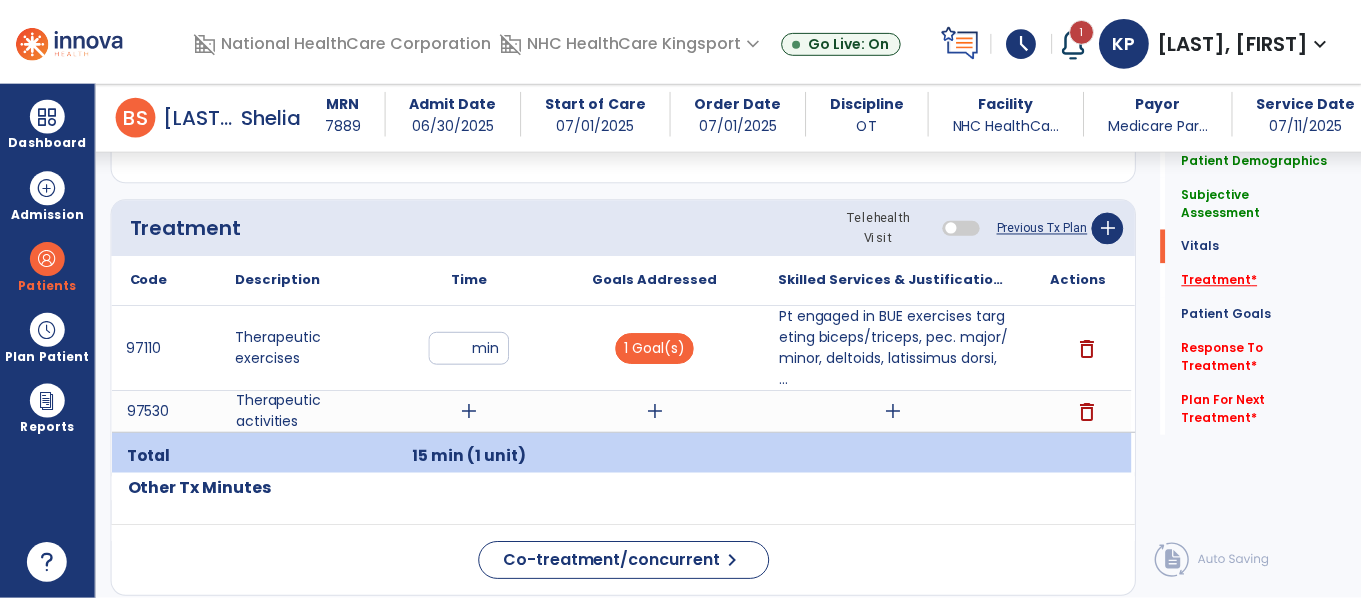 scroll, scrollTop: 1167, scrollLeft: 0, axis: vertical 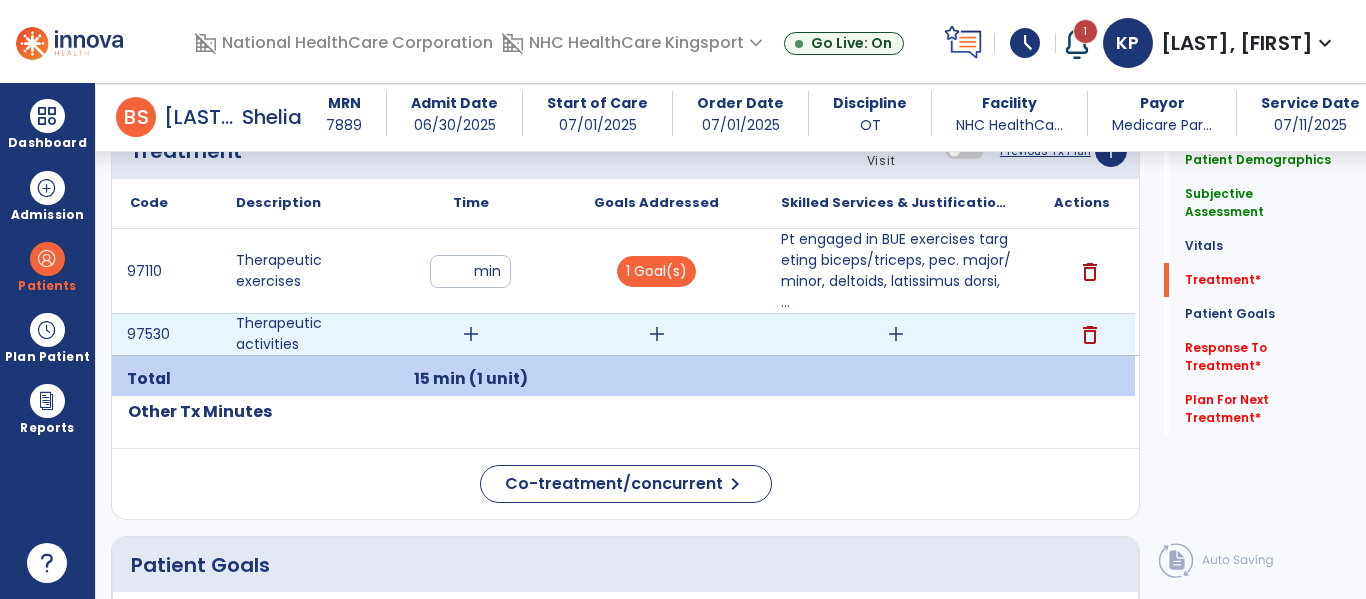 click on "add" at bounding box center [471, 334] 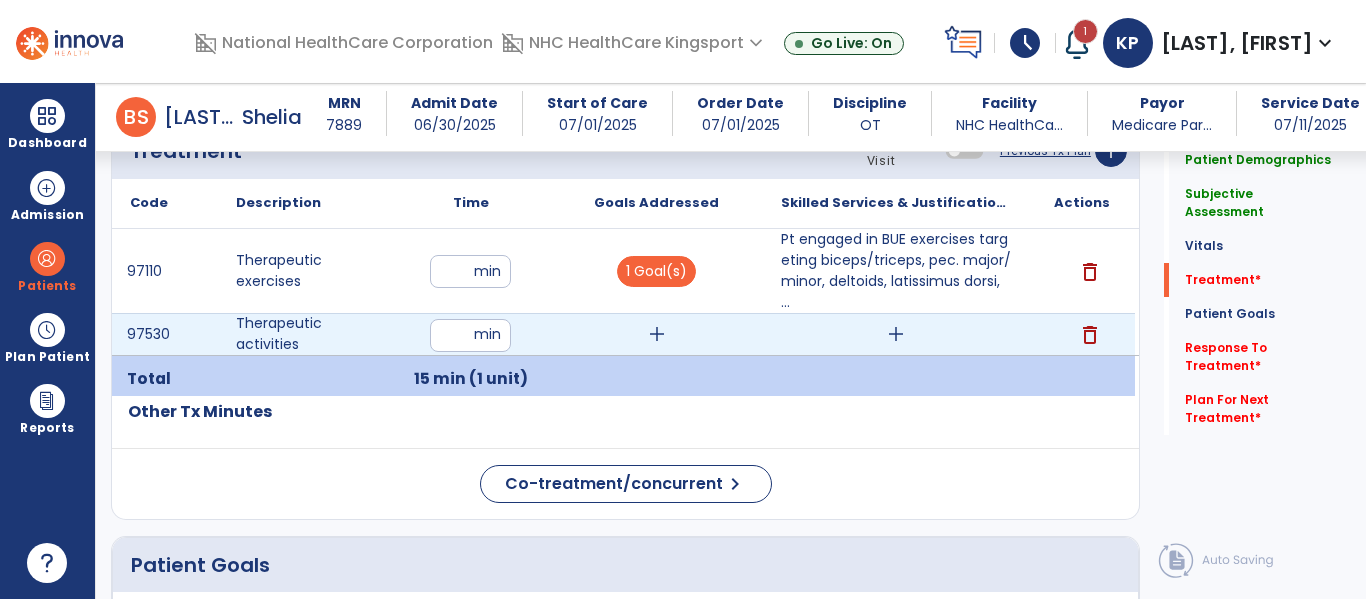 type on "**" 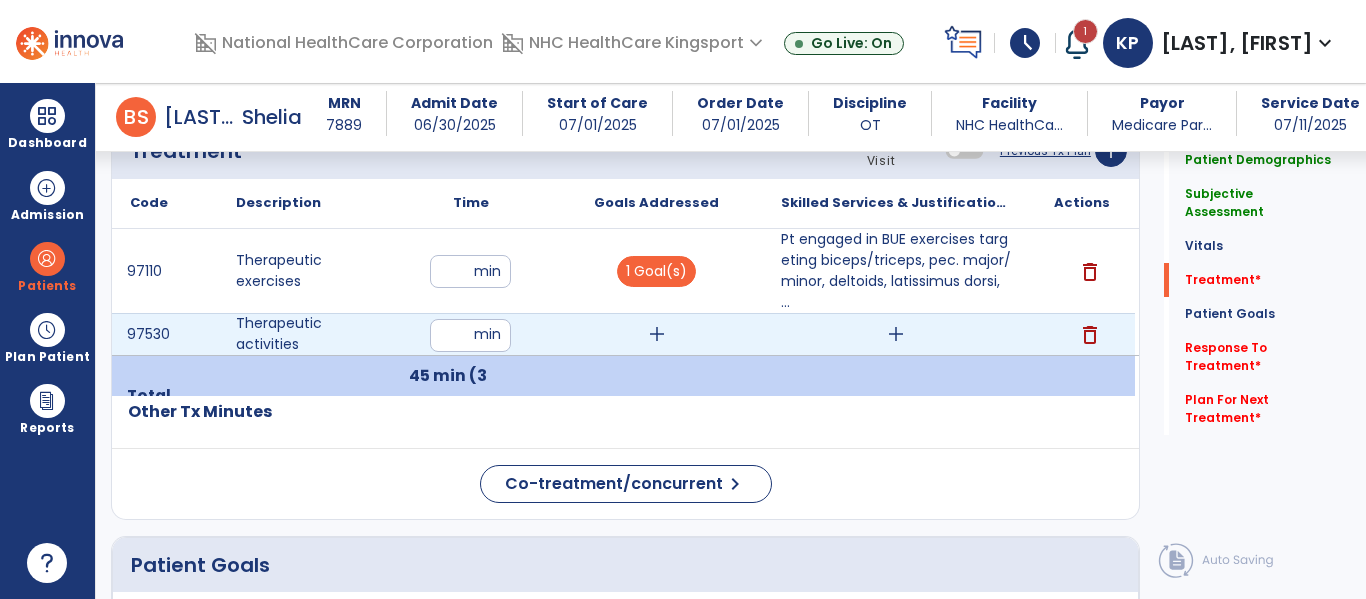 click on "add" at bounding box center [657, 334] 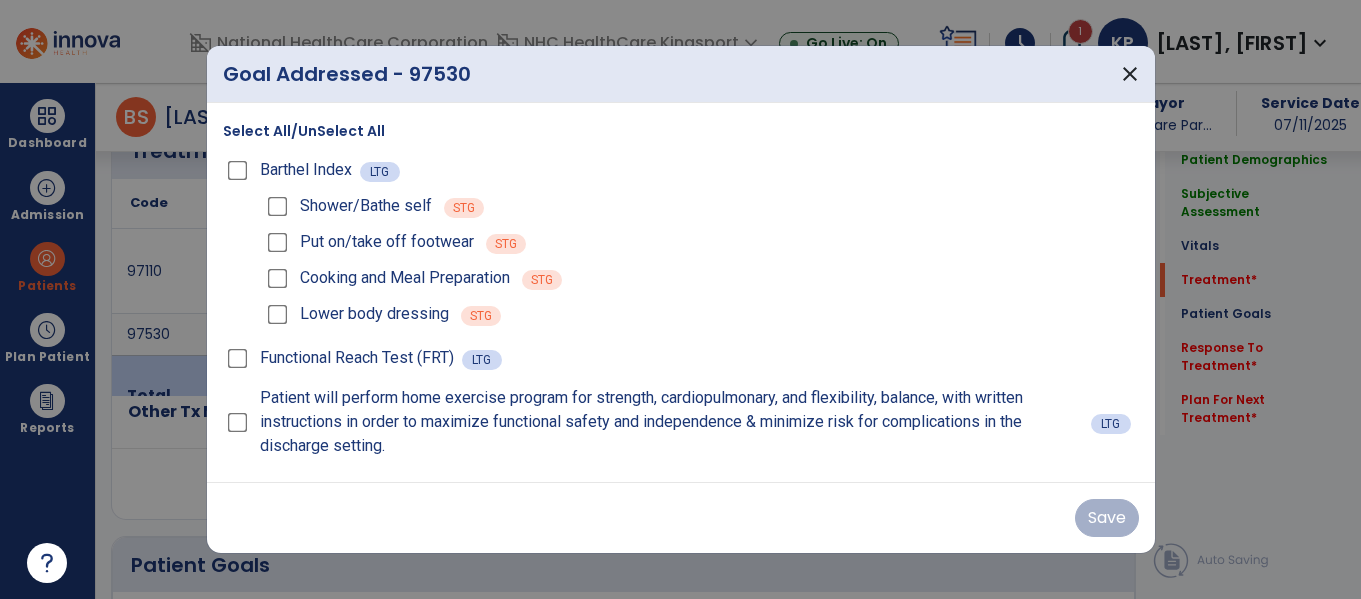 scroll, scrollTop: 1167, scrollLeft: 0, axis: vertical 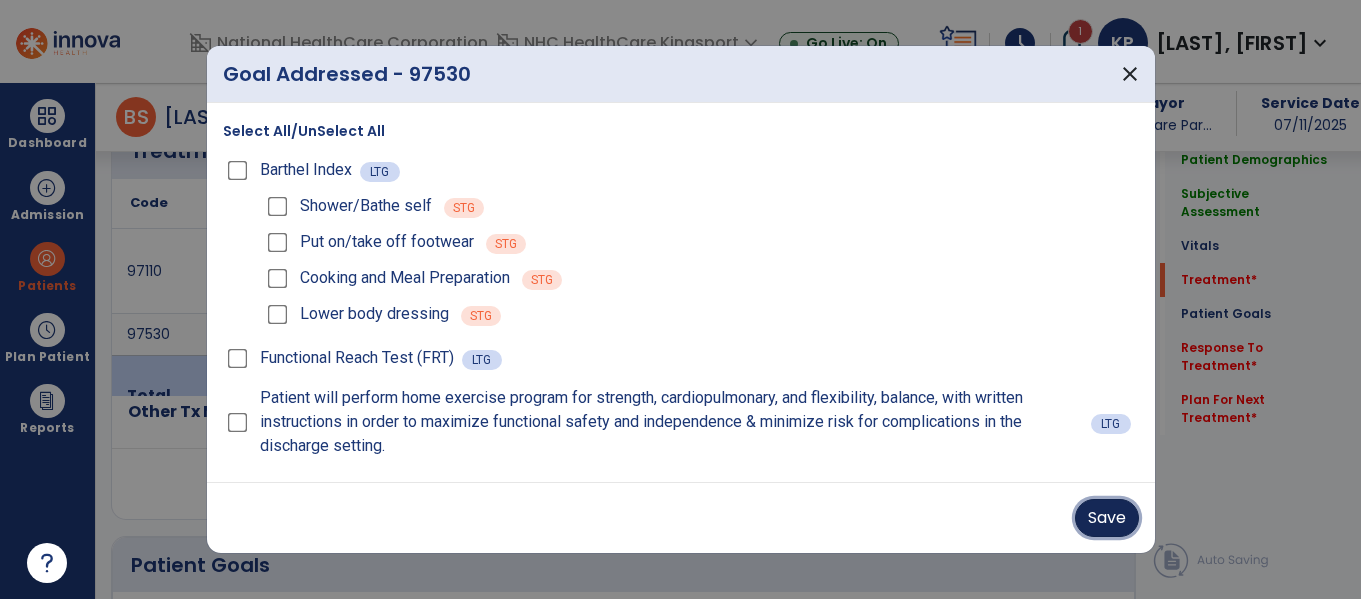 click on "Save" at bounding box center [1107, 518] 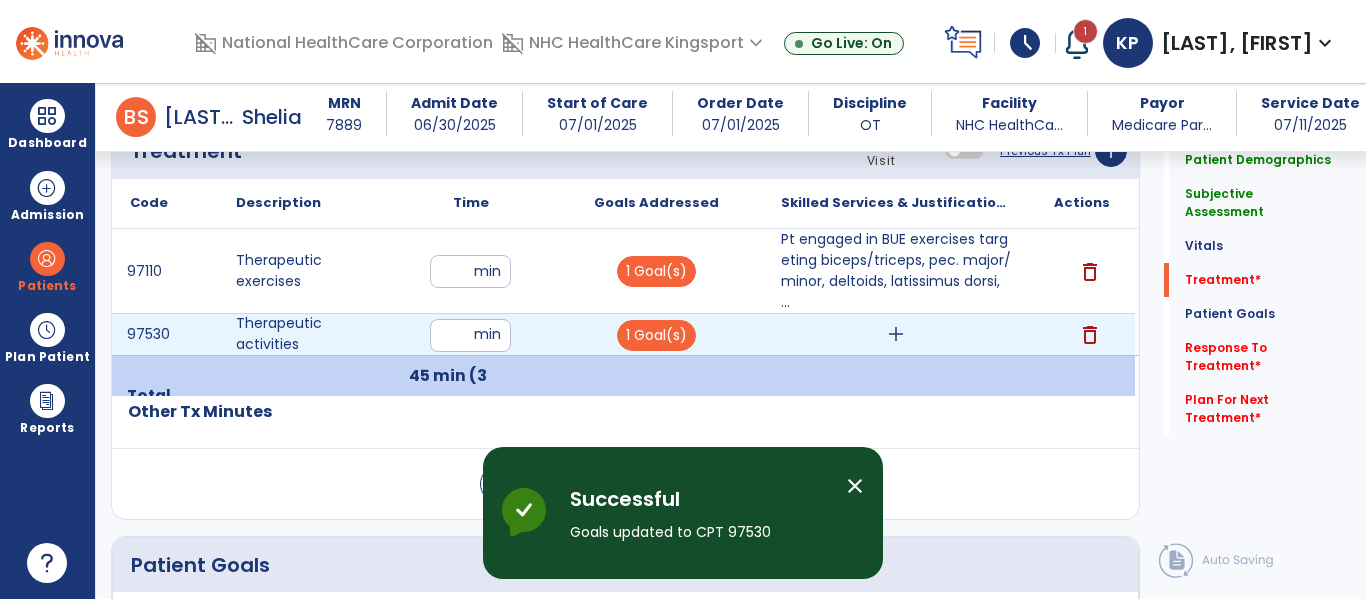 click on "add" at bounding box center [896, 334] 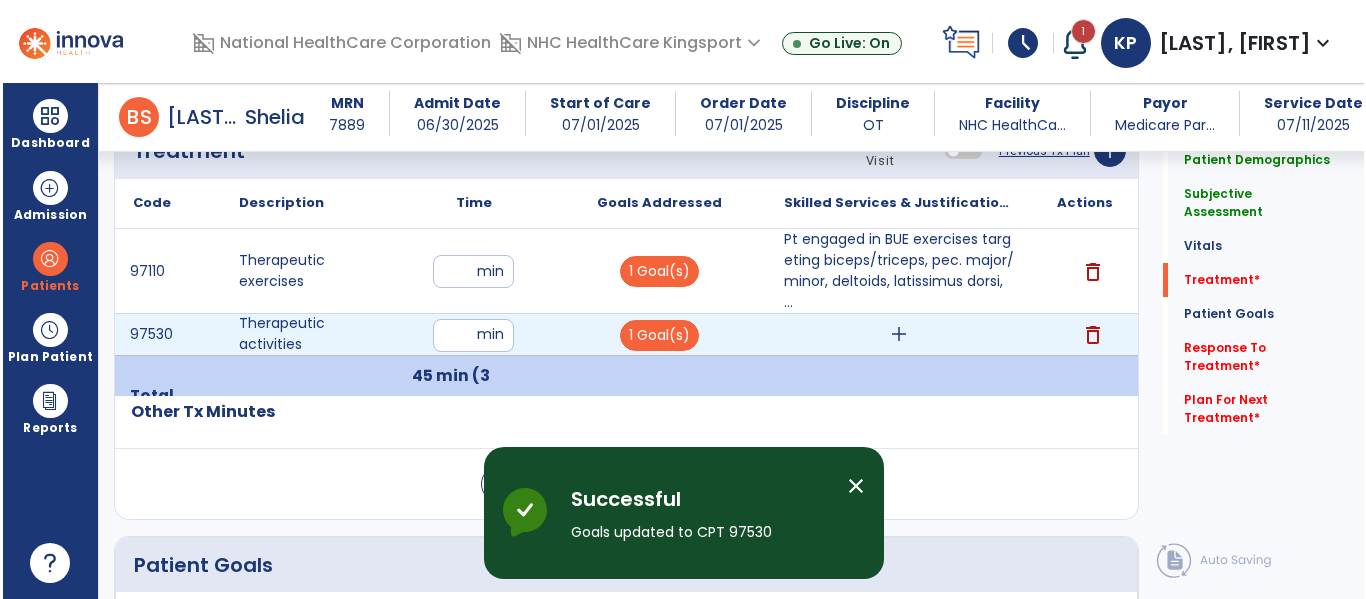 scroll, scrollTop: 1167, scrollLeft: 0, axis: vertical 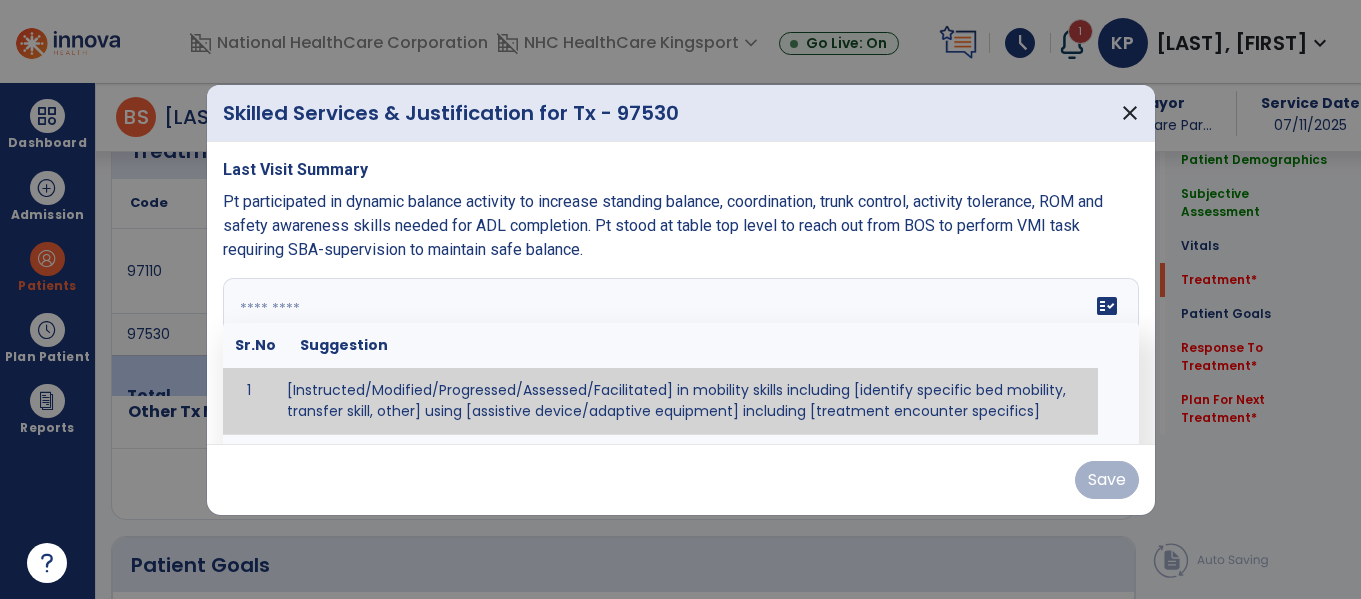 click on "fact_check  Sr.No Suggestion 1 [Instructed/Modified/Progressed/Assessed/Facilitated] in mobility skills including [identify specific bed mobility, transfer skill, other] using [assistive device/adaptive equipment] including [treatment encounter specifics]" at bounding box center (681, 353) 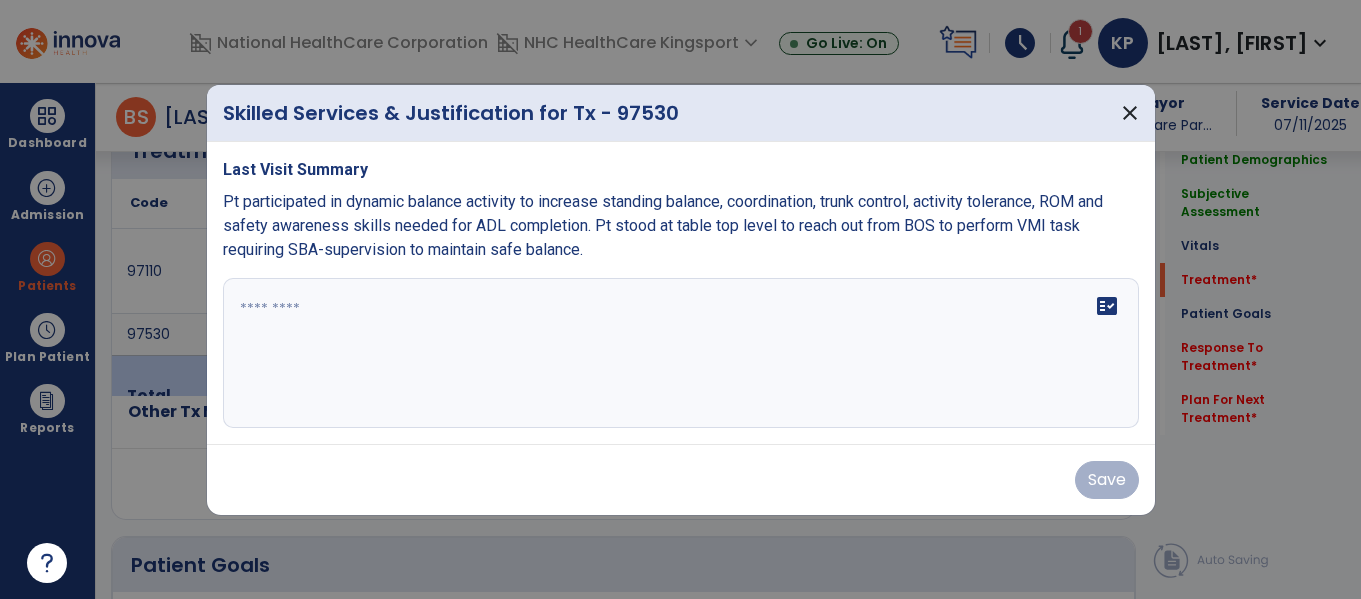 click on "Pt participated in dynamic balance activity to increase standing balance, coordination, trunk control, activity tolerance, ROM and safety awareness skills needed for ADL completion. Pt stood at table top level to reach out from BOS to perform VMI task requiring SBA-supervision to maintain safe balance." at bounding box center [663, 225] 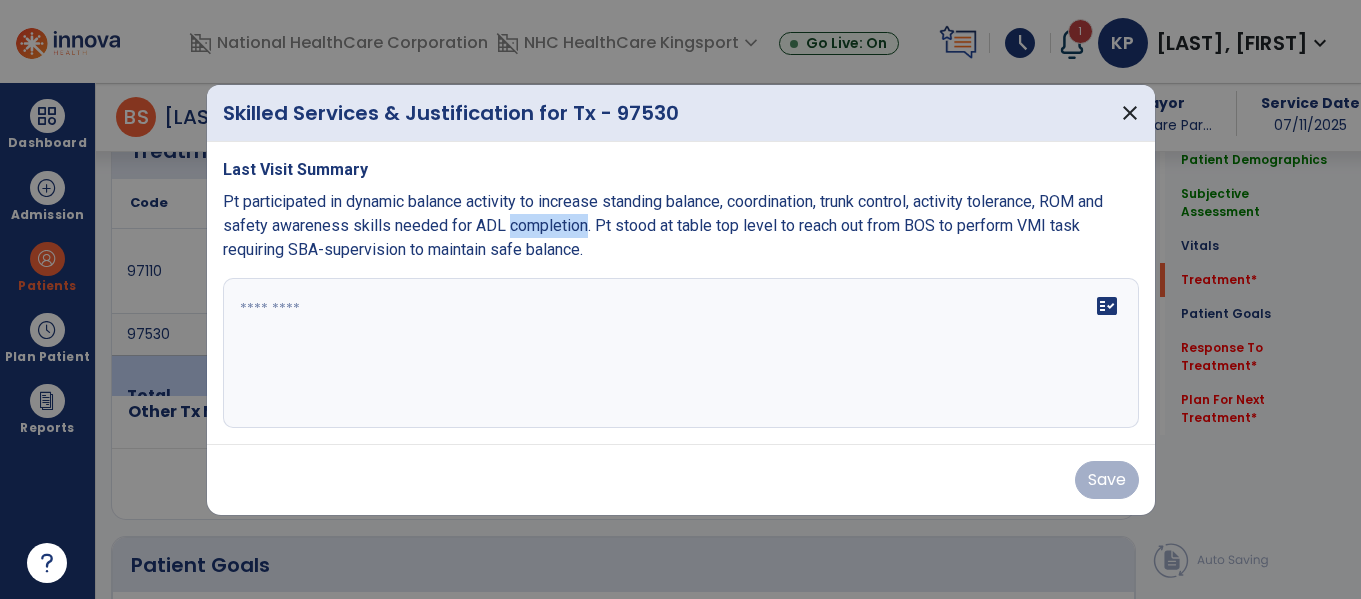 click on "Pt participated in dynamic balance activity to increase standing balance, coordination, trunk control, activity tolerance, ROM and safety awareness skills needed for ADL completion. Pt stood at table top level to reach out from BOS to perform VMI task requiring SBA-supervision to maintain safe balance." at bounding box center (663, 225) 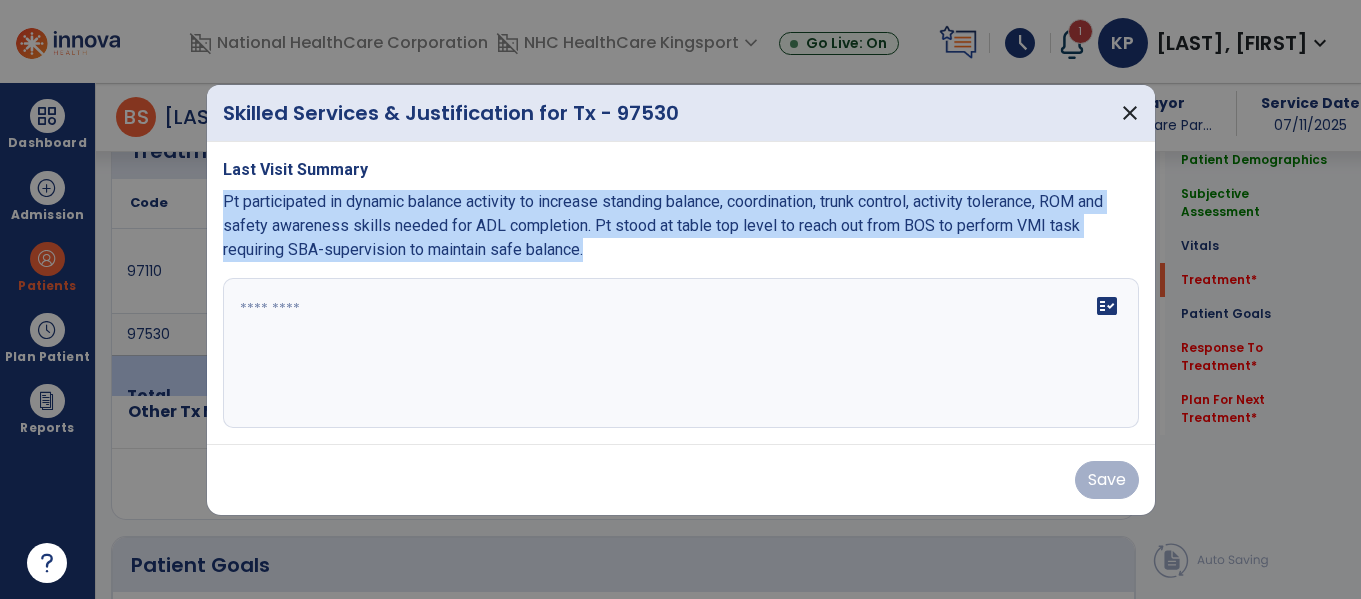 click on "Pt participated in dynamic balance activity to increase standing balance, coordination, trunk control, activity tolerance, ROM and safety awareness skills needed for ADL completion. Pt stood at table top level to reach out from BOS to perform VMI task requiring SBA-supervision to maintain safe balance." at bounding box center [663, 225] 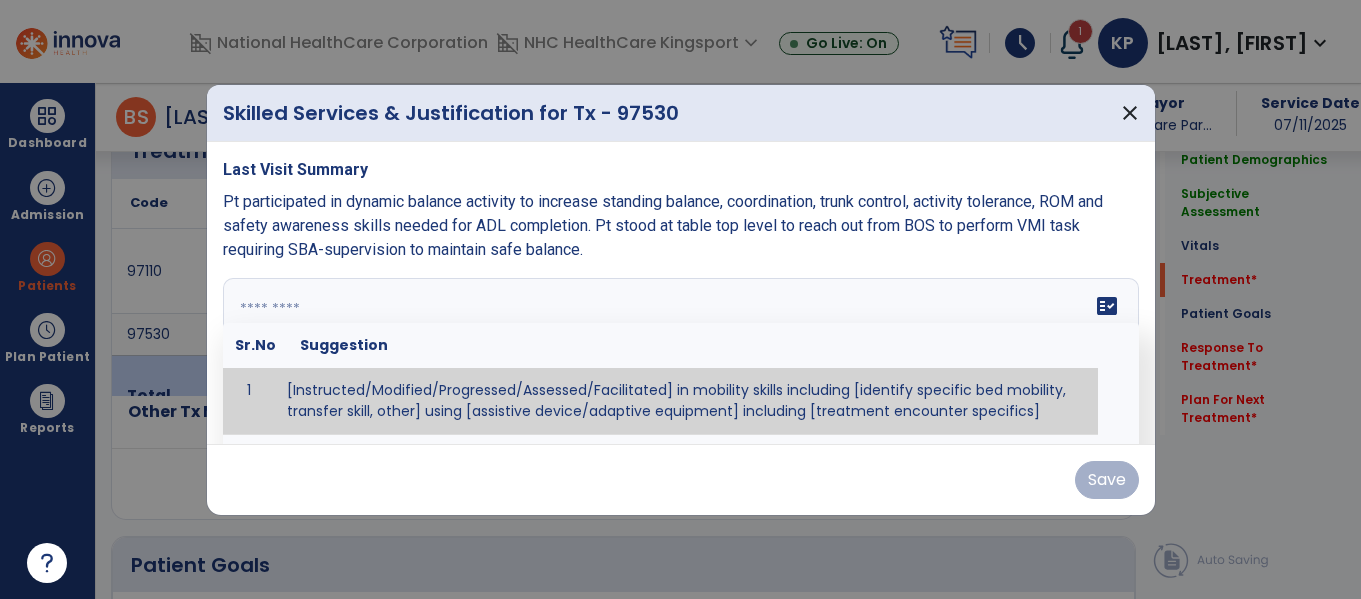 click on "fact_check  Sr.No Suggestion 1 [Instructed/Modified/Progressed/Assessed/Facilitated] in mobility skills including [identify specific bed mobility, transfer skill, other] using [assistive device/adaptive equipment] including [treatment encounter specifics]" at bounding box center [681, 353] 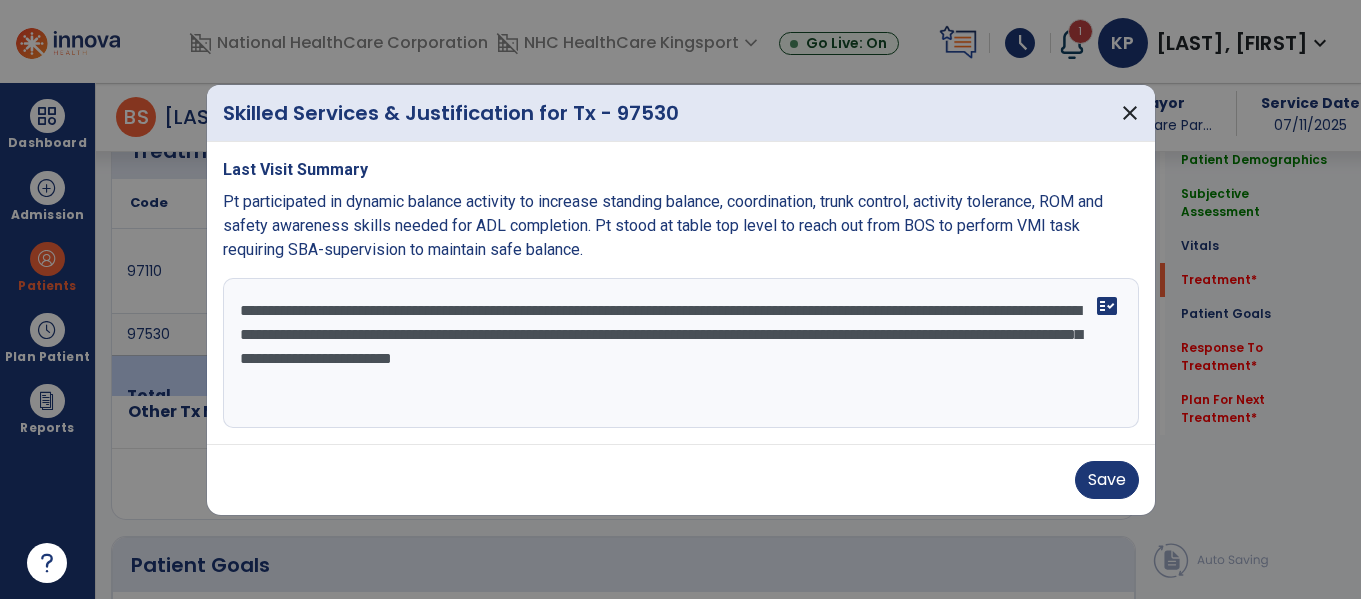 drag, startPoint x: 1040, startPoint y: 358, endPoint x: 436, endPoint y: 351, distance: 604.0406 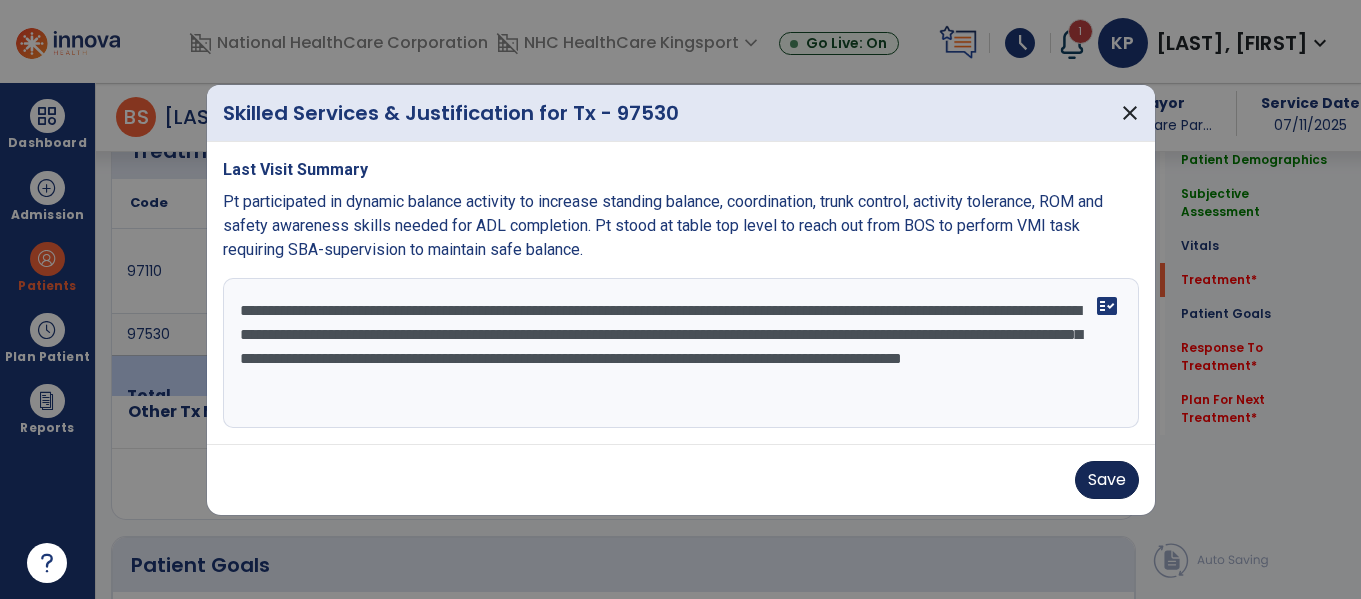 type on "**********" 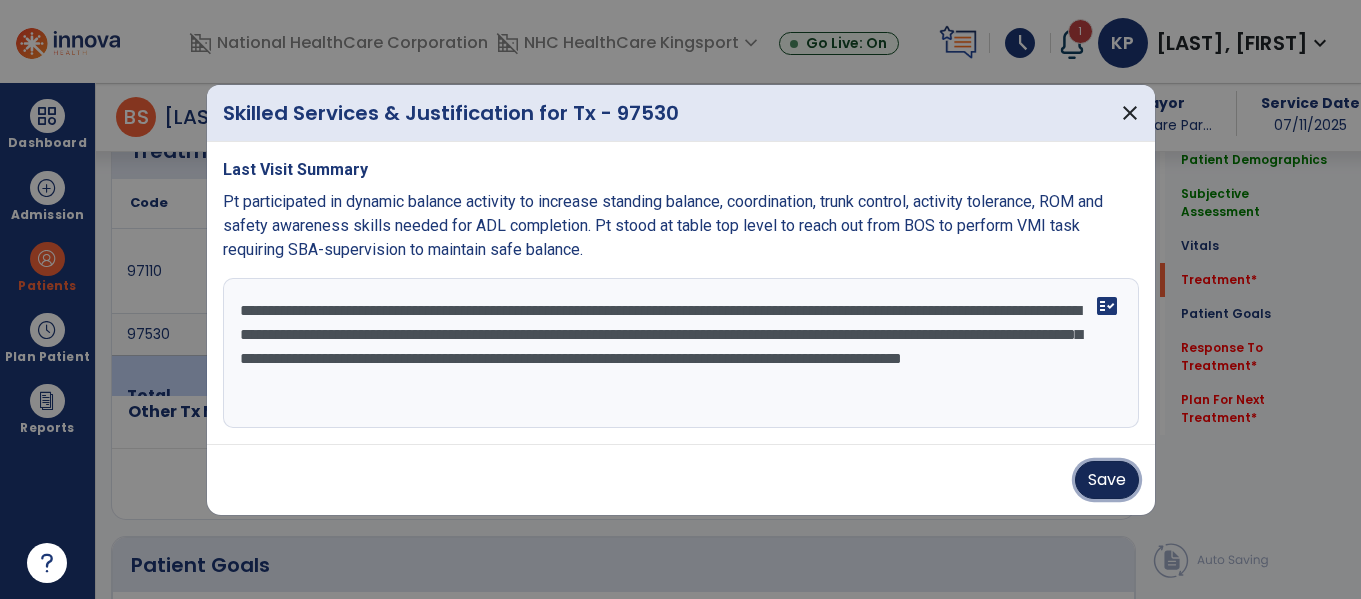 click on "Save" at bounding box center [1107, 480] 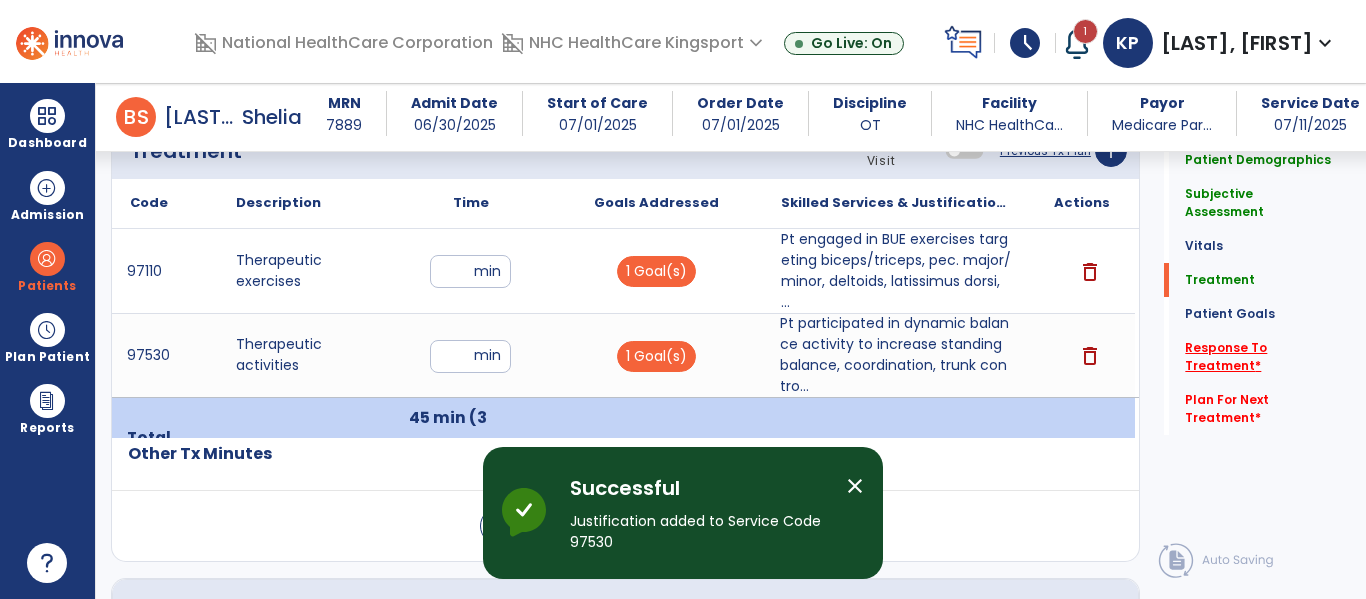 click on "Response To Treatment   *" 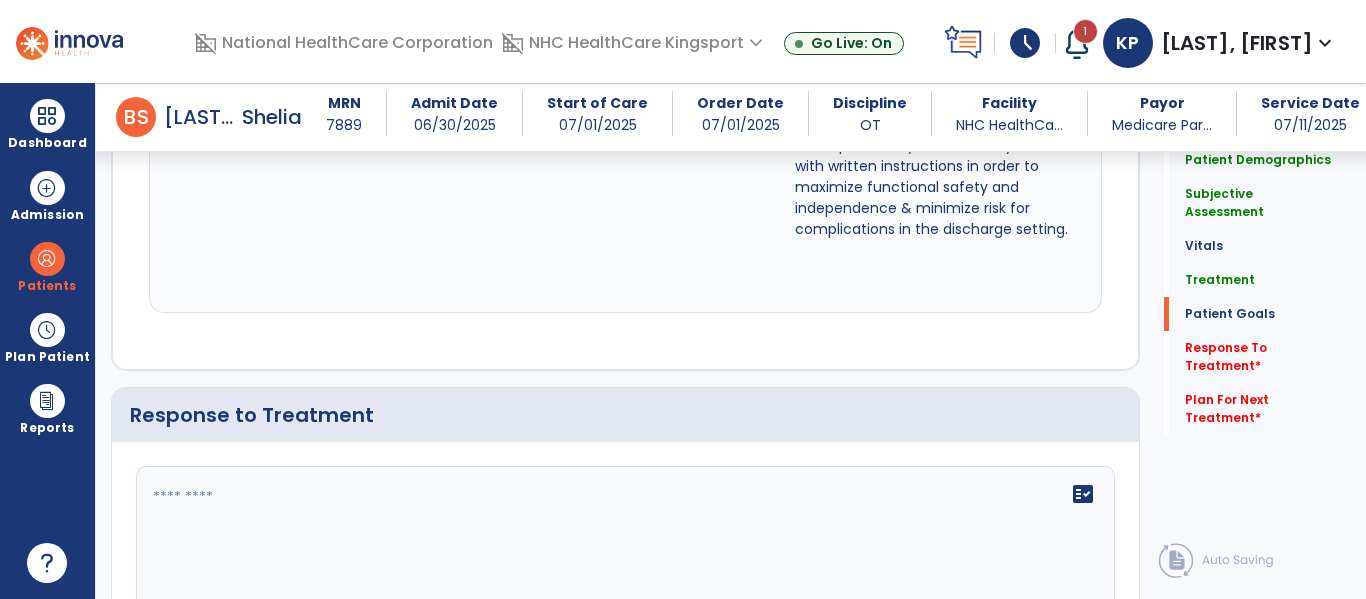 scroll, scrollTop: 2901, scrollLeft: 0, axis: vertical 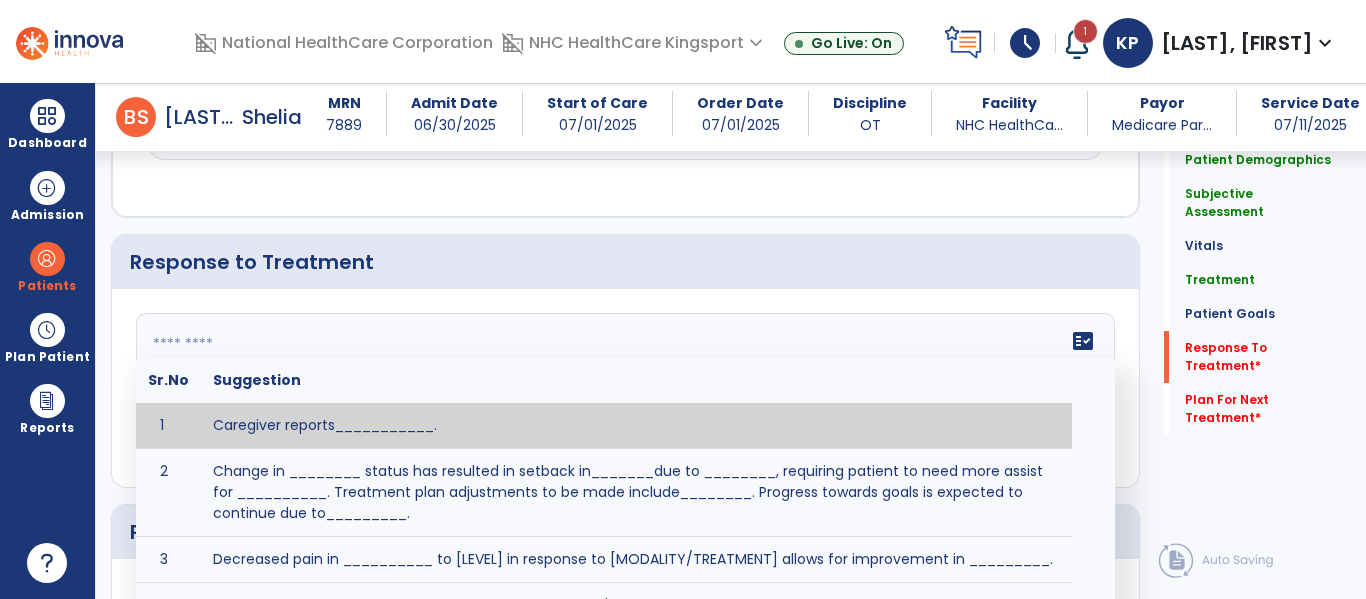 click on "fact_check  Sr.No Suggestion 1 Caregiver reports___________. 2 Change in ________ status has resulted in setback in_______due to ________, requiring patient to need more assist for __________.   Treatment plan adjustments to be made include________.  Progress towards goals is expected to continue due to_________. 3 Decreased pain in __________ to [LEVEL] in response to [MODALITY/TREATMENT] allows for improvement in _________. 4 Functional gains in _______ have impacted the patient's ability to perform_________ with a reduction in assist levels to_________. 5 Functional progress this week has been significant due to__________. 6 Gains in ________ have improved the patient's ability to perform ______with decreased levels of assist to___________. 7 Improvement in ________allows patient to tolerate higher levels of challenges in_________. 8 Pain in [AREA] has decreased to [LEVEL] in response to [TREATMENT/MODALITY], allowing fore ease in completing__________. 9 10 11 12 13 14 15 16 17 18 19 20 21" 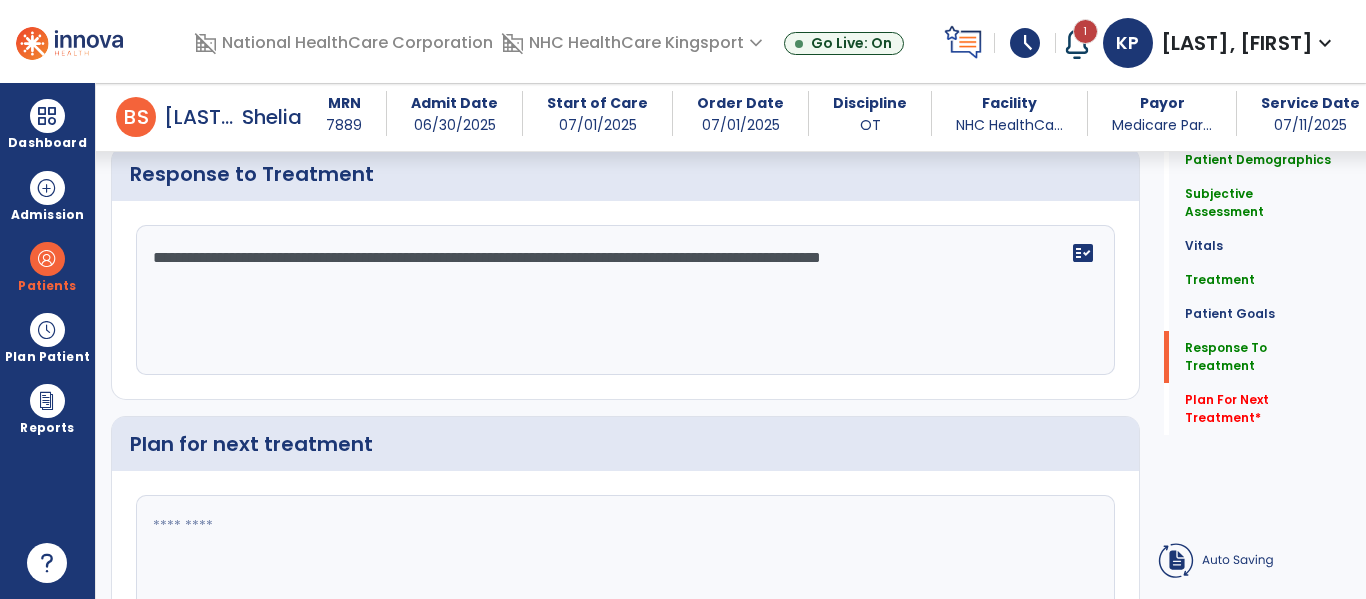 type on "**********" 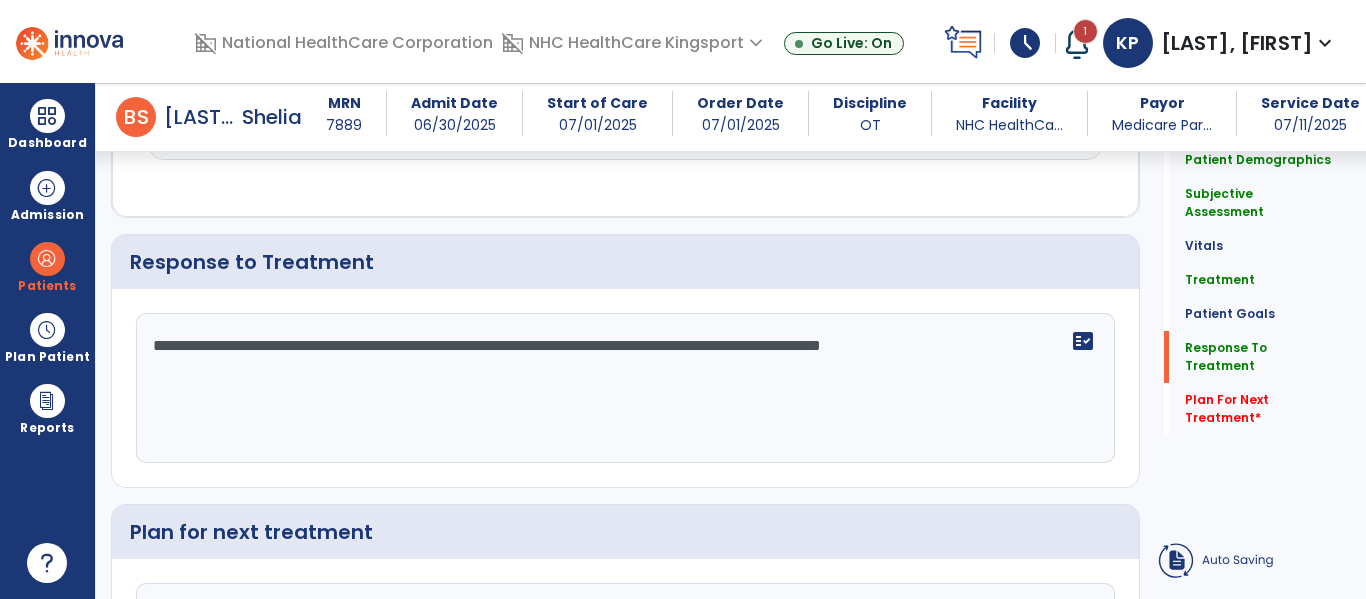click 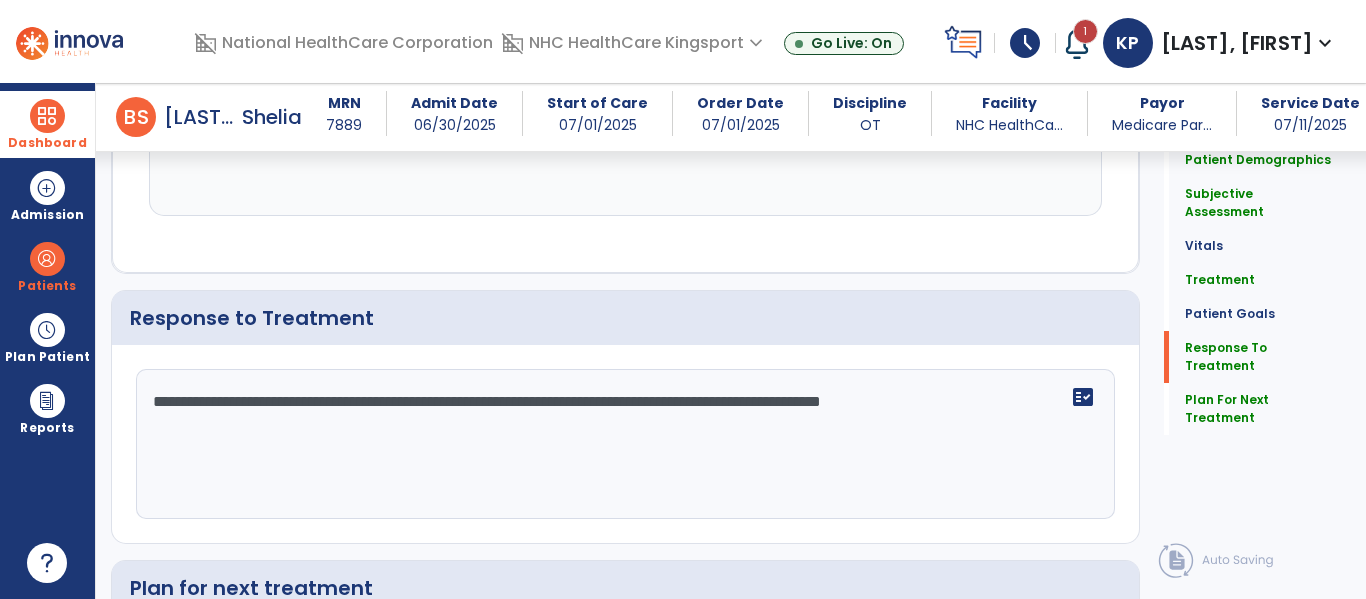 scroll, scrollTop: 2933, scrollLeft: 0, axis: vertical 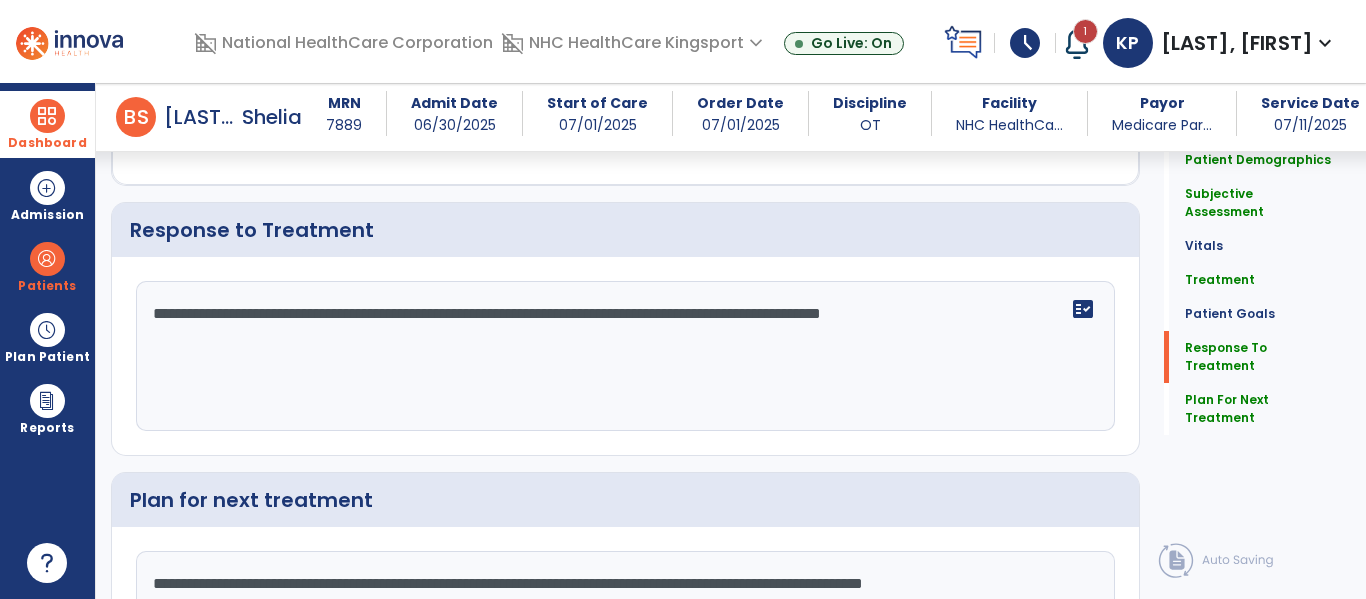 type on "**********" 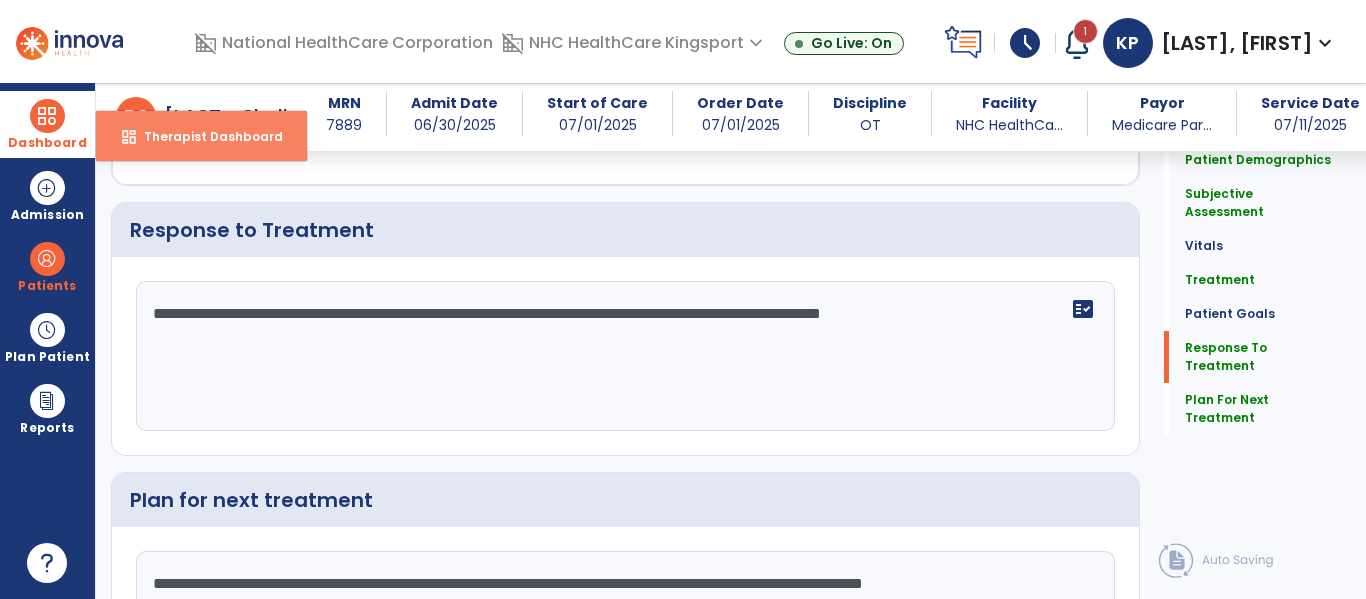 click on "Therapist Dashboard" at bounding box center (205, 136) 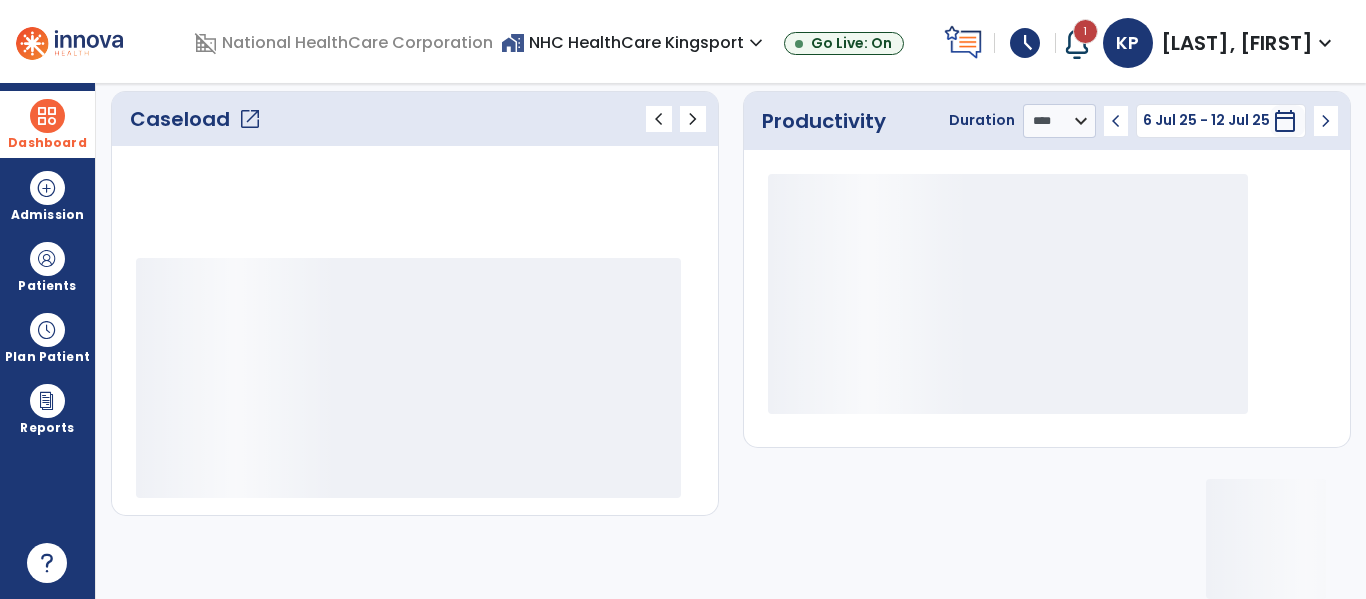 scroll, scrollTop: 275, scrollLeft: 0, axis: vertical 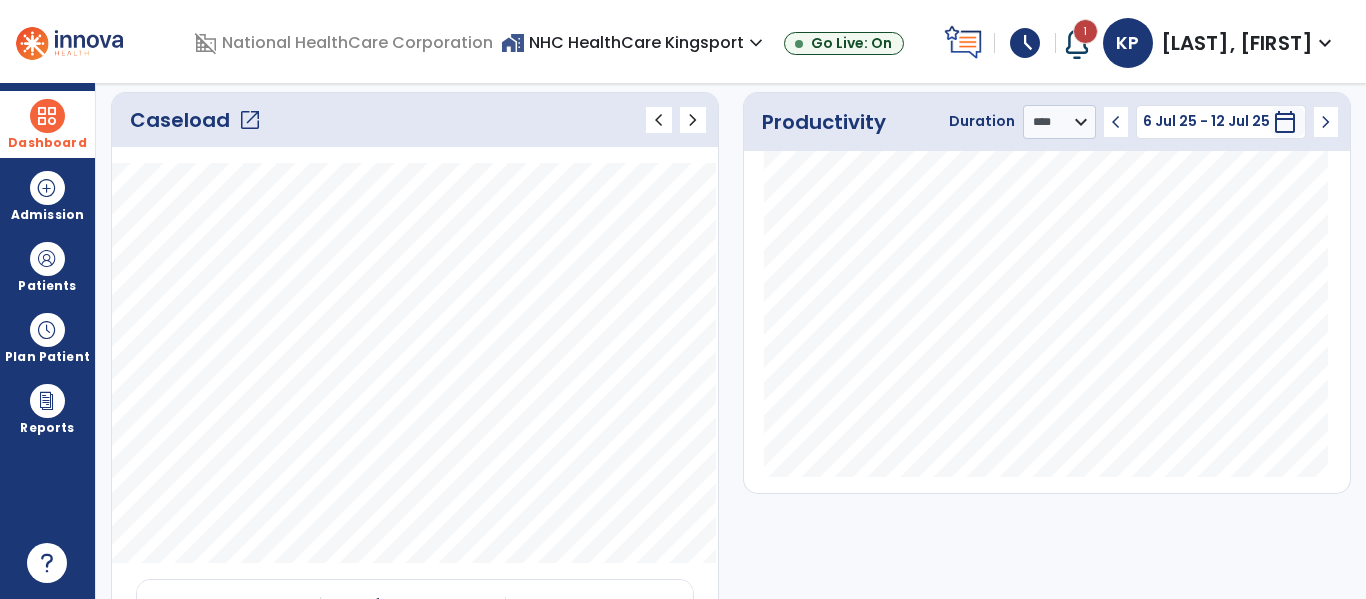 click on "open_in_new" 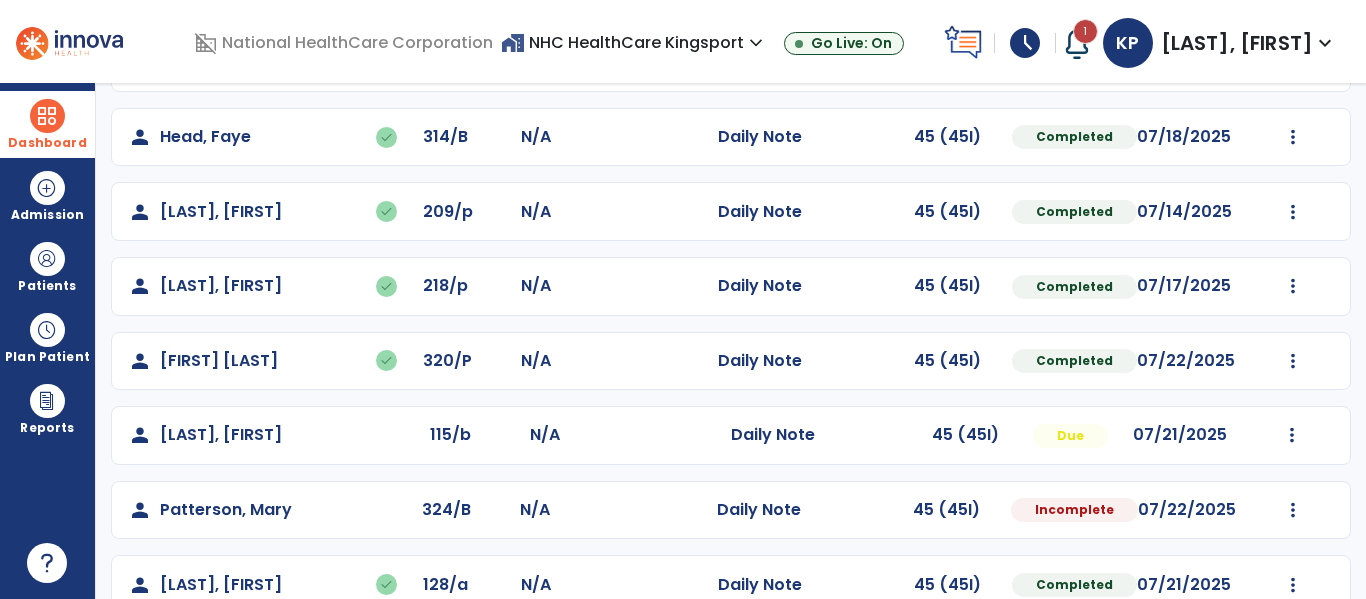 scroll, scrollTop: 378, scrollLeft: 0, axis: vertical 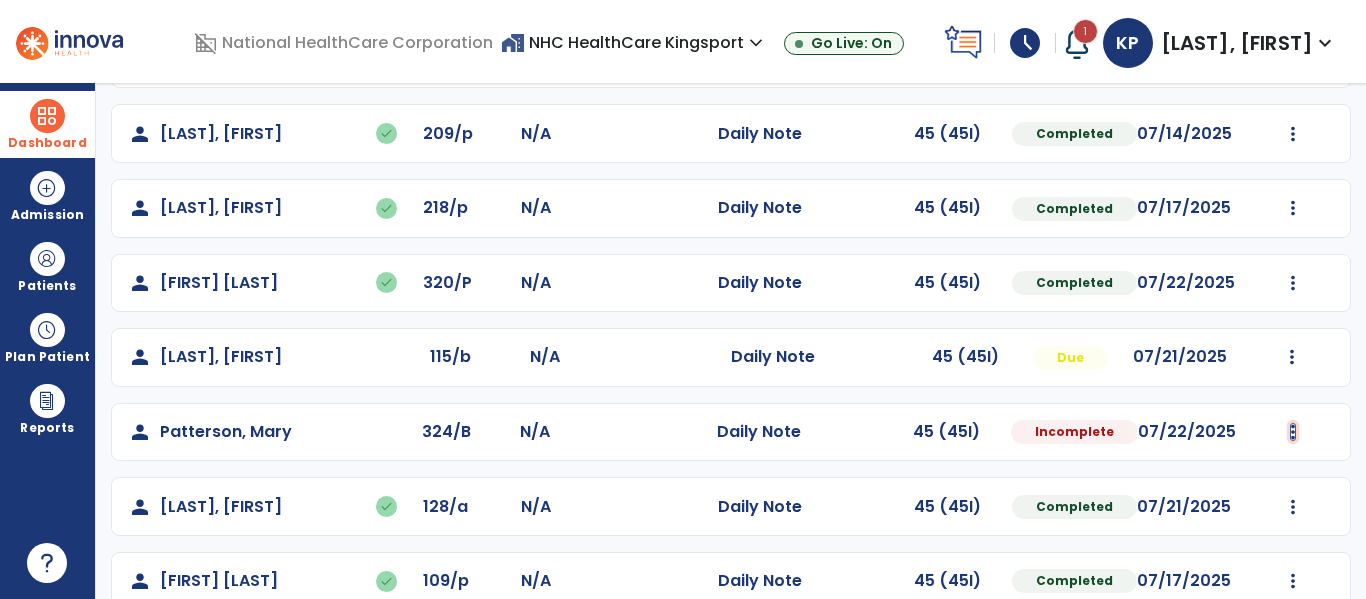 click at bounding box center [1292, -90] 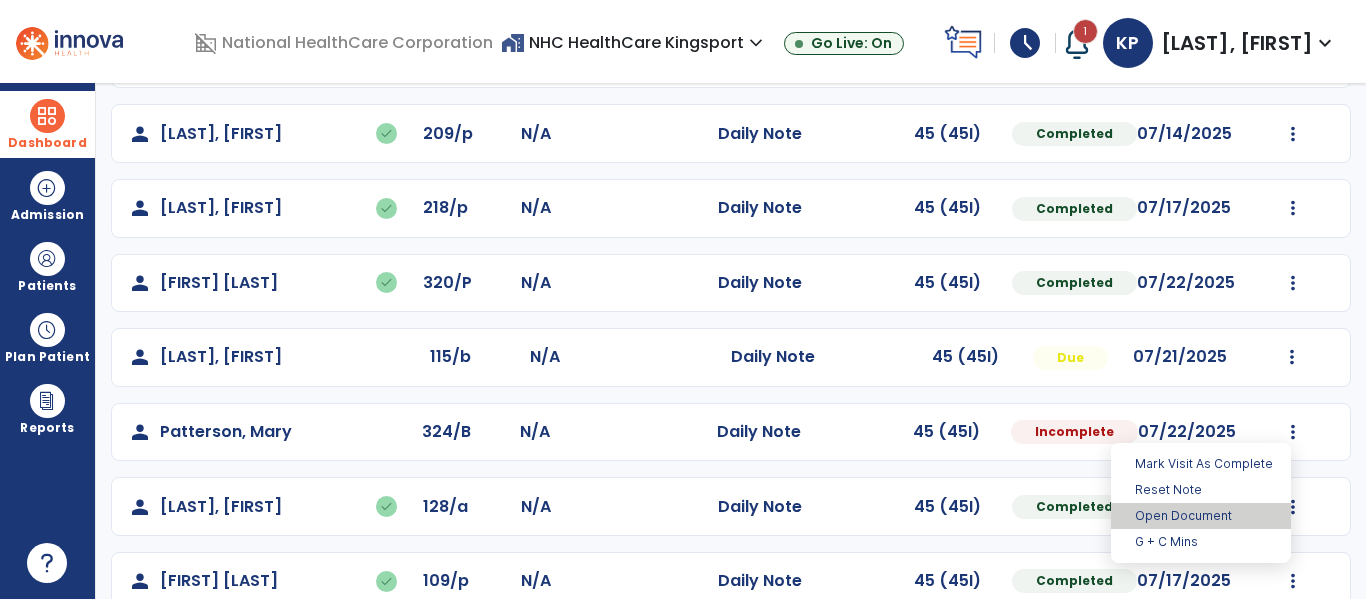 click on "Open Document" at bounding box center (1201, 516) 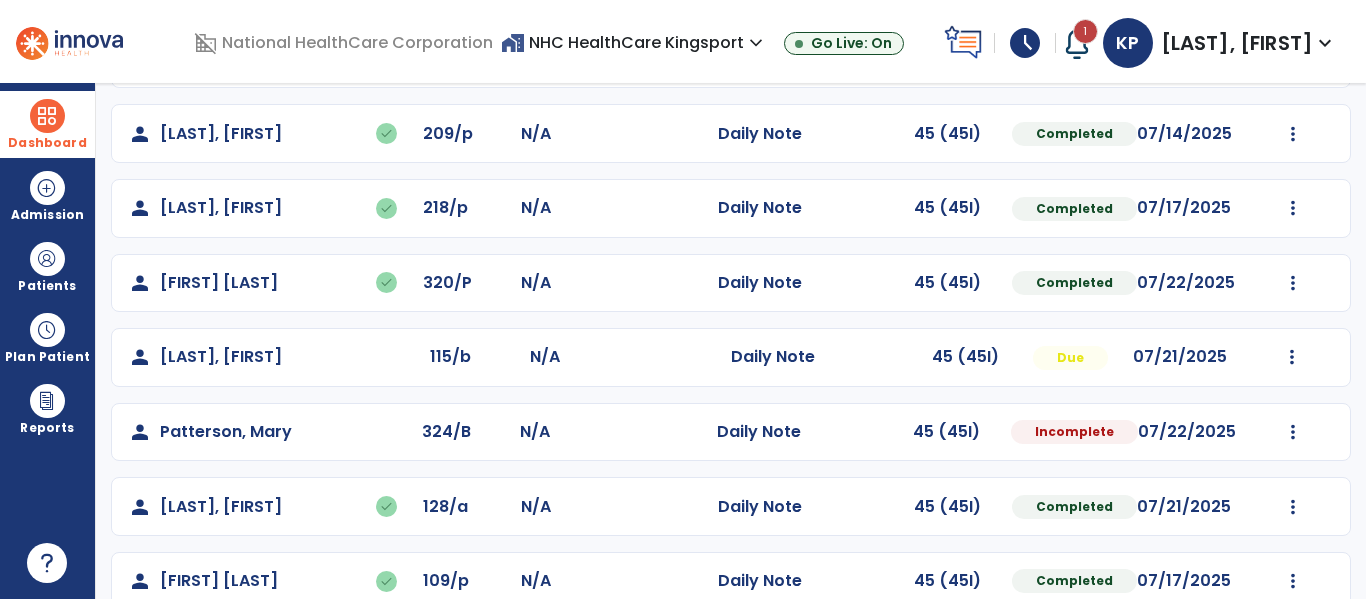 select on "*" 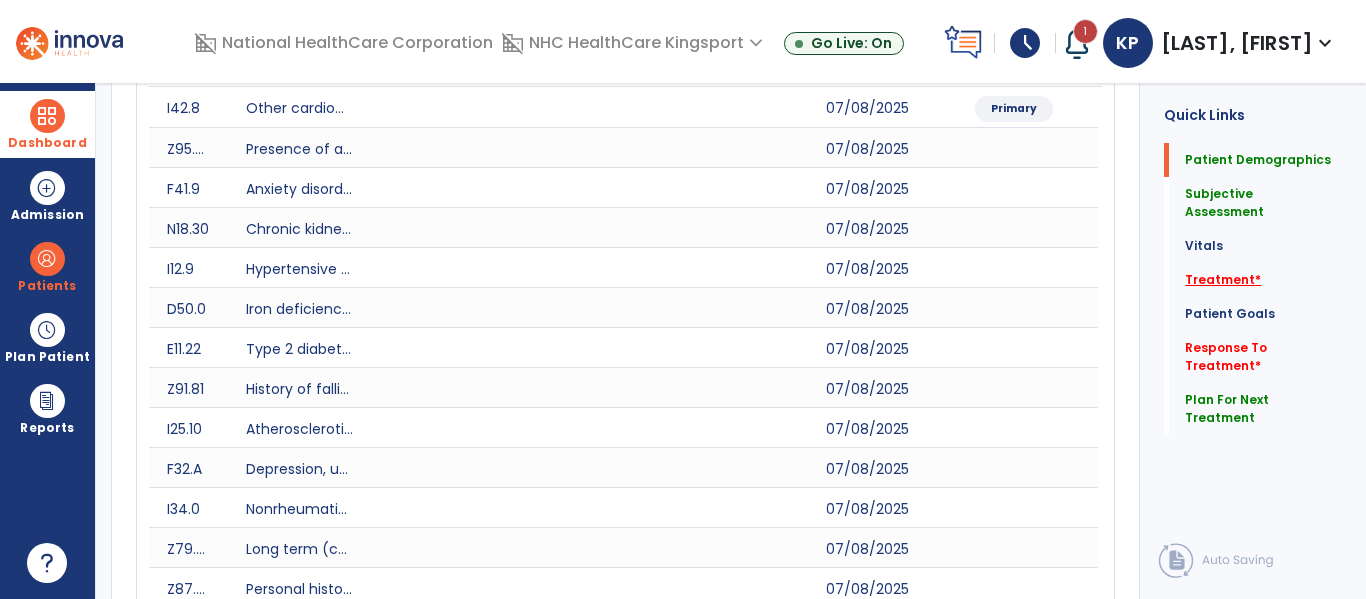 click on "Treatment   *" 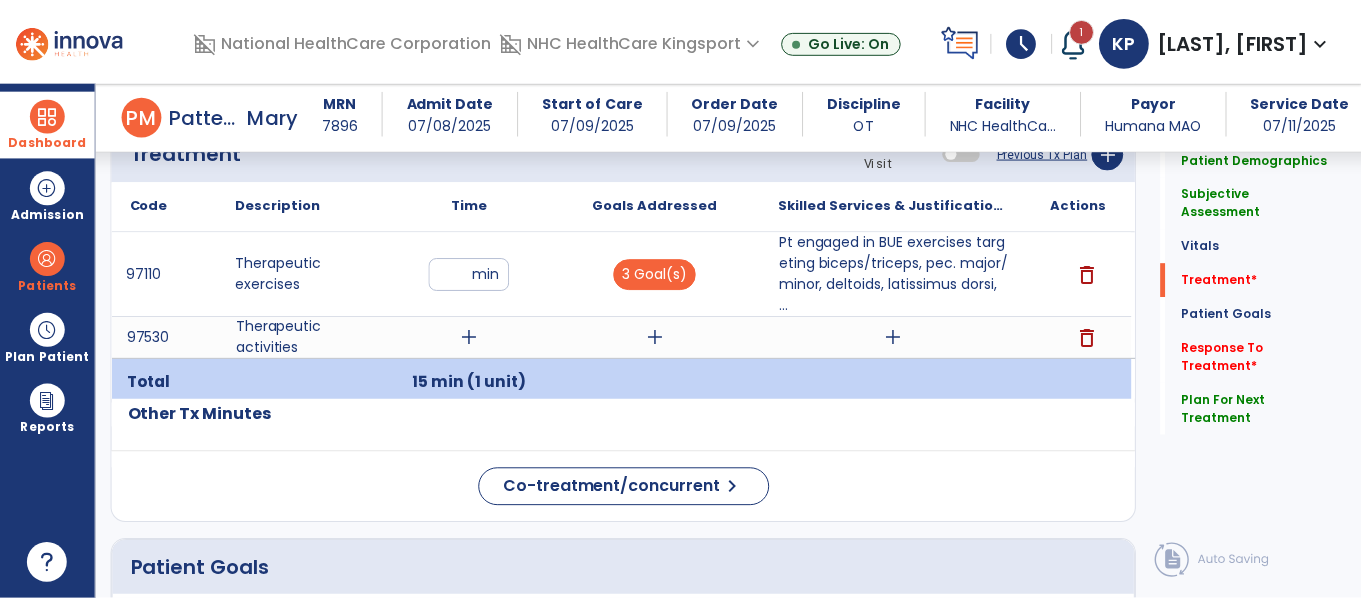 scroll, scrollTop: 1687, scrollLeft: 0, axis: vertical 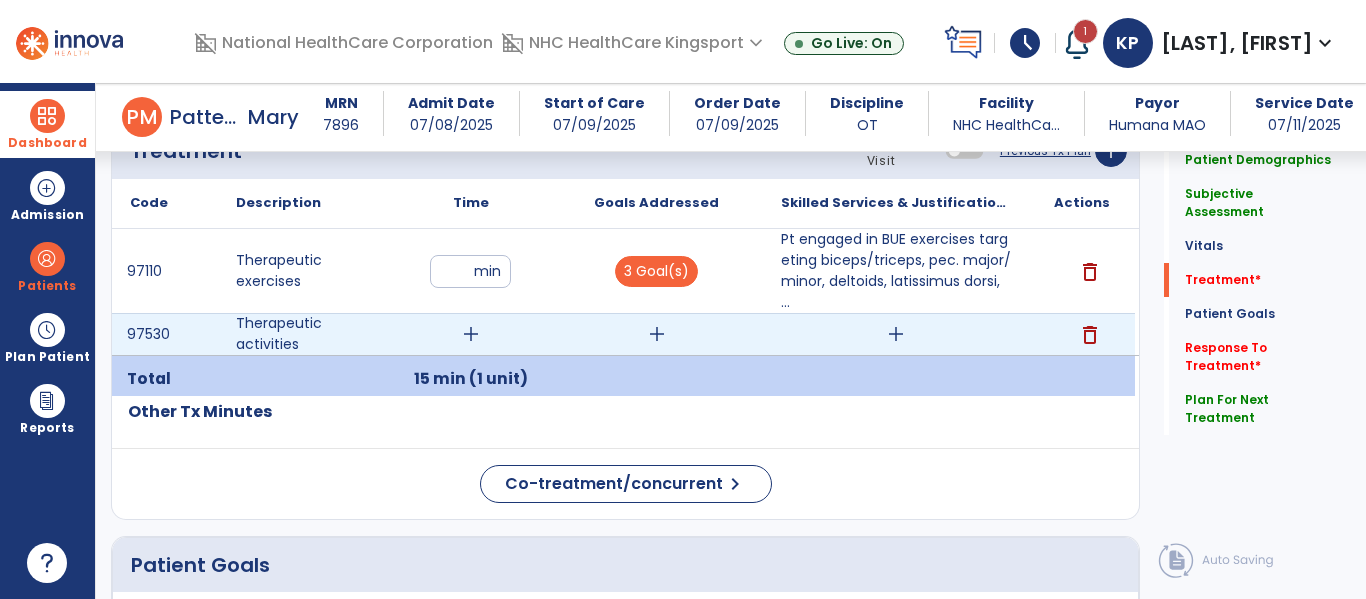 click on "add" at bounding box center [471, 334] 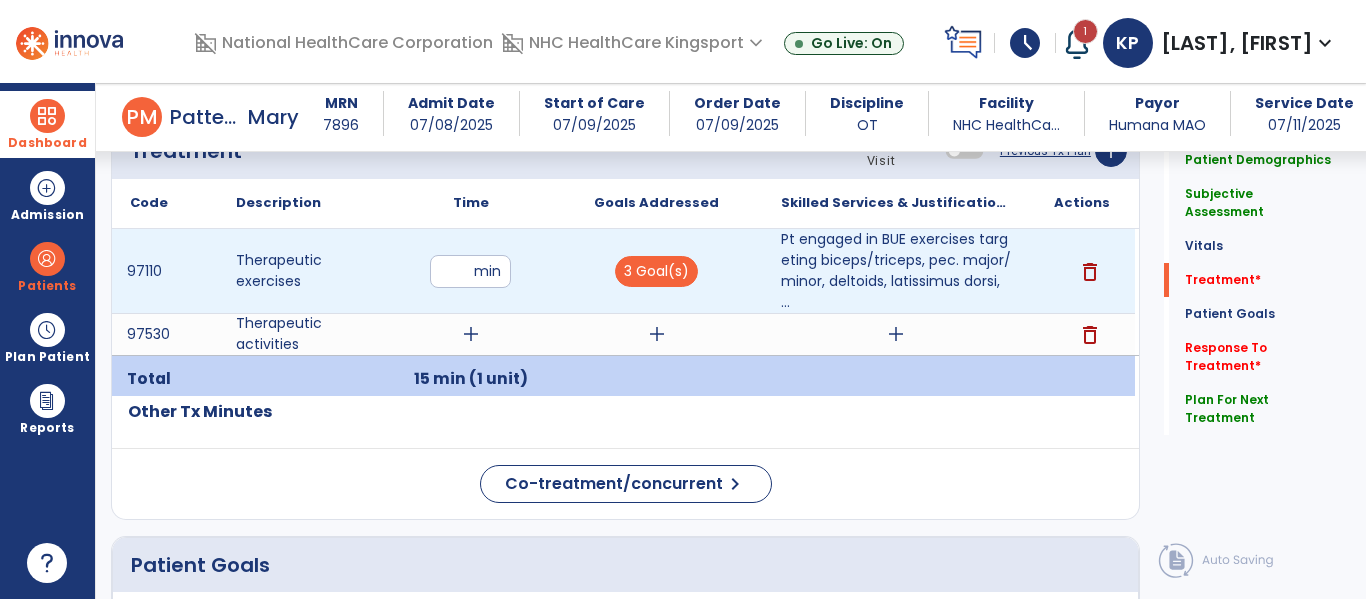 click on "**" at bounding box center (470, 271) 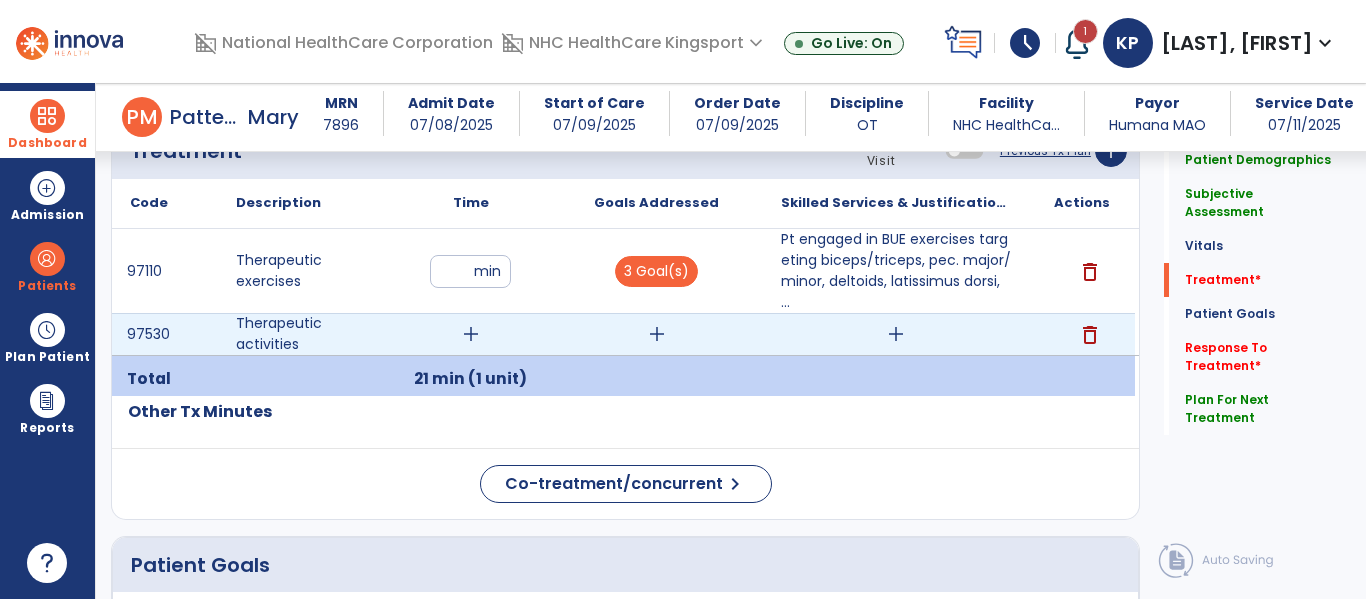click on "add" at bounding box center [471, 334] 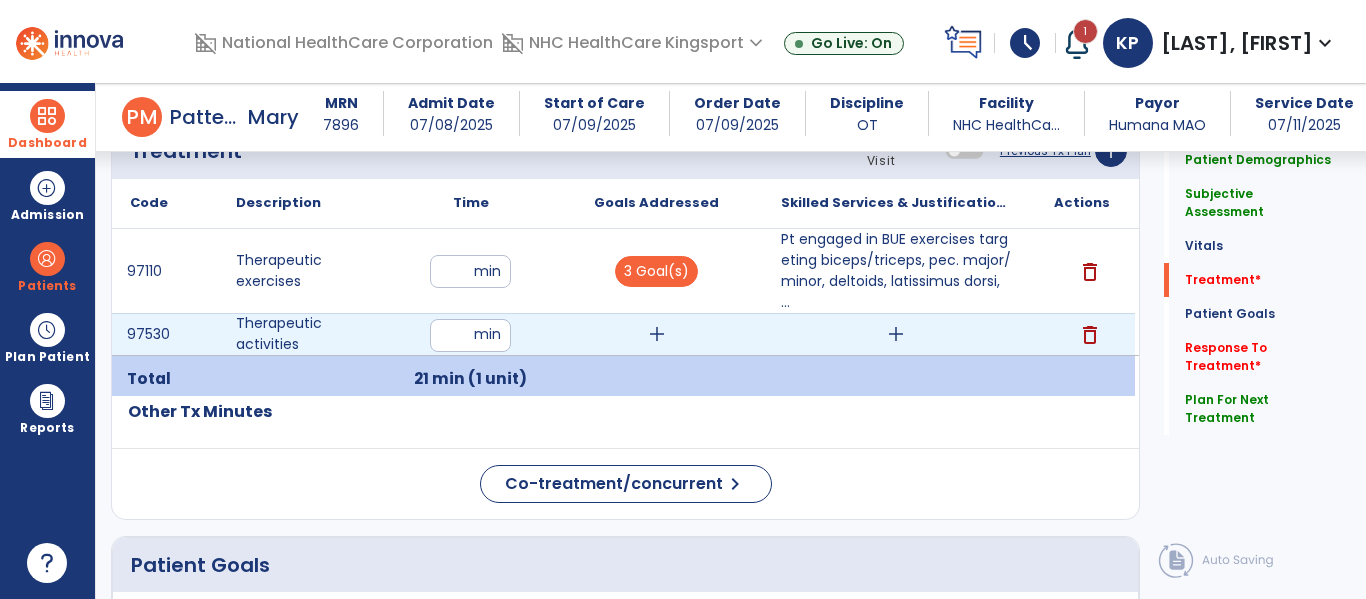 type on "**" 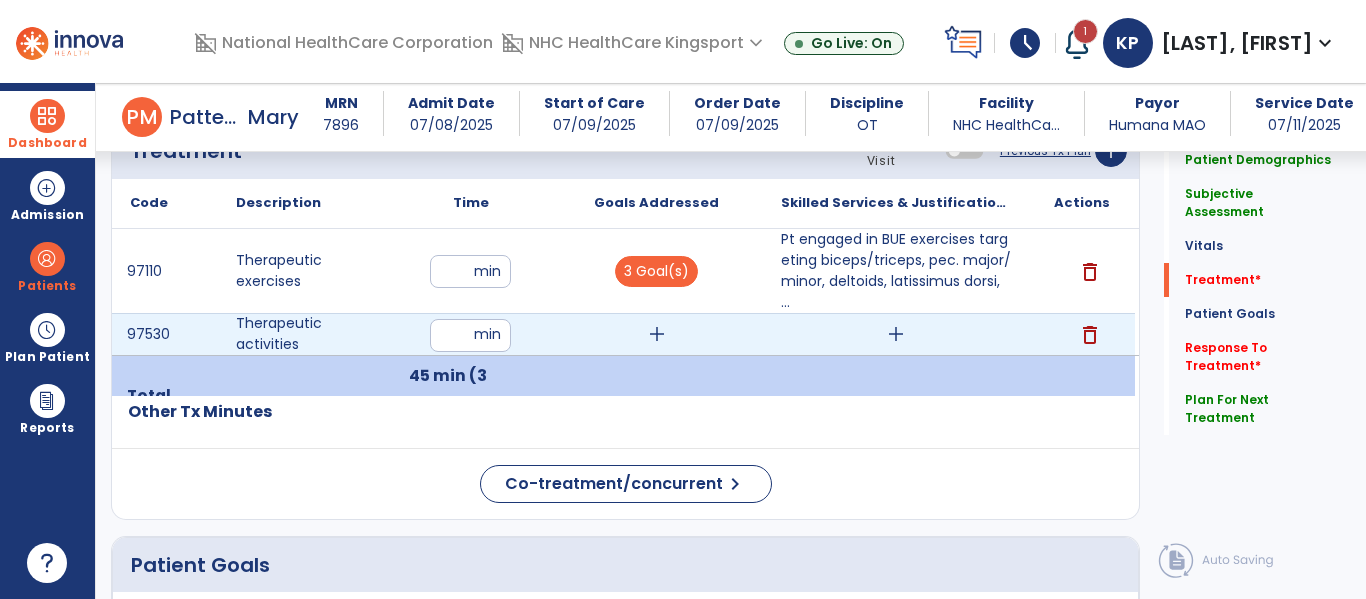 click on "add" at bounding box center [657, 334] 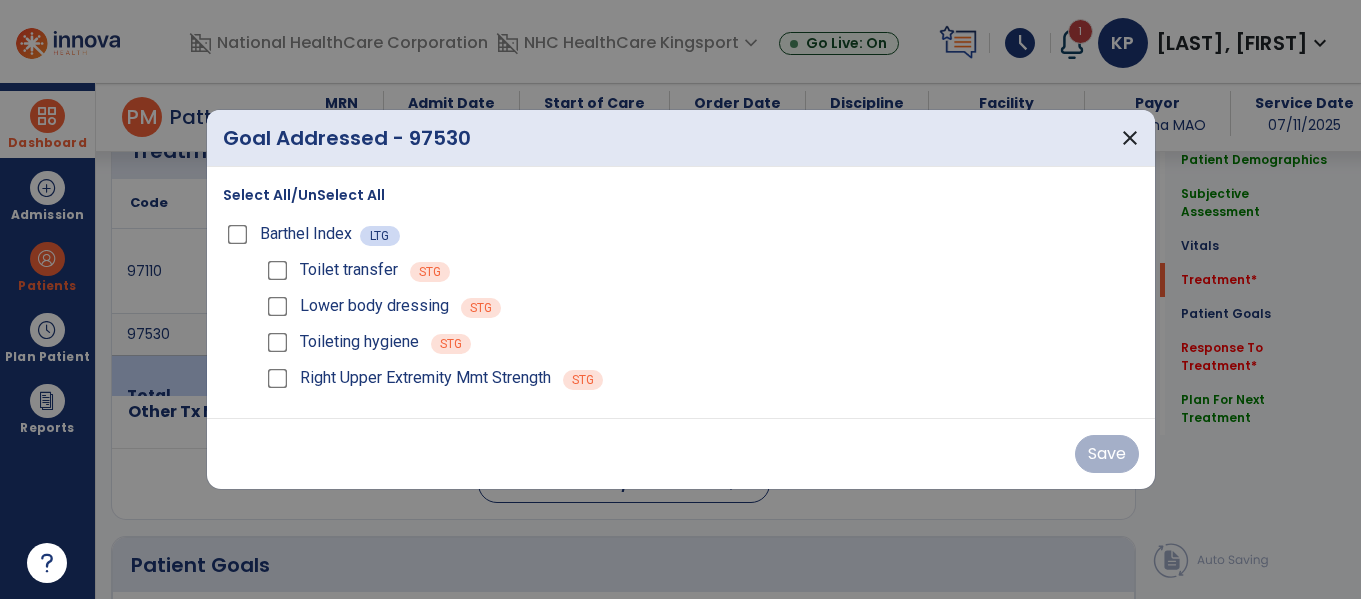 scroll, scrollTop: 1687, scrollLeft: 0, axis: vertical 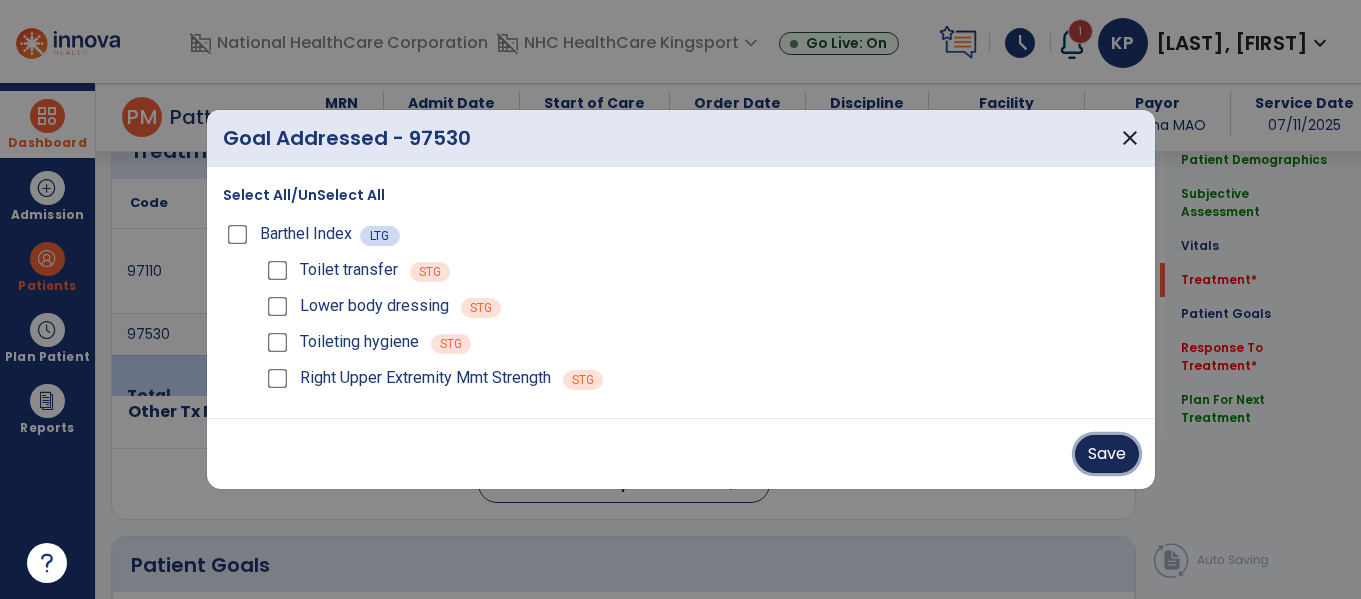 click on "Save" at bounding box center (1107, 454) 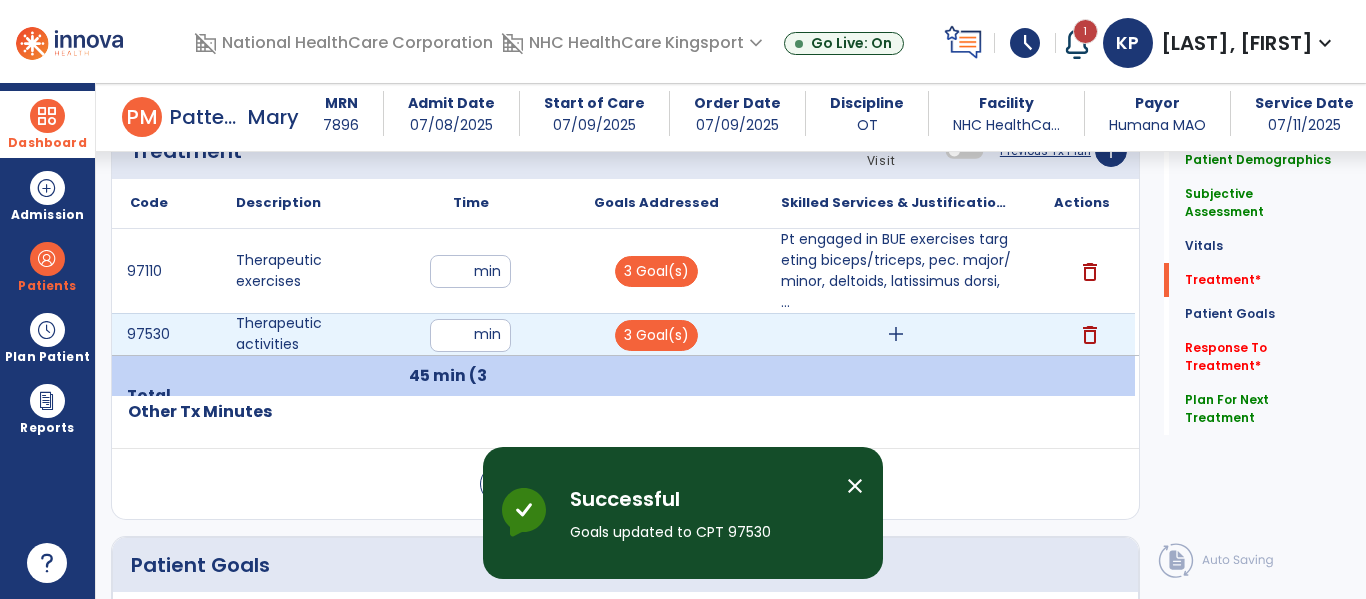 click on "add" at bounding box center [896, 334] 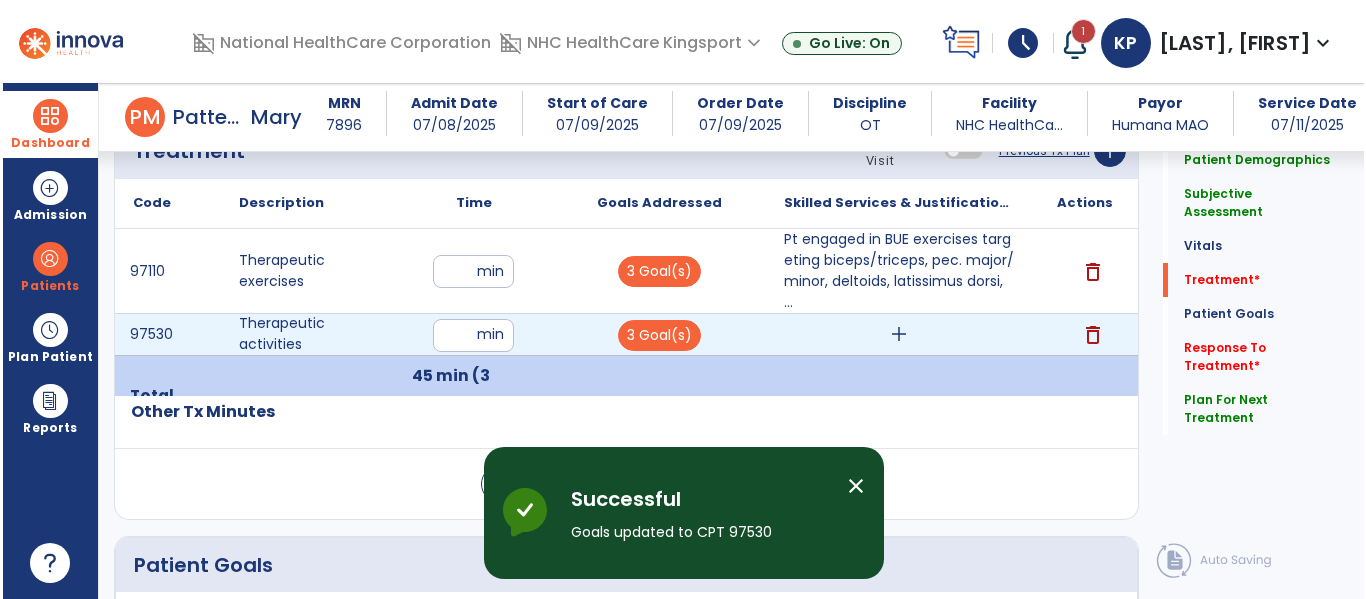 scroll, scrollTop: 1687, scrollLeft: 0, axis: vertical 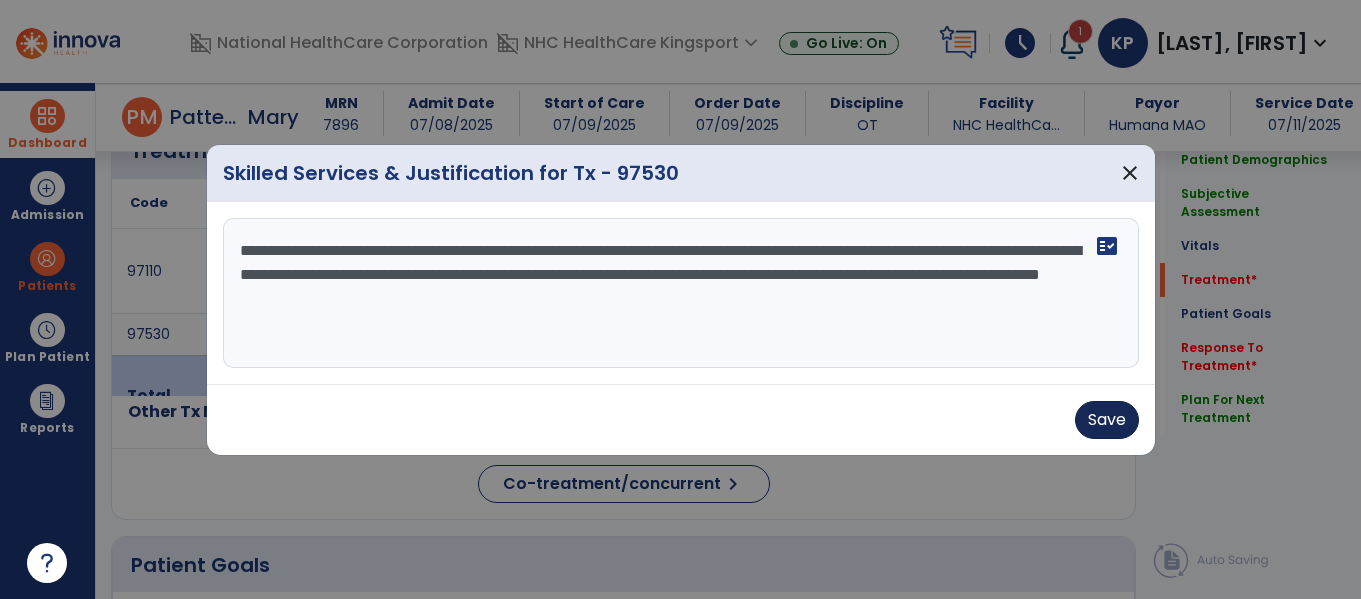 type on "**********" 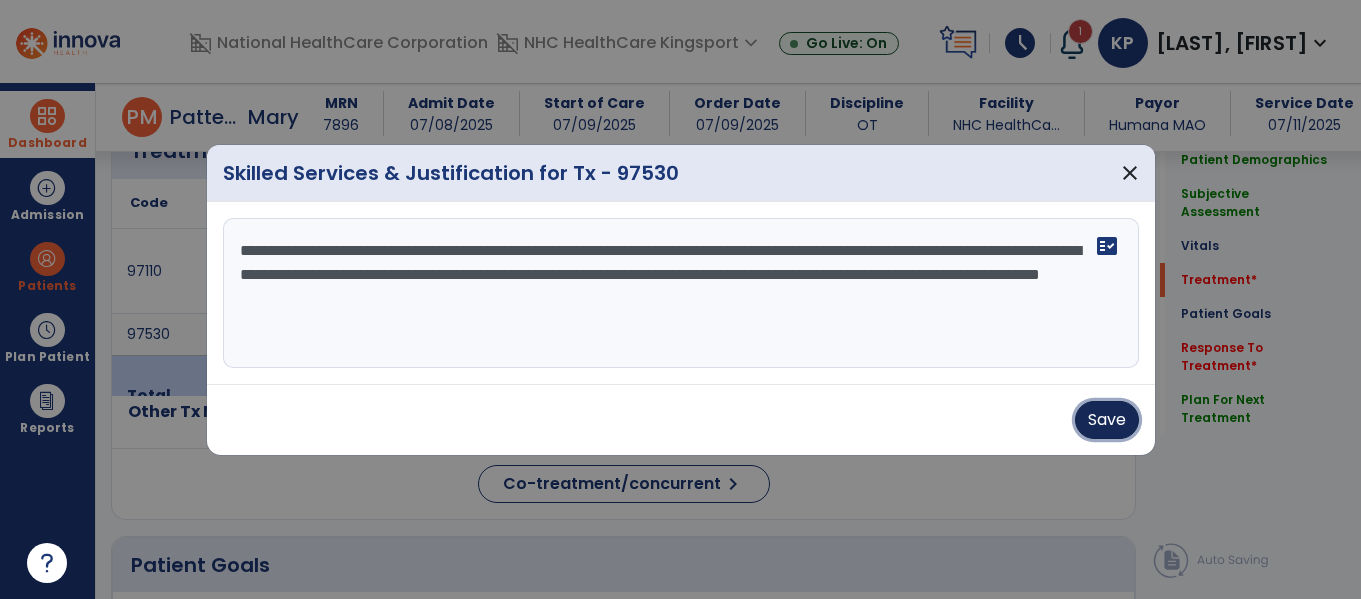 click on "Save" at bounding box center [1107, 420] 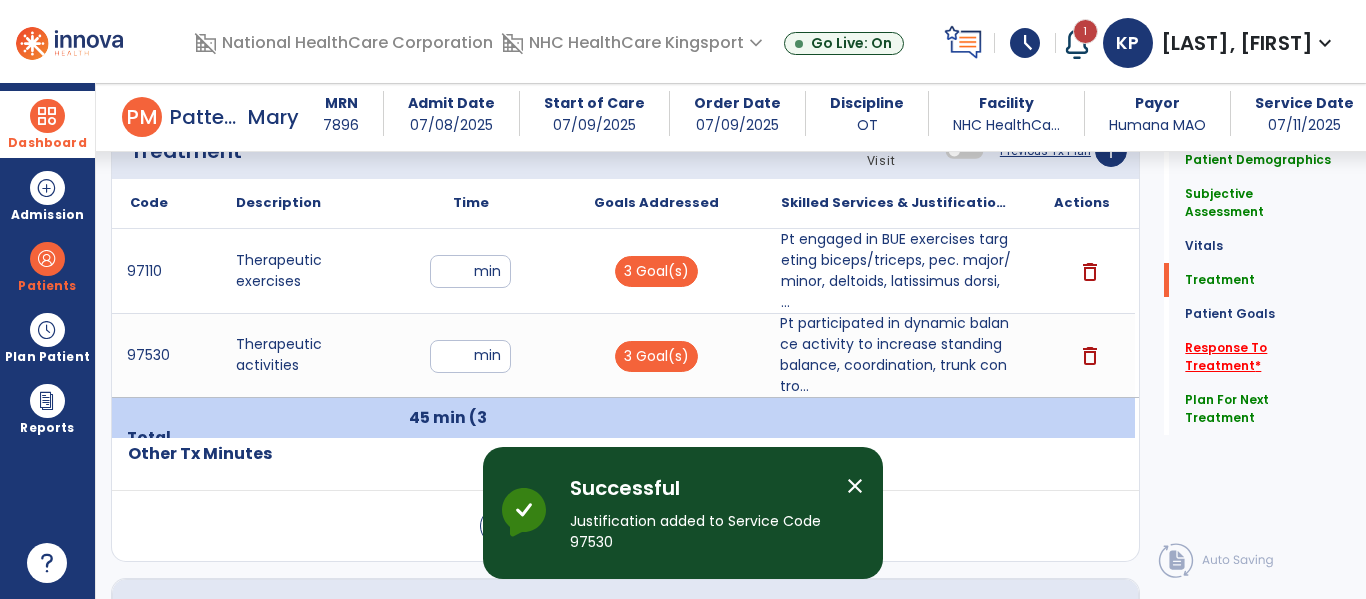 click on "Response To Treatment   *" 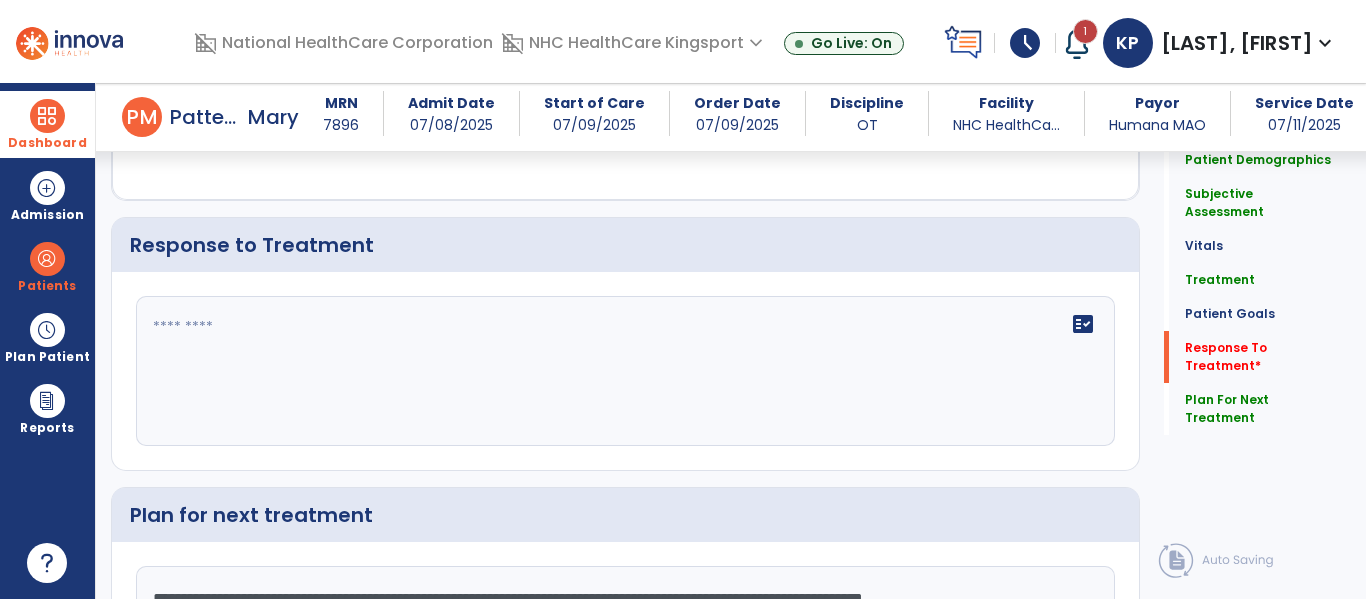 scroll, scrollTop: 2866, scrollLeft: 0, axis: vertical 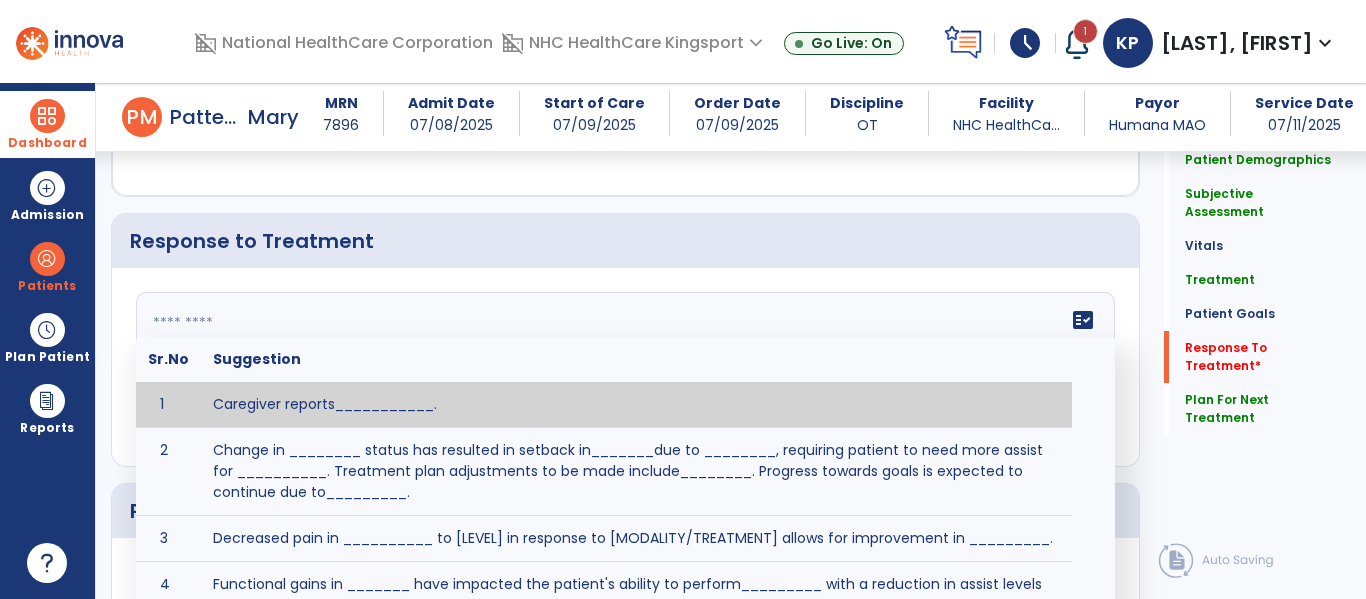 click 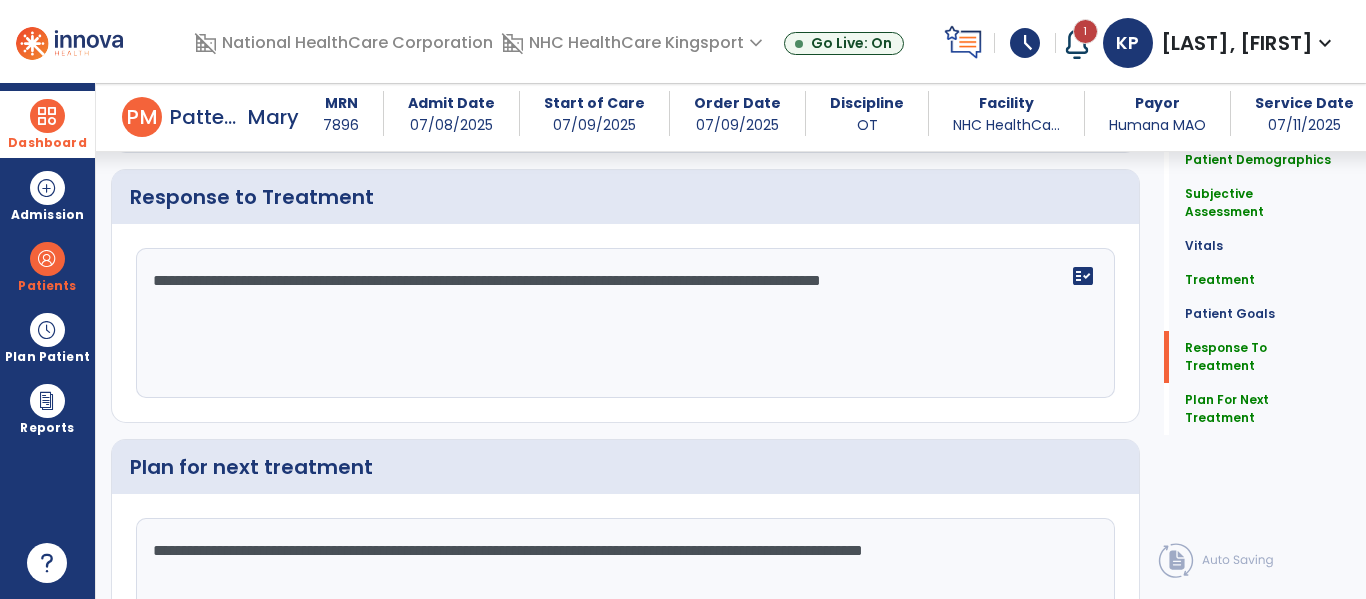 scroll, scrollTop: 2866, scrollLeft: 0, axis: vertical 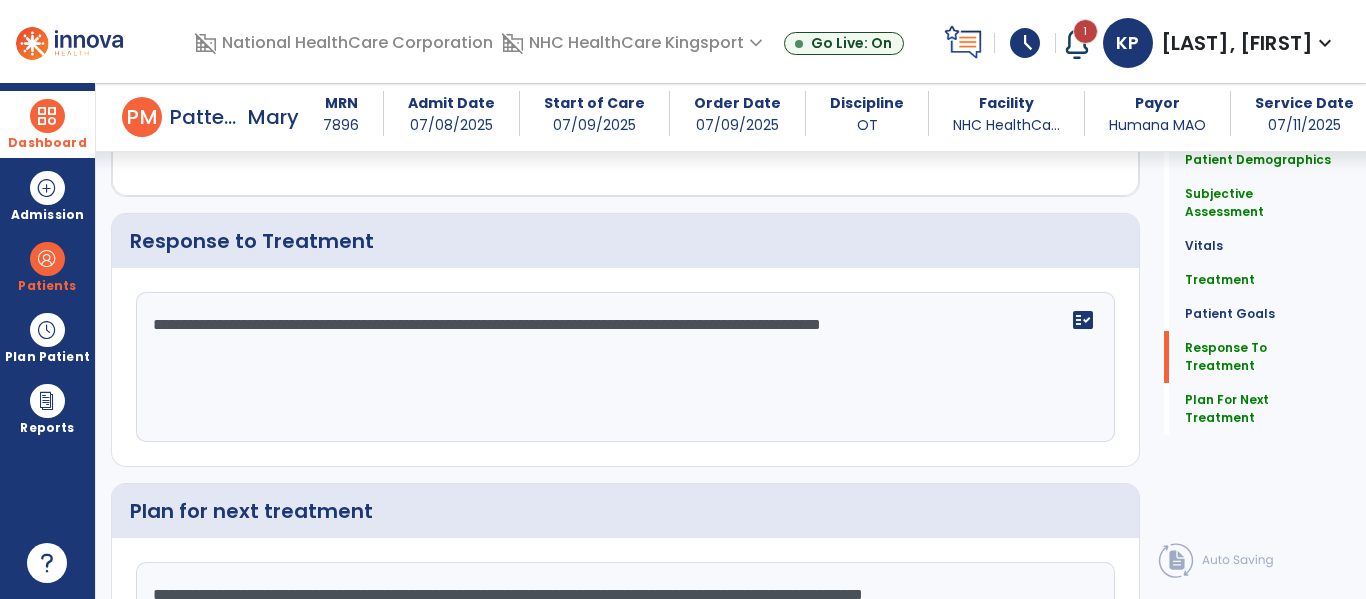 type on "**********" 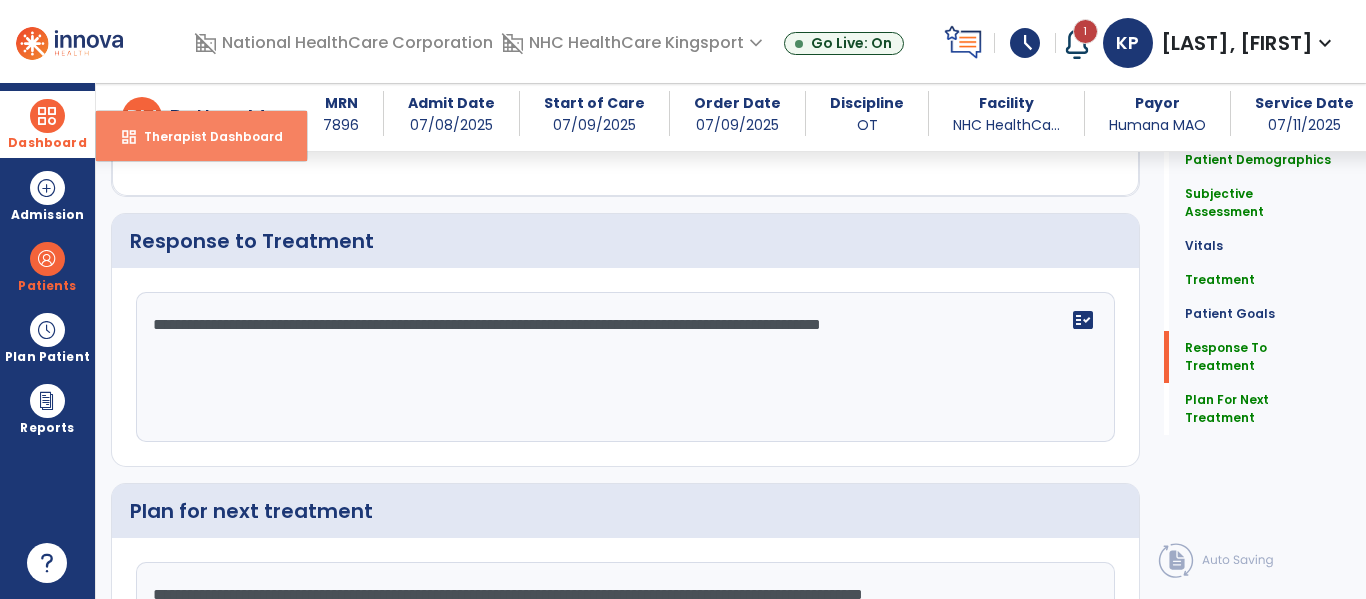 click on "Therapist Dashboard" at bounding box center [205, 136] 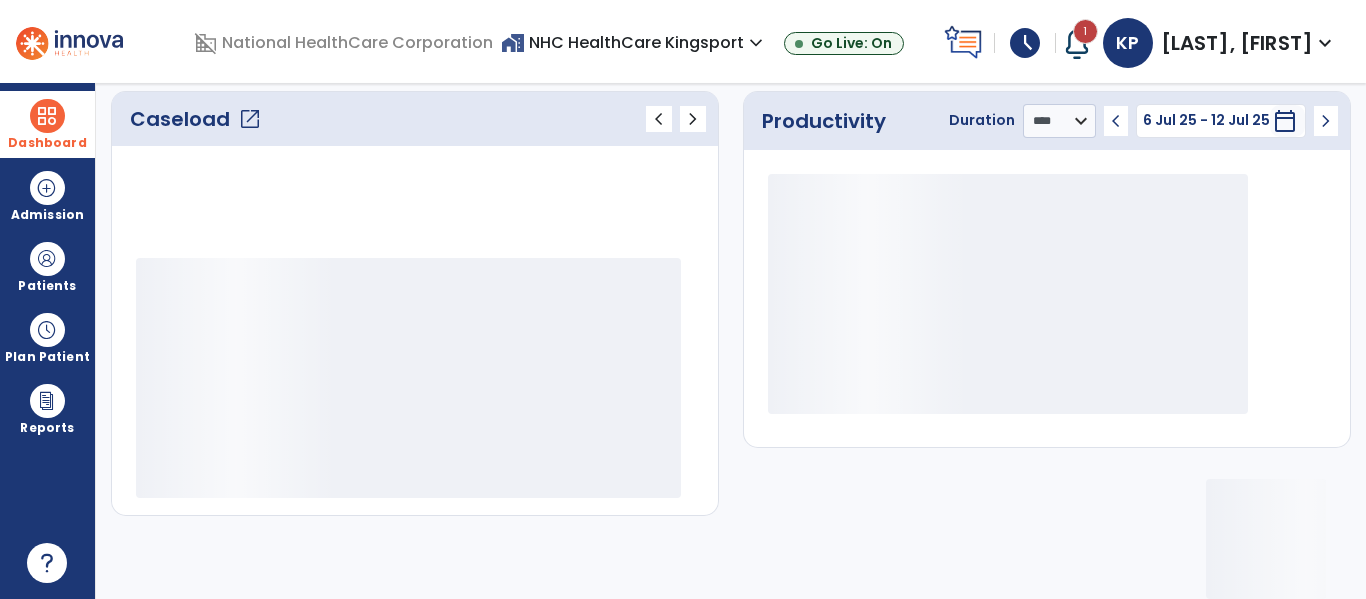 scroll, scrollTop: 275, scrollLeft: 0, axis: vertical 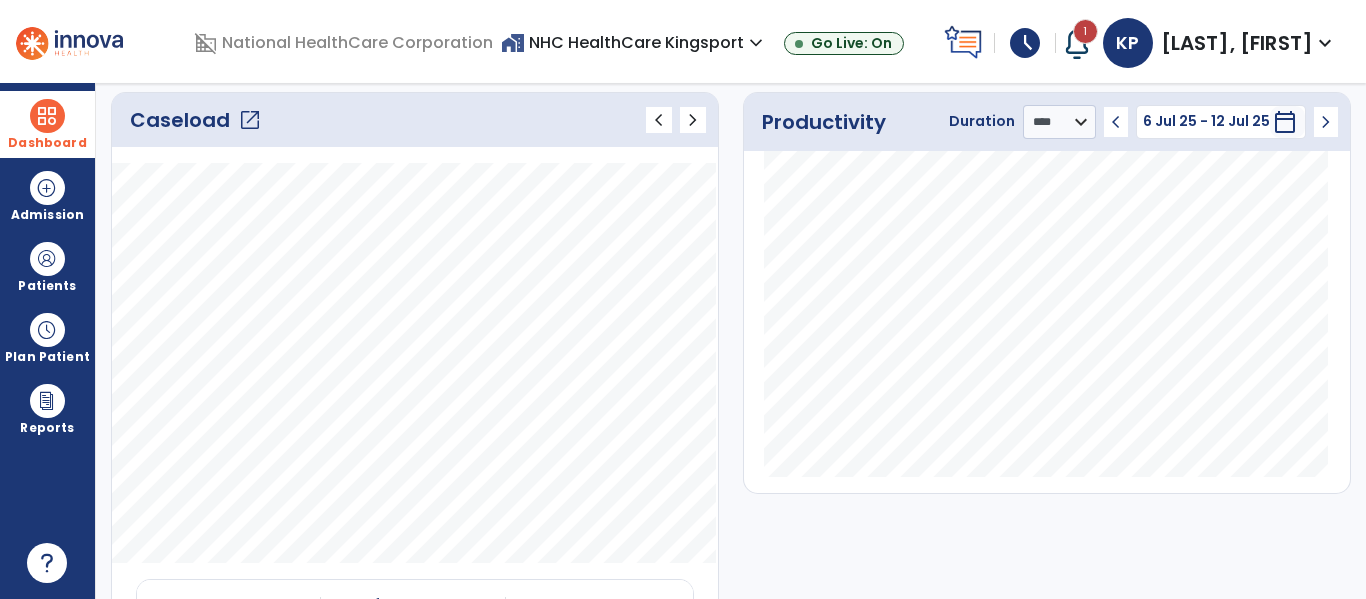 click on "open_in_new" 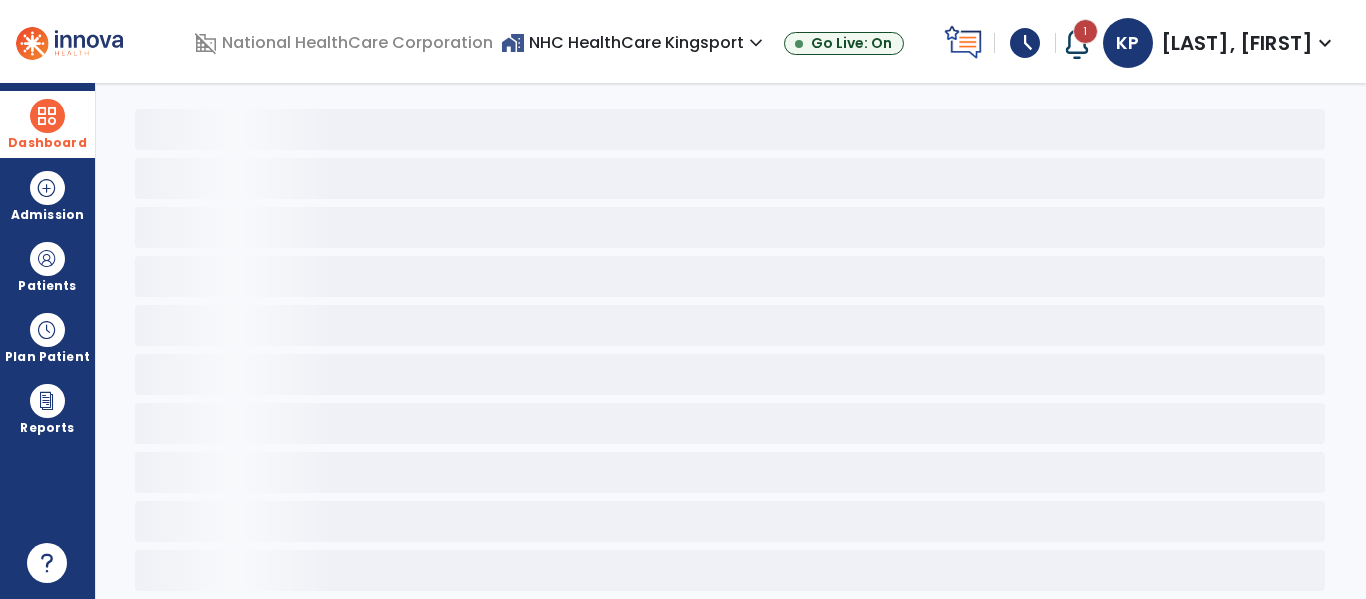 scroll, scrollTop: 68, scrollLeft: 0, axis: vertical 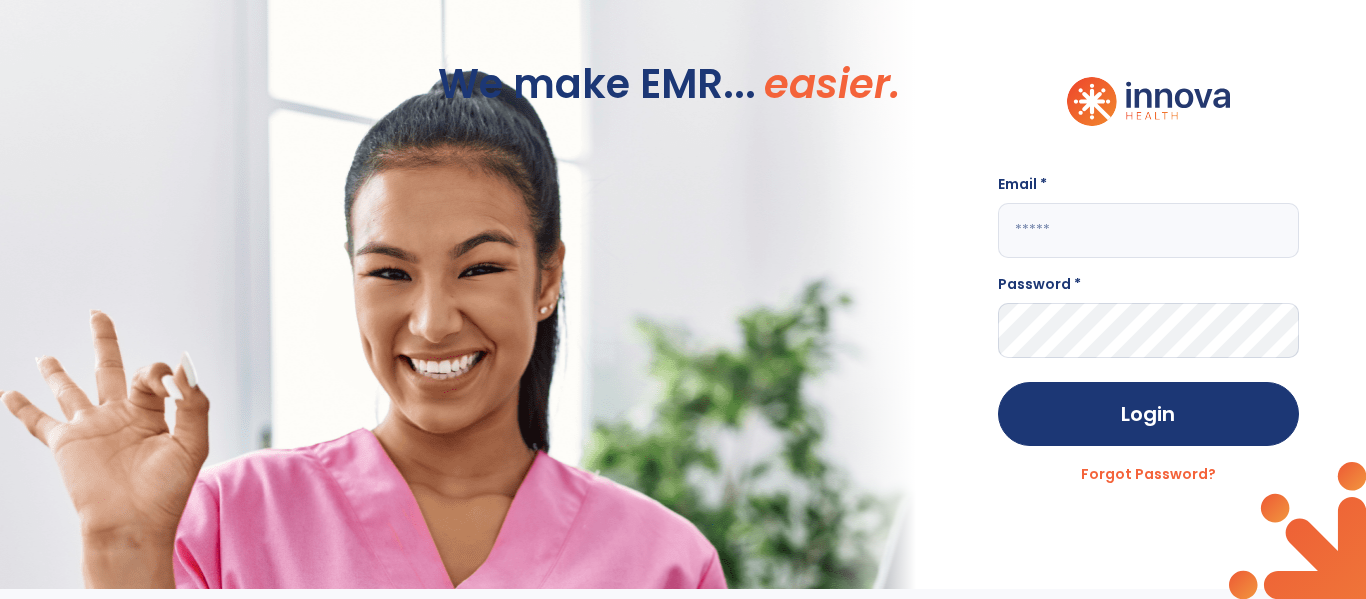 type on "**********" 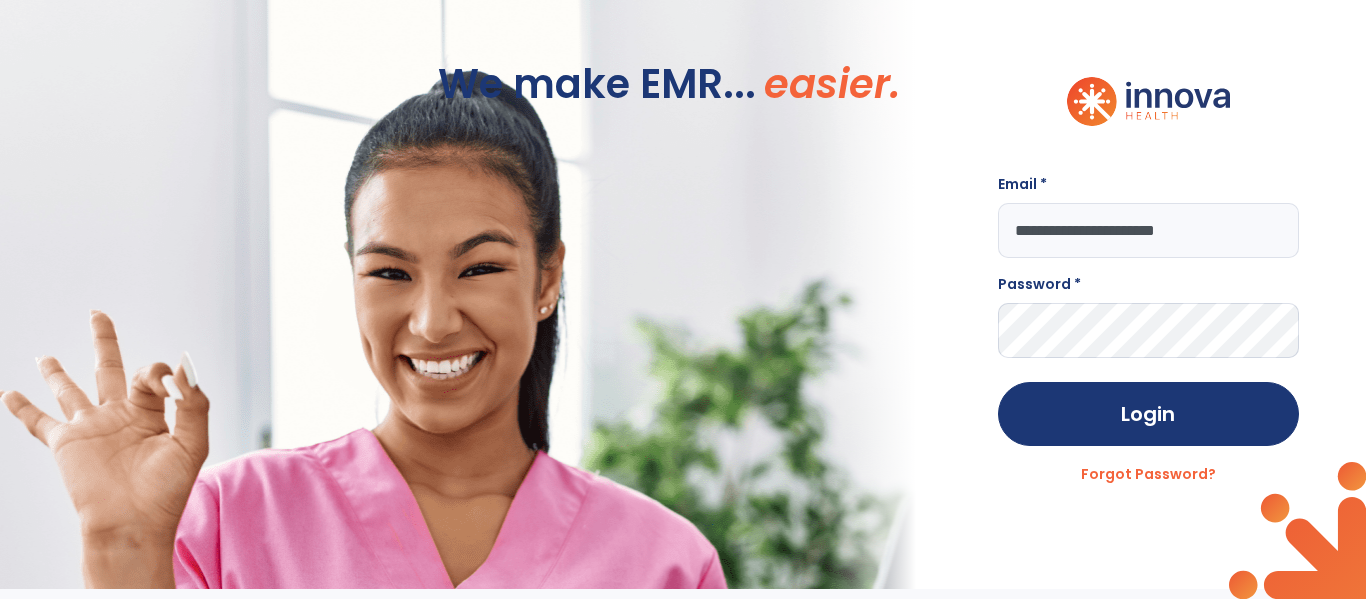 scroll, scrollTop: 0, scrollLeft: 0, axis: both 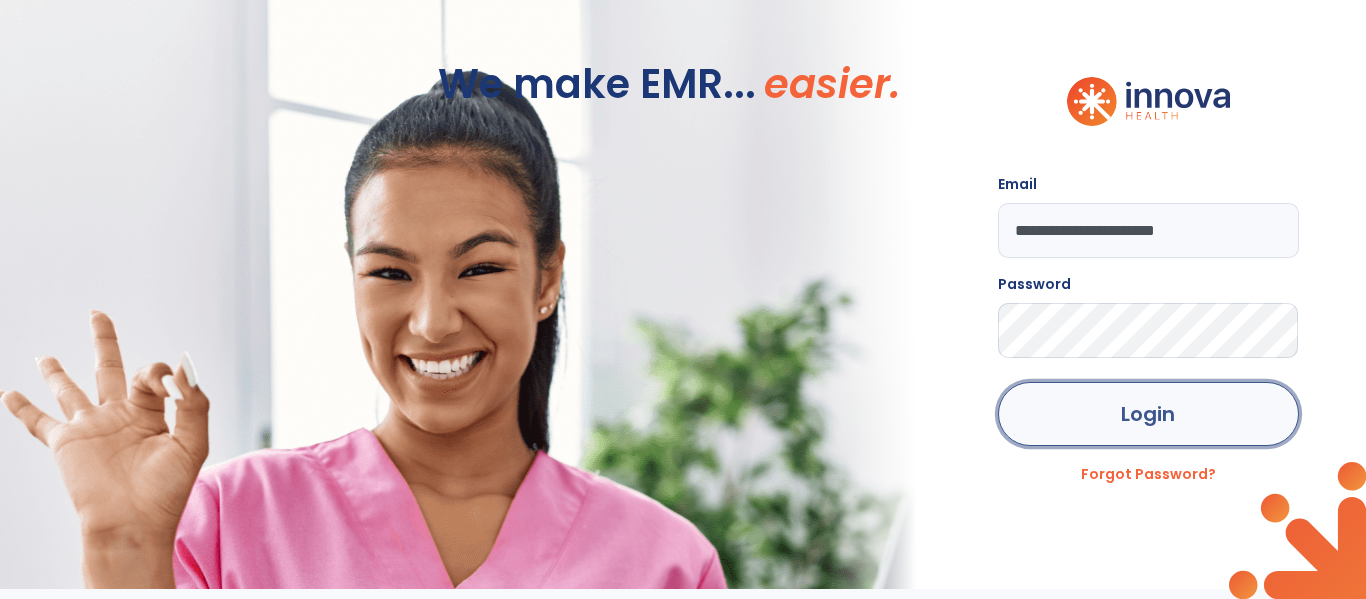 click on "Login" 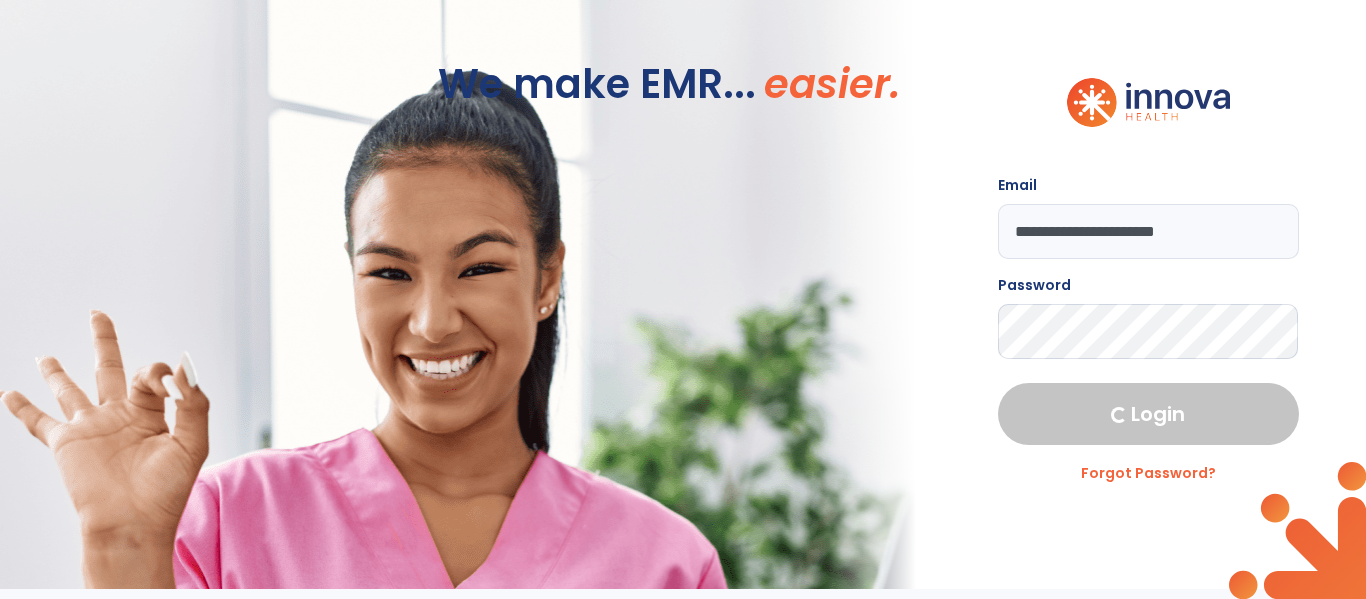 select on "****" 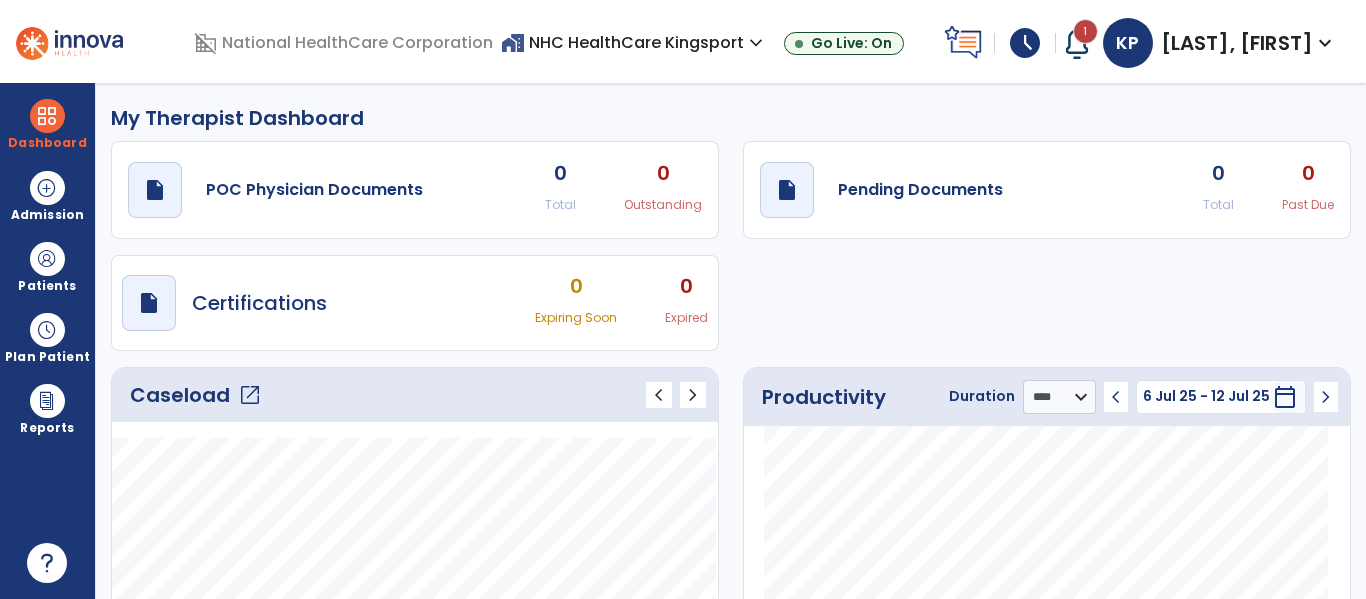 click on "Caseload   open_in_new" 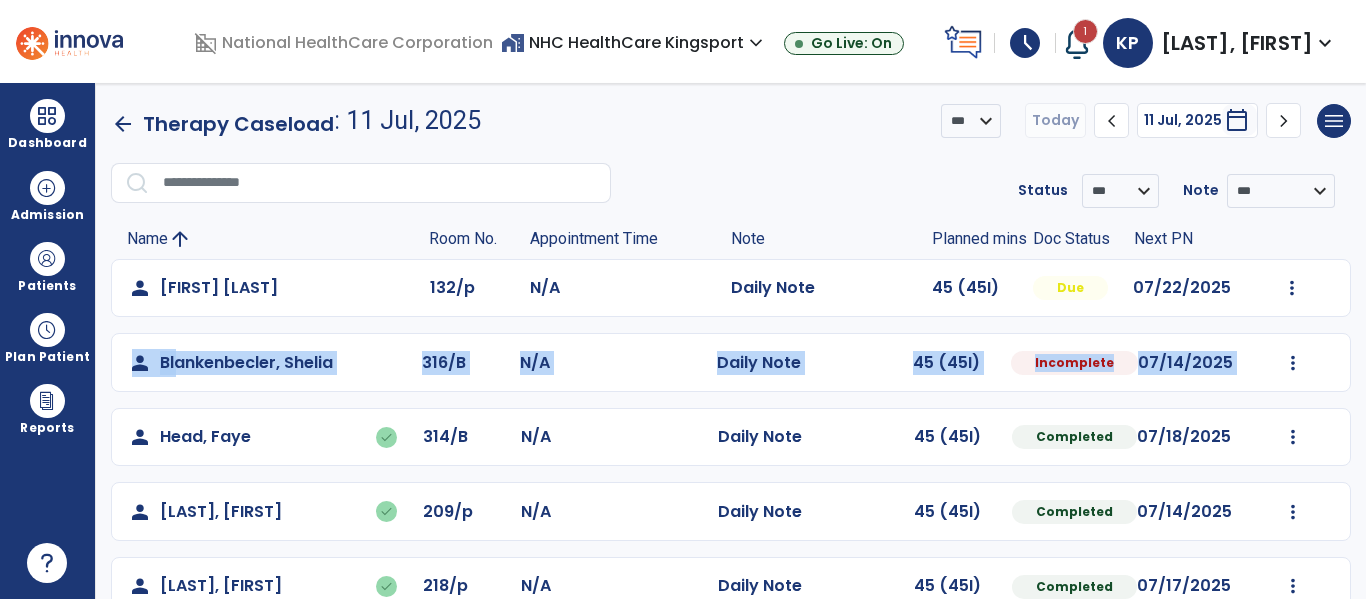 drag, startPoint x: 1357, startPoint y: 298, endPoint x: 1365, endPoint y: 359, distance: 61.522354 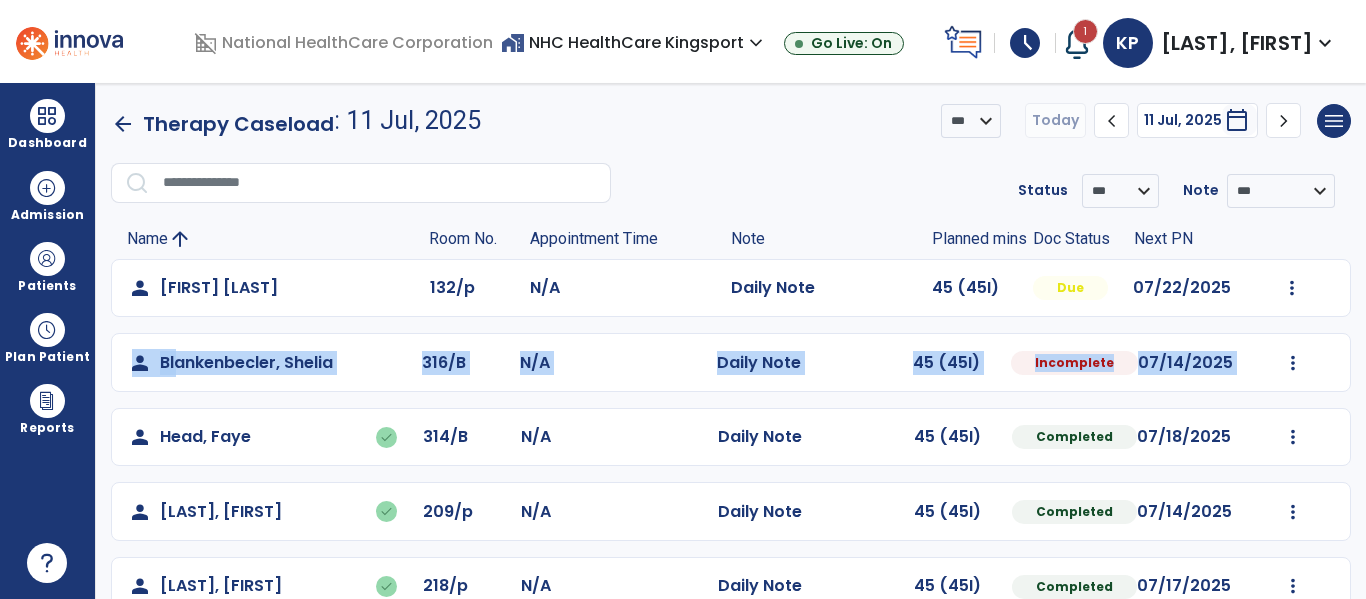 click on "person   Blankenbecler, Shelia  316/B N/A  Daily Note   45 (45I)  Incomplete 07/14/2025  Mark Visit As Complete   Reset Note   Open Document   G + C Mins" 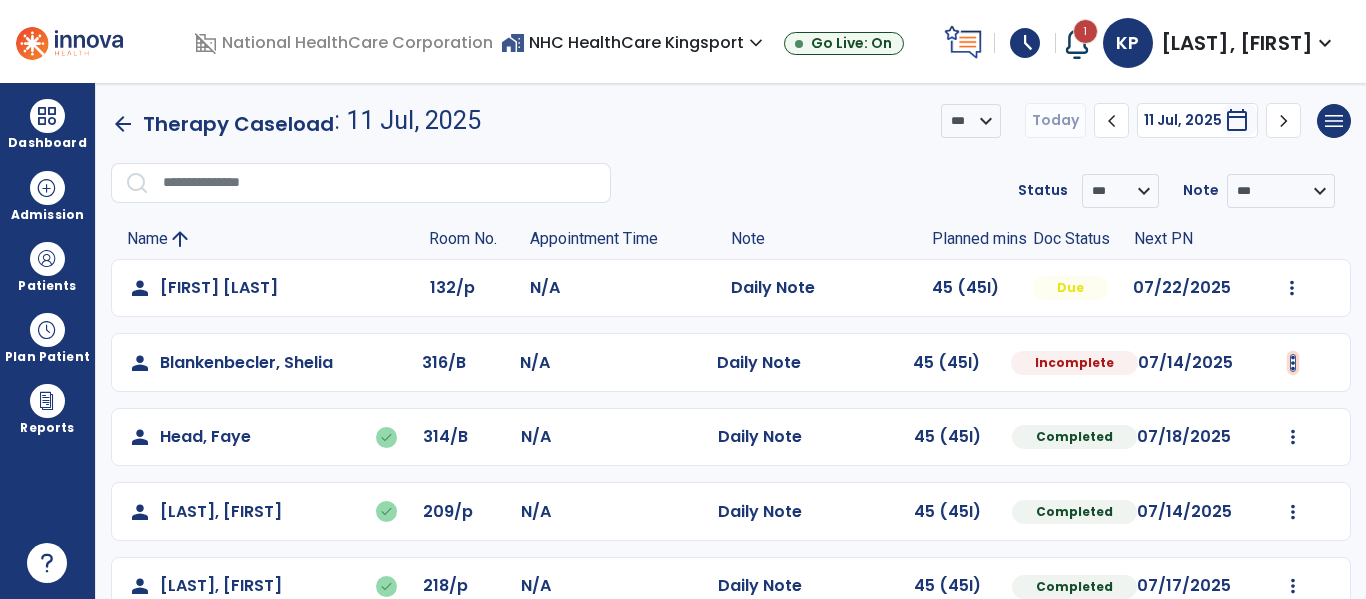 click at bounding box center [1292, 288] 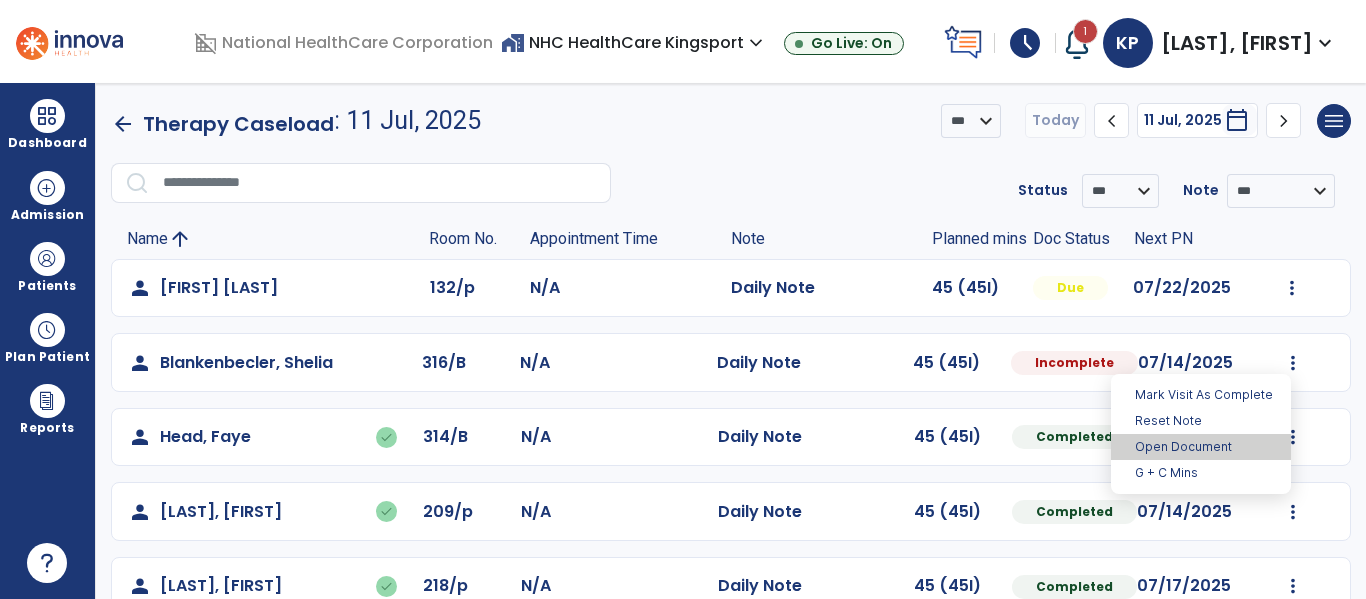 click on "Open Document" at bounding box center (1201, 447) 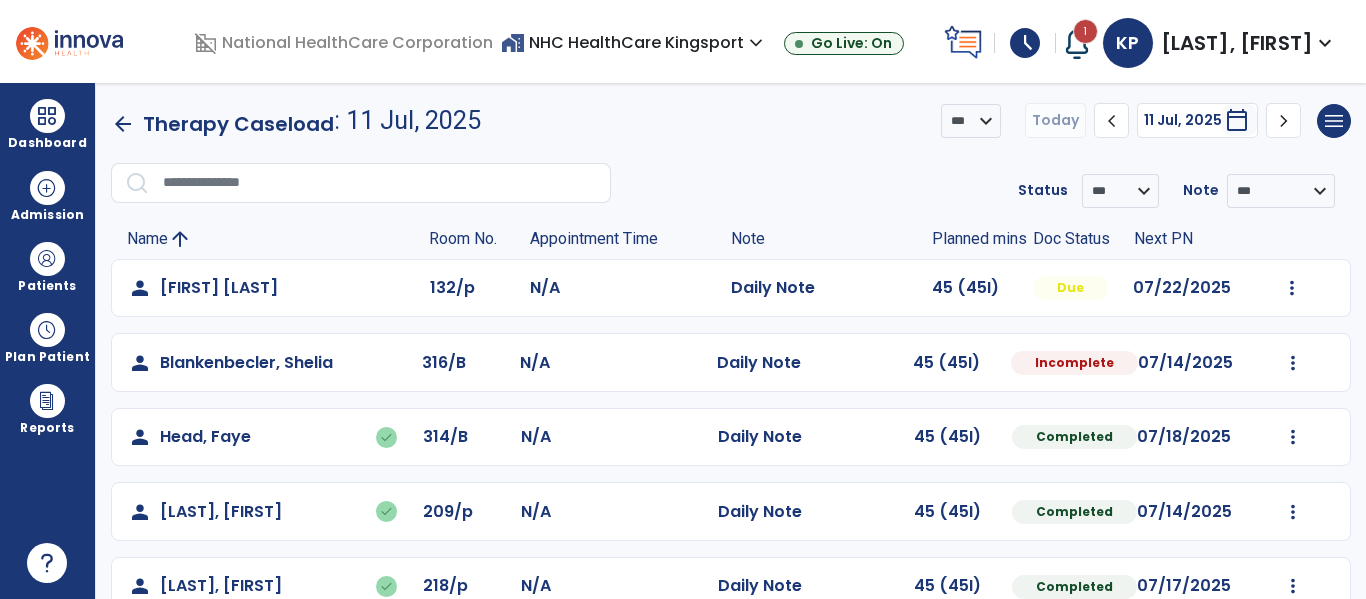 select on "*" 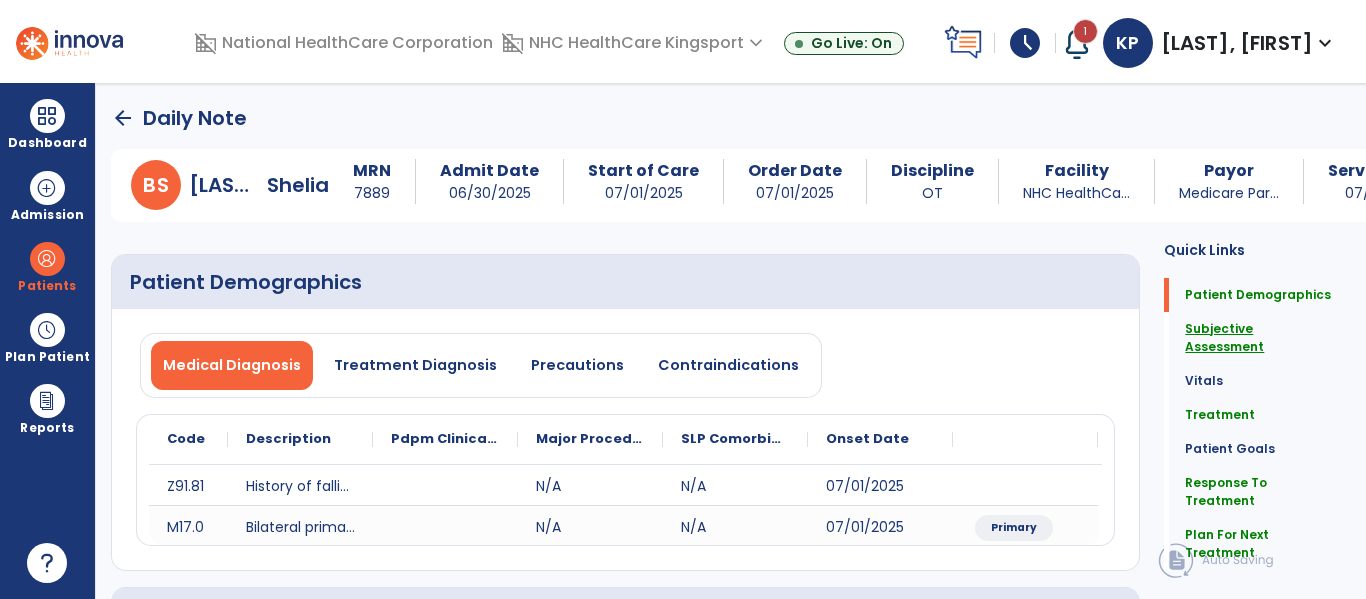 click on "Subjective Assessment" 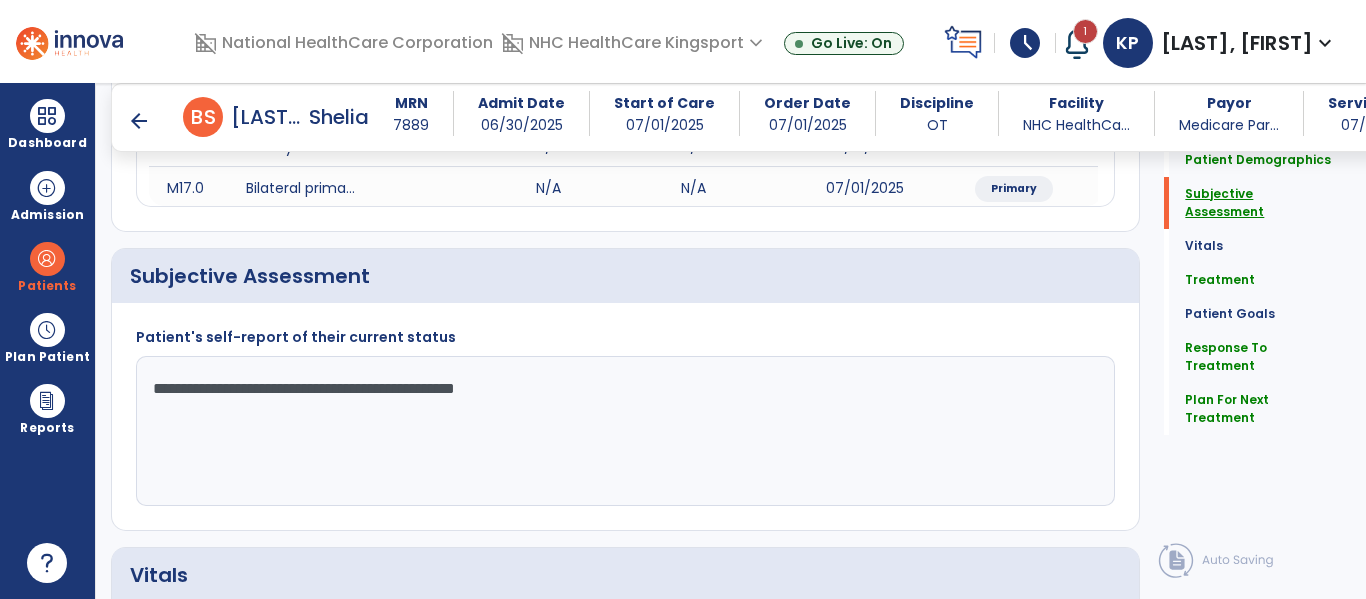 scroll, scrollTop: 387, scrollLeft: 0, axis: vertical 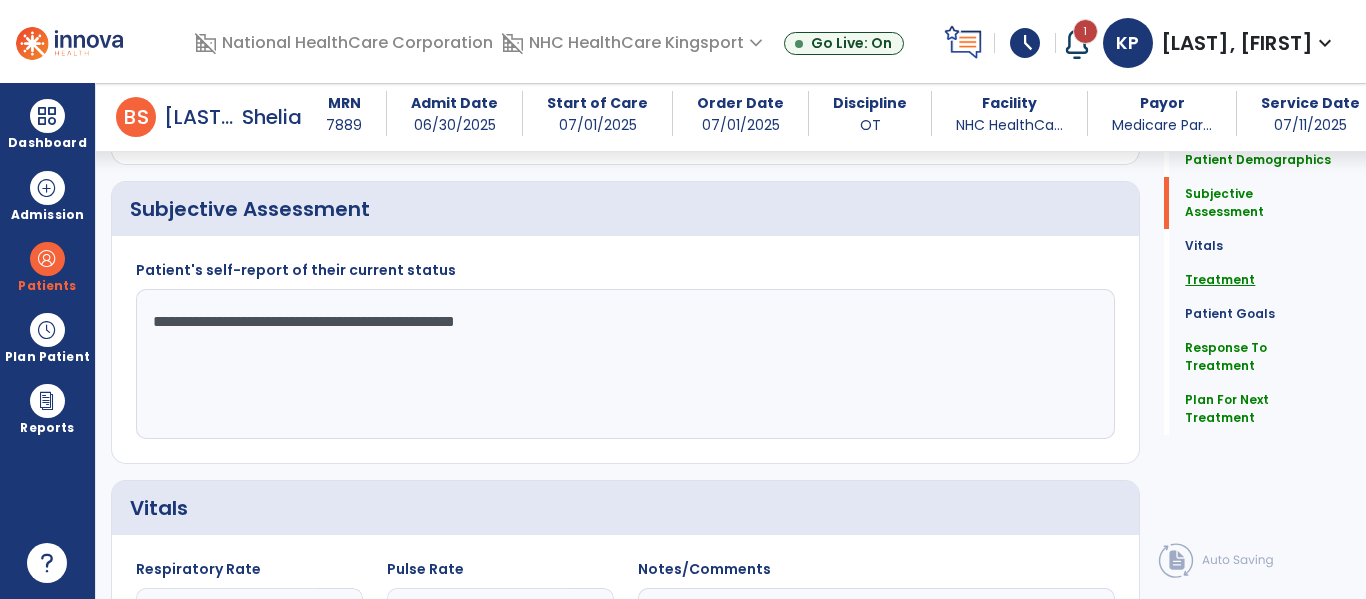 click on "Treatment" 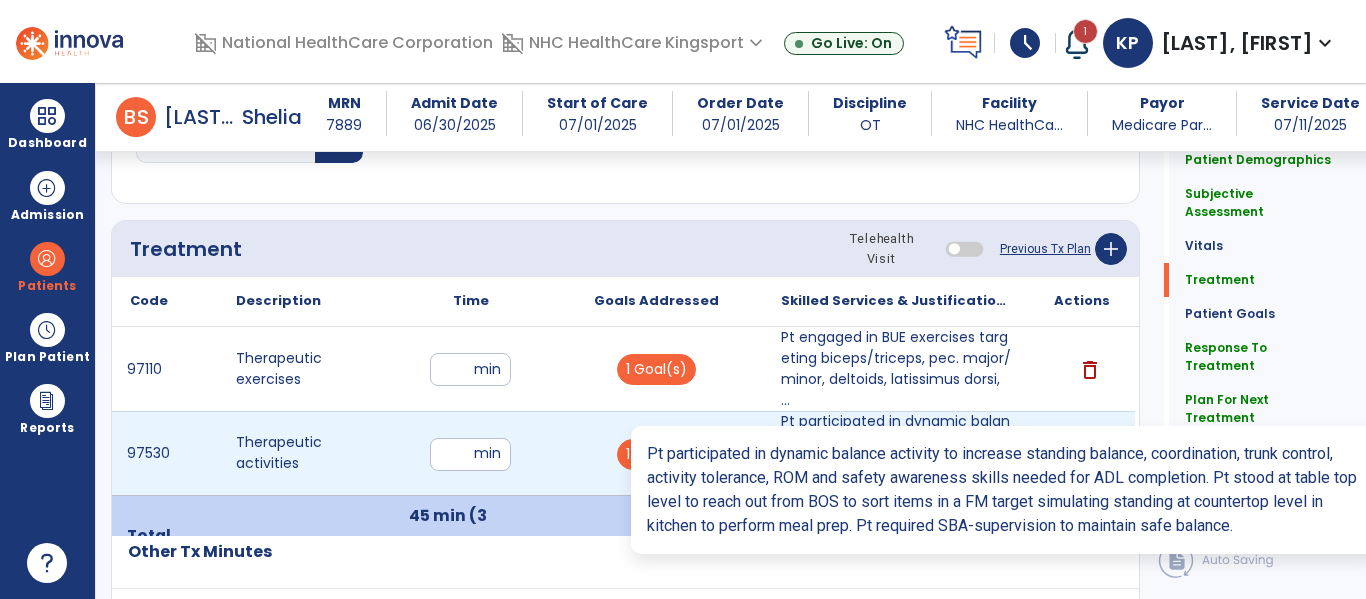 scroll, scrollTop: 1169, scrollLeft: 0, axis: vertical 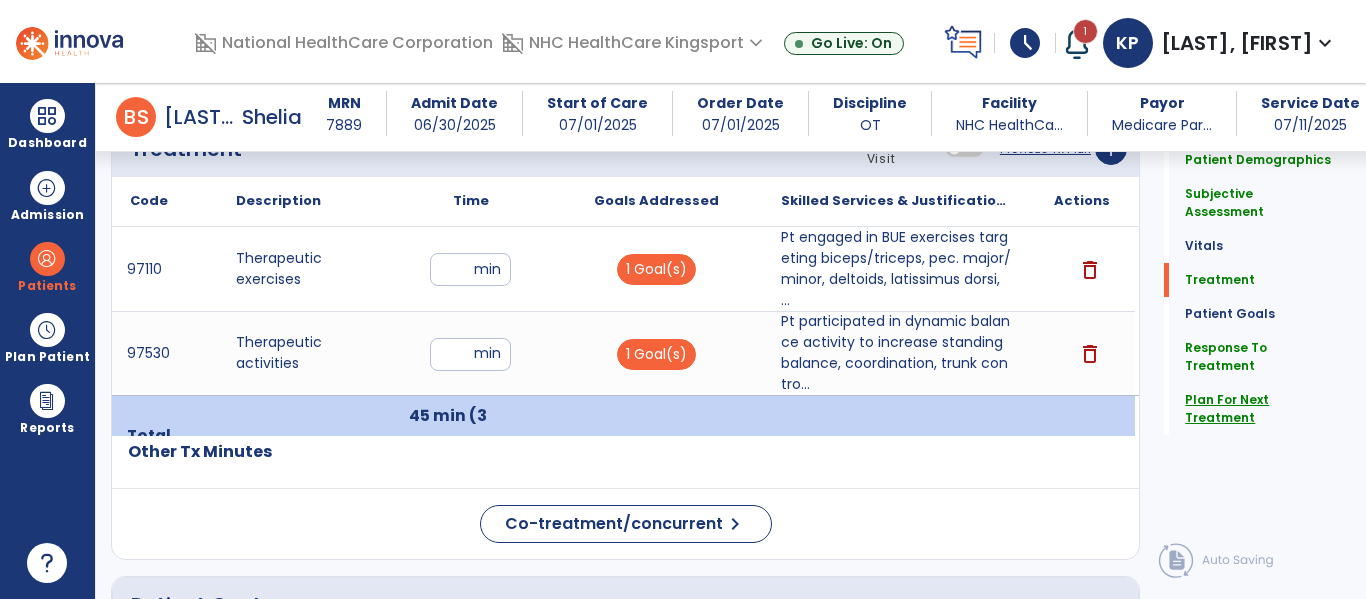 click on "Plan For Next Treatment" 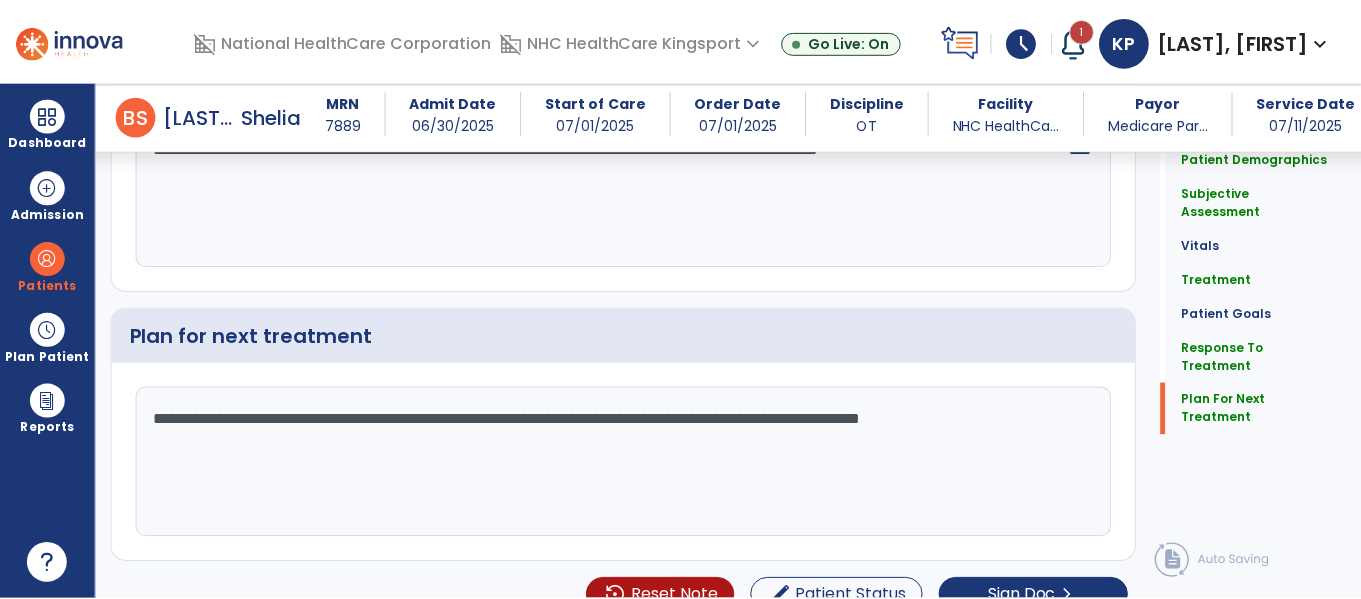 scroll, scrollTop: 3106, scrollLeft: 0, axis: vertical 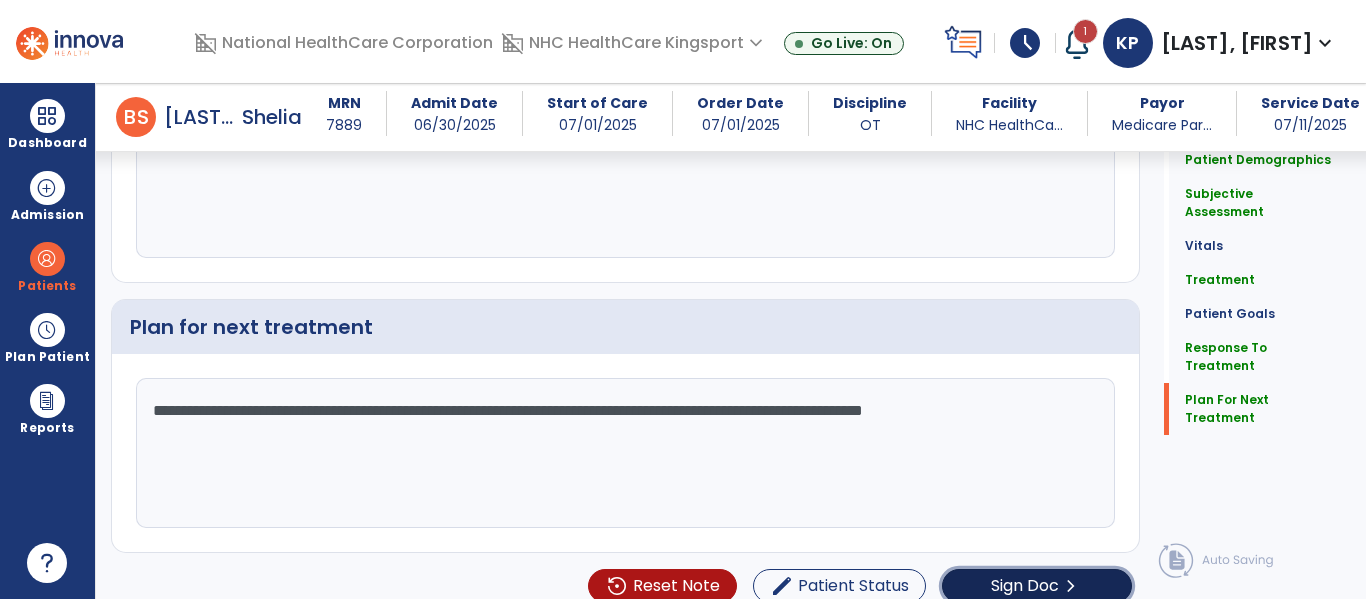 click on "Sign Doc" 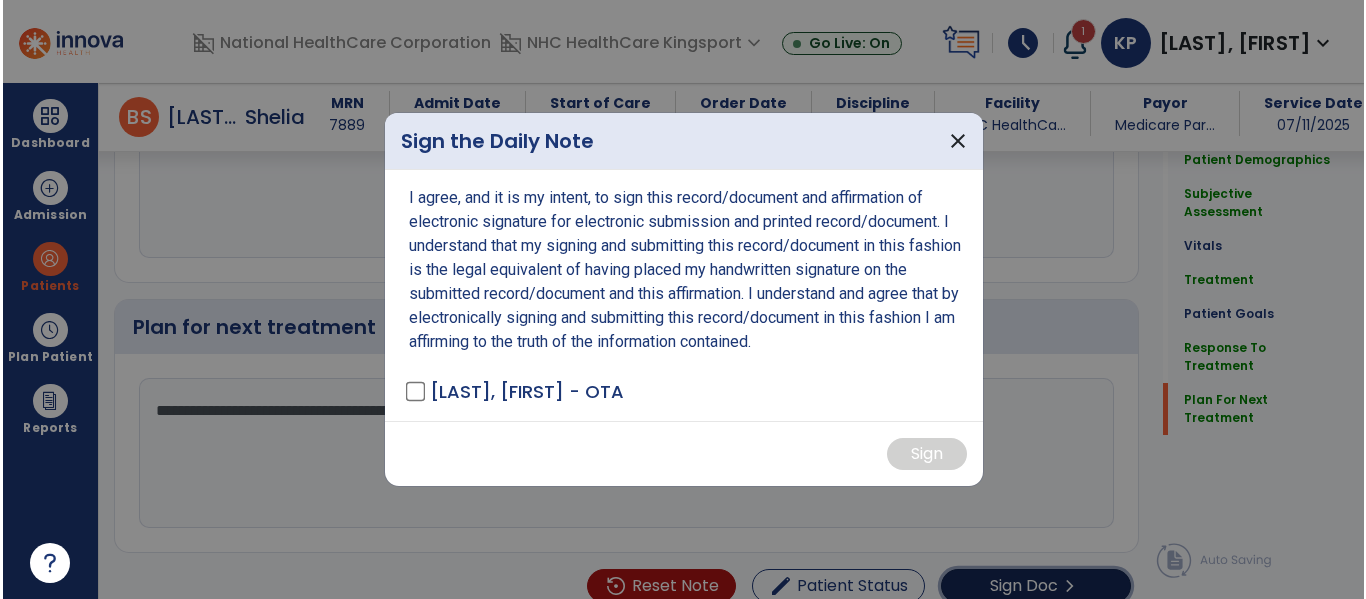 scroll, scrollTop: 3106, scrollLeft: 0, axis: vertical 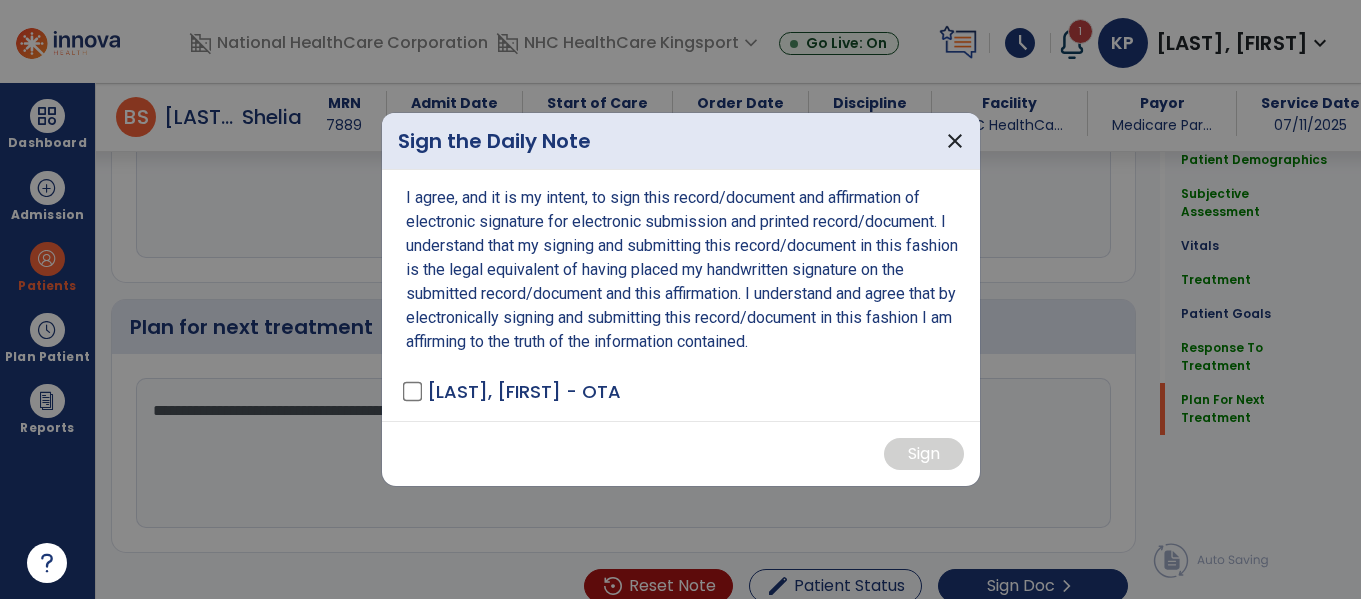 click on "I agree, and it is my intent, to sign this record/document and affirmation of electronic signature for electronic submission and printed record/document. I understand that my signing and submitting this record/document in this fashion is the legal equivalent of having placed my handwritten signature on the submitted record/document and this affirmation. I understand and agree that by electronically signing and submitting this record/document in this fashion I am affirming to the truth of the information contained.  Pitman, Kyle   - OTA" at bounding box center [681, 295] 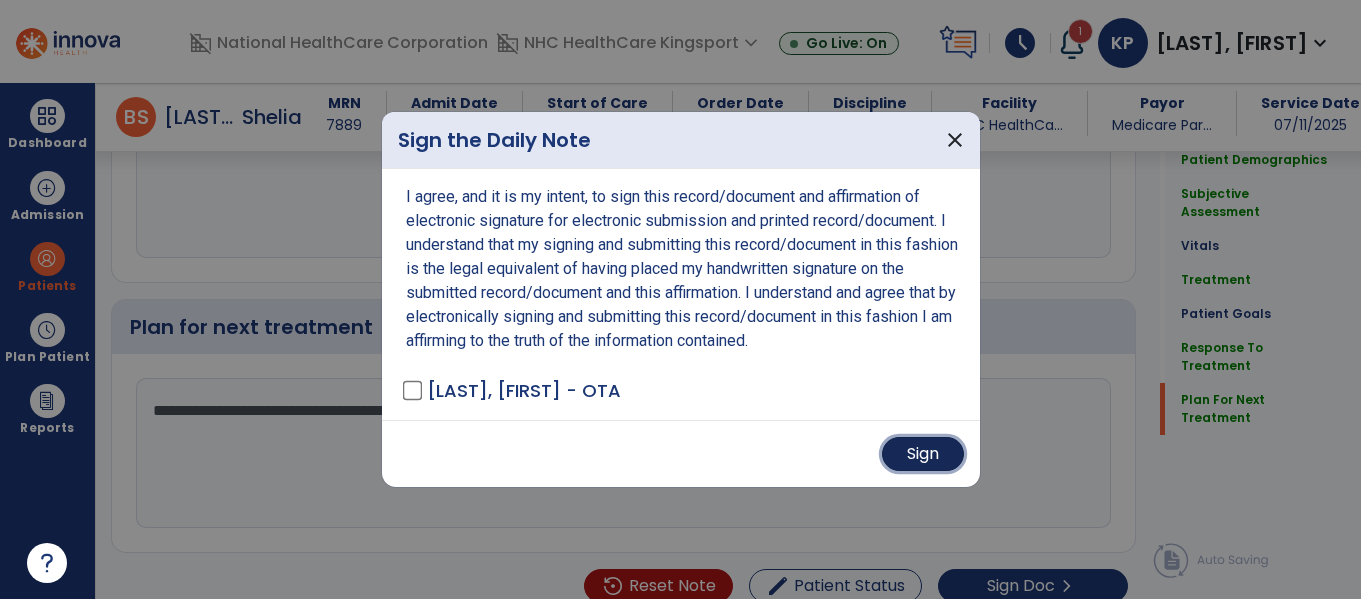 click on "Sign" at bounding box center (923, 454) 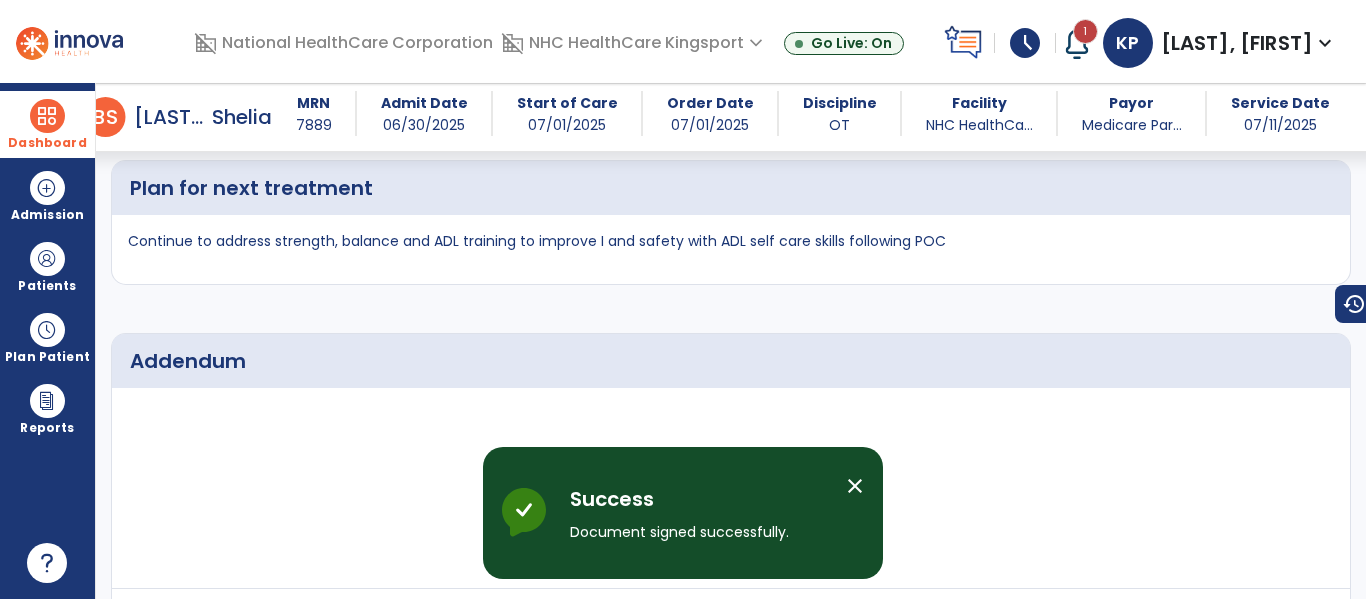 click at bounding box center [47, 116] 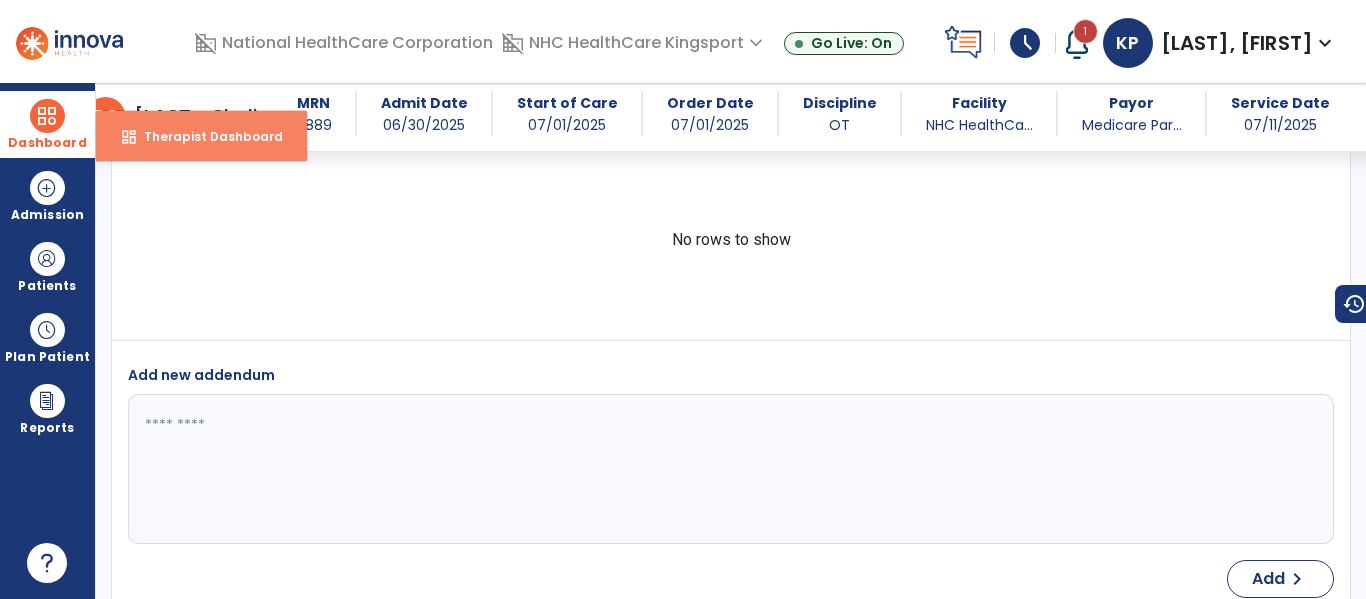 click on "Therapist Dashboard" at bounding box center [205, 136] 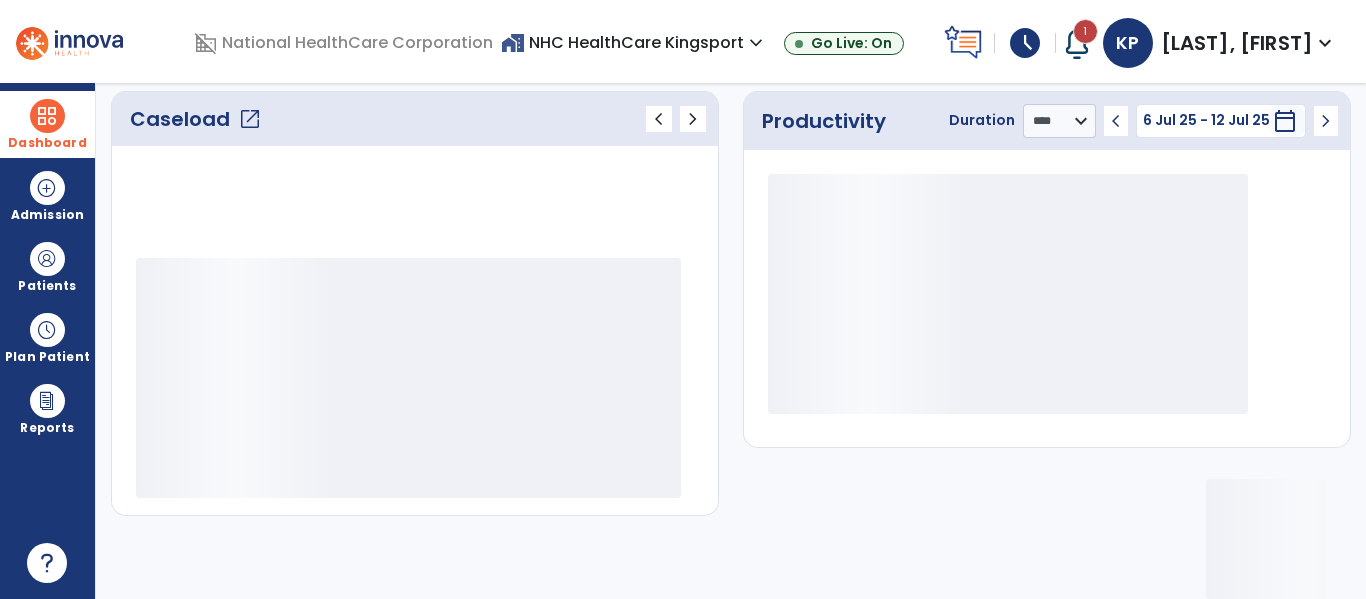 scroll, scrollTop: 275, scrollLeft: 0, axis: vertical 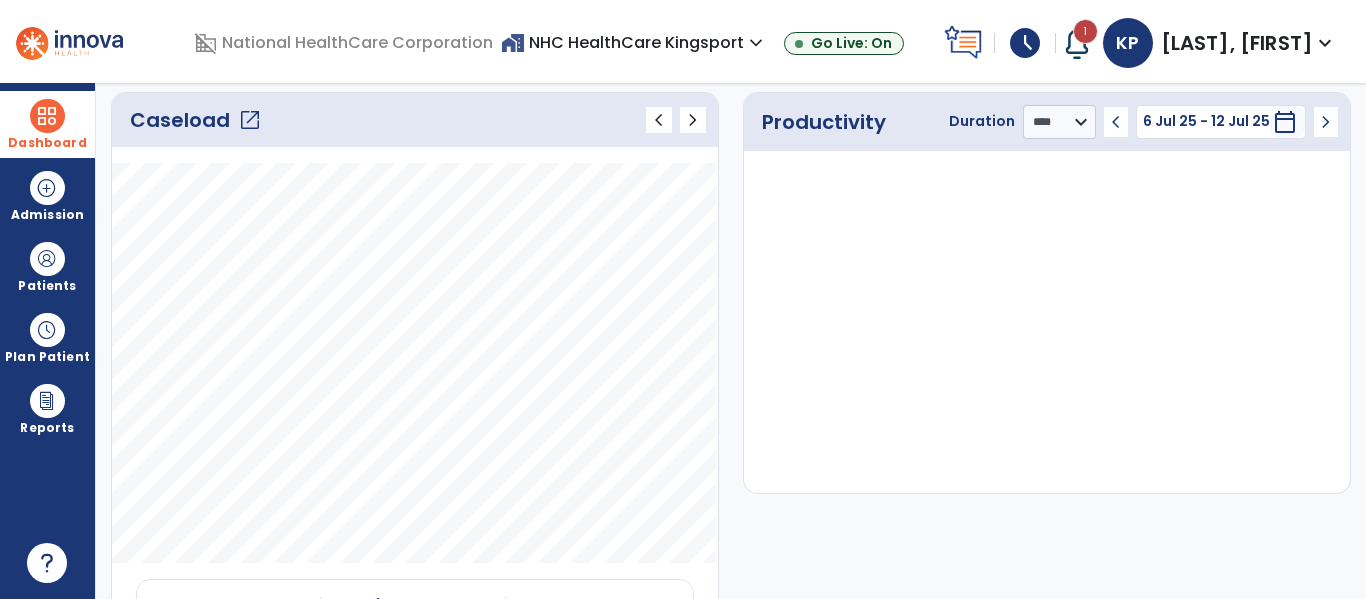 click on "open_in_new" 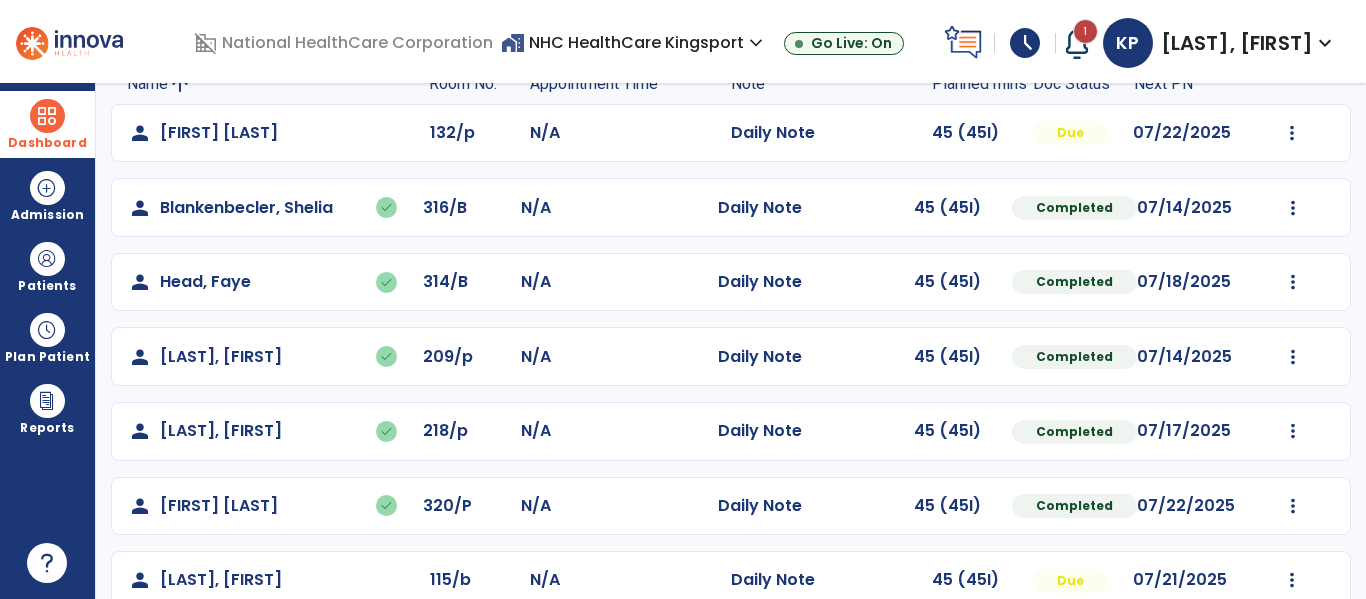 scroll, scrollTop: 157, scrollLeft: 0, axis: vertical 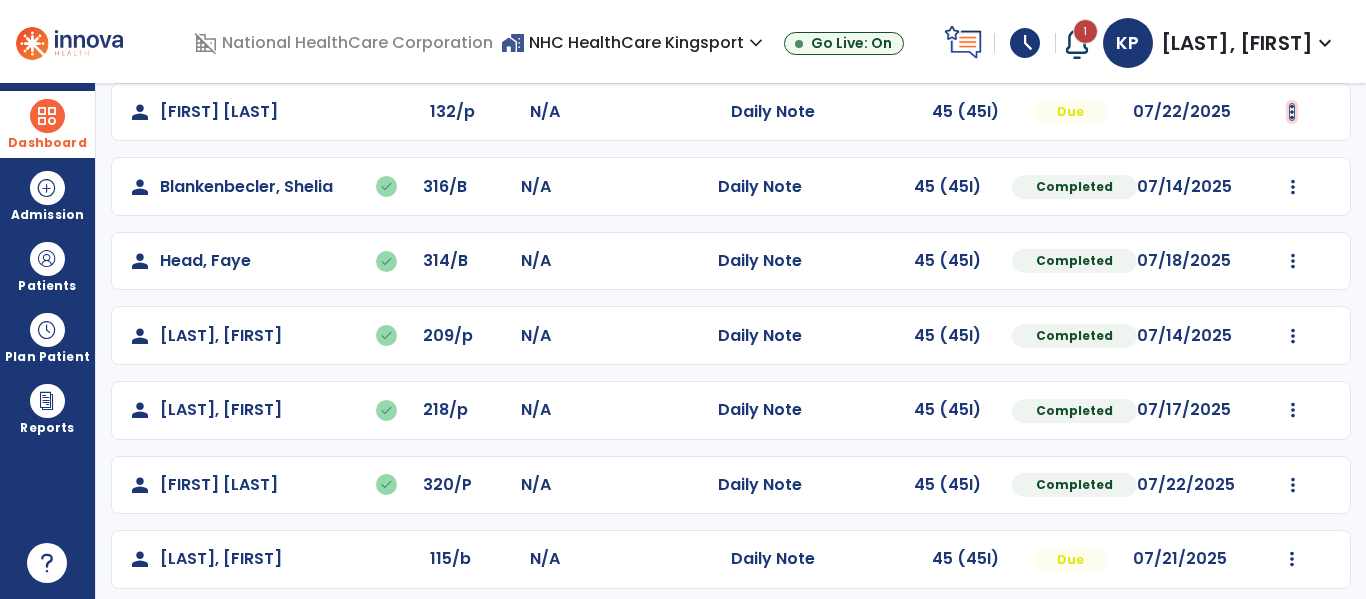 click at bounding box center [1292, 112] 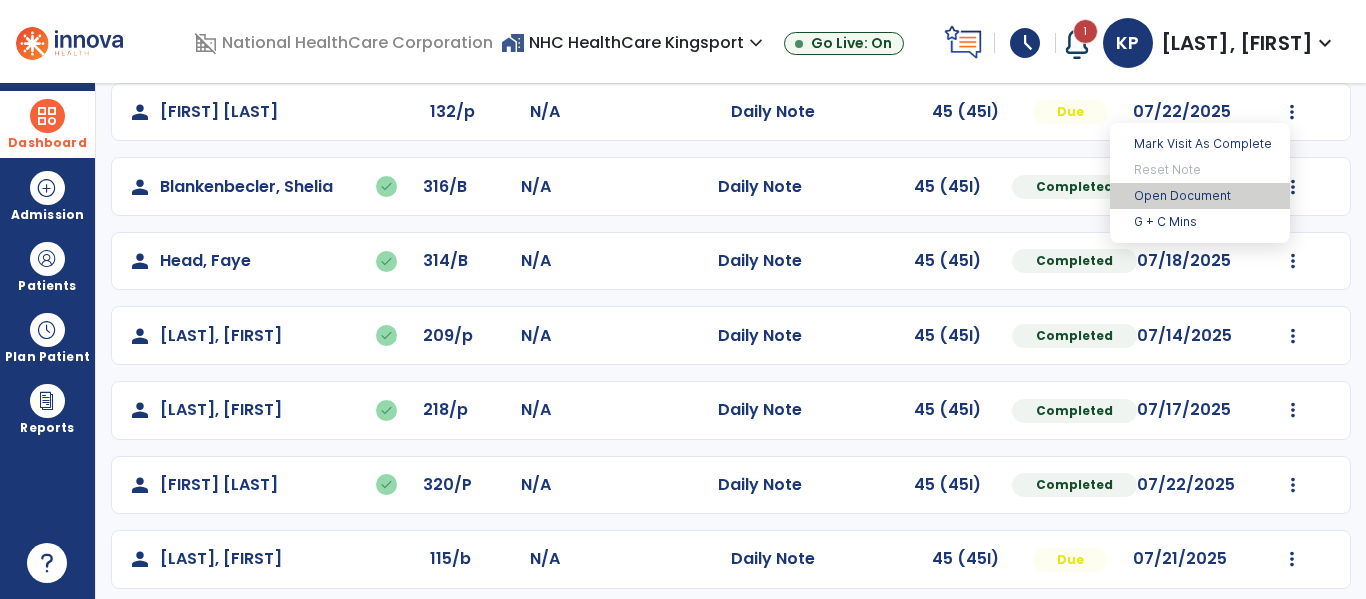 click on "Open Document" at bounding box center (1200, 196) 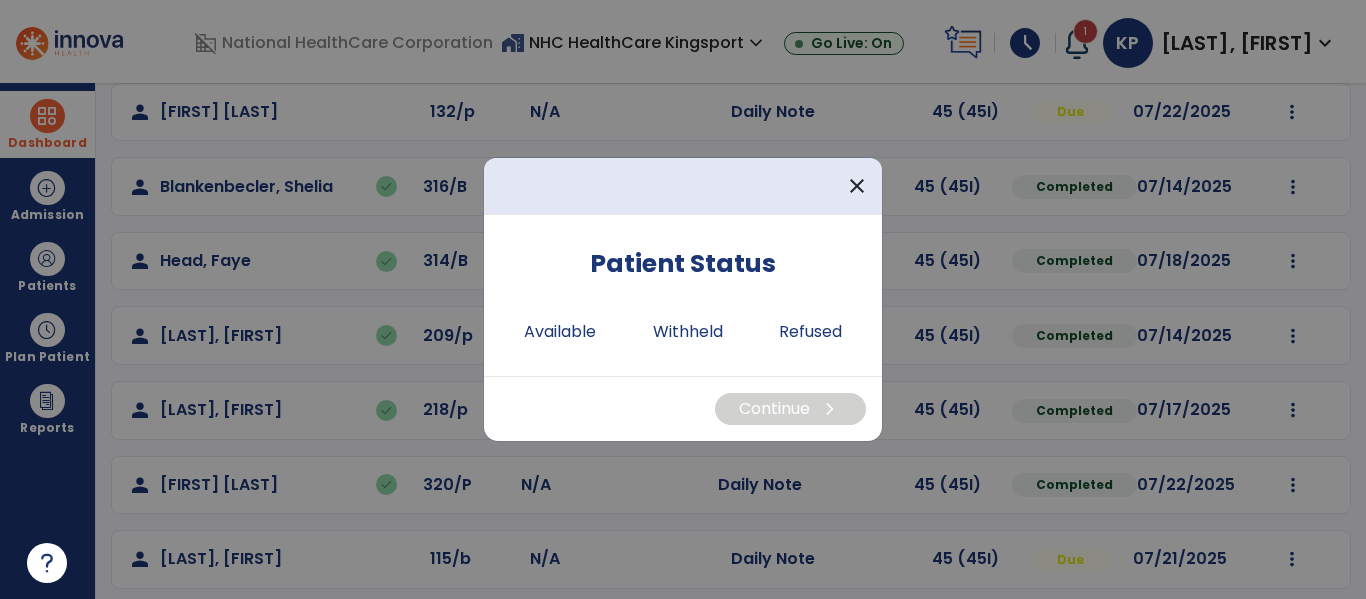 drag, startPoint x: 598, startPoint y: 363, endPoint x: 574, endPoint y: 363, distance: 24 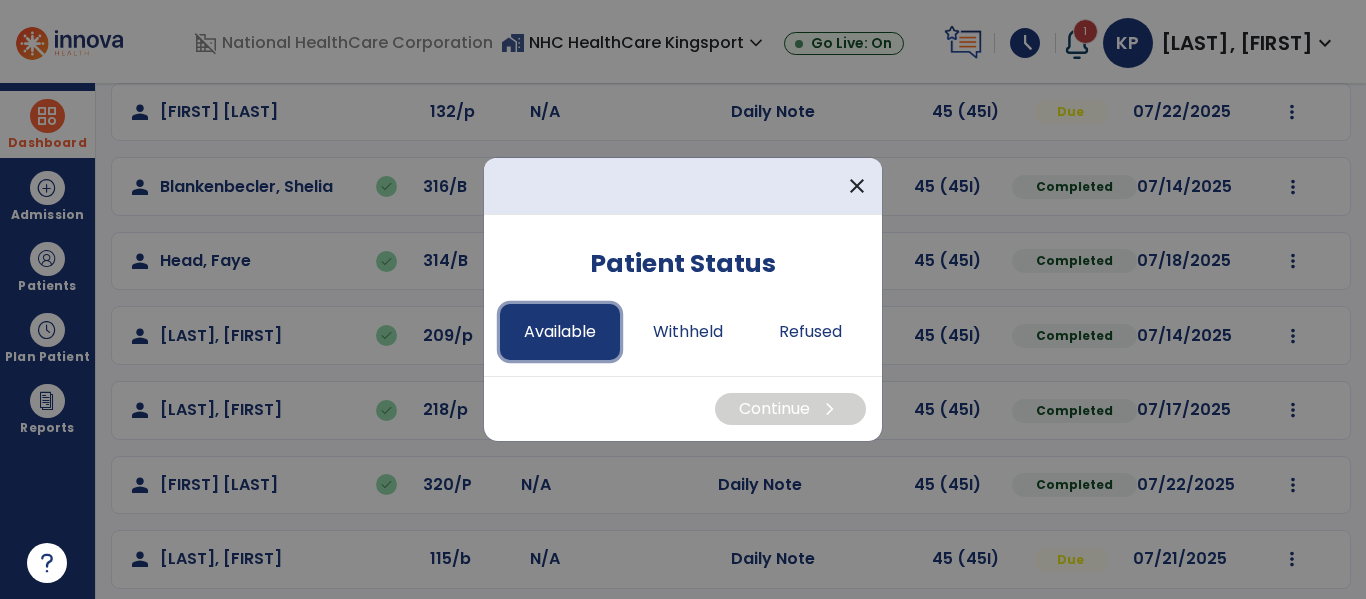 click on "Available" at bounding box center (560, 332) 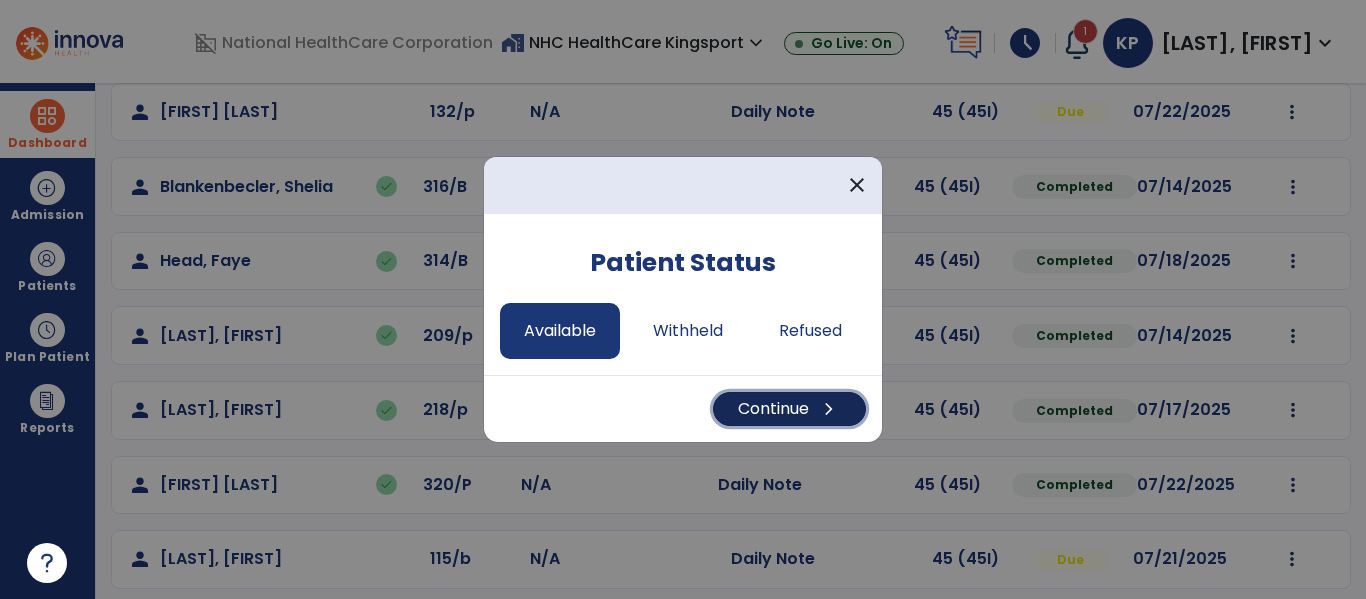 click on "Continue   chevron_right" at bounding box center [789, 409] 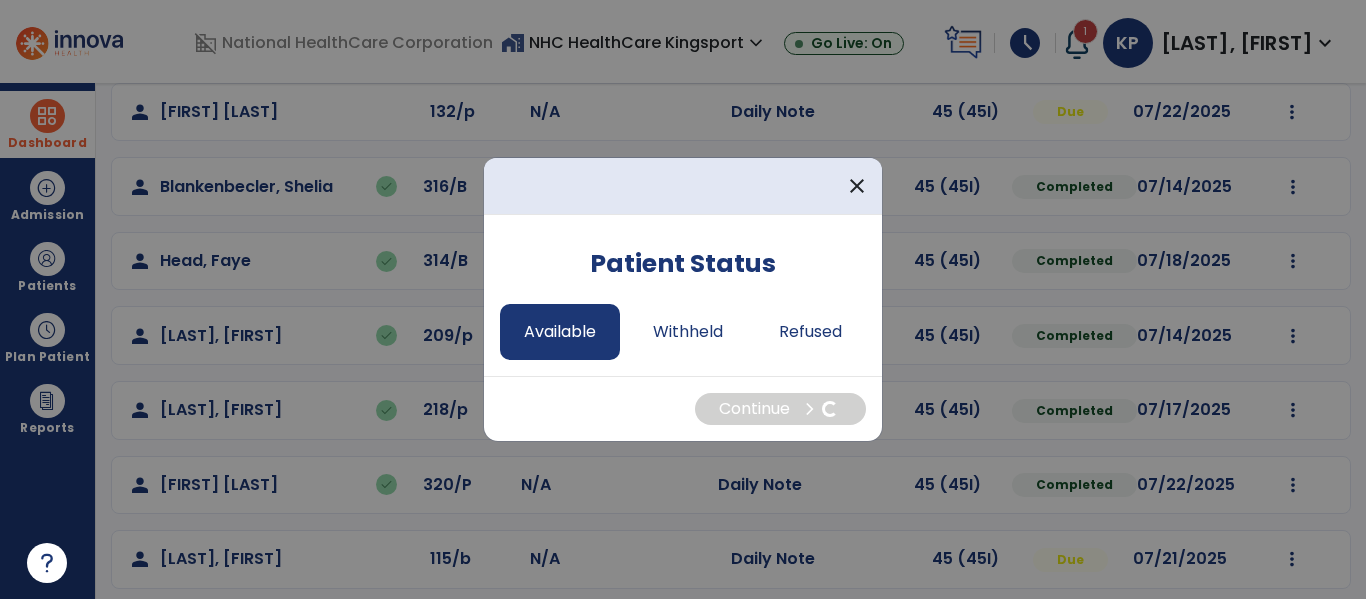 select on "*" 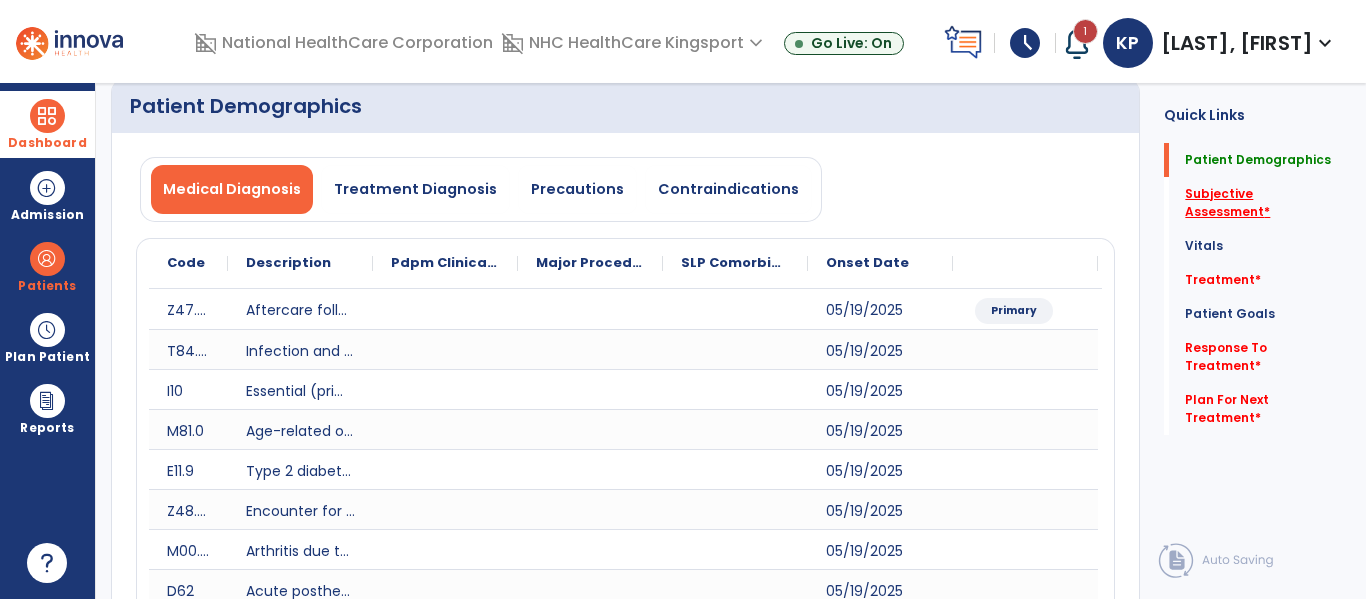 click on "Subjective Assessment   *" 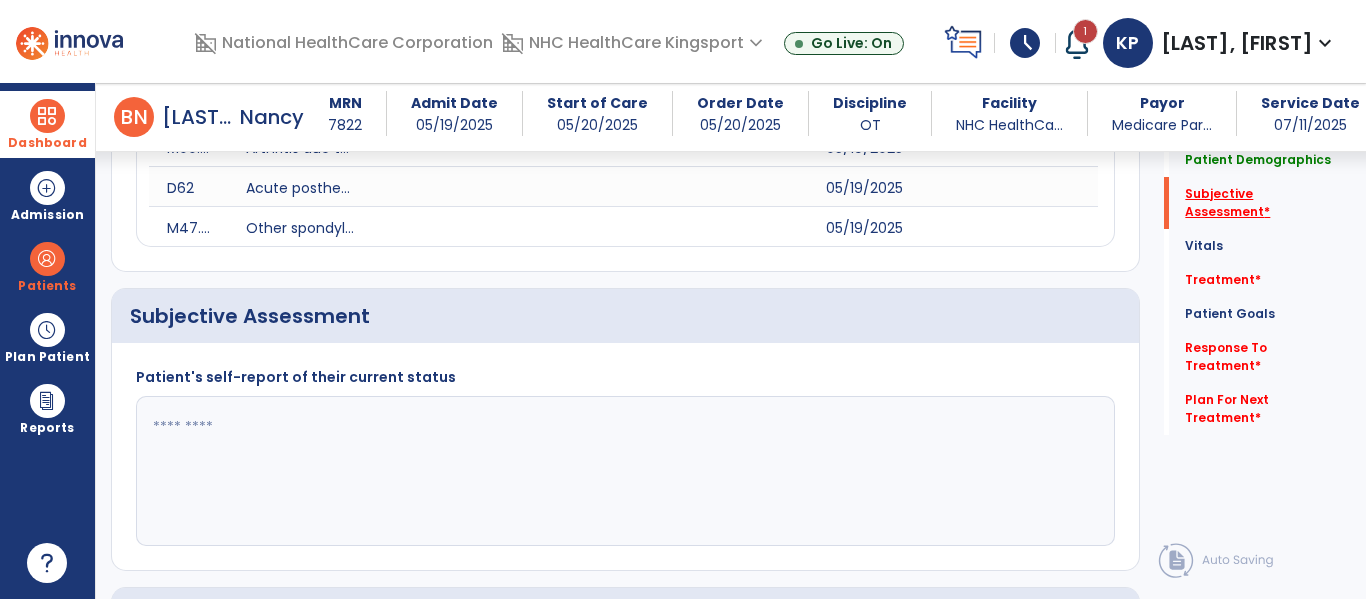scroll, scrollTop: 667, scrollLeft: 0, axis: vertical 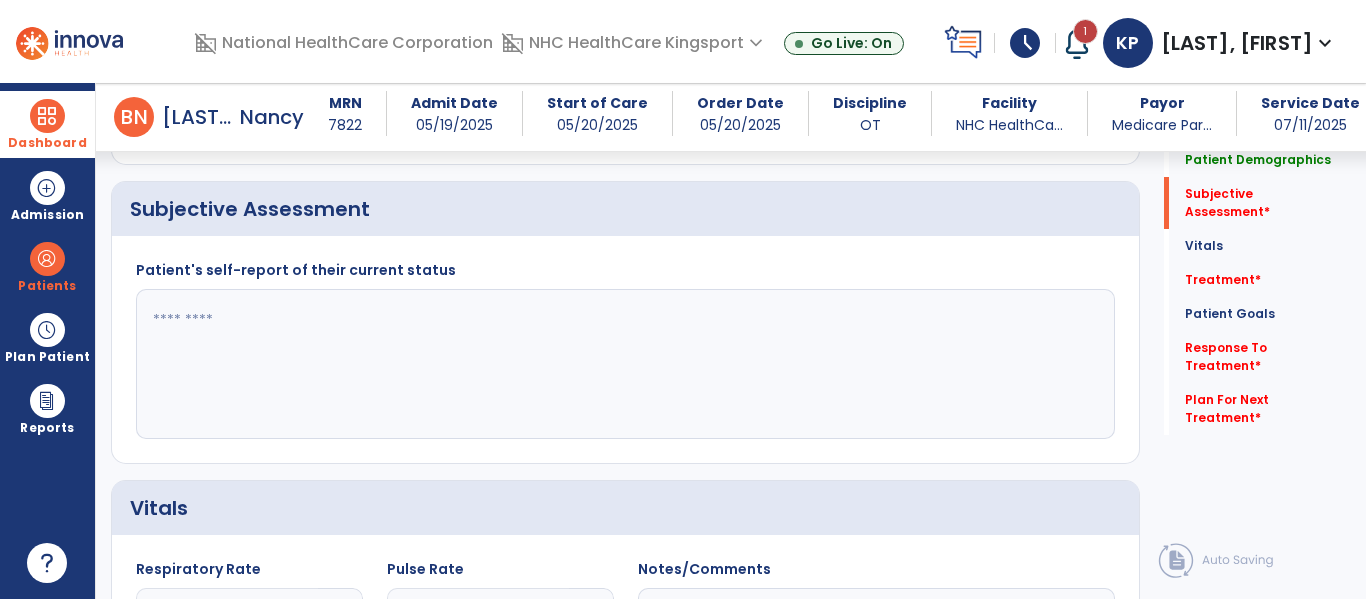 click 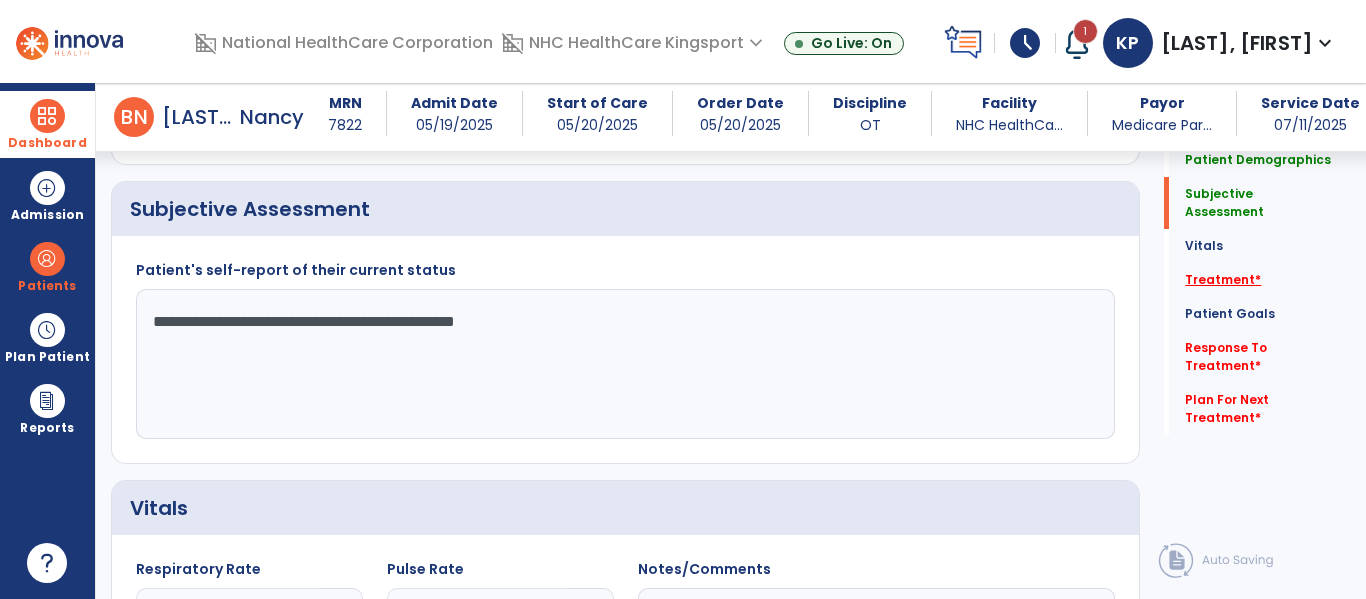 type on "**********" 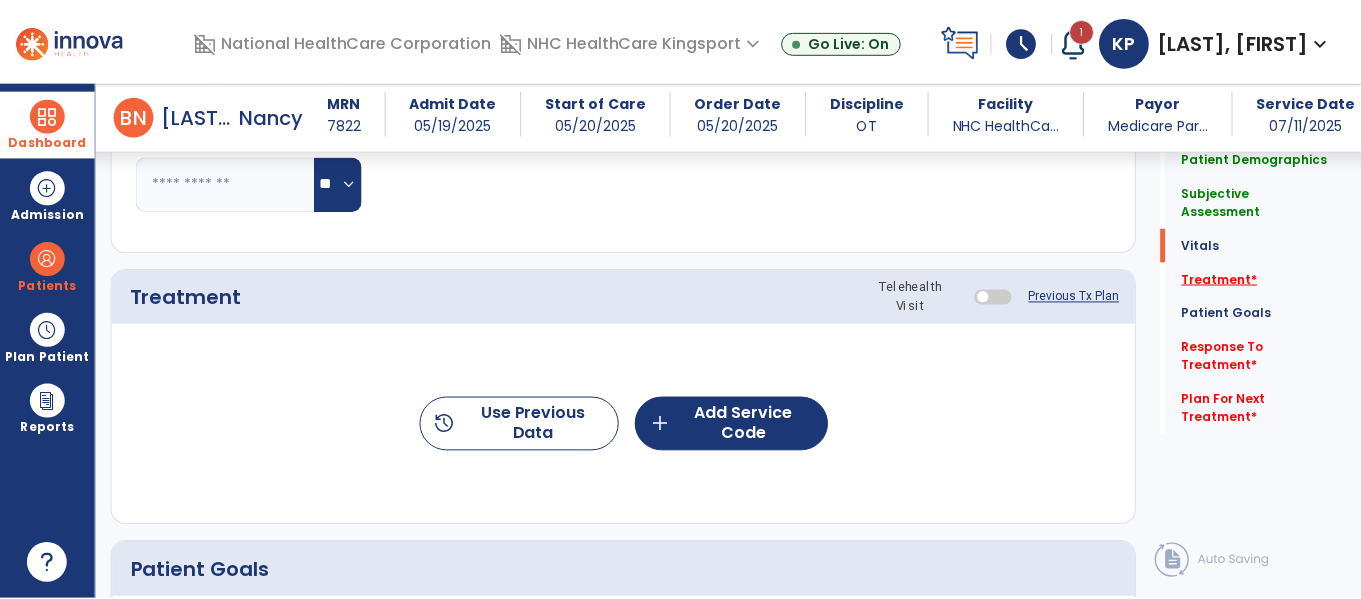 scroll, scrollTop: 1357, scrollLeft: 0, axis: vertical 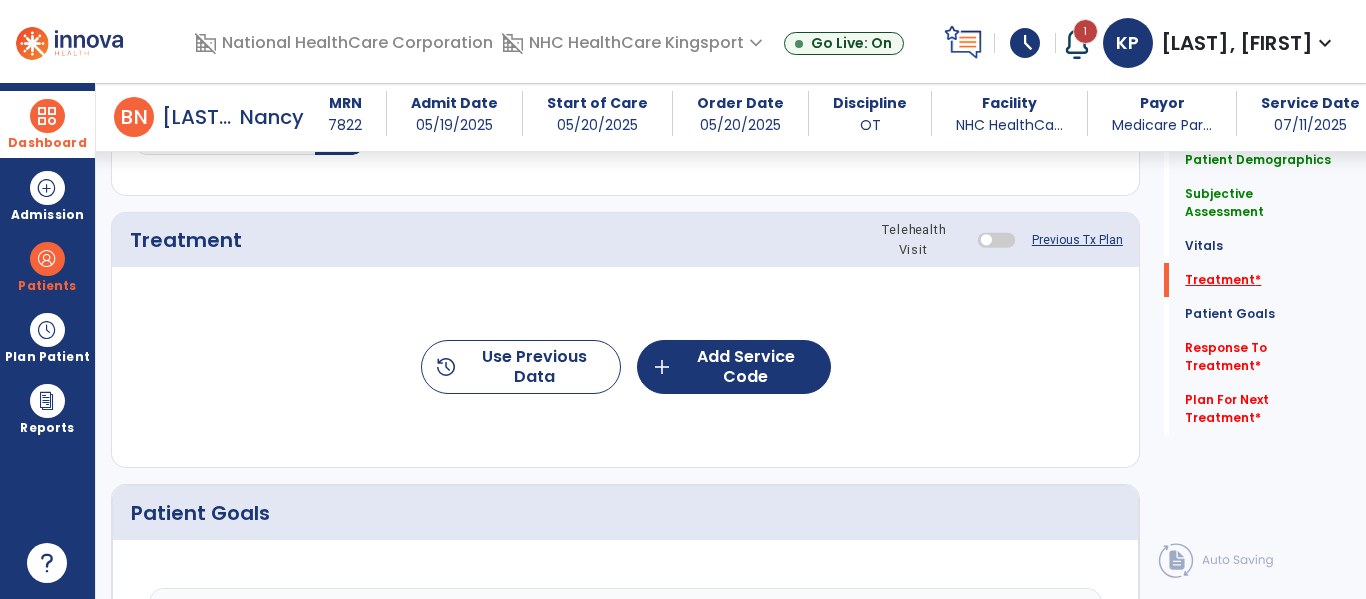 click on "Treatment   *" 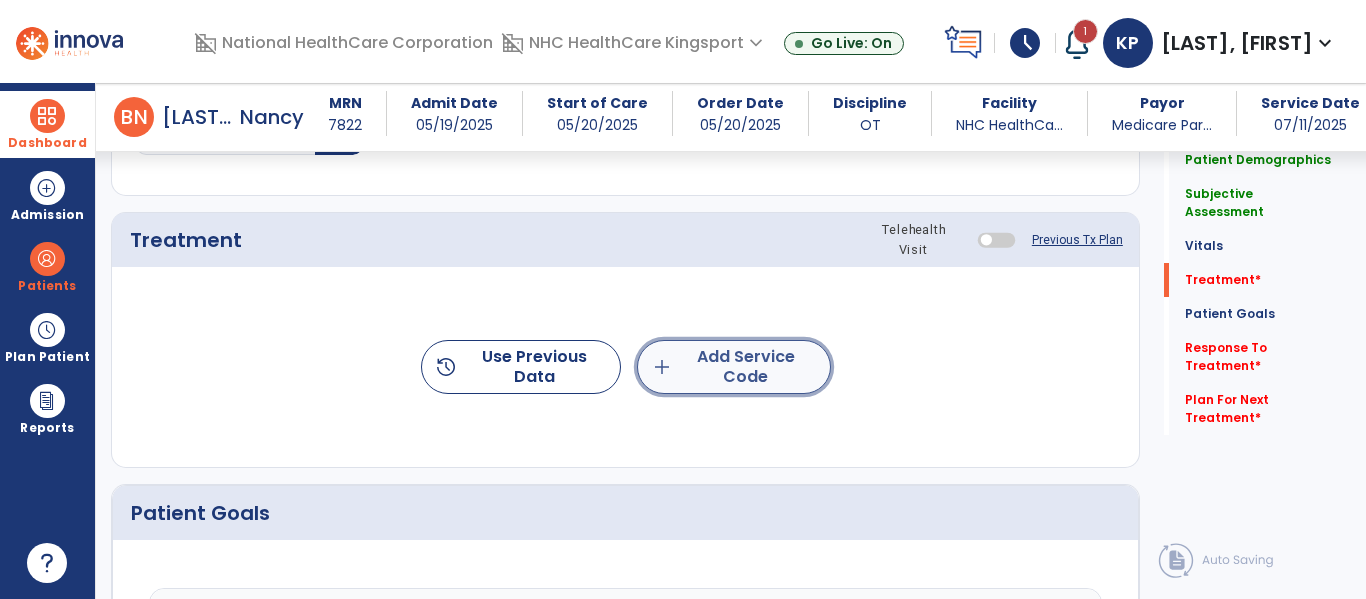click on "add  Add Service Code" 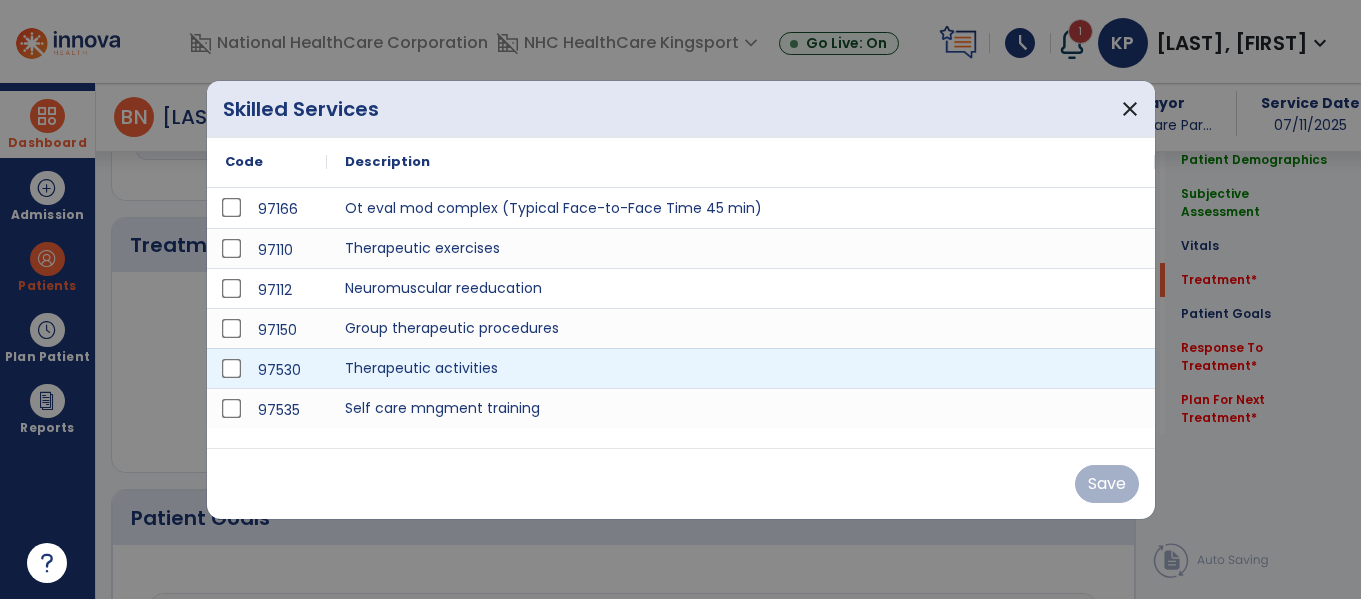 scroll, scrollTop: 1357, scrollLeft: 0, axis: vertical 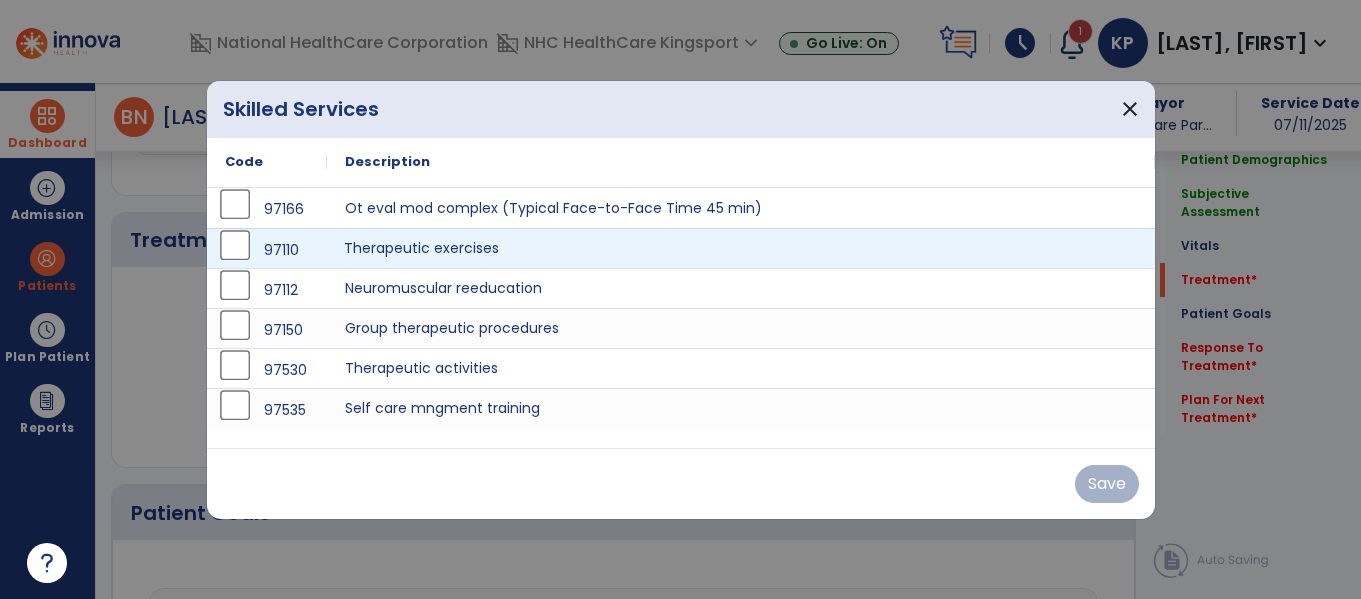 click on "Therapeutic exercises" at bounding box center (741, 248) 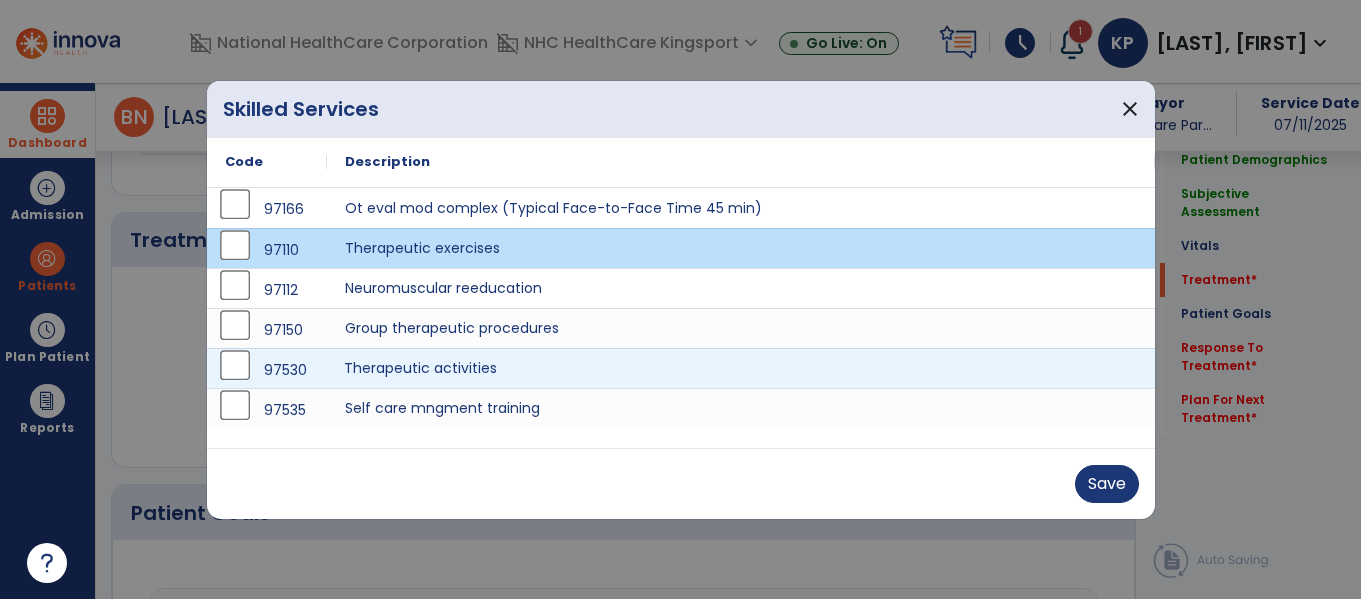 click on "Therapeutic activities" at bounding box center (741, 368) 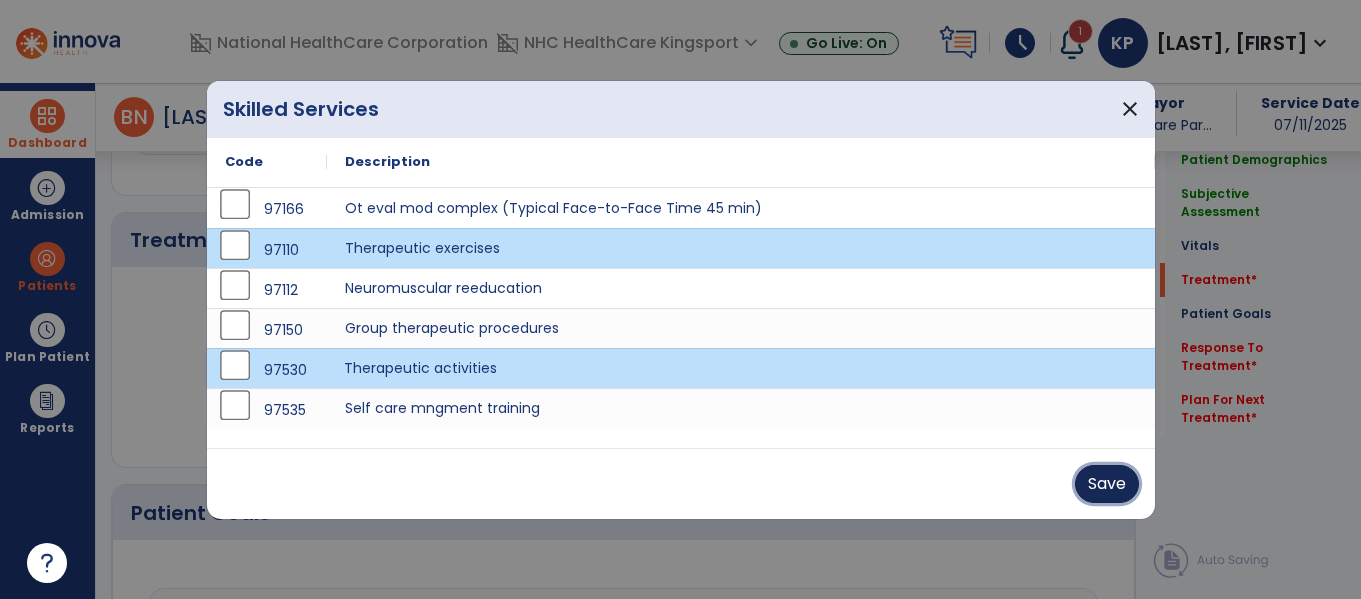 click on "Save" at bounding box center [1107, 484] 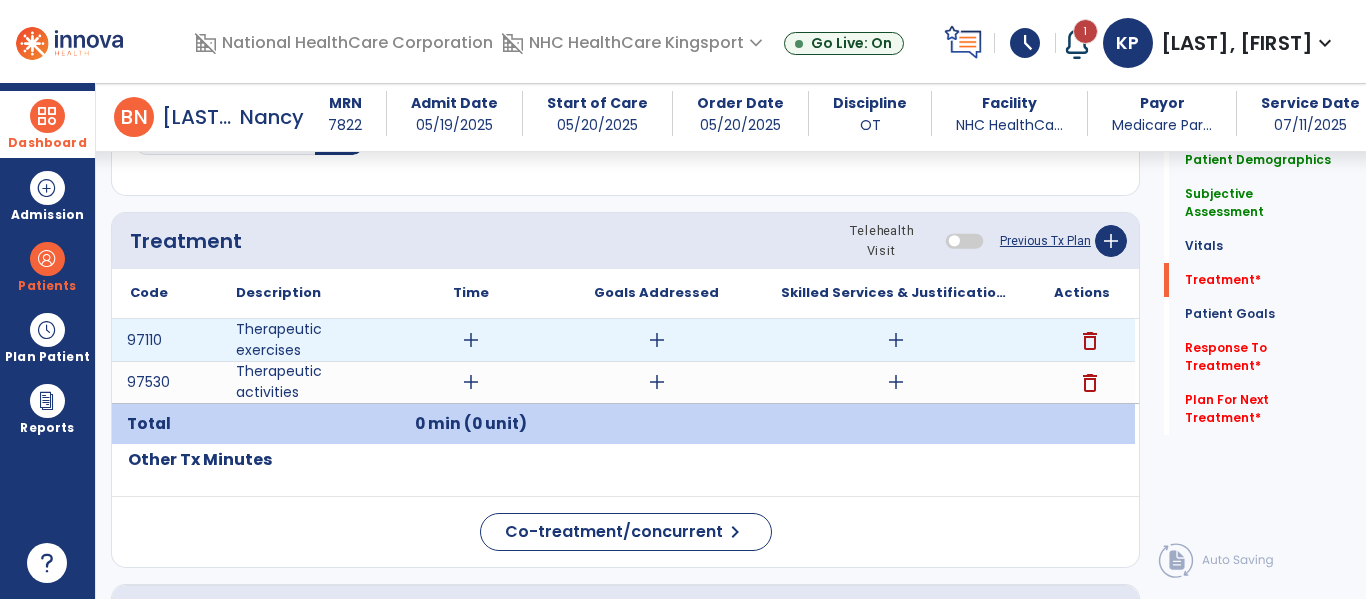 click on "add" at bounding box center (471, 340) 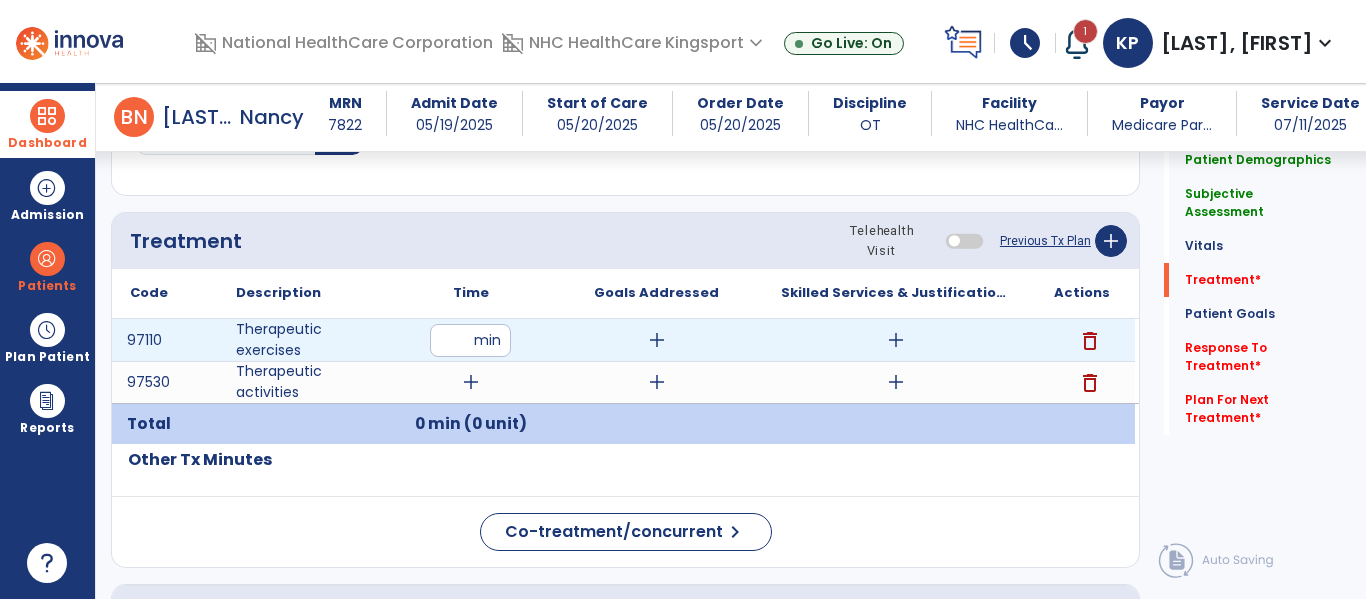 type on "**" 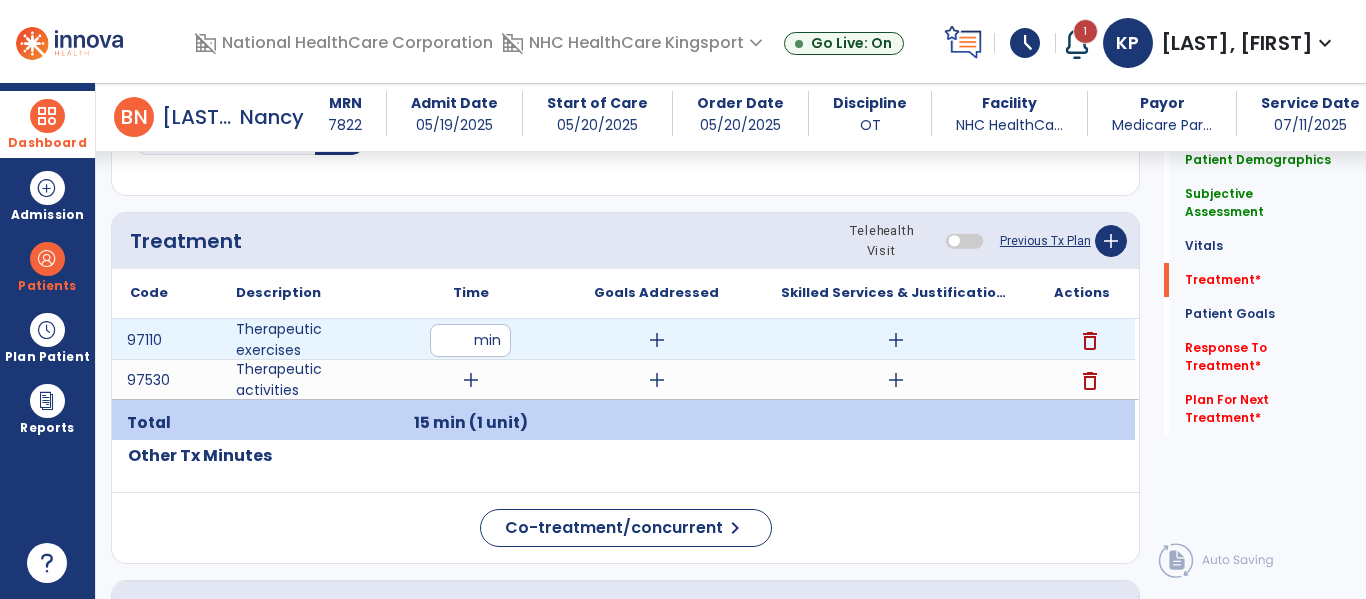 click on "add" at bounding box center (656, 340) 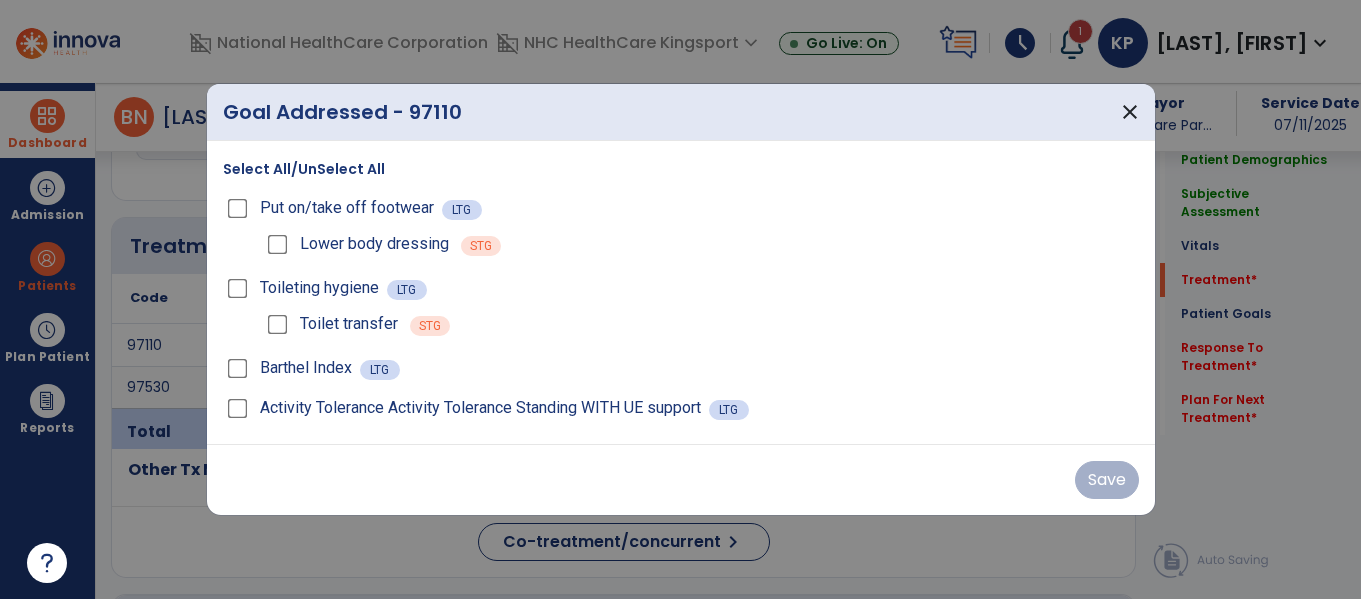 scroll, scrollTop: 1357, scrollLeft: 0, axis: vertical 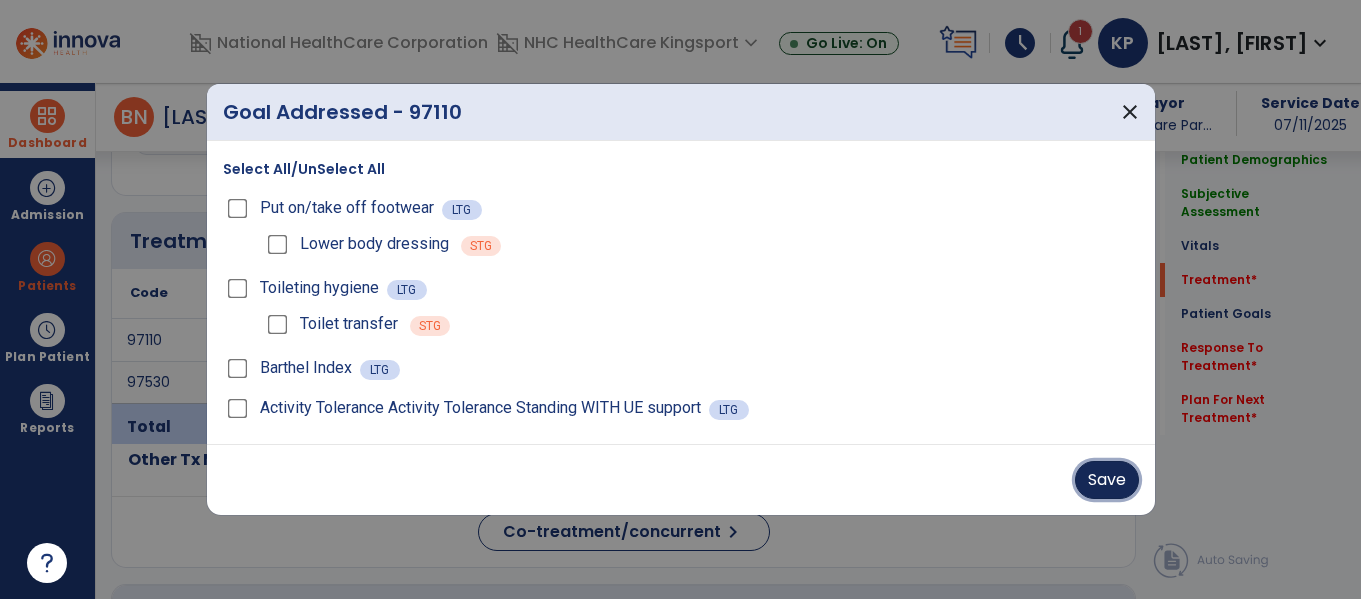 click on "Save" at bounding box center (1107, 480) 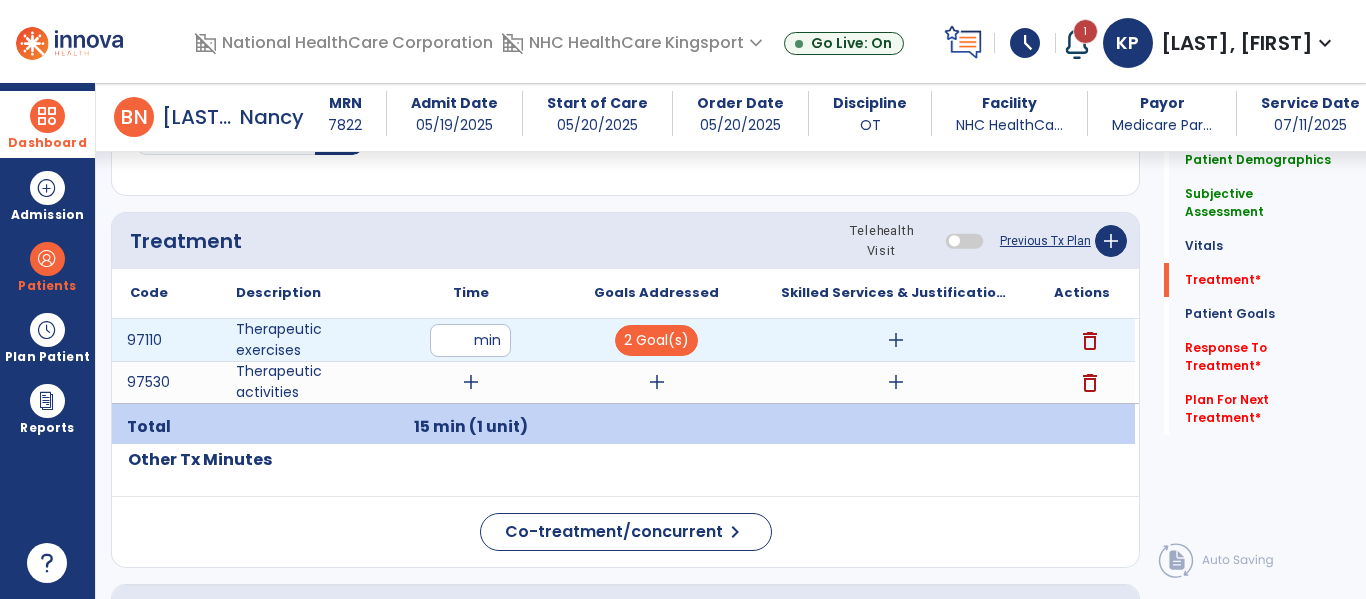 click on "add" at bounding box center (896, 340) 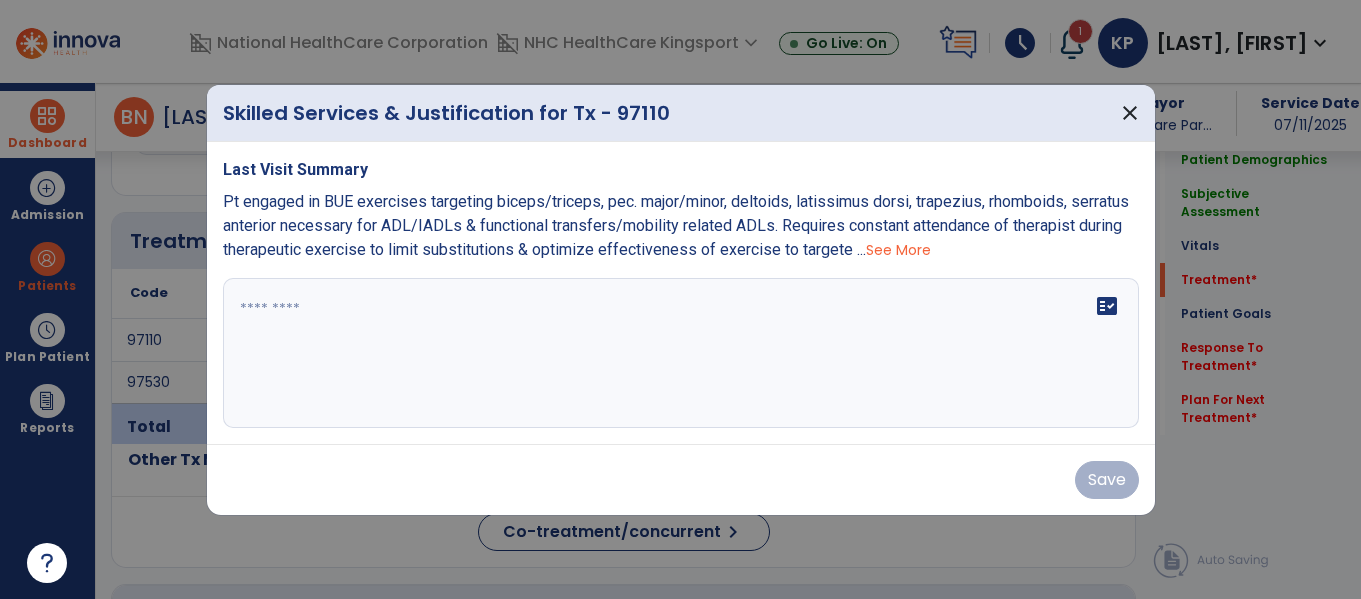 scroll, scrollTop: 1357, scrollLeft: 0, axis: vertical 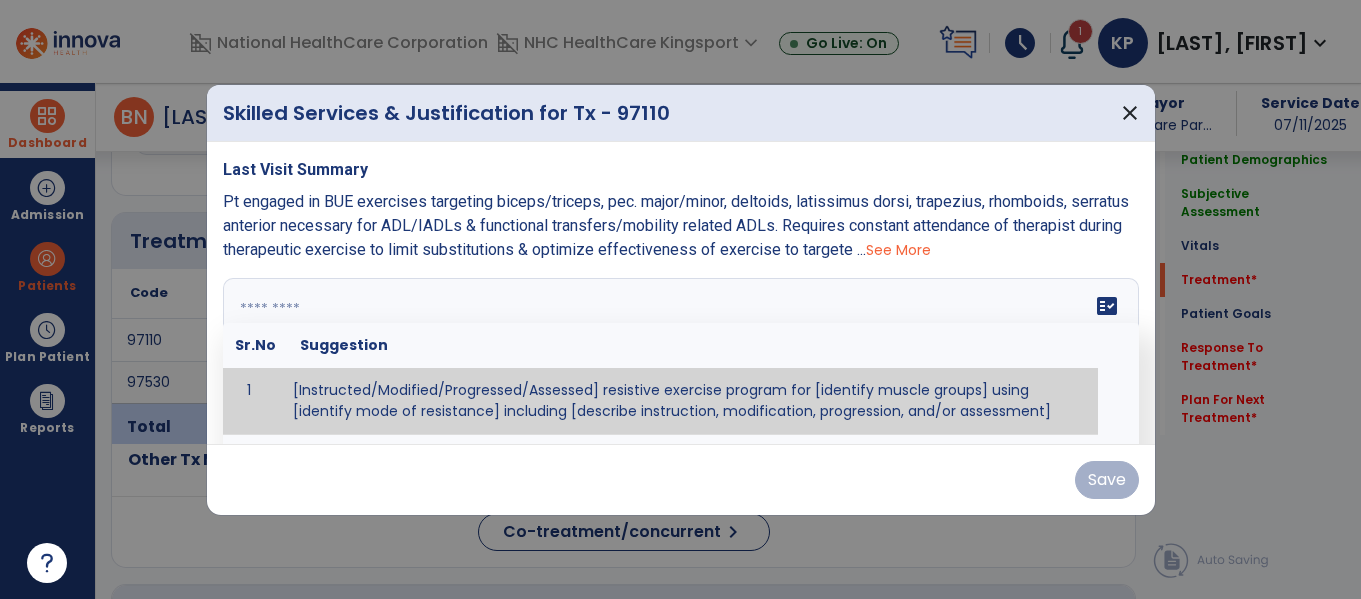 click on "fact_check  Sr.No Suggestion 1 [Instructed/Modified/Progressed/Assessed] resistive exercise program for [identify muscle groups] using [identify mode of resistance] including [describe instruction, modification, progression, and/or assessment] 2 [Instructed/Modified/Progressed/Assessed] aerobic exercise program using [identify equipment/mode] including [describe instruction, modification,progression, and/or assessment] 3 [Instructed/Modified/Progressed/Assessed] [PROM/A/AROM/AROM] program for [identify joint movements] using [contract-relax, over-pressure, inhibitory techniques, other] 4 [Assessed/Tested] aerobic capacity with administration of [aerobic capacity test]" at bounding box center [681, 353] 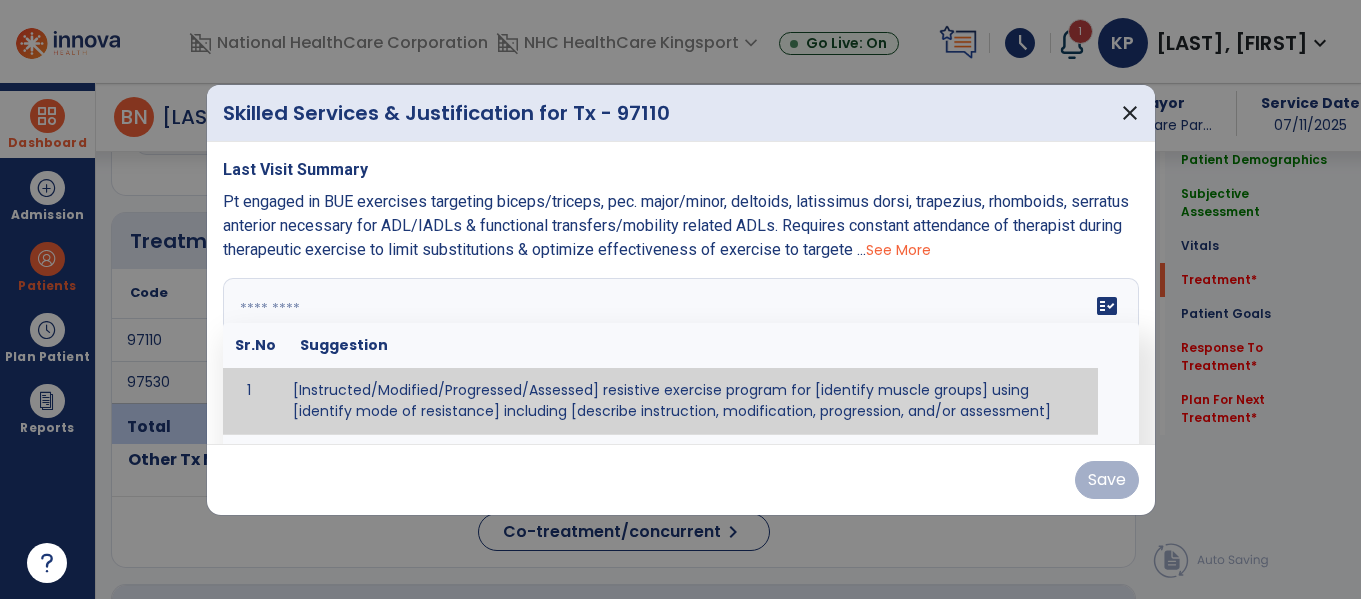 paste on "**********" 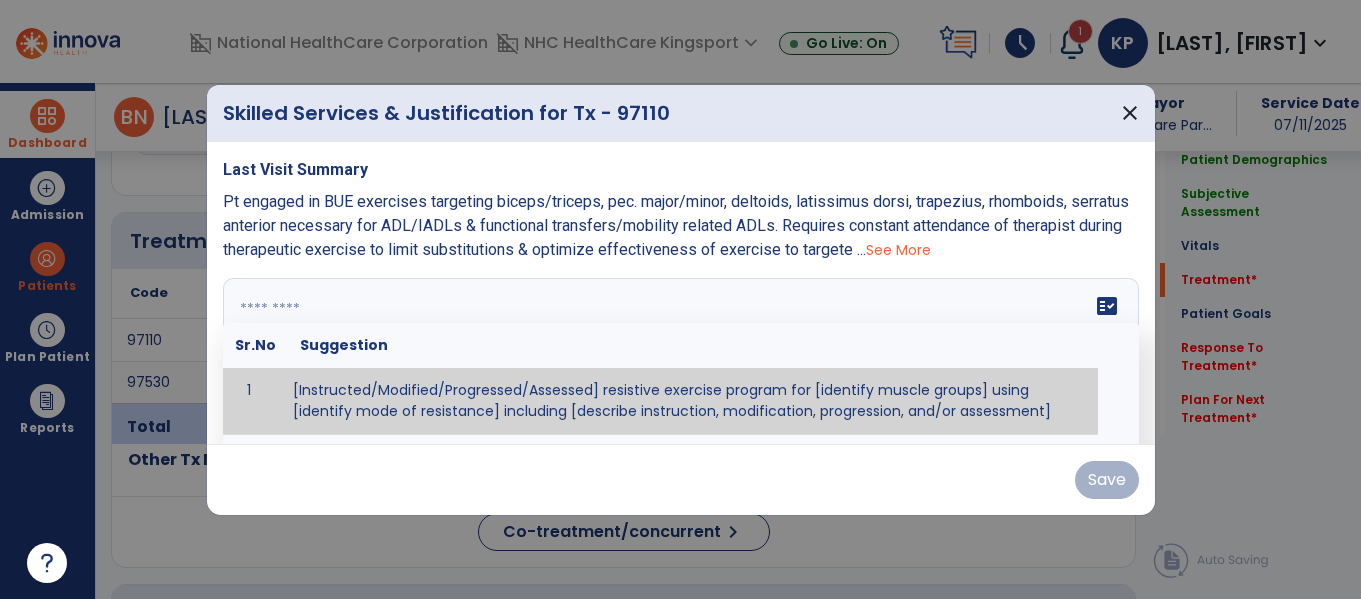 type on "**********" 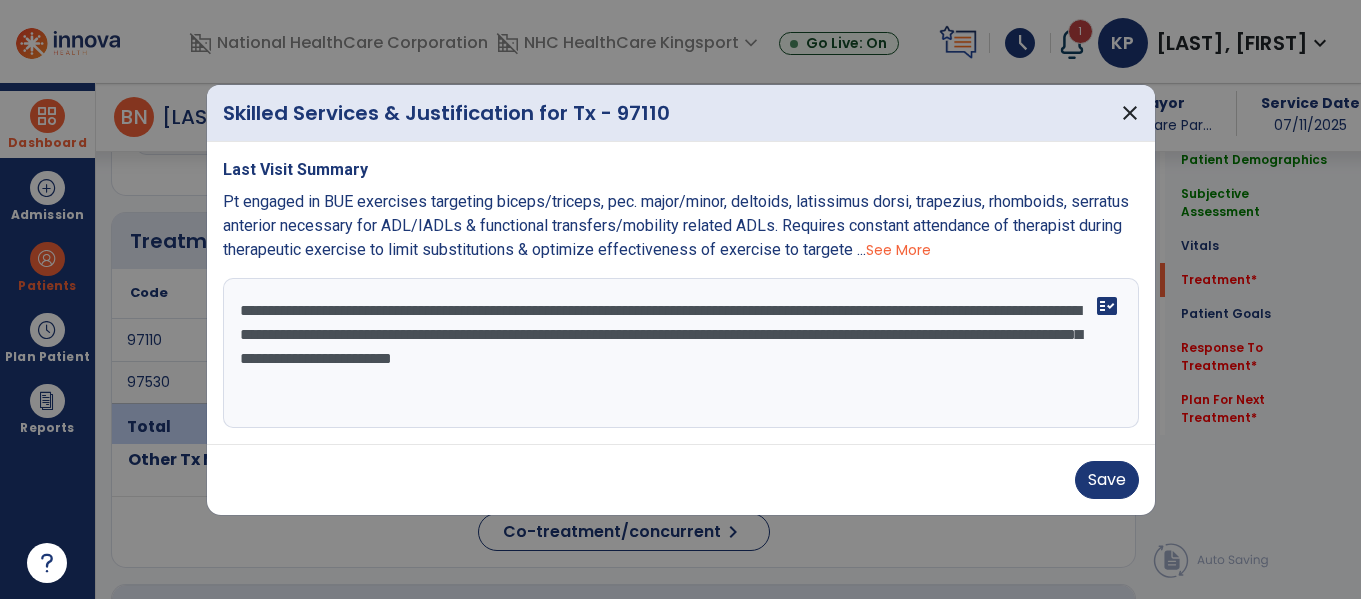click on "**********" at bounding box center [681, 353] 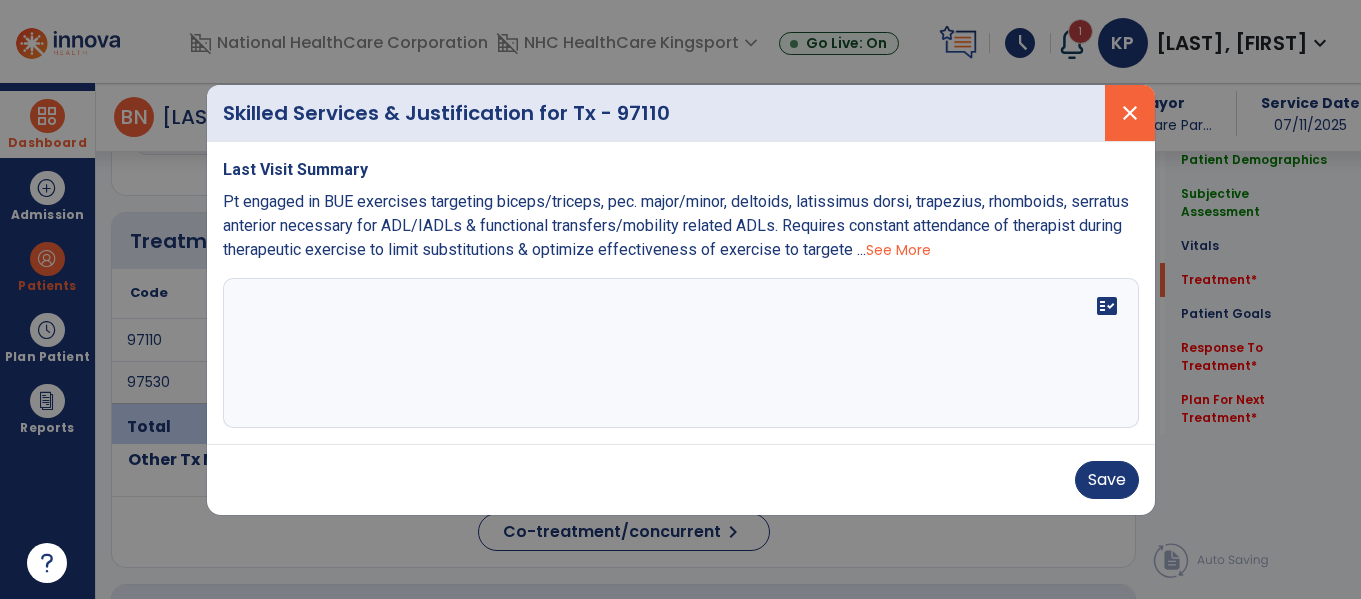 type 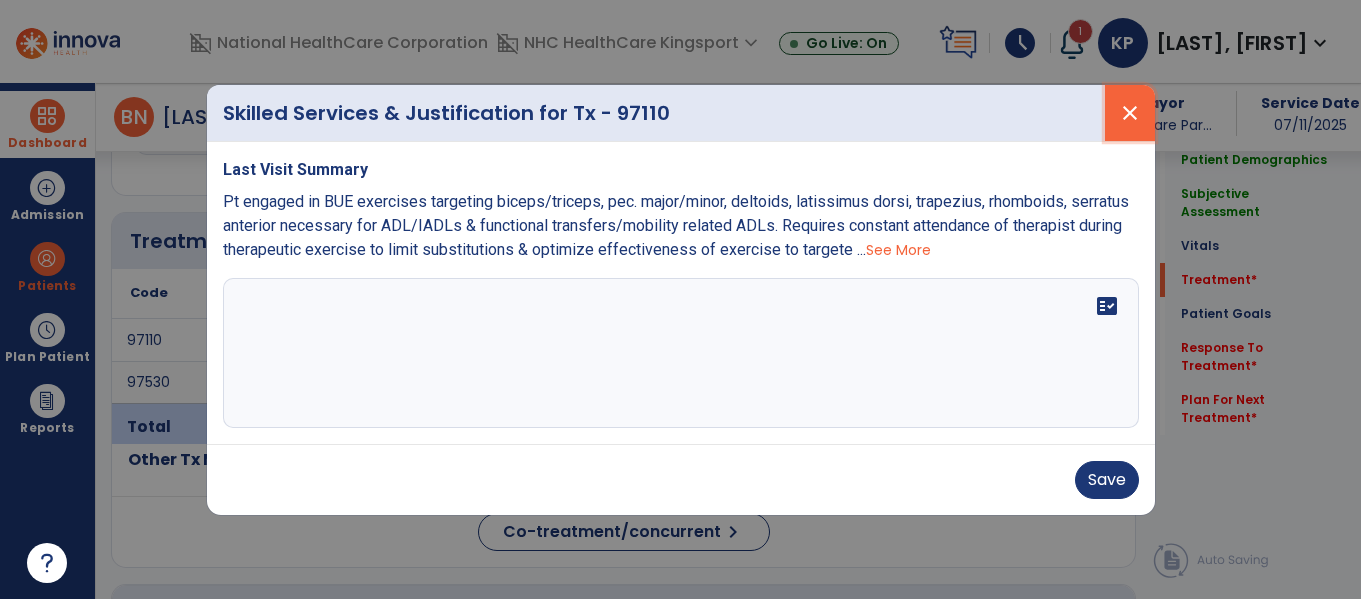 click on "close" at bounding box center [1130, 113] 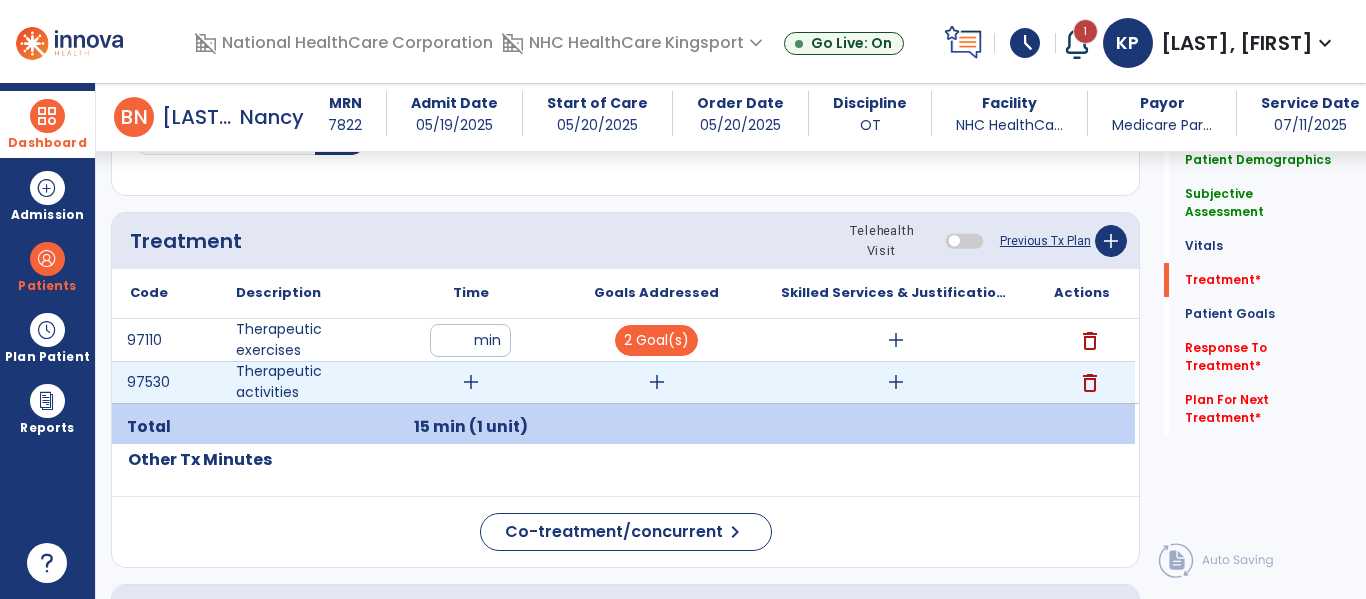 click on "add" at bounding box center (896, 382) 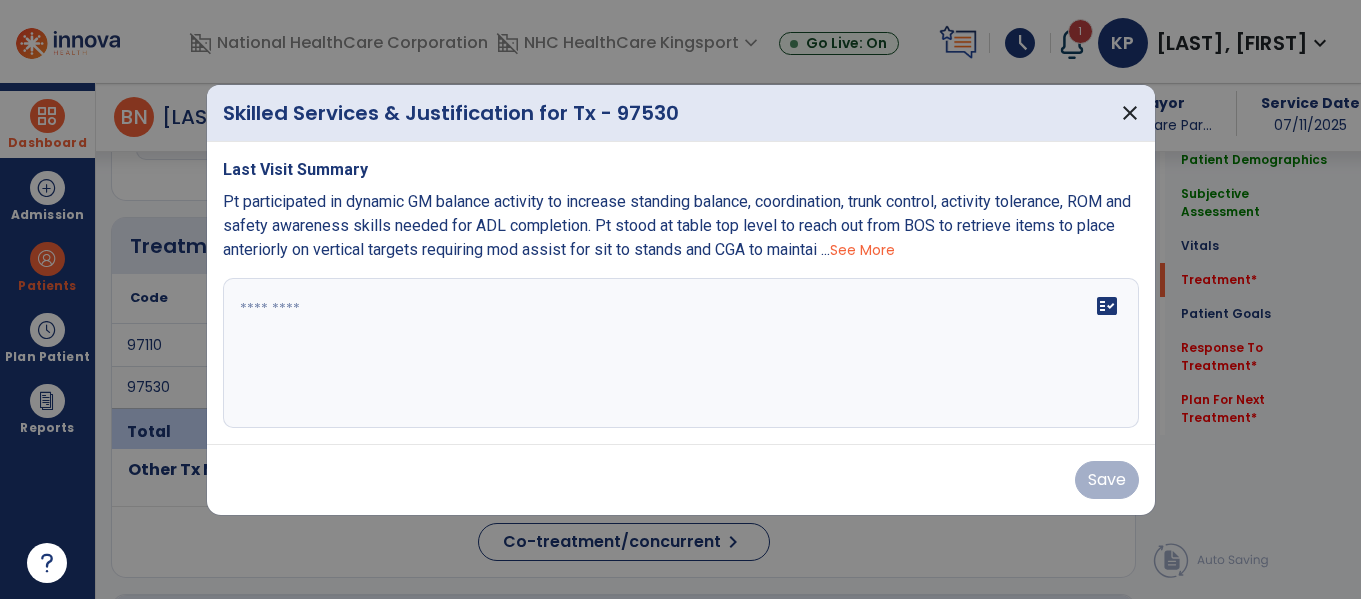 scroll, scrollTop: 1357, scrollLeft: 0, axis: vertical 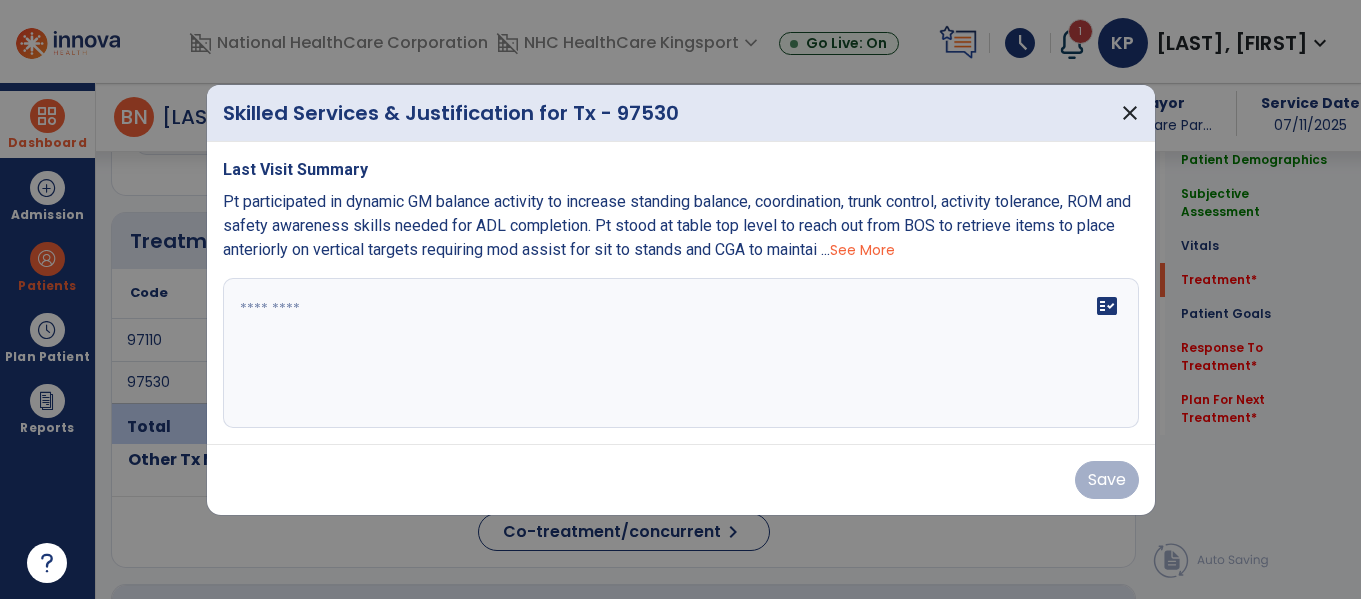click on "fact_check" at bounding box center (681, 353) 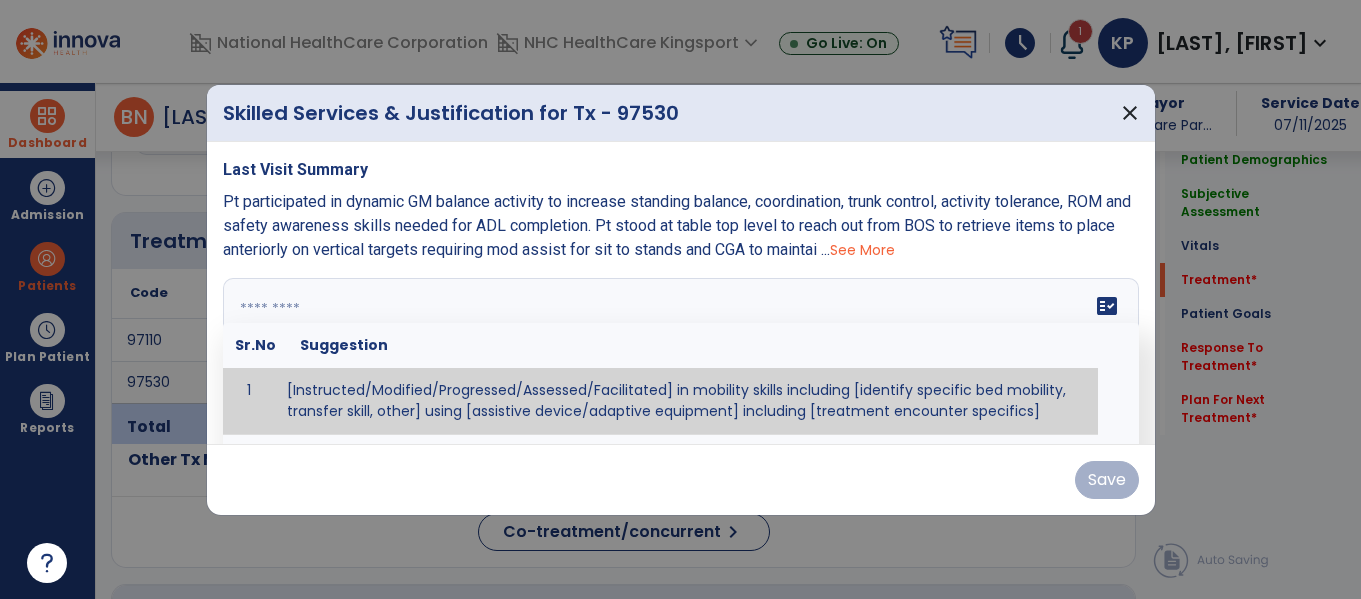 paste on "**********" 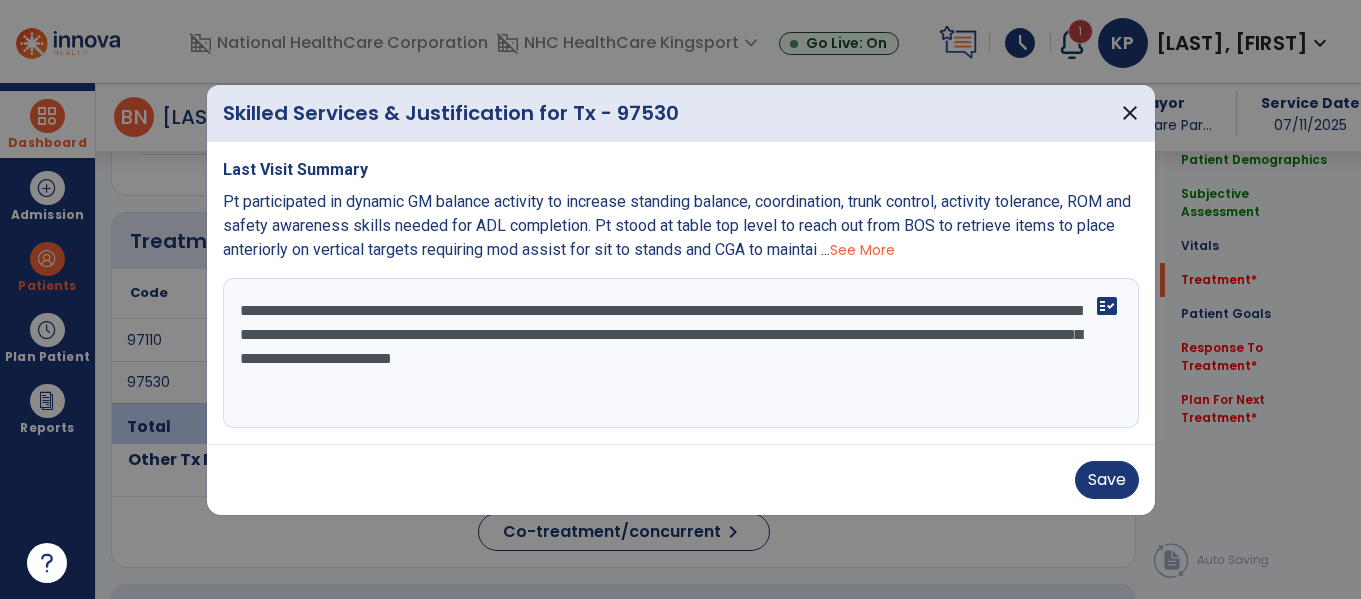 drag, startPoint x: 1038, startPoint y: 357, endPoint x: 450, endPoint y: 359, distance: 588.0034 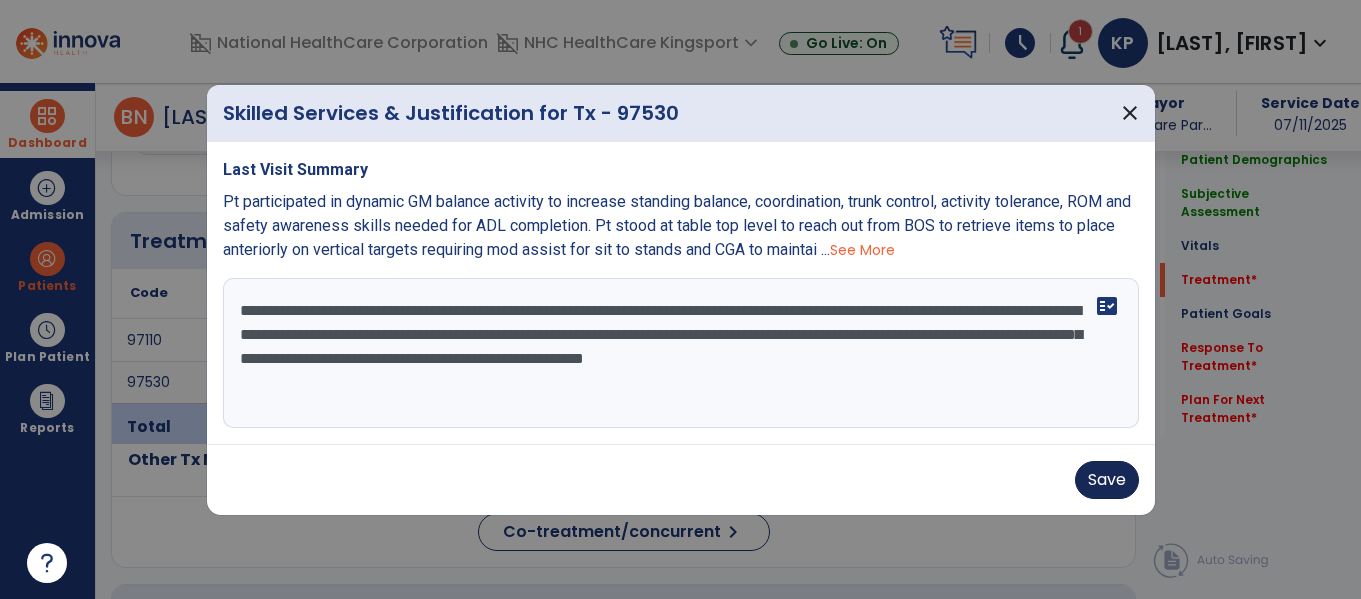 type on "**********" 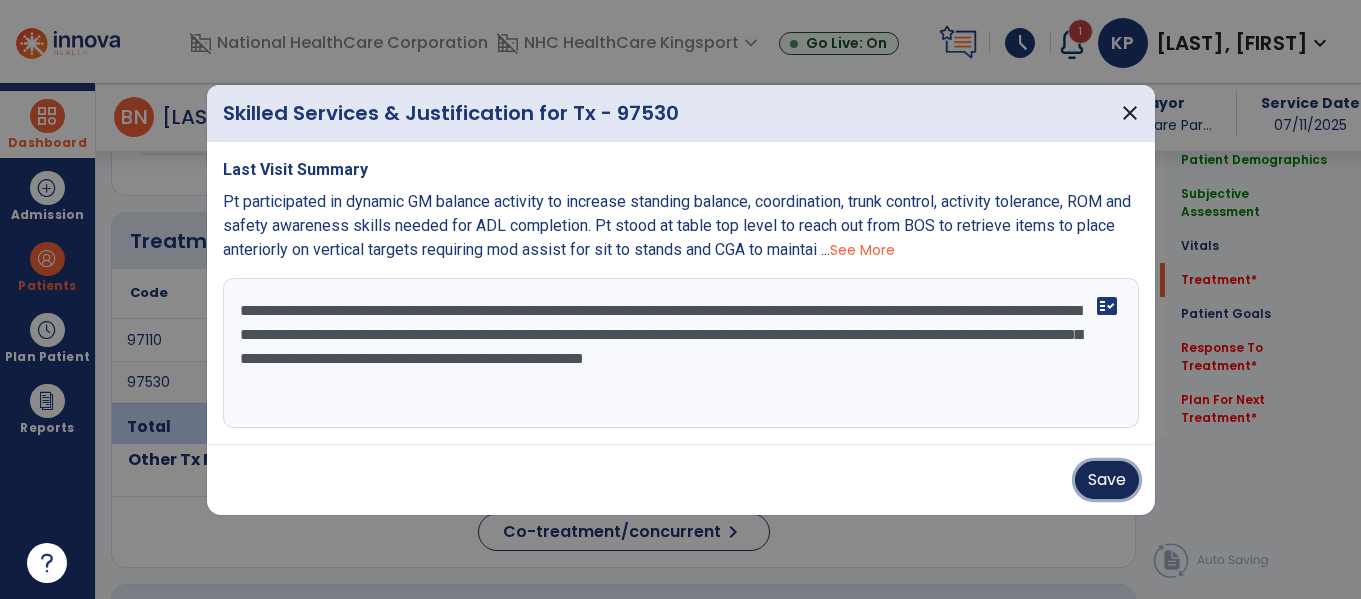 click on "Save" at bounding box center (1107, 480) 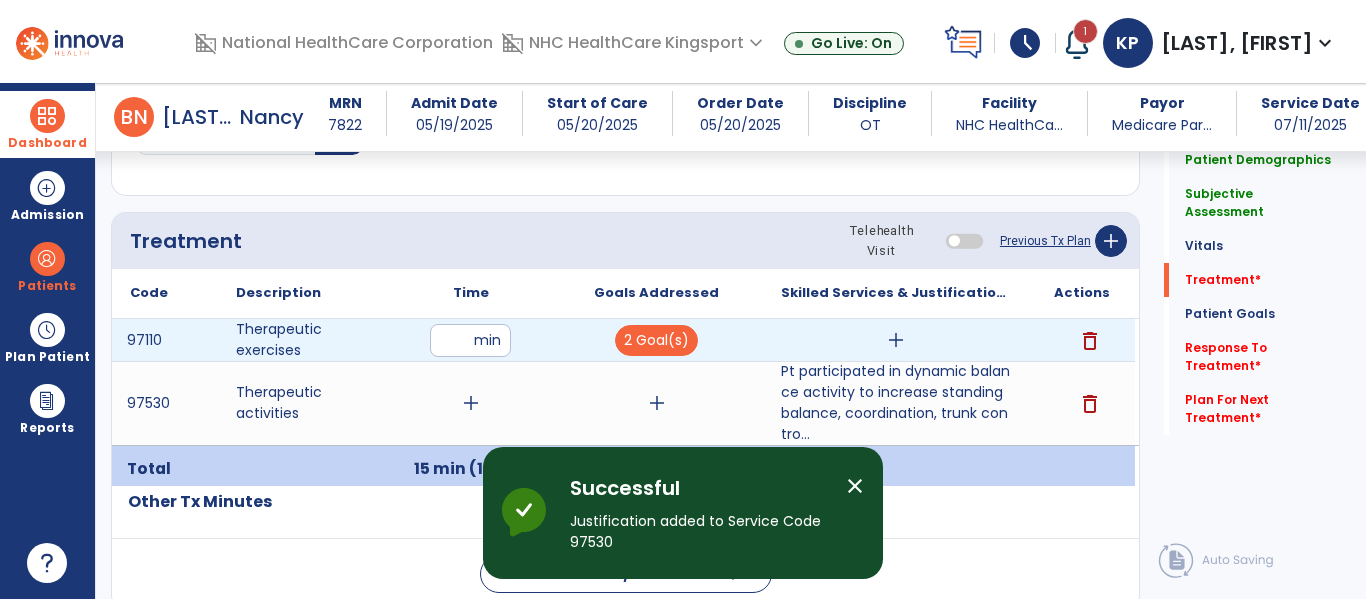 click on "add" at bounding box center (896, 340) 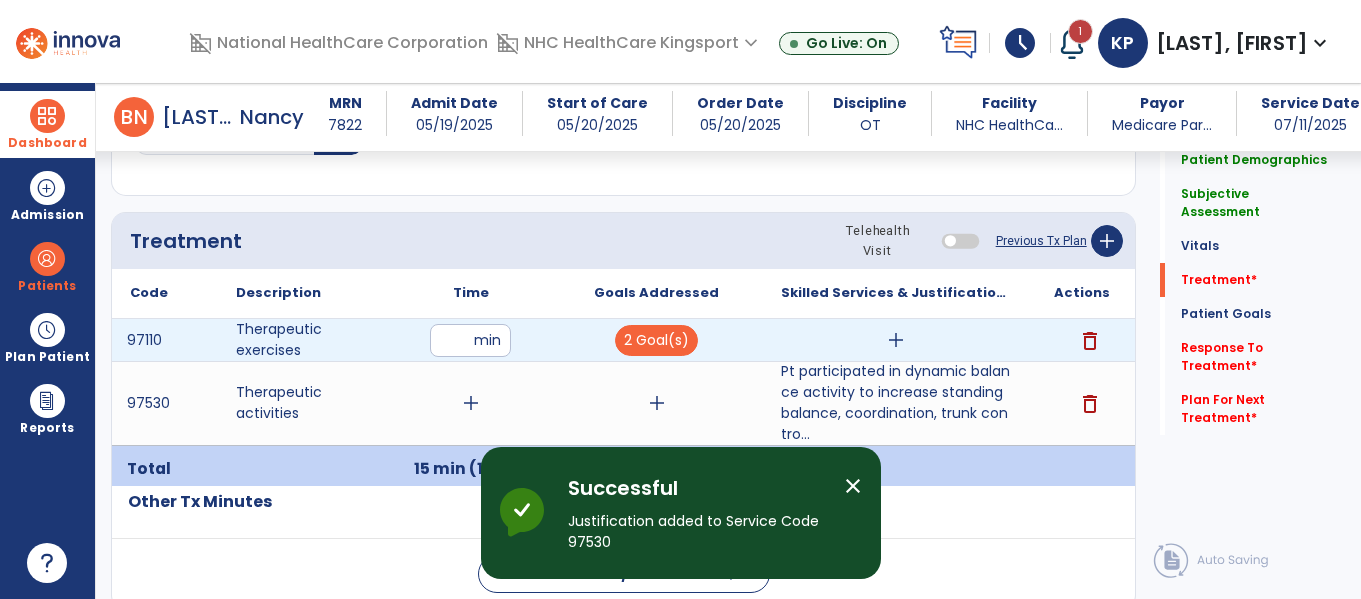scroll, scrollTop: 1357, scrollLeft: 0, axis: vertical 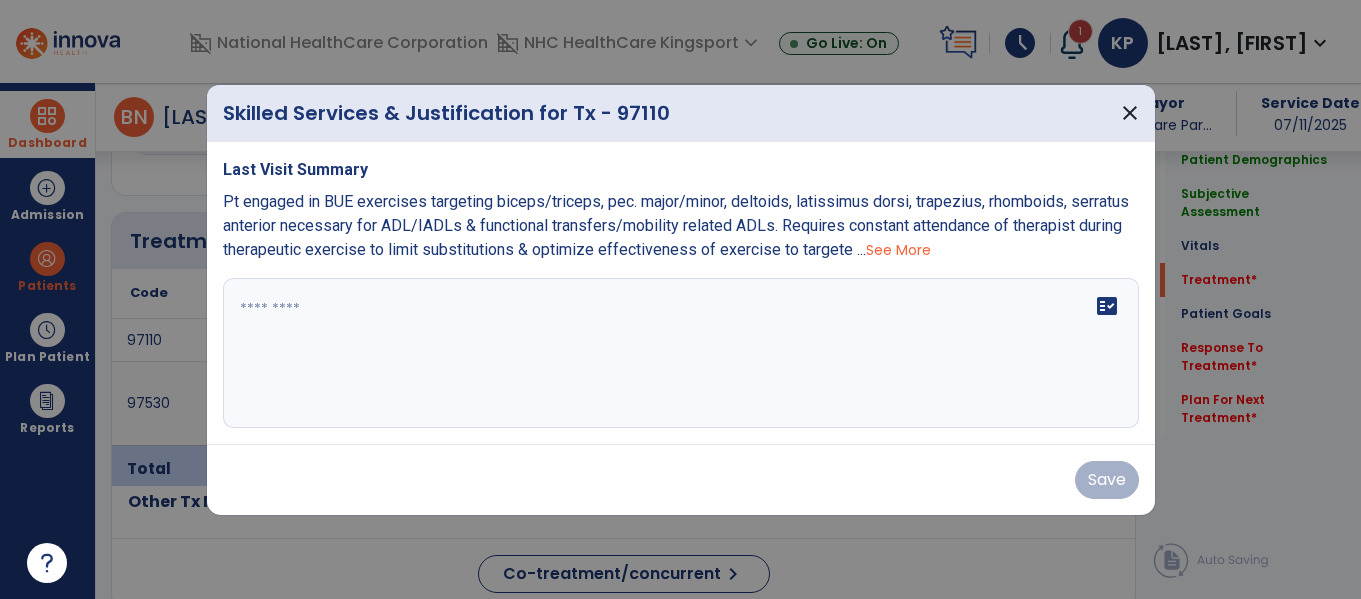 click on "See More" at bounding box center (898, 250) 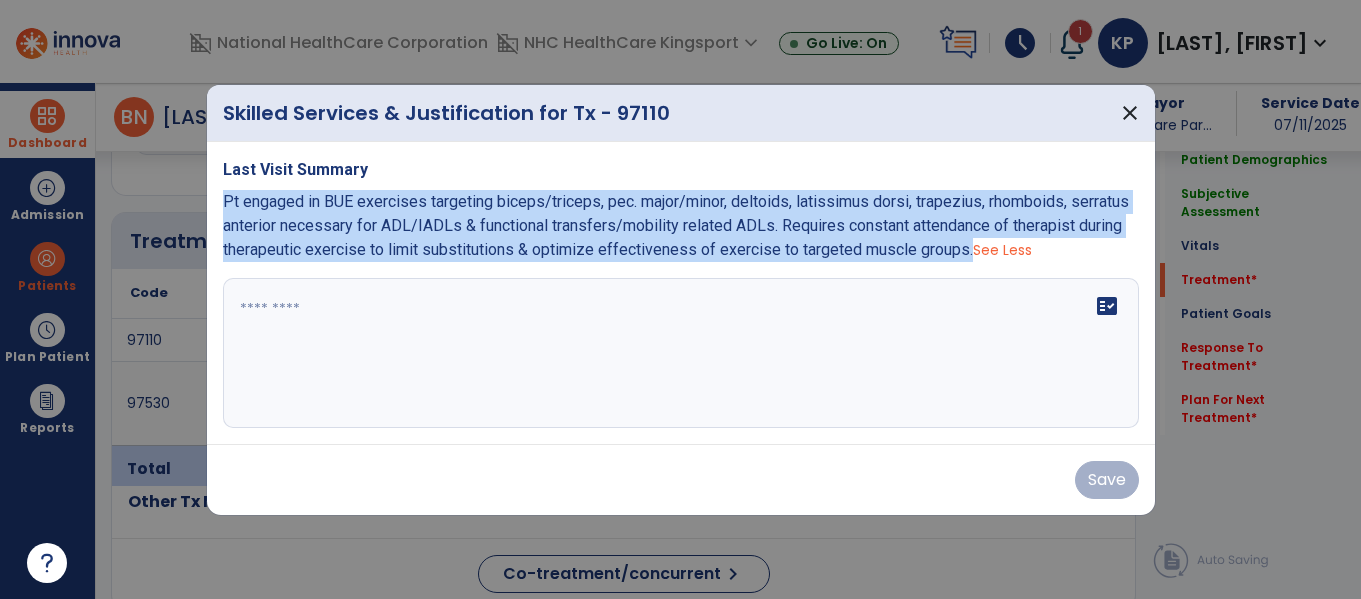 drag, startPoint x: 964, startPoint y: 255, endPoint x: 220, endPoint y: 200, distance: 746.03015 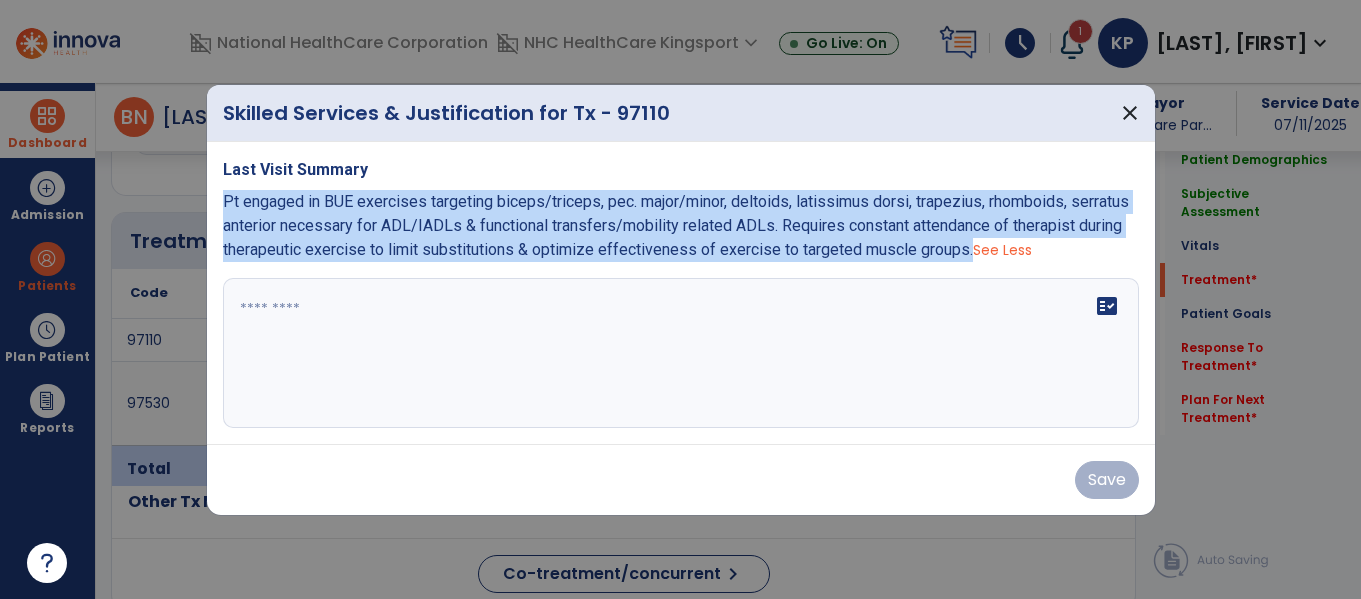 click on "Last Visit Summary Pt engaged in BUE exercises targeting biceps/triceps, pec. major/minor, deltoids, latissimus dorsi, trapezius, rhomboids, serratus anterior necessary for ADL/IADLs & functional transfers/mobility related ADLs. Requires constant attendance of therapist during therapeutic exercise to limit substitutions & optimize effectiveness of exercise to targeted muscle groups.
See Less   fact_check" at bounding box center (681, 293) 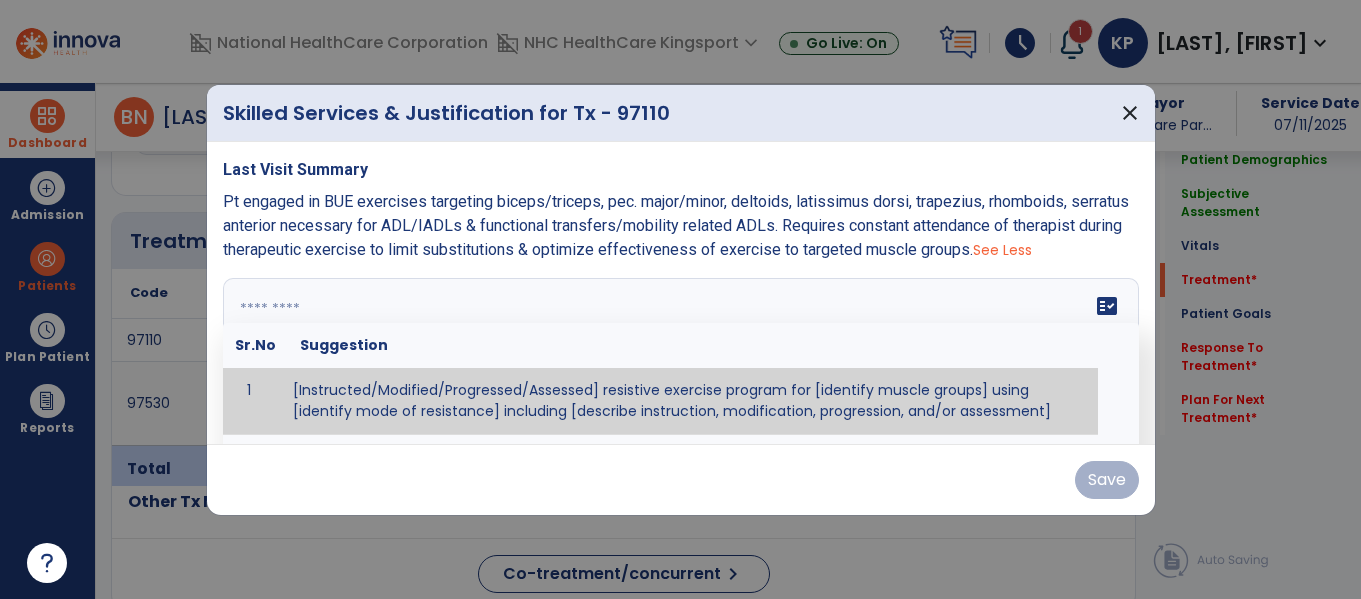 click on "fact_check  Sr.No Suggestion 1 [Instructed/Modified/Progressed/Assessed] resistive exercise program for [identify muscle groups] using [identify mode of resistance] including [describe instruction, modification, progression, and/or assessment] 2 [Instructed/Modified/Progressed/Assessed] aerobic exercise program using [identify equipment/mode] including [describe instruction, modification,progression, and/or assessment] 3 [Instructed/Modified/Progressed/Assessed] [PROM/A/AROM/AROM] program for [identify joint movements] using [contract-relax, over-pressure, inhibitory techniques, other] 4 [Assessed/Tested] aerobic capacity with administration of [aerobic capacity test]" at bounding box center (681, 353) 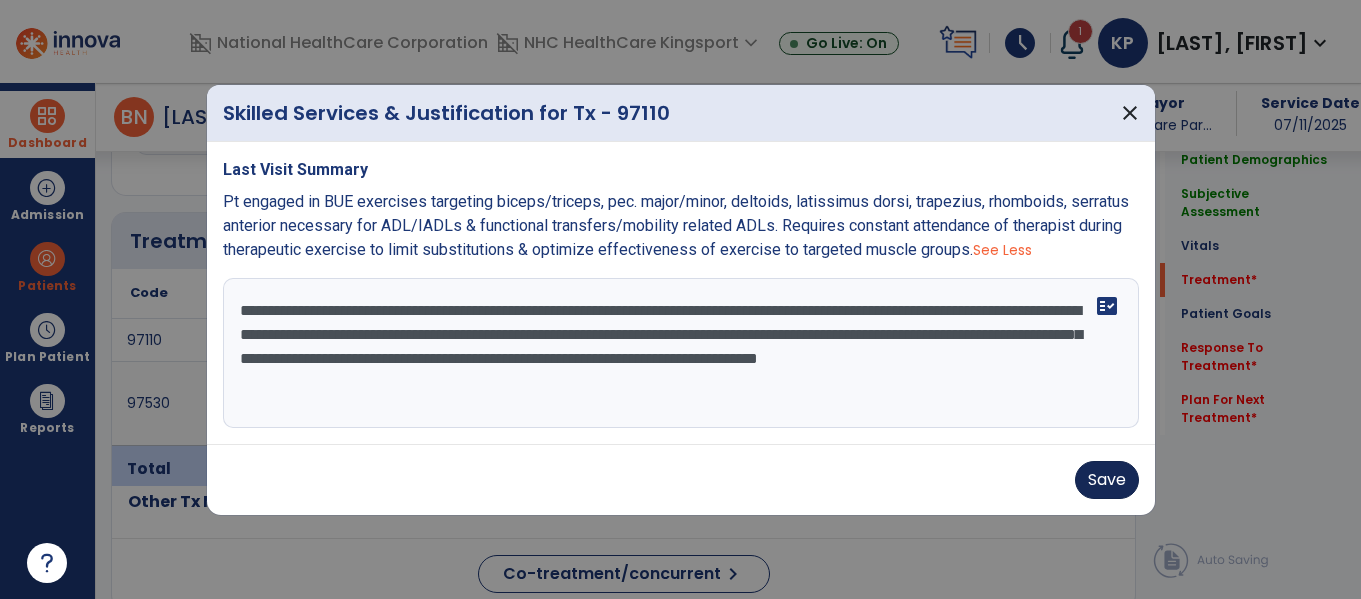 type on "**********" 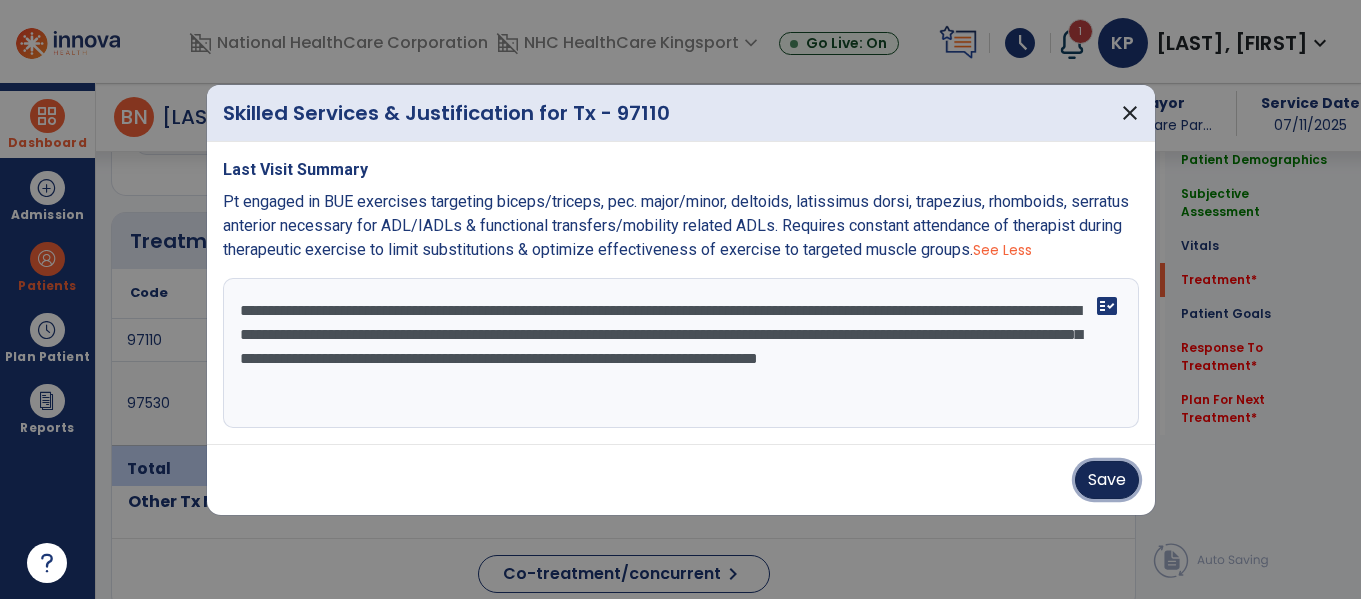 click on "Save" at bounding box center [1107, 480] 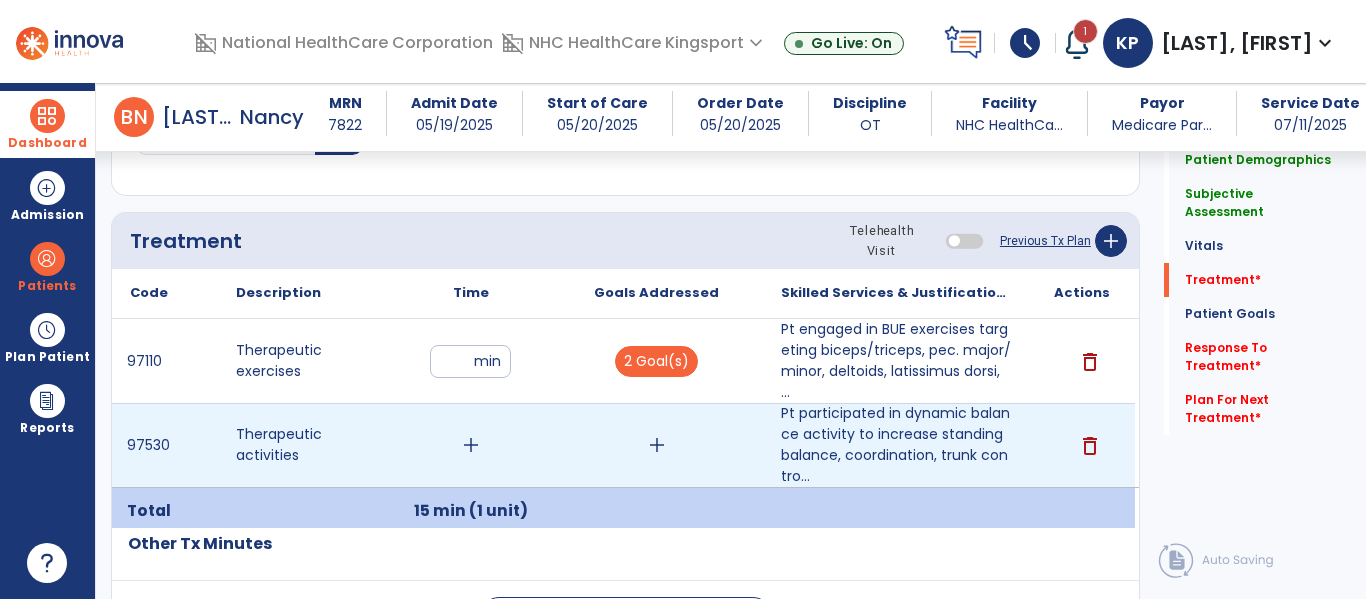 click on "add" at bounding box center (471, 445) 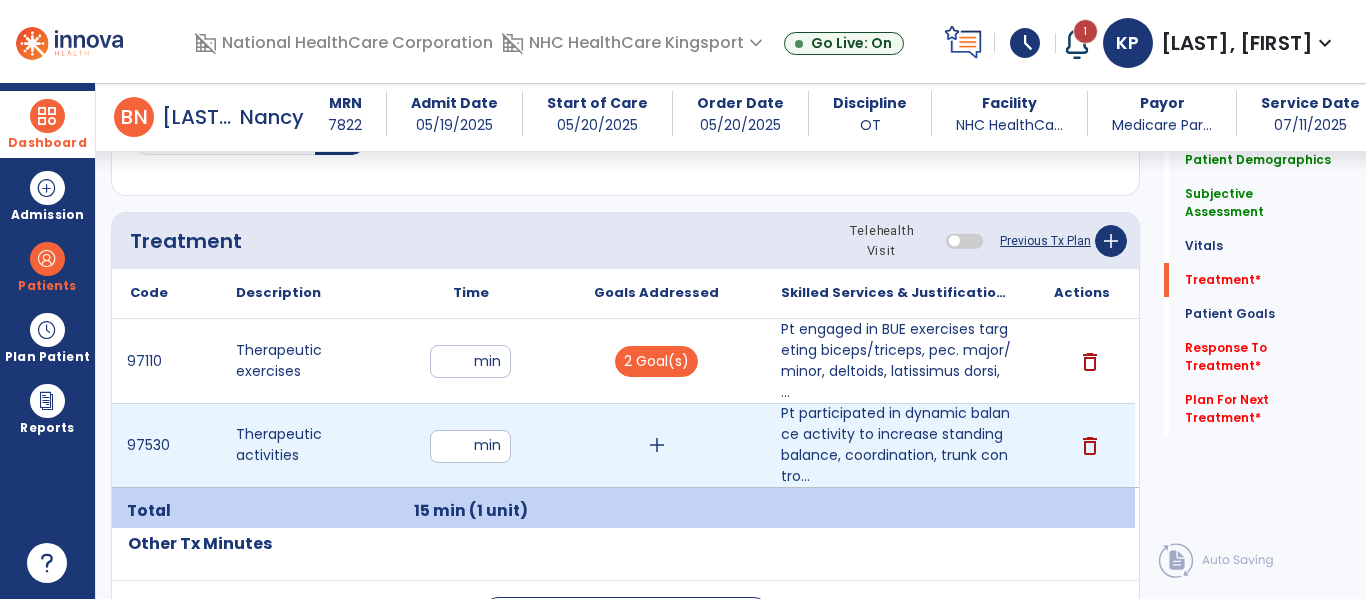type on "**" 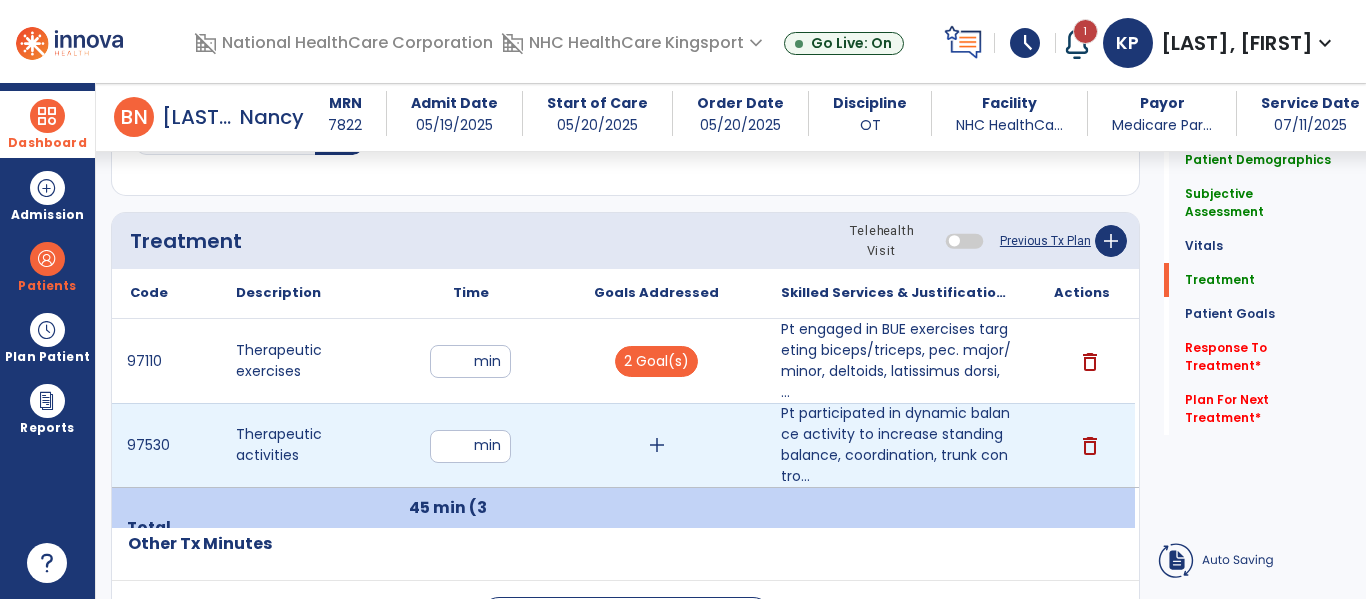 click on "add" at bounding box center (657, 445) 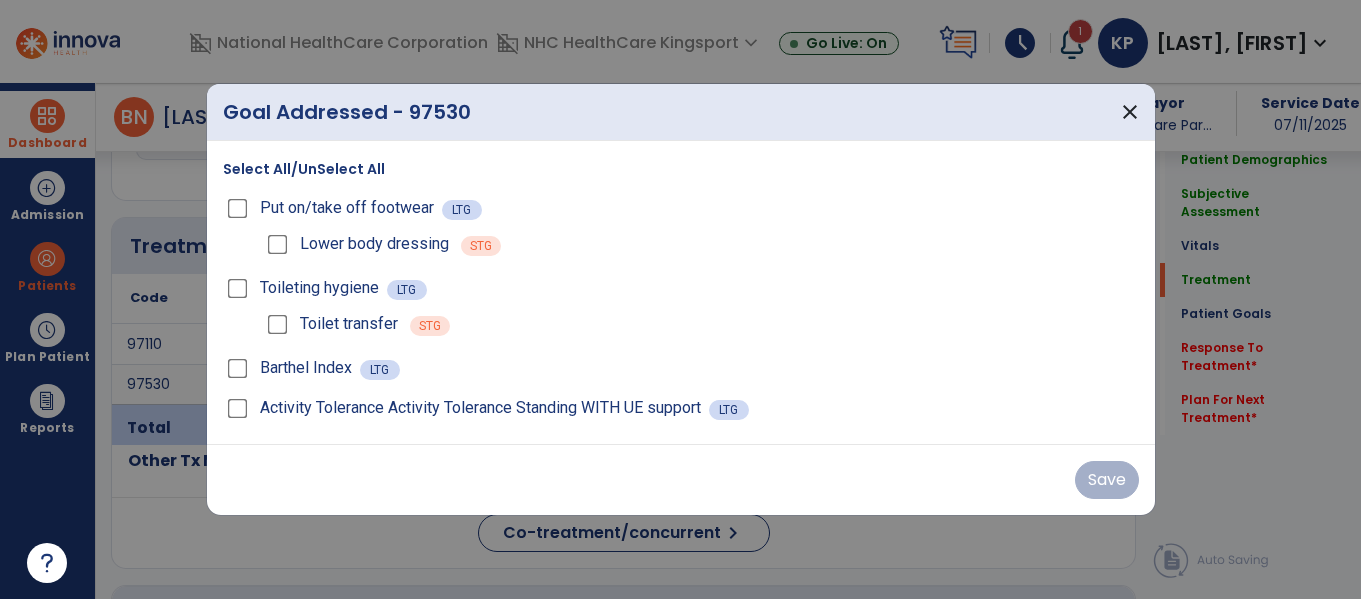scroll, scrollTop: 5, scrollLeft: 0, axis: vertical 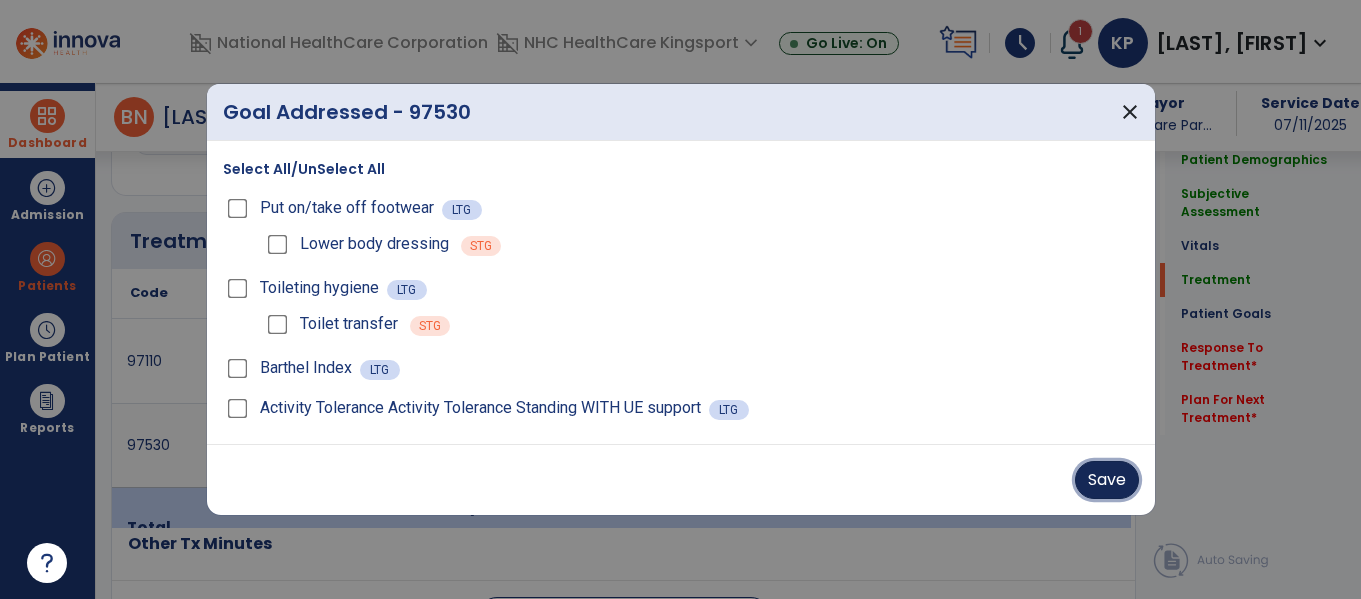 click on "Save" at bounding box center [1107, 480] 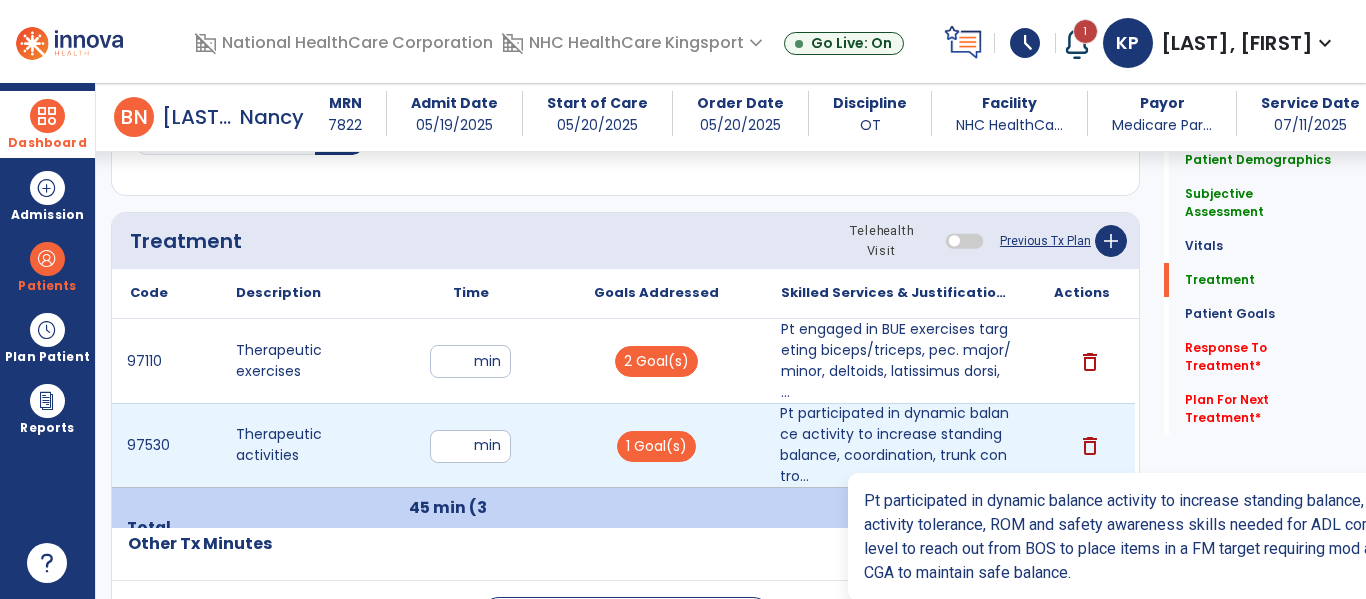 click on "Pt participated in dynamic balance activity to increase standing balance, coordination, trunk contro..." at bounding box center [896, 445] 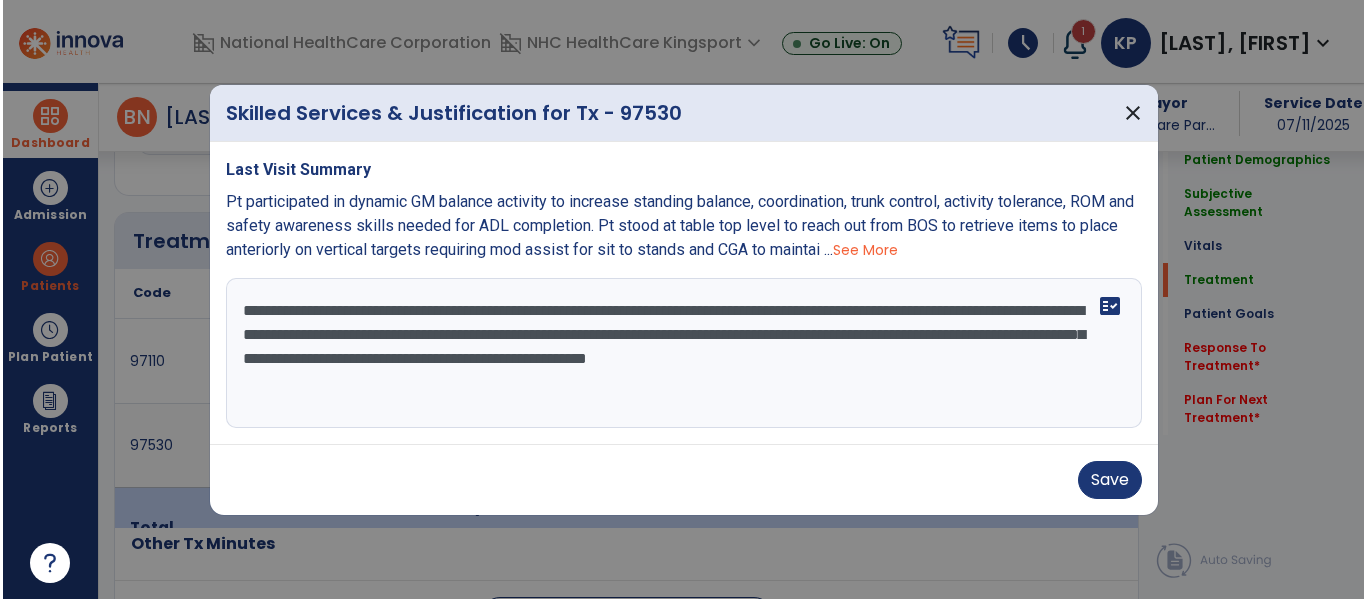 scroll, scrollTop: 1357, scrollLeft: 0, axis: vertical 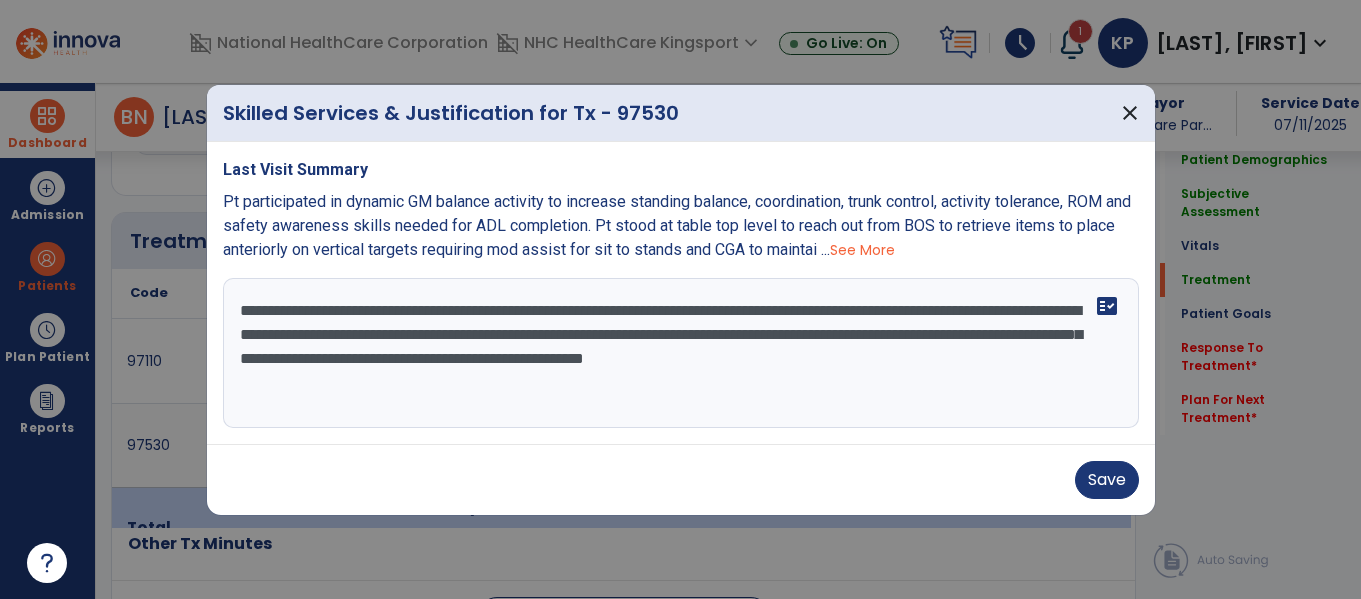 click on "**********" at bounding box center (681, 353) 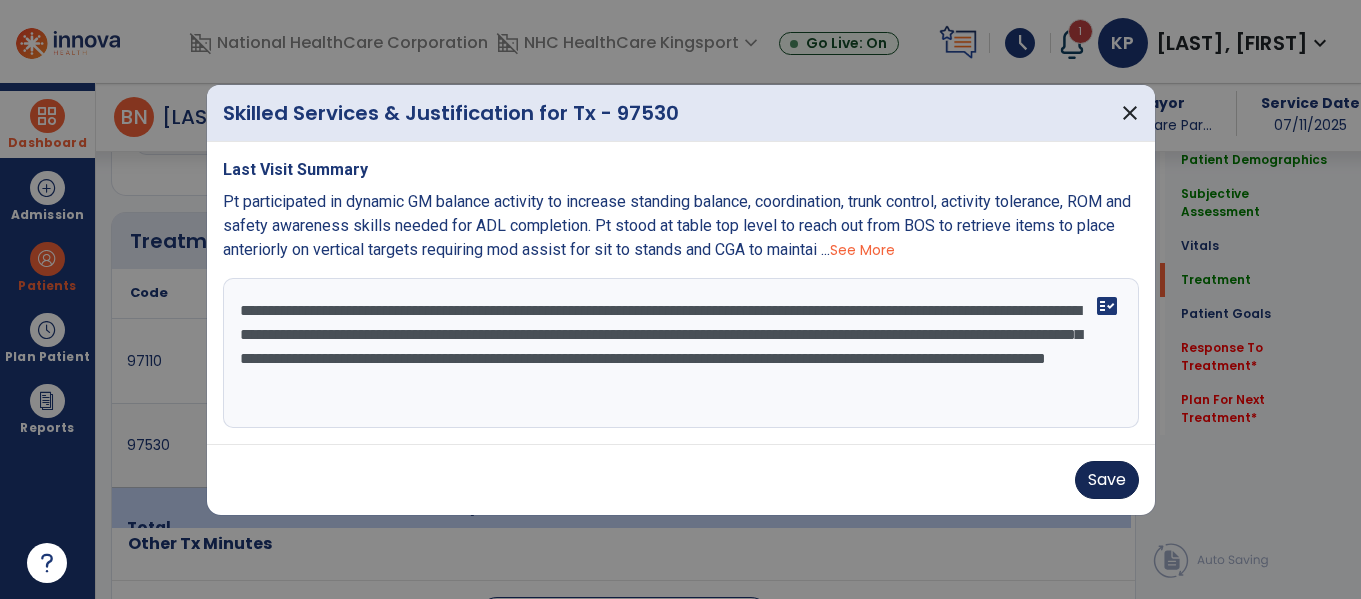 type on "**********" 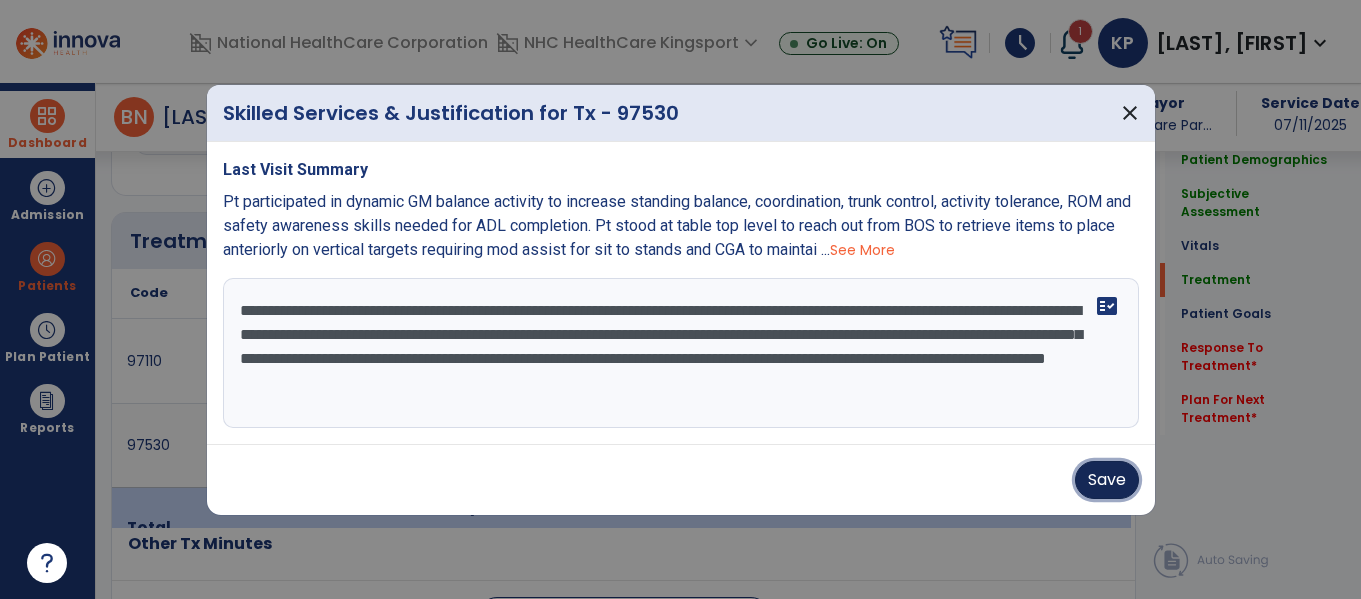 click on "Save" at bounding box center (1107, 480) 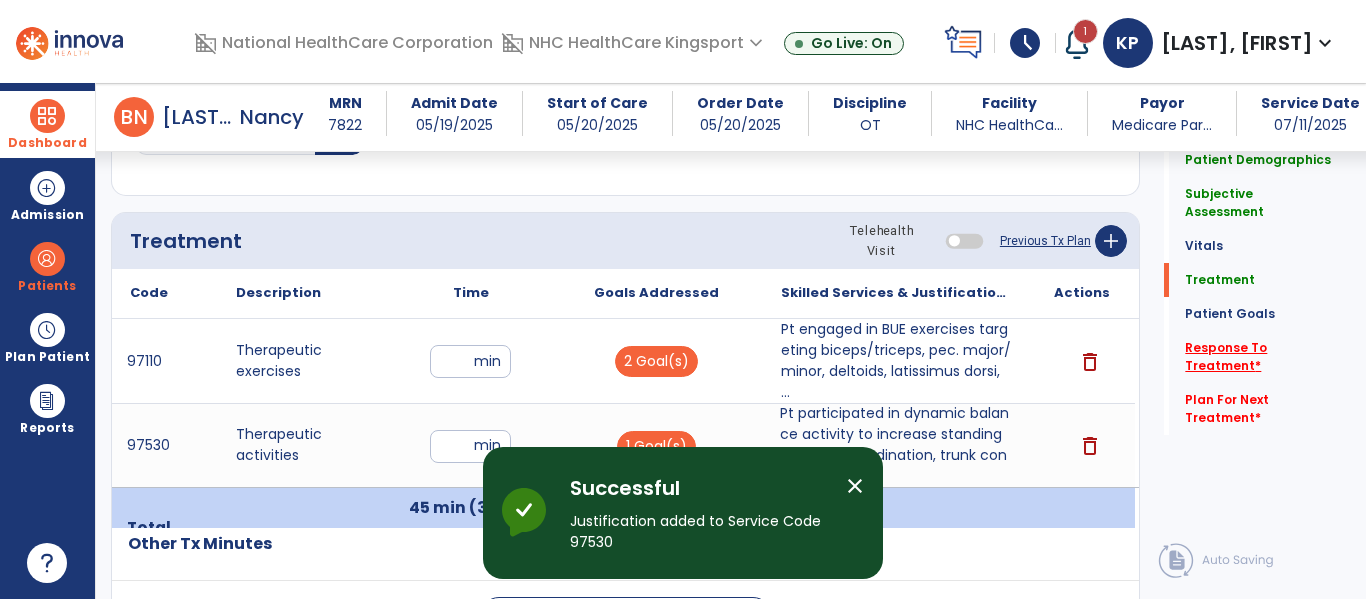 click on "Response To Treatment   *" 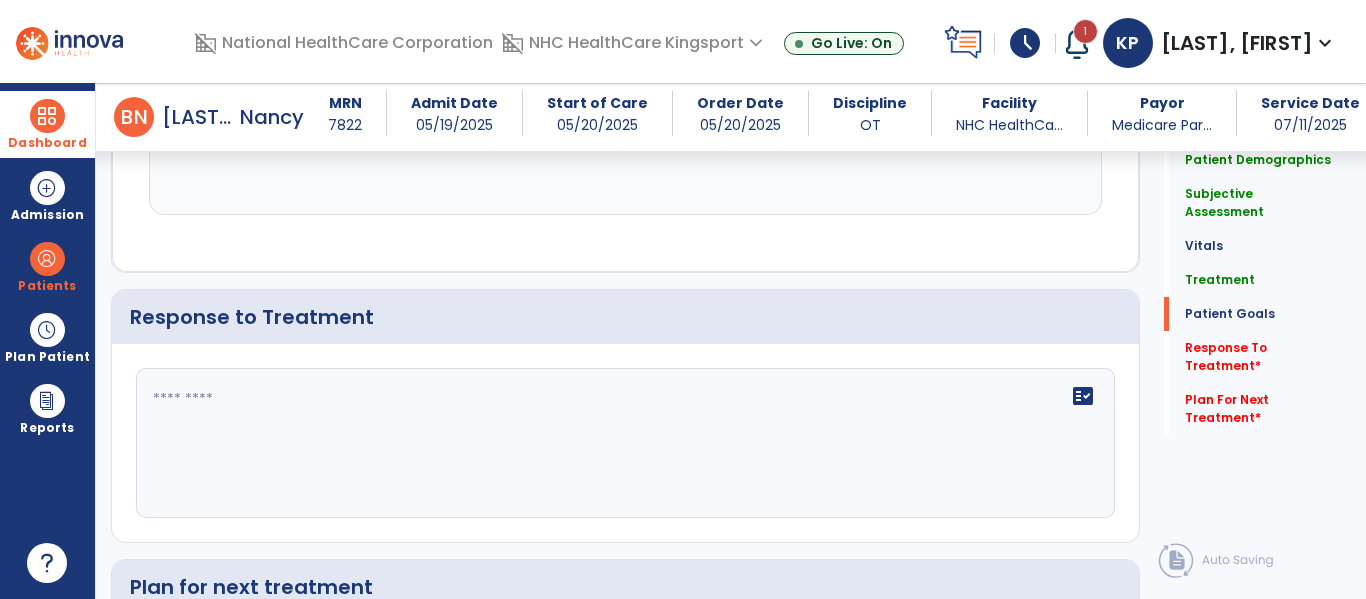 scroll, scrollTop: 2890, scrollLeft: 0, axis: vertical 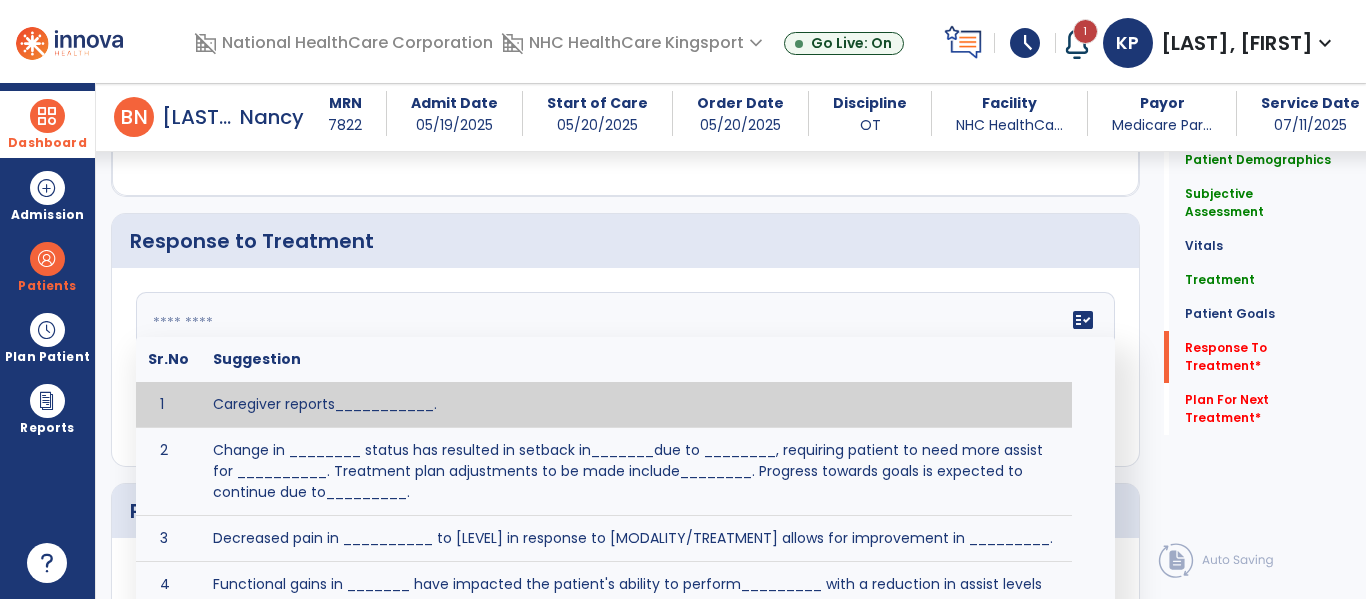 click on "fact_check  Sr.No Suggestion 1 Caregiver reports___________. 2 Change in ________ status has resulted in setback in_______due to ________, requiring patient to need more assist for __________.   Treatment plan adjustments to be made include________.  Progress towards goals is expected to continue due to_________. 3 Decreased pain in __________ to [LEVEL] in response to [MODALITY/TREATMENT] allows for improvement in _________. 4 Functional gains in _______ have impacted the patient's ability to perform_________ with a reduction in assist levels to_________. 5 Functional progress this week has been significant due to__________. 6 Gains in ________ have improved the patient's ability to perform ______with decreased levels of assist to___________. 7 Improvement in ________allows patient to tolerate higher levels of challenges in_________. 8 Pain in [AREA] has decreased to [LEVEL] in response to [TREATMENT/MODALITY], allowing fore ease in completing__________. 9 10 11 12 13 14 15 16 17 18 19 20 21" 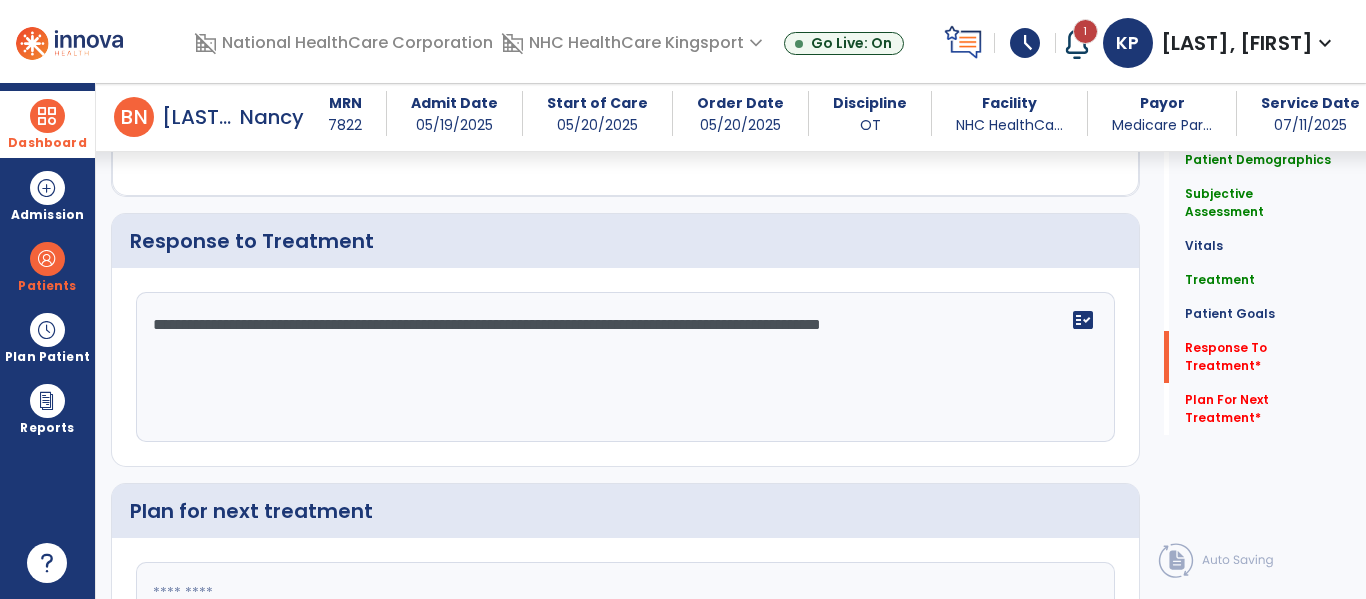 type on "**********" 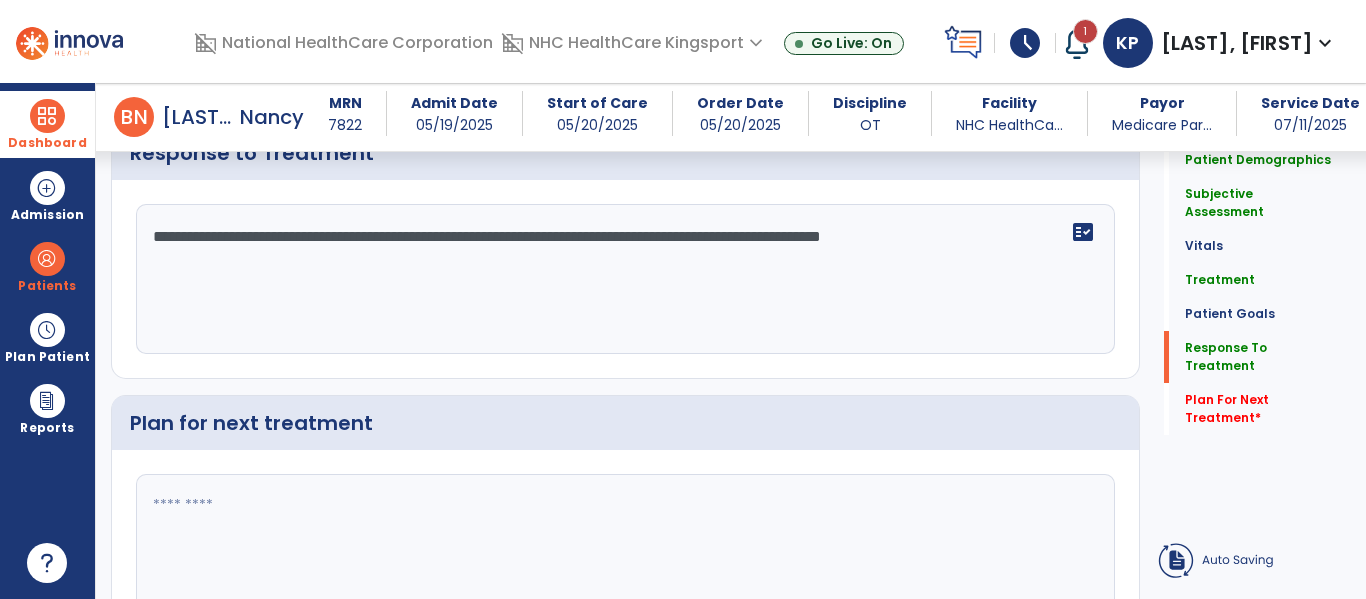 click 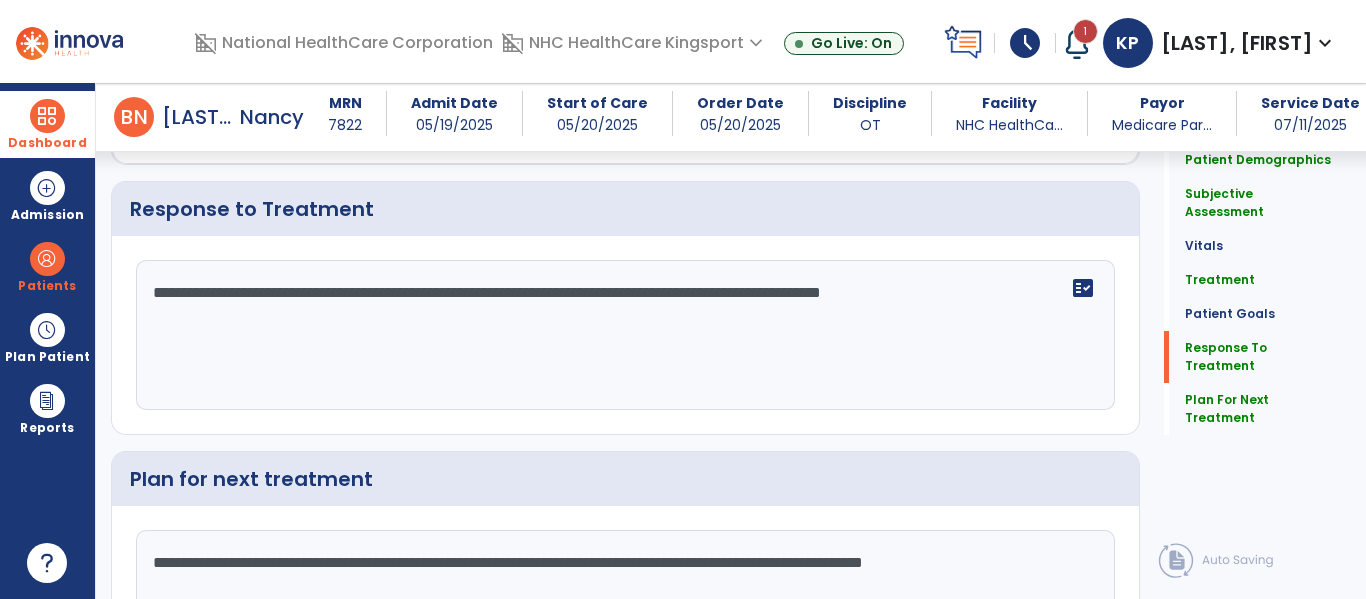 scroll, scrollTop: 2922, scrollLeft: 0, axis: vertical 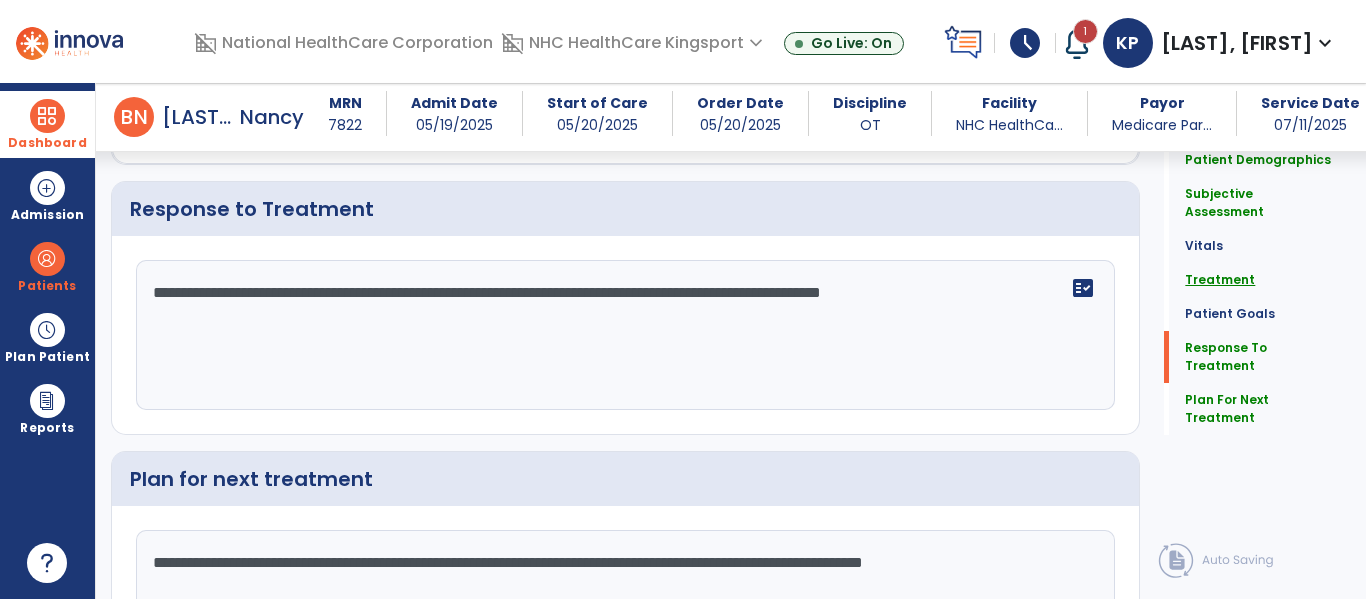 click on "Treatment" 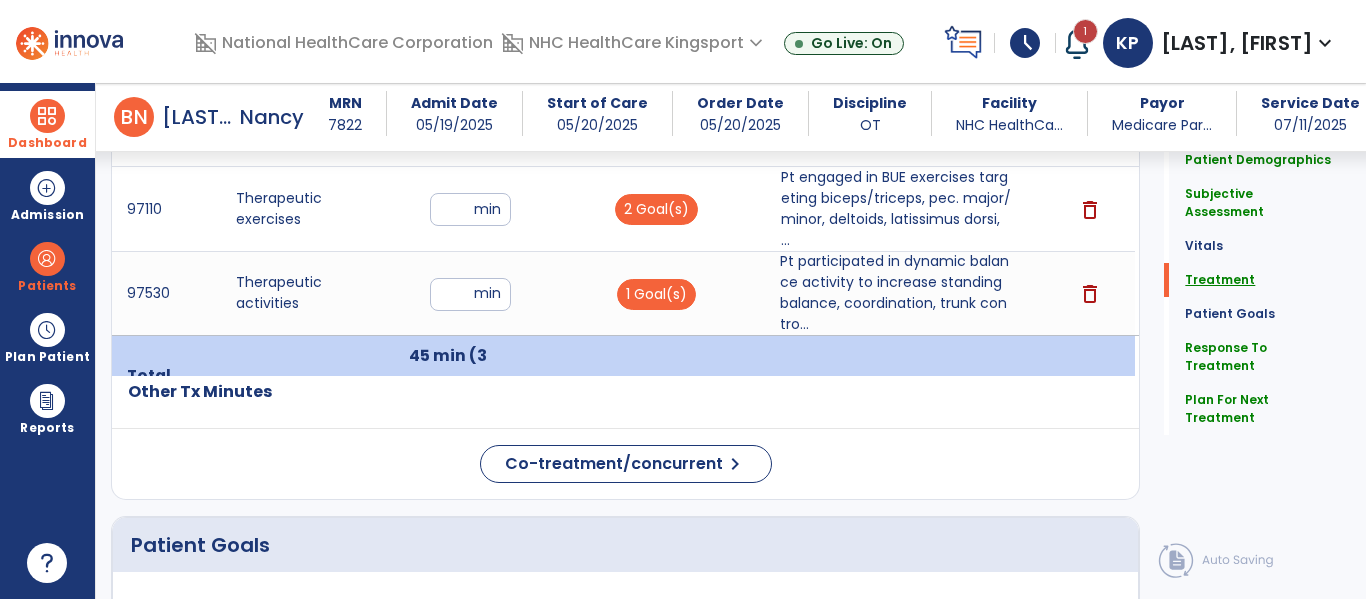 scroll, scrollTop: 1449, scrollLeft: 0, axis: vertical 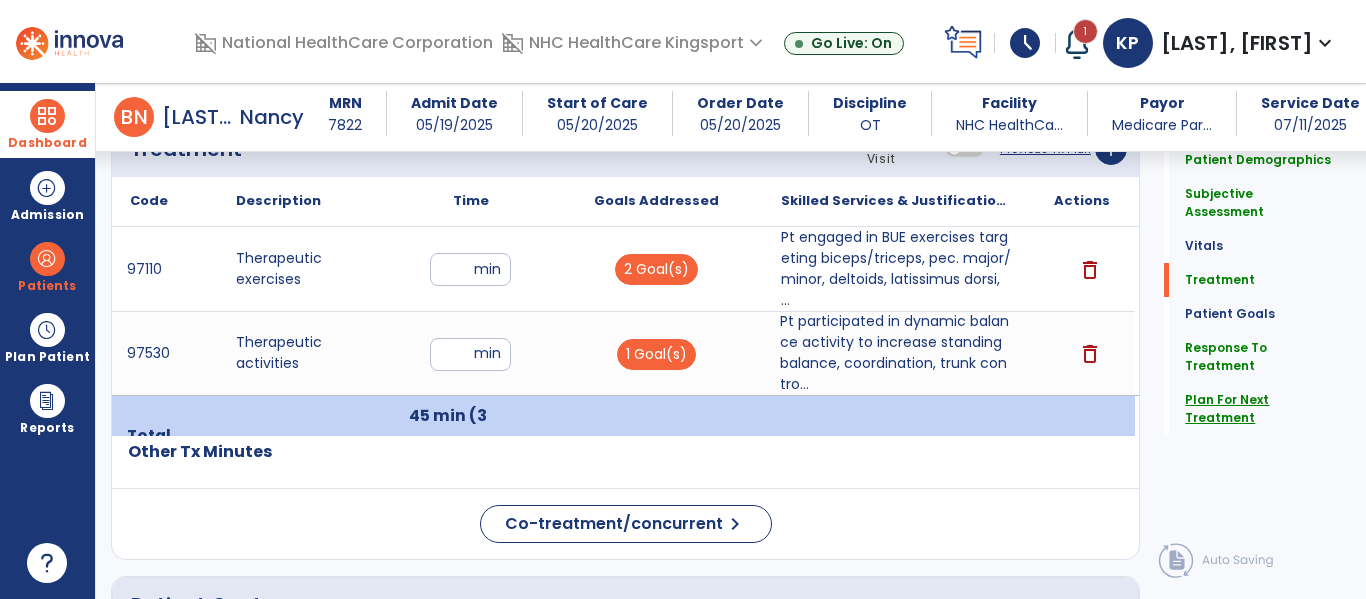 click on "Plan For Next Treatment" 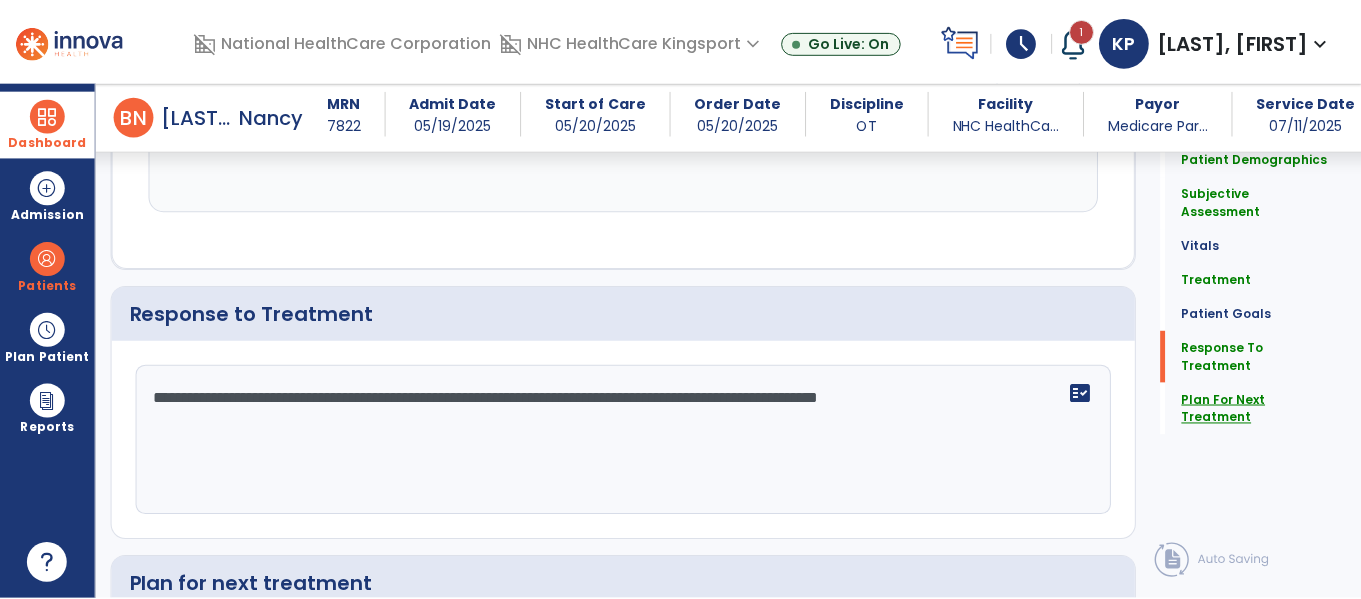 scroll, scrollTop: 3095, scrollLeft: 0, axis: vertical 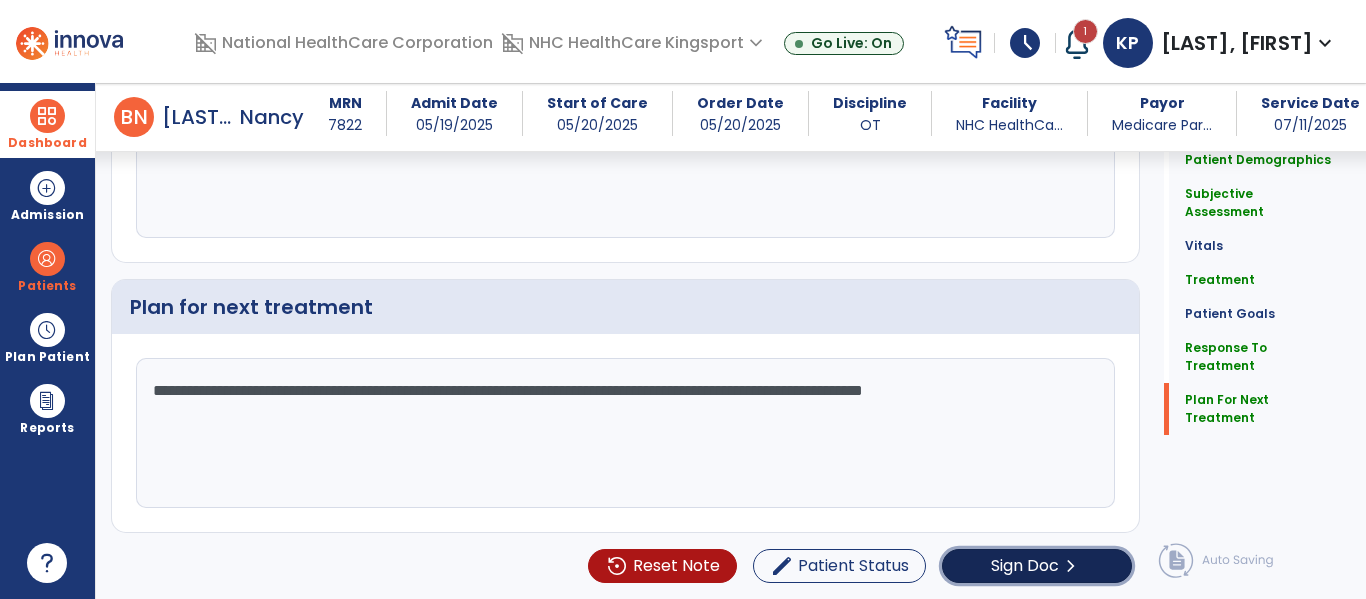 click on "Sign Doc" 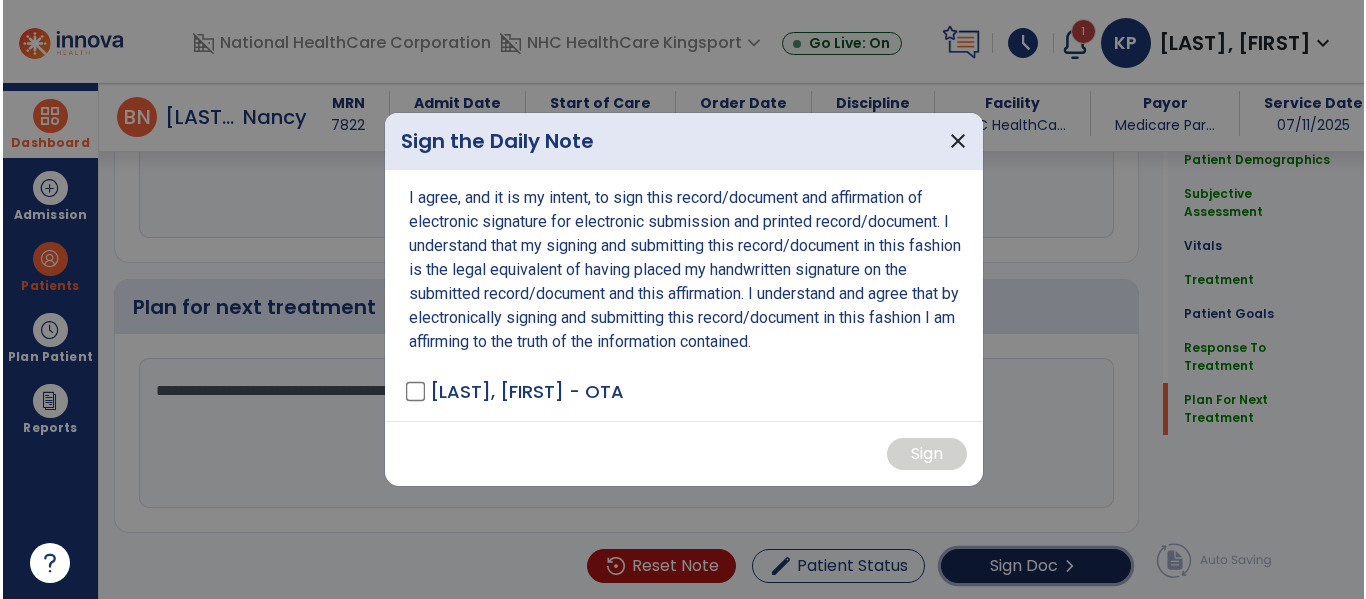 scroll, scrollTop: 3095, scrollLeft: 0, axis: vertical 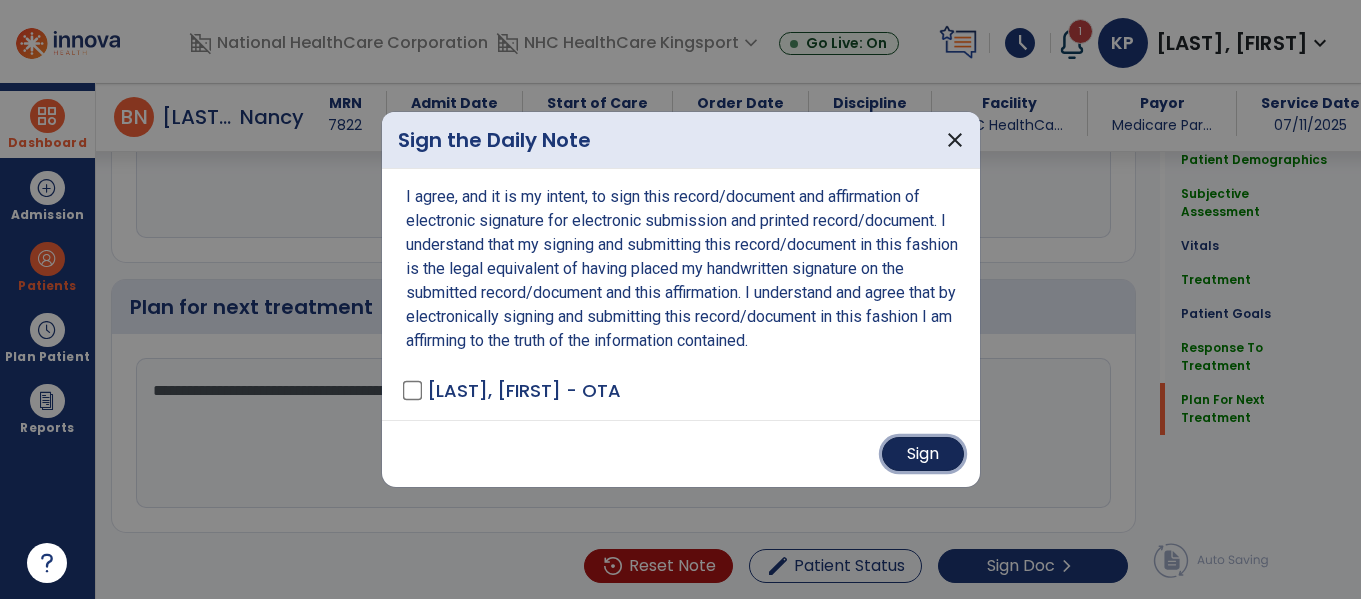 click on "Sign" at bounding box center (923, 454) 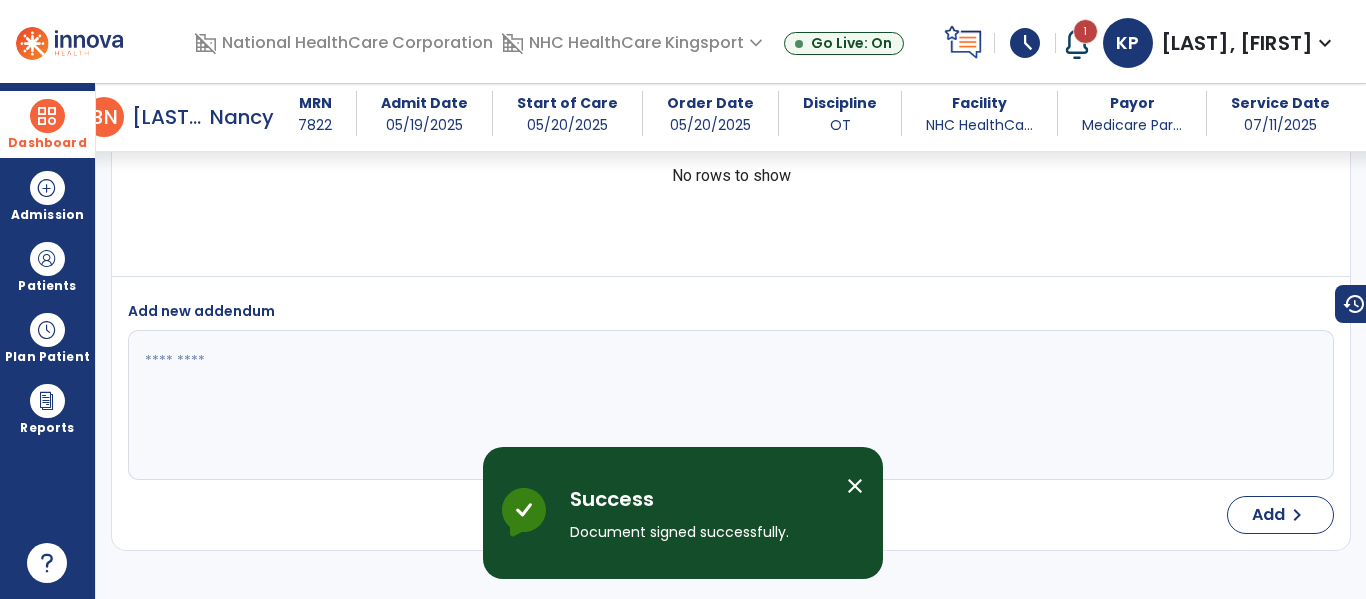 scroll, scrollTop: 4604, scrollLeft: 0, axis: vertical 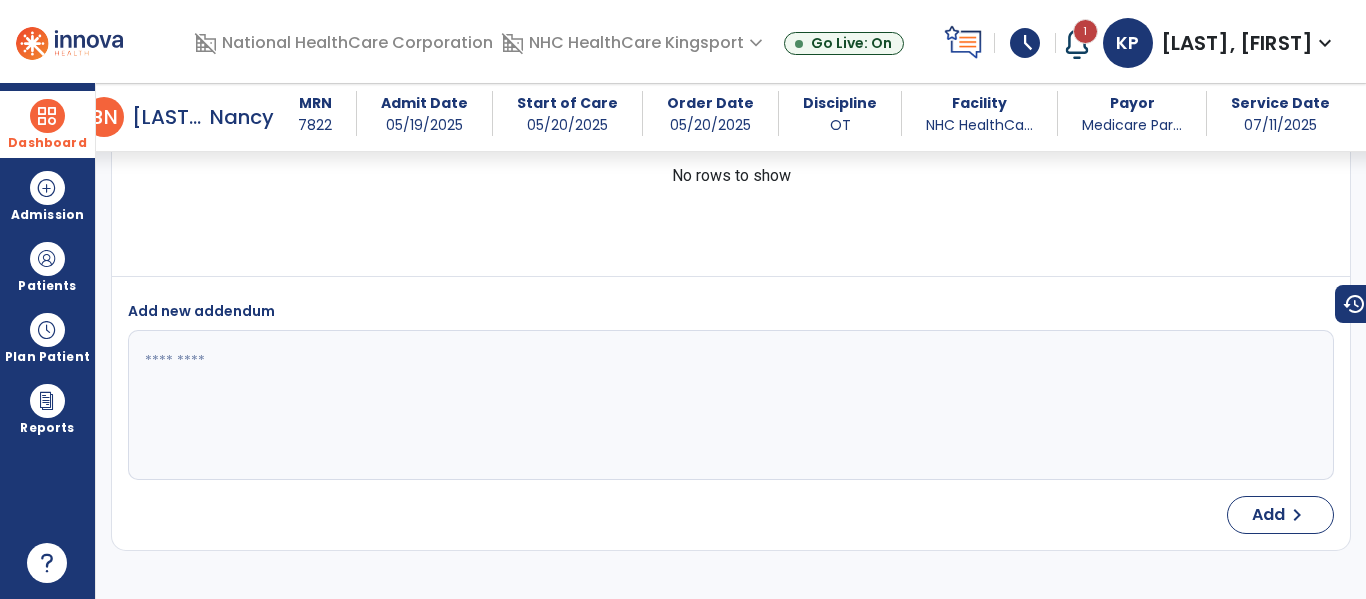 click on "Dashboard" at bounding box center [47, 143] 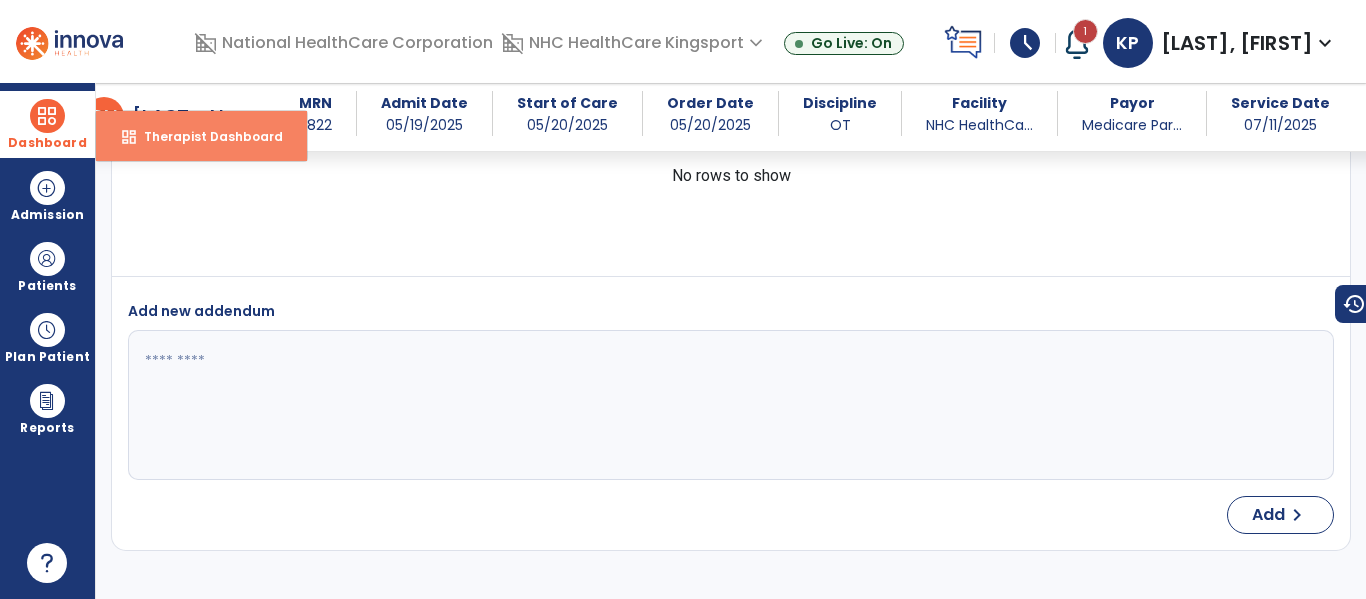 click on "dashboard  Therapist Dashboard" at bounding box center [201, 136] 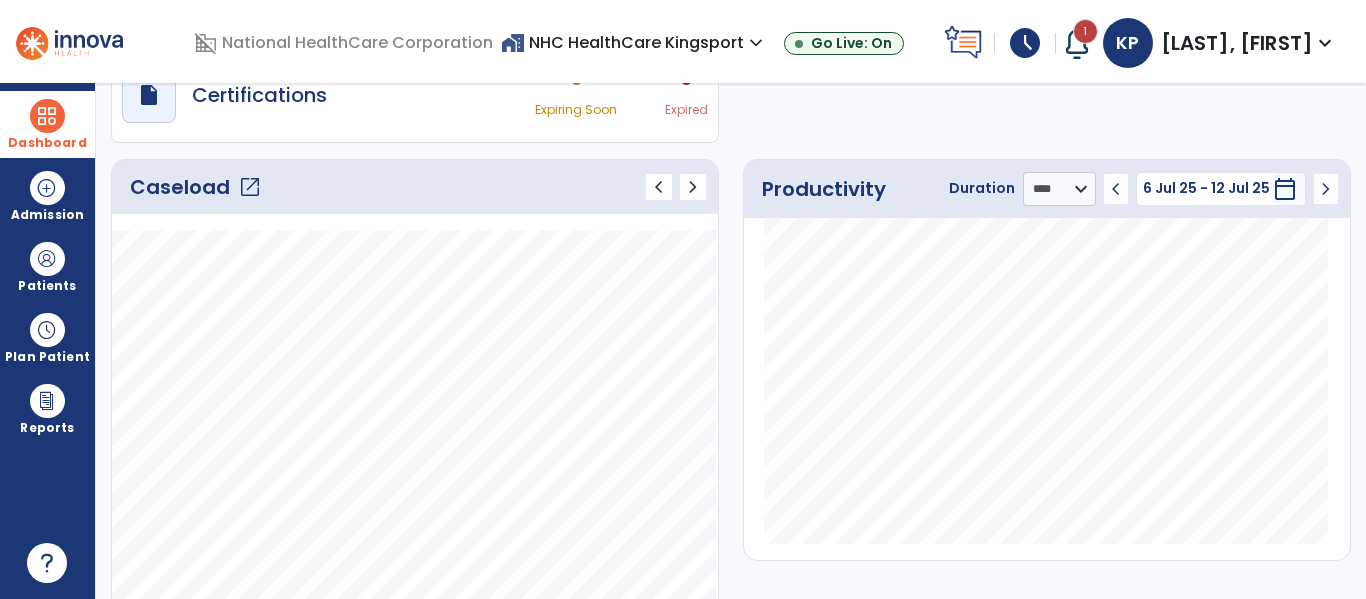 scroll, scrollTop: 275, scrollLeft: 0, axis: vertical 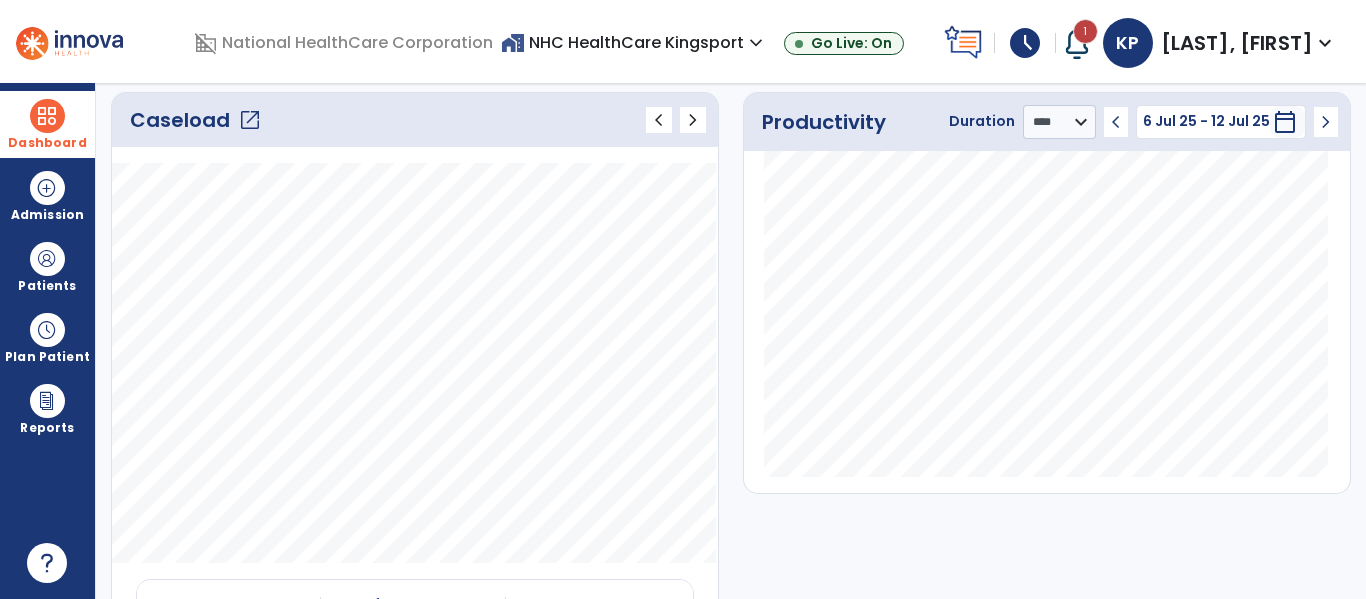 click on "open_in_new" 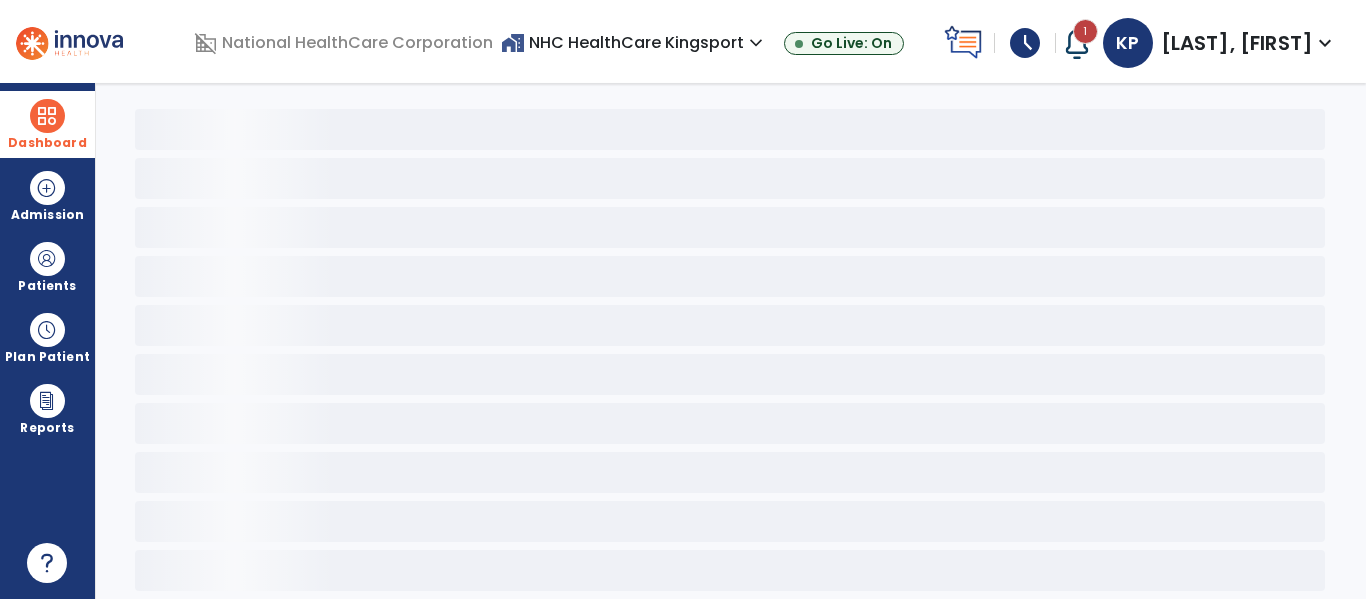 scroll, scrollTop: 68, scrollLeft: 0, axis: vertical 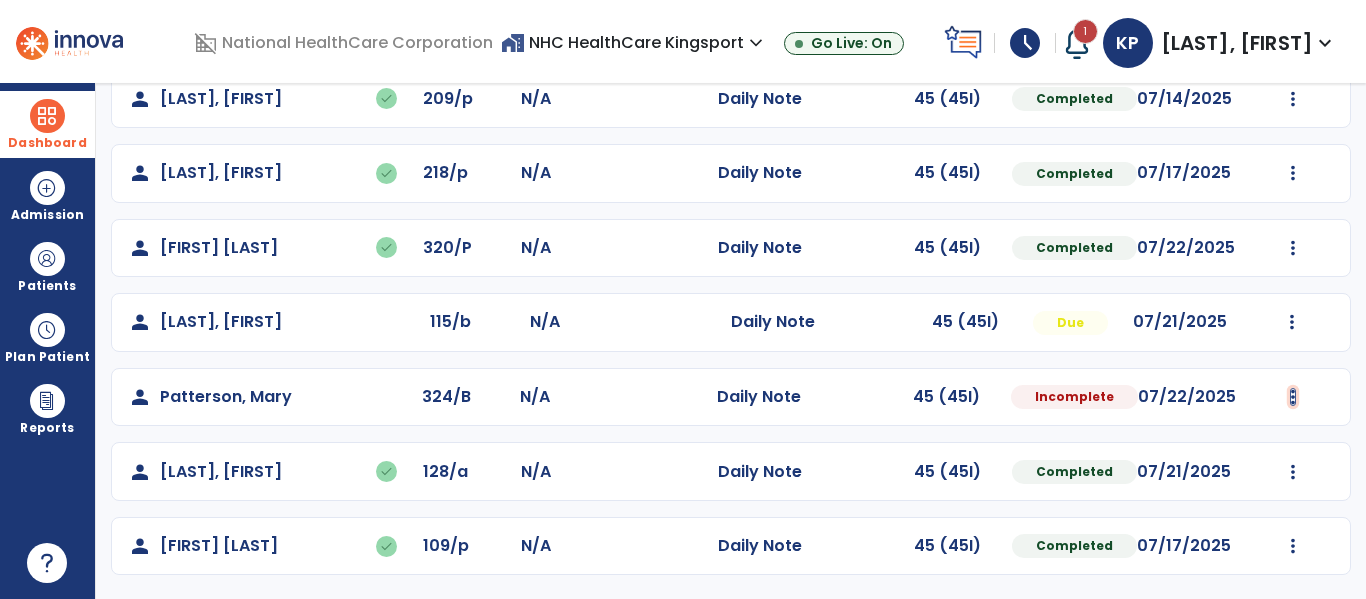 click at bounding box center [1293, -125] 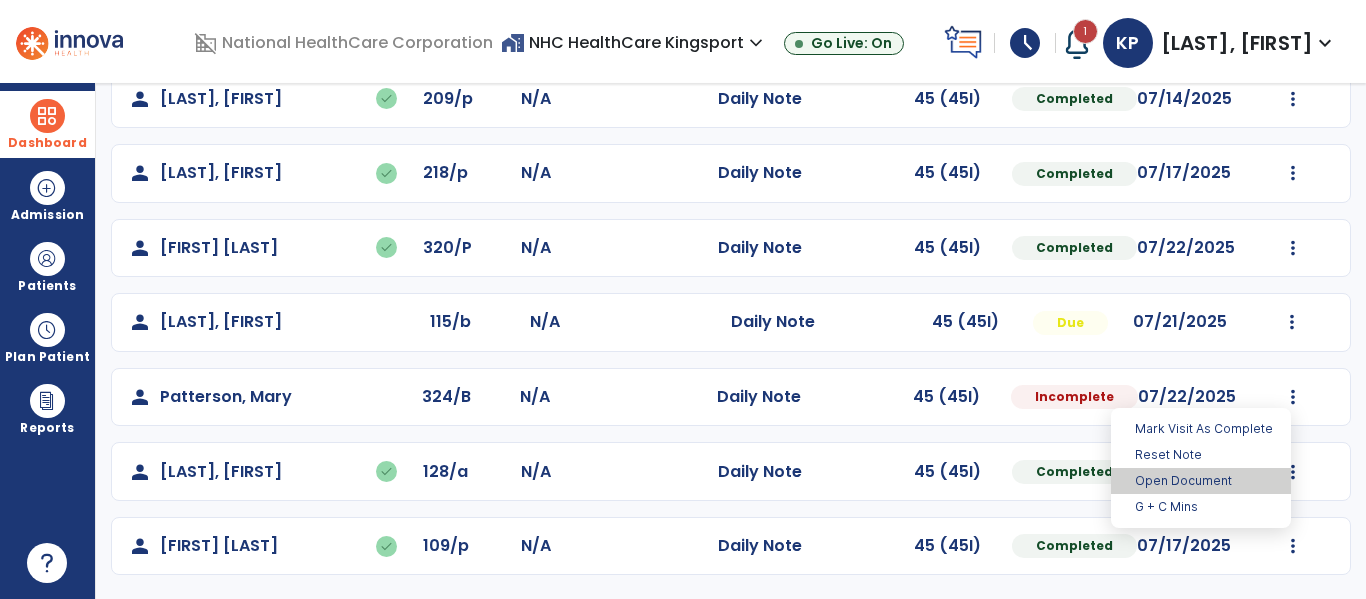 click on "Open Document" at bounding box center [1201, 481] 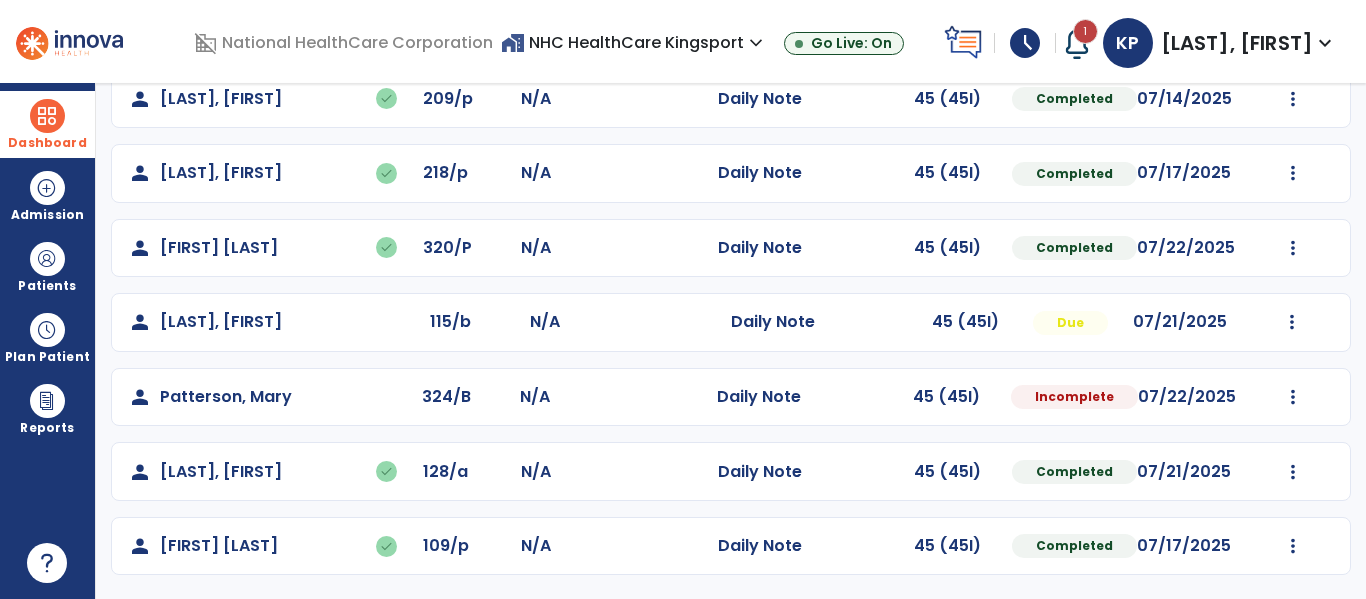 select on "*" 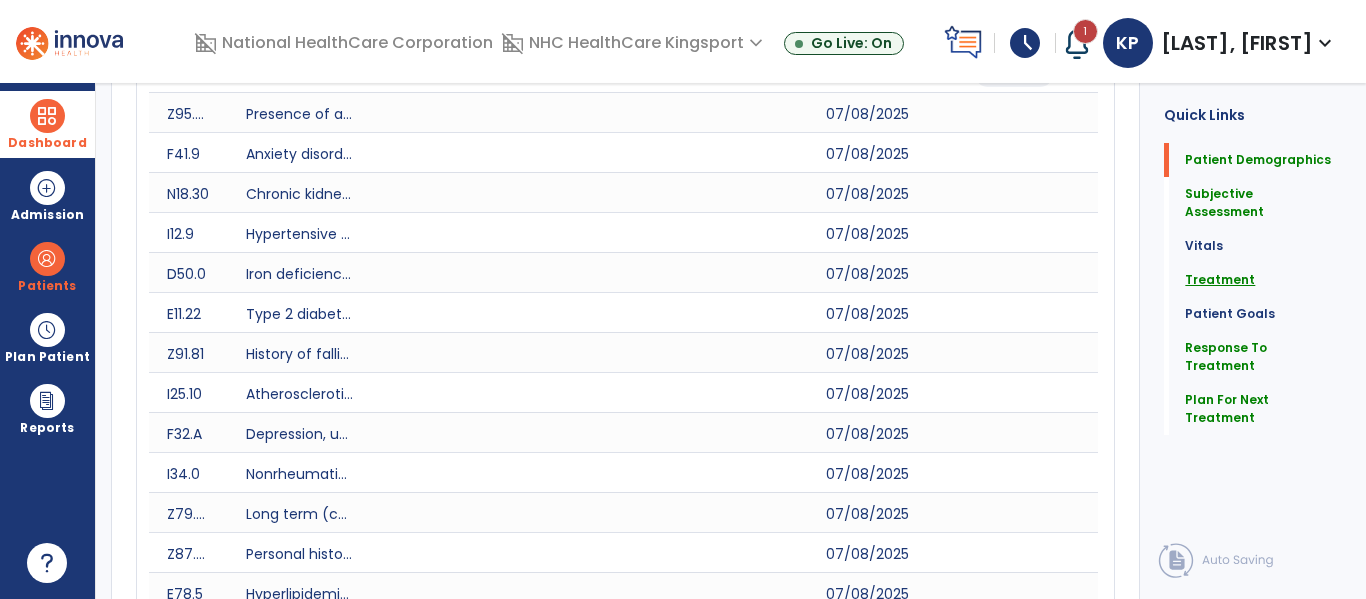 click on "Treatment" 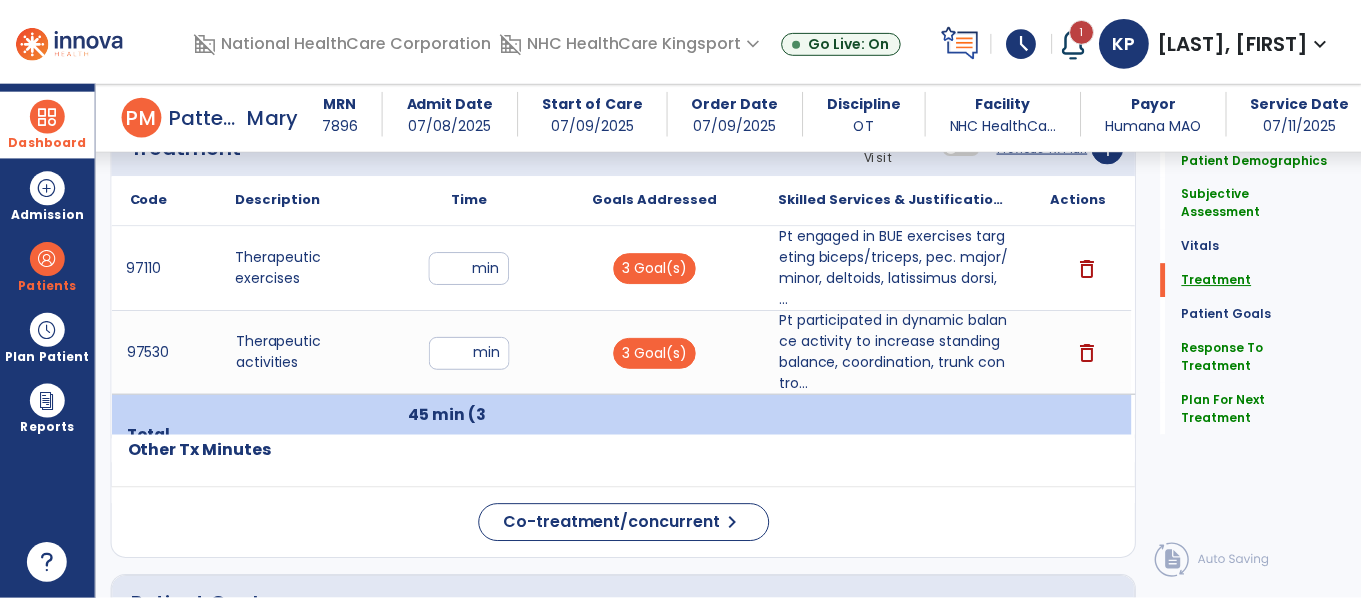 scroll, scrollTop: 1708, scrollLeft: 0, axis: vertical 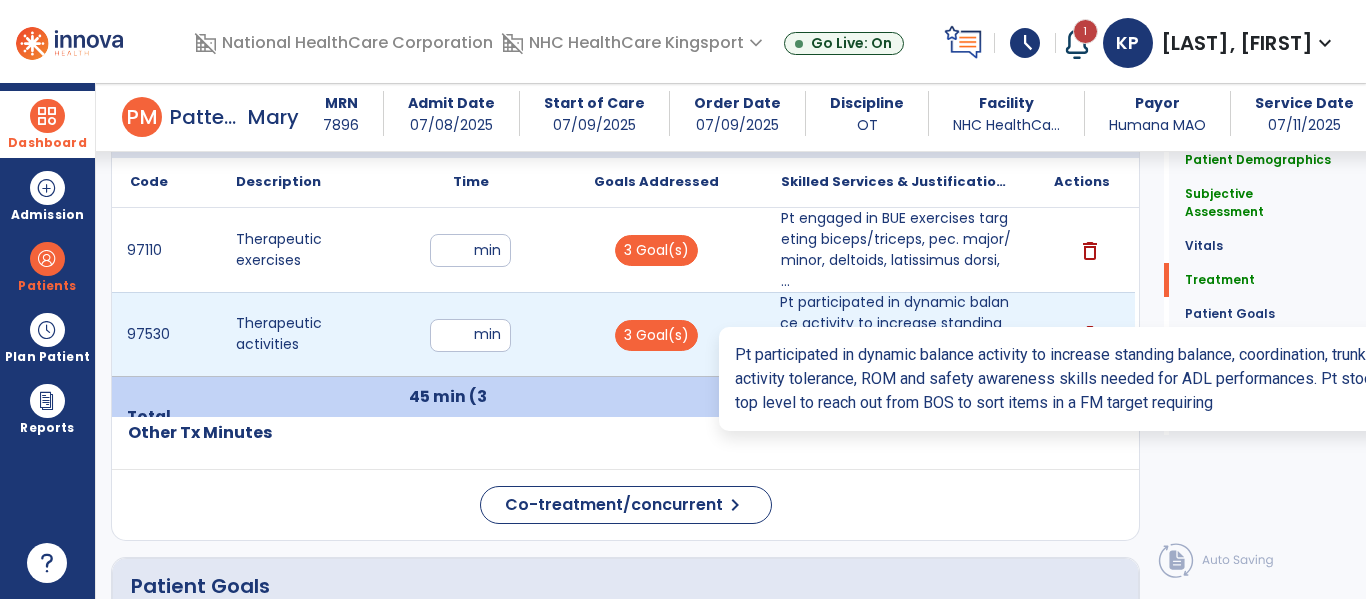 click on "Pt participated in dynamic balance activity to increase standing balance, coordination, trunk contro..." at bounding box center (896, 334) 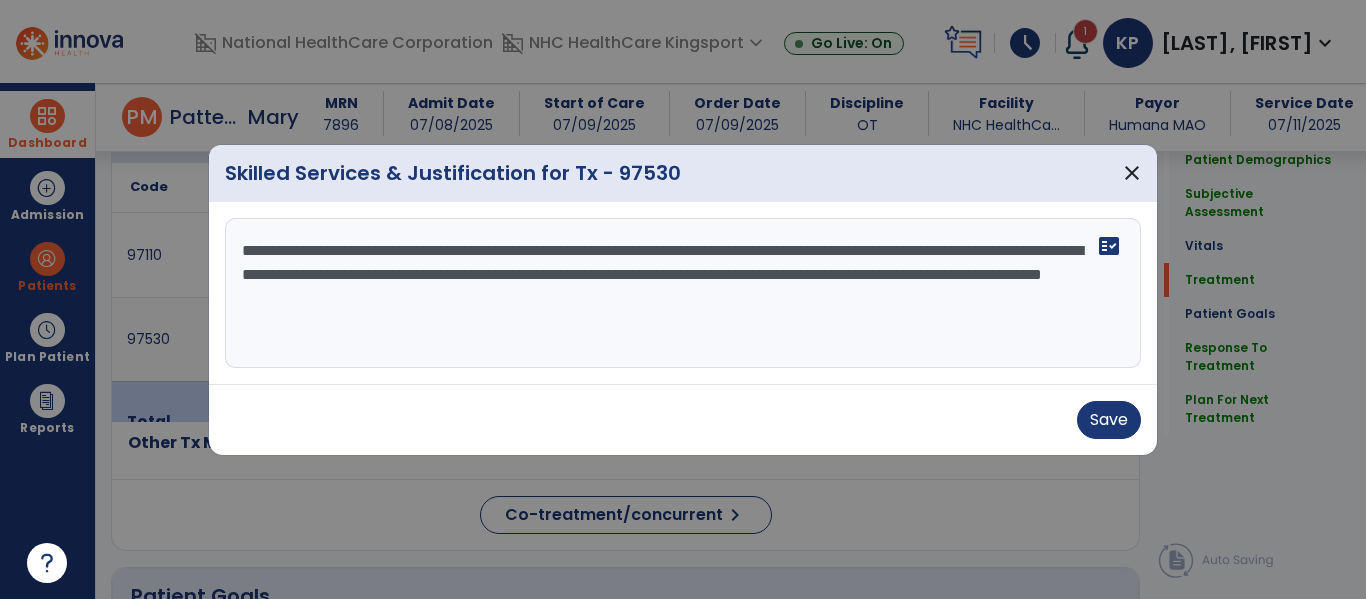 scroll, scrollTop: 1708, scrollLeft: 0, axis: vertical 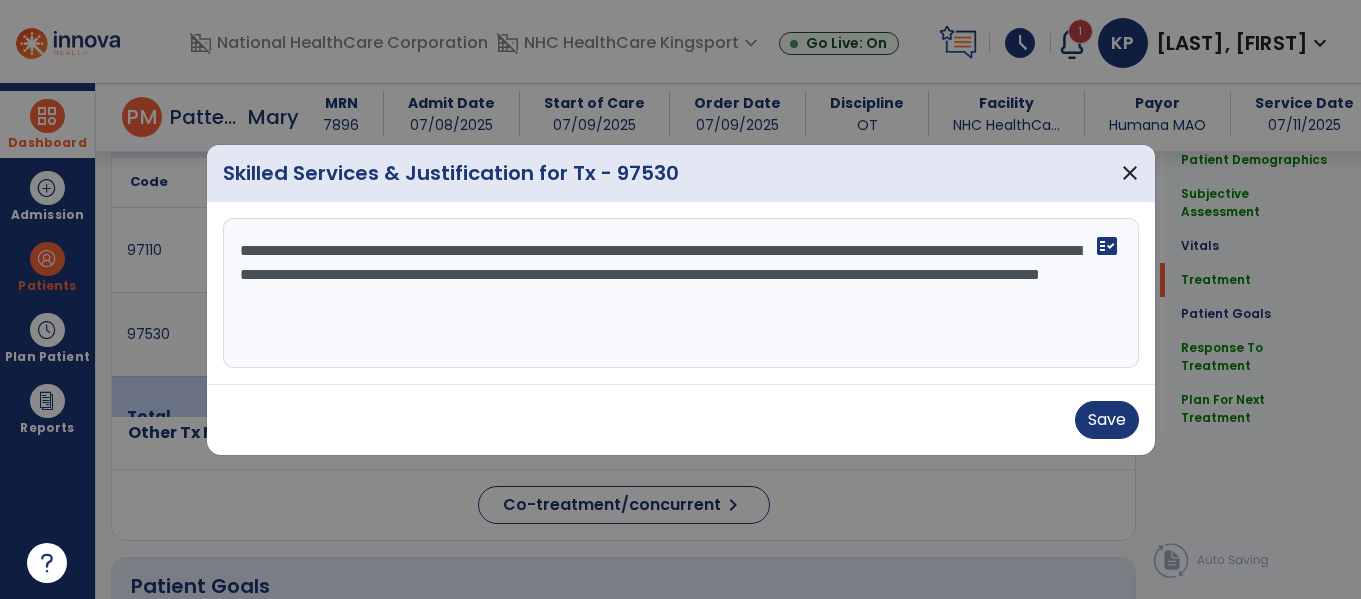 click on "**********" at bounding box center (681, 293) 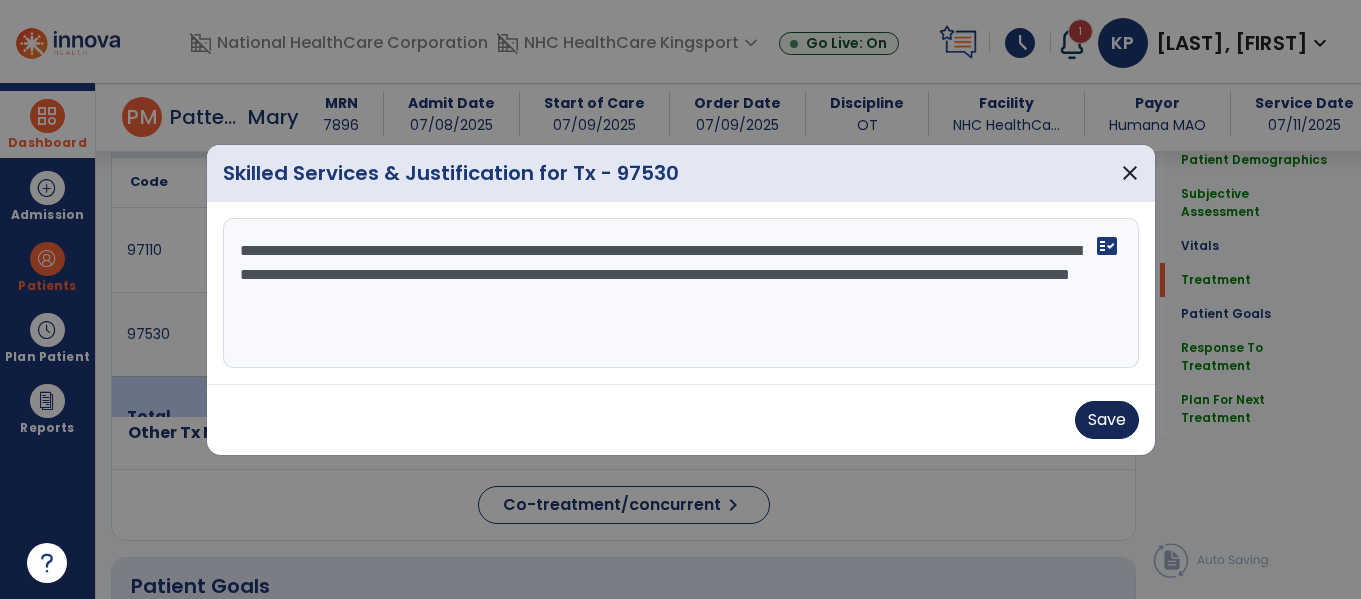 type on "**********" 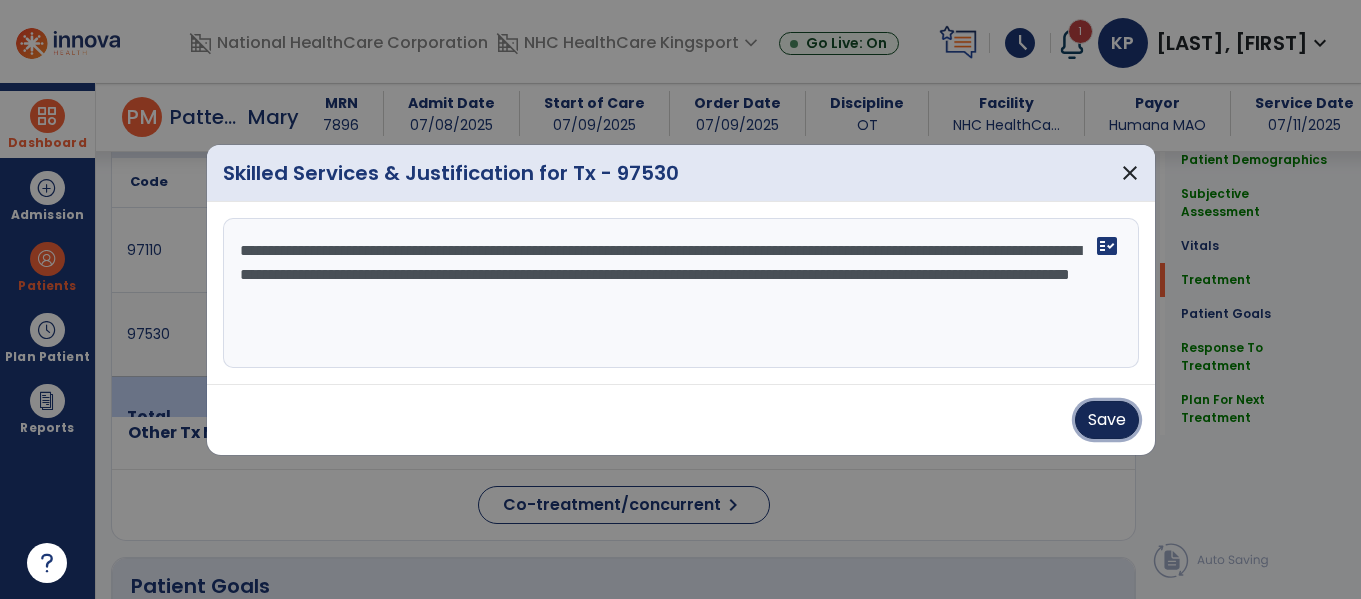 click on "Save" at bounding box center (1107, 420) 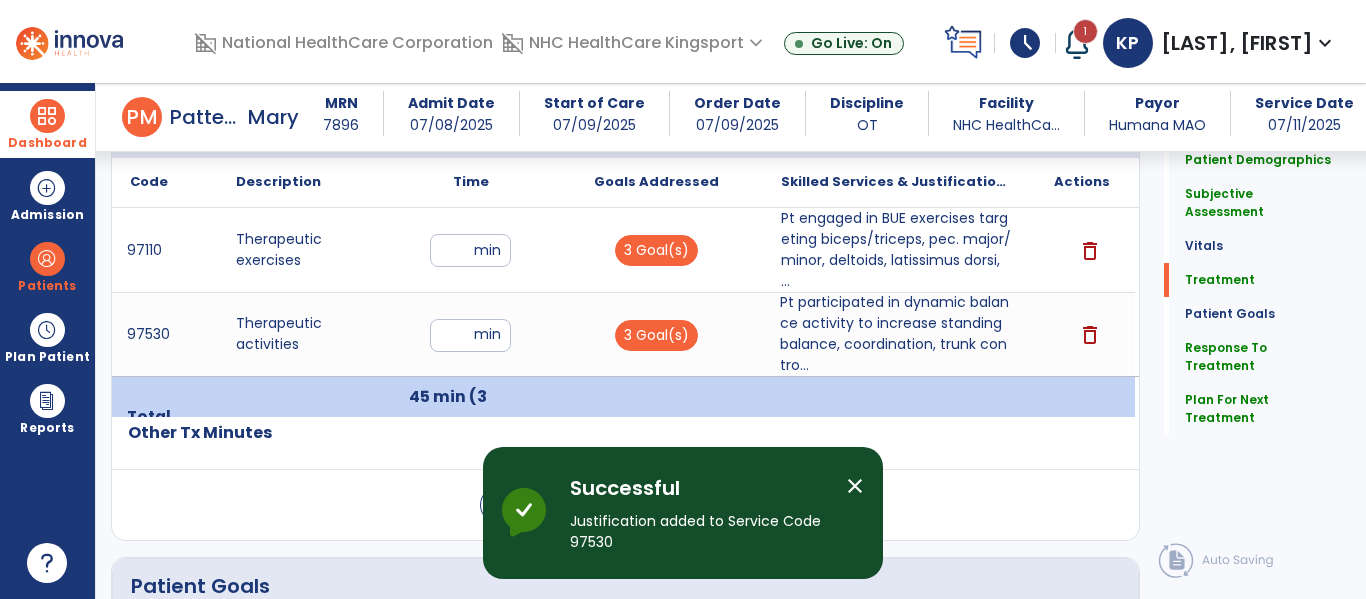 click on "Plan For Next Treatment" 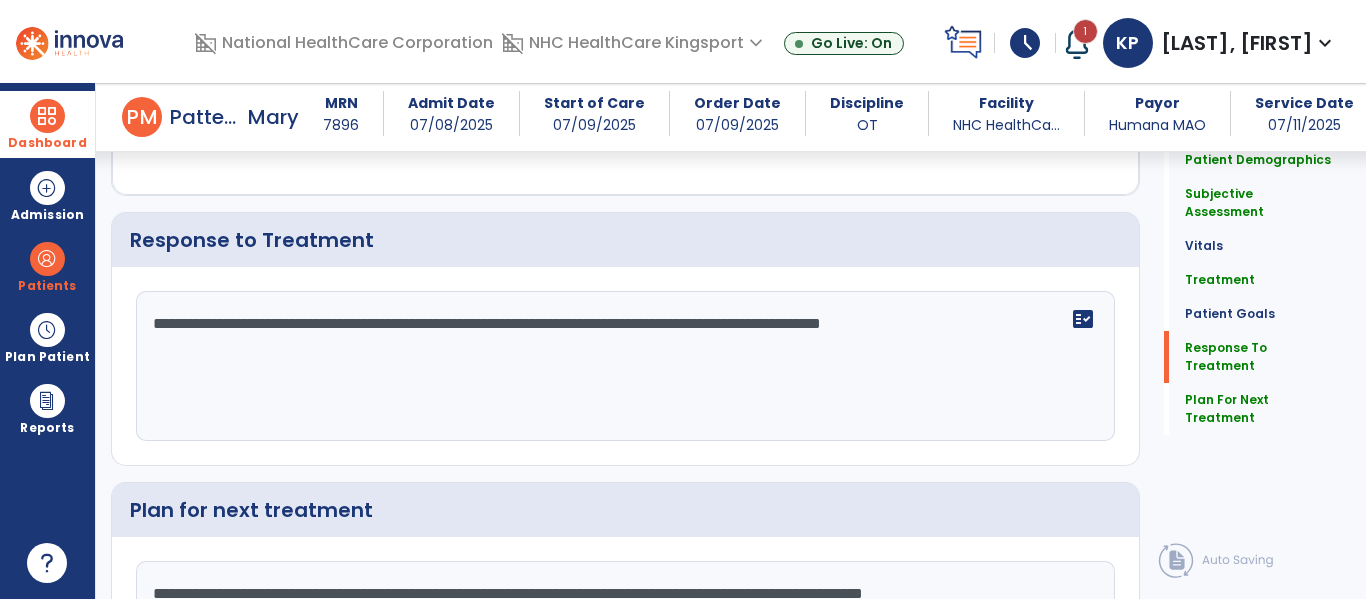 scroll, scrollTop: 3071, scrollLeft: 0, axis: vertical 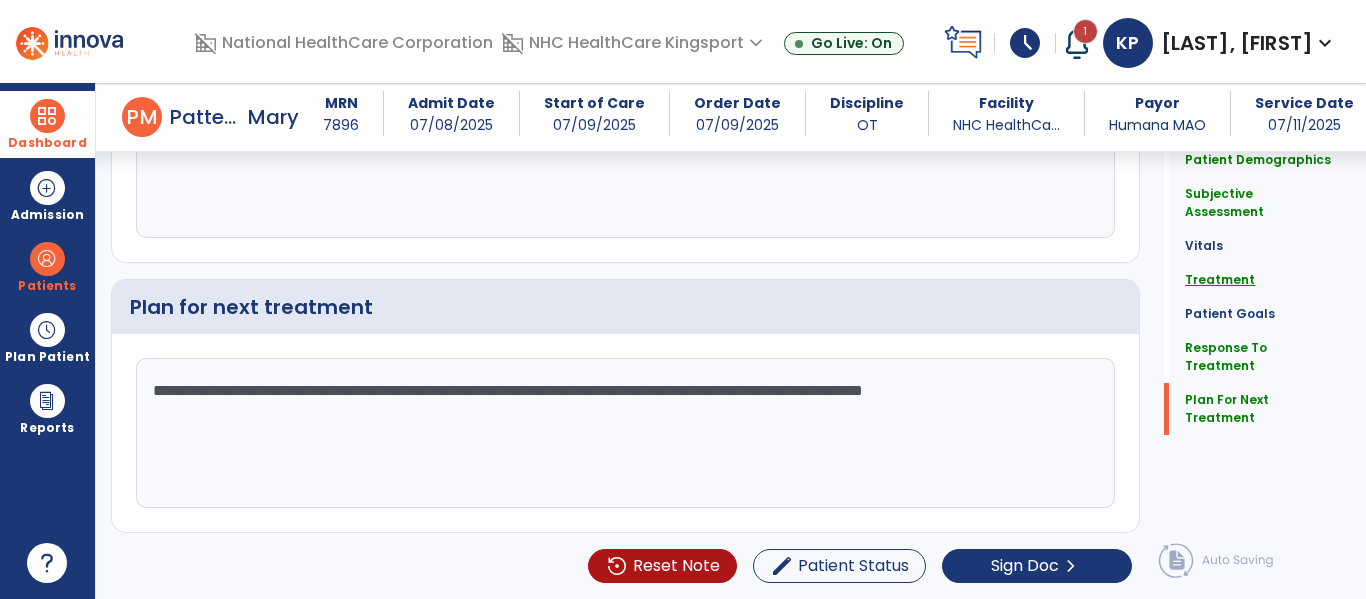 click on "Treatment" 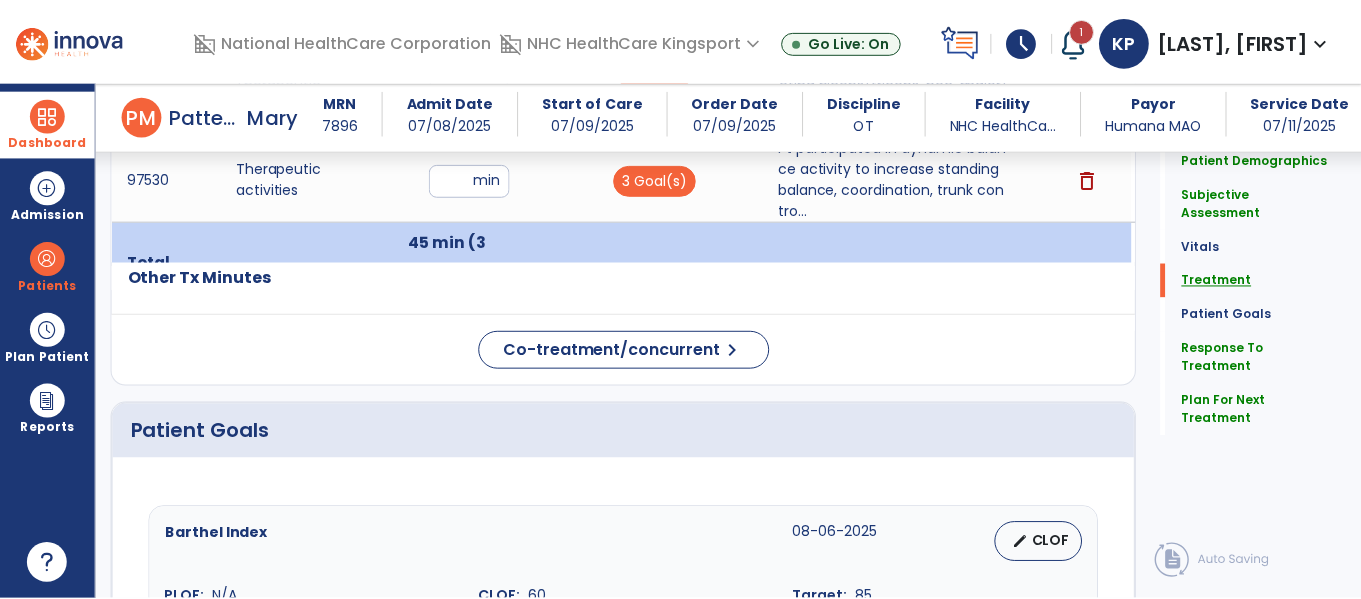 scroll, scrollTop: 1689, scrollLeft: 0, axis: vertical 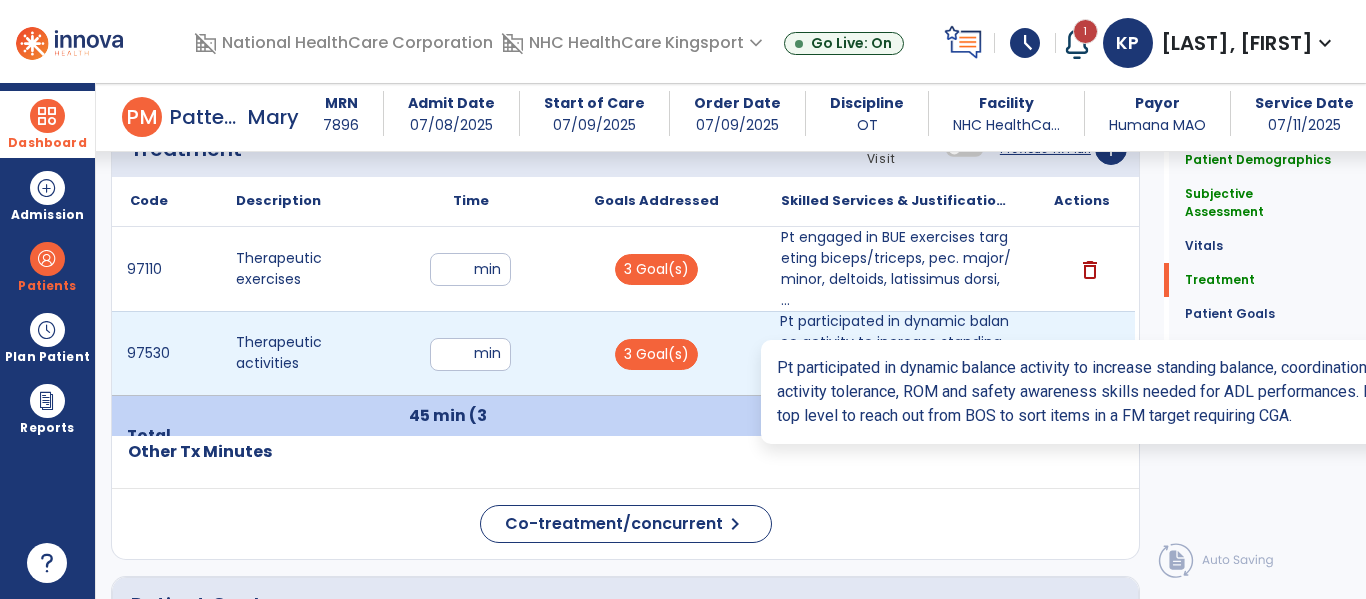 click on "Pt participated in dynamic balance activity to increase standing balance, coordination, trunk contro..." at bounding box center [896, 353] 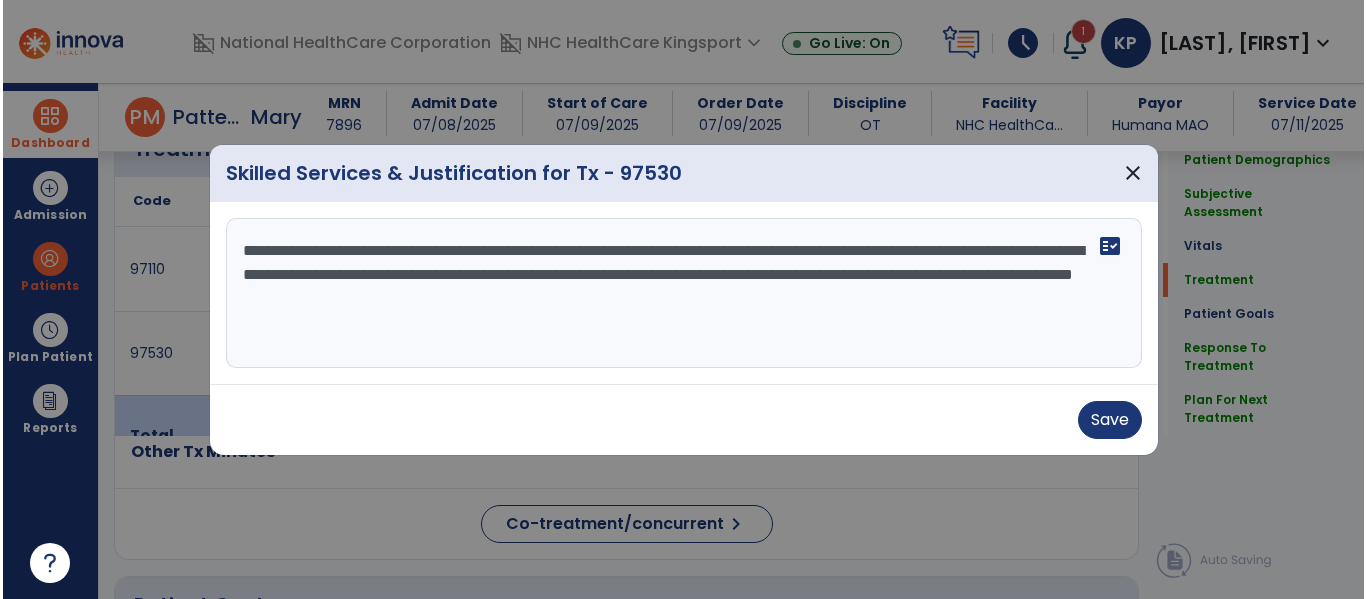 scroll, scrollTop: 1689, scrollLeft: 0, axis: vertical 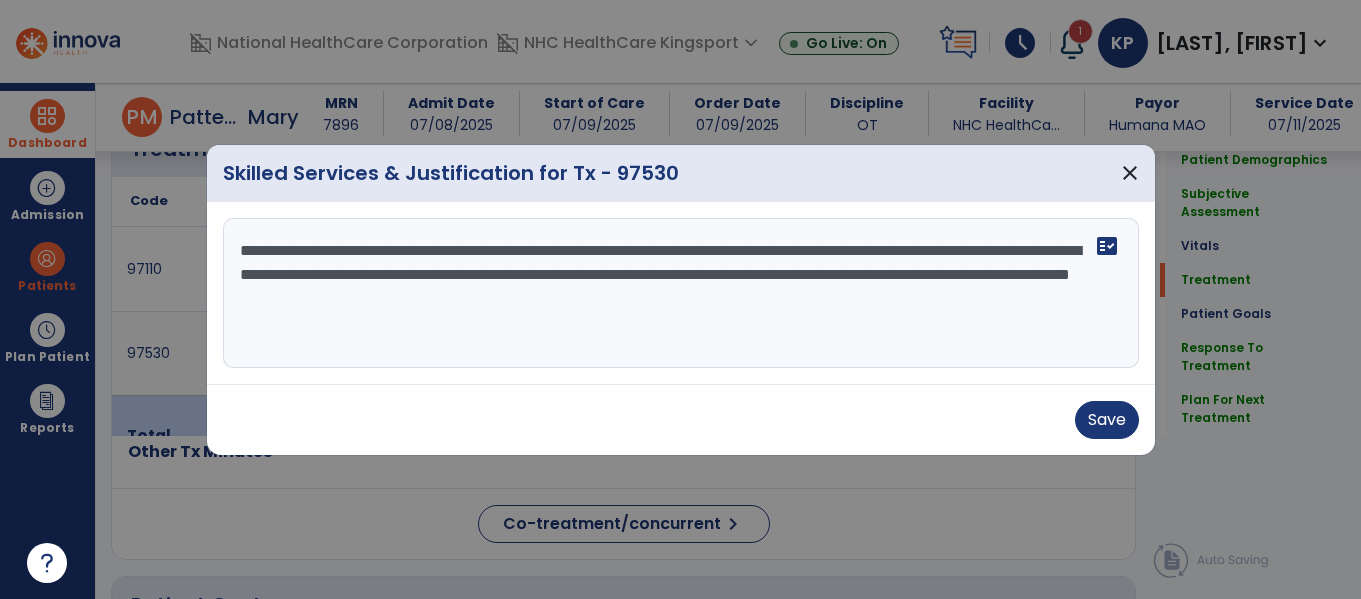 click on "**********" at bounding box center (681, 293) 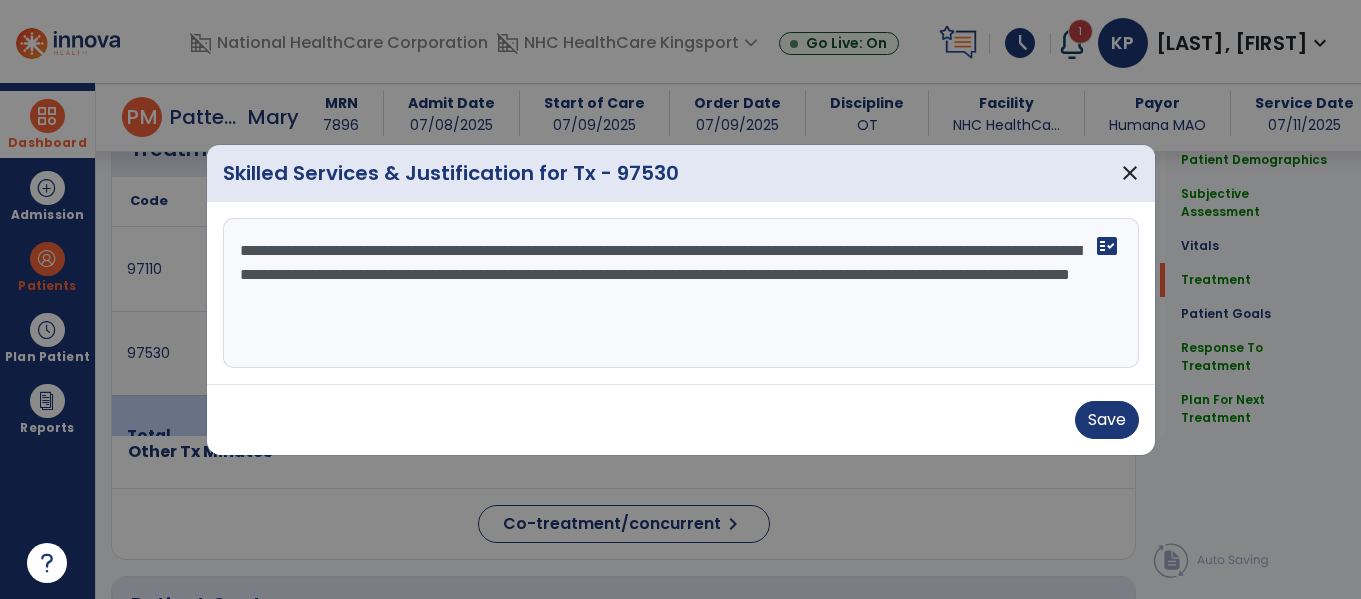 click on "**********" at bounding box center [681, 293] 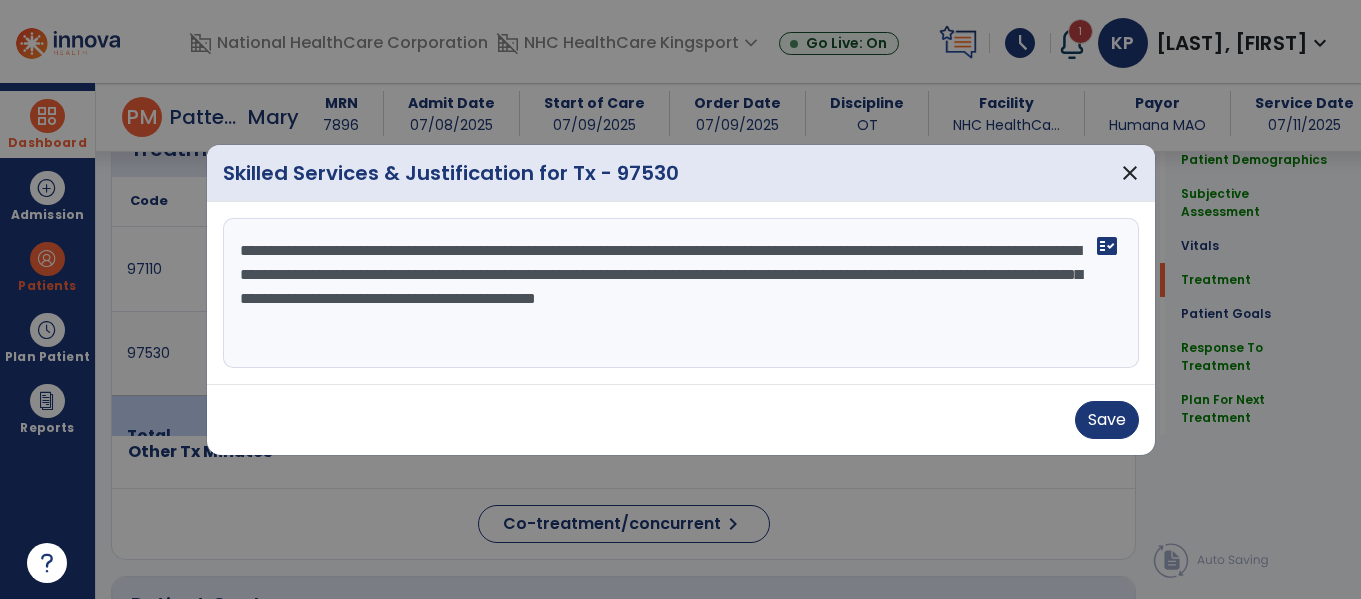 click on "**********" at bounding box center (681, 293) 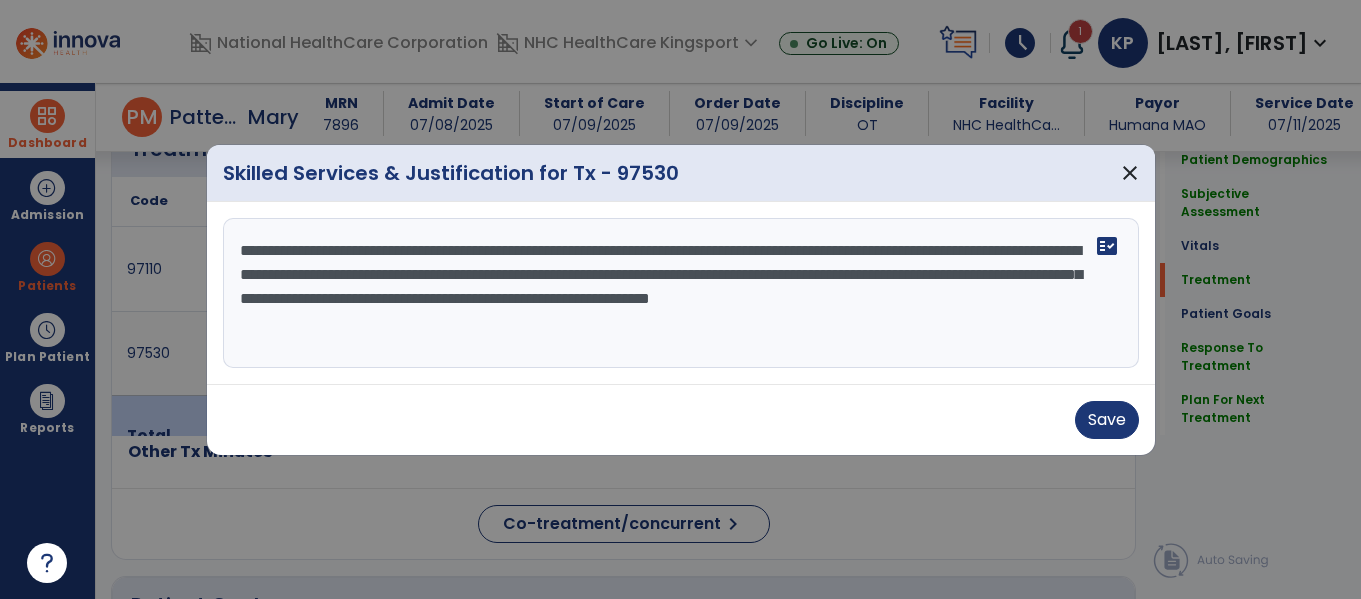 click on "**********" at bounding box center [681, 293] 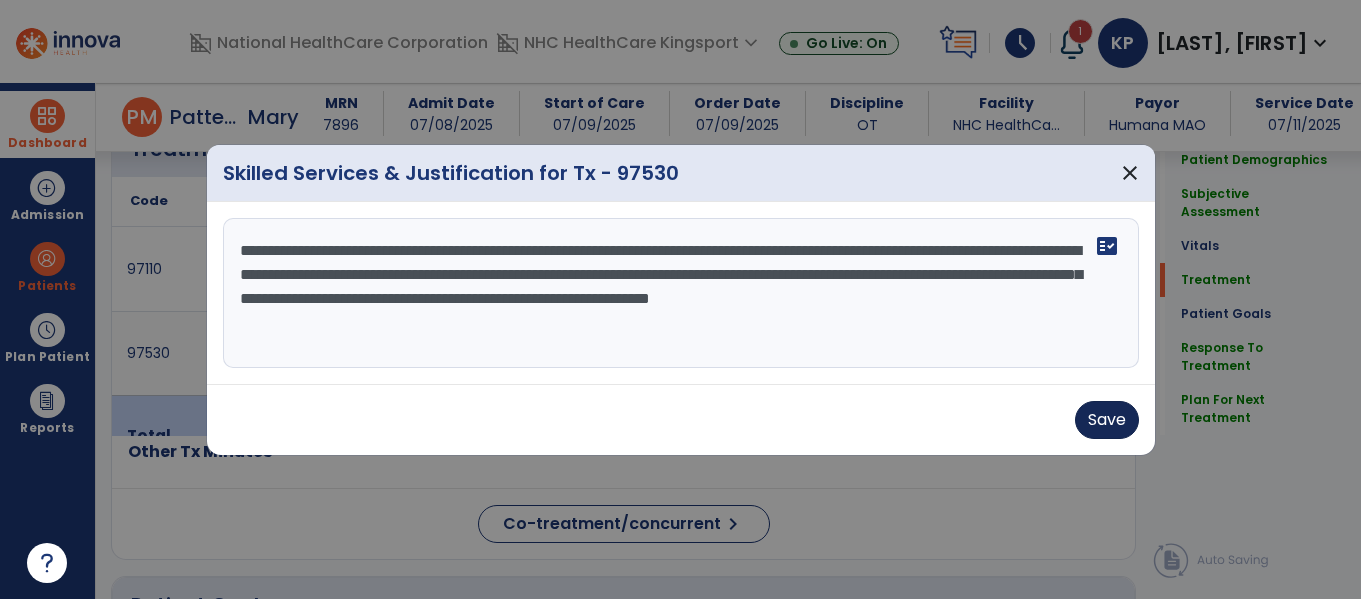 type on "**********" 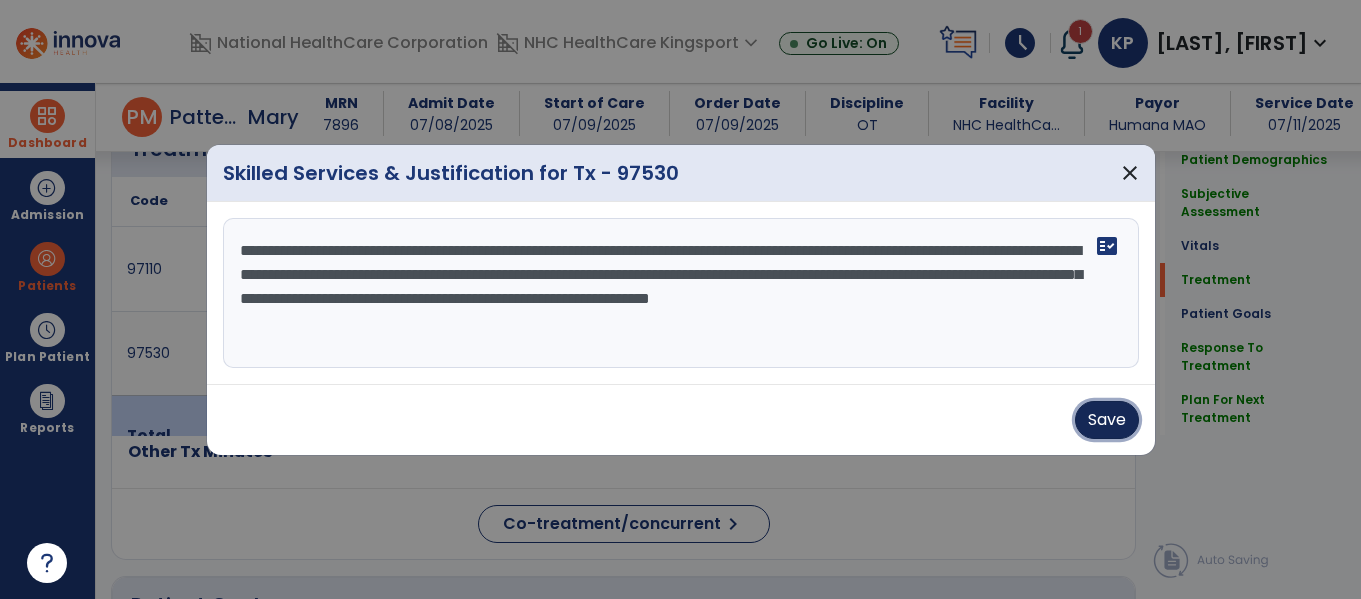 click on "Save" at bounding box center (1107, 420) 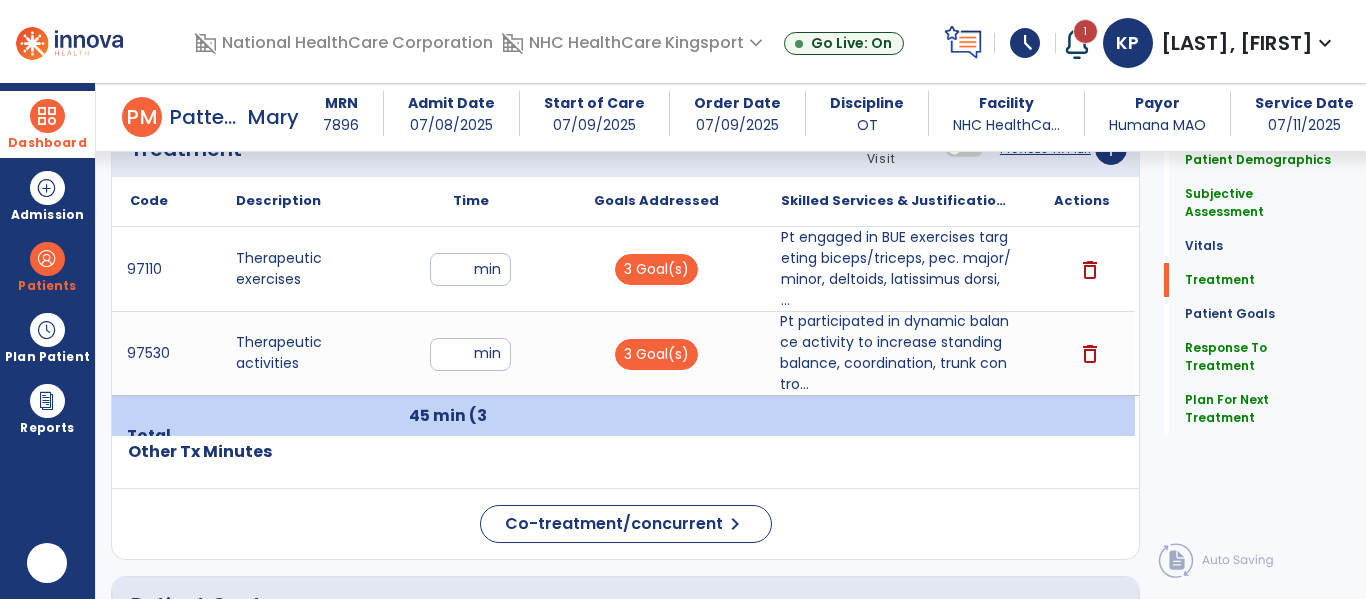 scroll, scrollTop: 0, scrollLeft: 0, axis: both 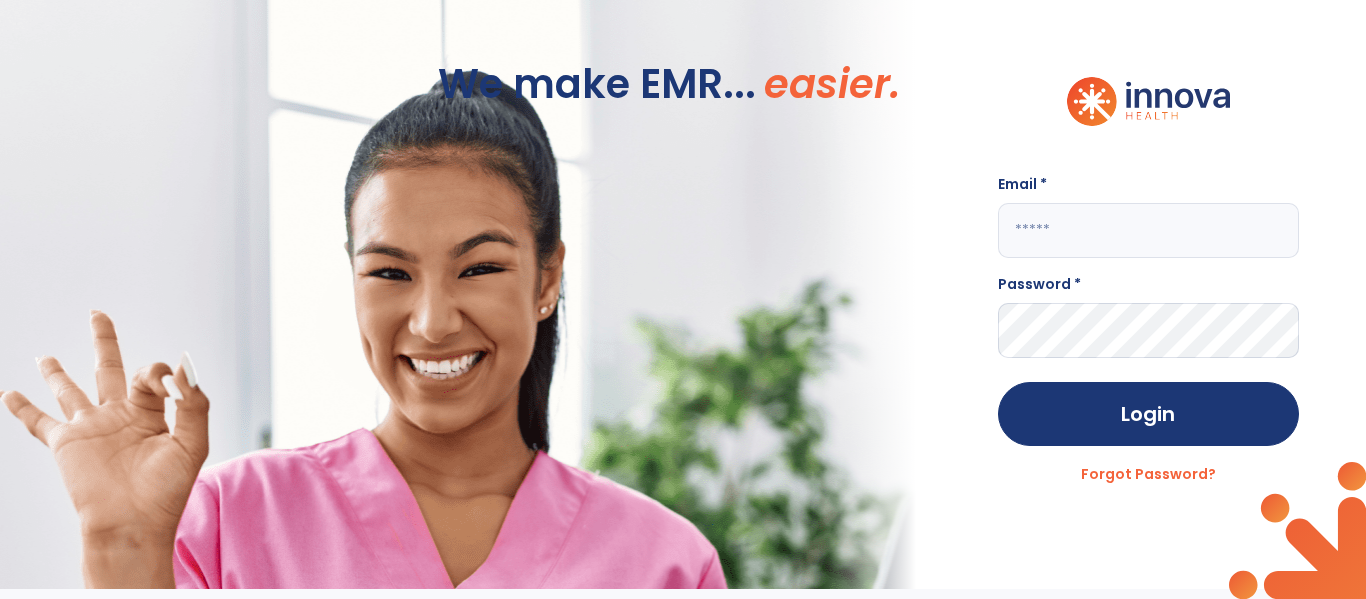 type on "**********" 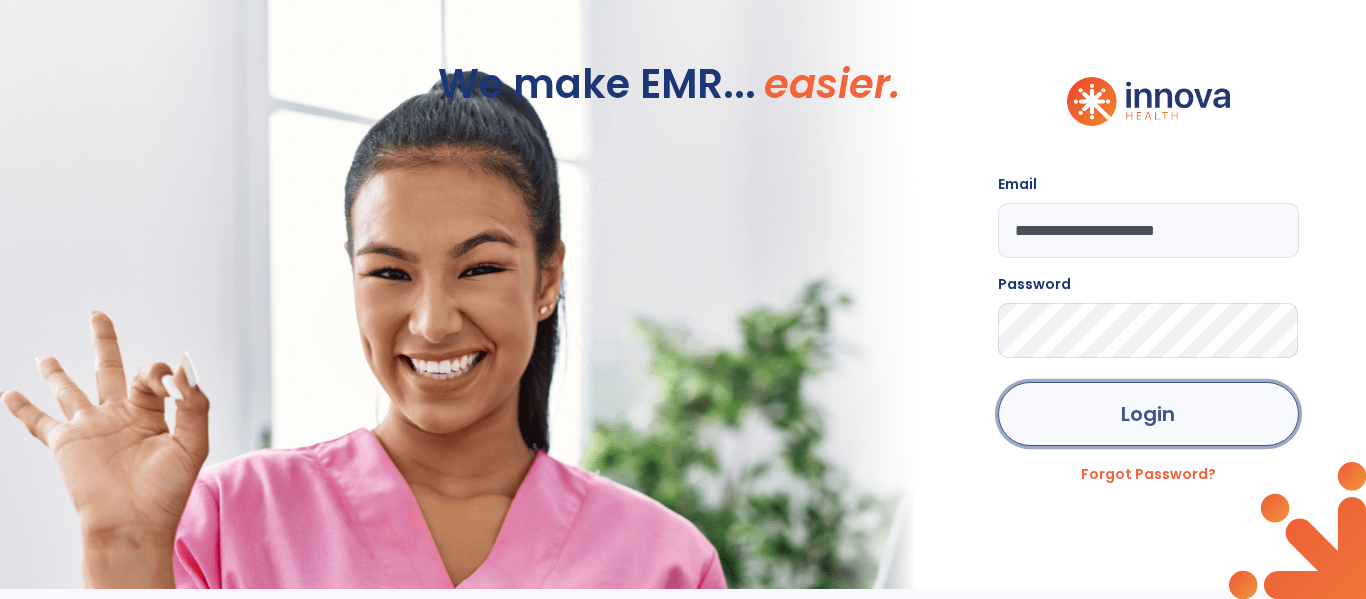 click on "Login" 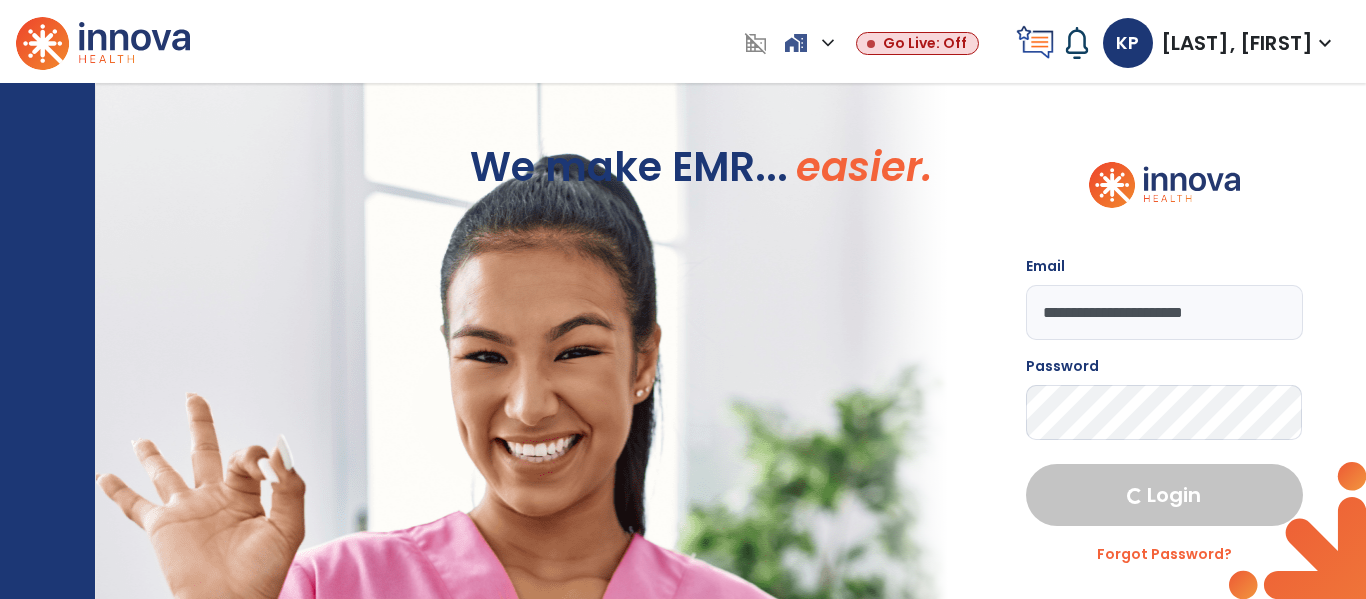 select on "****" 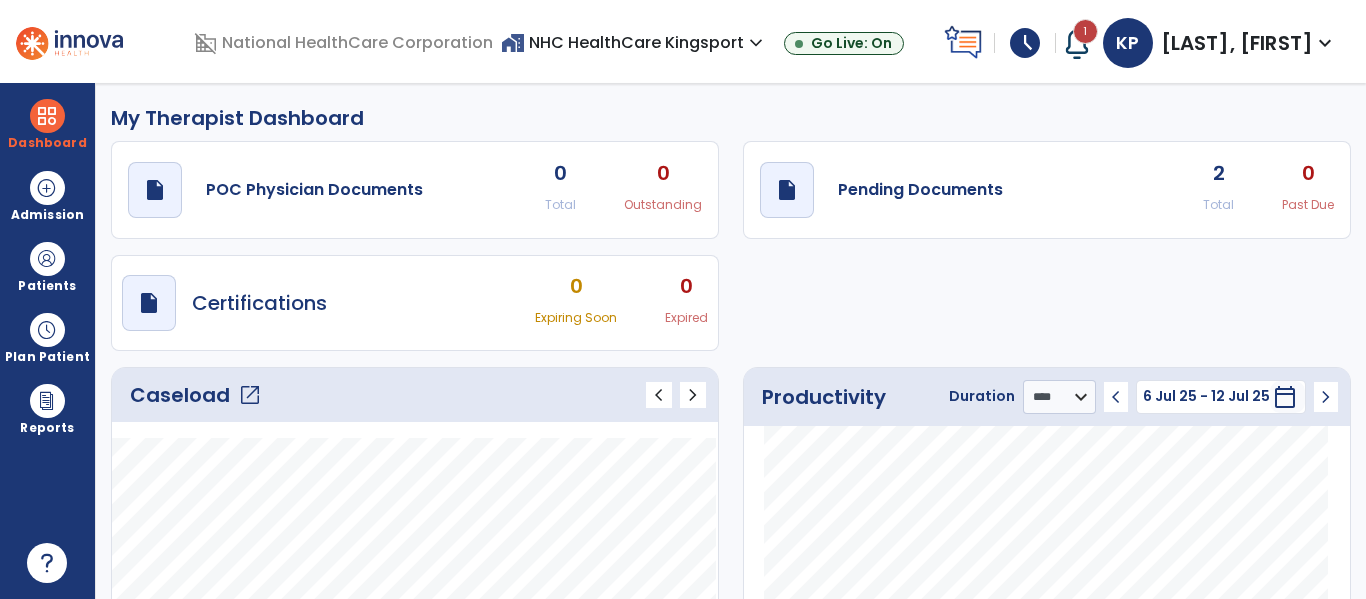 click on "open_in_new" 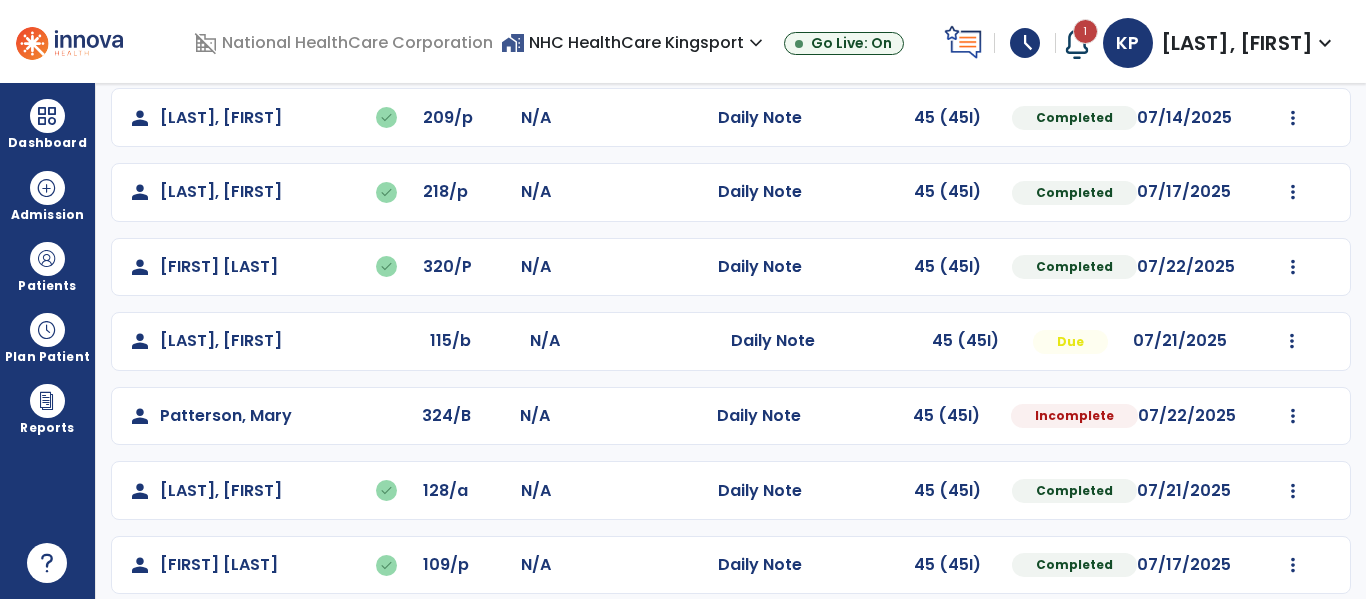 scroll, scrollTop: 413, scrollLeft: 0, axis: vertical 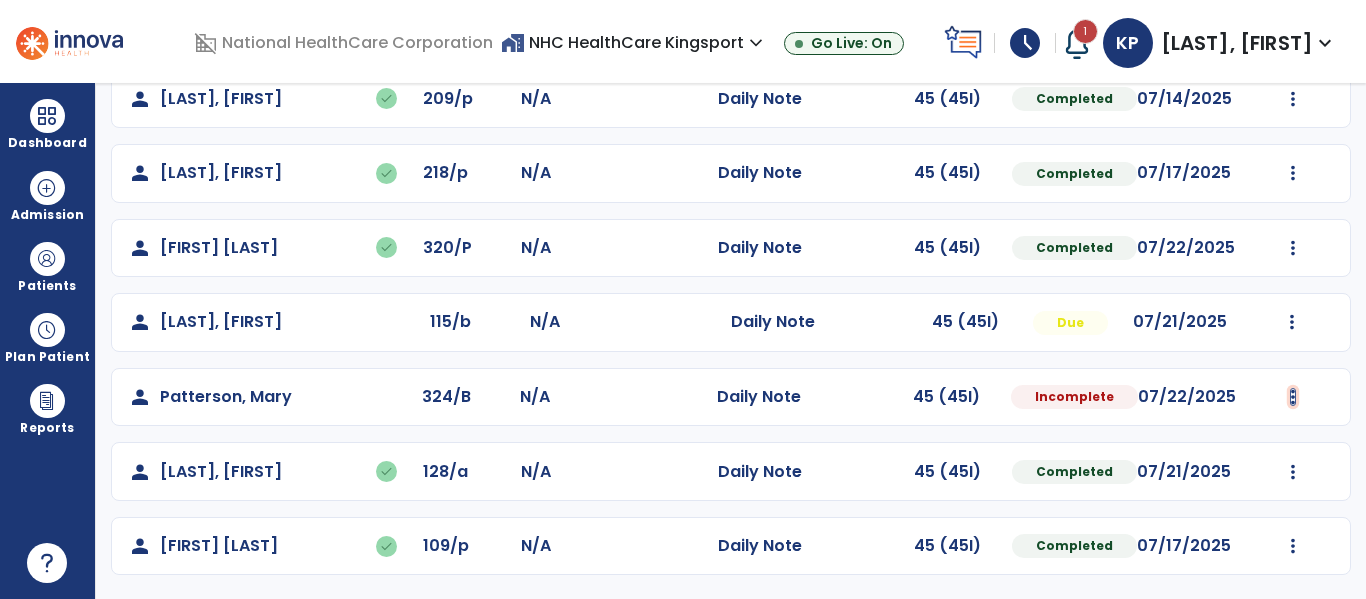 click at bounding box center (1293, -125) 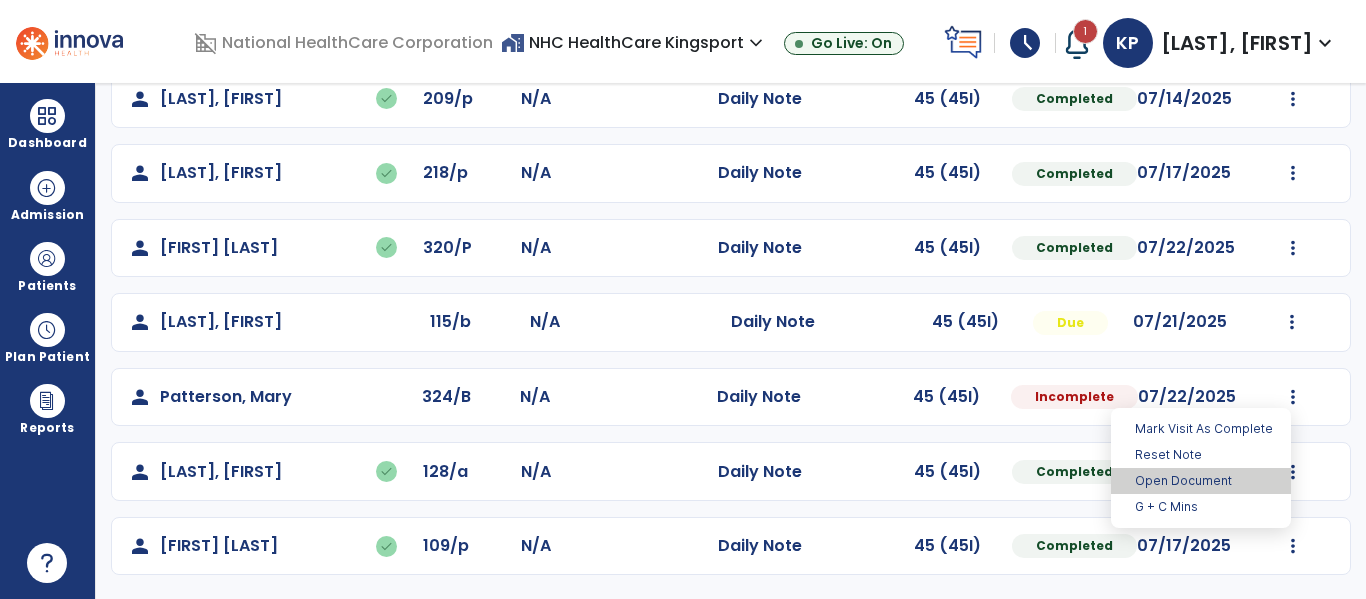 click on "Open Document" at bounding box center [1201, 481] 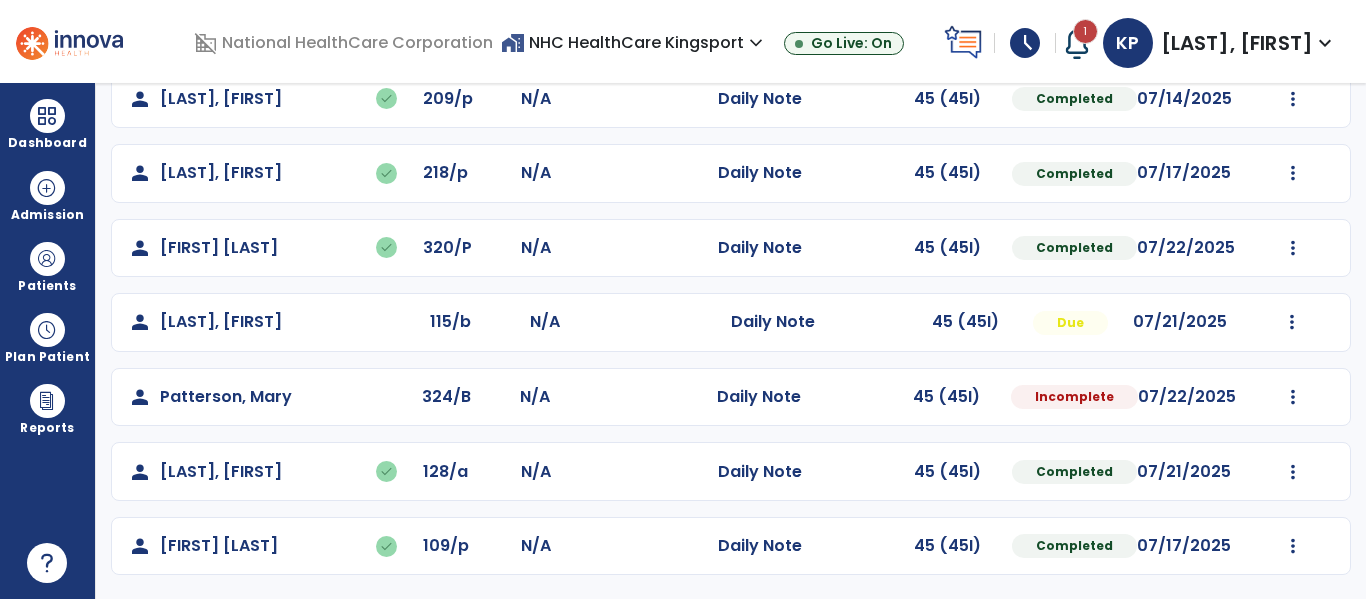 select on "*" 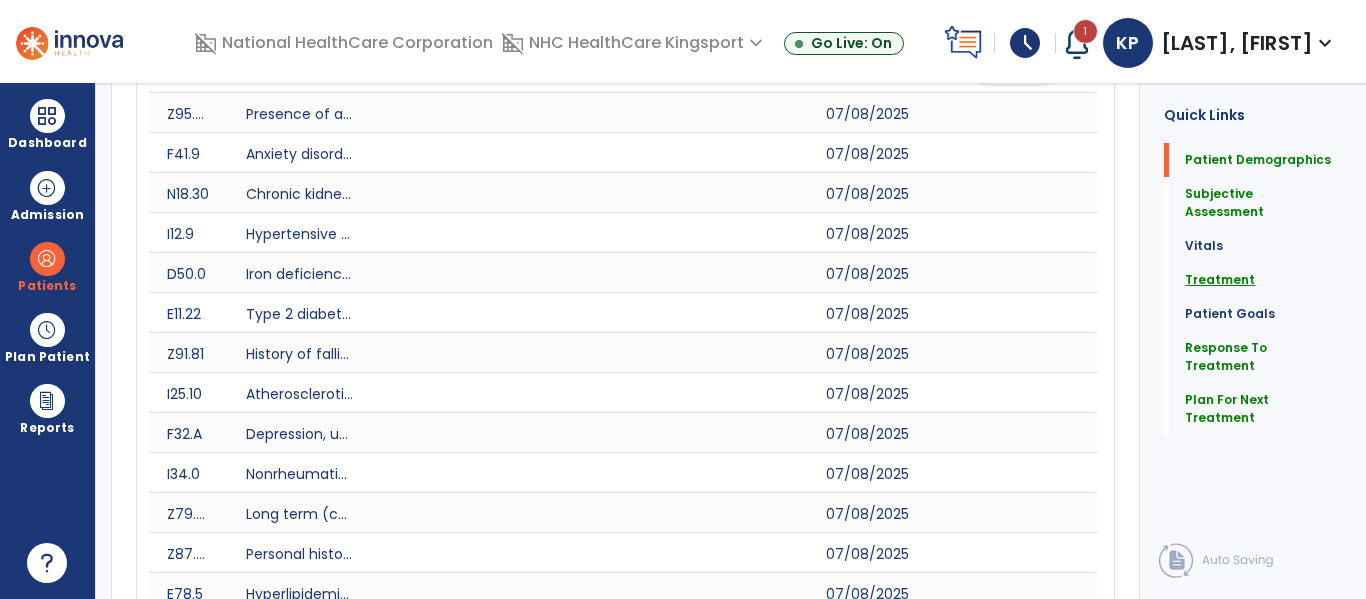 click on "Treatment" 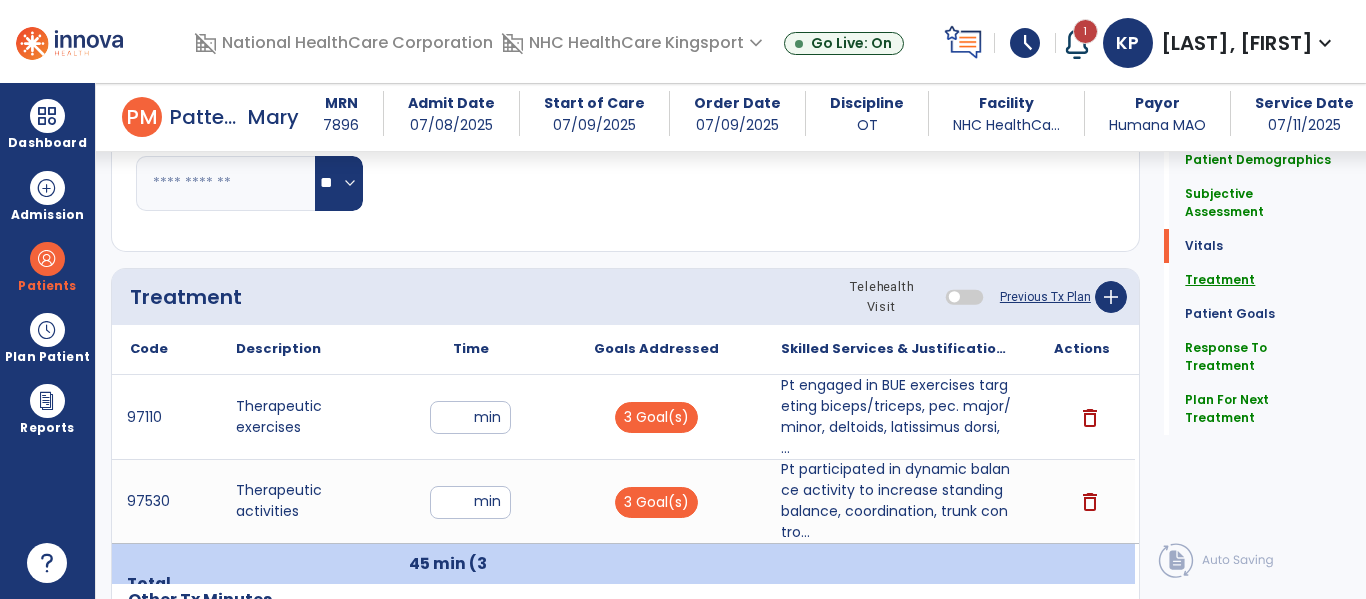 scroll, scrollTop: 1708, scrollLeft: 0, axis: vertical 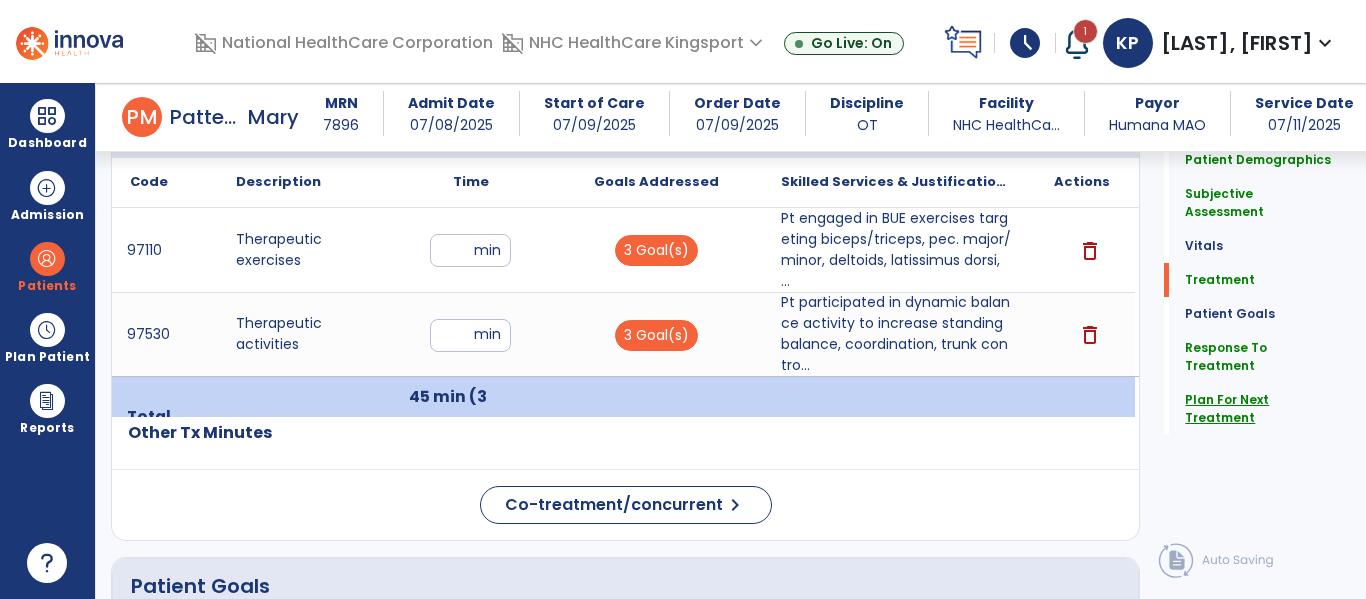 click on "Plan For Next Treatment" 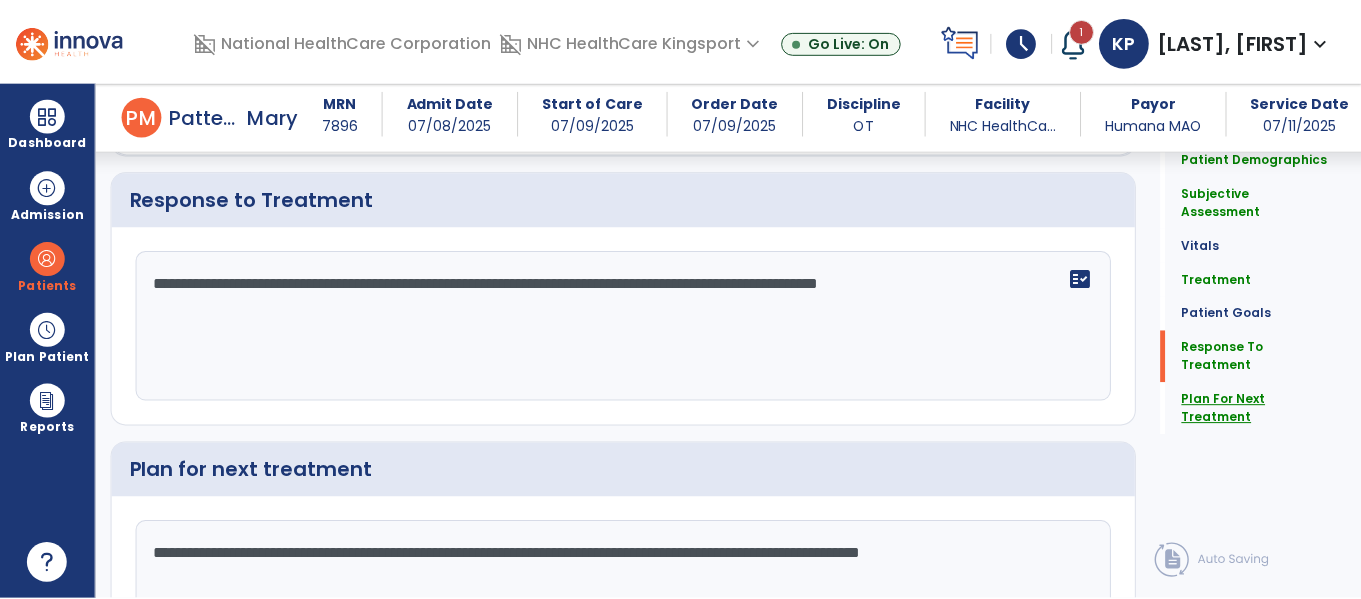 scroll, scrollTop: 3071, scrollLeft: 0, axis: vertical 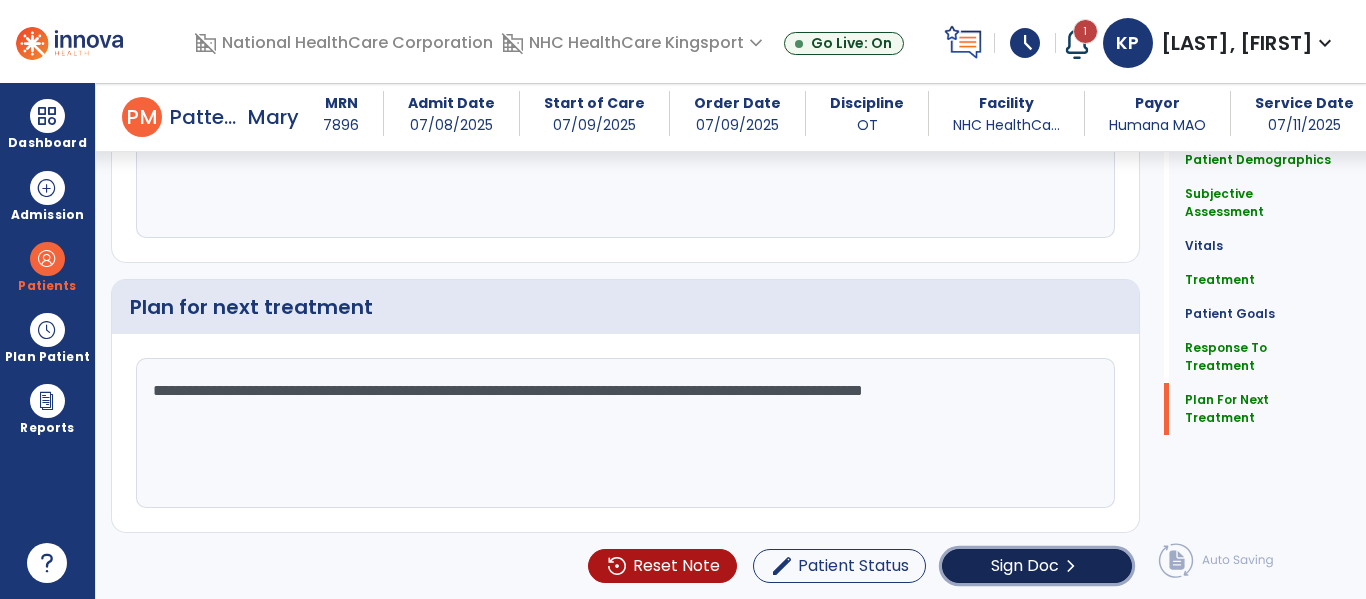 click on "Sign Doc" 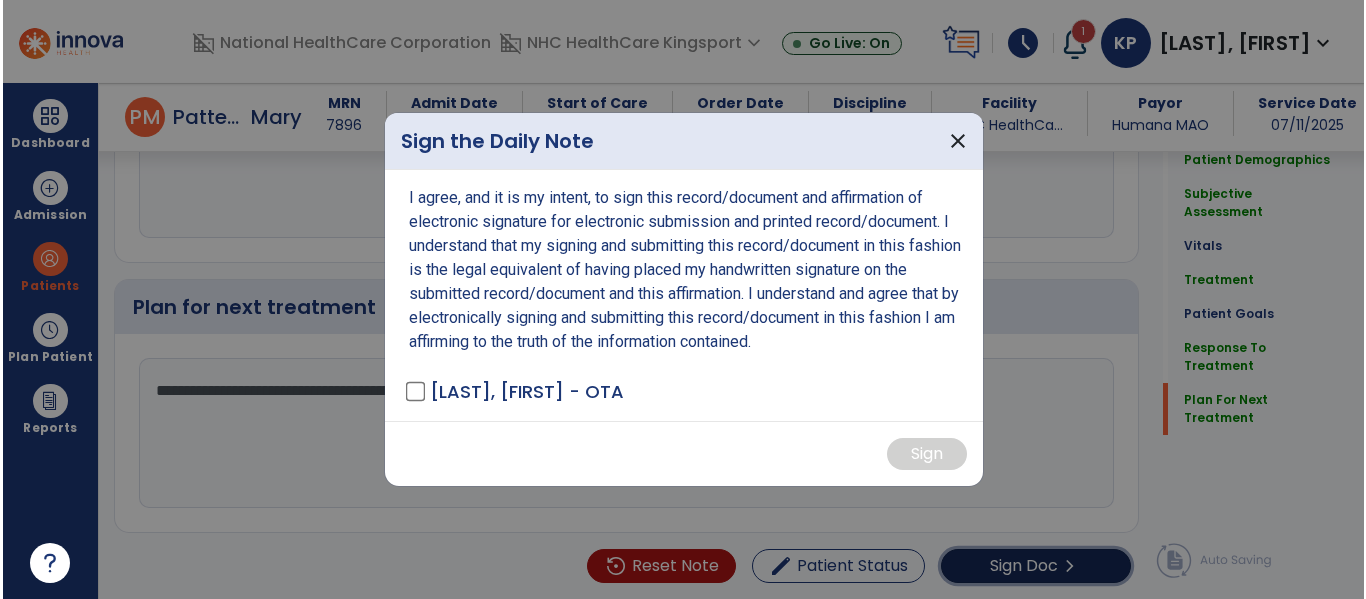 scroll, scrollTop: 3071, scrollLeft: 0, axis: vertical 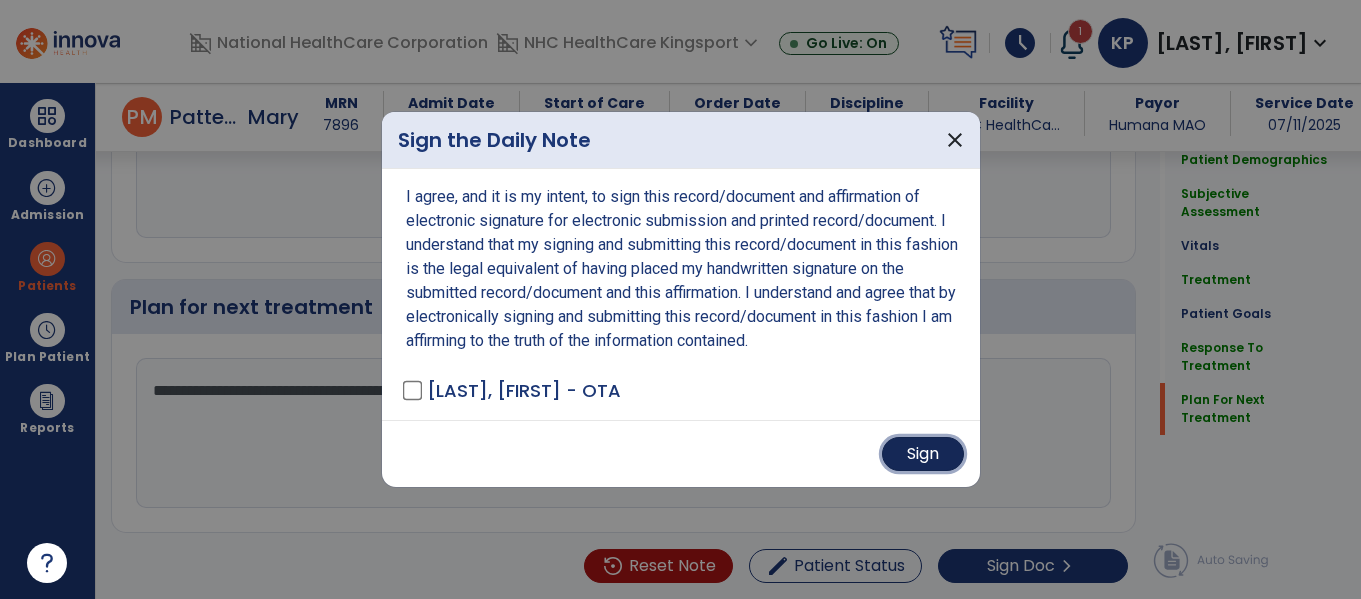 click on "Sign" at bounding box center (923, 454) 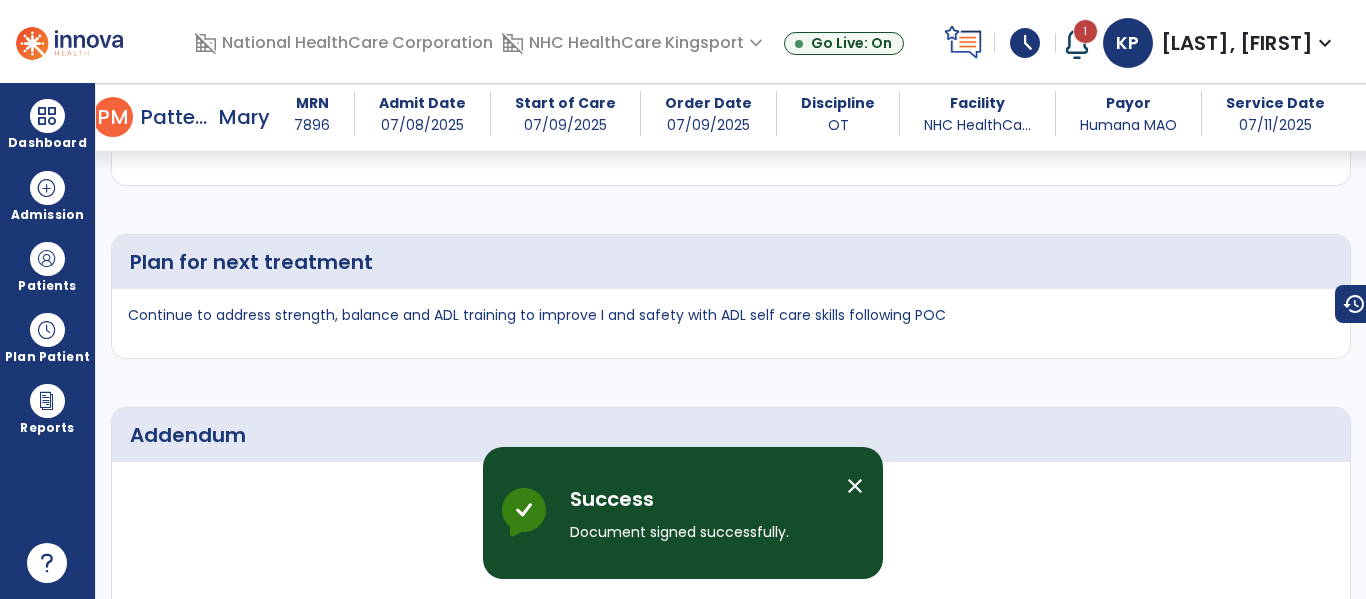 scroll, scrollTop: 4694, scrollLeft: 0, axis: vertical 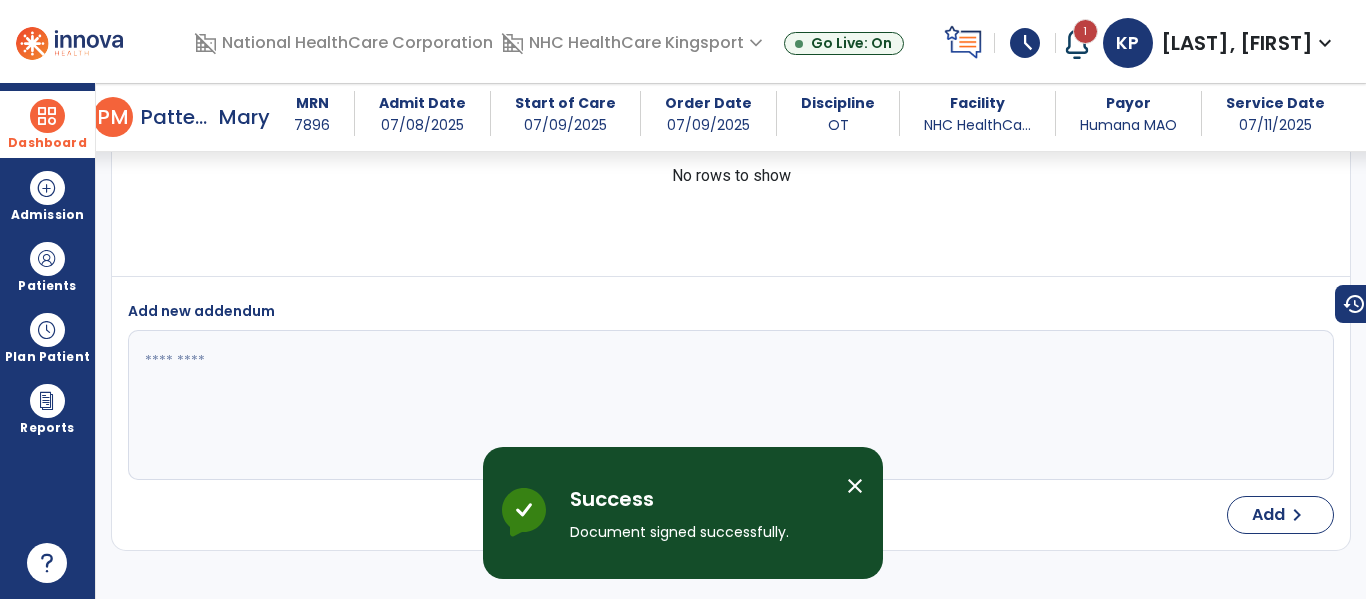 click at bounding box center [47, 116] 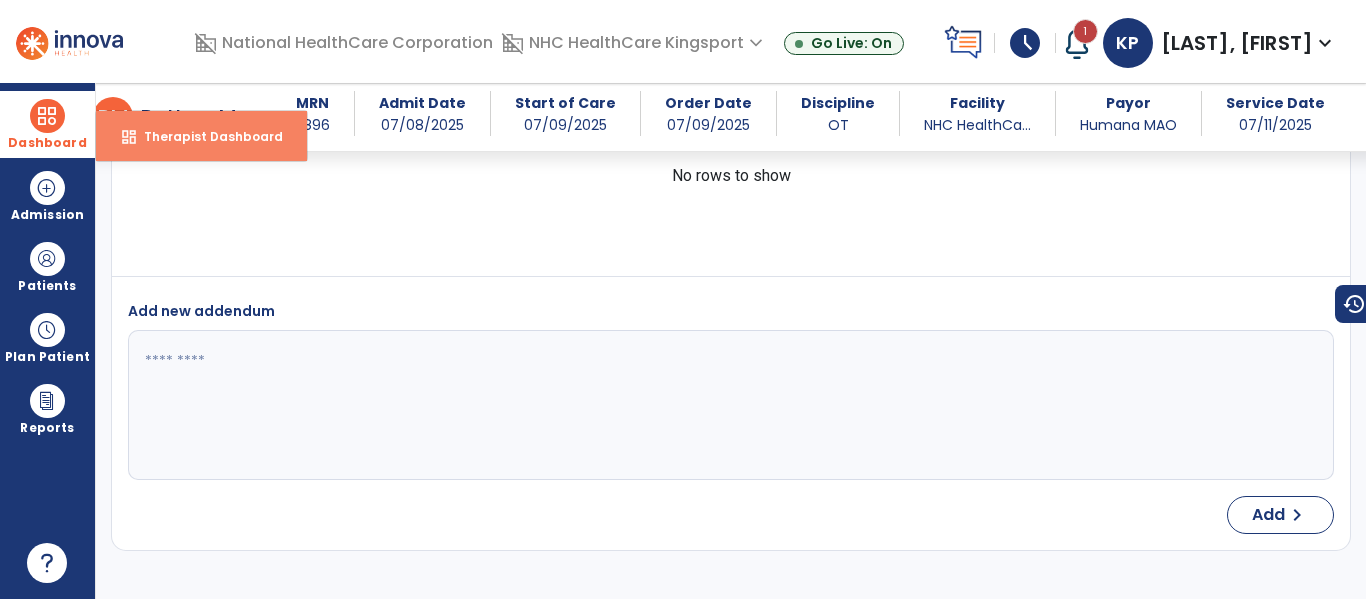click on "Therapist Dashboard" at bounding box center [205, 136] 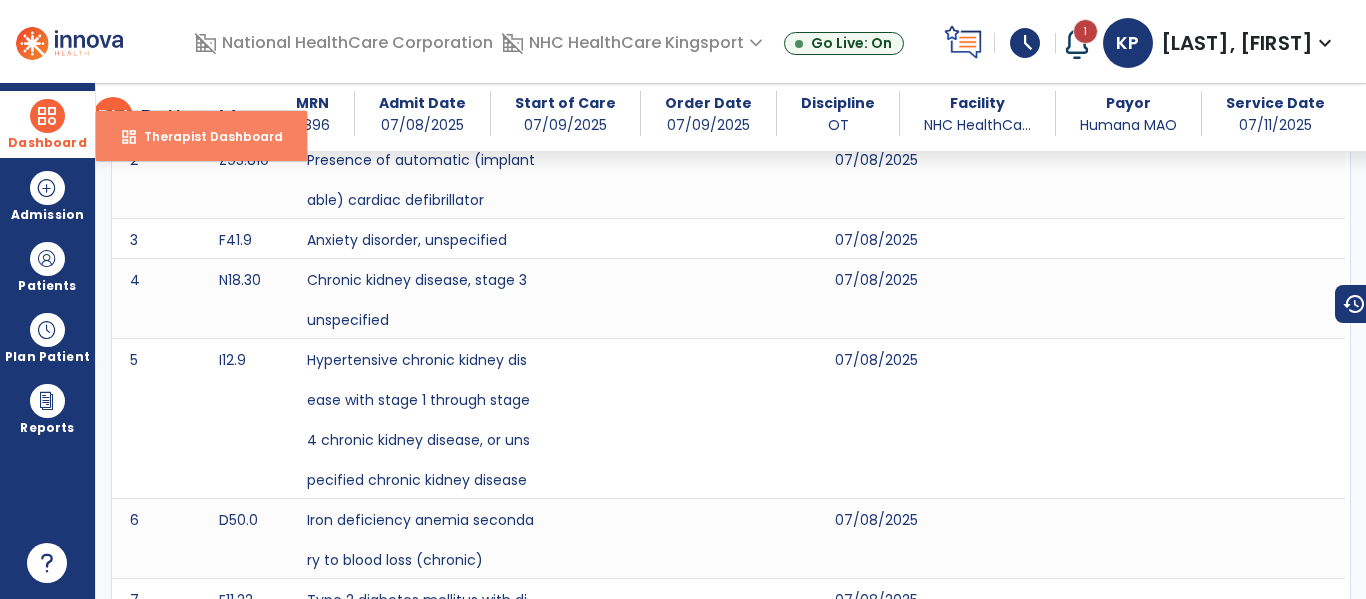 select on "****" 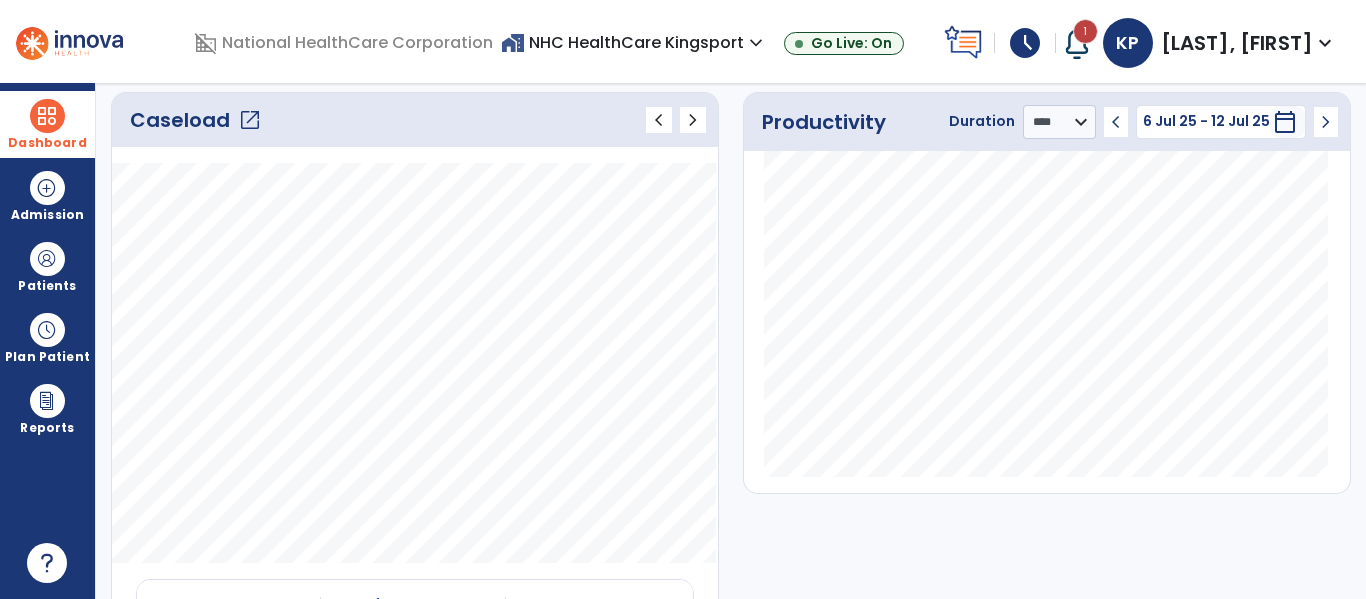 click on "open_in_new" 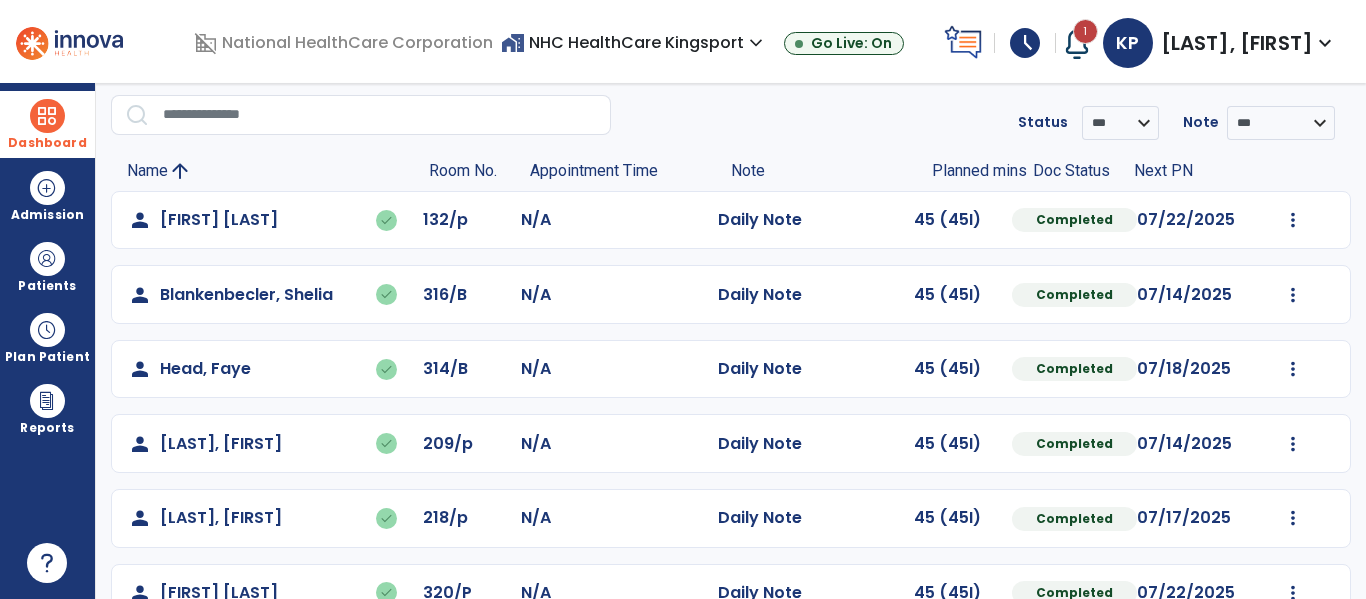 scroll, scrollTop: 413, scrollLeft: 0, axis: vertical 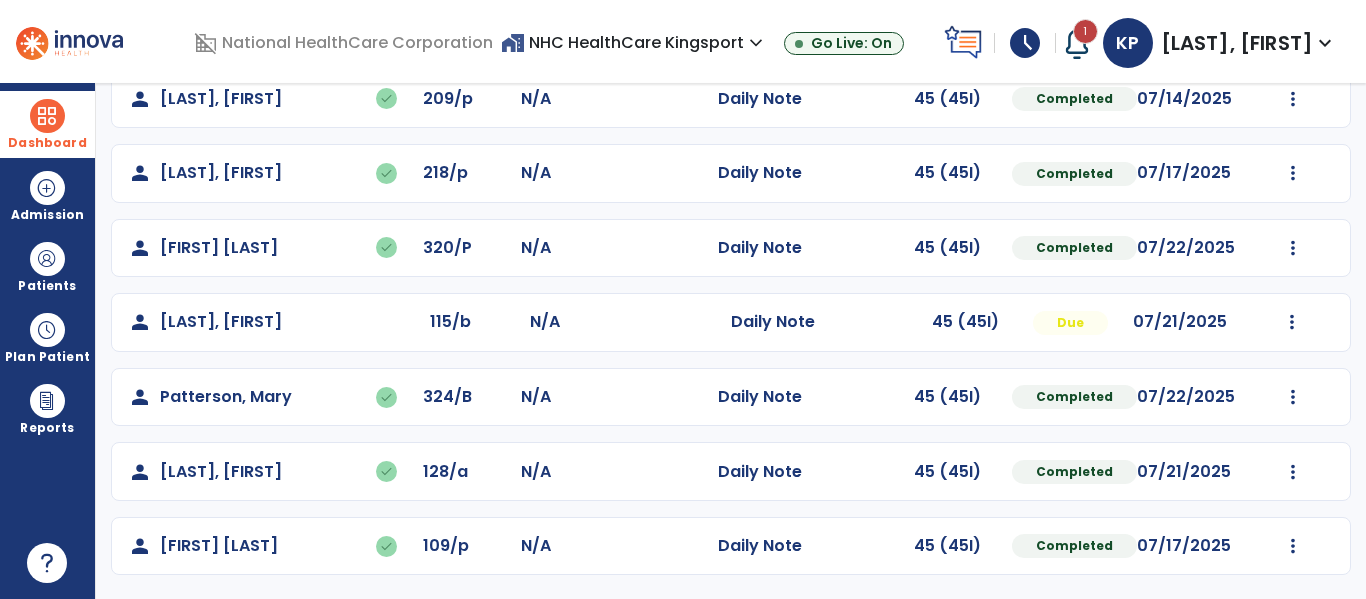 click on "**********" at bounding box center [731, 341] 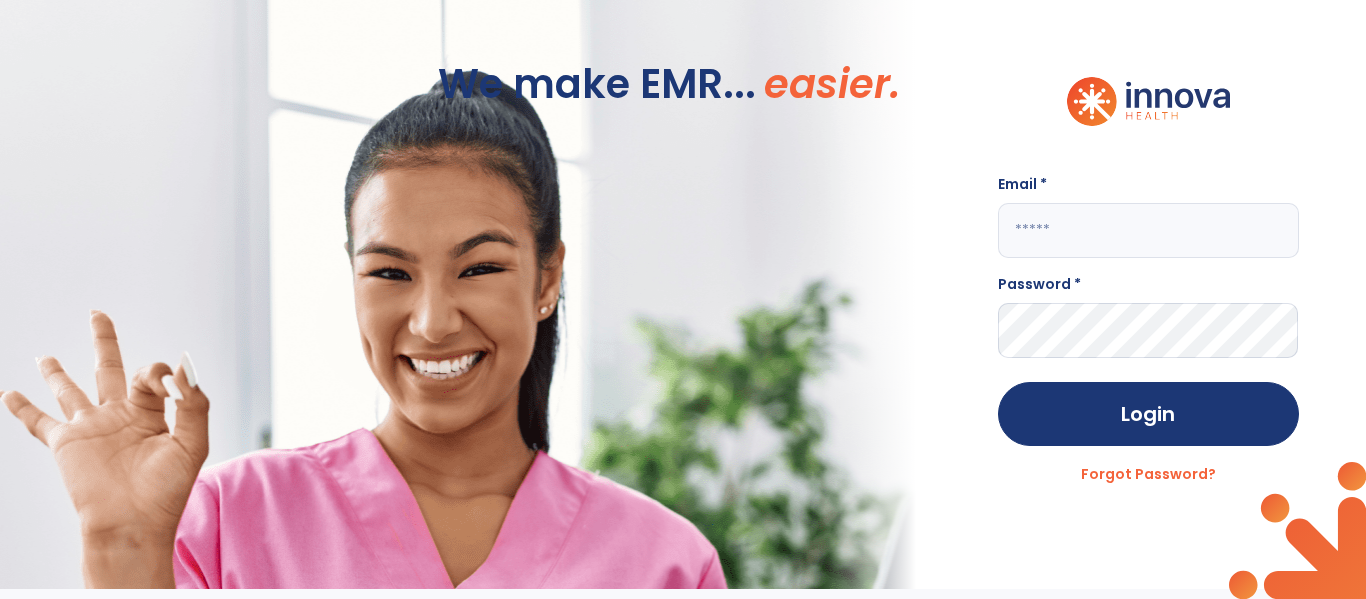 scroll, scrollTop: 0, scrollLeft: 0, axis: both 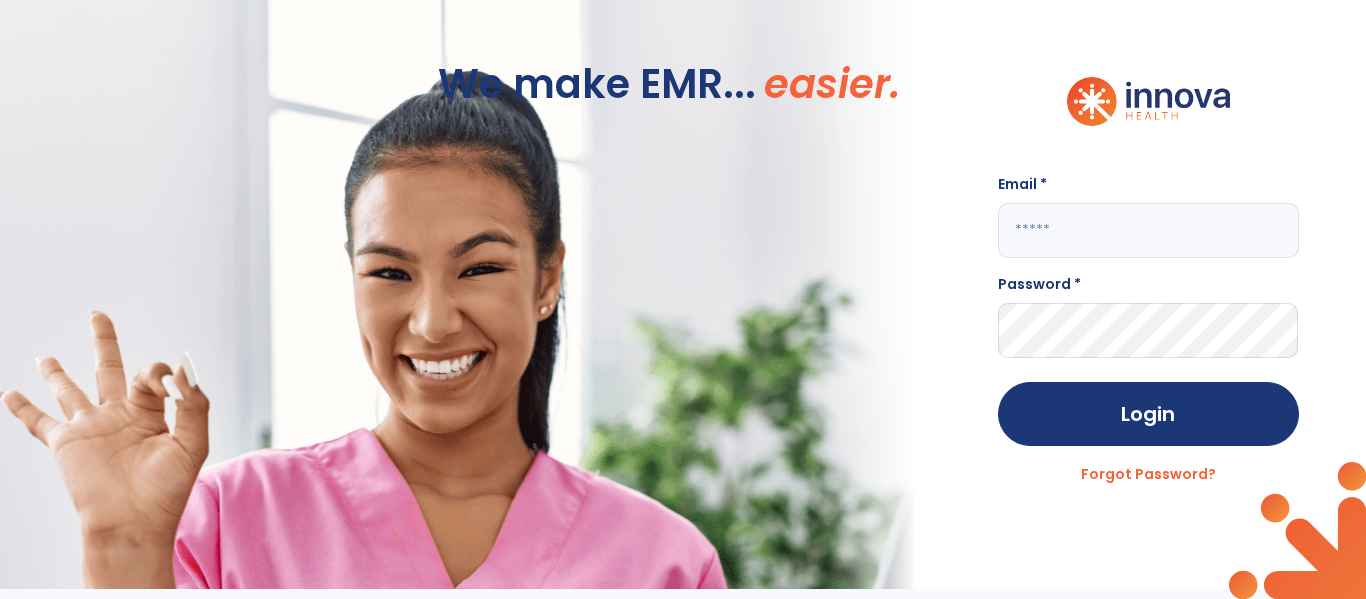type on "**********" 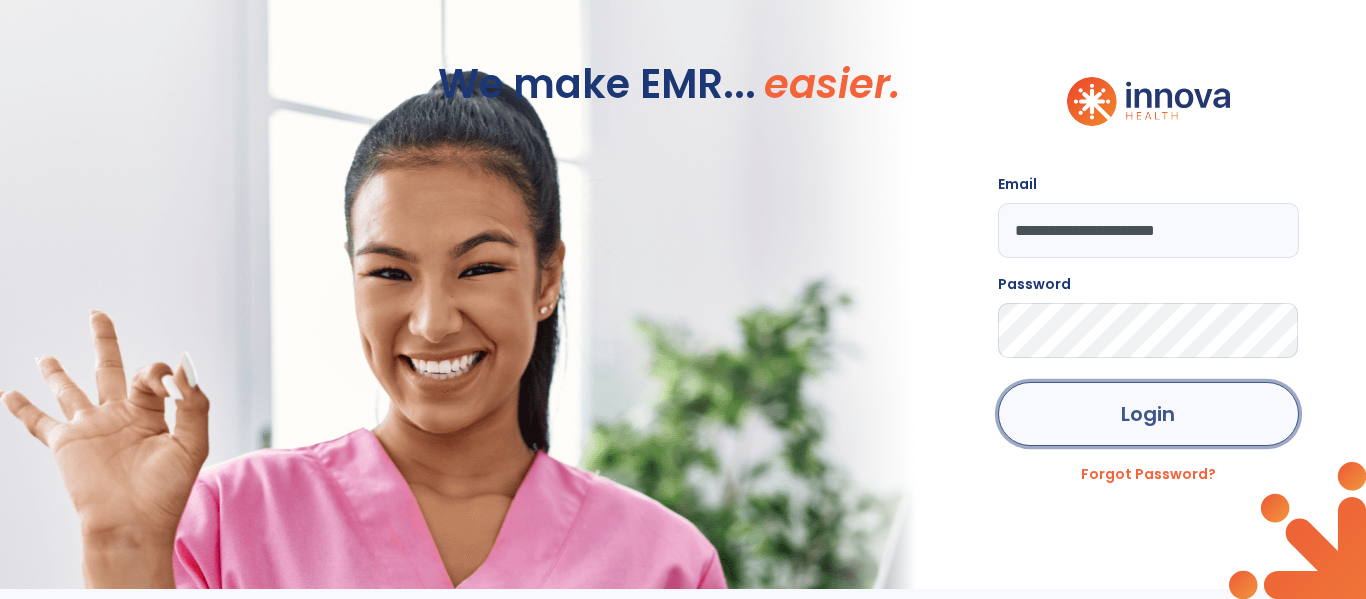 click on "Login" 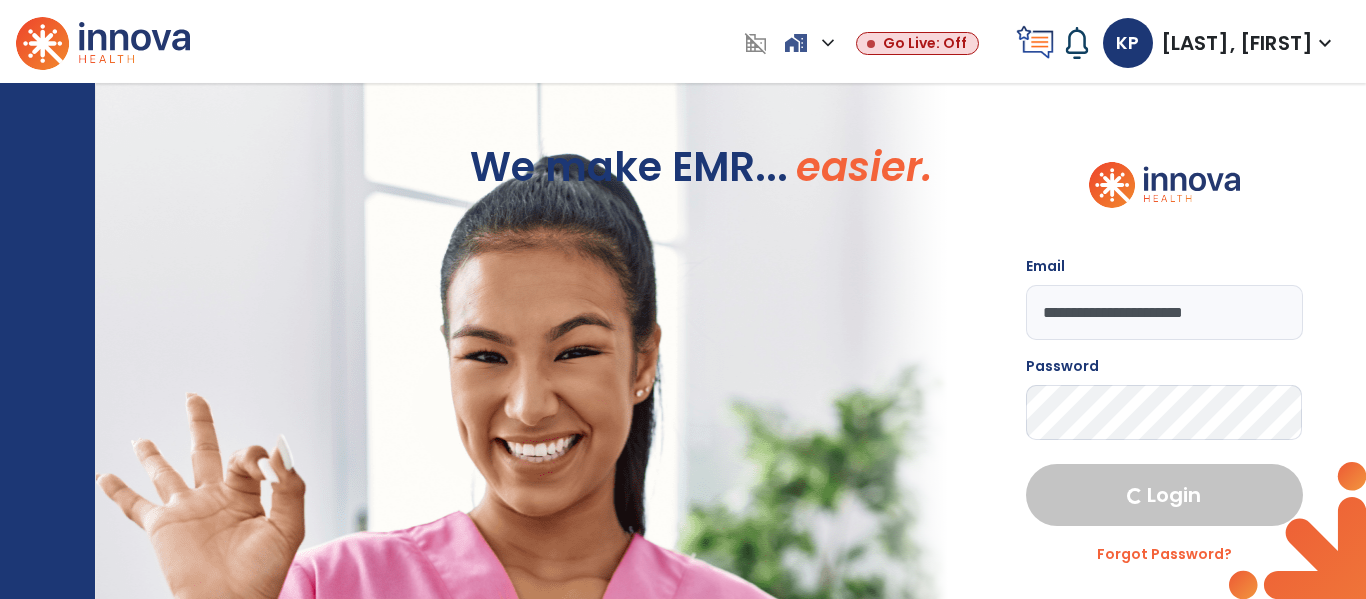 select on "****" 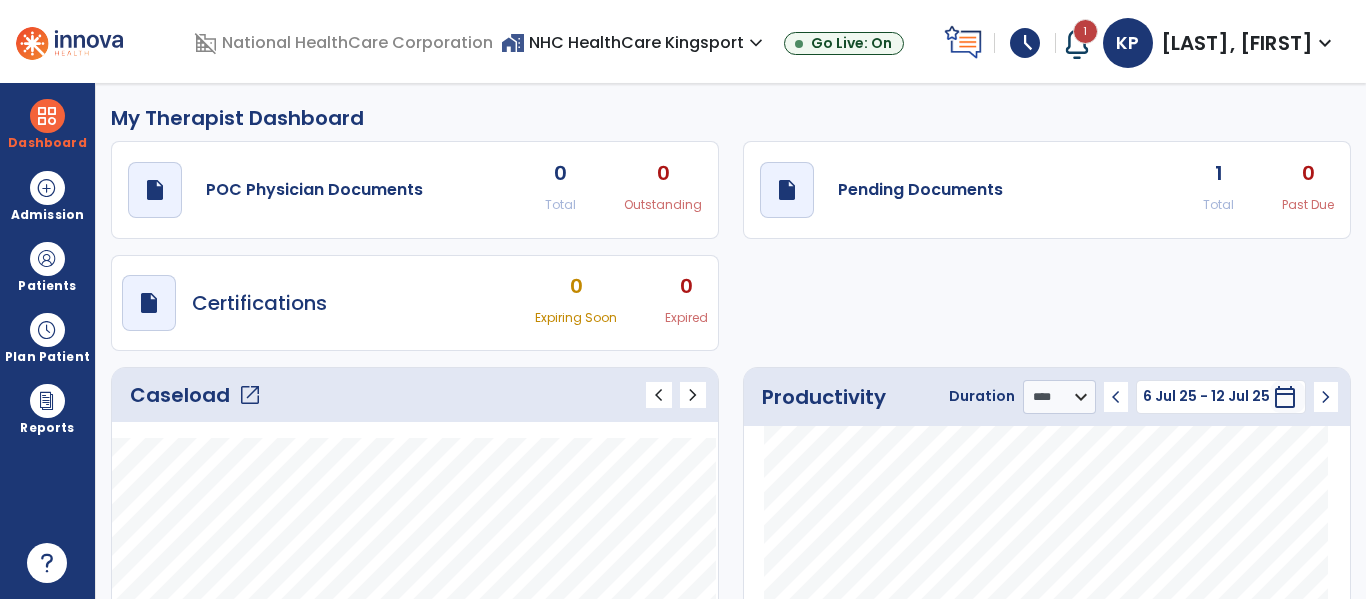 click on "Total" 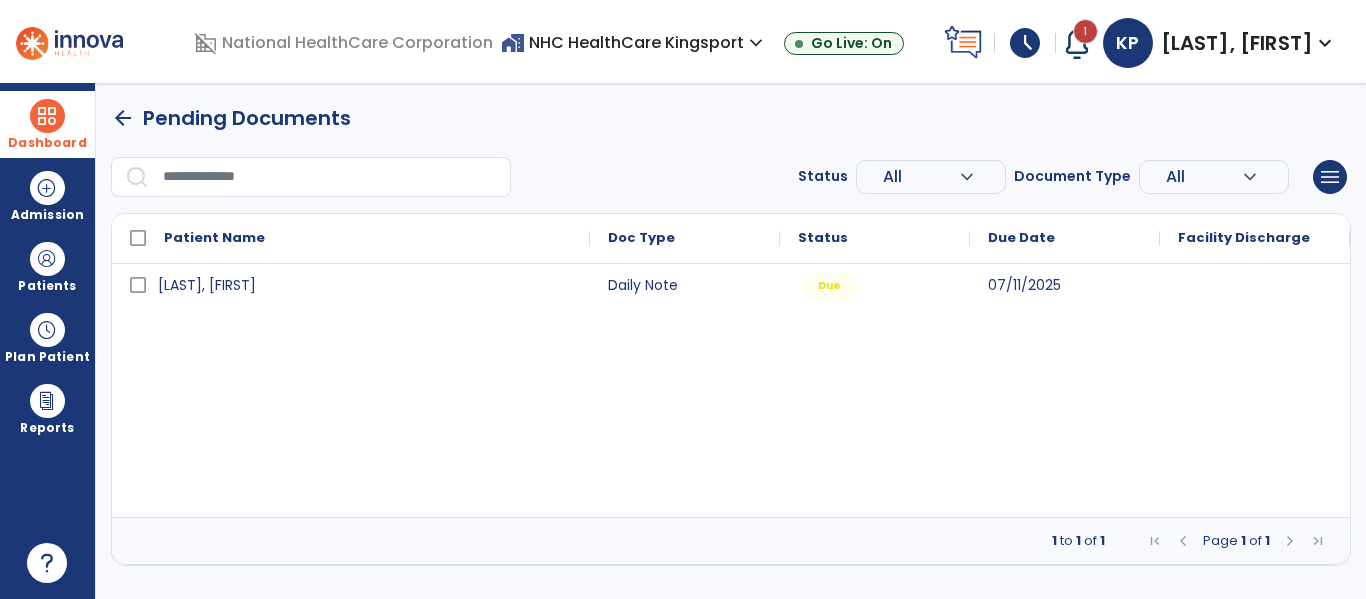 click on "Dashboard" at bounding box center (47, 124) 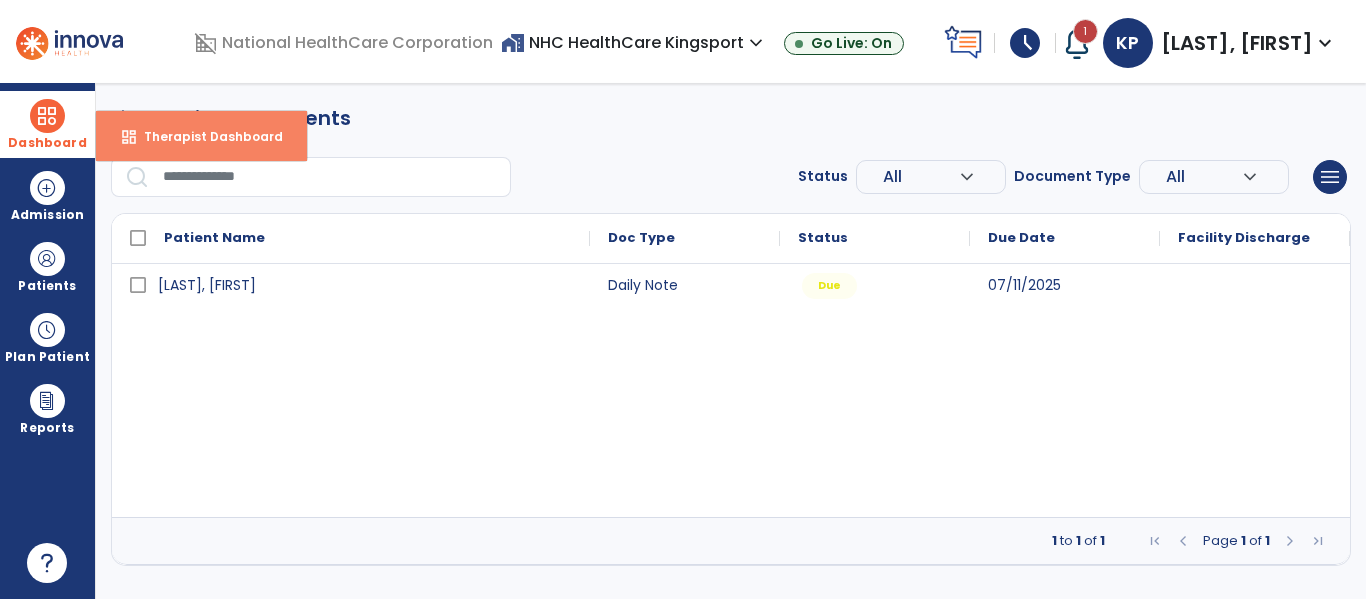 click on "dashboard" at bounding box center [129, 137] 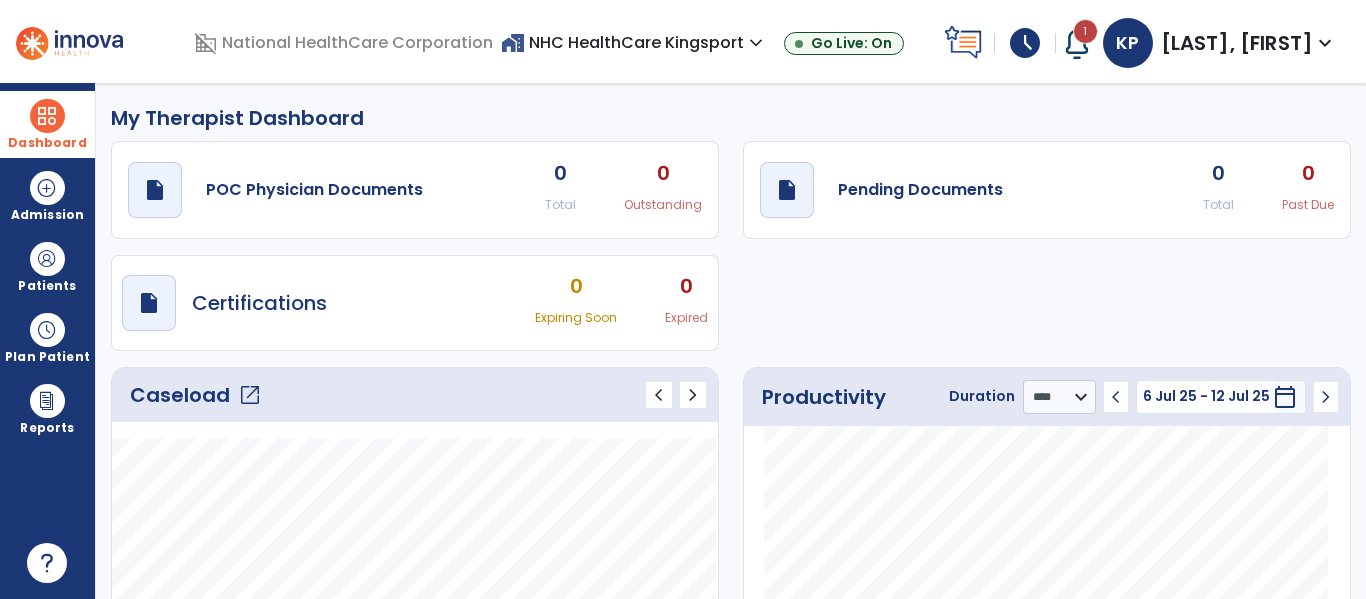 click on "open_in_new" 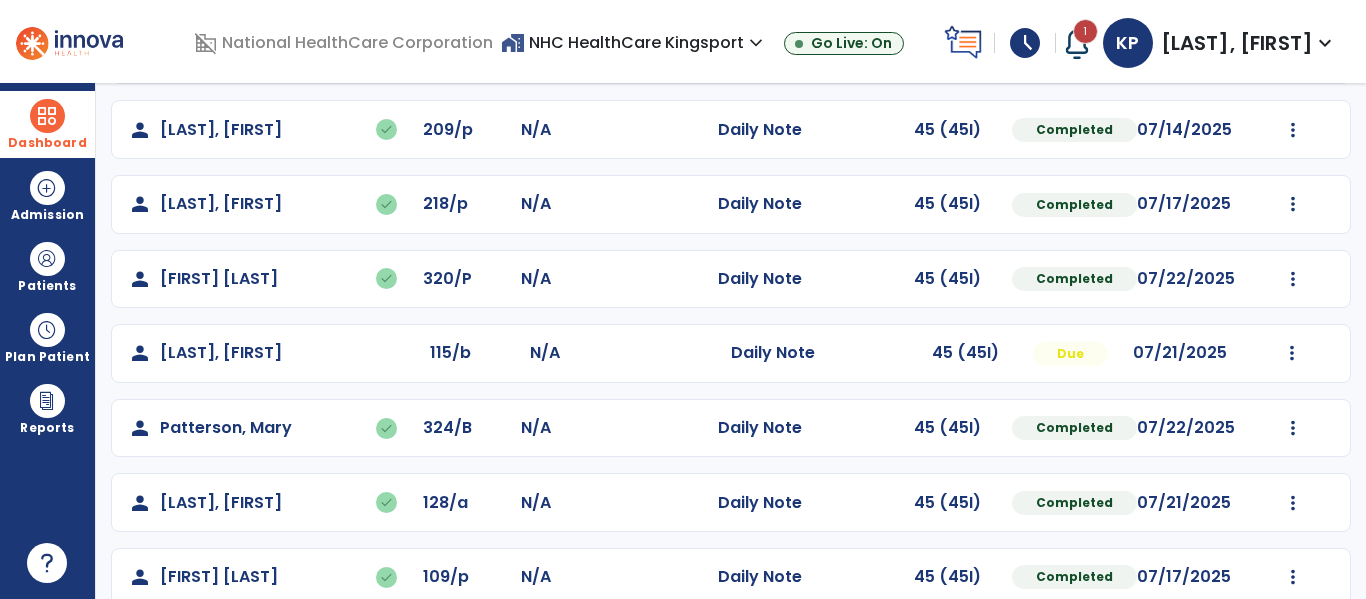 scroll, scrollTop: 413, scrollLeft: 0, axis: vertical 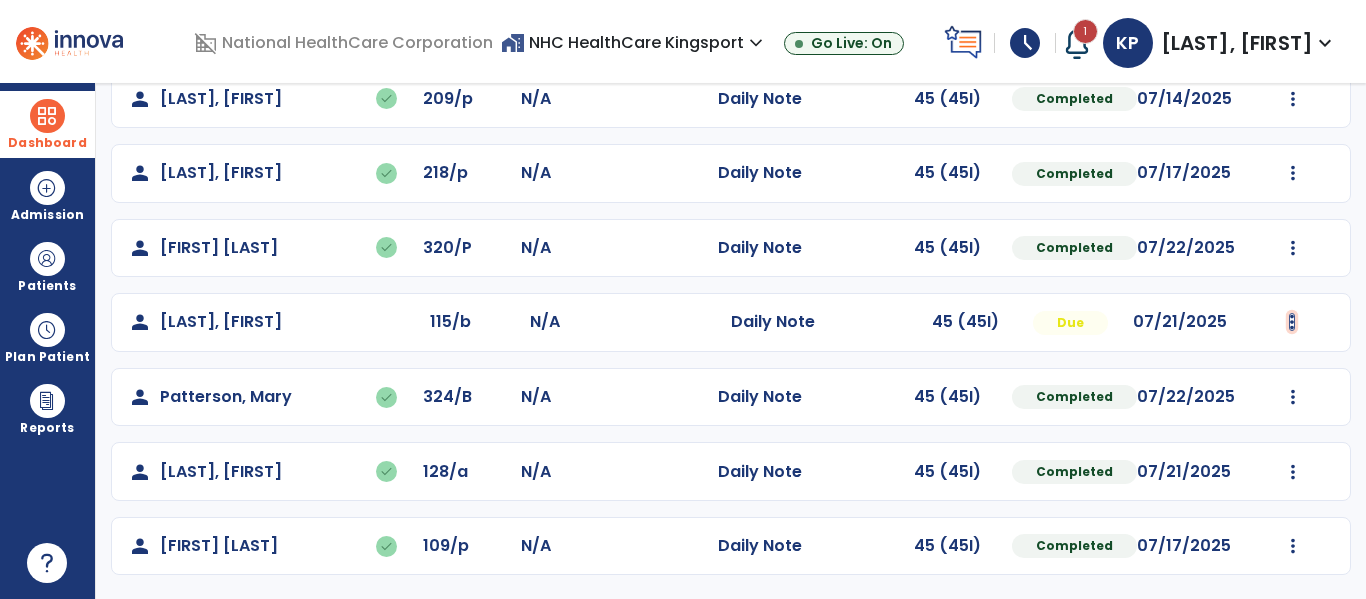 click at bounding box center [1293, -125] 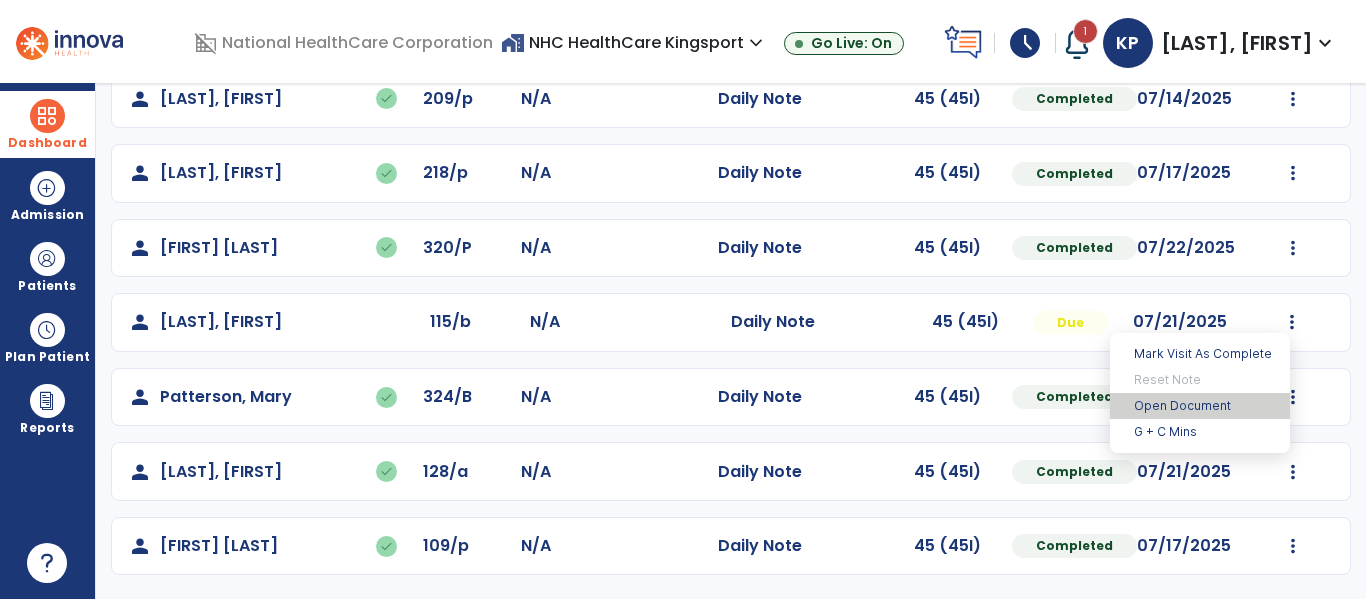 click on "Open Document" at bounding box center [1200, 406] 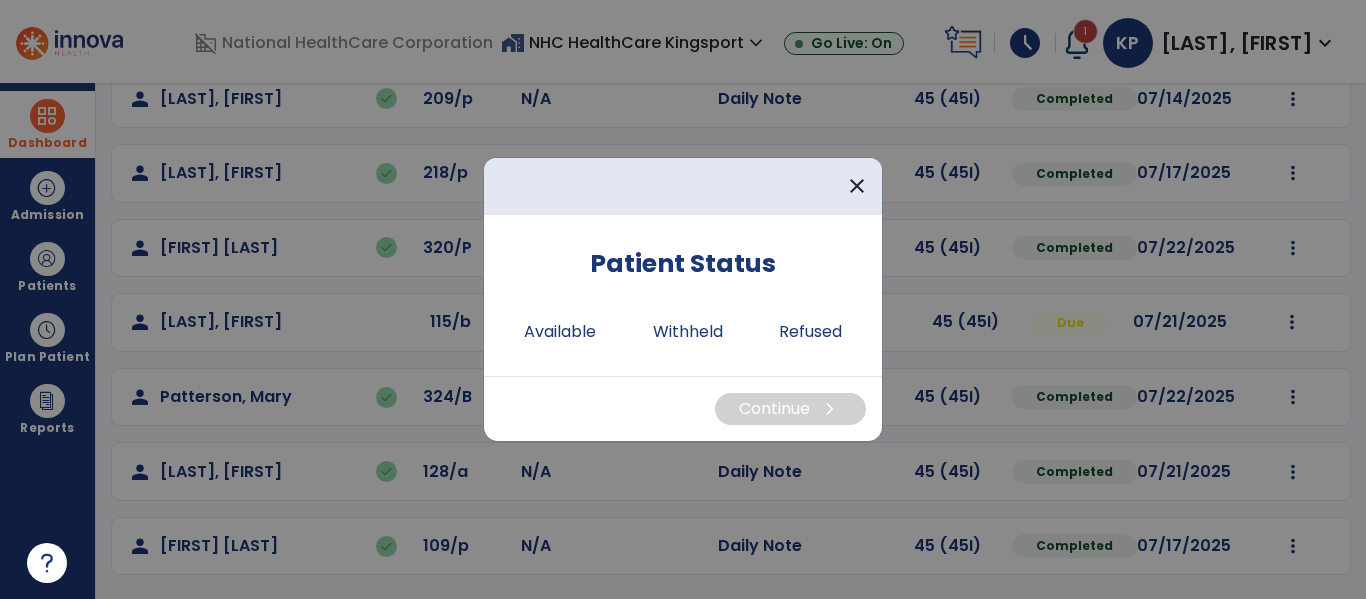 click on "Patient Status  Available   Withheld   Refused" at bounding box center (683, 295) 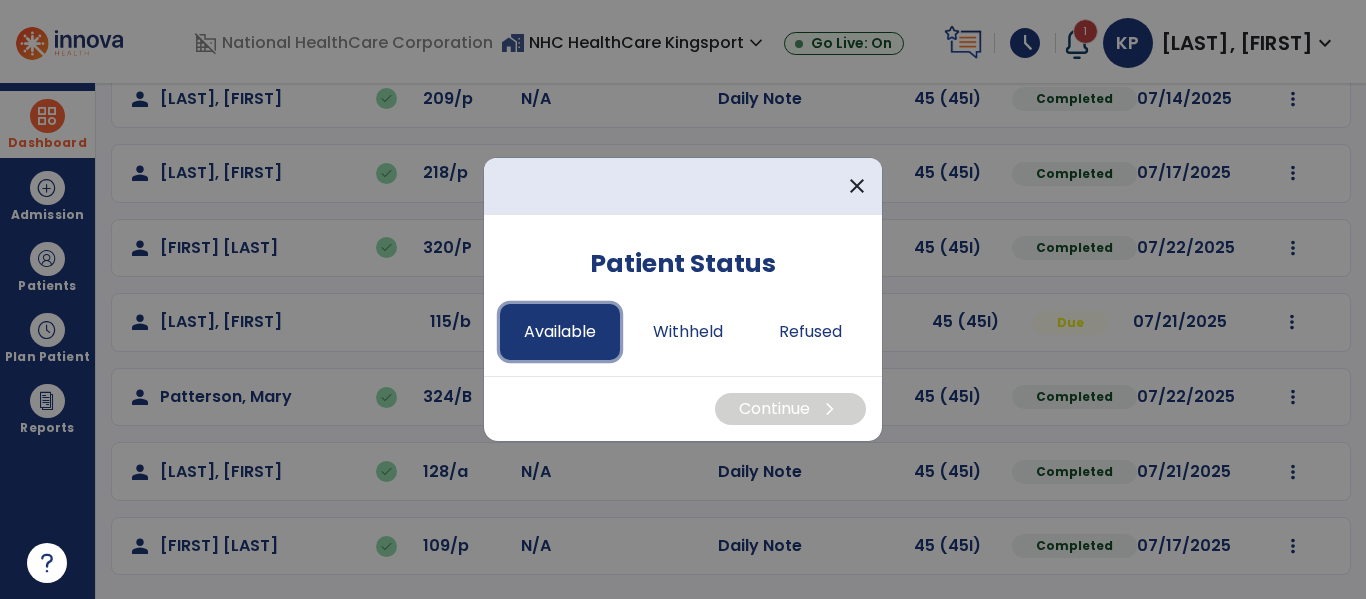 click on "Available" at bounding box center (560, 332) 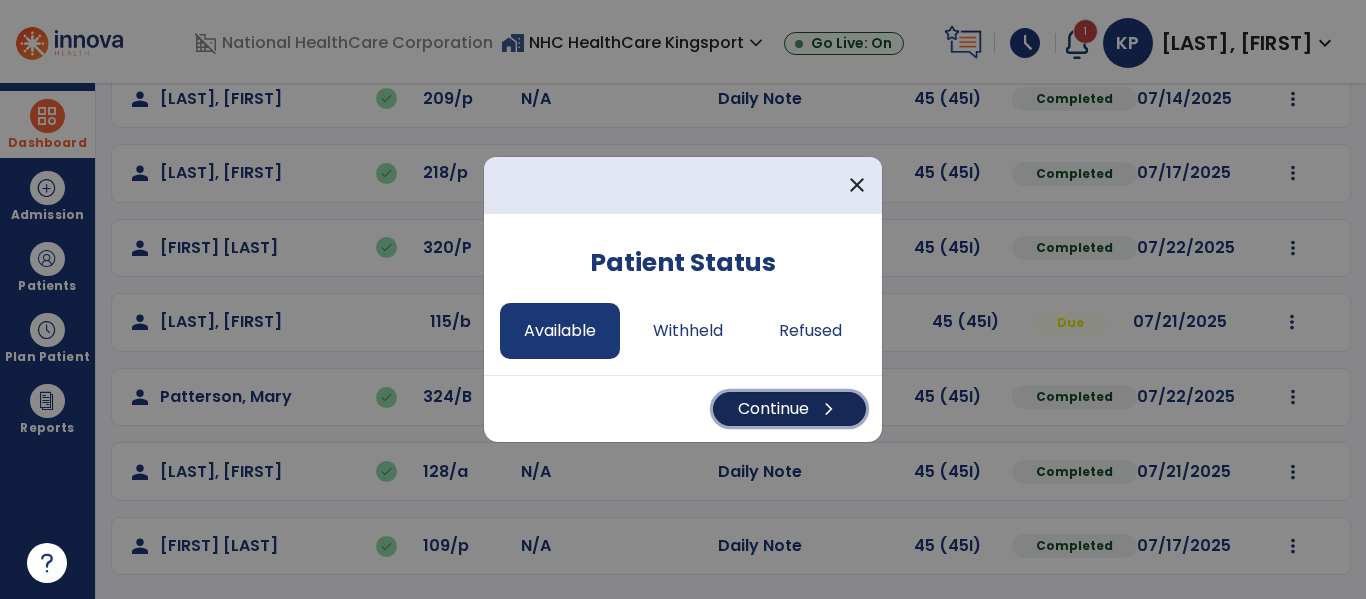 click on "chevron_right" at bounding box center (829, 409) 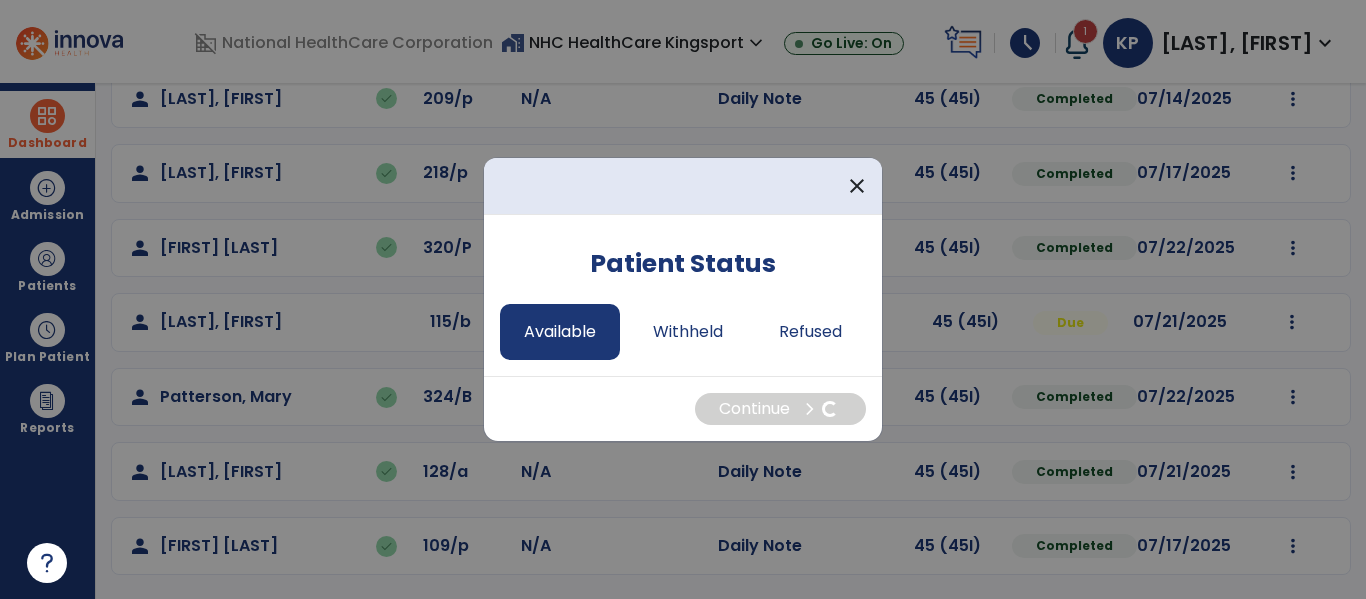 select on "*" 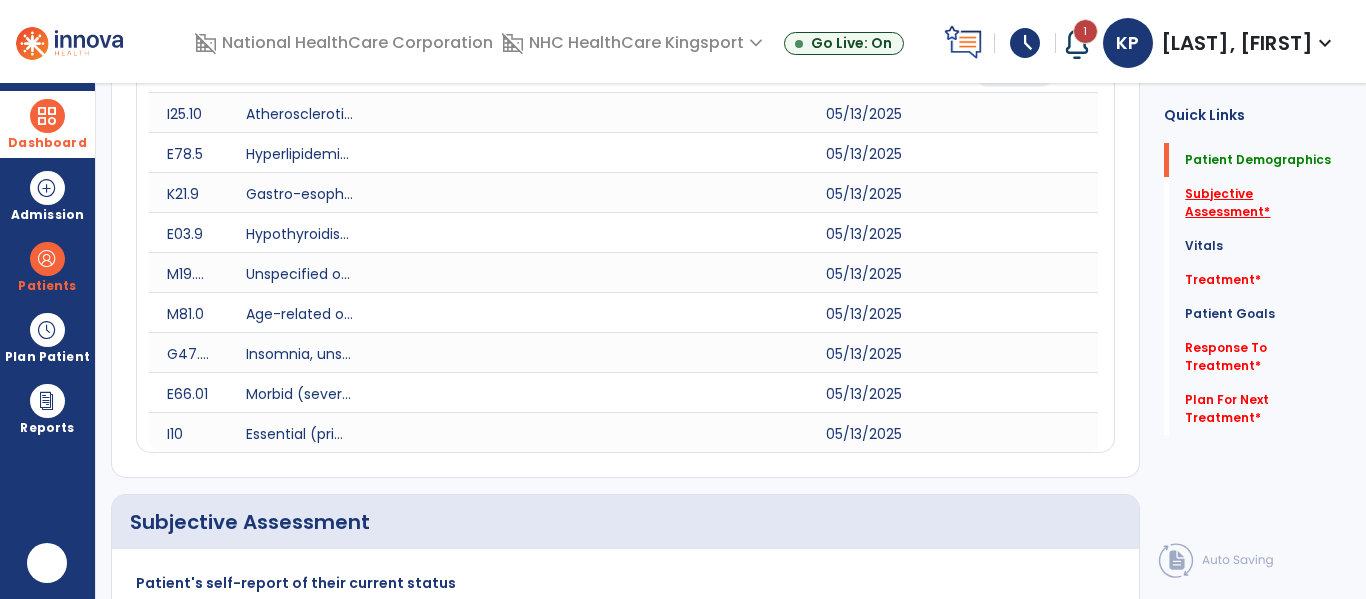 scroll, scrollTop: 0, scrollLeft: 0, axis: both 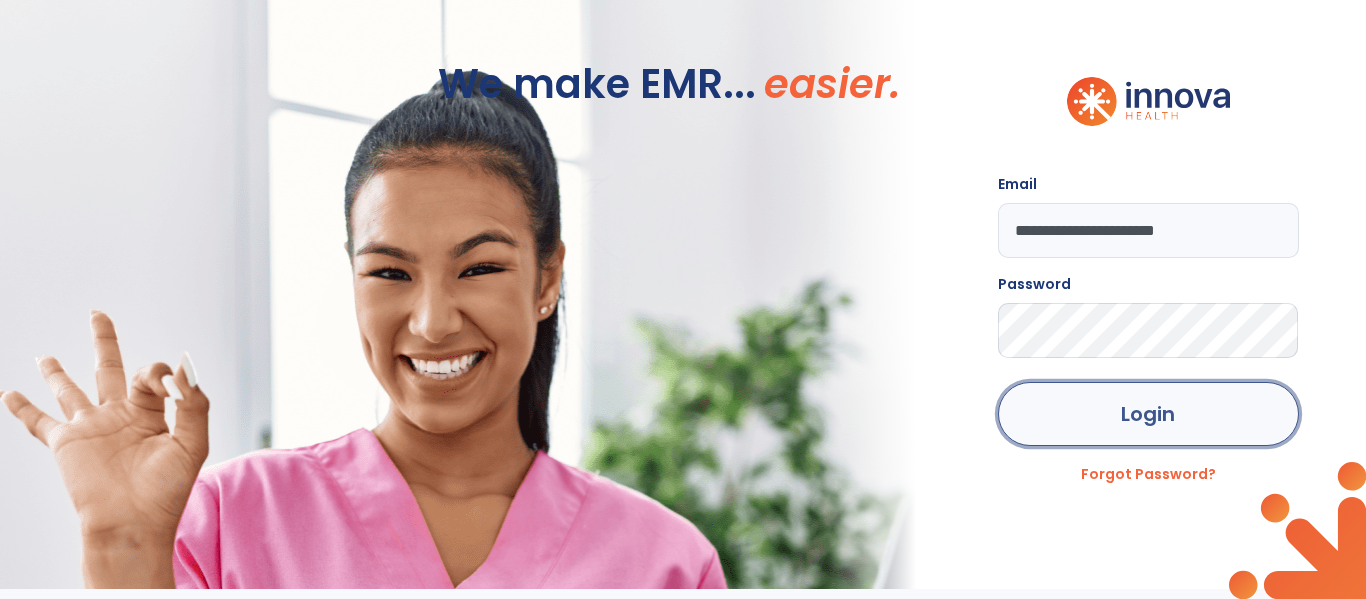 click on "Login" 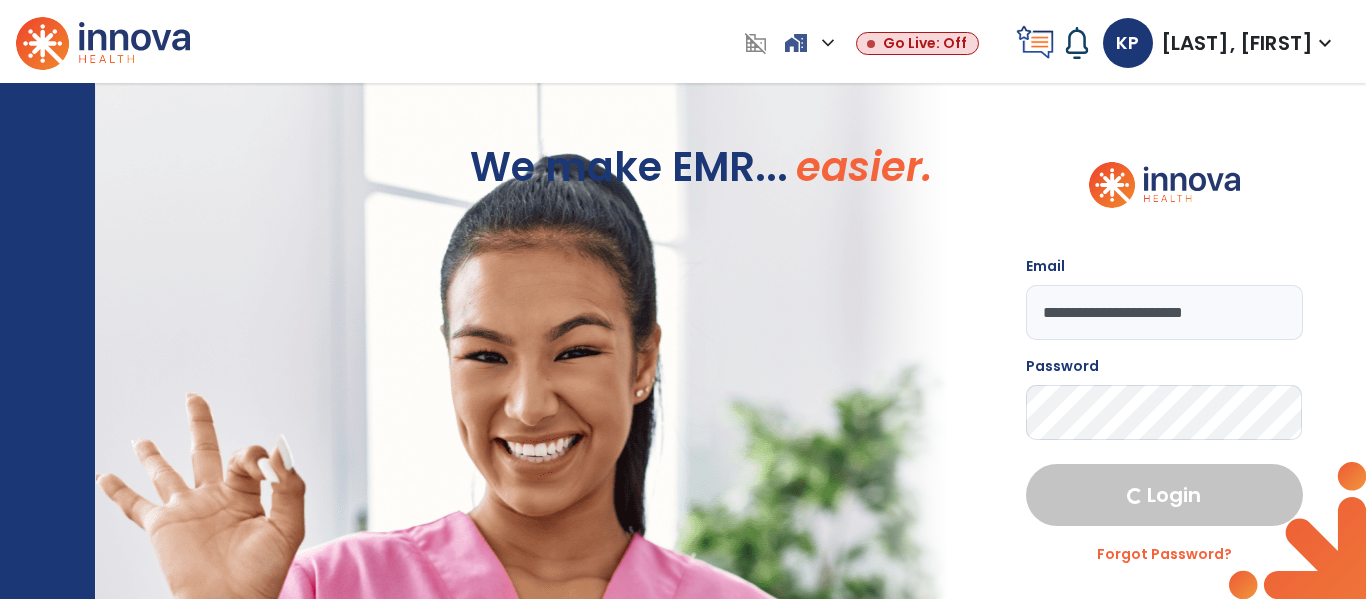 select on "****" 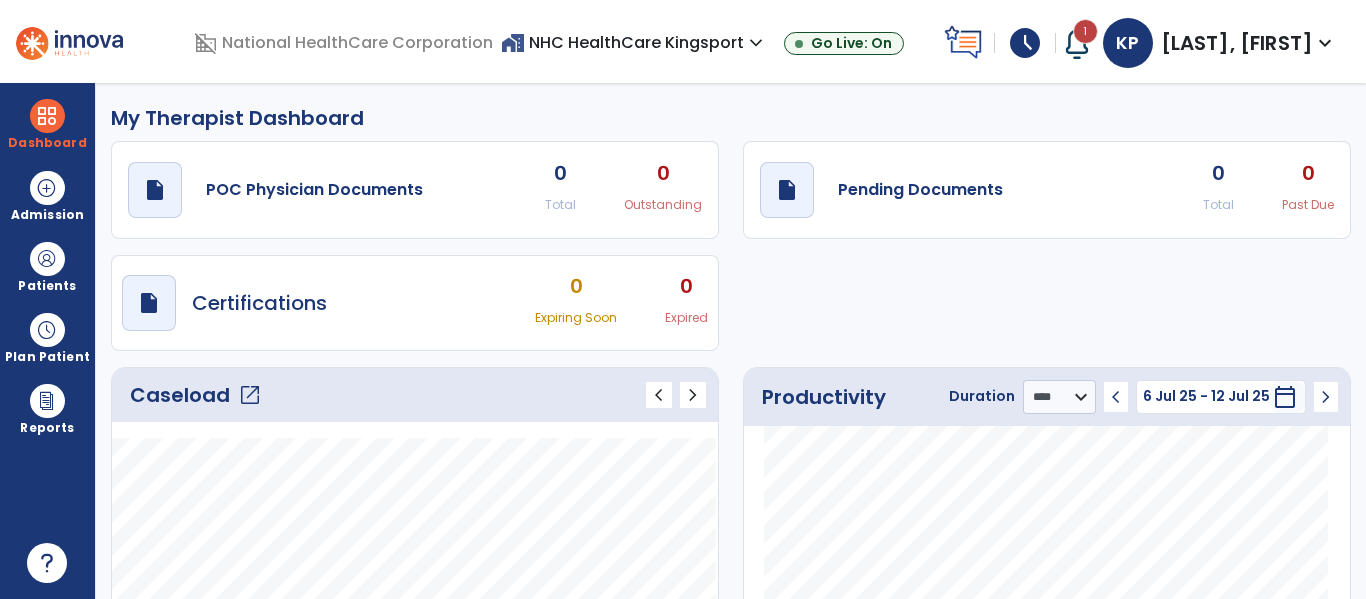 click on "open_in_new" 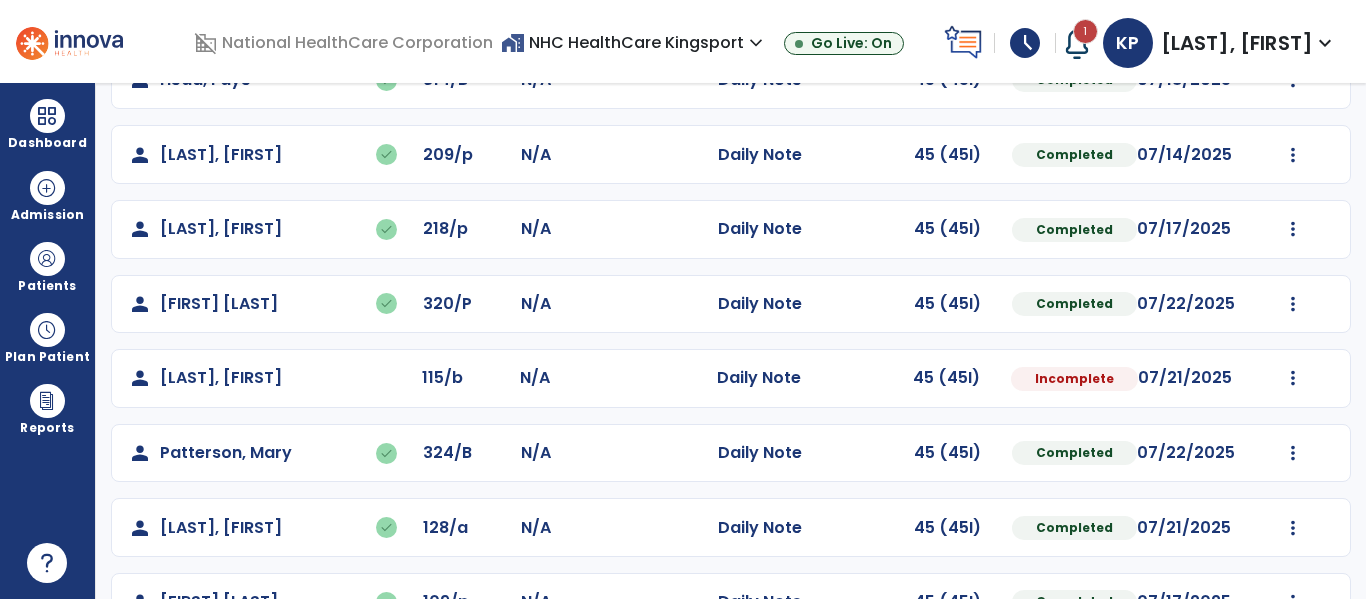 scroll, scrollTop: 369, scrollLeft: 0, axis: vertical 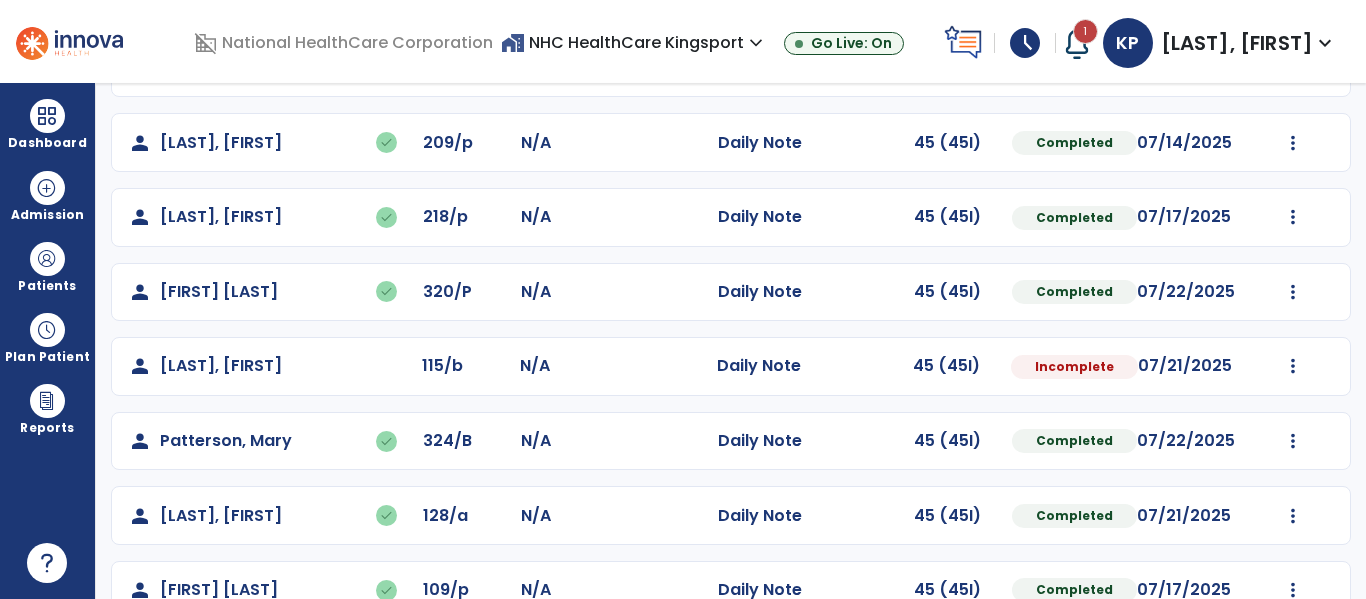 click on "Mark Visit As Complete   Reset Note   Open Document   G + C Mins" 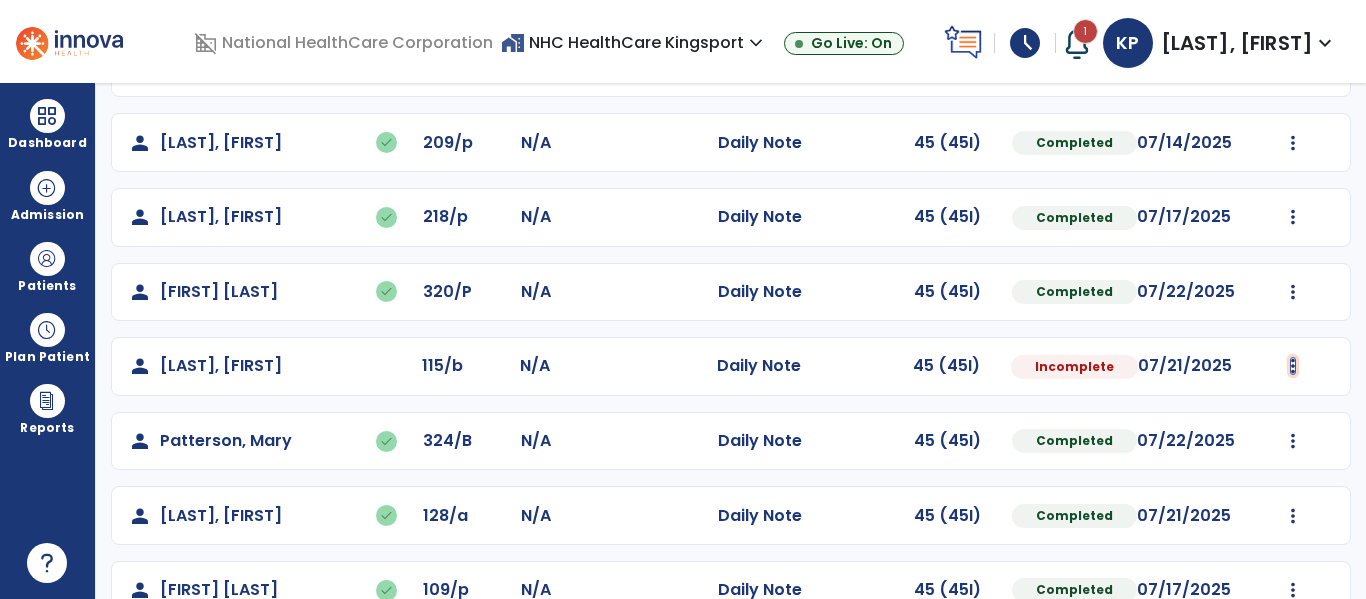 click at bounding box center (1293, -81) 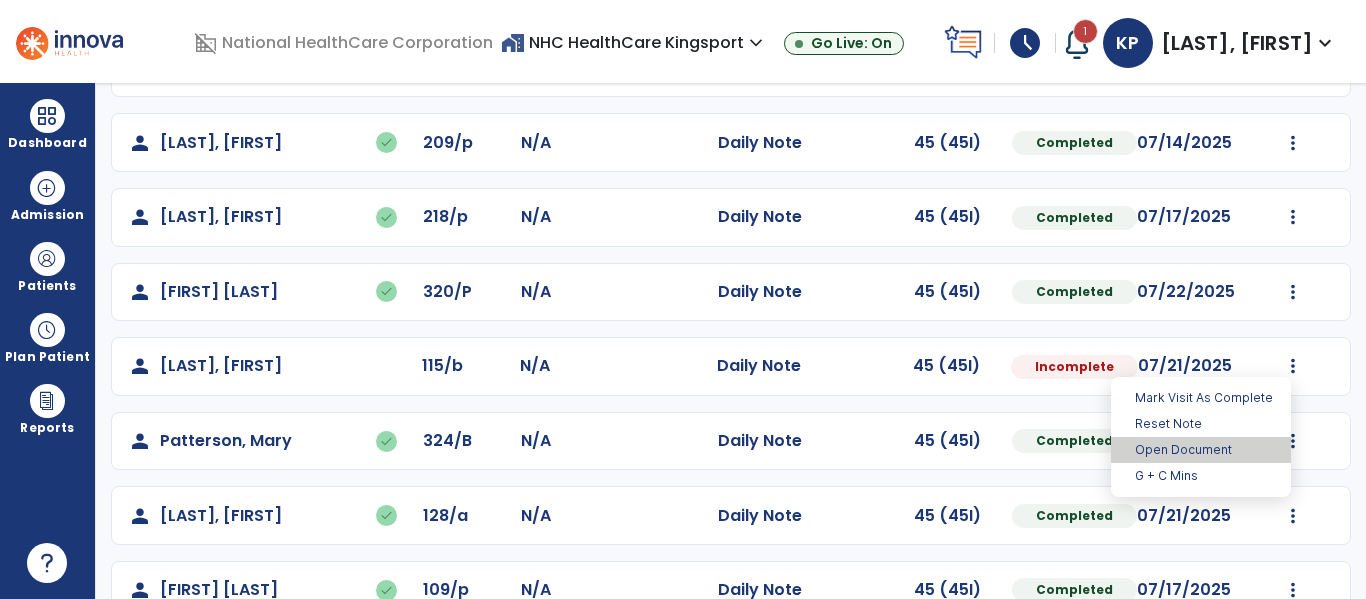 click on "Open Document" at bounding box center (1201, 450) 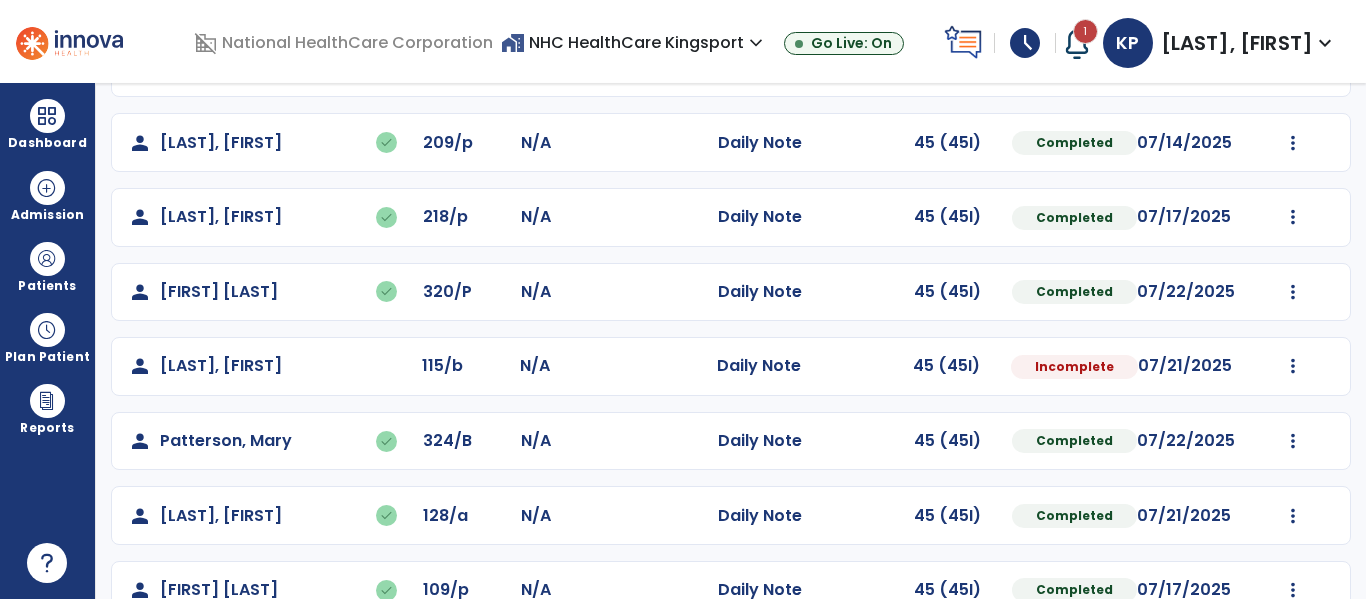 select on "*" 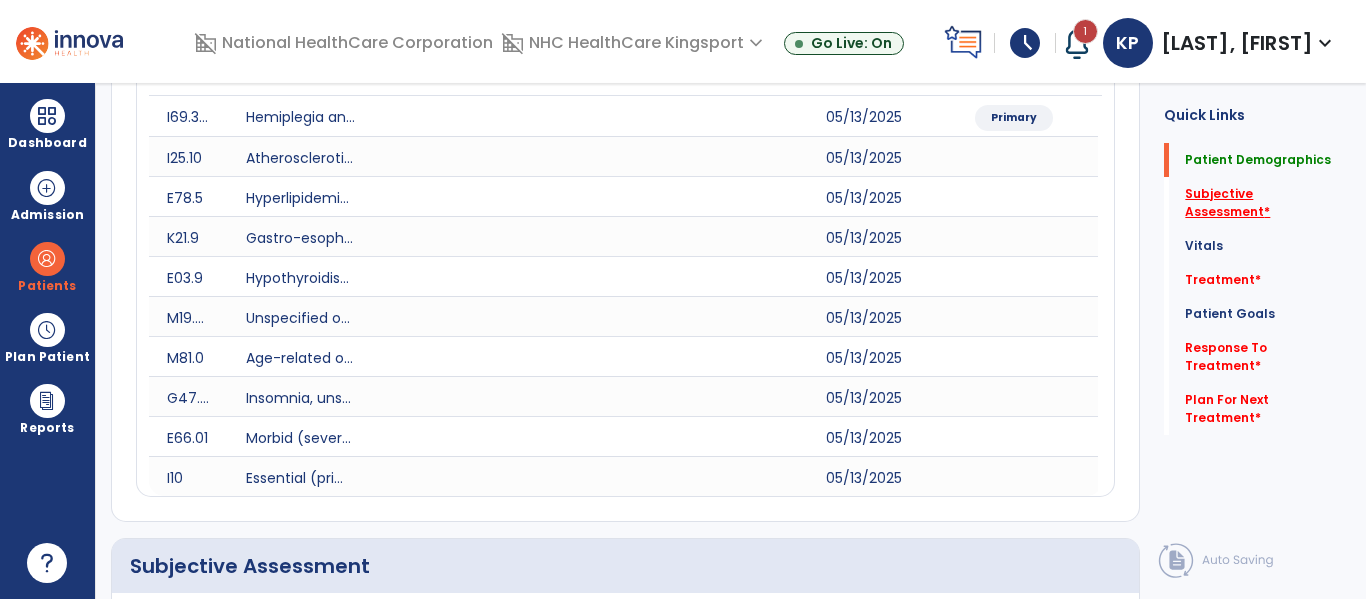 click on "Subjective Assessment   *" 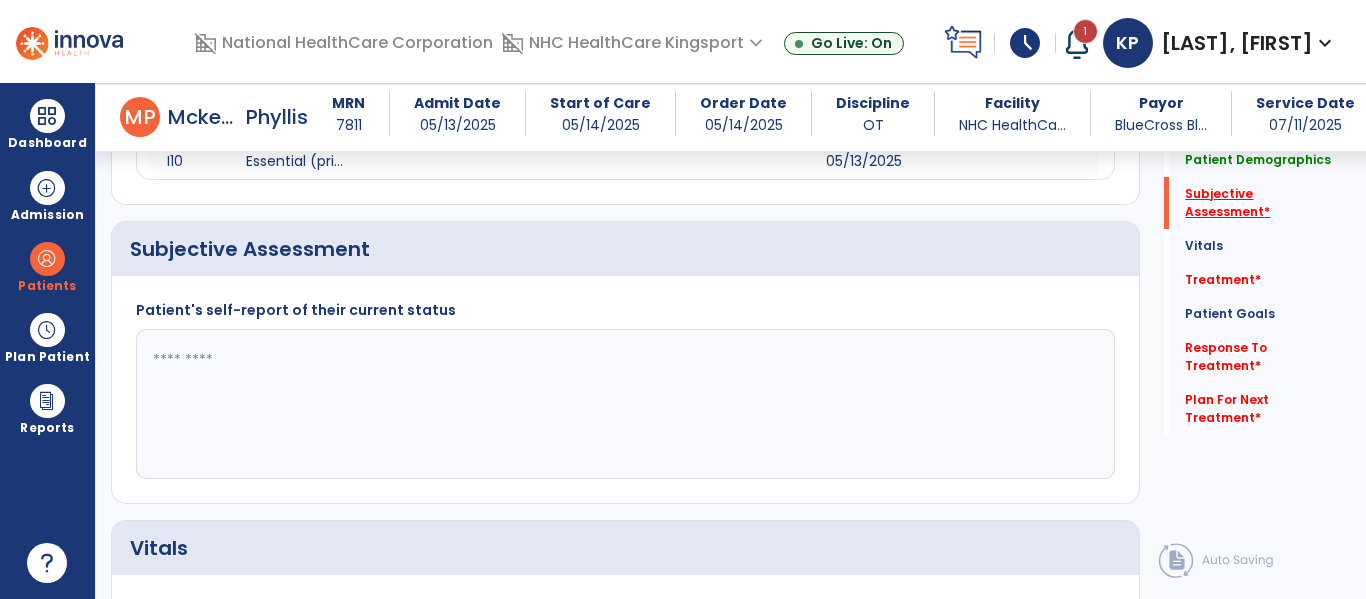 scroll, scrollTop: 707, scrollLeft: 0, axis: vertical 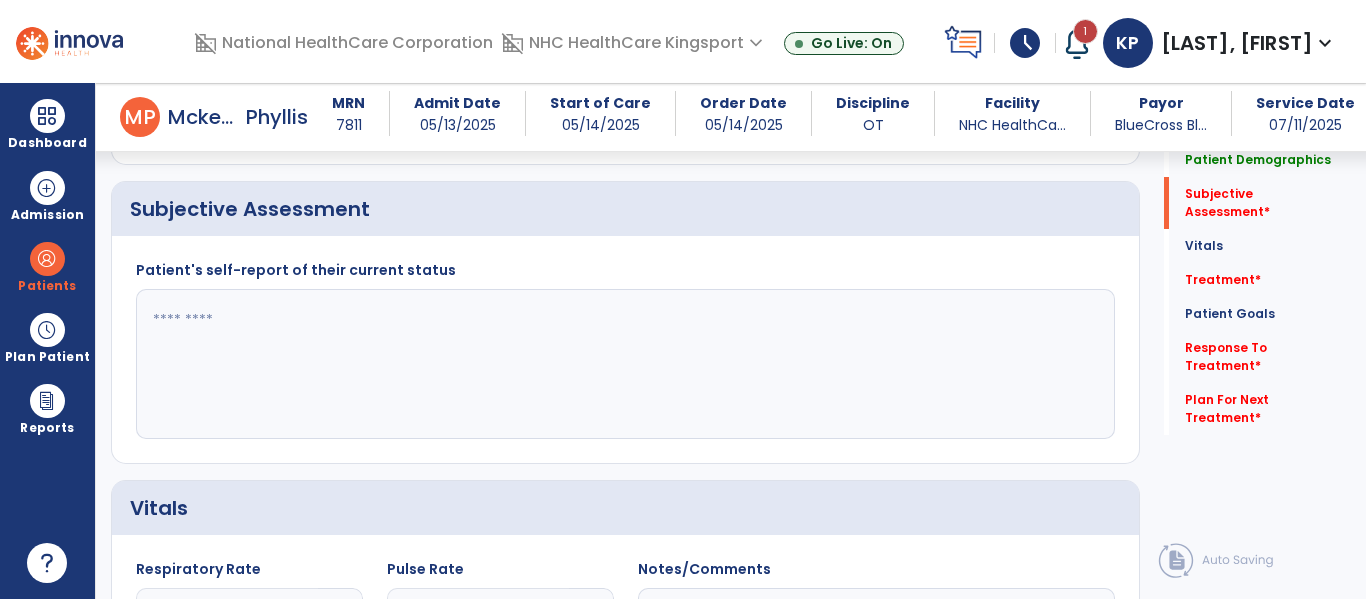 click 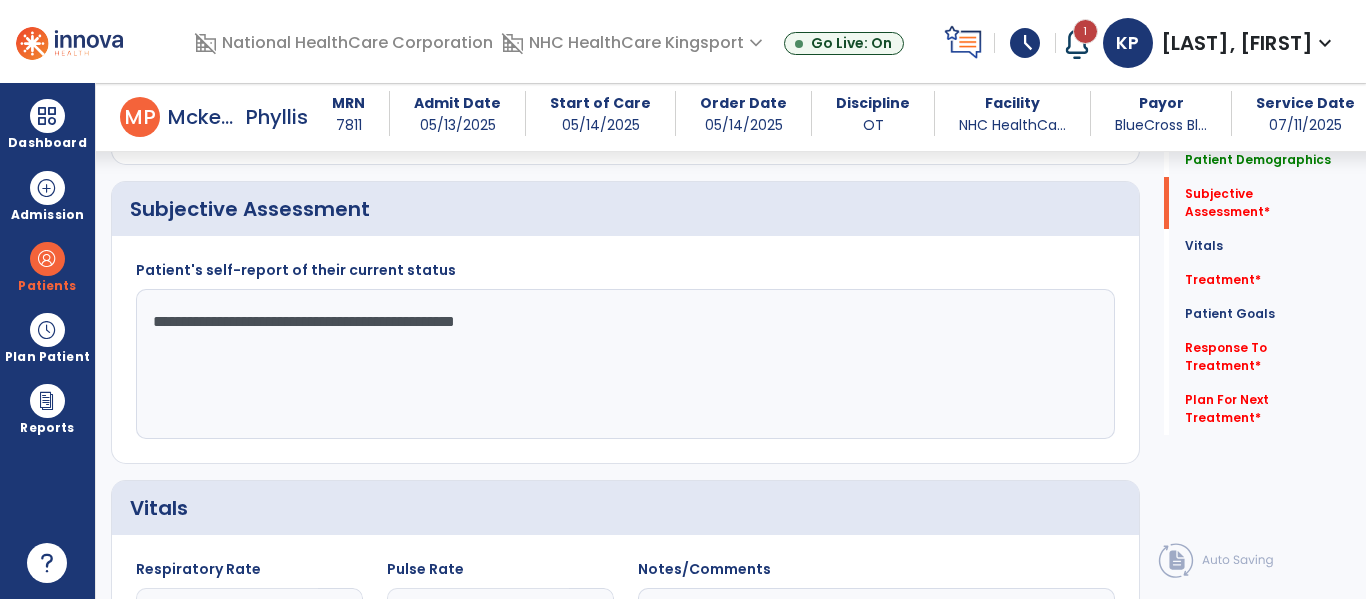 type on "**********" 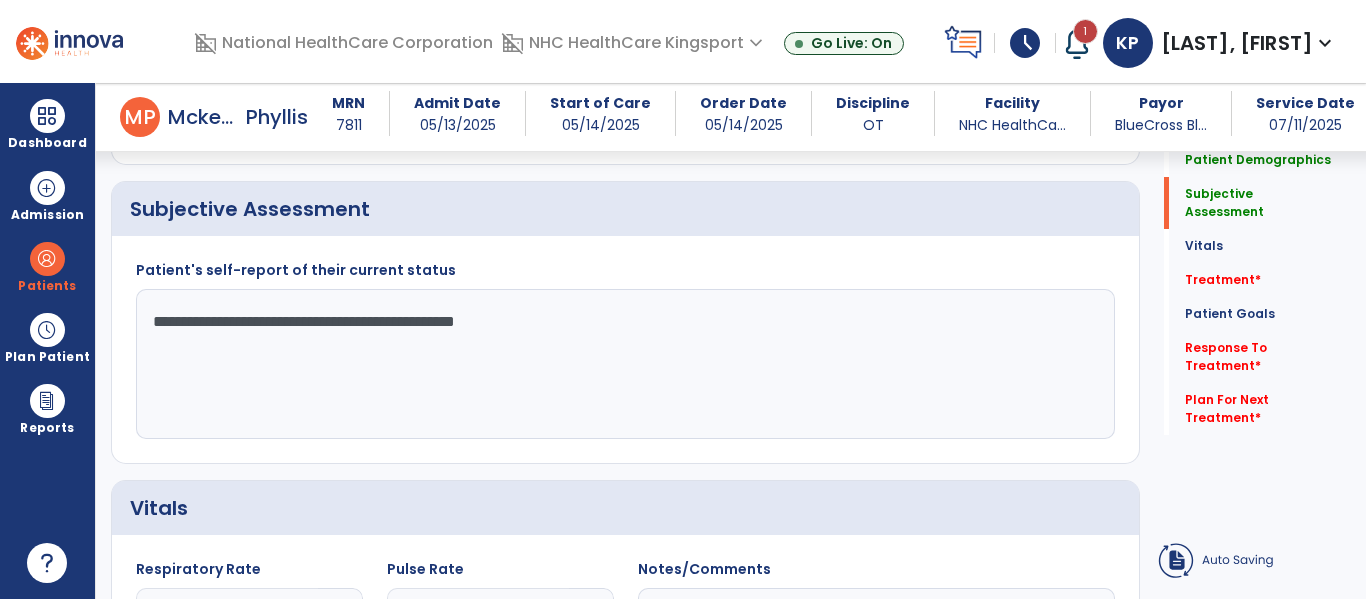 click on "Patient Goals   Patient Goals" 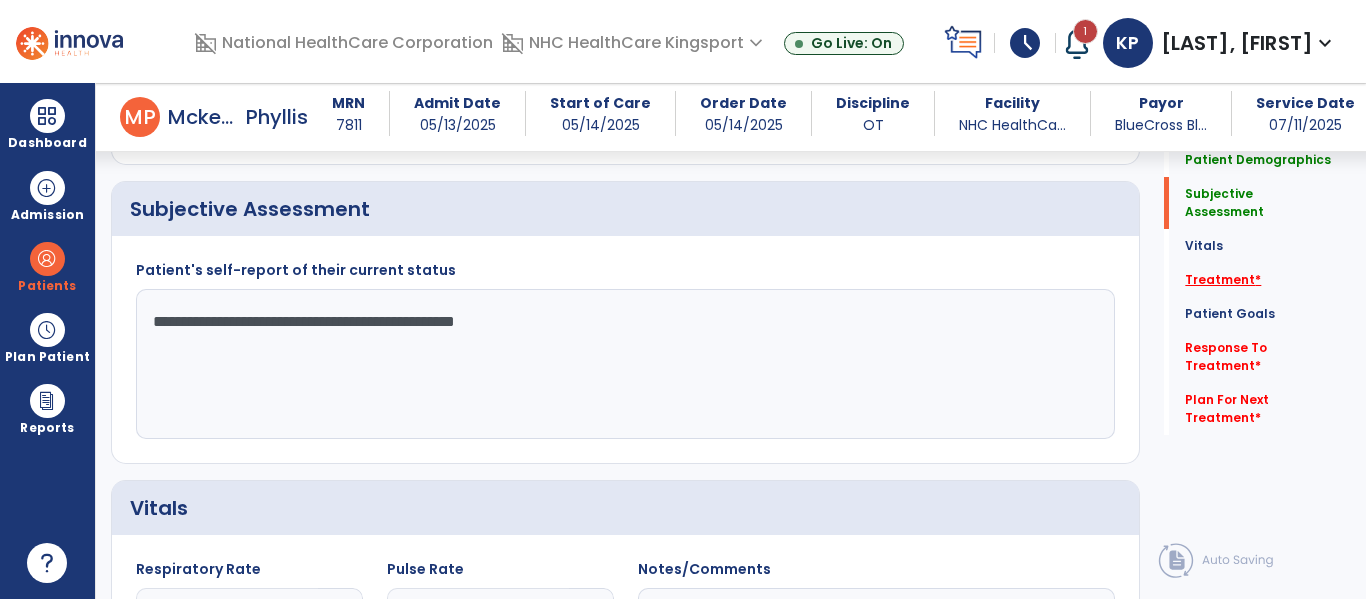 click on "Treatment   *" 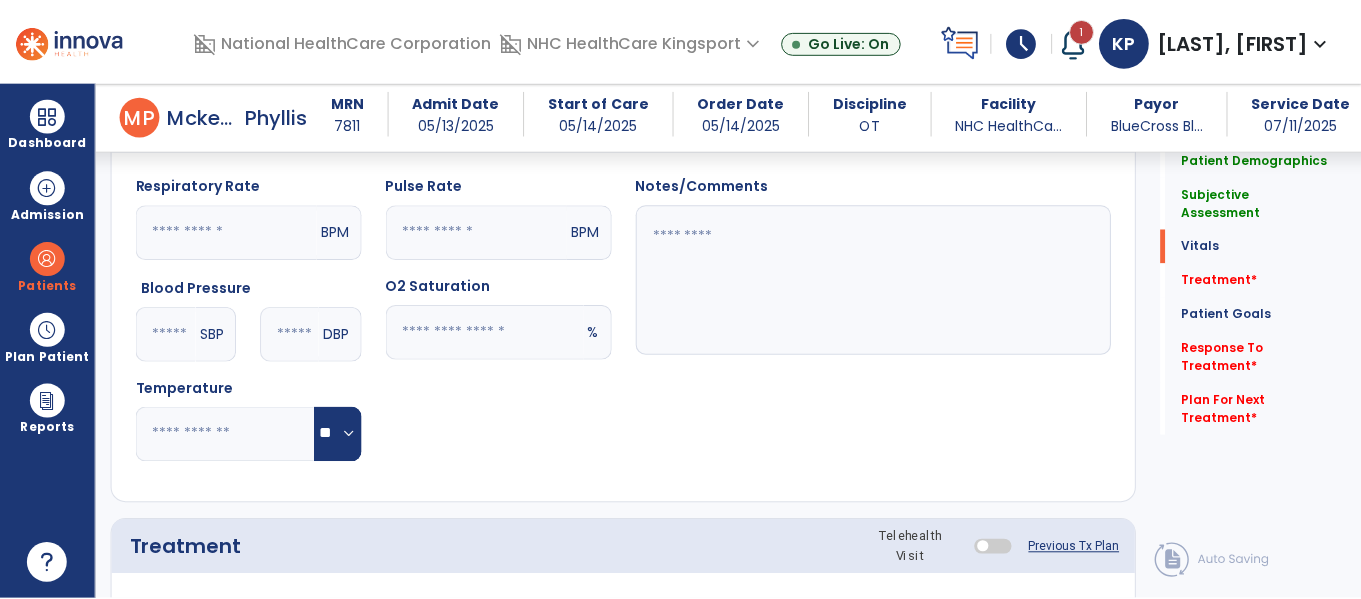 scroll, scrollTop: 1397, scrollLeft: 0, axis: vertical 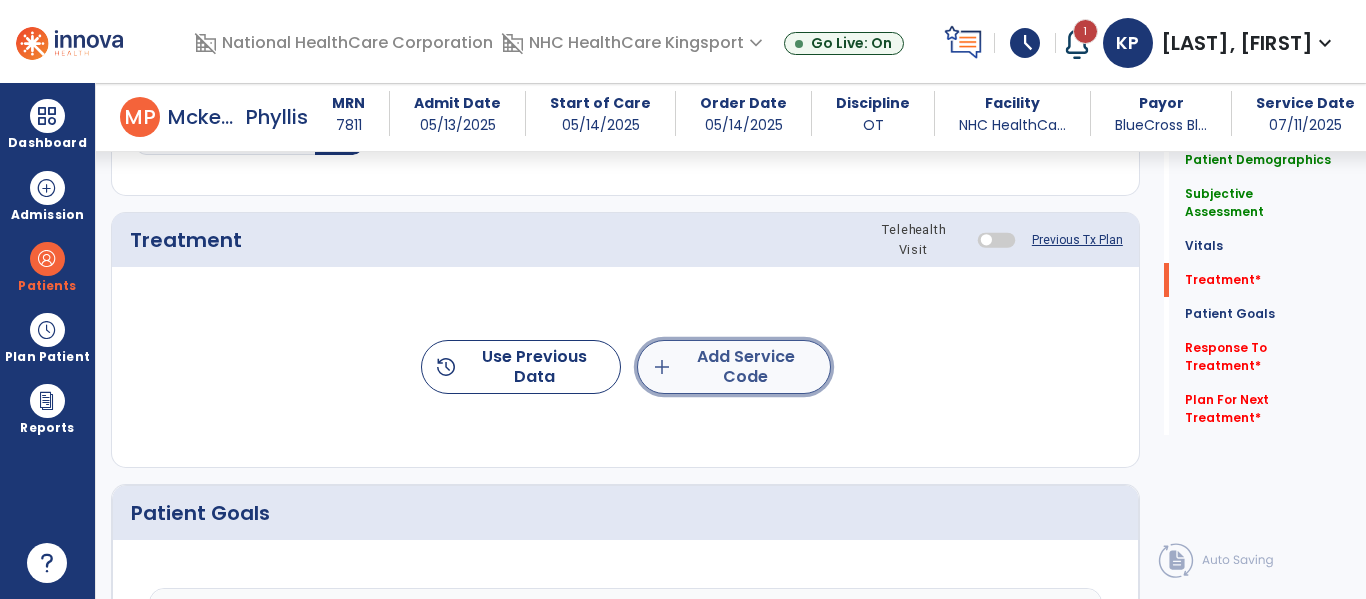 click on "add  Add Service Code" 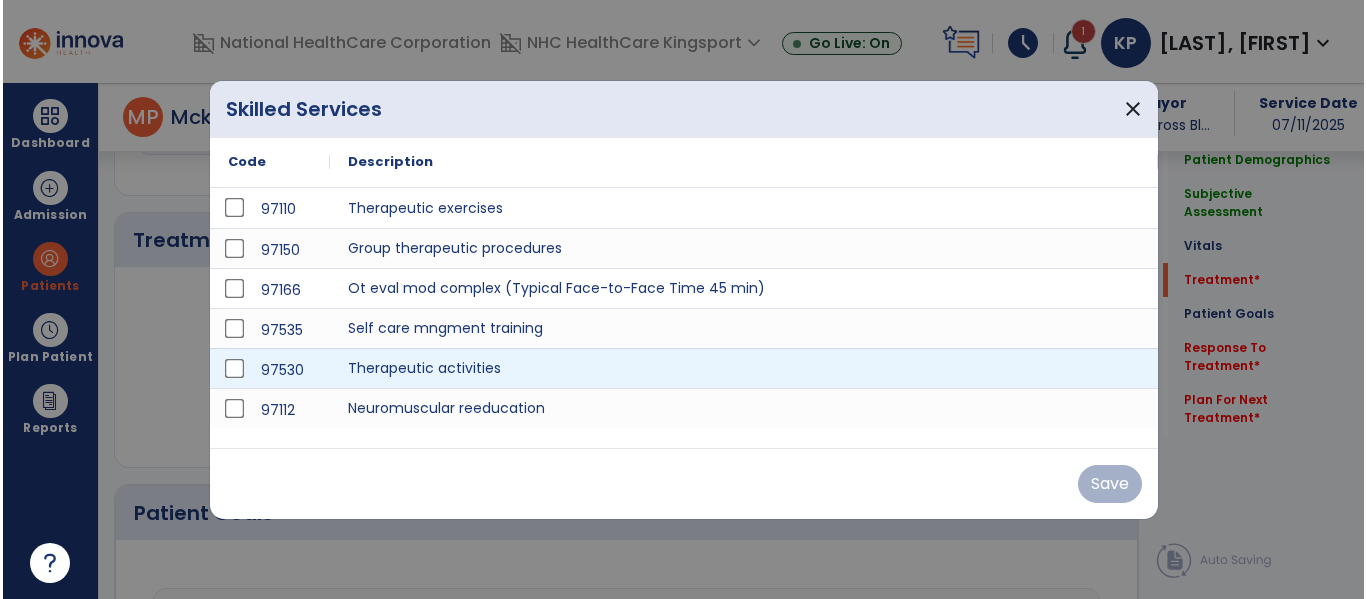 scroll, scrollTop: 1397, scrollLeft: 0, axis: vertical 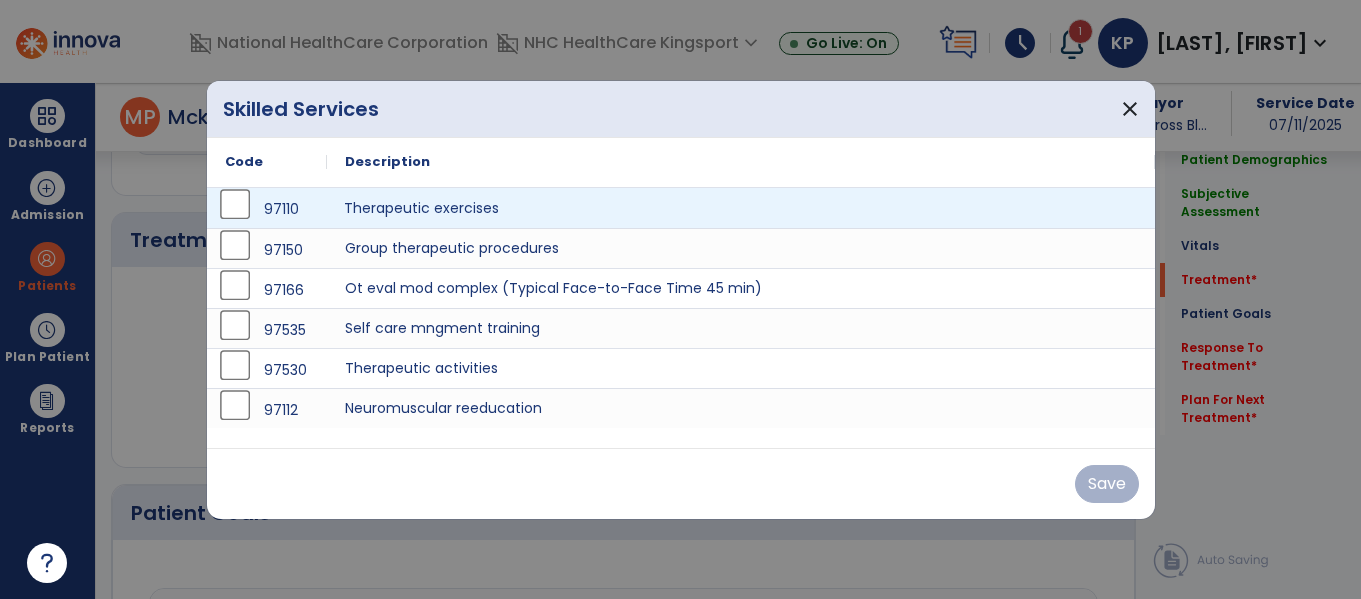 click on "Therapeutic exercises" at bounding box center (741, 208) 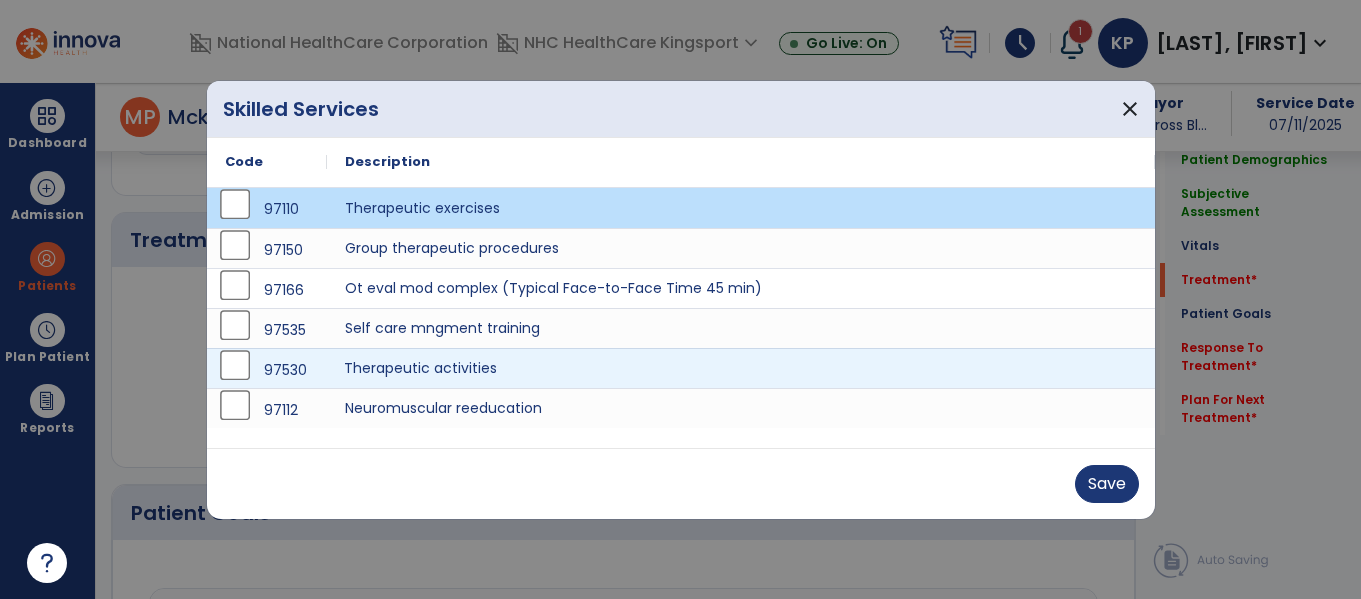 click on "Therapeutic activities" at bounding box center [741, 368] 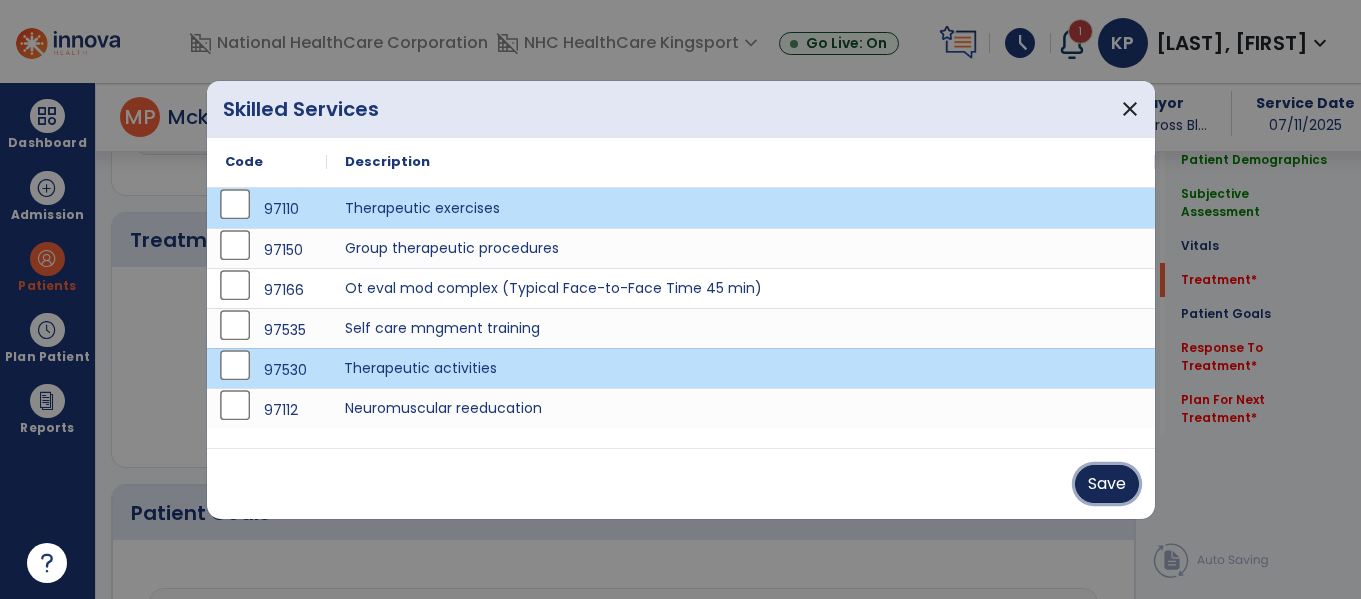 click on "Save" at bounding box center (1107, 484) 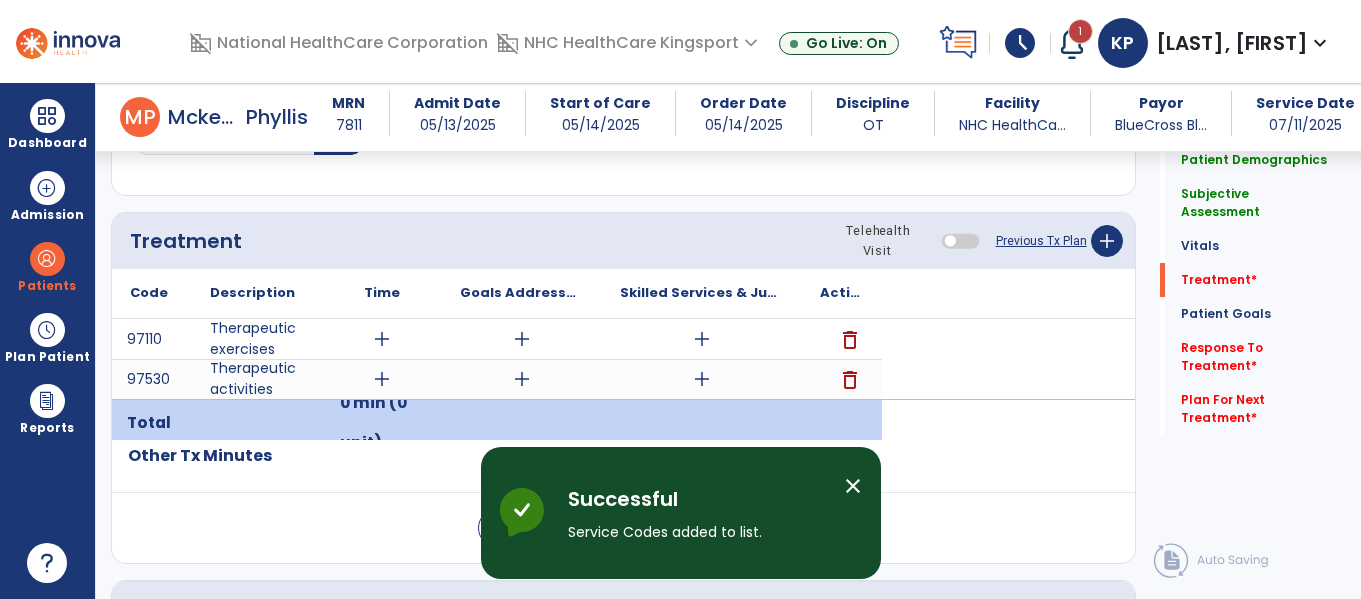 click on "Code
Description
Time" 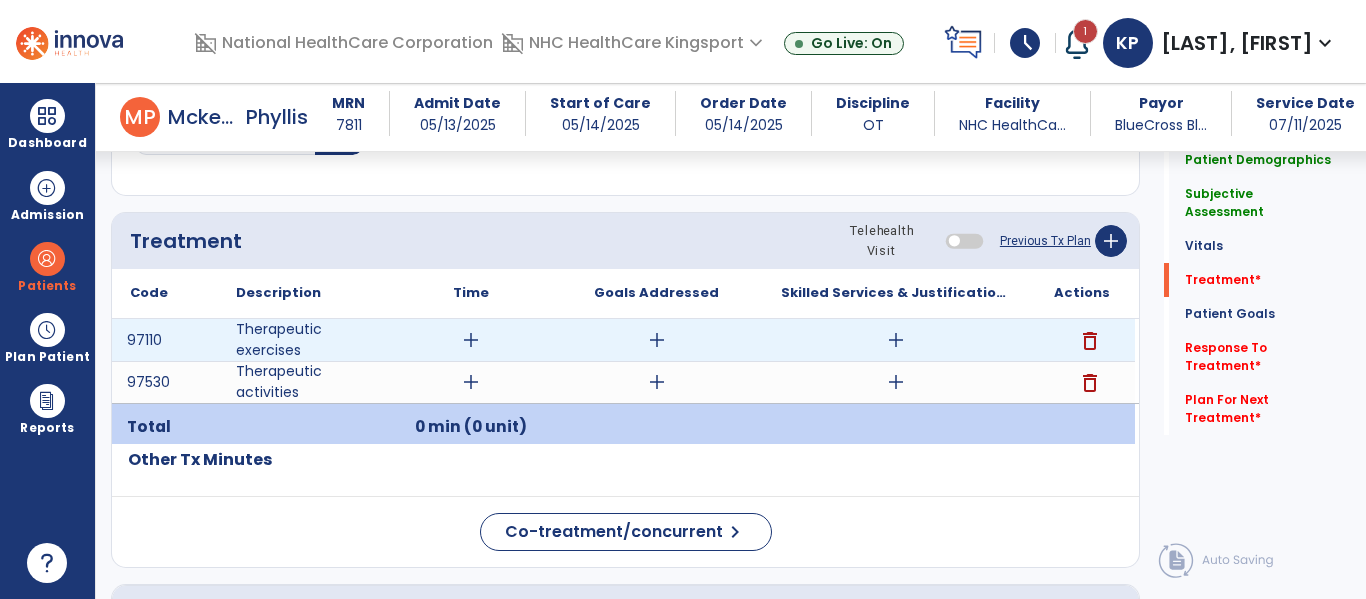 click on "add" at bounding box center [471, 340] 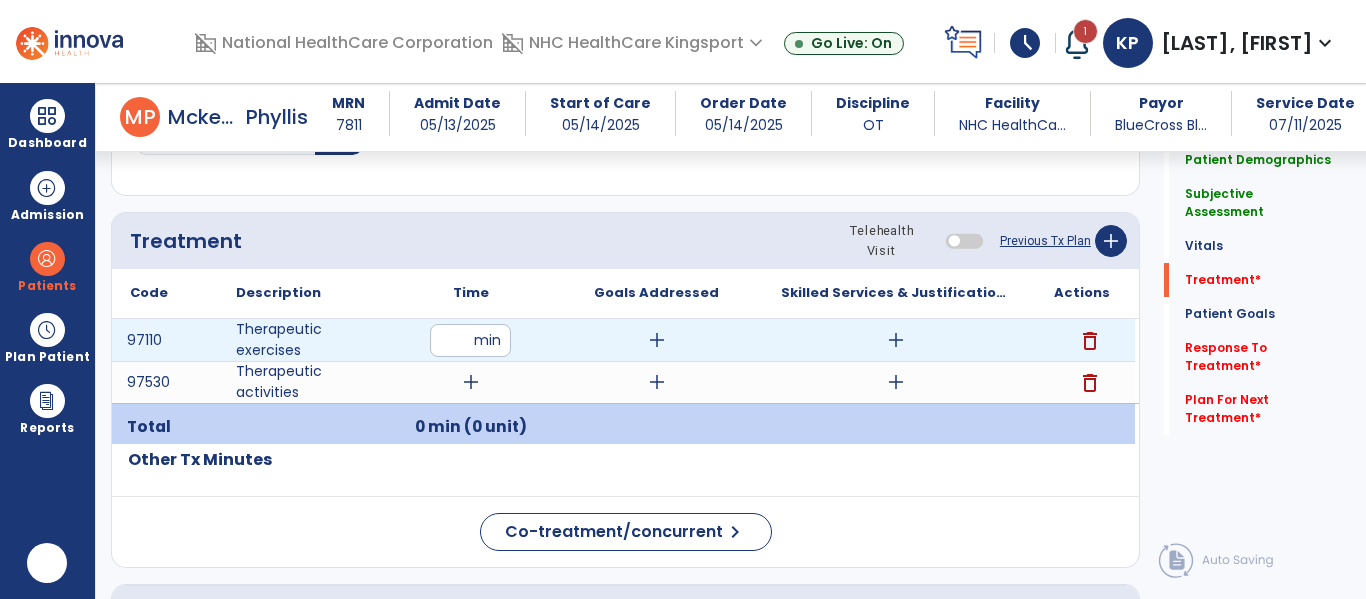 scroll, scrollTop: 0, scrollLeft: 0, axis: both 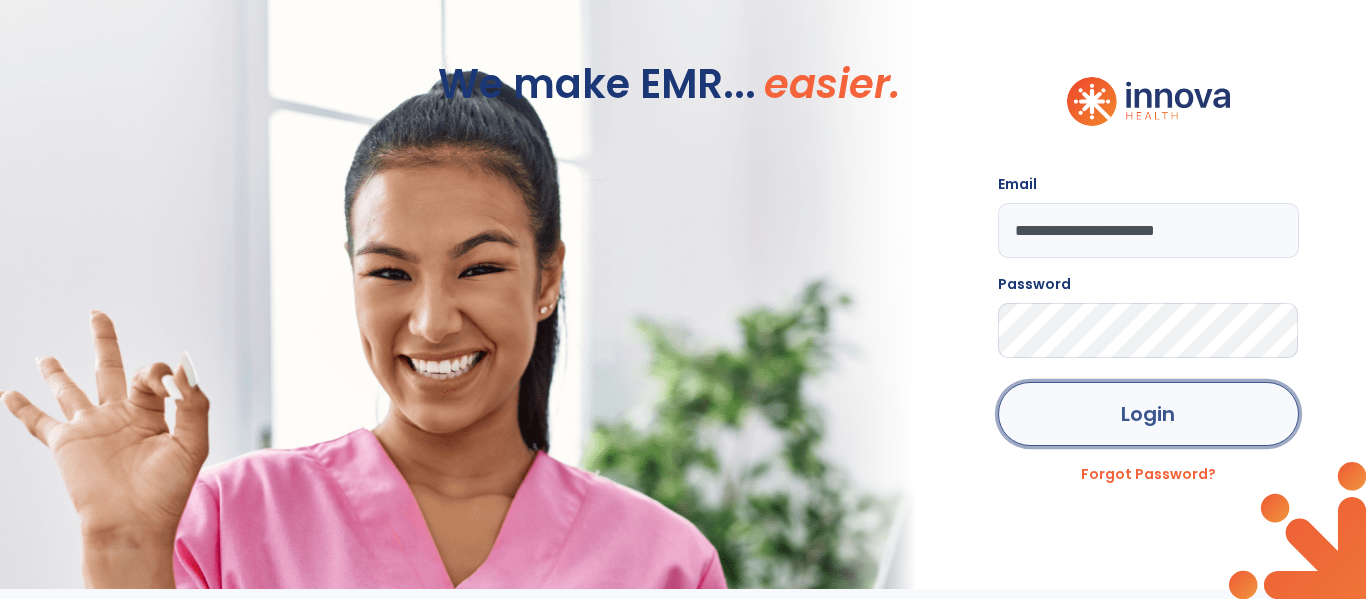 click on "Login" 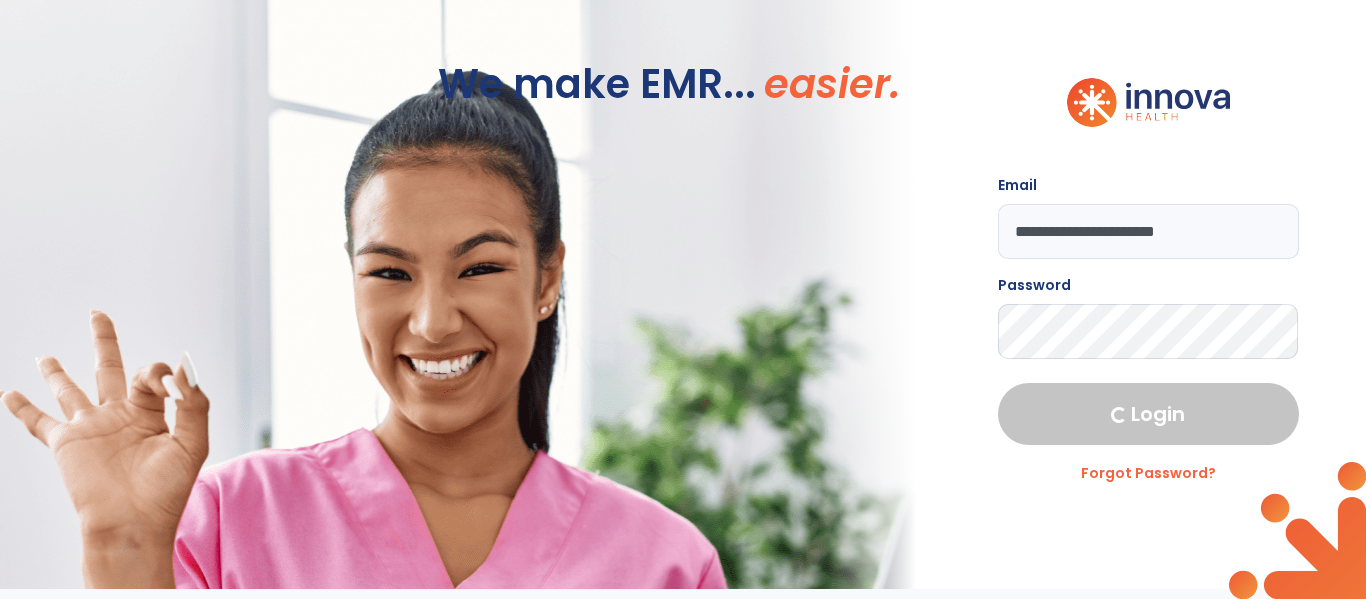 select on "****" 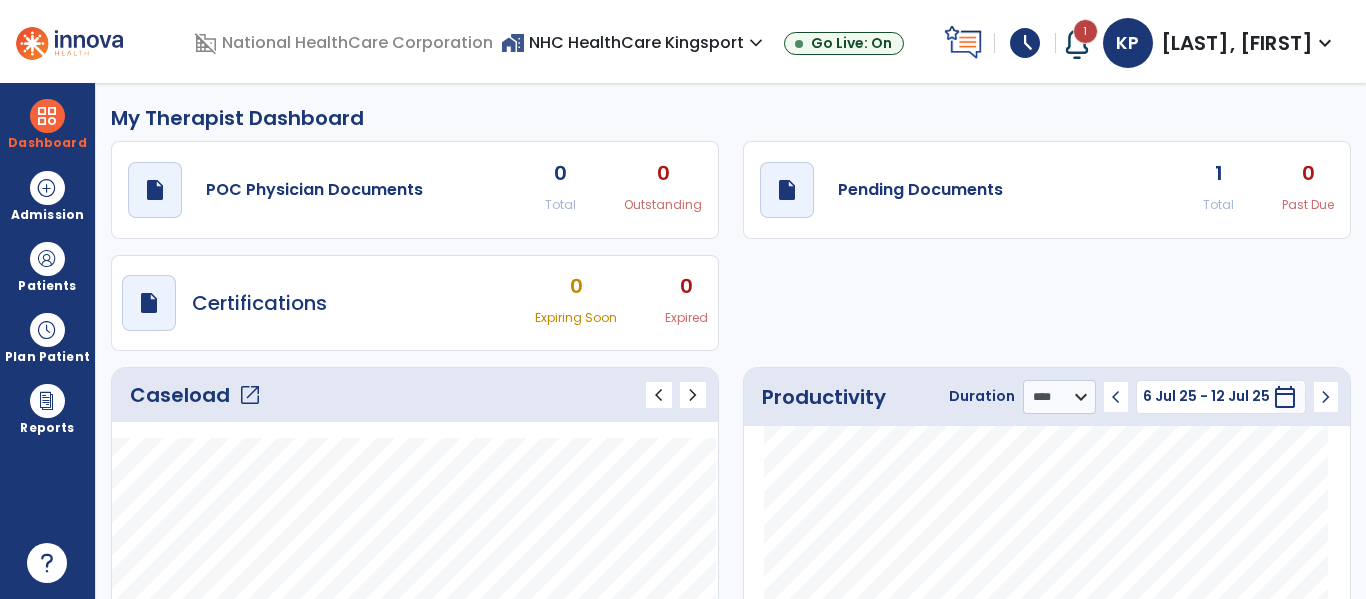 click on "open_in_new" 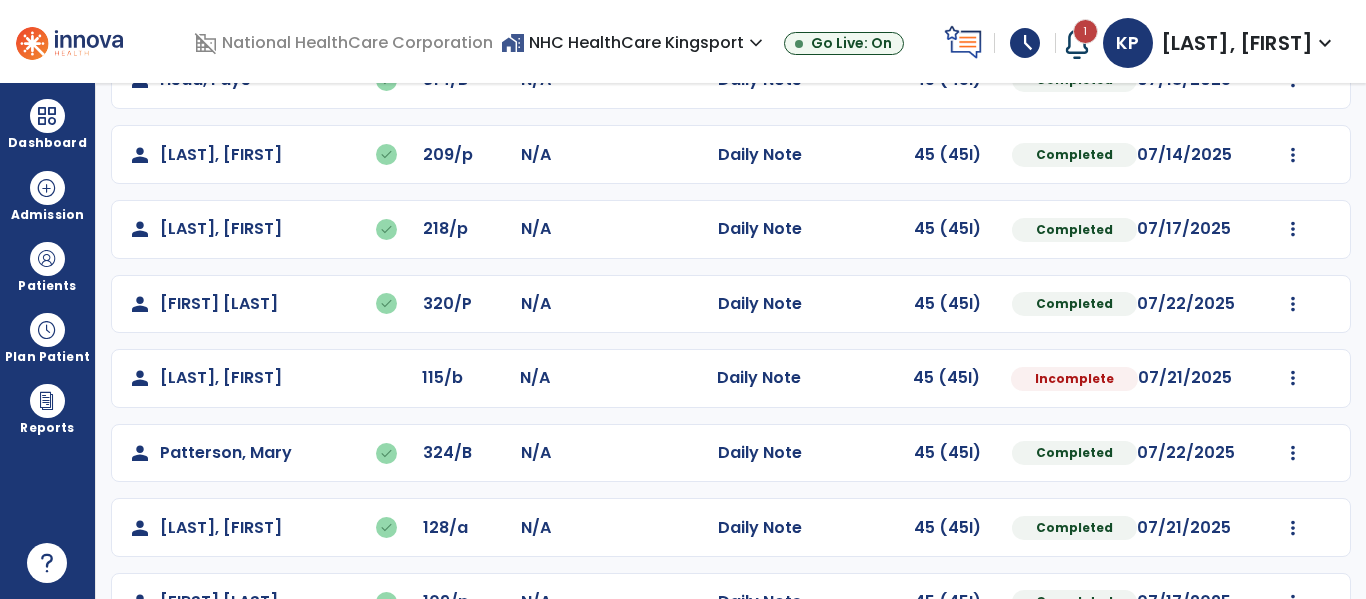 scroll, scrollTop: 413, scrollLeft: 0, axis: vertical 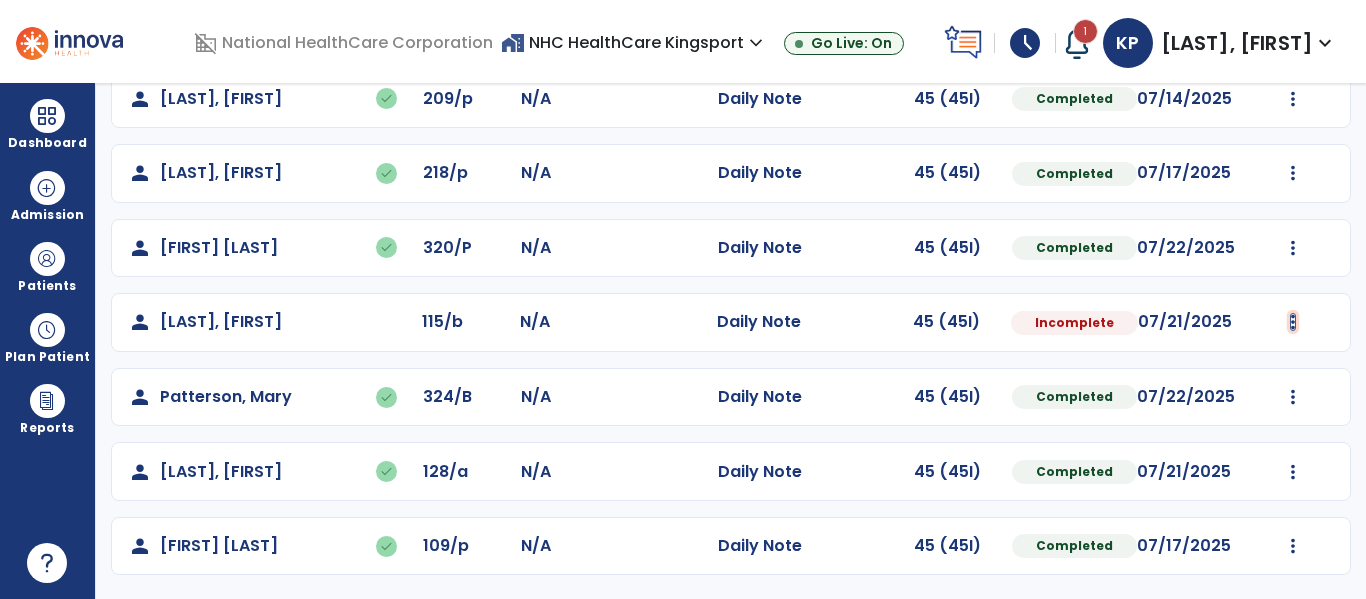 click at bounding box center (1293, -125) 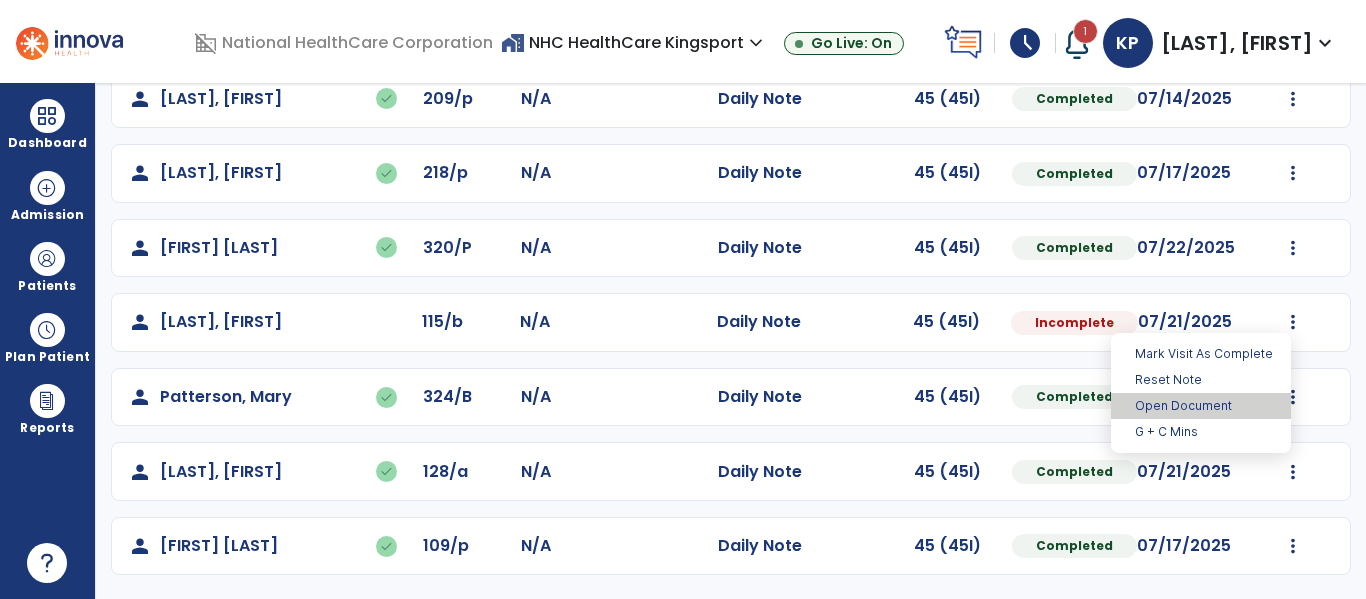 click on "Open Document" at bounding box center [1201, 406] 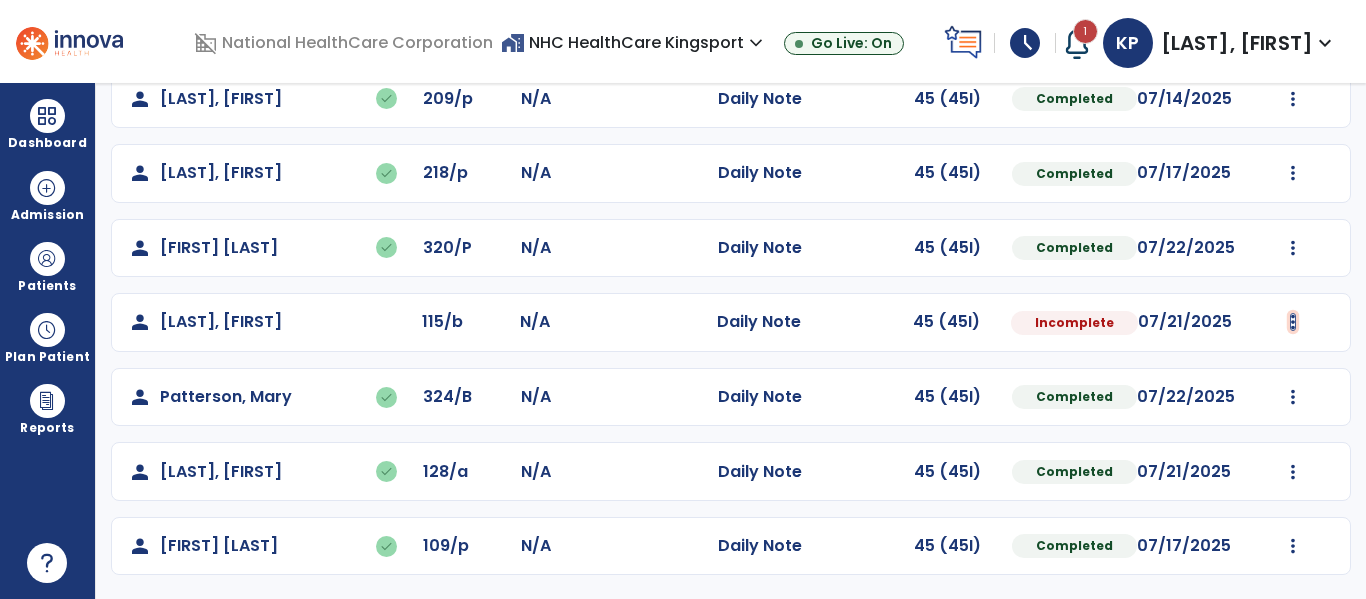 click at bounding box center (1293, -125) 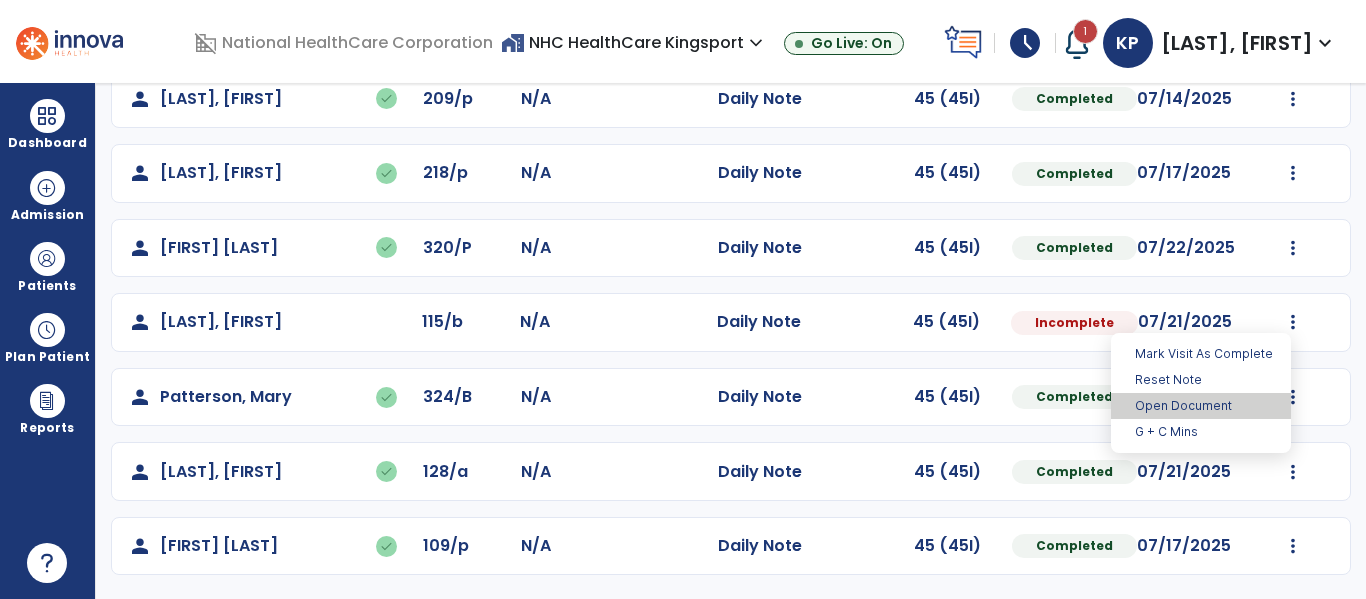 select on "*" 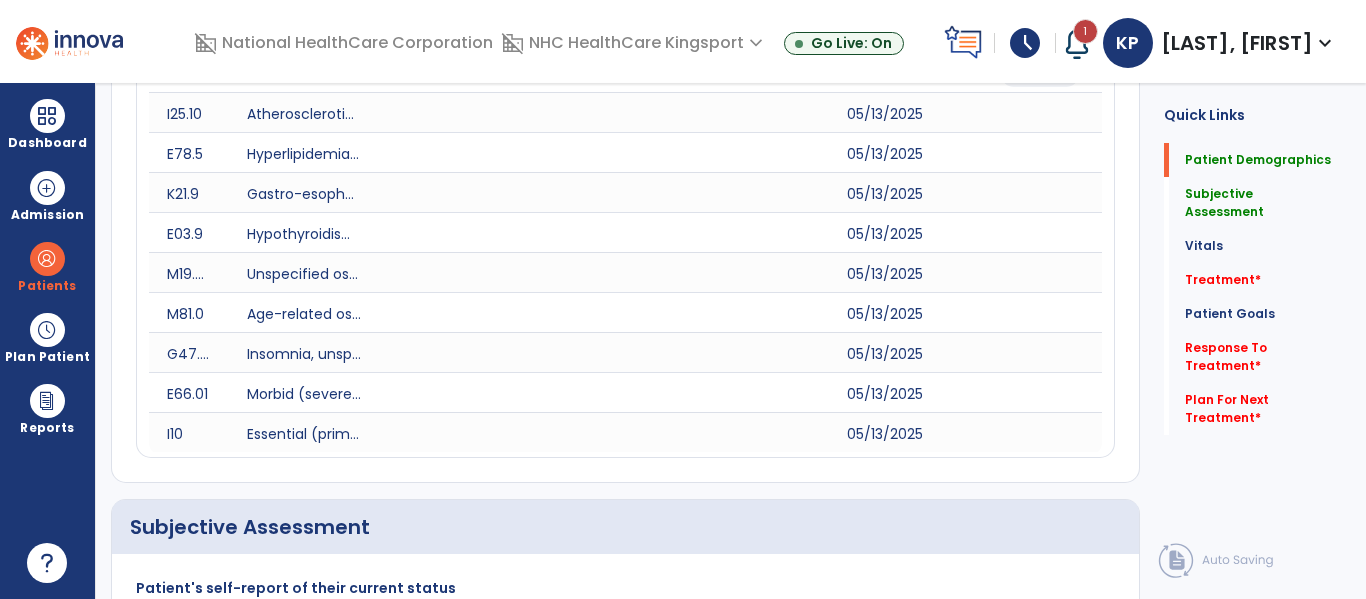 click on "Plan For Next Treatment   *  Plan For Next Treatment   *" 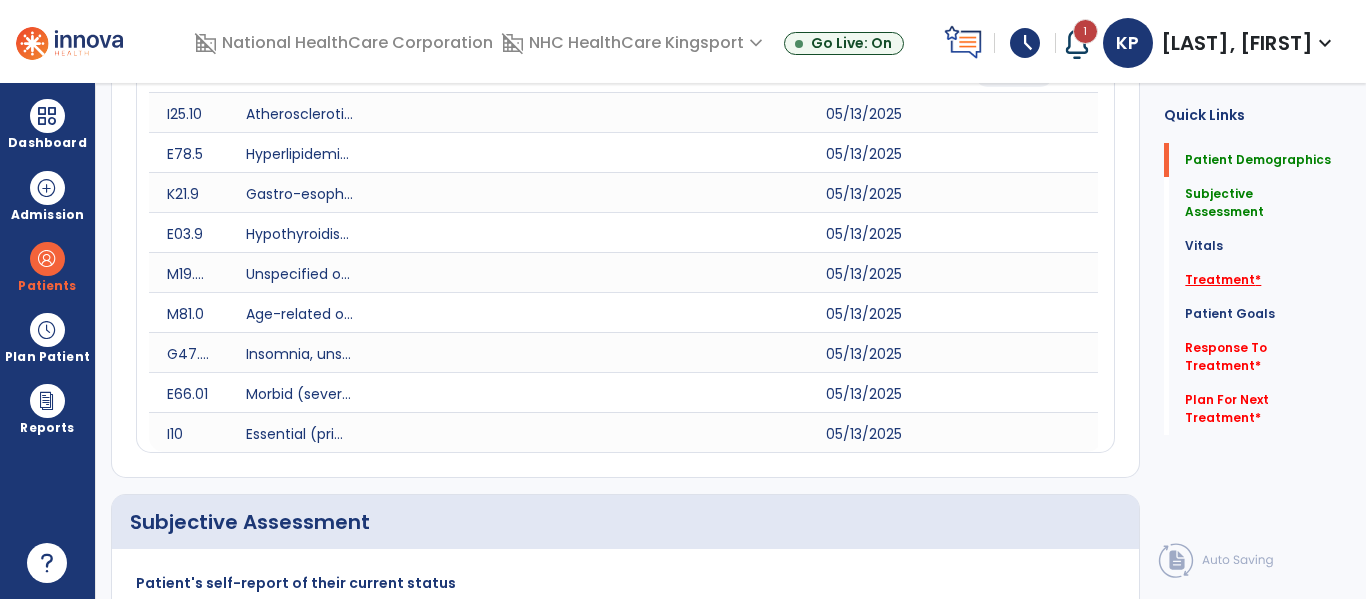 click on "Treatment   *" 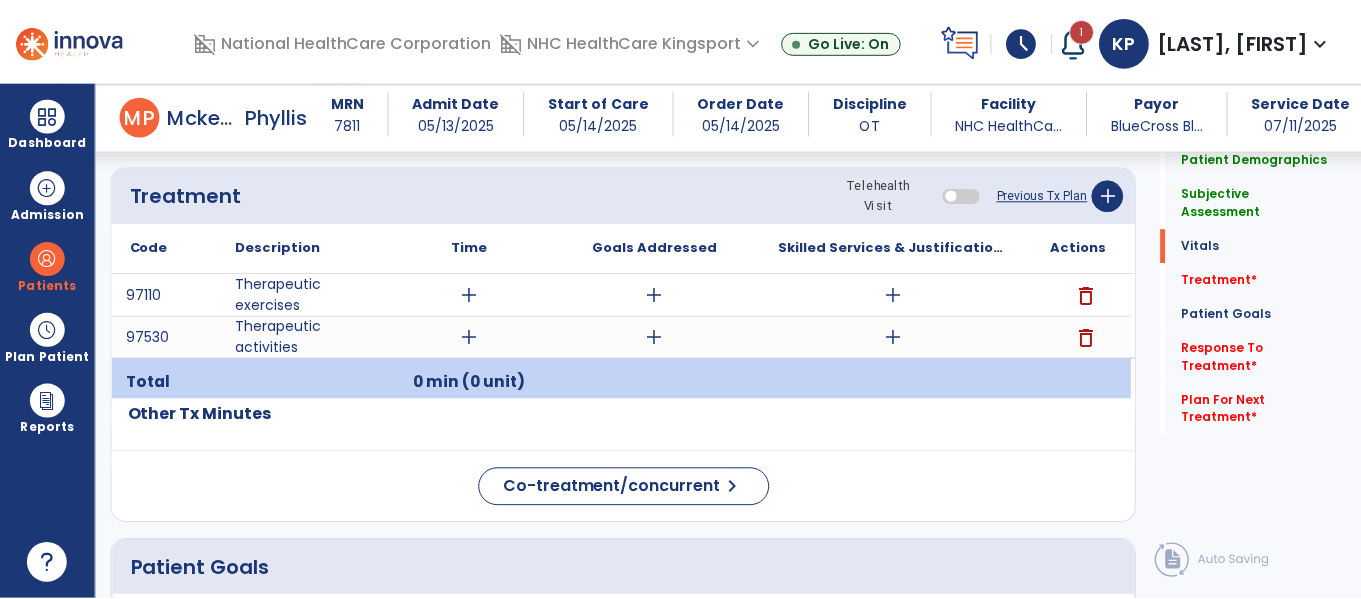 scroll, scrollTop: 1466, scrollLeft: 0, axis: vertical 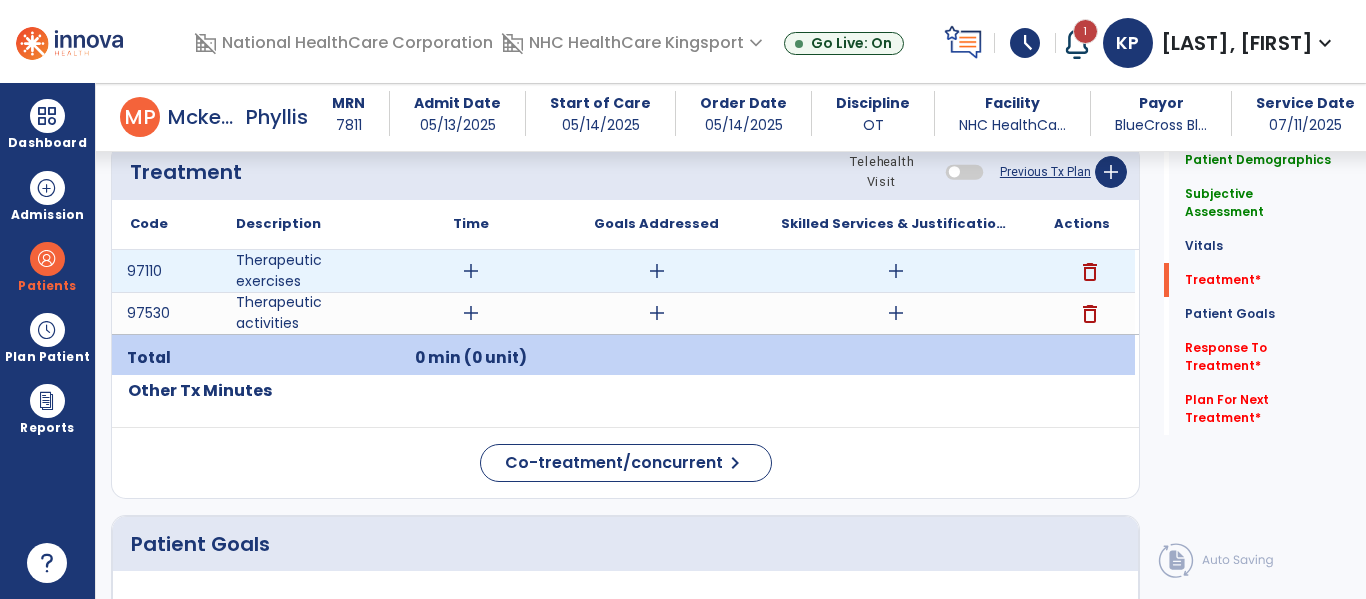 click on "add" at bounding box center [471, 271] 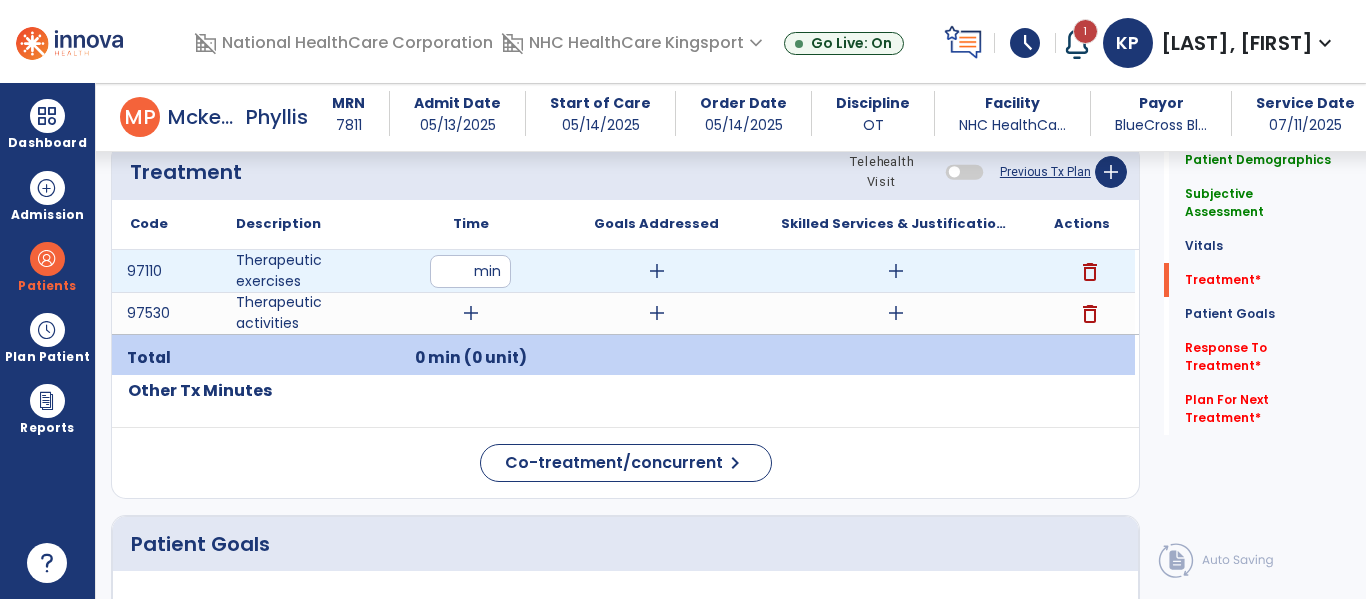 type on "**" 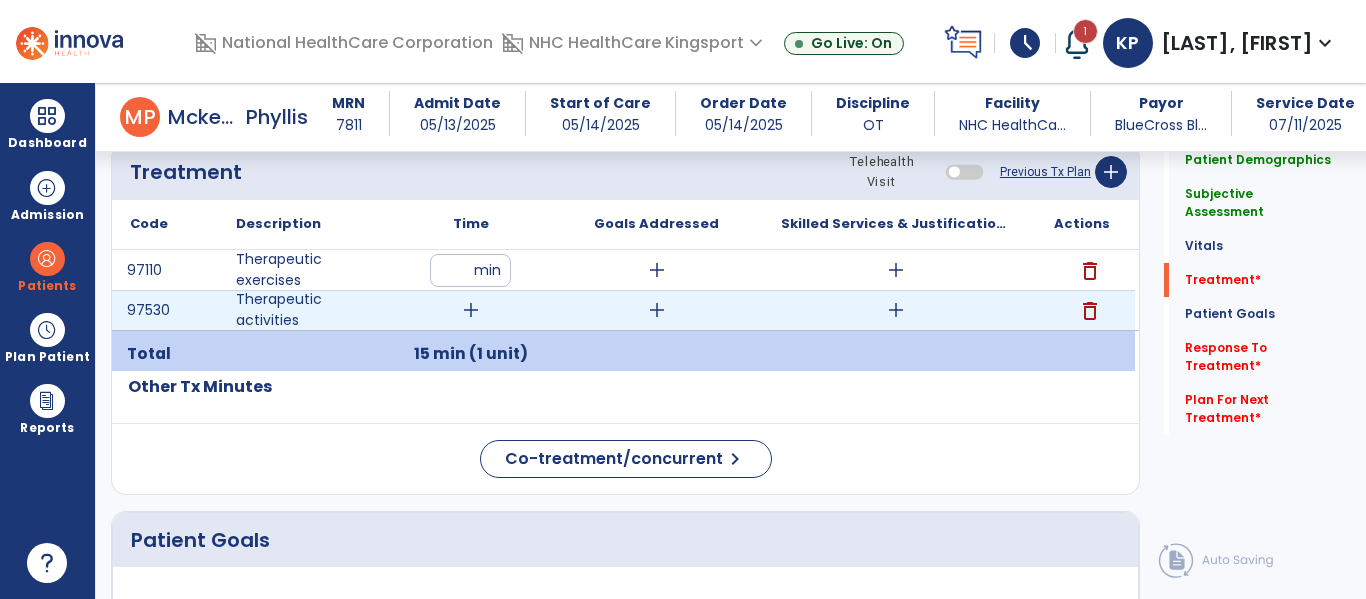 click on "add" at bounding box center [470, 310] 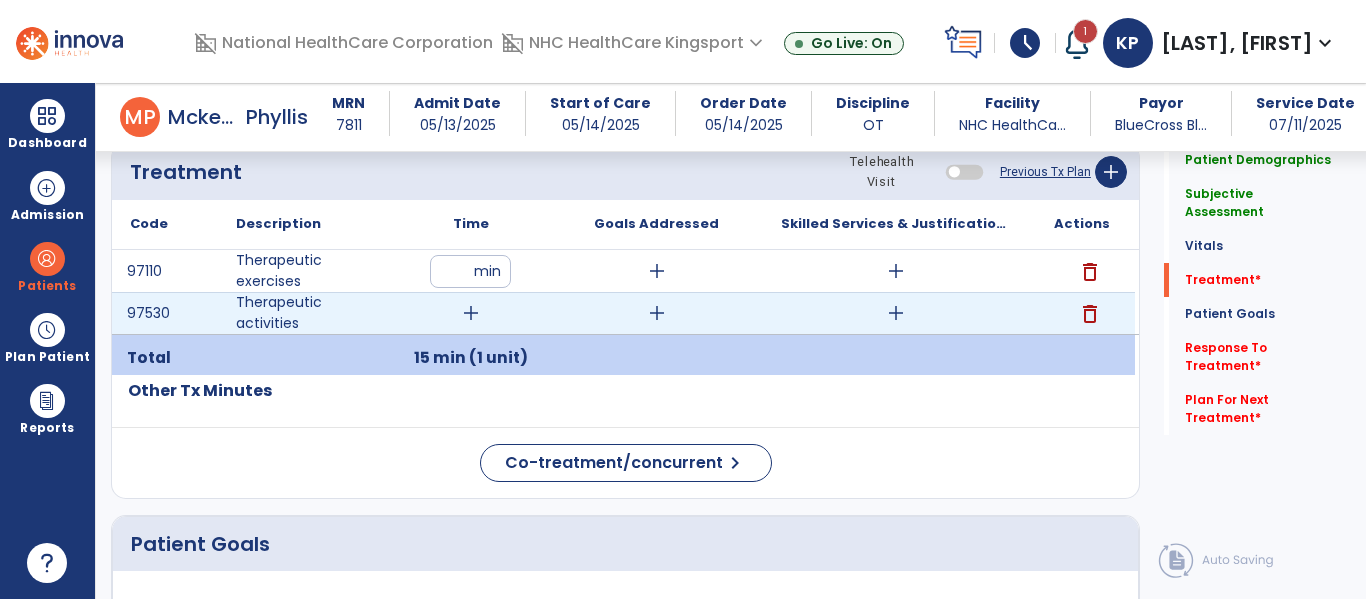 click on "add" at bounding box center (471, 313) 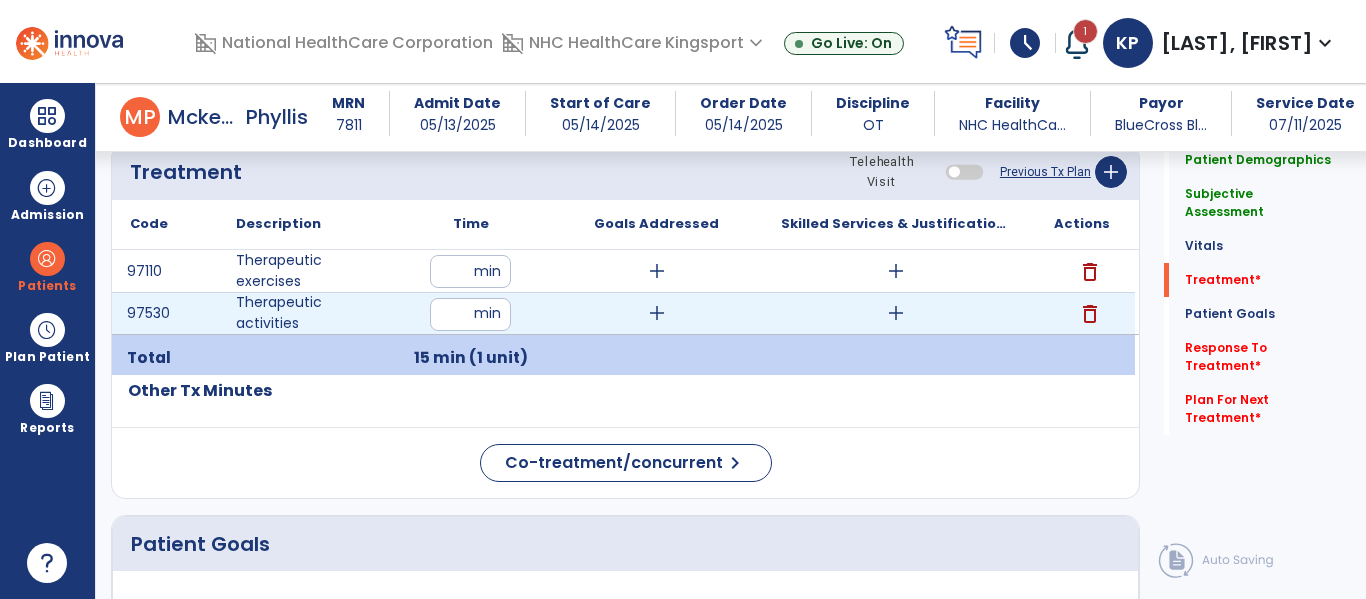 type on "**" 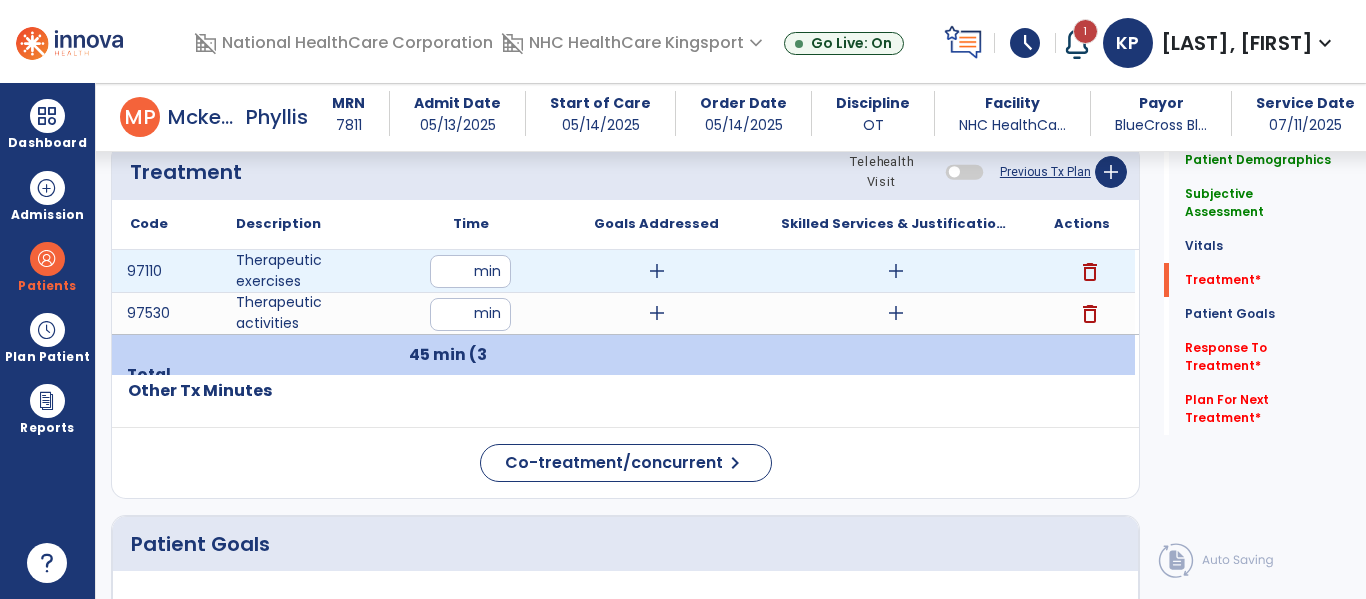 click on "add" at bounding box center [657, 271] 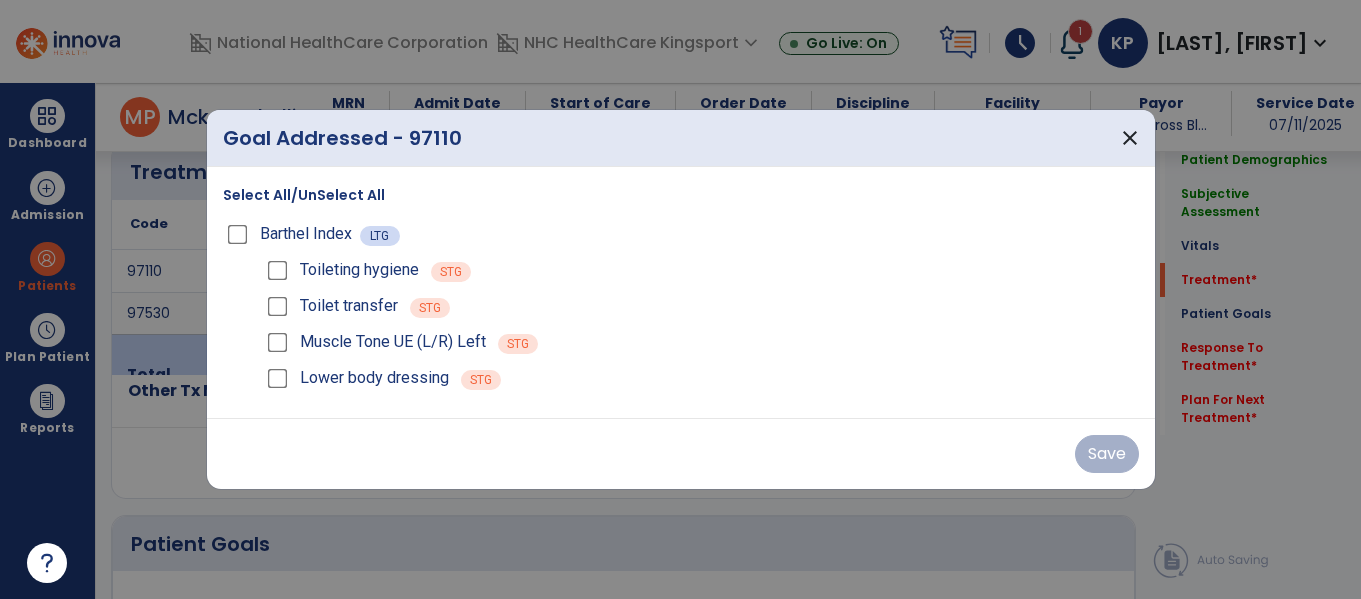 scroll, scrollTop: 1466, scrollLeft: 0, axis: vertical 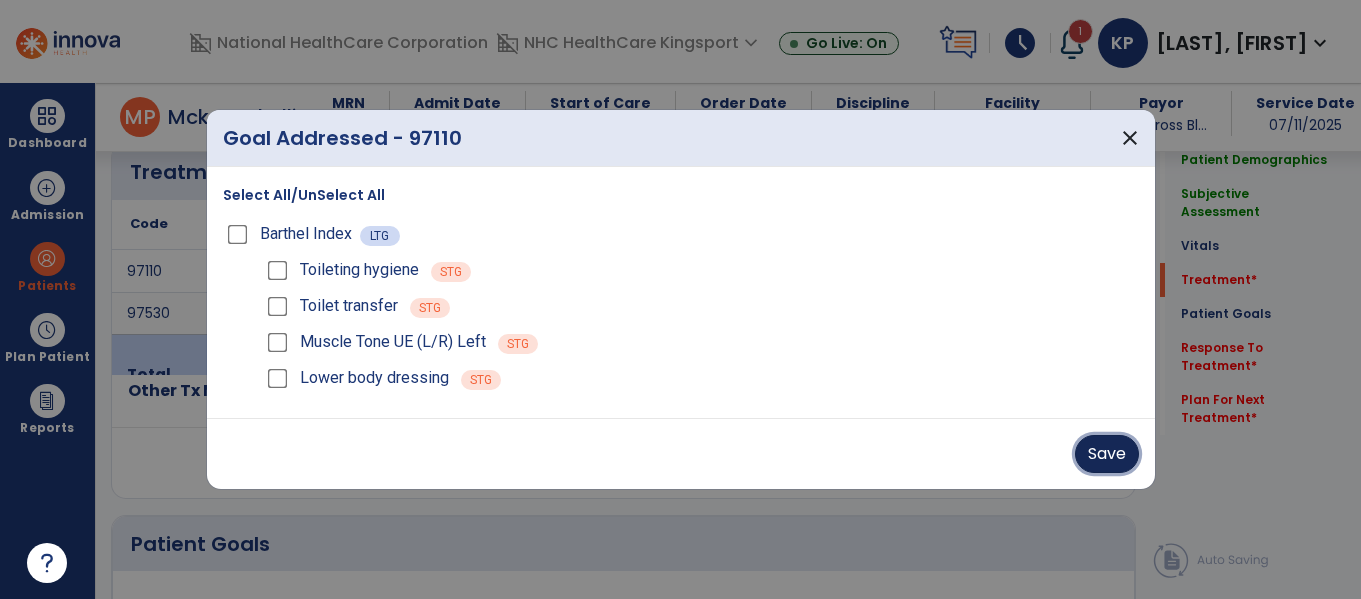 click on "Save" at bounding box center [1107, 454] 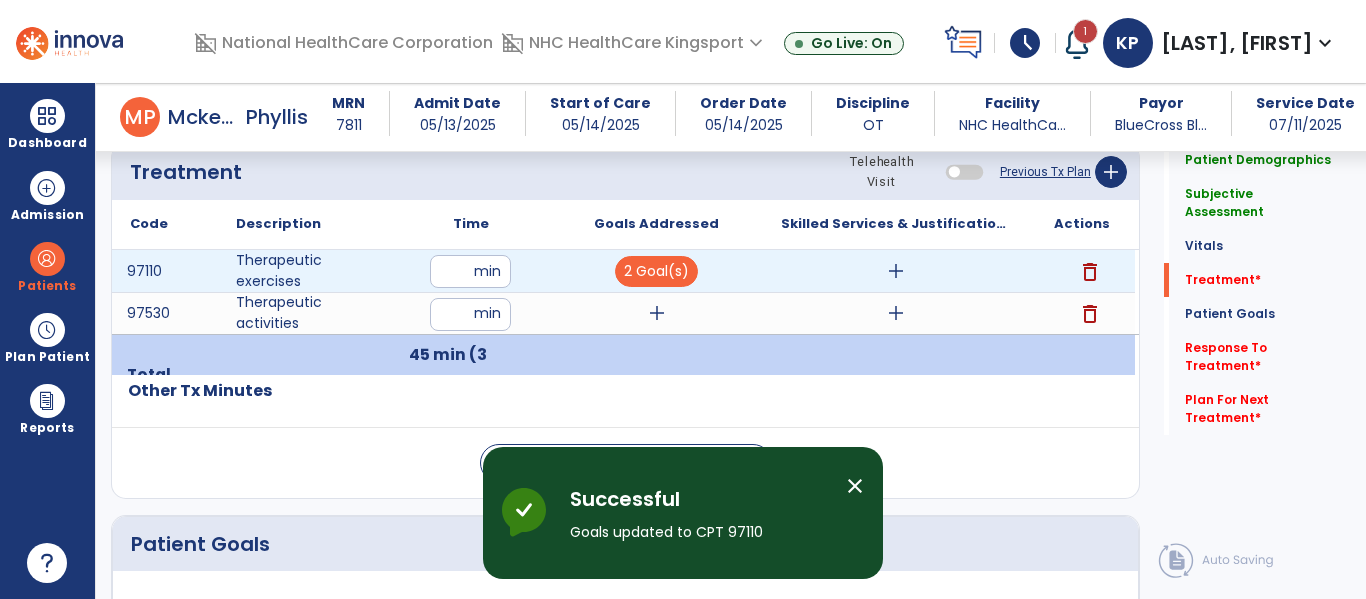 click on "add" at bounding box center [896, 271] 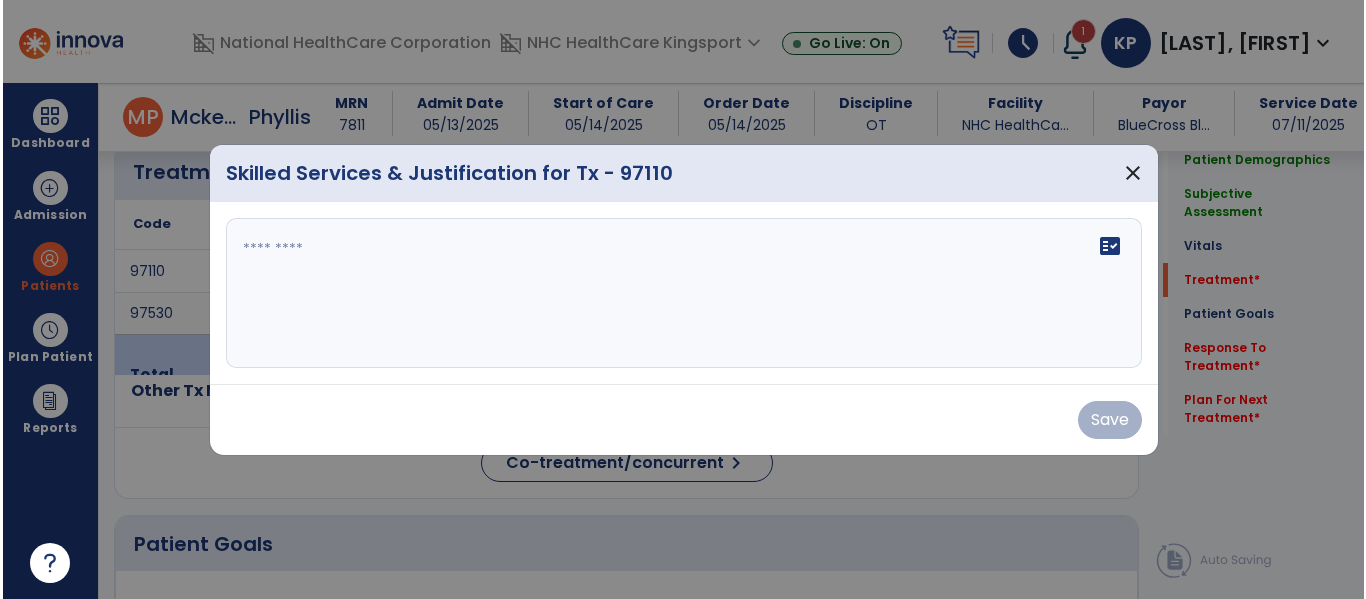 scroll, scrollTop: 1466, scrollLeft: 0, axis: vertical 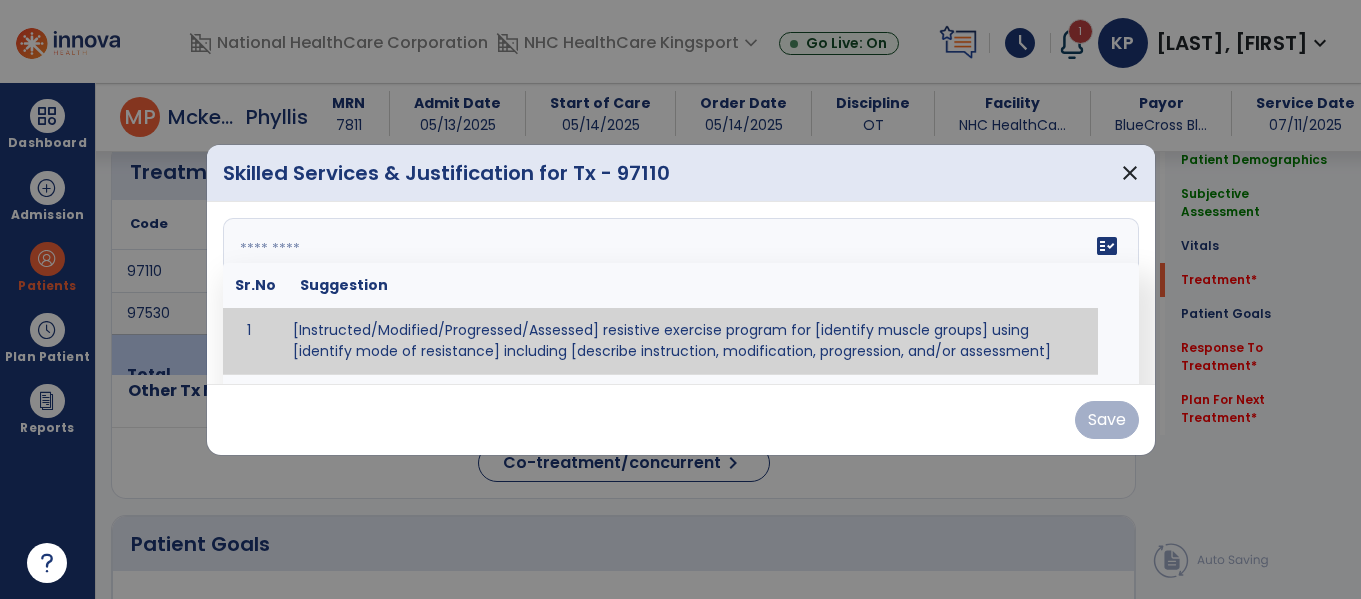 click on "fact_check  Sr.No Suggestion 1 [Instructed/Modified/Progressed/Assessed] resistive exercise program for [identify muscle groups] using [identify mode of resistance] including [describe instruction, modification, progression, and/or assessment] 2 [Instructed/Modified/Progressed/Assessed] aerobic exercise program using [identify equipment/mode] including [describe instruction, modification,progression, and/or assessment] 3 [Instructed/Modified/Progressed/Assessed] [PROM/A/AROM/AROM] program for [identify joint movements] using [contract-relax, over-pressure, inhibitory techniques, other] 4 [Assessed/Tested] aerobic capacity with administration of [aerobic capacity test]" at bounding box center (681, 293) 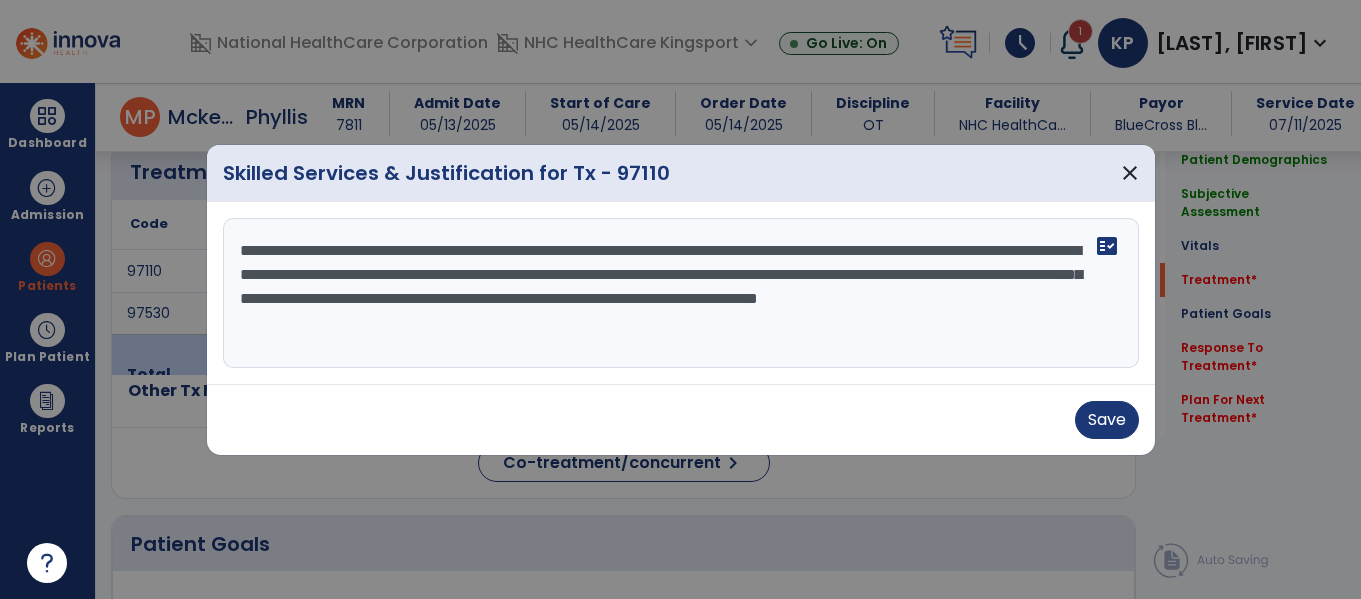 type on "**********" 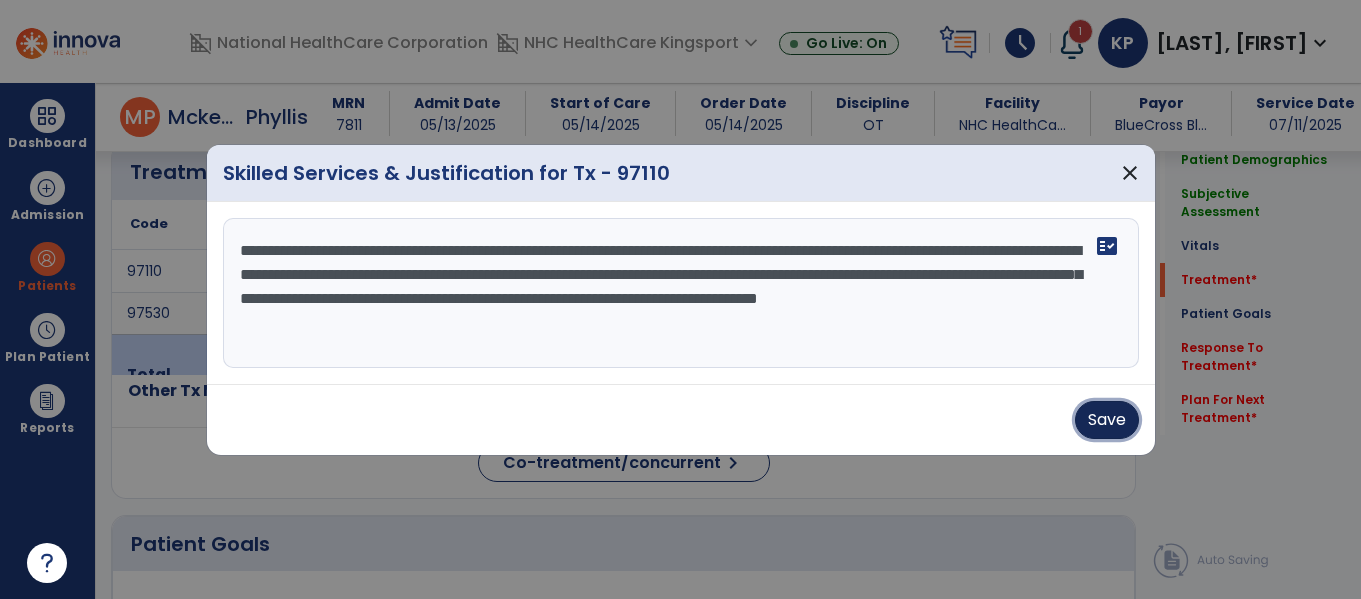click on "Save" at bounding box center [1107, 420] 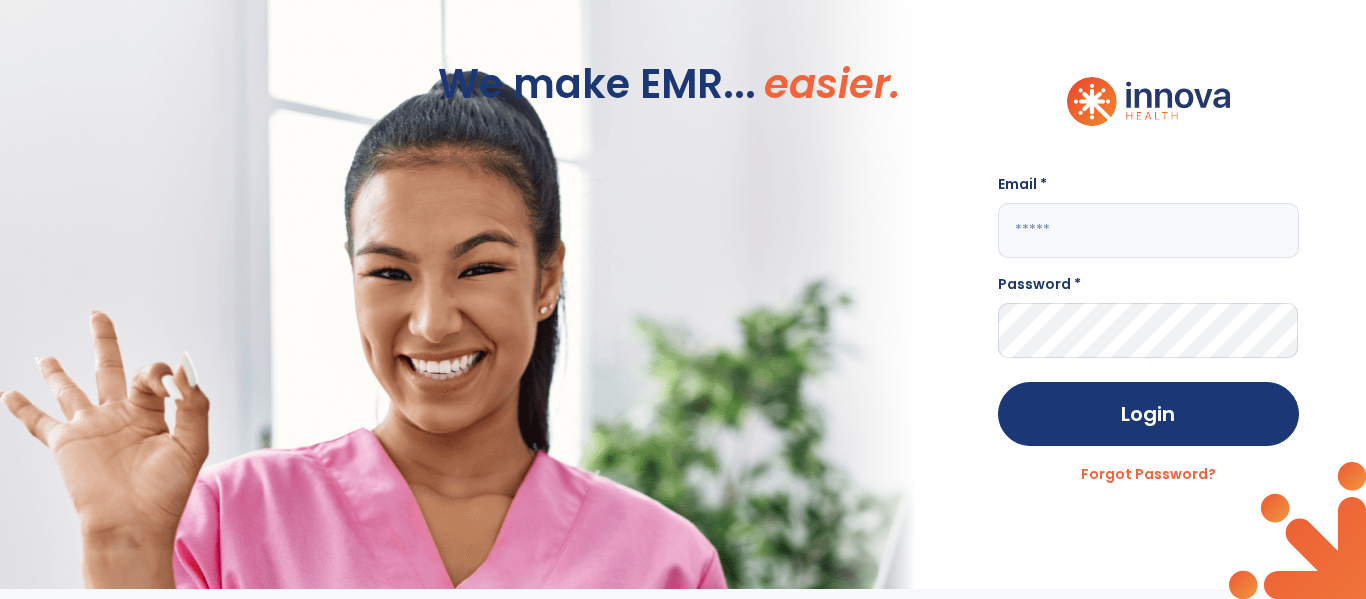 type on "**********" 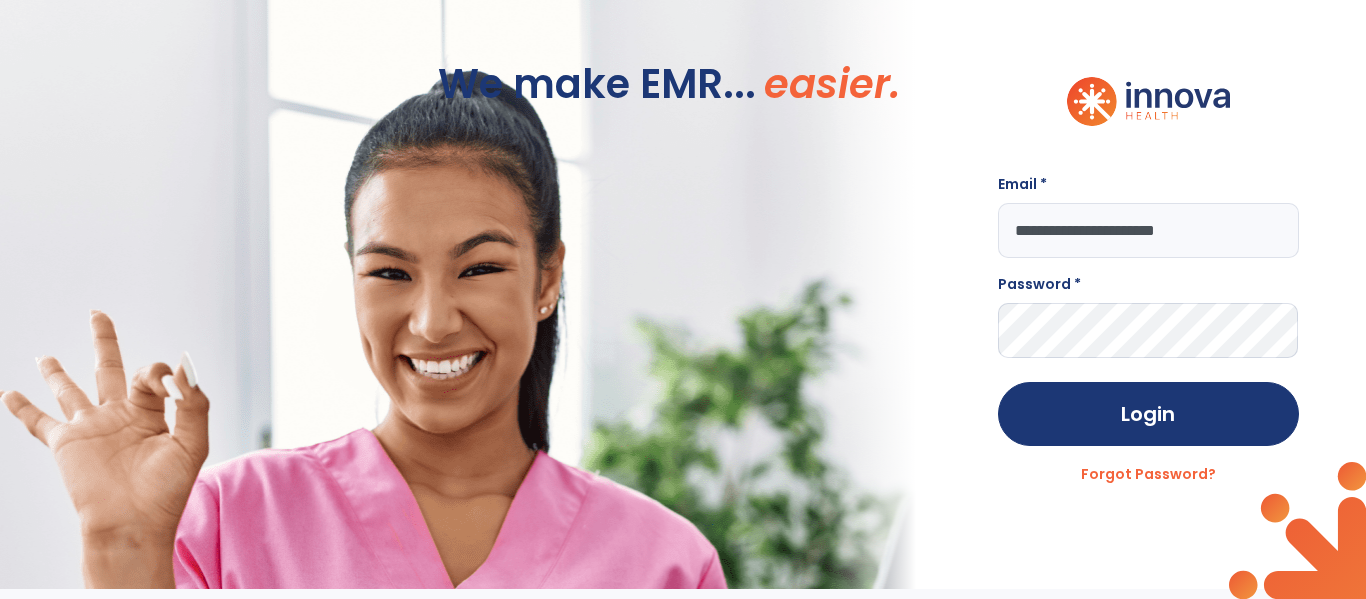 scroll, scrollTop: 0, scrollLeft: 0, axis: both 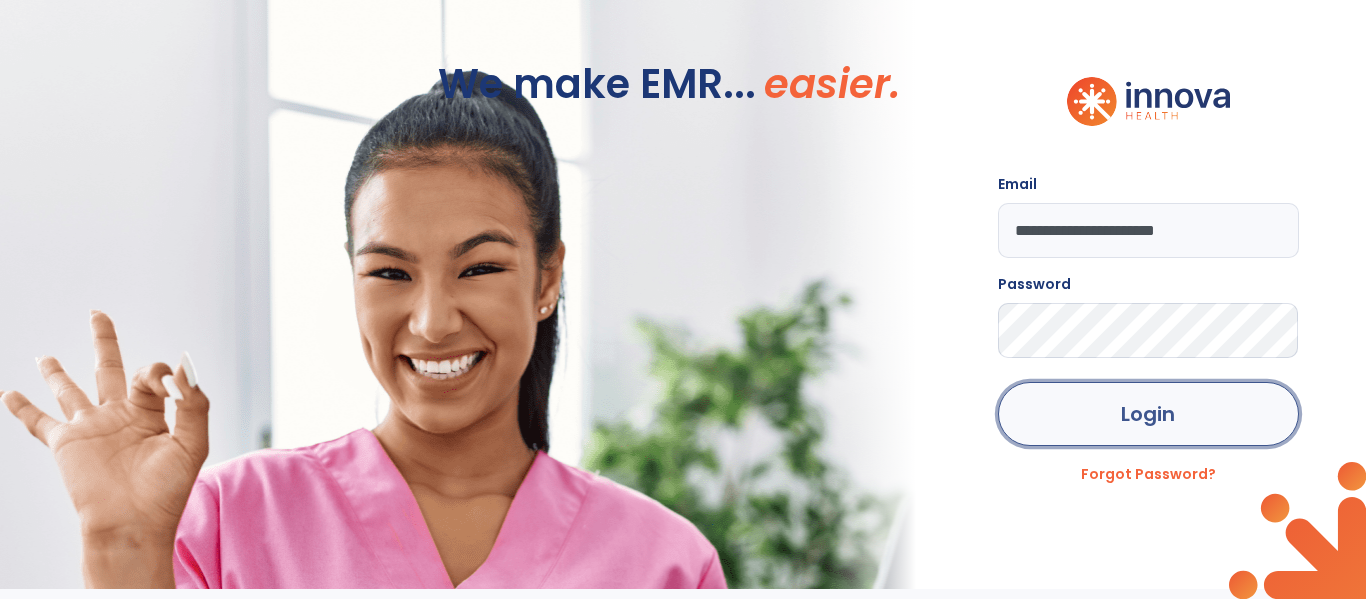 click on "Login" 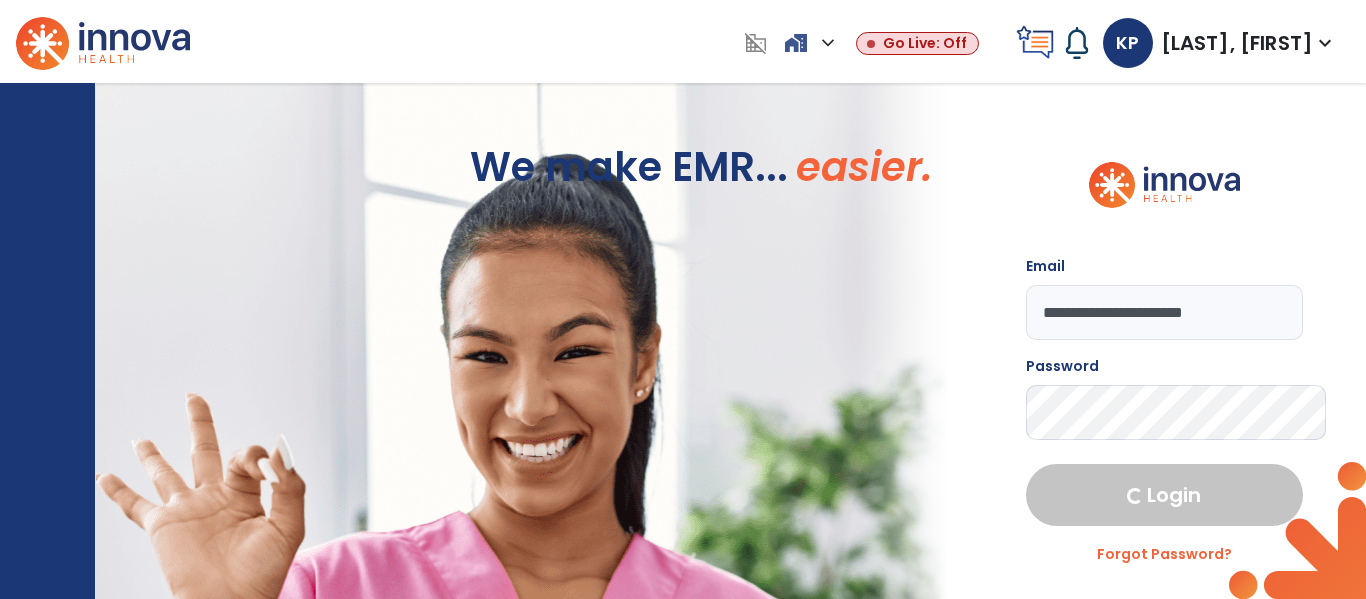 select on "****" 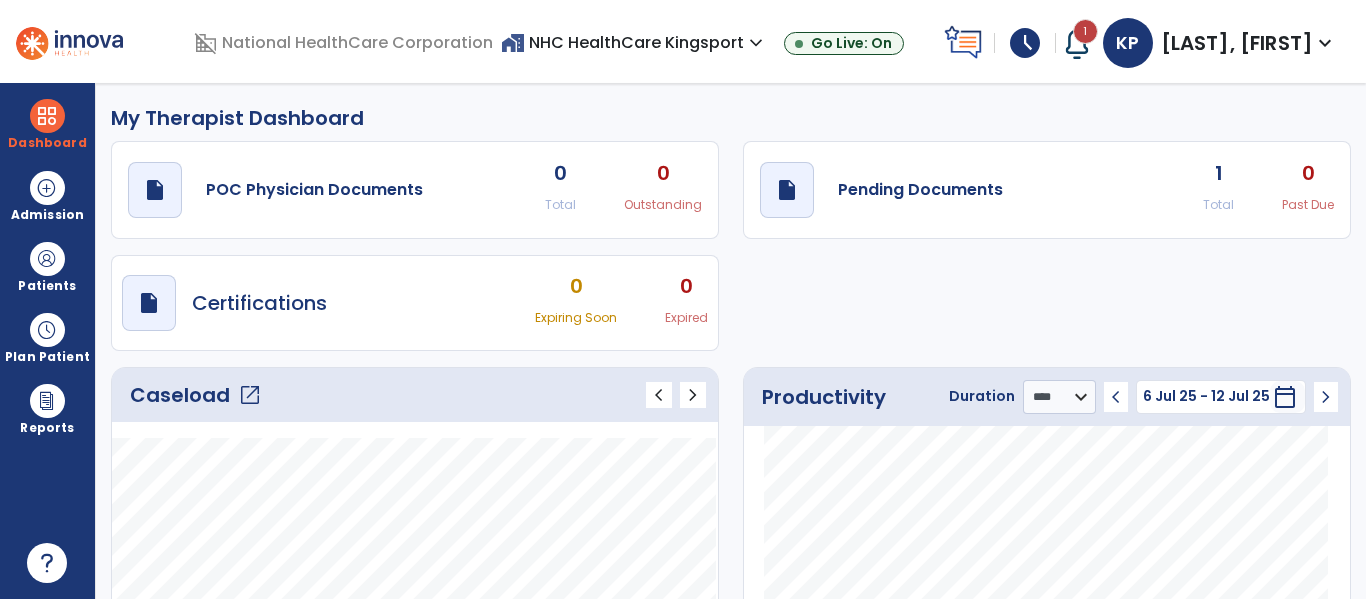 click on "open_in_new" 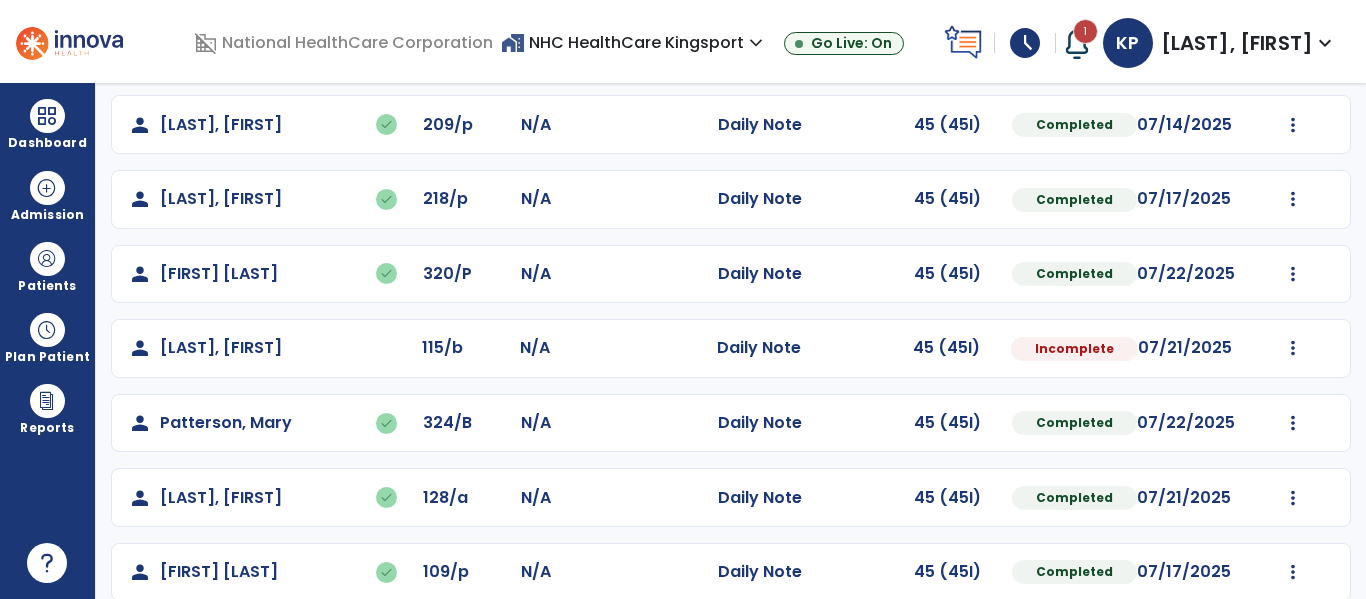 scroll, scrollTop: 413, scrollLeft: 0, axis: vertical 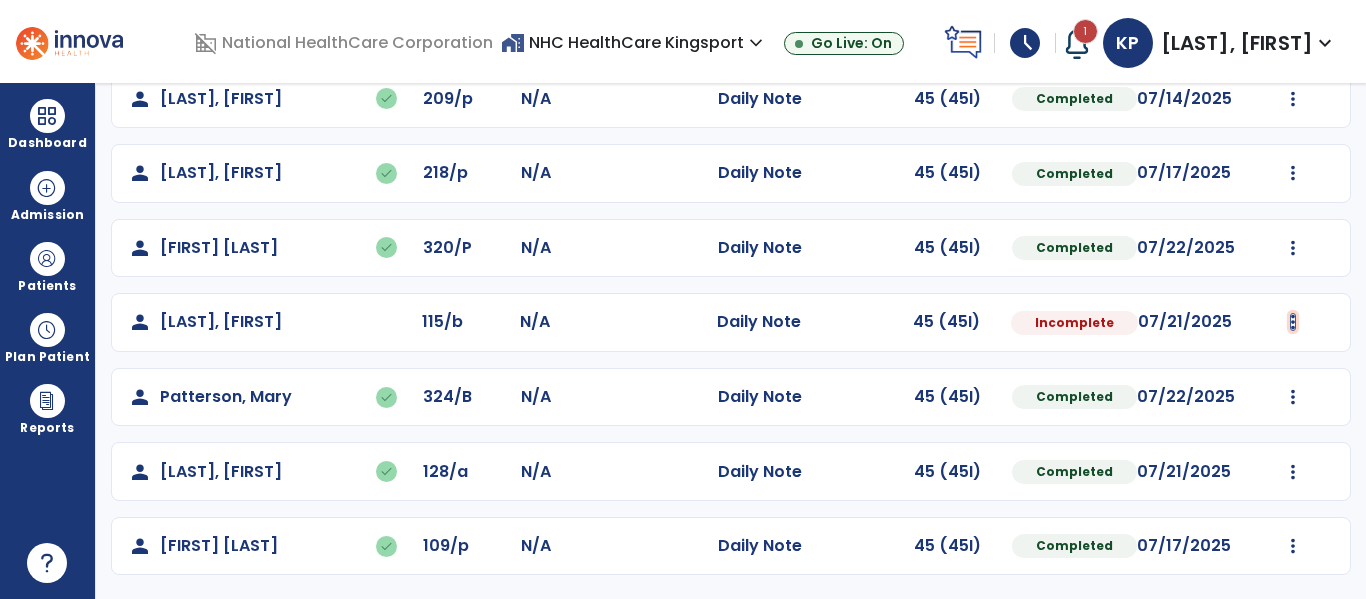 click at bounding box center (1293, -125) 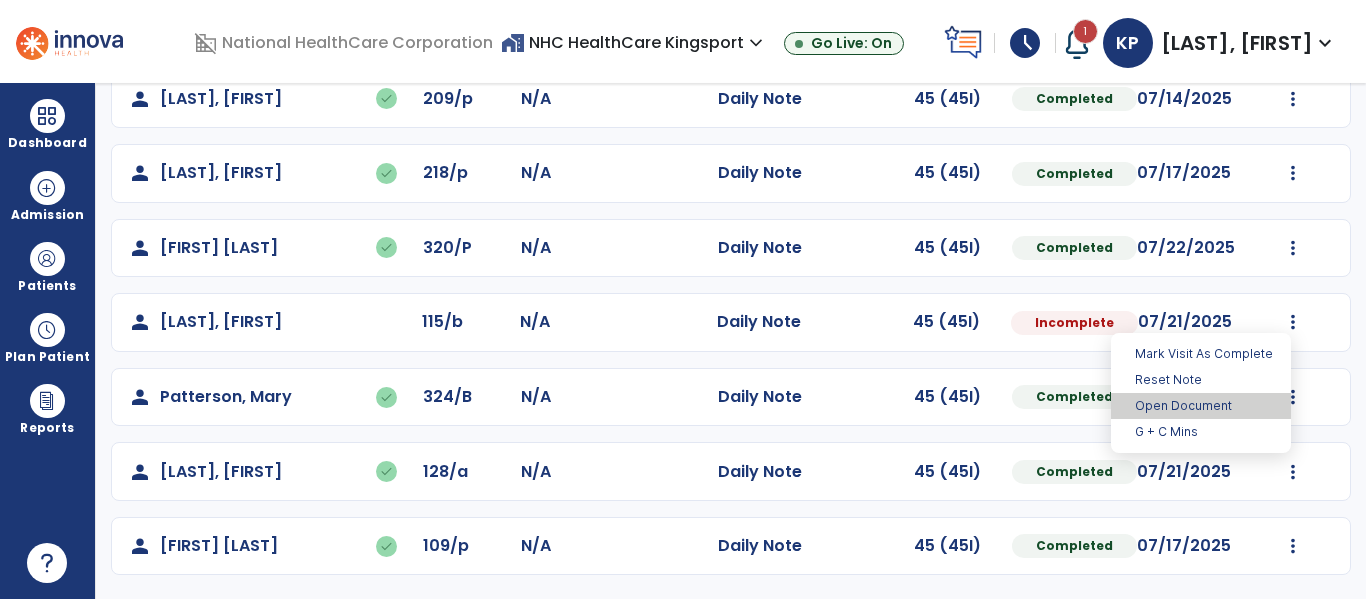 click on "Open Document" at bounding box center [1201, 406] 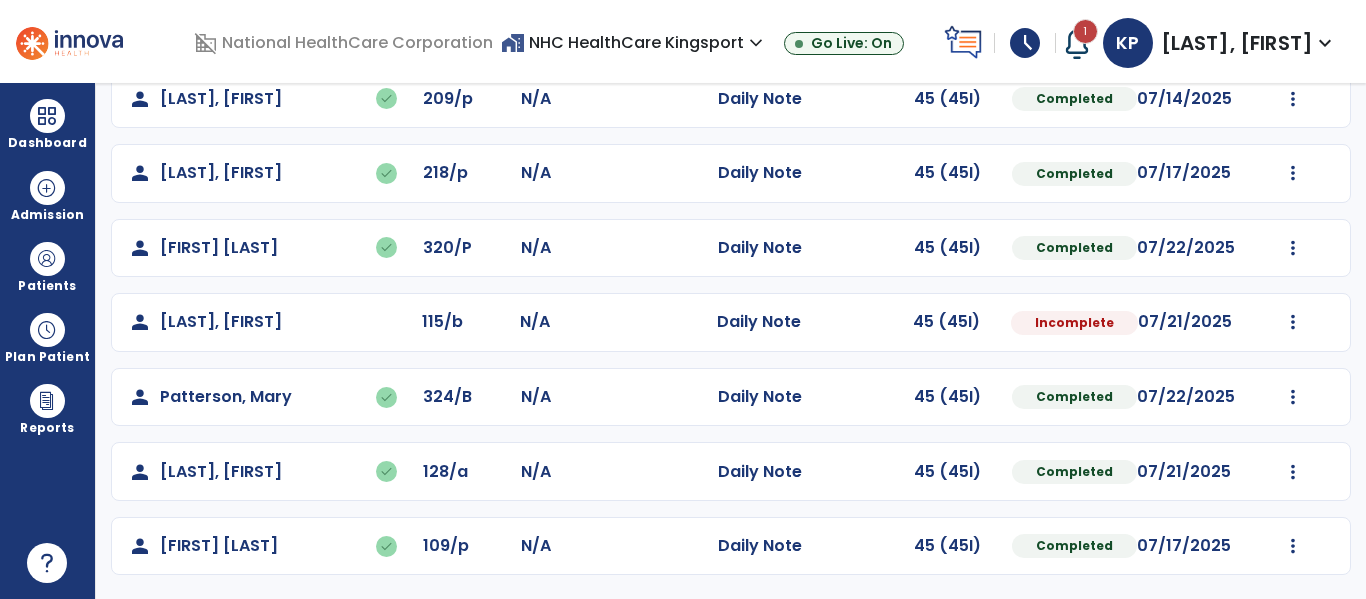 select on "*" 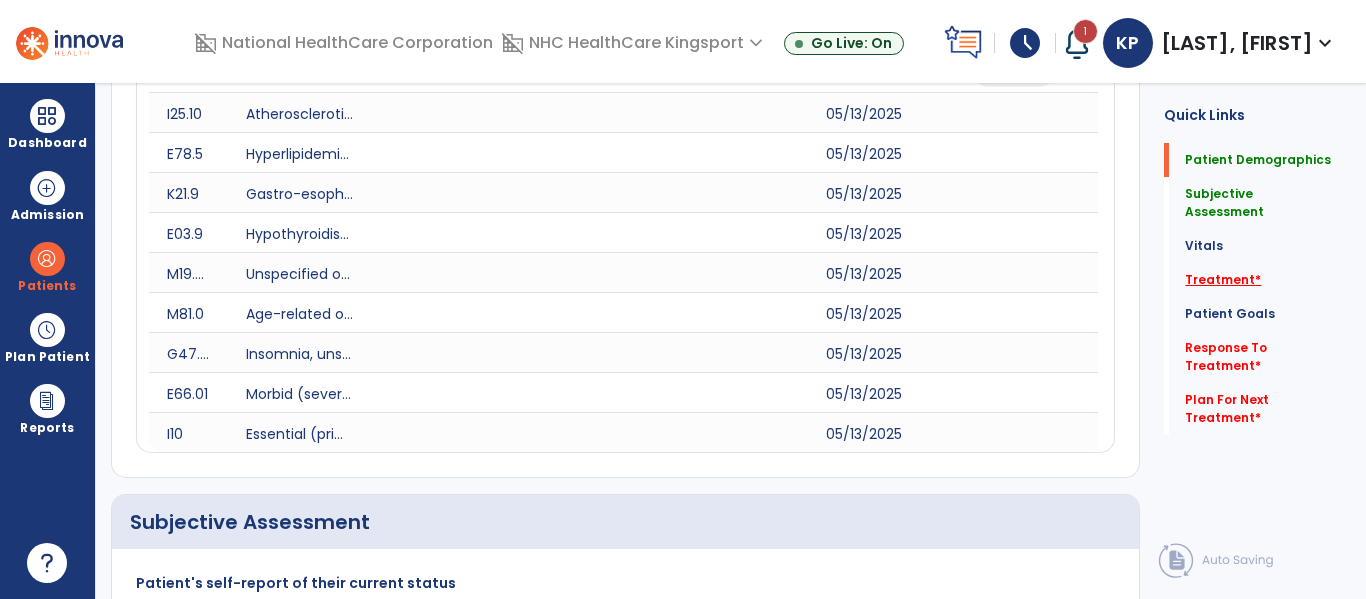 click on "Treatment   *" 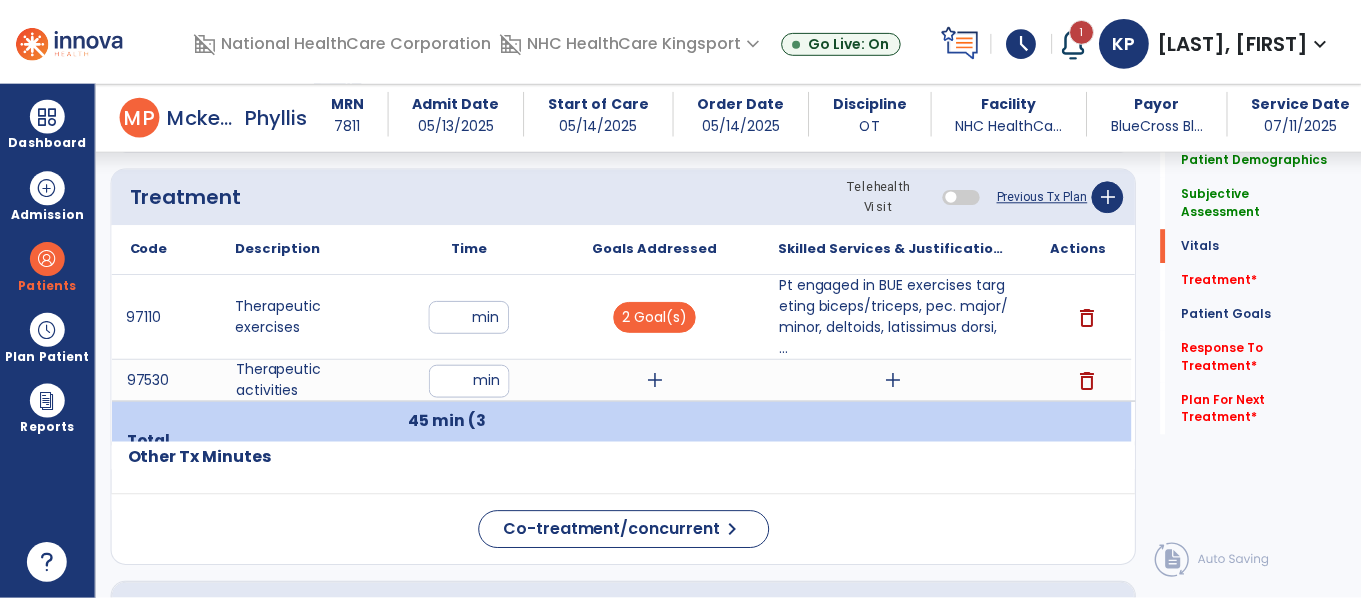 scroll, scrollTop: 1487, scrollLeft: 0, axis: vertical 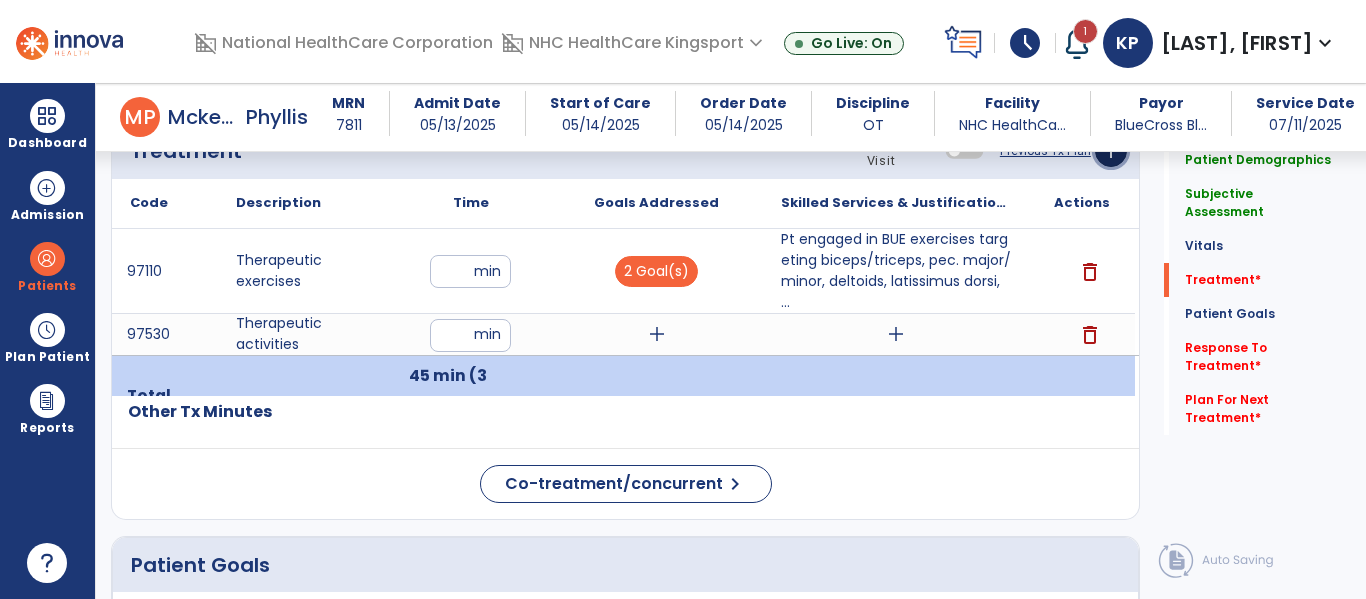 click on "add" 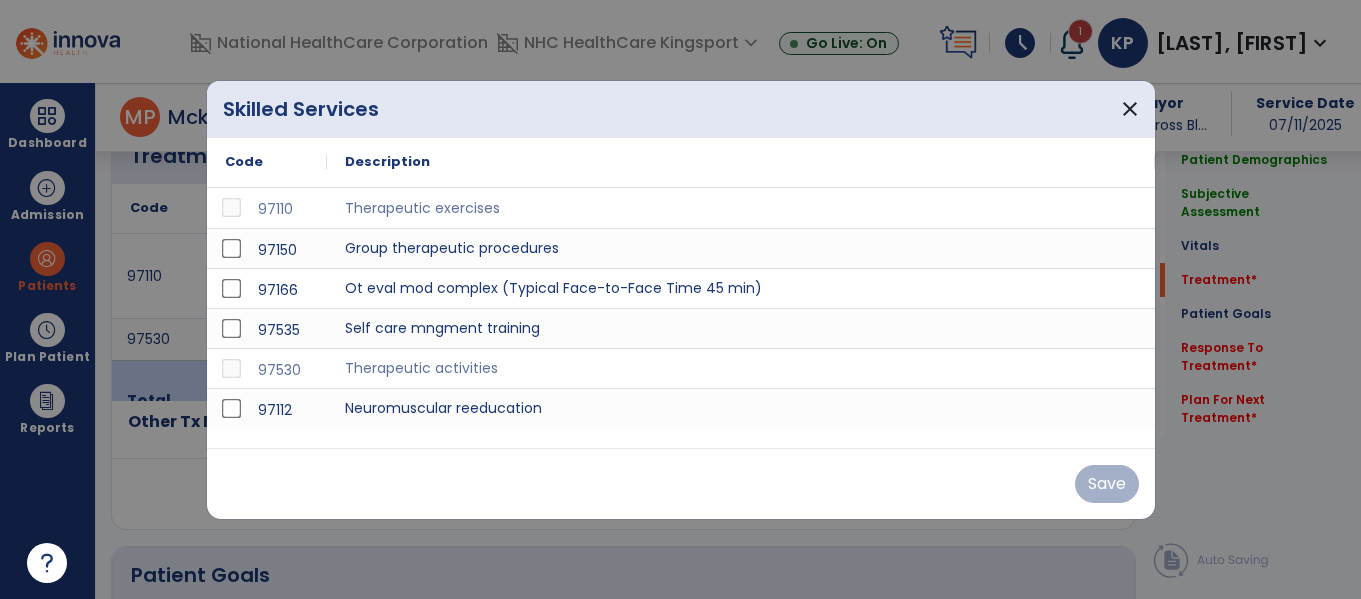 scroll, scrollTop: 1487, scrollLeft: 0, axis: vertical 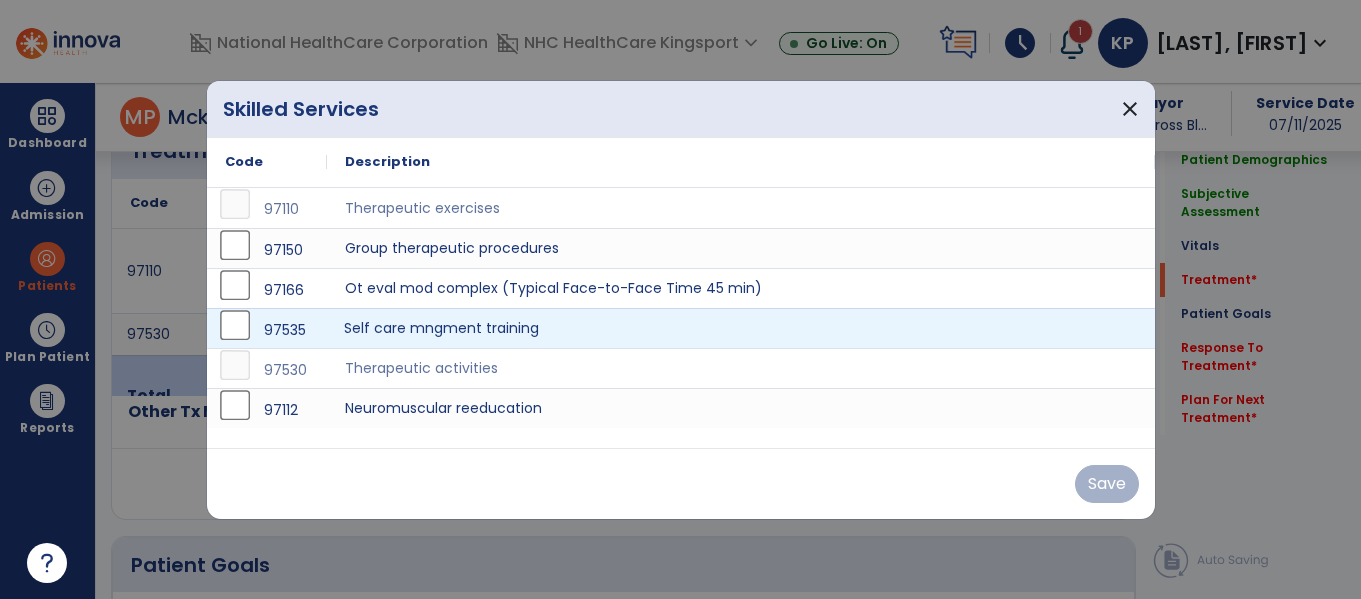 click on "Self care mngment training" at bounding box center (741, 328) 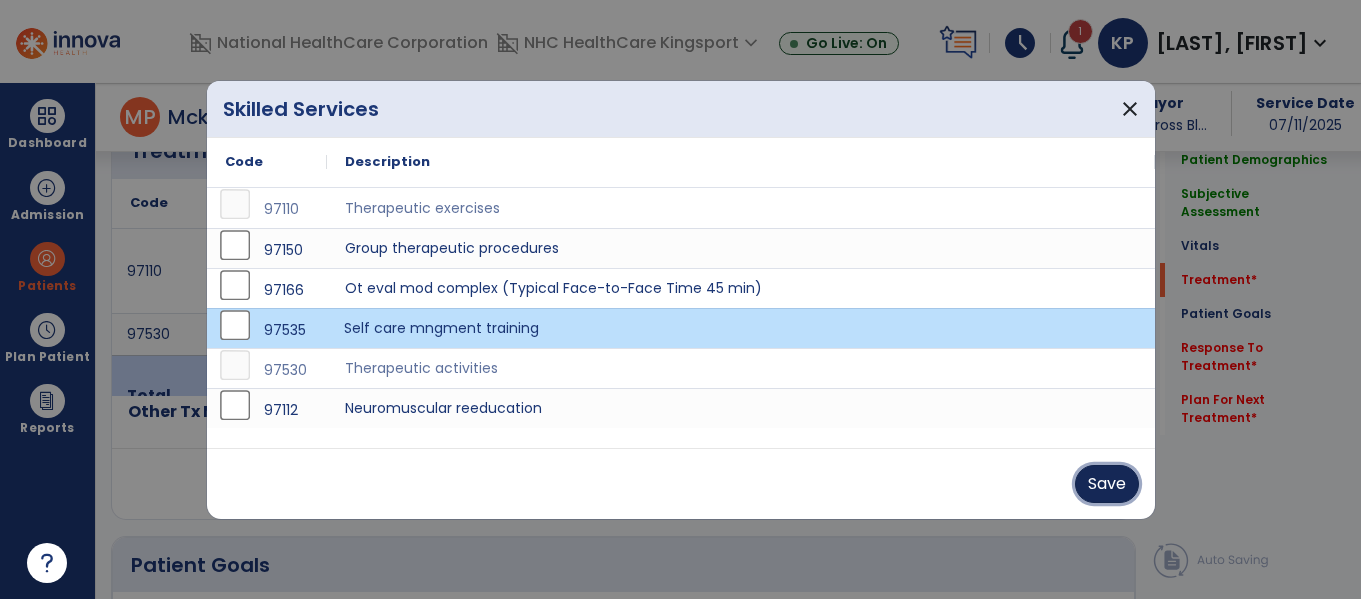 click on "Save" at bounding box center [1107, 484] 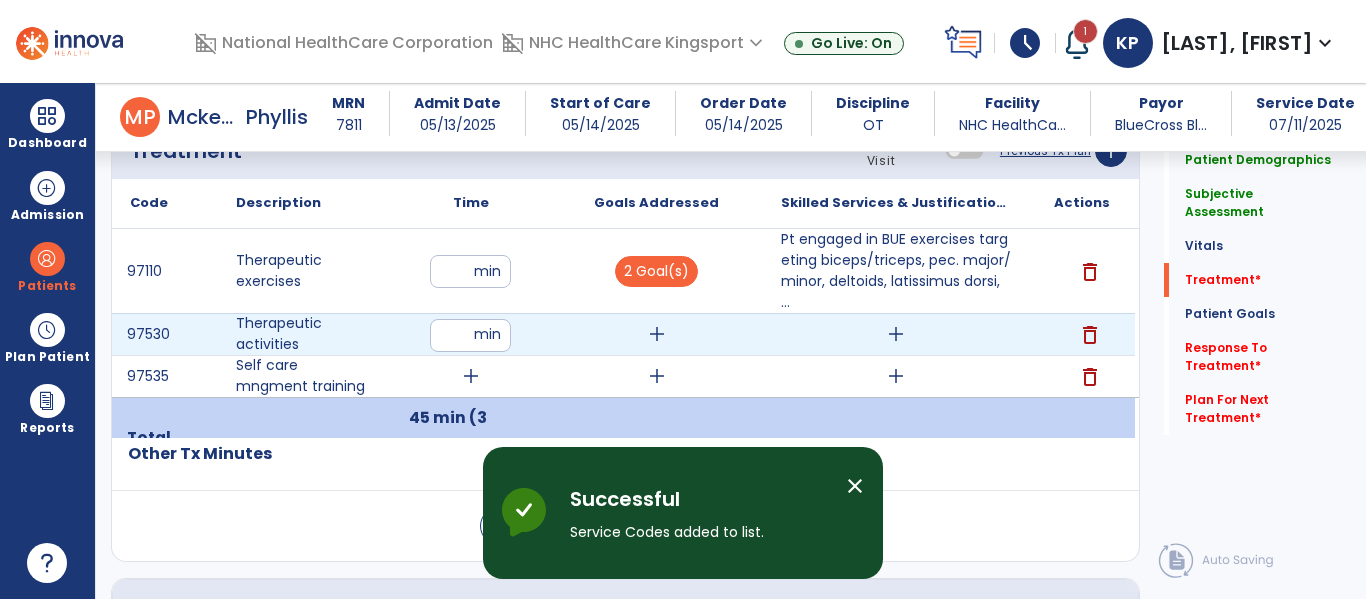 click on "**" at bounding box center [470, 335] 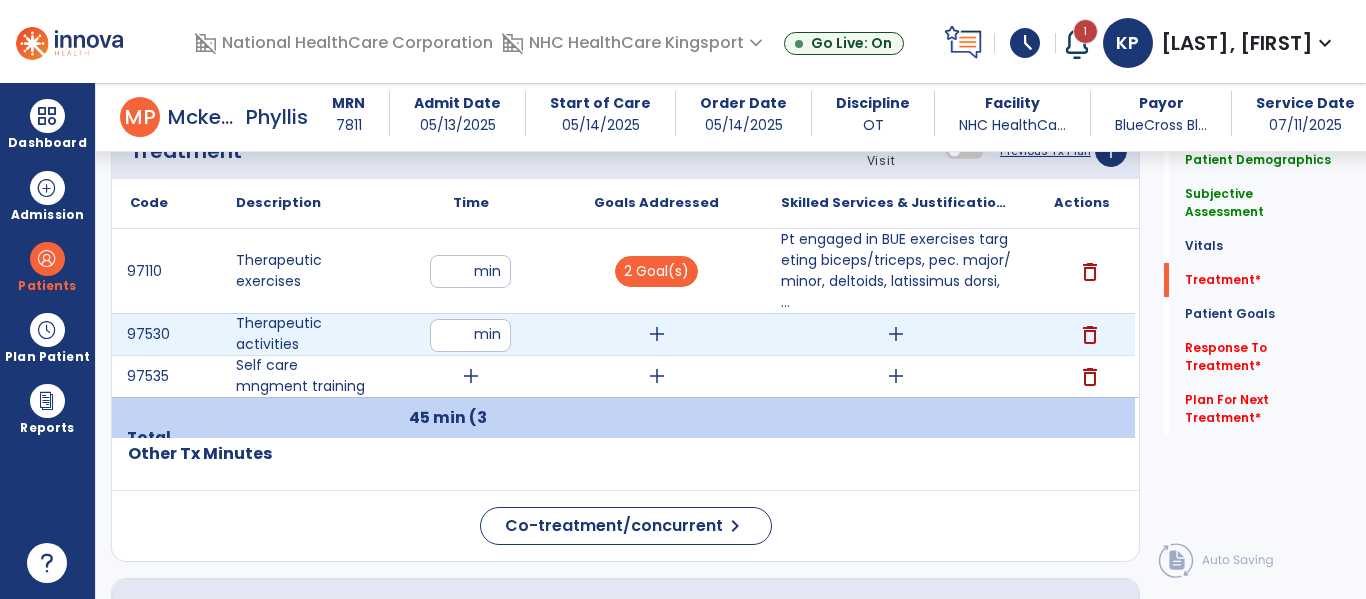 type on "*" 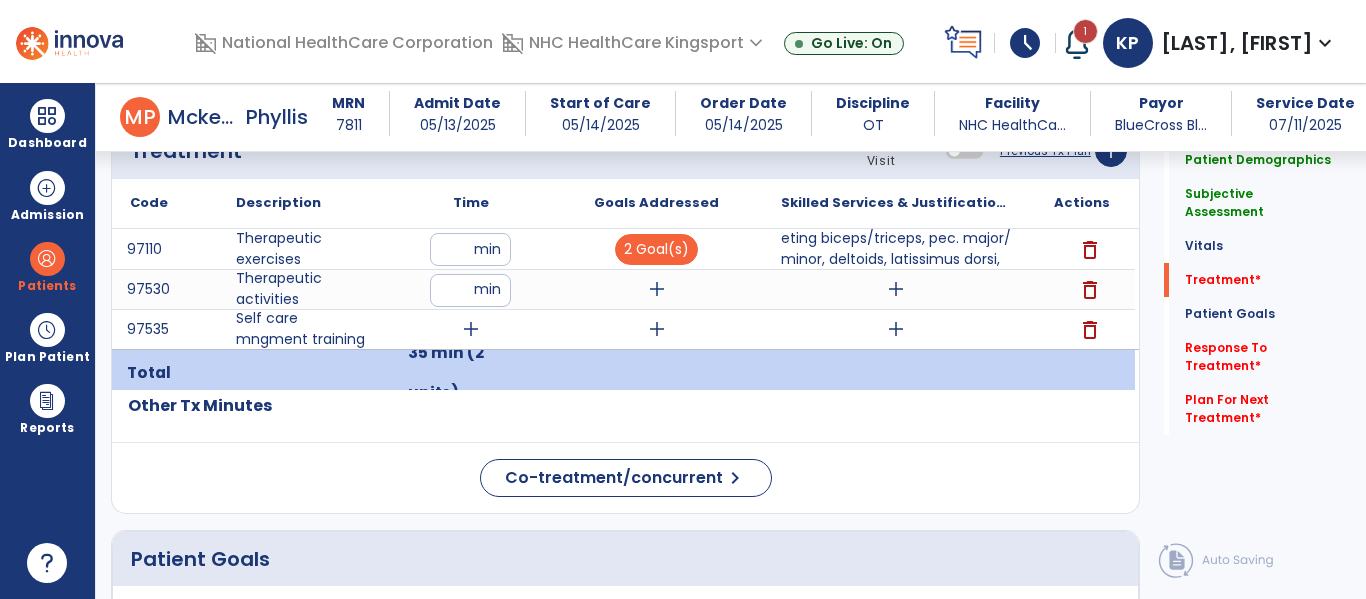 click on "35 min (2 units)" at bounding box center (470, 373) 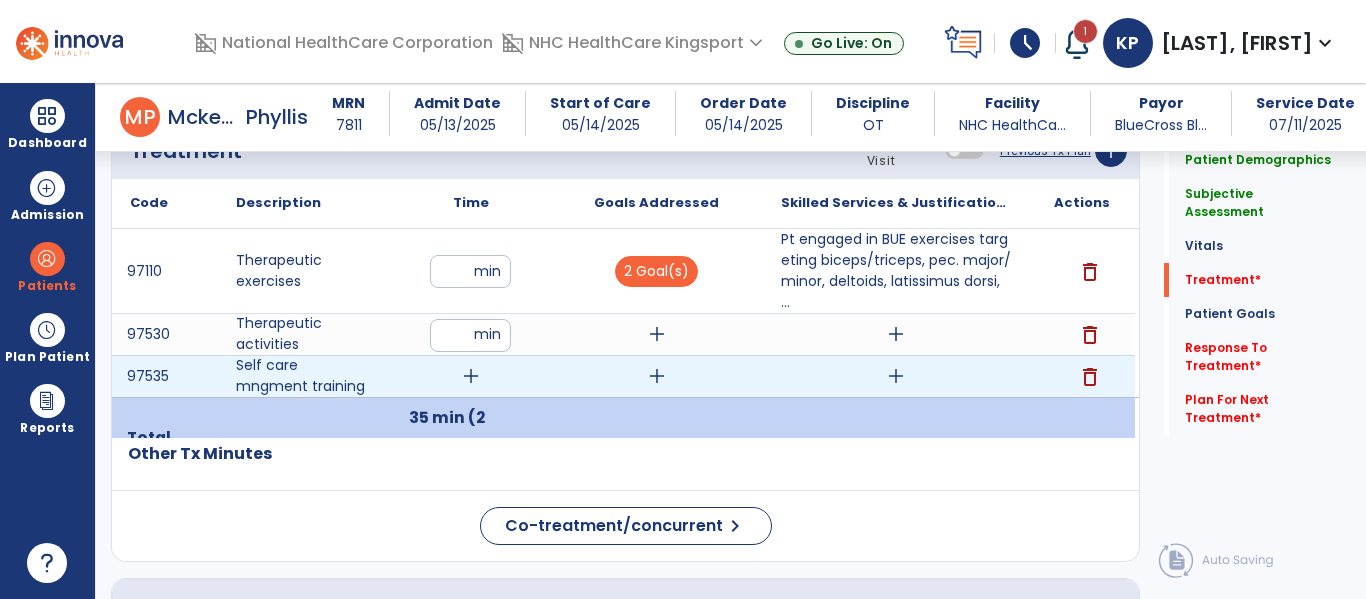 click on "add" at bounding box center [471, 376] 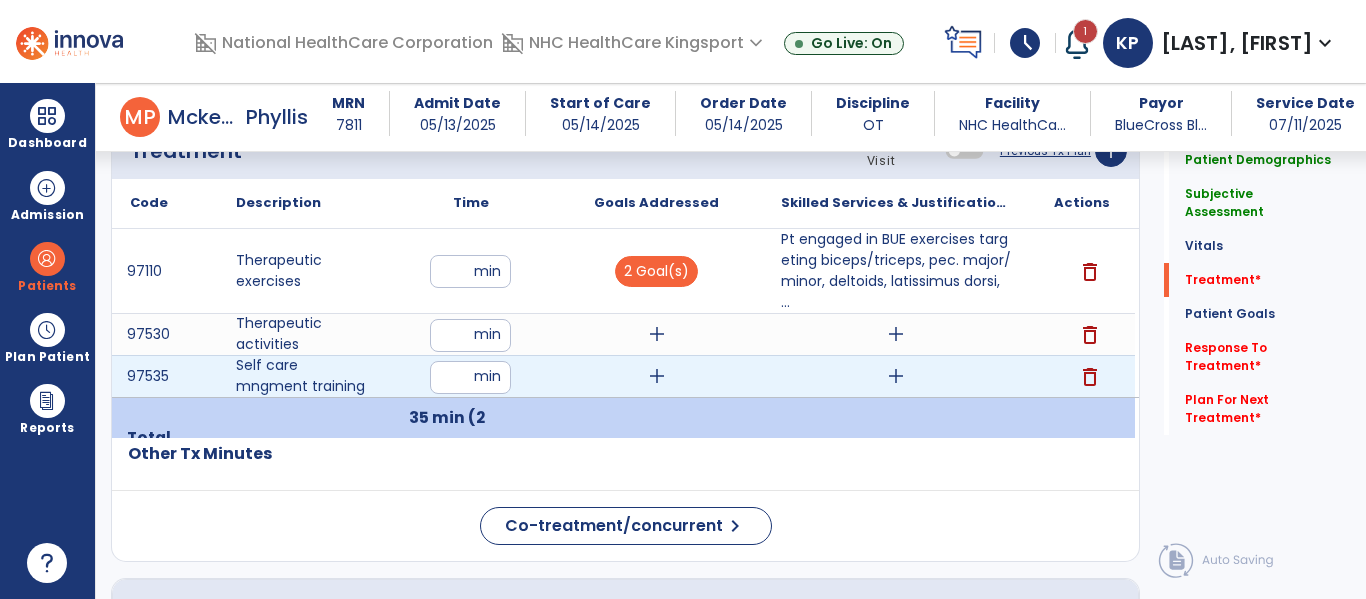 type on "**" 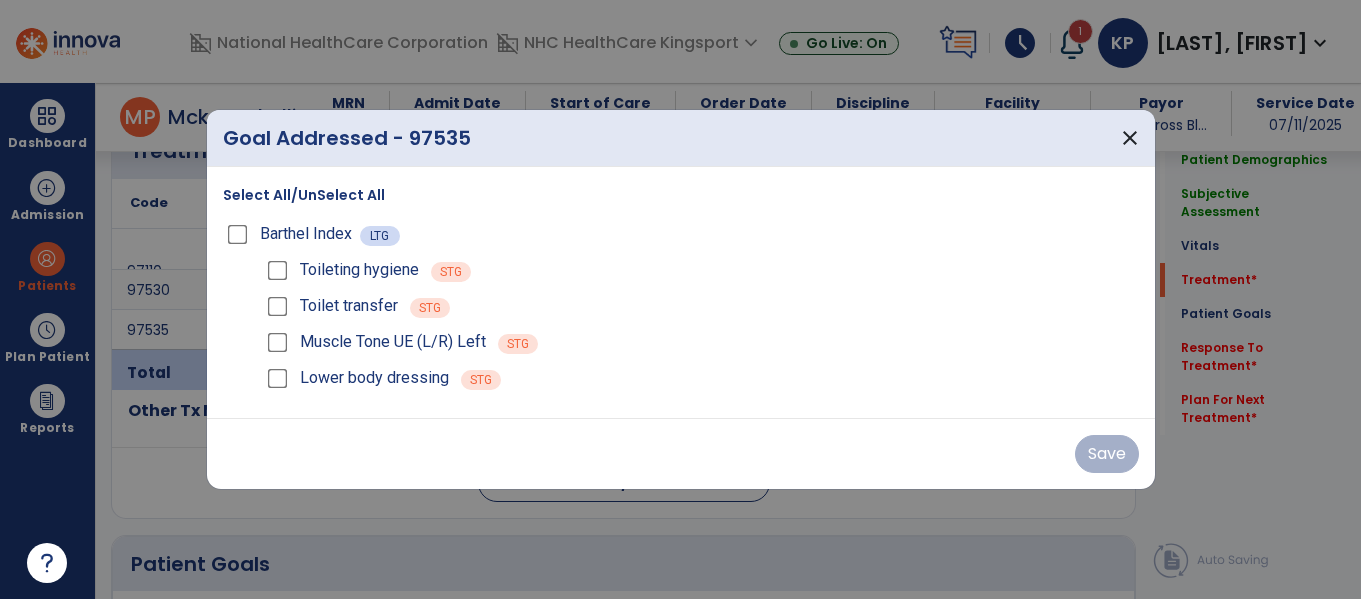 scroll, scrollTop: 1487, scrollLeft: 0, axis: vertical 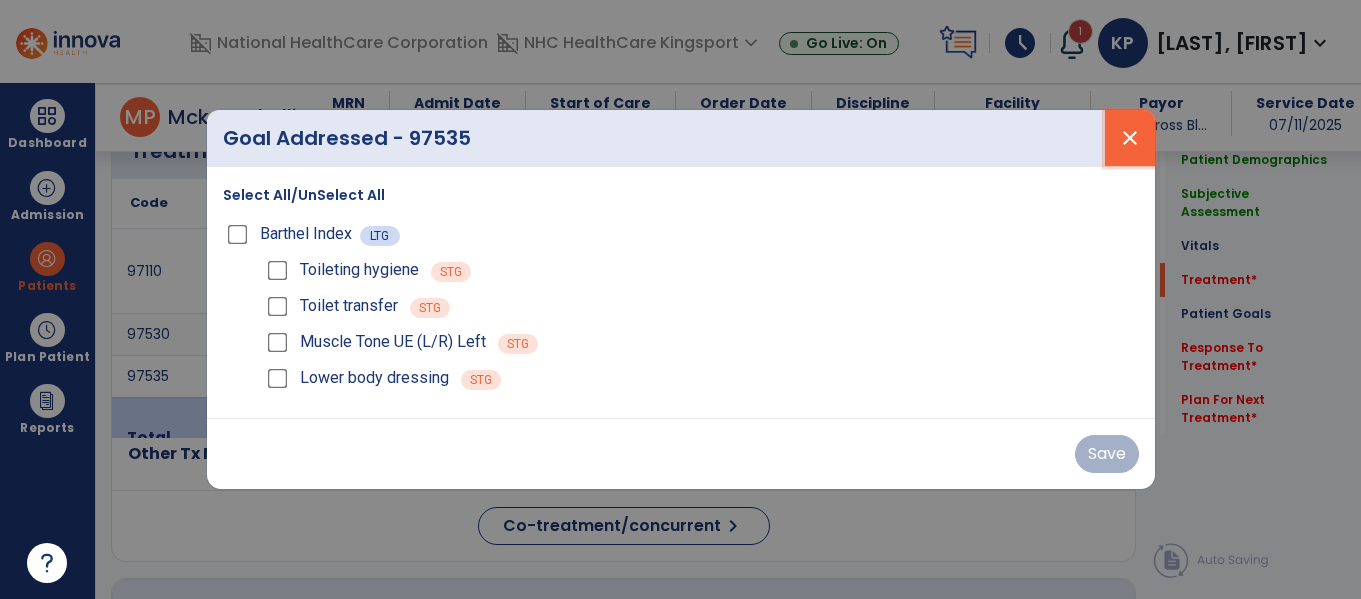 click on "close" at bounding box center [1130, 138] 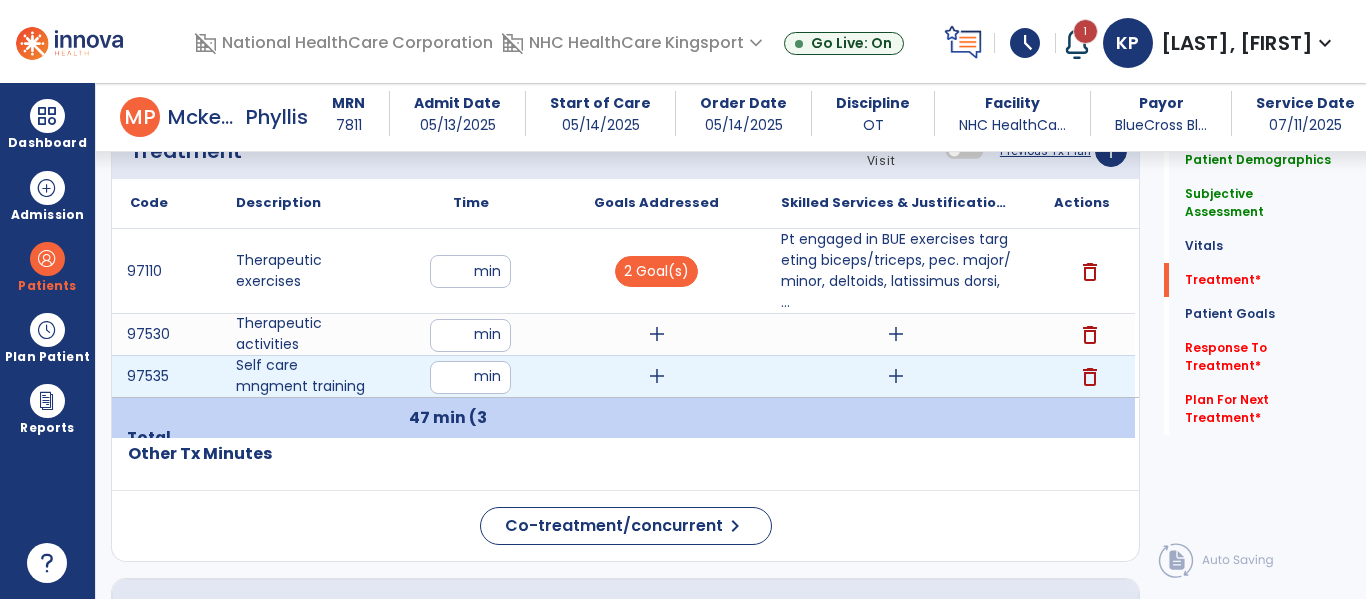 click on "add" at bounding box center (657, 376) 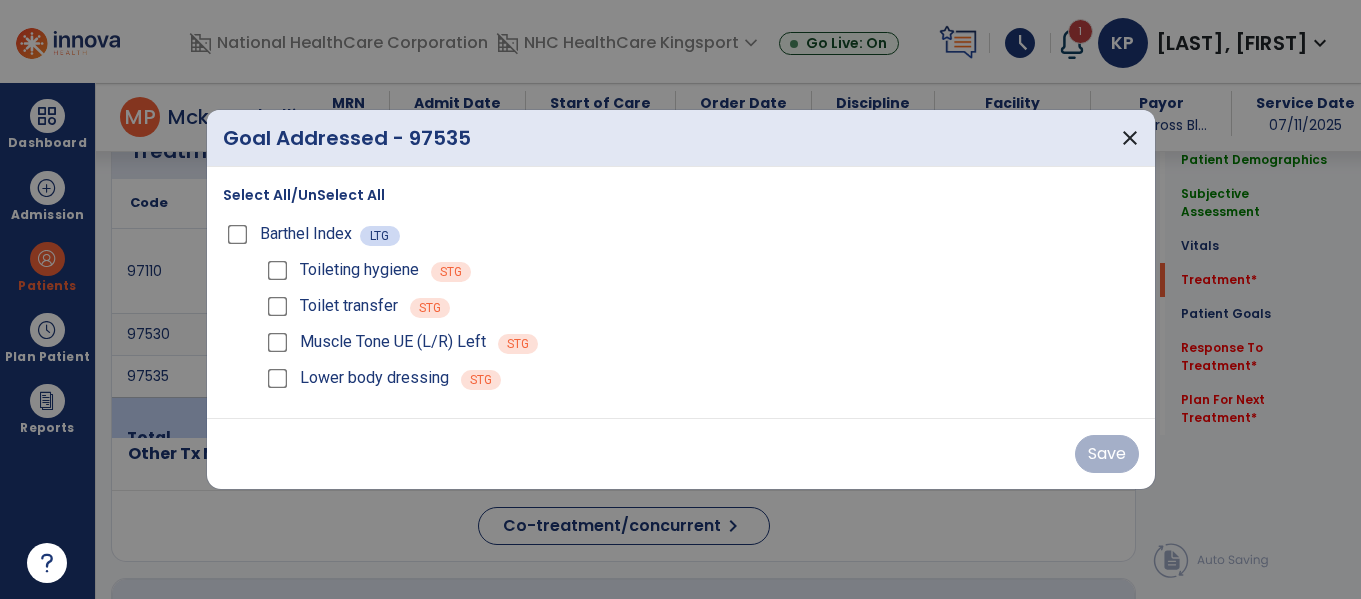 scroll, scrollTop: 1487, scrollLeft: 0, axis: vertical 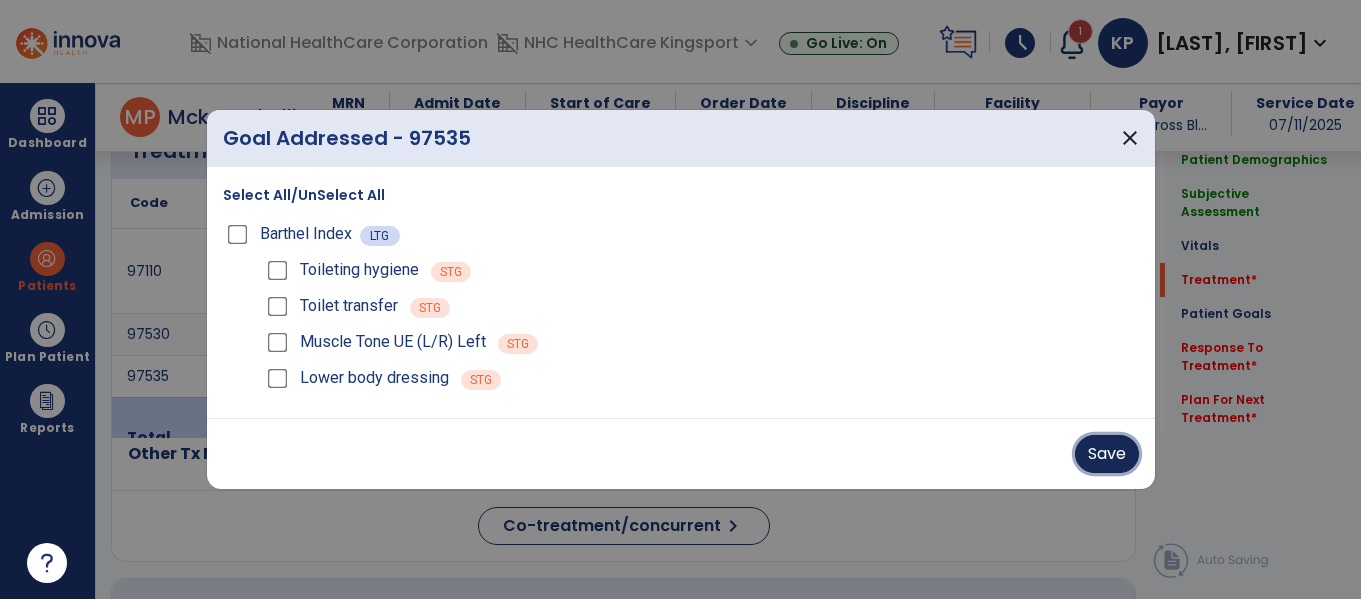 click on "Save" at bounding box center (1107, 454) 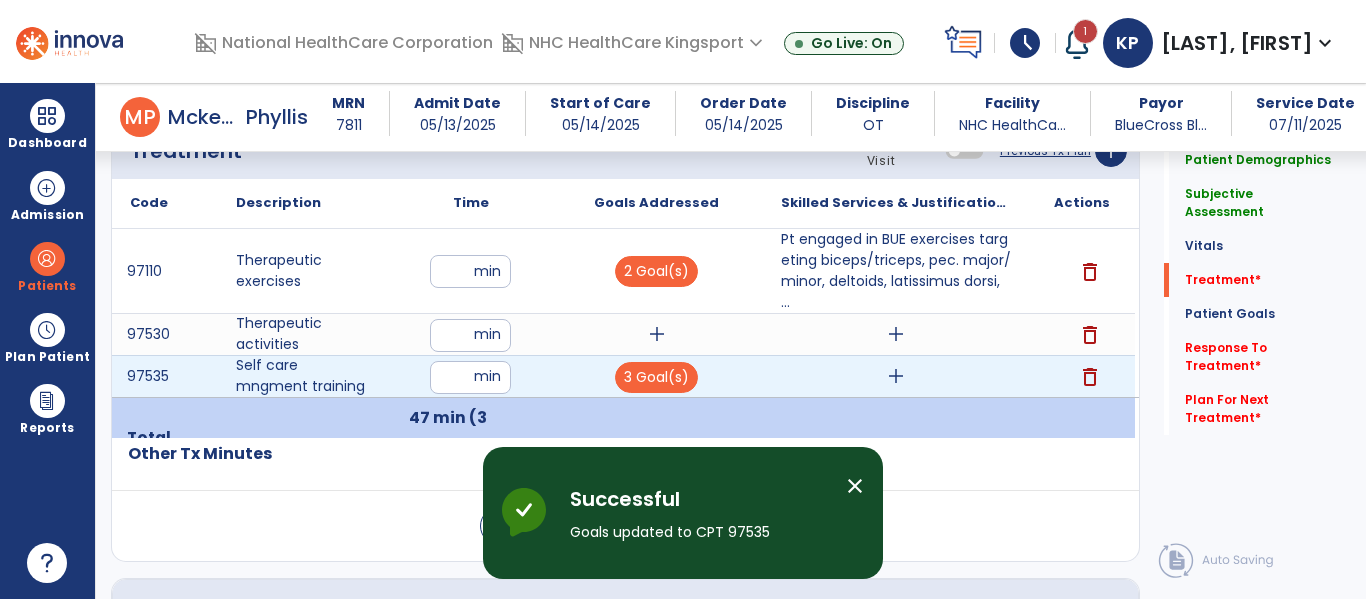 click on "add" at bounding box center (896, 376) 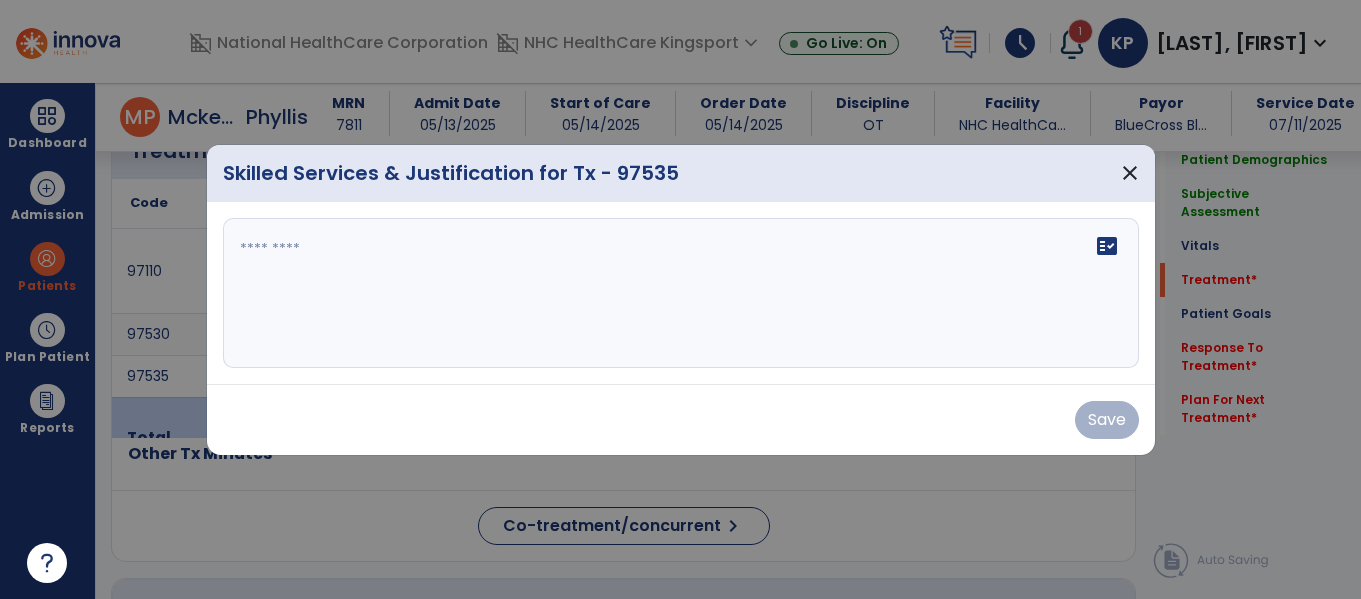 scroll, scrollTop: 1487, scrollLeft: 0, axis: vertical 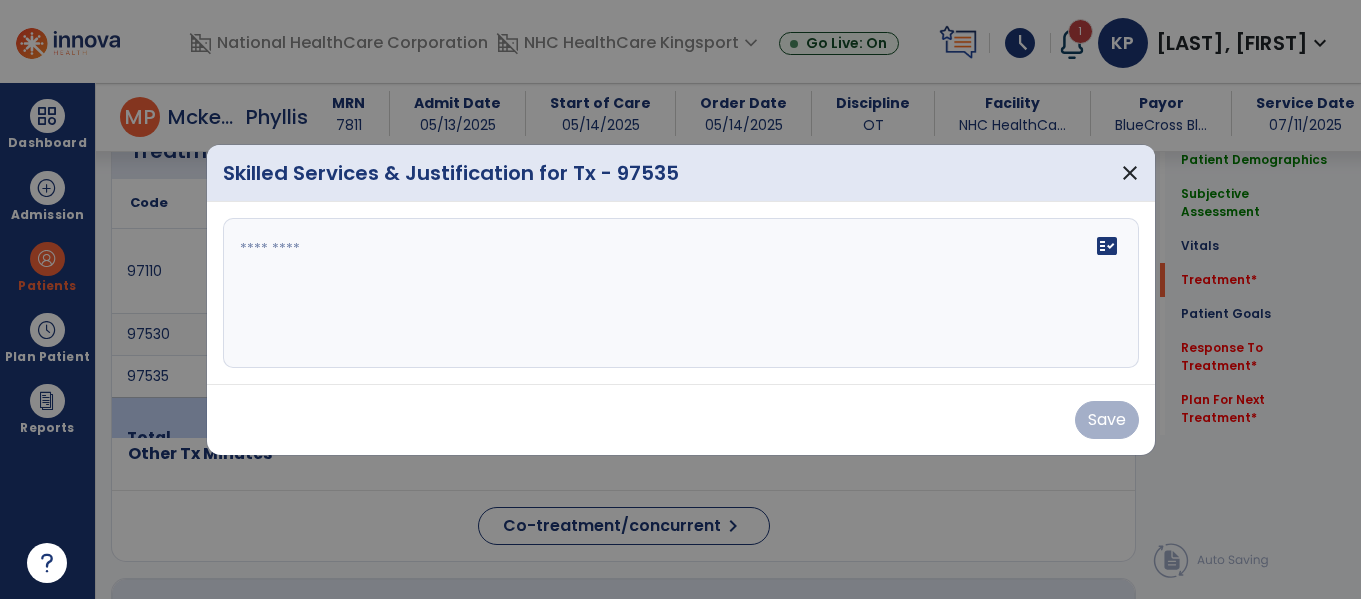 click on "fact_check" at bounding box center (681, 293) 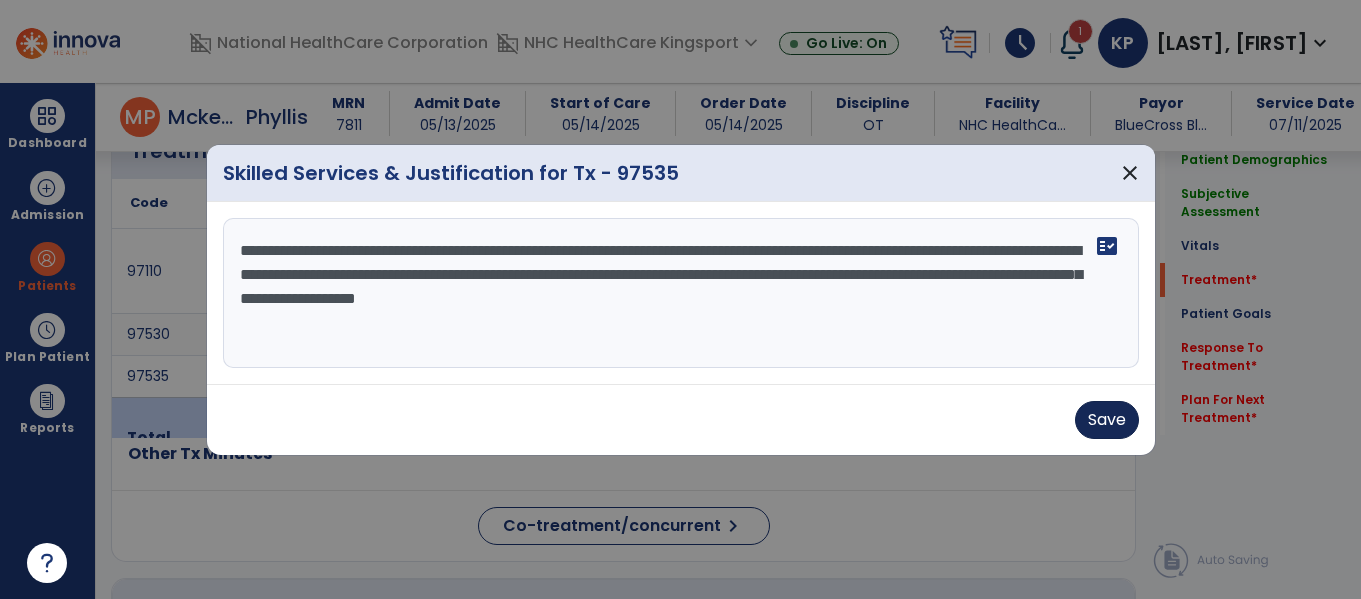 type on "**********" 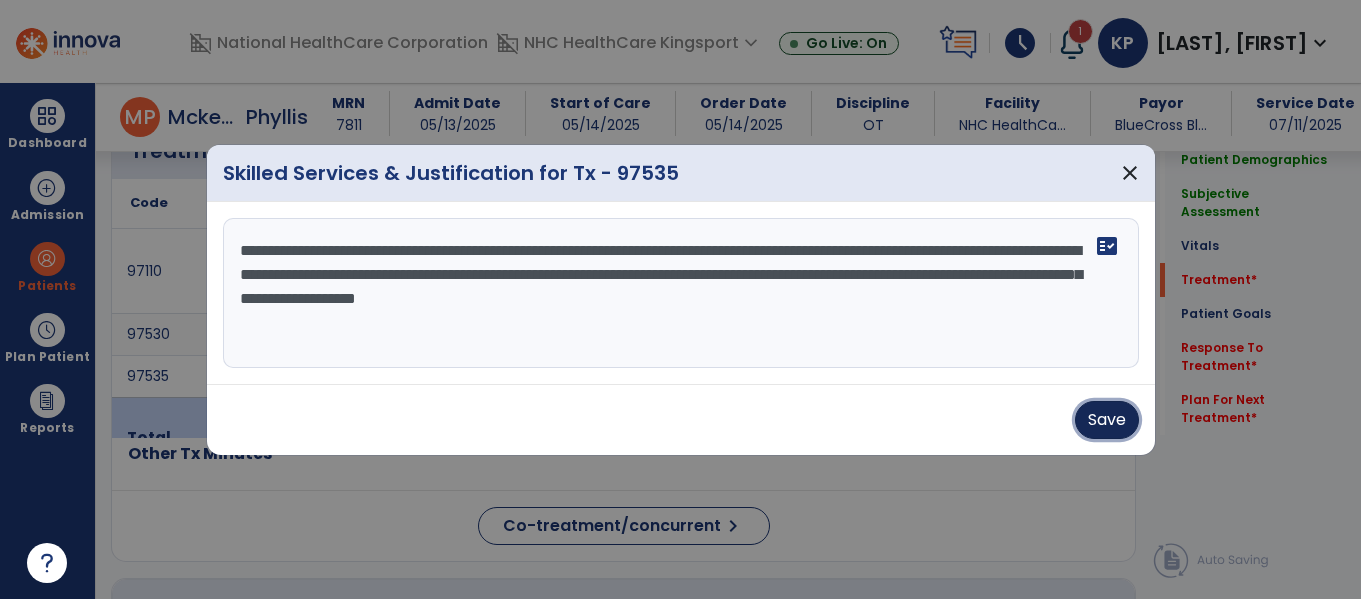 click on "Save" at bounding box center (1107, 420) 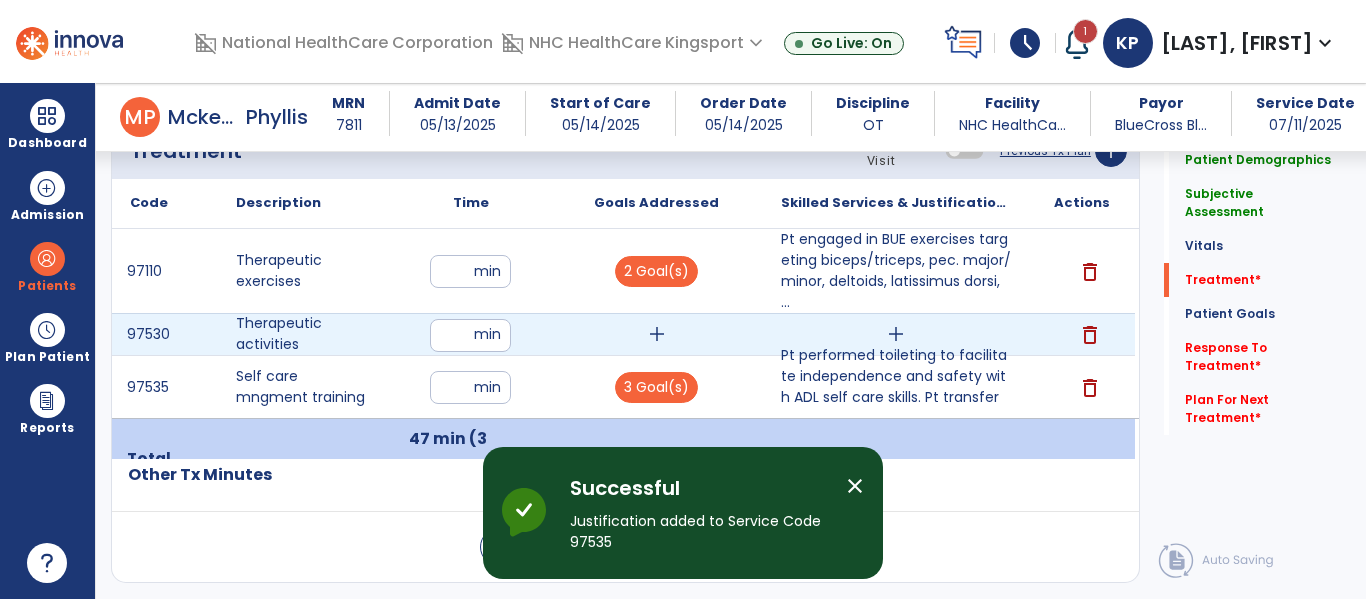 click on "add" at bounding box center [657, 334] 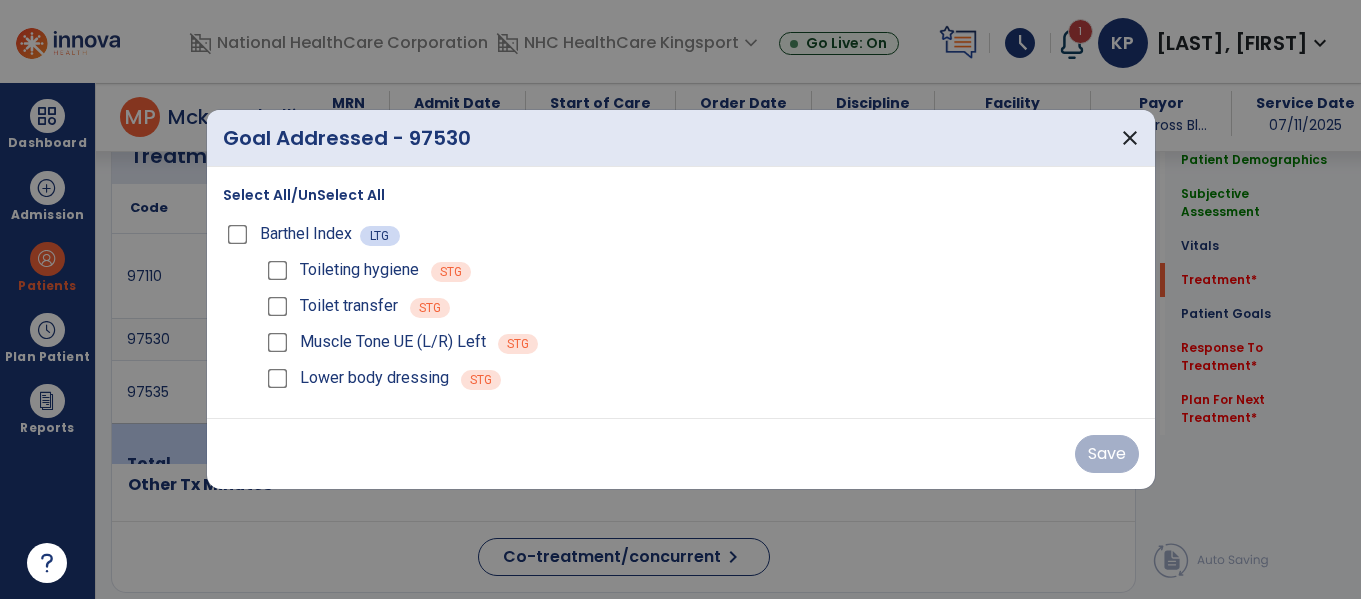 scroll, scrollTop: 1487, scrollLeft: 0, axis: vertical 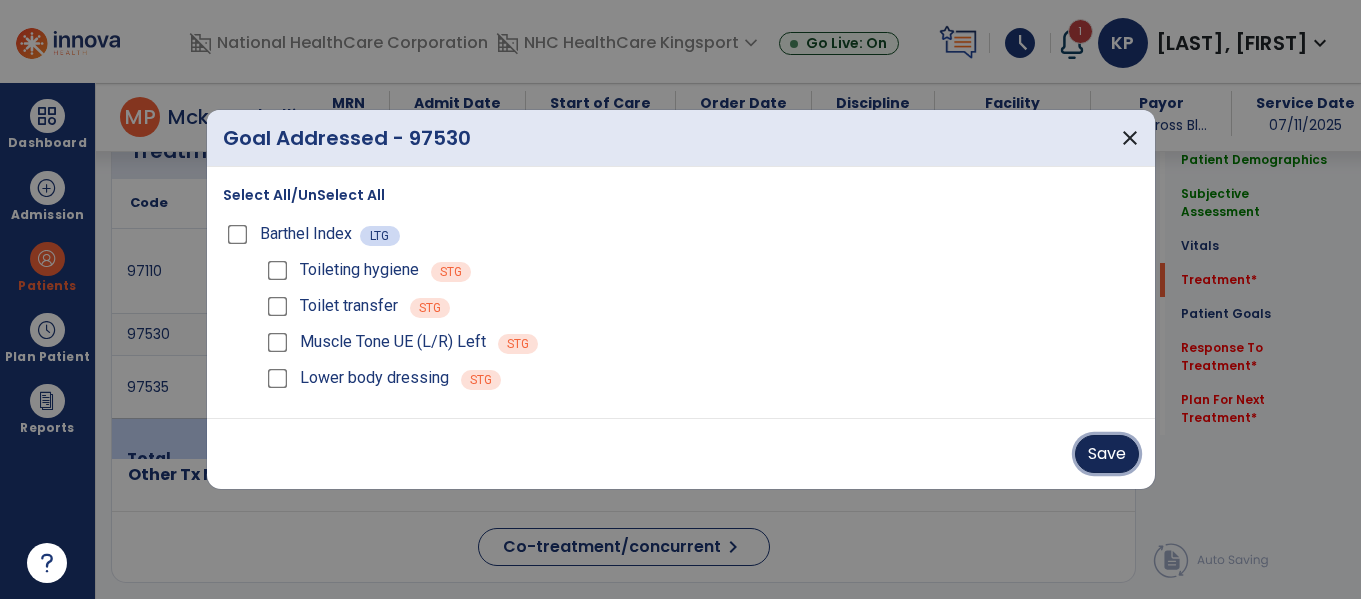 click on "Save" at bounding box center [1107, 454] 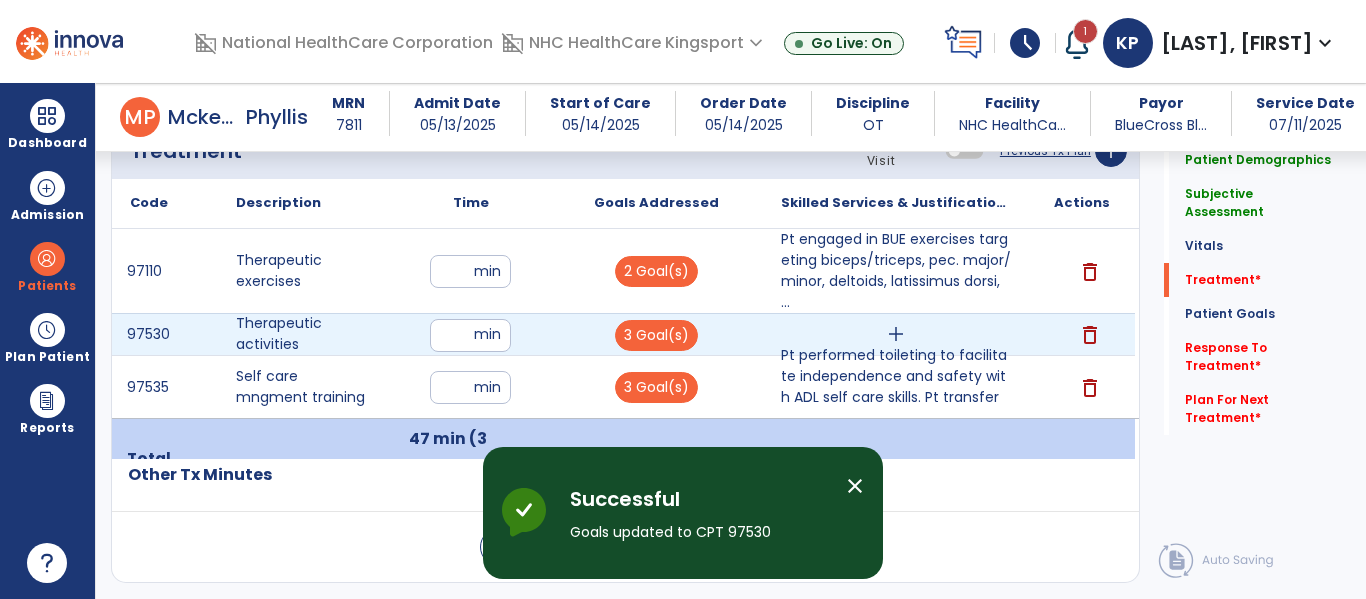 click on "add" at bounding box center (896, 334) 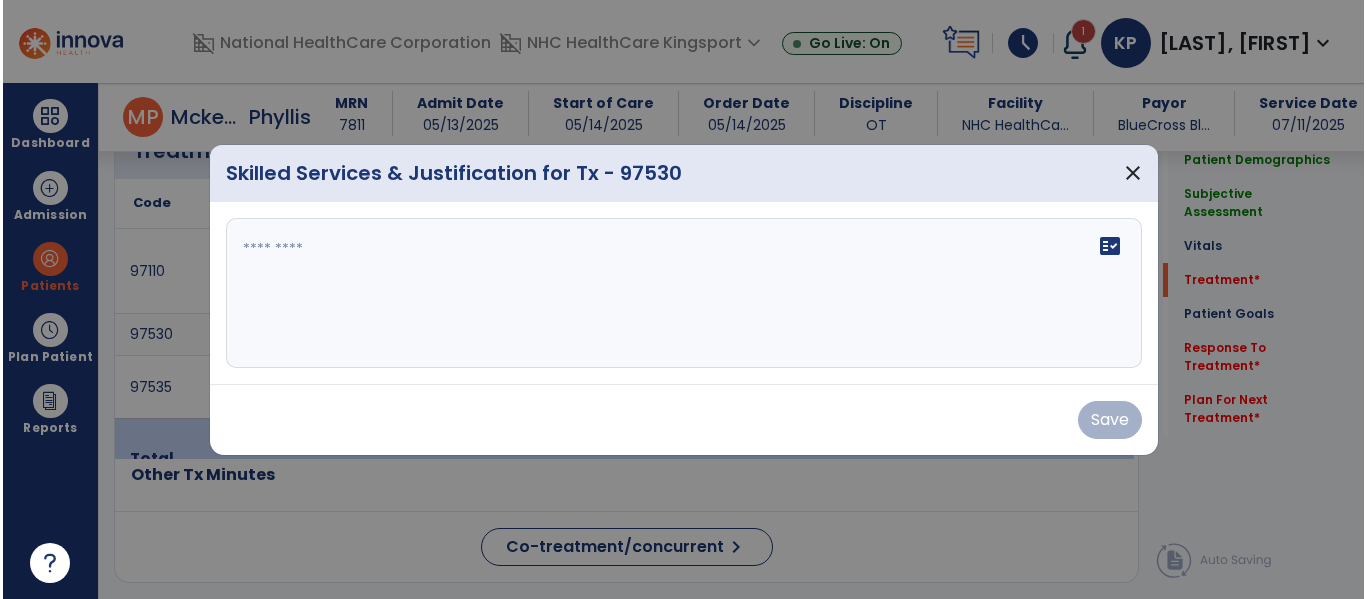 scroll, scrollTop: 1487, scrollLeft: 0, axis: vertical 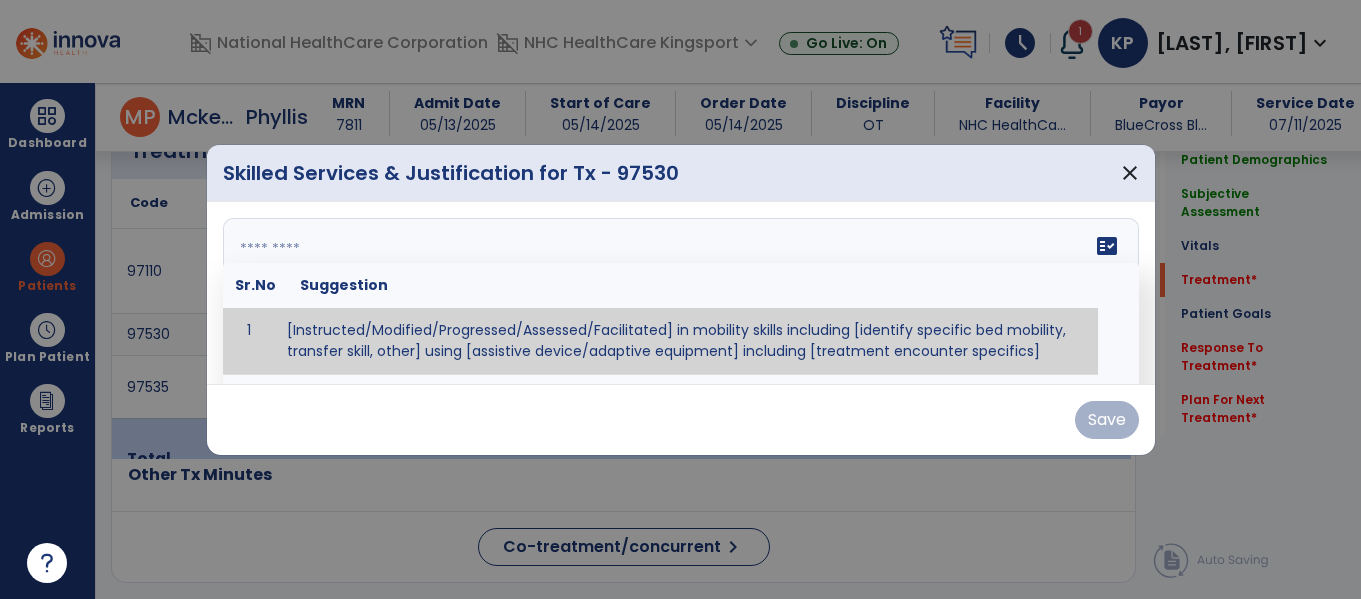 click on "fact_check  Sr.No Suggestion 1 [Instructed/Modified/Progressed/Assessed/Facilitated] in mobility skills including [identify specific bed mobility, transfer skill, other] using [assistive device/adaptive equipment] including [treatment encounter specifics]" at bounding box center [681, 293] 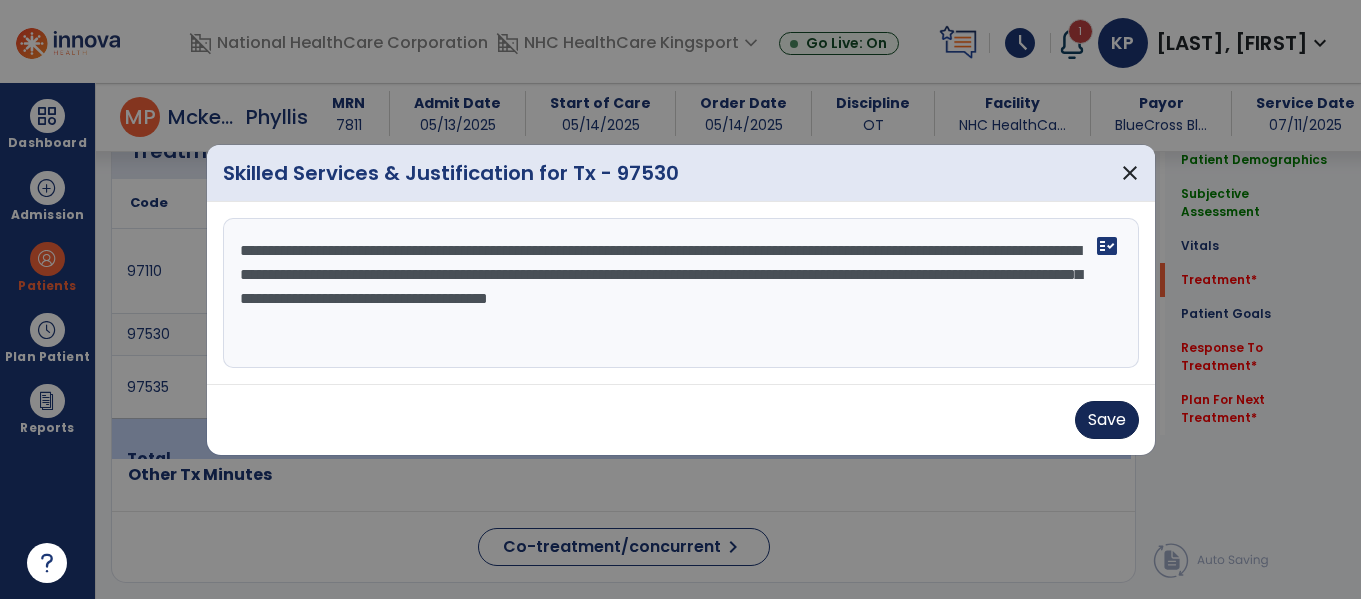 type on "**********" 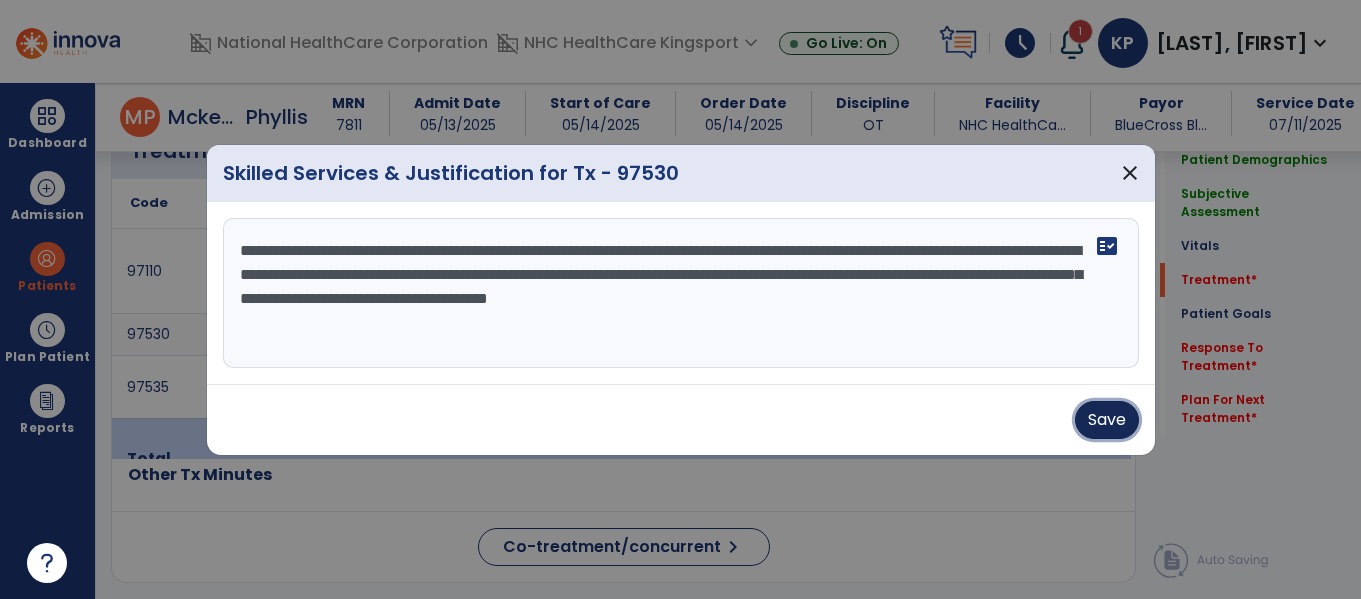 click on "Save" at bounding box center (1107, 420) 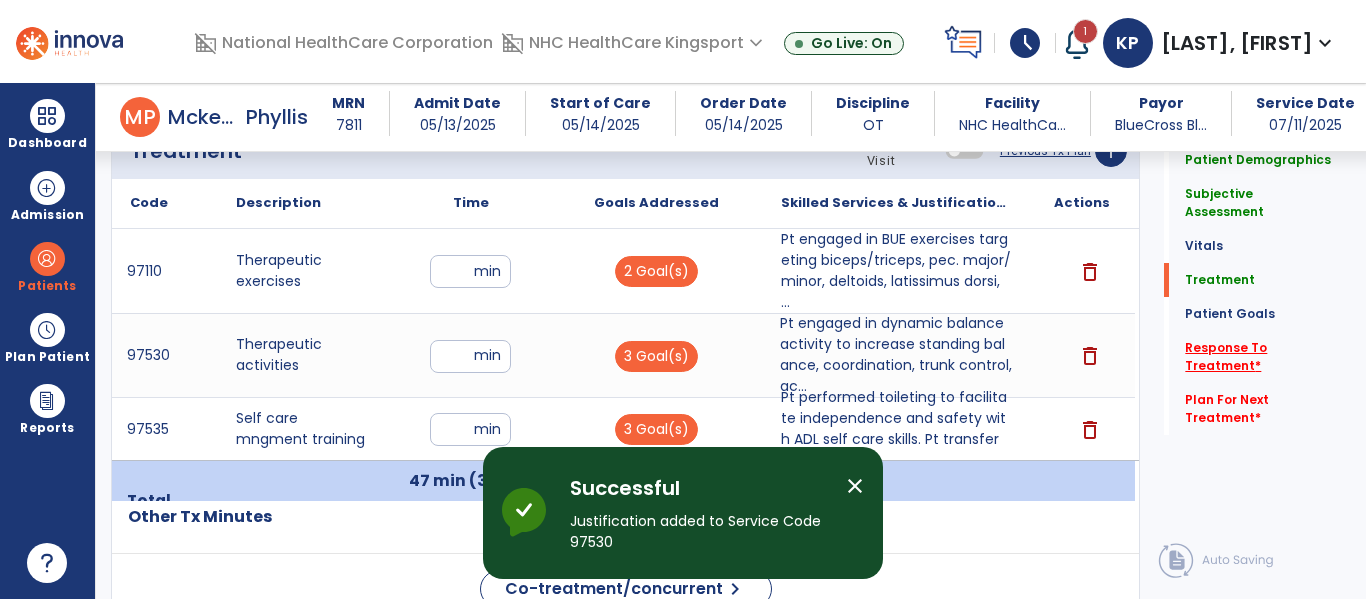 click on "Response To Treatment   *" 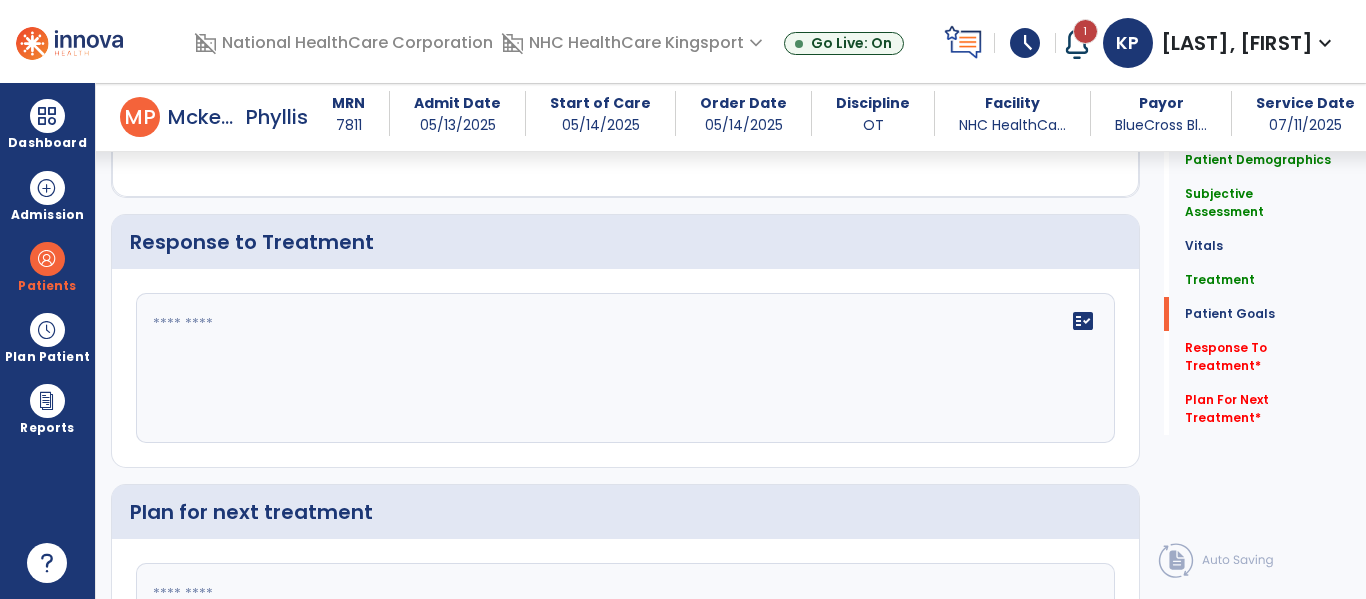 scroll, scrollTop: 2750, scrollLeft: 0, axis: vertical 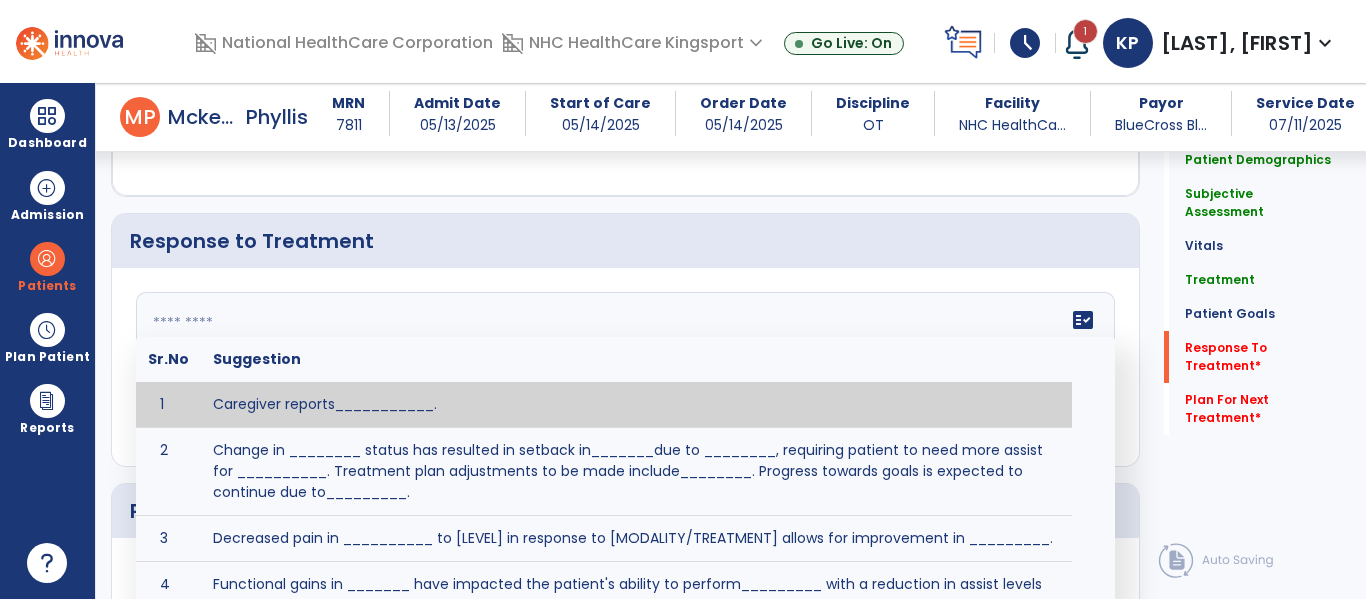click on "fact_check  Sr.No Suggestion 1 Caregiver reports___________. 2 Change in ________ status has resulted in setback in_______due to ________, requiring patient to need more assist for __________.   Treatment plan adjustments to be made include________.  Progress towards goals is expected to continue due to_________. 3 Decreased pain in __________ to [LEVEL] in response to [MODALITY/TREATMENT] allows for improvement in _________. 4 Functional gains in _______ have impacted the patient's ability to perform_________ with a reduction in assist levels to_________. 5 Functional progress this week has been significant due to__________. 6 Gains in ________ have improved the patient's ability to perform ______with decreased levels of assist to___________. 7 Improvement in ________allows patient to tolerate higher levels of challenges in_________. 8 Pain in [AREA] has decreased to [LEVEL] in response to [TREATMENT/MODALITY], allowing fore ease in completing__________. 9 10 11 12 13 14 15 16 17 18 19 20 21" 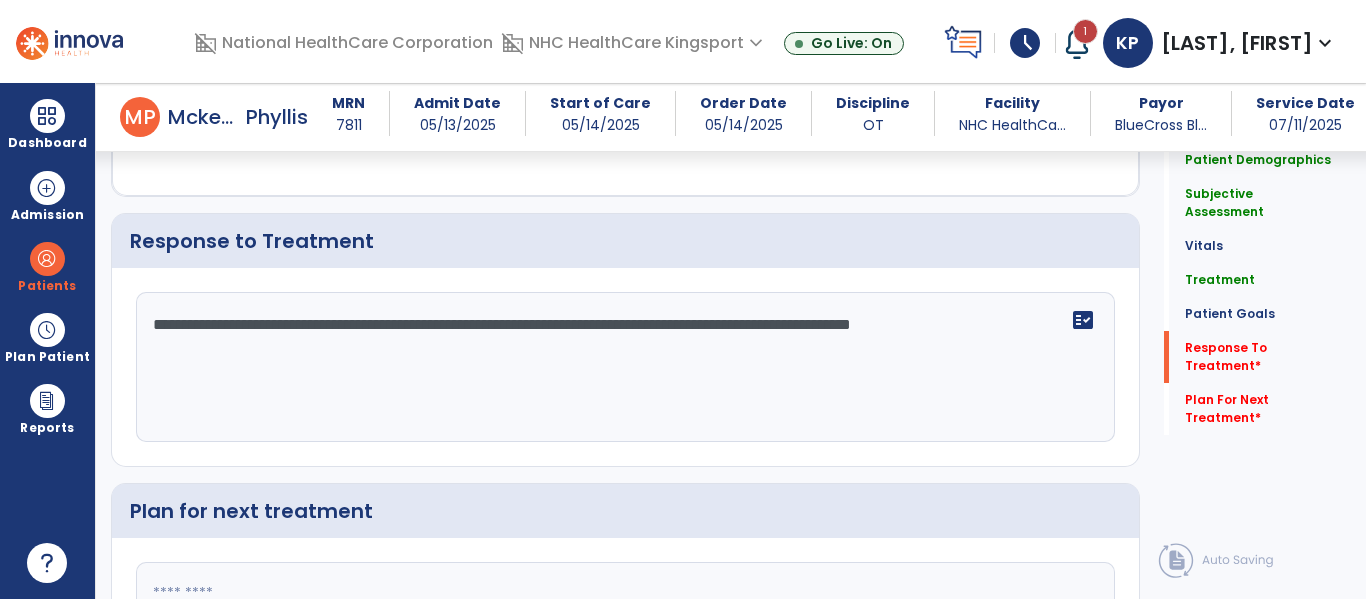 type on "**********" 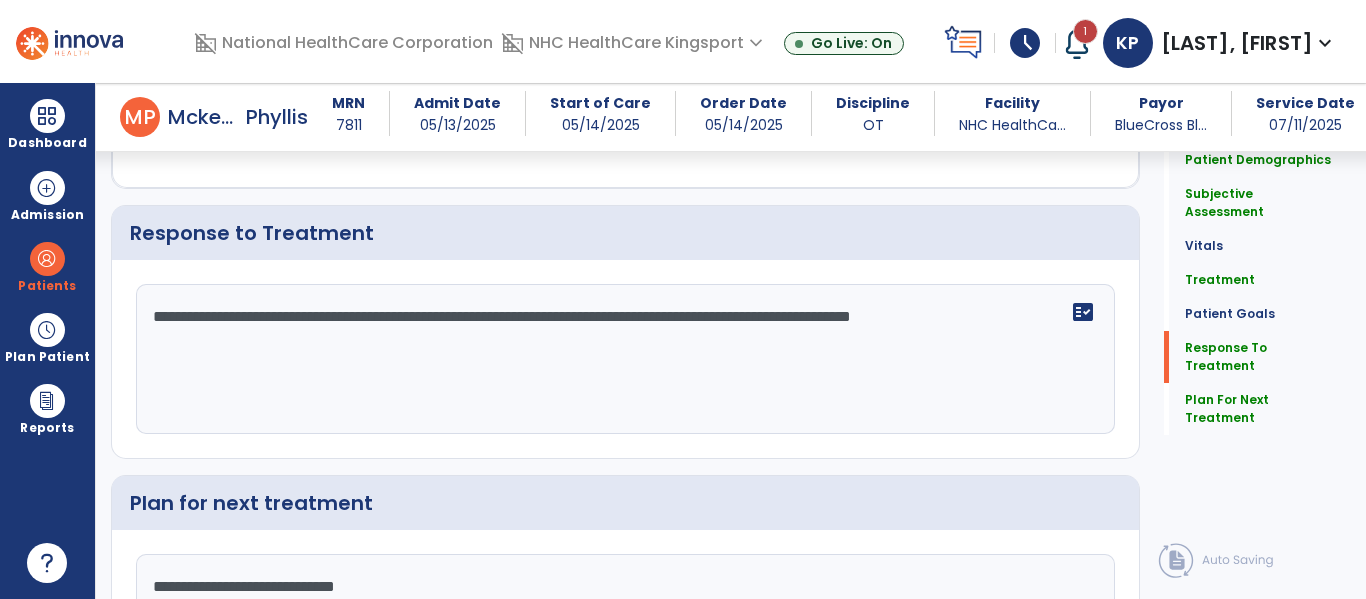 scroll, scrollTop: 2758, scrollLeft: 0, axis: vertical 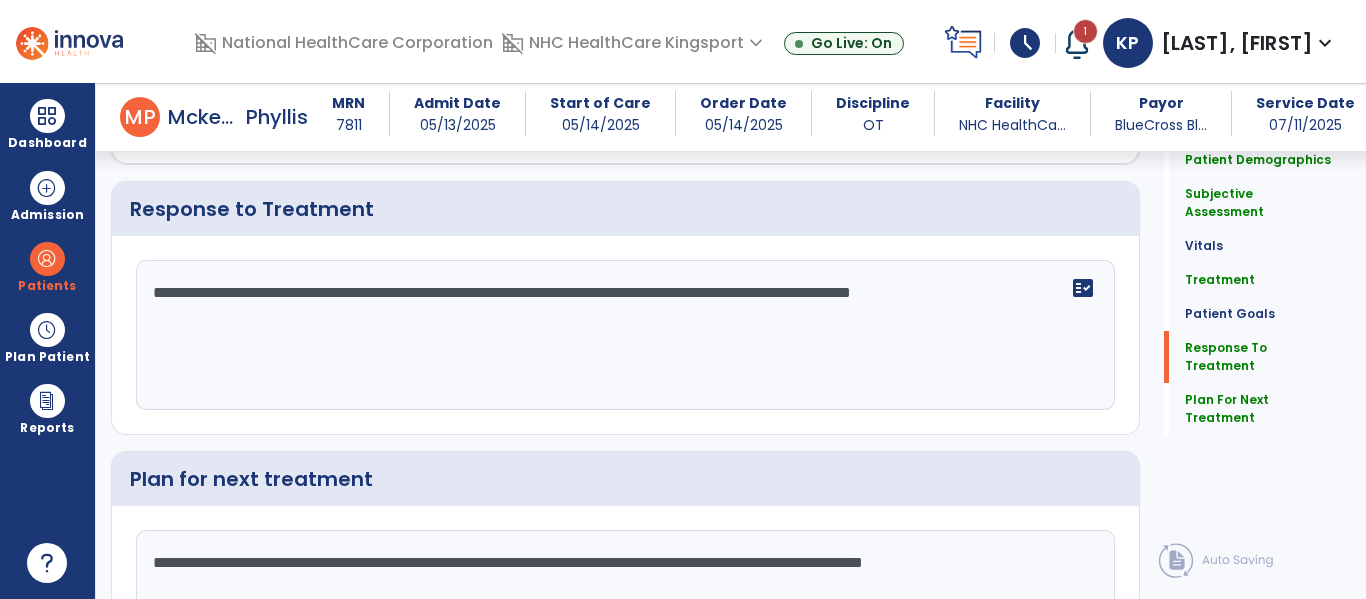 type on "**********" 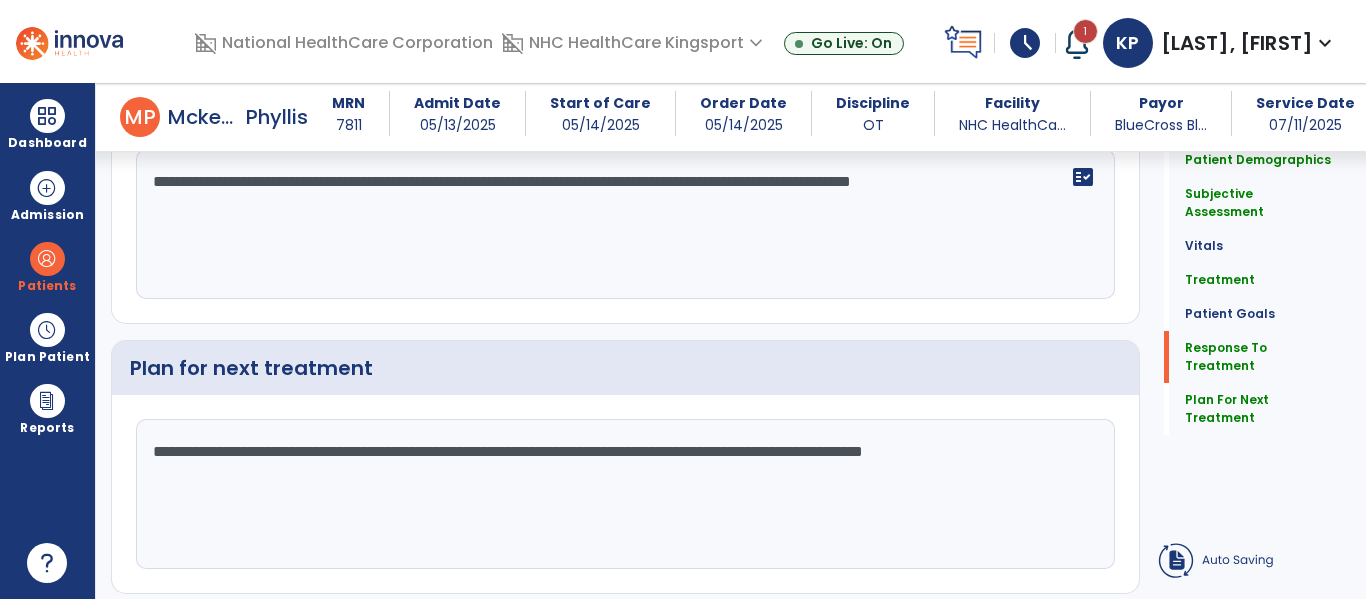 click on "Plan For Next Treatment   Plan For Next Treatment" 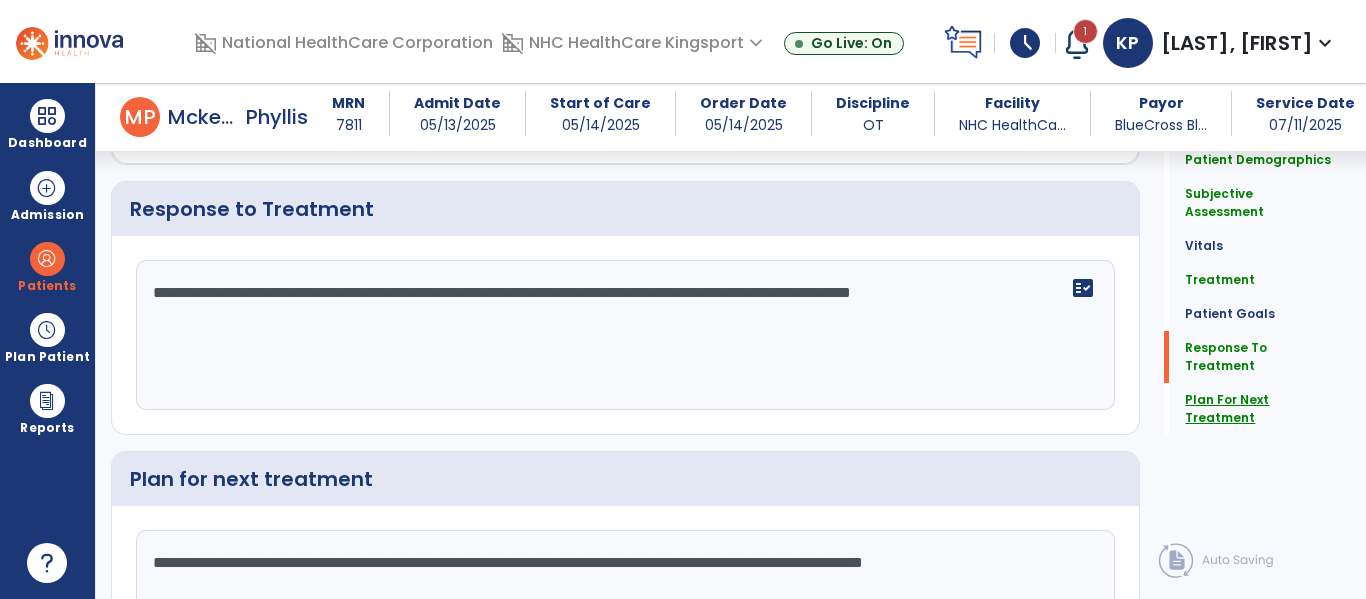 click on "Plan For Next Treatment" 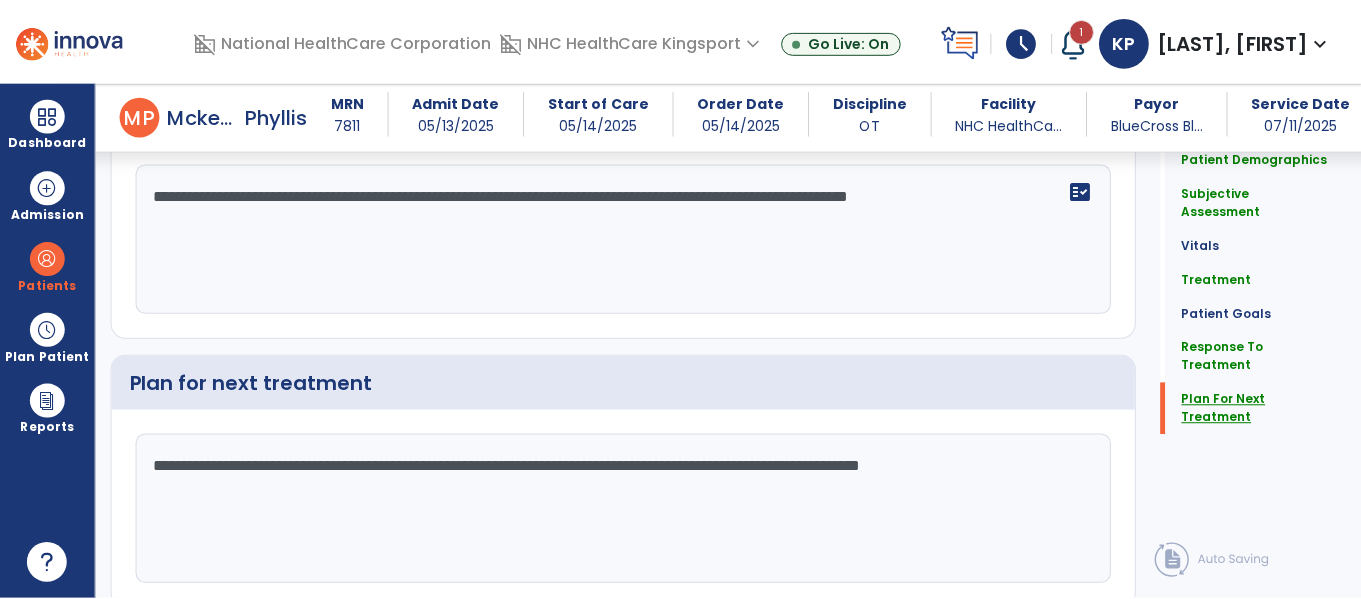 scroll, scrollTop: 2955, scrollLeft: 0, axis: vertical 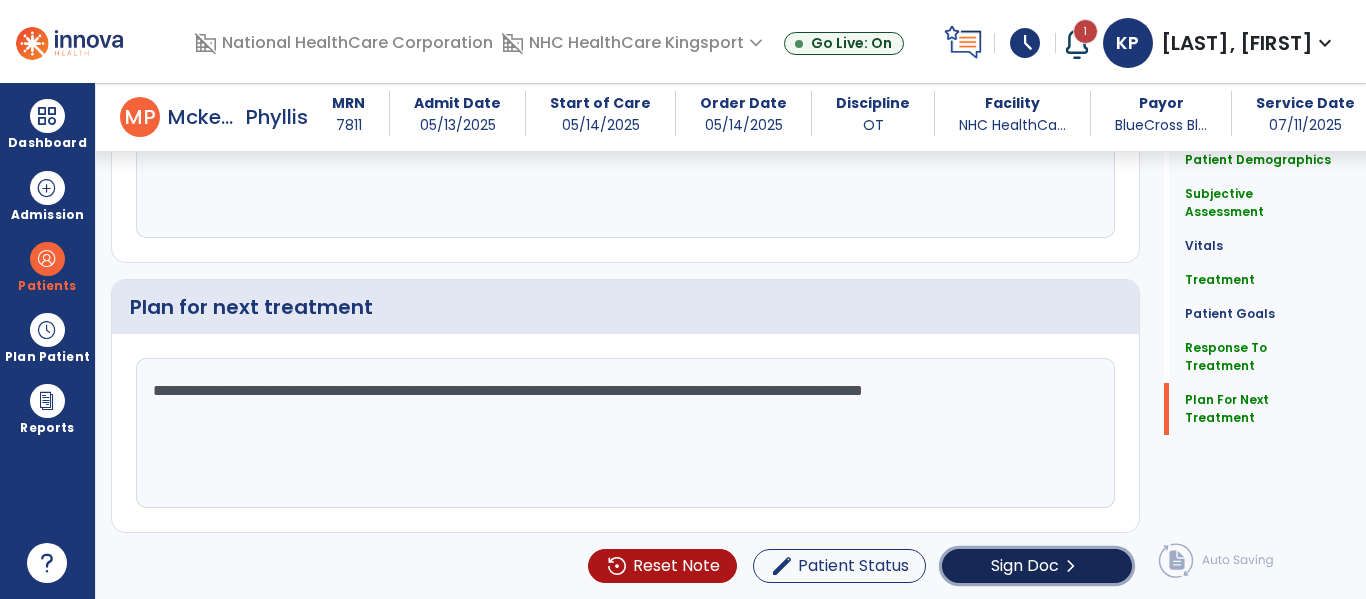 click on "Sign Doc" 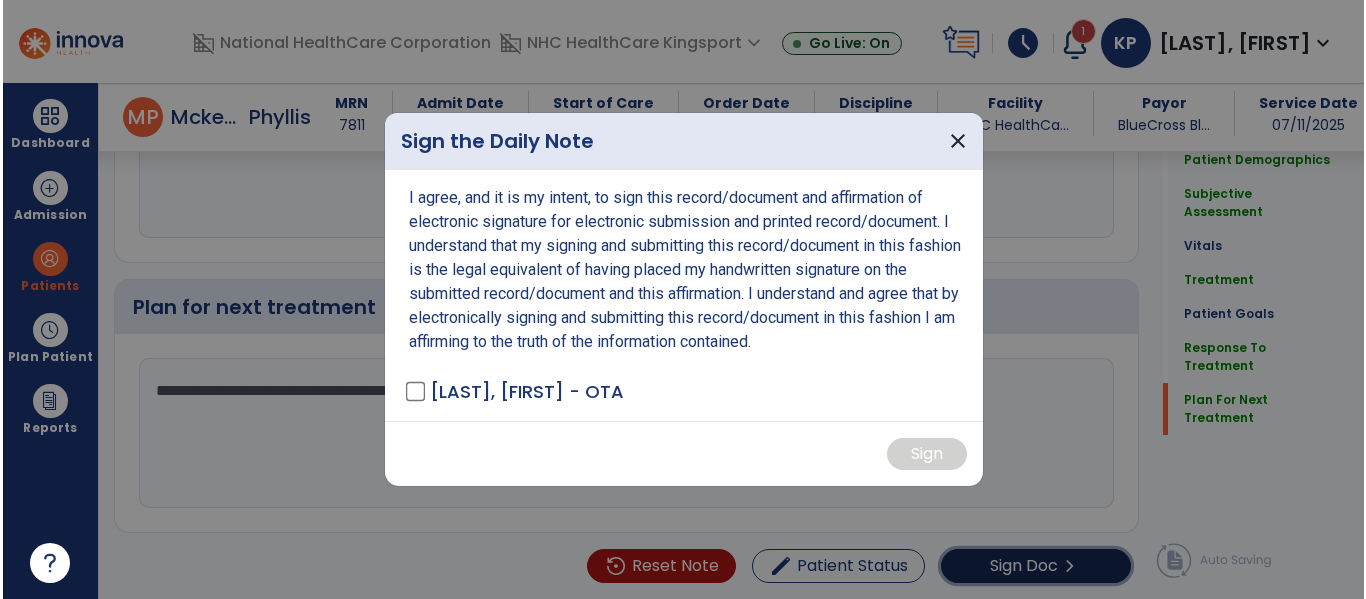 scroll, scrollTop: 2955, scrollLeft: 0, axis: vertical 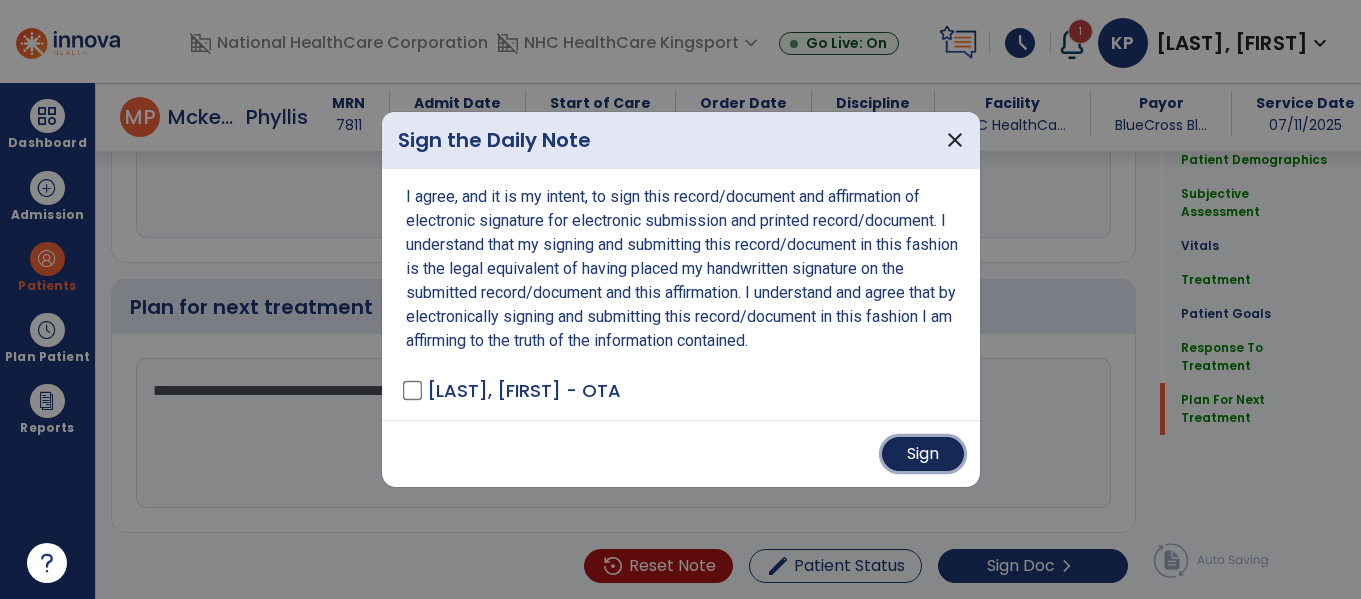 click on "Sign" at bounding box center (923, 454) 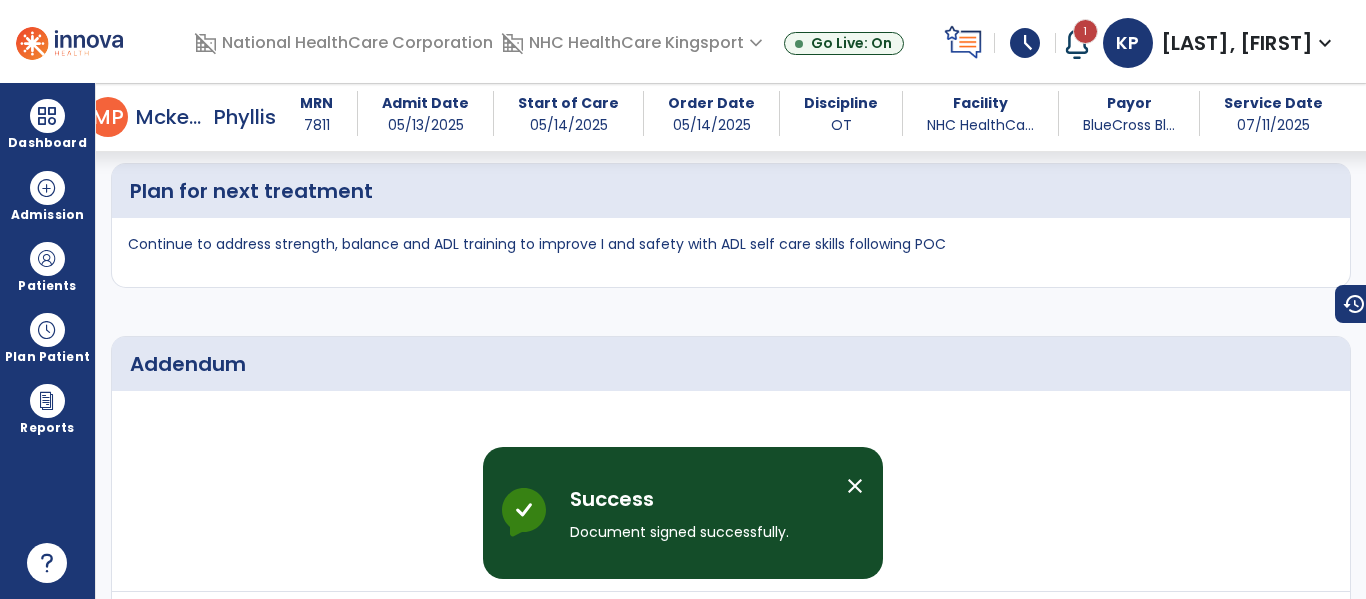 scroll, scrollTop: 4747, scrollLeft: 0, axis: vertical 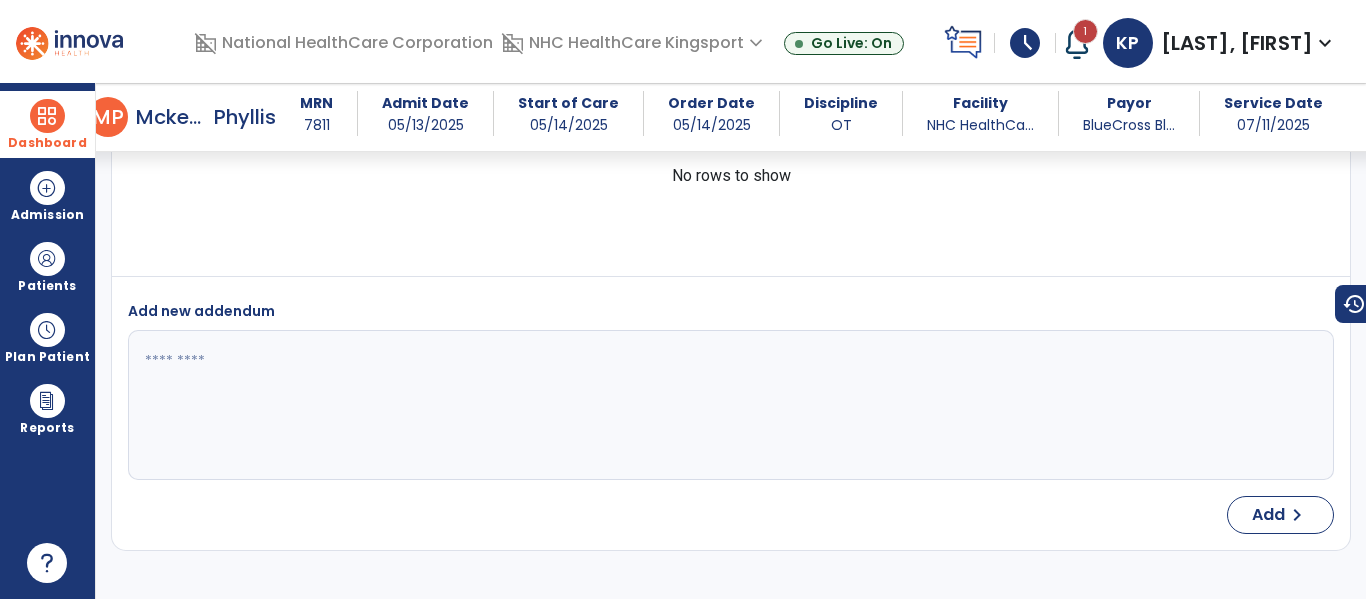 click at bounding box center (47, 116) 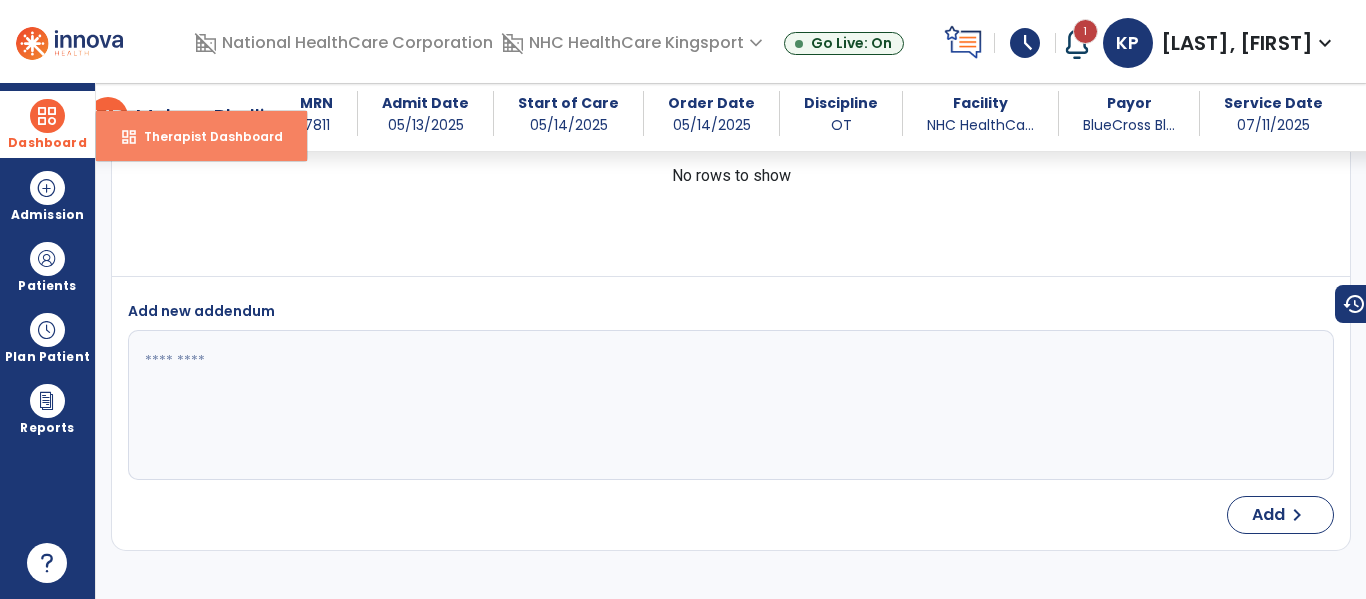 click on "Therapist Dashboard" at bounding box center [205, 136] 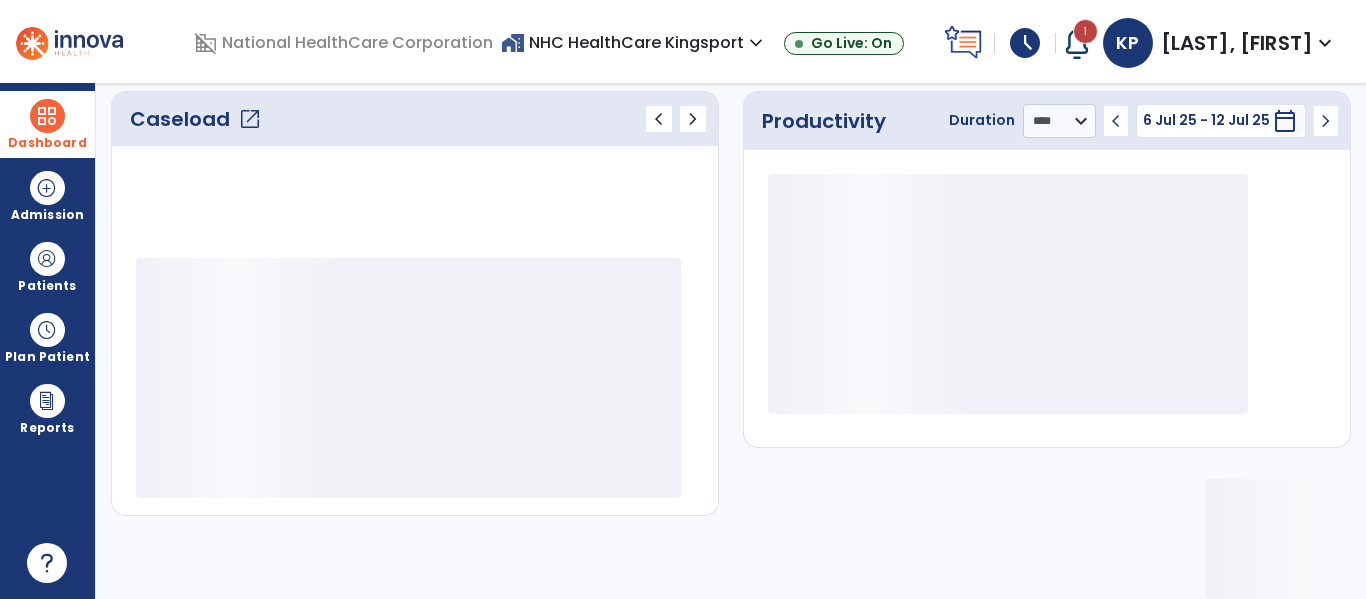 scroll, scrollTop: 275, scrollLeft: 0, axis: vertical 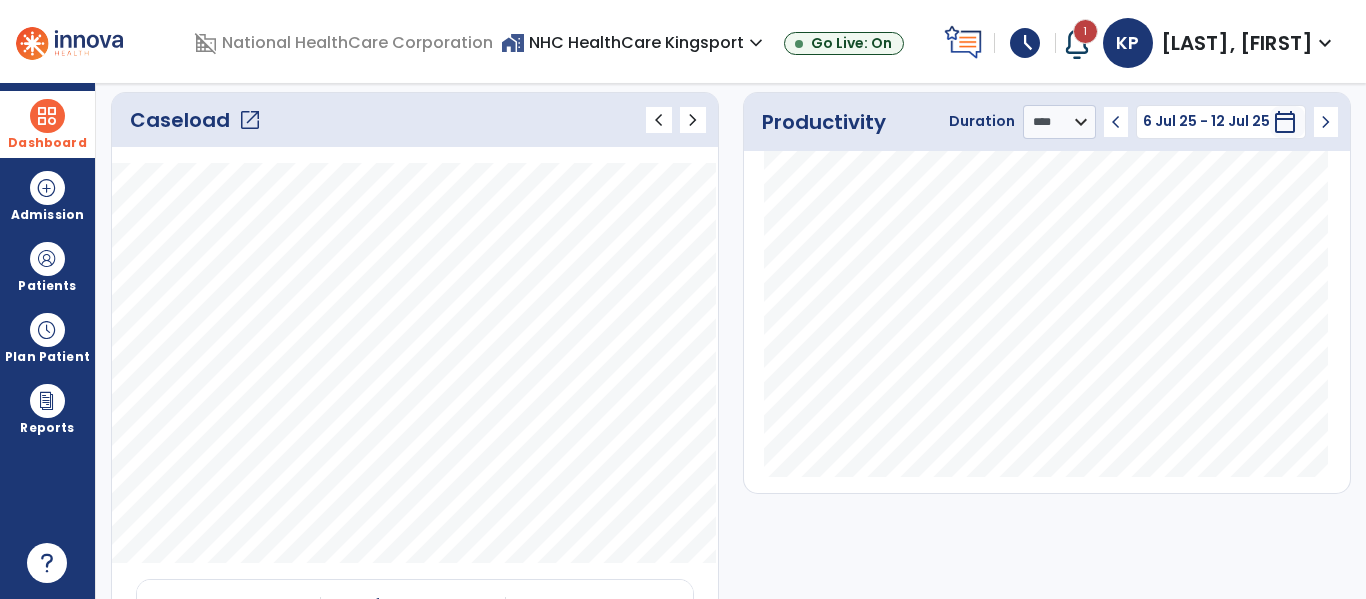 click on "schedule" at bounding box center [1025, 43] 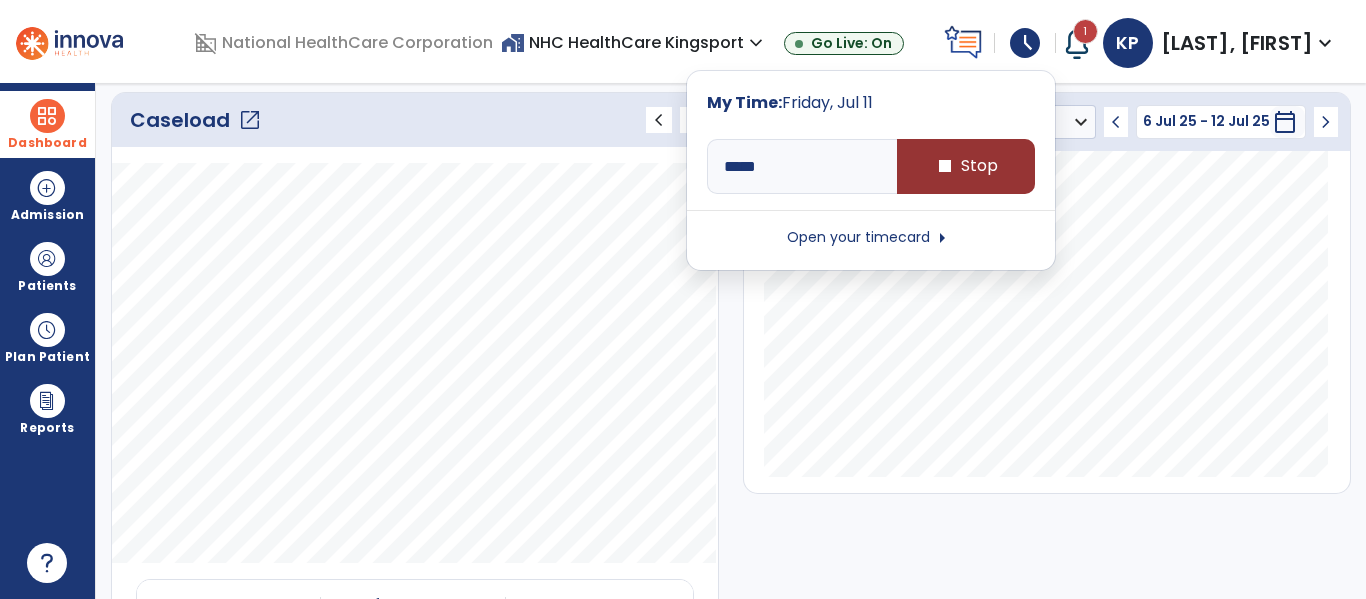 click on "stop  Stop" at bounding box center (966, 166) 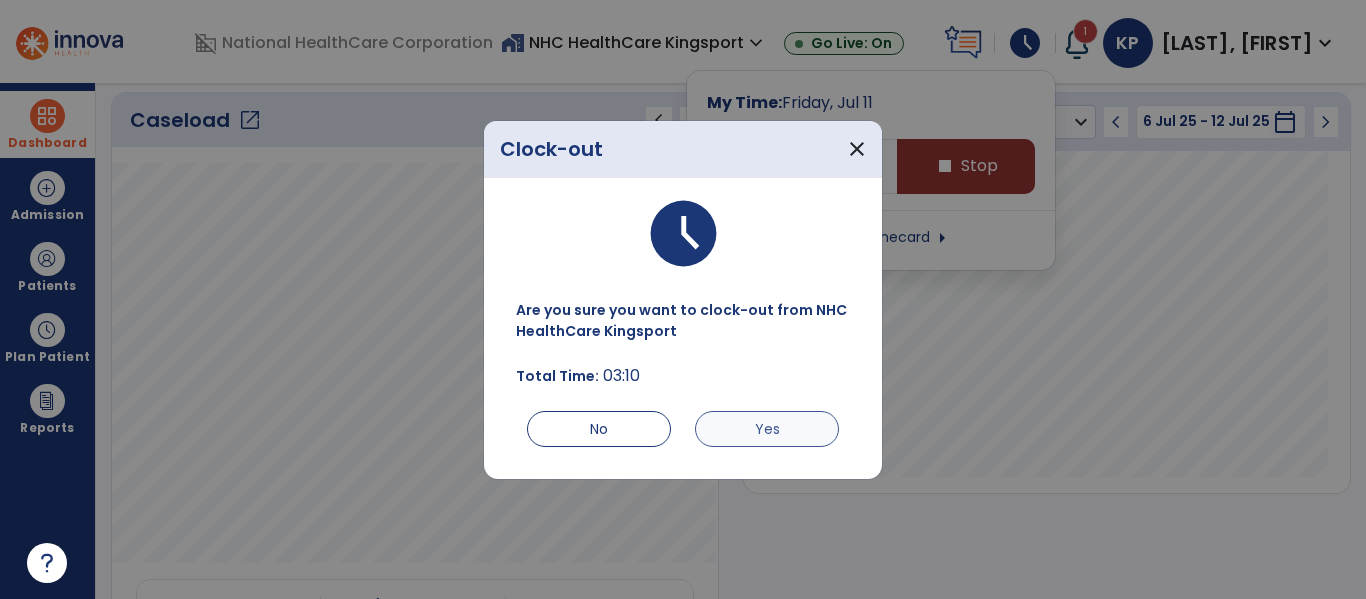 type on "*****" 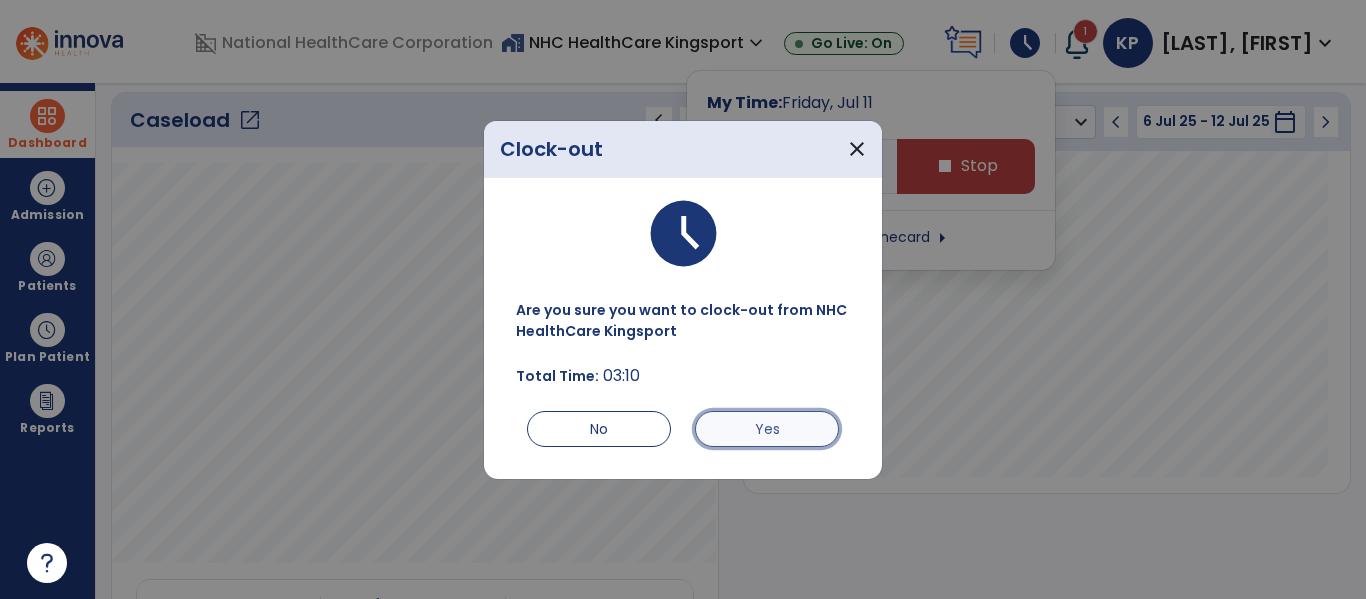 click on "Yes" at bounding box center [767, 429] 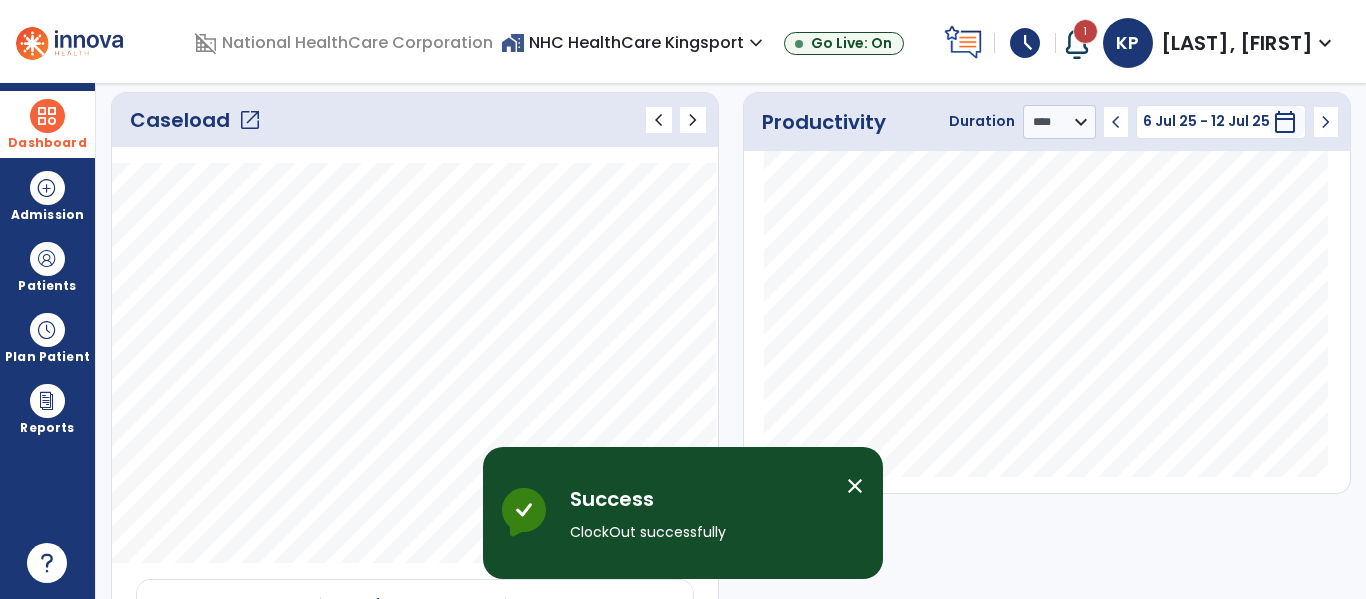 click on "schedule" at bounding box center [1025, 43] 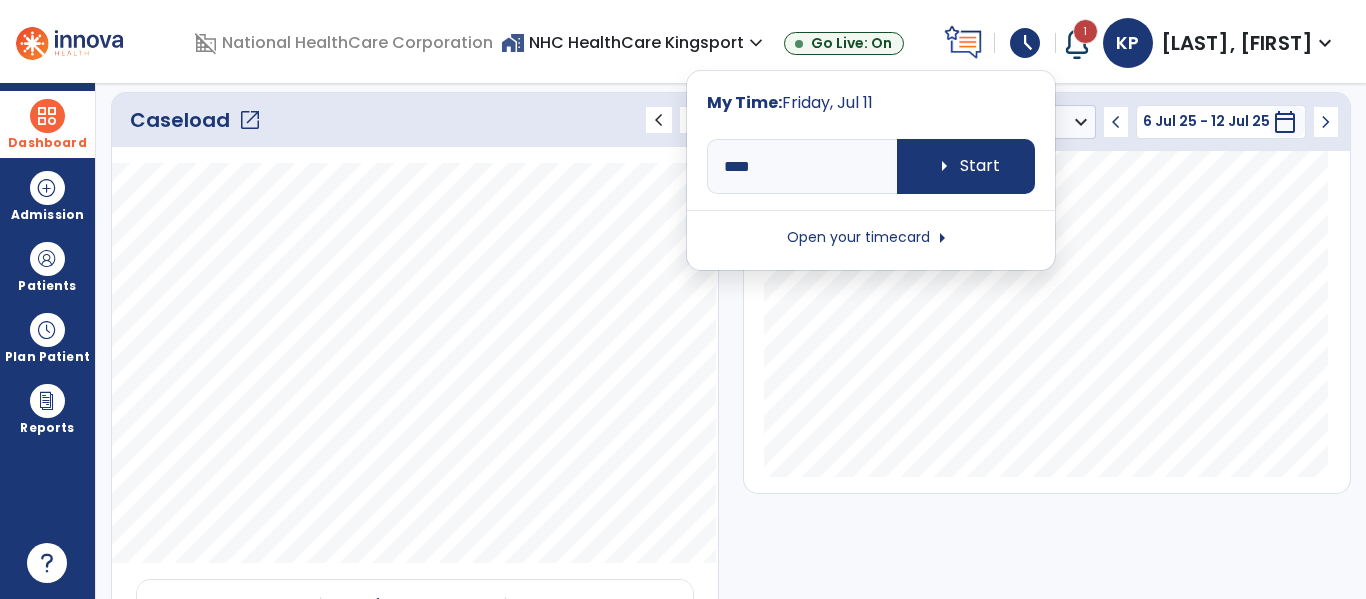 click on "Open your timecard  arrow_right" at bounding box center (871, 238) 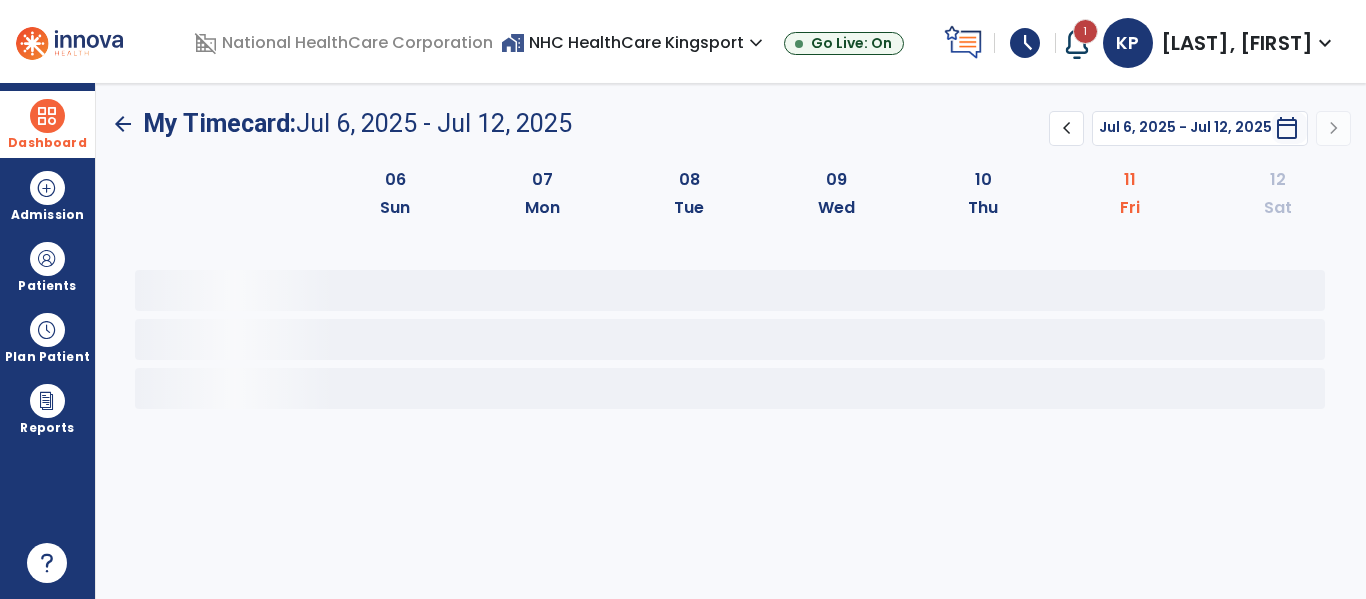scroll, scrollTop: 0, scrollLeft: 0, axis: both 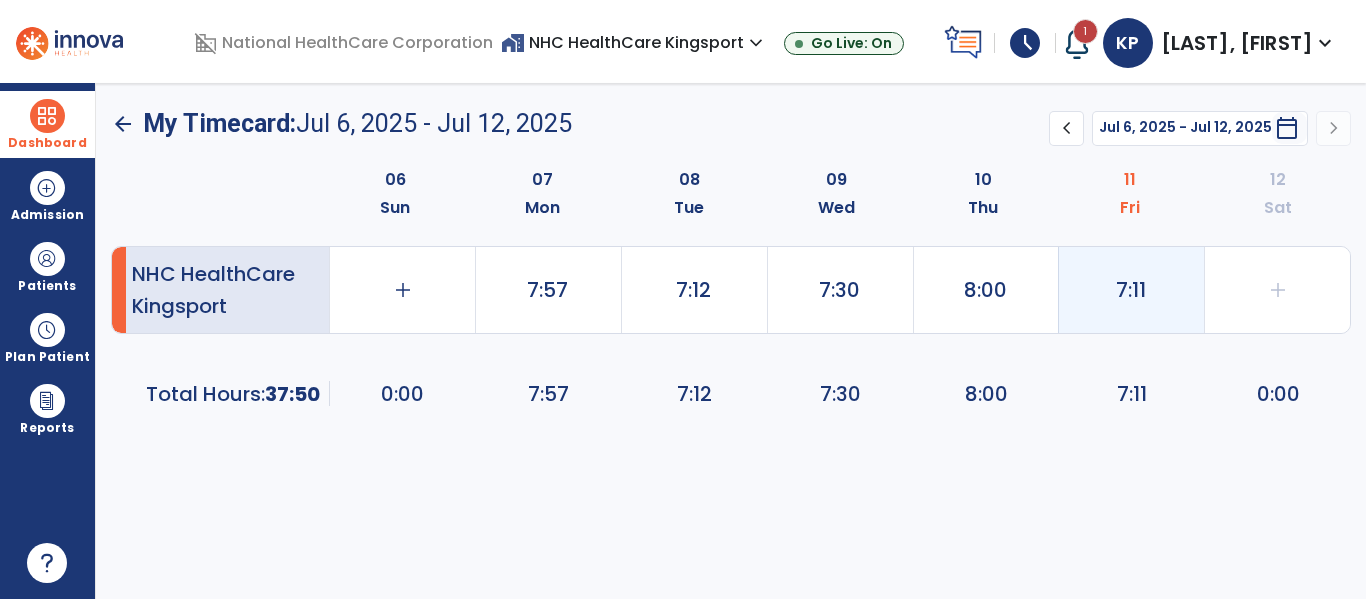 click on "7:11" 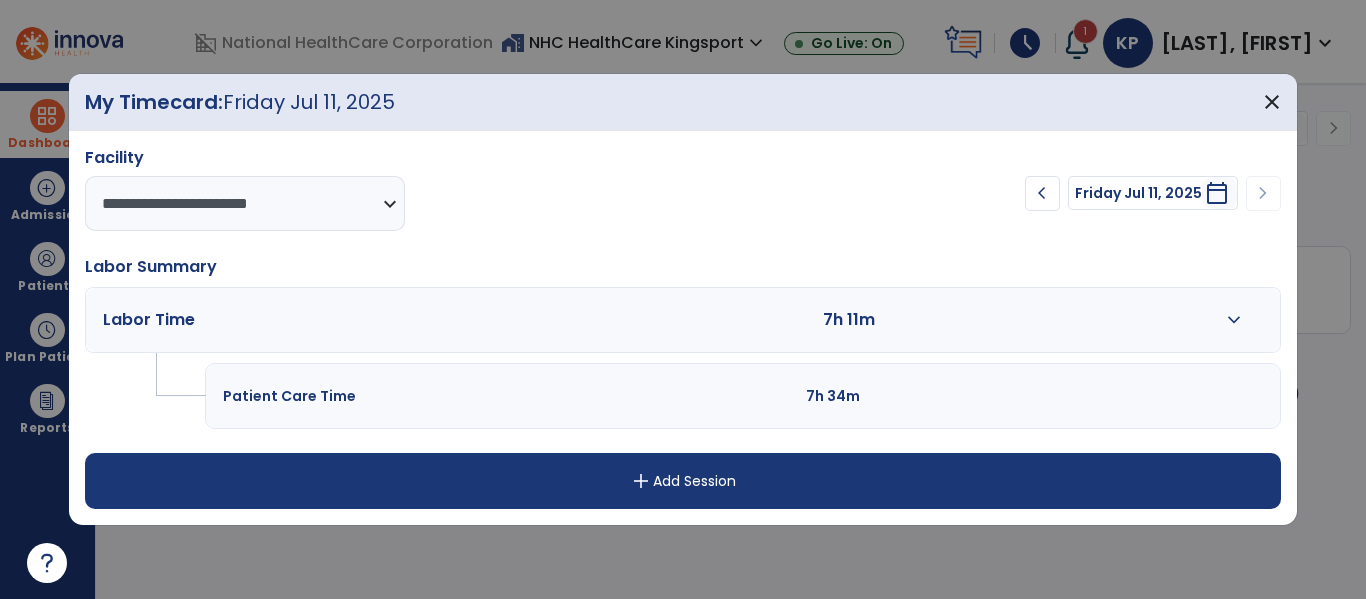 click on "expand_more" at bounding box center (1234, 320) 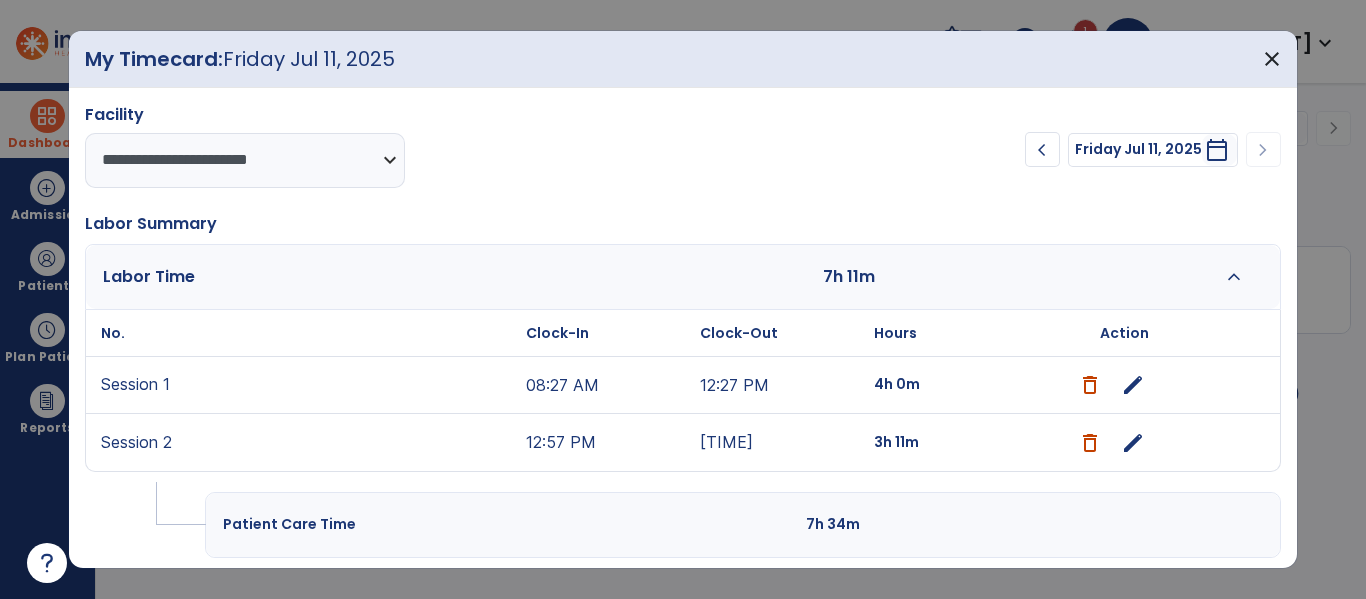 click on "edit" at bounding box center (1133, 385) 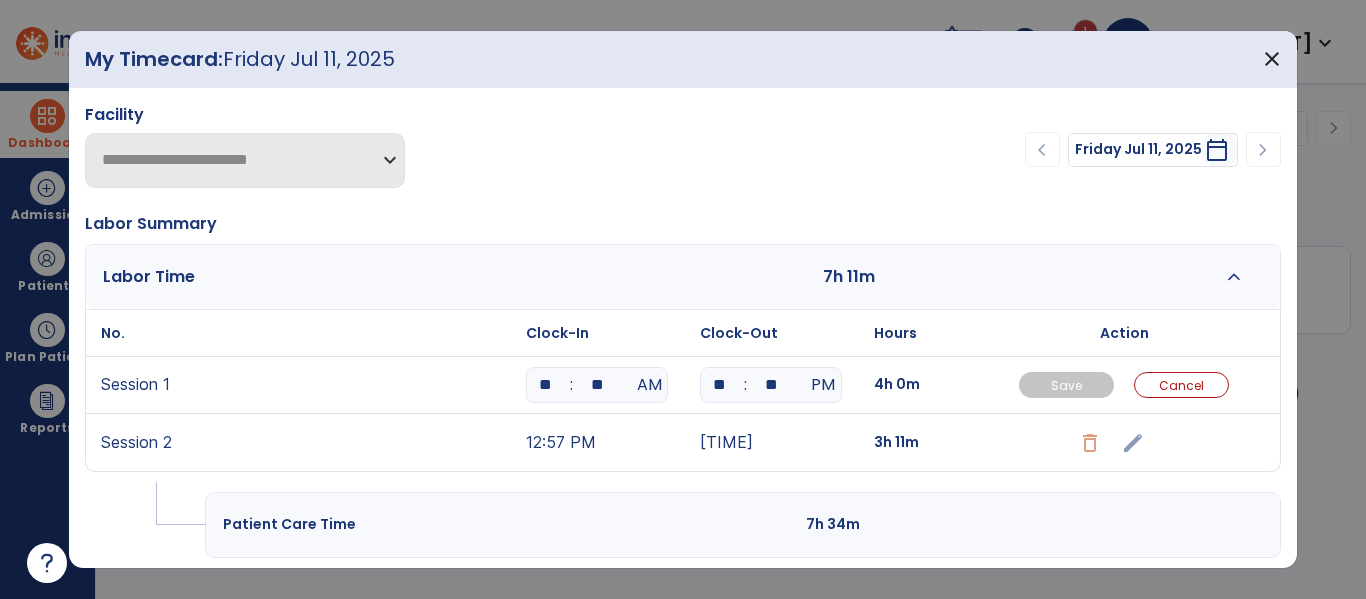 click on "**" at bounding box center [597, 385] 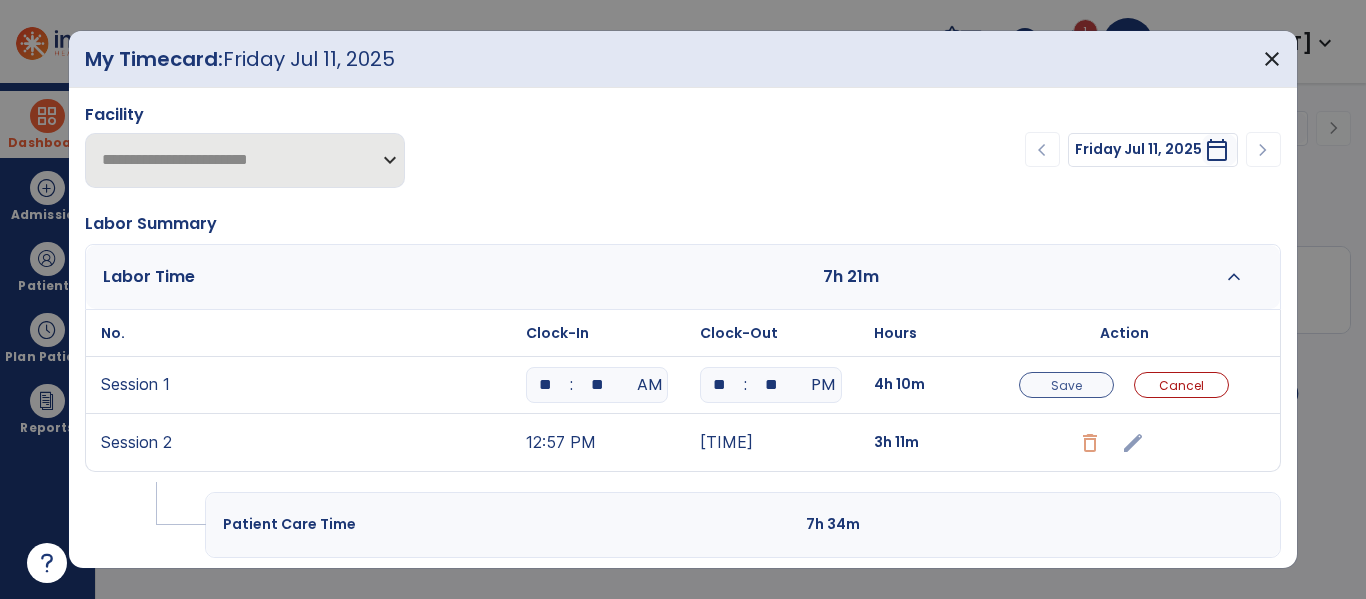click on "Save" at bounding box center (1066, 385) 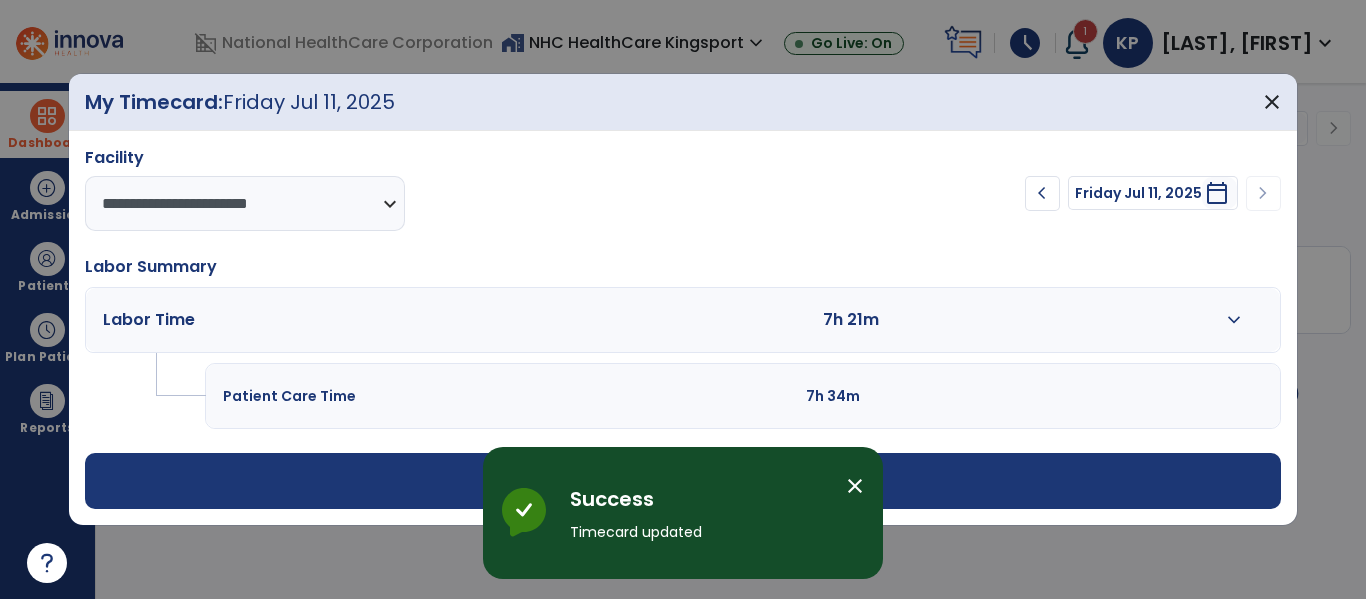 click on "expand_more" at bounding box center (1234, 320) 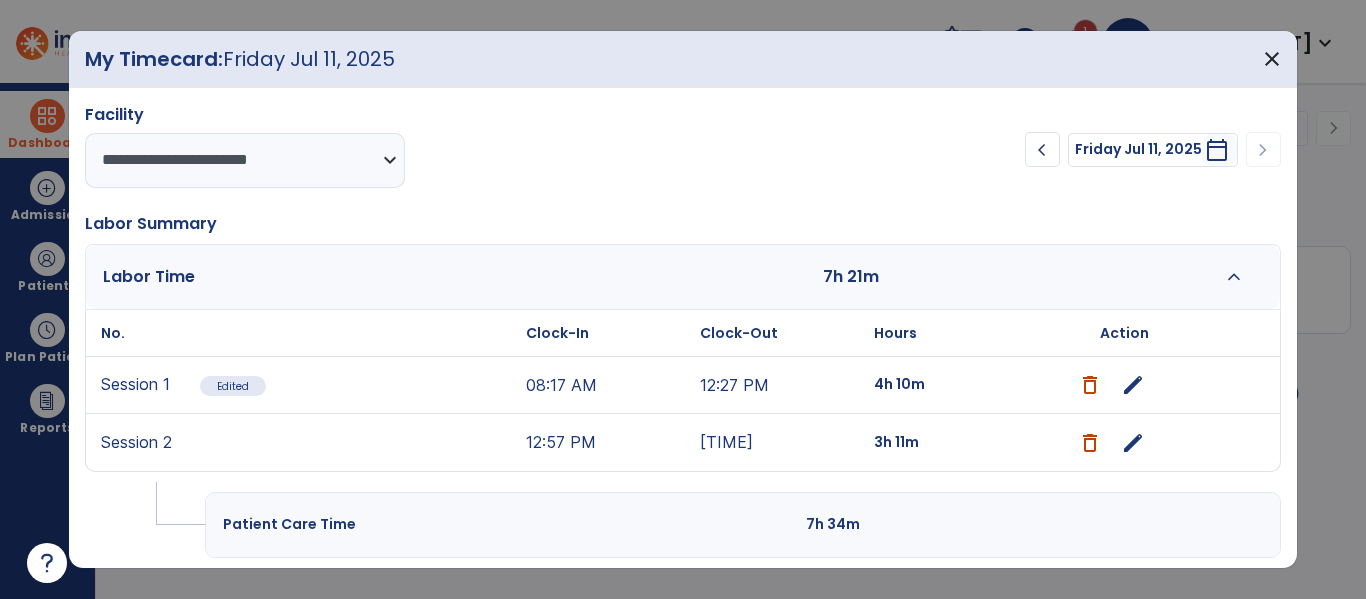 click on "edit" at bounding box center [1133, 443] 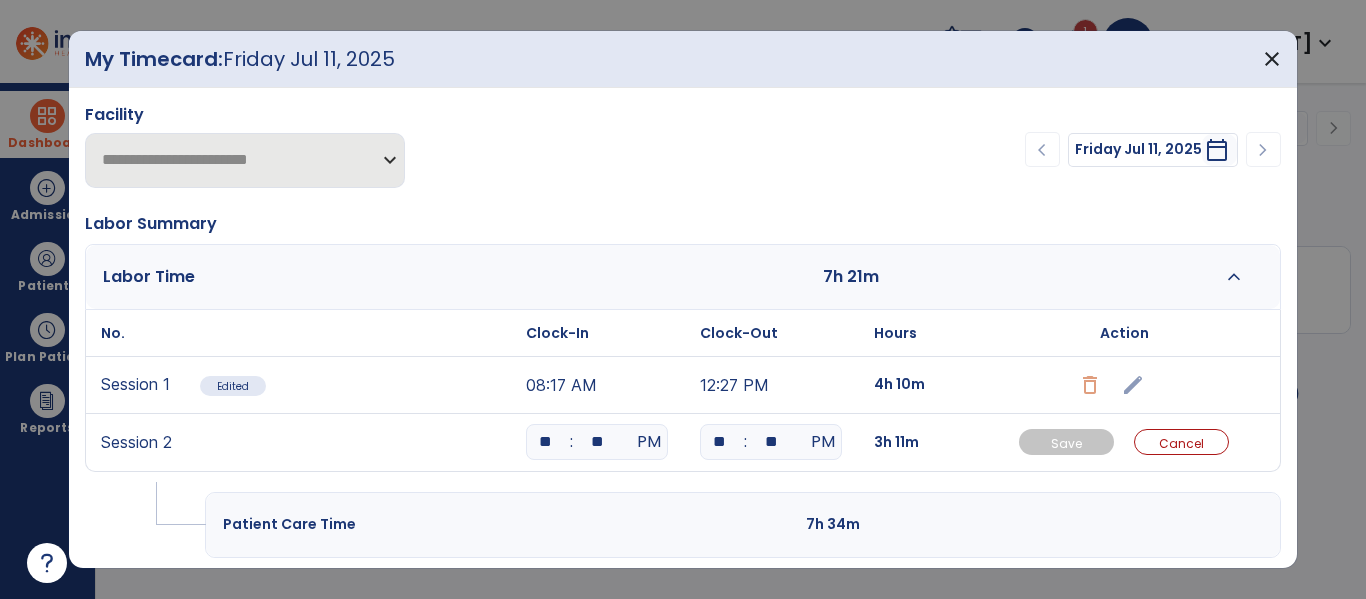 click on "**" at bounding box center [771, 442] 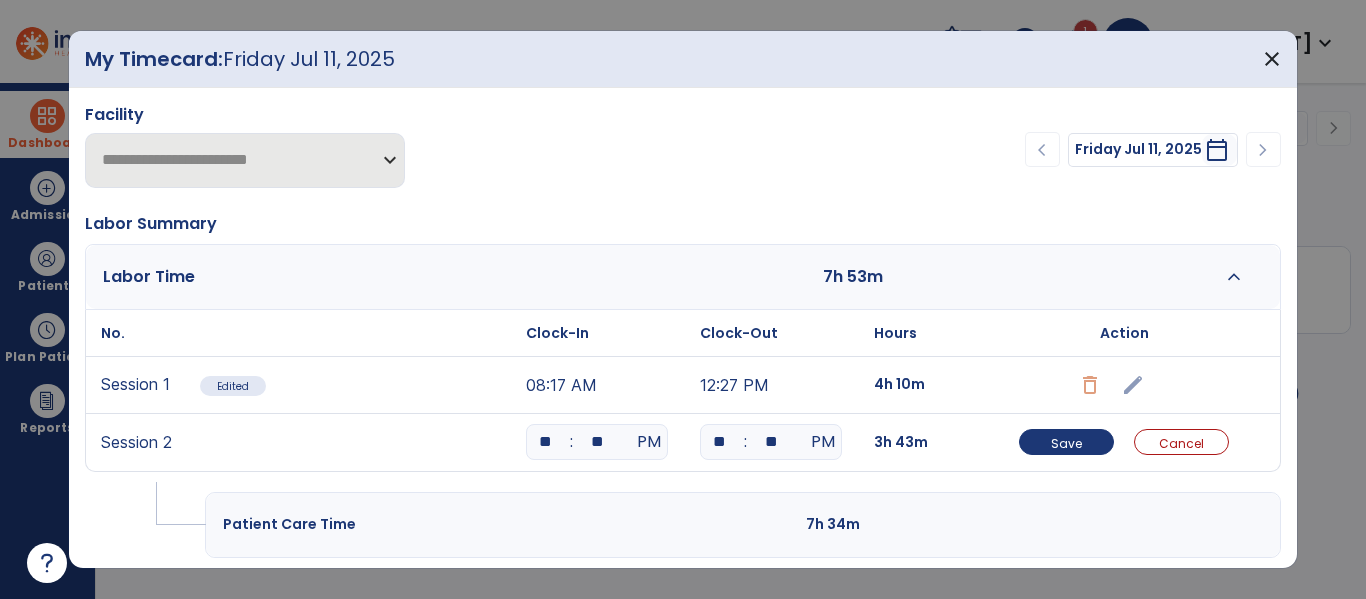 click on "7h 34m" at bounding box center [925, 524] 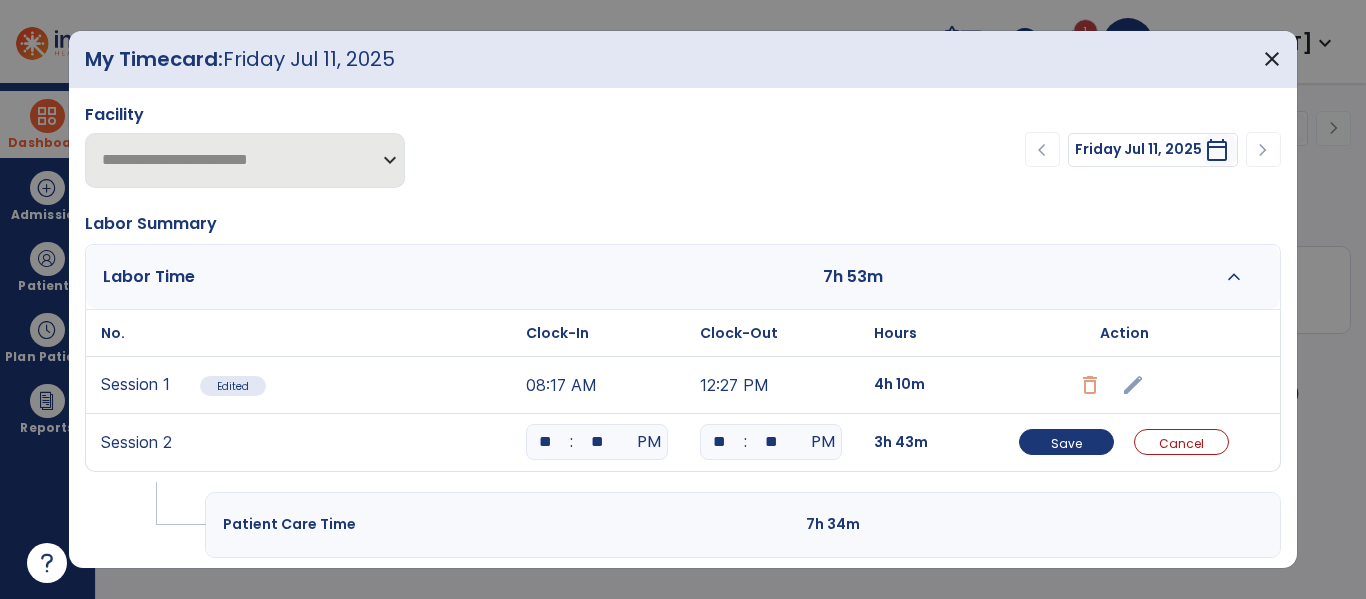 click on "**" at bounding box center (771, 442) 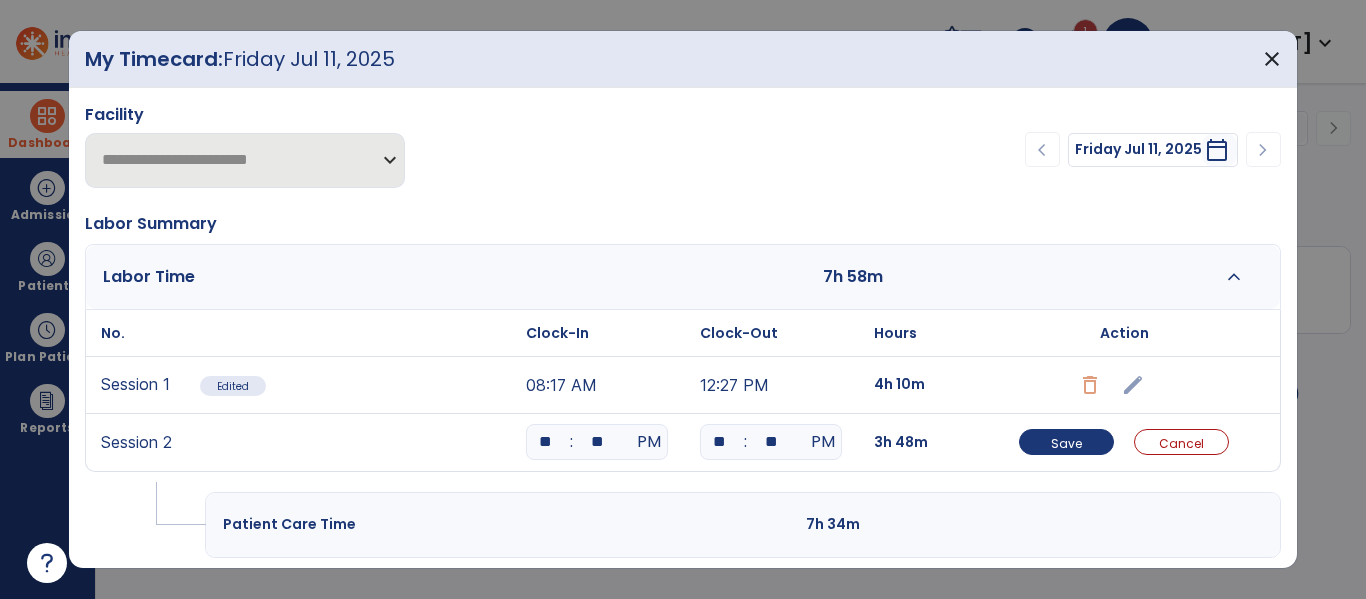 click on "Patient Care Time  7h 34m" at bounding box center [743, 525] 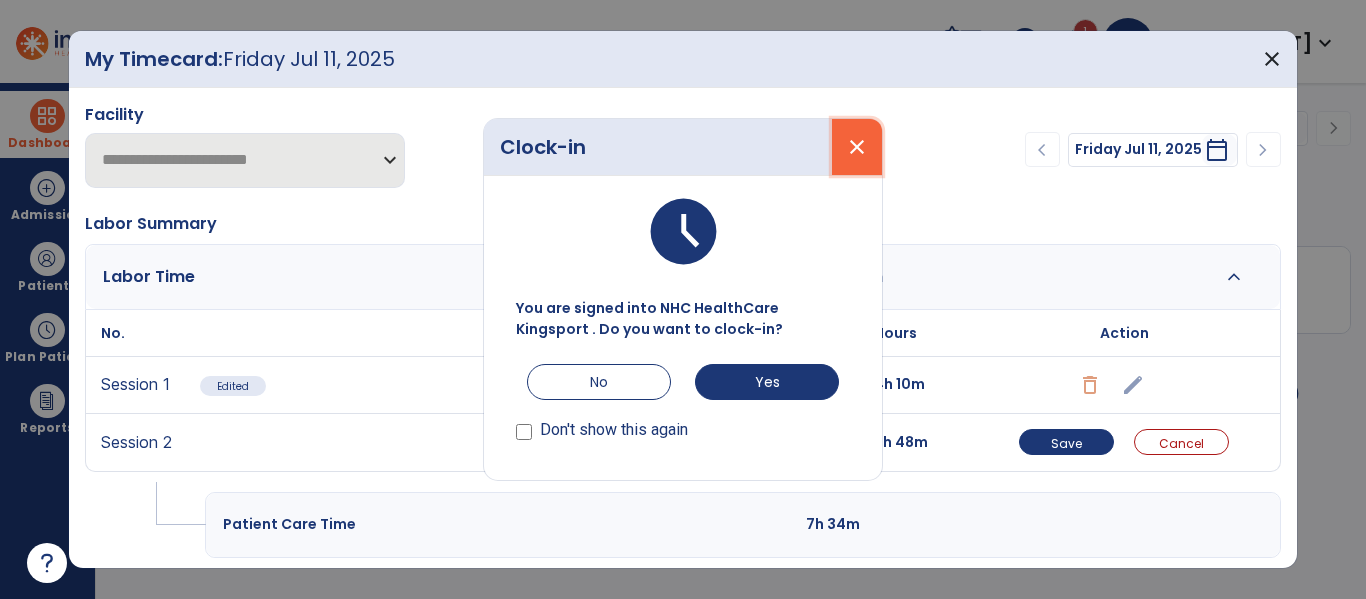 click on "close" at bounding box center [857, 147] 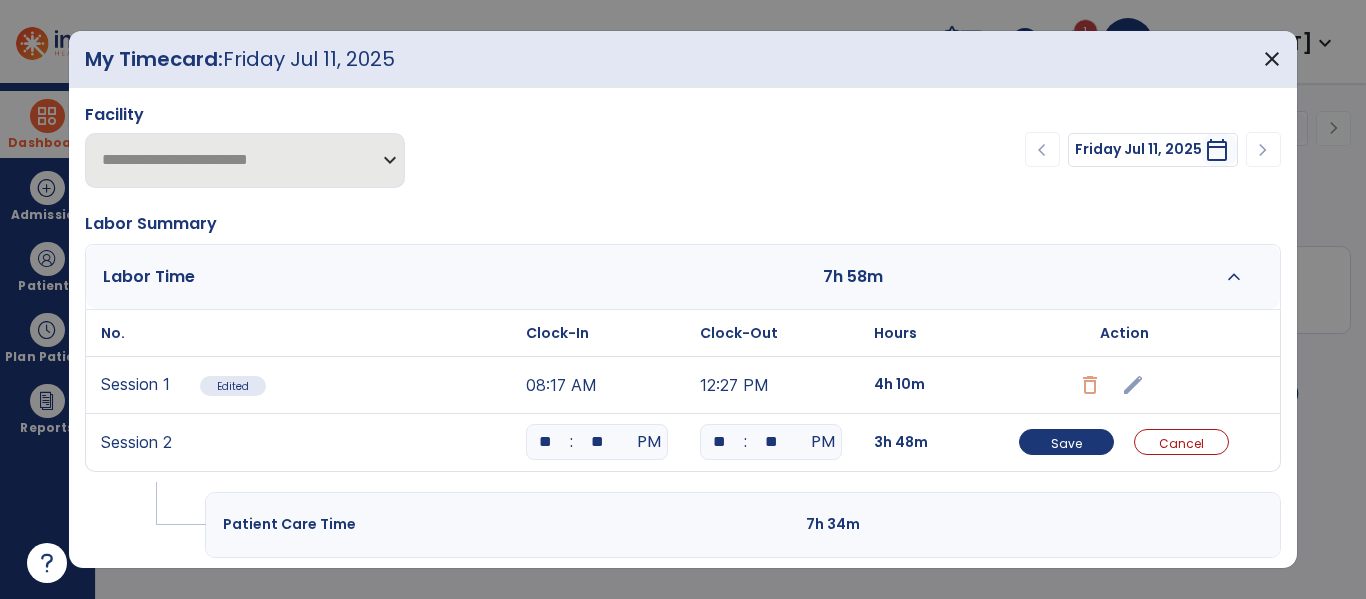 click on "chevron_left Friday Jul 11, 2025  *********  calendar_today  chevron_right" at bounding box center [1039, 150] 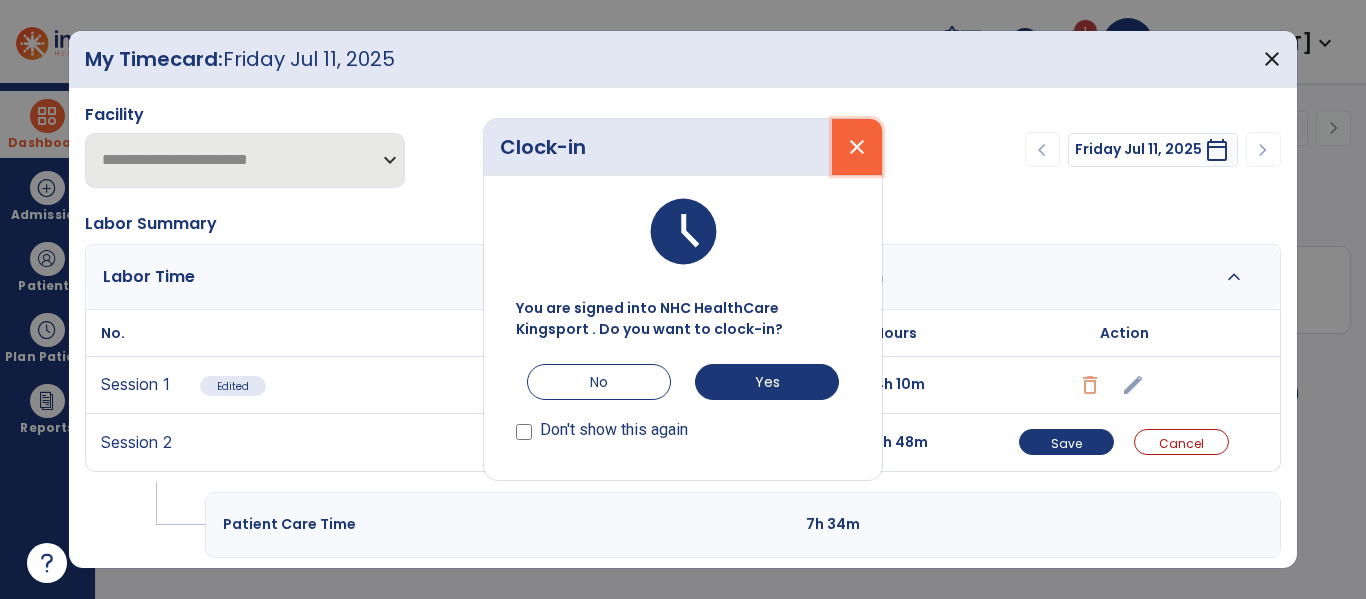 click on "close" at bounding box center [857, 147] 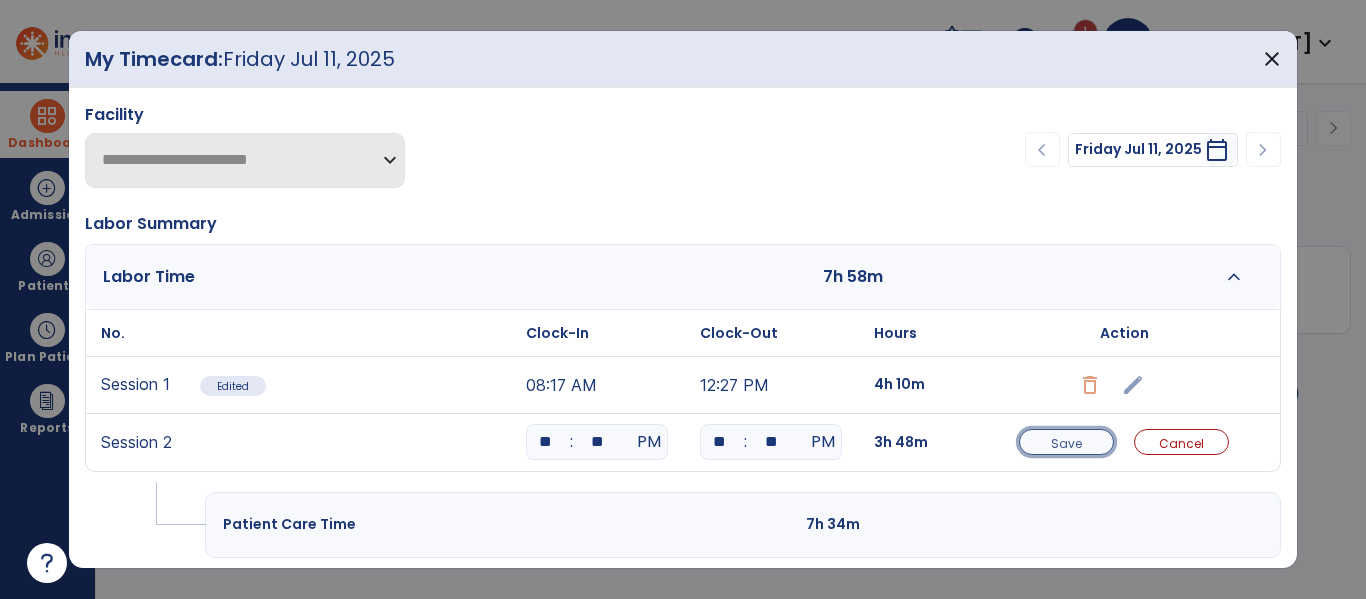 click on "Save" at bounding box center [1066, 443] 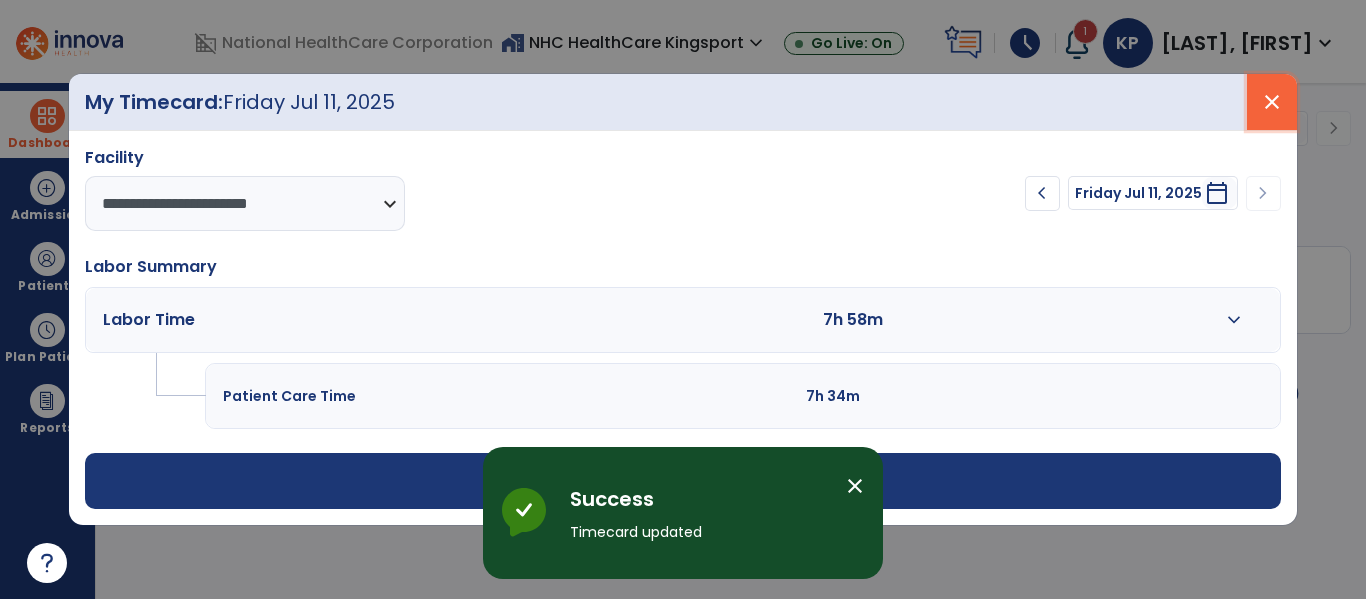 click on "close" at bounding box center [1272, 102] 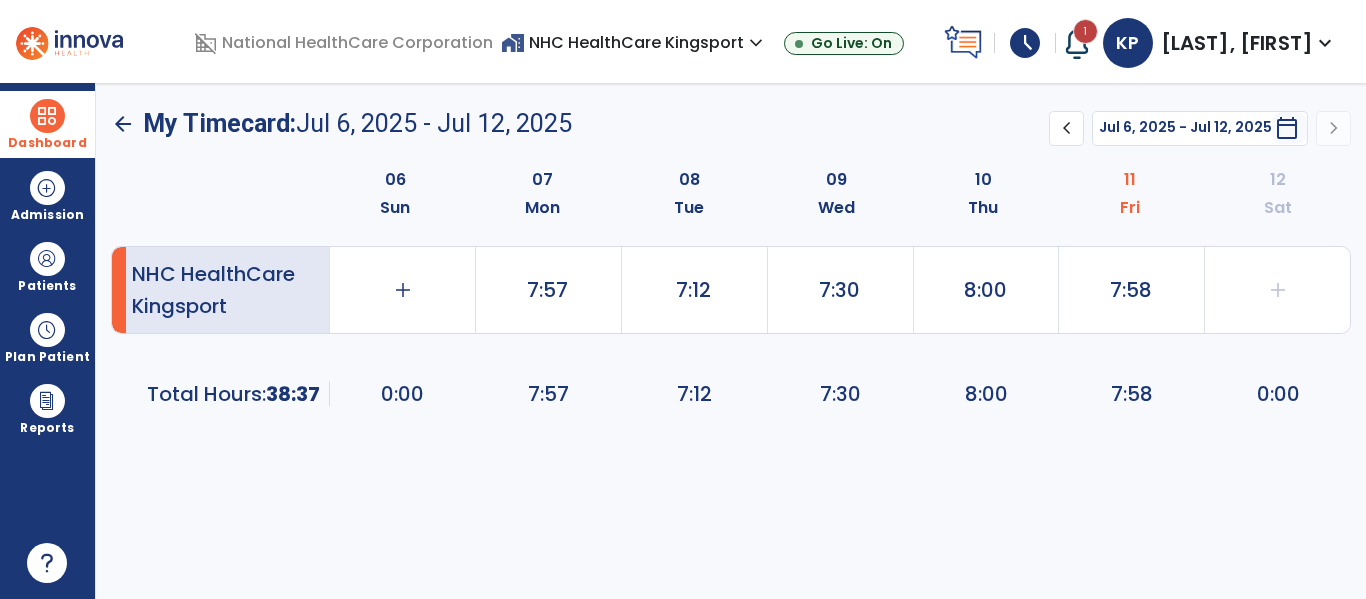 click on "[LAST], [FIRST]" at bounding box center (1237, 43) 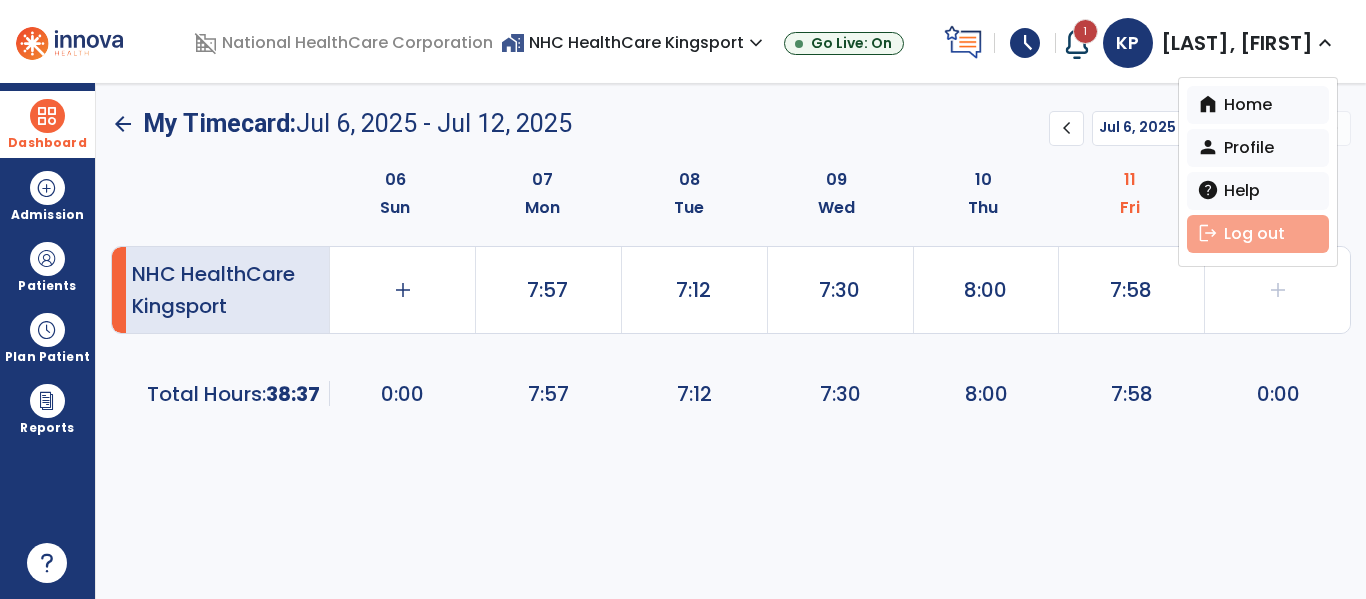 click on "logout   Log out" at bounding box center [1258, 234] 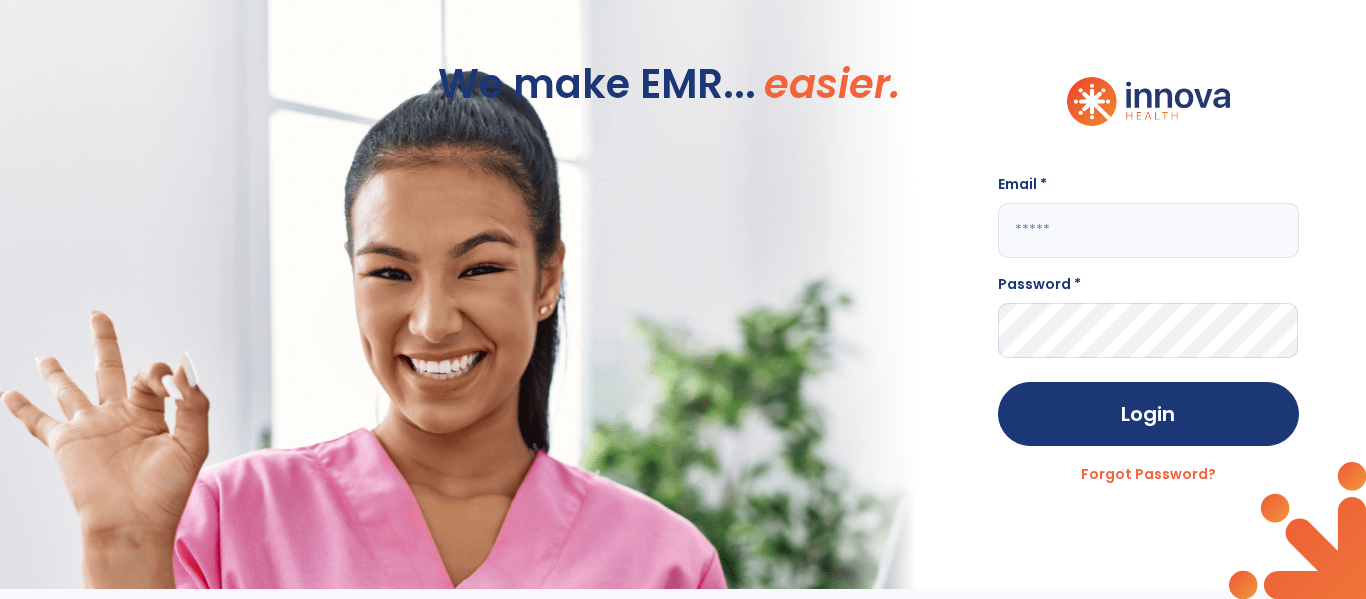 type on "**********" 